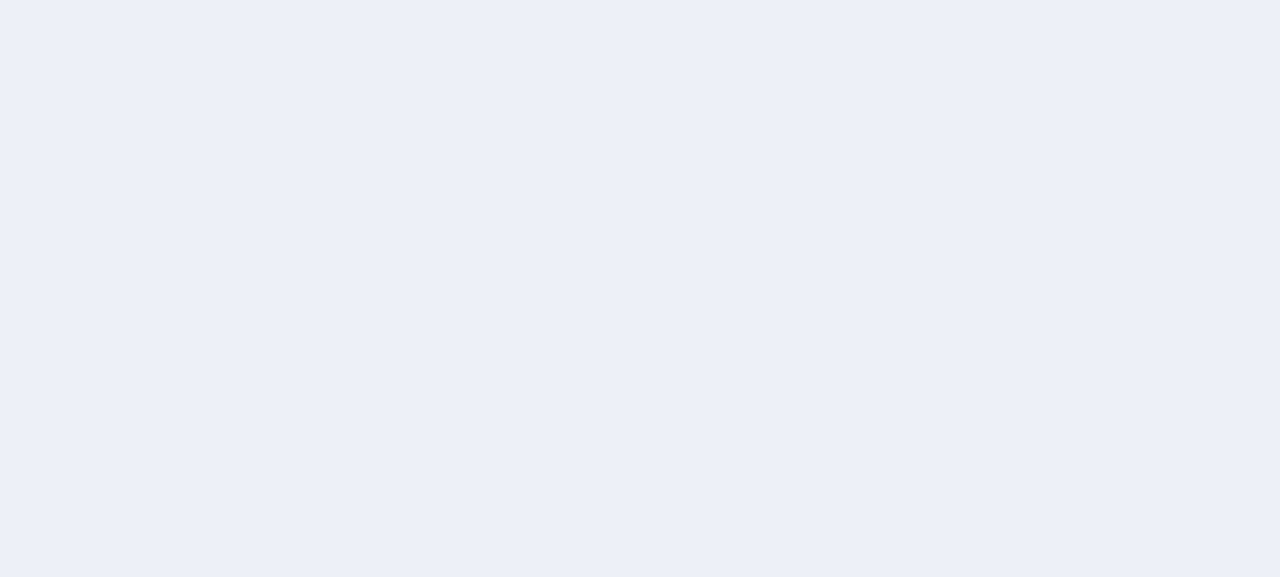 scroll, scrollTop: 0, scrollLeft: 0, axis: both 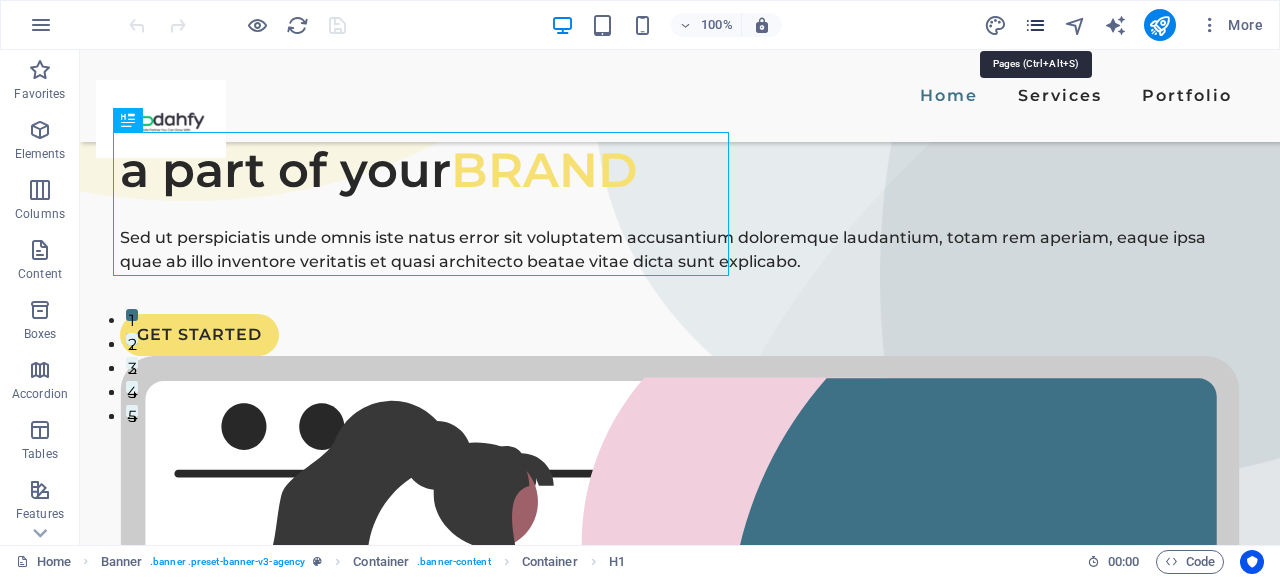 click at bounding box center (1035, 25) 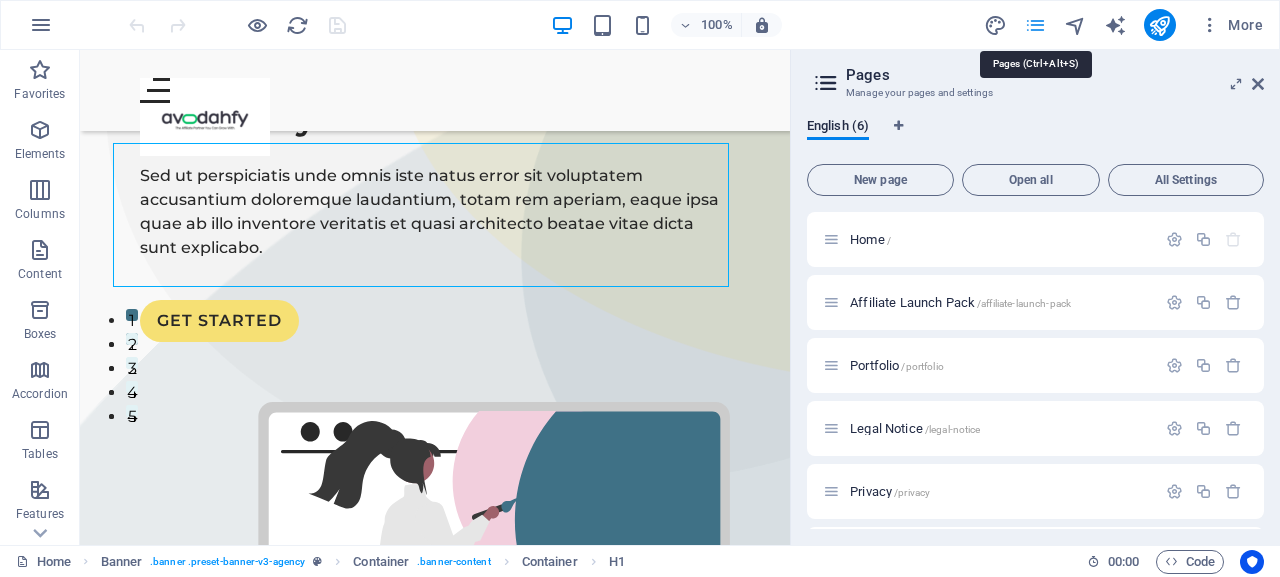 scroll, scrollTop: 149, scrollLeft: 0, axis: vertical 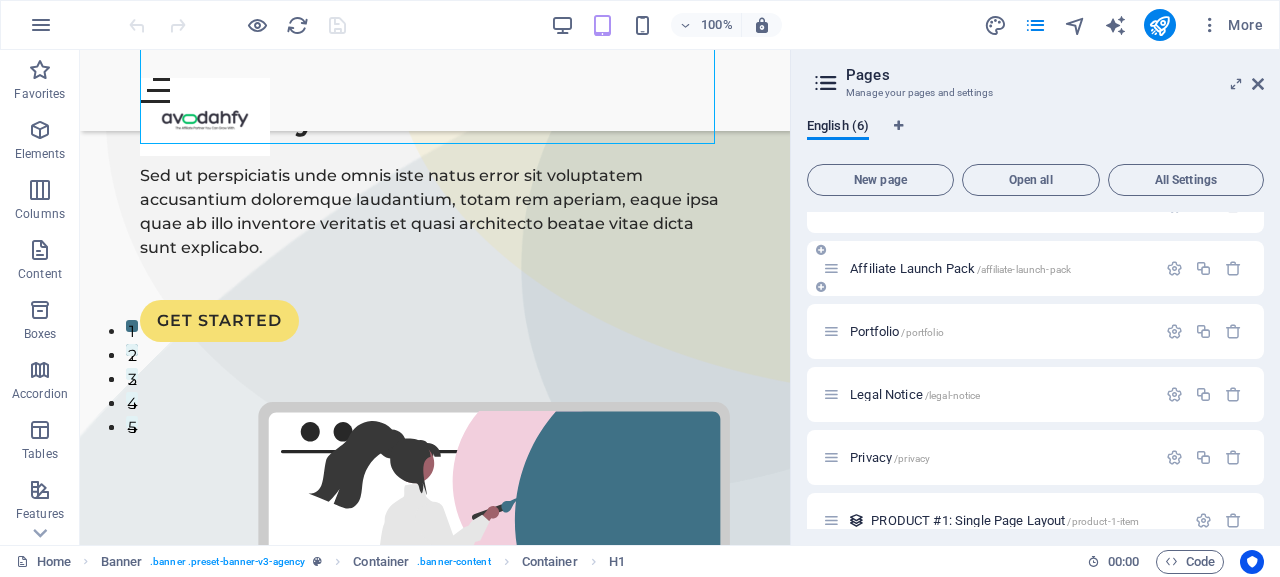 click on "Affiliate Launch Pack /affiliate-launch-pack" at bounding box center [960, 268] 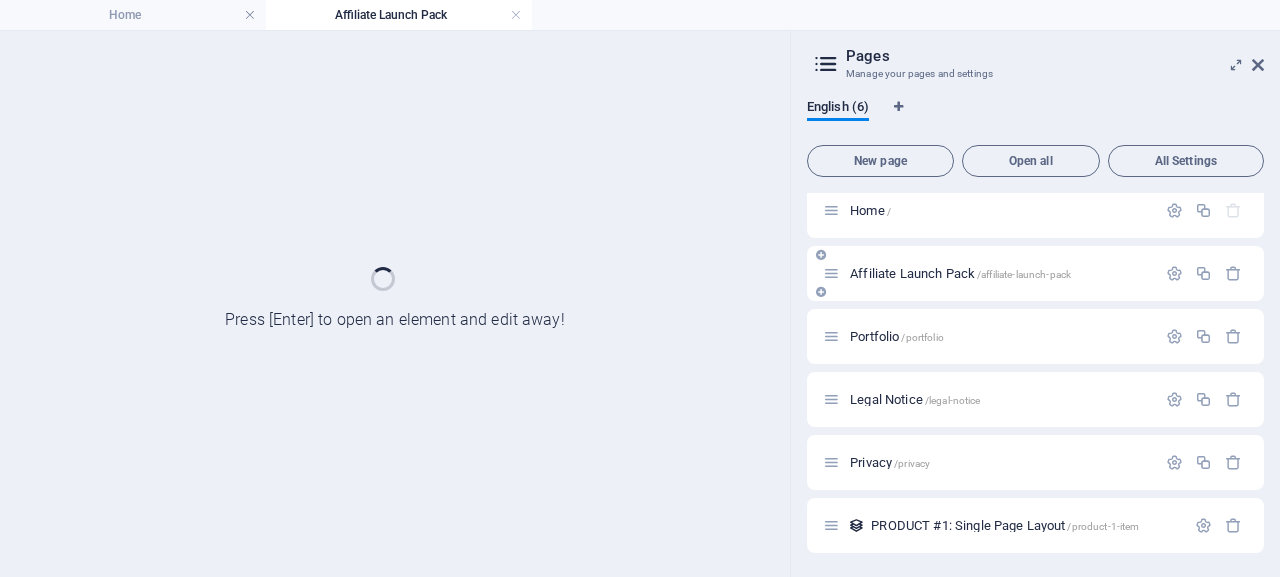 scroll, scrollTop: 0, scrollLeft: 0, axis: both 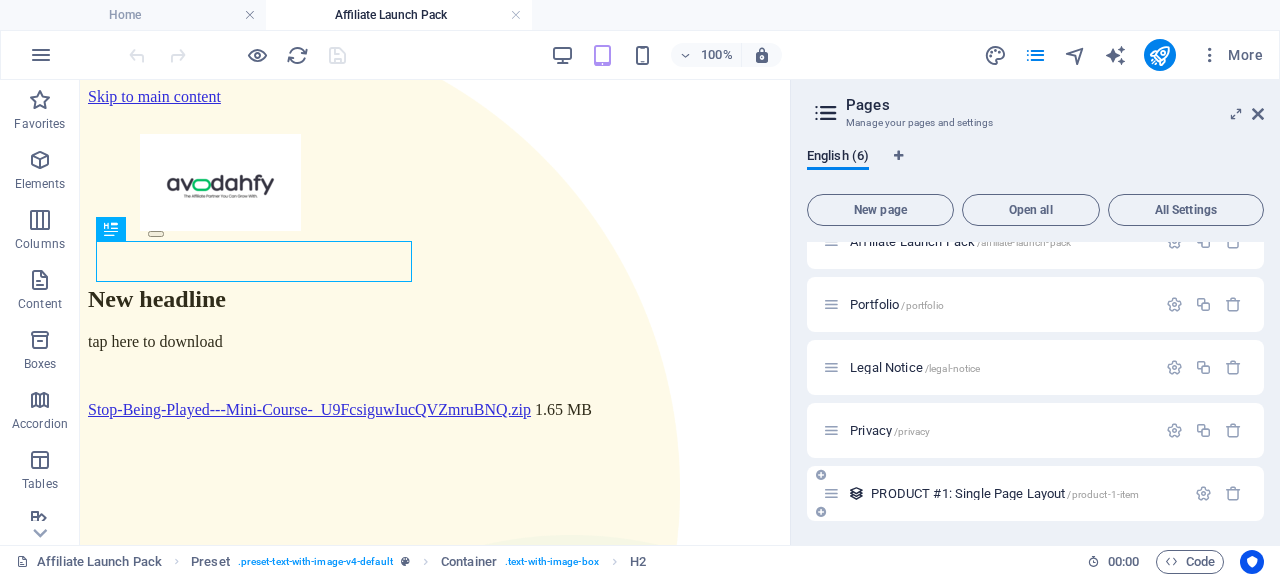 click on "PRODUCT #1: Single Page Layout /product-1-item" at bounding box center [1005, 493] 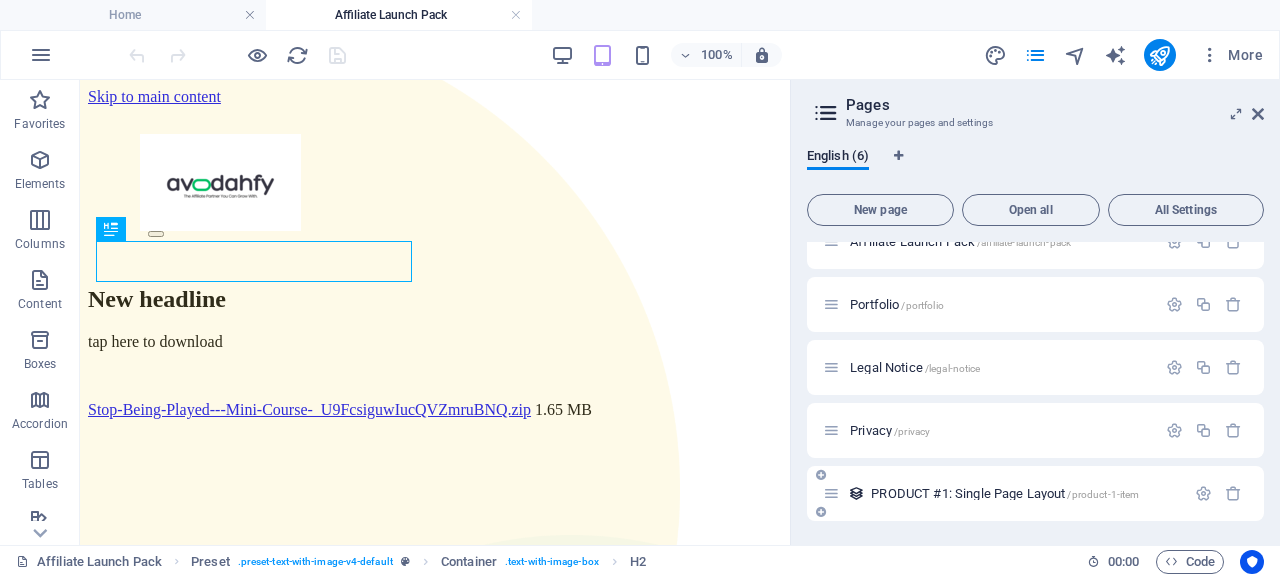 scroll, scrollTop: 10, scrollLeft: 0, axis: vertical 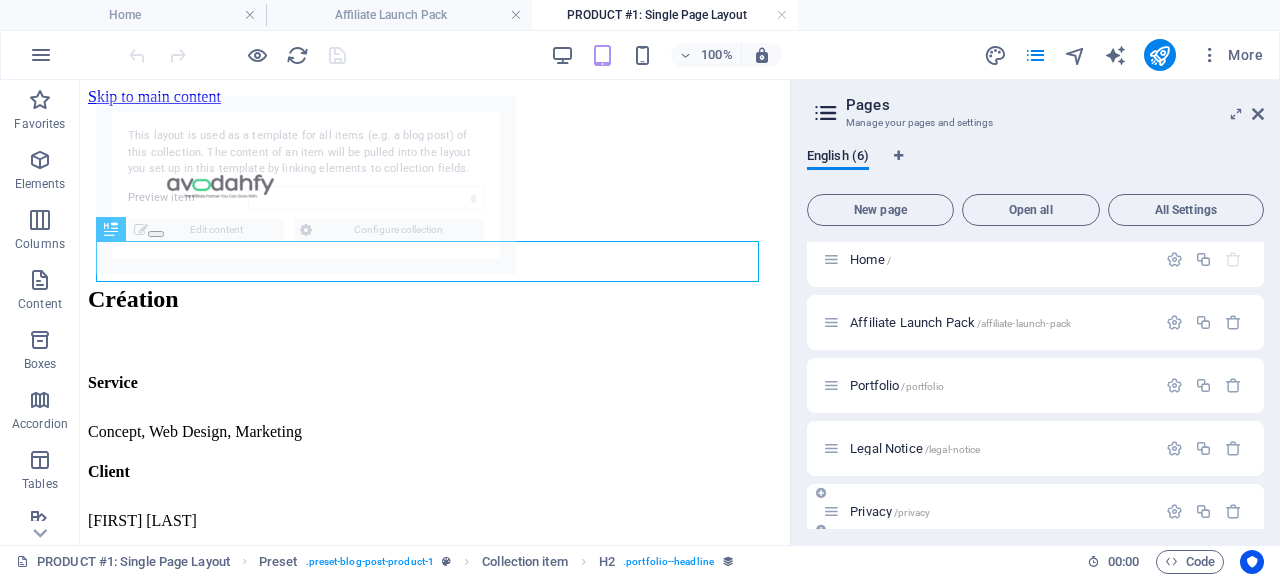 select on "688c64d739468414530884ed" 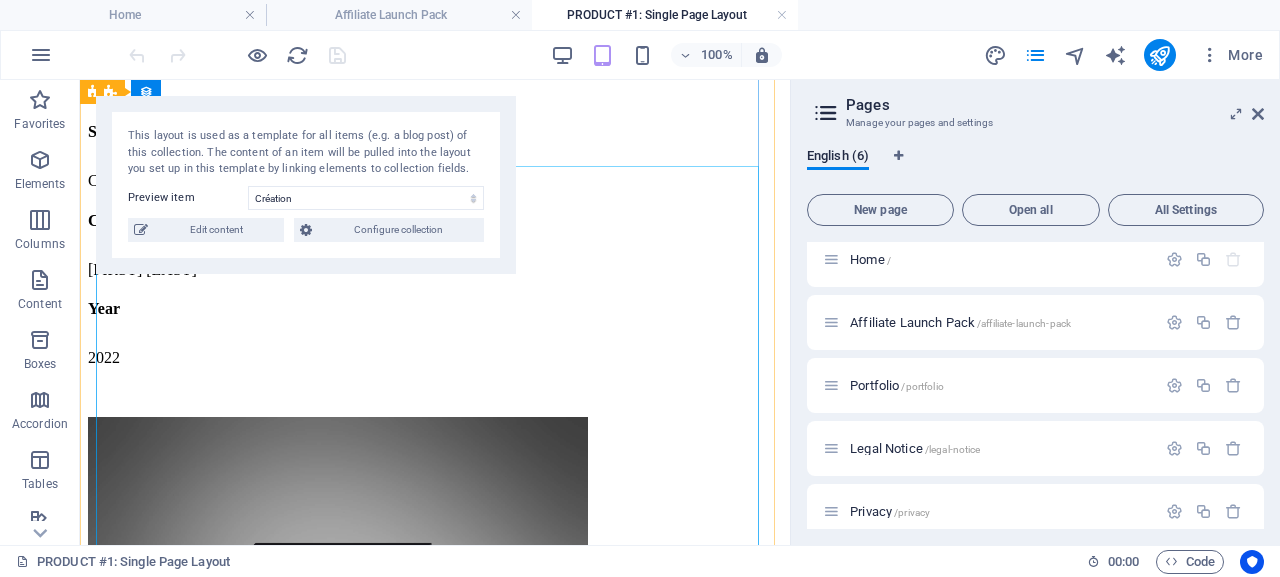 scroll, scrollTop: 227, scrollLeft: 0, axis: vertical 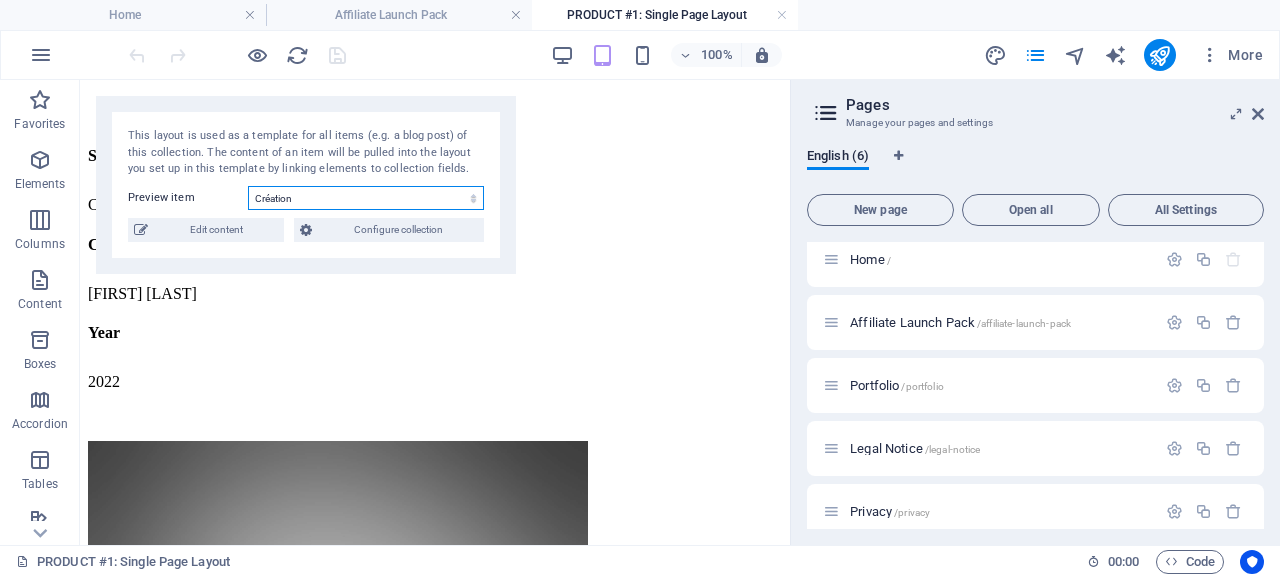 click on "Création Fashion Benson Handmade Evergreen Sensation Events" at bounding box center (366, 198) 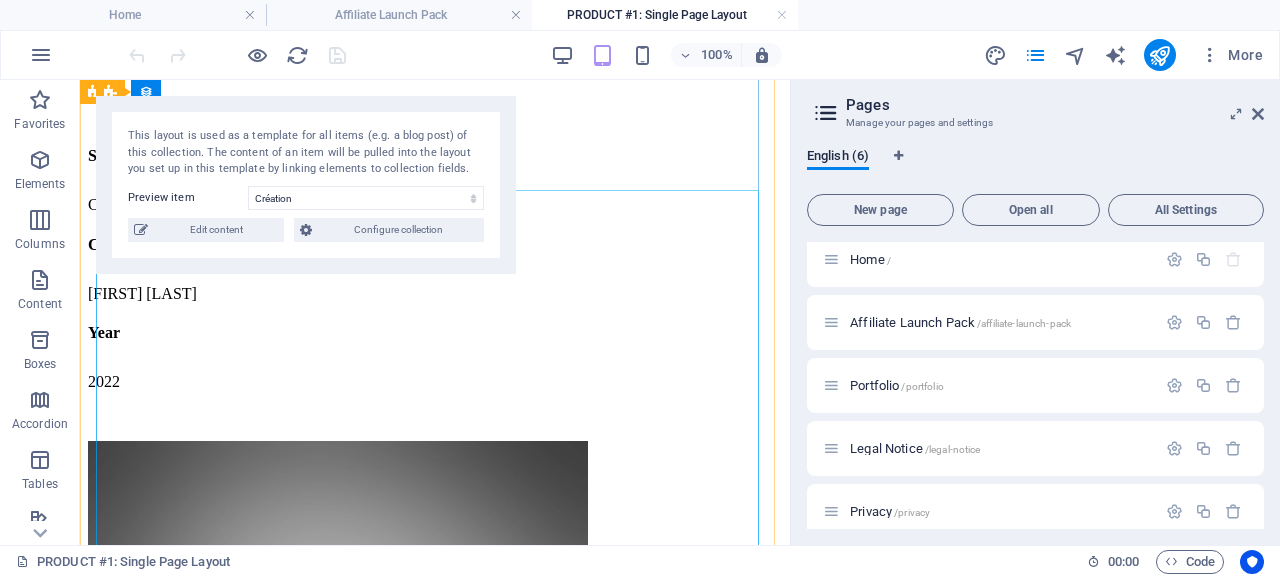 click at bounding box center (435, 693) 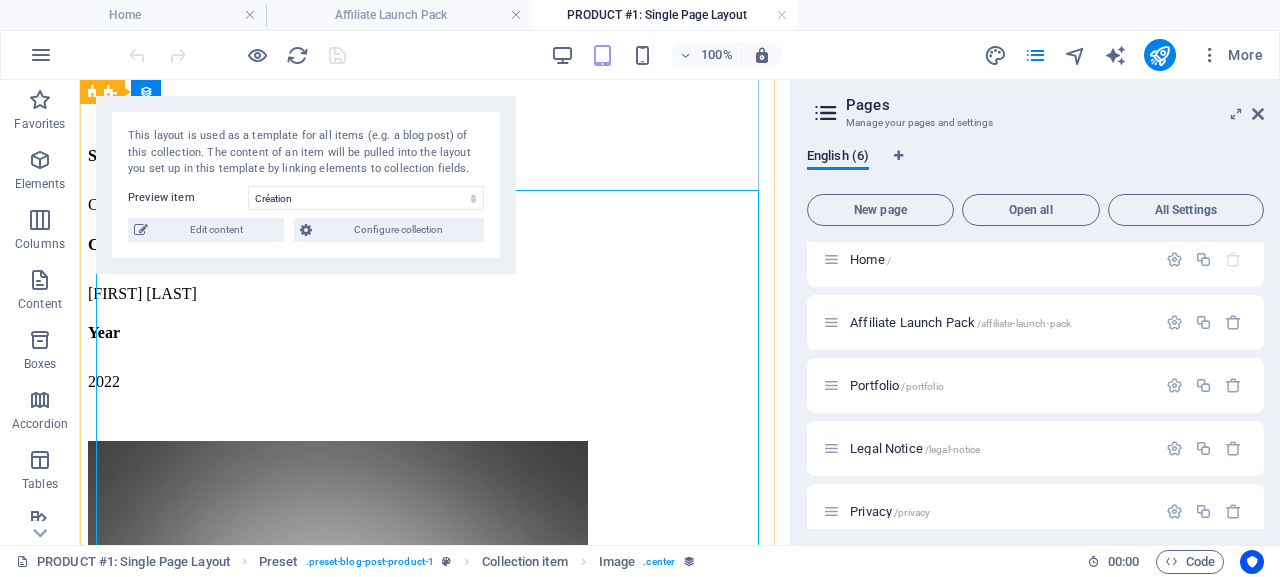 click at bounding box center [435, 693] 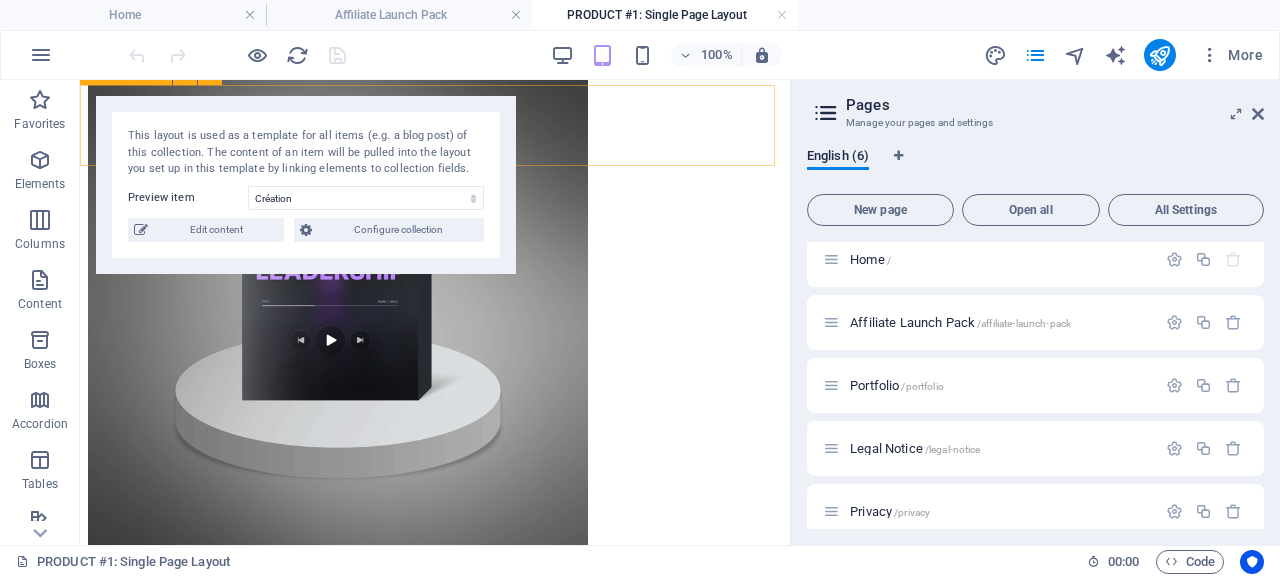 scroll, scrollTop: 593, scrollLeft: 0, axis: vertical 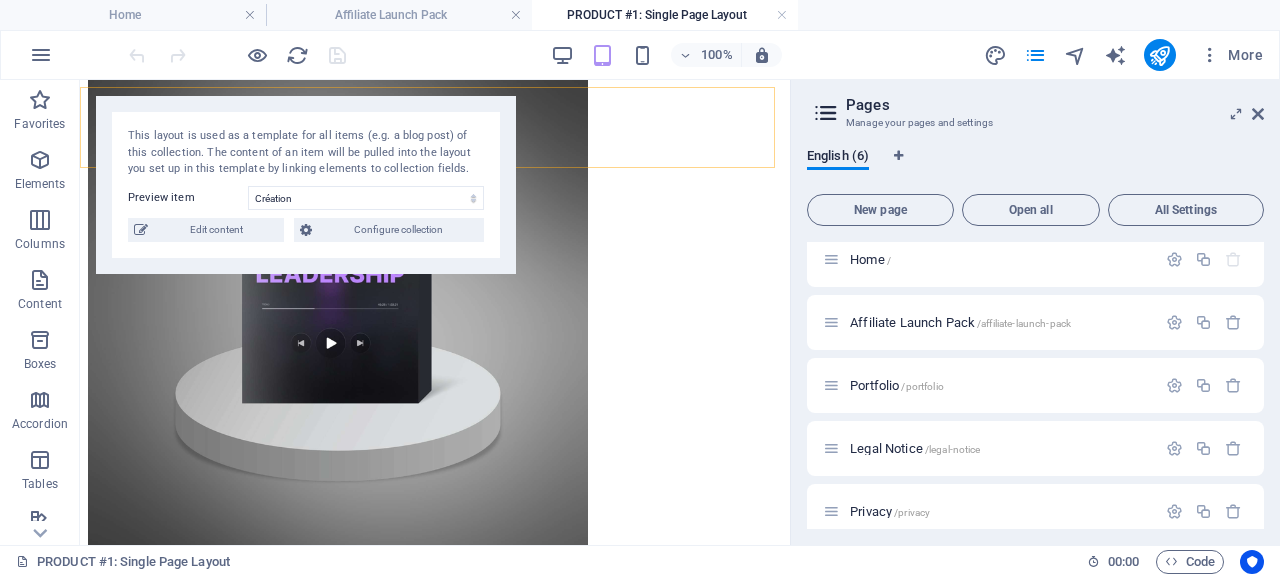 click at bounding box center (435, -364) 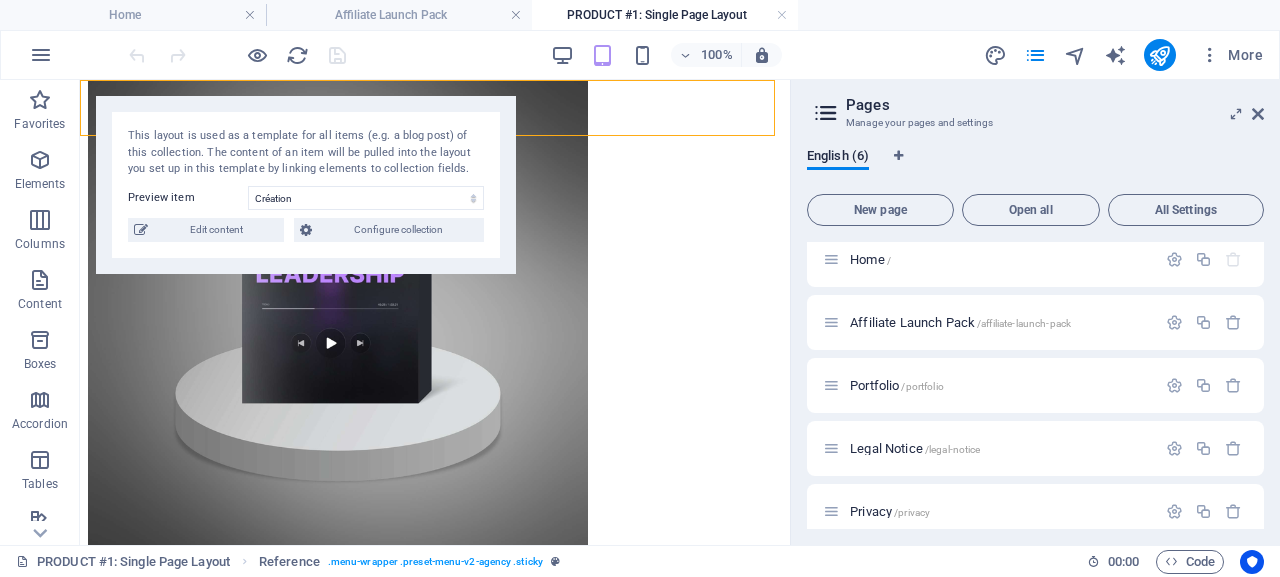 click at bounding box center [435, -364] 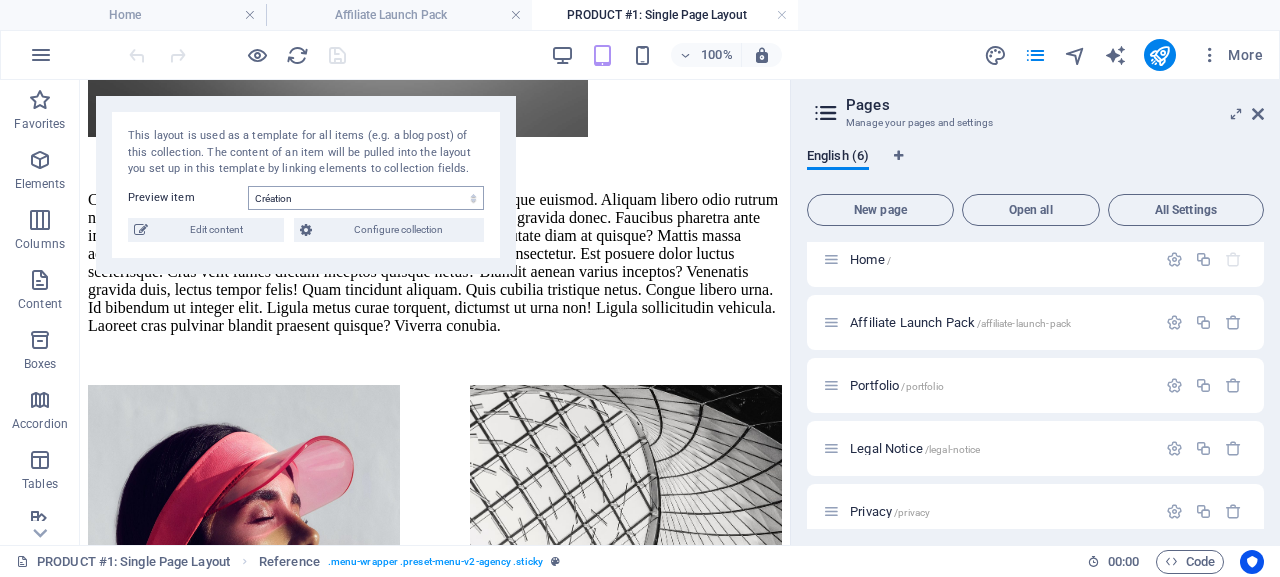 scroll, scrollTop: 1030, scrollLeft: 0, axis: vertical 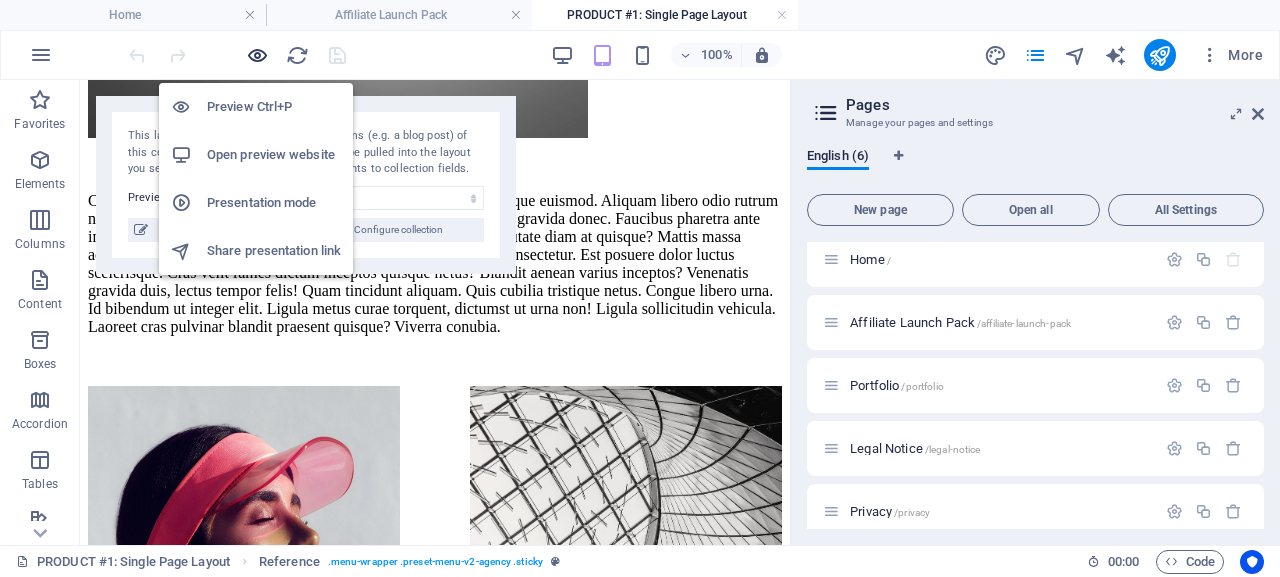click at bounding box center [257, 55] 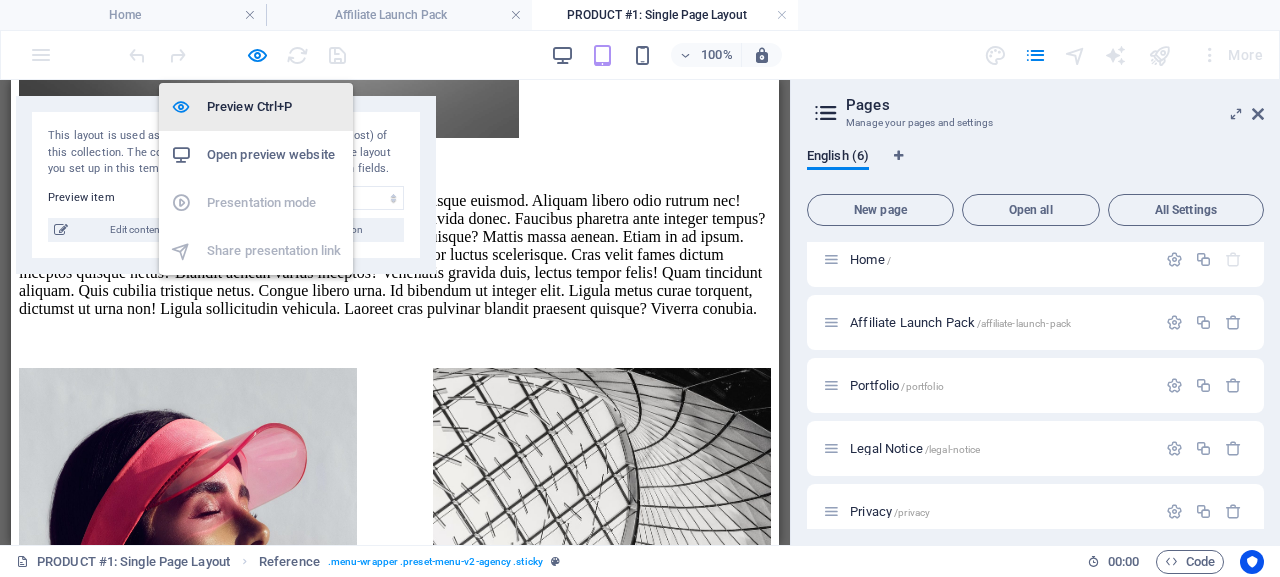 click on "Preview Ctrl+P" at bounding box center (274, 107) 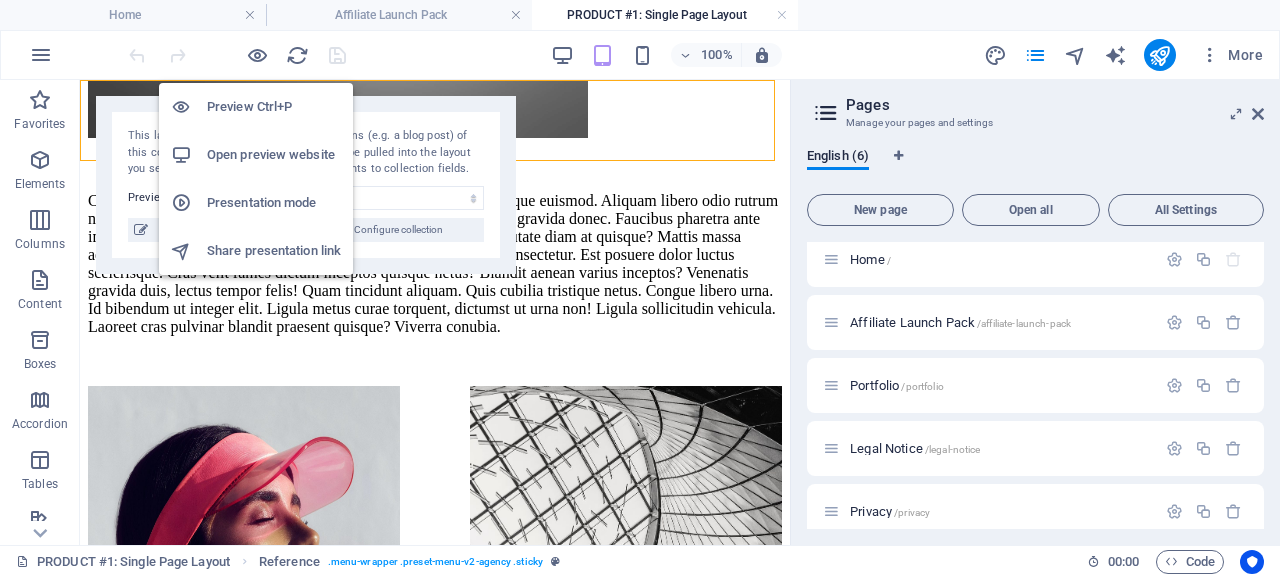click on "Open preview website" at bounding box center [274, 155] 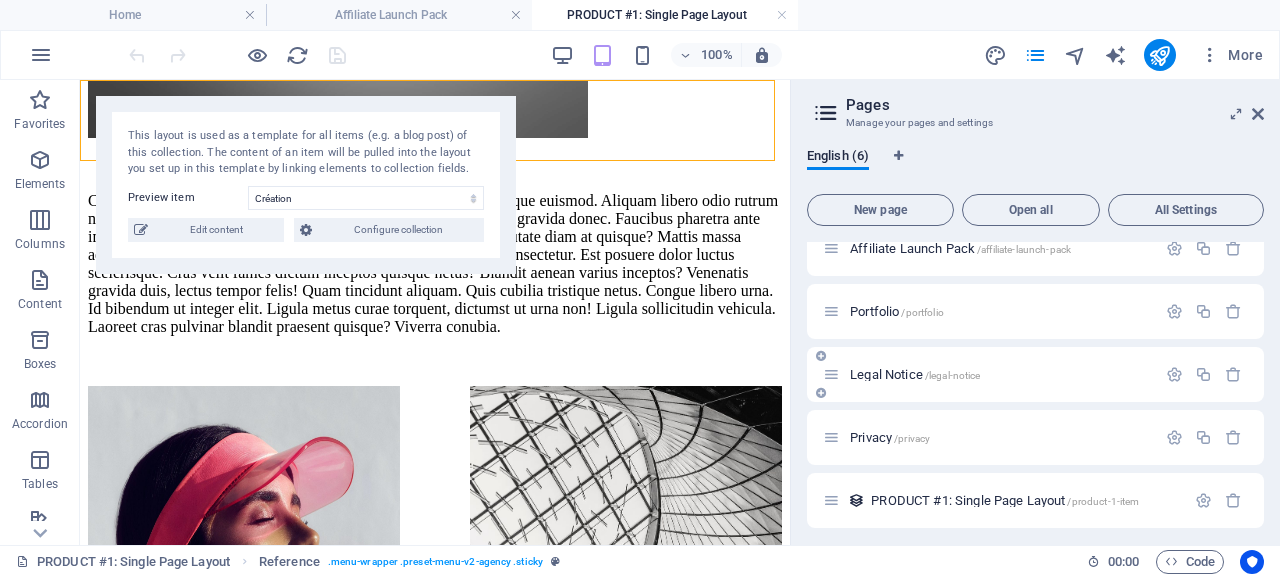 scroll, scrollTop: 91, scrollLeft: 0, axis: vertical 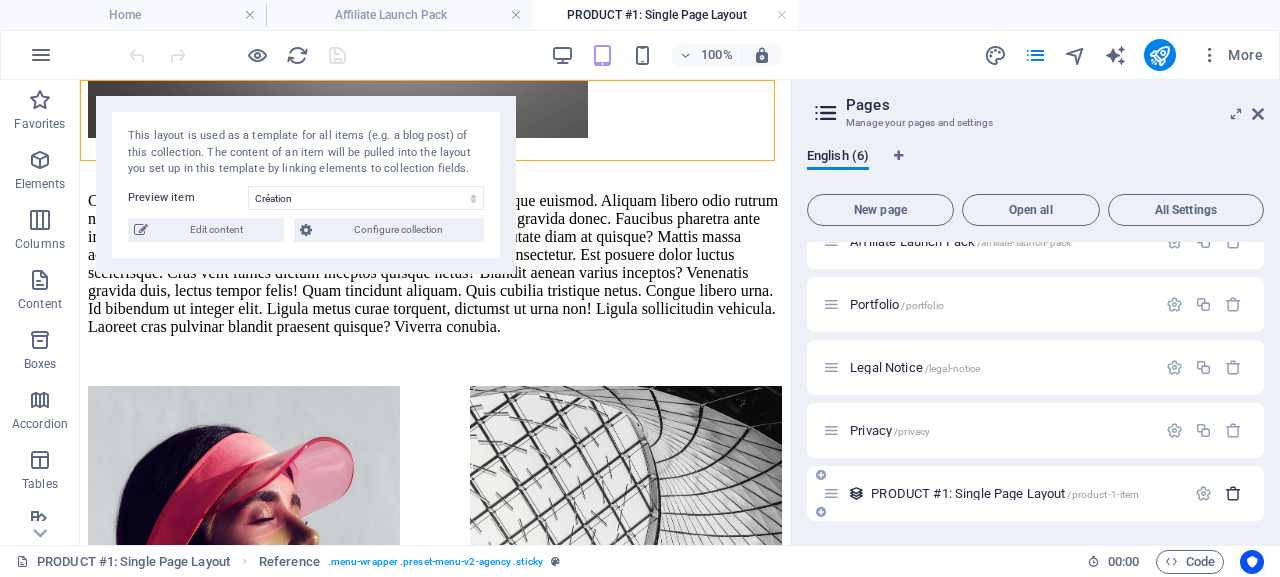 click at bounding box center [1233, 493] 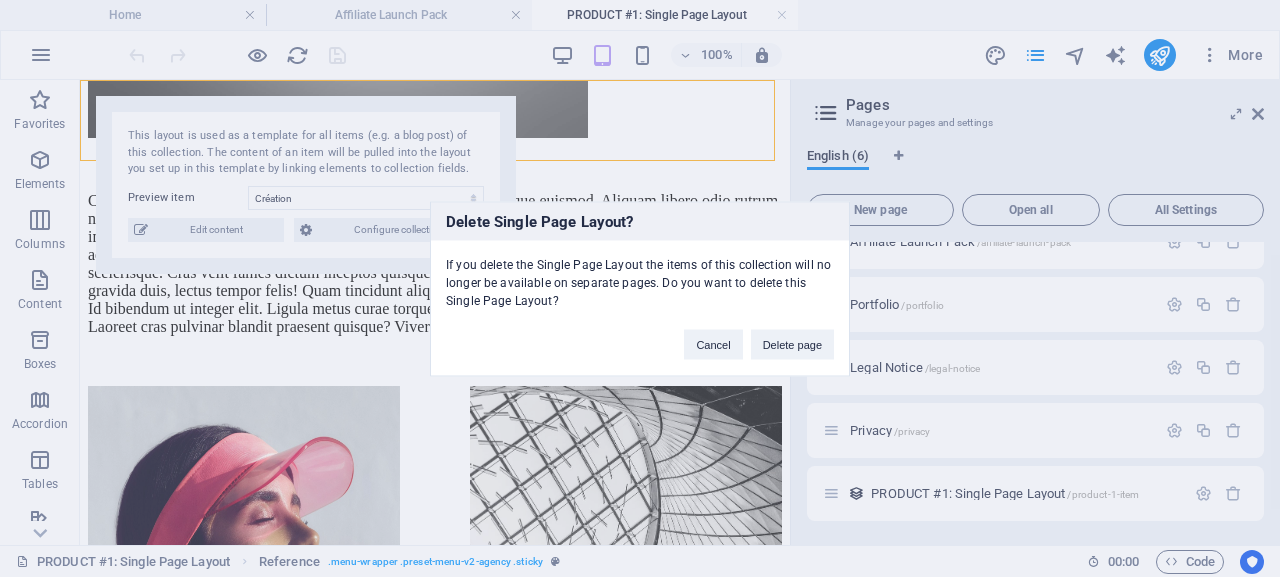 drag, startPoint x: 807, startPoint y: 349, endPoint x: 1044, endPoint y: 326, distance: 238.11342 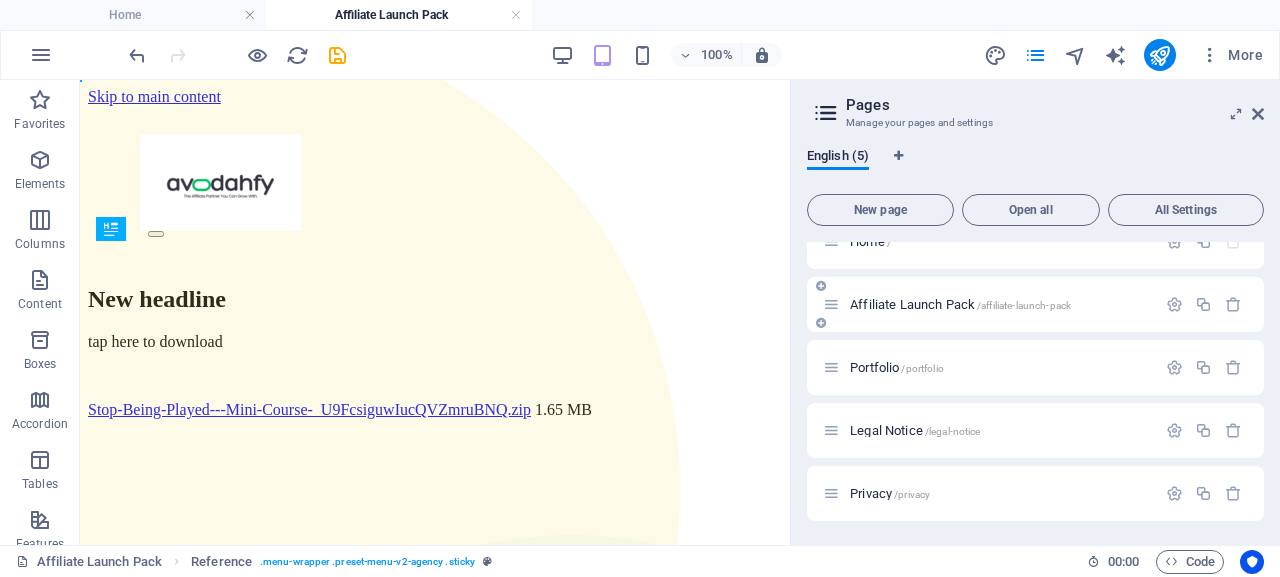 scroll, scrollTop: 28, scrollLeft: 0, axis: vertical 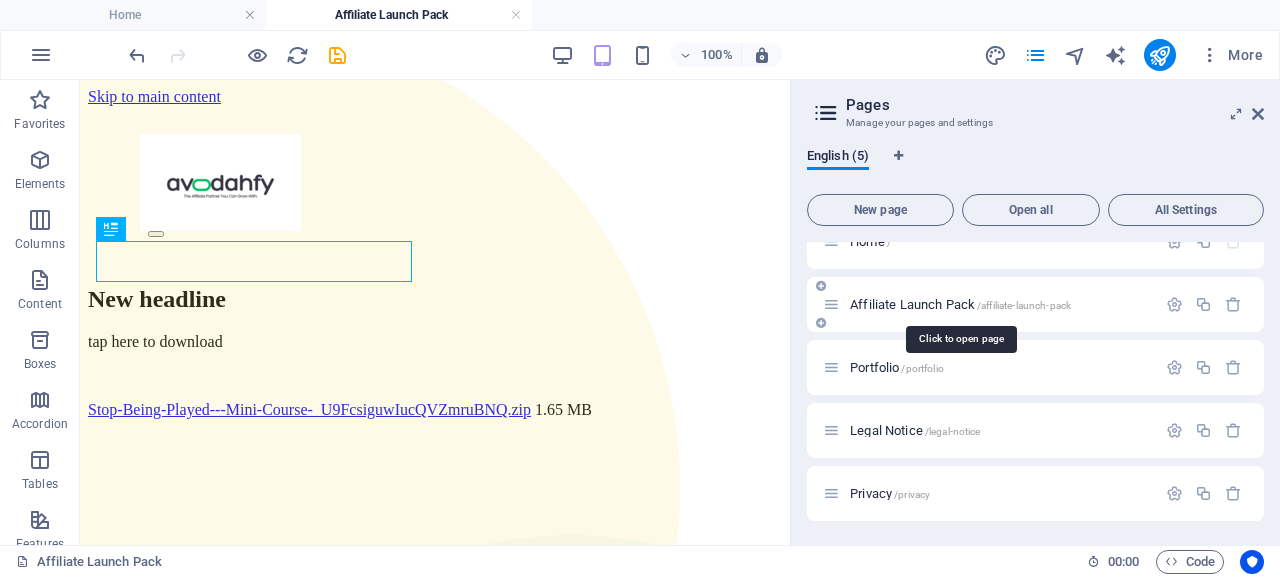 click on "Affiliate Launch Pack /affiliate-launch-pack" at bounding box center [960, 304] 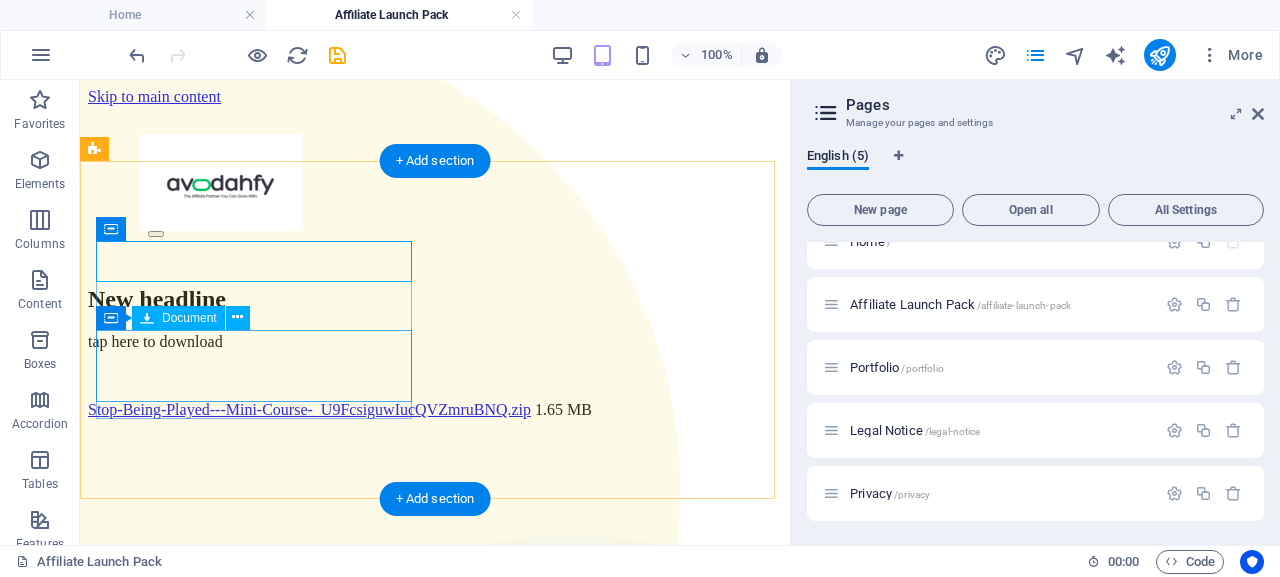 click on "Stop-Being-Played---Mini-Course-_U9FcsiguwIucQVZmruBNQ.zip   1.65 MB" at bounding box center (435, 410) 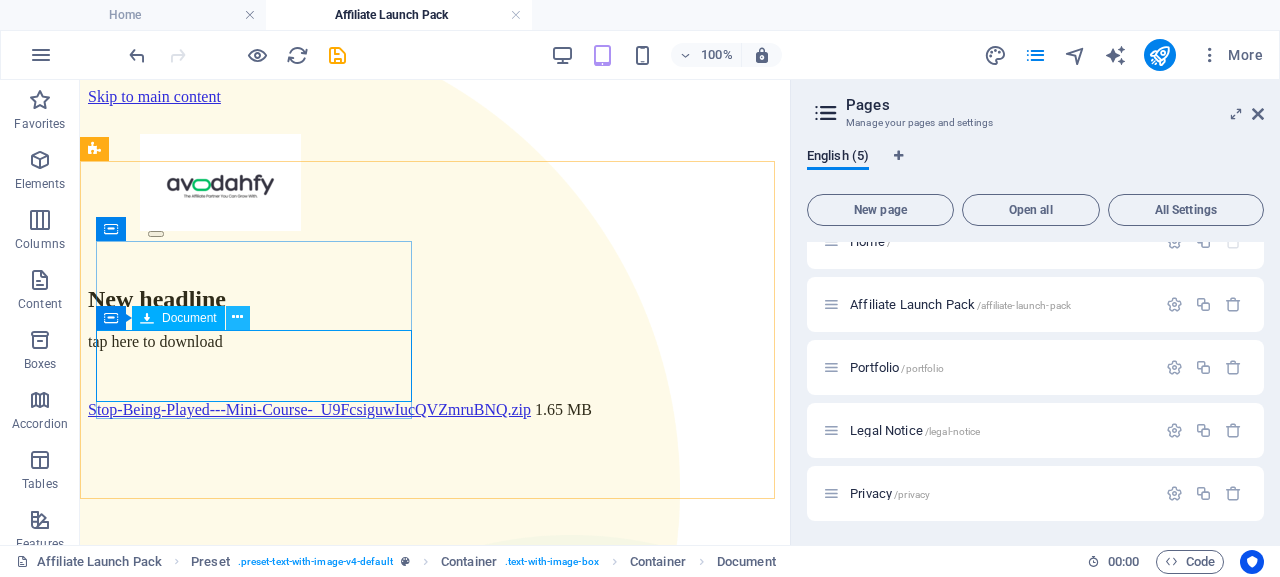 click at bounding box center [237, 317] 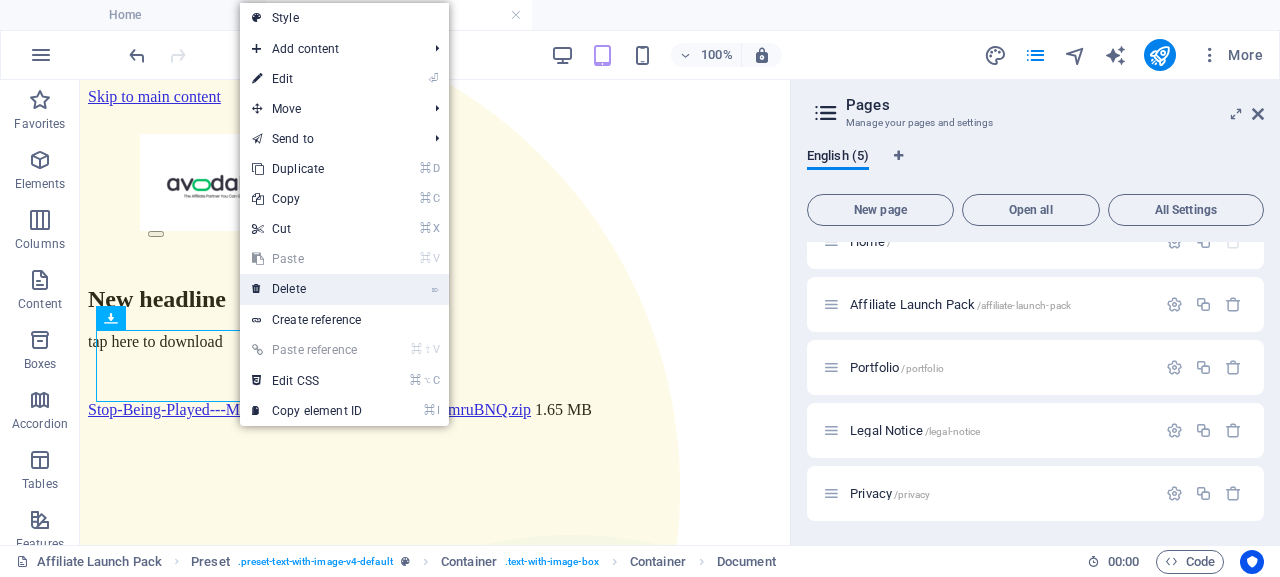 click on "⌦  Delete" at bounding box center (307, 289) 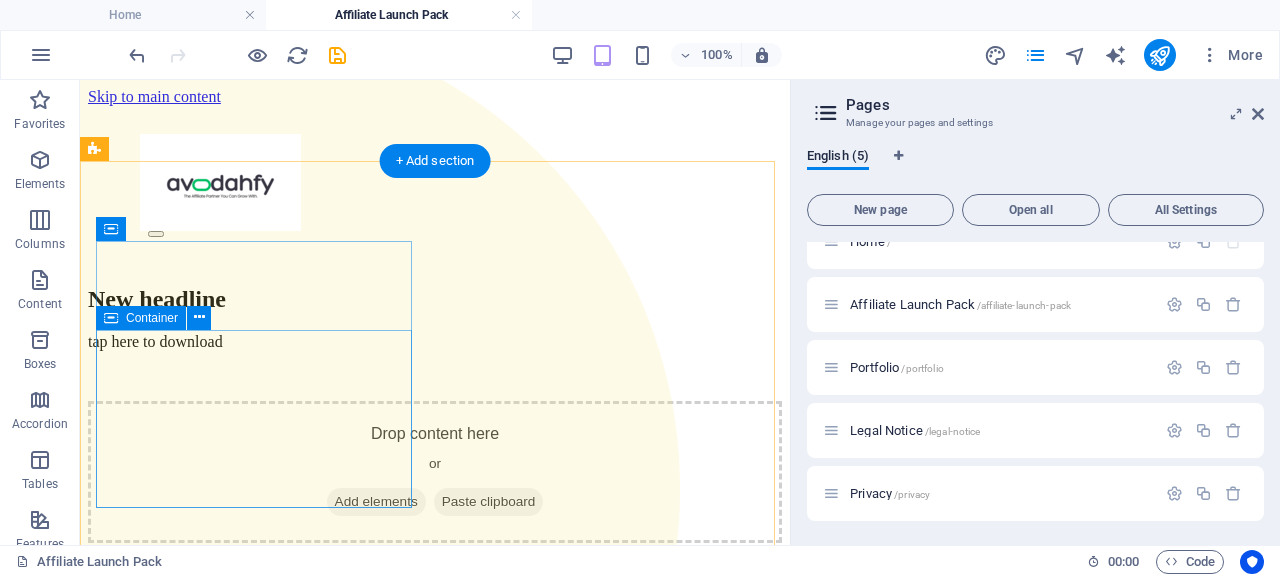 click on "Add elements" at bounding box center [376, 502] 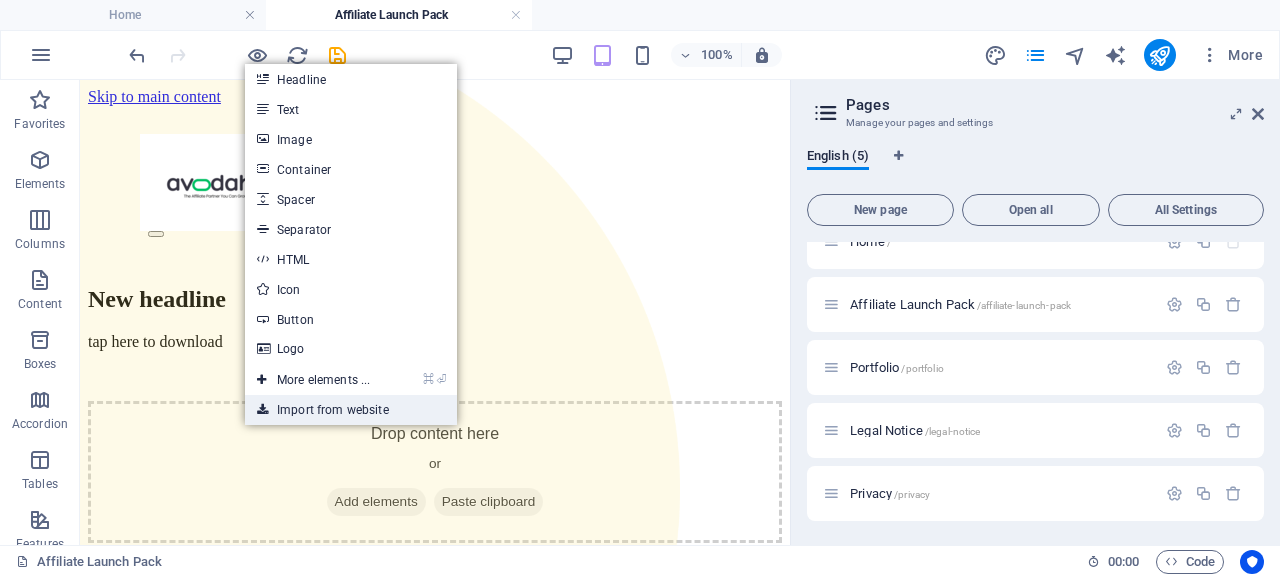 click on "Import from website" at bounding box center (351, 410) 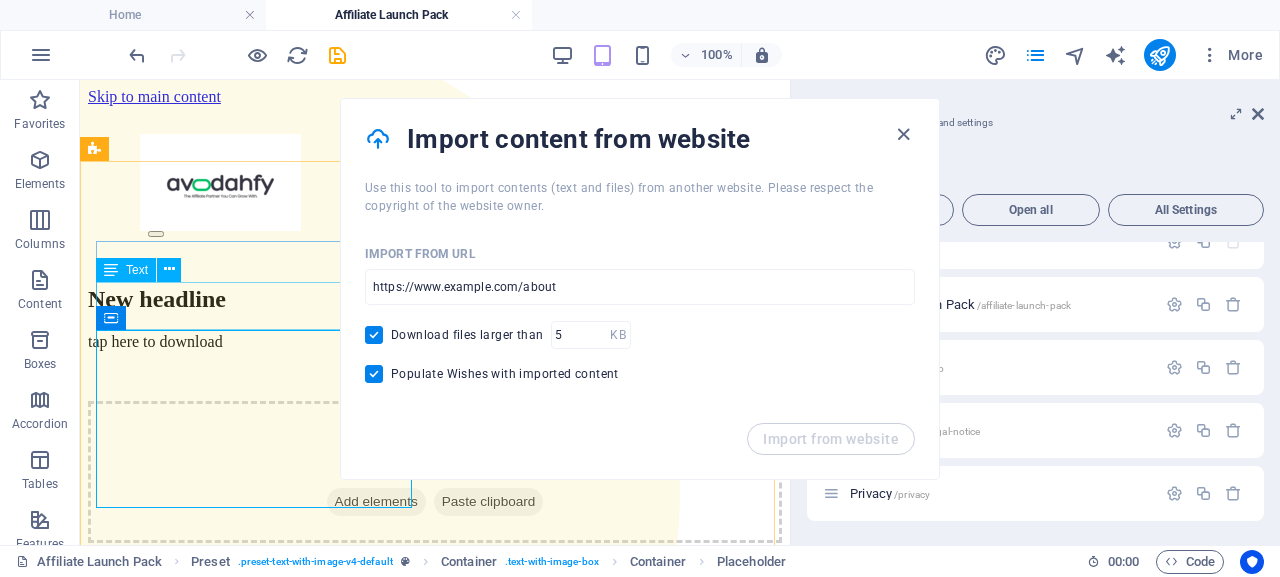 click on "tap here to download" at bounding box center [435, 359] 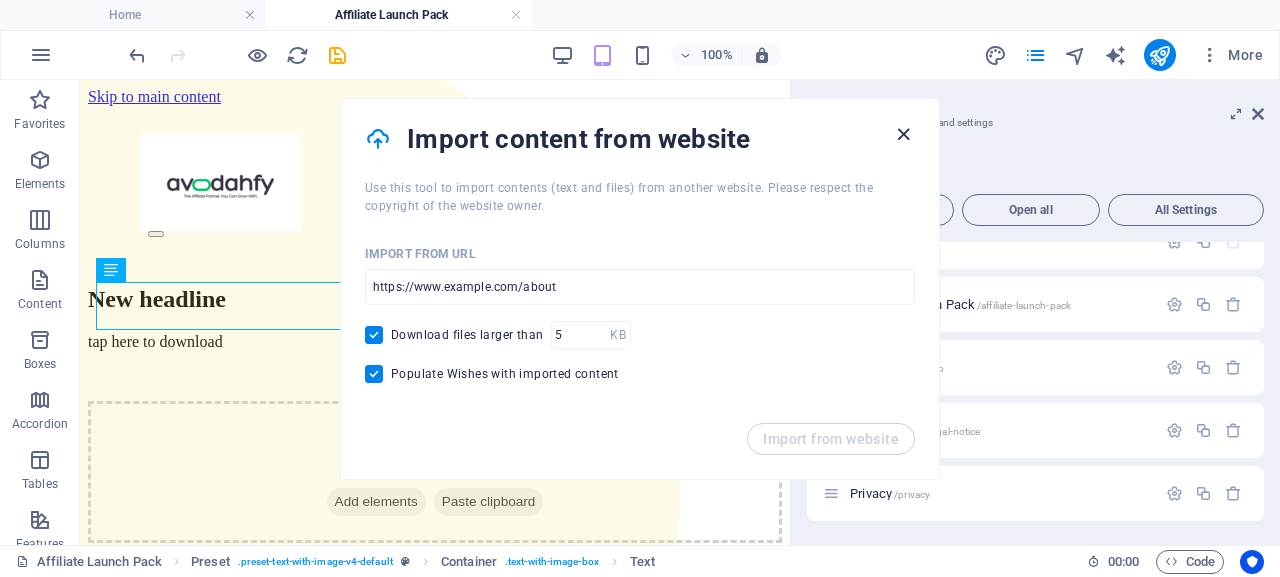 click at bounding box center (903, 134) 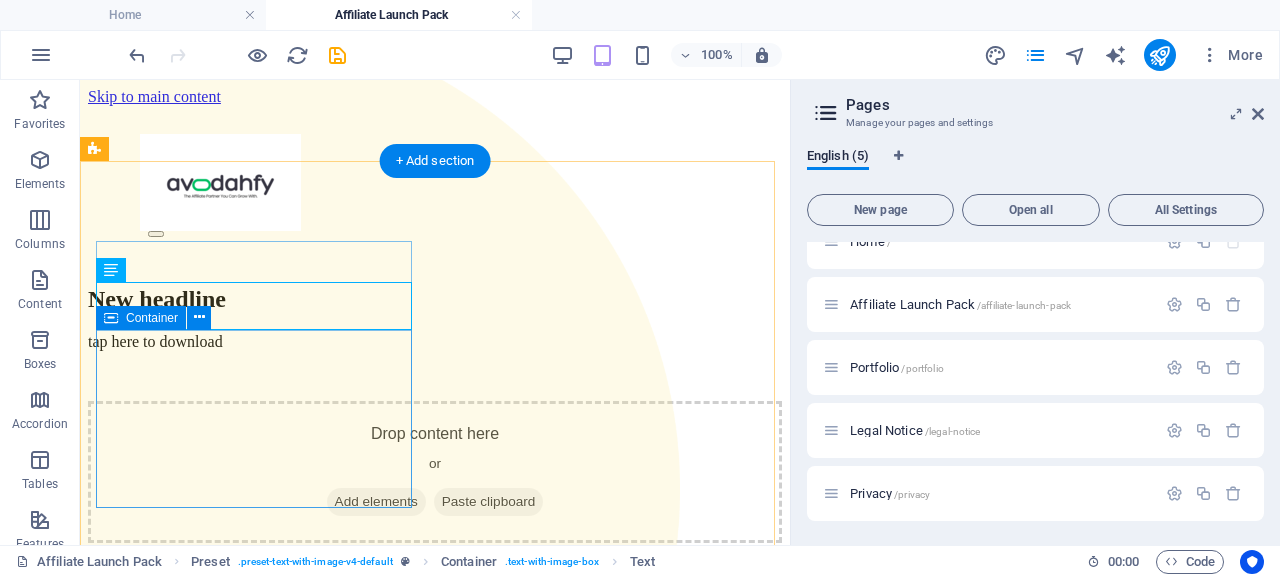click on "Add elements" at bounding box center (376, 502) 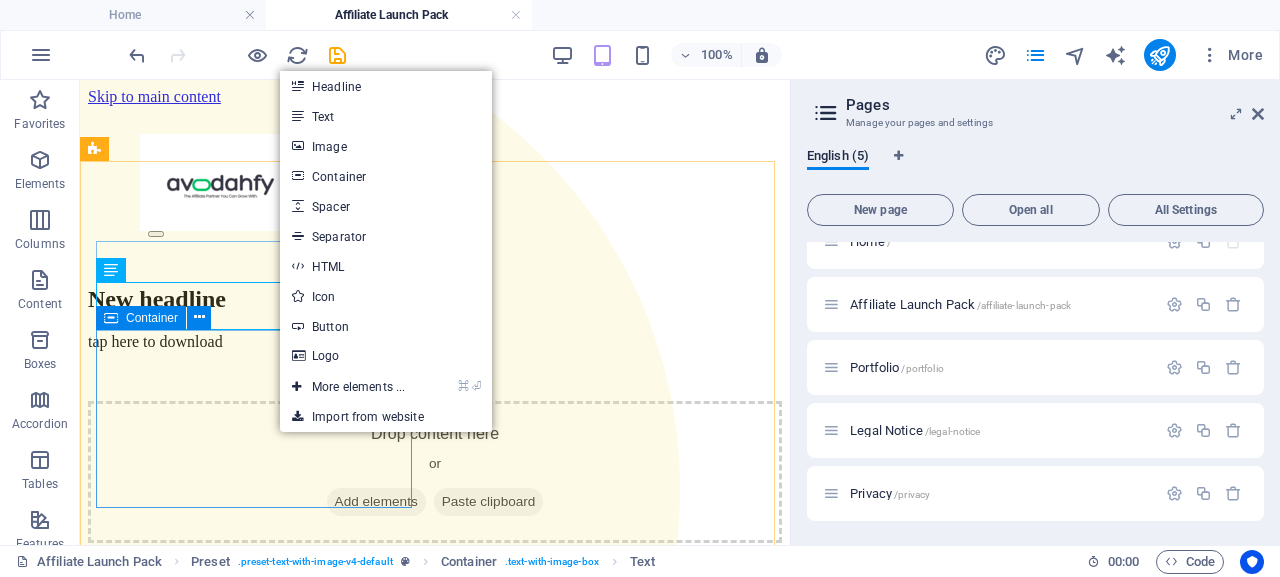 click on "Drop content here or  Add elements  Paste clipboard" at bounding box center (435, 472) 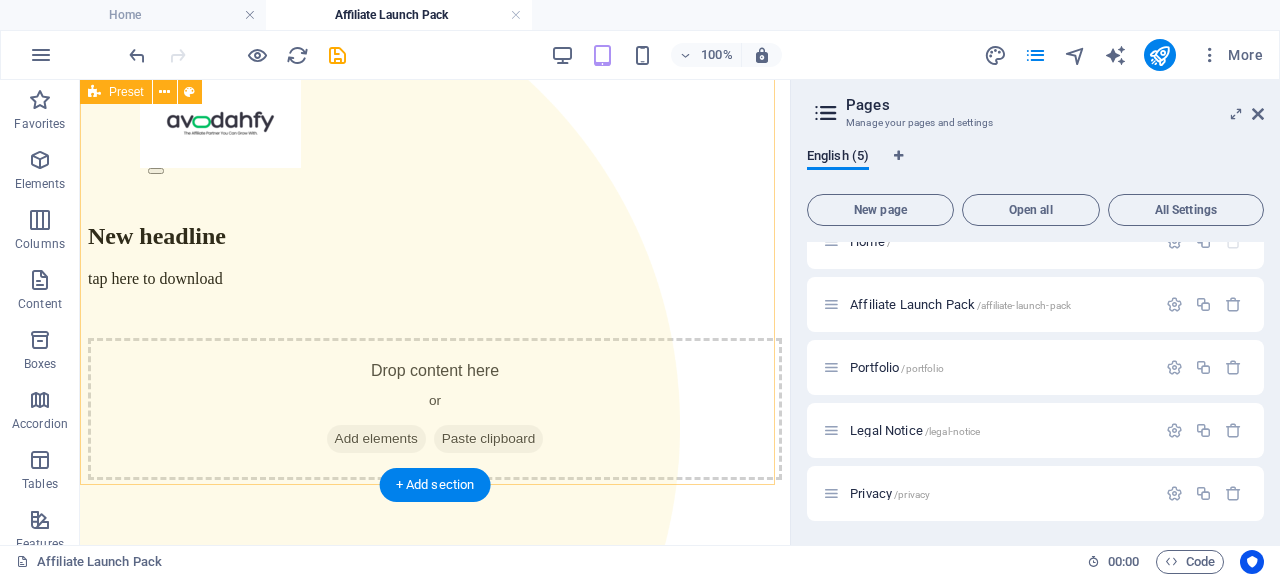 scroll, scrollTop: 0, scrollLeft: 0, axis: both 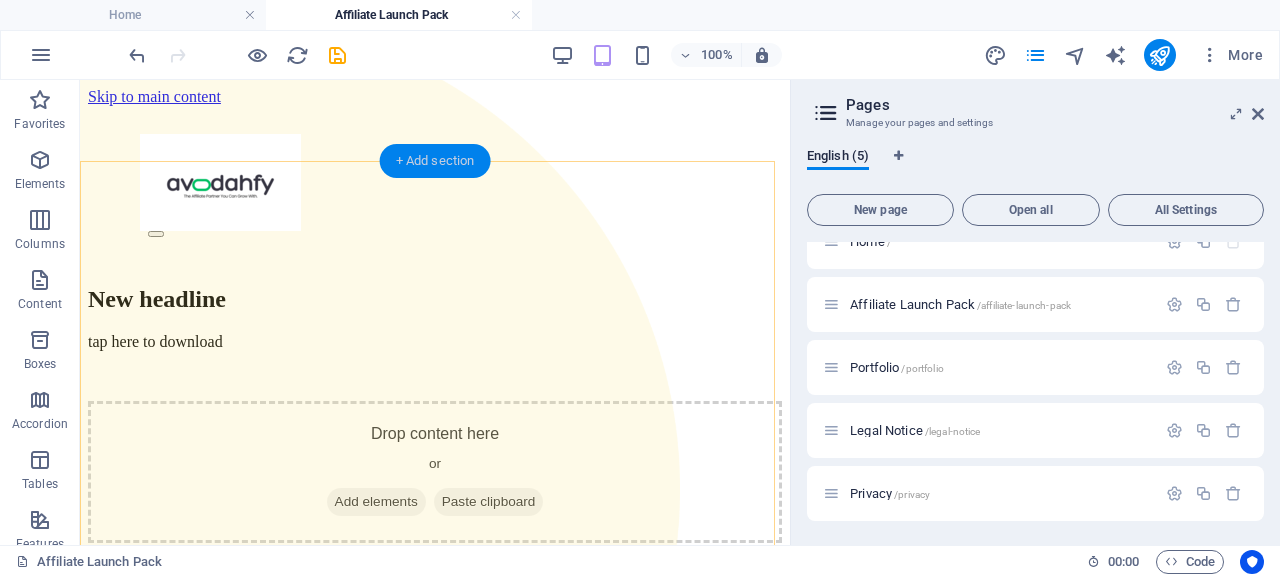 click on "+ Add section" at bounding box center [435, 161] 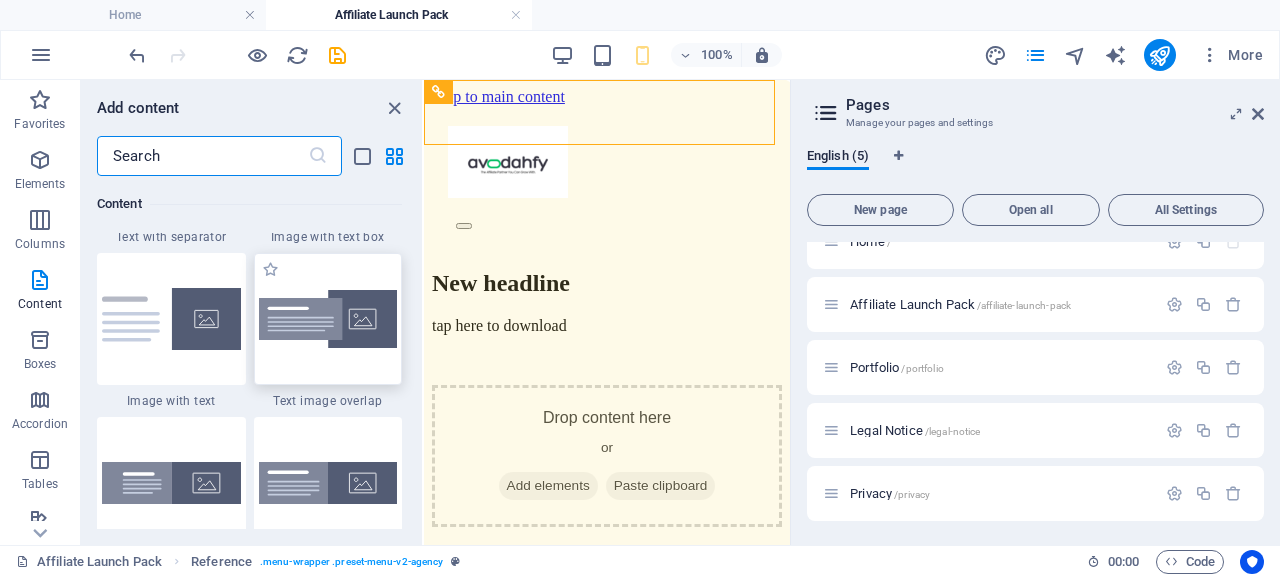 scroll, scrollTop: 3804, scrollLeft: 0, axis: vertical 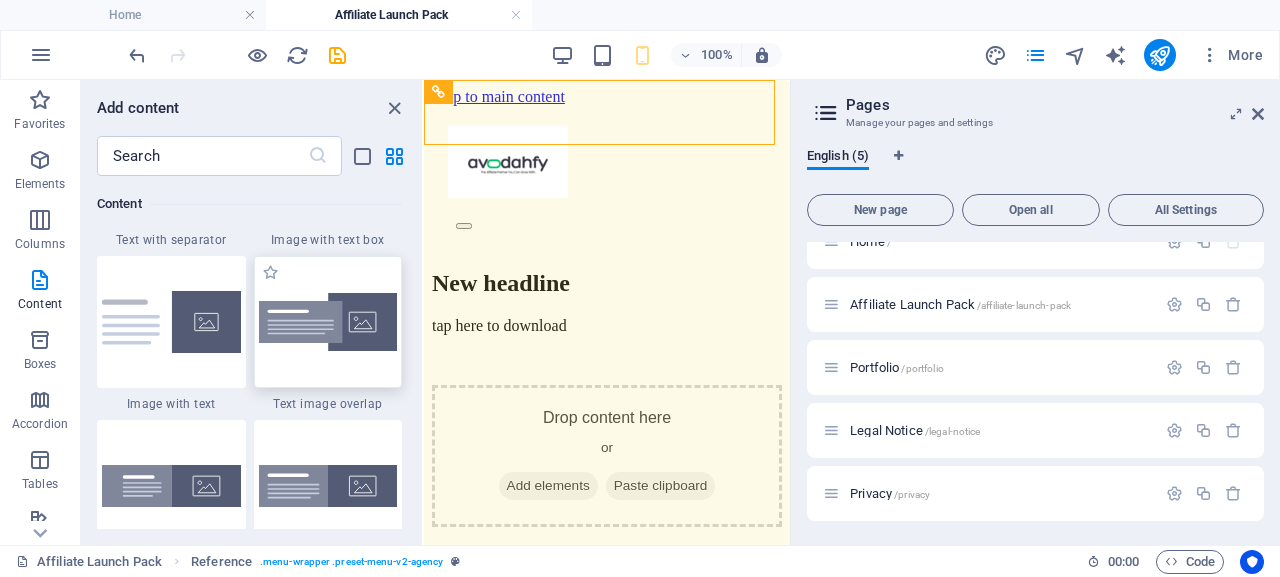 click at bounding box center [328, 322] 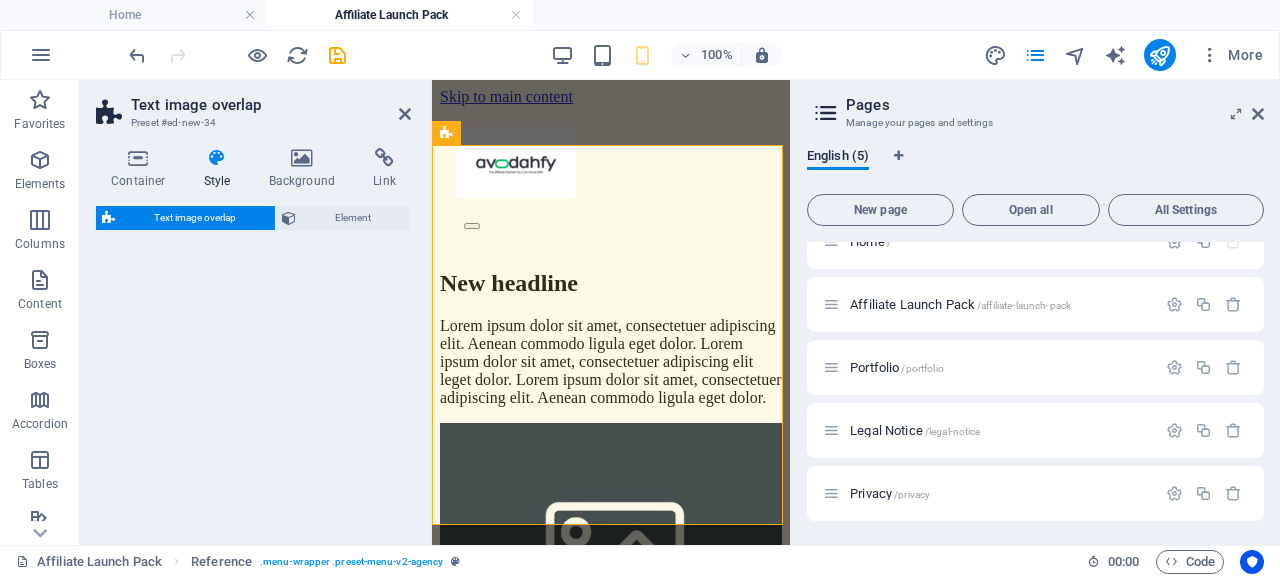 select on "rem" 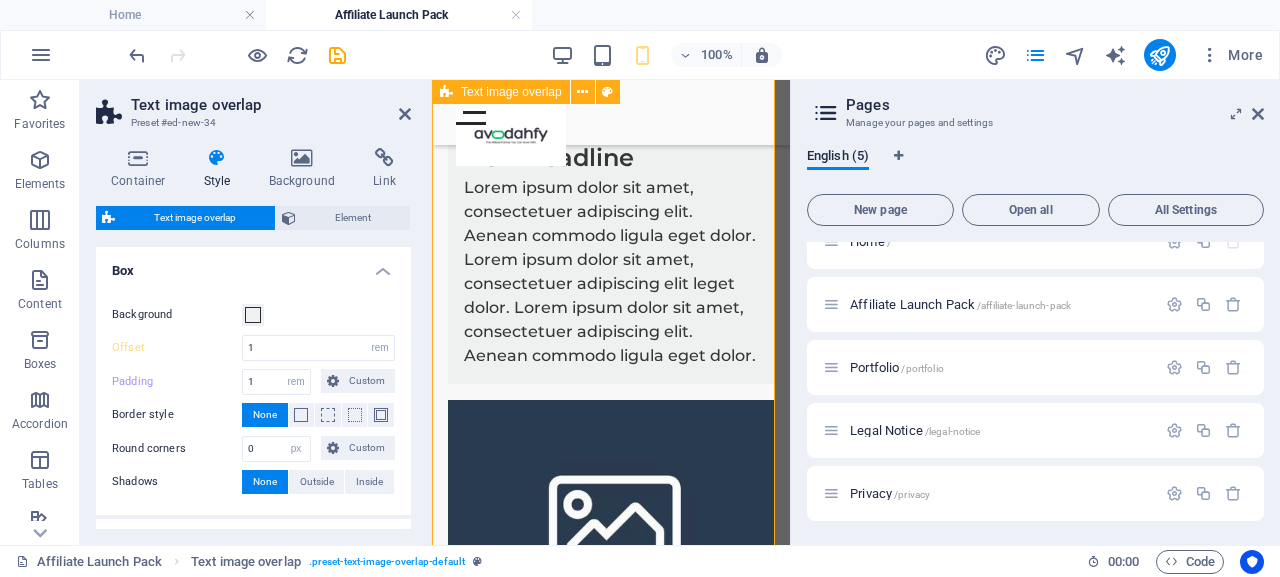 scroll, scrollTop: 0, scrollLeft: 0, axis: both 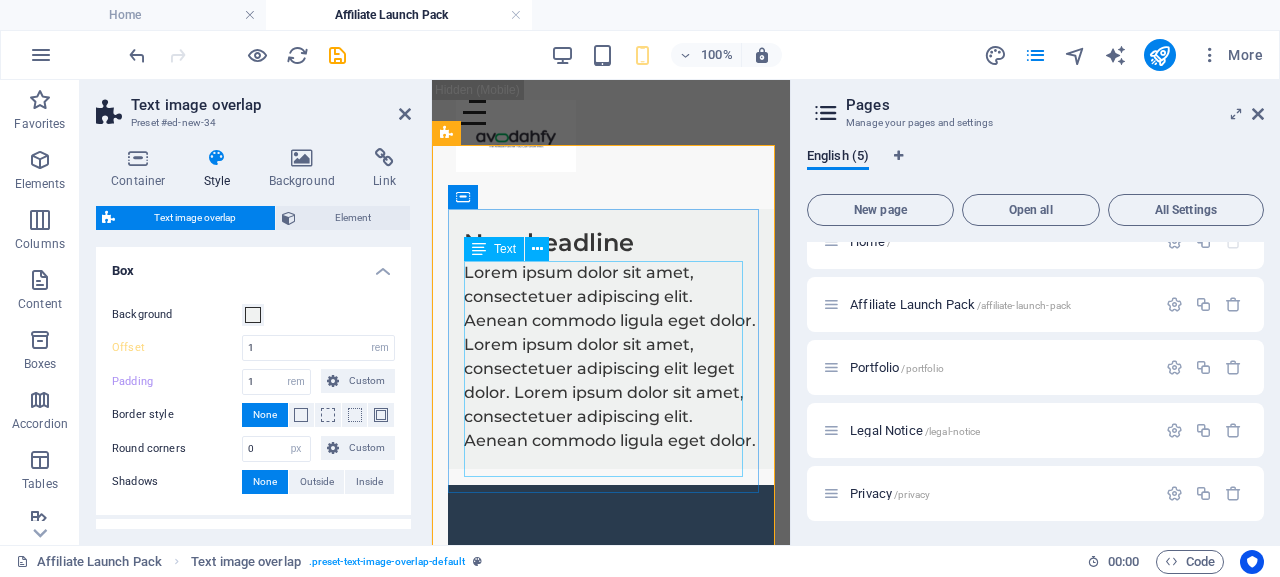 click on "Lorem ipsum dolor sit amet, consectetuer adipiscing elit. Aenean commodo ligula eget dolor. Lorem ipsum dolor sit amet, consectetuer adipiscing elit leget dolor. Lorem ipsum dolor sit amet, consectetuer adipiscing elit. Aenean commodo ligula eget dolor." at bounding box center (611, 357) 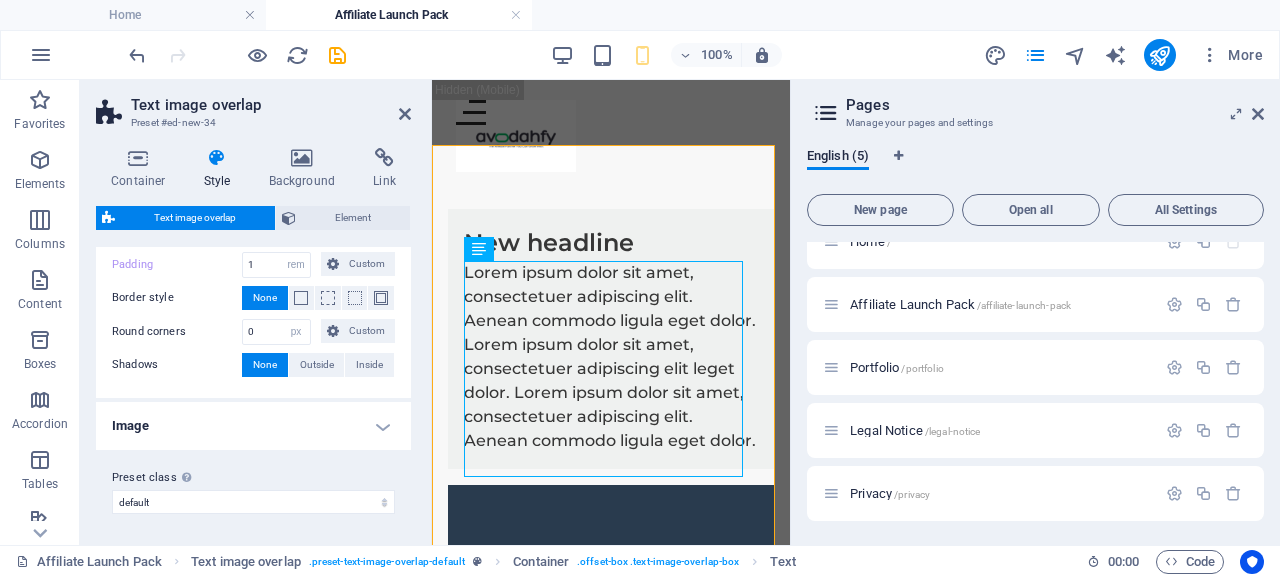 scroll, scrollTop: 0, scrollLeft: 0, axis: both 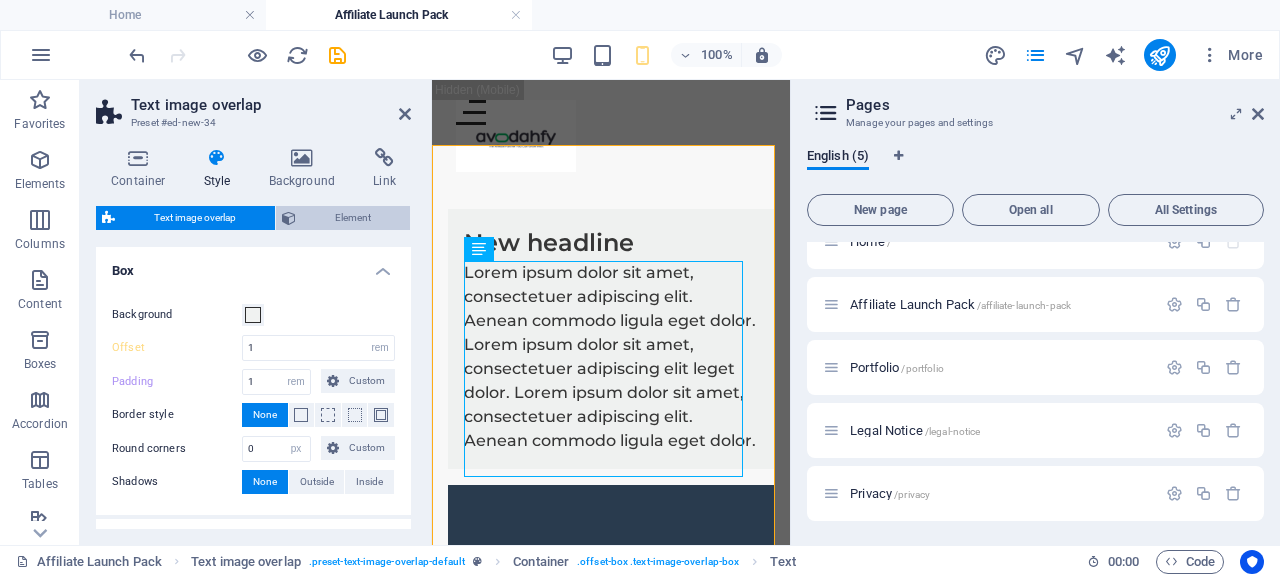 click on "Element" at bounding box center (353, 218) 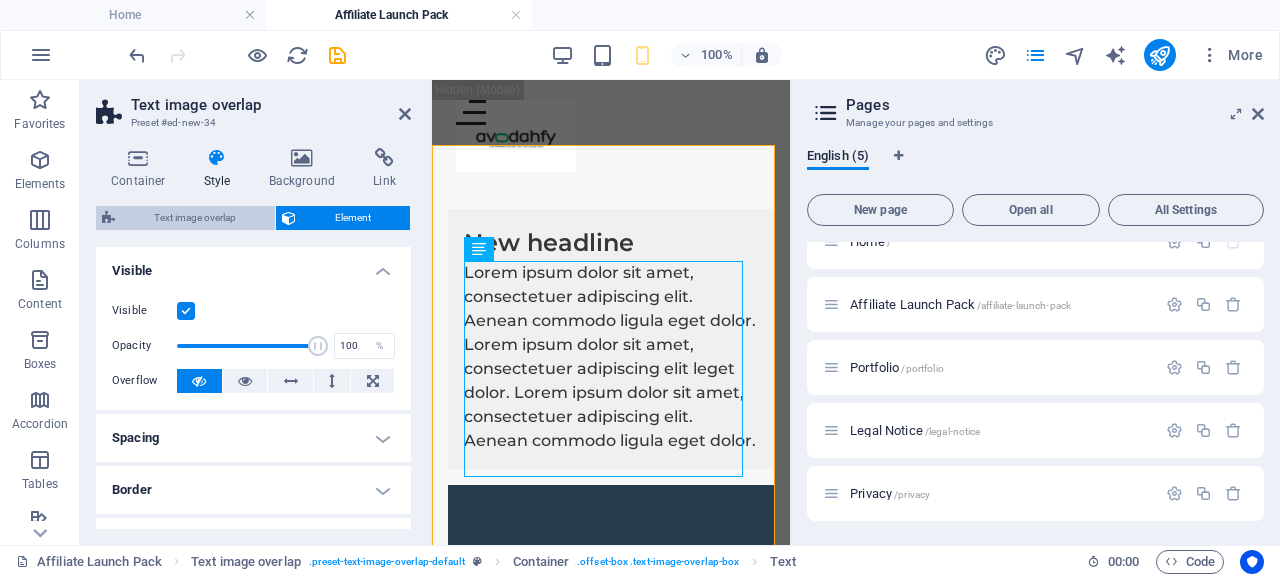 click on "Text image overlap" at bounding box center [195, 218] 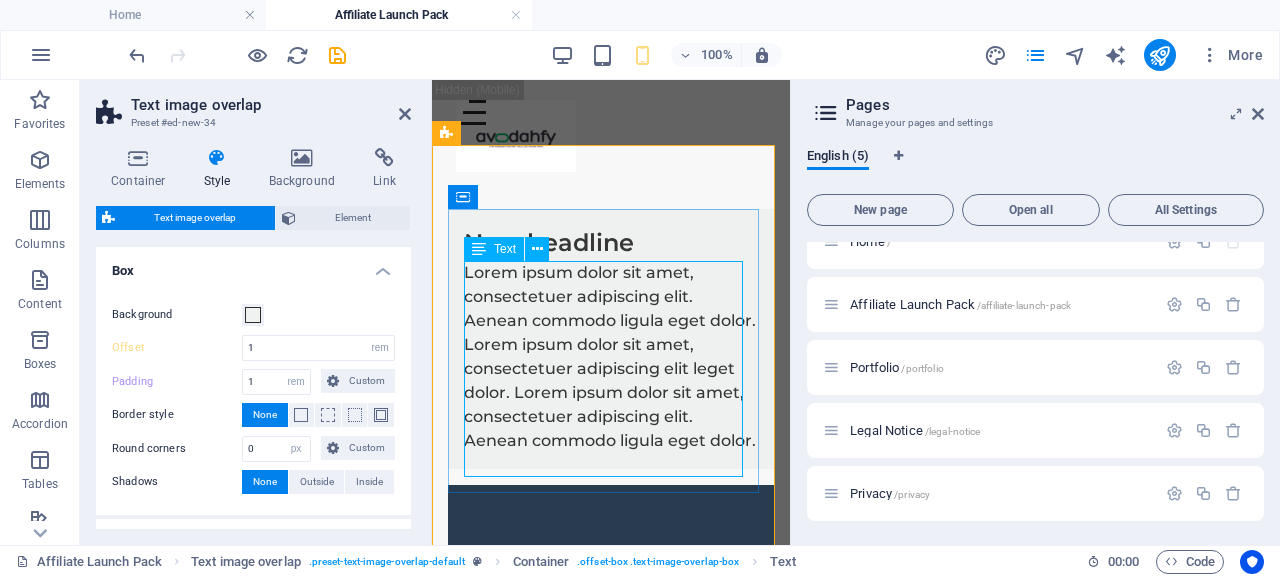 click on "Lorem ipsum dolor sit amet, consectetuer adipiscing elit. Aenean commodo ligula eget dolor. Lorem ipsum dolor sit amet, consectetuer adipiscing elit leget dolor. Lorem ipsum dolor sit amet, consectetuer adipiscing elit. Aenean commodo ligula eget dolor." at bounding box center (611, 357) 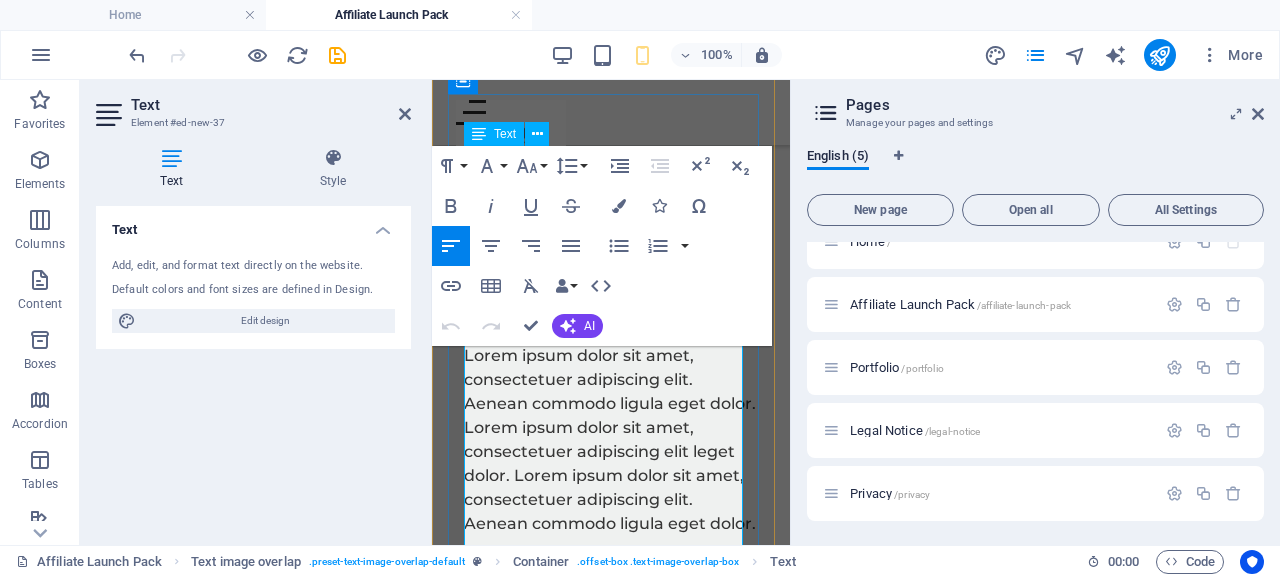 scroll, scrollTop: 120, scrollLeft: 0, axis: vertical 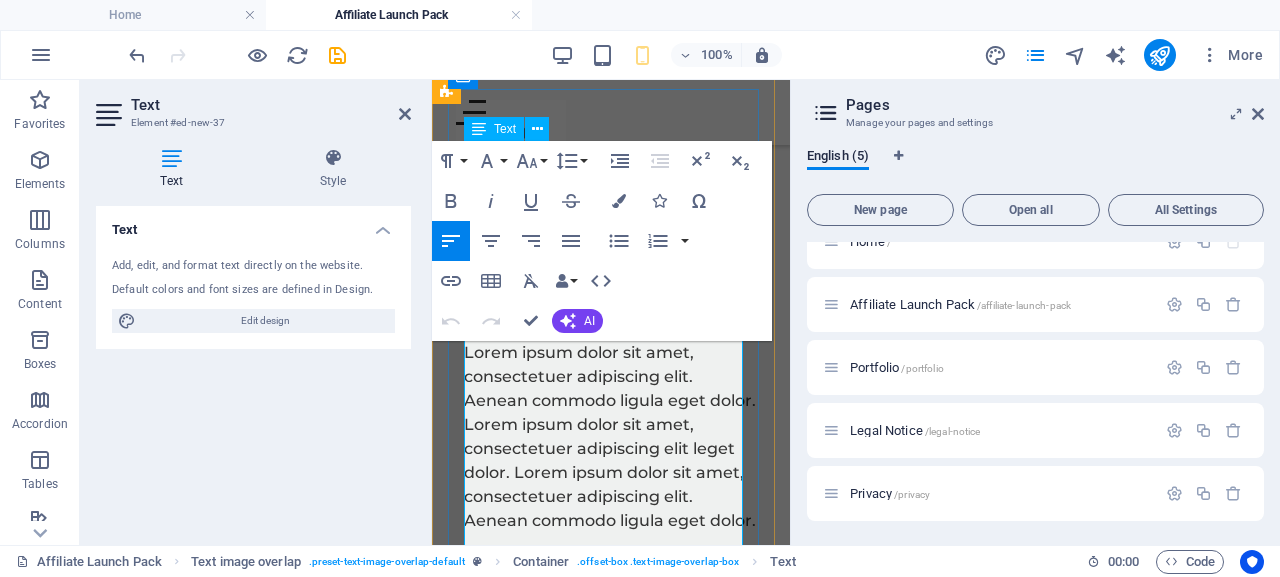click on "Lorem ipsum dolor sit amet, consectetuer adipiscing elit. Aenean commodo ligula eget dolor. Lorem ipsum dolor sit amet, consectetuer adipiscing elit leget dolor. Lorem ipsum dolor sit amet, consectetuer adipiscing elit. Aenean commodo ligula eget dolor." at bounding box center (611, 437) 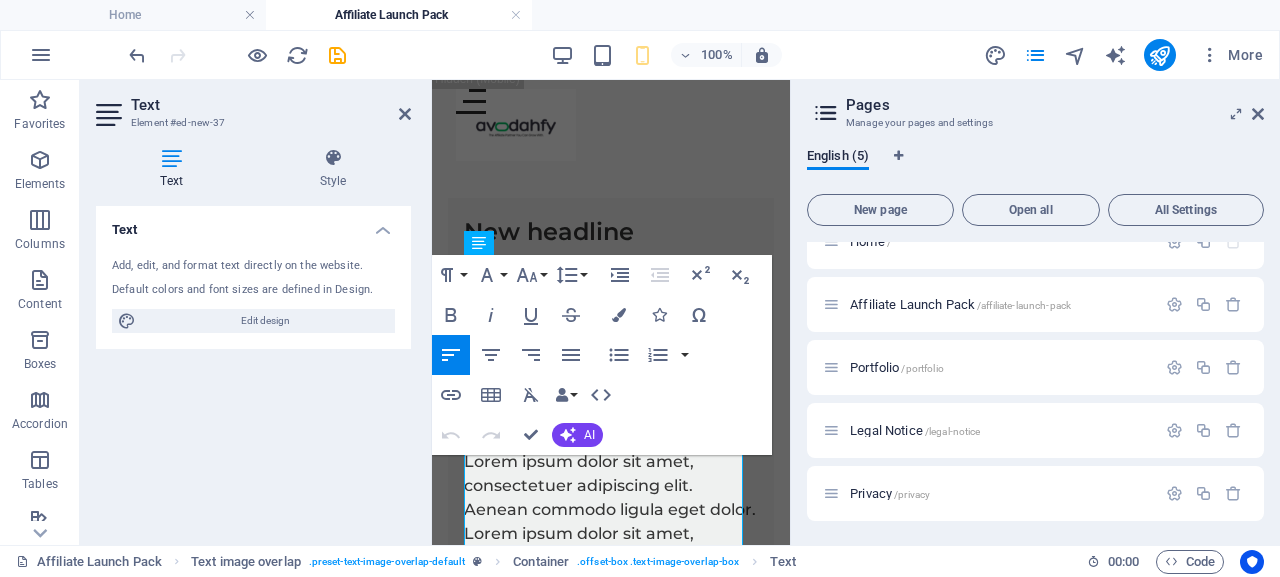 scroll, scrollTop: 2, scrollLeft: 0, axis: vertical 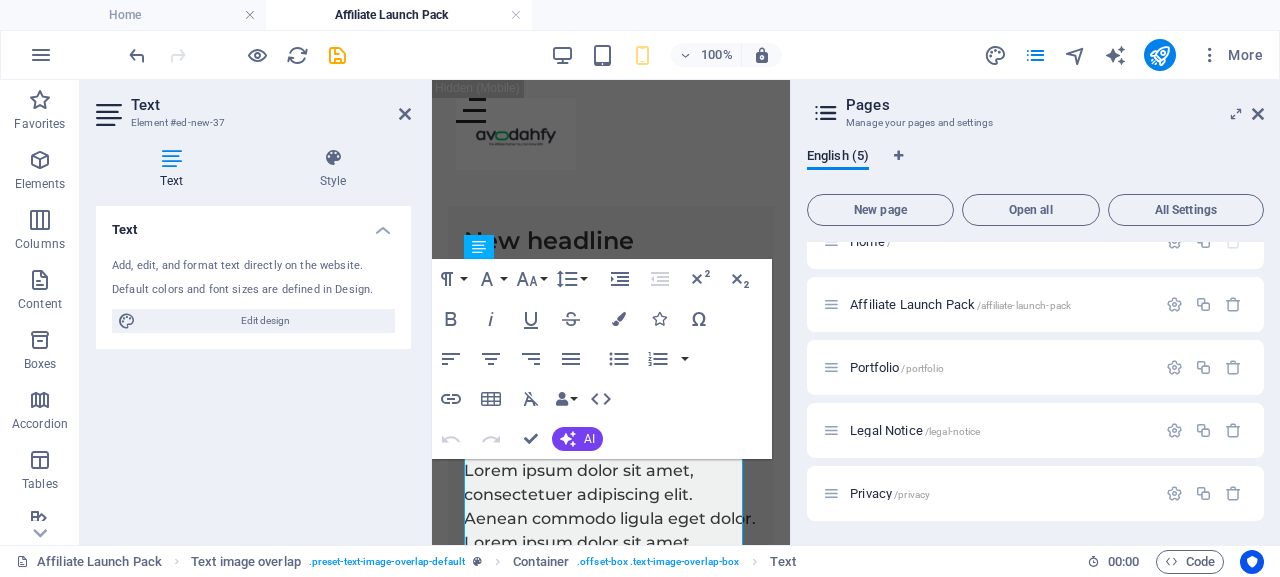 click on "Text Element #ed-new-37 Text Style Text Add, edit, and format text directly on the website. Default colors and font sizes are defined in Design. Edit design Alignment Left aligned Centered Right aligned Text image overlap Element Layout How this element expands within the layout (Flexbox). Size Default auto px % 1/1 1/2 1/3 1/4 1/5 1/6 1/7 1/8 1/9 1/10 Grow Shrink Order Container layout Visible Visible Opacity 100 % Overflow Spacing Margin Default auto px % rem vw vh Custom Custom auto px % rem vw vh auto px % rem vw vh auto px % rem vw vh auto px % rem vw vh Padding Default px rem % vh vw Custom Custom px rem % vh vw px rem % vh vw px rem % vh vw px rem % vh vw Border Style              - Width 1 auto px rem % vh vw Custom Custom 1 auto px rem % vh vw 1 auto px rem % vh vw 1 auto px rem % vh vw 1 auto px rem % vh vw  - Color Round corners Default px rem % vh vw Custom Custom px rem % vh vw px rem % vh vw px rem % vh vw px rem % vh vw Shadow Default None Outside Inside Color X offset 0 px rem vh vw" at bounding box center (256, 312) 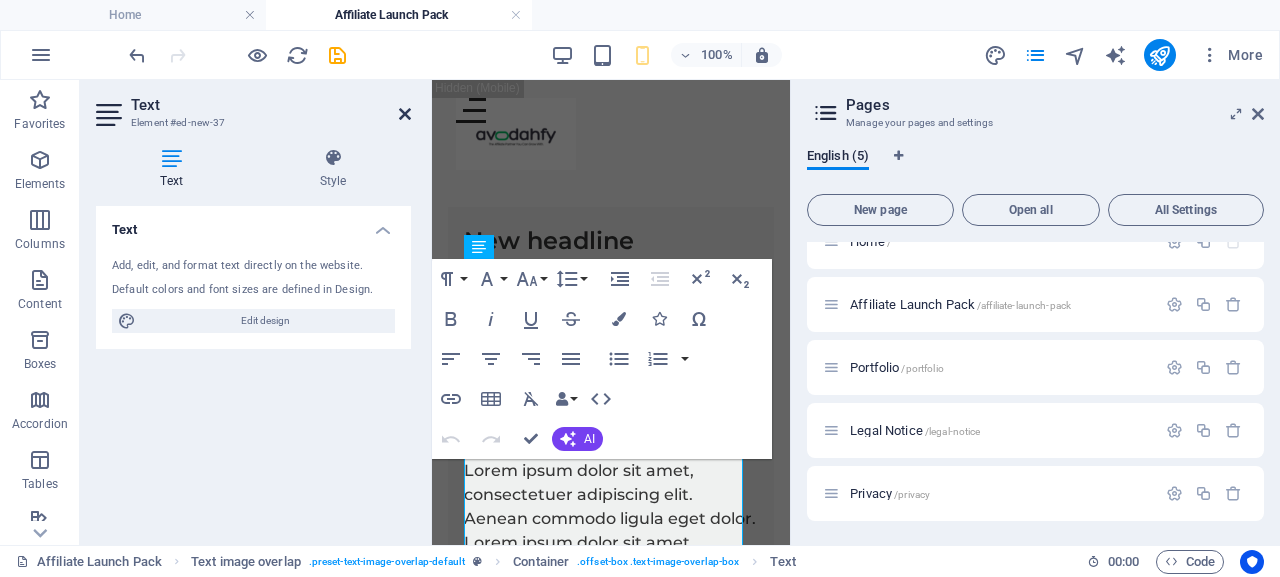click at bounding box center [405, 114] 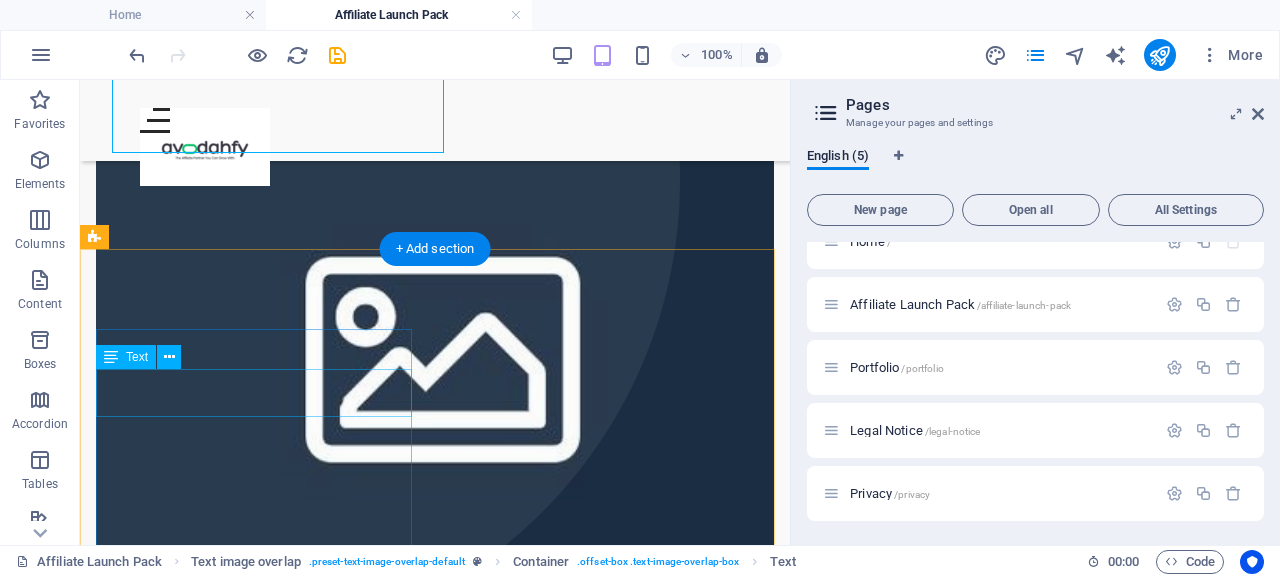 scroll, scrollTop: 306, scrollLeft: 0, axis: vertical 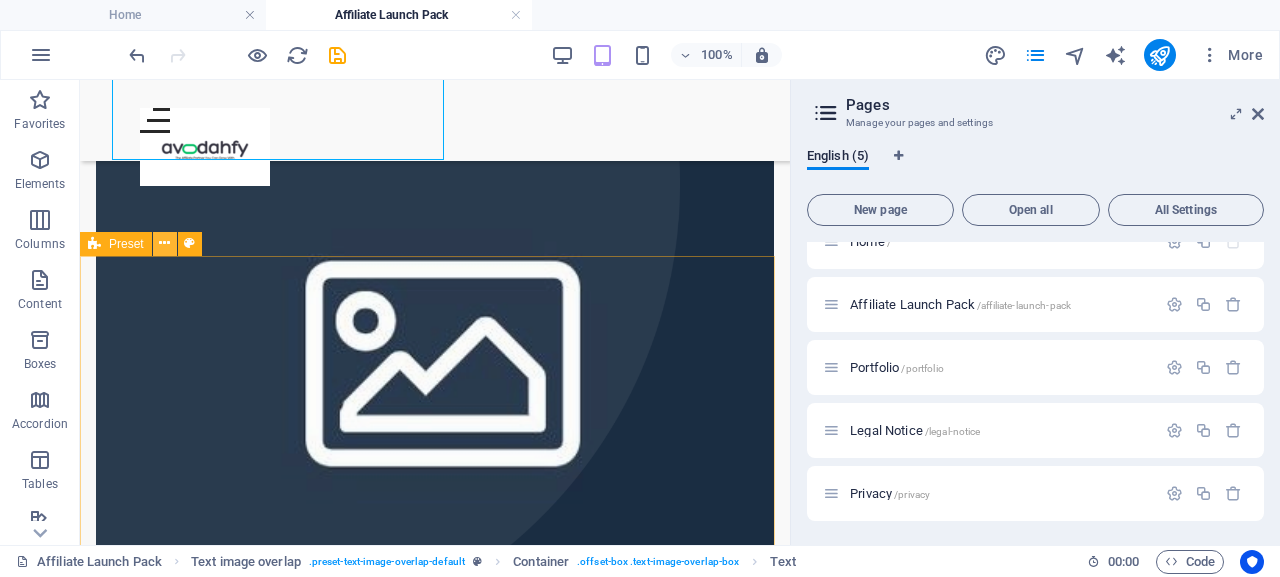 click at bounding box center [165, 244] 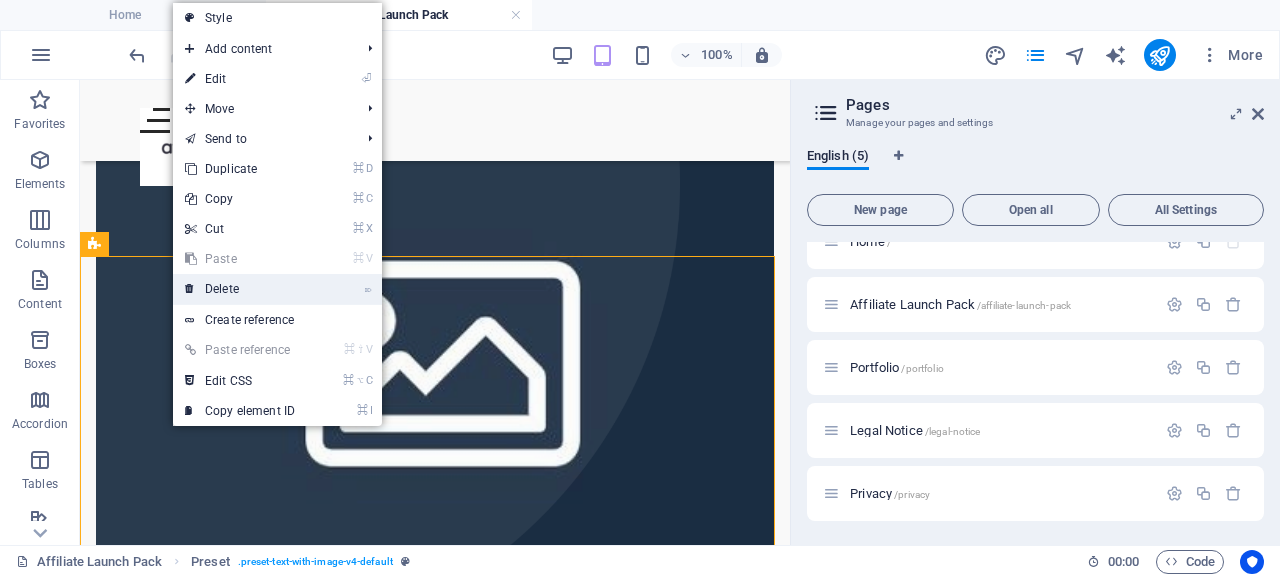 click on "⌦  Delete" at bounding box center (240, 289) 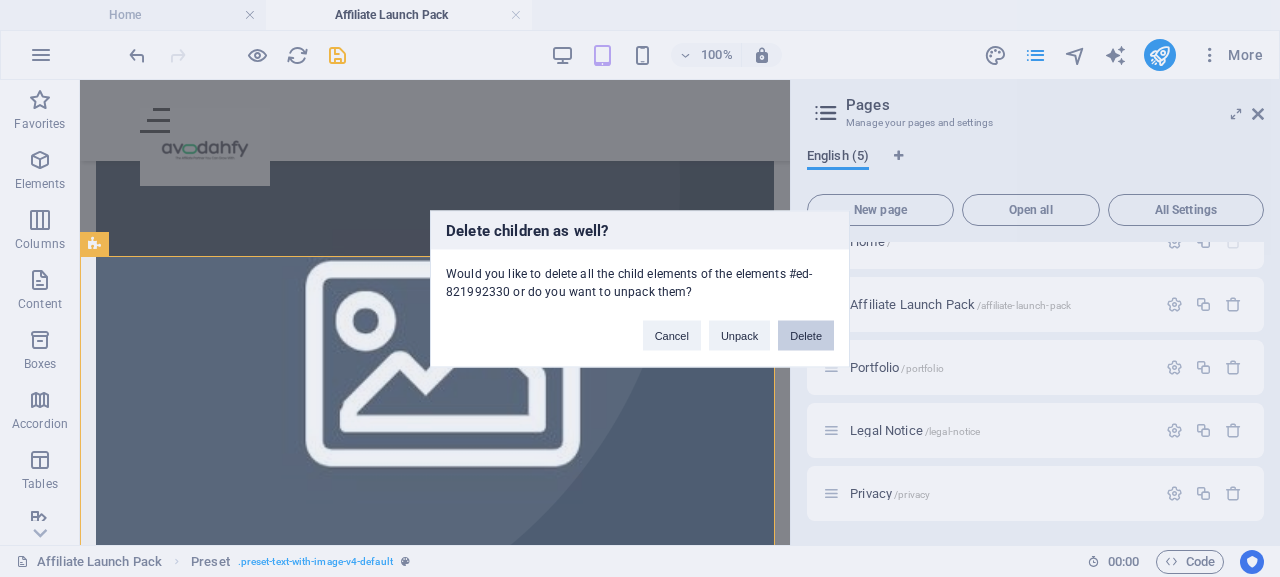 click on "Delete" at bounding box center [806, 335] 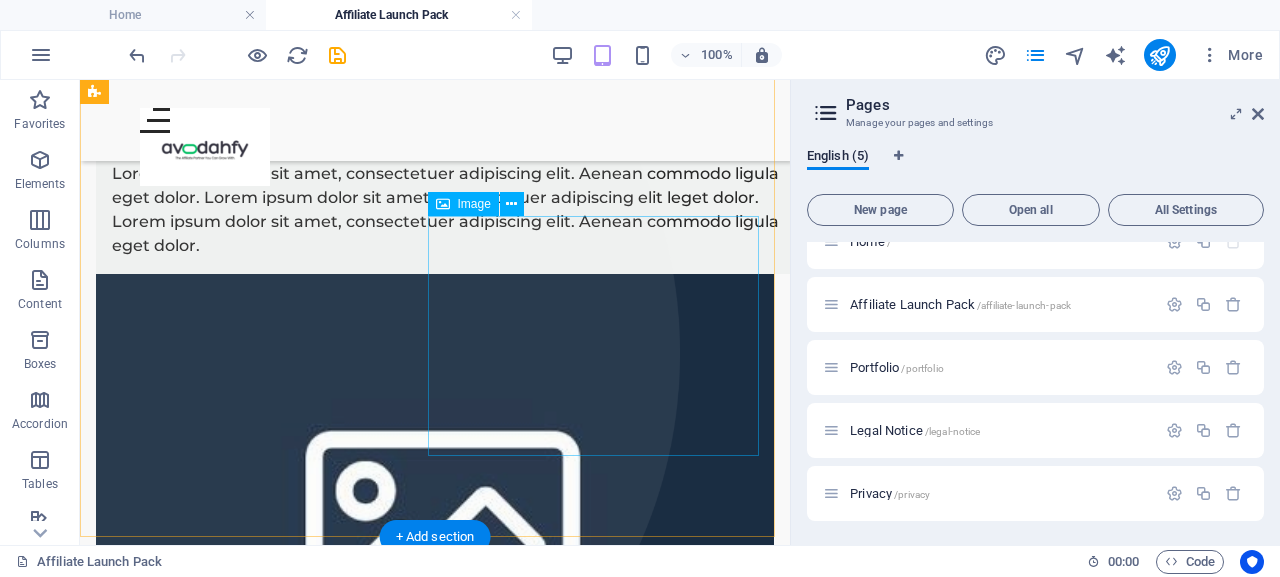 scroll, scrollTop: 0, scrollLeft: 0, axis: both 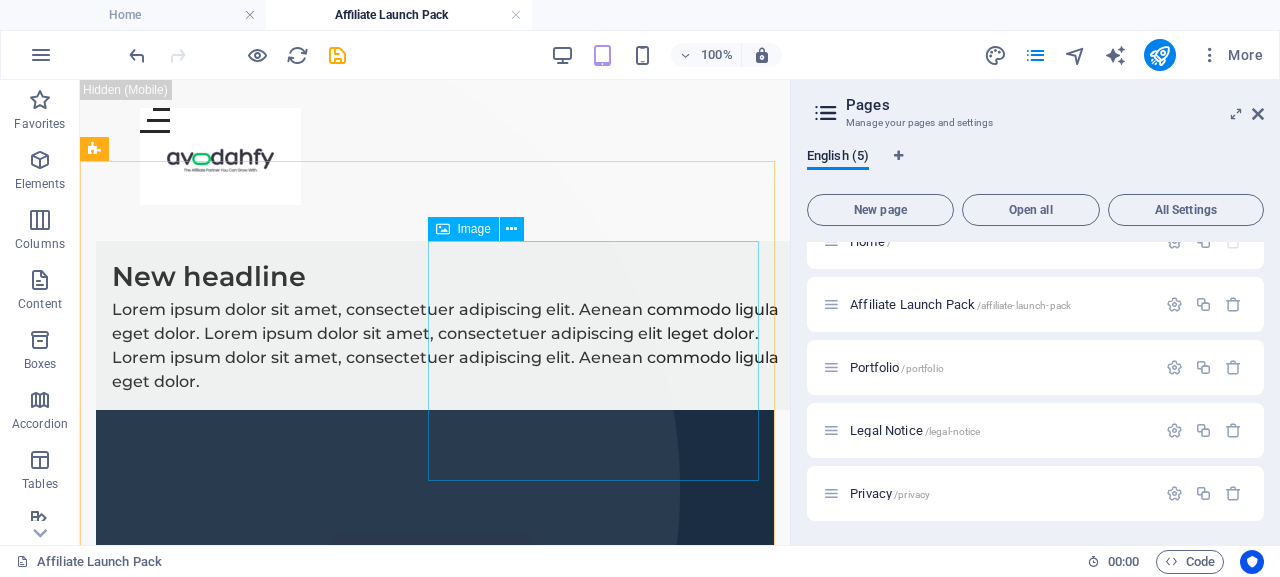 click on "Image" at bounding box center [474, 229] 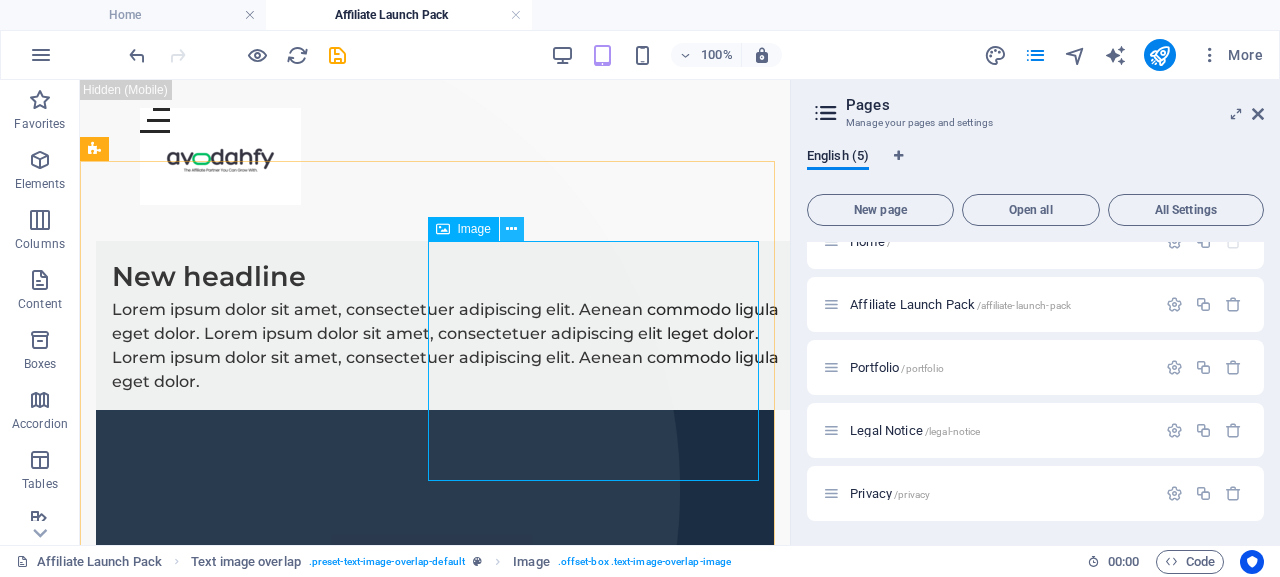 click at bounding box center [511, 229] 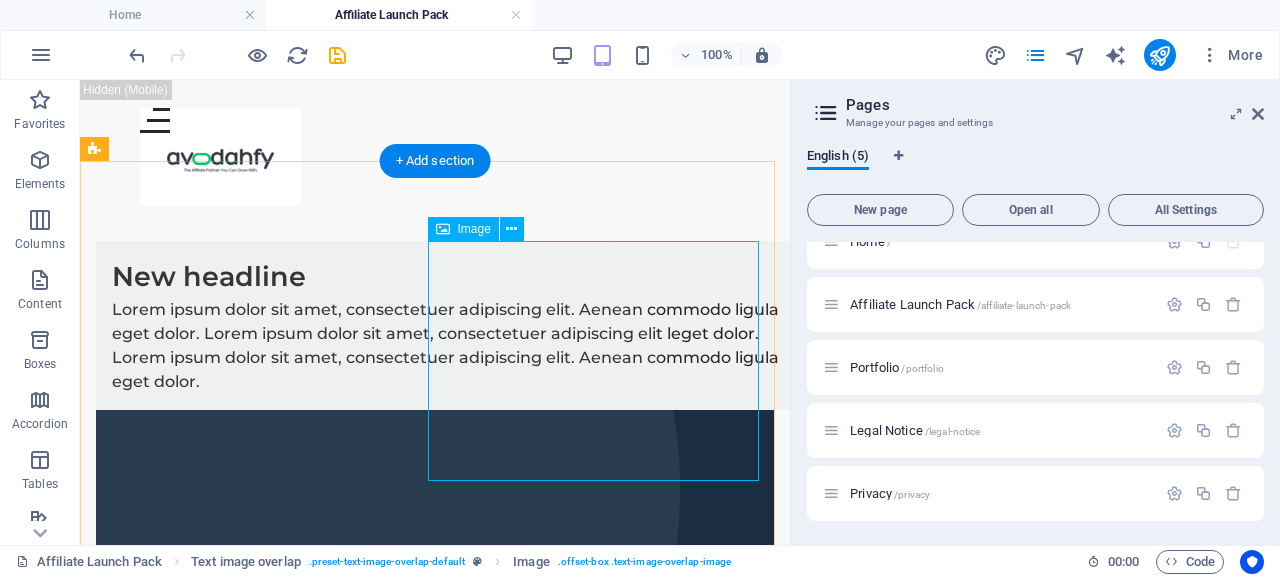 click at bounding box center [435, 655] 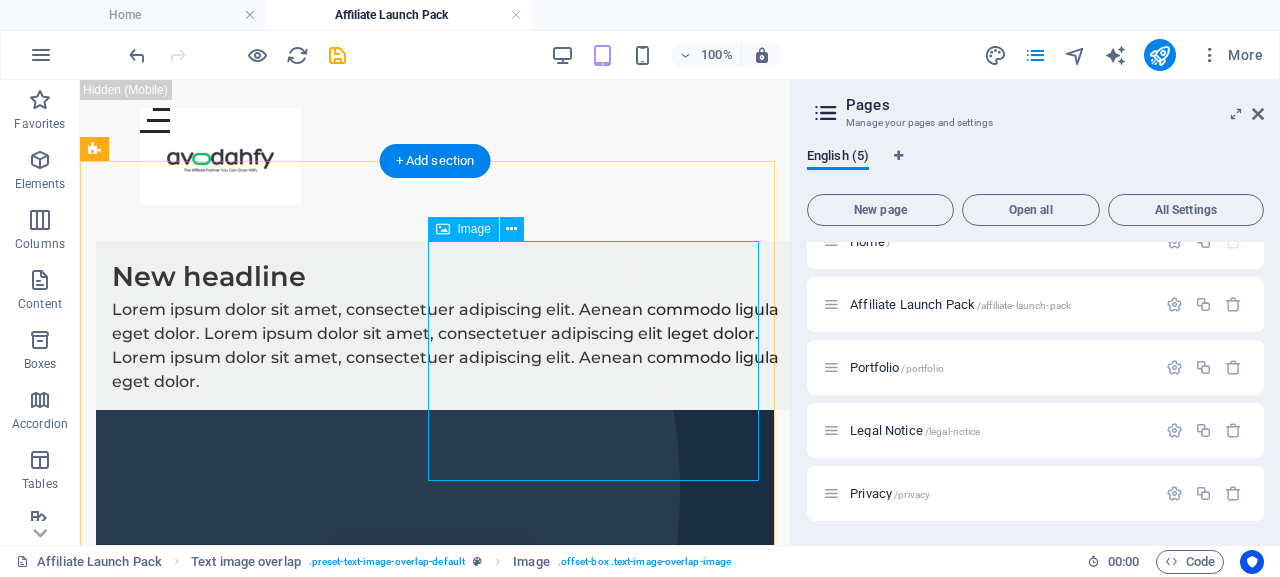 click at bounding box center (435, 655) 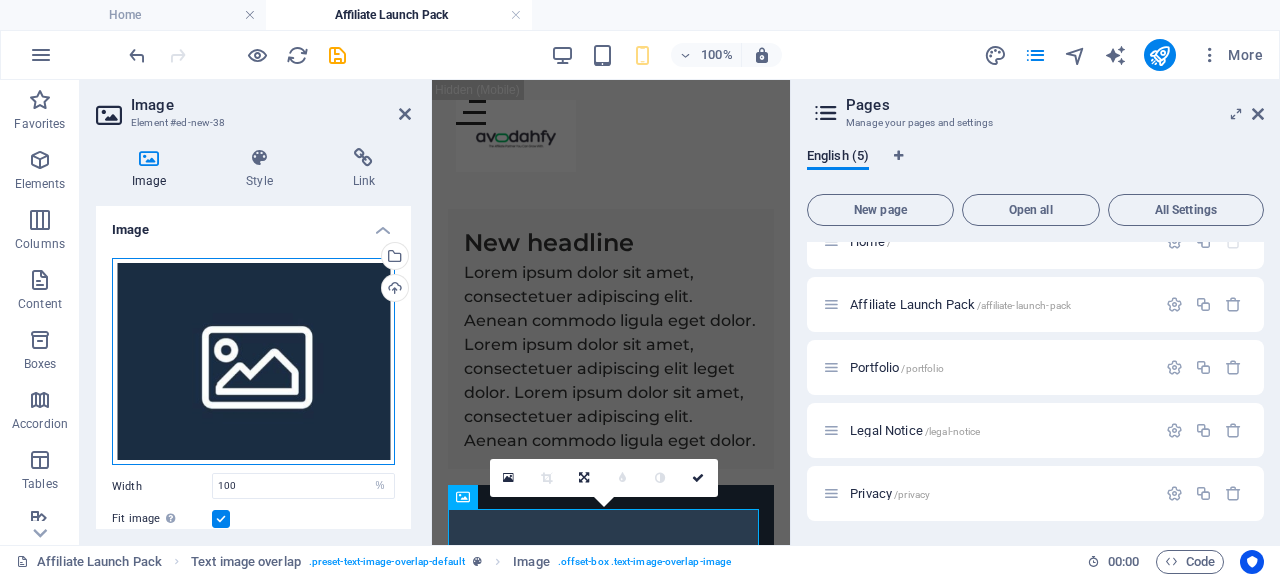 click on "Drag files here, click to choose files or select files from Files or our free stock photos & videos" at bounding box center (253, 362) 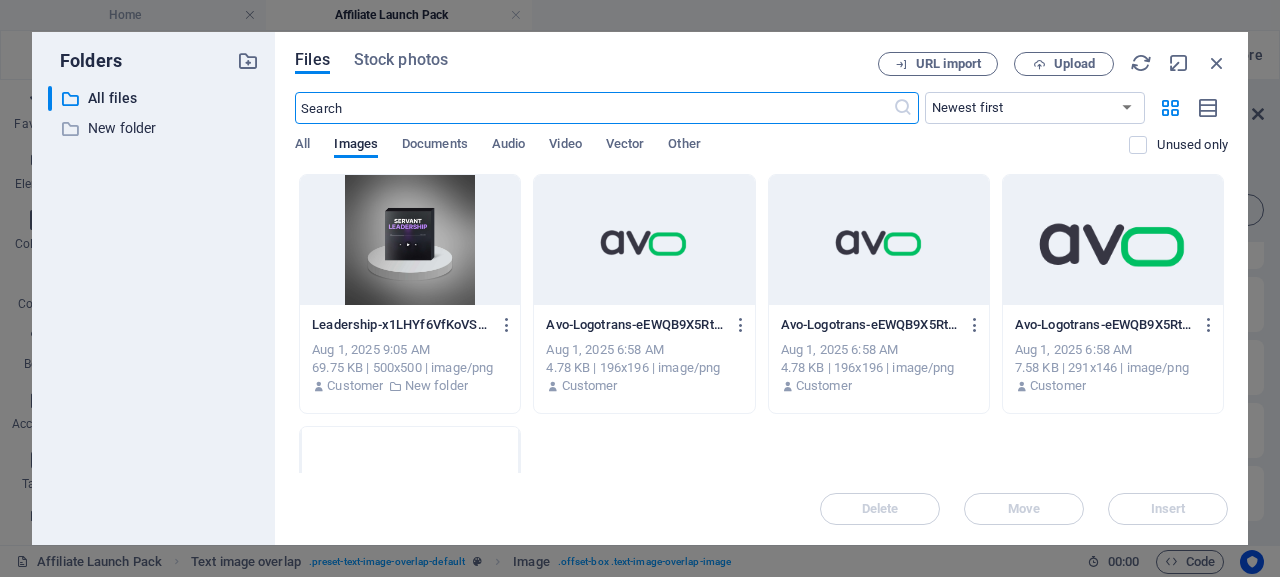 scroll, scrollTop: 570, scrollLeft: 0, axis: vertical 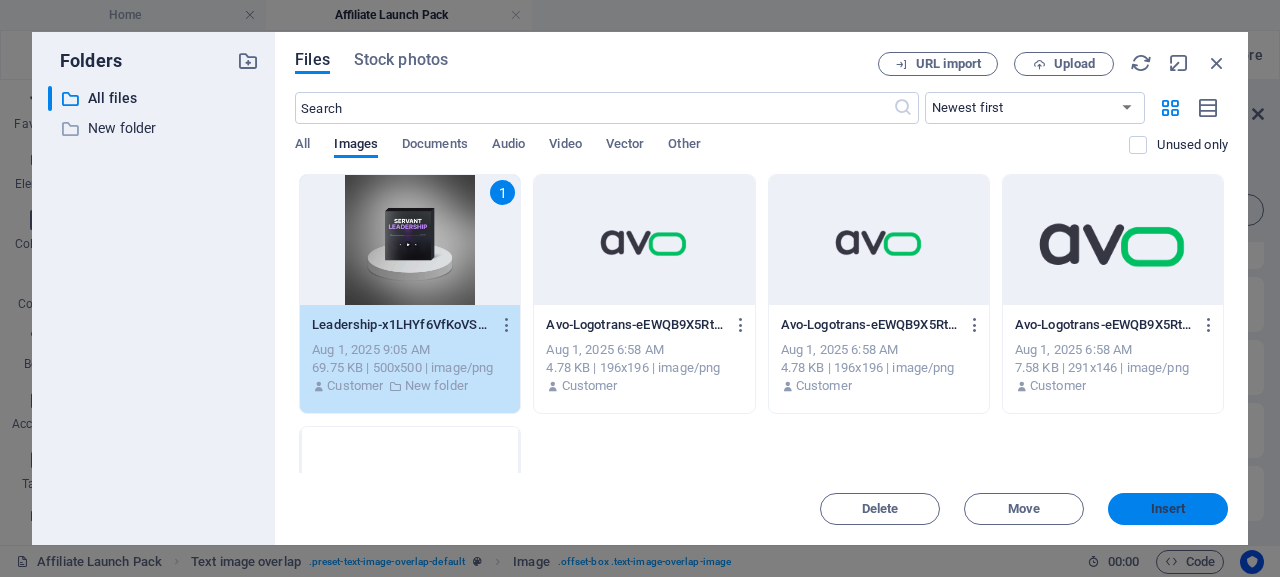 click on "Insert" at bounding box center [1168, 509] 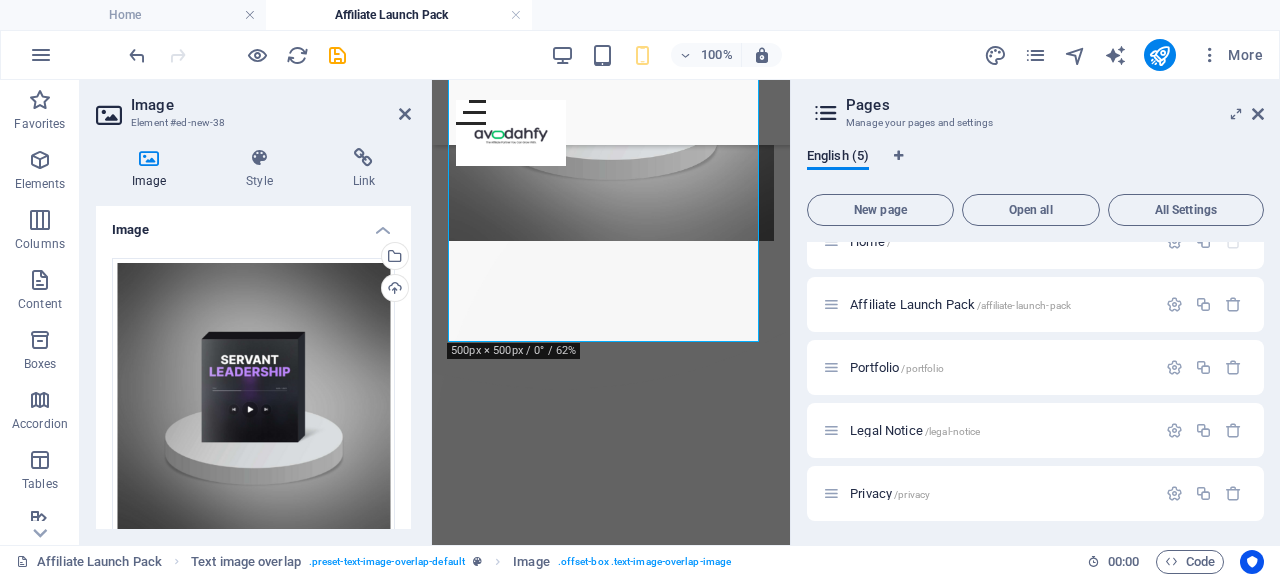 scroll, scrollTop: 478, scrollLeft: 0, axis: vertical 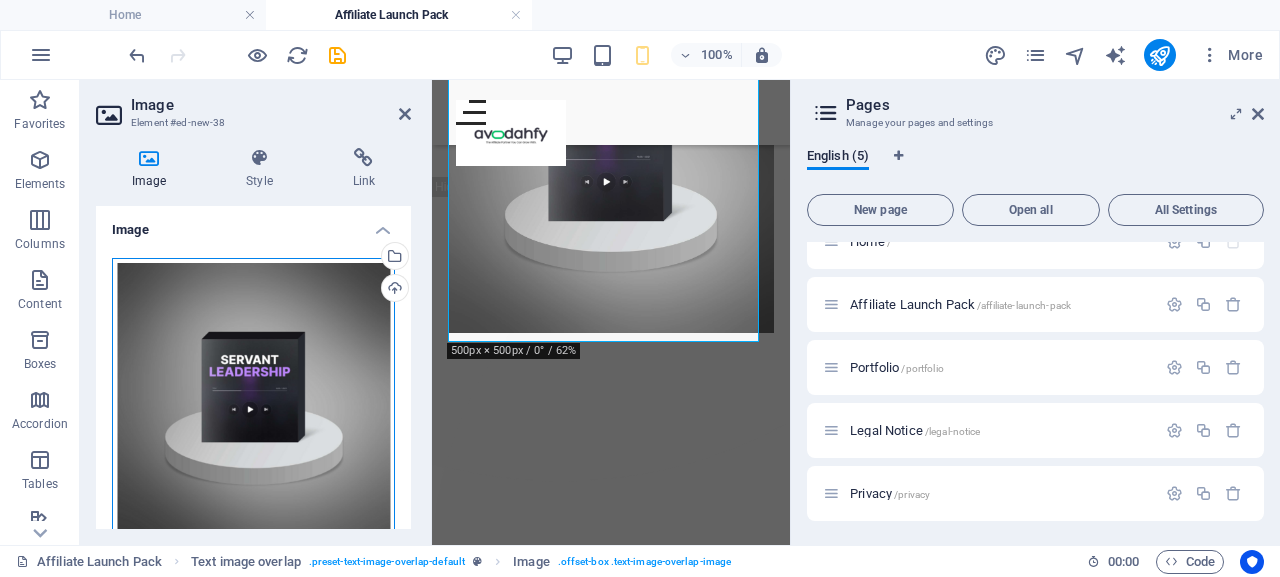 click on "Drag files here, click to choose files or select files from Files or our free stock photos & videos" at bounding box center (253, 399) 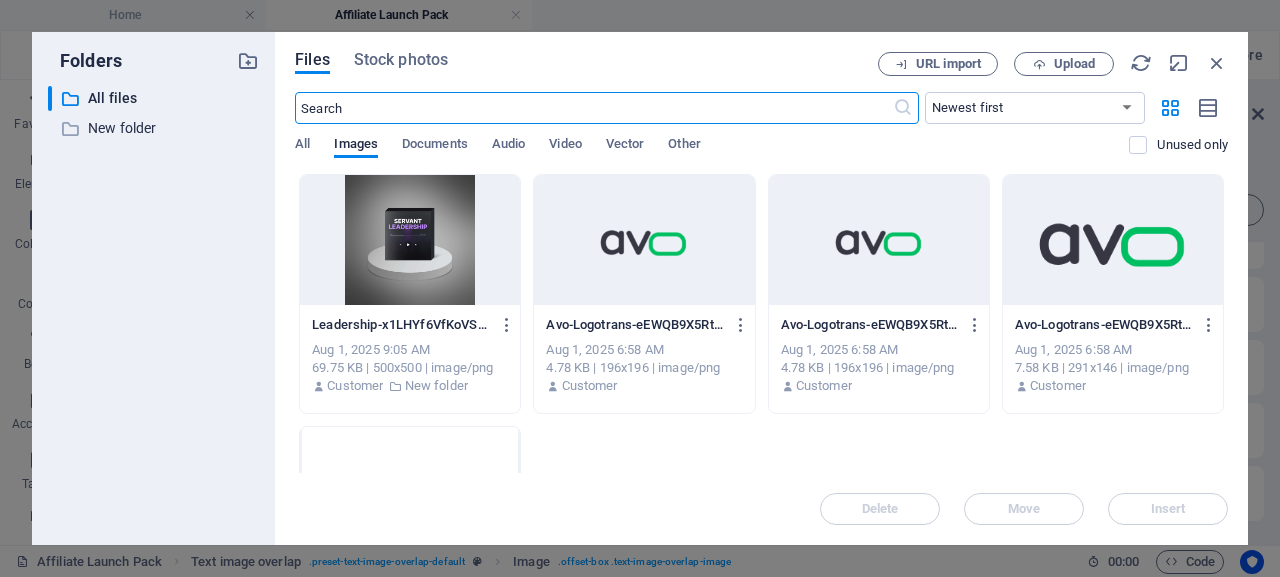 scroll, scrollTop: 570, scrollLeft: 0, axis: vertical 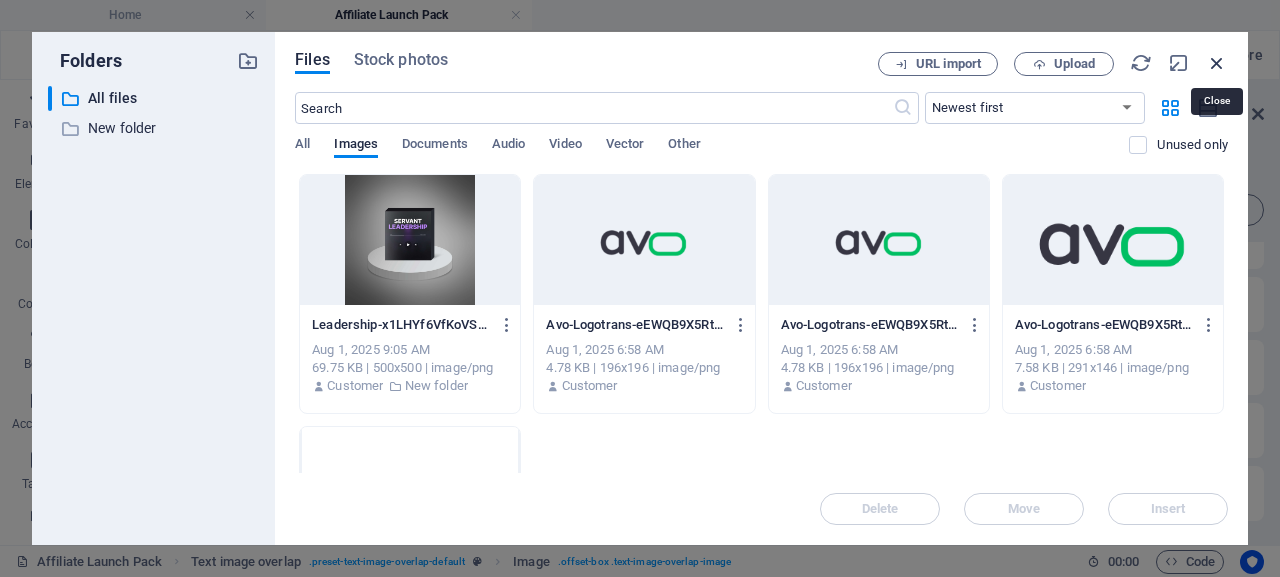 click at bounding box center (1217, 63) 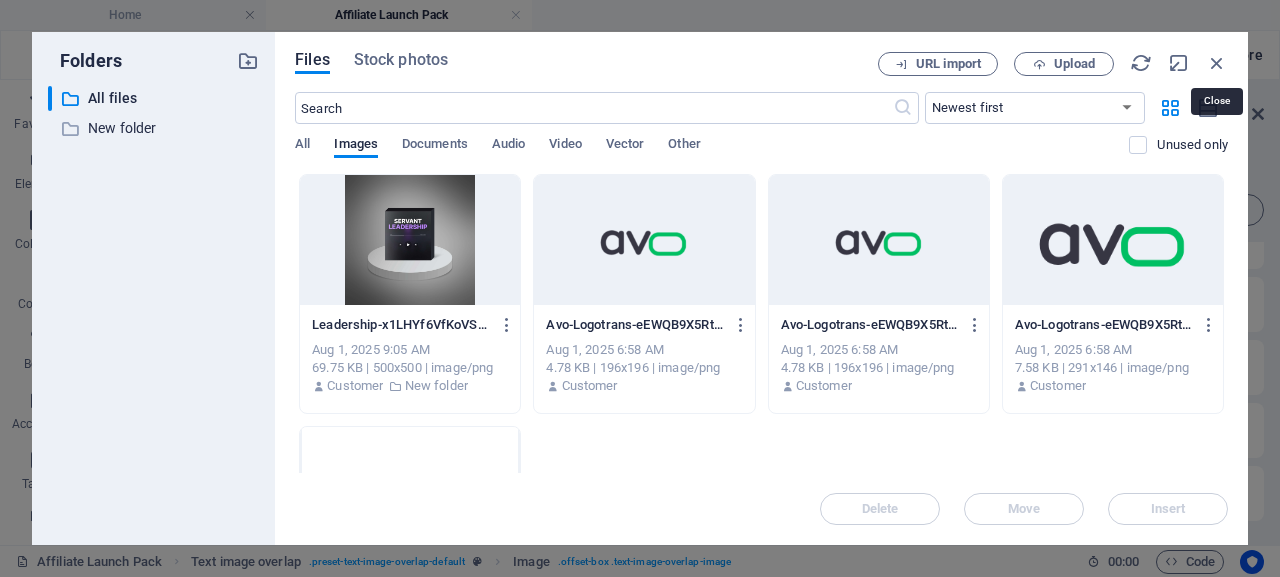 scroll, scrollTop: 564, scrollLeft: 0, axis: vertical 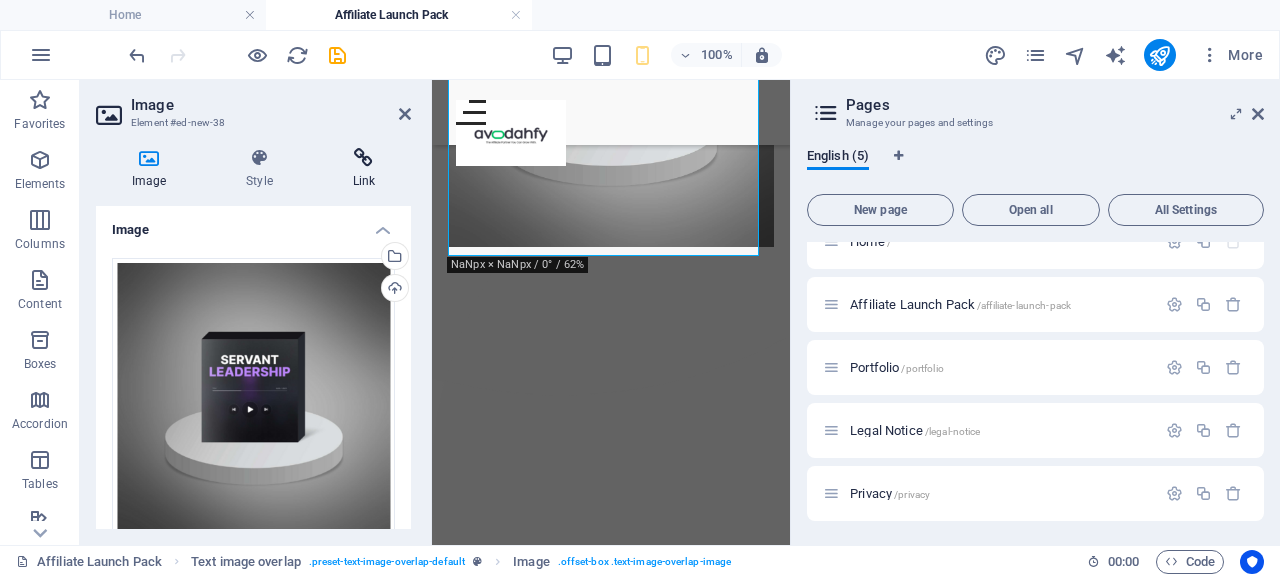 click at bounding box center [364, 158] 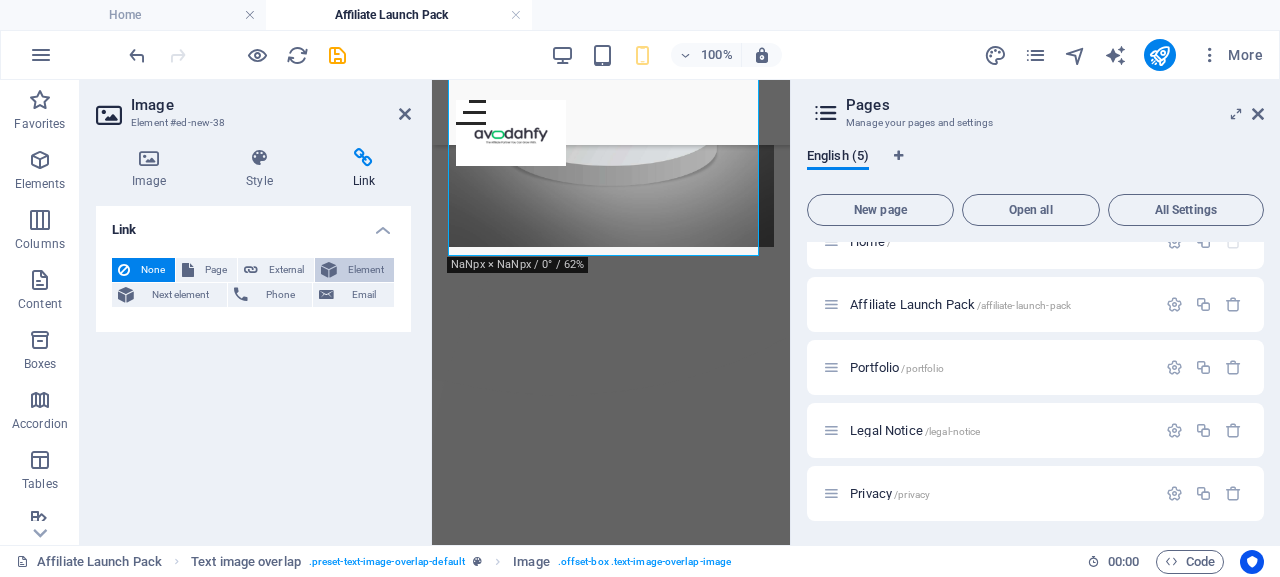 click on "Element" at bounding box center [365, 270] 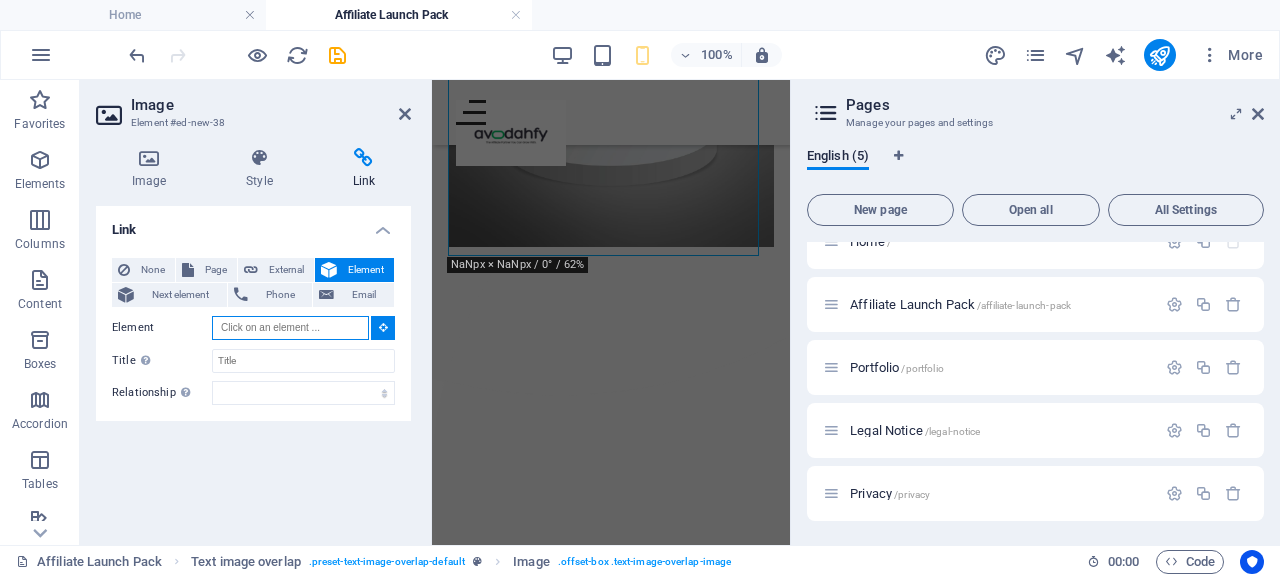 click on "Element" at bounding box center [290, 328] 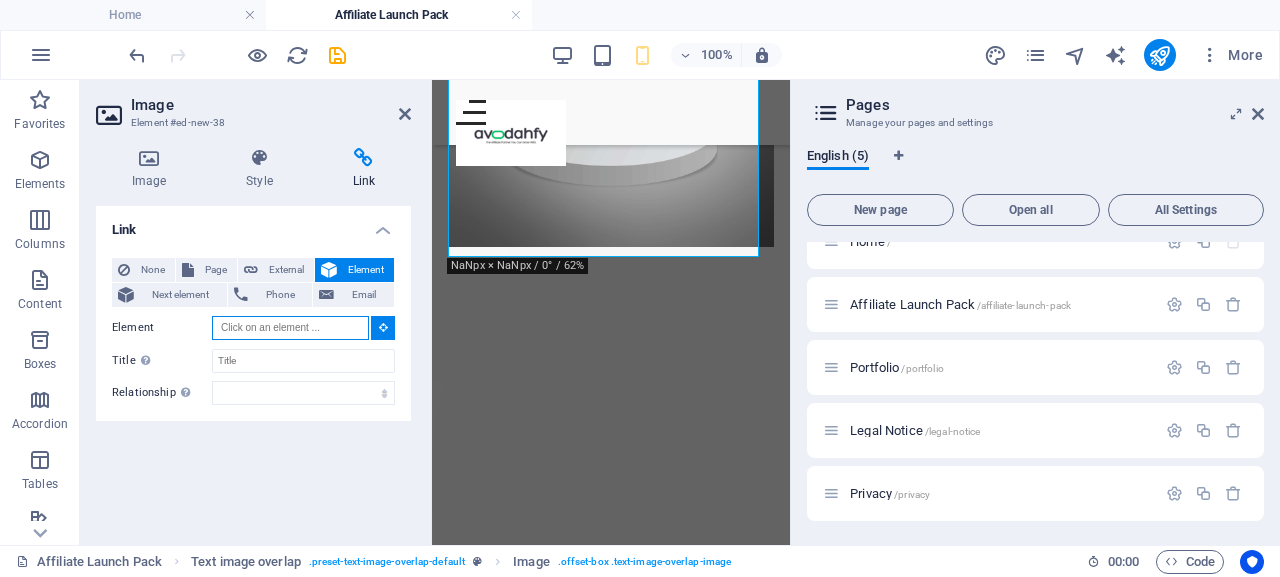 scroll, scrollTop: 499, scrollLeft: 0, axis: vertical 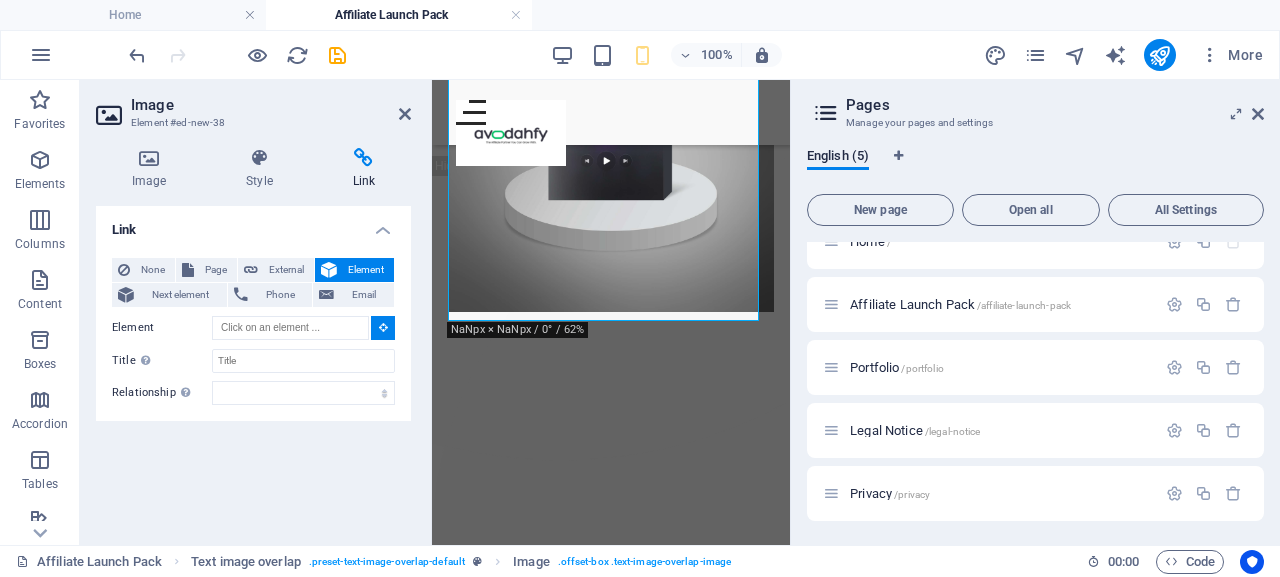 click at bounding box center [383, 327] 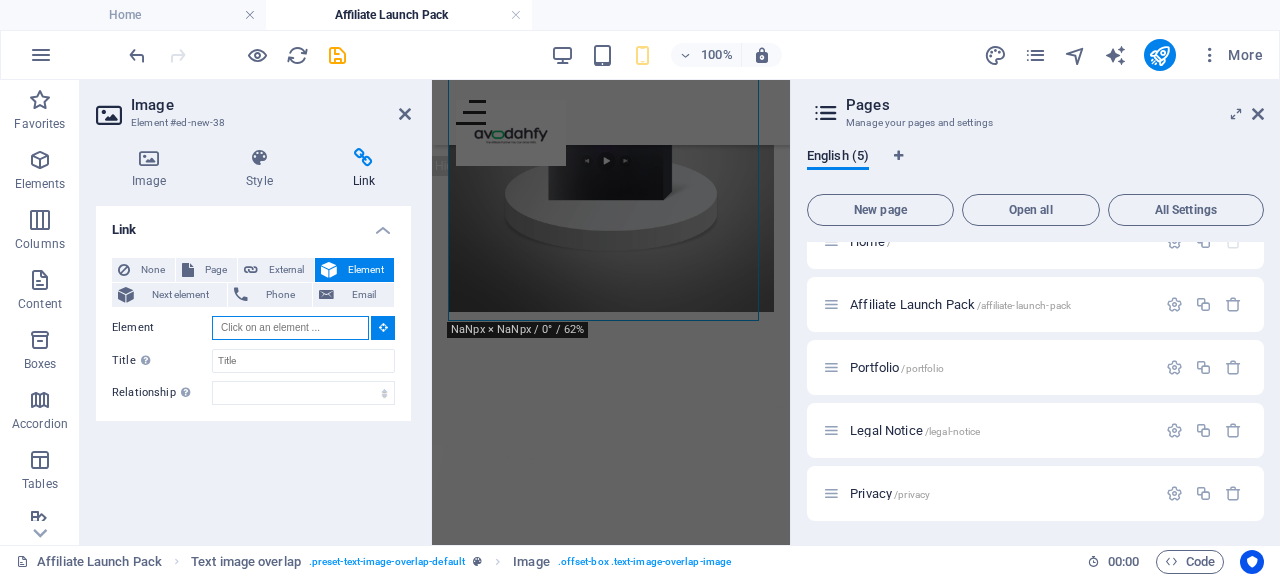click on "Element" at bounding box center (290, 328) 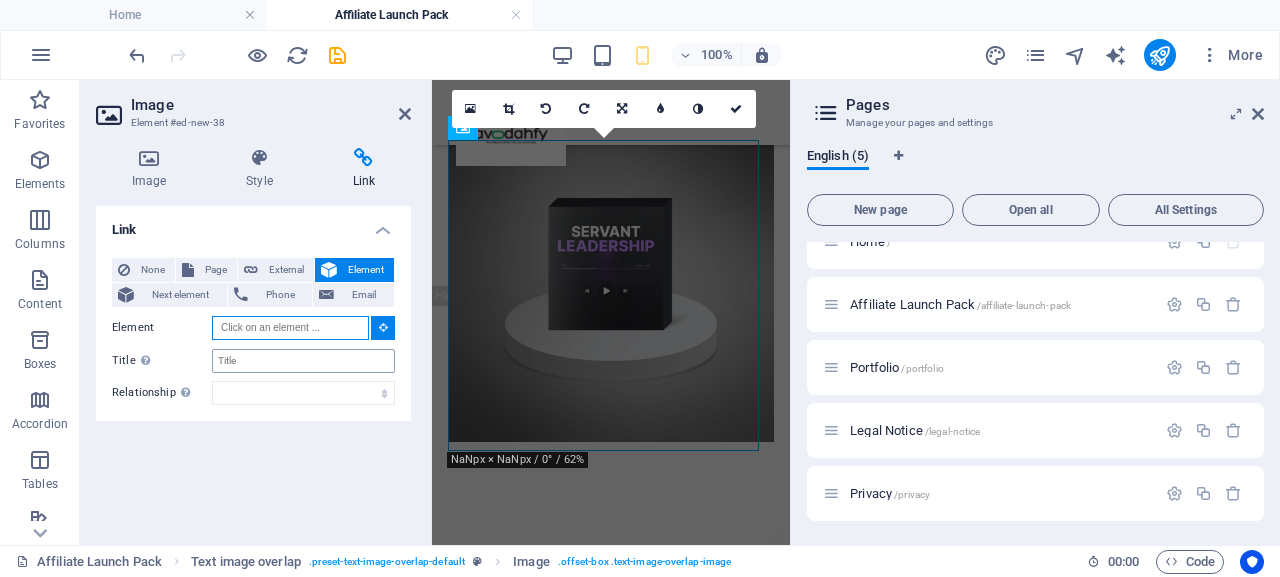 scroll, scrollTop: 369, scrollLeft: 0, axis: vertical 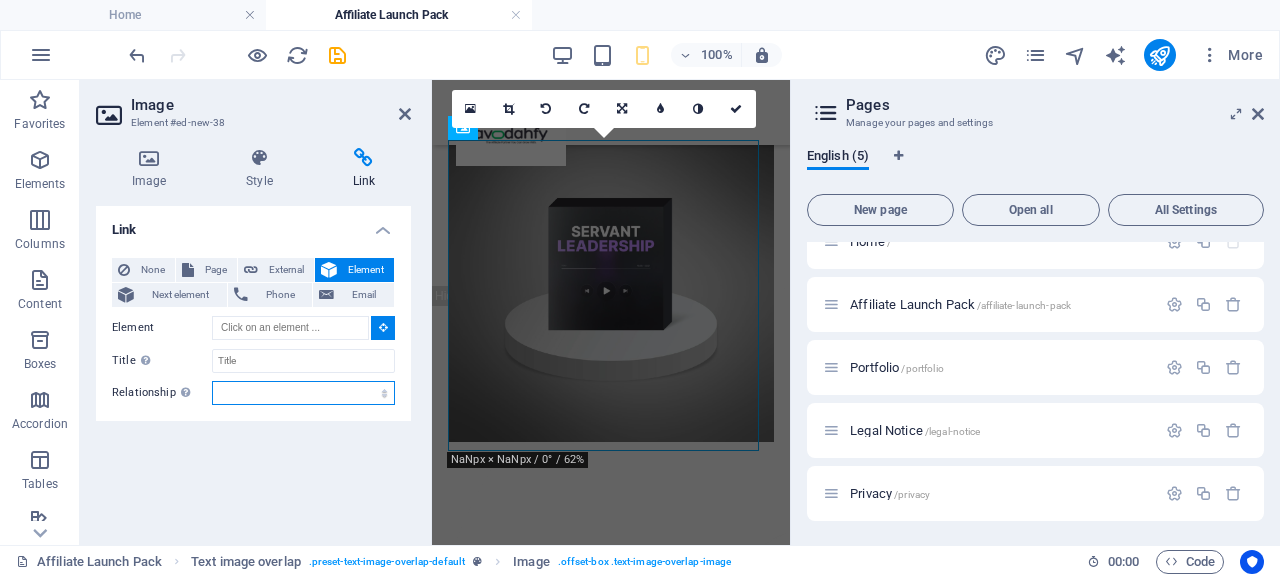 click on "alternate author bookmark external help license next nofollow noreferrer noopener prev search tag" at bounding box center [303, 393] 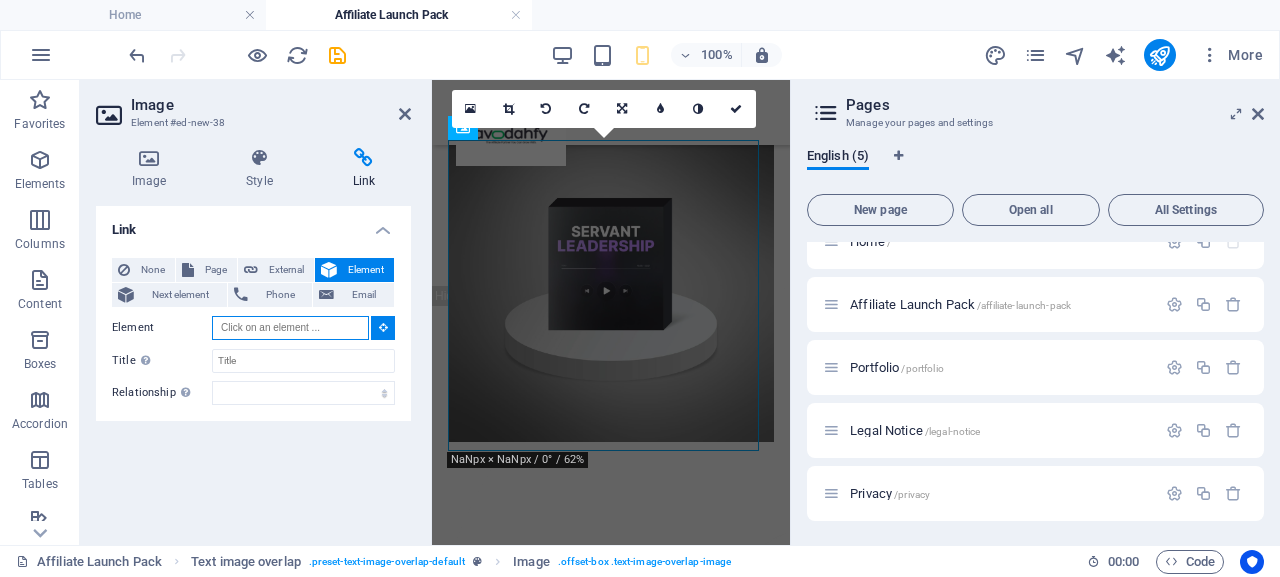 click on "Element" at bounding box center (290, 328) 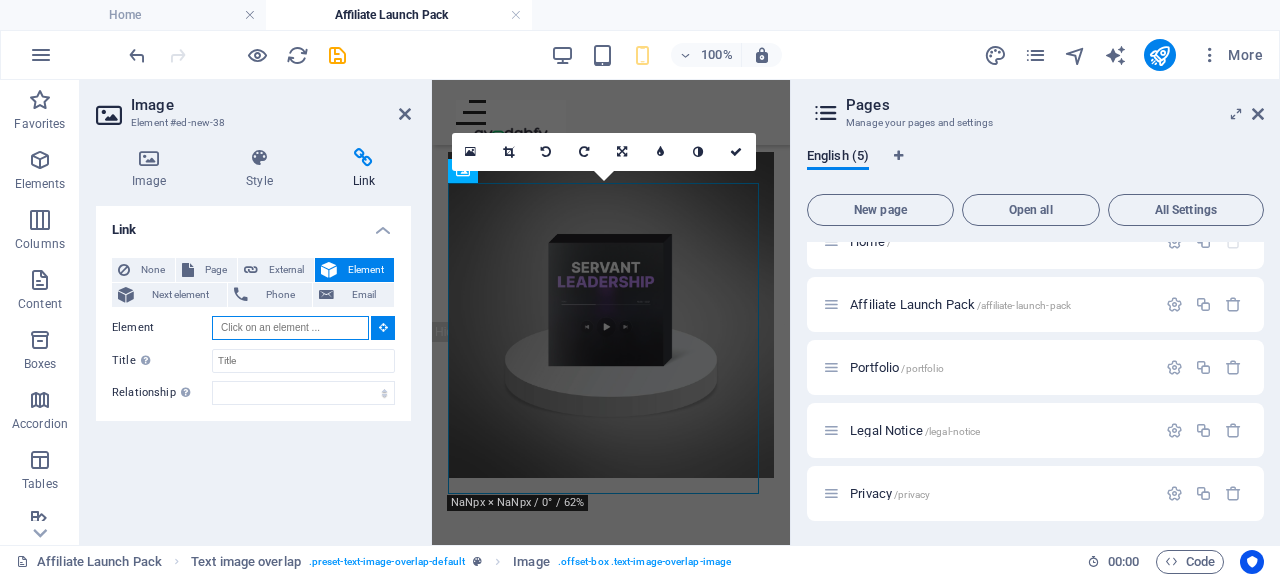 scroll, scrollTop: 304, scrollLeft: 0, axis: vertical 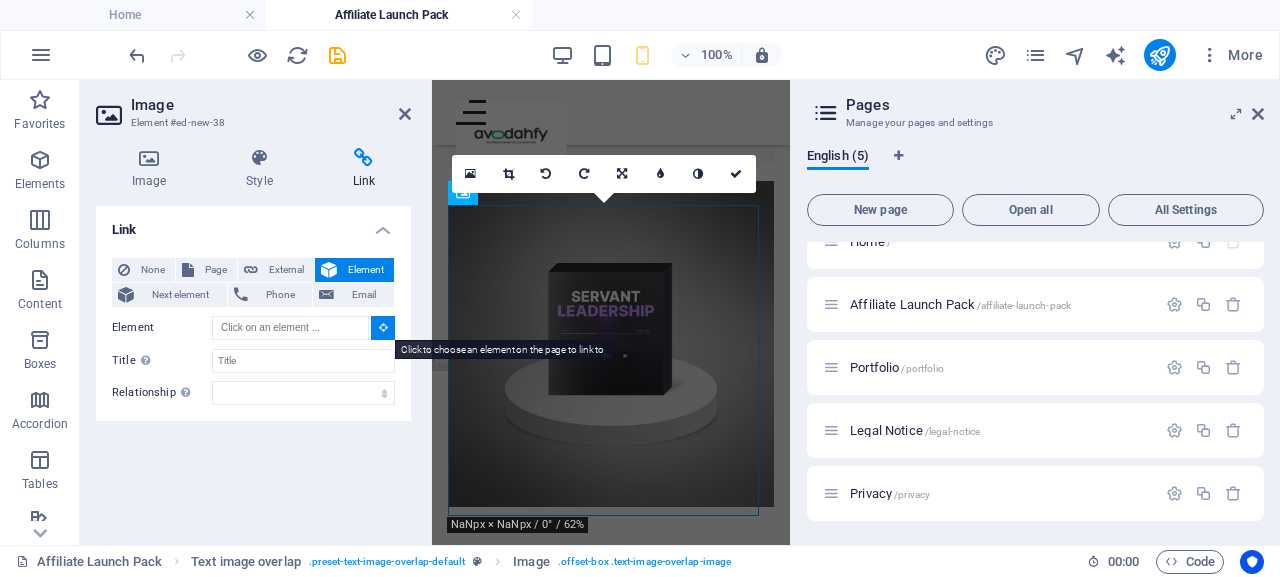 click at bounding box center [383, 327] 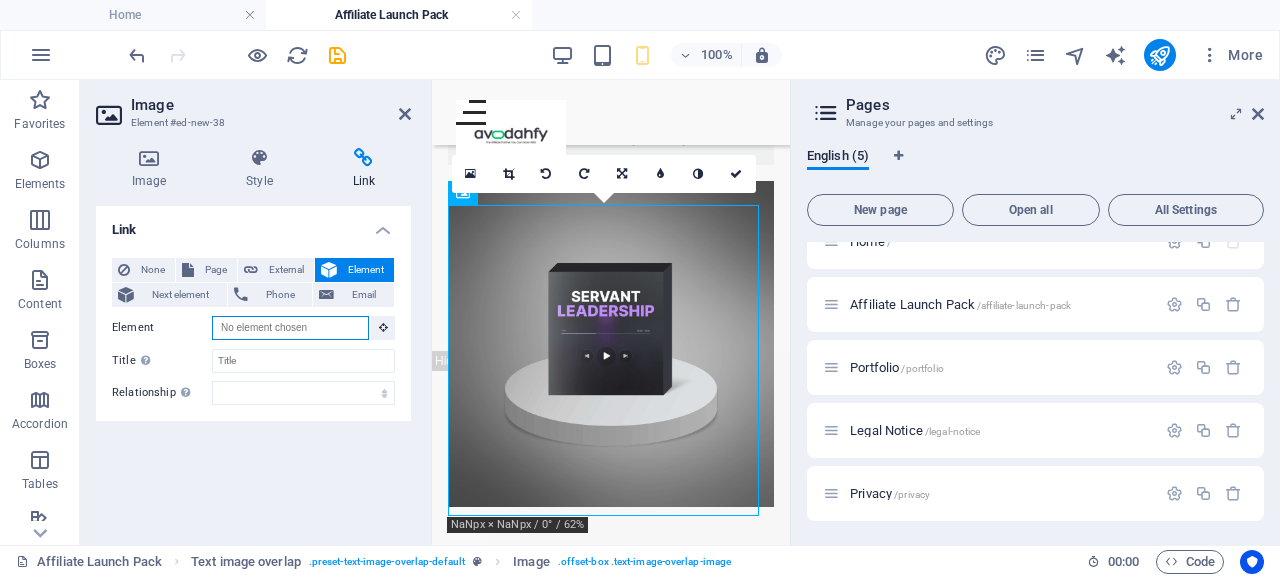 click on "Element" at bounding box center (290, 328) 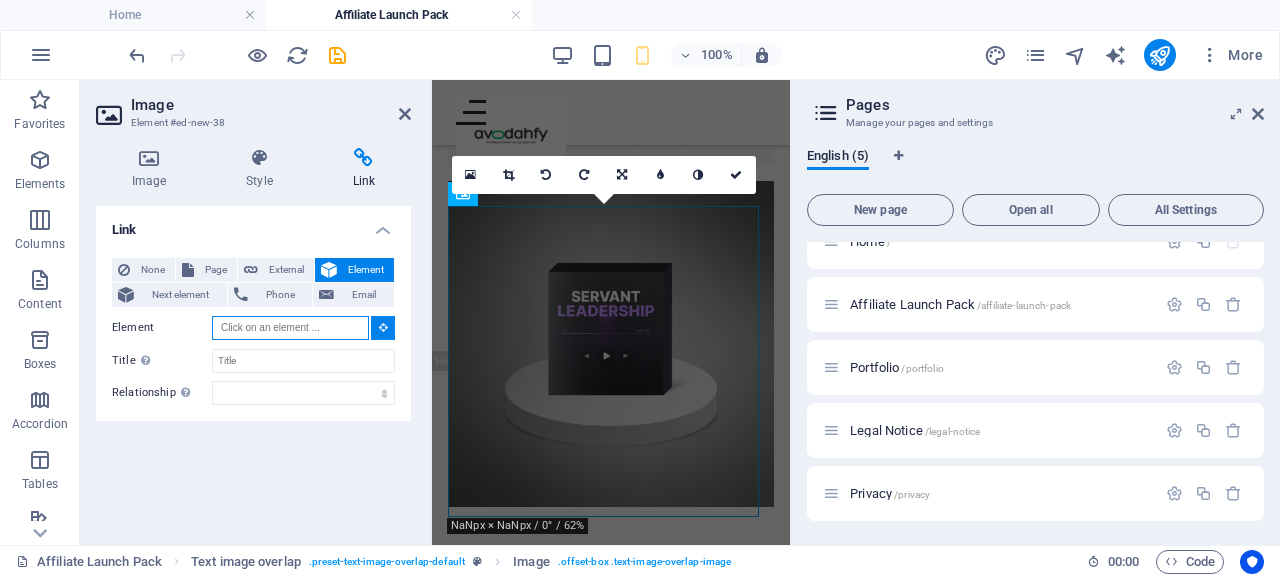 scroll, scrollTop: 239, scrollLeft: 0, axis: vertical 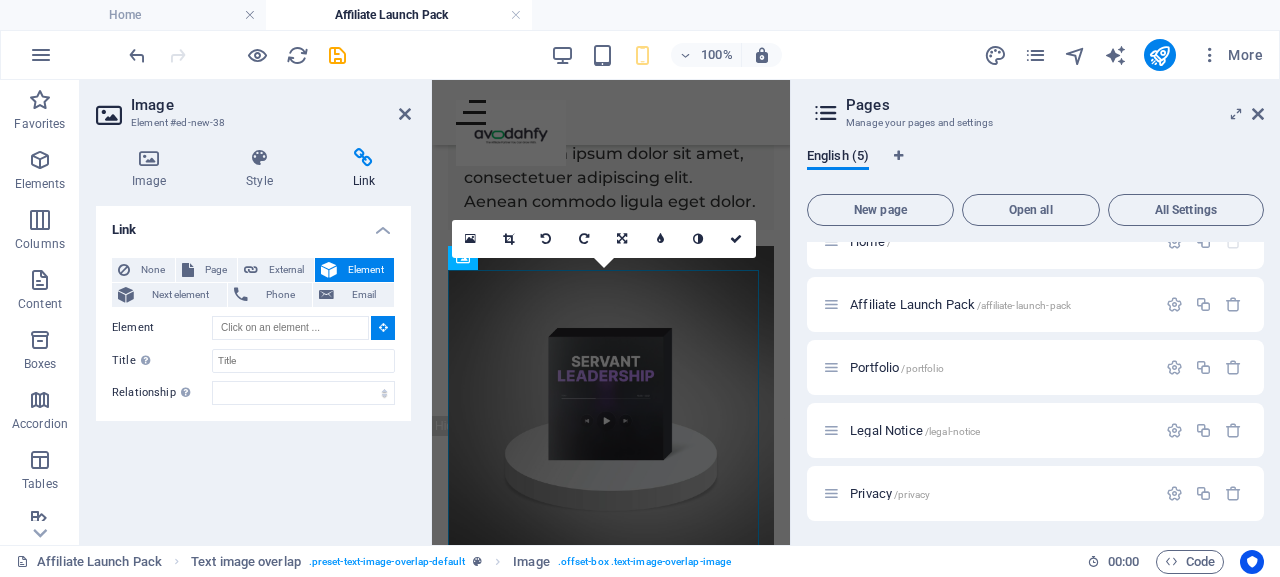 click at bounding box center (383, 328) 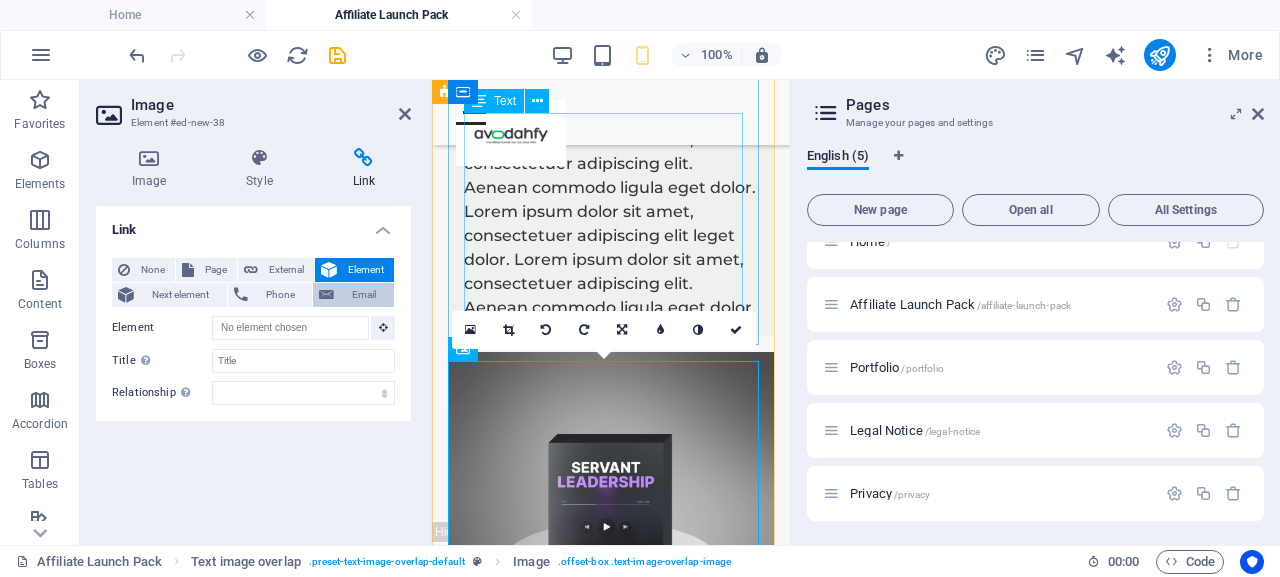 scroll, scrollTop: 0, scrollLeft: 0, axis: both 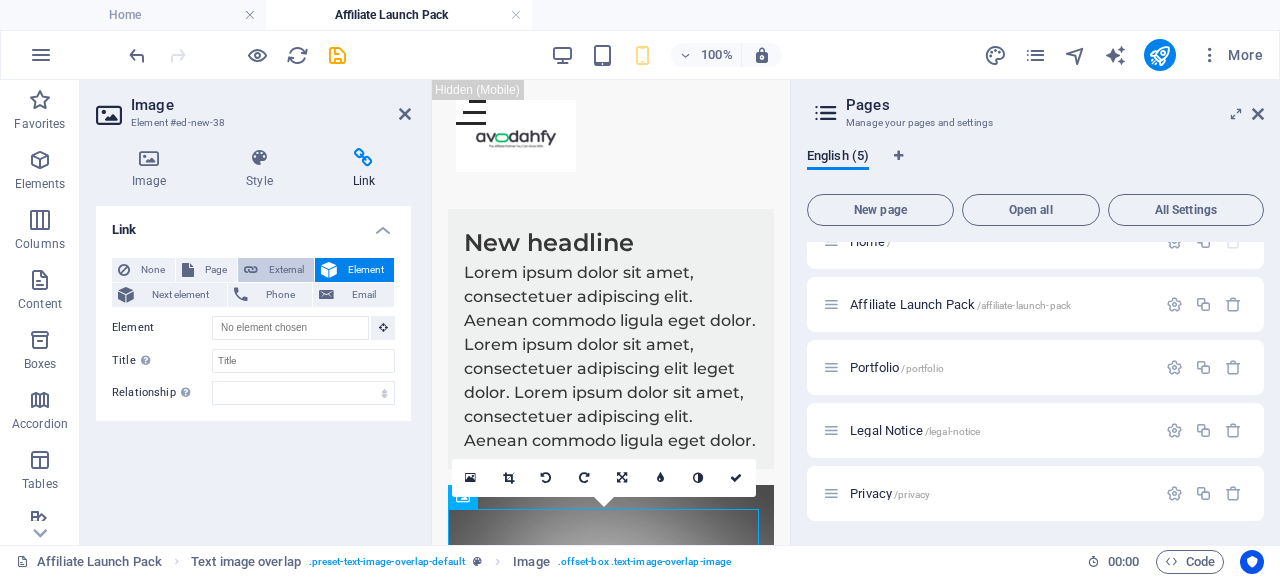 click on "External" at bounding box center (286, 270) 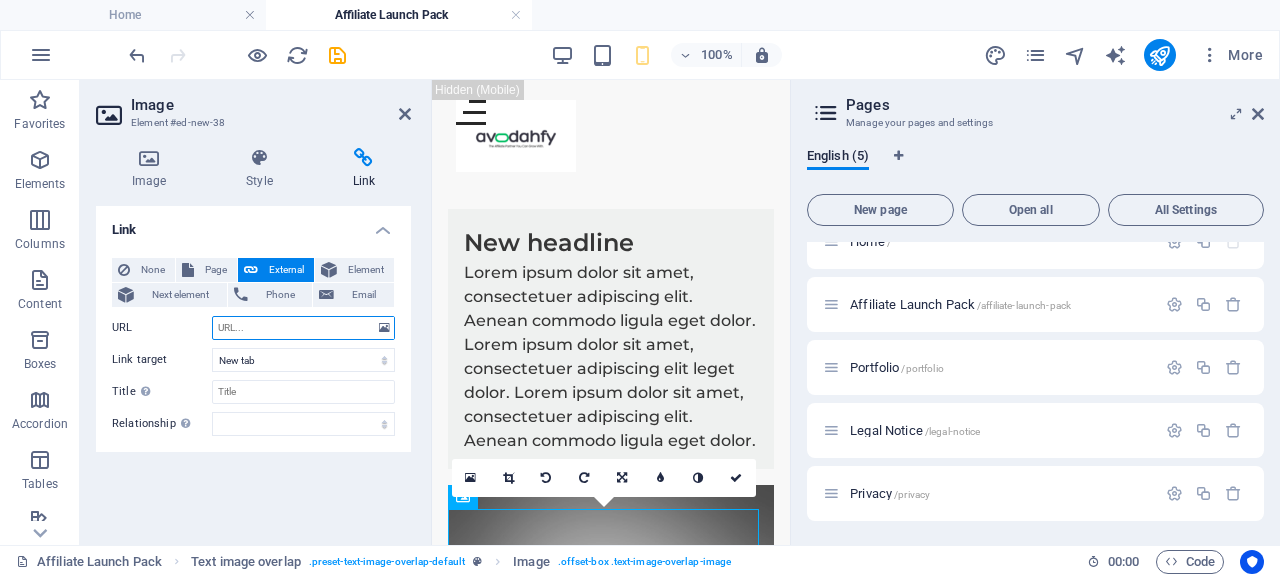 click on "URL" at bounding box center (303, 328) 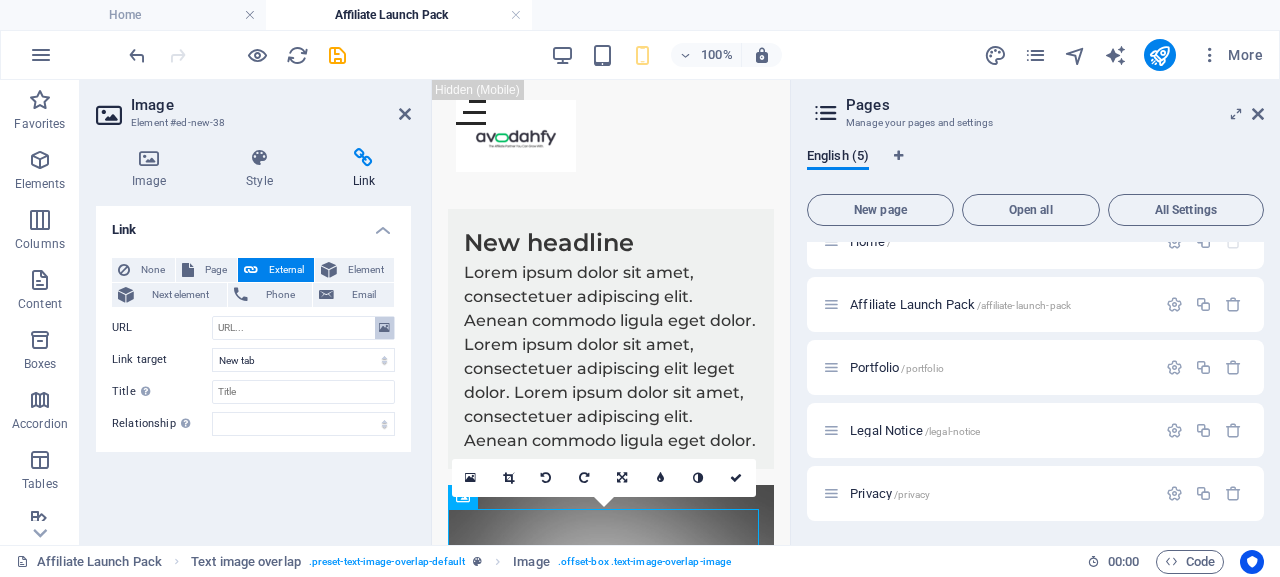 click at bounding box center [384, 328] 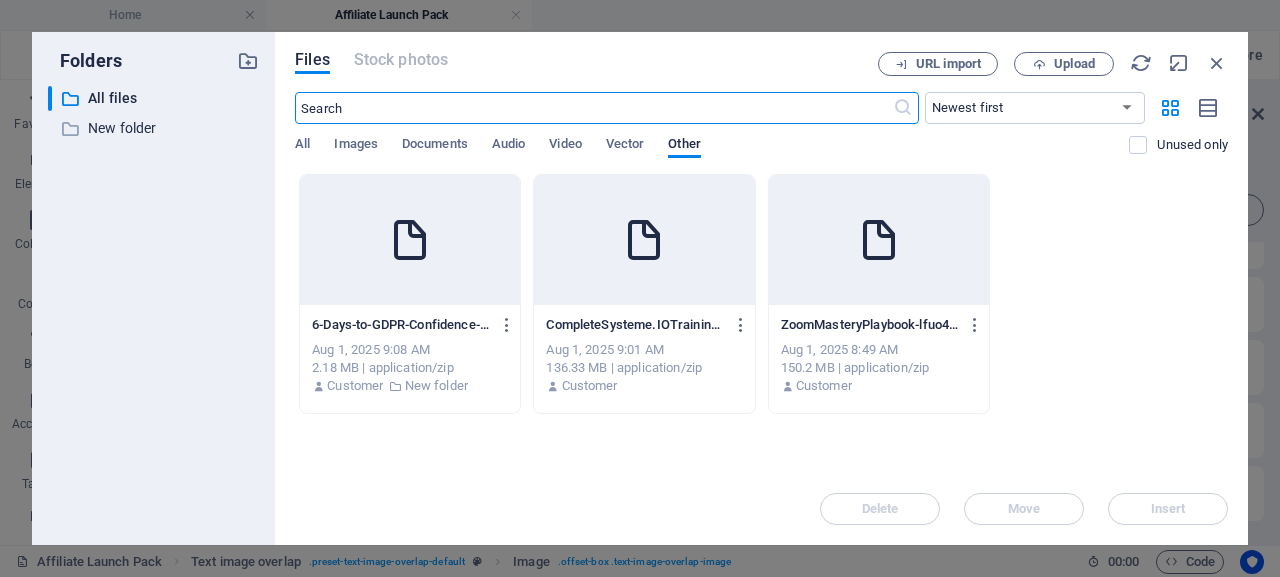 click on "6-Days-to-GDPR-Confidence---Mini-Course-zx6llPZS8tsIRiWjX7mrDw.zip" at bounding box center (401, 325) 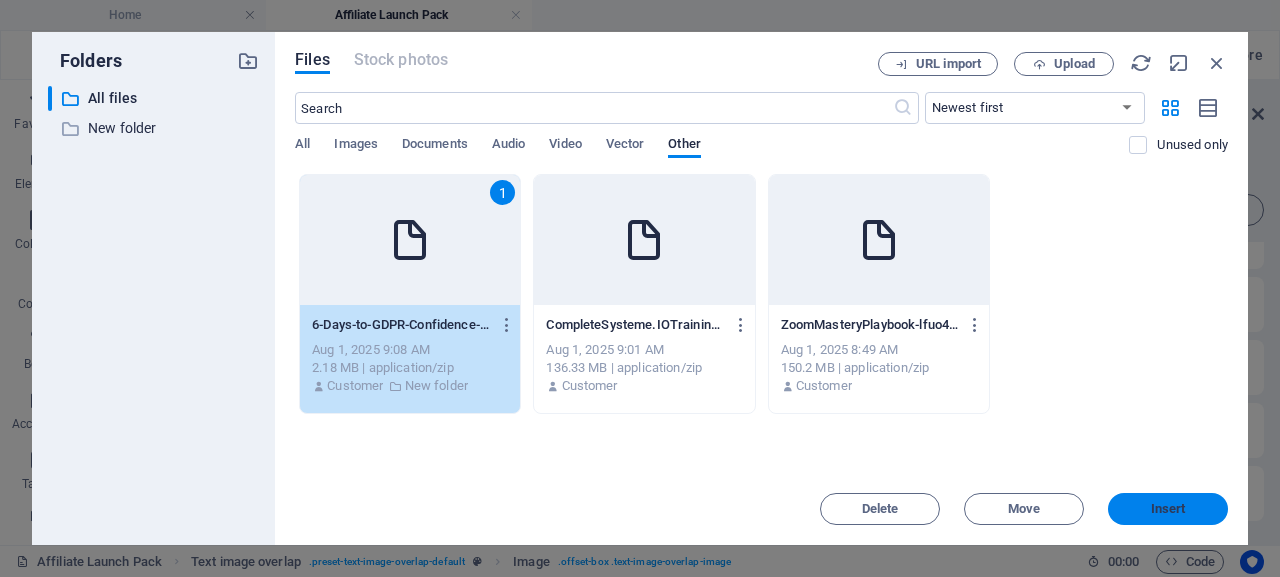click on "Insert" at bounding box center (1168, 509) 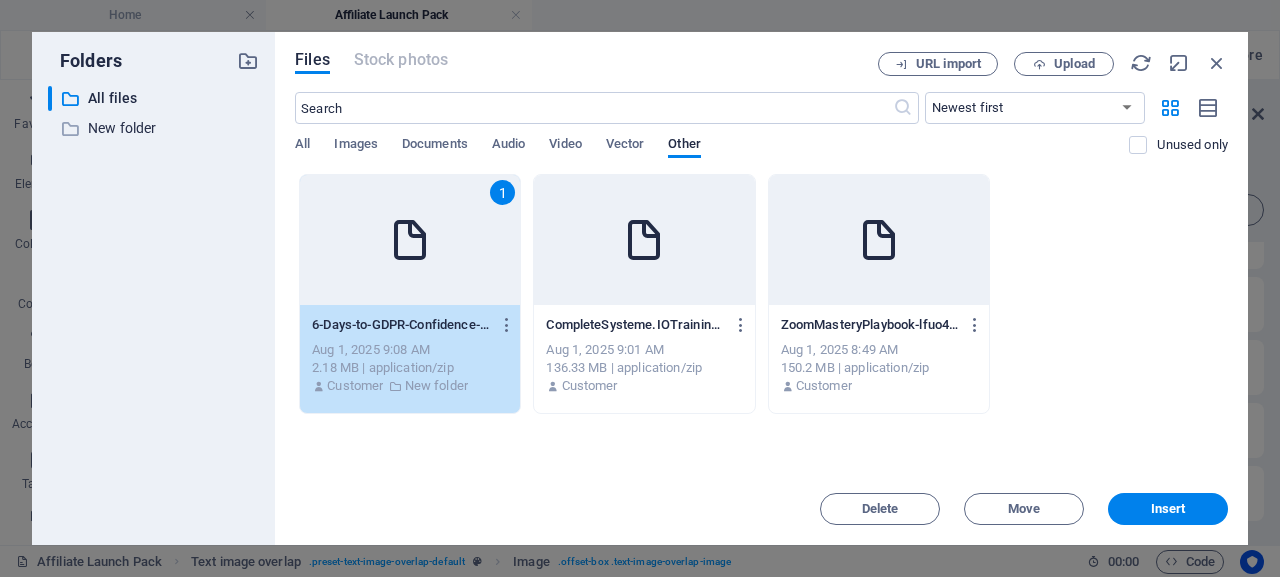 type on "https://cdn1.site-media.eu/images/0/18053995/6-Days-to-GDPR-Confidence---Mini-Course-zx6llPZS8tsIRiWjX7mrDw.zip" 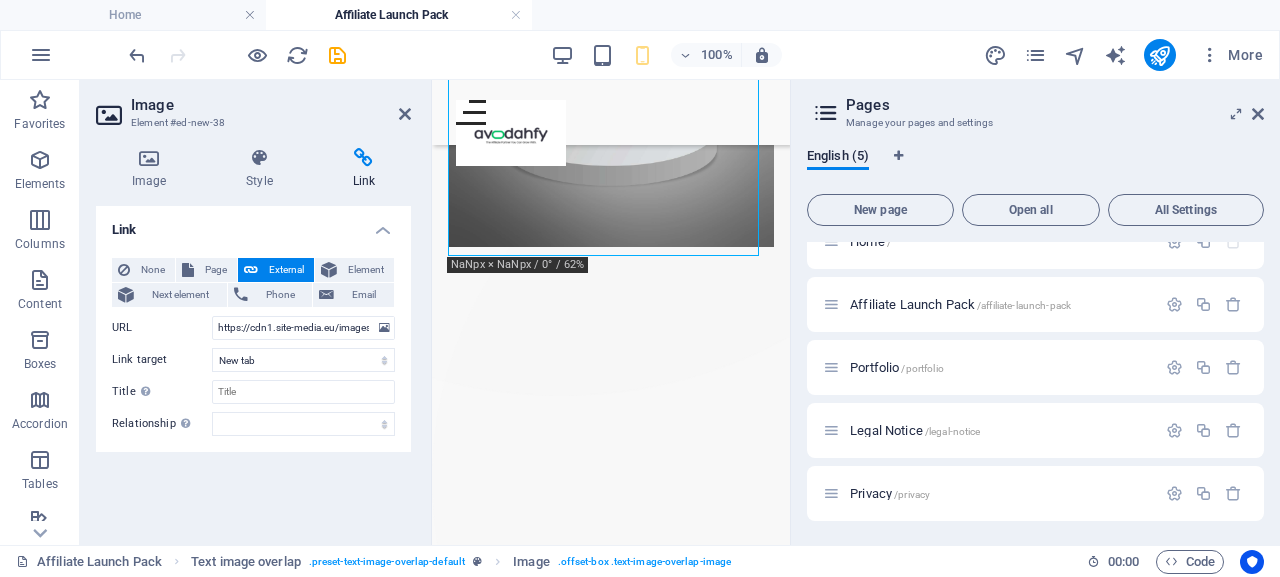 scroll, scrollTop: 352, scrollLeft: 0, axis: vertical 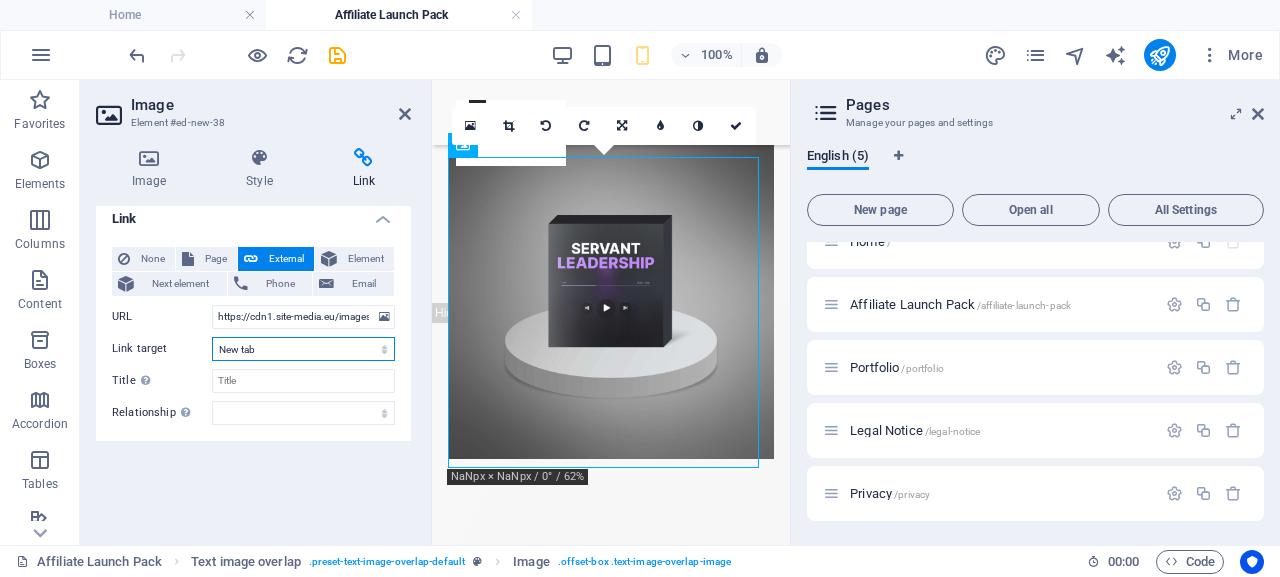 click on "New tab Same tab Overlay" at bounding box center (303, 349) 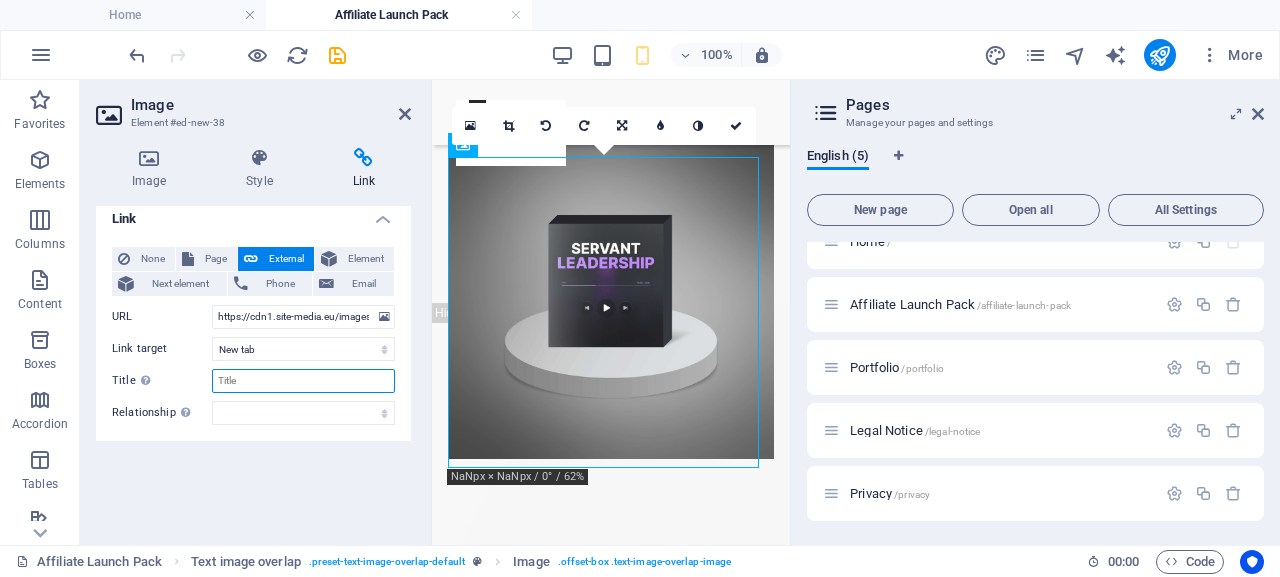 click on "Title Additional link description, should not be the same as the link text. The title is most often shown as a tooltip text when the mouse moves over the element. Leave empty if uncertain." at bounding box center [303, 381] 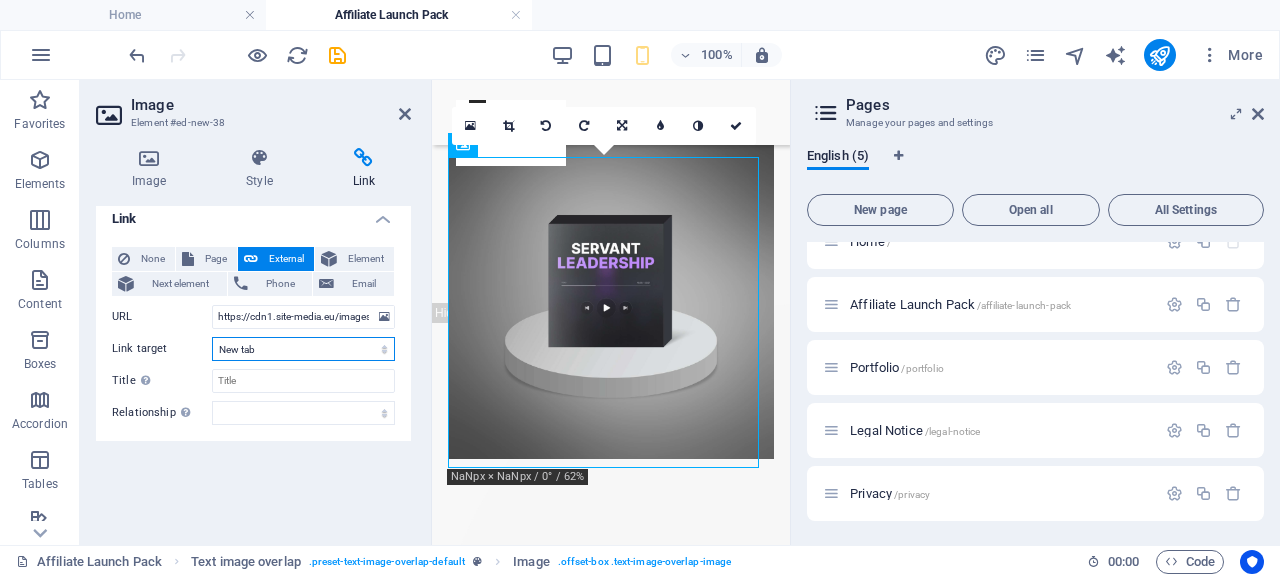 click on "New tab Same tab Overlay" at bounding box center [303, 349] 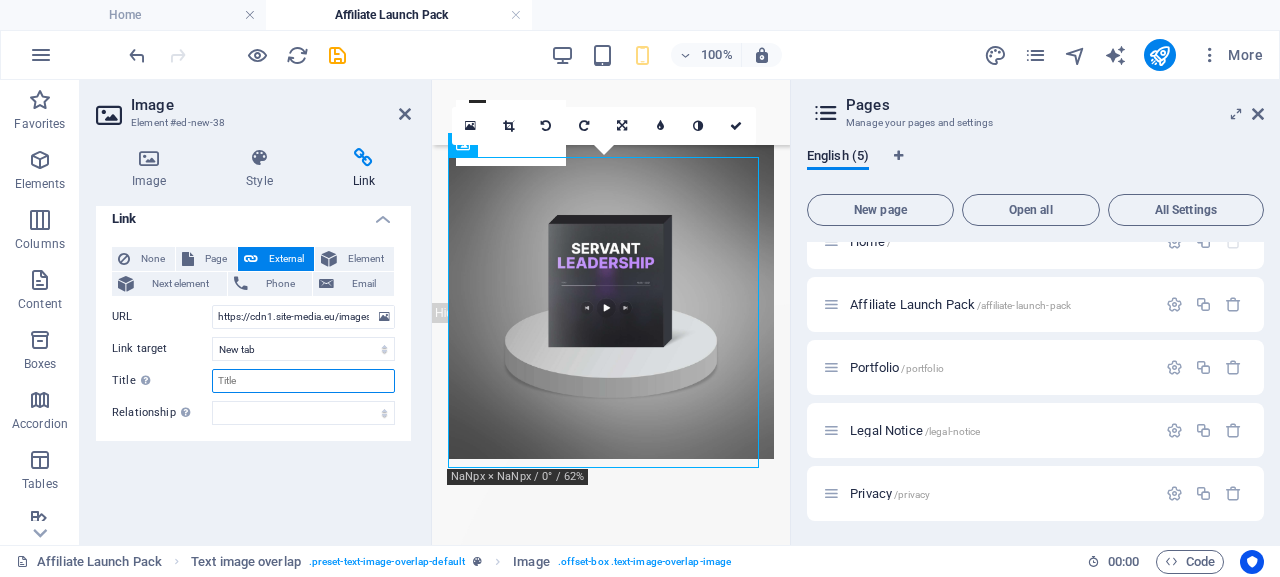 click on "Title Additional link description, should not be the same as the link text. The title is most often shown as a tooltip text when the mouse moves over the element. Leave empty if uncertain." at bounding box center (303, 381) 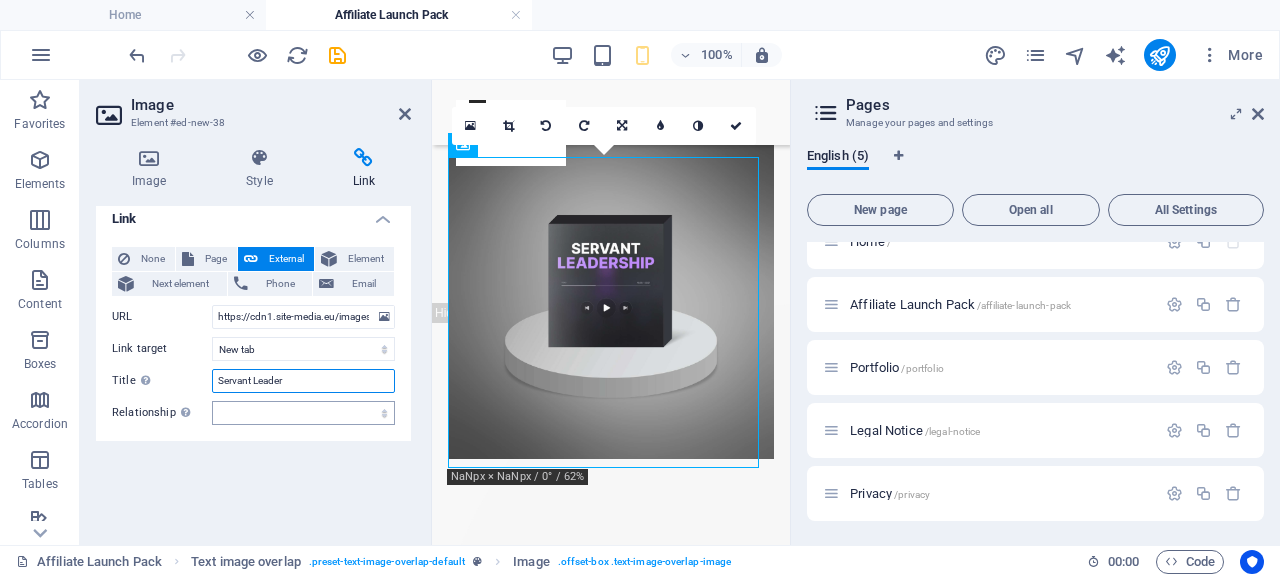 type on "Servant Leader" 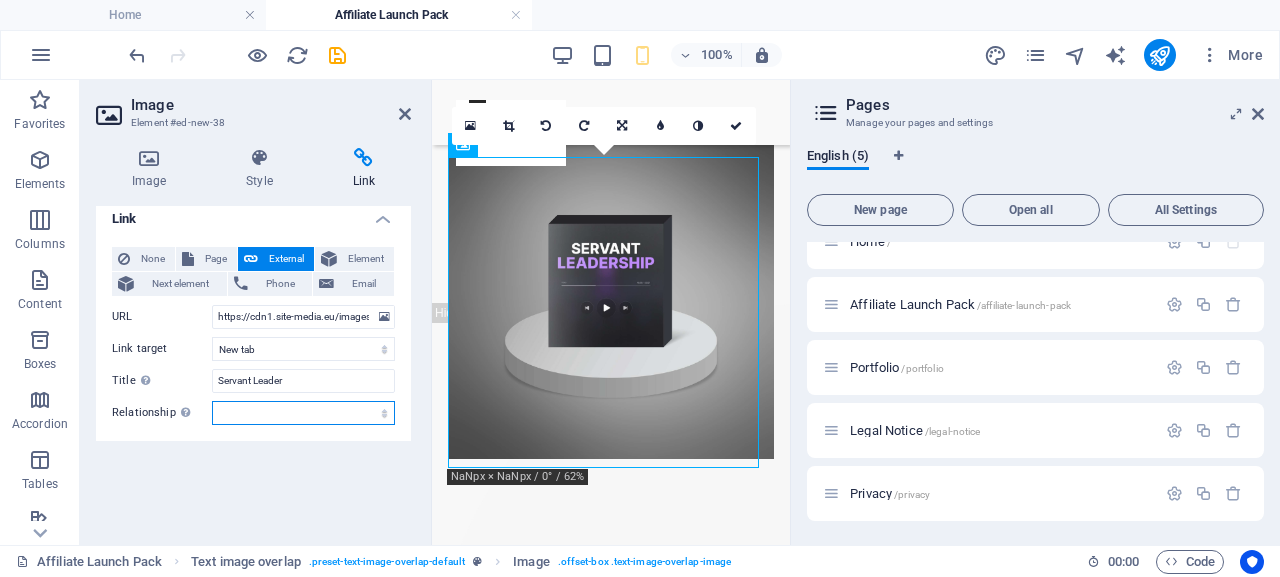 click on "alternate author bookmark external help license next nofollow noreferrer noopener prev search tag" at bounding box center [303, 413] 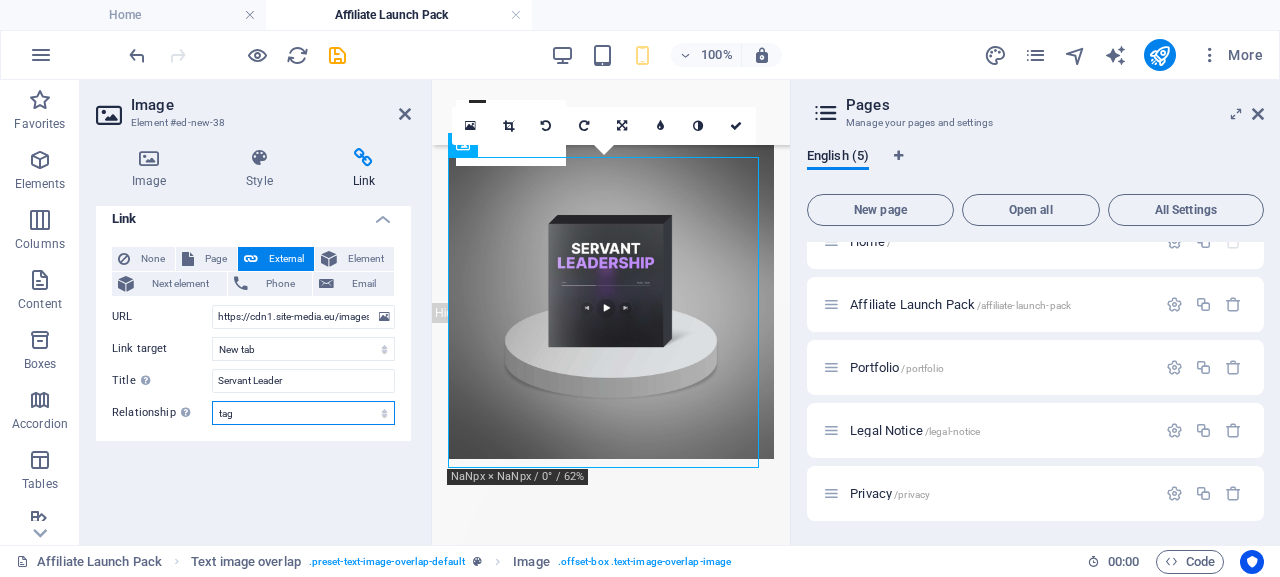click on "alternate author bookmark external help license next nofollow noreferrer noopener prev search tag" at bounding box center (303, 413) 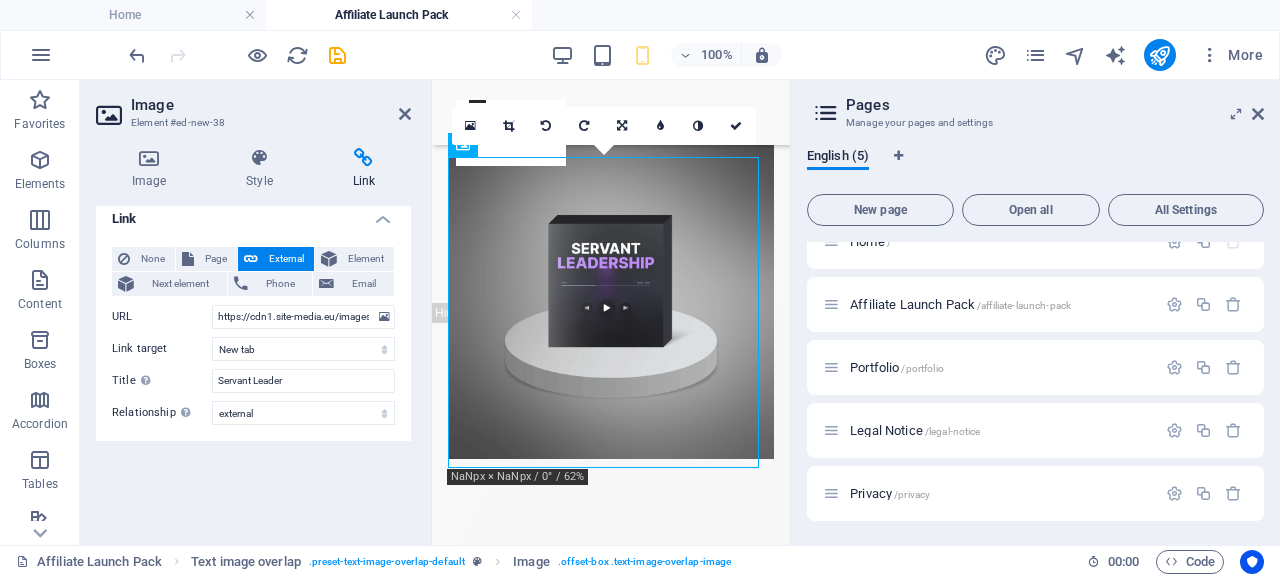 click on "Link None Page External Element Next element Phone Email Page Home Affiliate Launch Pack Portfolio Legal Notice Privacy Element
URL https://cdn1.site-media.eu/images/0/18053995/6-Days-to-GDPR-Confidence---Mini-Course-zx6llPZS8tsIRiWjX7mrDw.zip Phone Email Link target New tab Same tab Overlay Title Additional link description, should not be the same as the link text. The title is most often shown as a tooltip text when the mouse moves over the element. Leave empty if uncertain. Servant Leader Relationship Sets the  relationship of this link to the link target . For example, the value "nofollow" instructs search engines not to follow the link. Can be left empty. alternate author bookmark external help license next nofollow noreferrer noopener prev search tag" at bounding box center (253, 367) 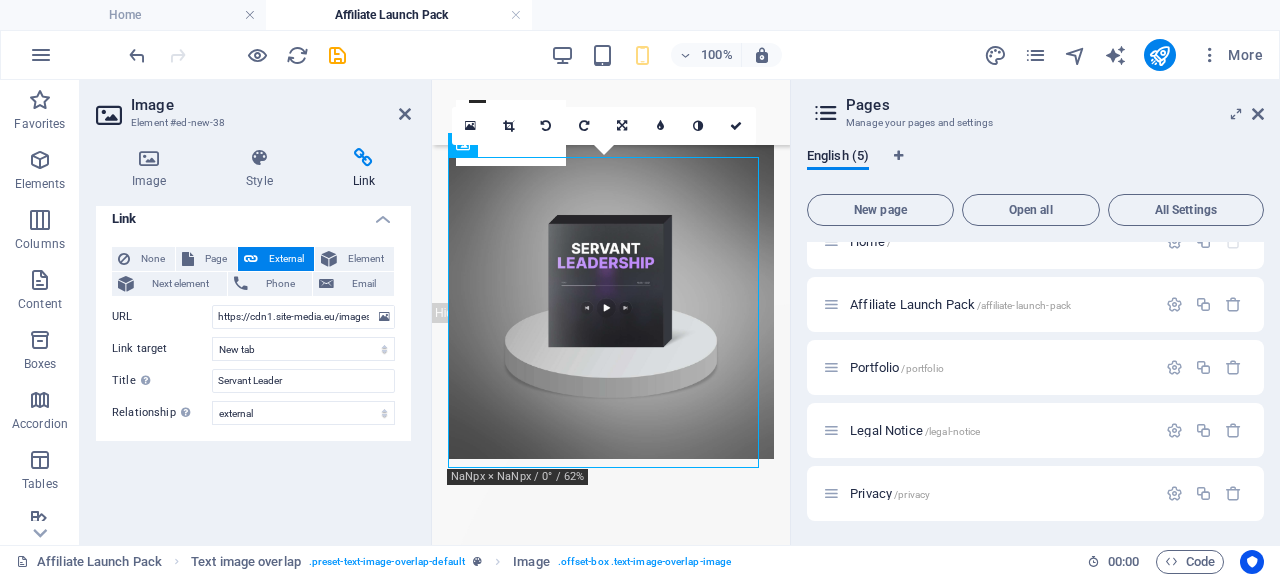 scroll, scrollTop: 0, scrollLeft: 0, axis: both 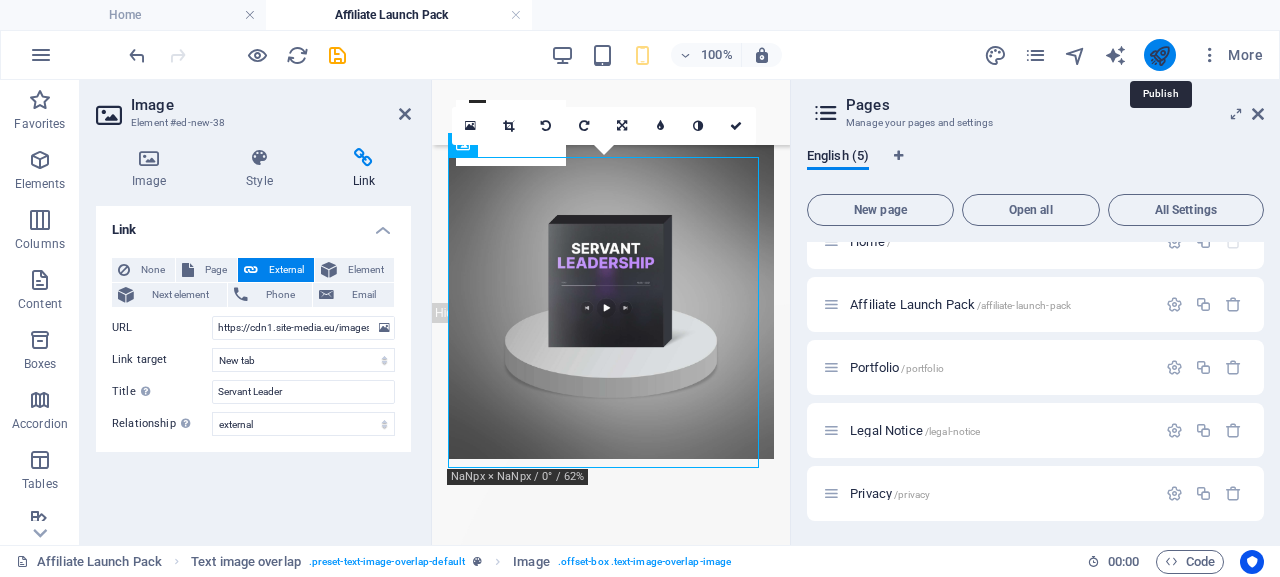 click at bounding box center [1159, 55] 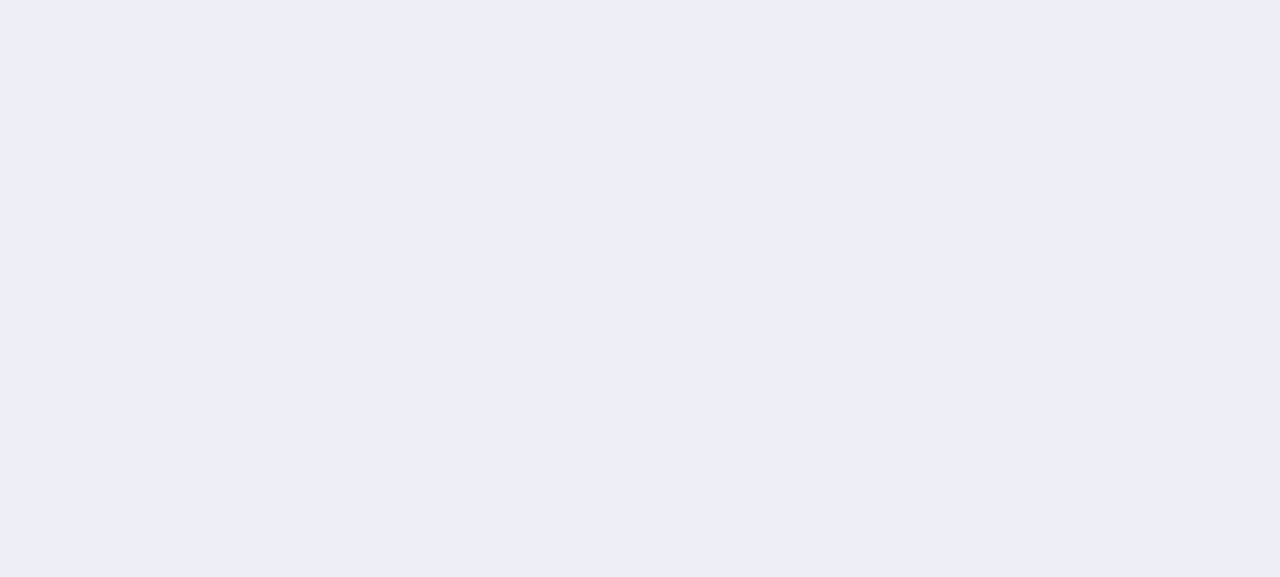 scroll, scrollTop: 0, scrollLeft: 0, axis: both 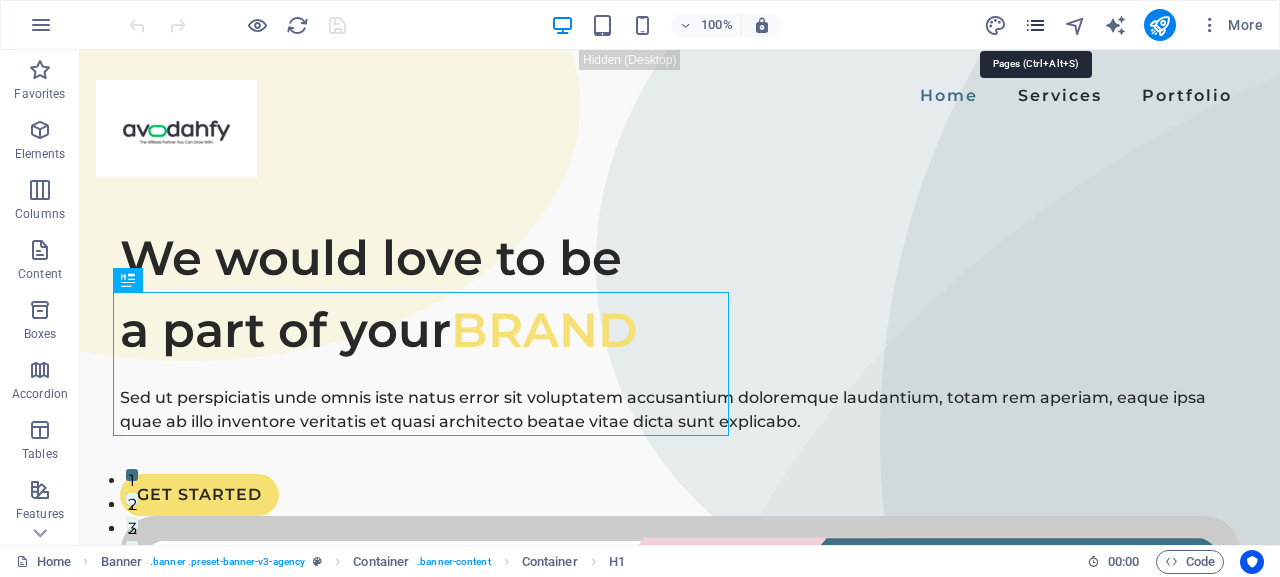 click at bounding box center [1035, 25] 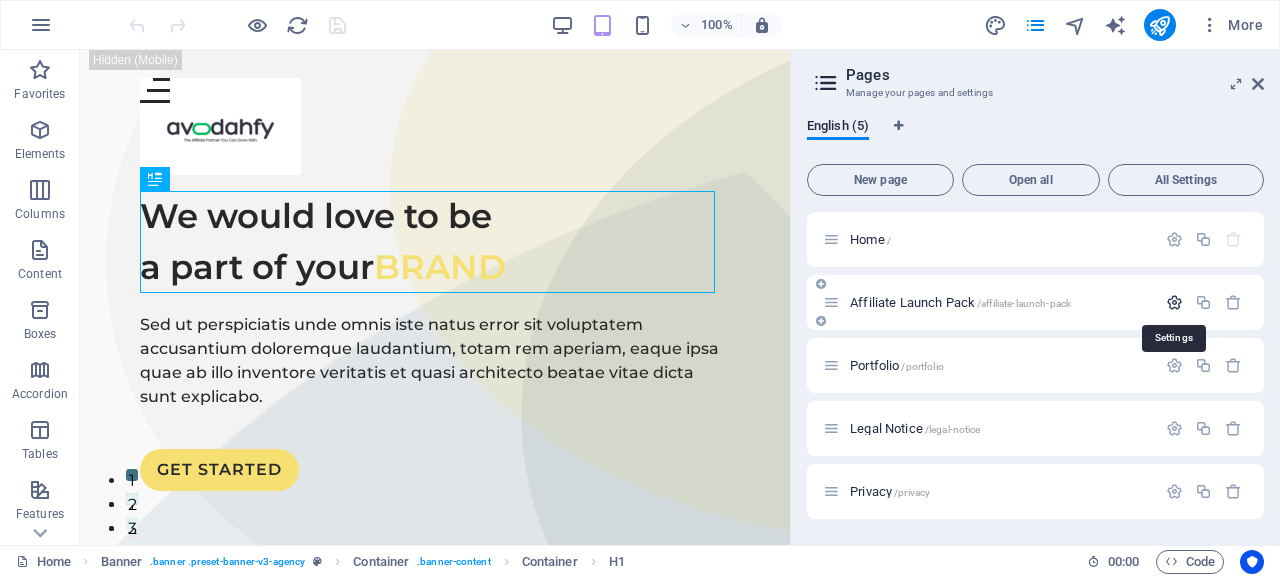 click at bounding box center [1174, 302] 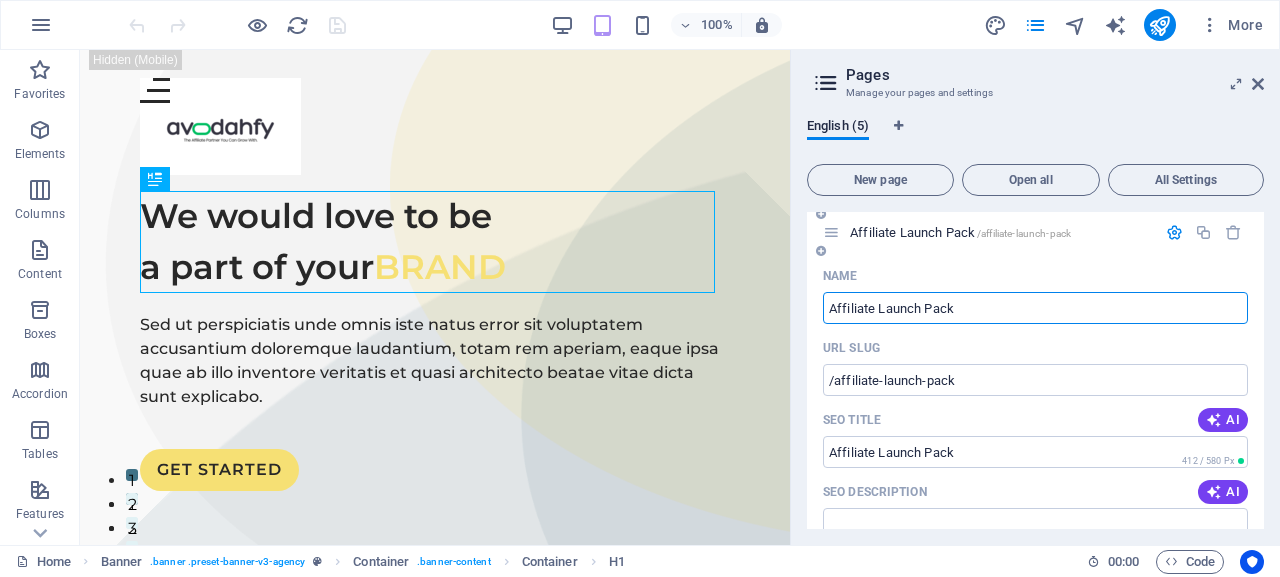 scroll, scrollTop: 0, scrollLeft: 0, axis: both 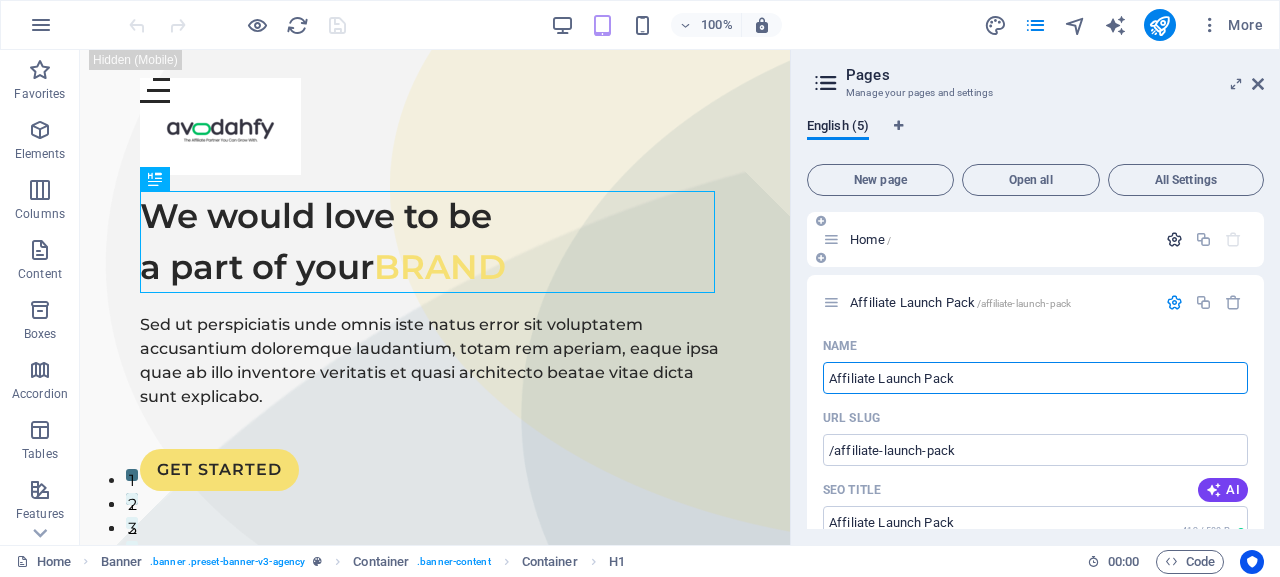 click at bounding box center [1174, 239] 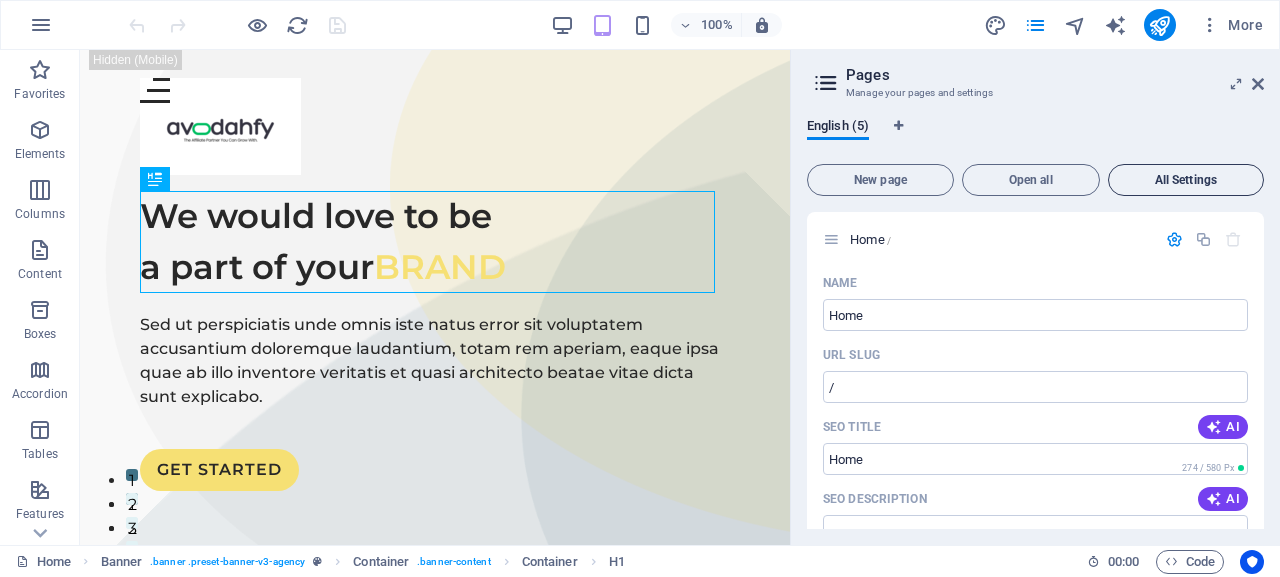 click on "All Settings" at bounding box center (1186, 180) 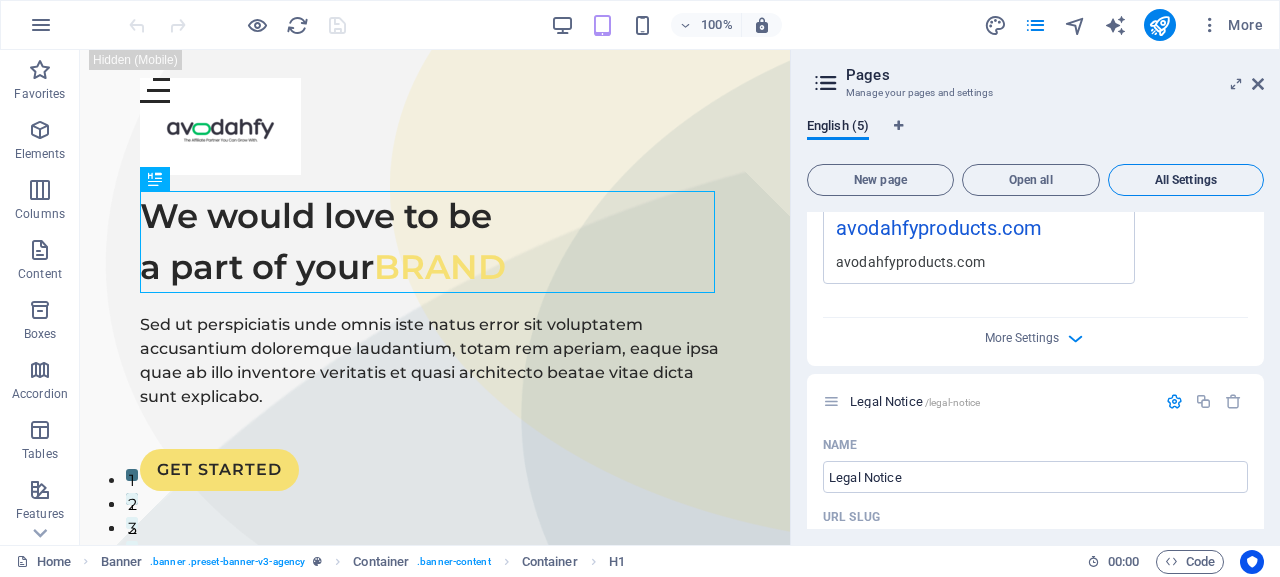 scroll, scrollTop: 2320, scrollLeft: 0, axis: vertical 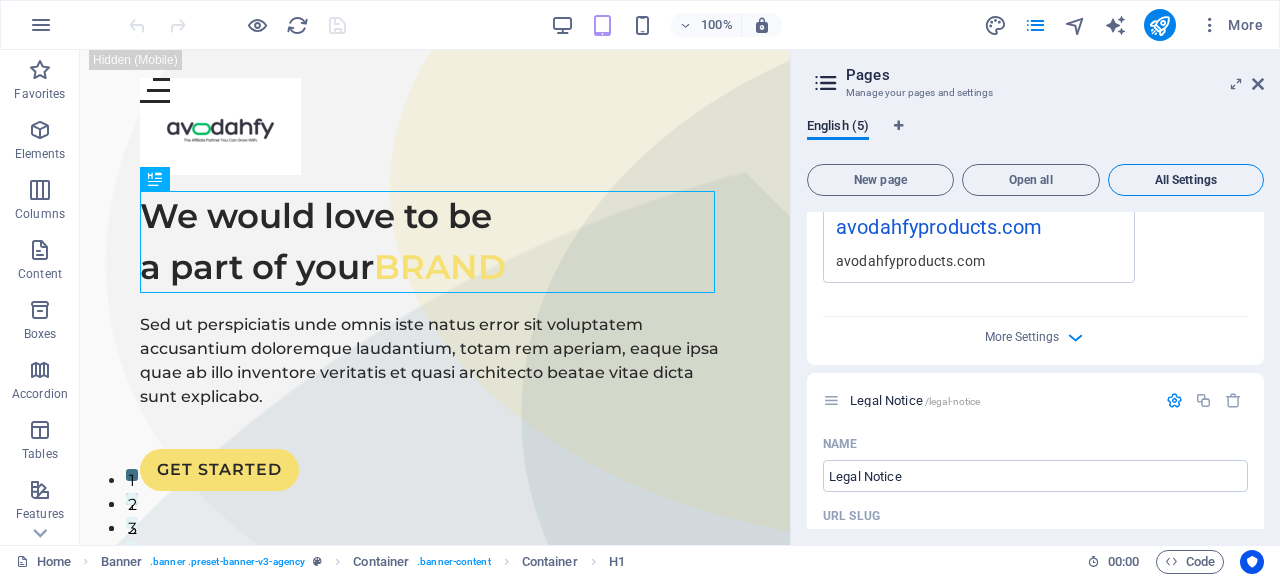 click on "All Settings" at bounding box center (1186, 180) 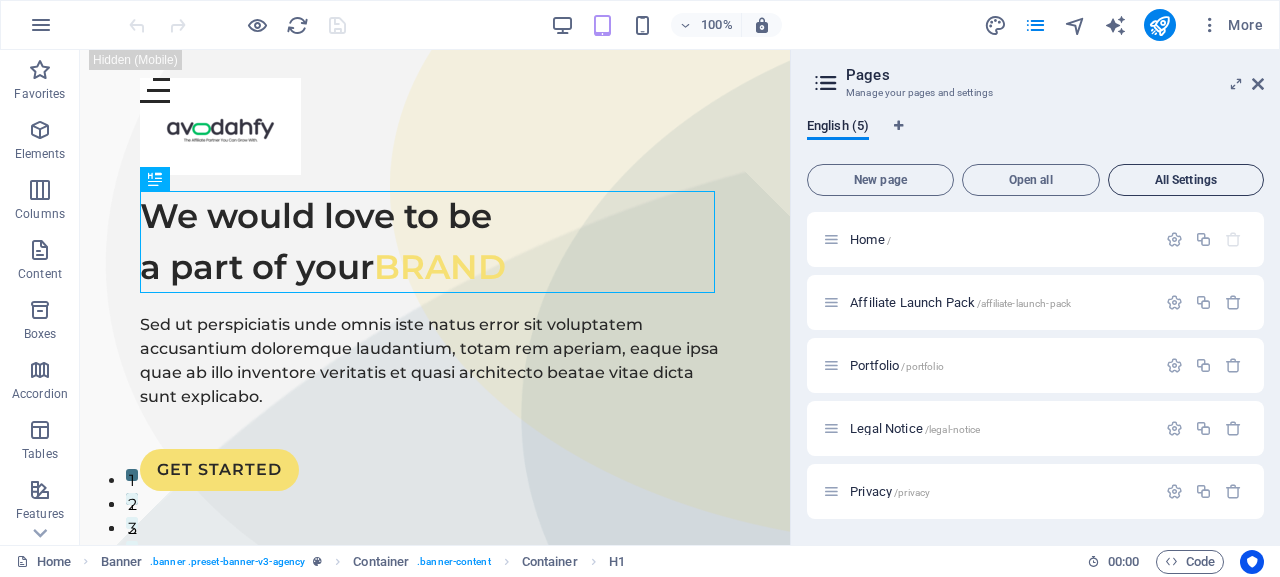 scroll, scrollTop: 0, scrollLeft: 0, axis: both 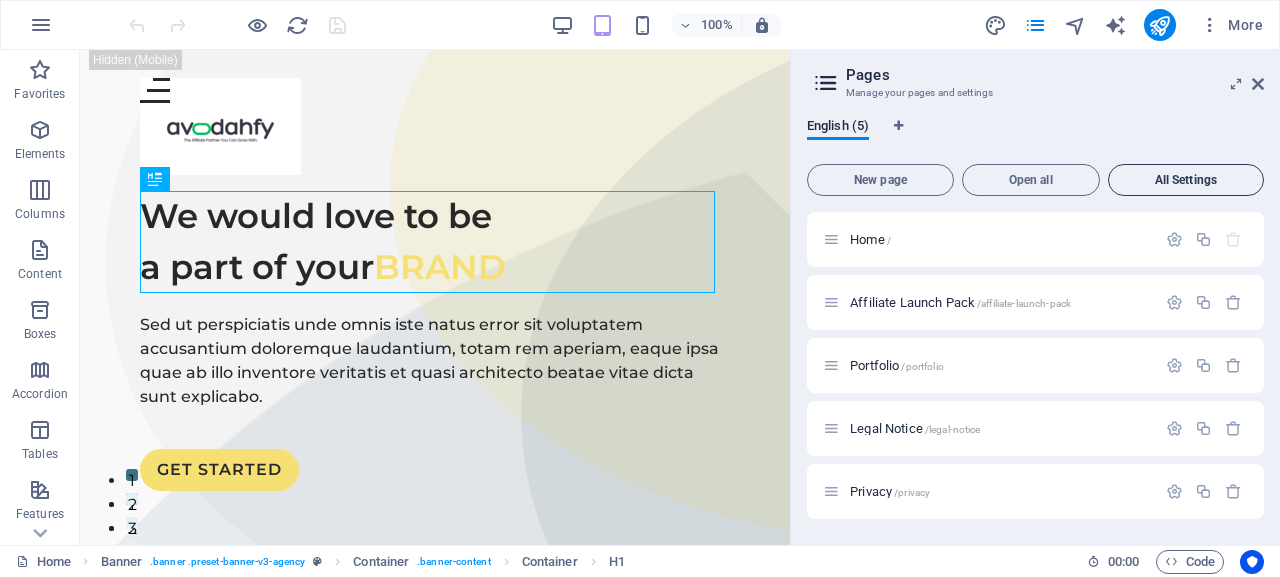 click on "All Settings" at bounding box center [1186, 180] 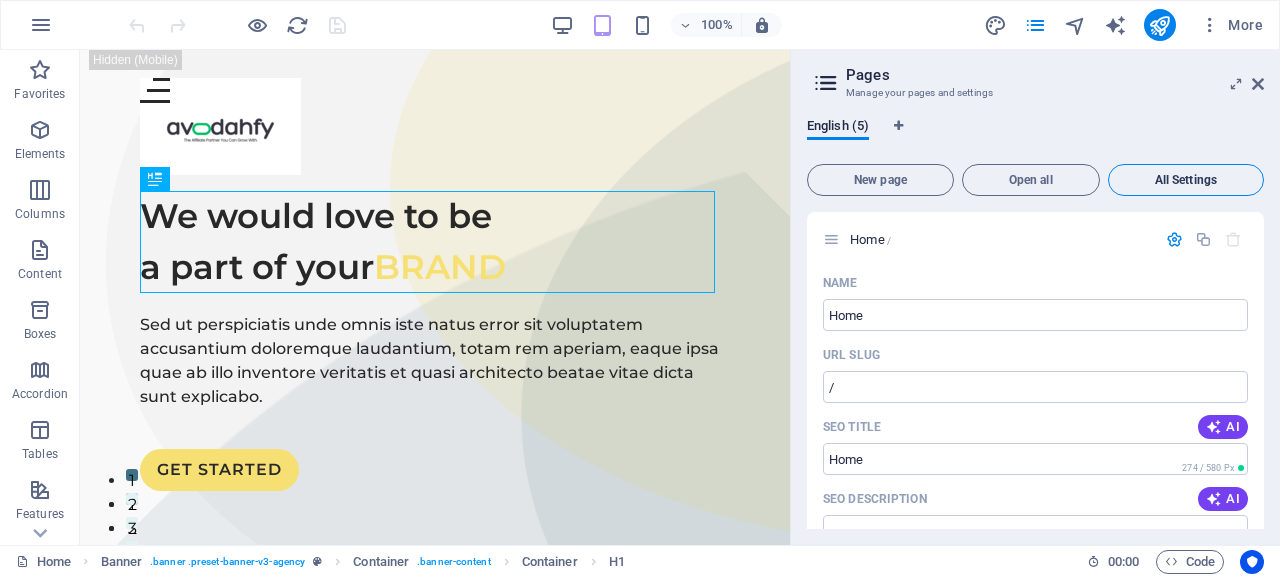 scroll, scrollTop: 3262, scrollLeft: 0, axis: vertical 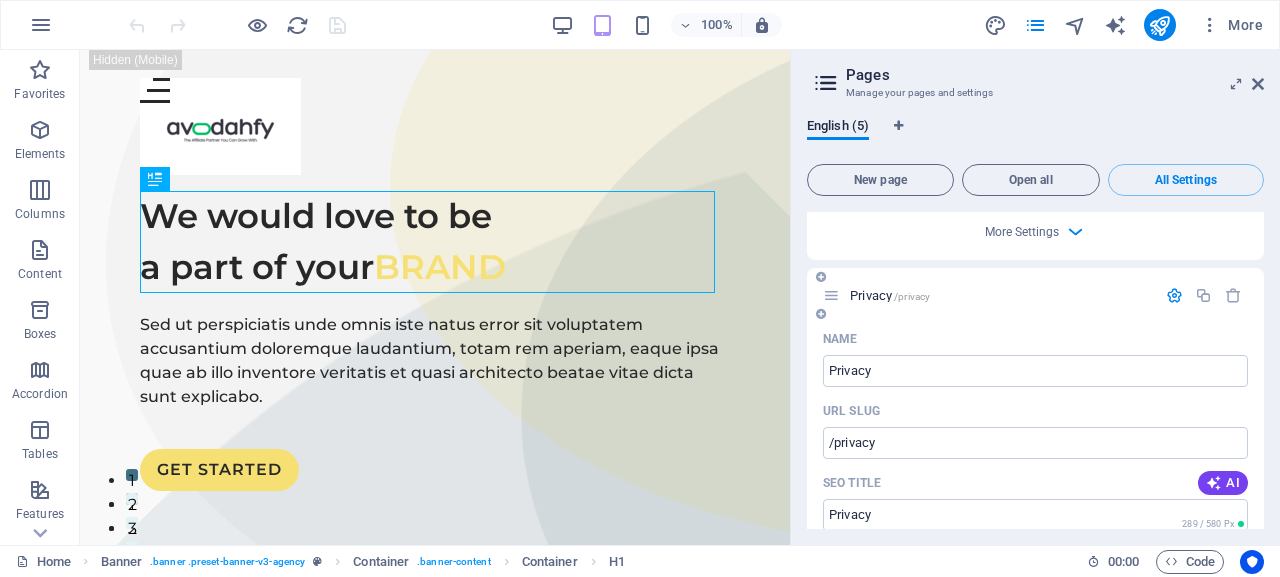 click at bounding box center [1174, 295] 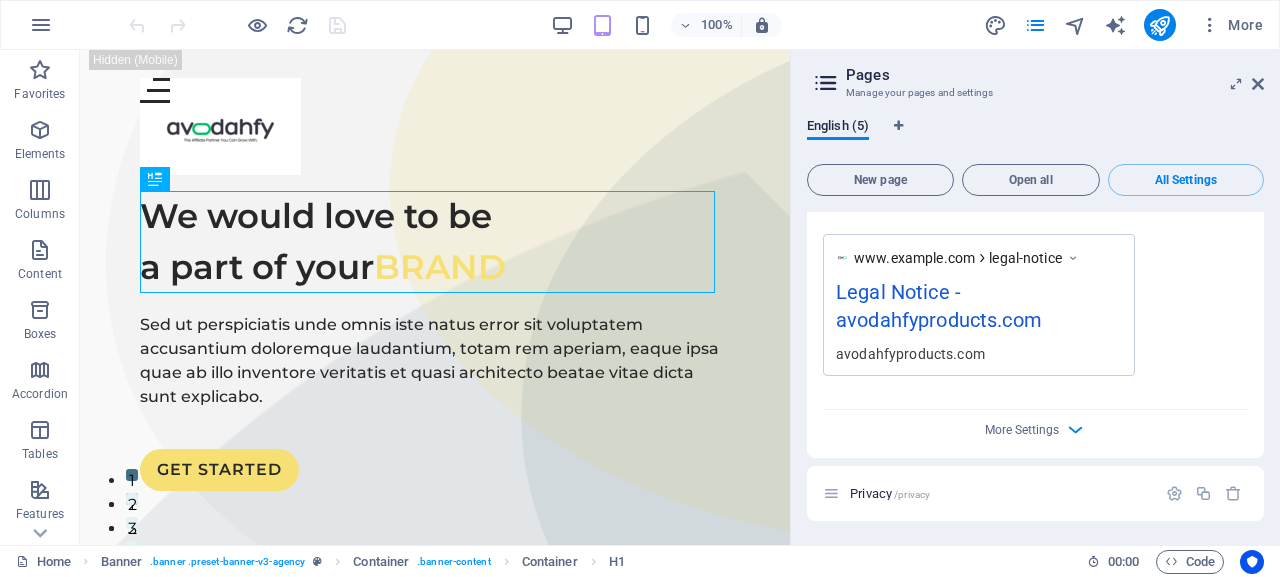 click on "New page Open all All Settings Home / Name Home ​ URL SLUG / ​ SEO Title AI ​ 274 / 580 Px SEO Description AI ​ 144 / 990 Px SEO Keywords AI ​ Settings Menu Noindex Preview Mobile Desktop www.example.com avodahfyproducts.com - Berlin avodahfyproducts.com Meta tags ​ Preview Image (Open Graph) Drag files here, click to choose files or select files from Files or our free stock photos & videos More Settings Affiliate Launch Pack /affiliate-launch-pack Name Affiliate Launch Pack ​ URL SLUG /affiliate-launch-pack ​ SEO Title AI Affiliate Launch Pack ​ 412 / 580 Px SEO Description AI ​ 144 / 990 Px SEO Keywords AI ​ Settings Menu Noindex Preview Mobile Desktop www.example.com ... affiliate-launch-pack Affiliate Launch Pack - avodahfyproducts.com avodahfyproducts.com Meta tags ​ Preview Image (Open Graph) Drag files here, click to choose files or select files from Files or our free stock photos & videos More Settings Portfolio /portfolio Name Portfolio ​ URL SLUG /portfolio ​ SEO Title AI" at bounding box center [1035, 342] 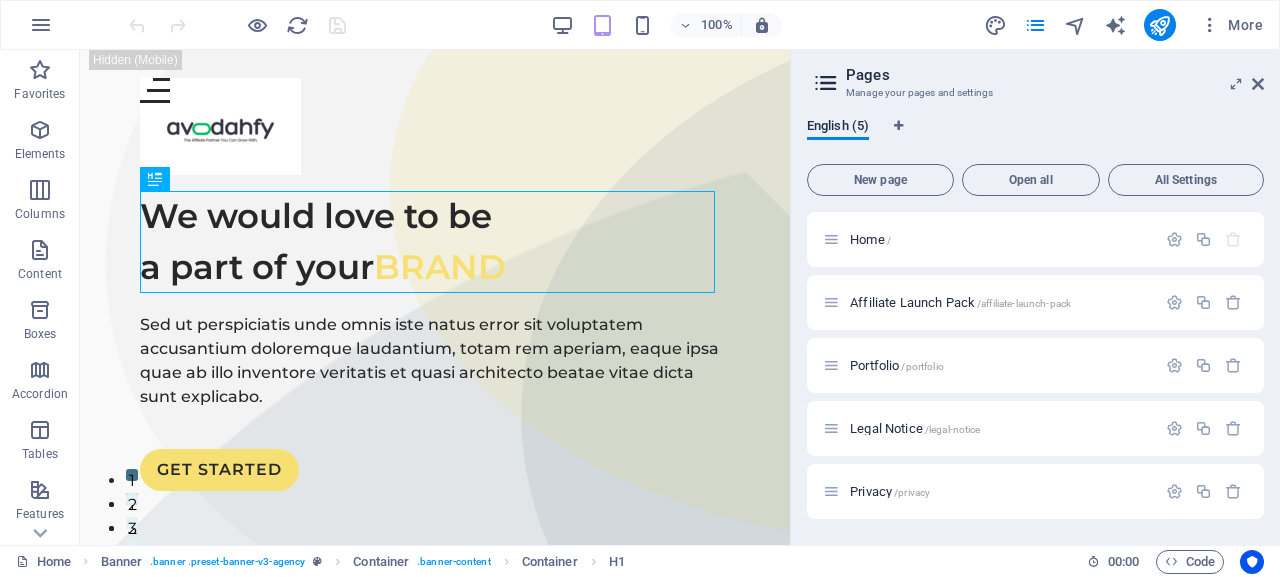 scroll, scrollTop: 0, scrollLeft: 0, axis: both 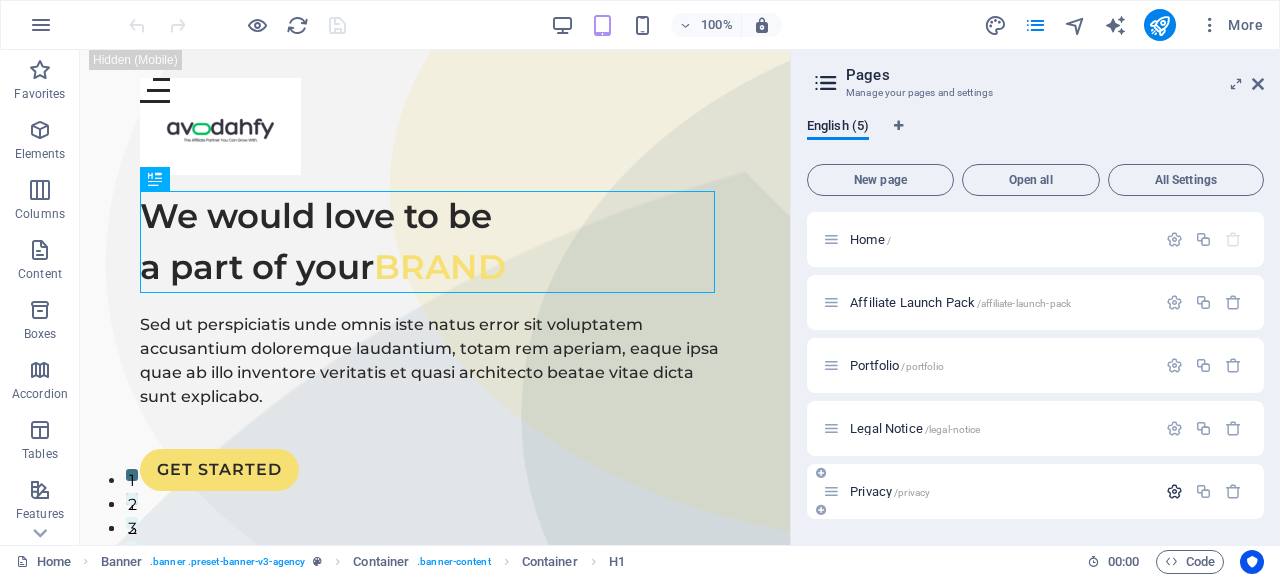 click at bounding box center [1174, 491] 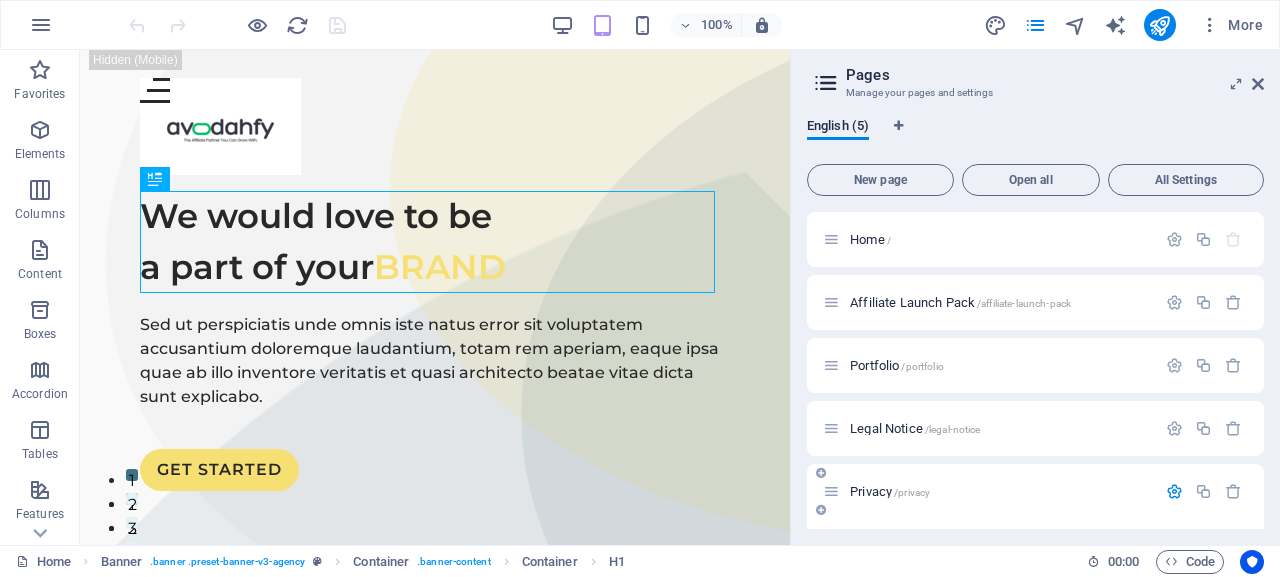 scroll, scrollTop: 196, scrollLeft: 0, axis: vertical 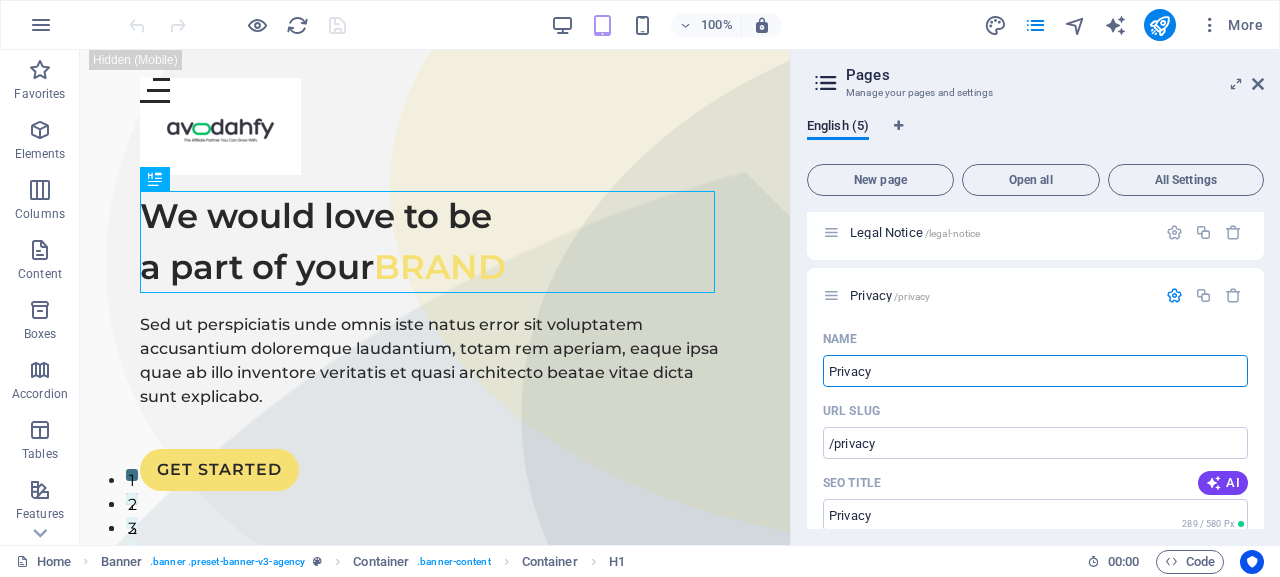 click at bounding box center [793, 297] 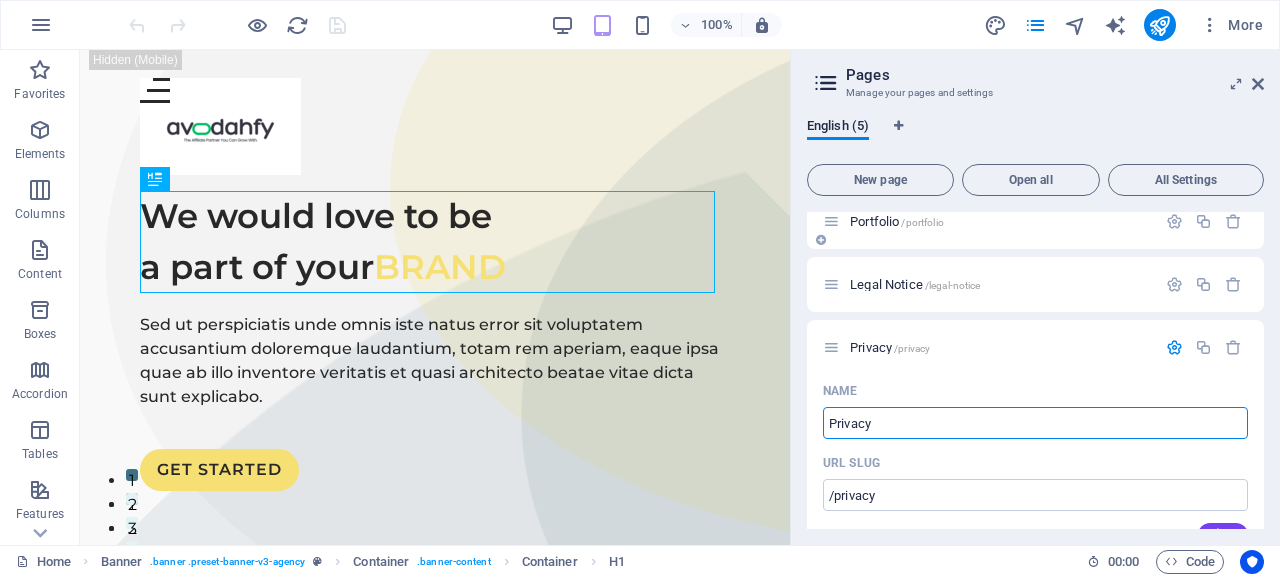 scroll, scrollTop: 139, scrollLeft: 0, axis: vertical 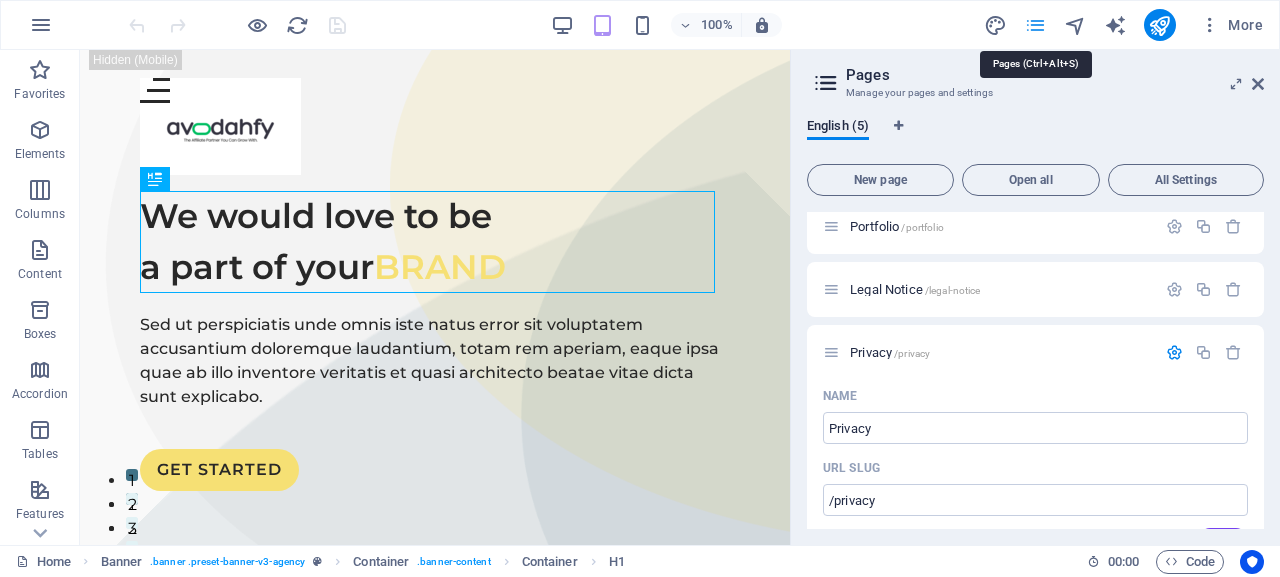 click at bounding box center [1035, 25] 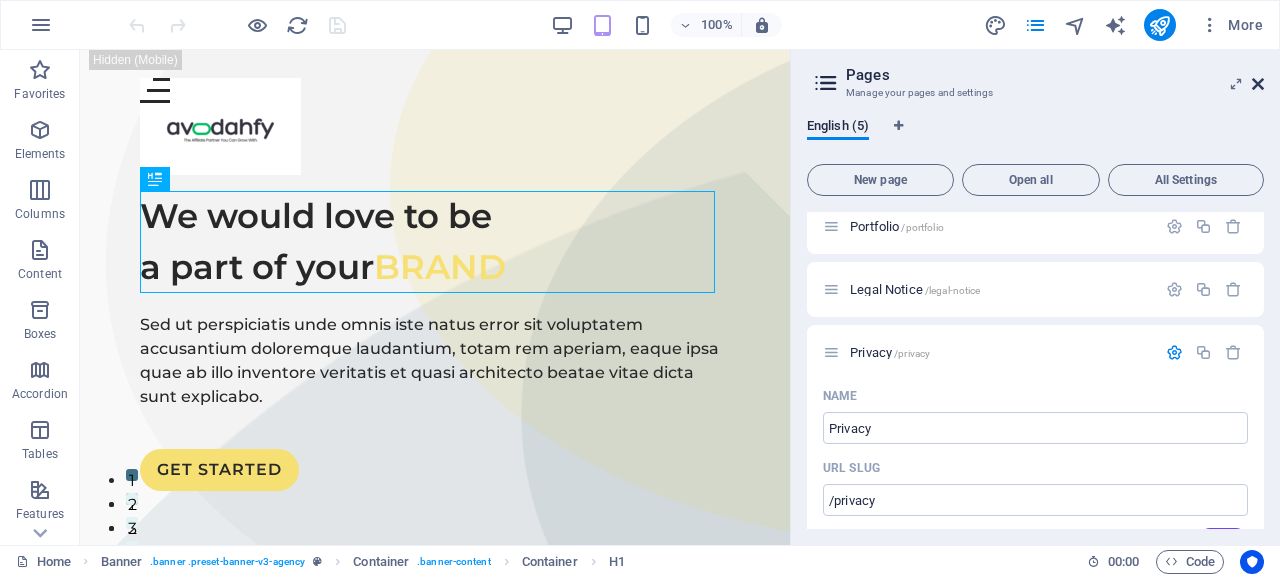 click at bounding box center [1258, 84] 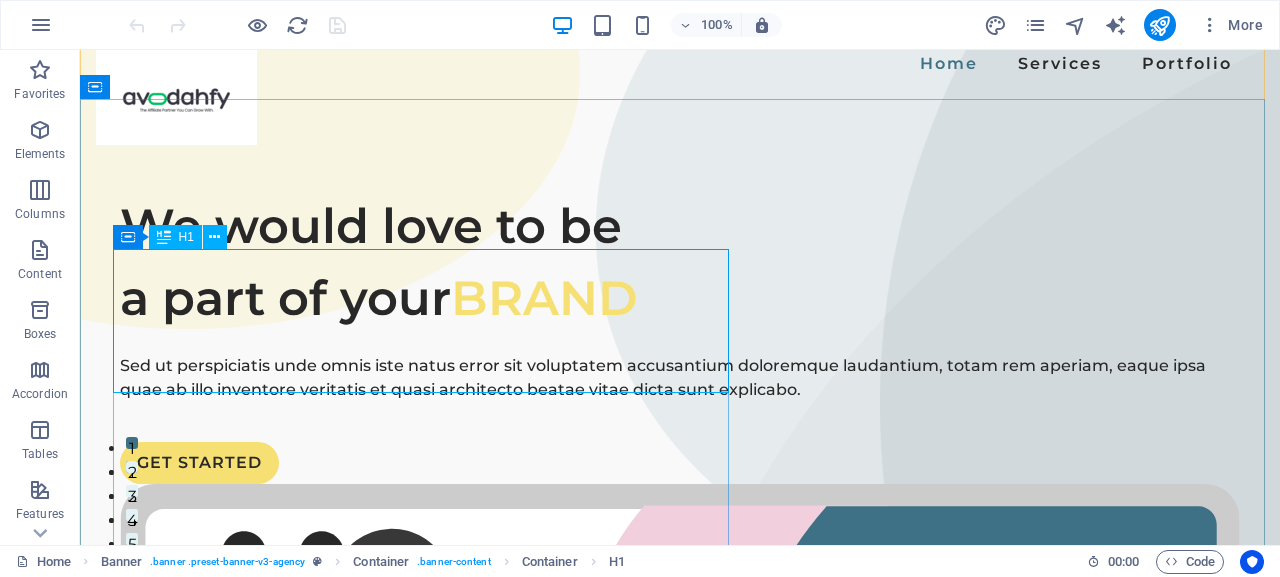 scroll, scrollTop: 53, scrollLeft: 0, axis: vertical 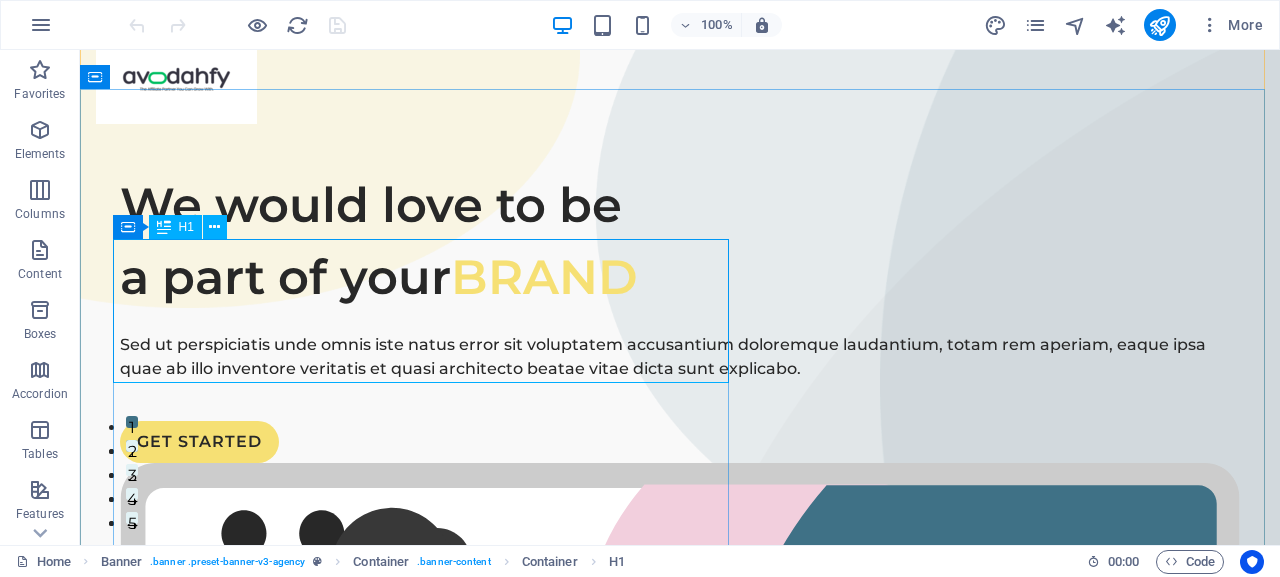 click on "We would love to be a part of your  BRAND" at bounding box center (680, 241) 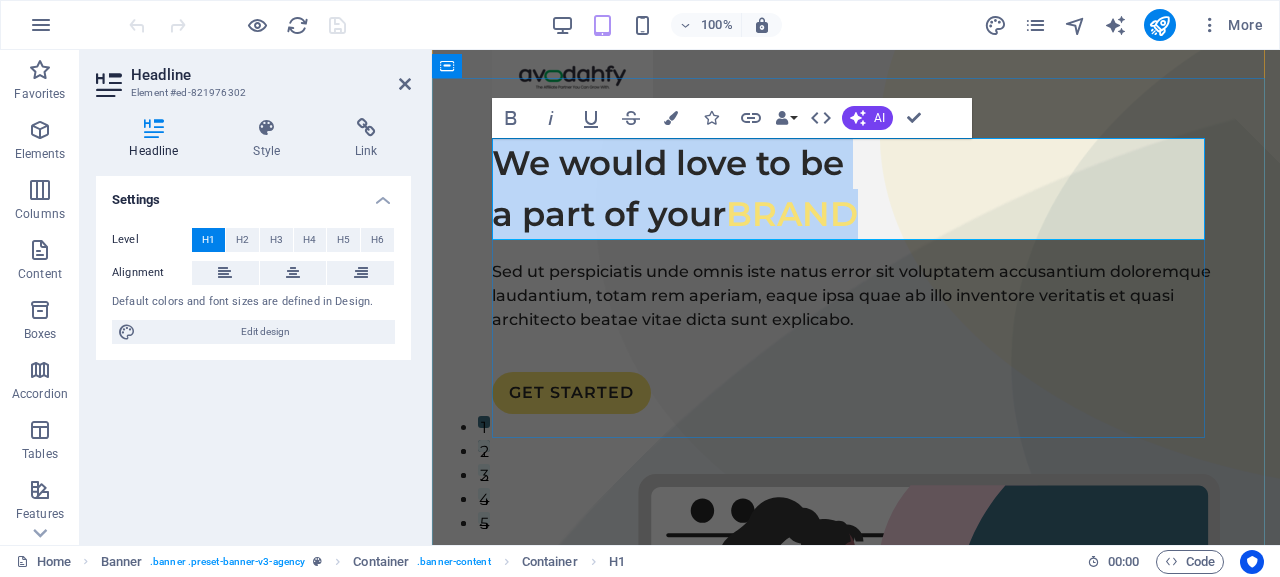 click on "We would love to be a part of your  BRAND" at bounding box center [856, 189] 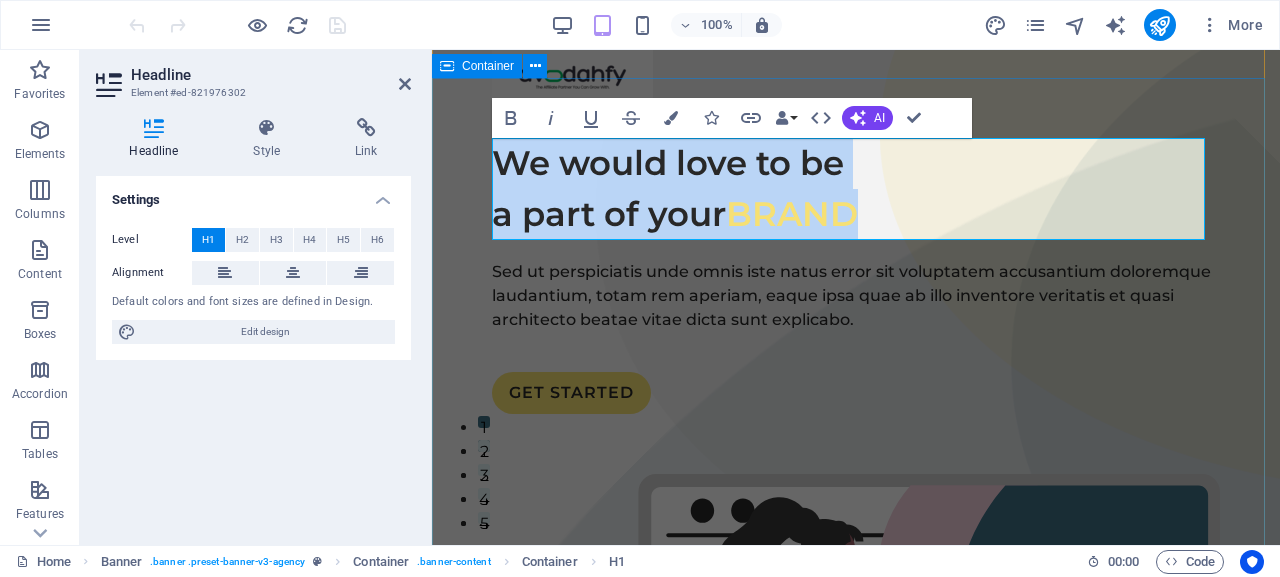 drag, startPoint x: 892, startPoint y: 222, endPoint x: 480, endPoint y: 170, distance: 415.2686 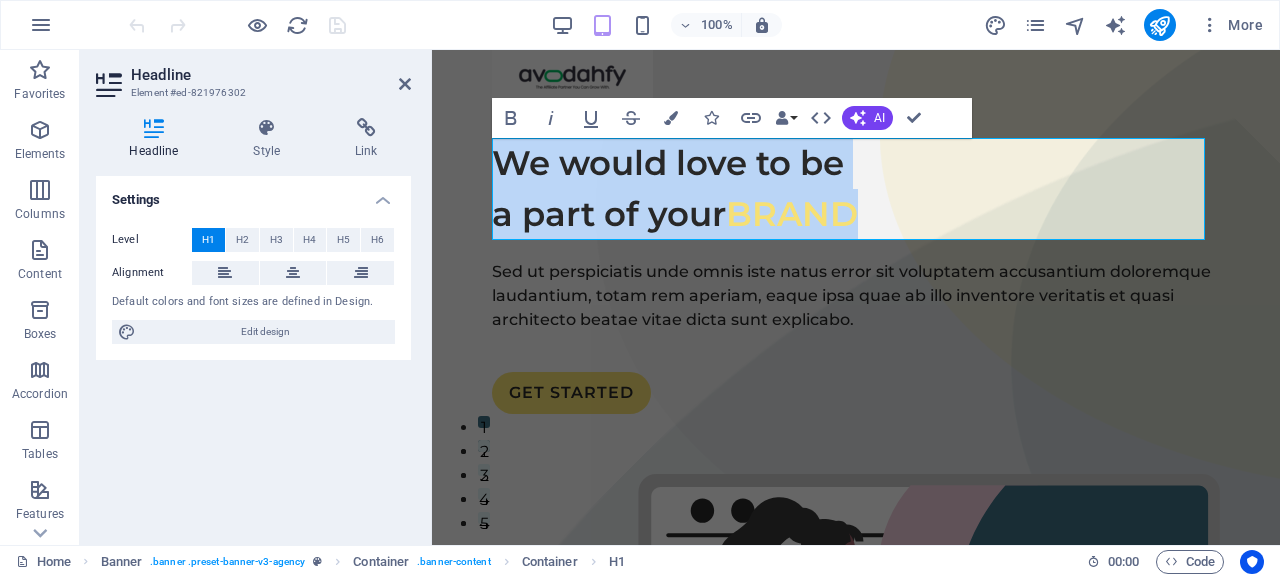 click on "Headline Element #ed-821976302 Headline Style Link Settings Level H1 H2 H3 H4 H5 H6 Alignment Default colors and font sizes are defined in Design. Edit design Banner Element Layout How this element expands within the layout (Flexbox). Size Default auto px % 1/1 1/2 1/3 1/4 1/5 1/6 1/7 1/8 1/9 1/10 Grow Shrink Order Container layout Visible Visible Opacity 100 % Overflow Spacing Margin Default auto px % rem vw vh Custom Custom auto px % rem vw vh auto px % rem vw vh auto px % rem vw vh auto px % rem vw vh Padding Default px rem % vh vw Custom Custom px rem % vh vw px rem % vh vw px rem % vh vw px rem % vh vw Border Style              - Width 1 auto px rem % vh vw Custom Custom 1 auto px rem % vh vw 1 auto px rem % vh vw 1 auto px rem % vh vw 1 auto px rem % vh vw  - Color Round corners Default px rem % vh vw Custom Custom px rem % vh vw px rem % vh vw px rem % vh vw px rem % vh vw Shadow Default None Outside Inside Color X offset 0 px rem vh vw Y offset 0 px rem vh vw Blur 0 px rem % vh vw Spread 0 0" at bounding box center [256, 297] 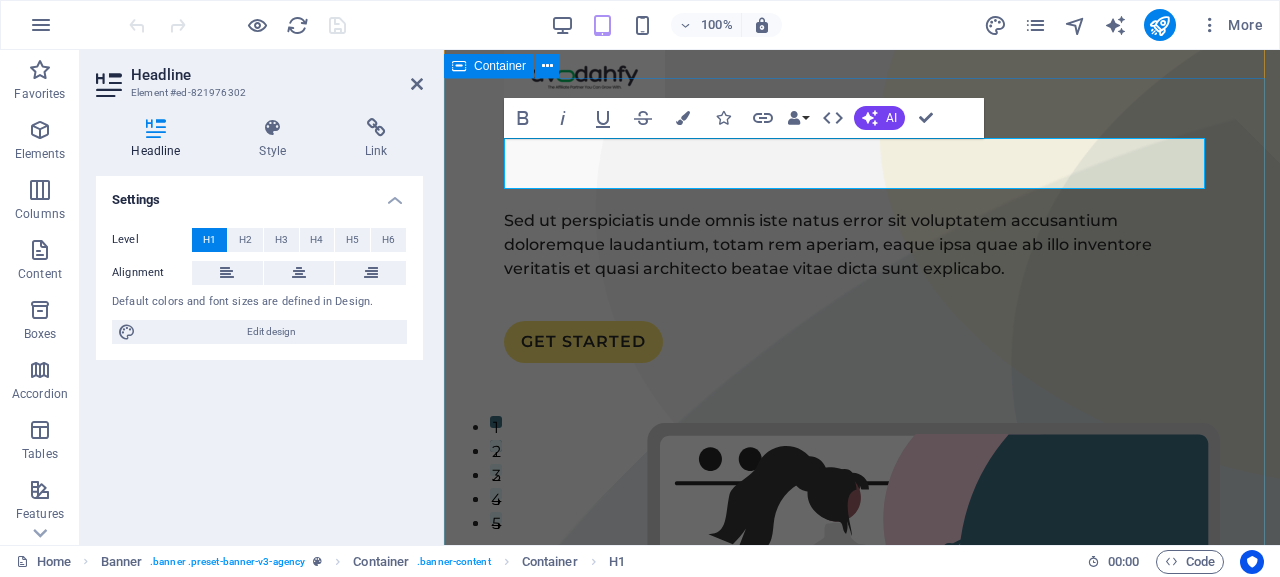 click on "​ Sed ut perspiciatis unde omnis iste natus error sit voluptatem accusantium doloremque laudantium, totam rem aperiam, eaque ipsa quae ab illo inventore veritatis et quasi architecto beatae vitae dicta sunt explicabo.  GET STARTED" at bounding box center [862, 554] 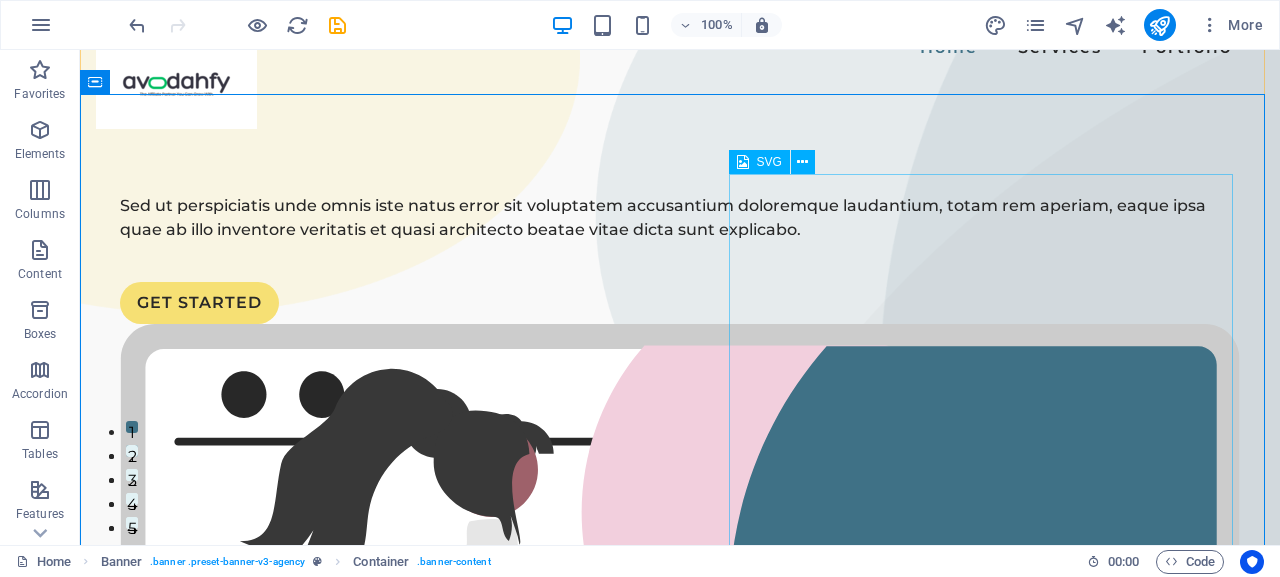scroll, scrollTop: 0, scrollLeft: 0, axis: both 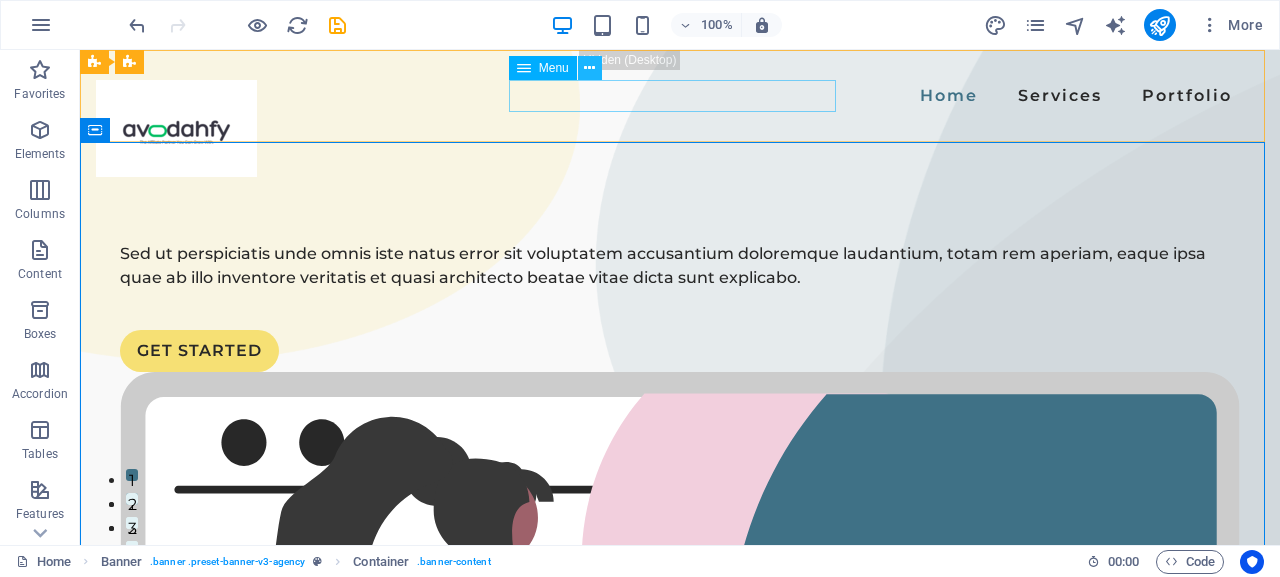 click at bounding box center (589, 68) 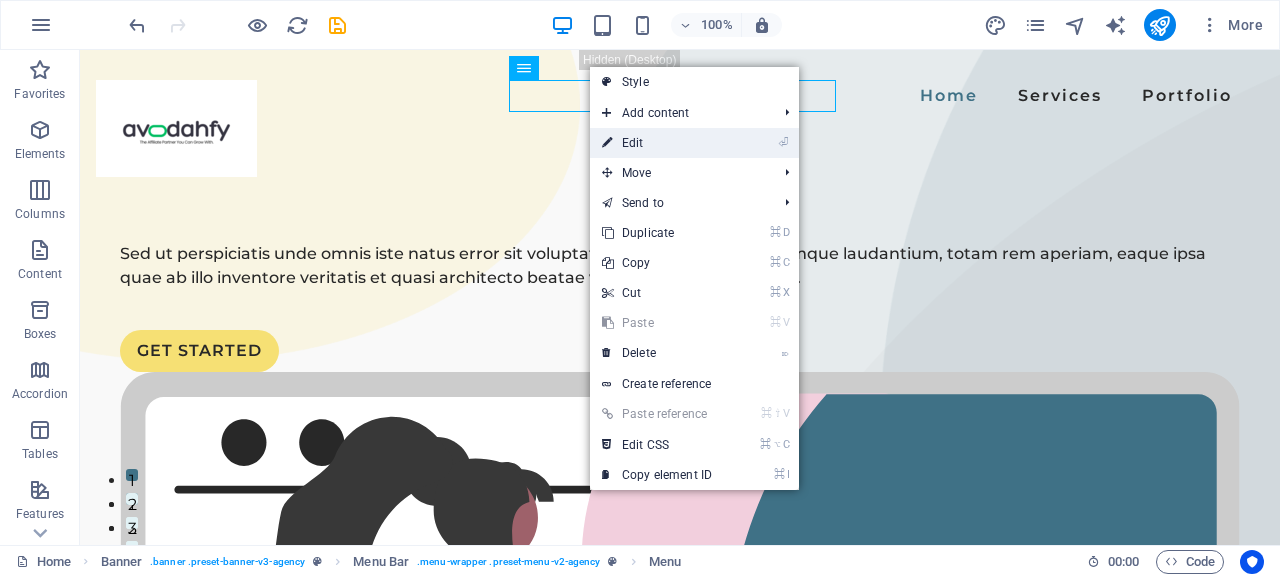 click on "⏎  Edit" at bounding box center [657, 143] 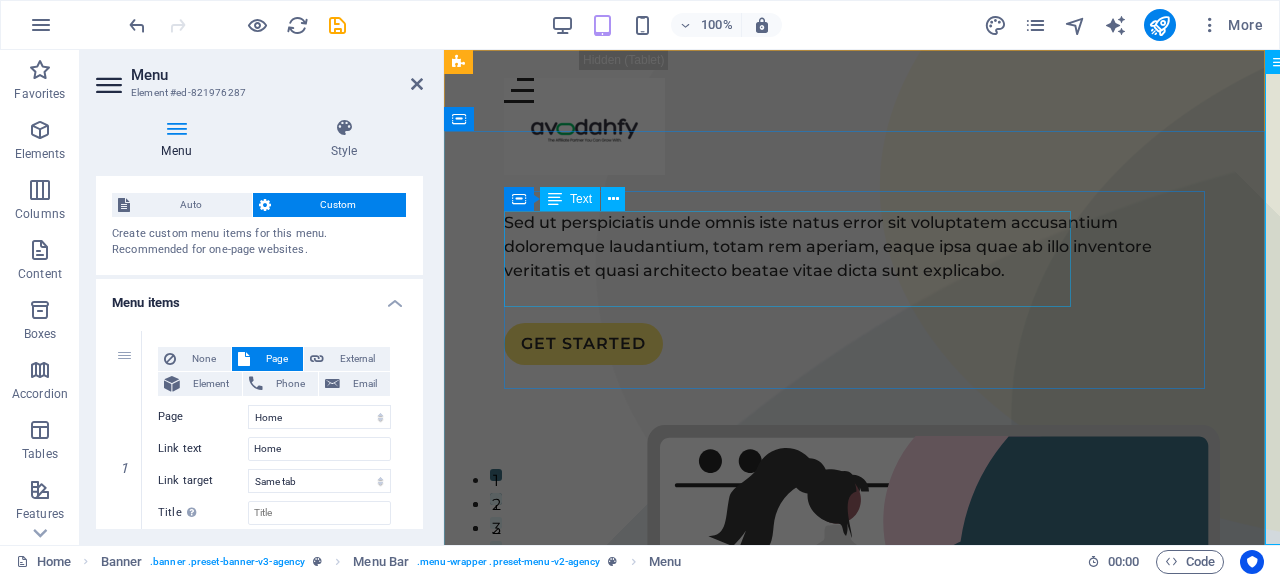 scroll, scrollTop: 0, scrollLeft: 0, axis: both 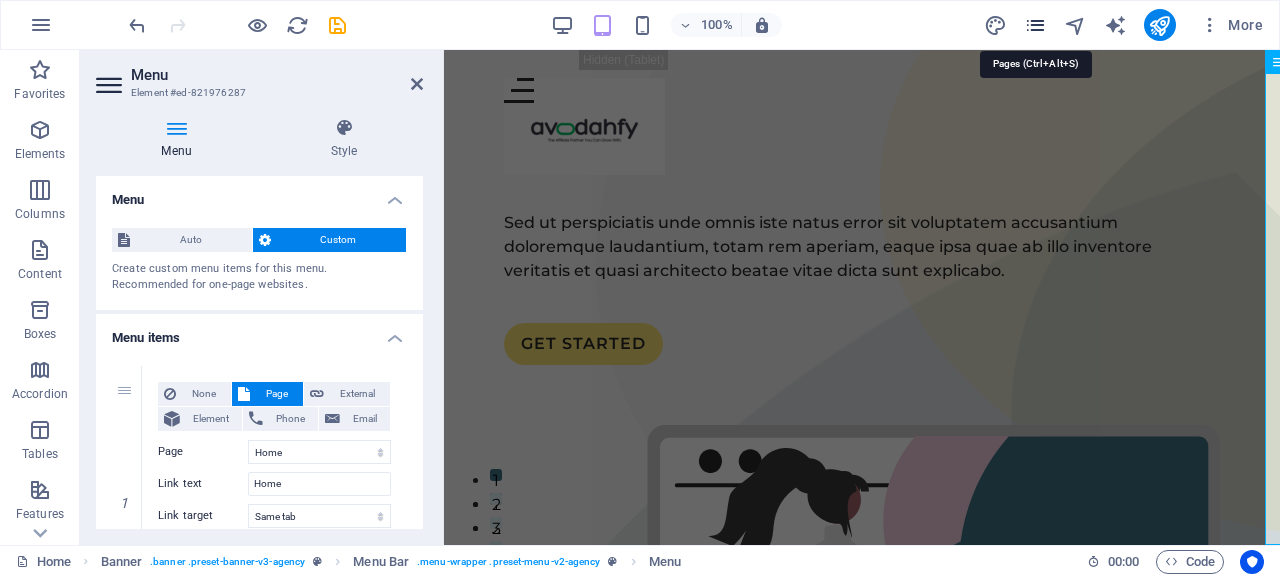 click at bounding box center [1035, 25] 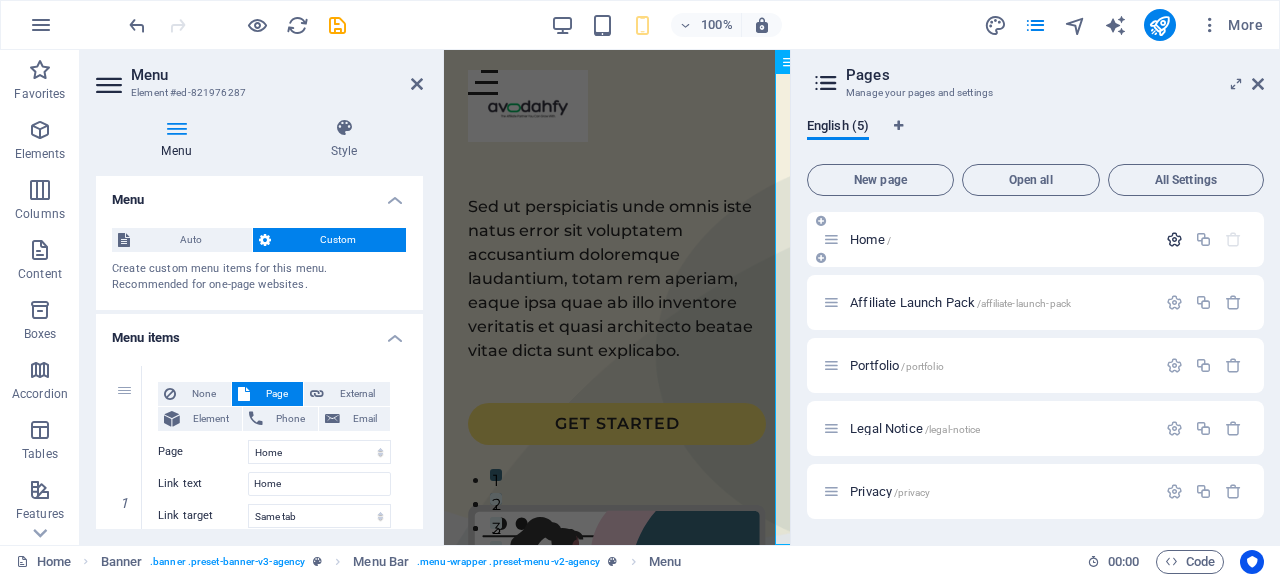 click at bounding box center (1174, 239) 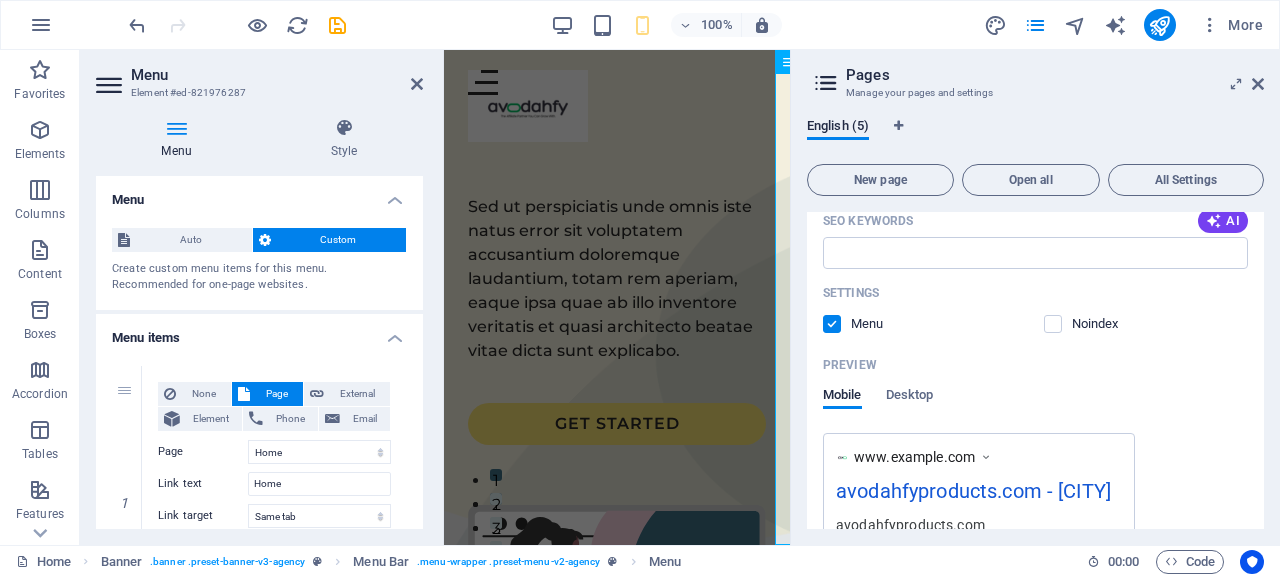 scroll, scrollTop: 385, scrollLeft: 0, axis: vertical 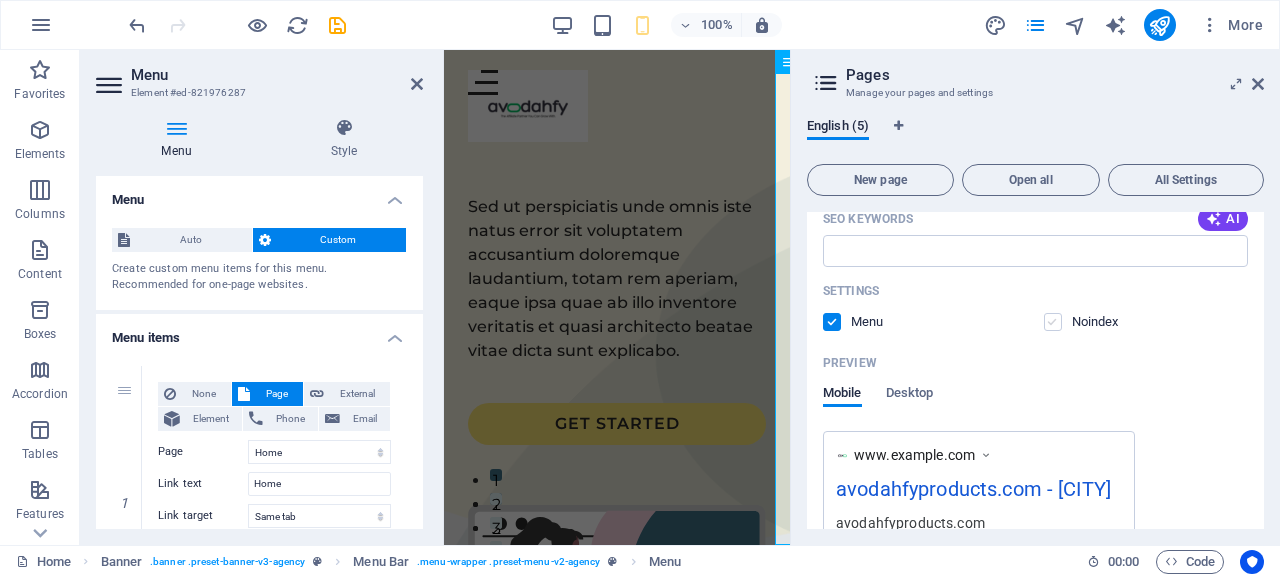 click at bounding box center (1053, 322) 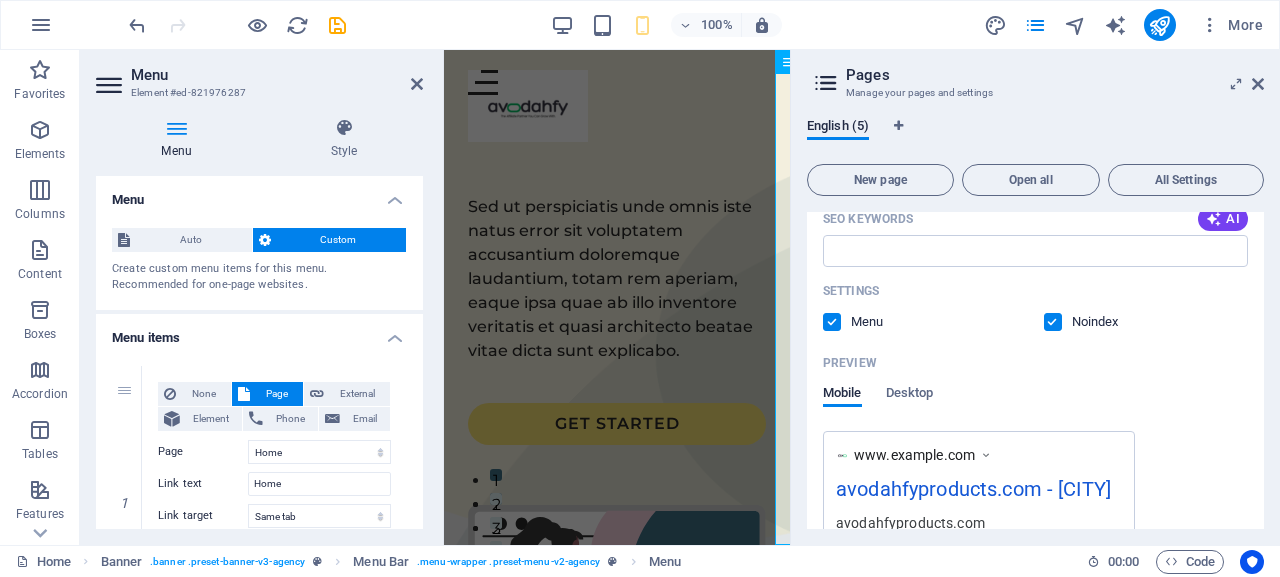 select on "1" 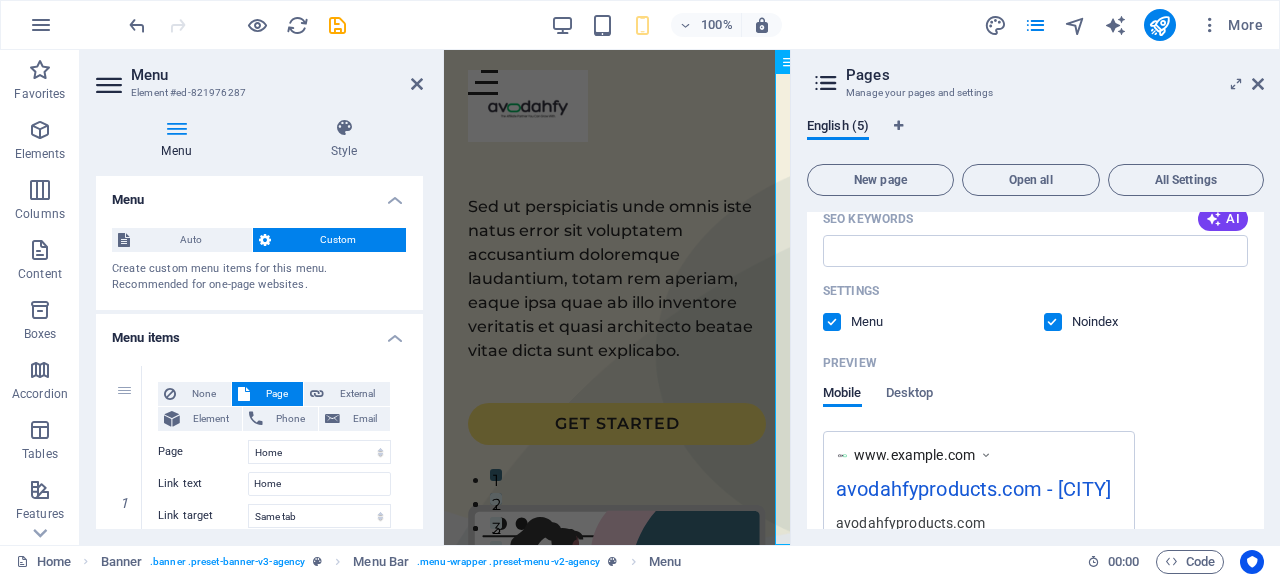 scroll, scrollTop: 383, scrollLeft: 0, axis: vertical 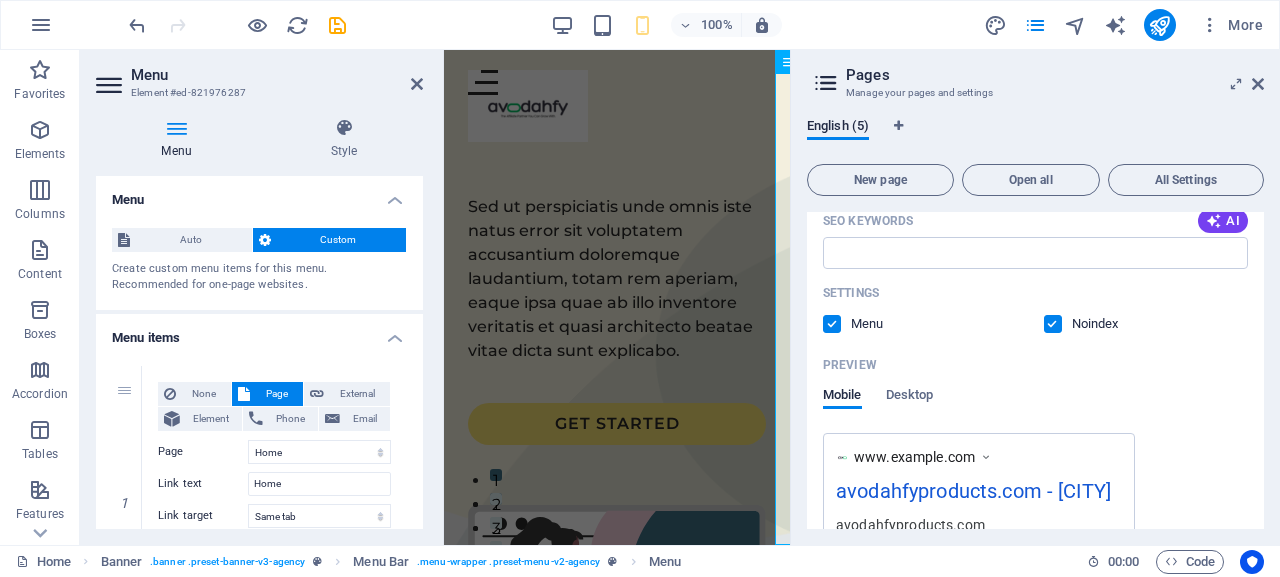 click at bounding box center [832, 324] 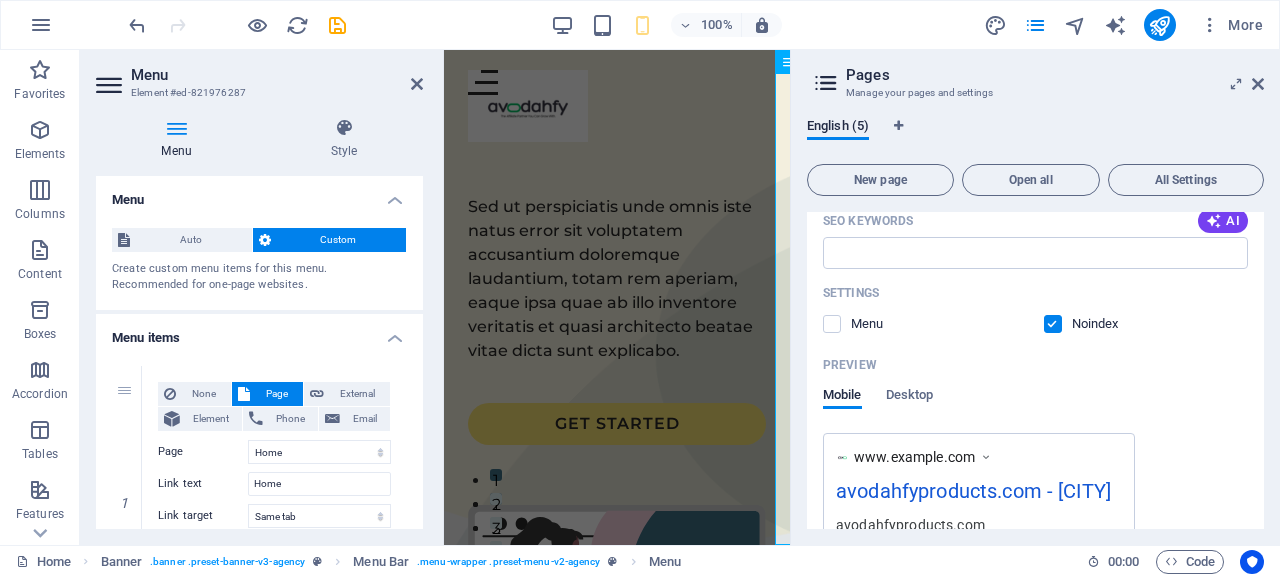 select on "1" 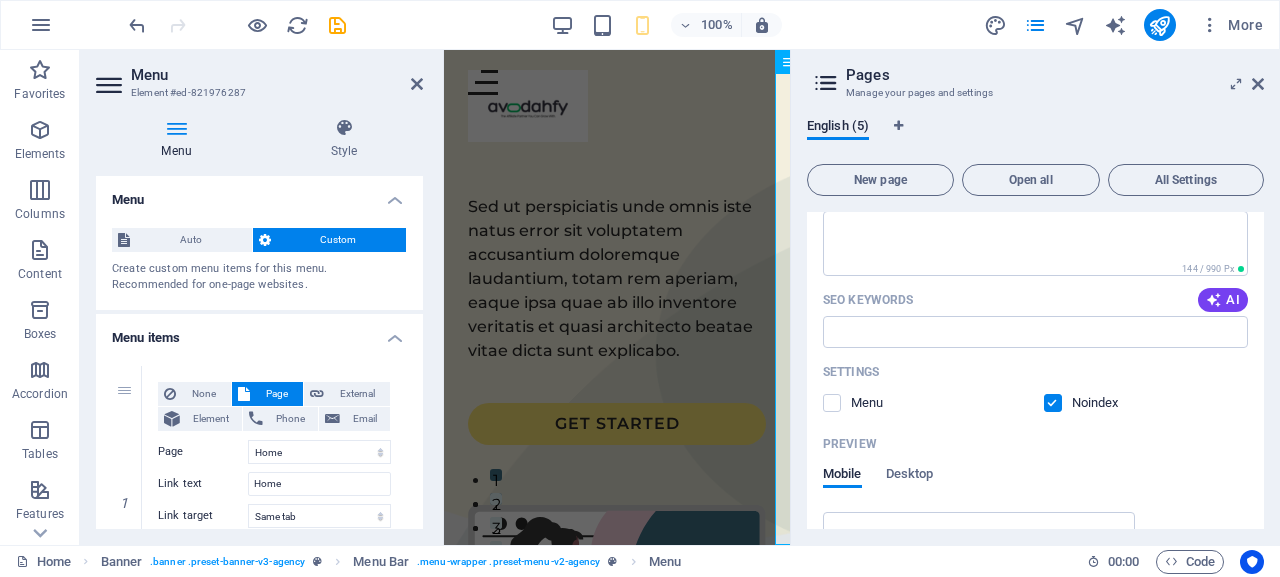 scroll, scrollTop: 305, scrollLeft: 0, axis: vertical 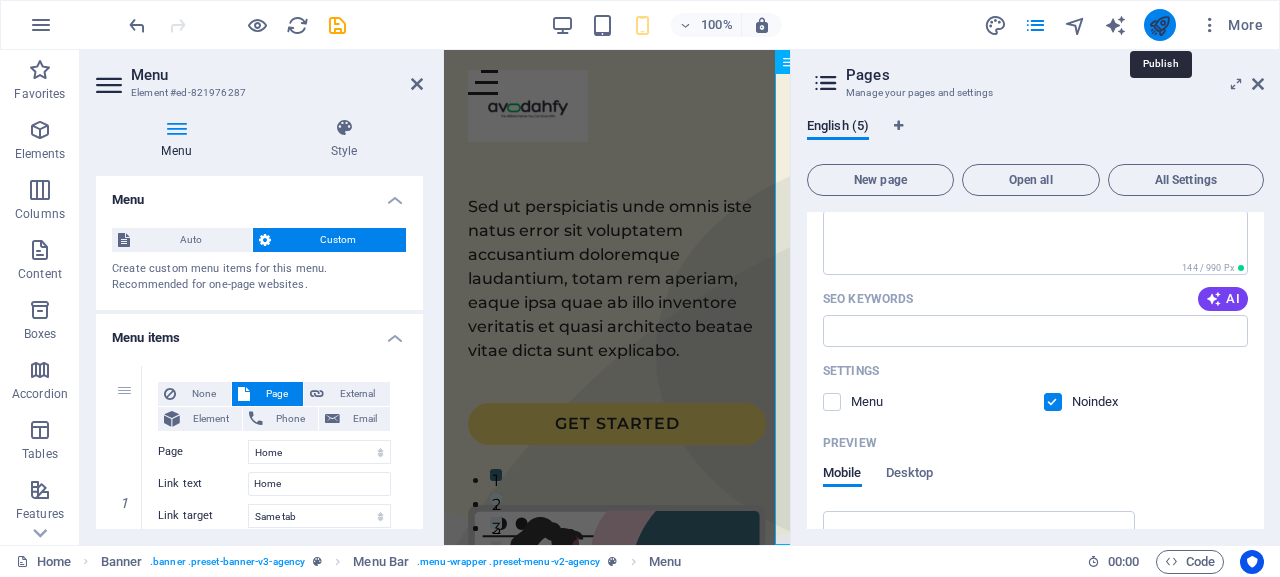 click at bounding box center [1159, 25] 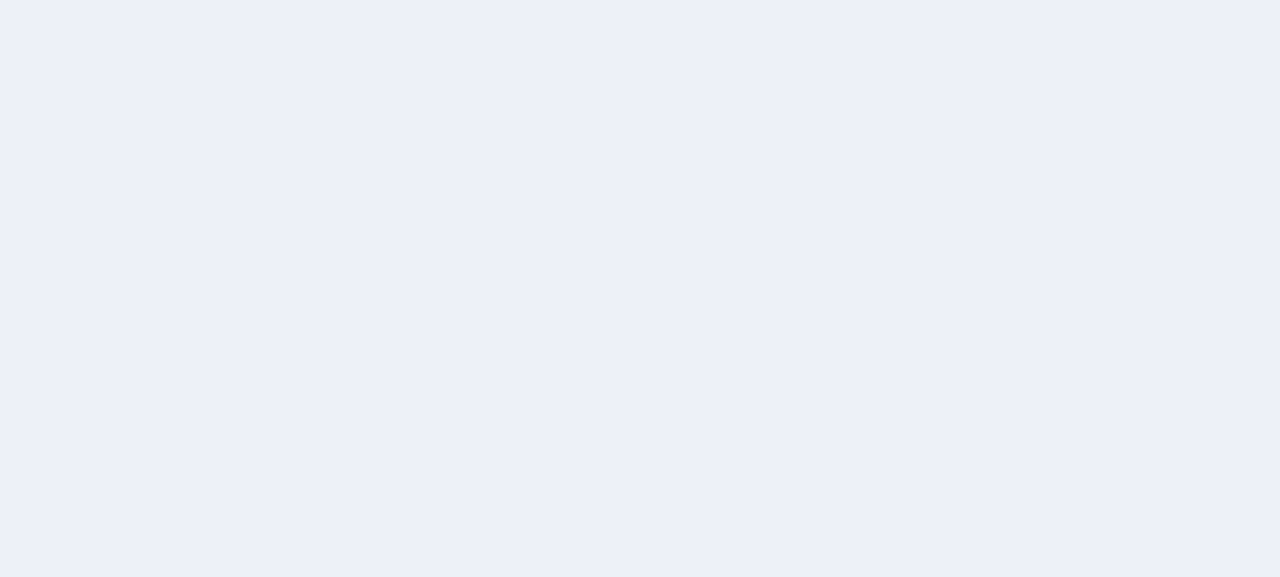 scroll, scrollTop: 0, scrollLeft: 0, axis: both 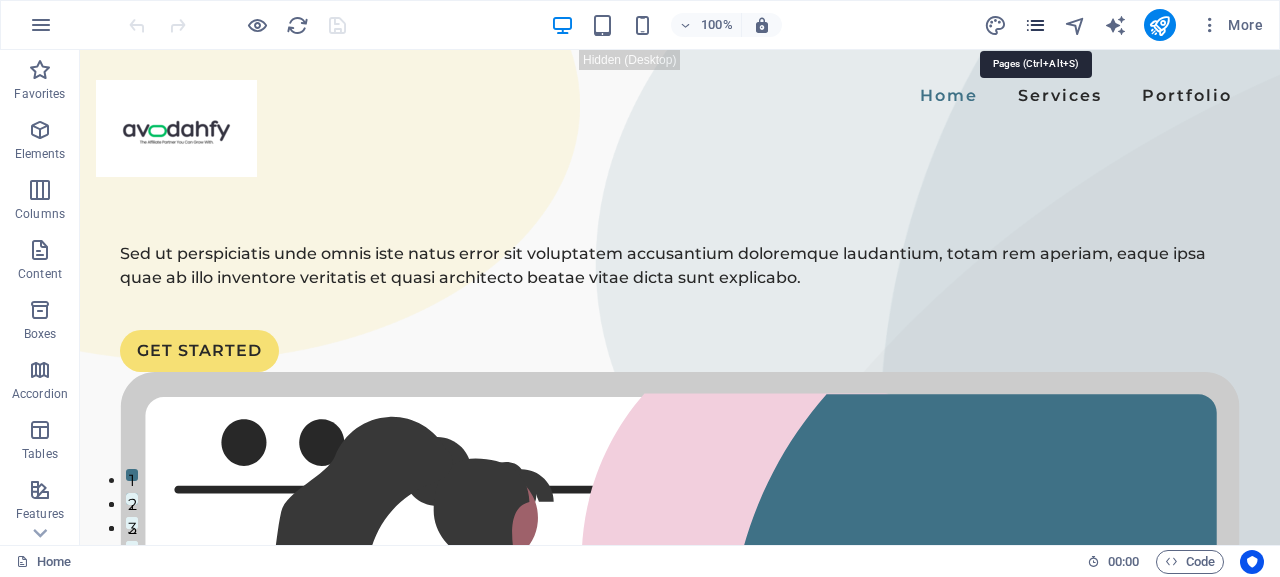 click at bounding box center (1035, 25) 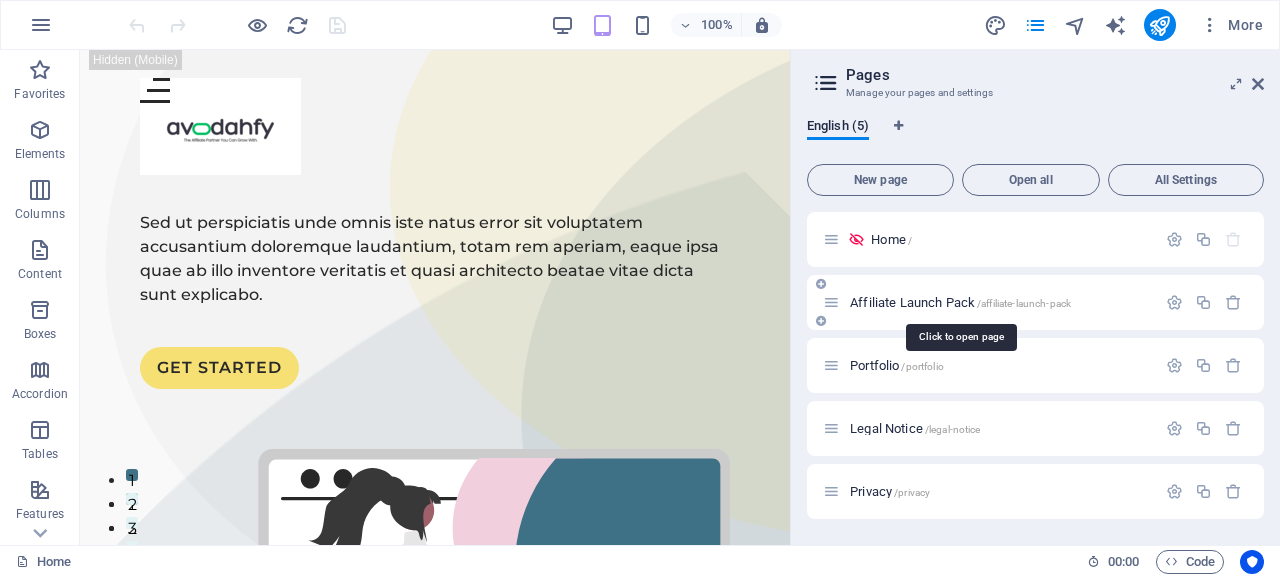 click on "Affiliate Launch Pack /affiliate-launch-pack" at bounding box center [960, 302] 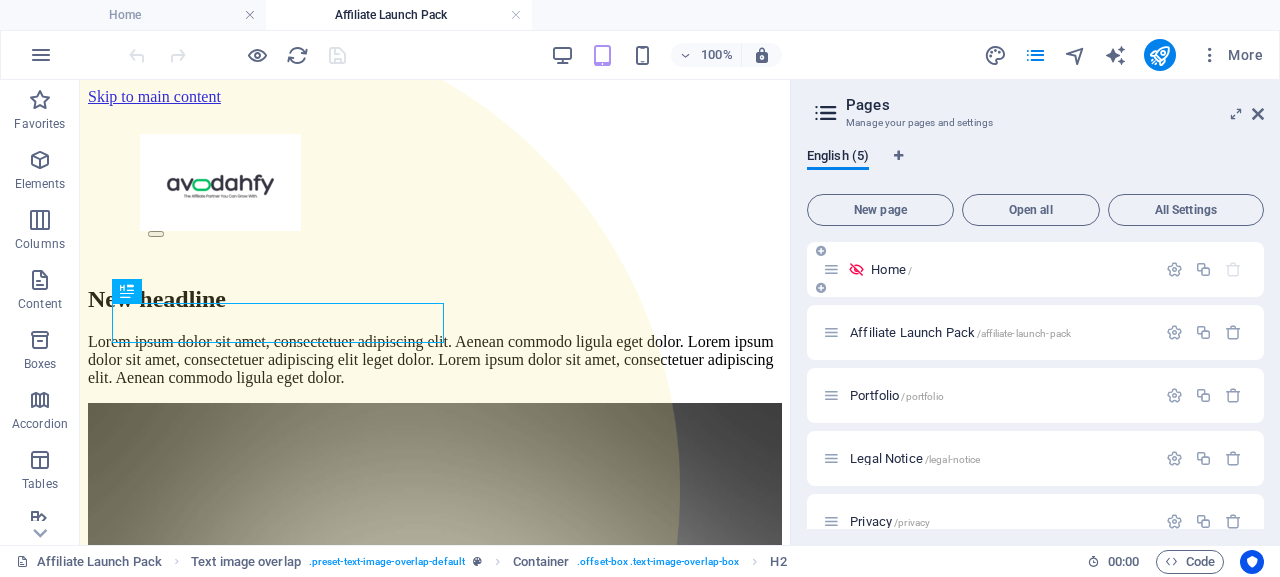 scroll, scrollTop: 0, scrollLeft: 0, axis: both 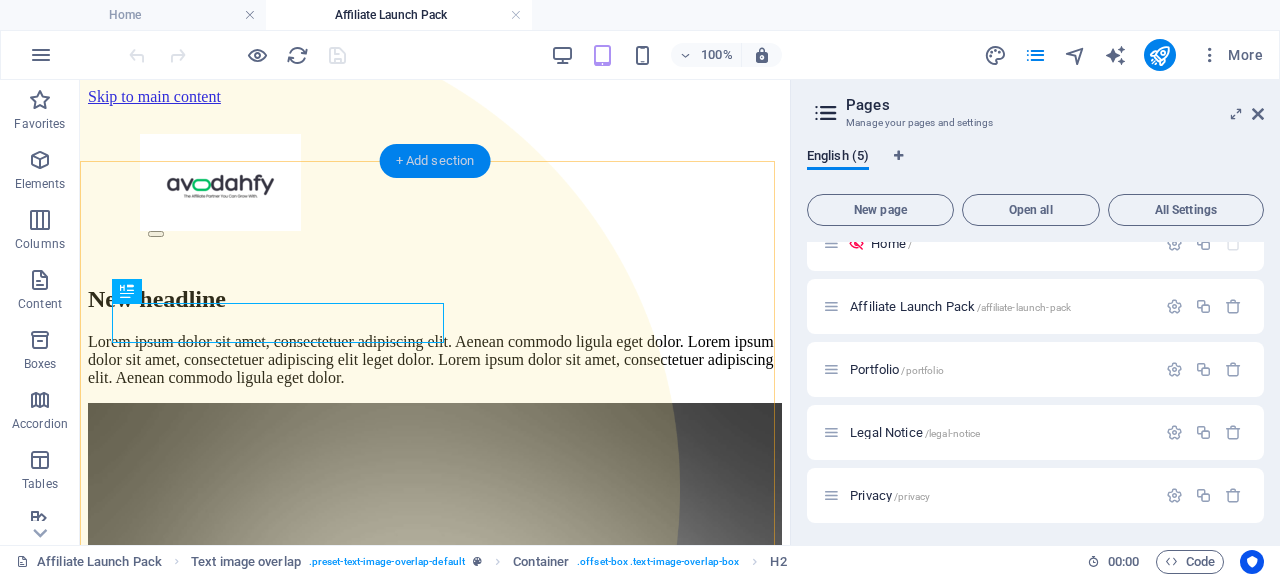click on "+ Add section" at bounding box center [435, 161] 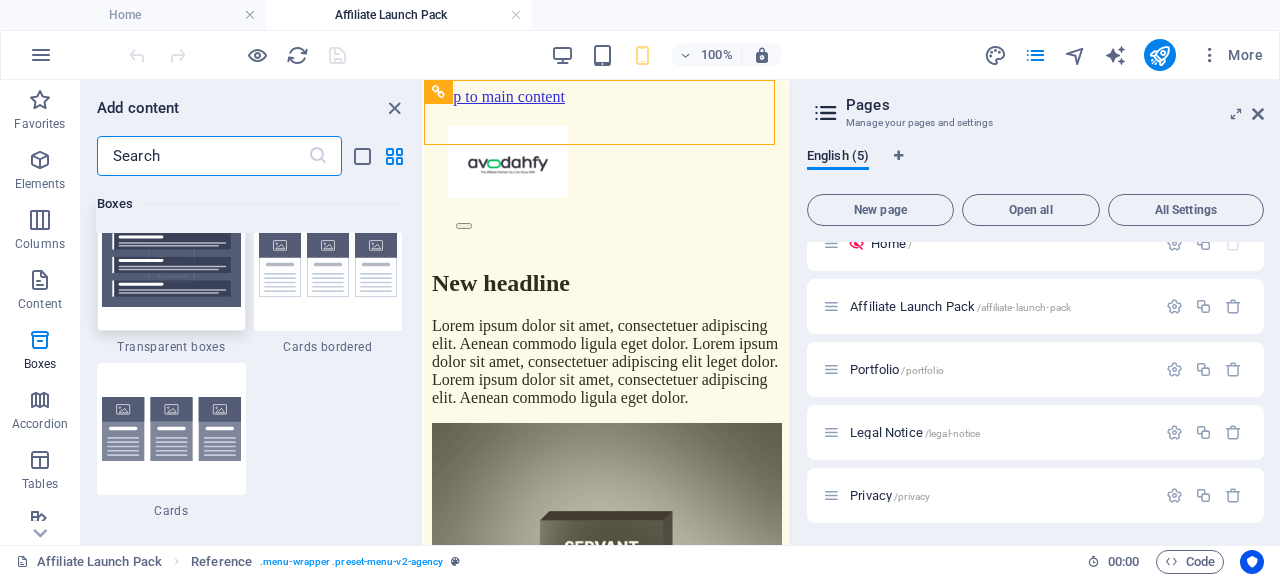 scroll, scrollTop: 6045, scrollLeft: 0, axis: vertical 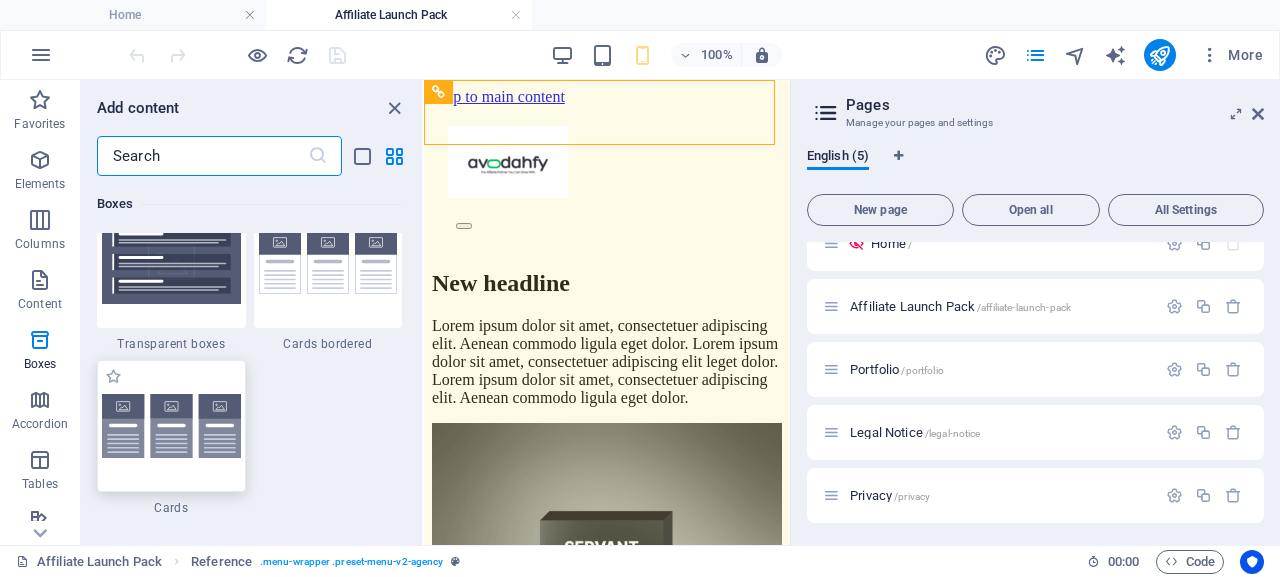 click at bounding box center (171, 426) 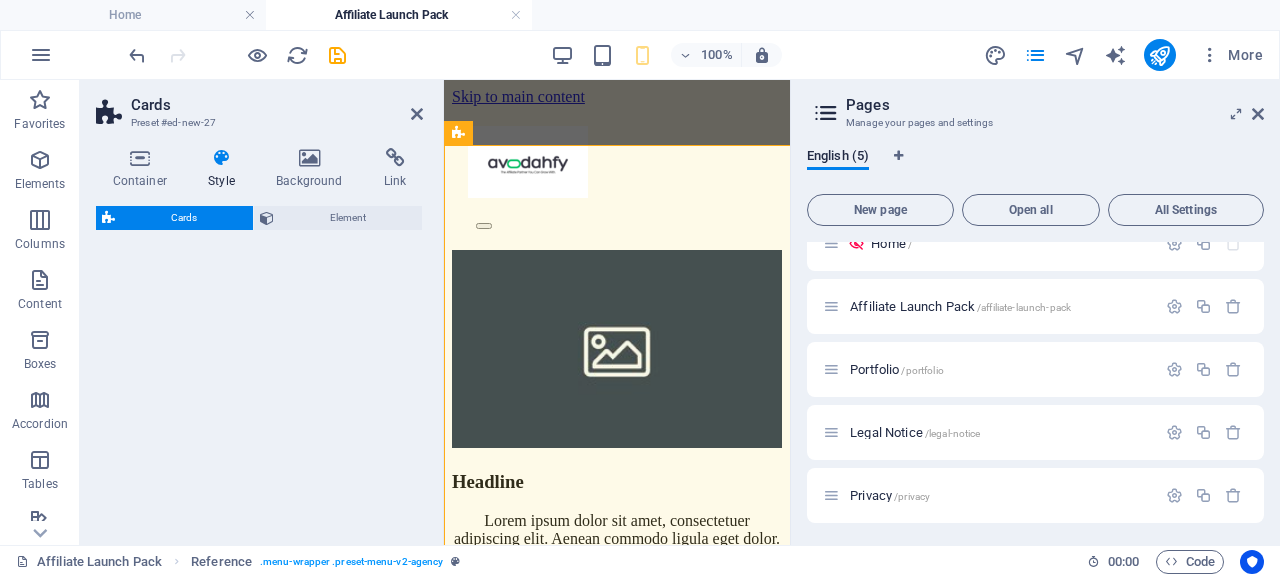 select on "rem" 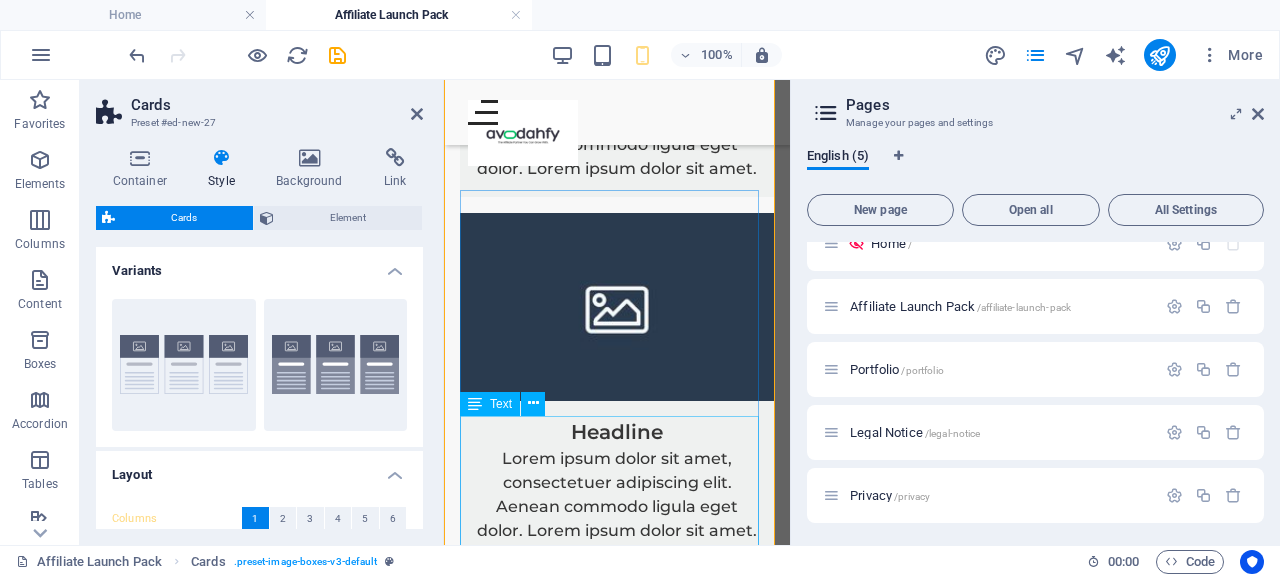 scroll, scrollTop: 0, scrollLeft: 0, axis: both 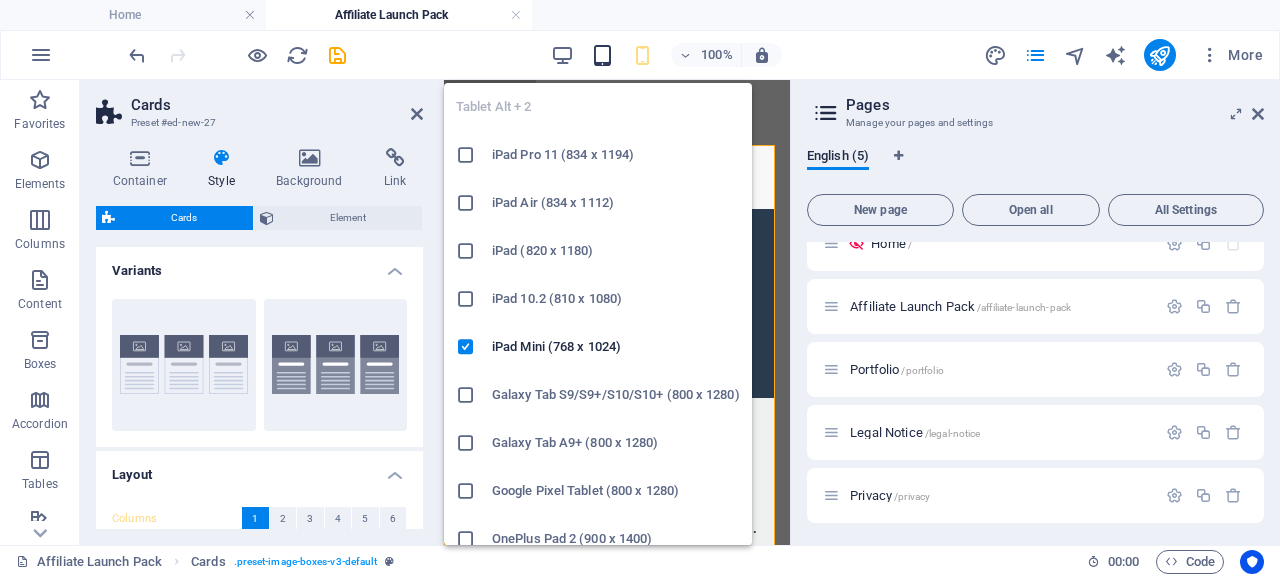 click at bounding box center (602, 55) 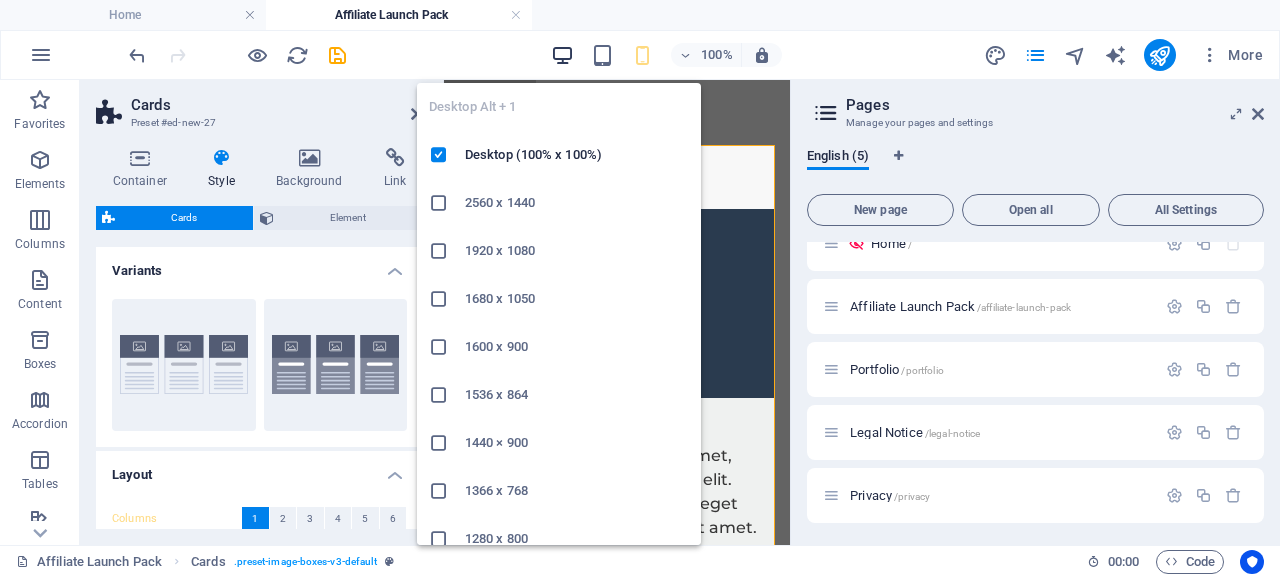 click at bounding box center [562, 55] 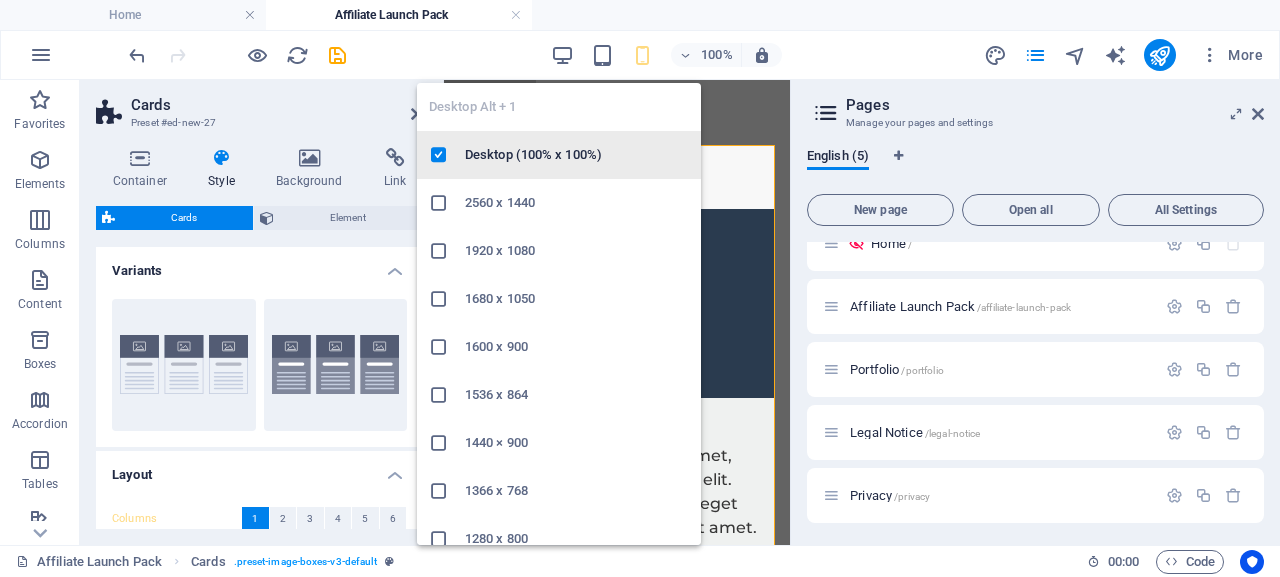 click on "Desktop (100% x 100%)" at bounding box center (577, 155) 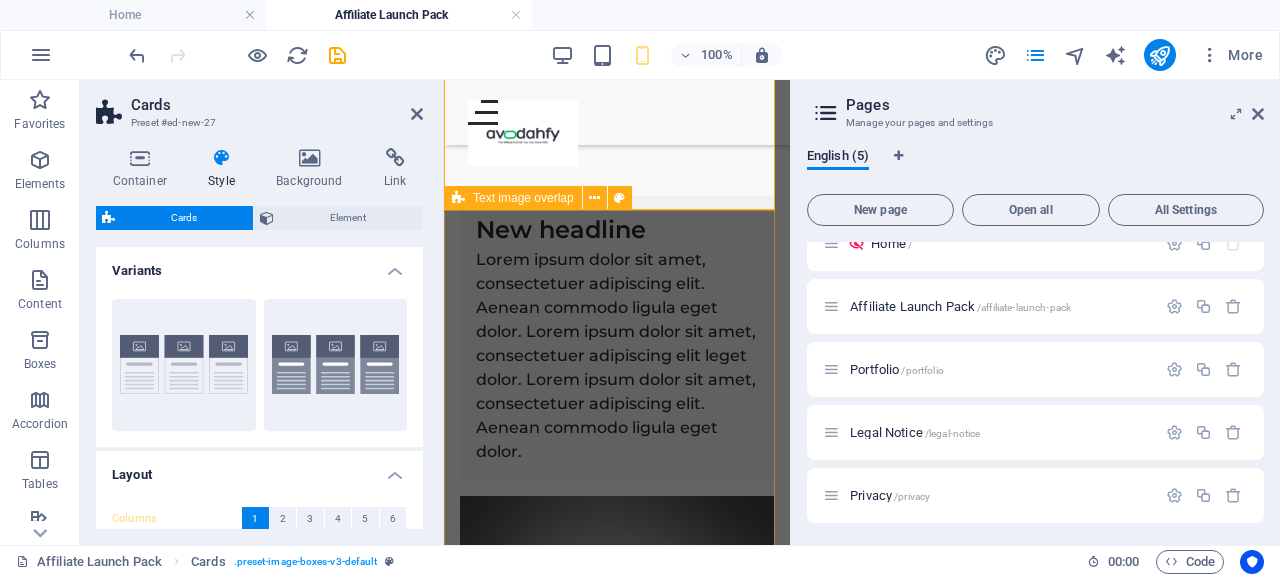 scroll, scrollTop: 1211, scrollLeft: 0, axis: vertical 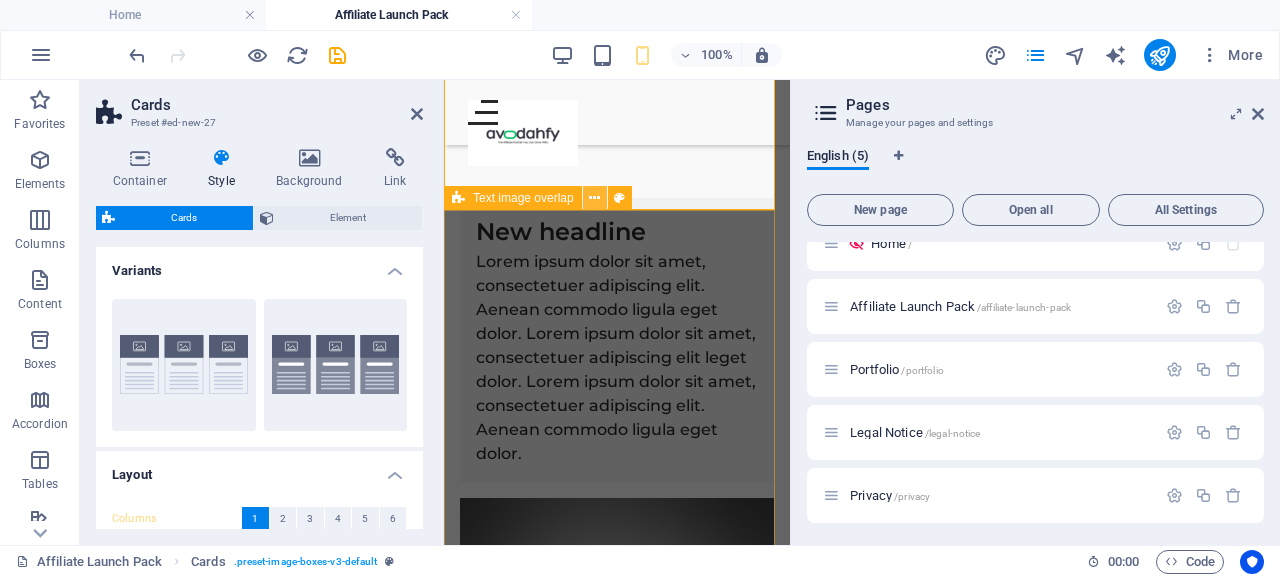 click at bounding box center (594, 198) 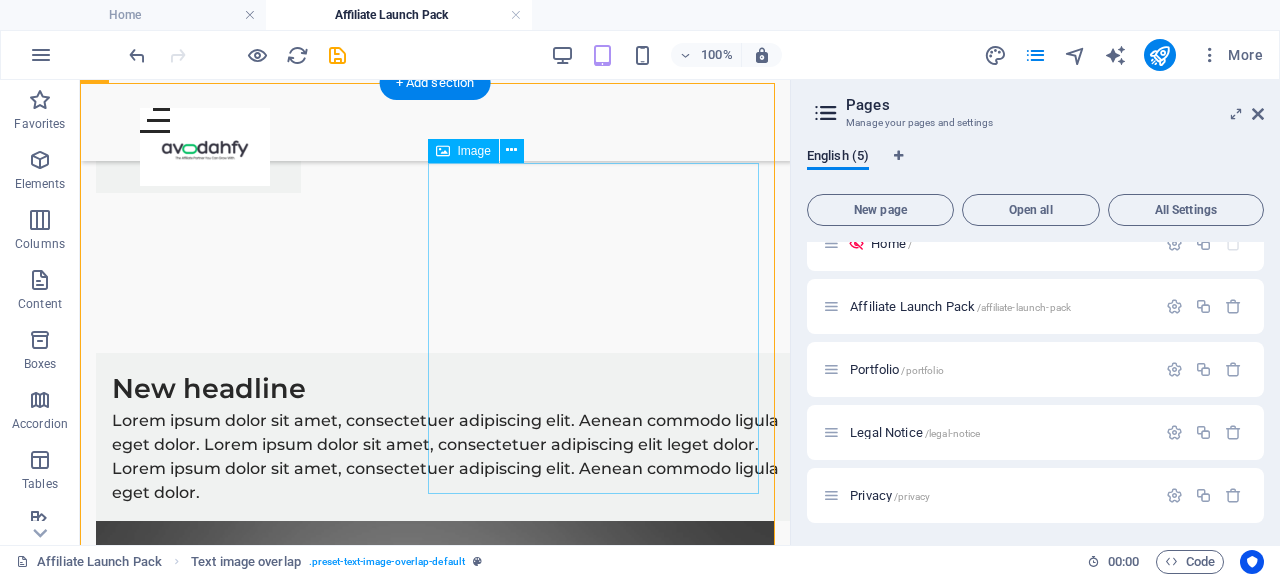 scroll, scrollTop: 612, scrollLeft: 0, axis: vertical 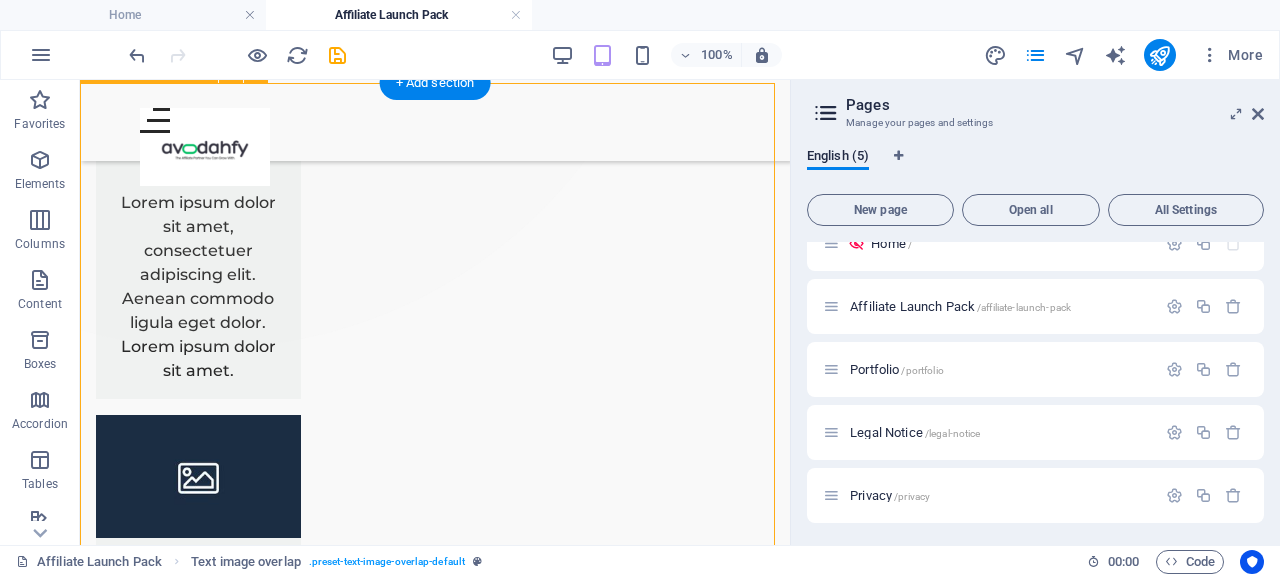 click on "New headline Lorem ipsum dolor sit amet, consectetuer adipiscing elit. Aenean commodo ligula eget dolor. Lorem ipsum dolor sit amet, consectetuer adipiscing elit leget dolor. Lorem ipsum dolor sit amet, consectetuer adipiscing elit. Aenean commodo ligula eget dolor." at bounding box center [435, 1375] 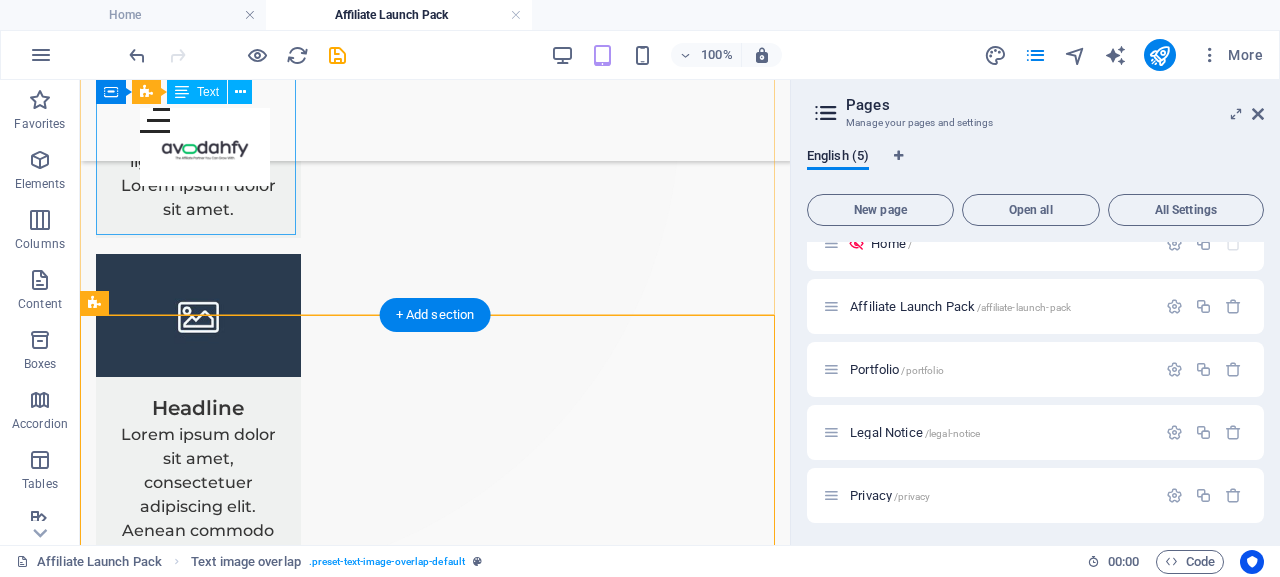 scroll, scrollTop: 432, scrollLeft: 0, axis: vertical 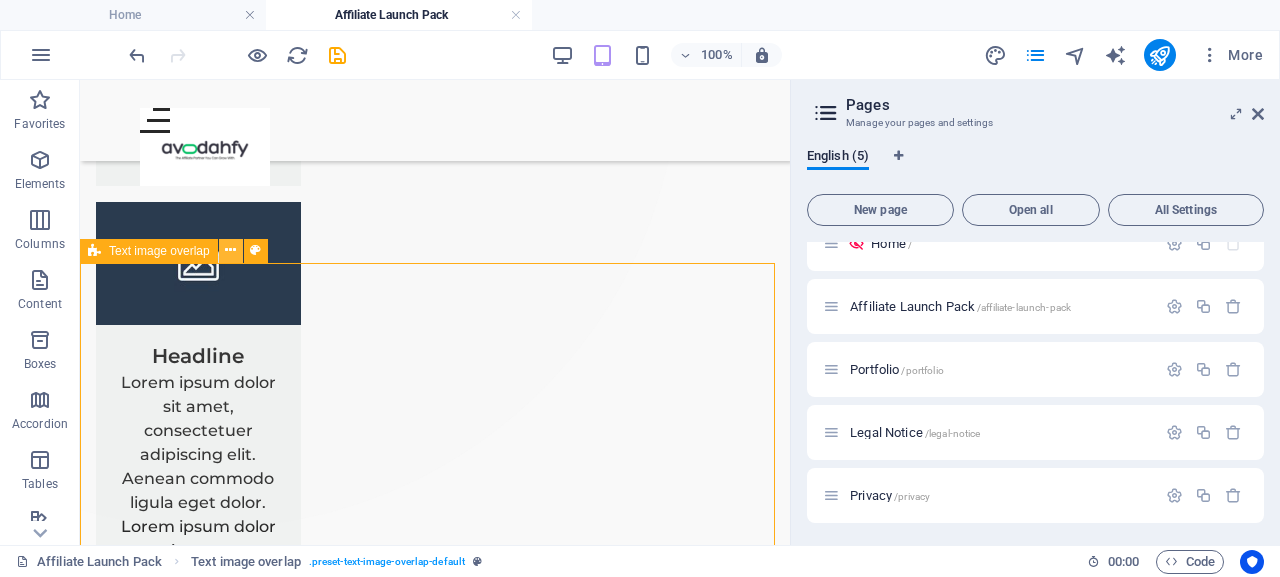 click at bounding box center [230, 250] 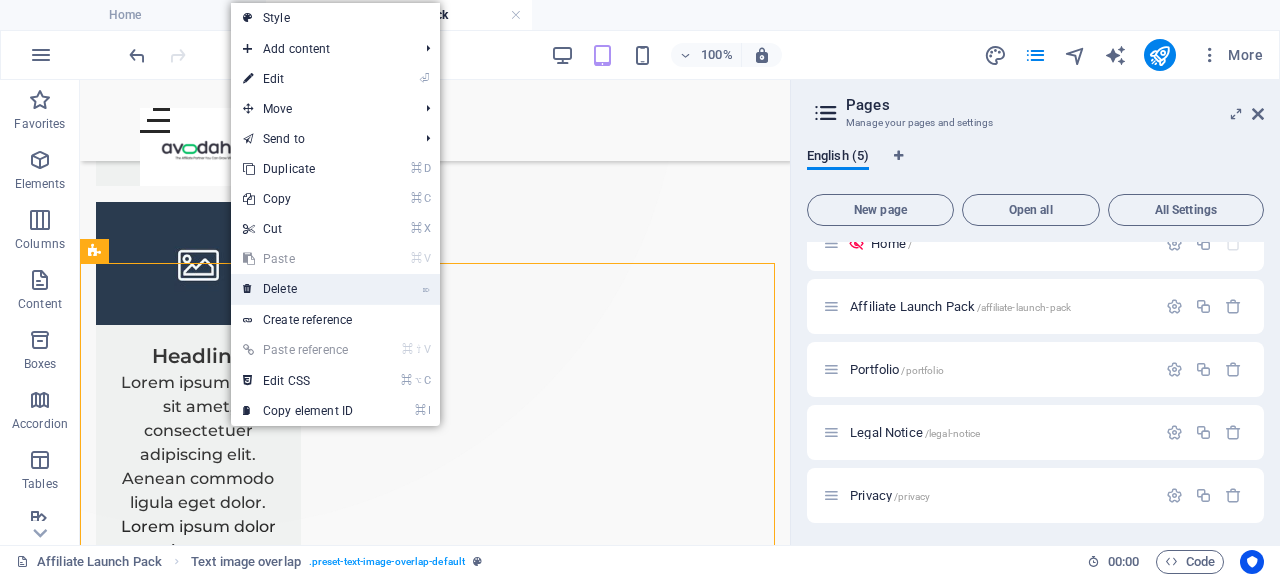 click on "⌦  Delete" at bounding box center [298, 289] 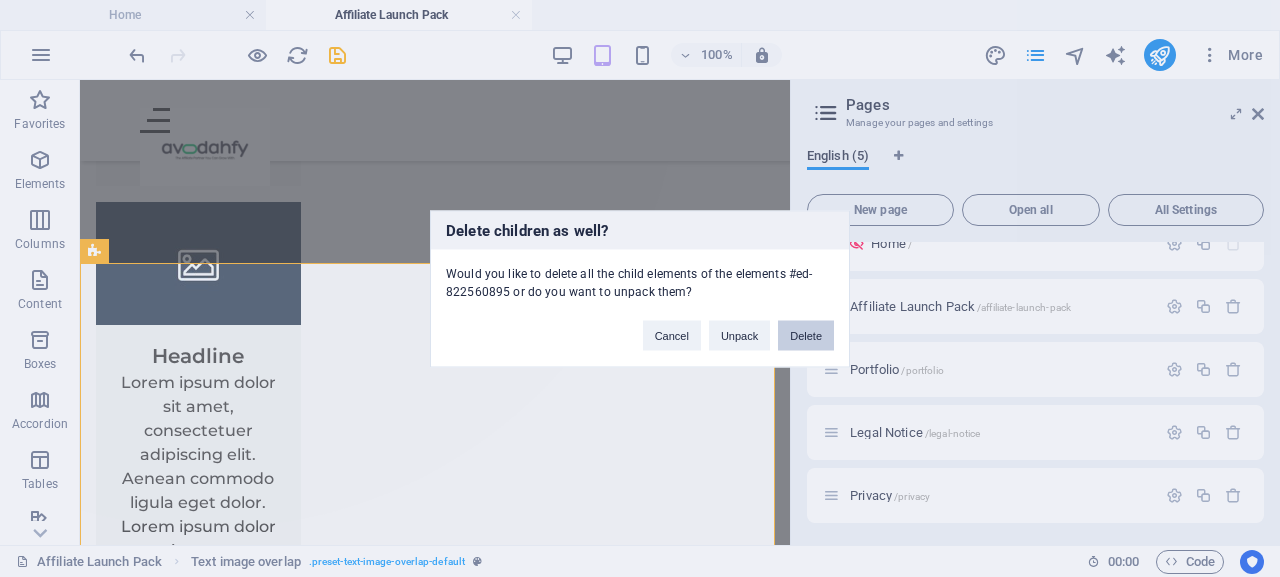drag, startPoint x: 817, startPoint y: 338, endPoint x: 666, endPoint y: 265, distance: 167.72 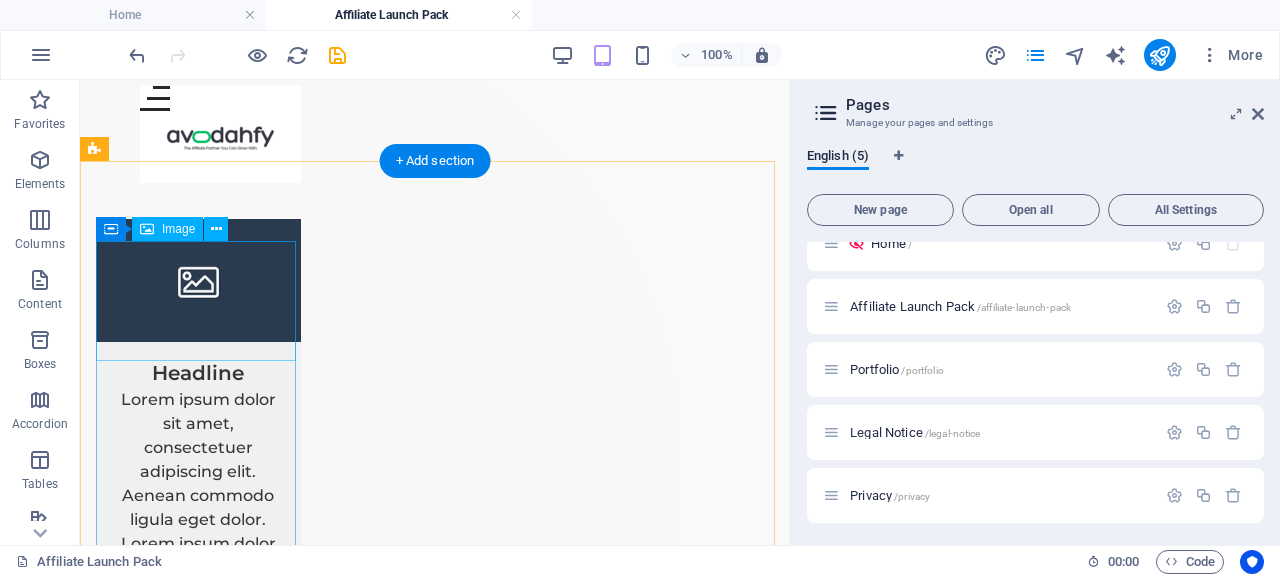 scroll, scrollTop: 0, scrollLeft: 0, axis: both 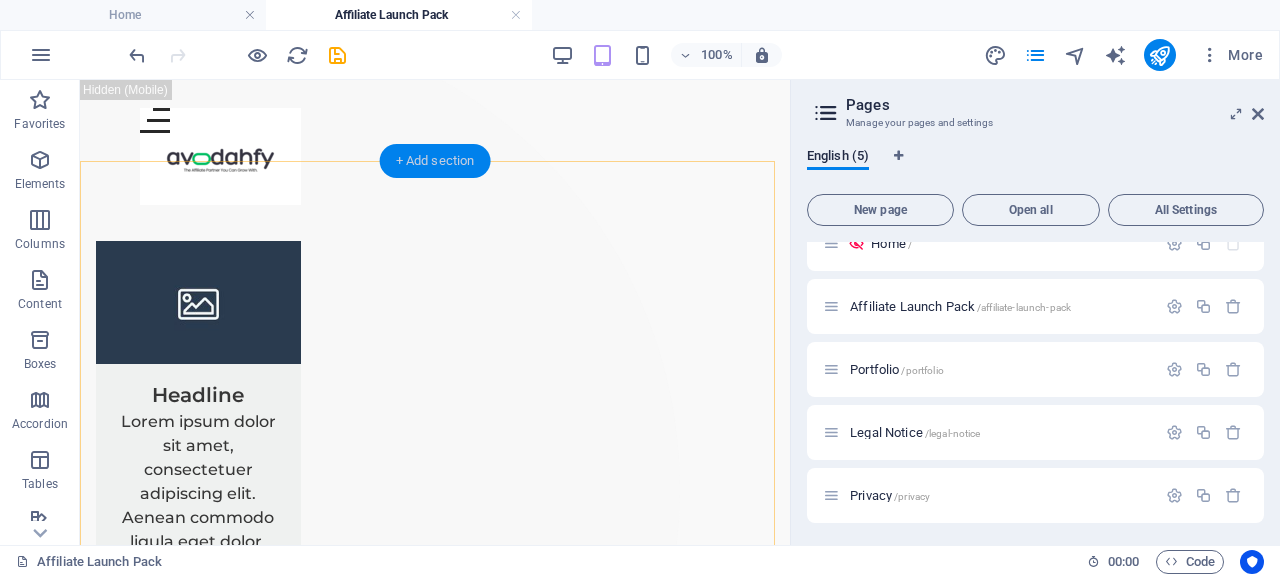 click on "+ Add section" at bounding box center (435, 161) 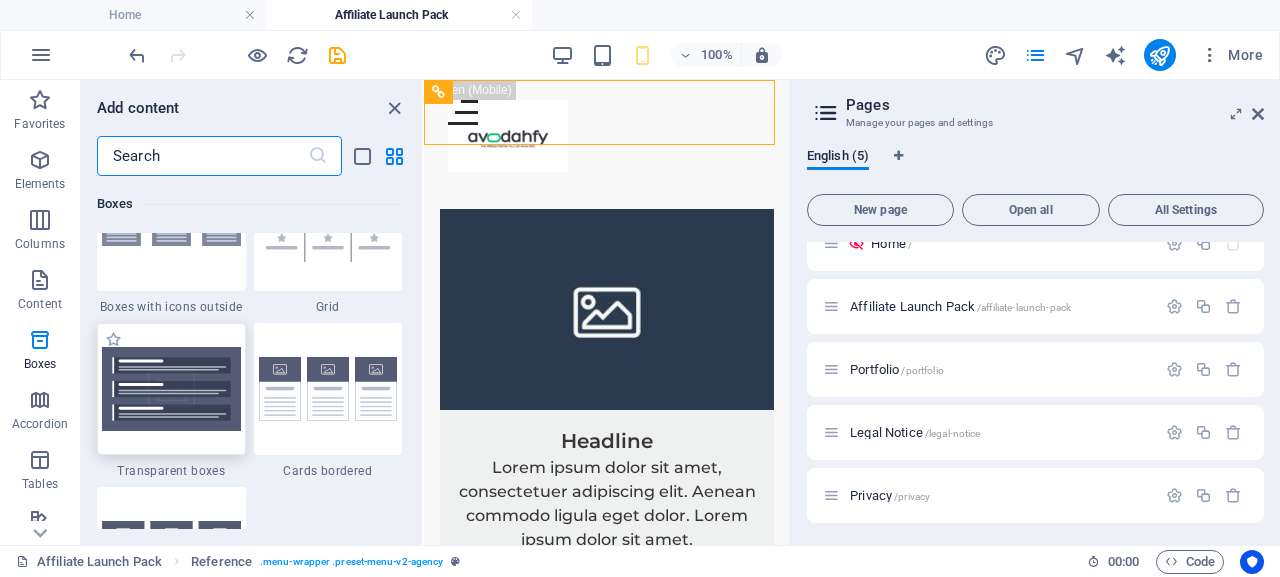 scroll, scrollTop: 5920, scrollLeft: 0, axis: vertical 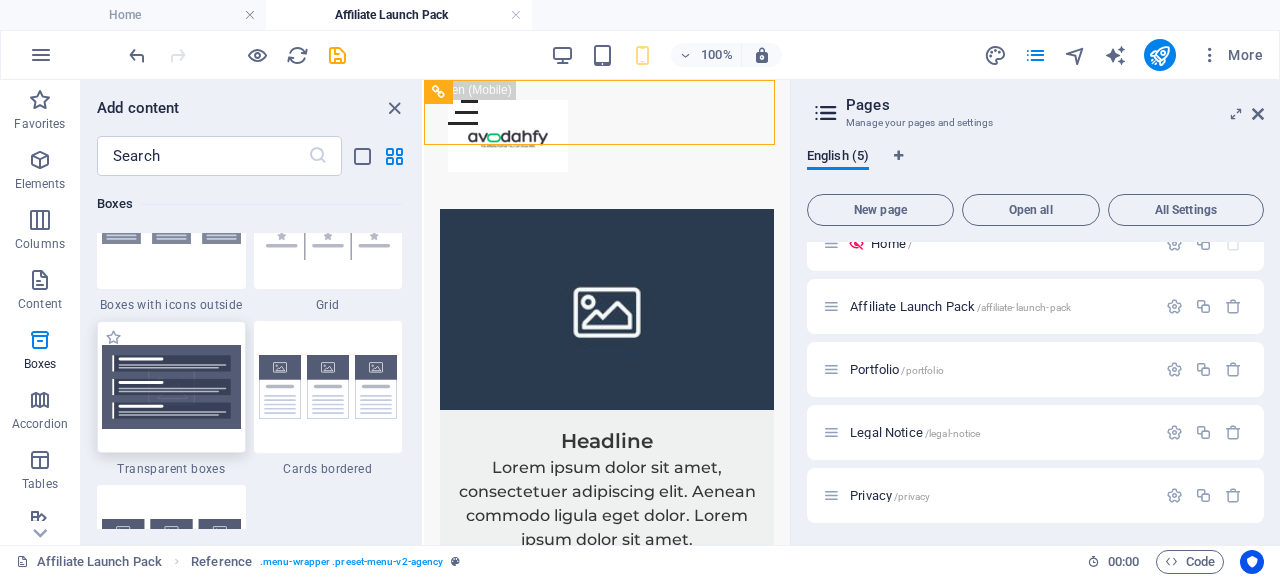 click at bounding box center [171, 387] 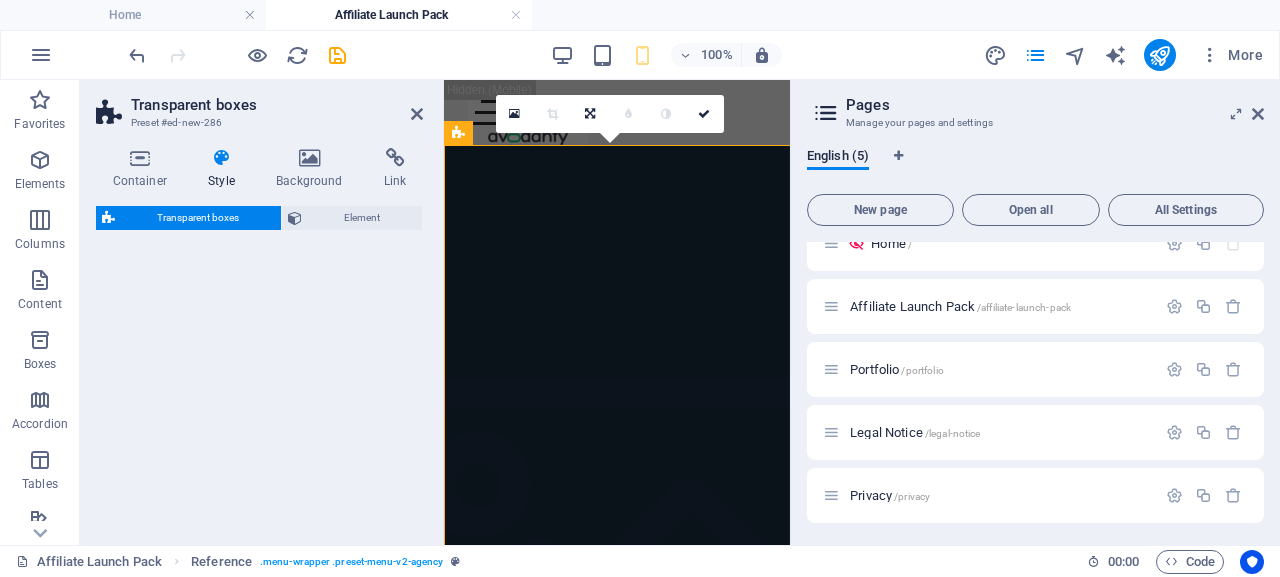 select on "rem" 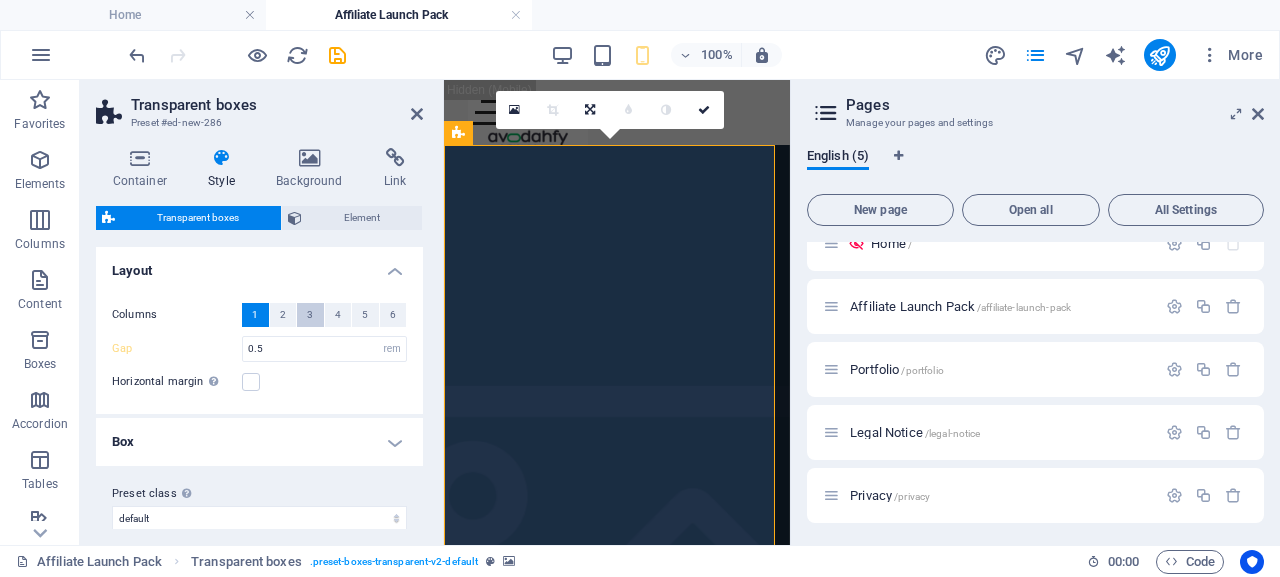 click on "3" at bounding box center (310, 315) 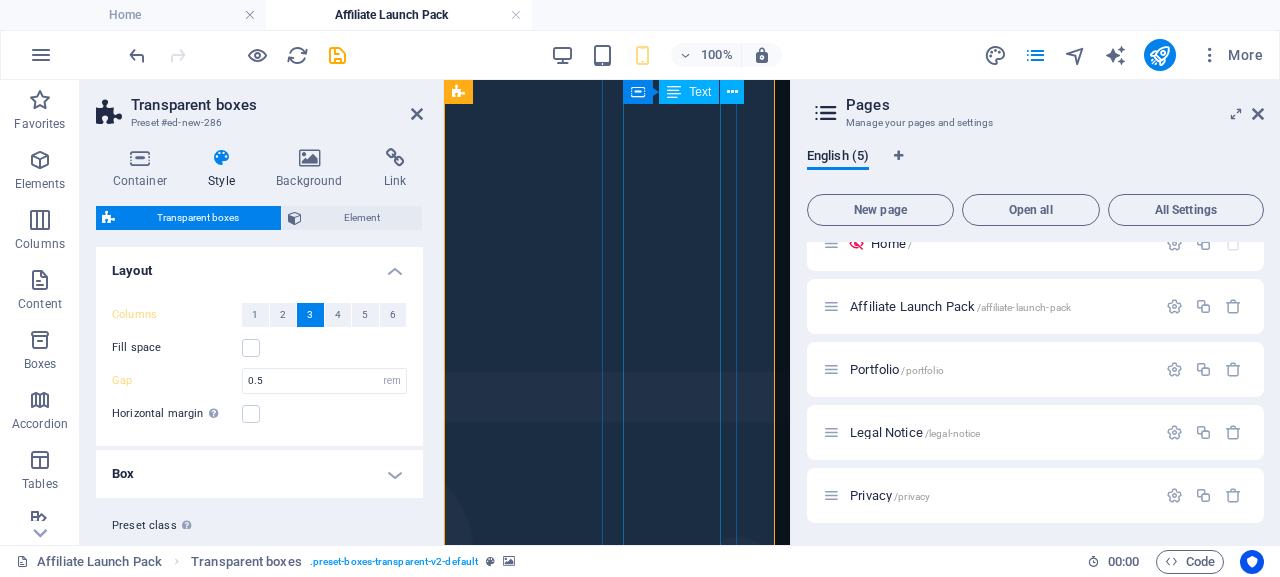 scroll, scrollTop: 0, scrollLeft: 0, axis: both 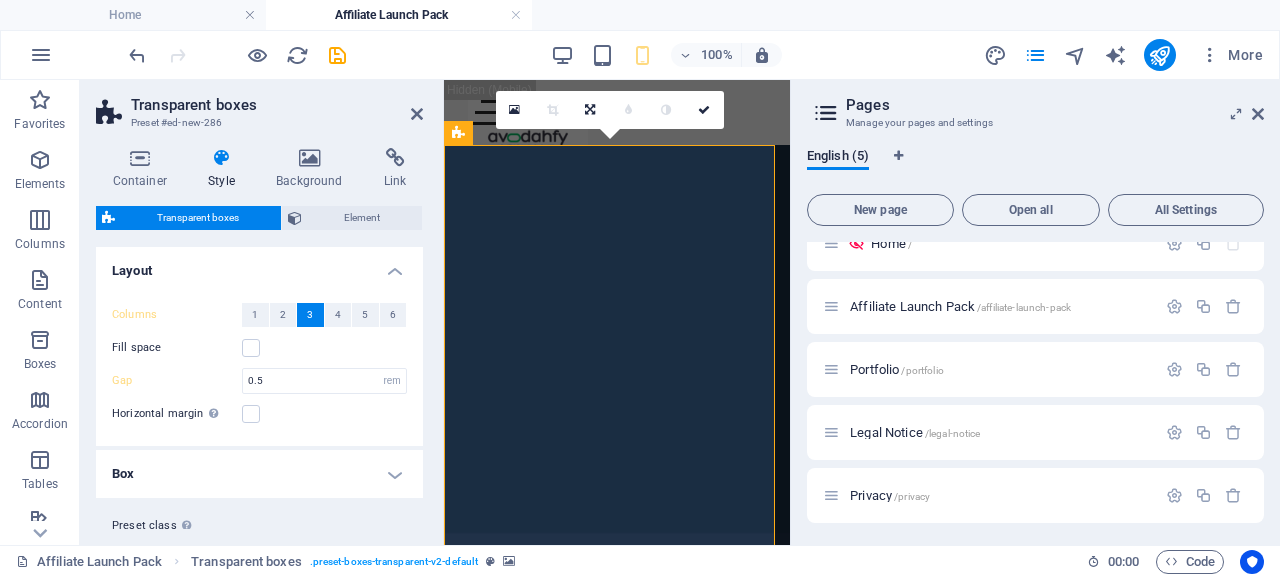 click on "100% More" at bounding box center (698, 55) 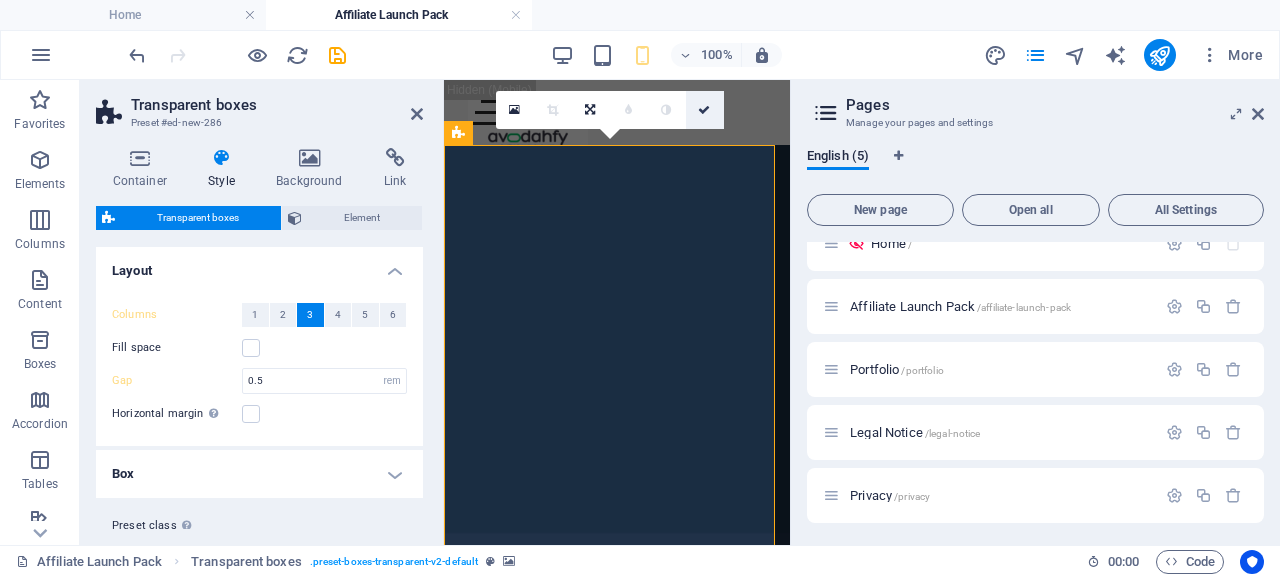 click at bounding box center [704, 110] 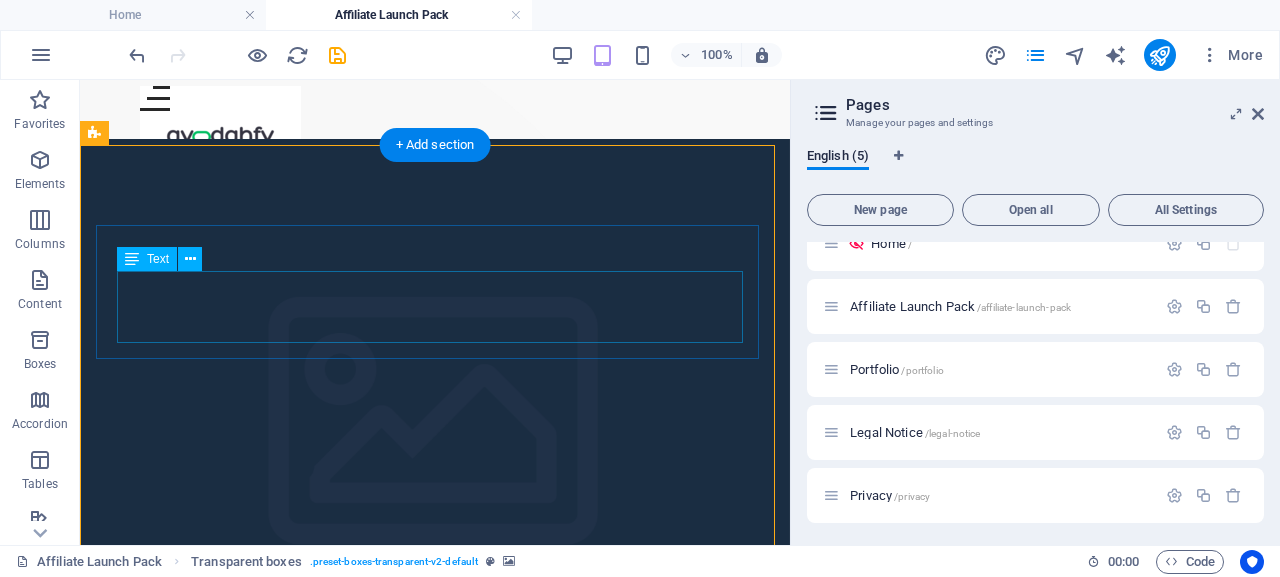 scroll, scrollTop: 0, scrollLeft: 0, axis: both 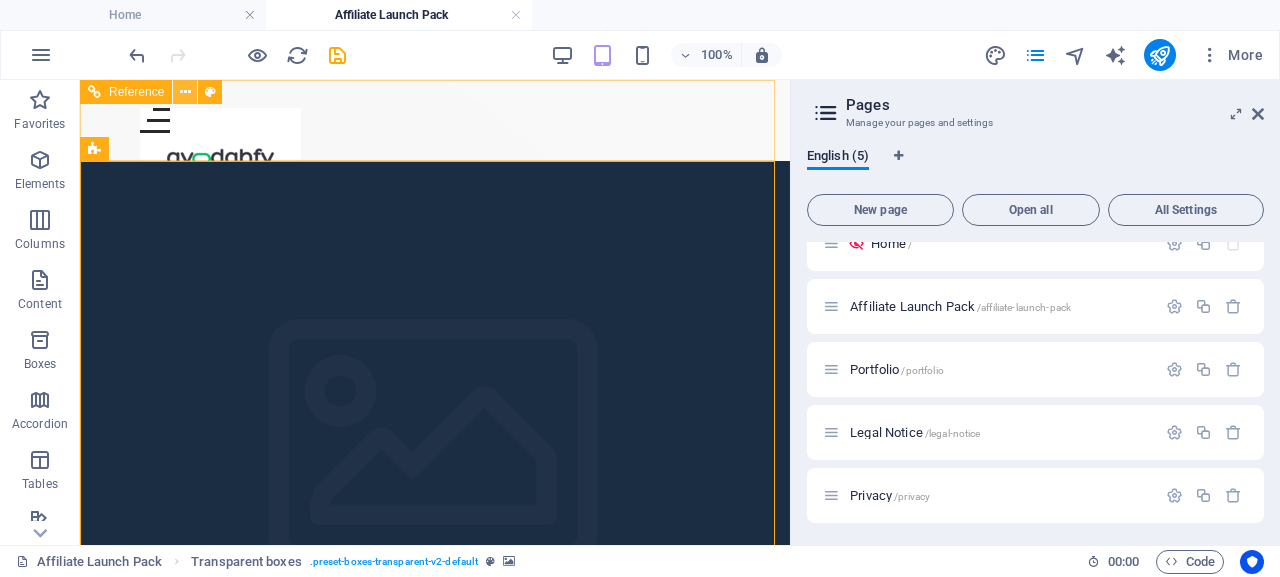click at bounding box center (185, 92) 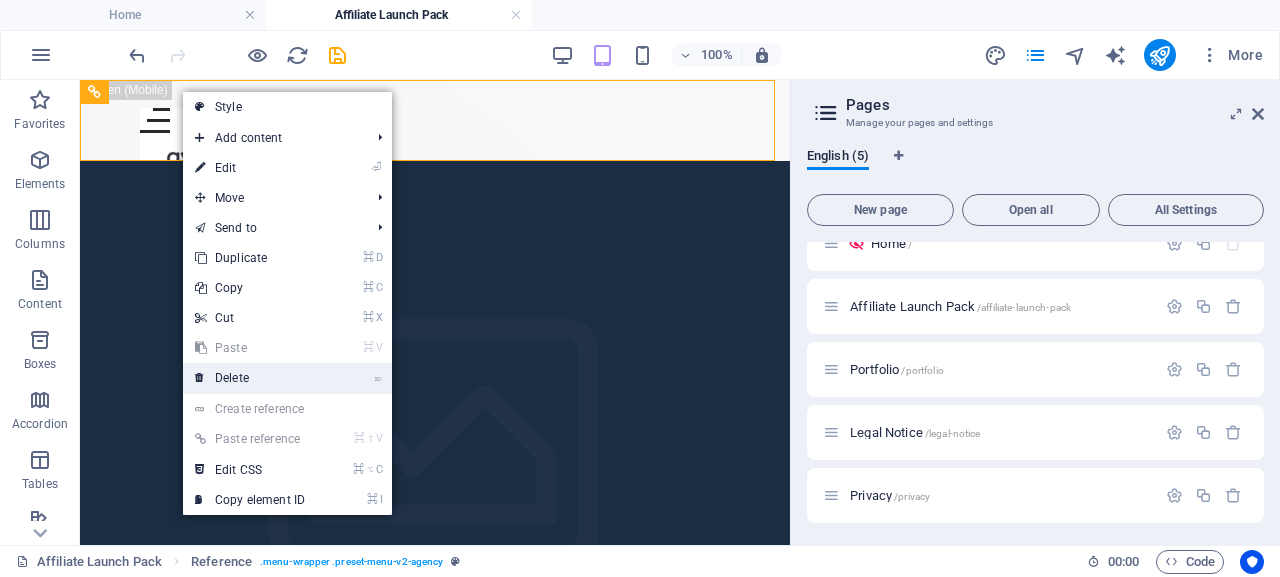 drag, startPoint x: 247, startPoint y: 376, endPoint x: 167, endPoint y: 296, distance: 113.137085 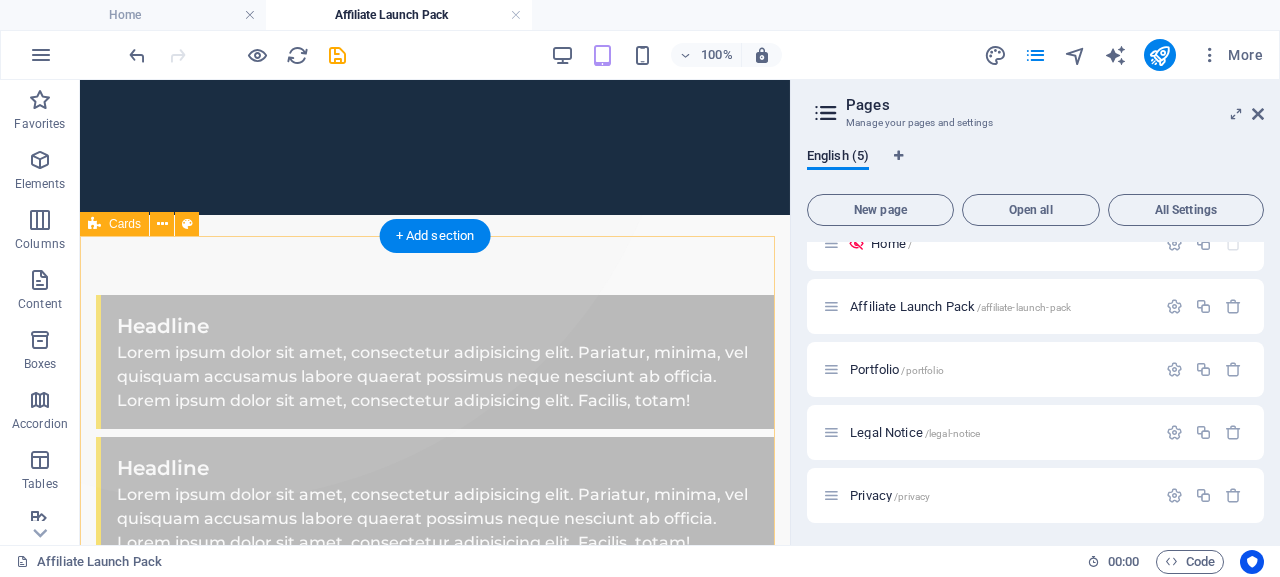 scroll, scrollTop: 0, scrollLeft: 0, axis: both 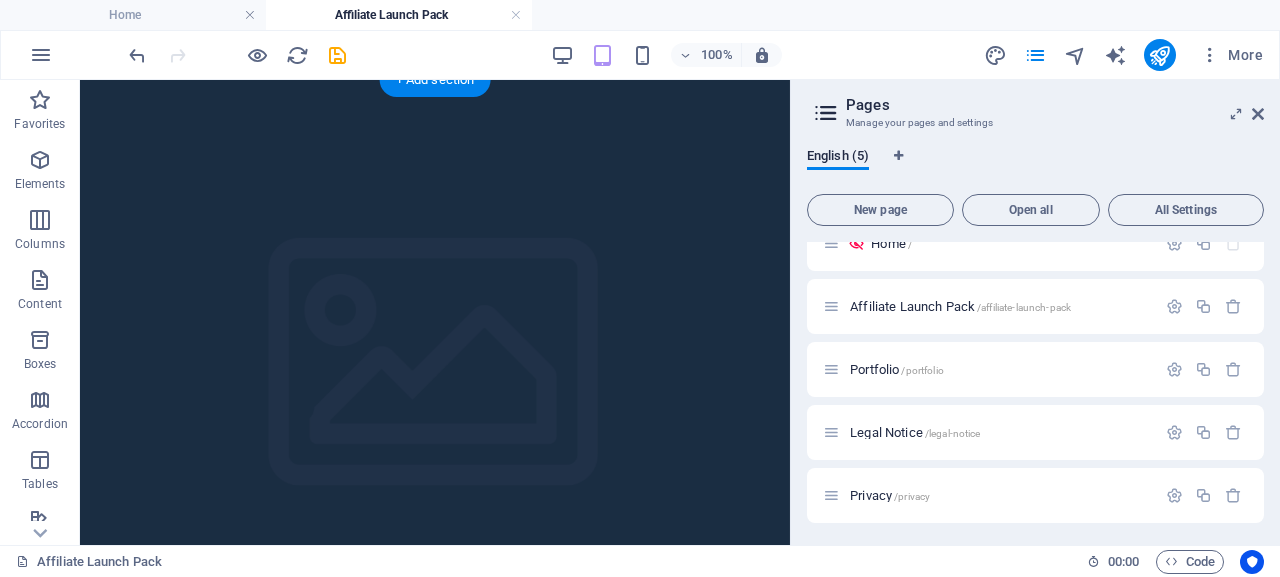 click at bounding box center [435, 377] 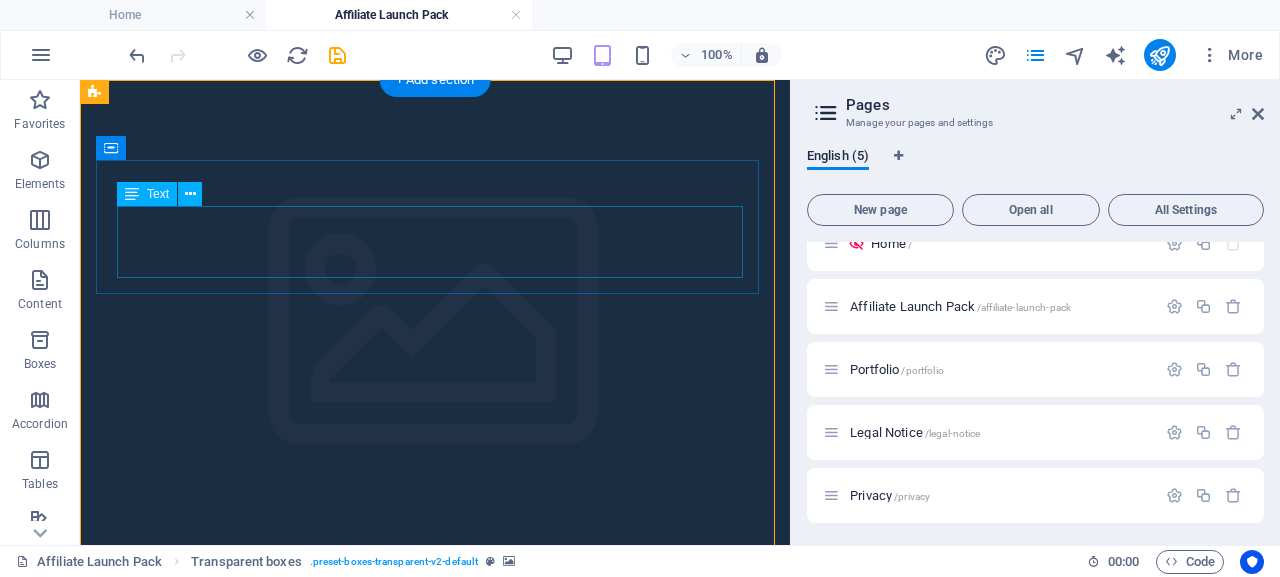 scroll, scrollTop: 0, scrollLeft: 0, axis: both 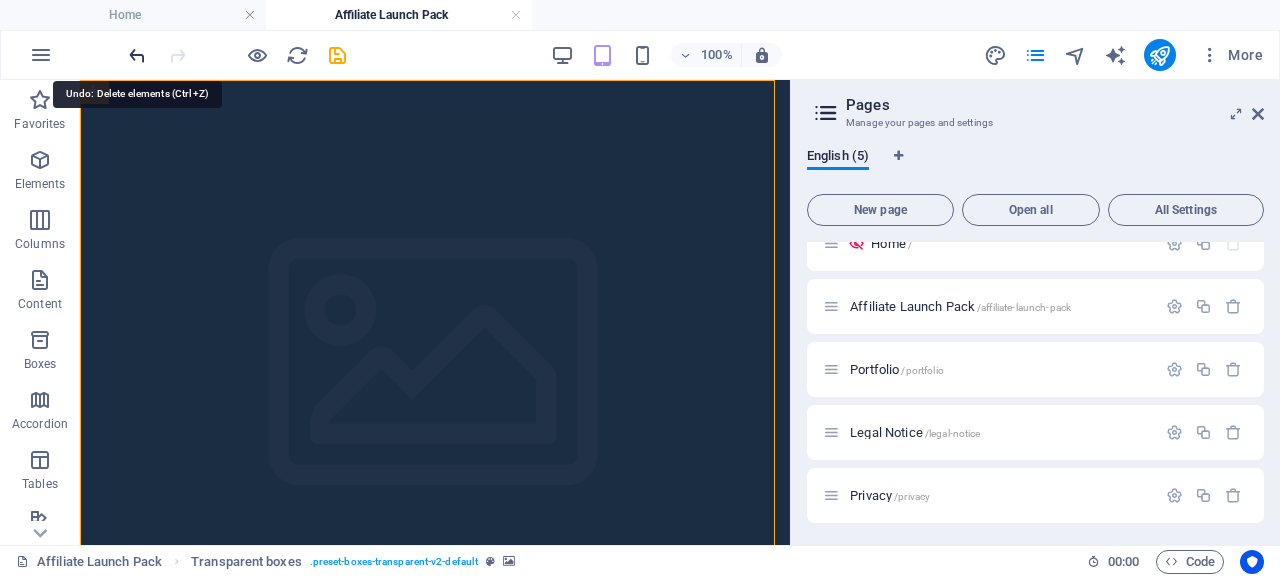 click at bounding box center (137, 55) 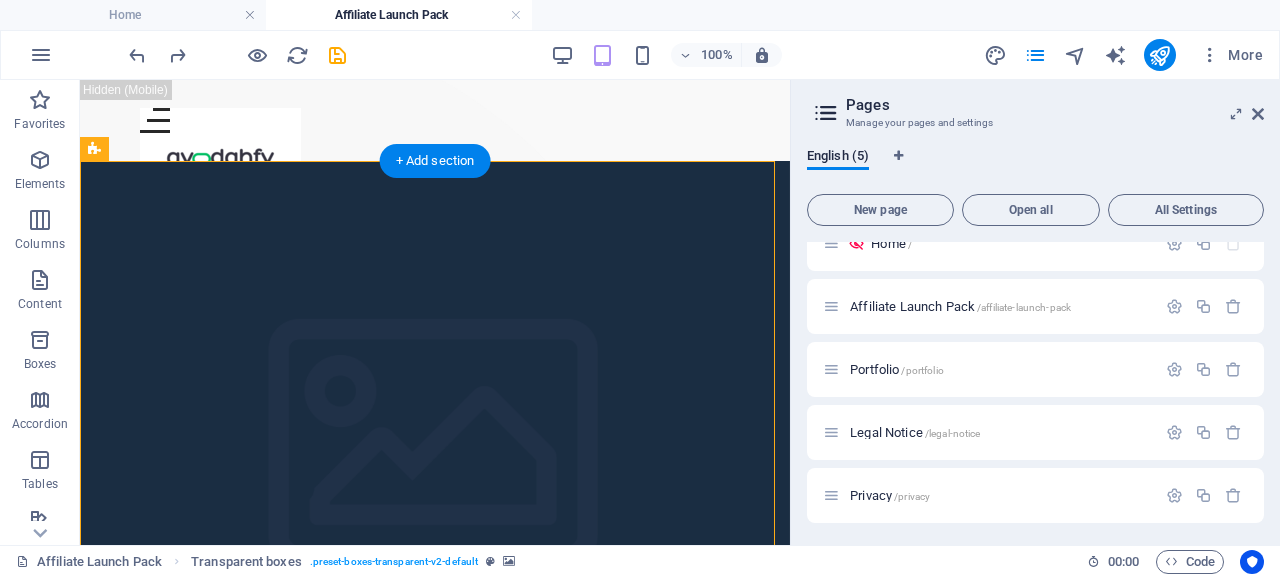 click at bounding box center [435, 458] 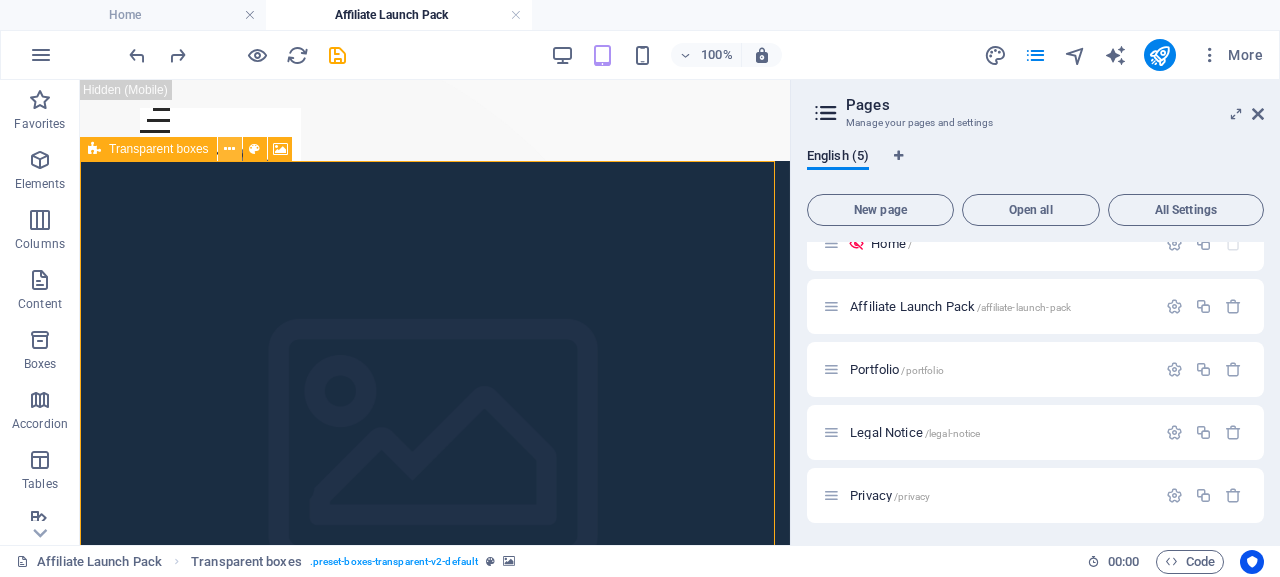 click at bounding box center [229, 149] 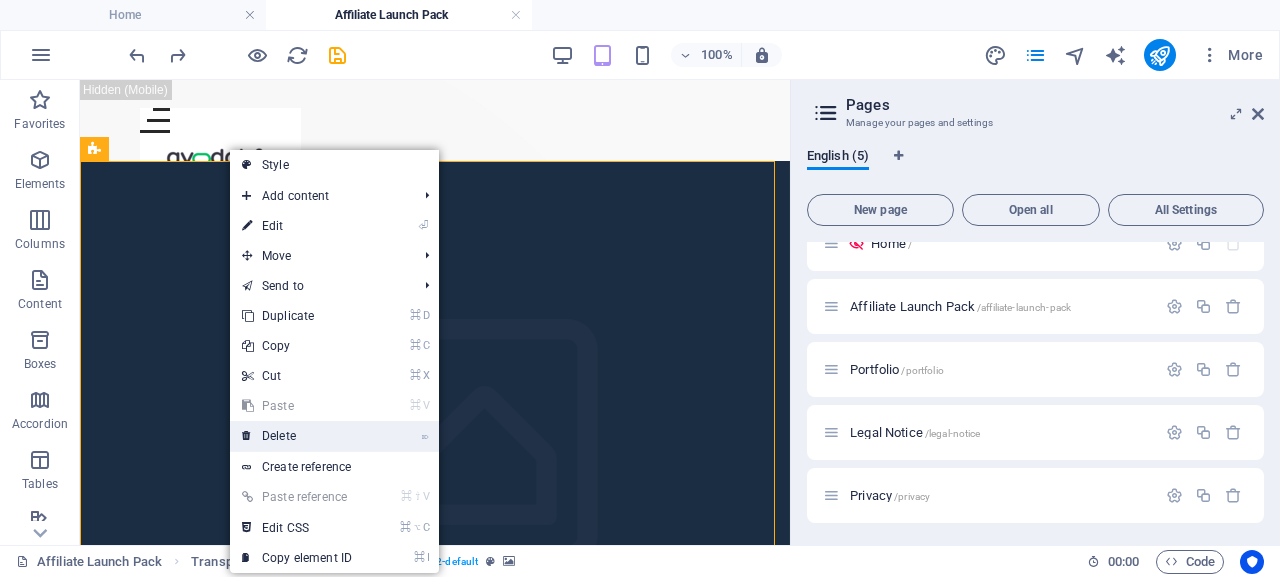 click on "⌦  Delete" at bounding box center [297, 436] 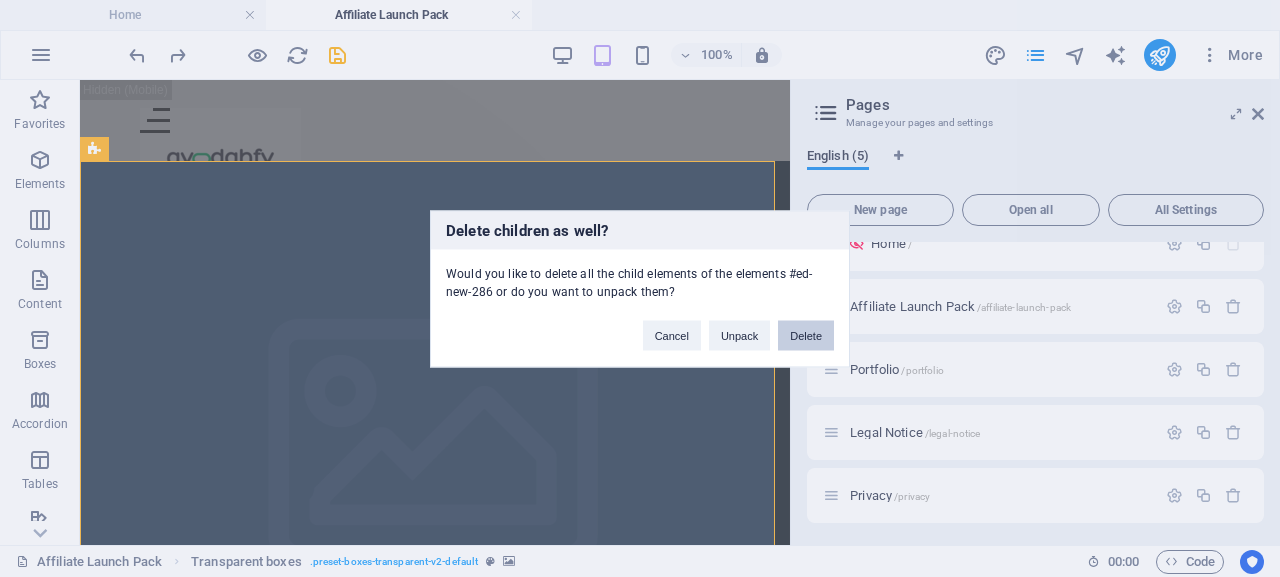 click on "Delete" at bounding box center [806, 335] 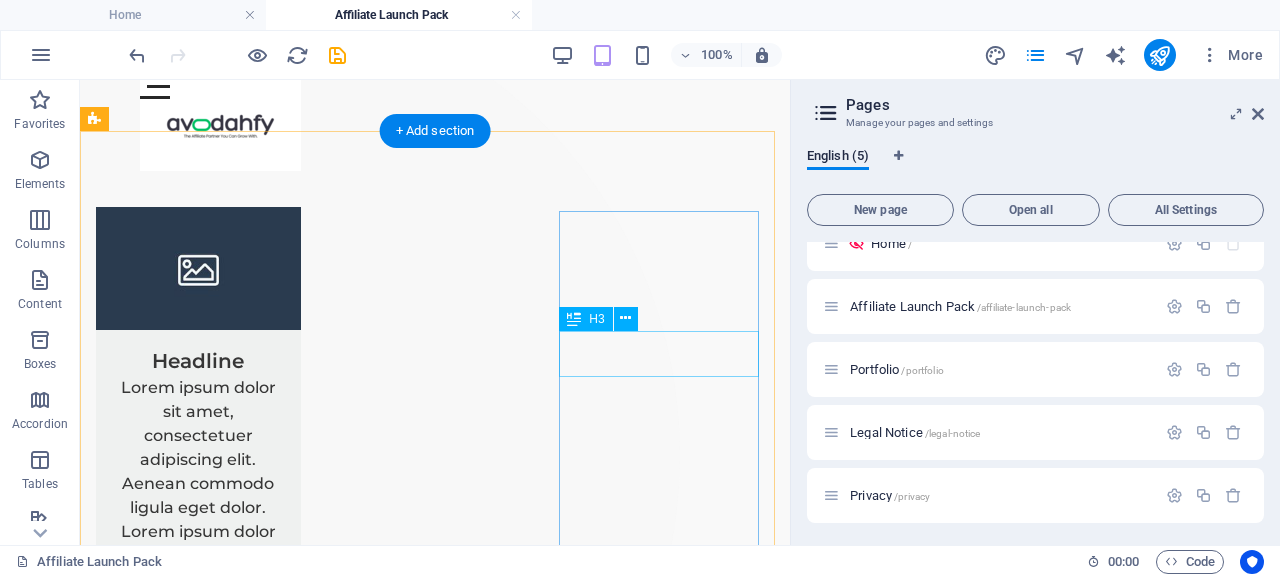 scroll, scrollTop: 0, scrollLeft: 0, axis: both 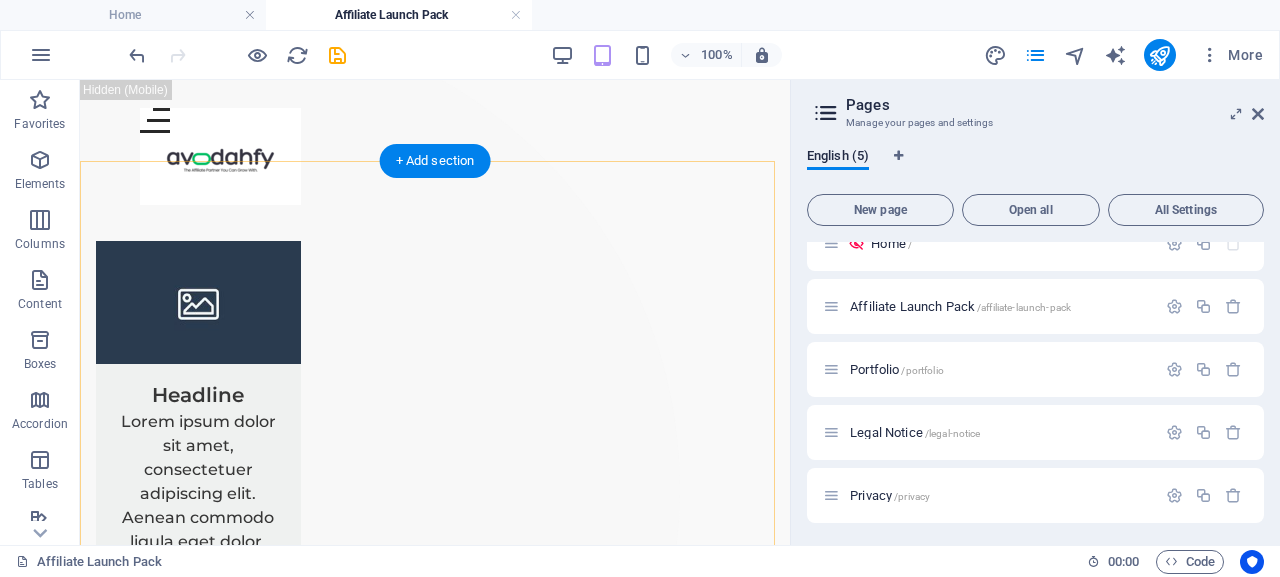 click on "+ Add section" at bounding box center [435, 161] 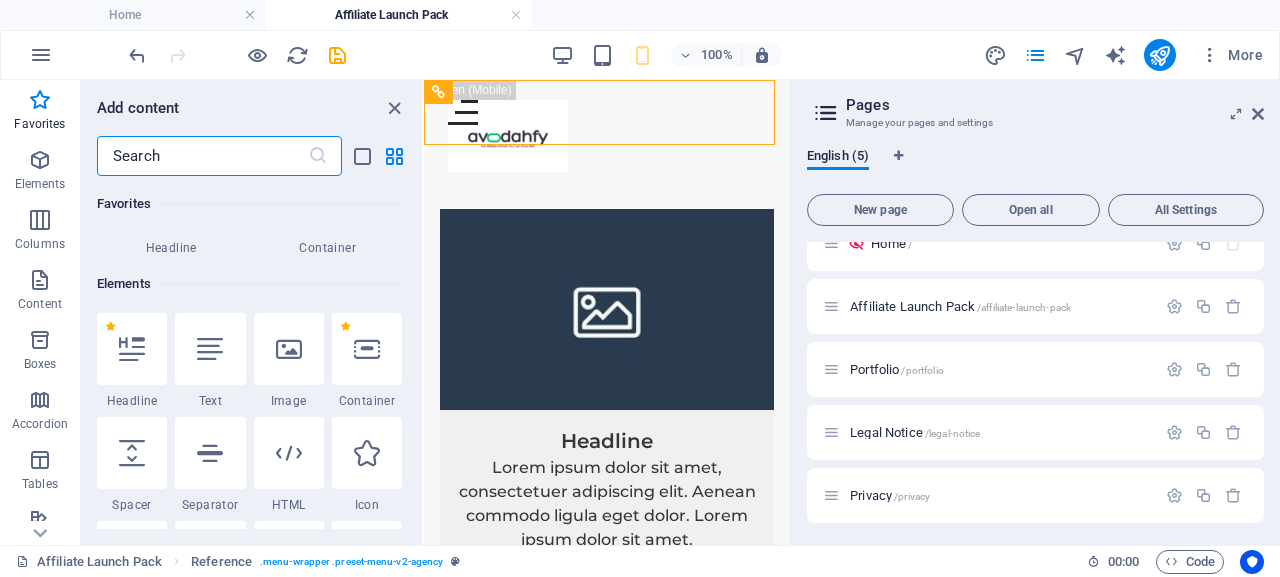 scroll, scrollTop: 139, scrollLeft: 0, axis: vertical 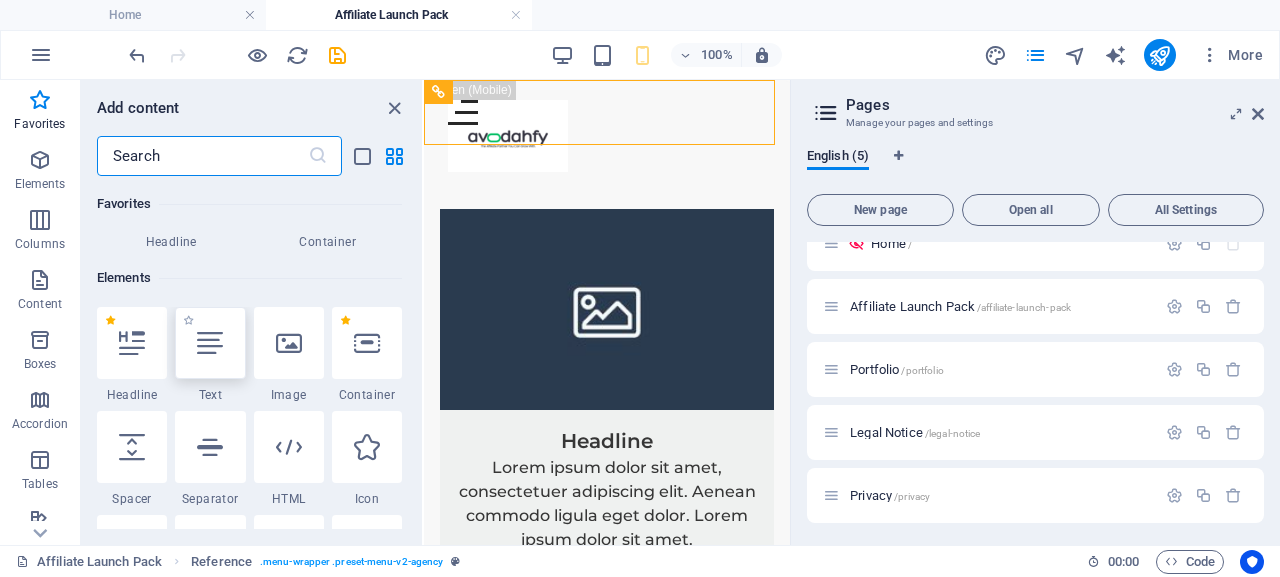 click at bounding box center (210, 343) 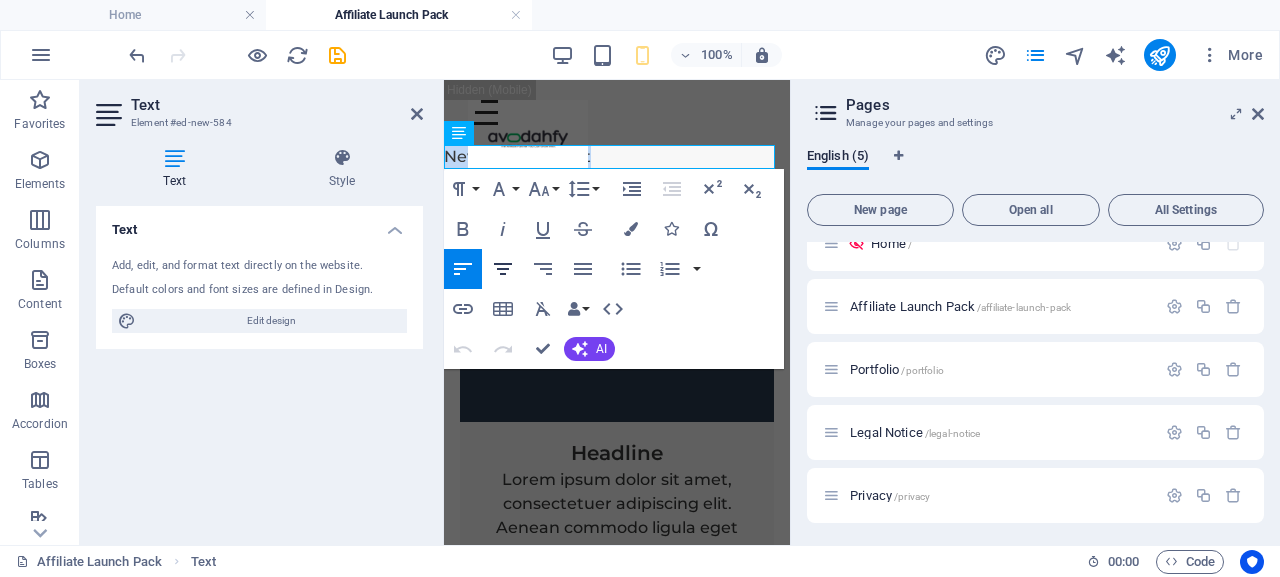 click 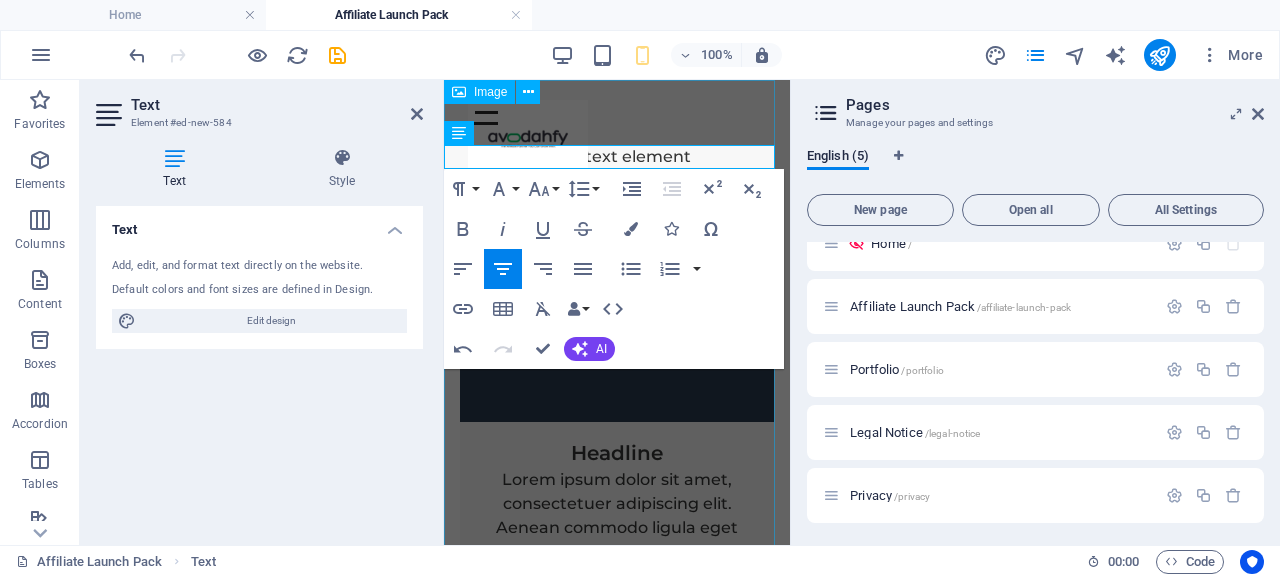 click at bounding box center [744, 520] 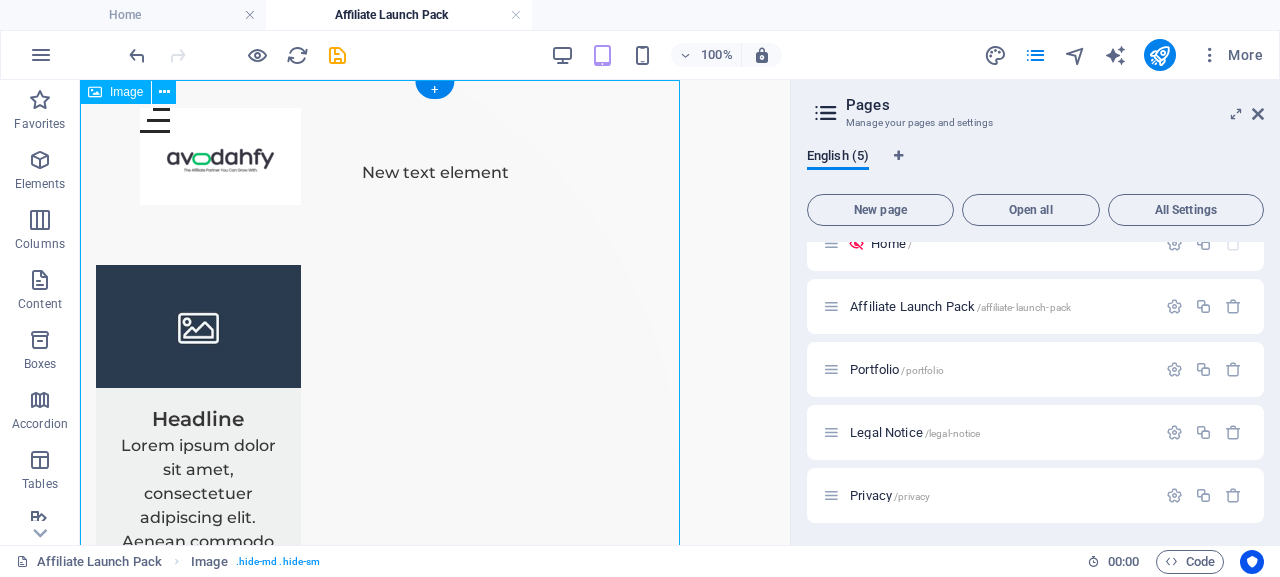 click at bounding box center (380, 520) 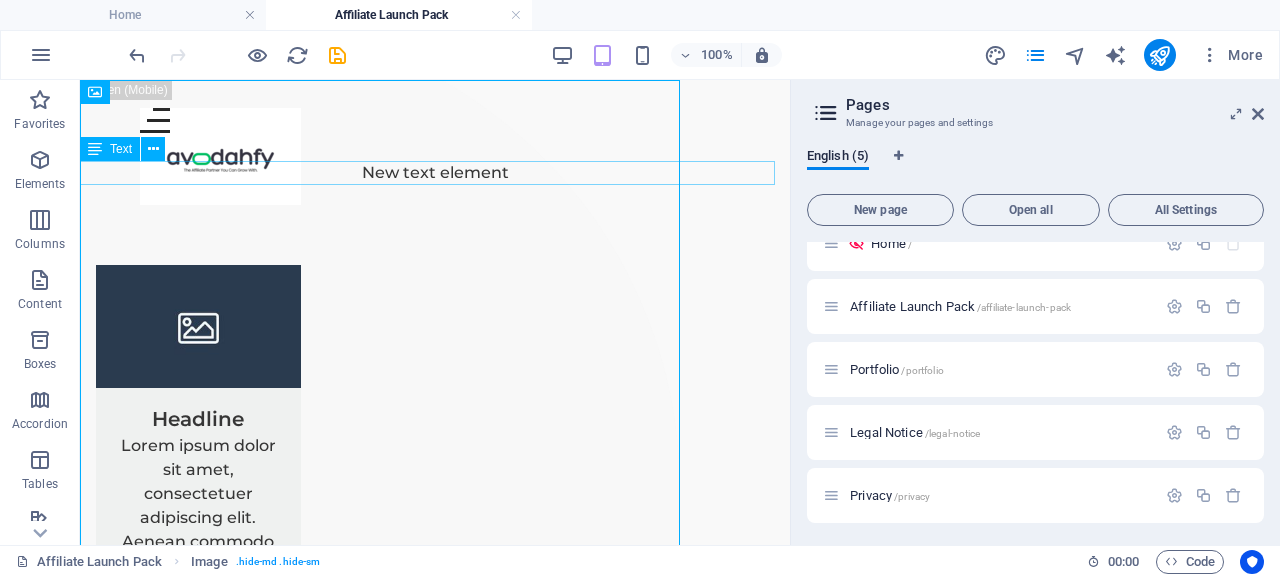 click on "New text element" at bounding box center [435, 173] 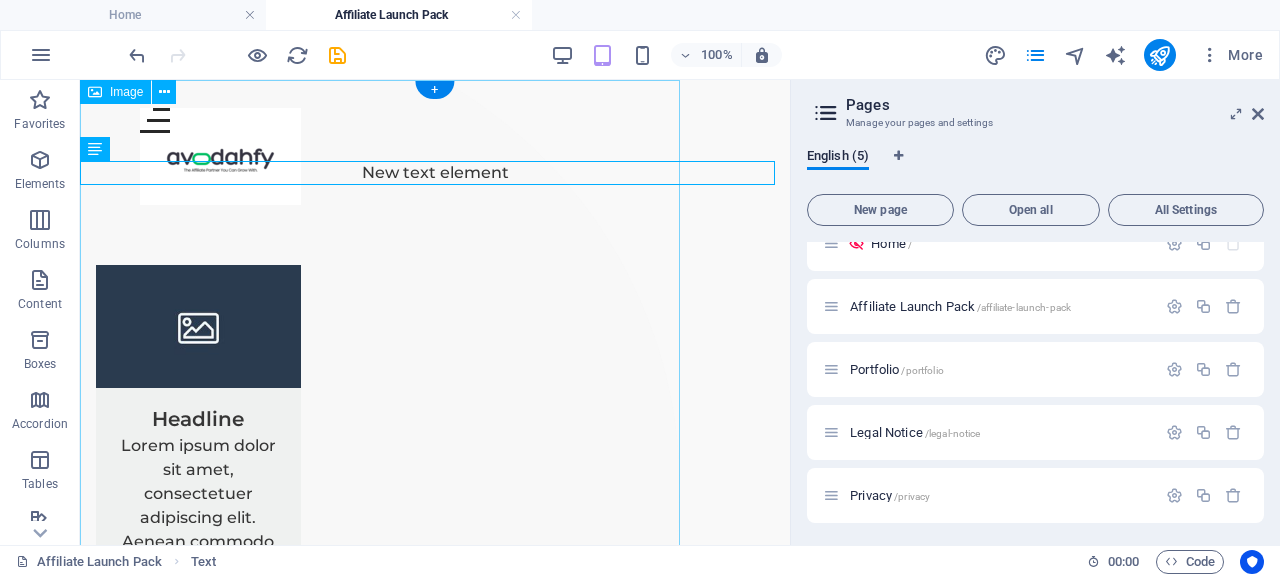 click at bounding box center [380, 520] 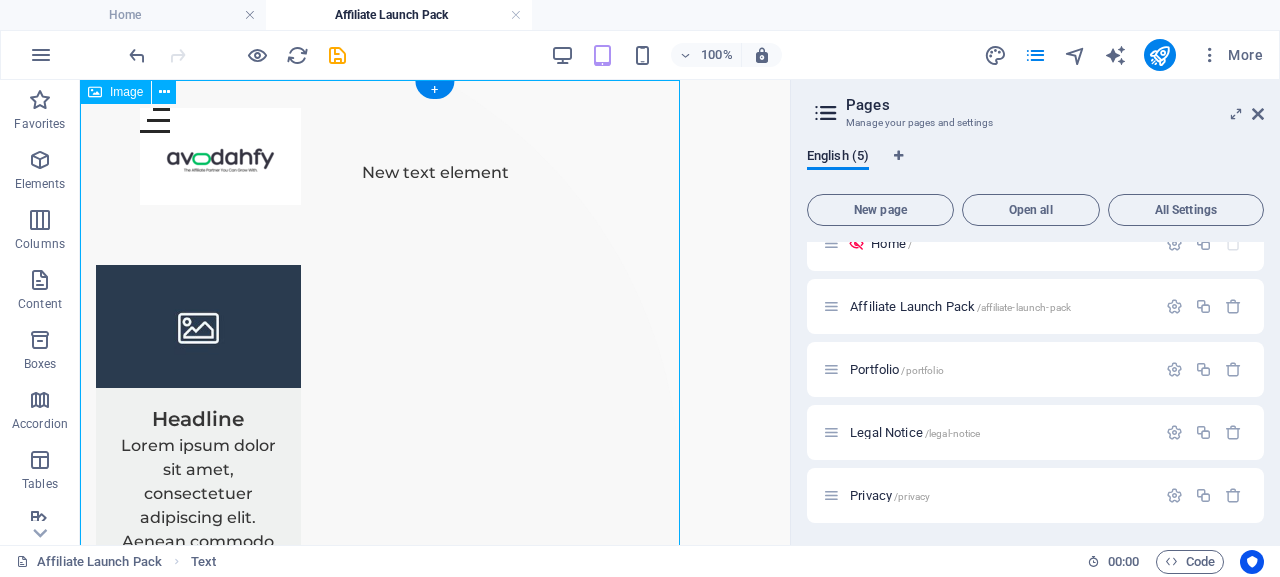 click at bounding box center (380, 520) 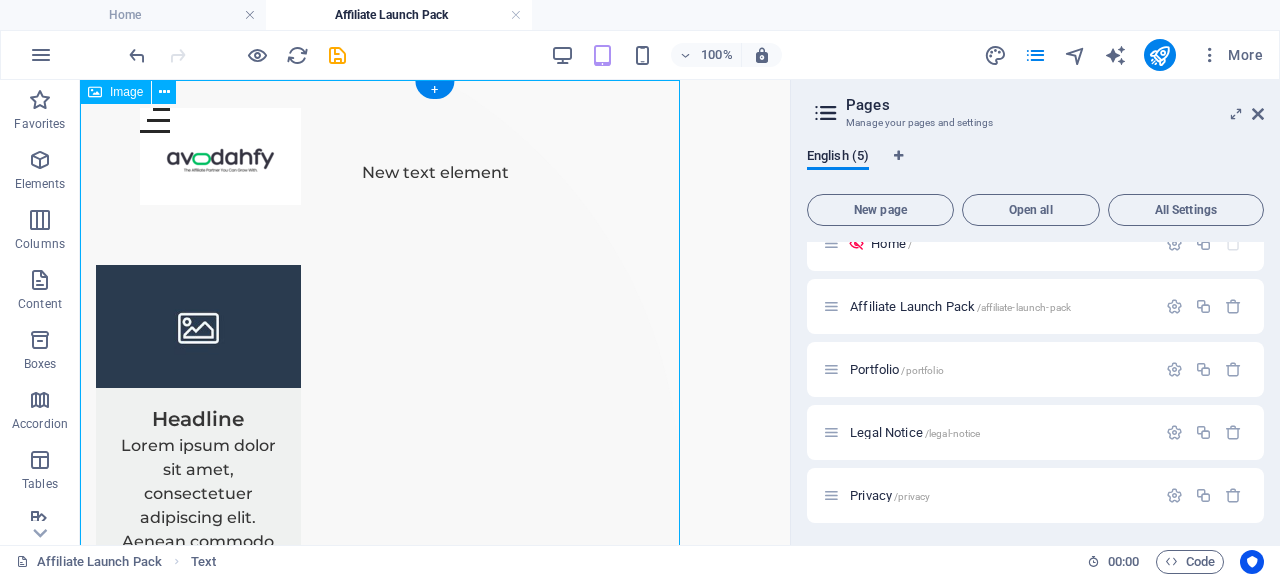 select on "px" 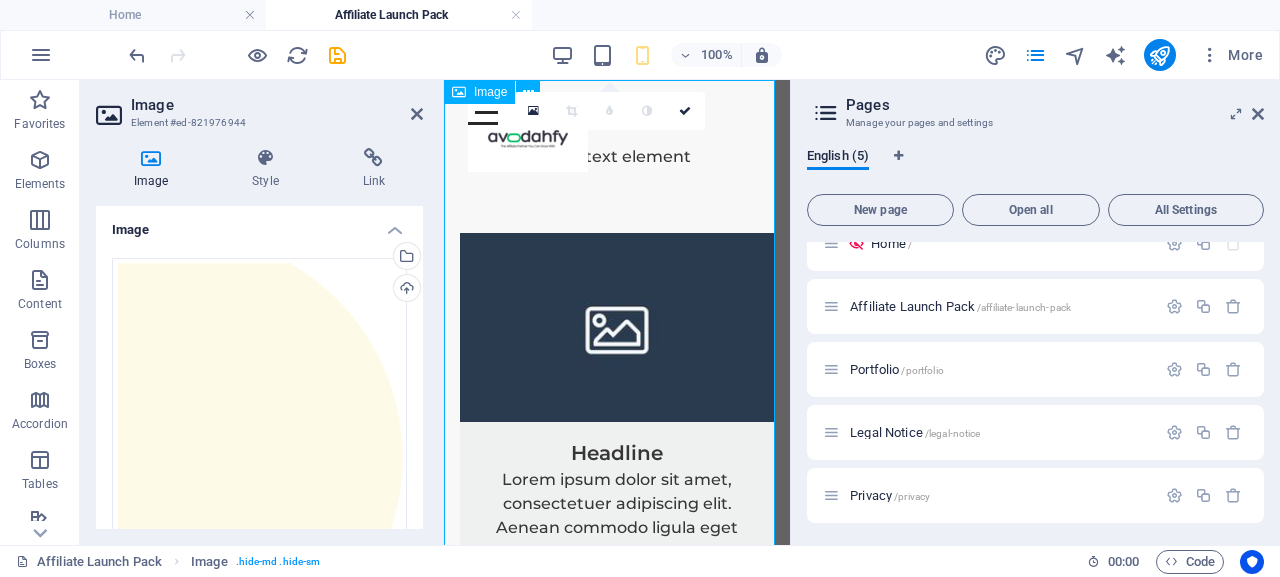 click at bounding box center (744, 520) 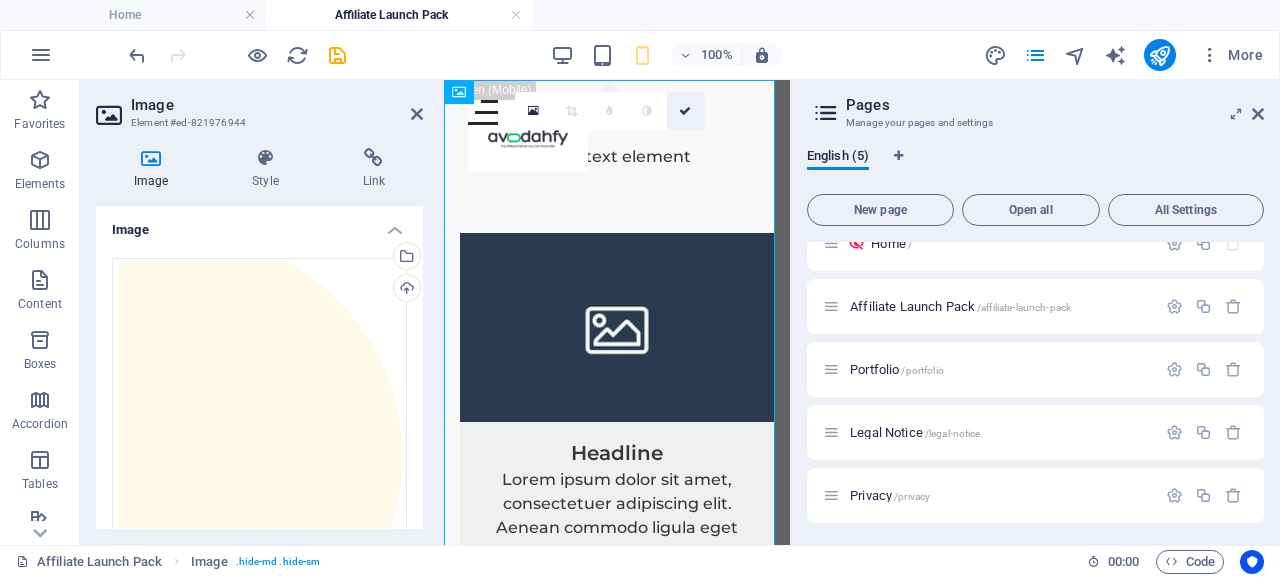click at bounding box center (686, 111) 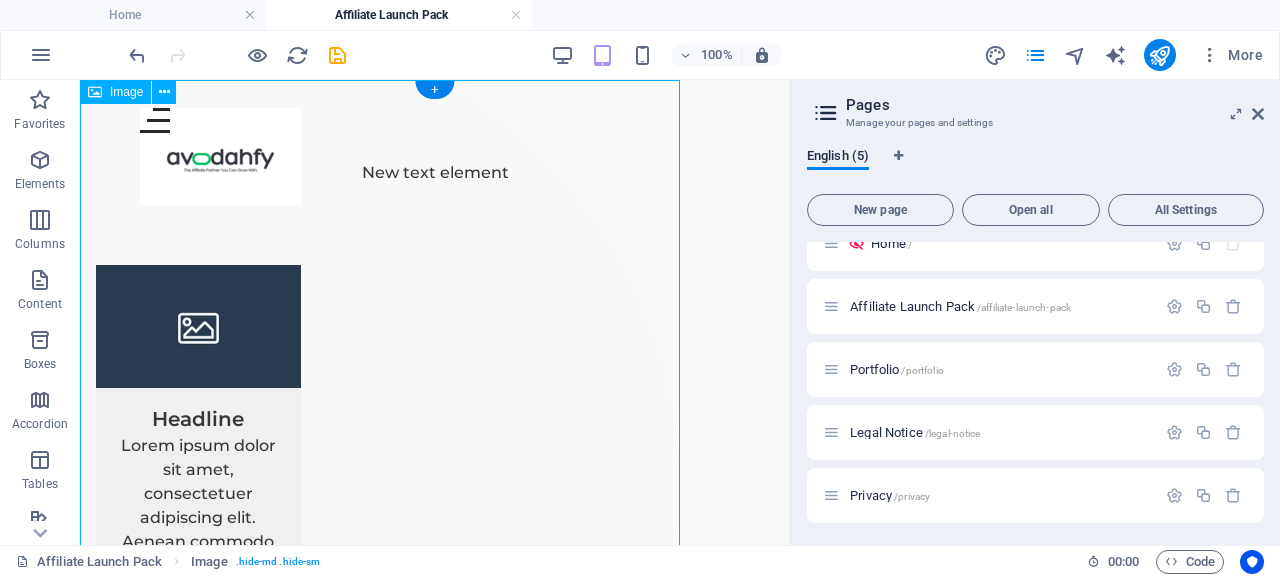 click at bounding box center (380, 520) 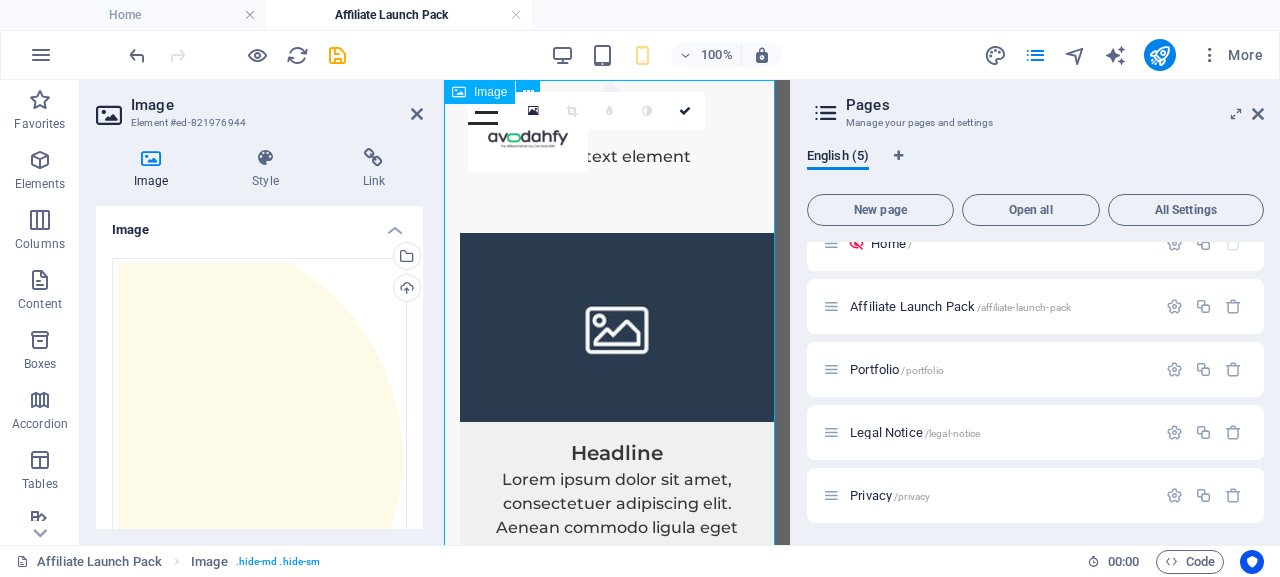 click at bounding box center (744, 520) 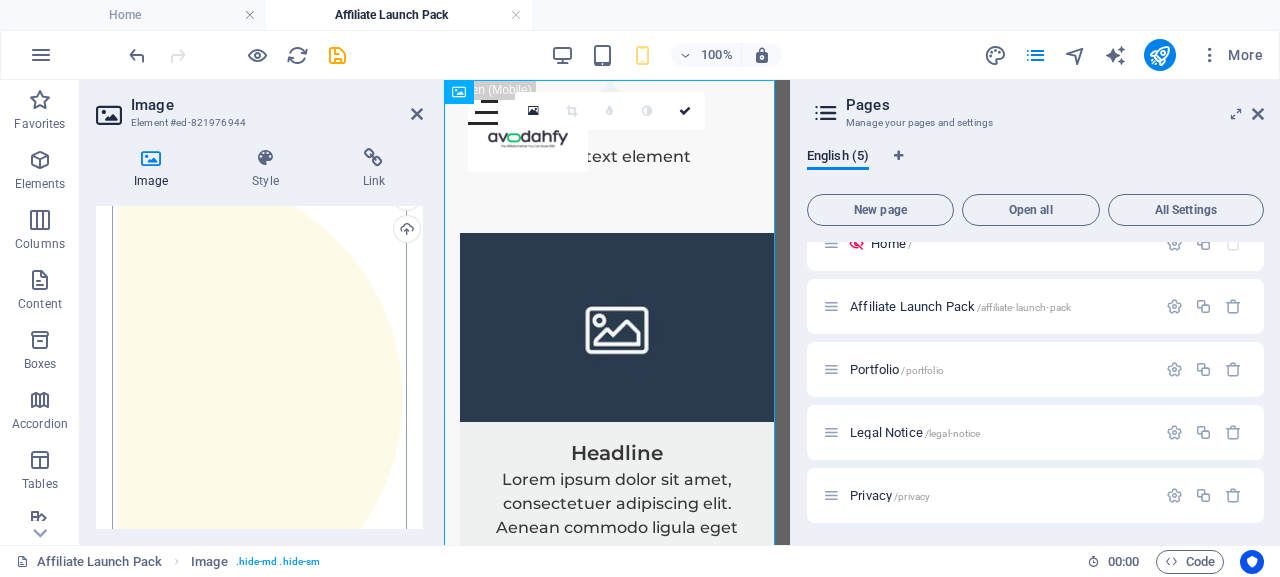 scroll, scrollTop: 0, scrollLeft: 0, axis: both 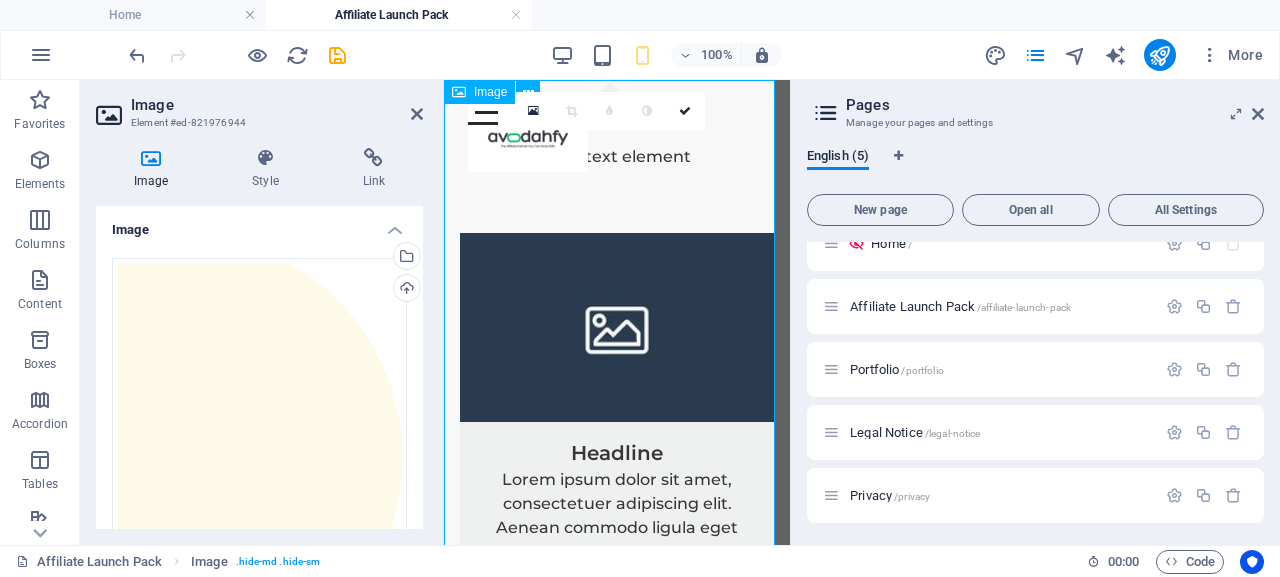 click at bounding box center (744, 520) 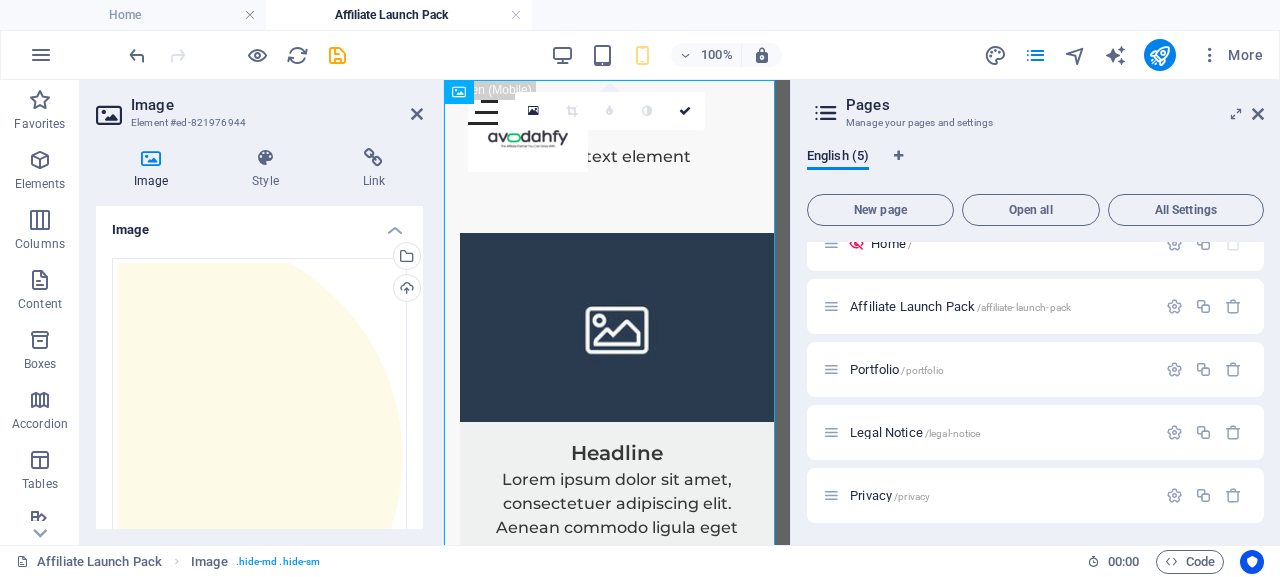click on "Image" at bounding box center (259, 224) 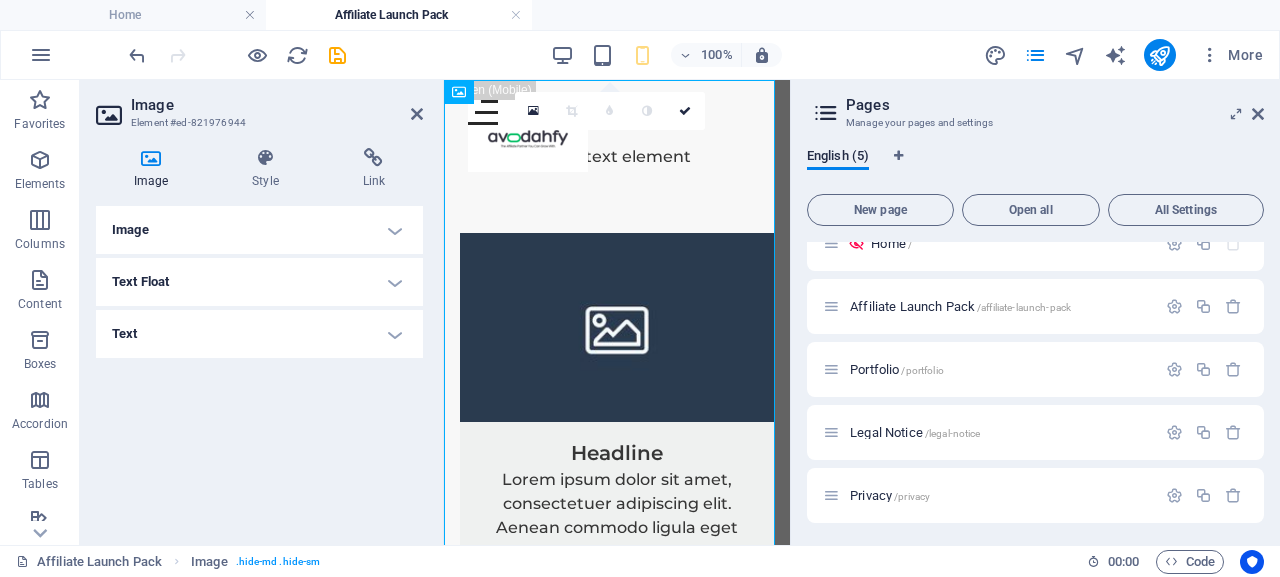 click on "Text" at bounding box center [259, 334] 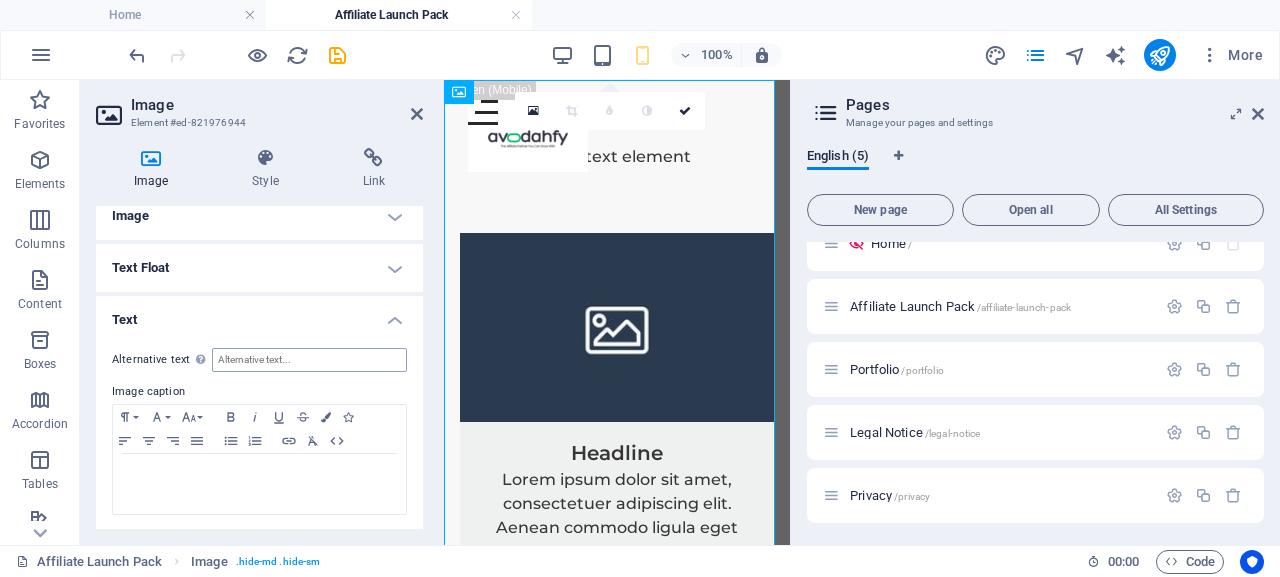 scroll, scrollTop: 0, scrollLeft: 0, axis: both 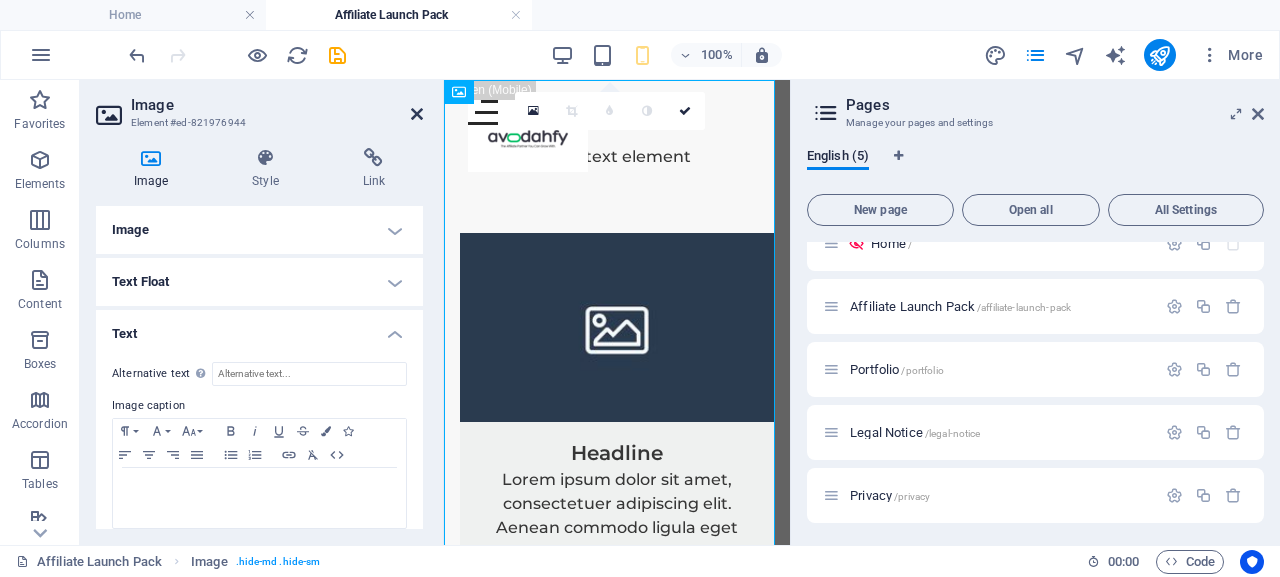 click at bounding box center [417, 114] 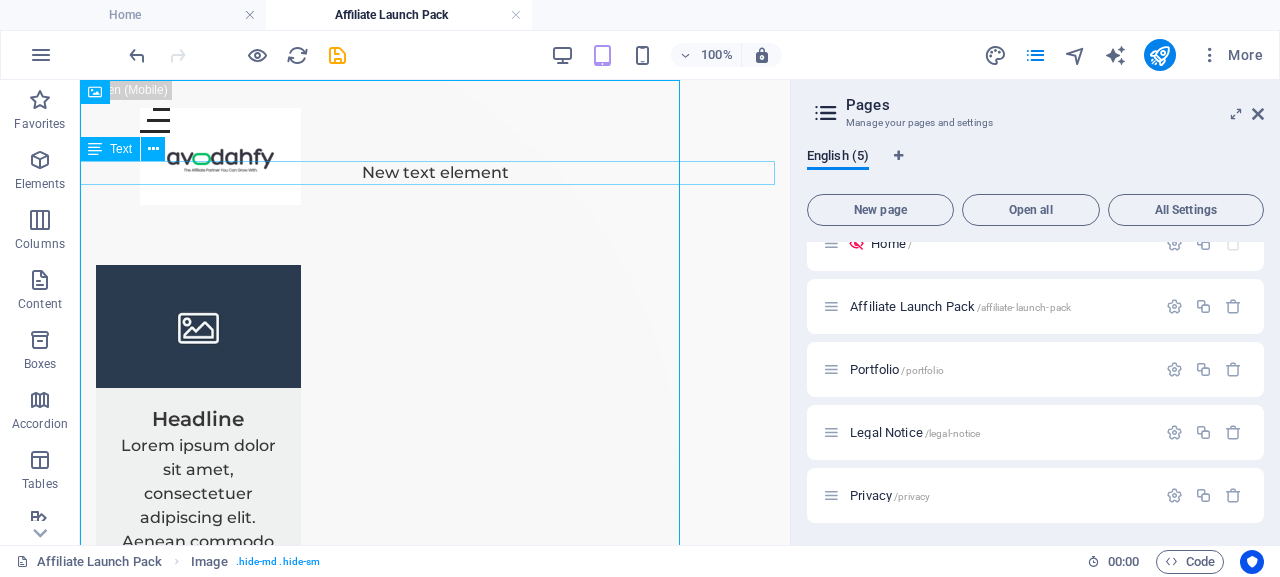 click on "New text element" at bounding box center (435, 173) 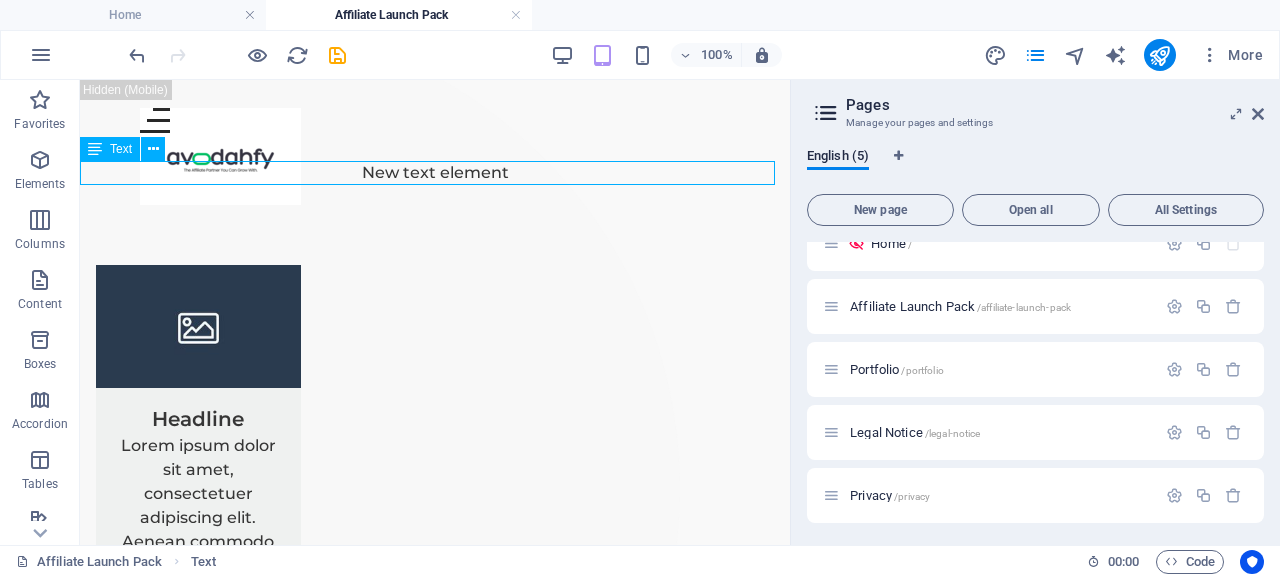 click on "New text element" at bounding box center [435, 173] 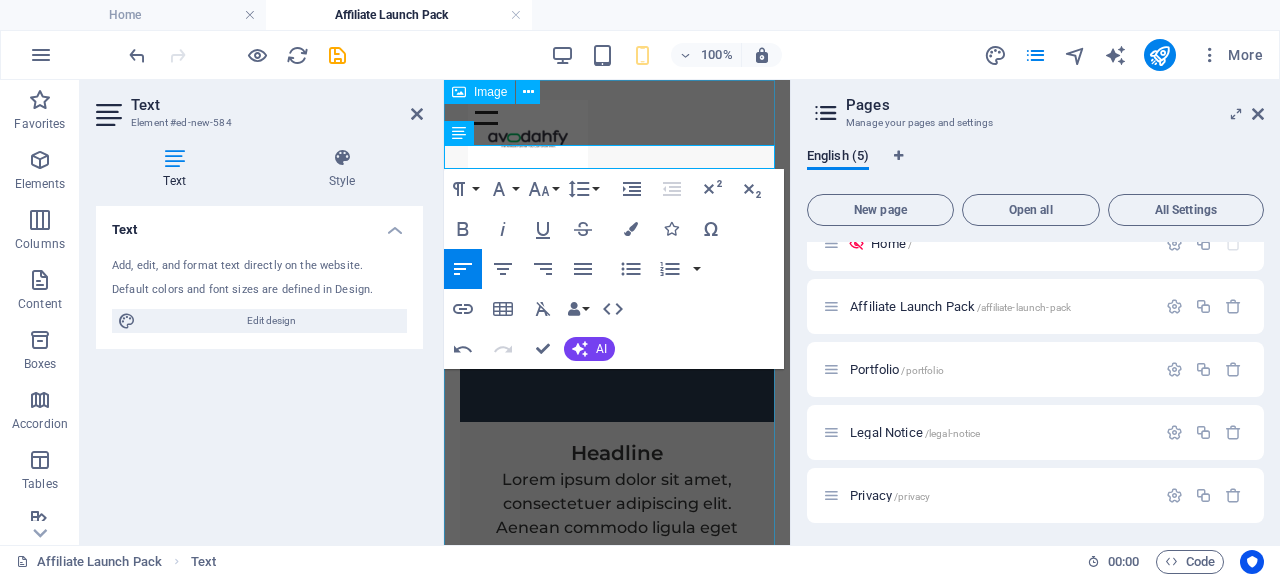 type 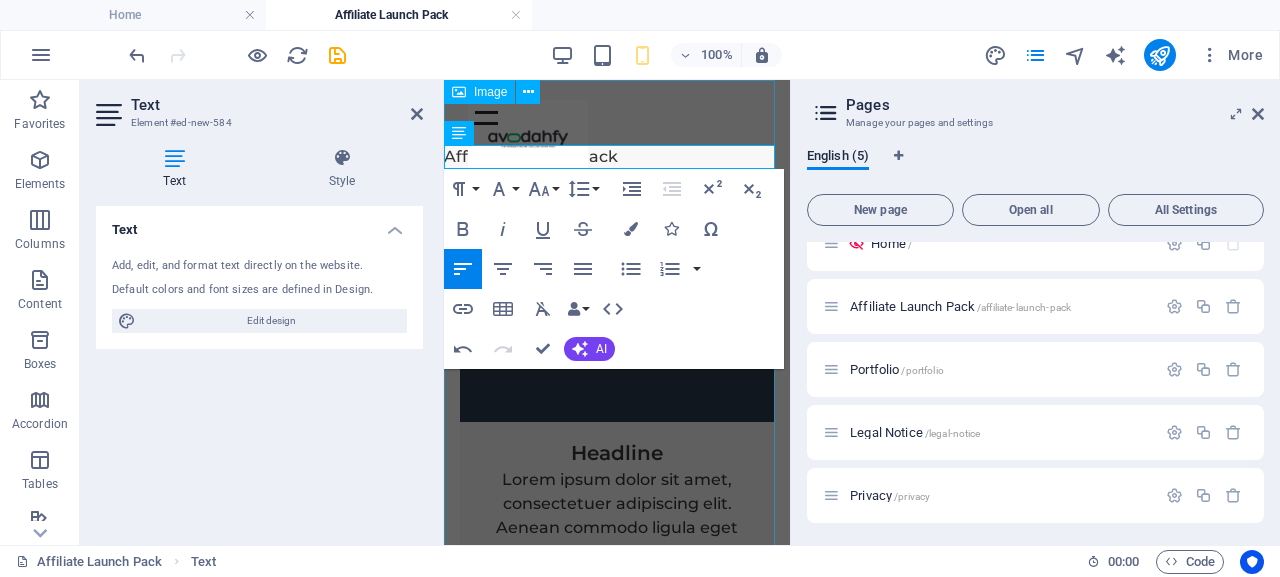 click at bounding box center (744, 520) 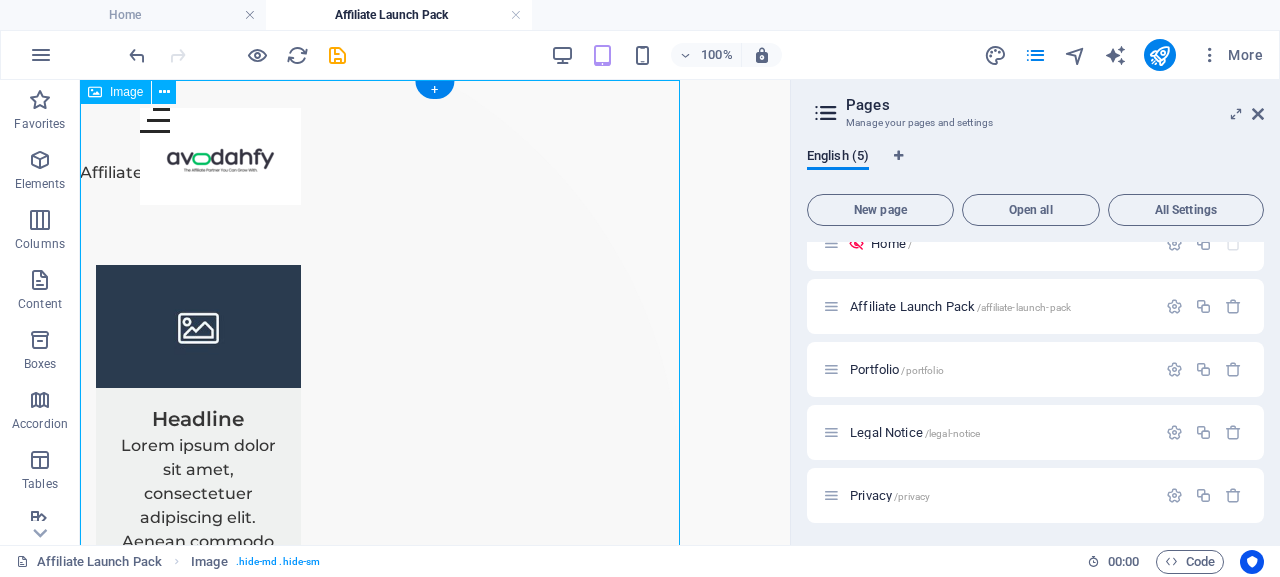 click at bounding box center (380, 520) 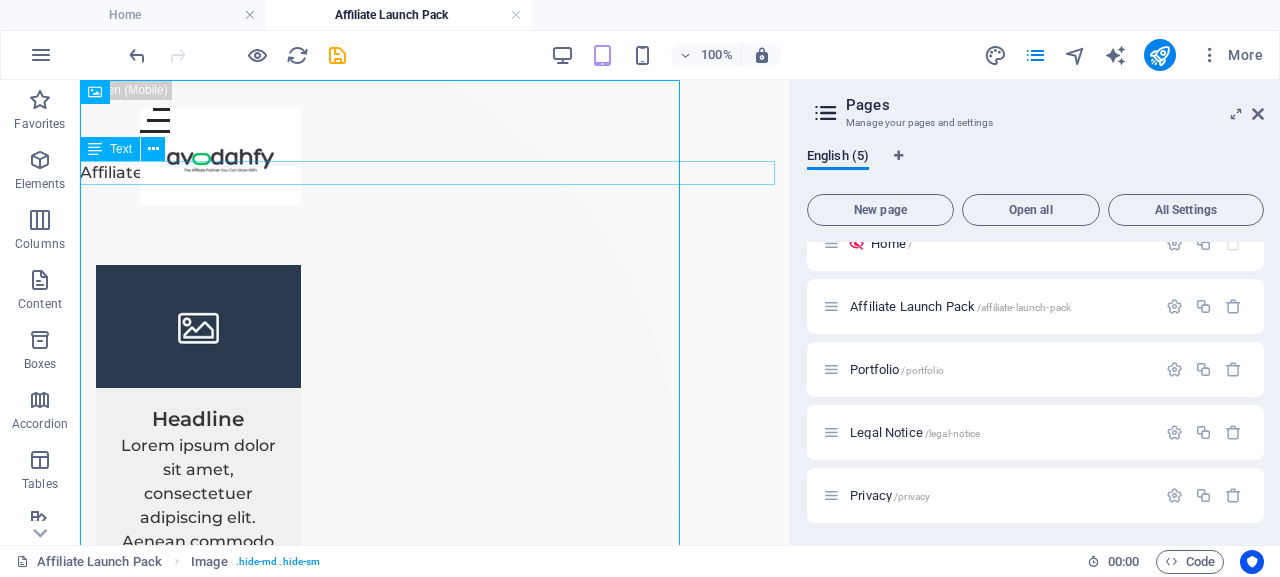 click on "Affiliate Launch Pack" at bounding box center (435, 173) 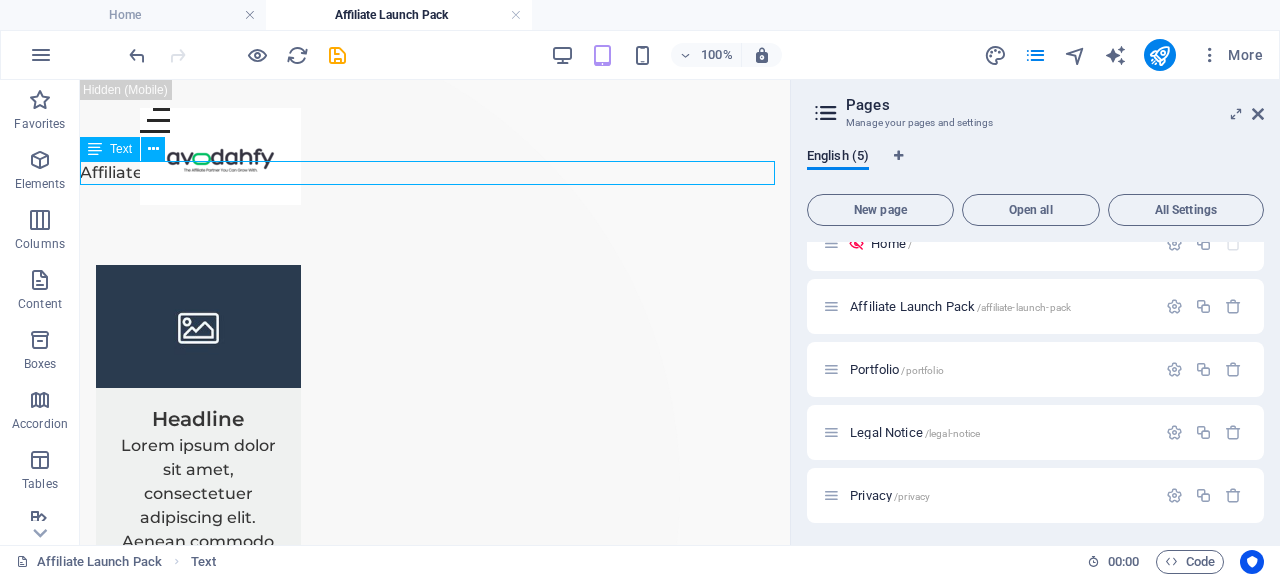 click on "Affiliate Launch Pack" at bounding box center (435, 173) 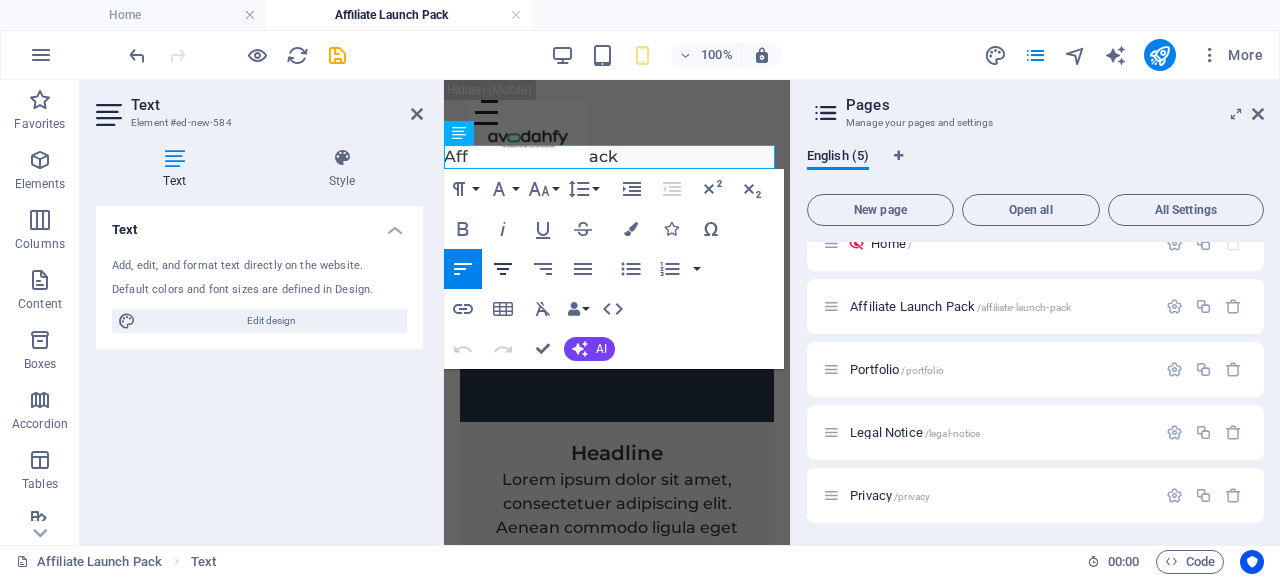 click 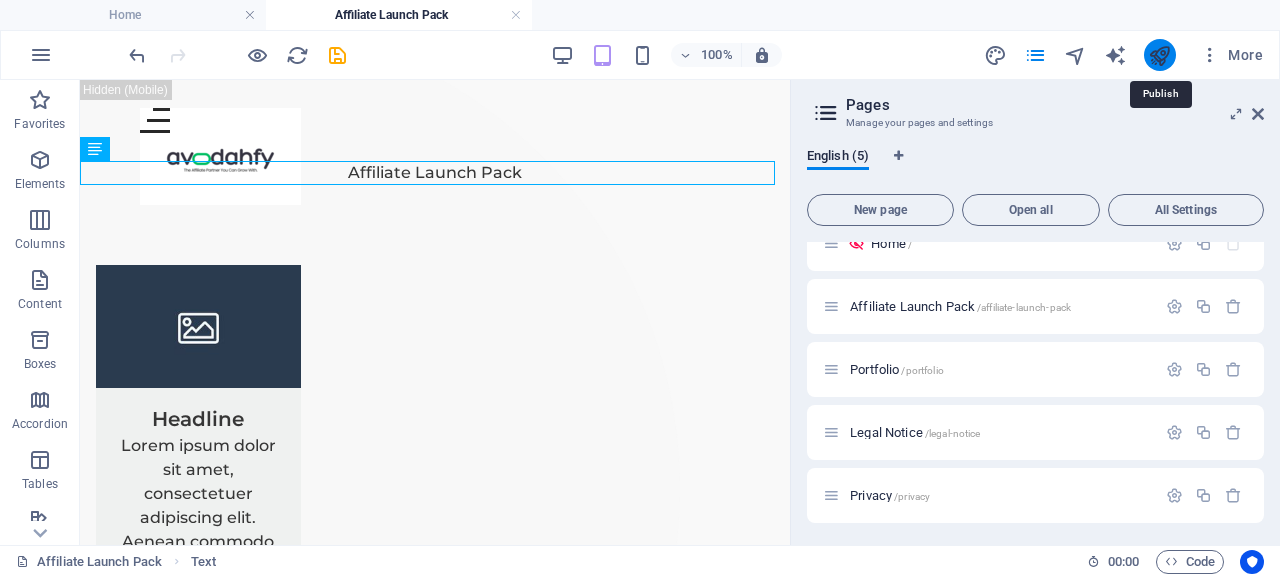 click at bounding box center [1159, 55] 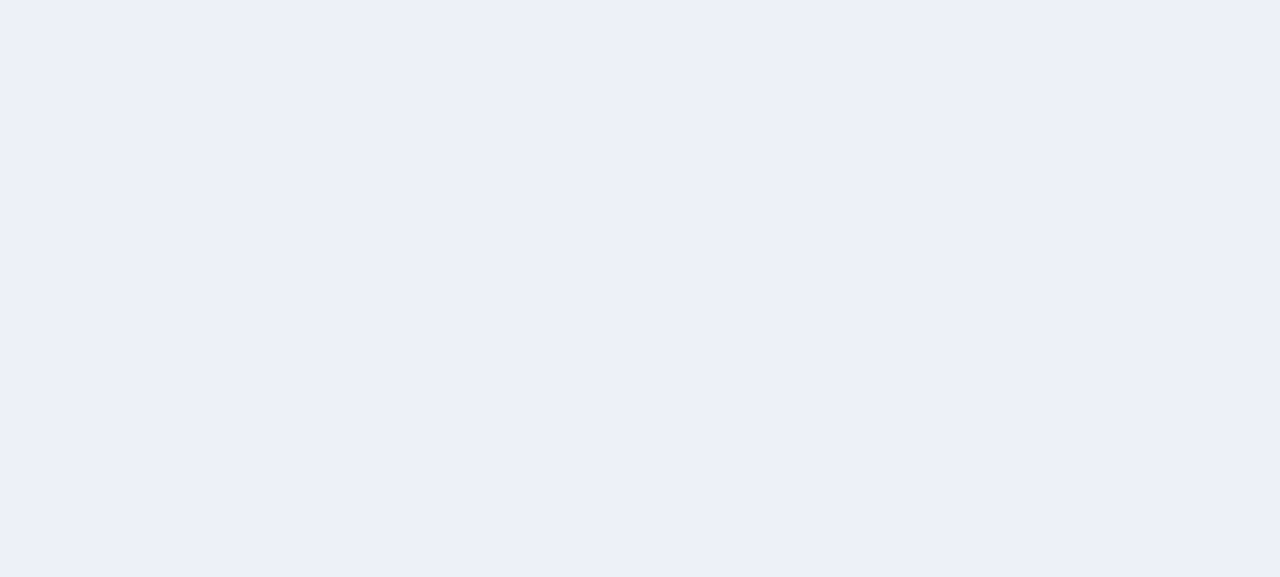 scroll, scrollTop: 0, scrollLeft: 0, axis: both 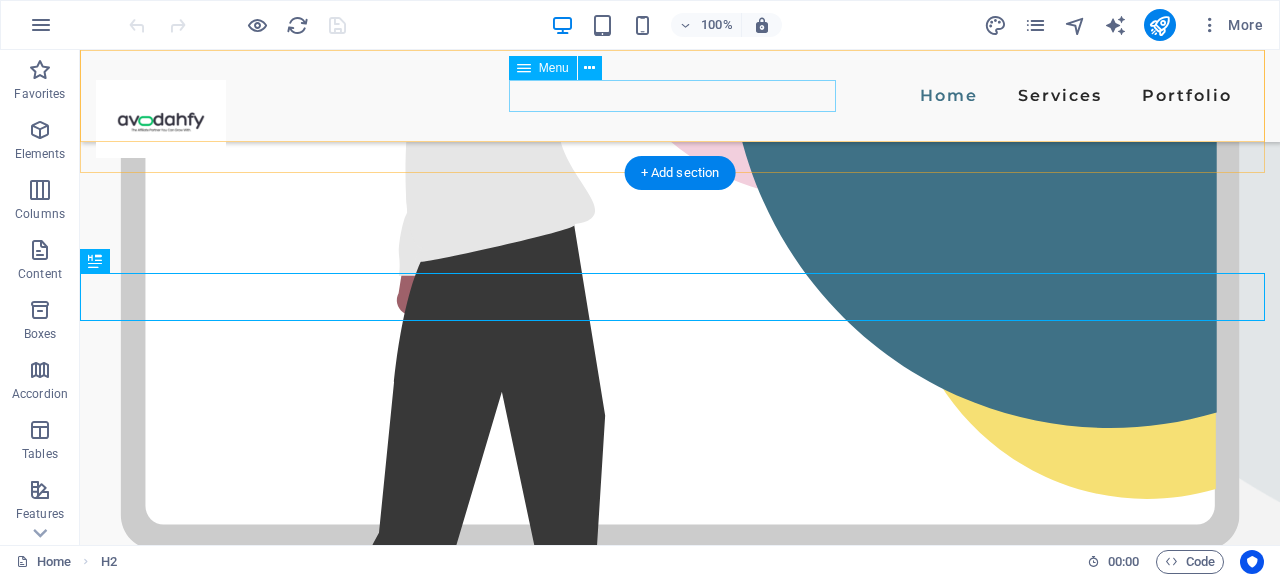 click on "Home Services Portfolio" at bounding box center [680, 96] 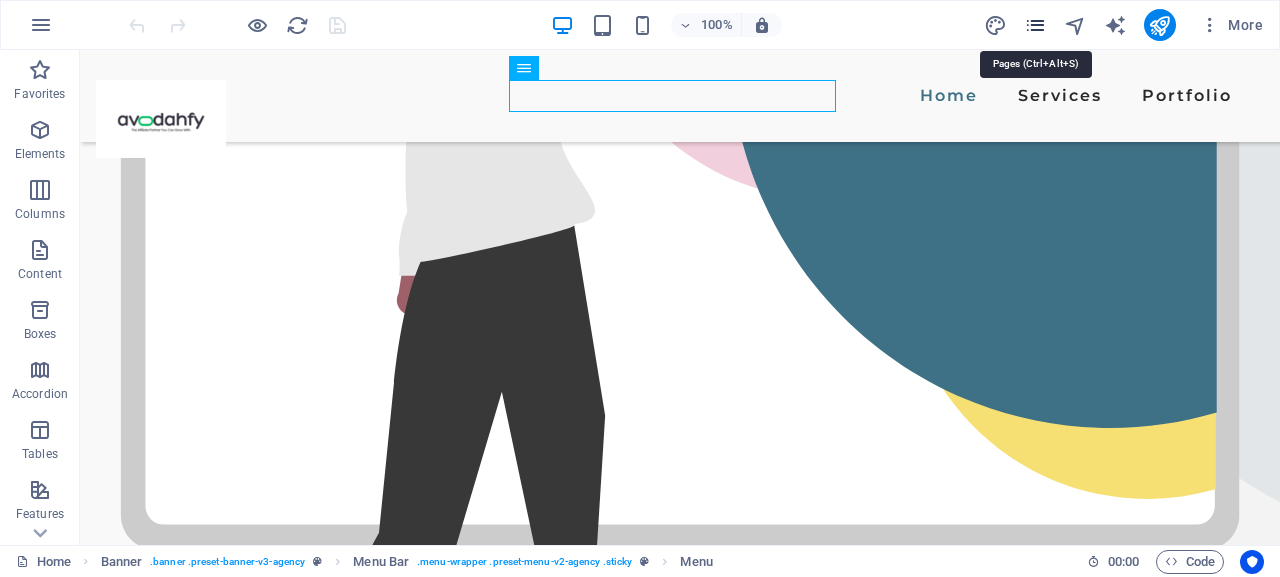click at bounding box center [1035, 25] 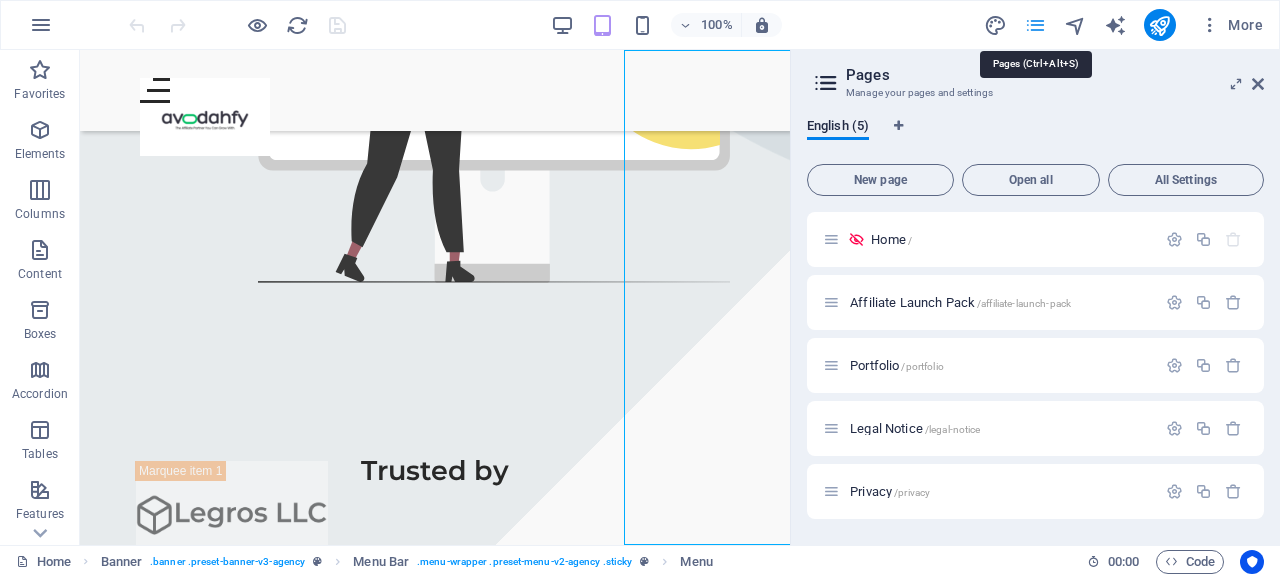 scroll, scrollTop: 600, scrollLeft: 0, axis: vertical 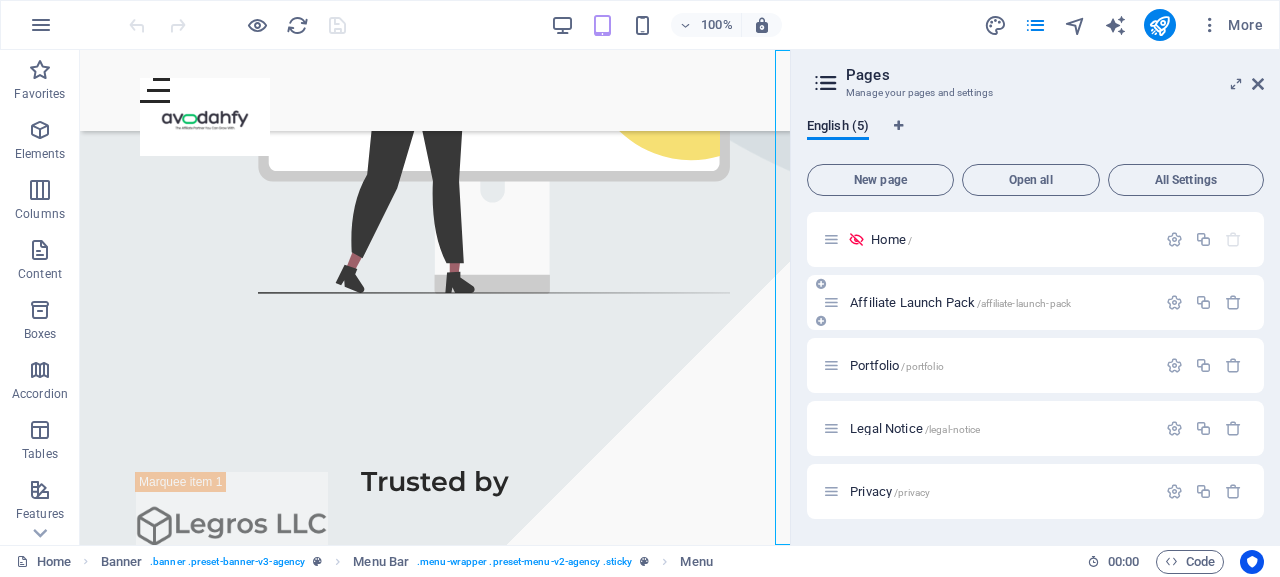 click on "Affiliate Launch Pack /affiliate-launch-pack" at bounding box center (960, 302) 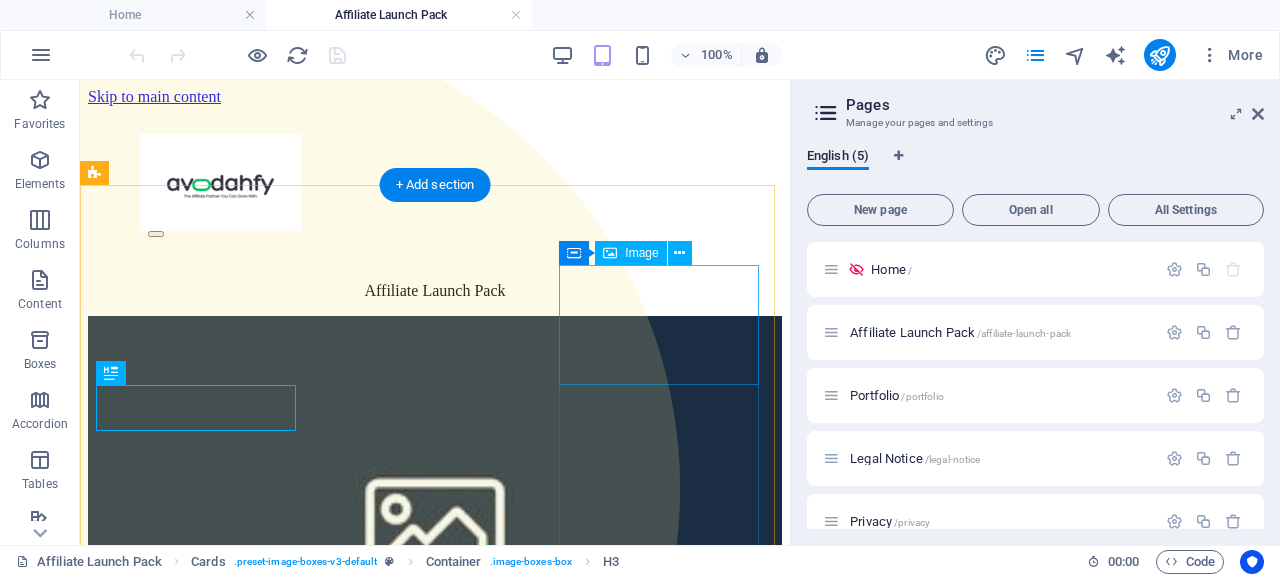 scroll, scrollTop: 0, scrollLeft: 0, axis: both 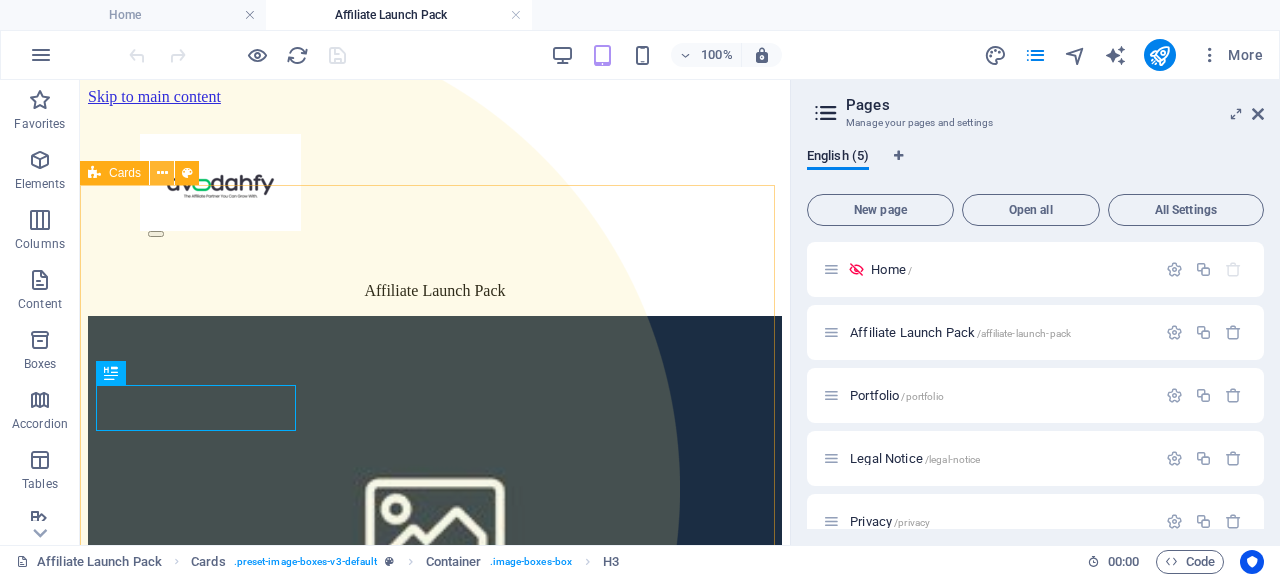 click at bounding box center (162, 173) 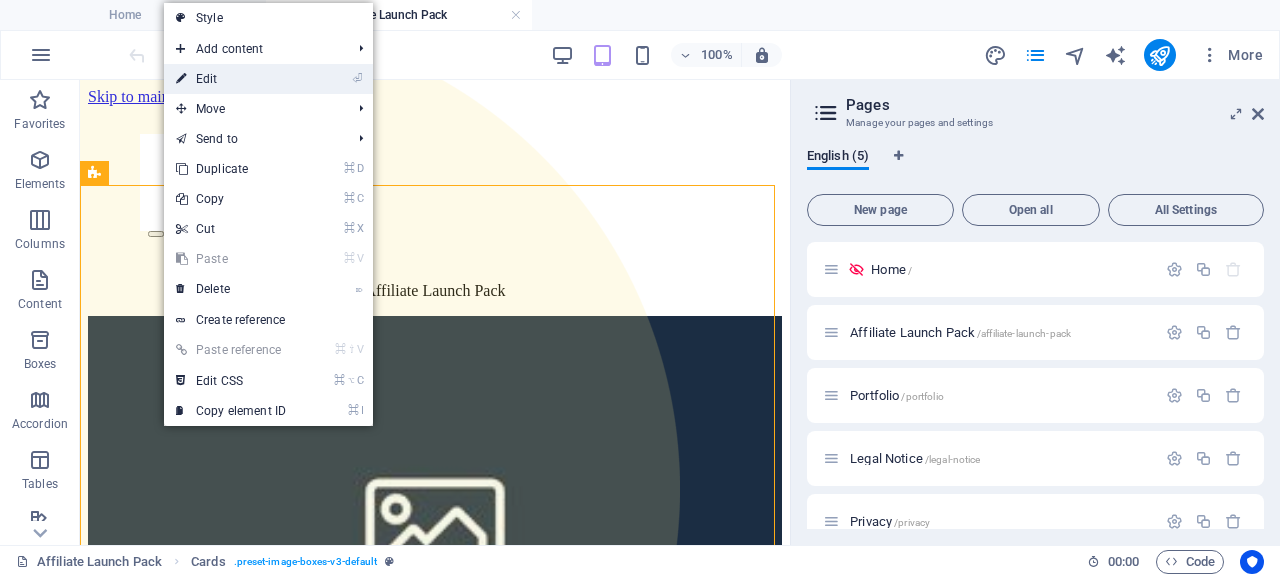 click on "⏎  Edit" at bounding box center [231, 79] 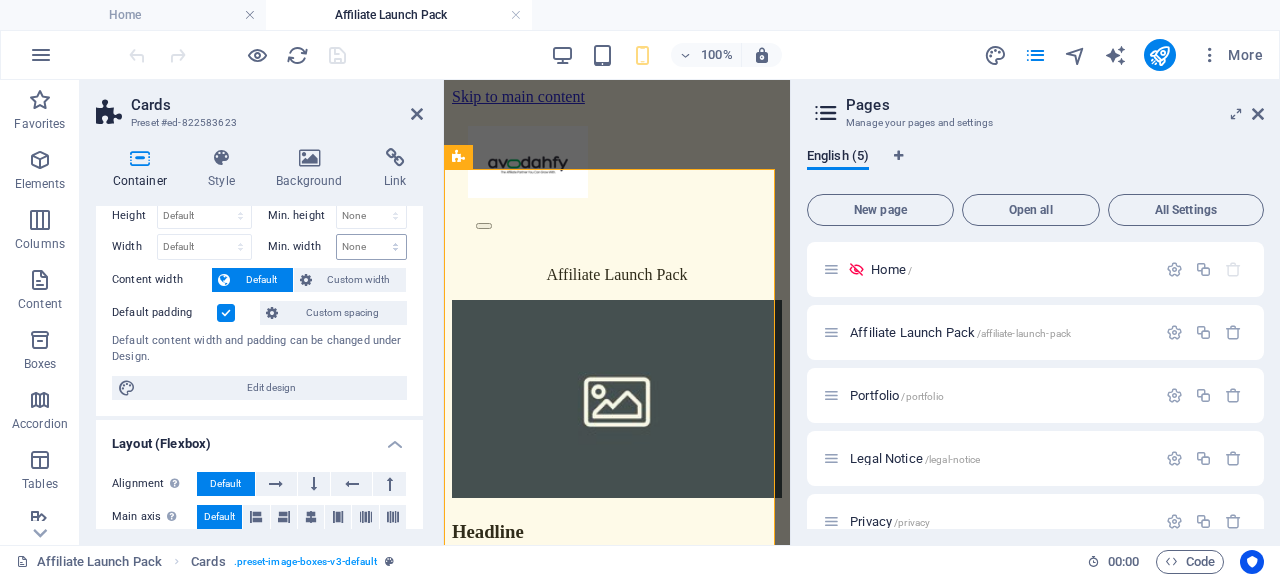 scroll, scrollTop: 0, scrollLeft: 0, axis: both 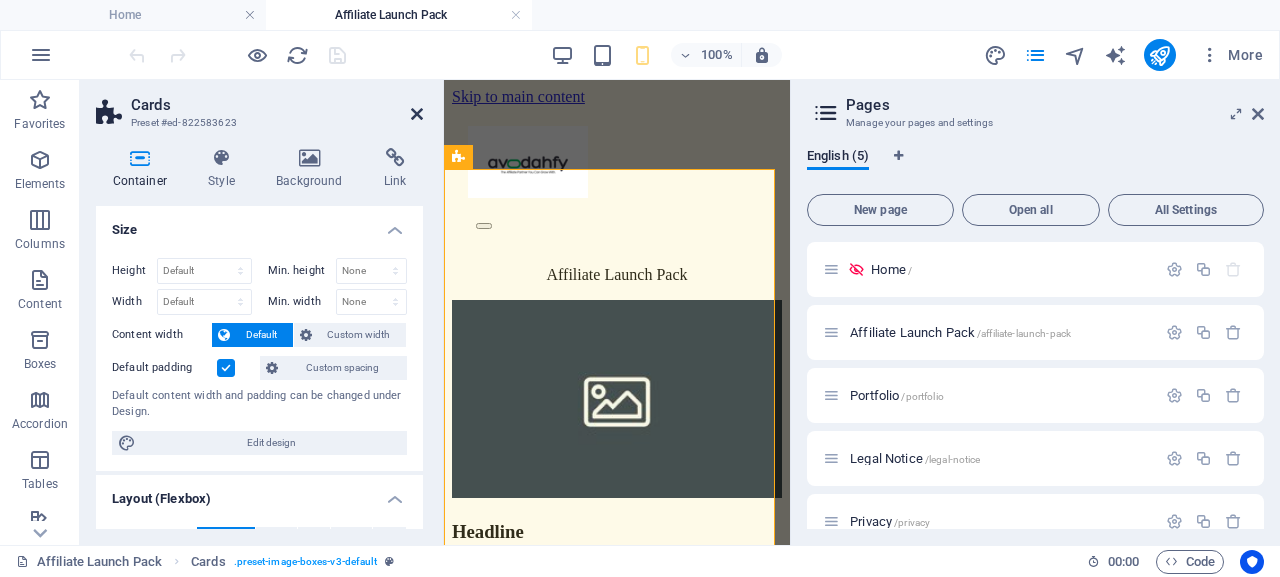 click at bounding box center [417, 114] 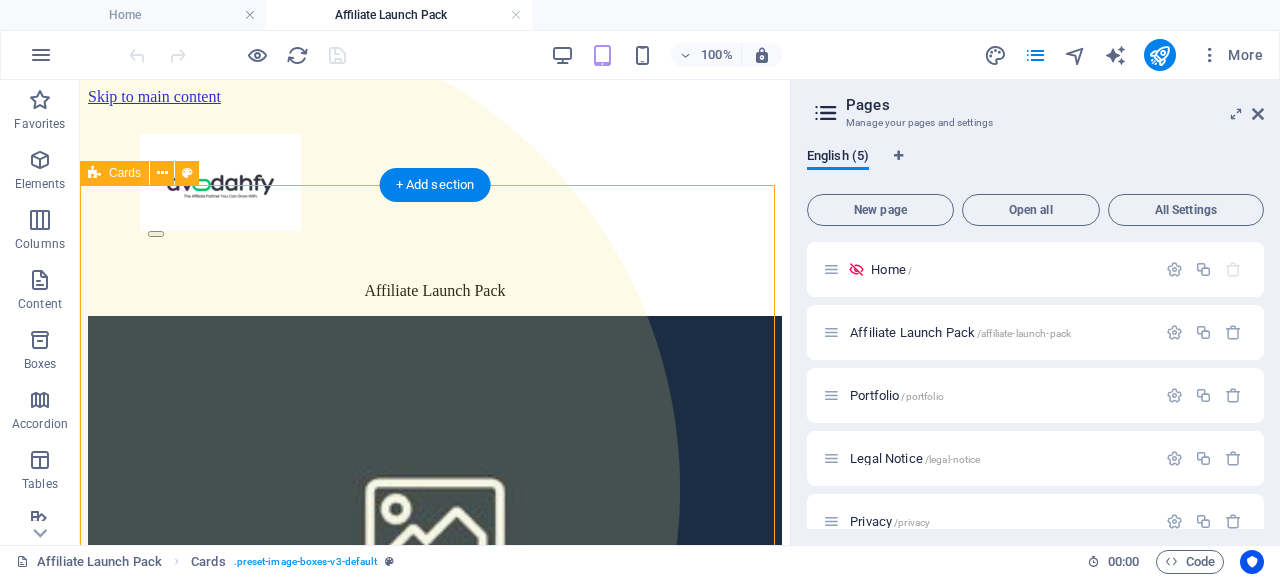 click on "Headline Lorem ipsum dolor sit amet, consectetuer adipiscing elit. Aenean commodo ligula eget dolor. Lorem ipsum dolor sit amet. Headline Lorem ipsum dolor sit amet, consectetuer adipiscing elit. Aenean commodo ligula eget dolor. Lorem ipsum dolor sit amet. Headline Lorem ipsum dolor sit amet, consectetuer adipiscing elit. Aenean commodo ligula eget dolor. Lorem ipsum dolor sit amet." at bounding box center (435, 1106) 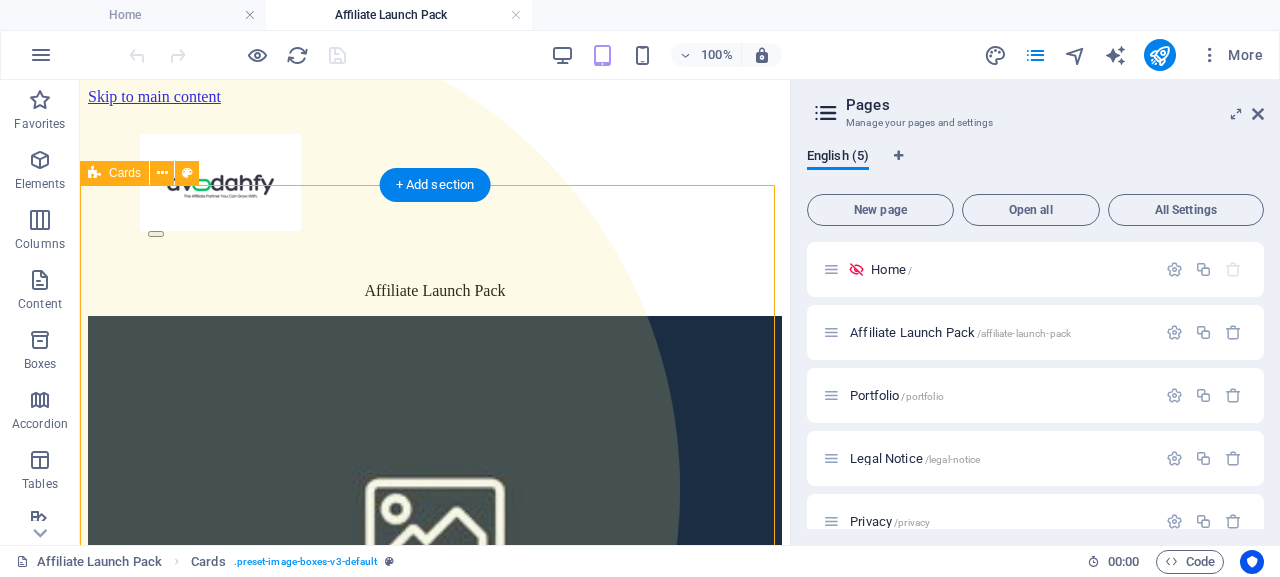 click on "Headline Lorem ipsum dolor sit amet, consectetuer adipiscing elit. Aenean commodo ligula eget dolor. Lorem ipsum dolor sit amet. Headline Lorem ipsum dolor sit amet, consectetuer adipiscing elit. Aenean commodo ligula eget dolor. Lorem ipsum dolor sit amet. Headline Lorem ipsum dolor sit amet, consectetuer adipiscing elit. Aenean commodo ligula eget dolor. Lorem ipsum dolor sit amet." at bounding box center [435, 1106] 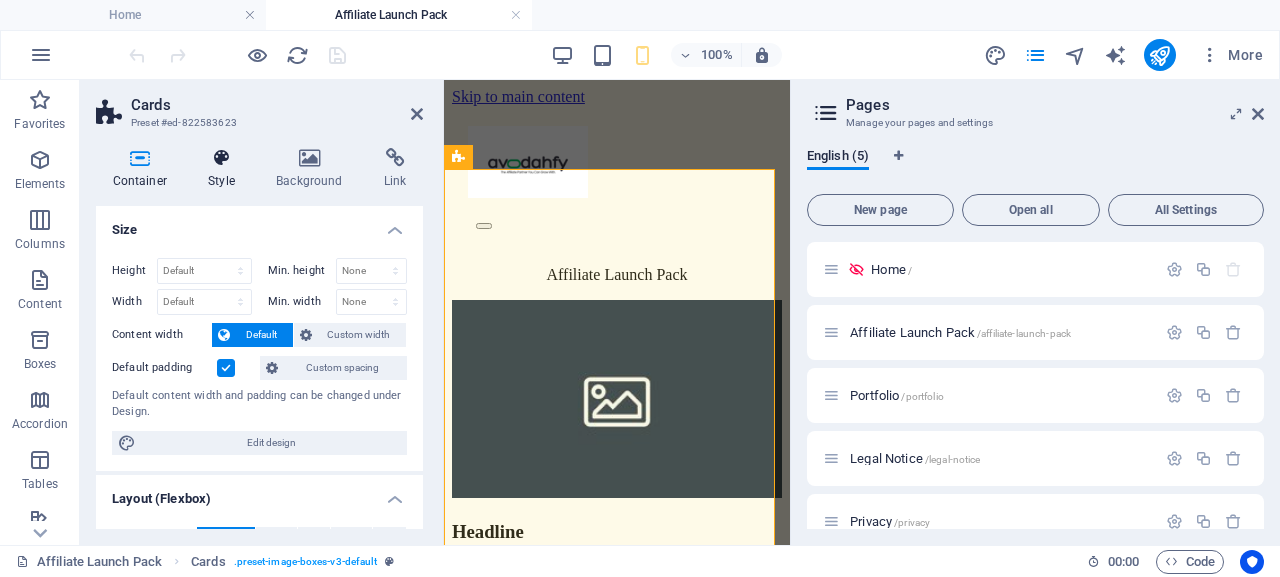 click on "Style" at bounding box center (226, 169) 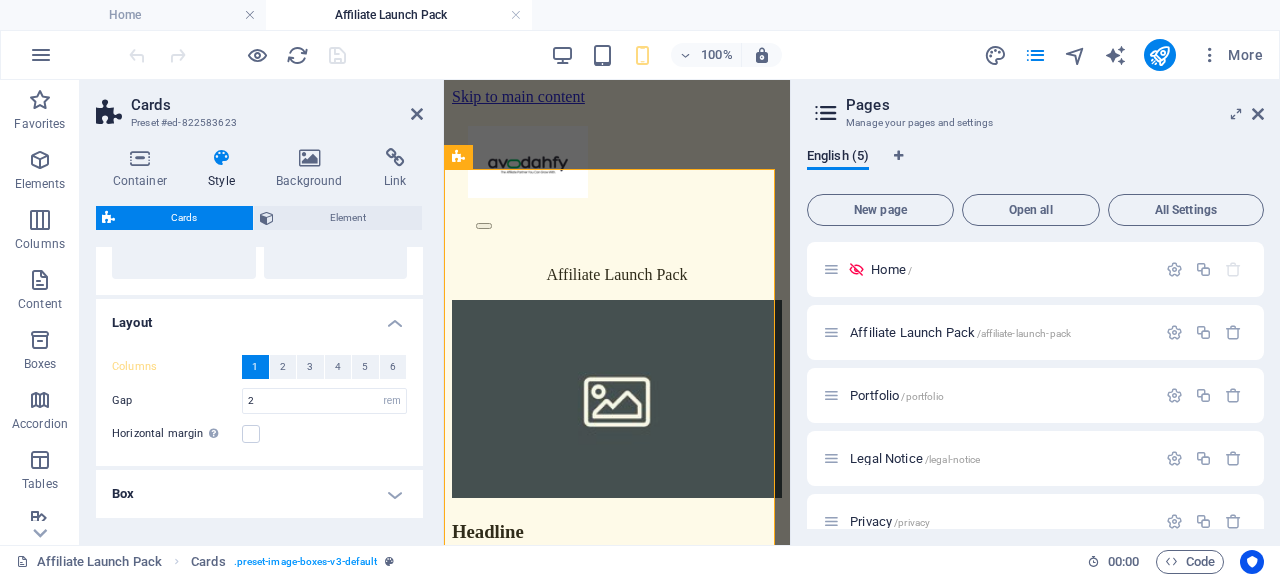 scroll, scrollTop: 154, scrollLeft: 0, axis: vertical 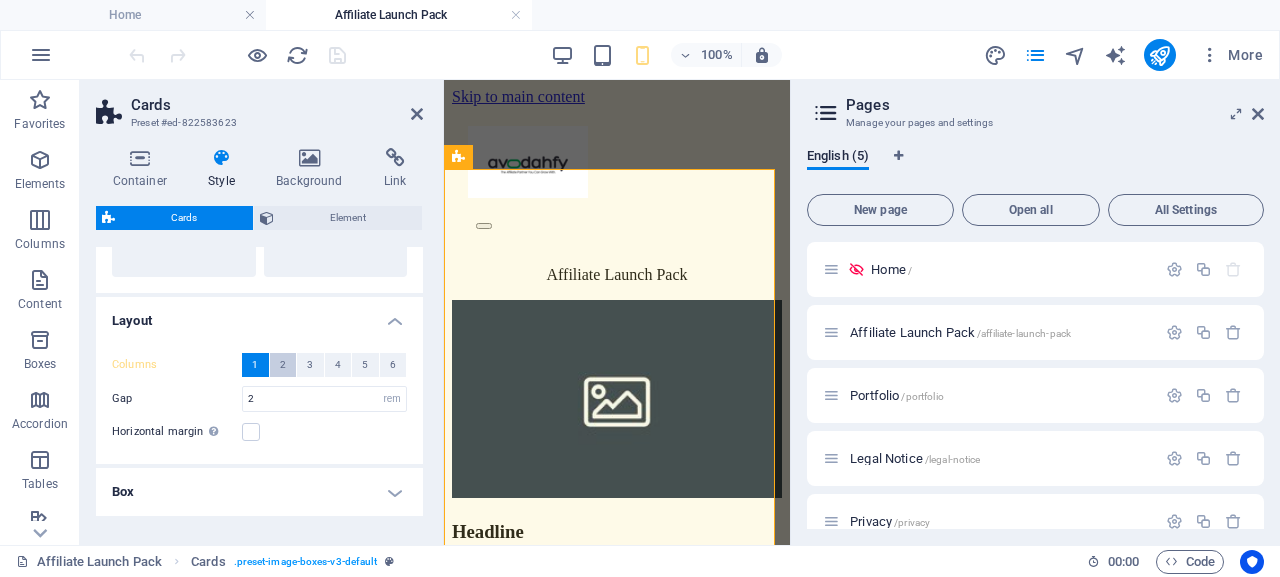 click on "2" at bounding box center (283, 365) 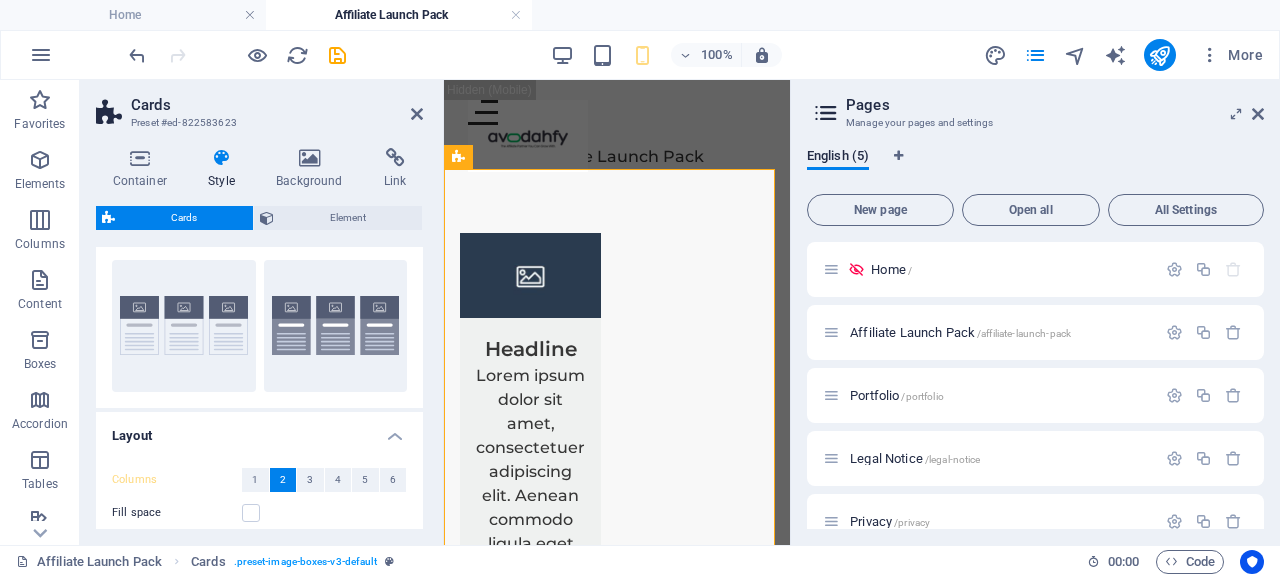 scroll, scrollTop: 0, scrollLeft: 0, axis: both 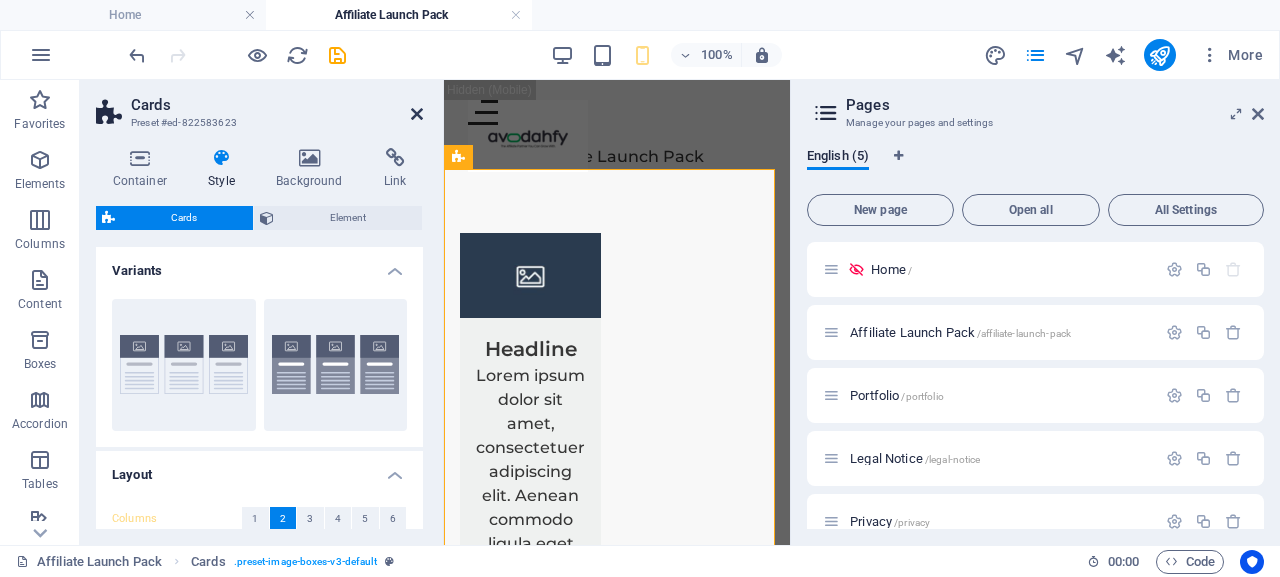 click at bounding box center (417, 114) 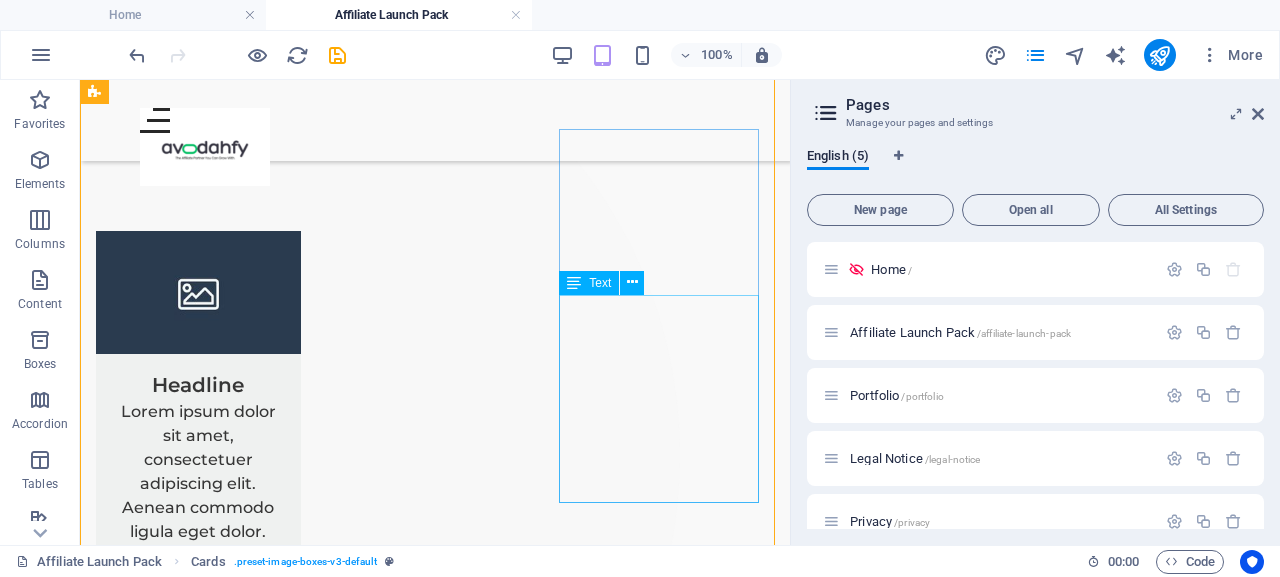 scroll, scrollTop: 0, scrollLeft: 0, axis: both 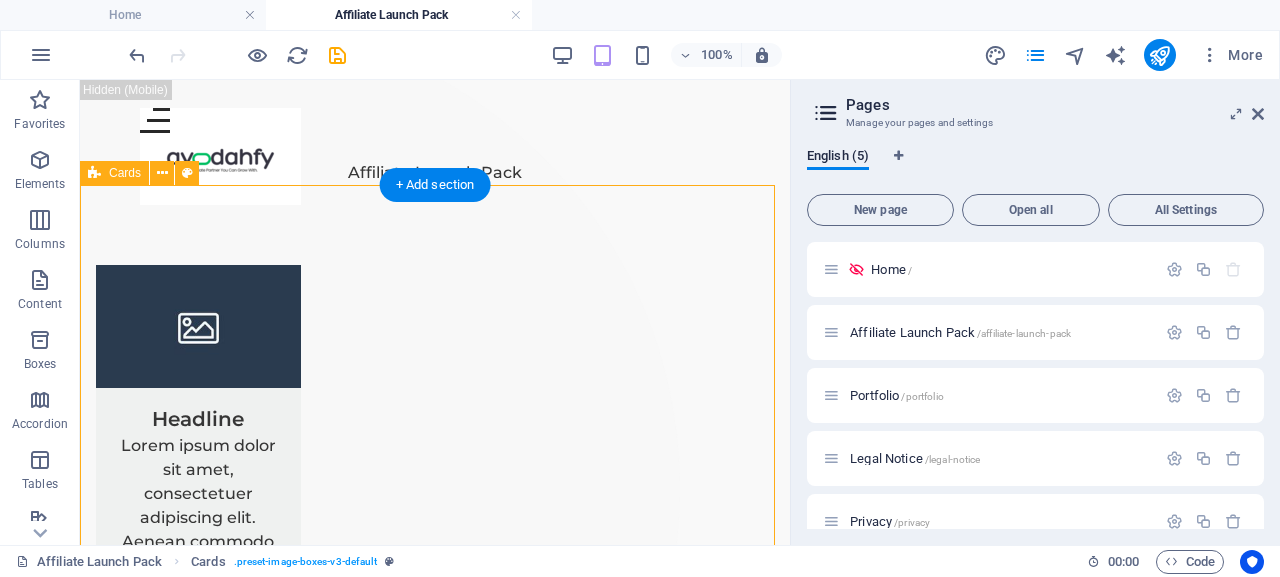 click on "Headline Lorem ipsum dolor sit amet, consectetuer adipiscing elit. Aenean commodo ligula eget dolor. Lorem ipsum dolor sit amet. Headline Lorem ipsum dolor sit amet, consectetuer adipiscing elit. Aenean commodo ligula eget dolor. Lorem ipsum dolor sit amet. Headline Lorem ipsum dolor sit amet, consectetuer adipiscing elit. Aenean commodo ligula eget dolor. Lorem ipsum dolor sit amet." at bounding box center (435, 846) 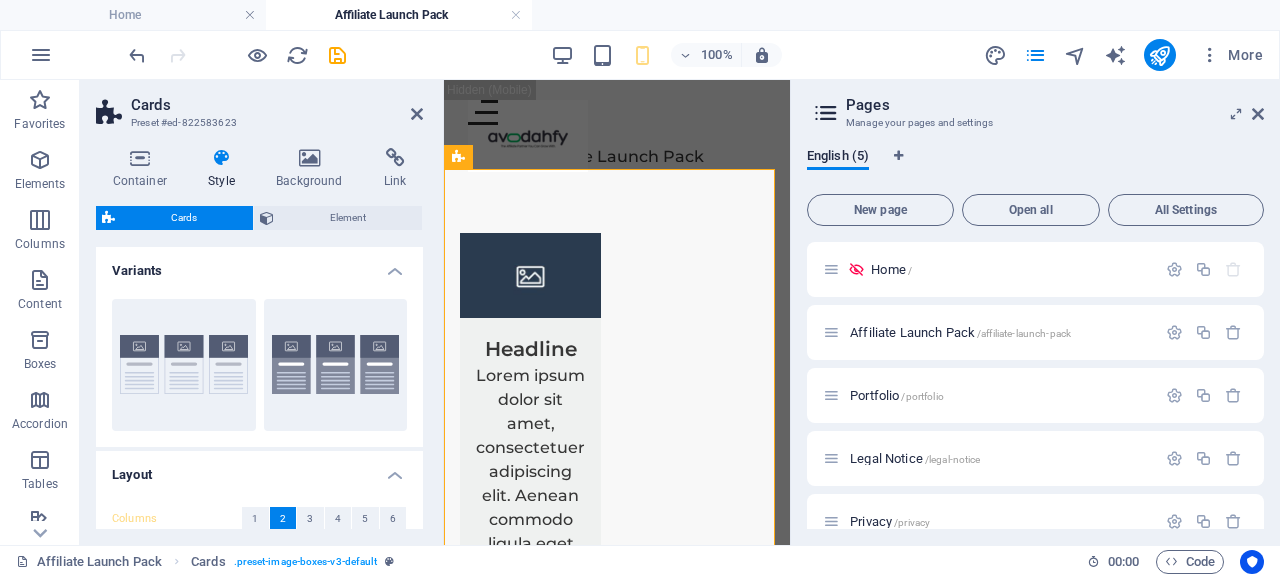 click at bounding box center [222, 158] 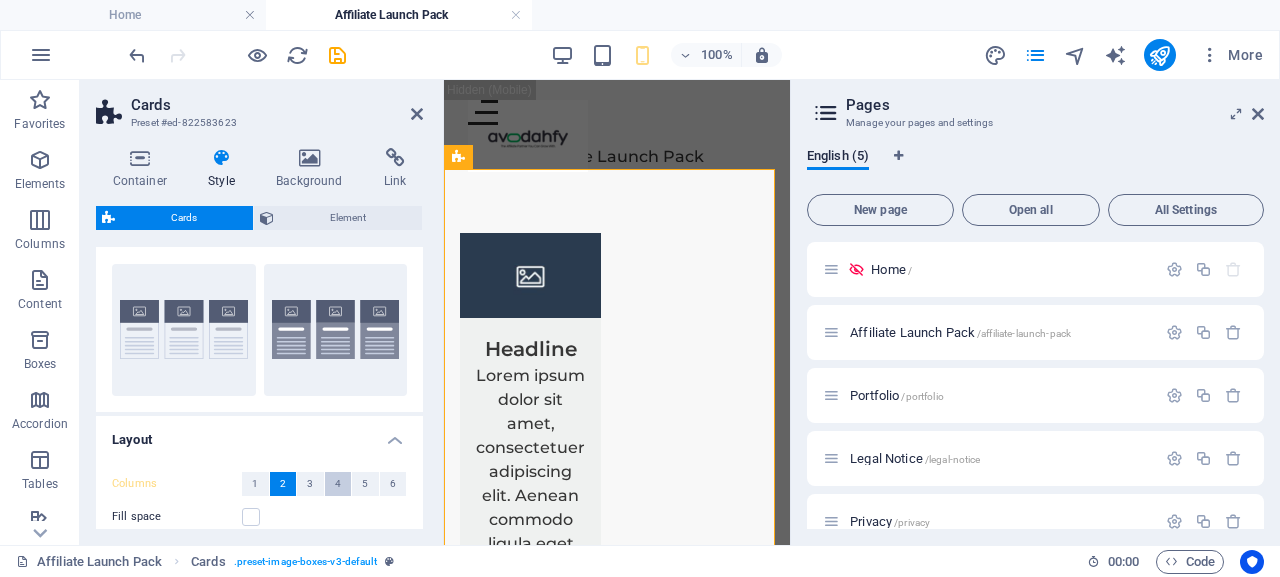 scroll, scrollTop: 46, scrollLeft: 0, axis: vertical 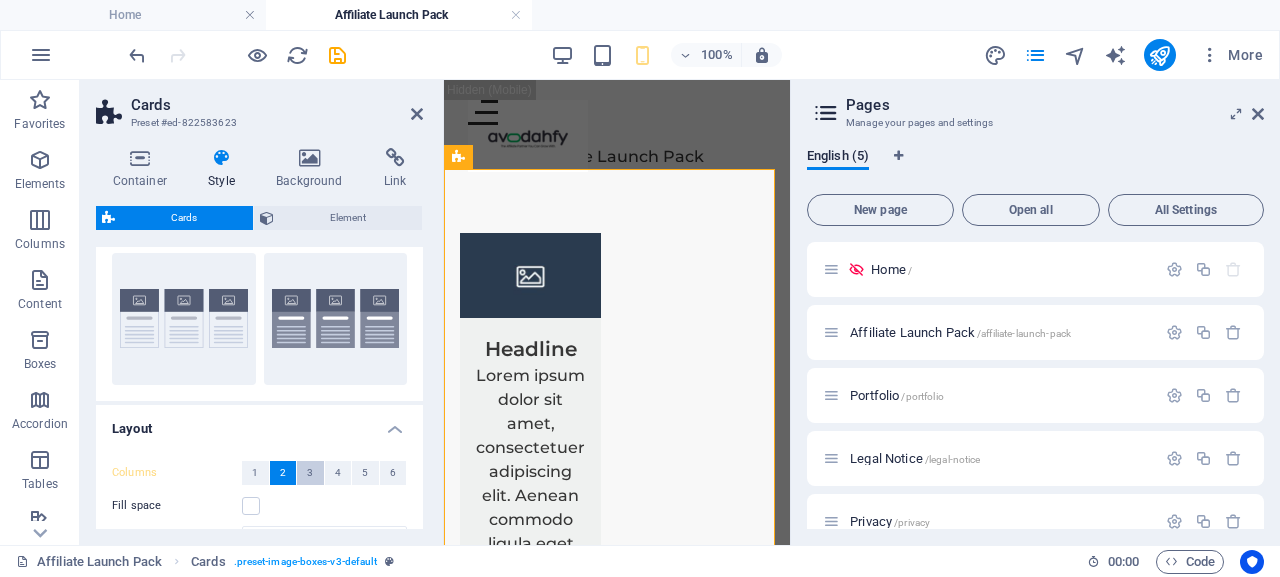 click on "3" at bounding box center (310, 473) 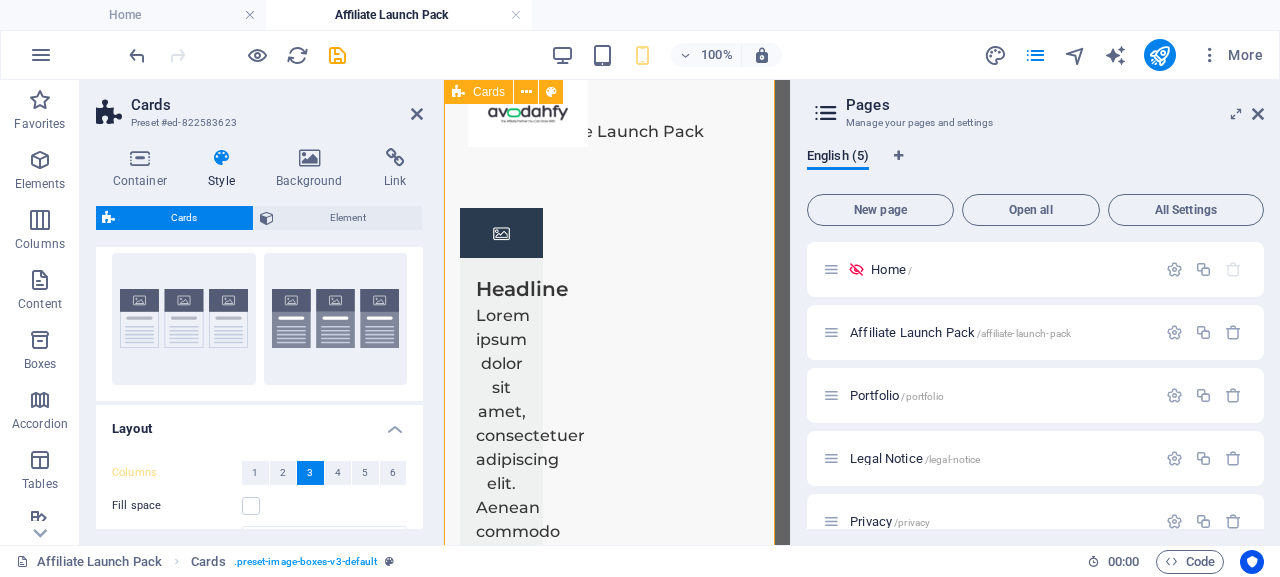 scroll, scrollTop: 0, scrollLeft: 0, axis: both 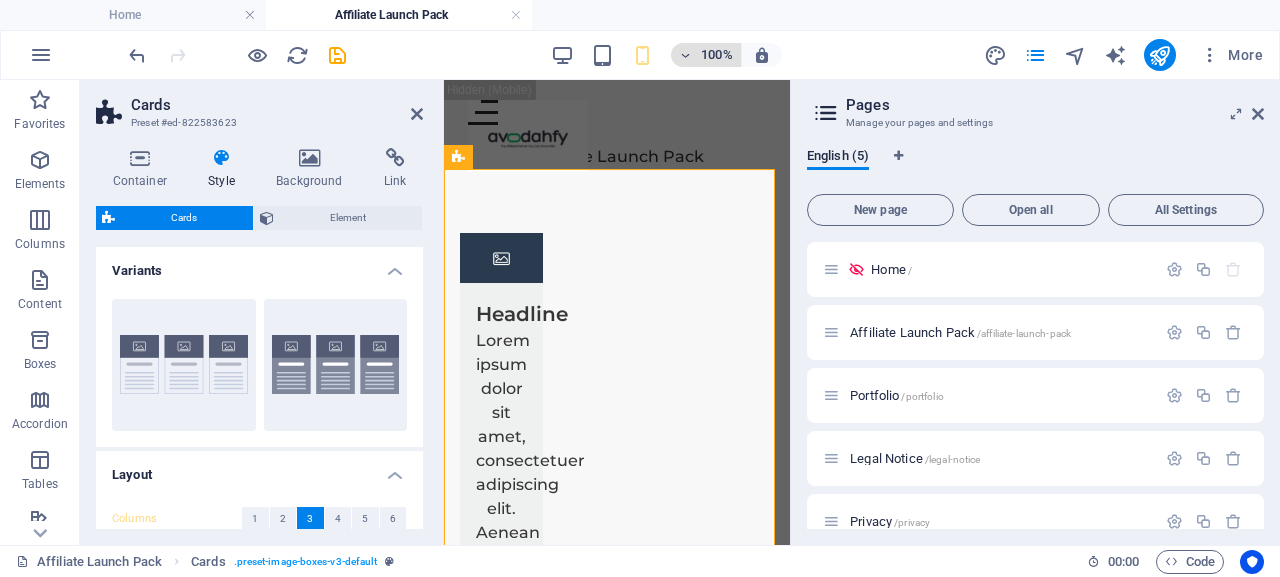 click at bounding box center (686, 55) 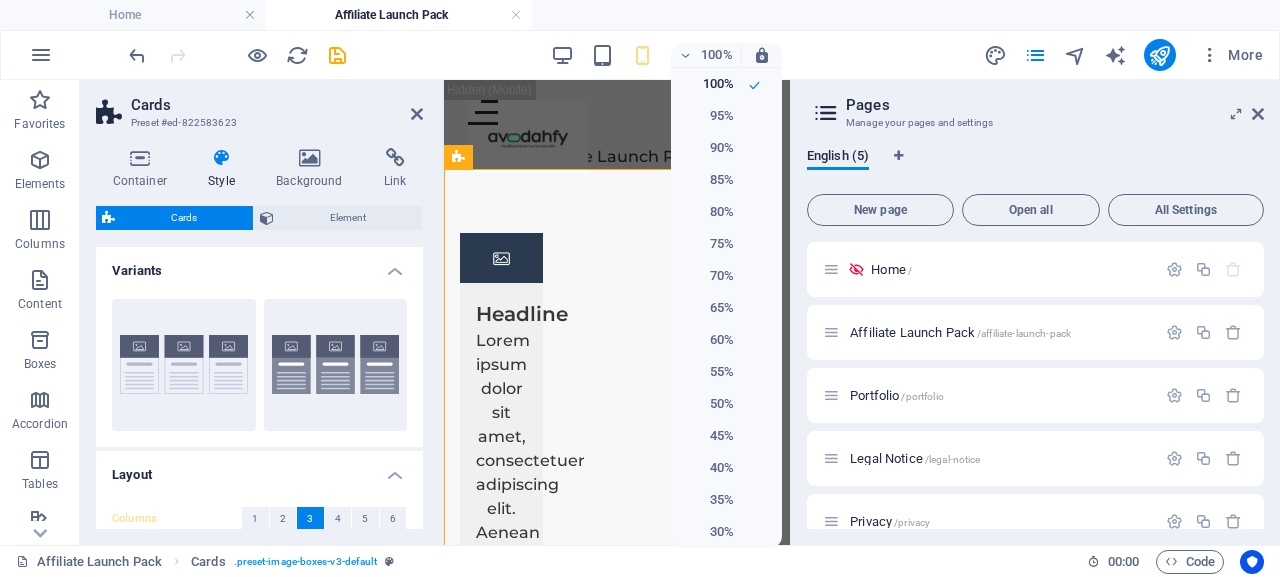 click at bounding box center (640, 288) 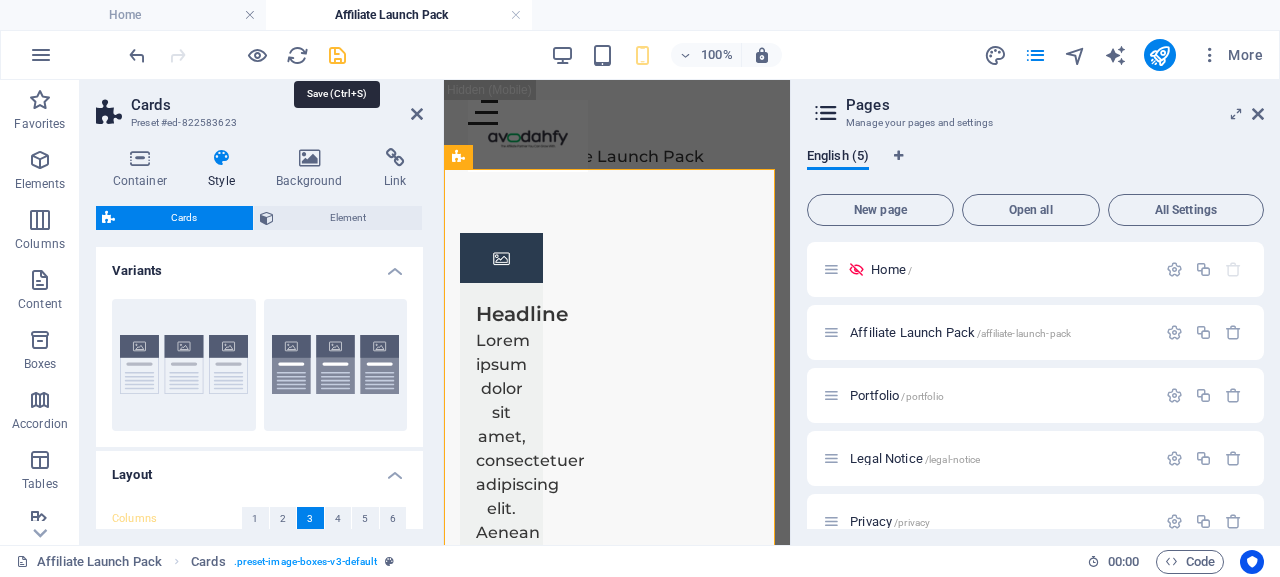 click at bounding box center (337, 55) 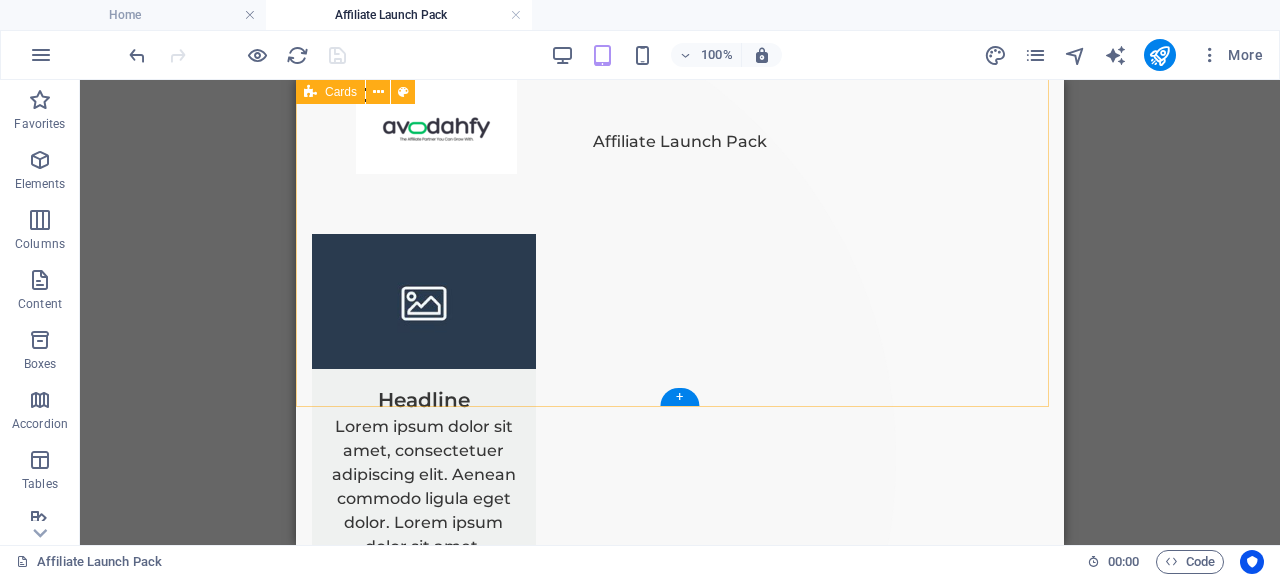 scroll, scrollTop: 0, scrollLeft: 0, axis: both 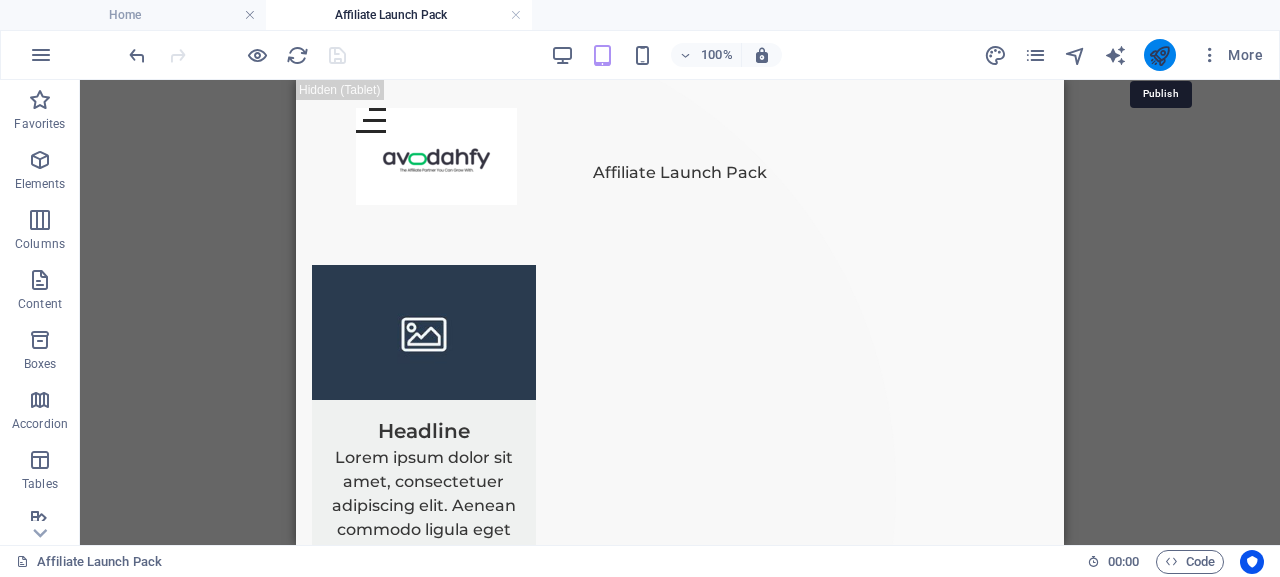 click at bounding box center (1159, 55) 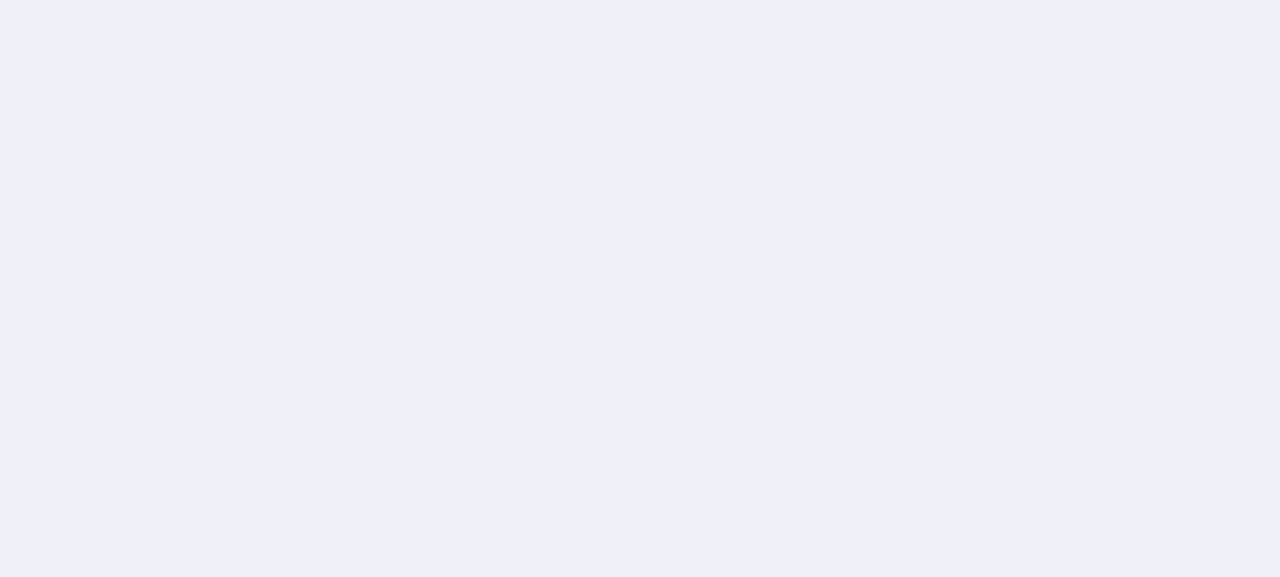scroll, scrollTop: 0, scrollLeft: 0, axis: both 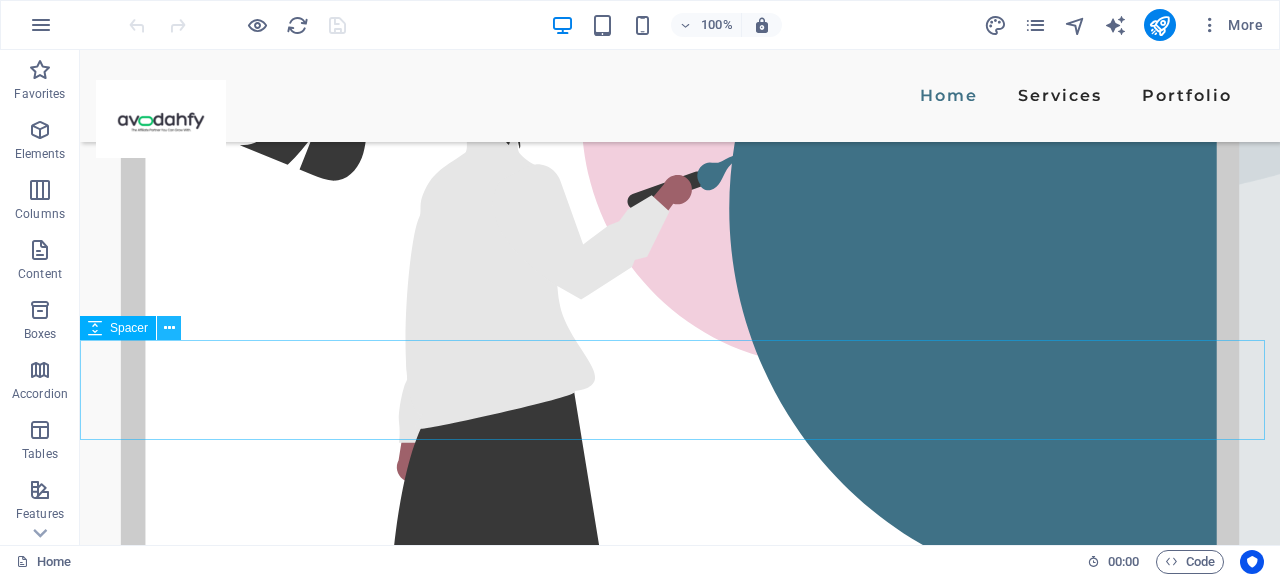 click at bounding box center (169, 328) 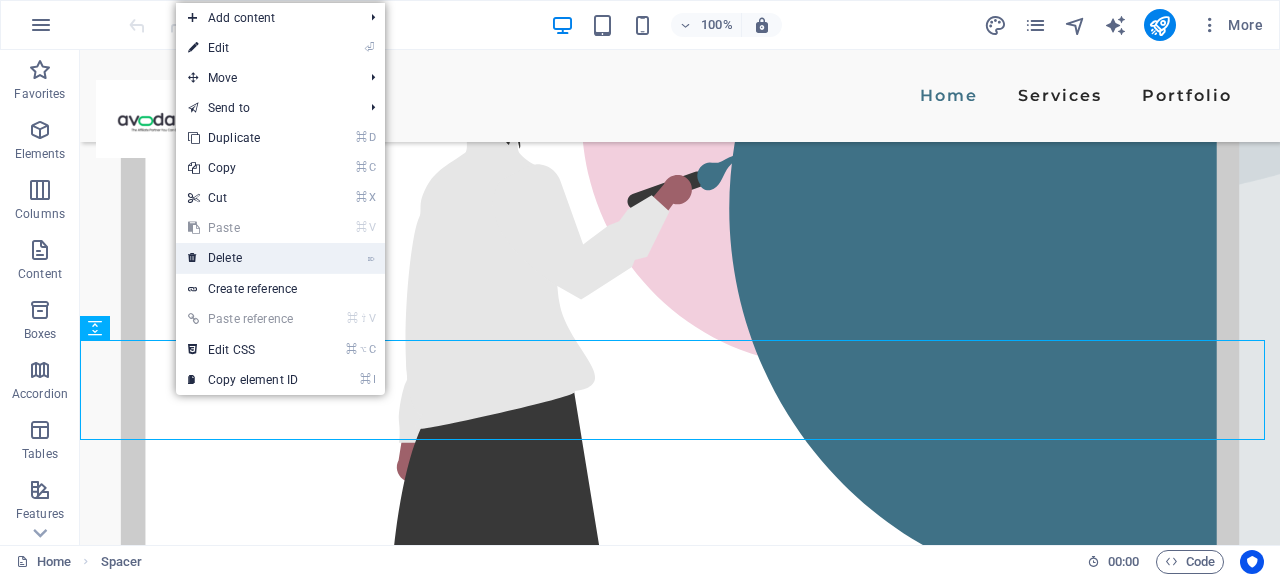 click on "⌦  Delete" at bounding box center (243, 258) 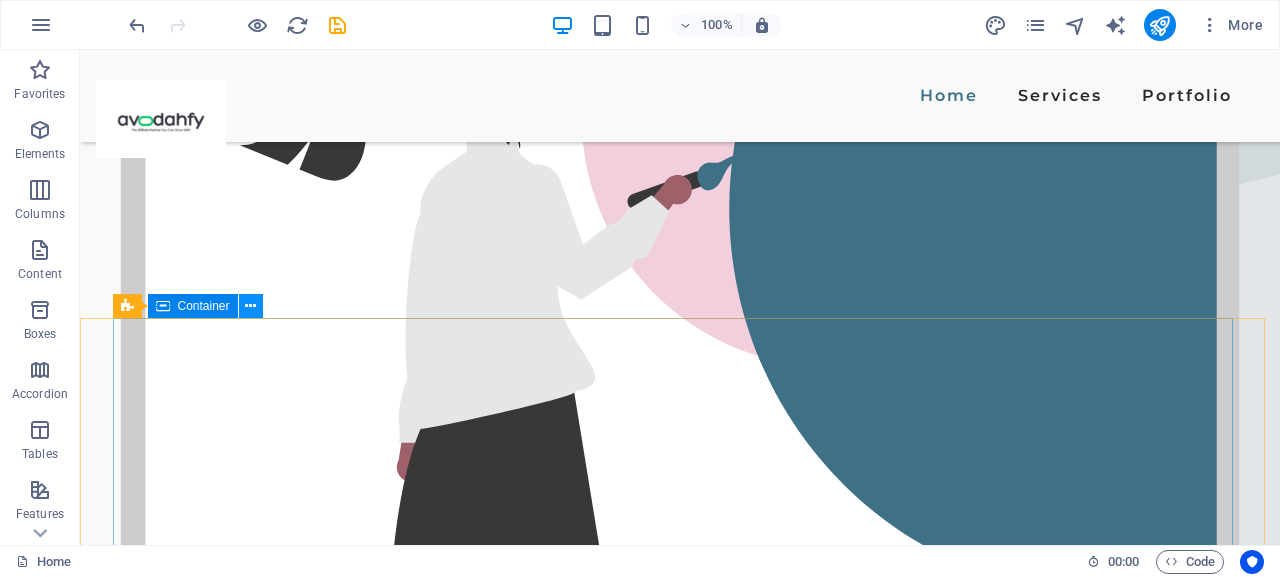 click at bounding box center [250, 306] 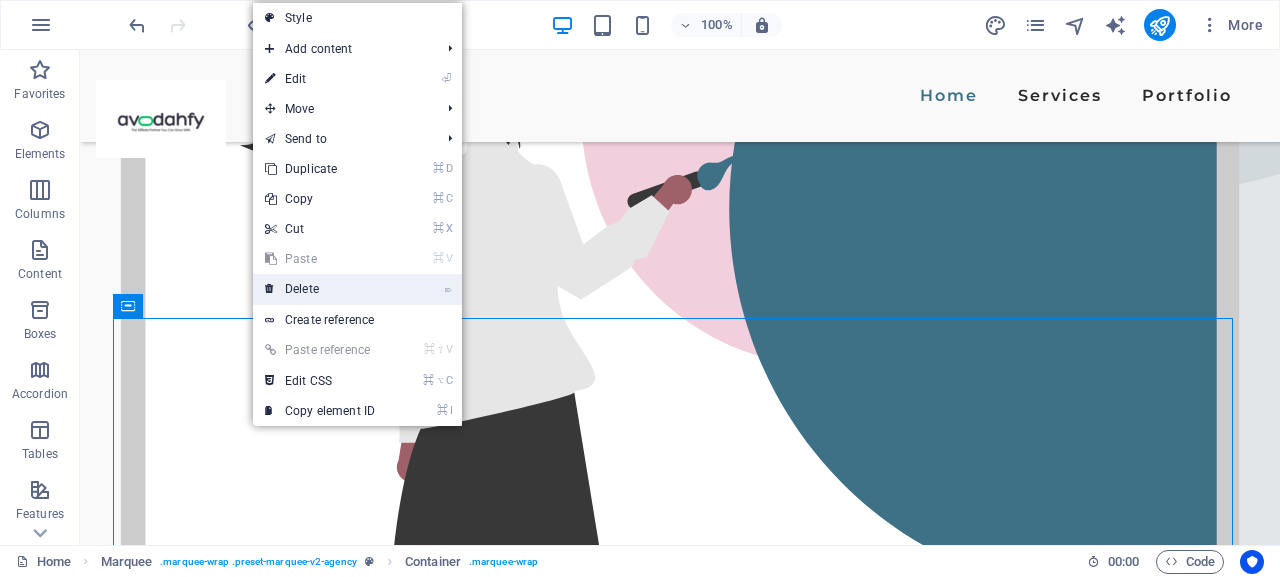click on "⌦  Delete" at bounding box center (320, 289) 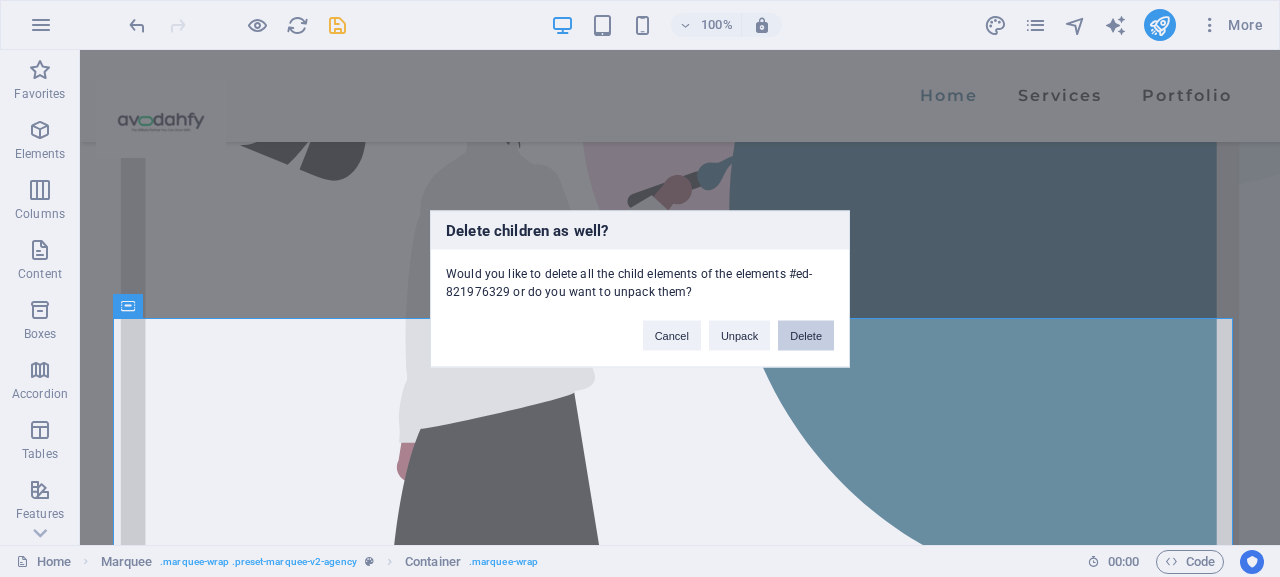 click on "Delete" at bounding box center [806, 335] 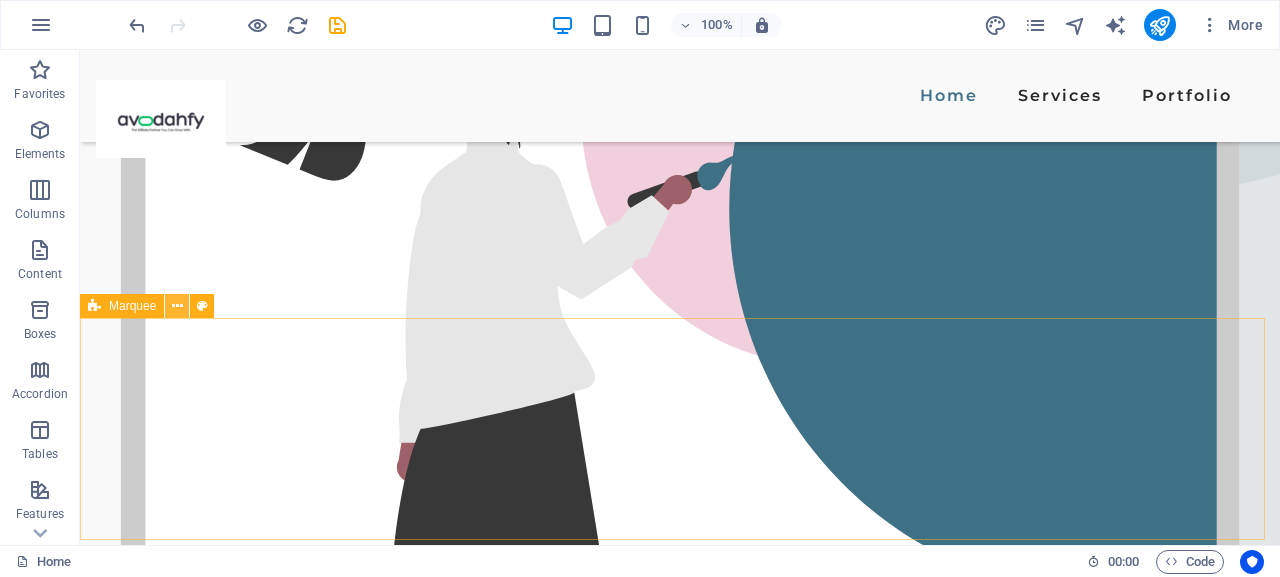 click at bounding box center (177, 306) 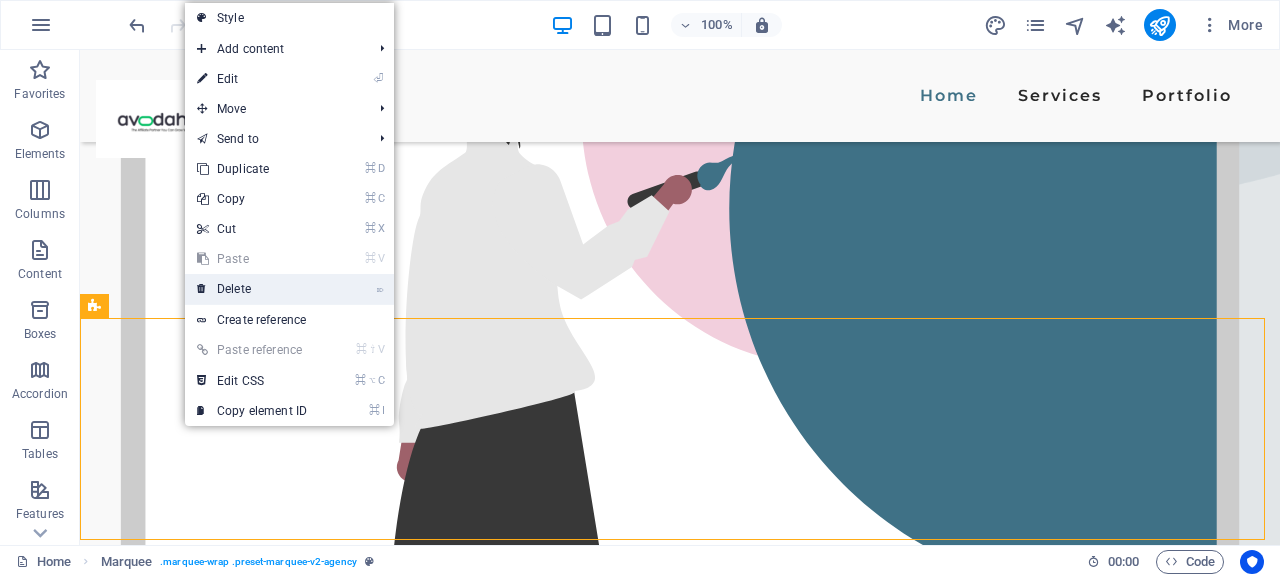 click on "⌦  Delete" at bounding box center (252, 289) 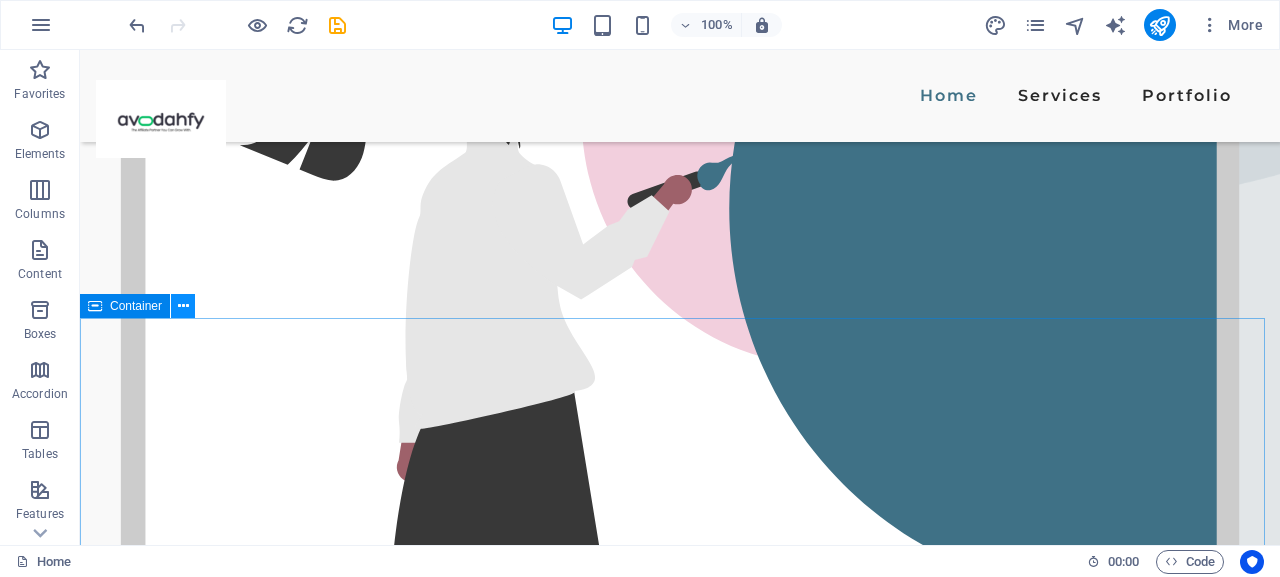 click at bounding box center (183, 306) 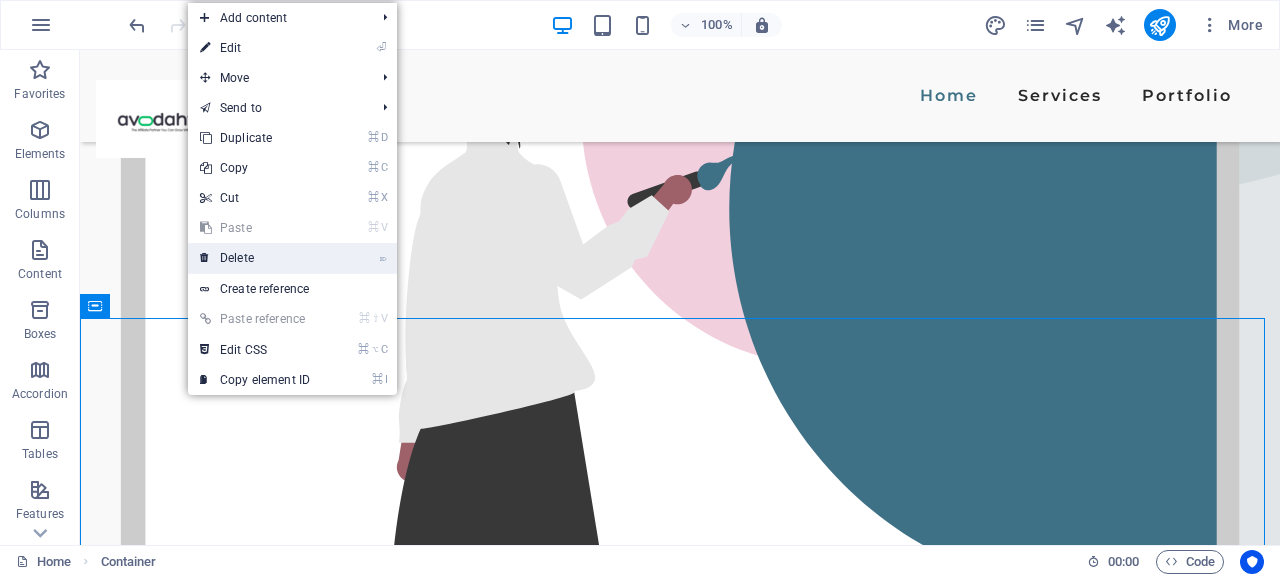 click on "⌦  Delete" at bounding box center [255, 258] 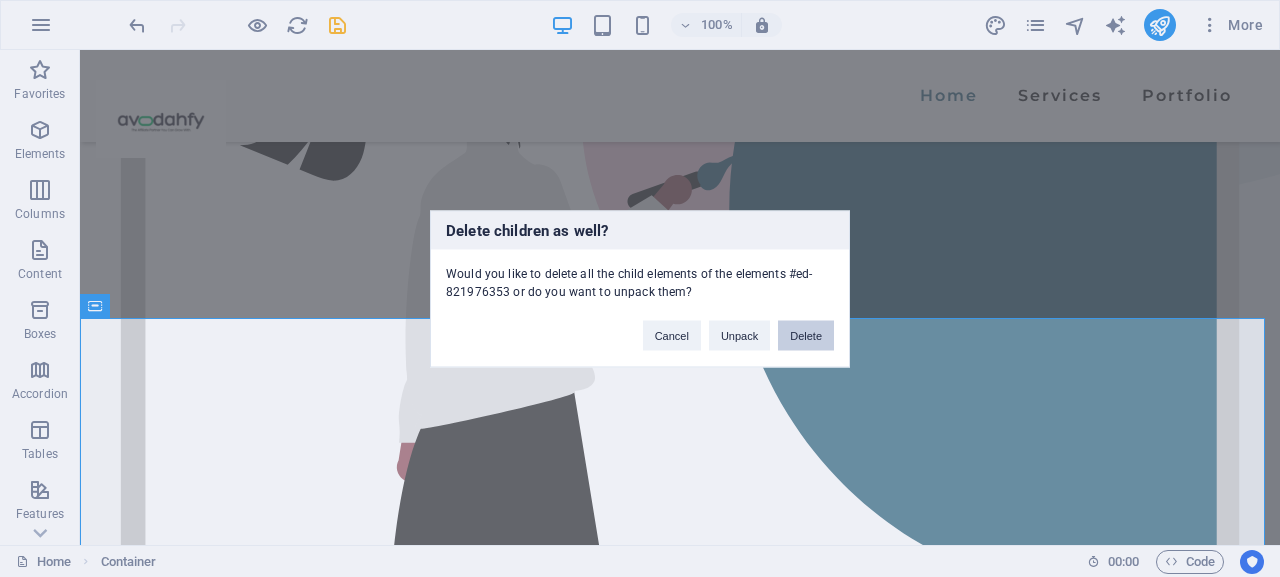 click on "Delete" at bounding box center [806, 335] 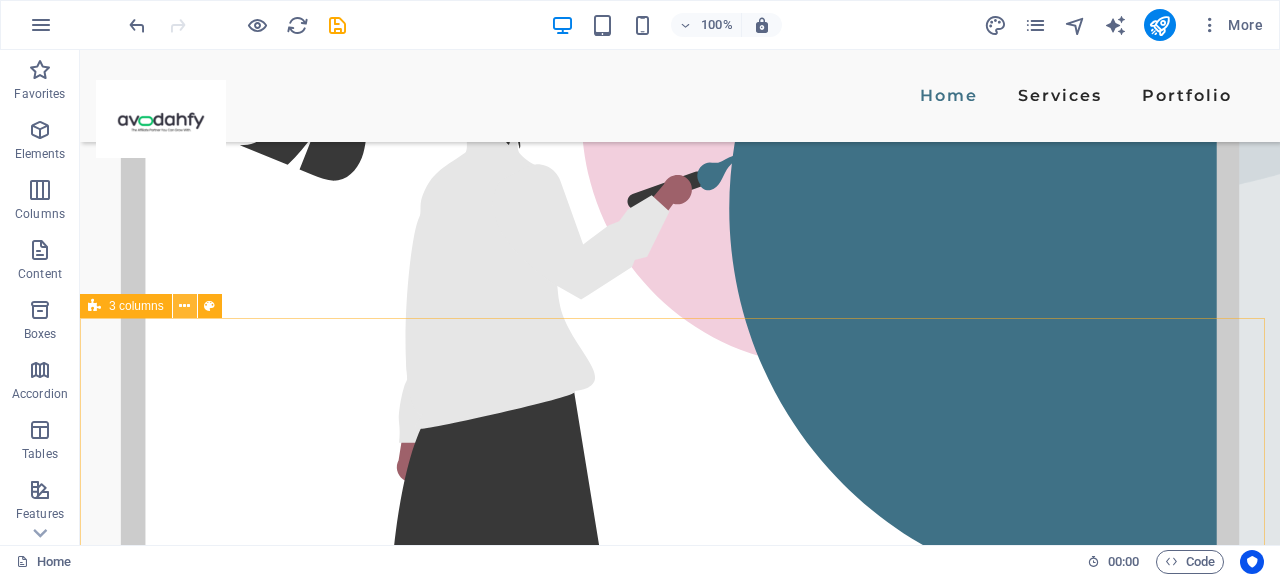 click at bounding box center [184, 306] 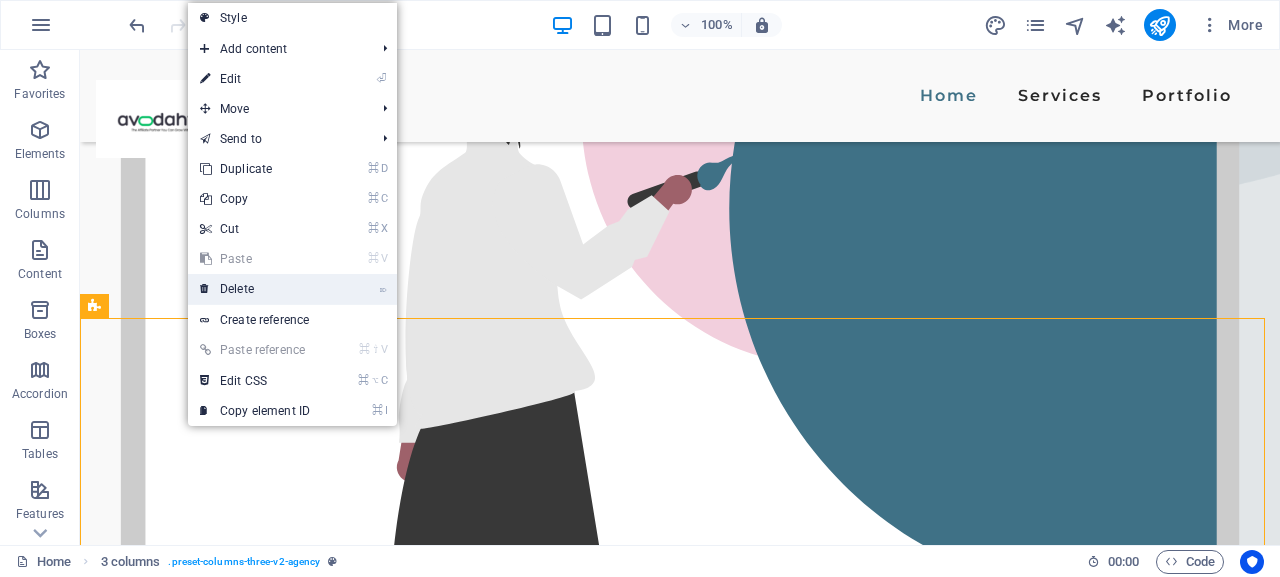 click on "⌦  Delete" at bounding box center (255, 289) 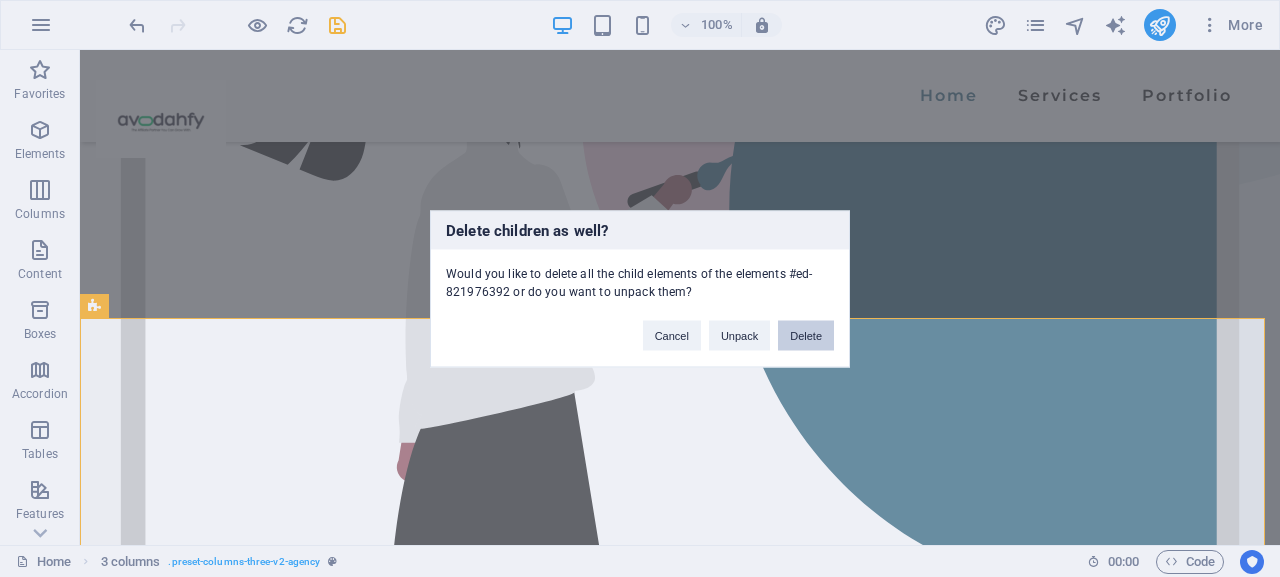 drag, startPoint x: 812, startPoint y: 330, endPoint x: 732, endPoint y: 280, distance: 94.33981 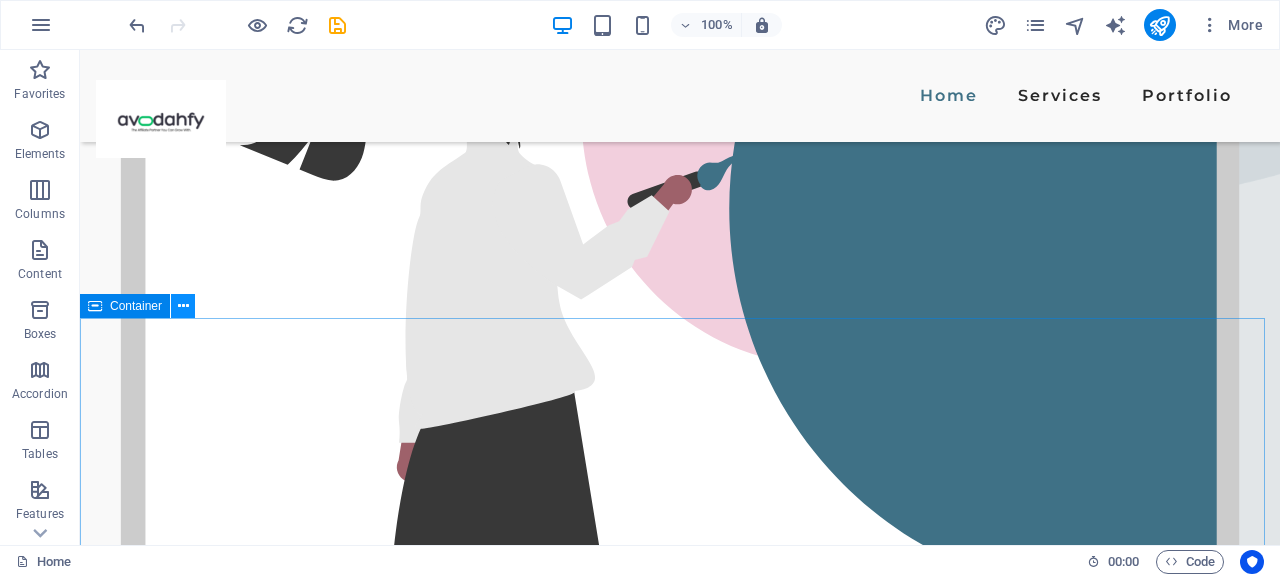click at bounding box center (183, 306) 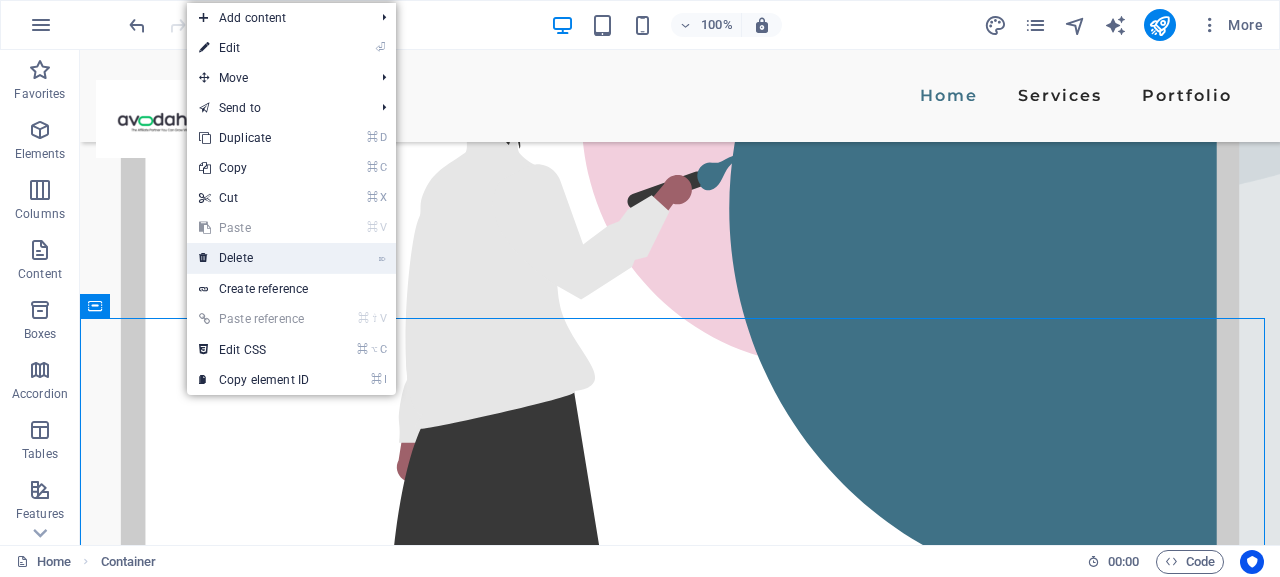 click on "⌦  Delete" at bounding box center (254, 258) 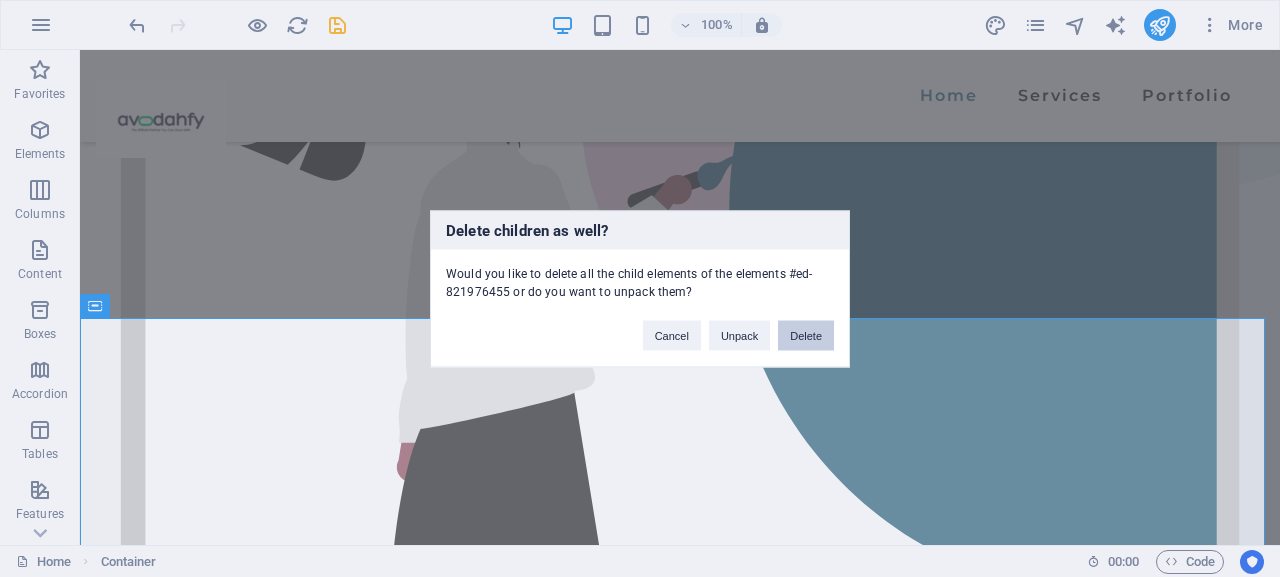 drag, startPoint x: 803, startPoint y: 326, endPoint x: 723, endPoint y: 276, distance: 94.33981 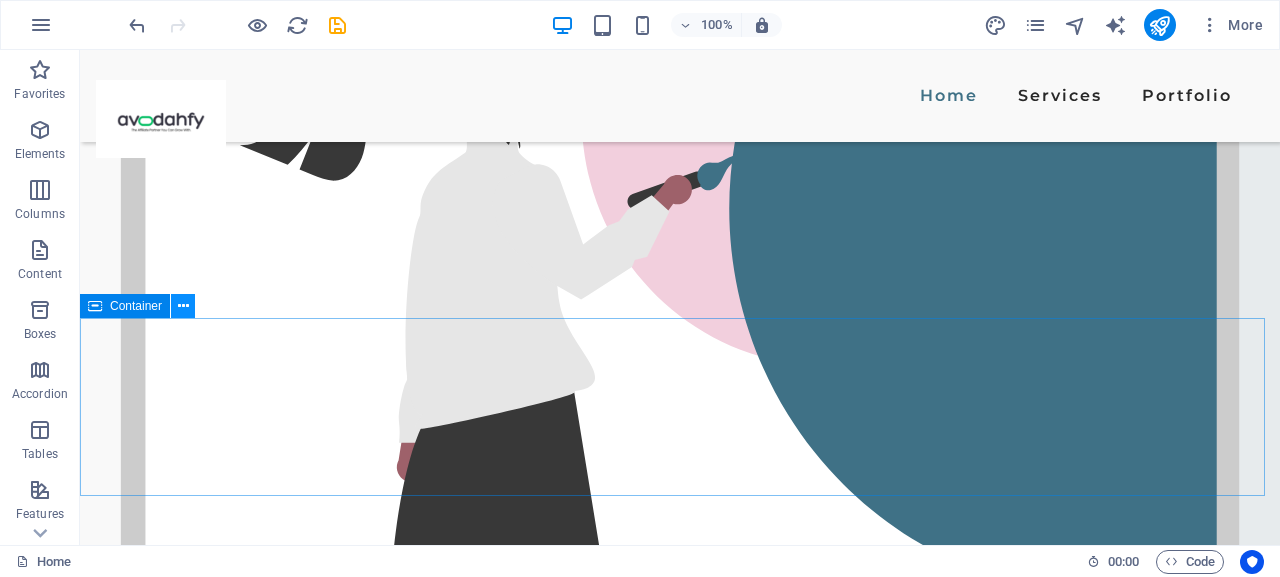 click at bounding box center (183, 306) 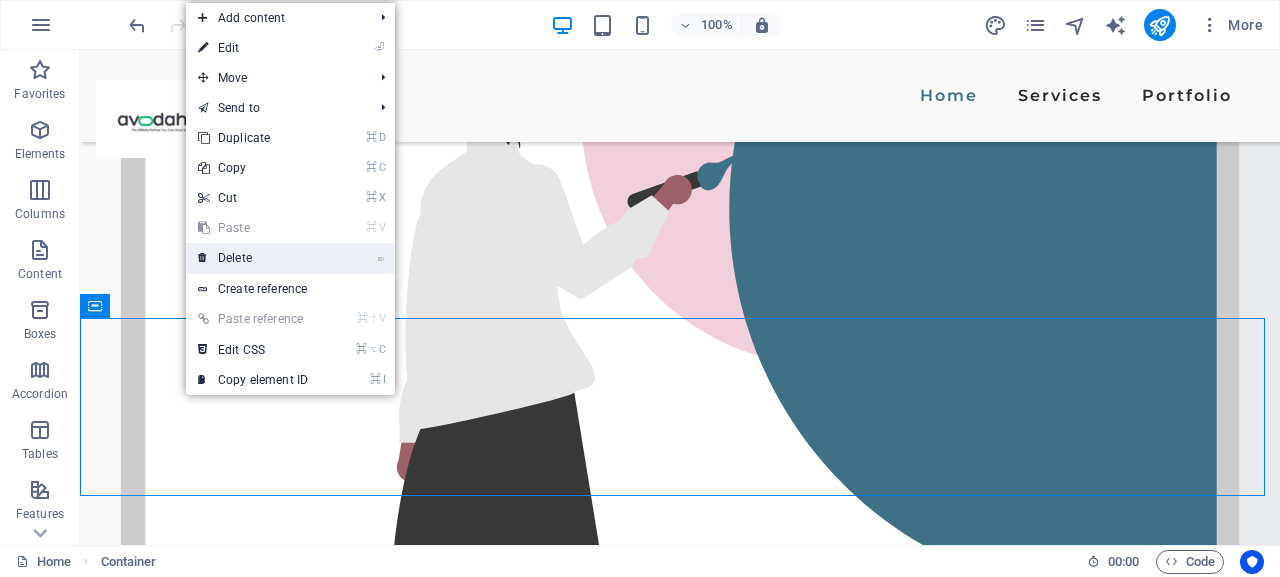 click on "⌦  Delete" at bounding box center (253, 258) 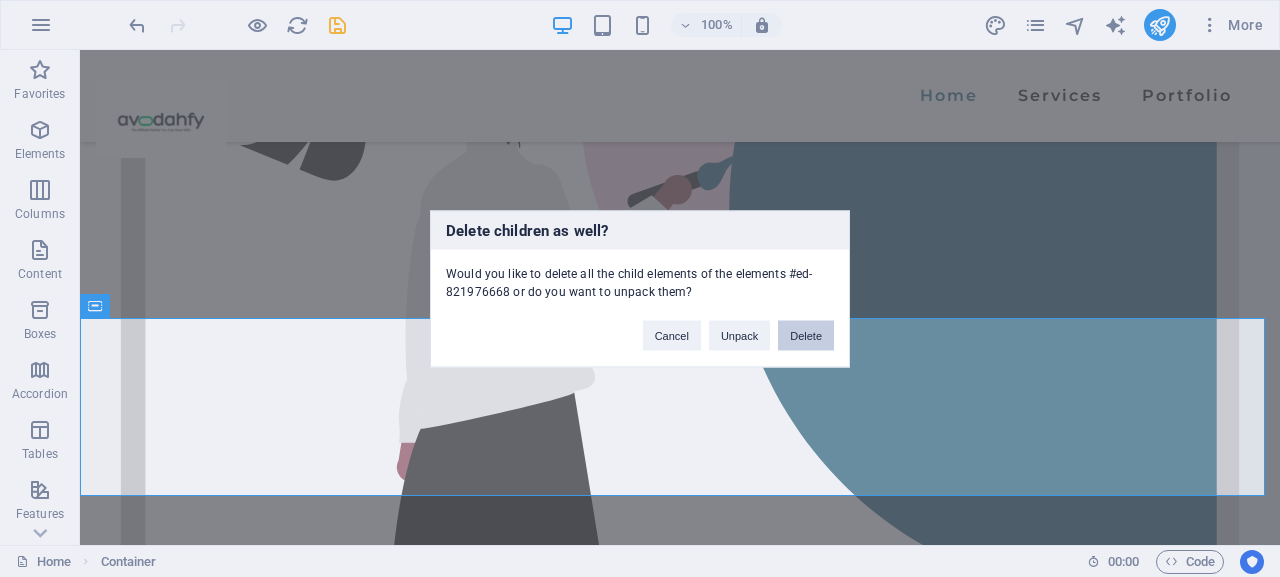 click on "Delete" at bounding box center (806, 335) 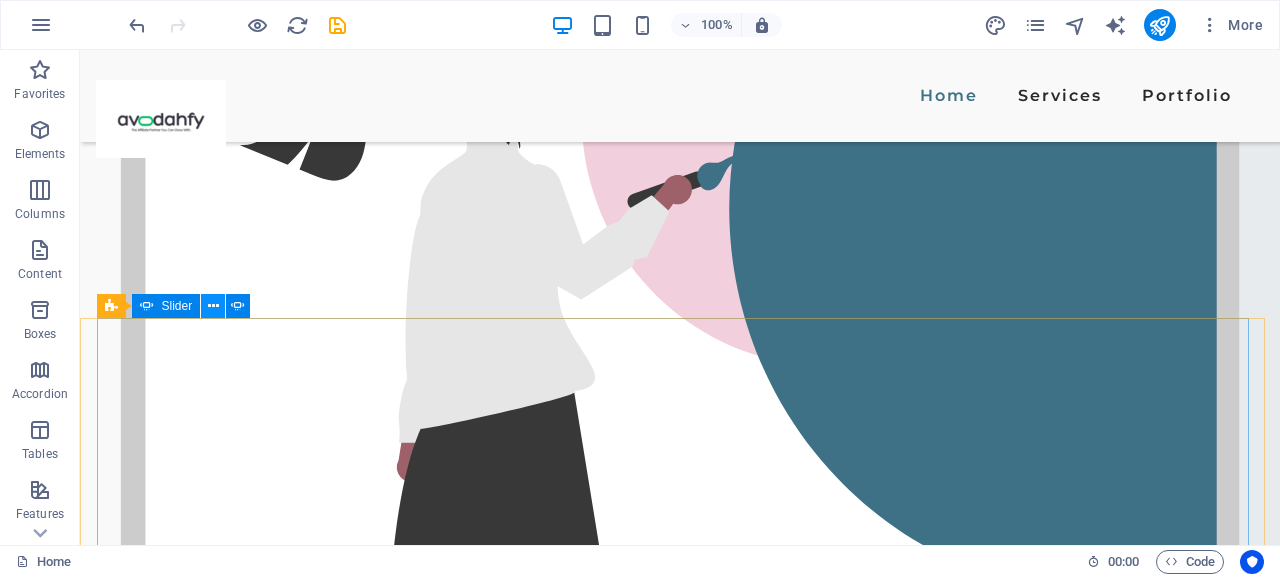 click at bounding box center [213, 306] 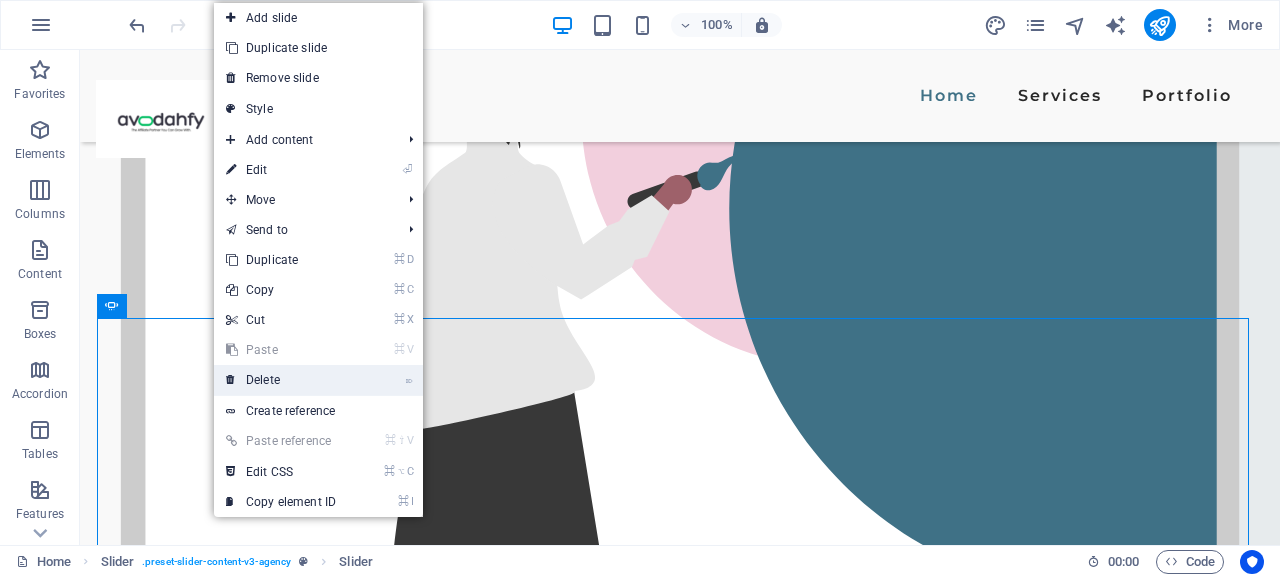 click on "⌦  Delete" at bounding box center (281, 380) 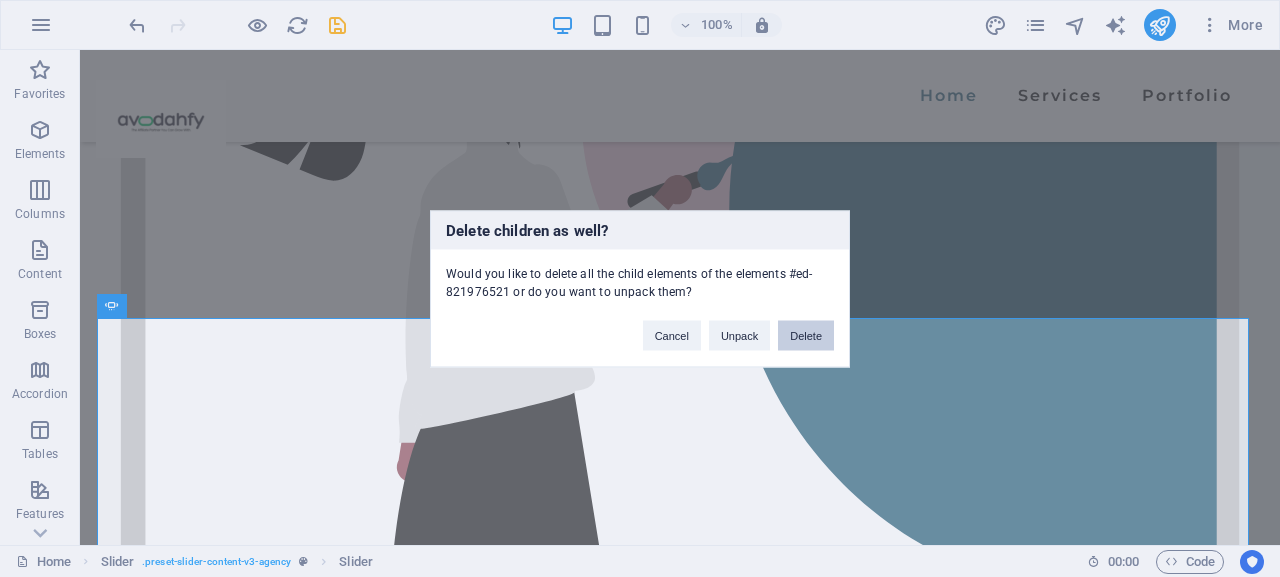 click on "Delete" at bounding box center [806, 335] 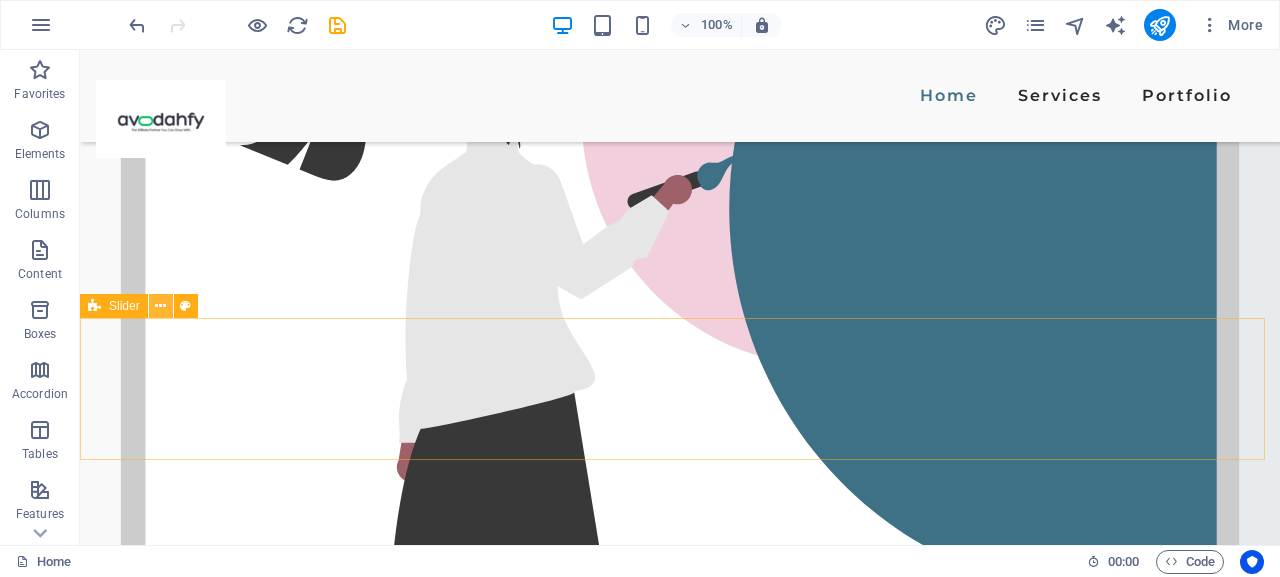 click at bounding box center [160, 306] 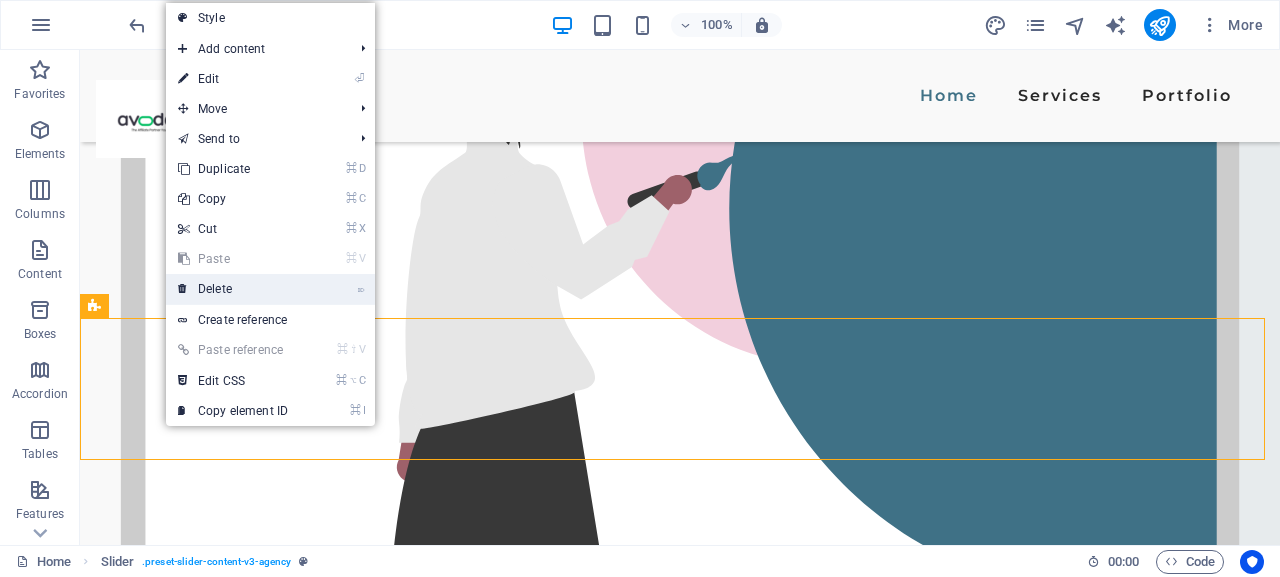 click on "⌦  Delete" at bounding box center [233, 289] 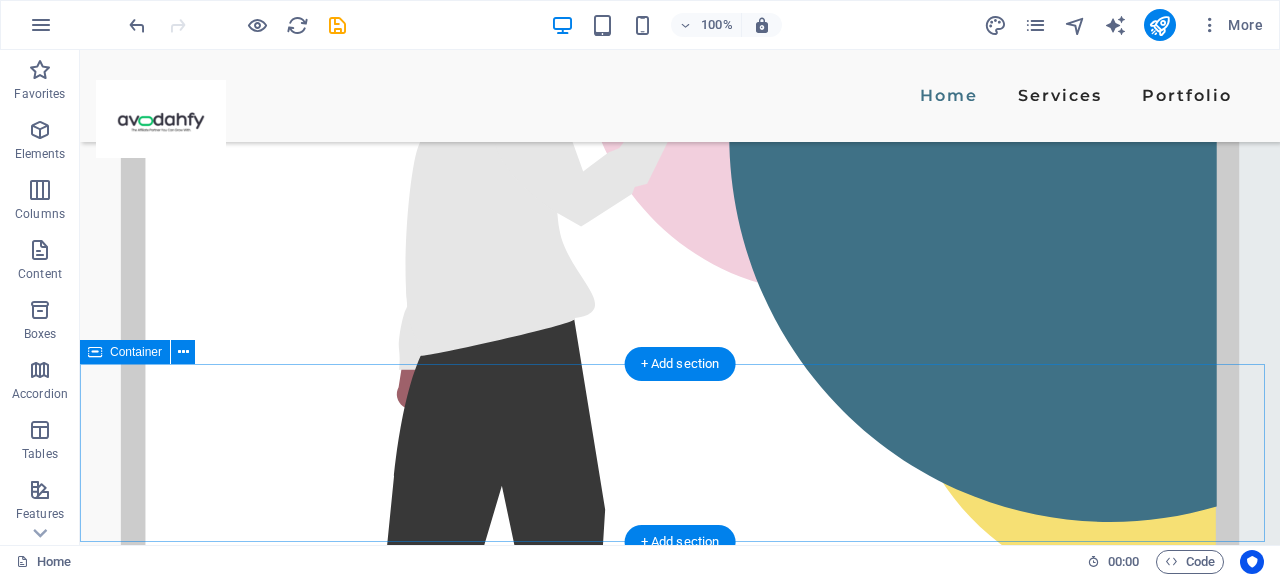 scroll, scrollTop: 518, scrollLeft: 0, axis: vertical 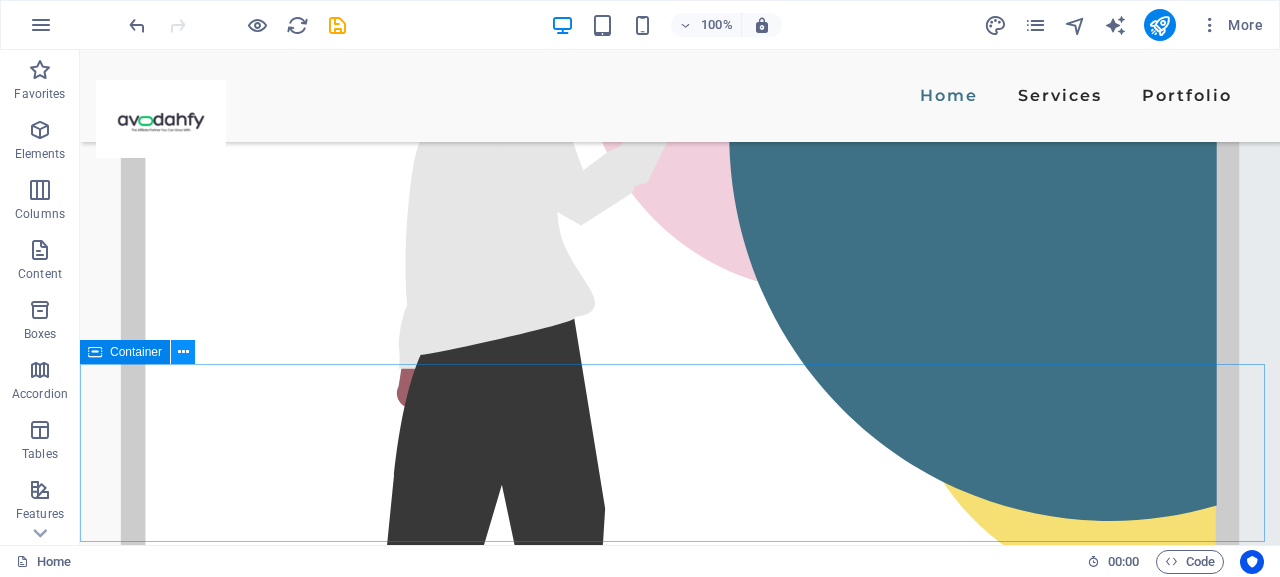 click at bounding box center [183, 352] 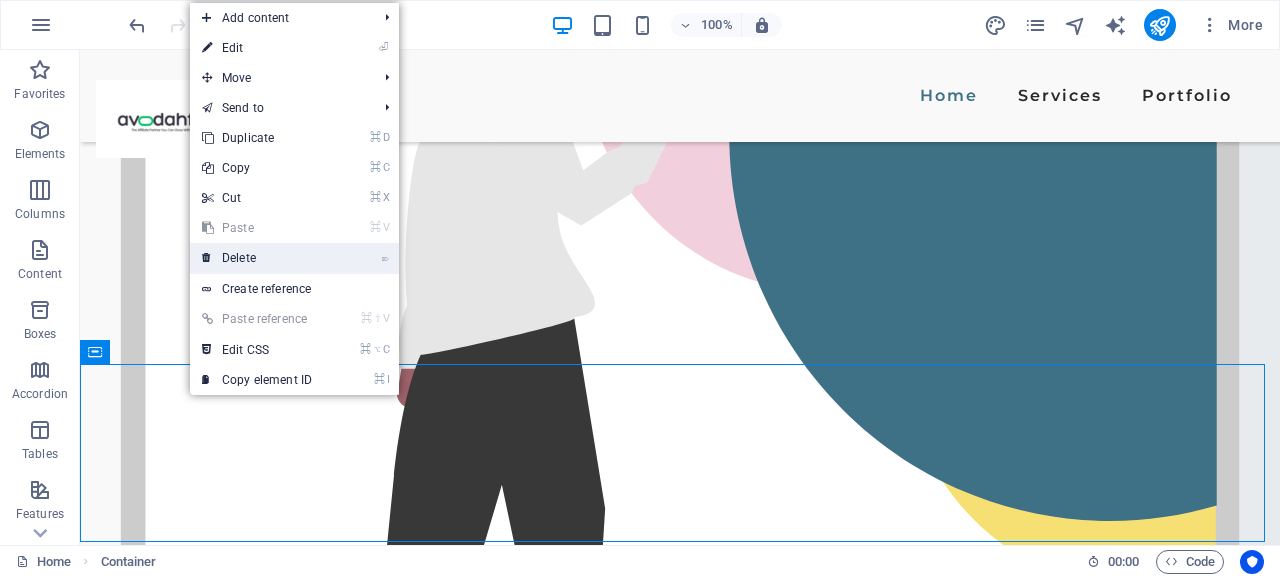 click on "⌦  Delete" at bounding box center (257, 258) 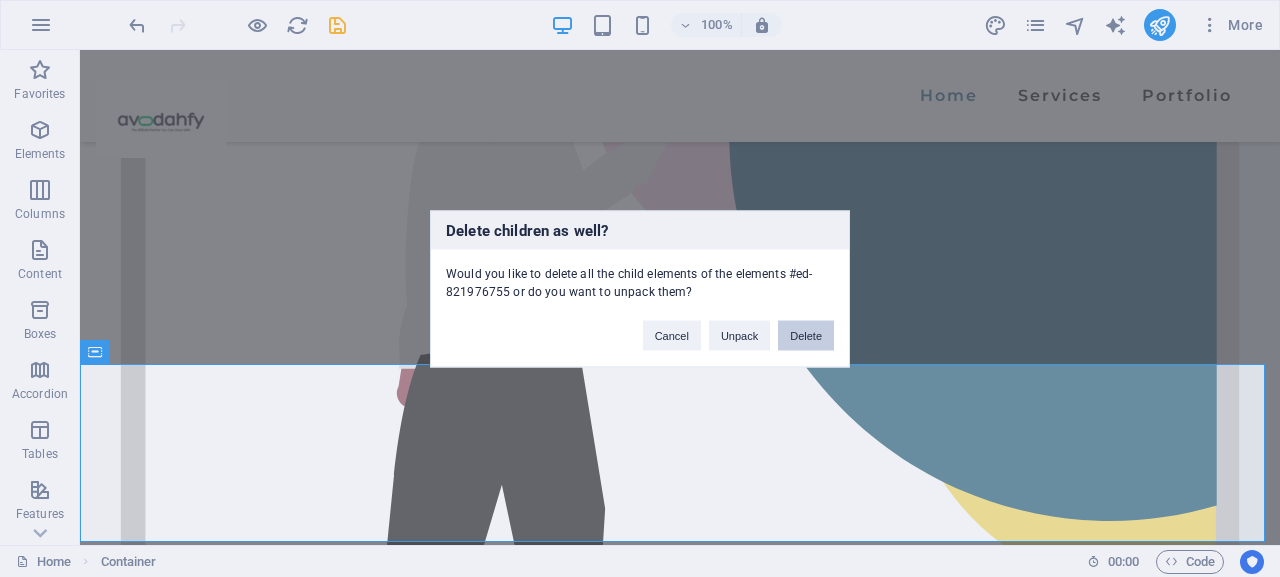 click on "Delete" at bounding box center [806, 335] 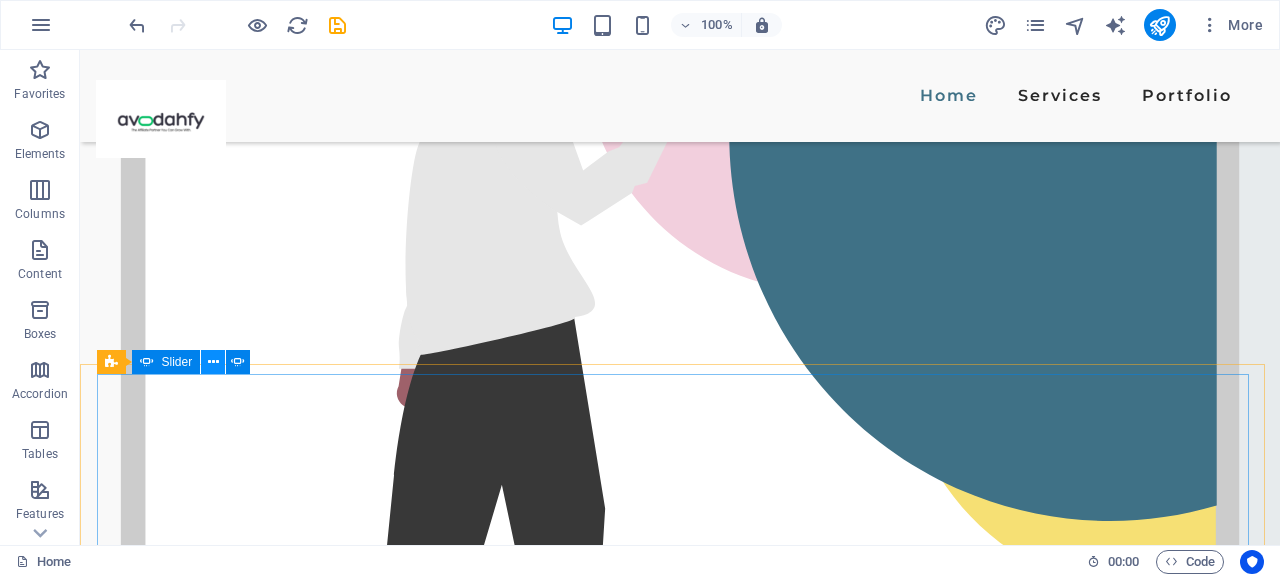 click at bounding box center [213, 362] 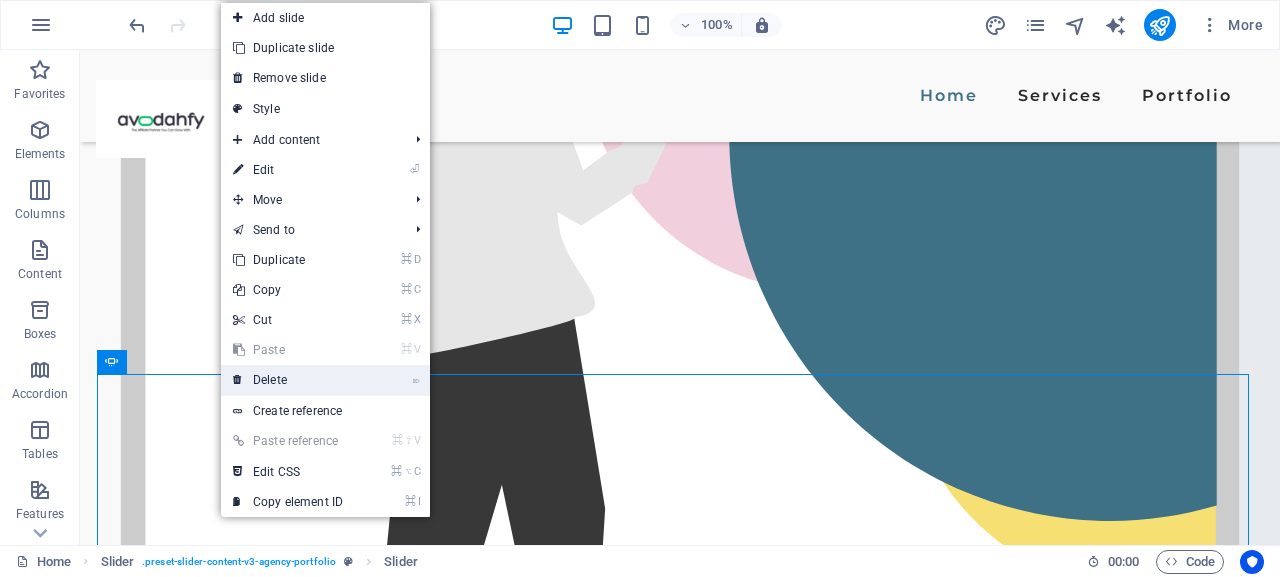 click on "⌦  Delete" at bounding box center (288, 380) 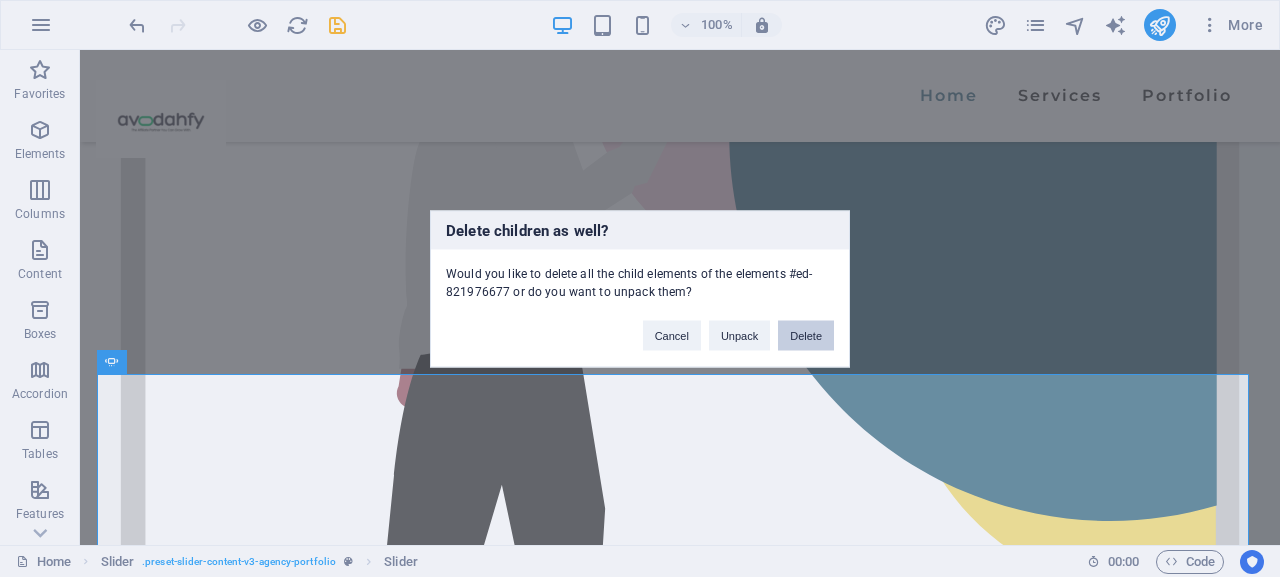 click on "Delete" at bounding box center (806, 335) 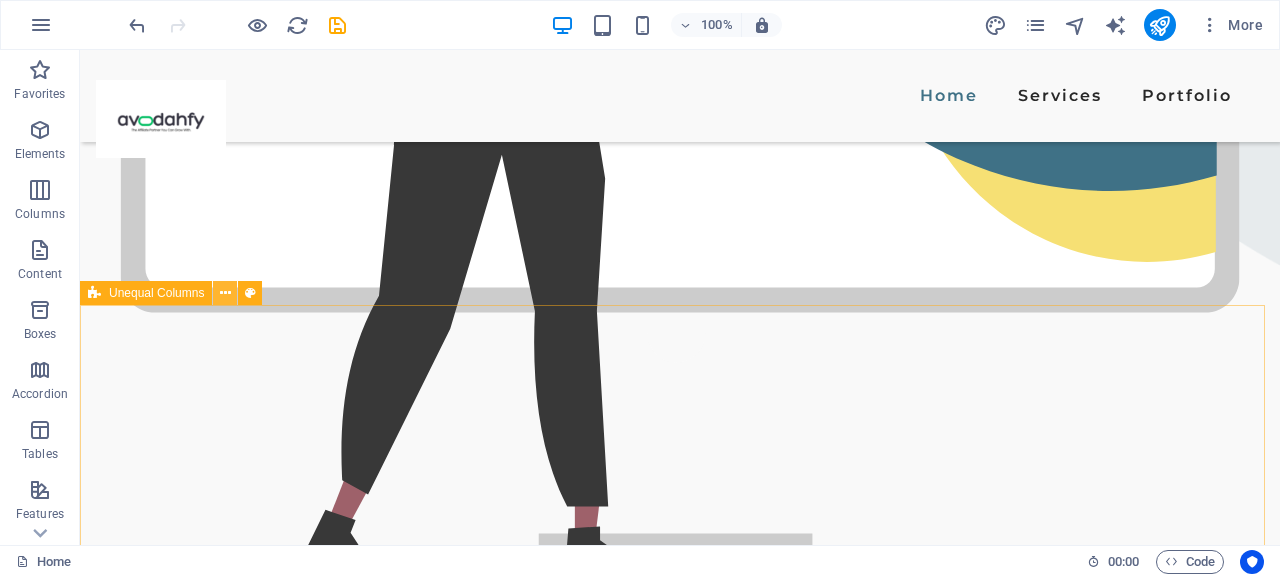 scroll, scrollTop: 852, scrollLeft: 0, axis: vertical 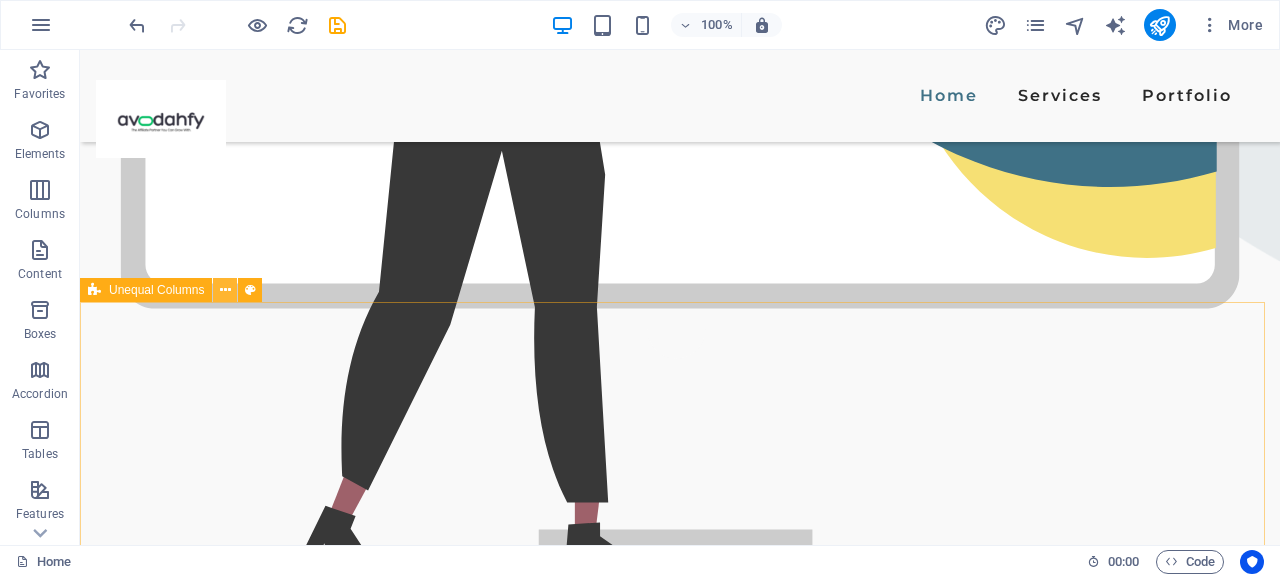 click at bounding box center [225, 290] 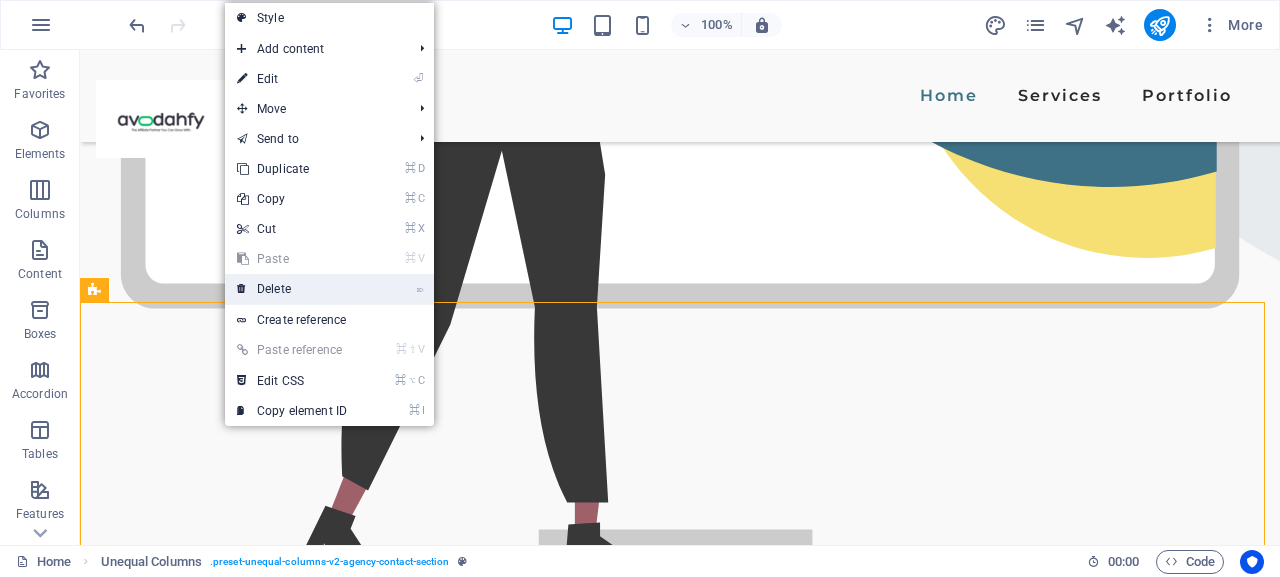 click on "⌦  Delete" at bounding box center (292, 289) 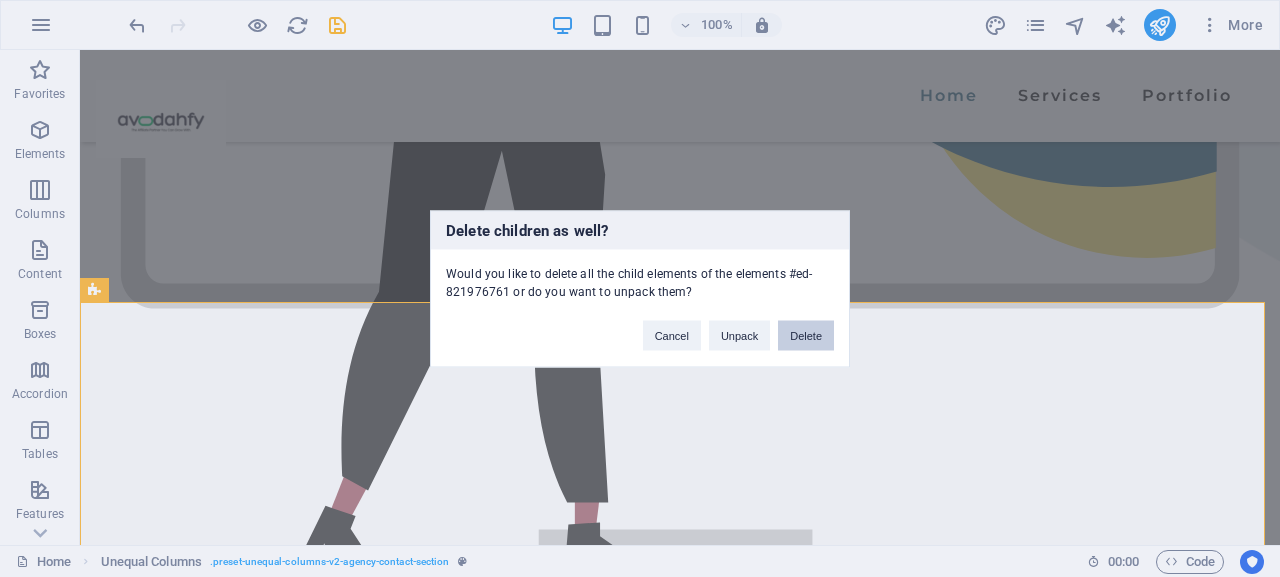 drag, startPoint x: 806, startPoint y: 328, endPoint x: 628, endPoint y: 282, distance: 183.84776 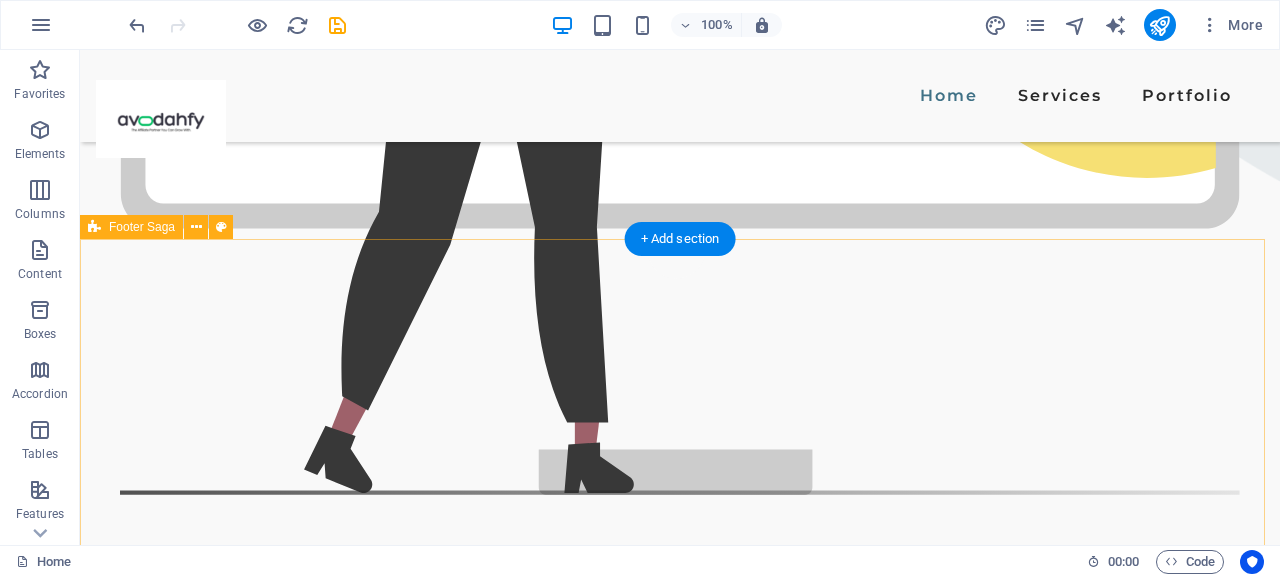 scroll, scrollTop: 913, scrollLeft: 0, axis: vertical 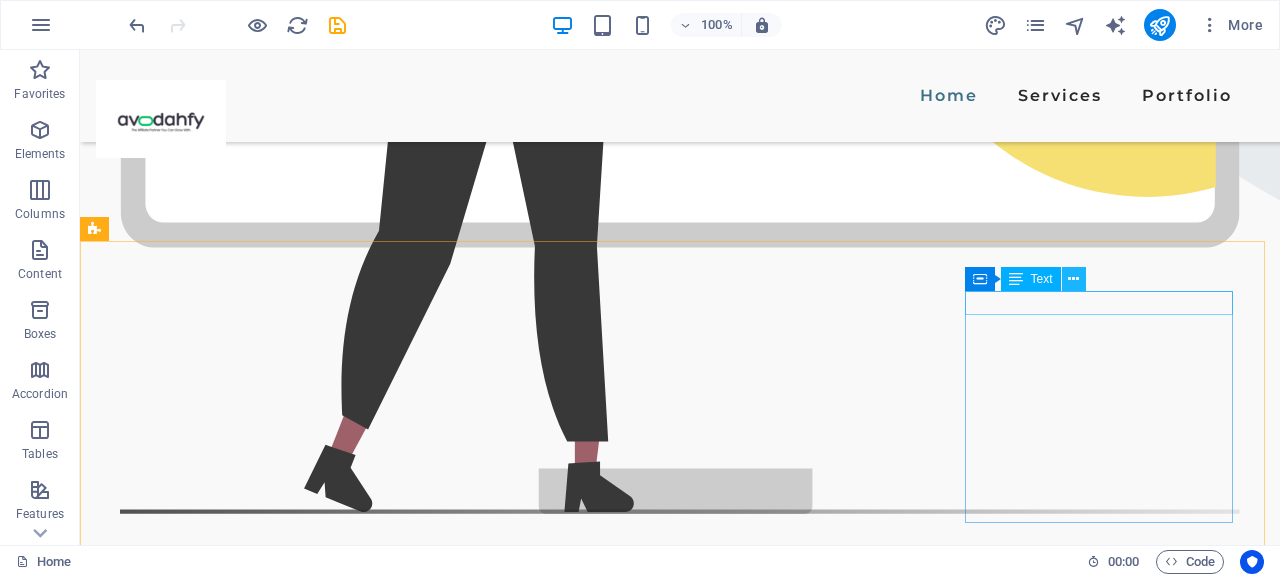 click at bounding box center (1073, 279) 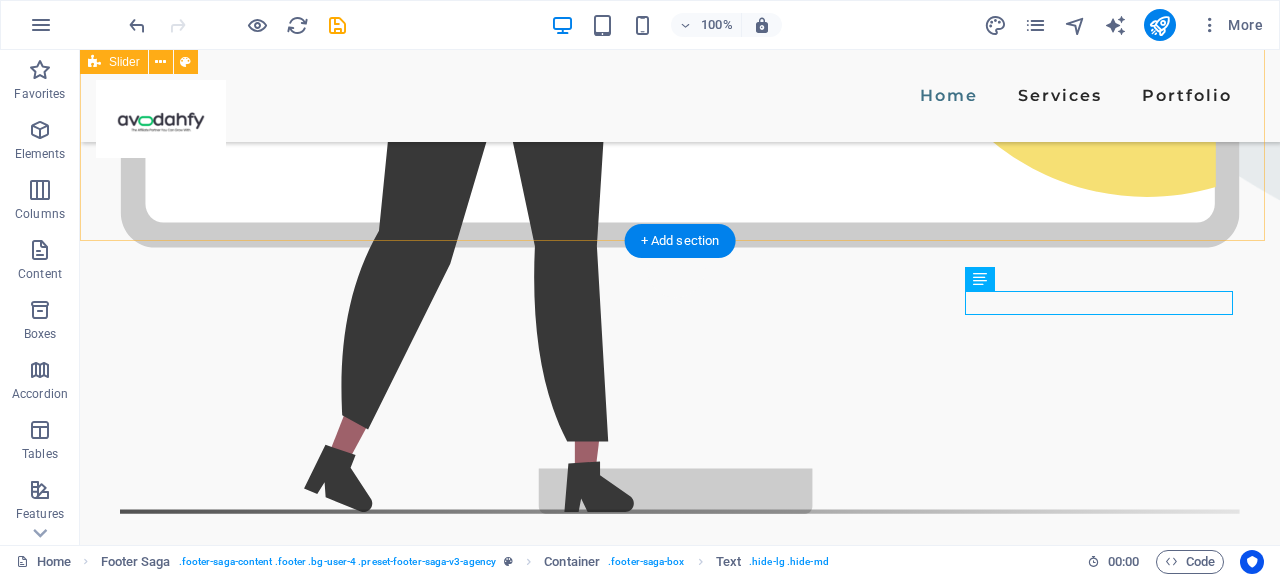 click on "Drop content here or  Add elements  Paste clipboard" at bounding box center (680, 837) 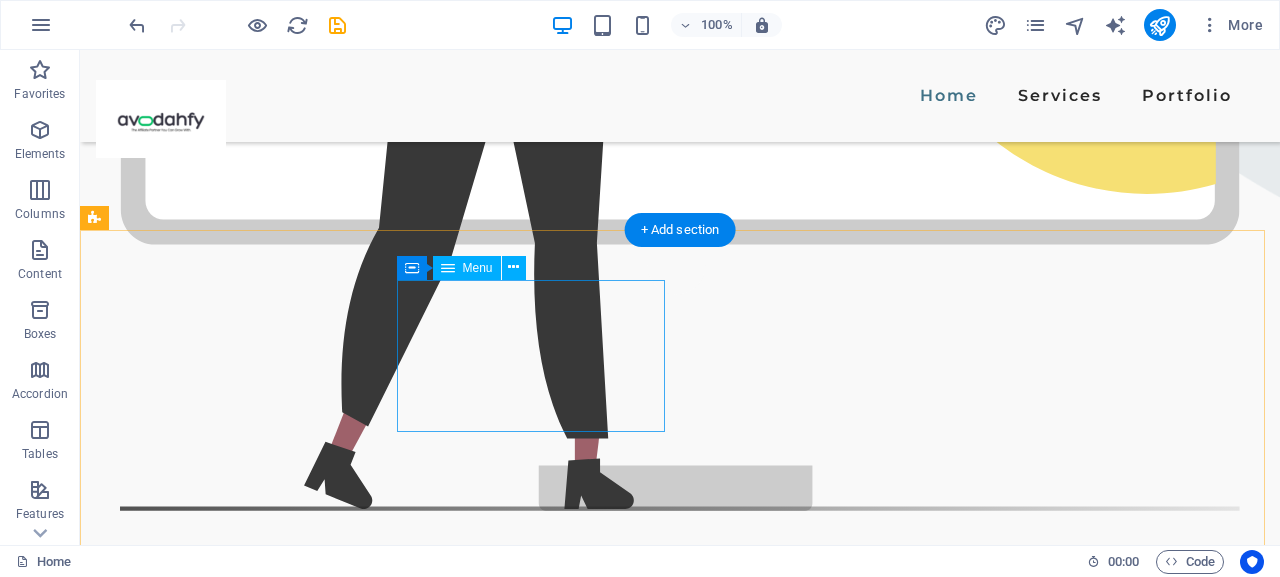 scroll, scrollTop: 914, scrollLeft: 0, axis: vertical 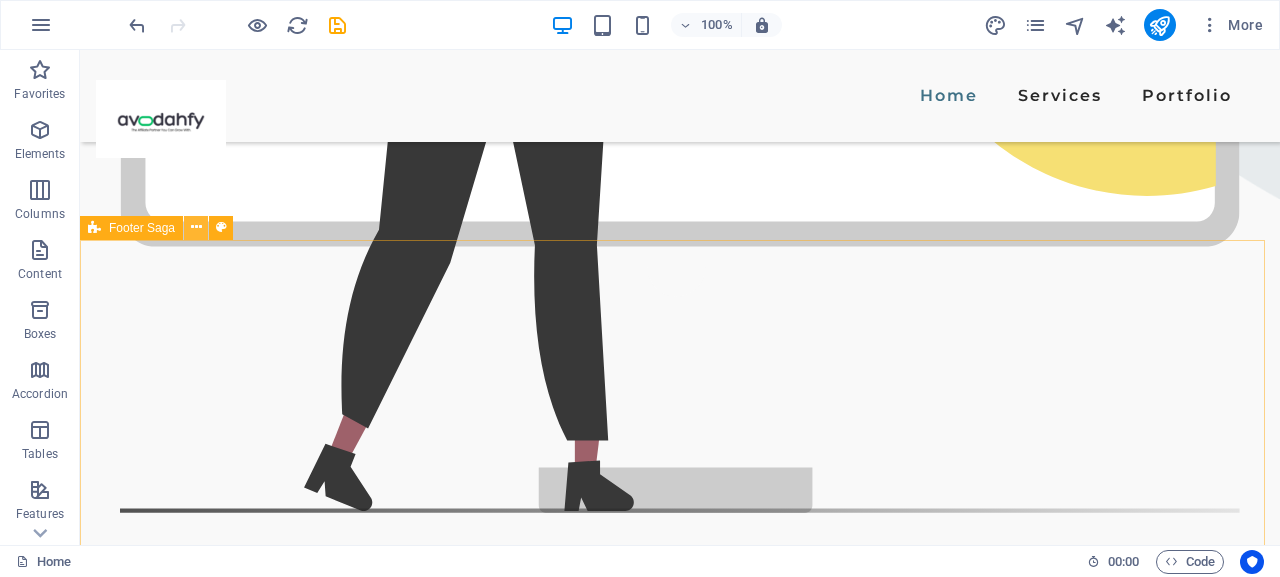 click at bounding box center (196, 227) 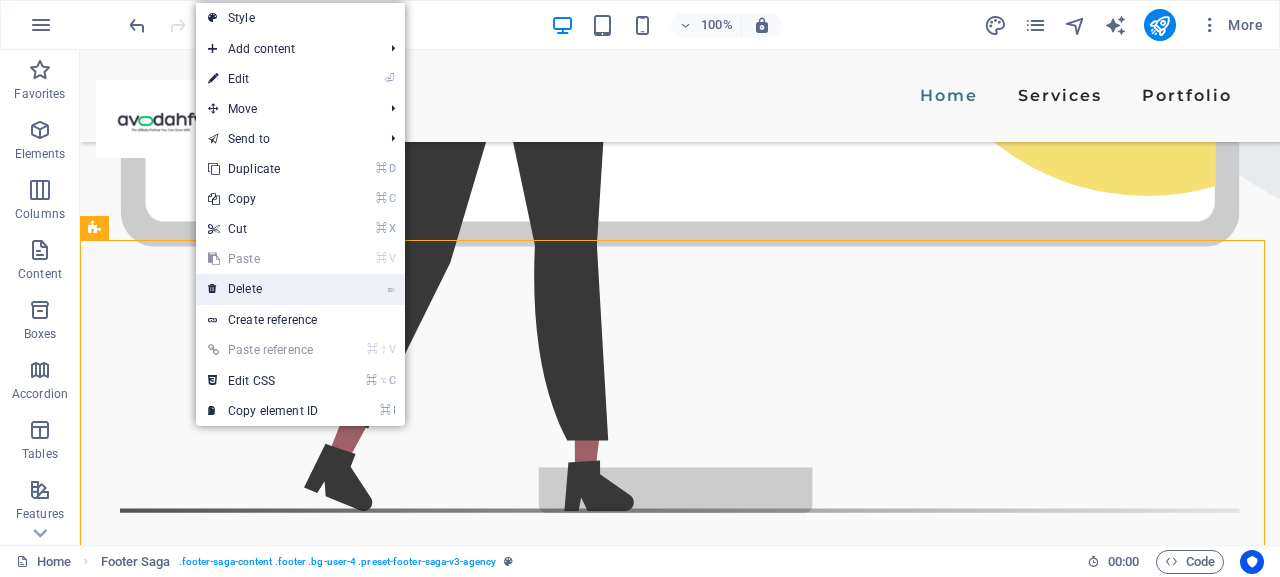 click on "⌦  Delete" at bounding box center [263, 289] 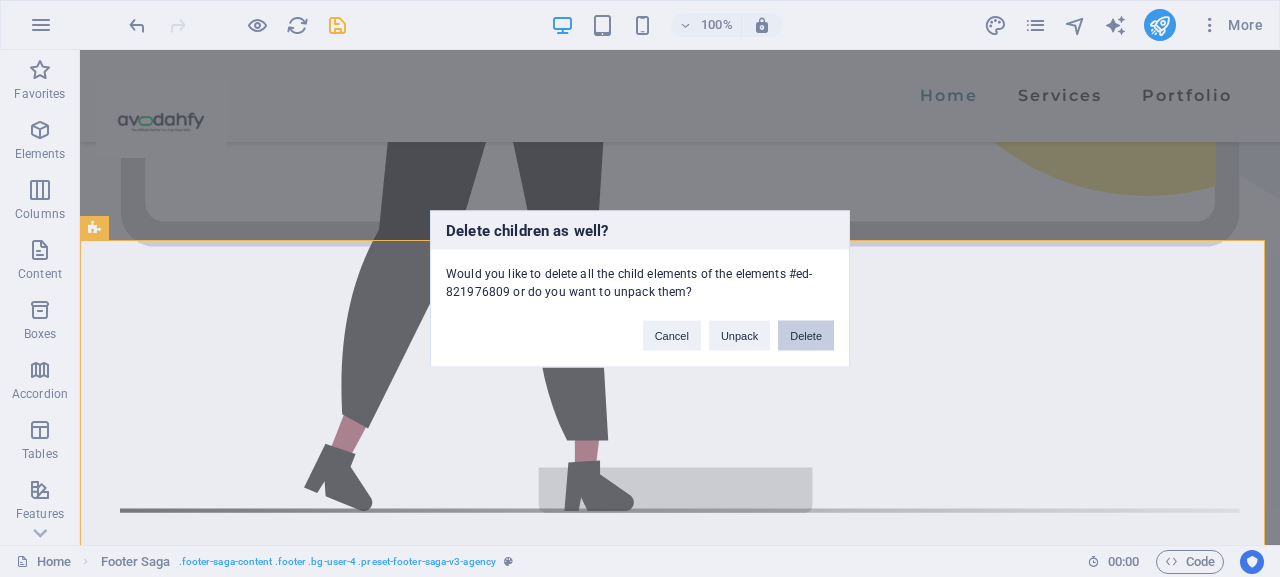 click on "Delete" at bounding box center [806, 335] 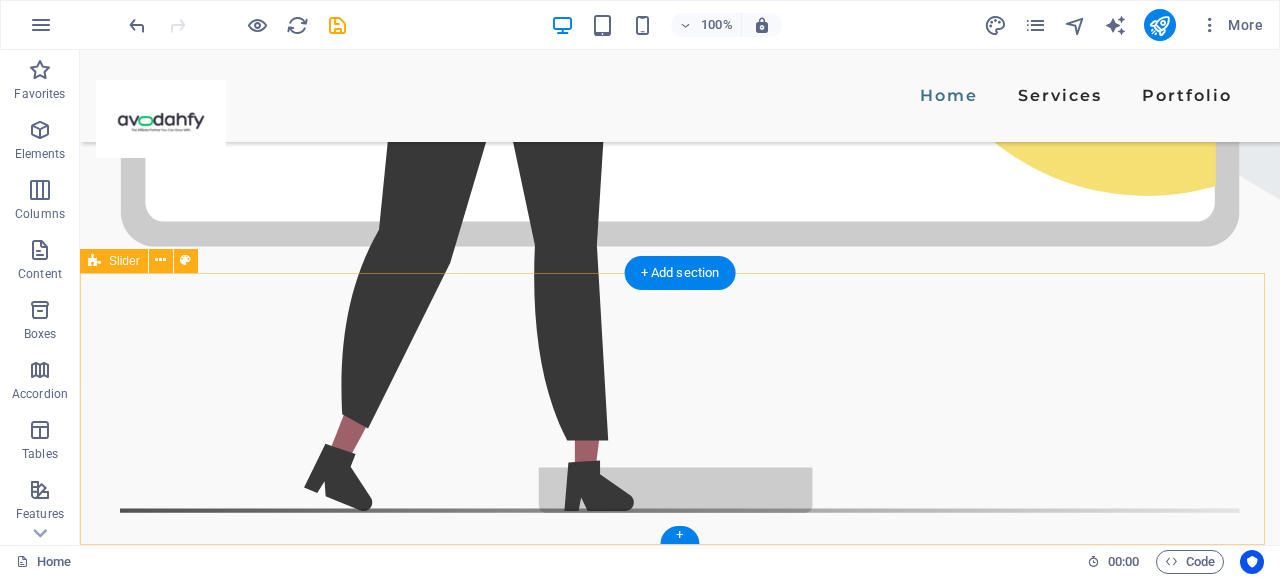 scroll, scrollTop: 609, scrollLeft: 0, axis: vertical 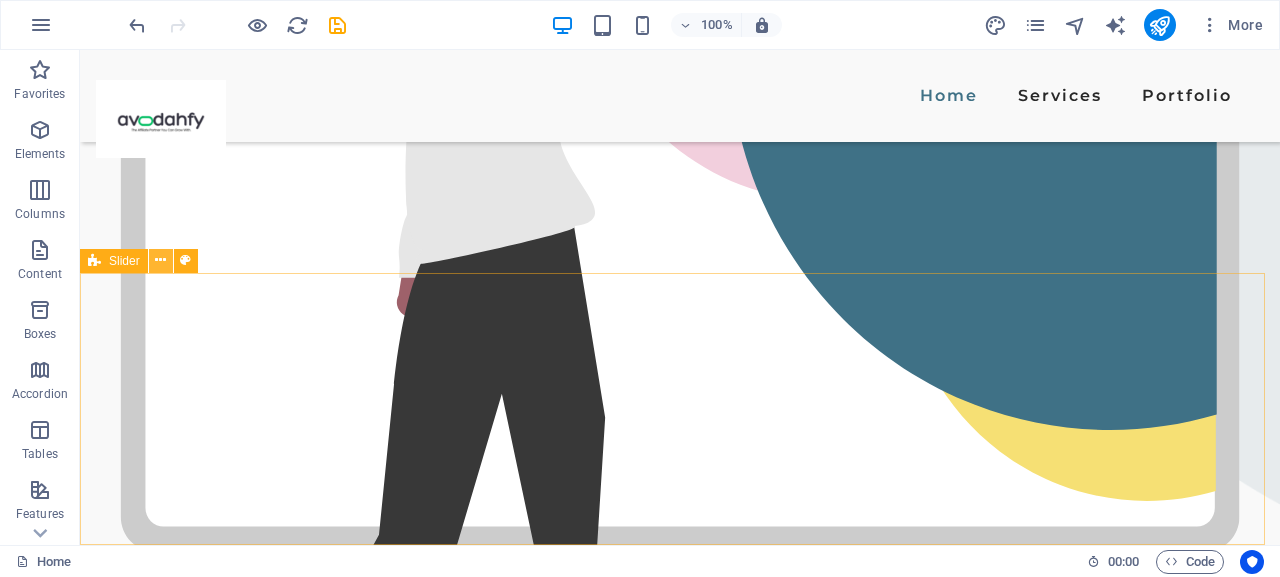 click at bounding box center [160, 260] 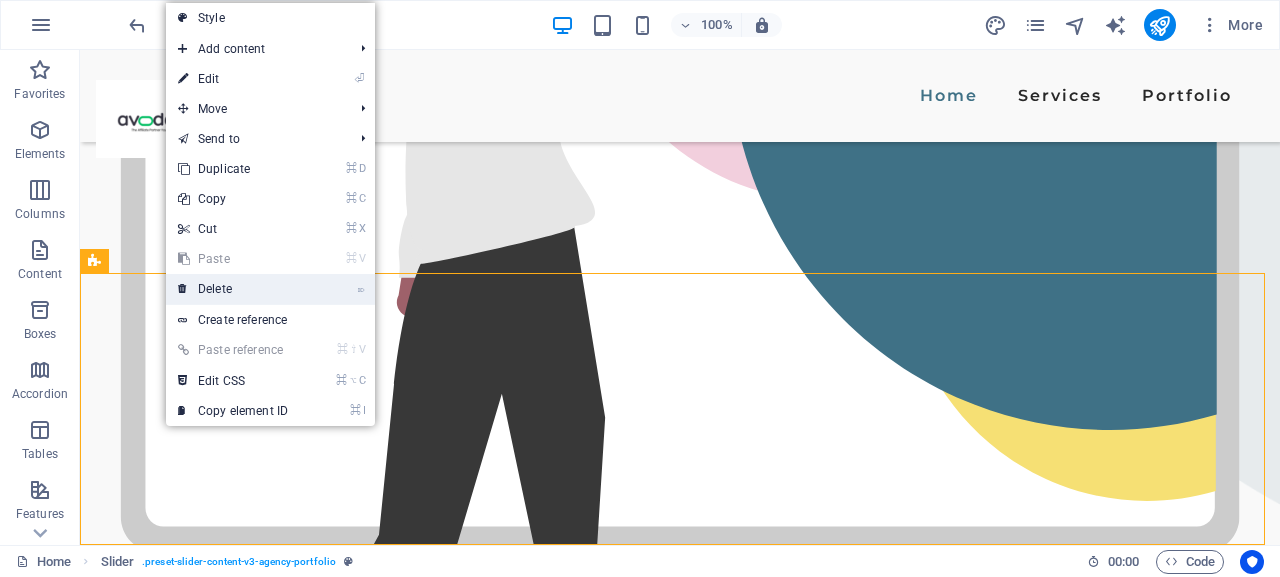 click on "⌦  Delete" at bounding box center (233, 289) 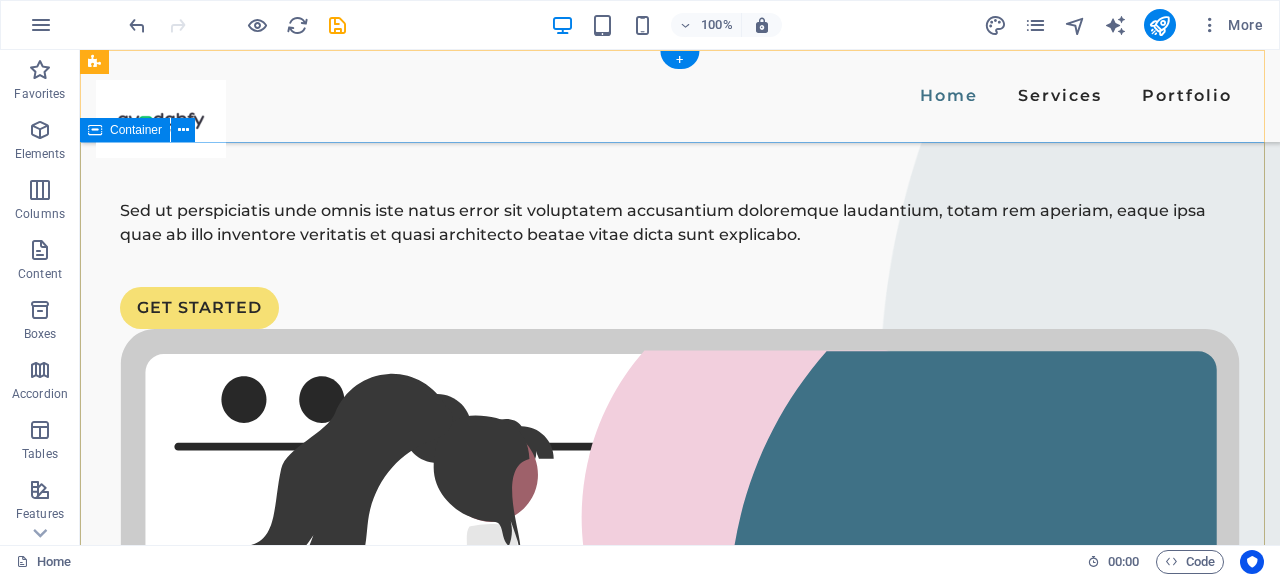 scroll, scrollTop: 0, scrollLeft: 0, axis: both 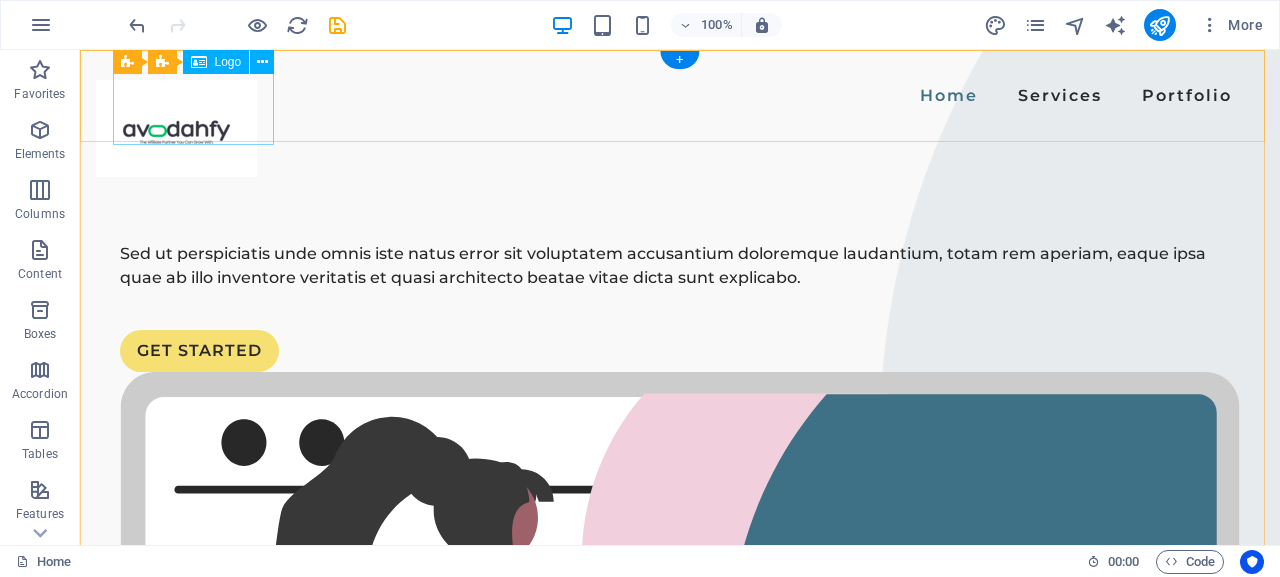 click at bounding box center [176, 128] 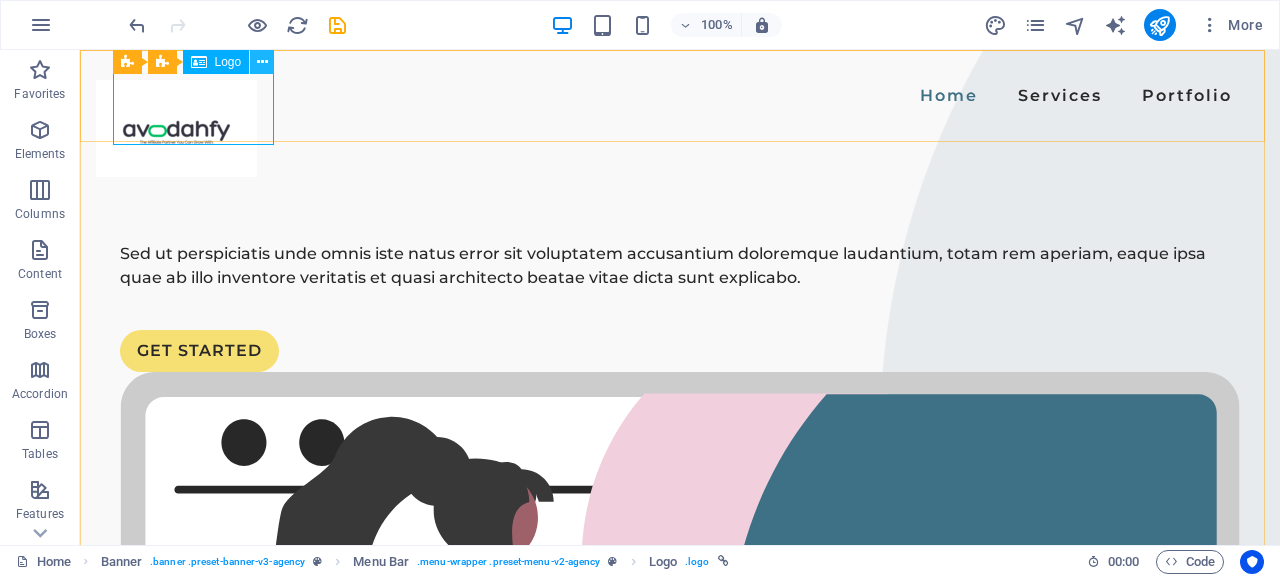 click at bounding box center (262, 62) 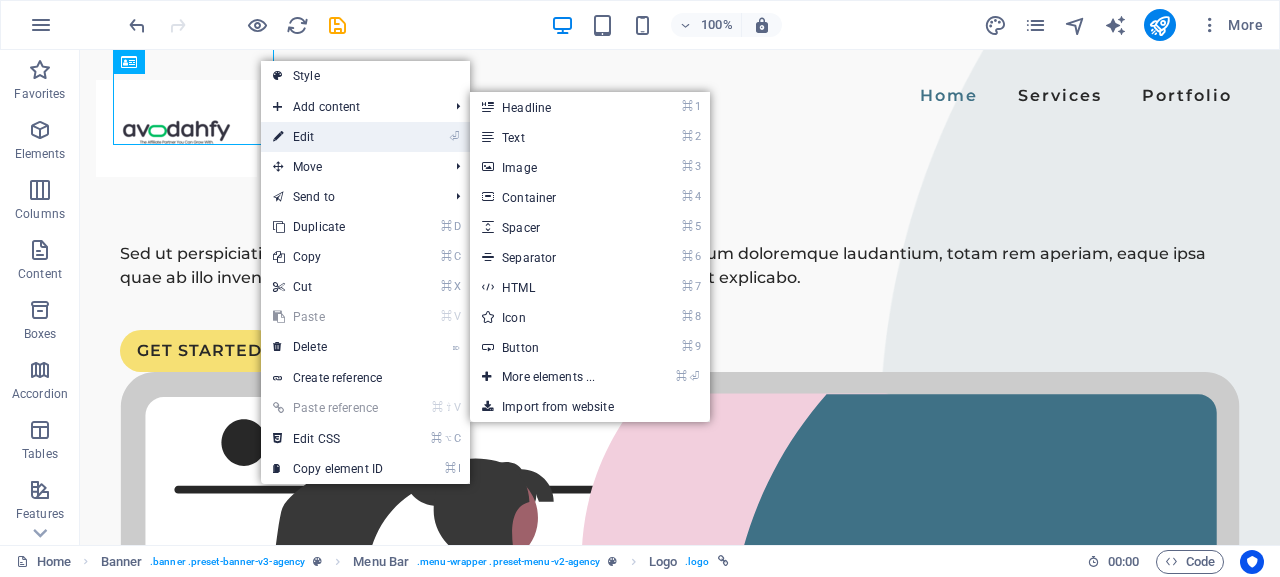 click on "⏎  Edit" at bounding box center (328, 137) 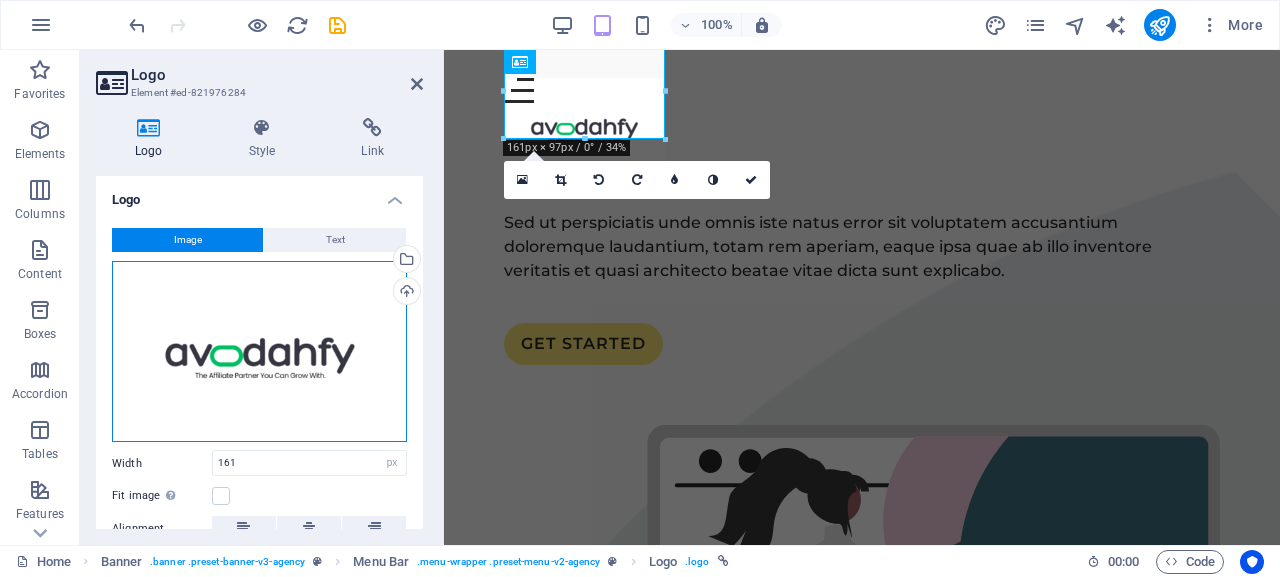 click on "Drag files here, click to choose files or select files from Files or our free stock photos & videos" at bounding box center (259, 352) 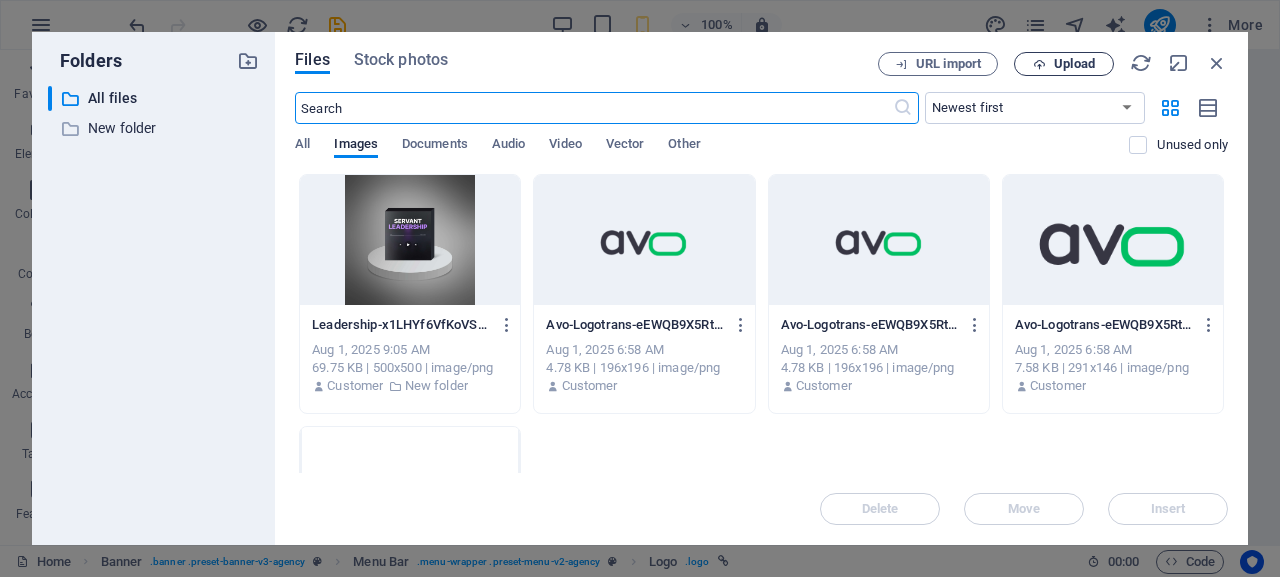 click on "Upload" at bounding box center [1074, 64] 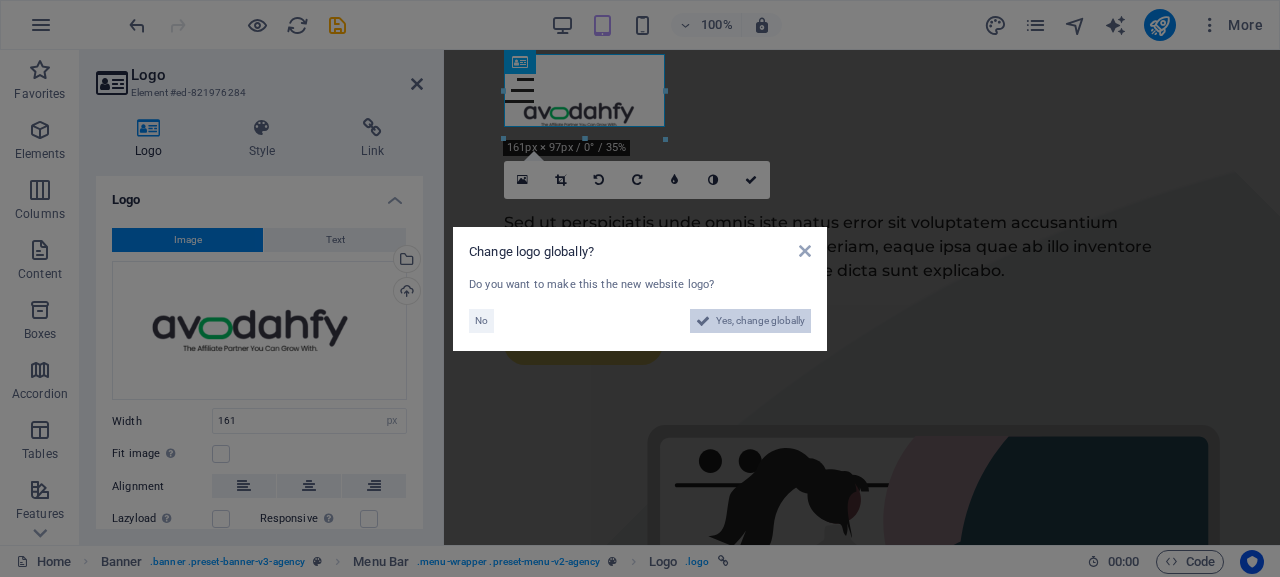 drag, startPoint x: 710, startPoint y: 325, endPoint x: 258, endPoint y: 275, distance: 454.75708 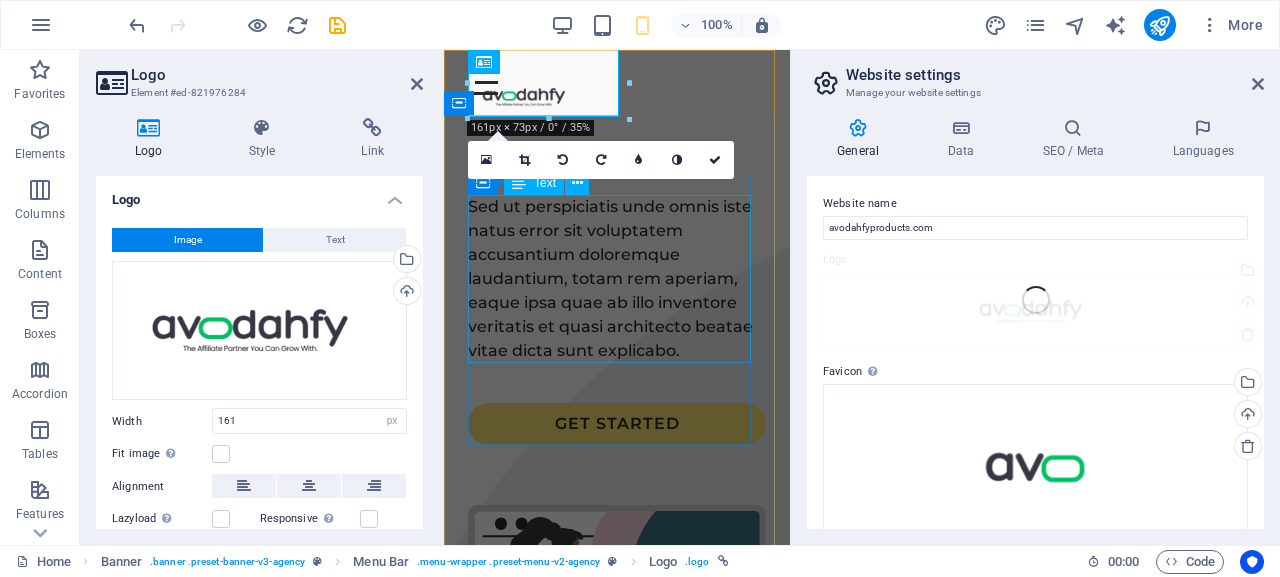 type on "120" 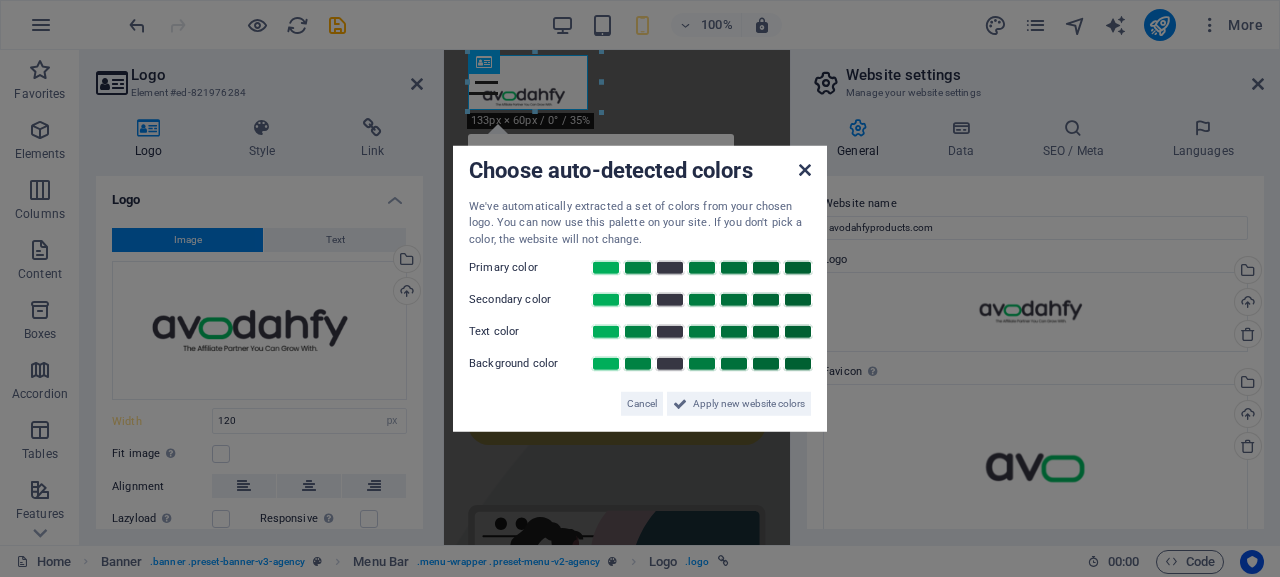 click at bounding box center (805, 169) 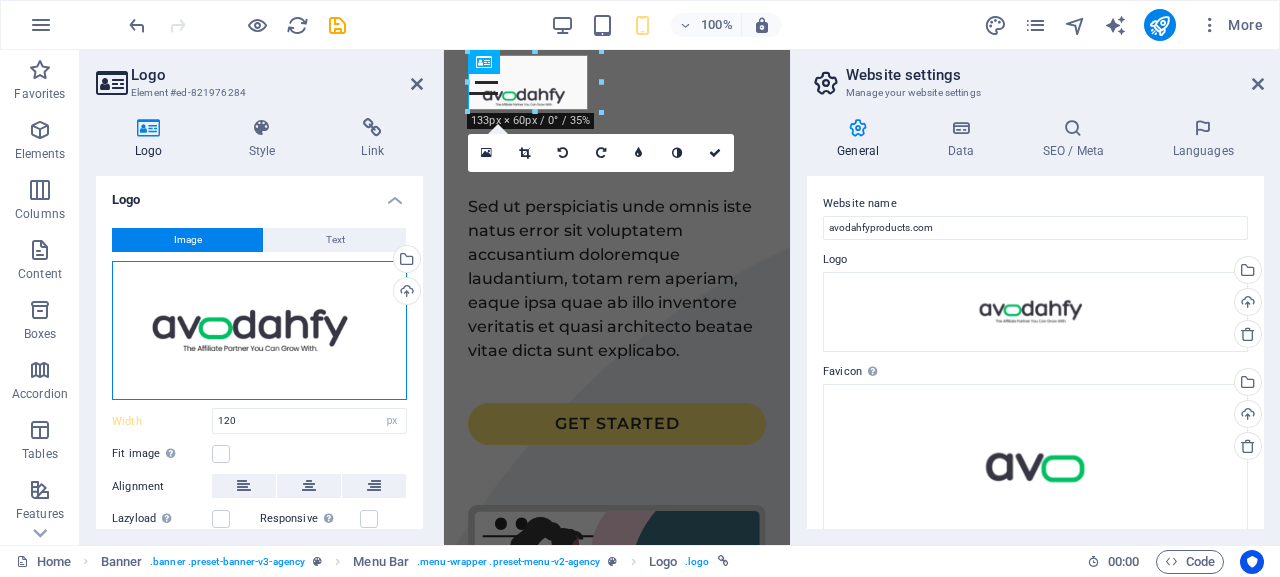 click on "Drag files here, click to choose files or select files from Files or our free stock photos & videos" at bounding box center [259, 331] 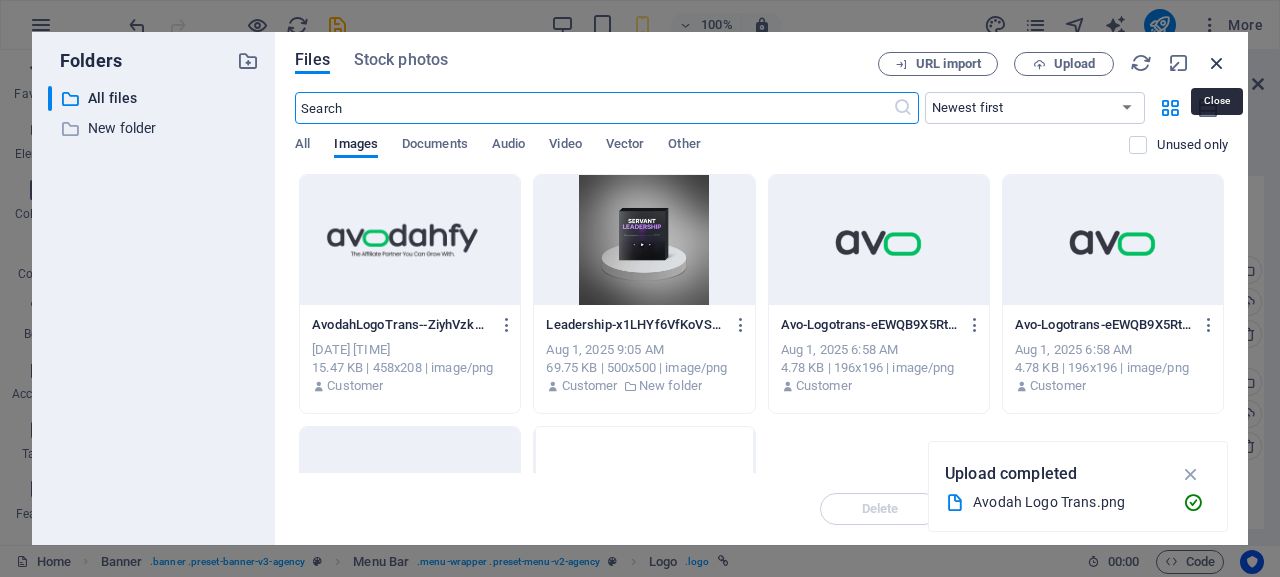 click at bounding box center (1217, 63) 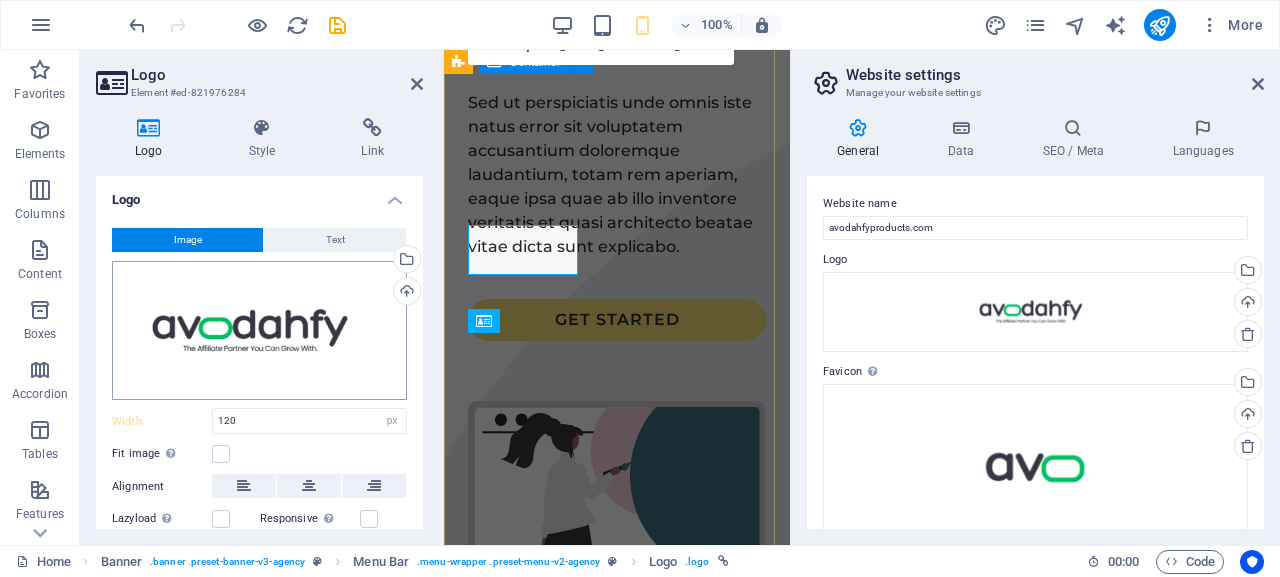 scroll, scrollTop: 0, scrollLeft: 0, axis: both 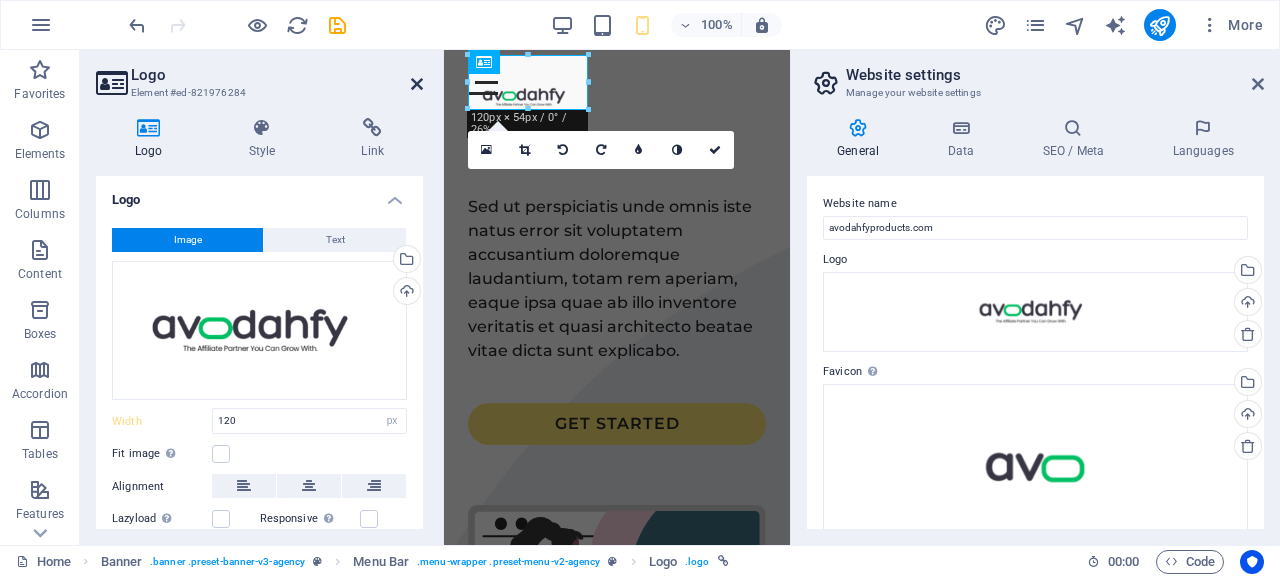 click at bounding box center (417, 84) 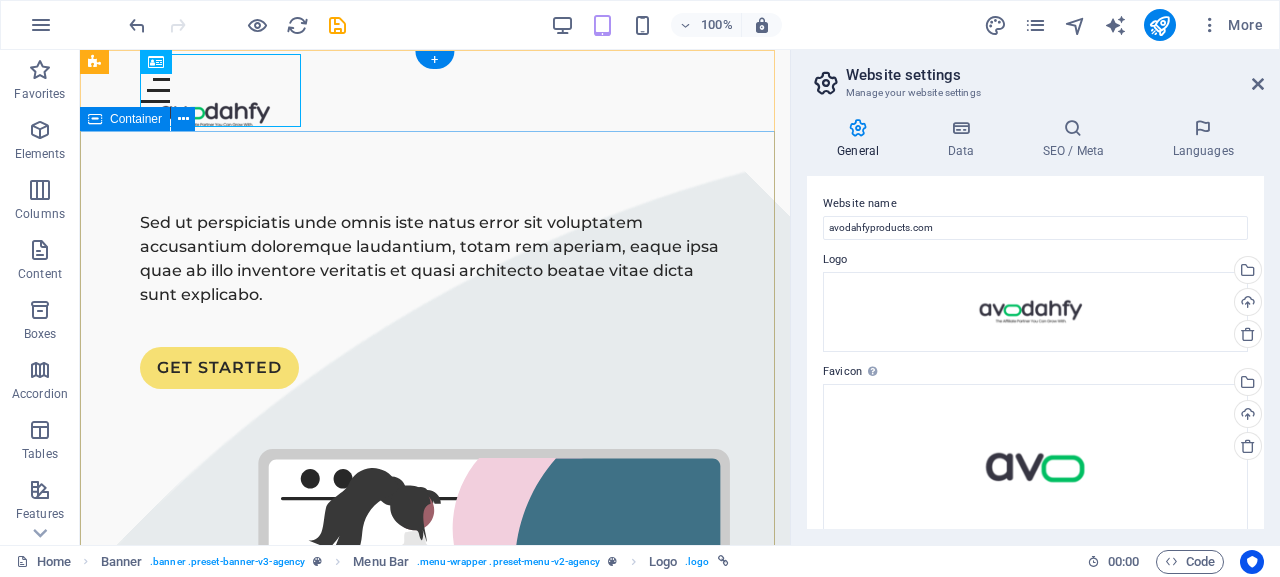click on "Sed ut perspiciatis unde omnis iste natus error sit voluptatem accusantium doloremque laudantium, totam rem aperiam, eaque ipsa quae ab illo inventore veritatis et quasi architecto beatae vitae dicta sunt explicabo.  GET STARTED" at bounding box center [435, 546] 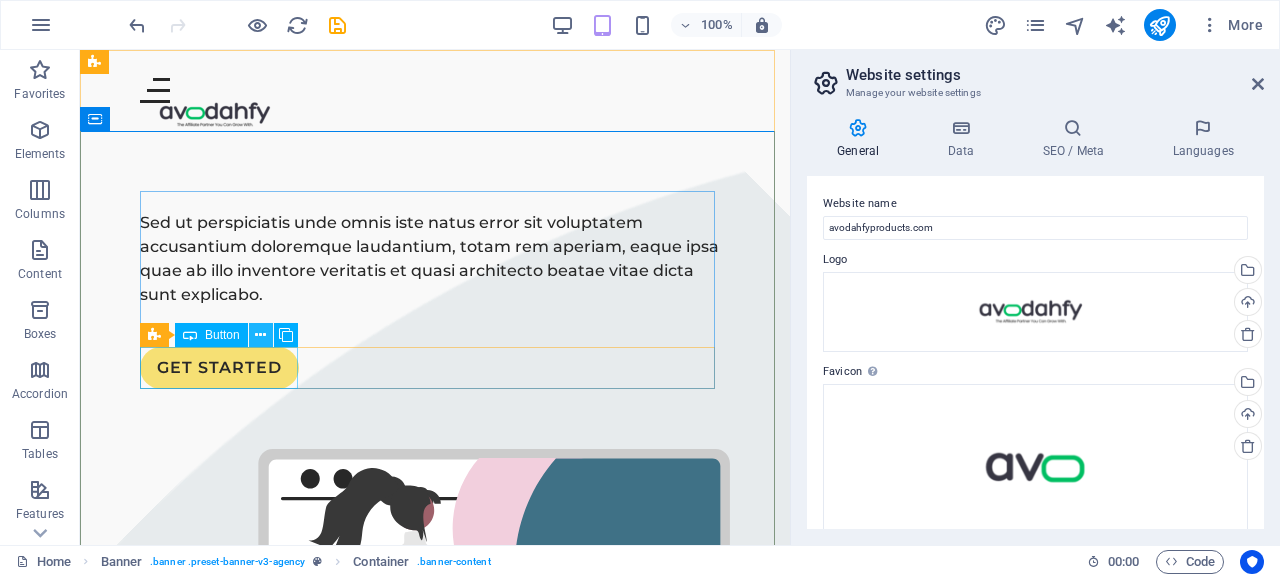 click at bounding box center [260, 335] 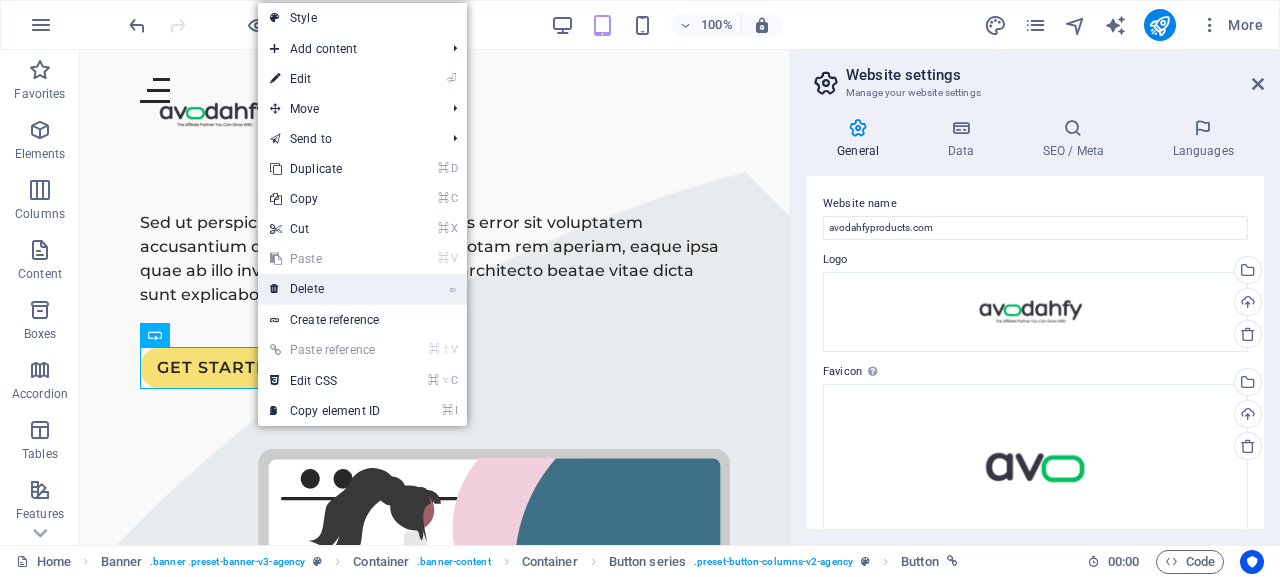 click on "⌦  Delete" at bounding box center [325, 289] 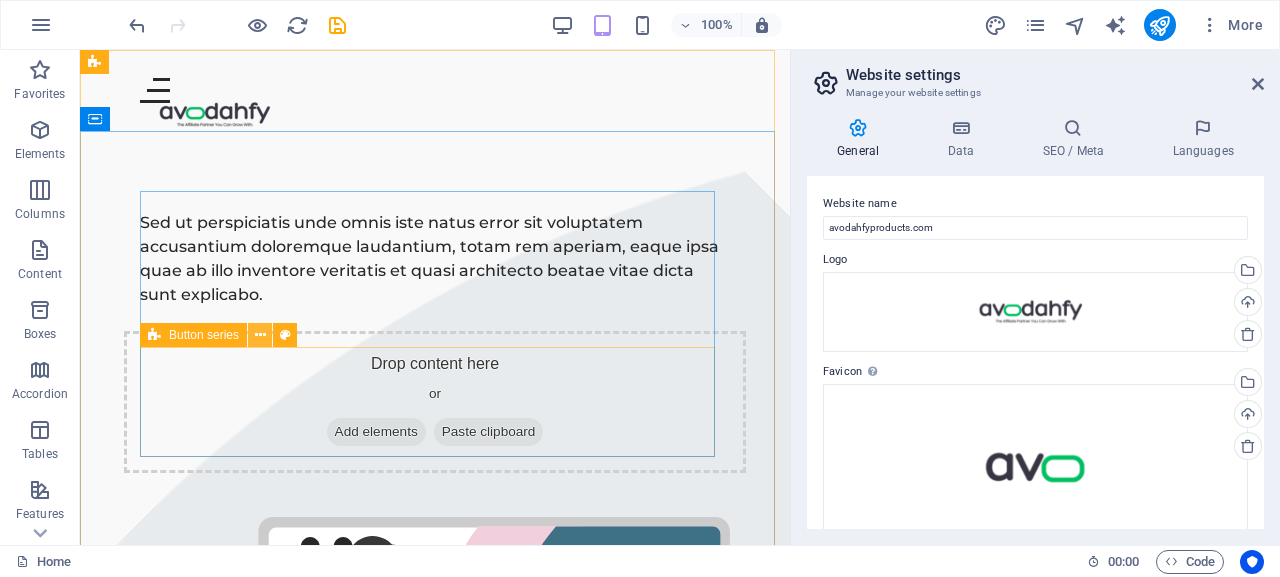 click at bounding box center [260, 335] 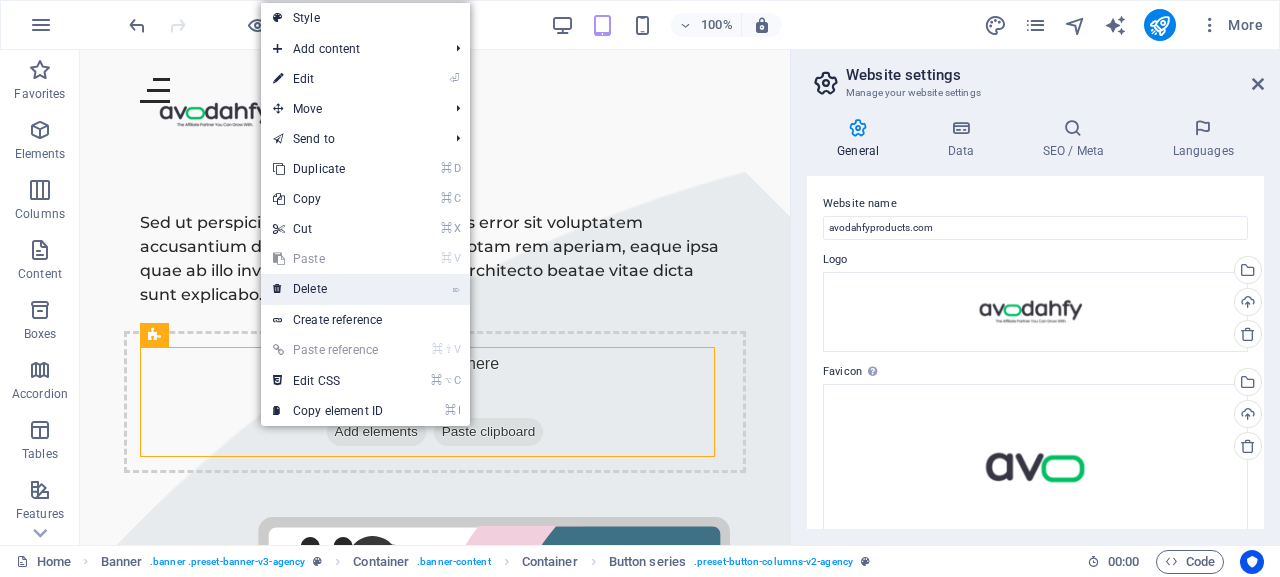 click on "⌦  Delete" at bounding box center [328, 289] 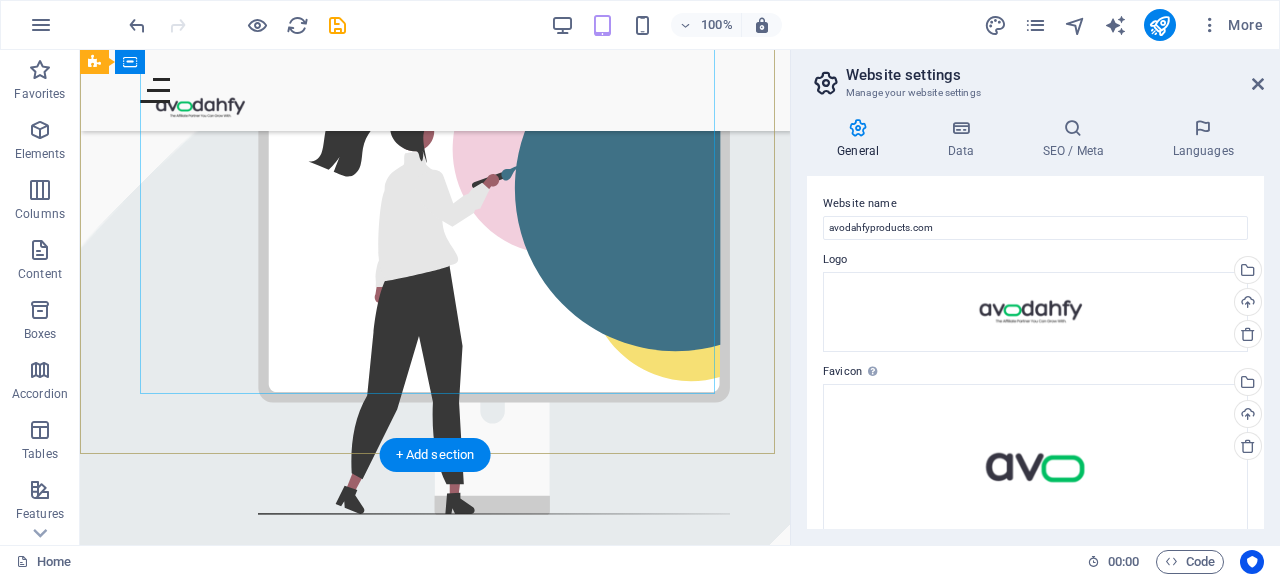 scroll, scrollTop: 453, scrollLeft: 0, axis: vertical 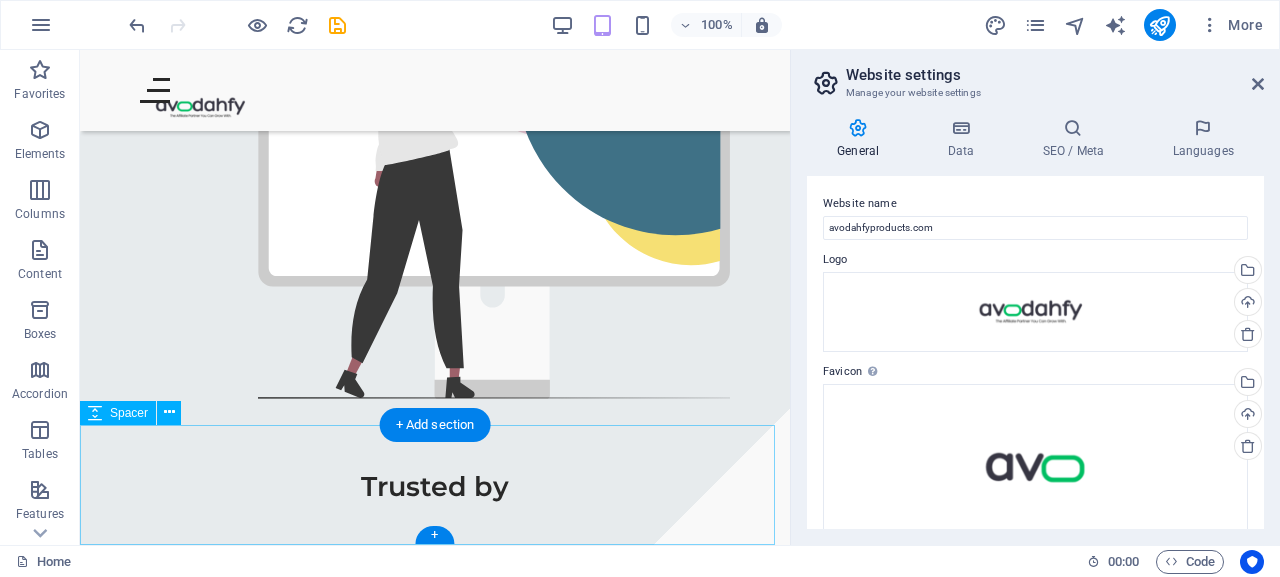 click at bounding box center (435, 497) 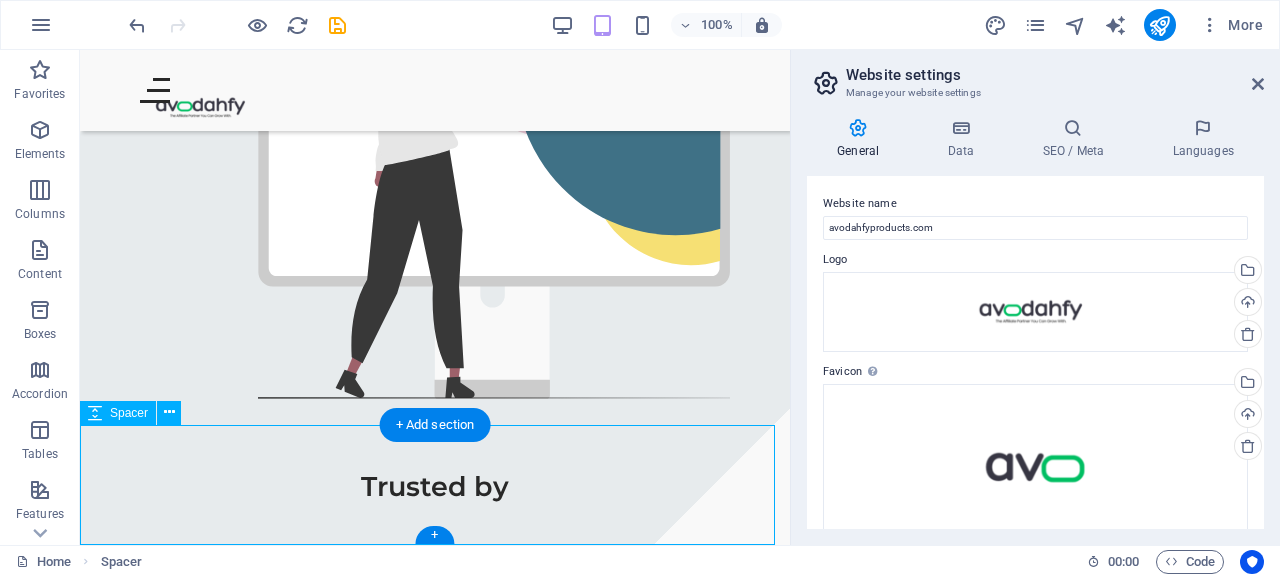 click at bounding box center (435, 497) 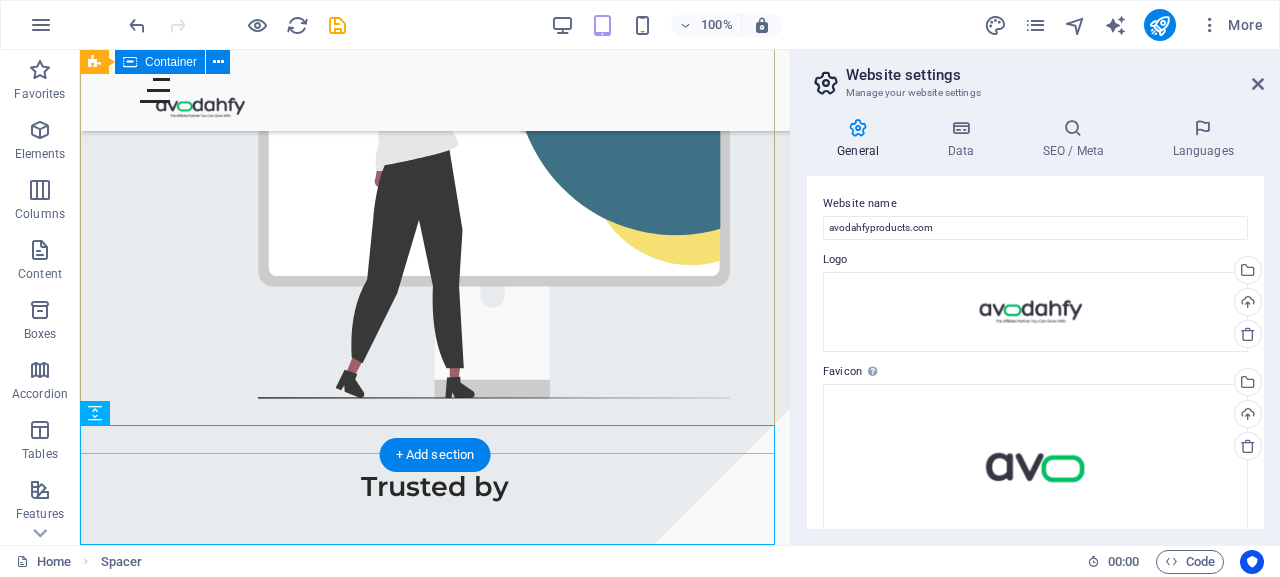 click on "Sed ut perspiciatis unde omnis iste natus error sit voluptatem accusantium doloremque laudantium, totam rem aperiam, eaque ipsa quae ab illo inventore veritatis et quasi architecto beatae vitae dicta sunt explicabo." at bounding box center [435, 32] 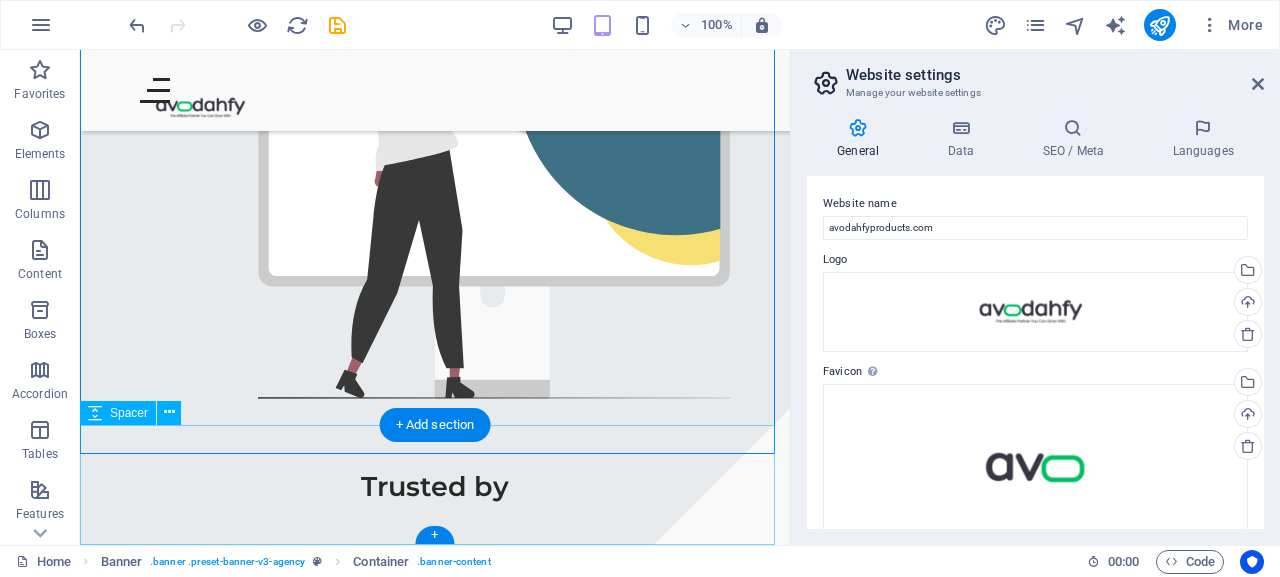 click at bounding box center [435, 497] 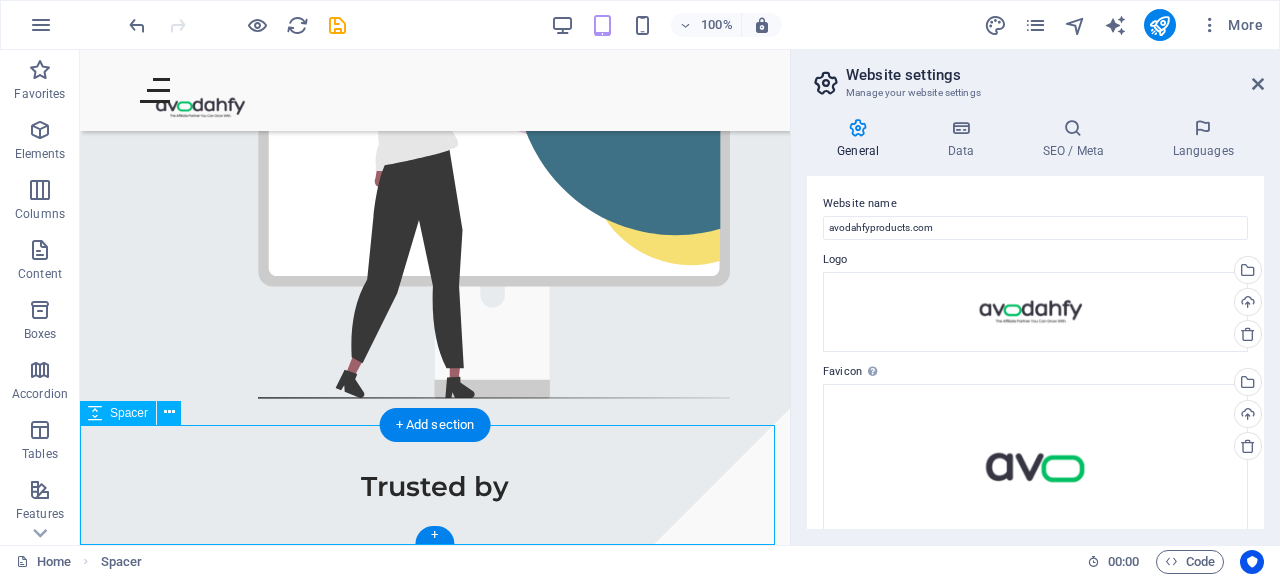 click at bounding box center (435, 497) 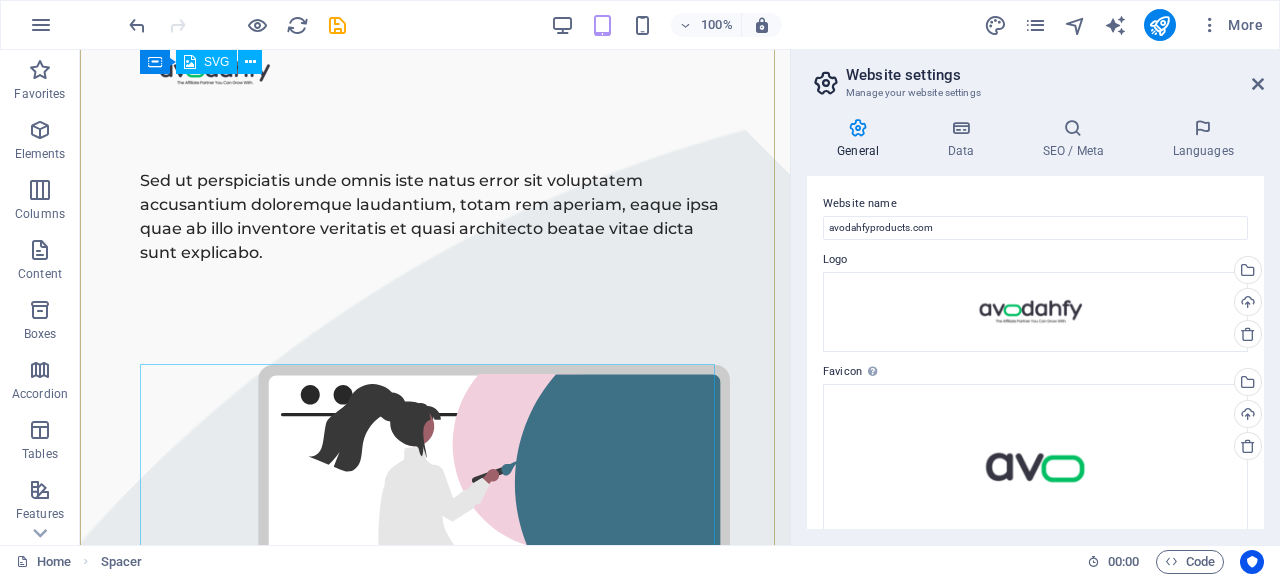 scroll, scrollTop: 0, scrollLeft: 0, axis: both 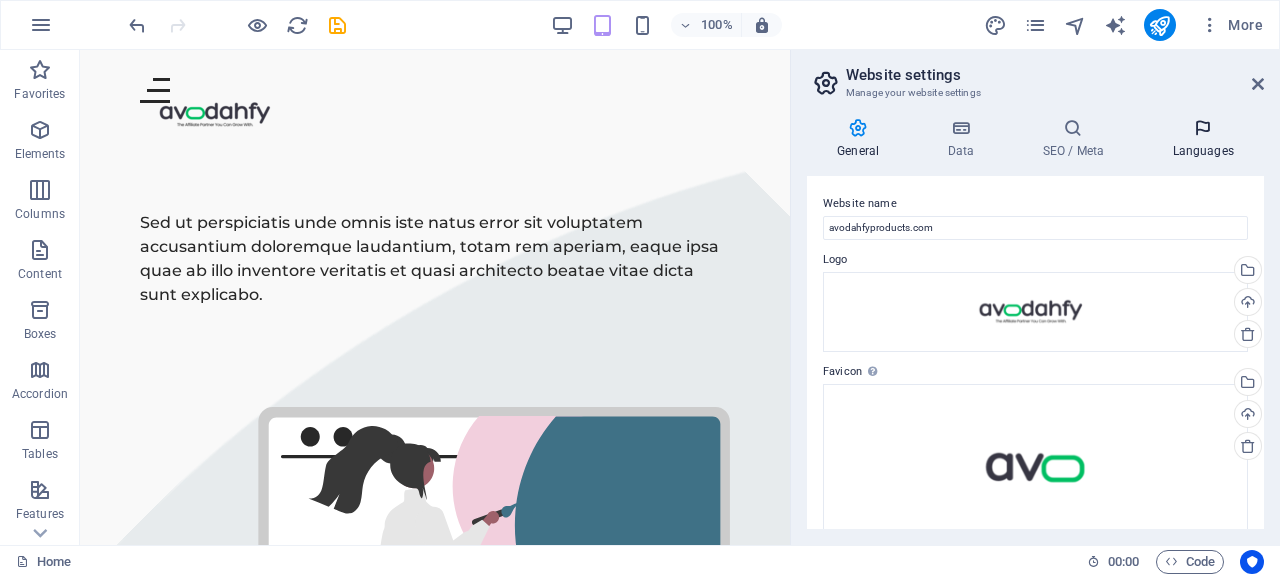 click on "Languages" at bounding box center [1203, 139] 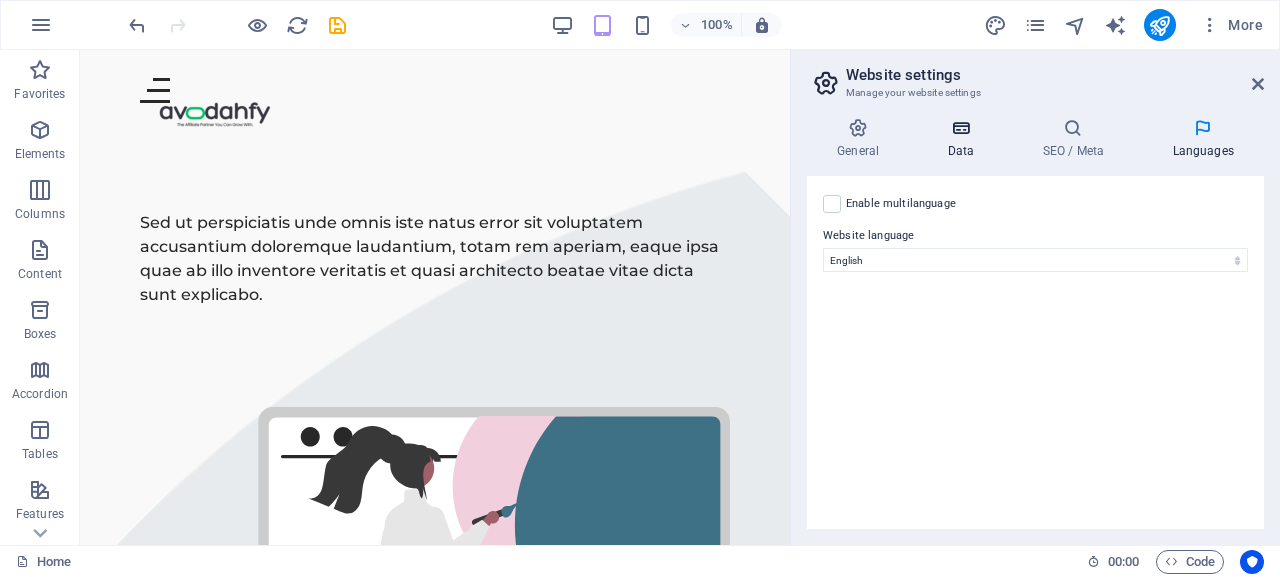 click on "Data" at bounding box center [964, 139] 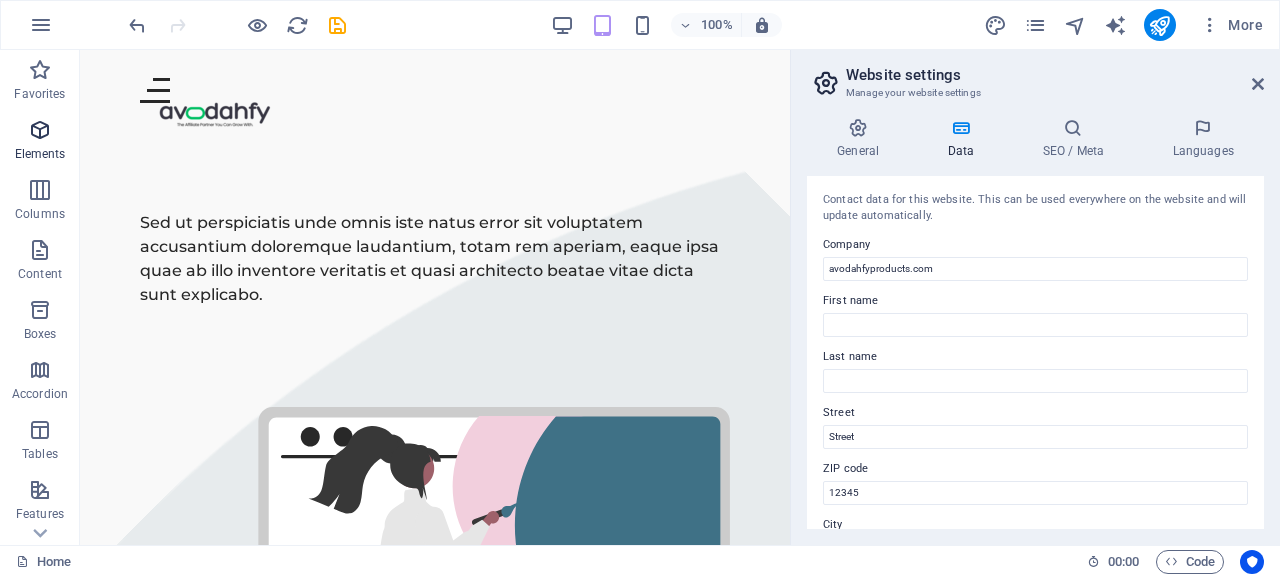 click on "Elements" at bounding box center (40, 154) 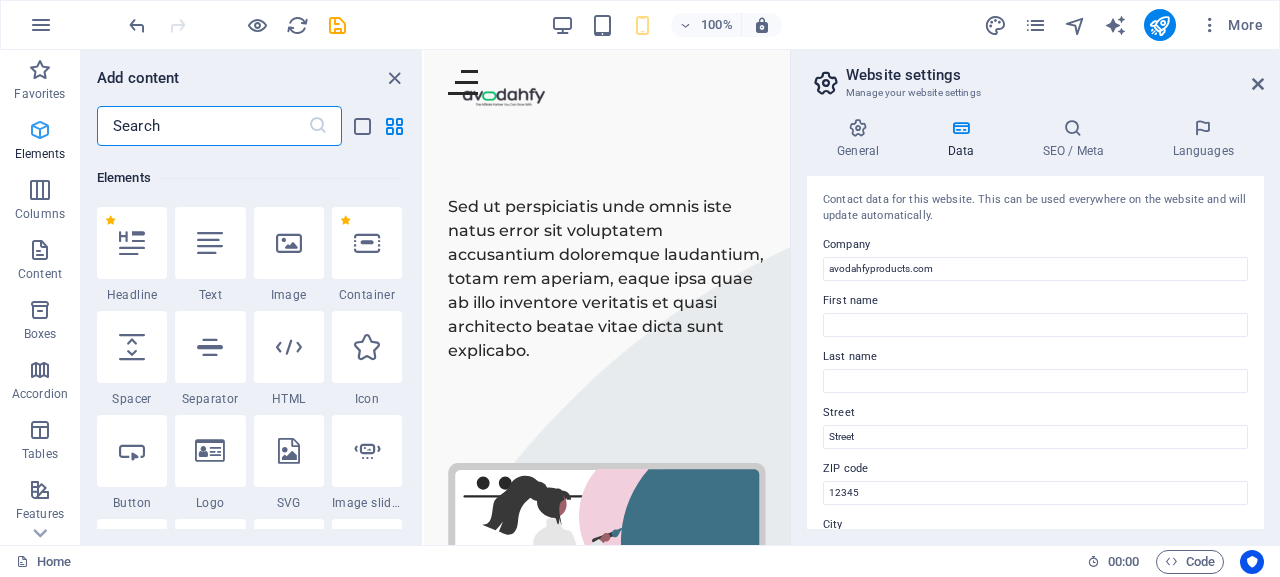 scroll, scrollTop: 213, scrollLeft: 0, axis: vertical 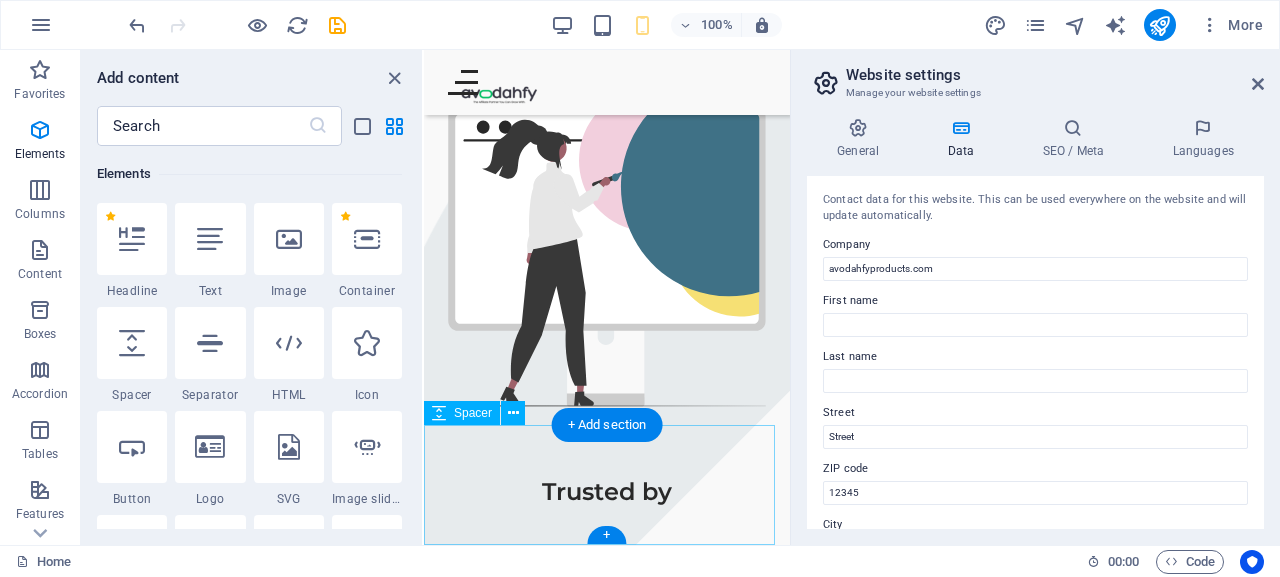 click at bounding box center (607, 500) 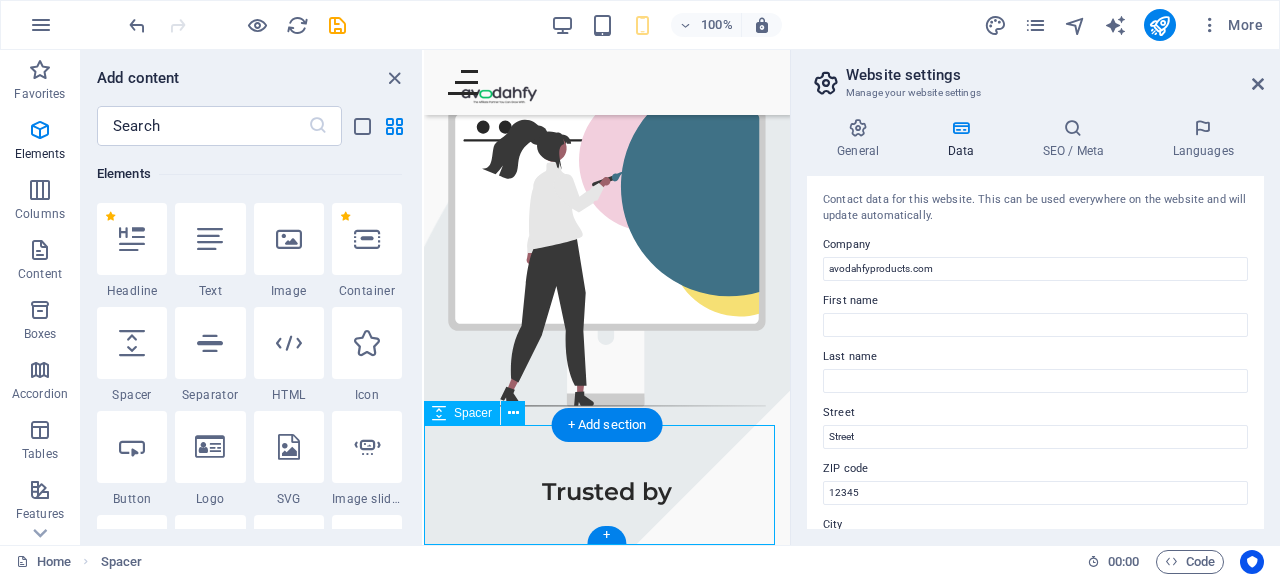 click at bounding box center (607, 500) 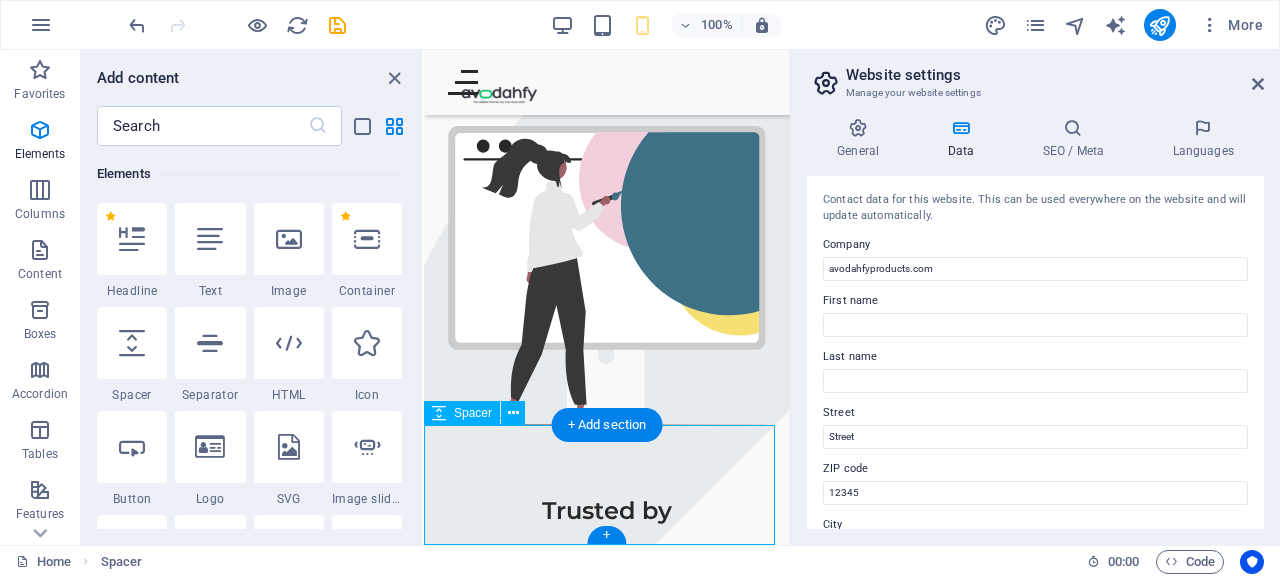 select on "px" 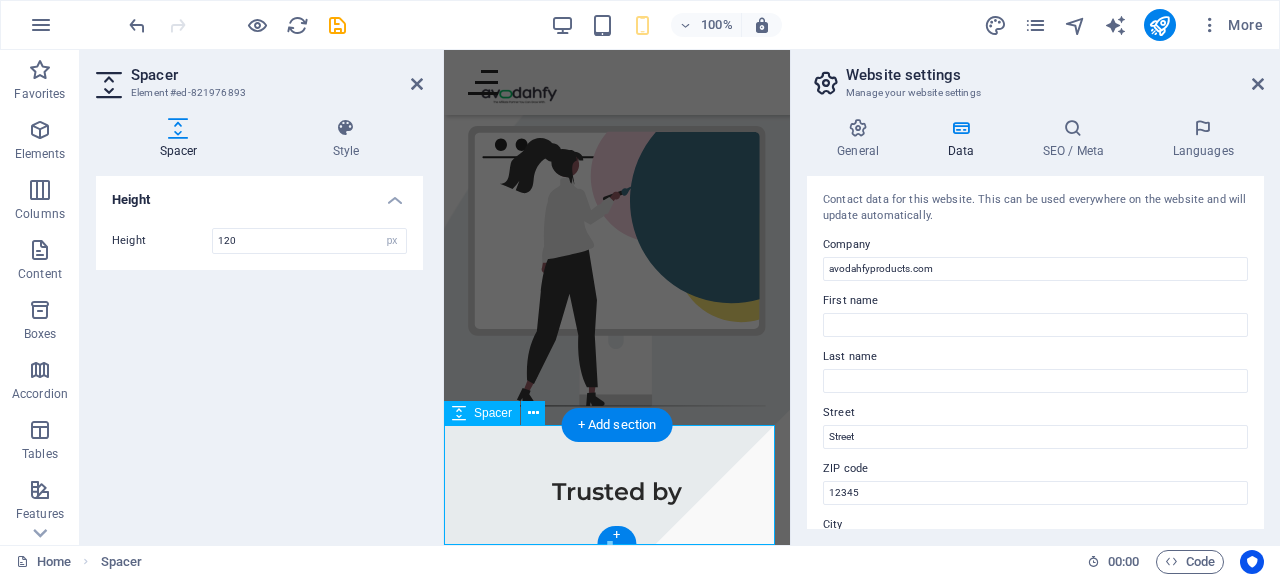 click at bounding box center [617, 500] 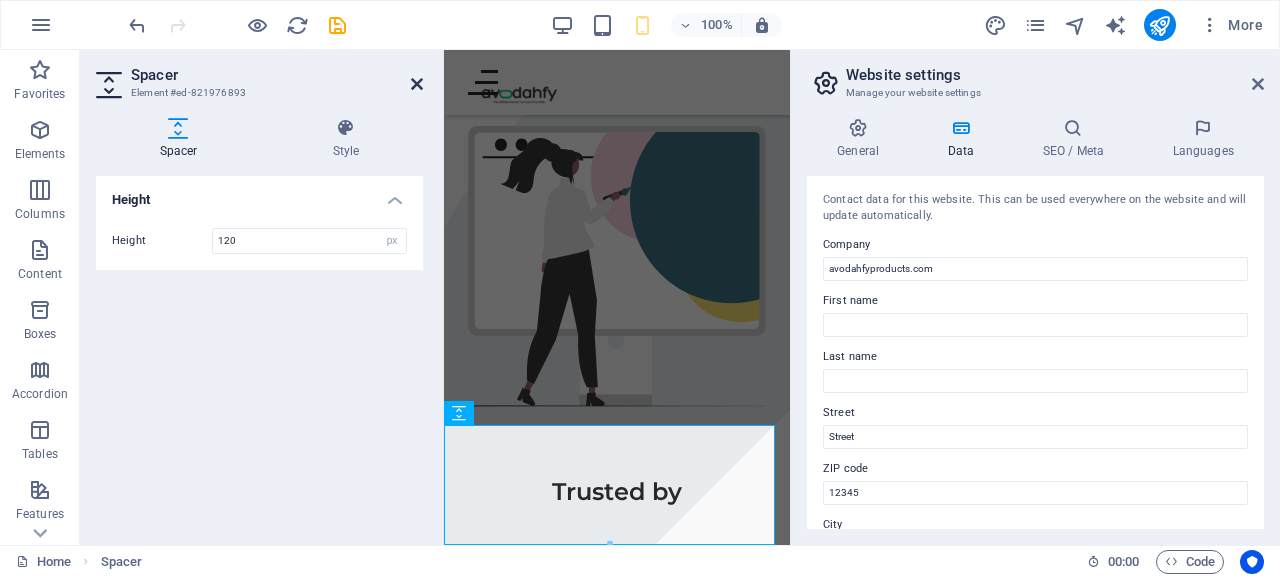 click at bounding box center [417, 84] 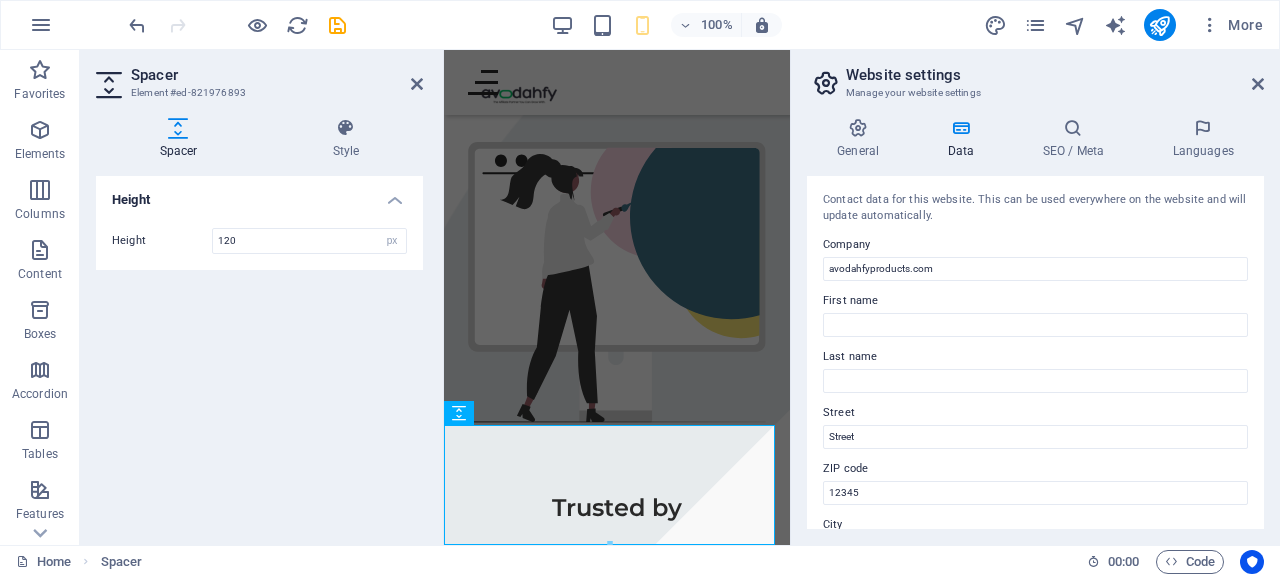 scroll, scrollTop: 353, scrollLeft: 0, axis: vertical 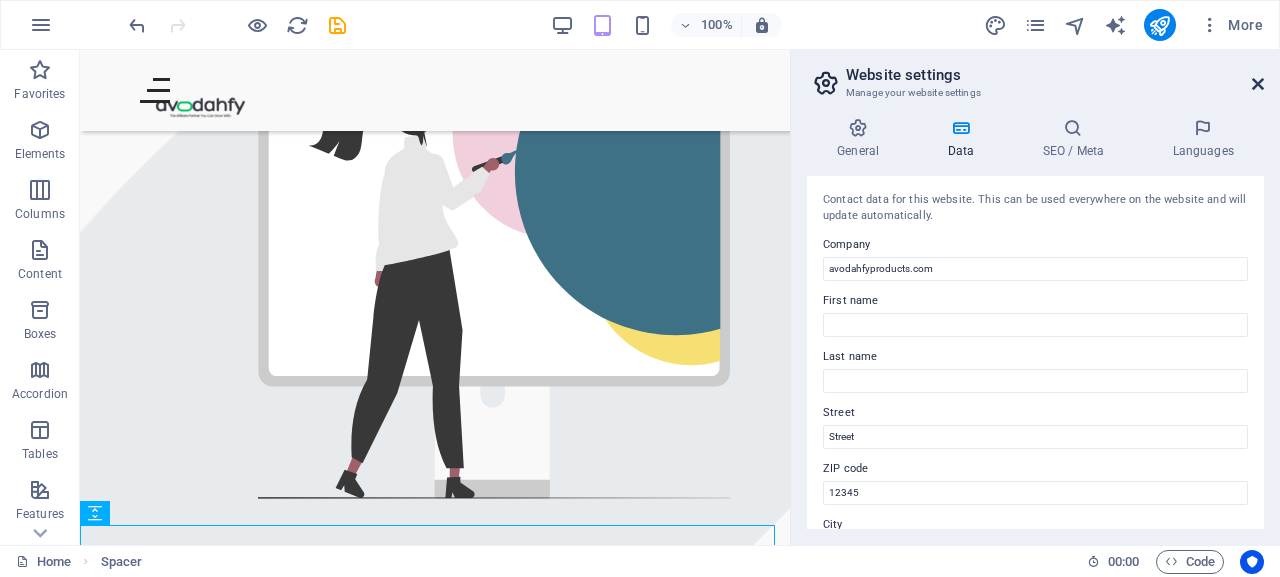 click at bounding box center [1258, 84] 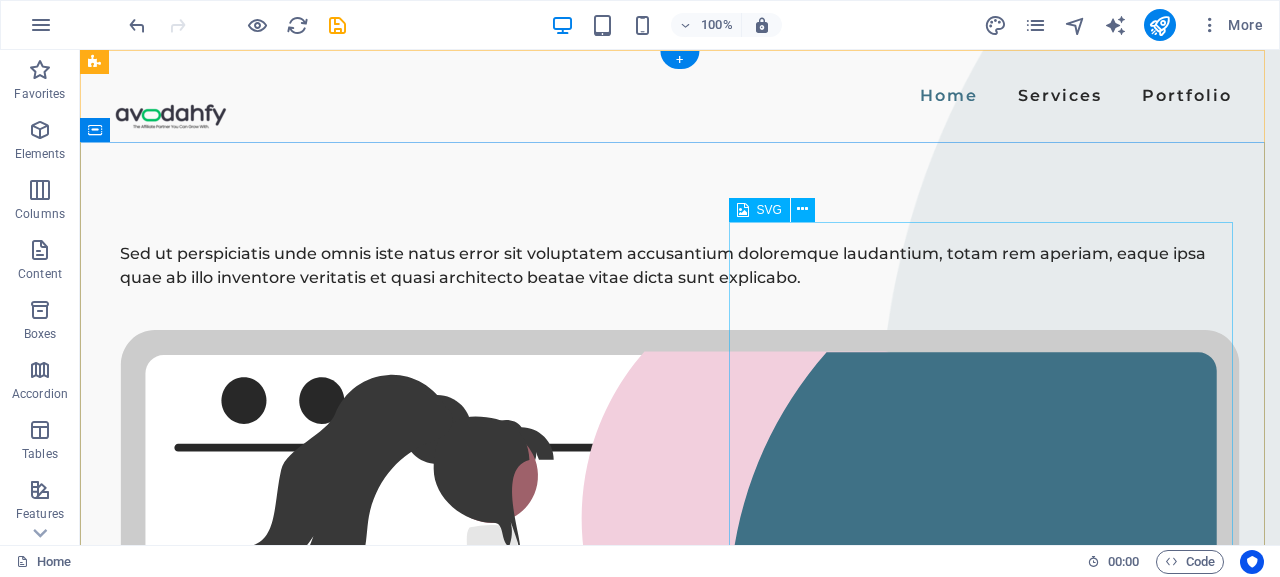 scroll, scrollTop: 0, scrollLeft: 0, axis: both 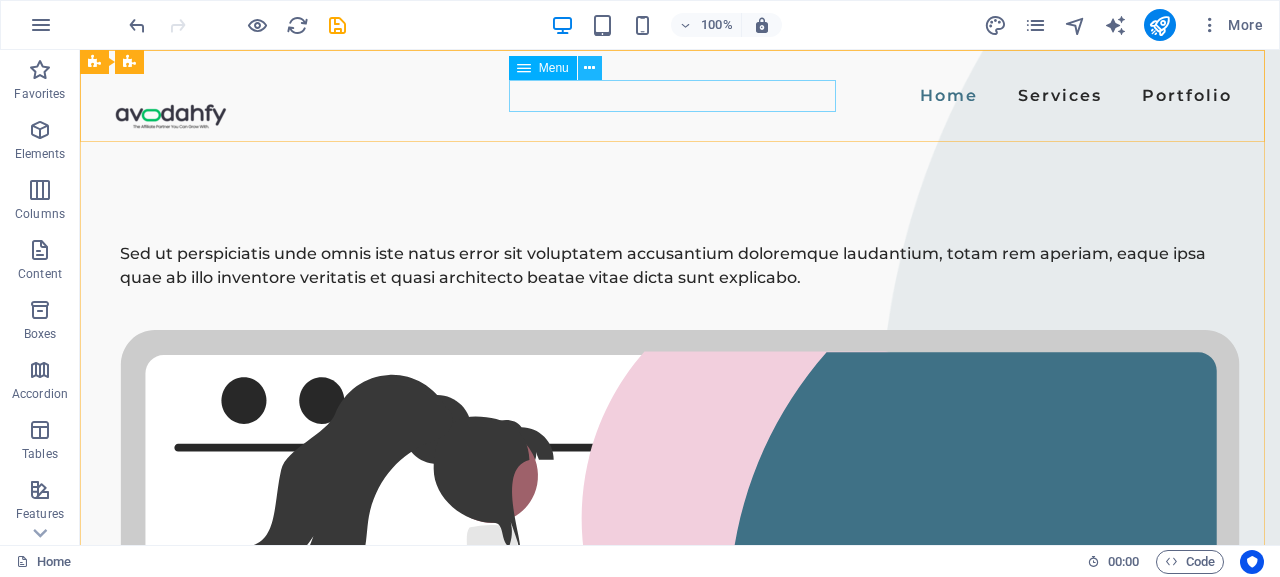 click at bounding box center (589, 68) 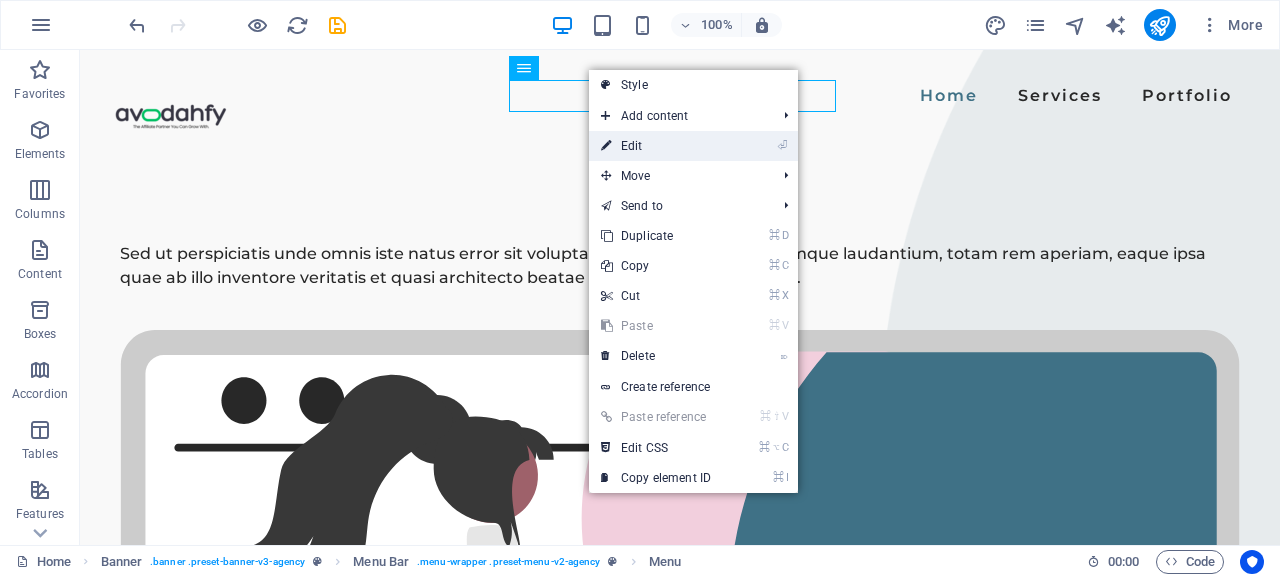 click on "⏎  Edit" at bounding box center [656, 146] 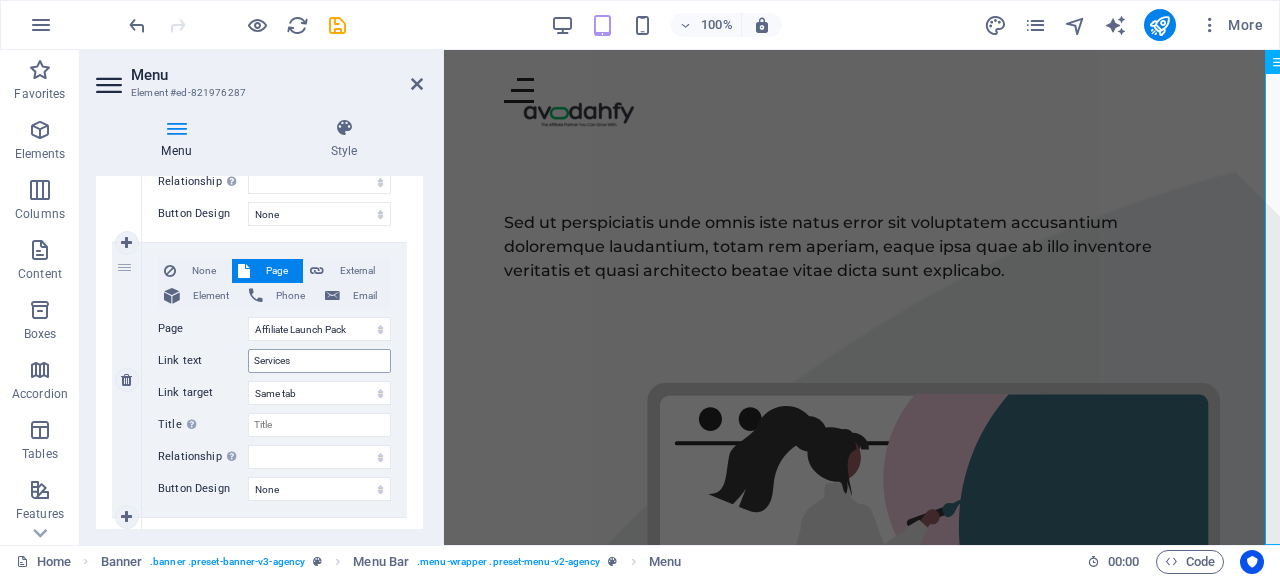 scroll, scrollTop: 397, scrollLeft: 0, axis: vertical 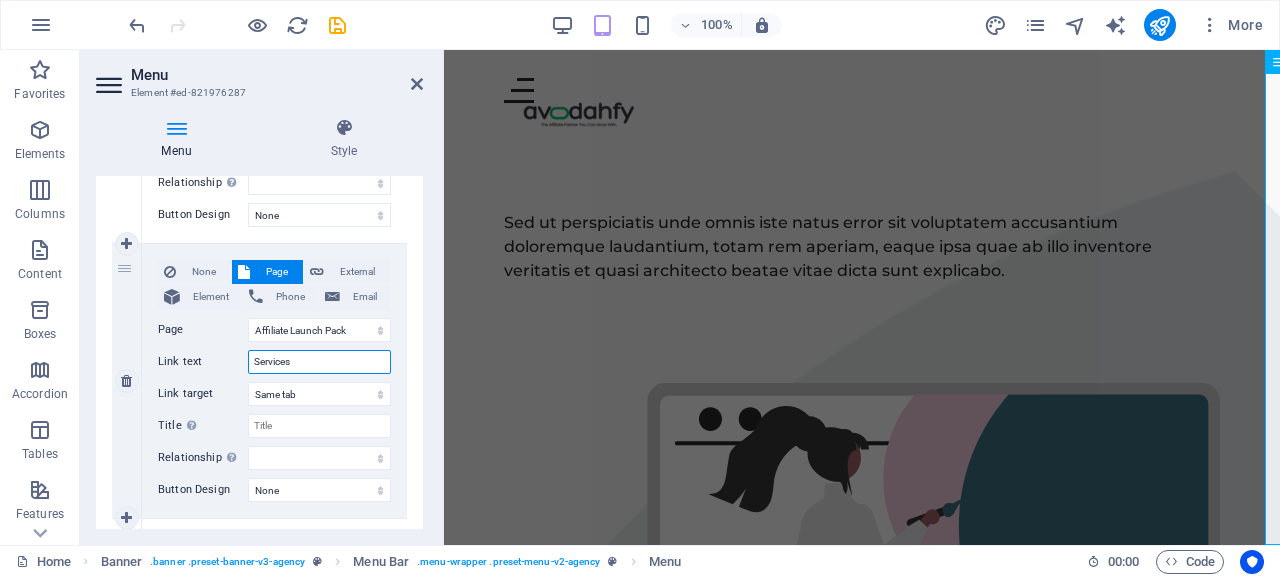 click on "Services" at bounding box center [319, 362] 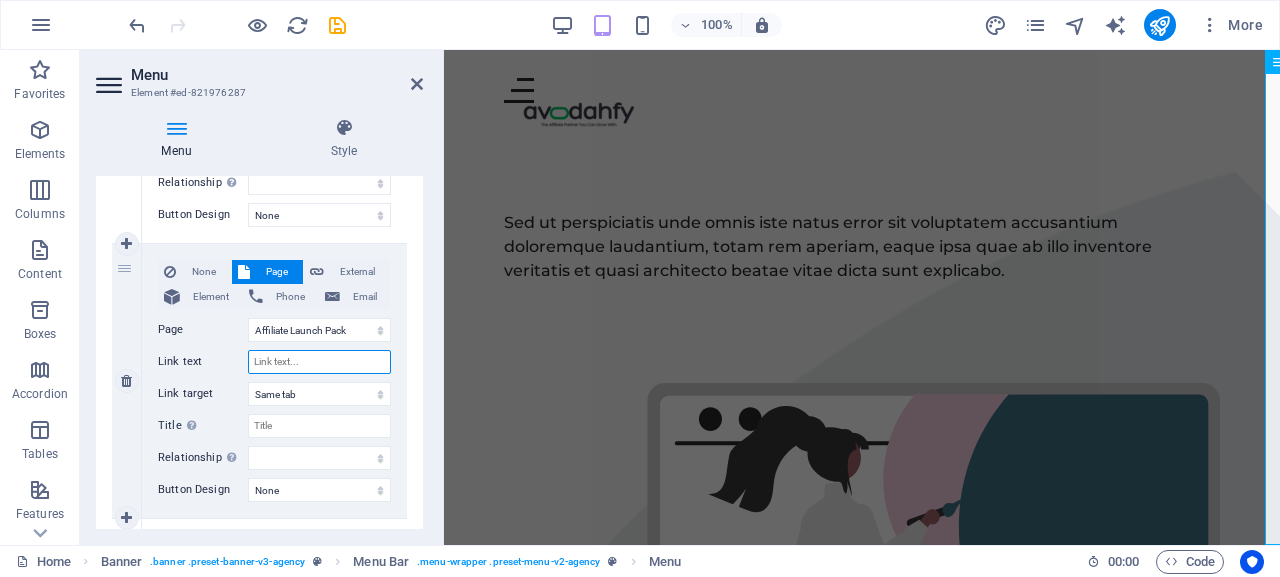 select 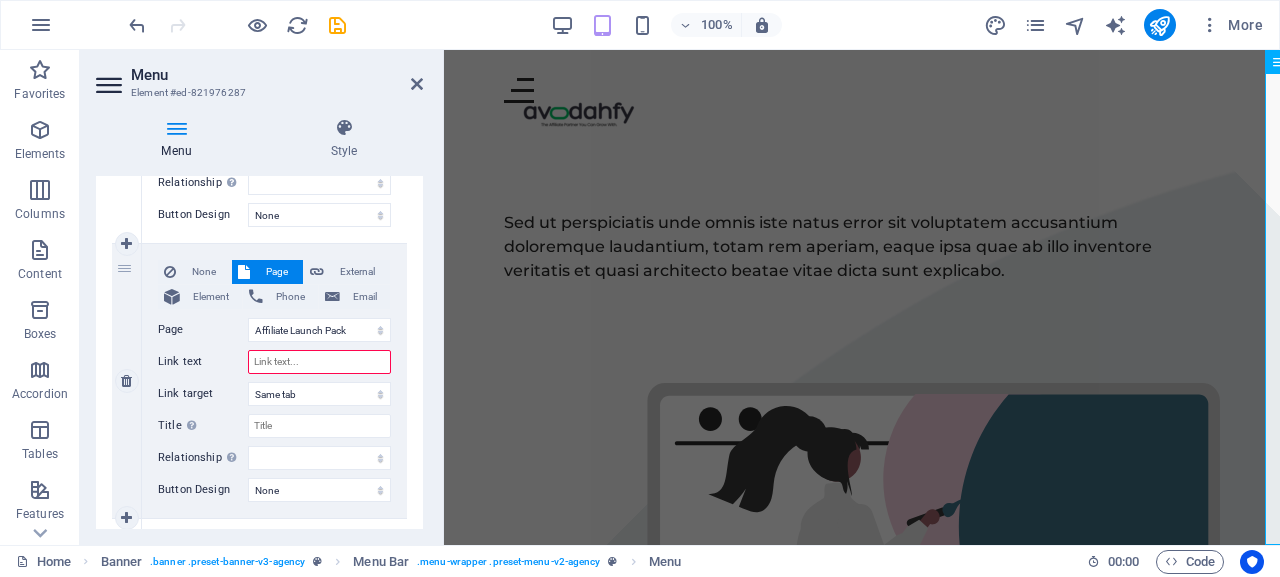 type on "A" 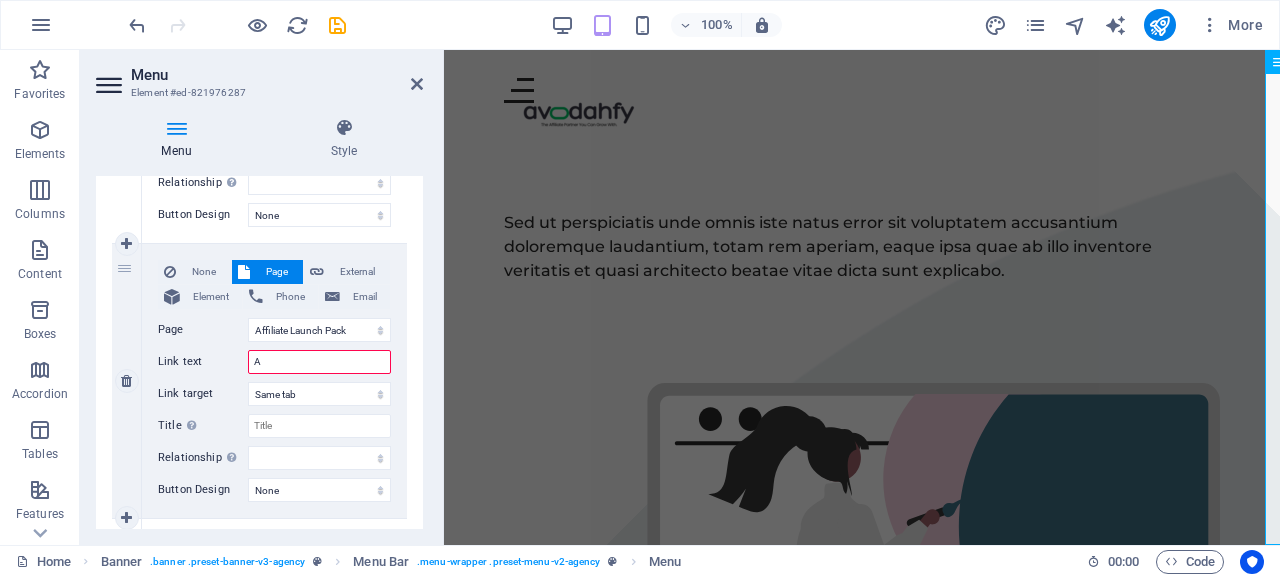 select 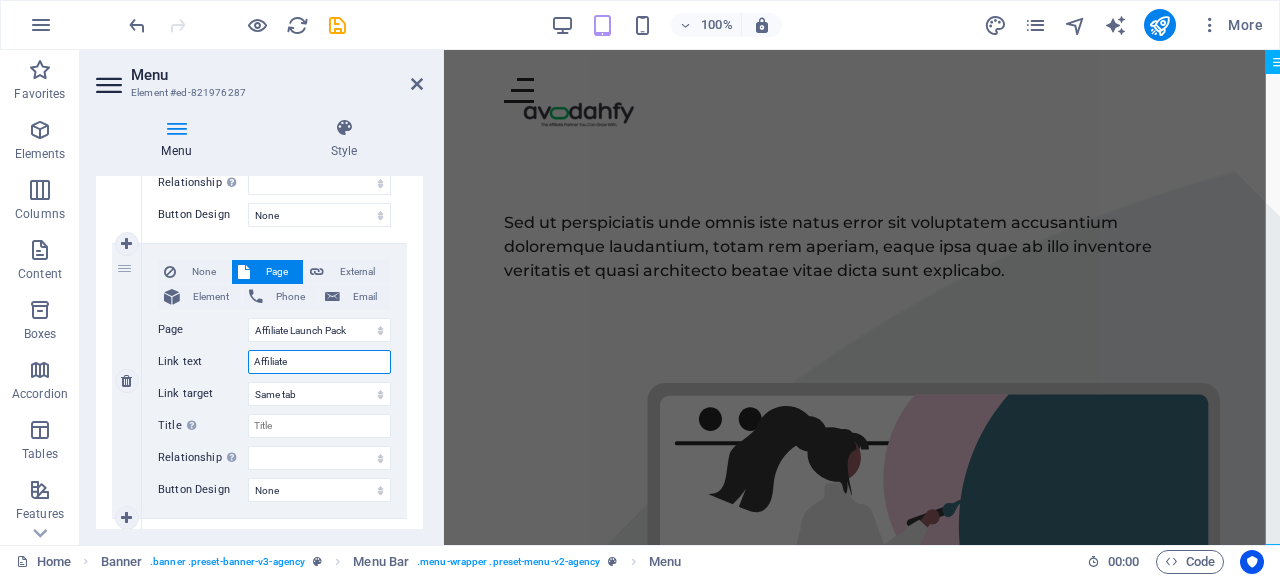 type on "Affiliate" 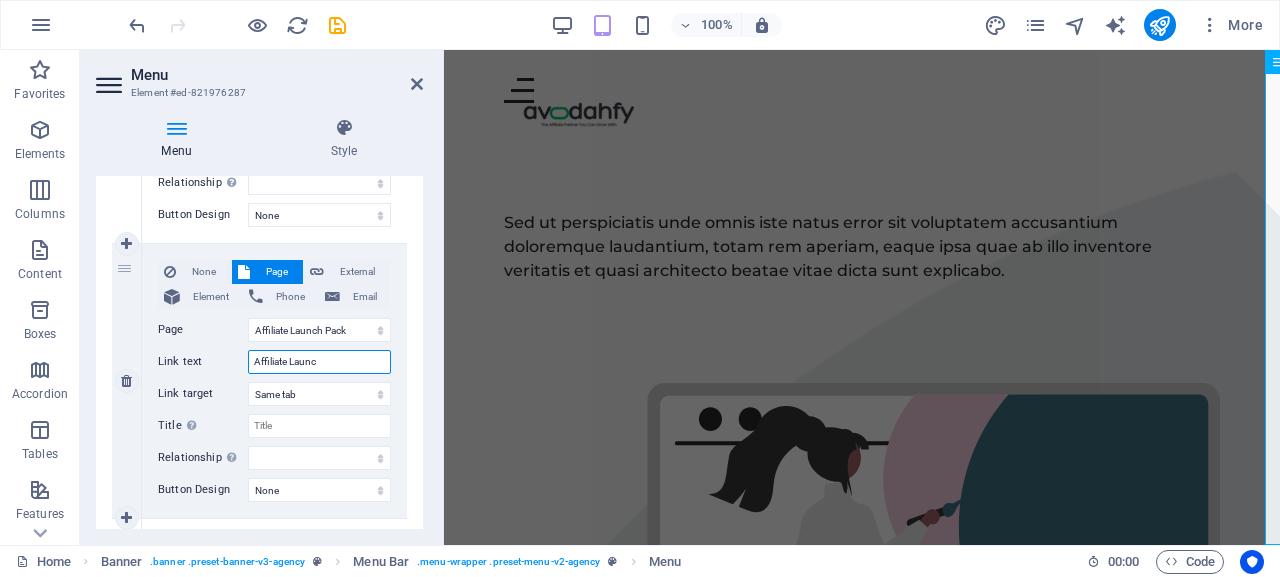 type on "Affiliate Launch" 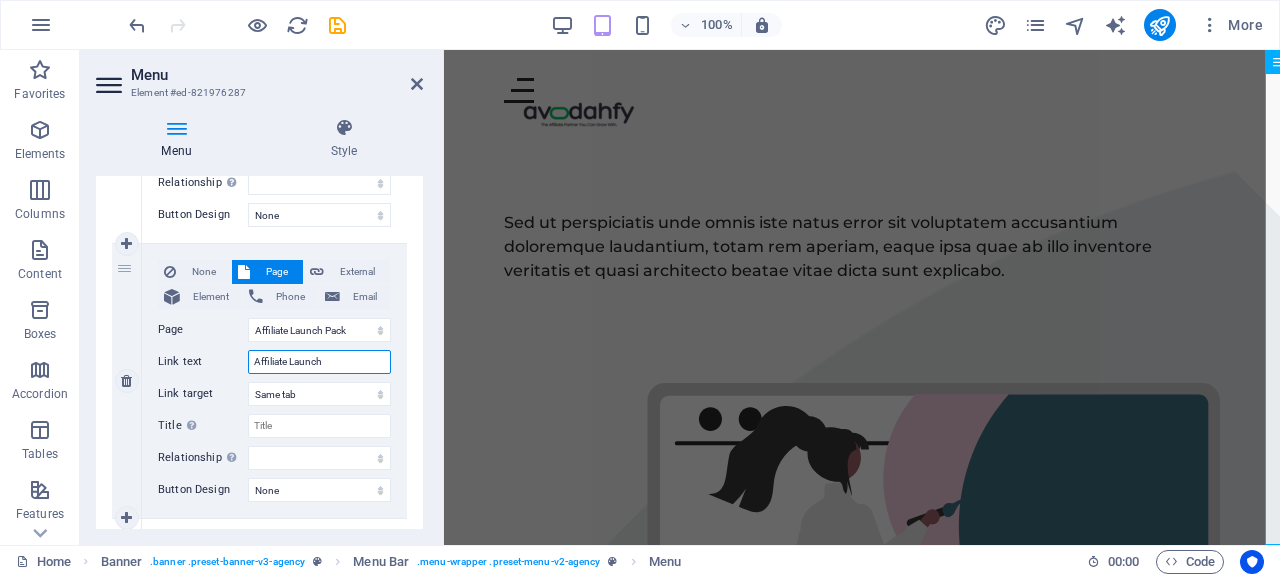 select 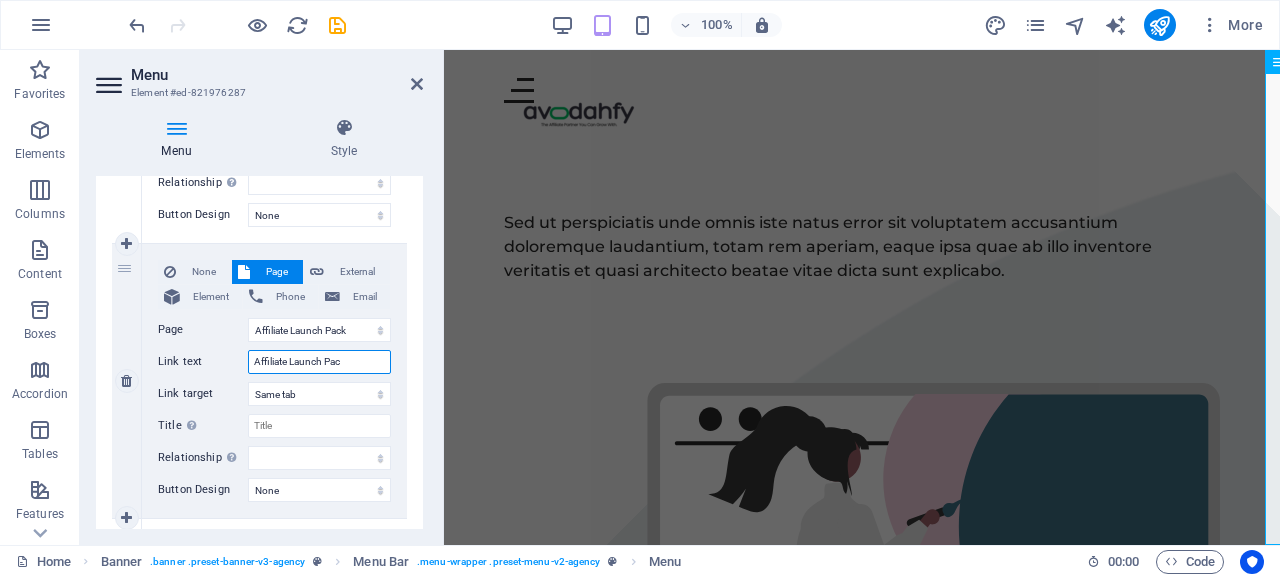 type on "Affiliate Launch Pack" 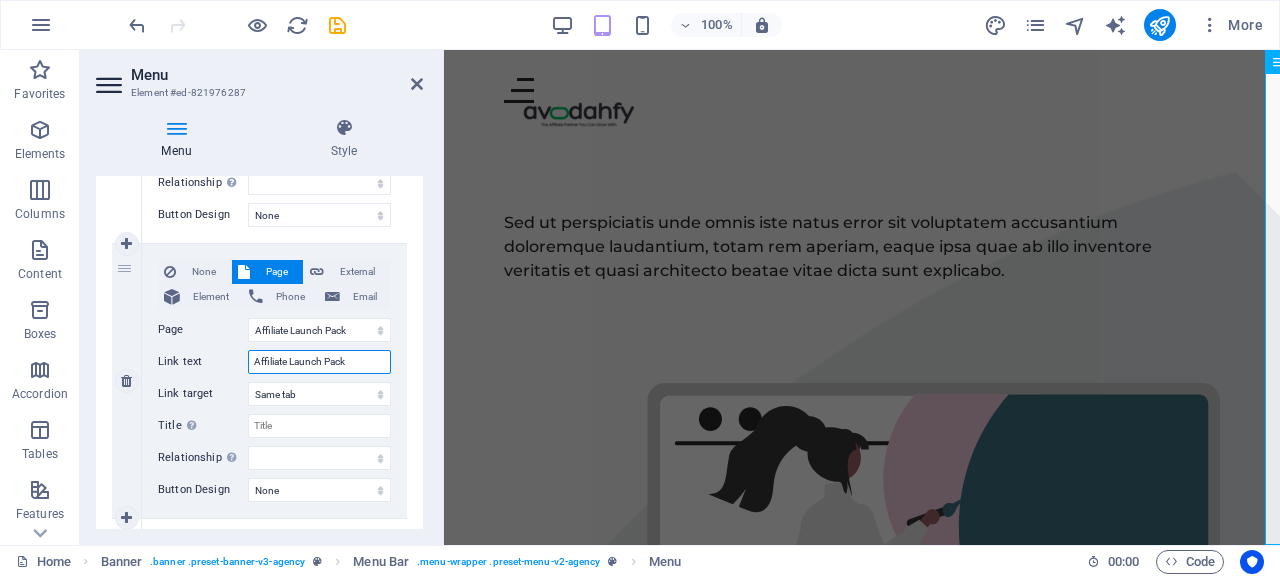 select 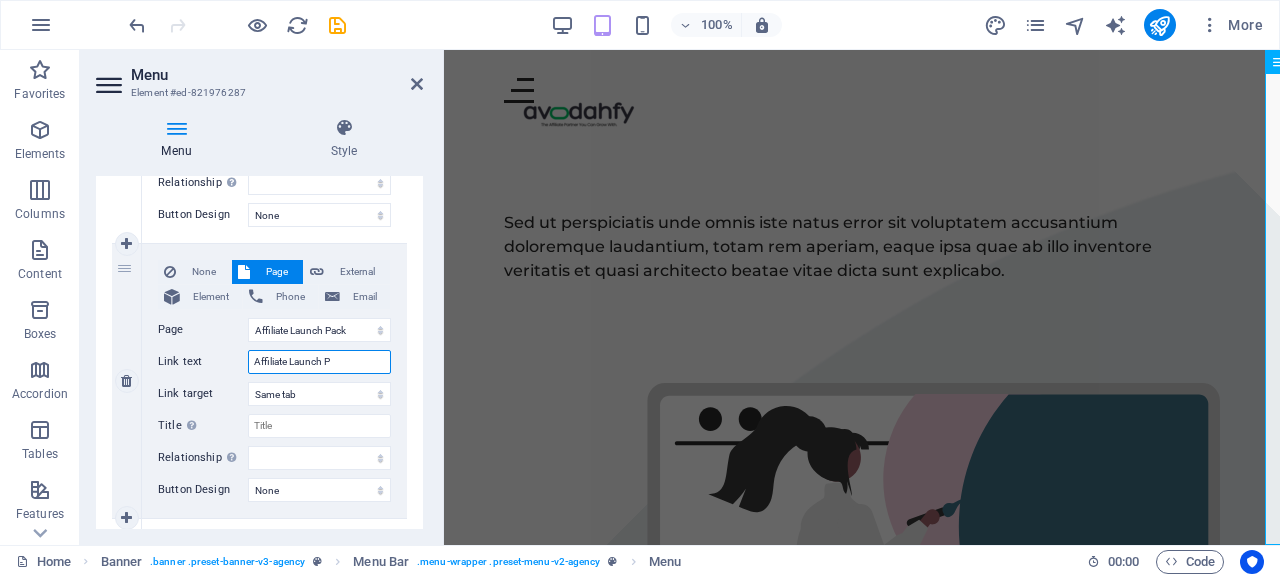 type on "Affiliate Launch" 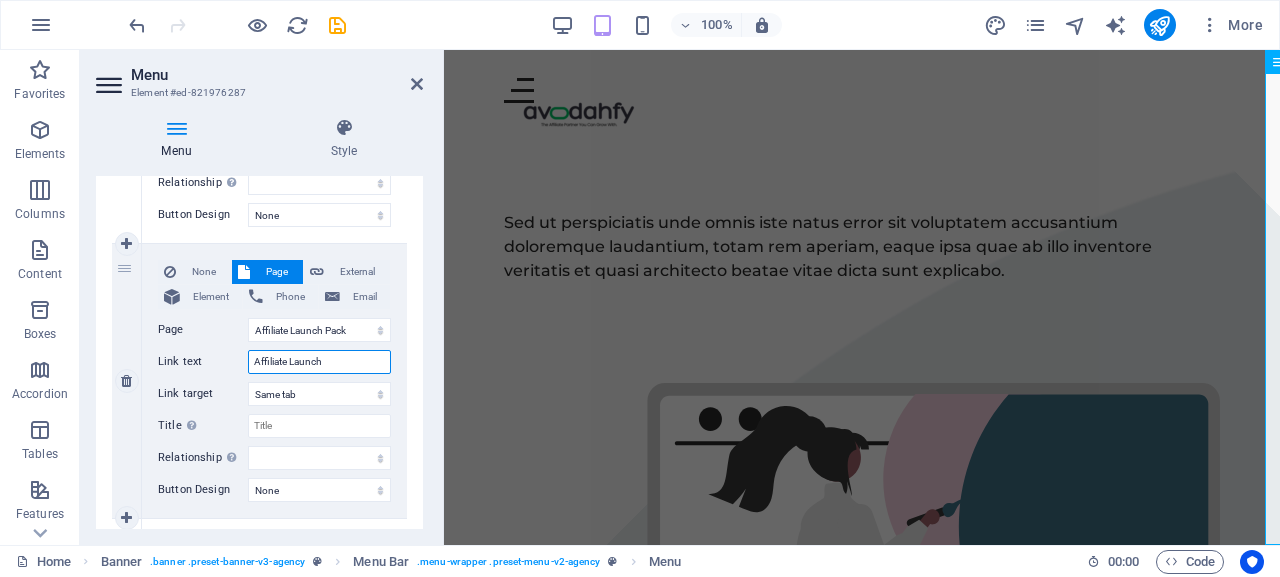select 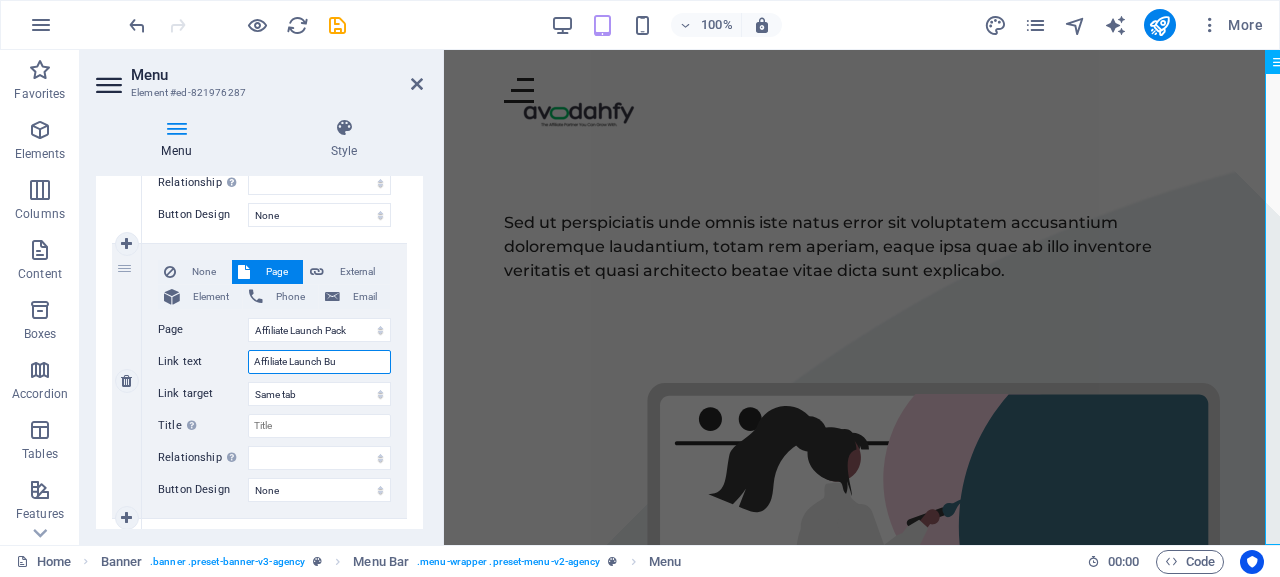 type on "Affiliate Launch Bun" 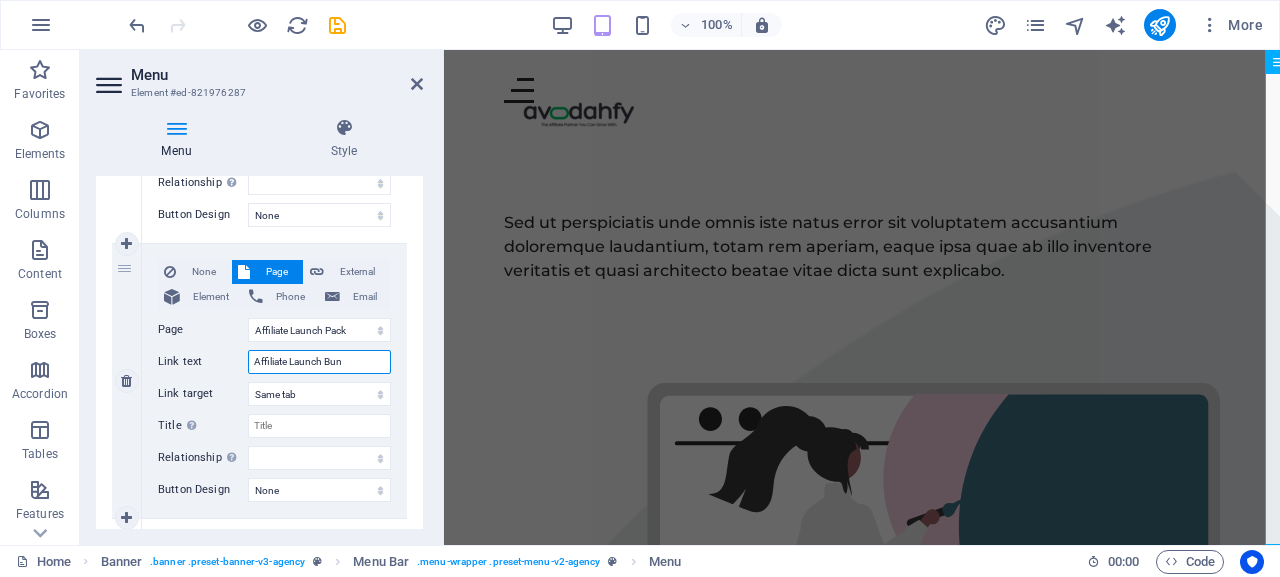select 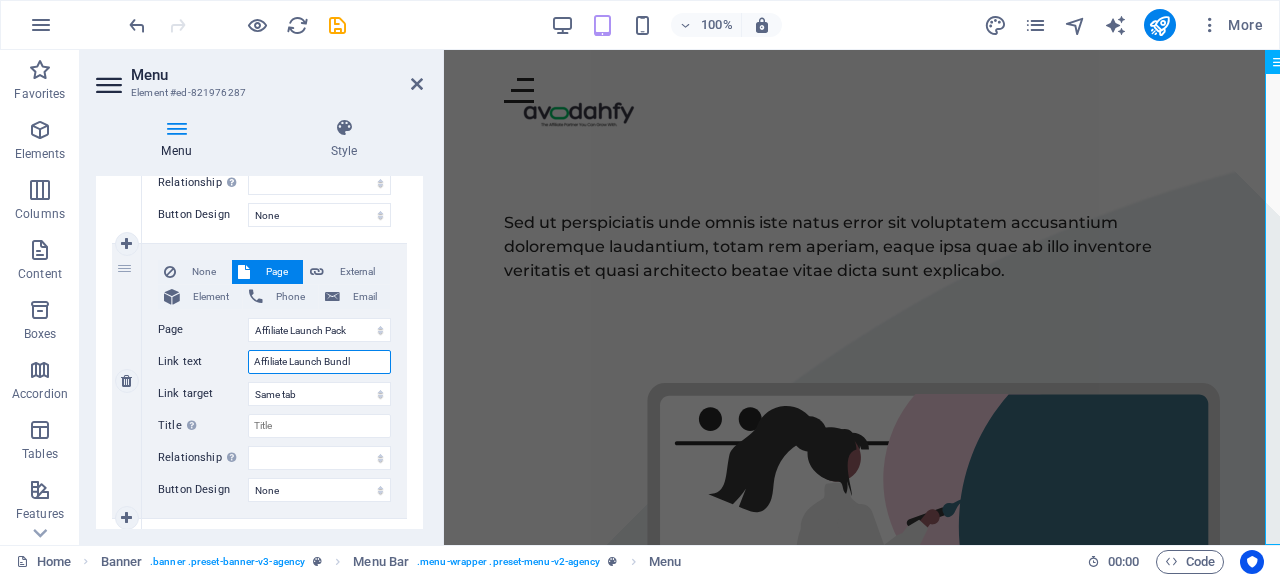 type on "Affiliate Launch Bundle" 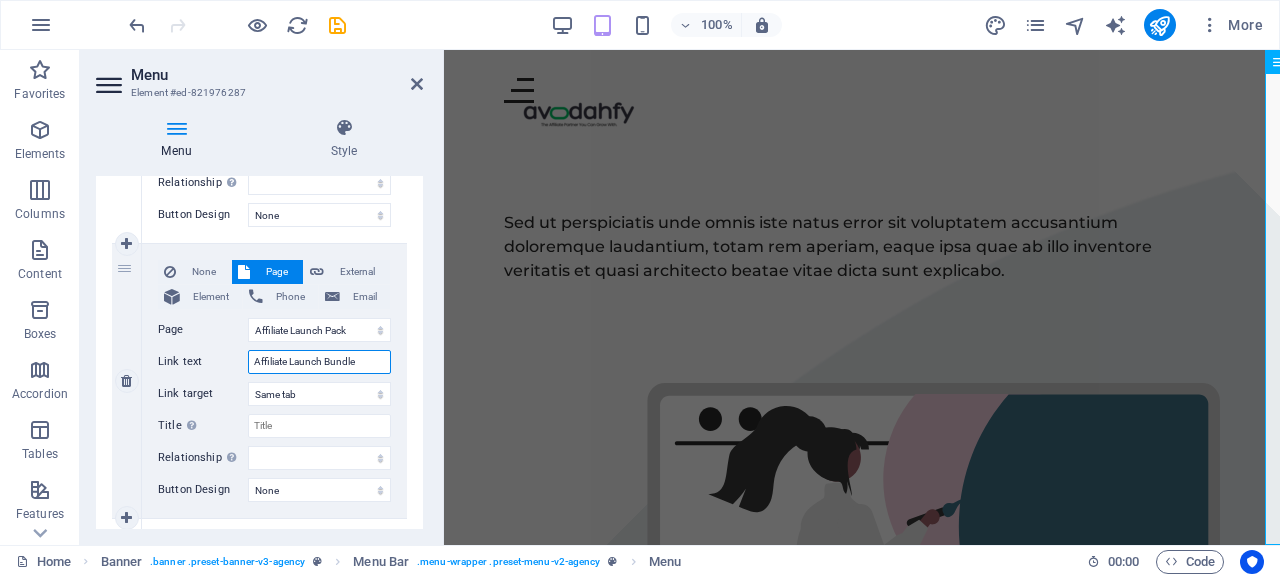 select 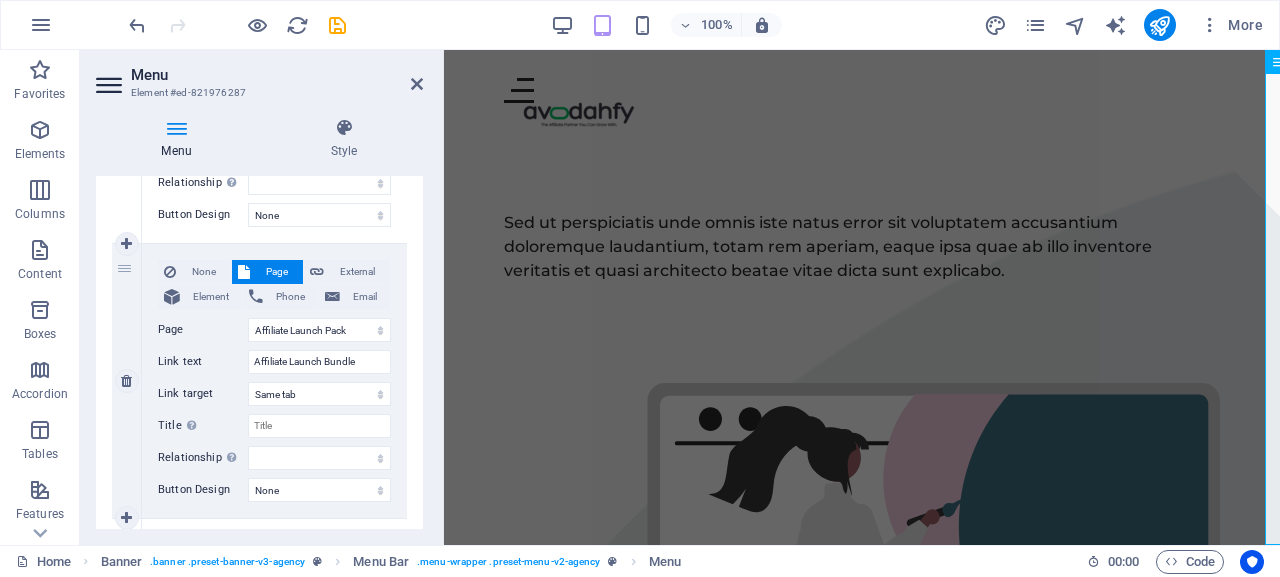 click on "None Page External Element Phone Email Page Home Affiliate Launch Pack Portfolio Legal Notice Privacy Element
URL /15824351 Phone Email Link text Affiliate Launch Bundle Link target New tab Same tab Overlay Title Additional link description, should not be the same as the link text. The title is most often shown as a tooltip text when the mouse moves over the element. Leave empty if uncertain. Relationship Sets the  relationship of this link to the link target . For example, the value "nofollow" instructs search engines not to follow the link. Can be left empty. alternate author bookmark external help license next nofollow noreferrer noopener prev search tag Button Design None Default Primary Secondary" at bounding box center [274, 381] 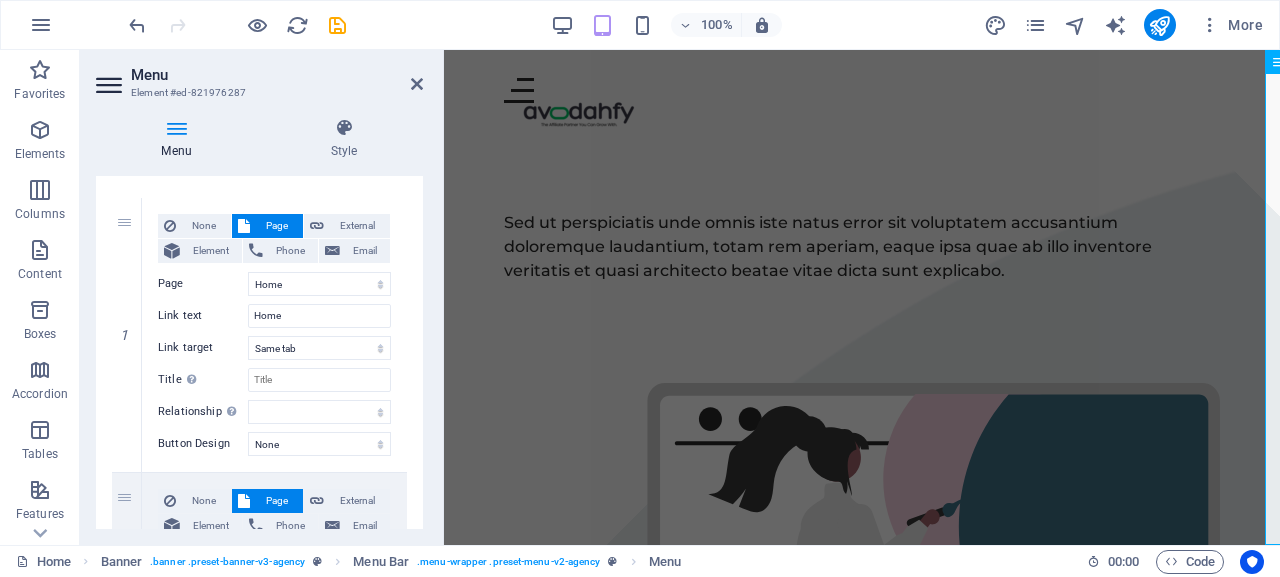 scroll, scrollTop: 170, scrollLeft: 0, axis: vertical 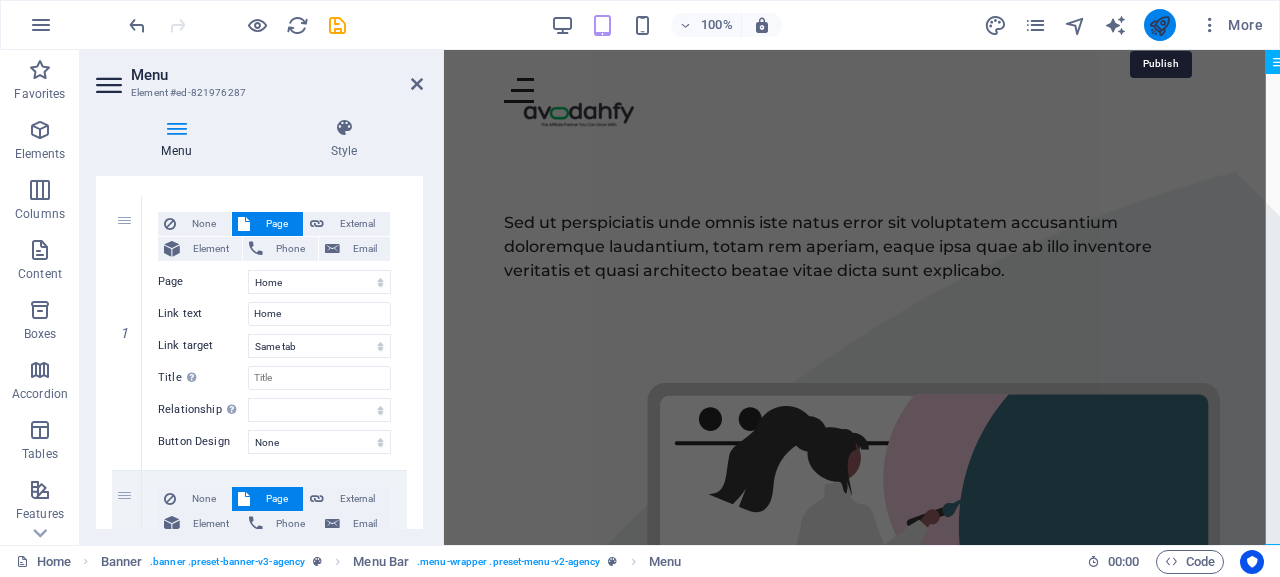 click at bounding box center (1159, 25) 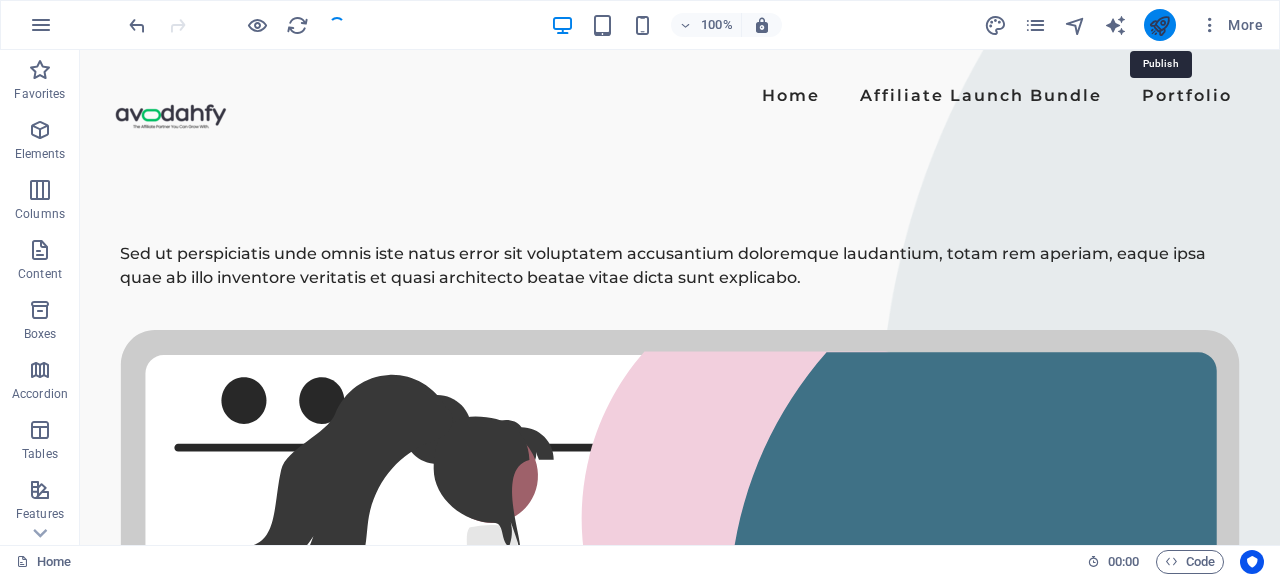 click at bounding box center (1159, 25) 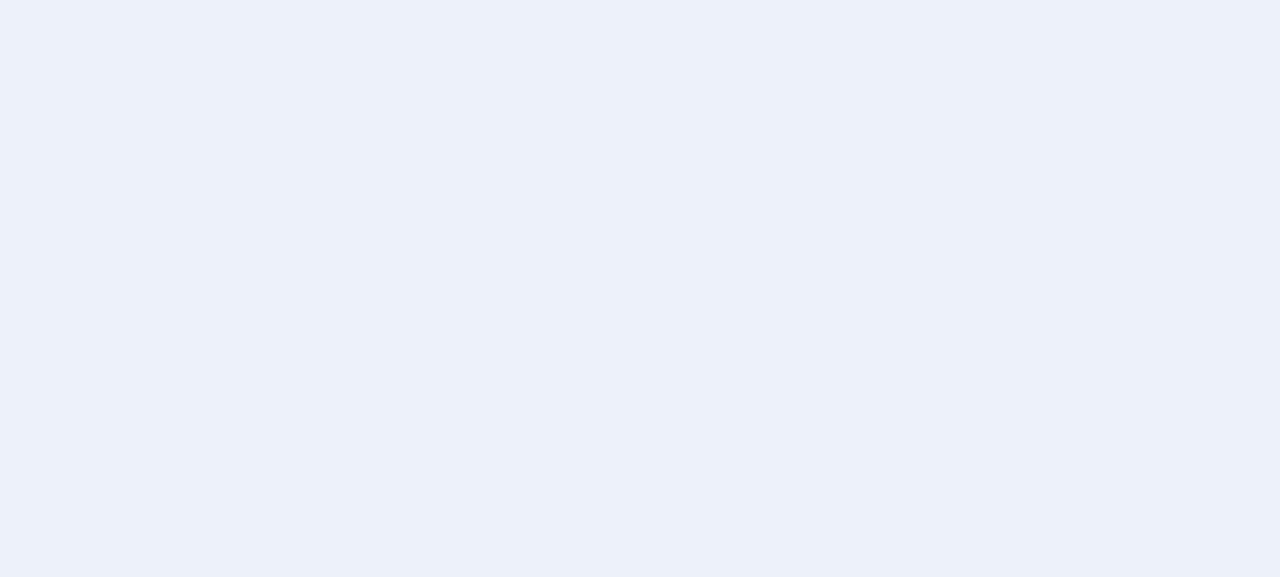 scroll, scrollTop: 0, scrollLeft: 0, axis: both 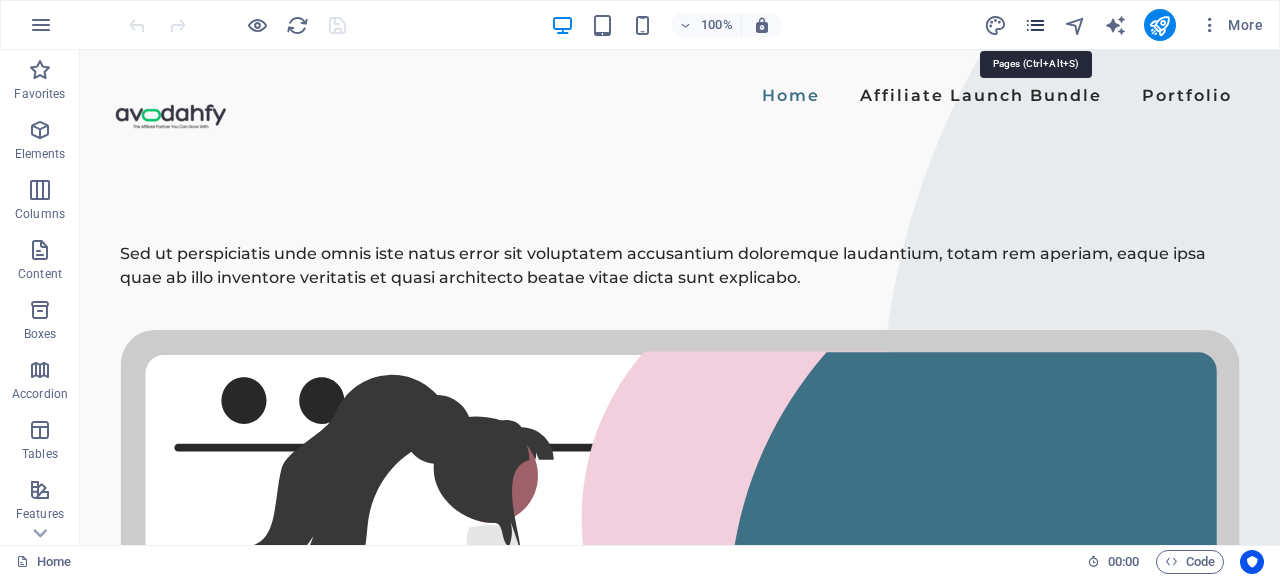 click at bounding box center [1035, 25] 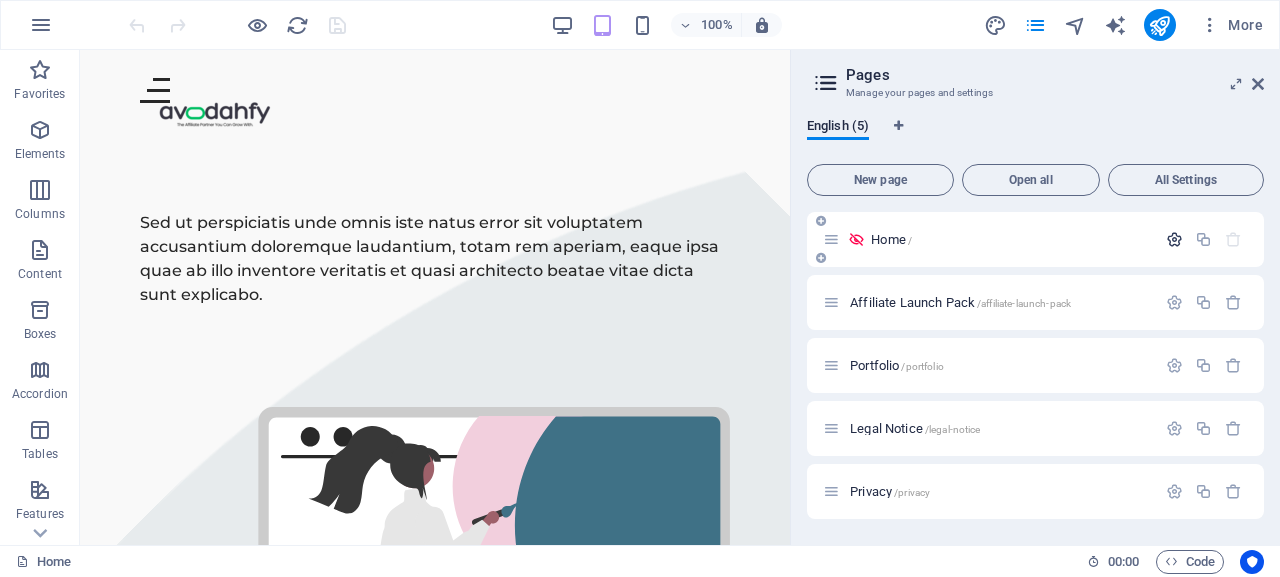 click at bounding box center (1174, 239) 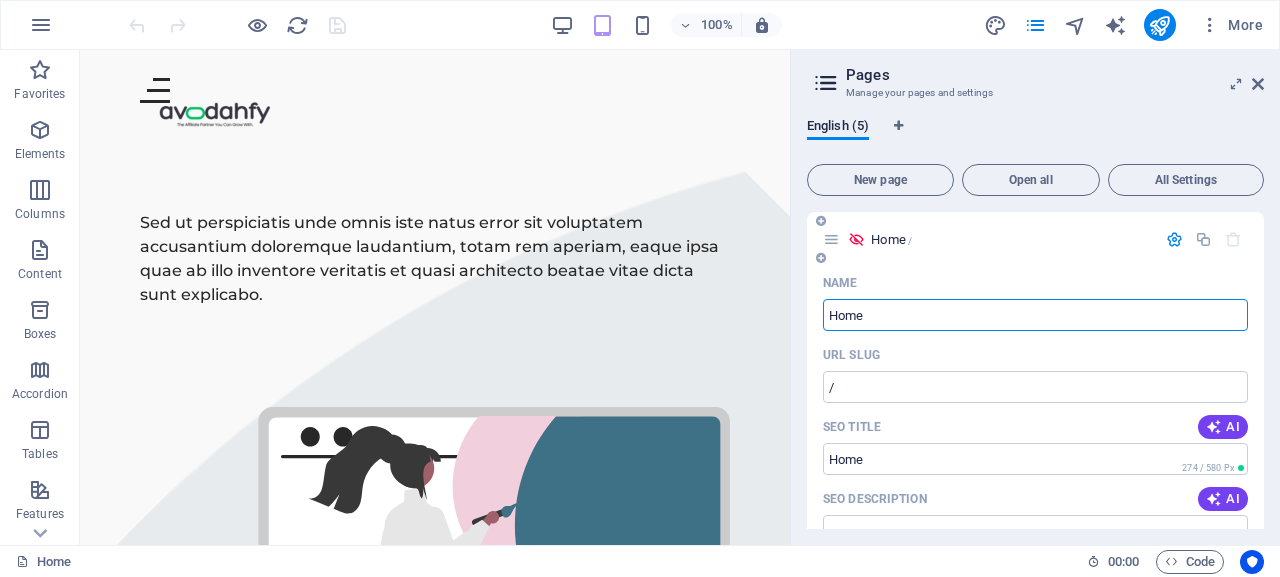 click at bounding box center (856, 239) 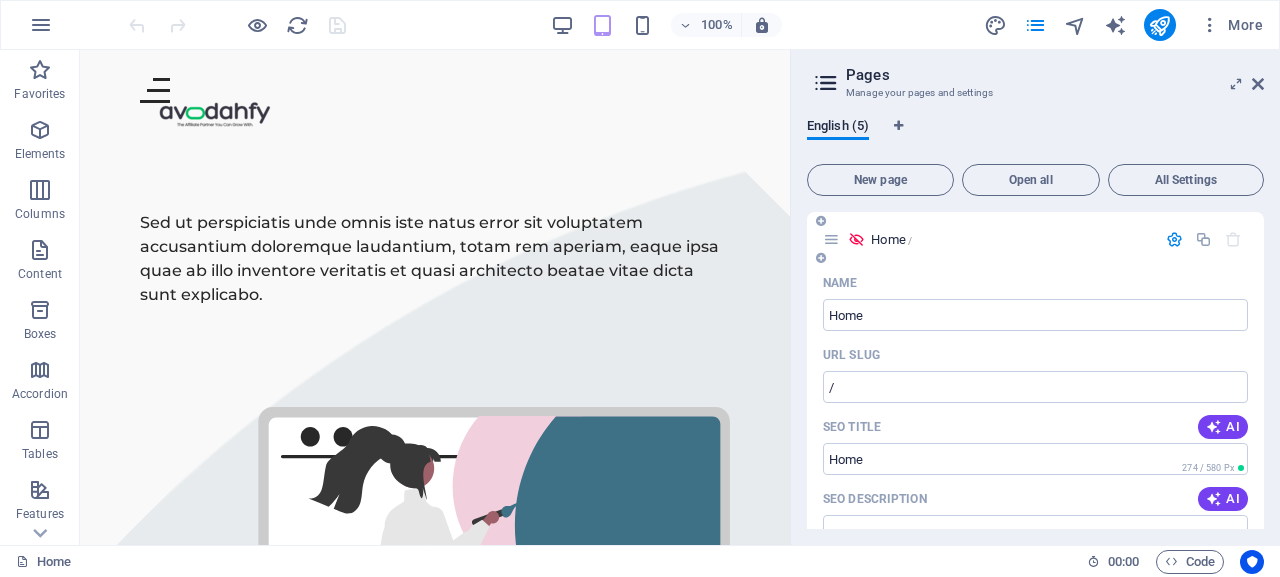 click on "Home /" at bounding box center [891, 239] 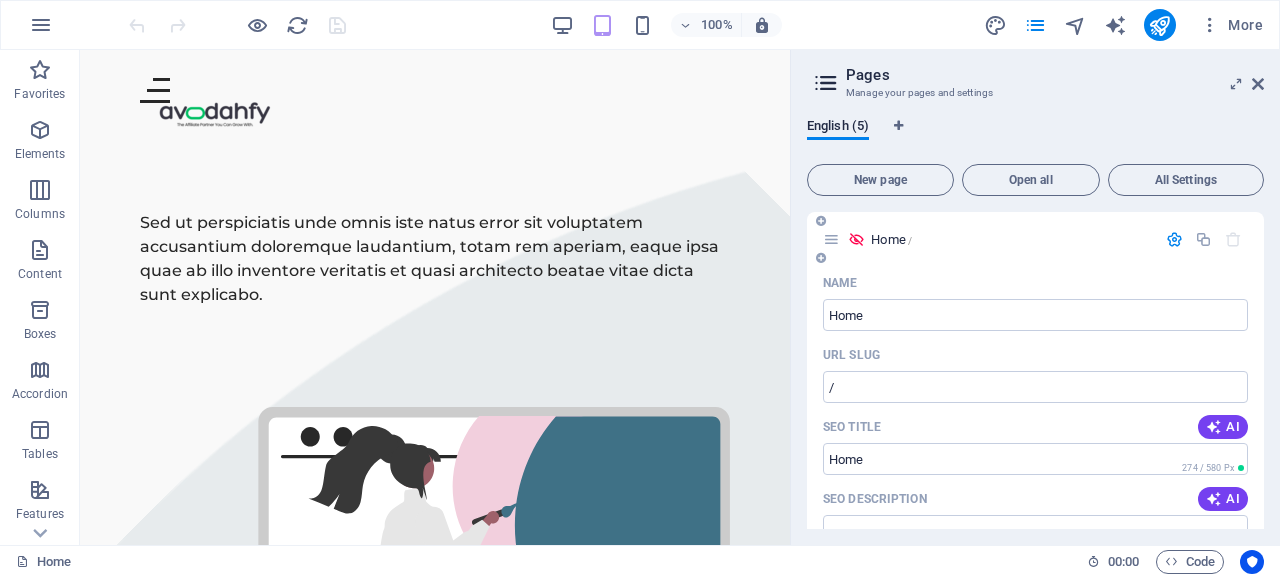 click at bounding box center [856, 239] 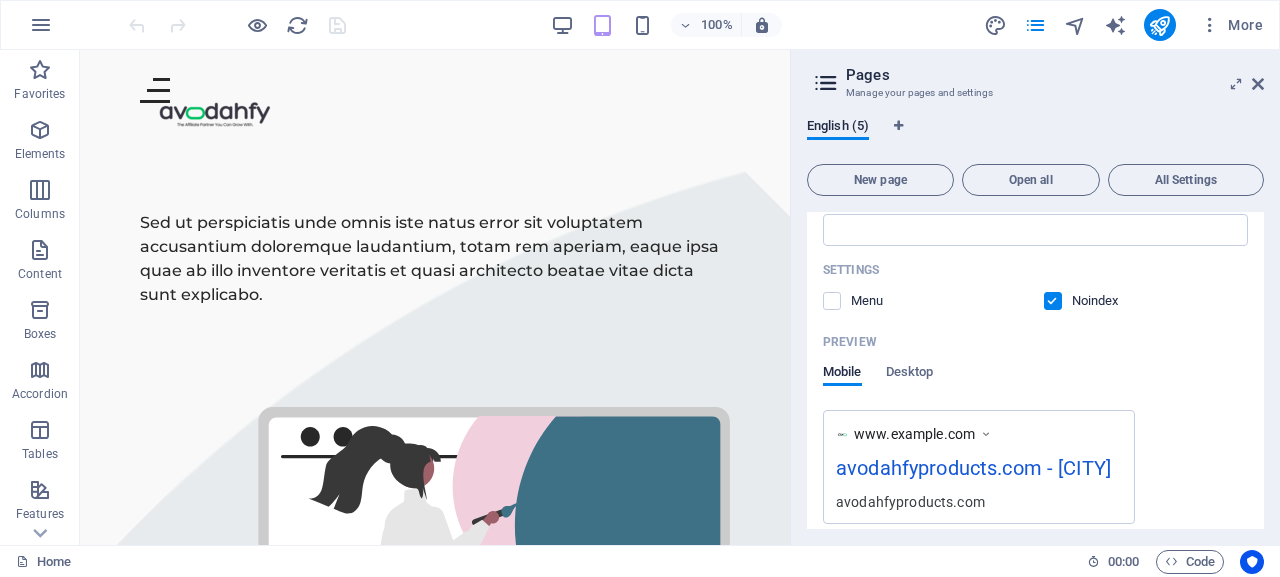 scroll, scrollTop: 378, scrollLeft: 0, axis: vertical 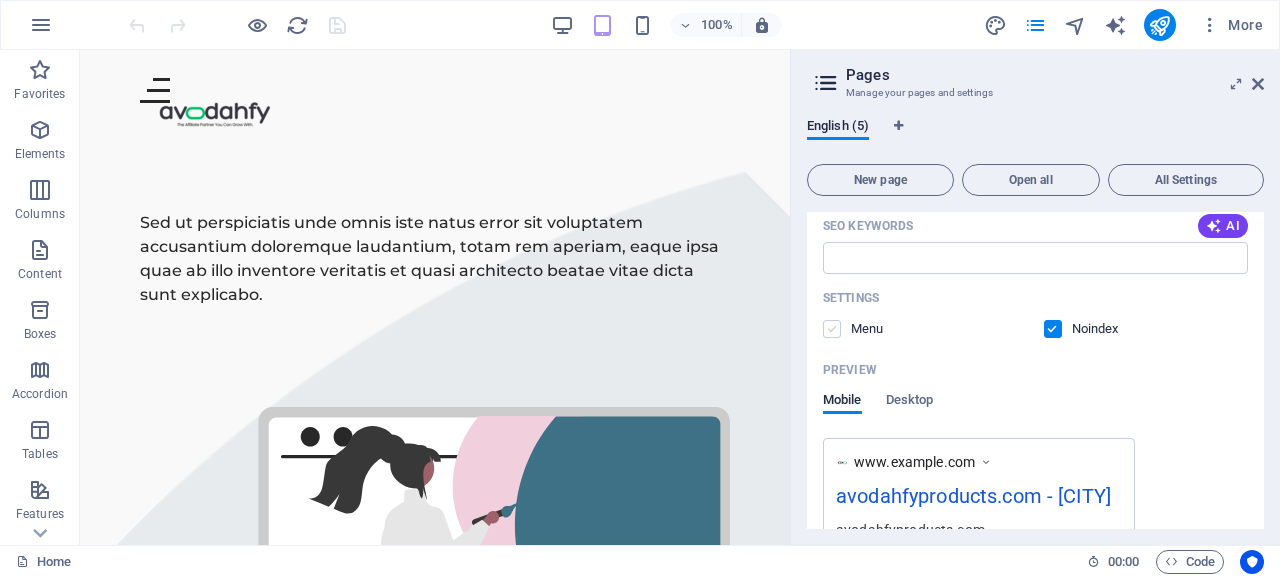 click at bounding box center (832, 329) 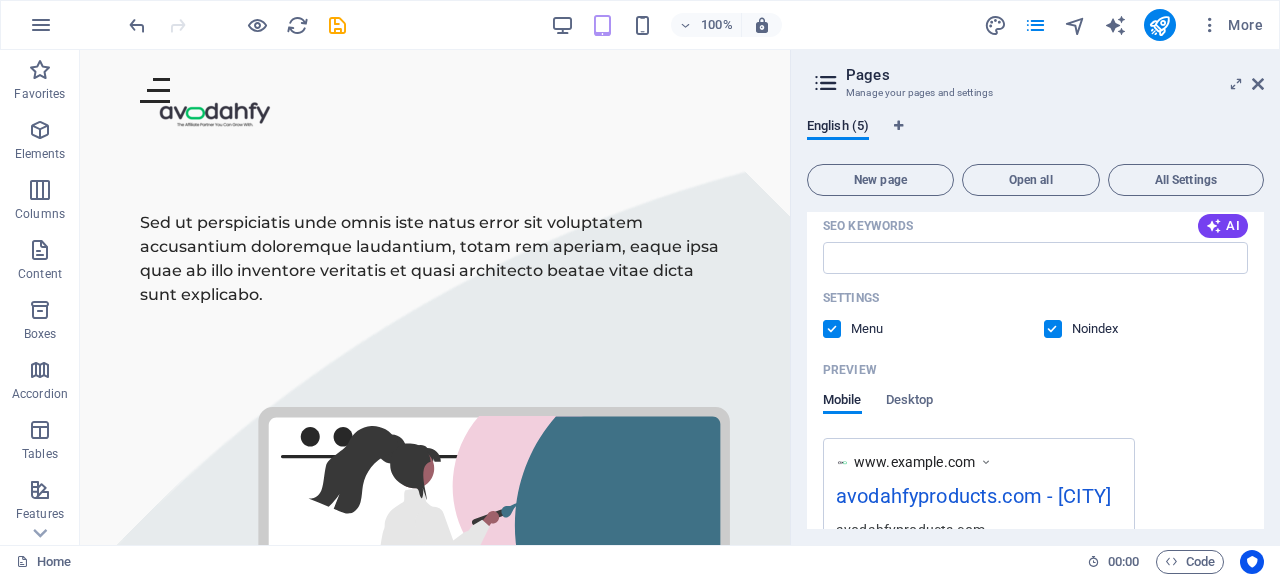 click at bounding box center [1053, 329] 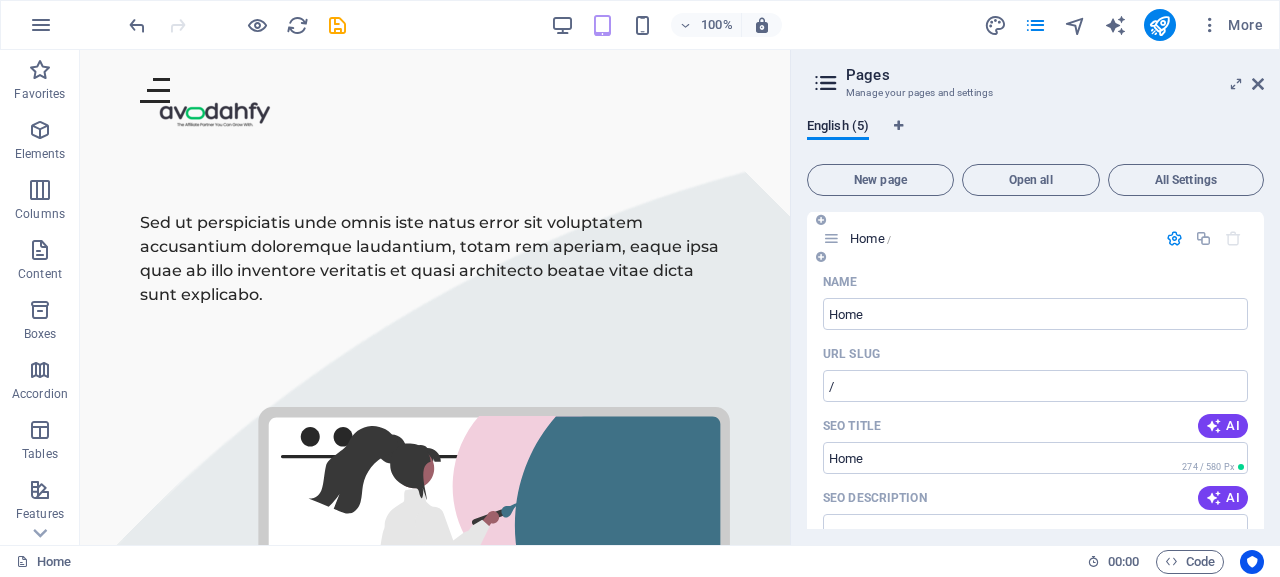 scroll, scrollTop: 0, scrollLeft: 0, axis: both 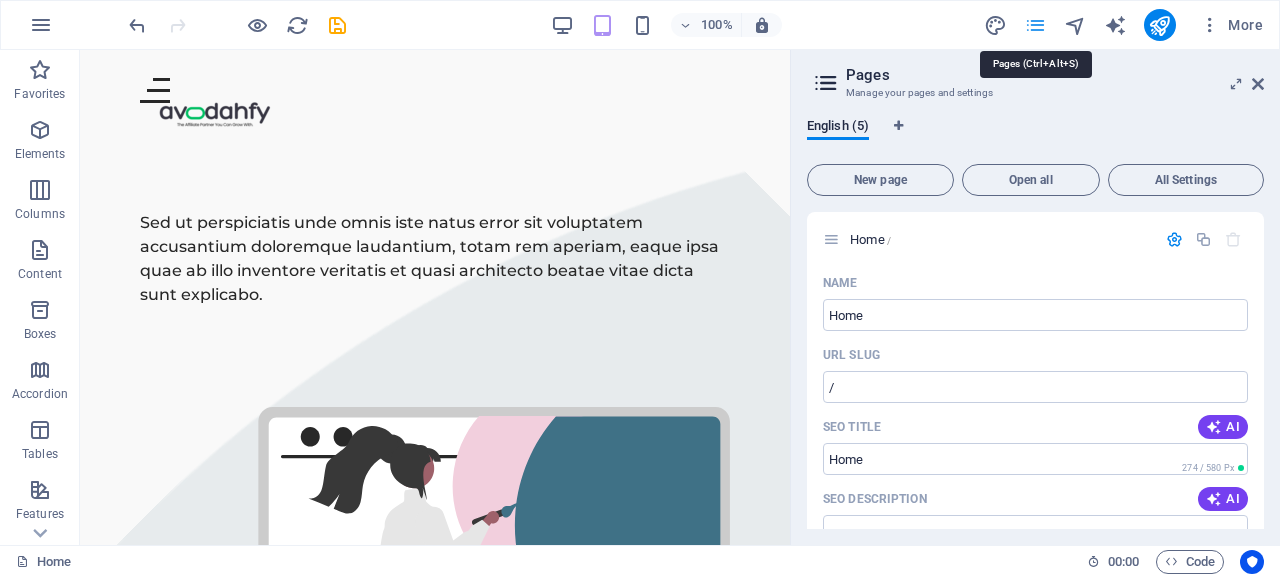 click at bounding box center (1035, 25) 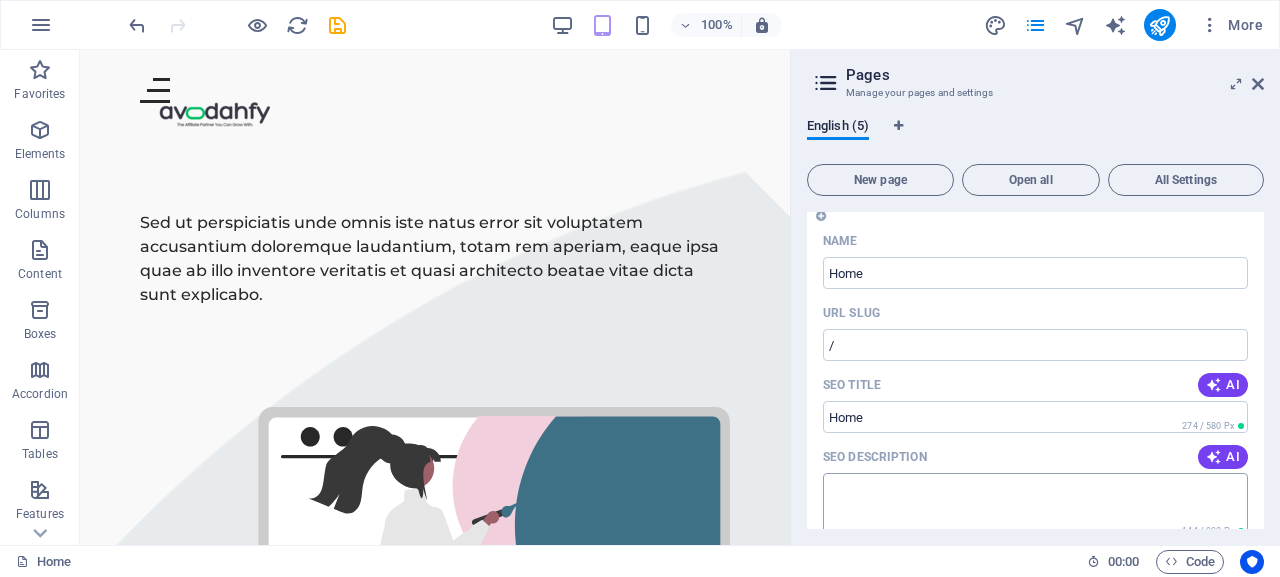 scroll, scrollTop: 0, scrollLeft: 0, axis: both 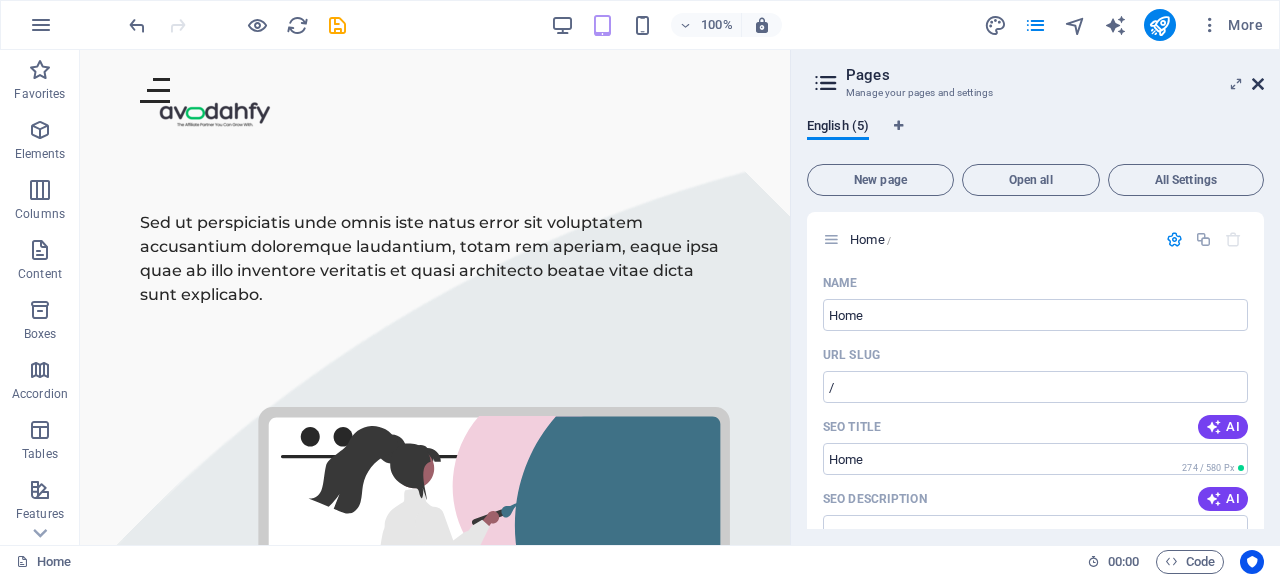 drag, startPoint x: 1262, startPoint y: 87, endPoint x: 1182, endPoint y: 37, distance: 94.33981 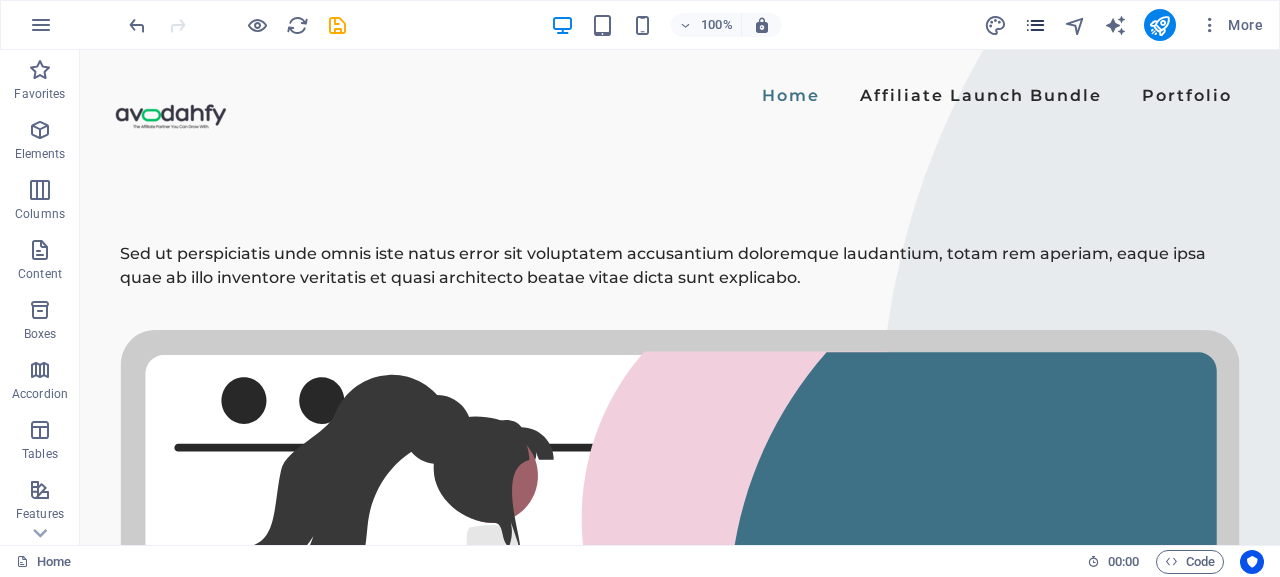 click at bounding box center [1035, 25] 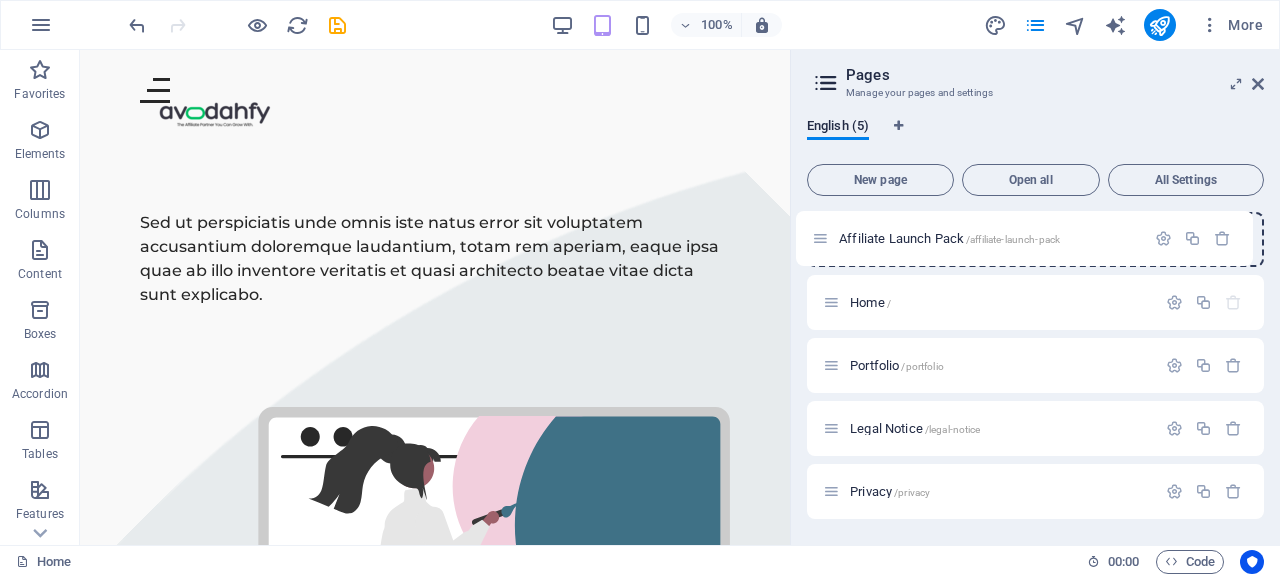 drag, startPoint x: 826, startPoint y: 307, endPoint x: 815, endPoint y: 238, distance: 69.87131 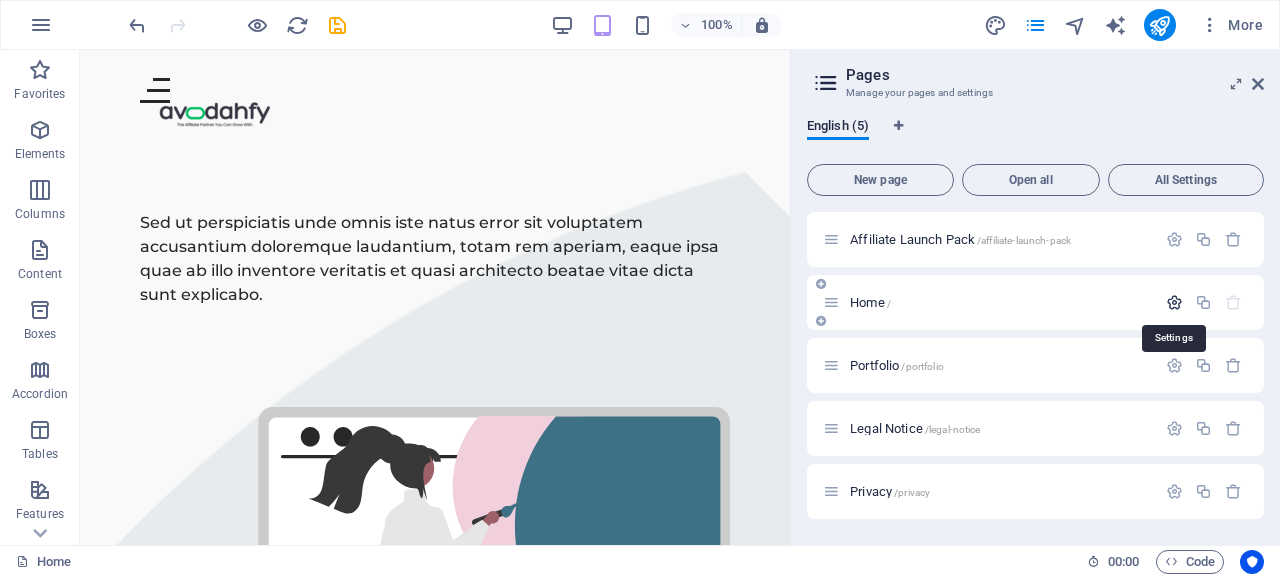 click at bounding box center [1174, 302] 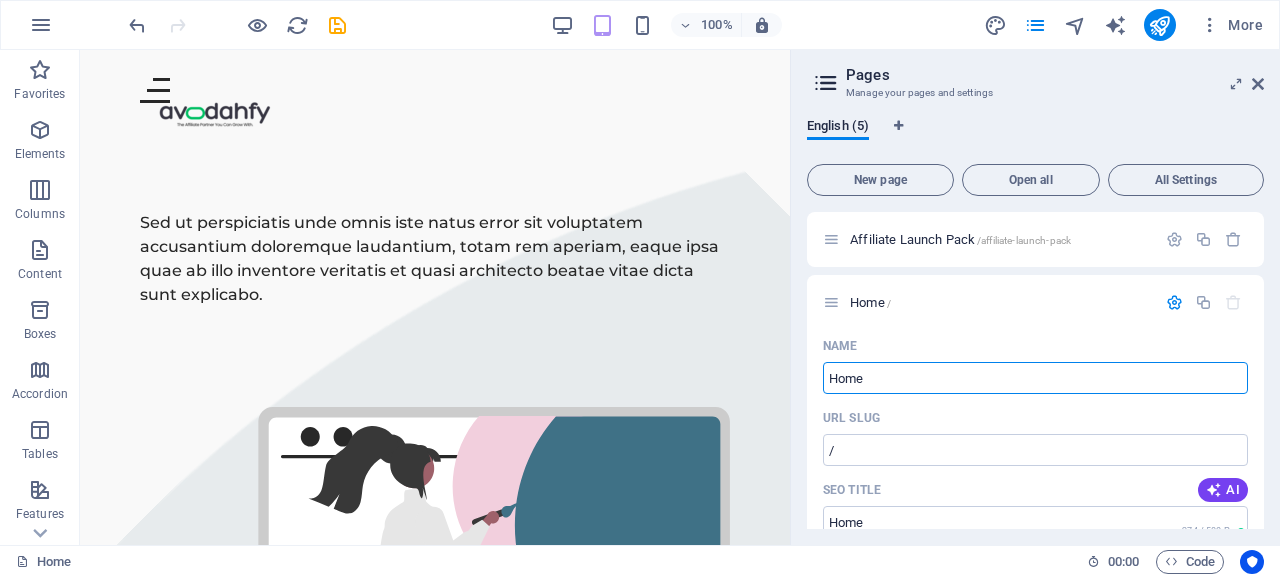 drag, startPoint x: 963, startPoint y: 370, endPoint x: 804, endPoint y: 369, distance: 159.00314 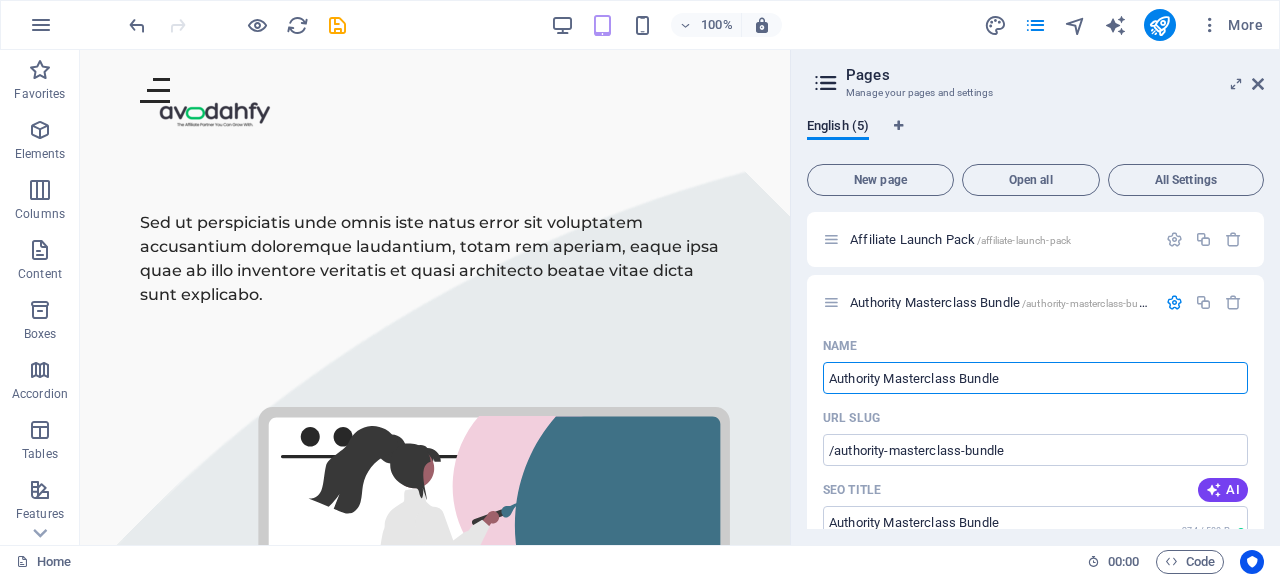 type on "Authority Masterclass Bundle" 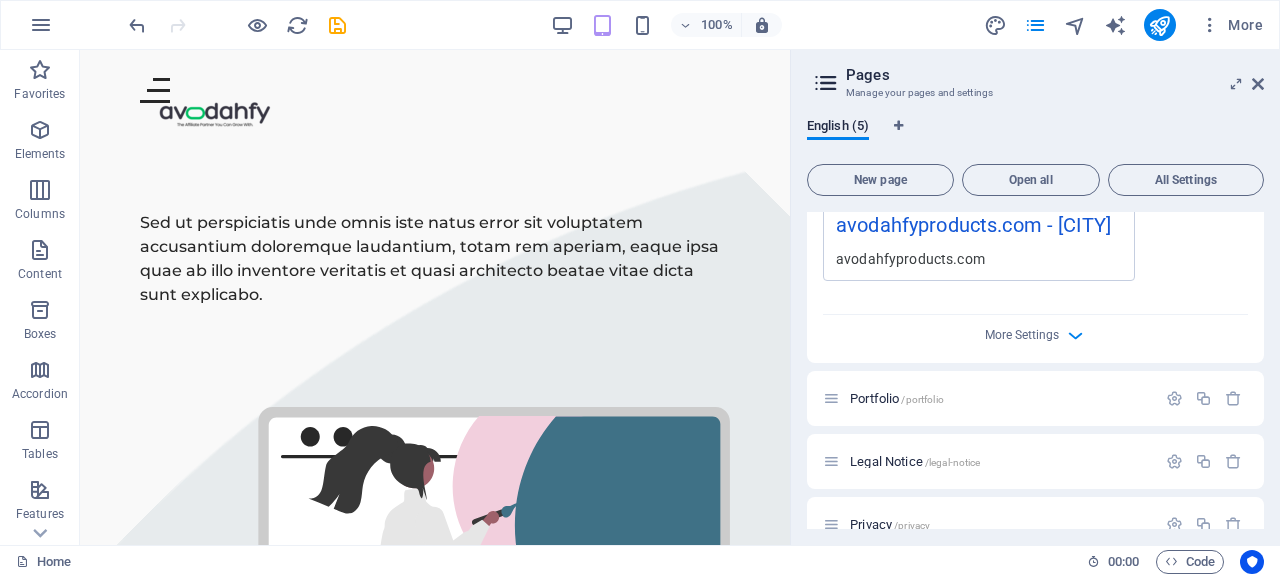 scroll, scrollTop: 738, scrollLeft: 0, axis: vertical 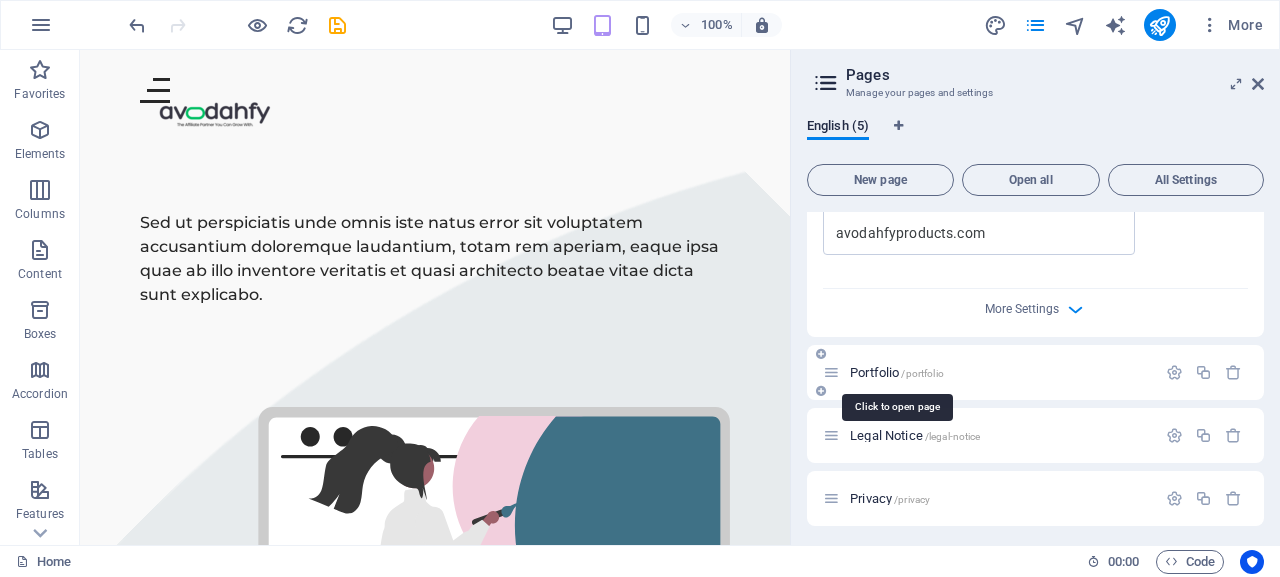 type on "Authority Masterclass Bundle" 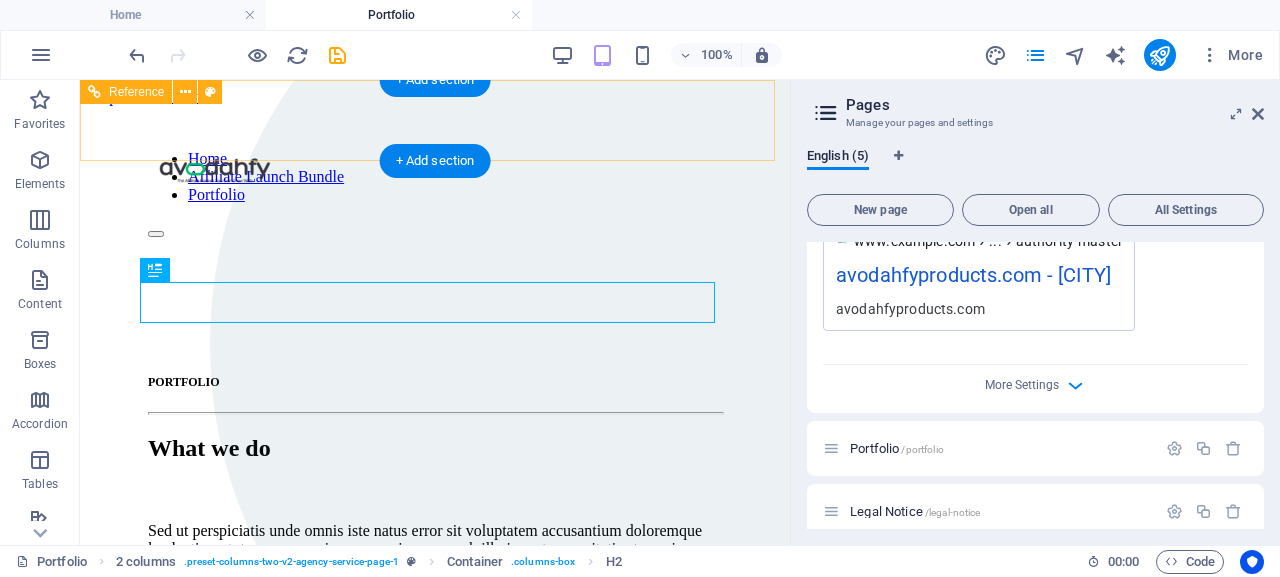 scroll, scrollTop: 0, scrollLeft: 0, axis: both 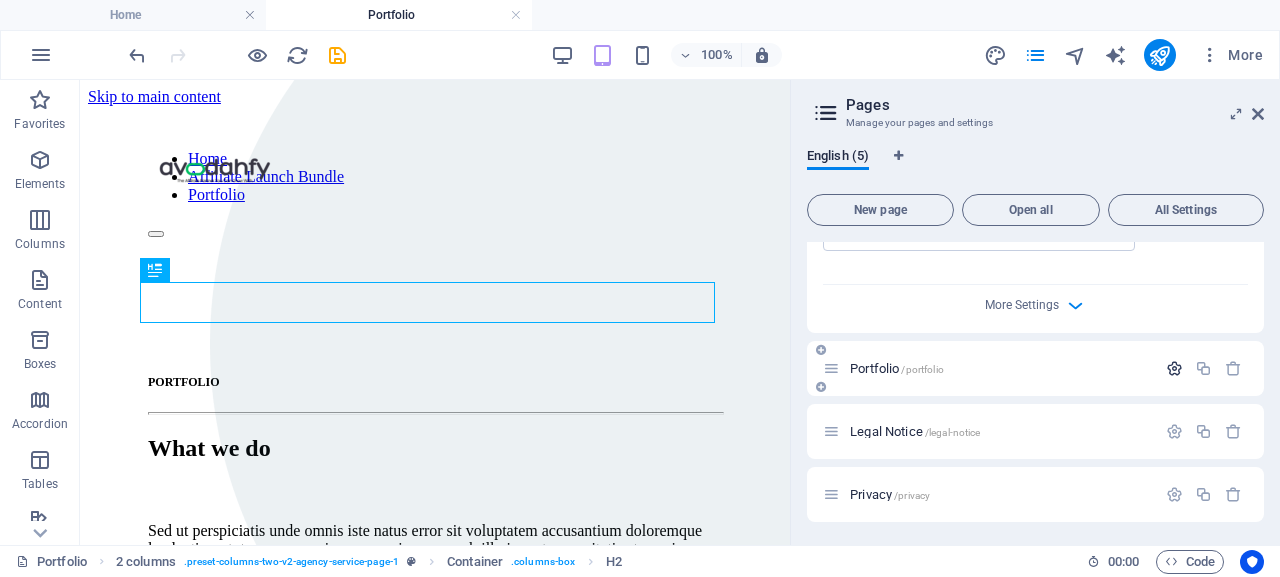 click at bounding box center (1174, 368) 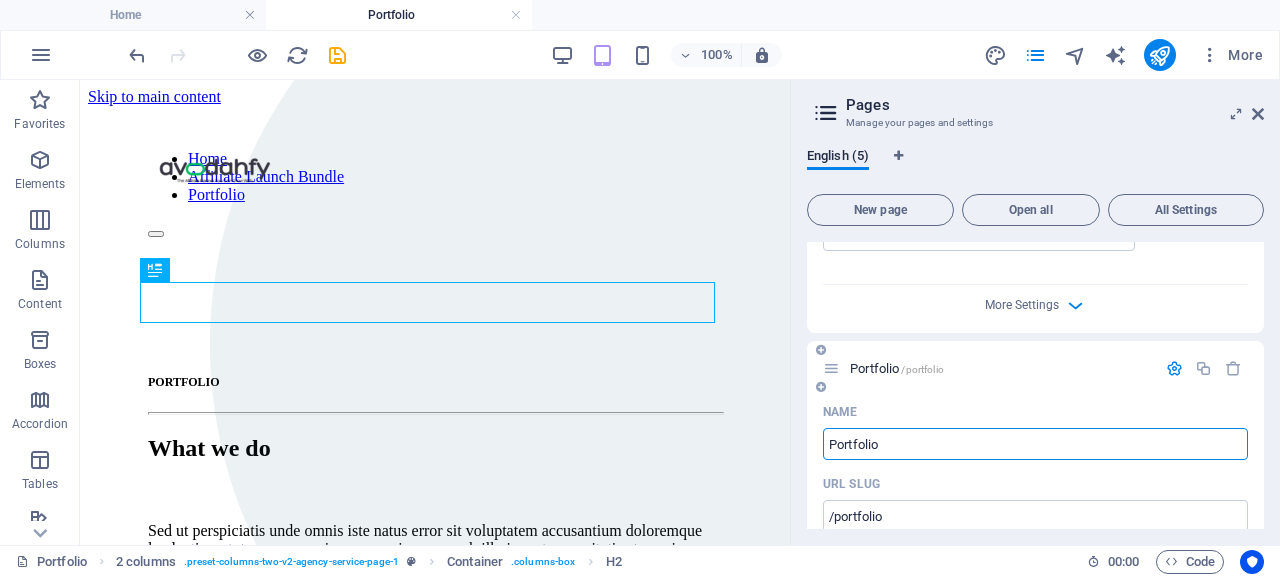 drag, startPoint x: 880, startPoint y: 442, endPoint x: 810, endPoint y: 439, distance: 70.064255 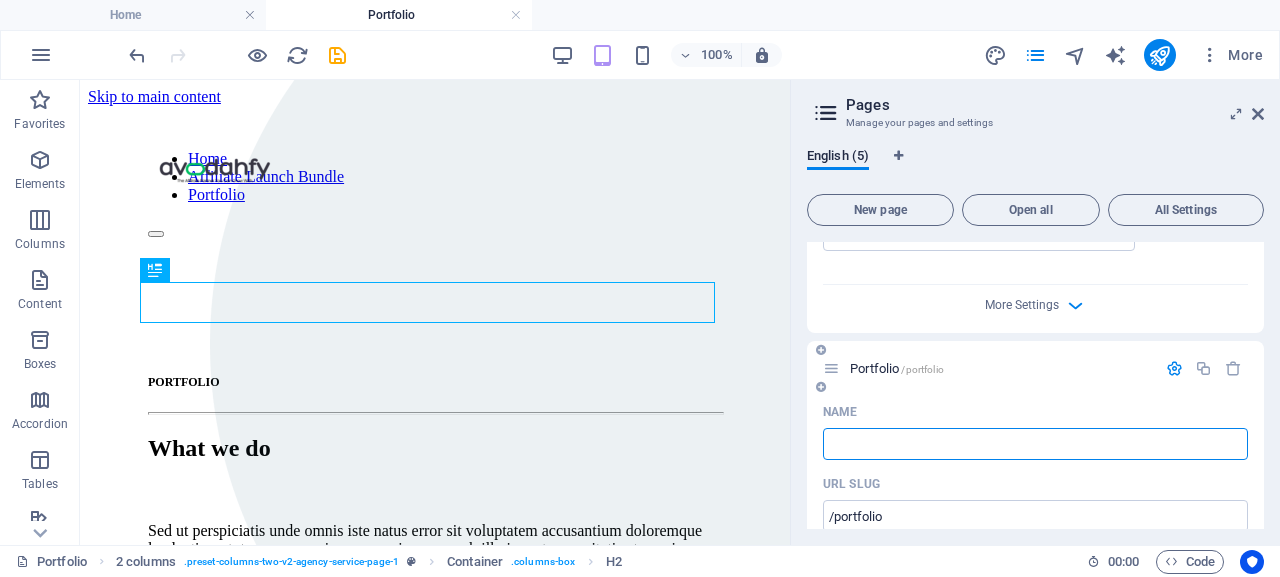 type on "Conversion Arsenal Pack" 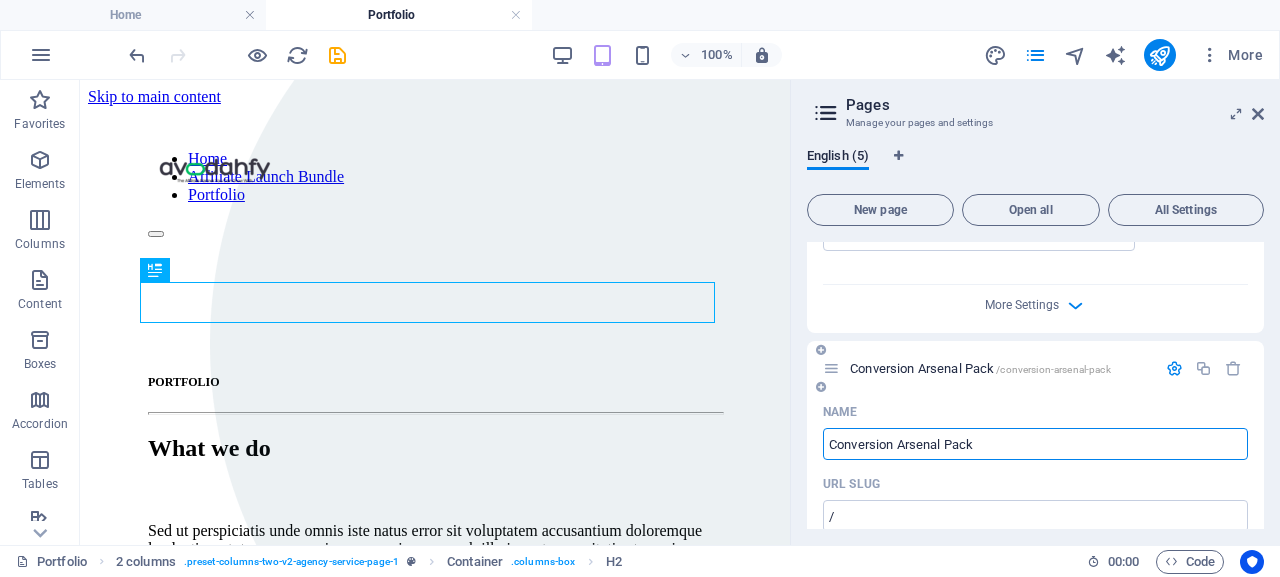 type on "Conversion Arsenal Pack" 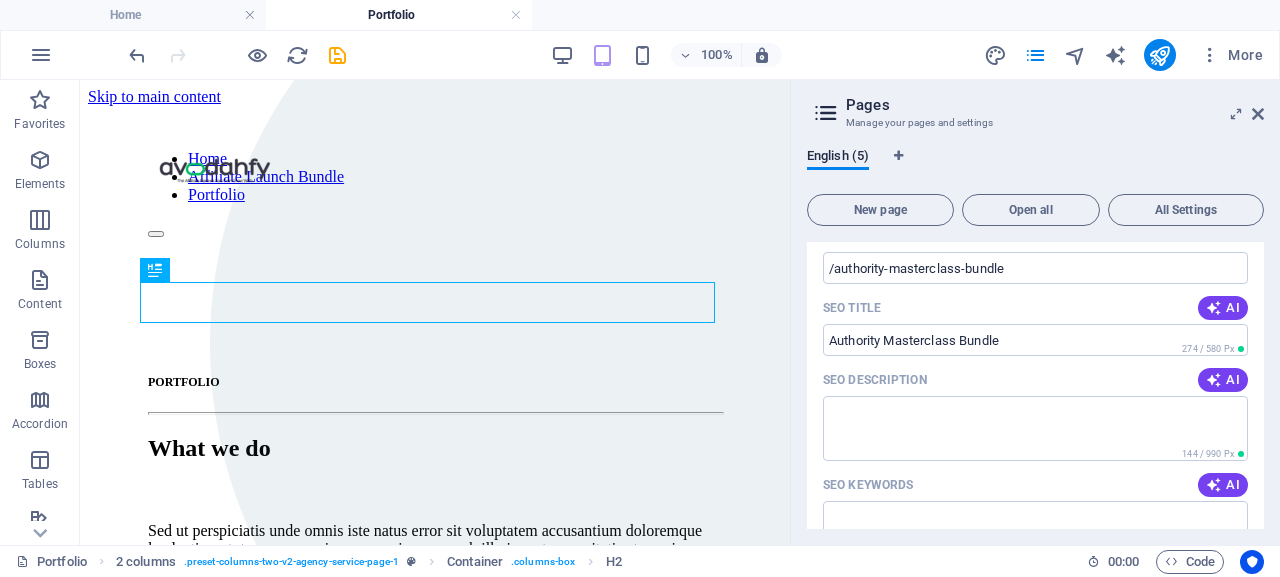scroll, scrollTop: 200, scrollLeft: 0, axis: vertical 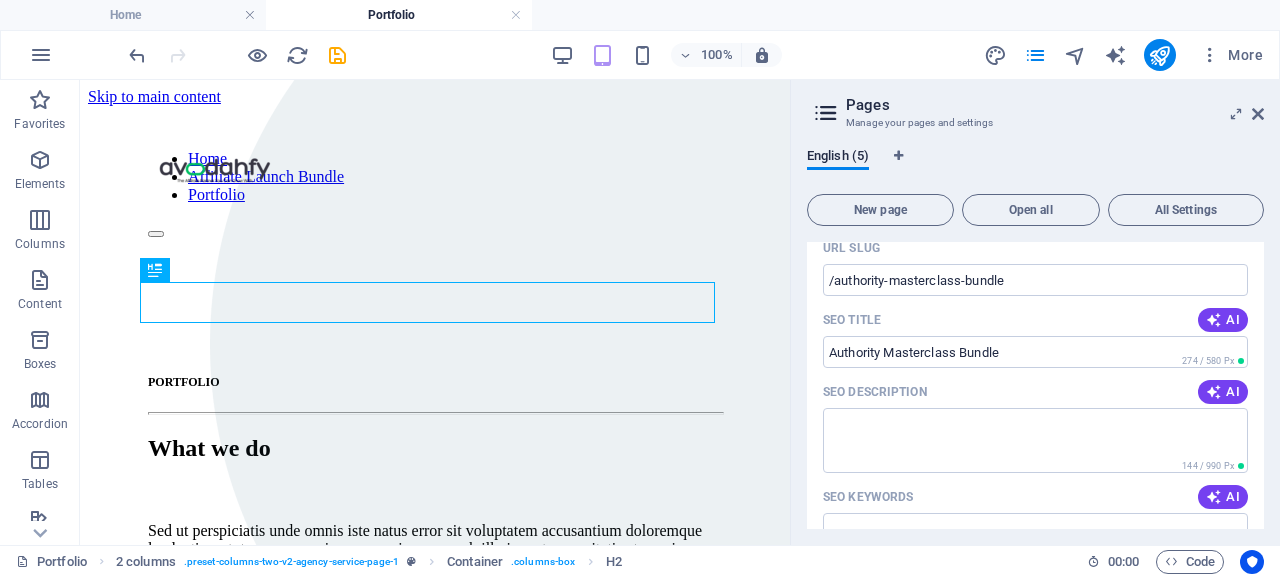 type on "Conversion Arsenal Pack" 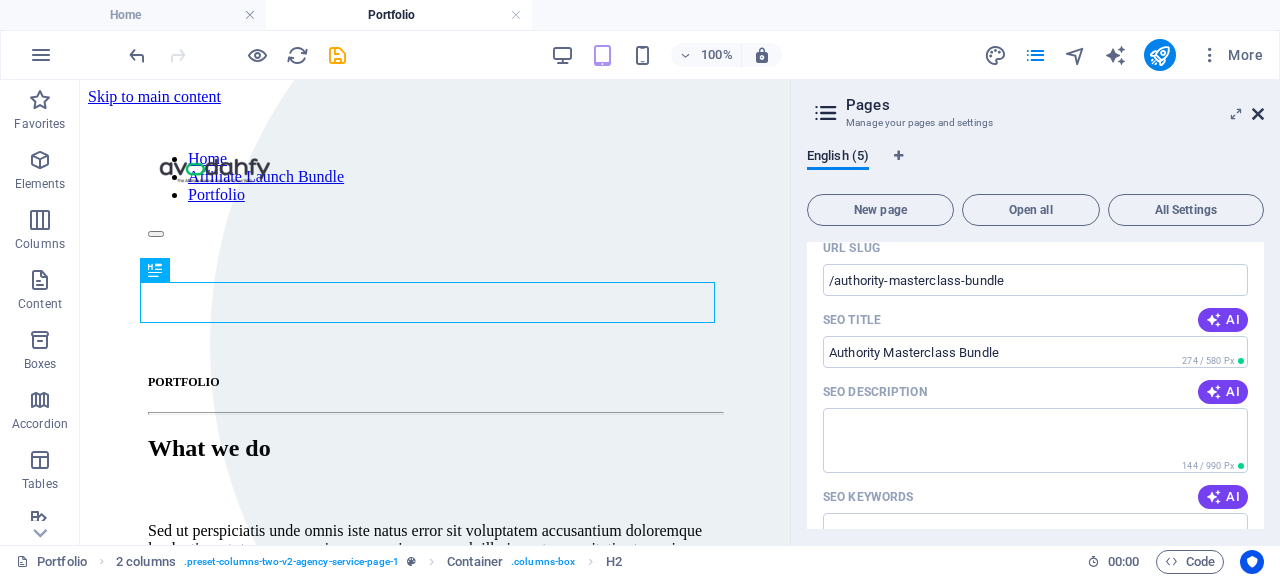 click at bounding box center (1258, 114) 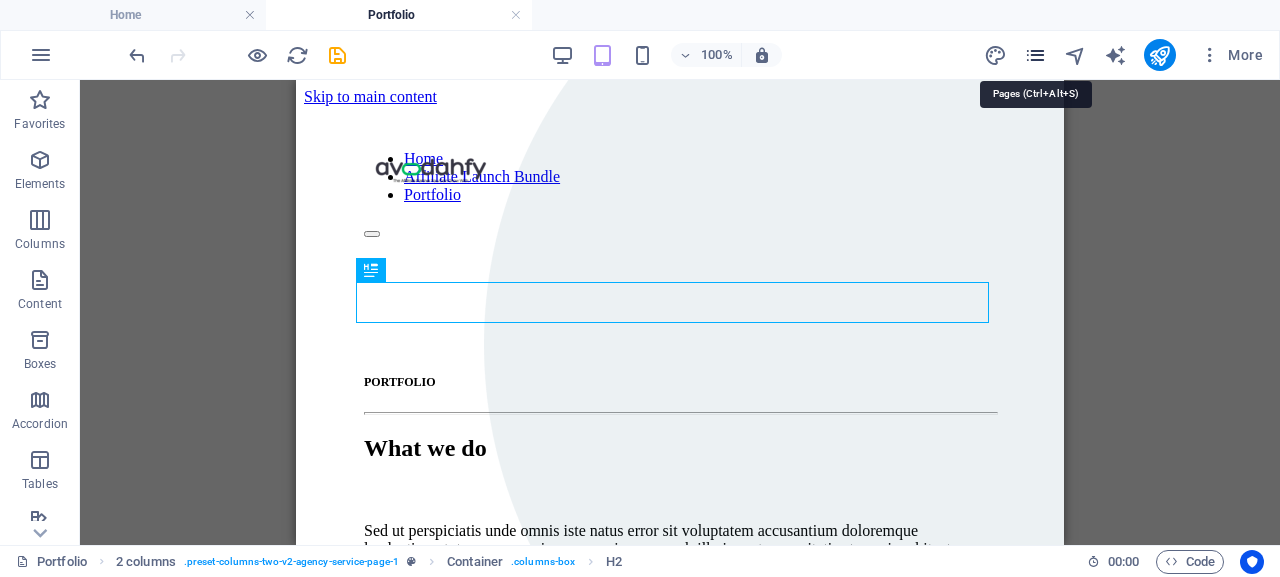 click at bounding box center (1035, 55) 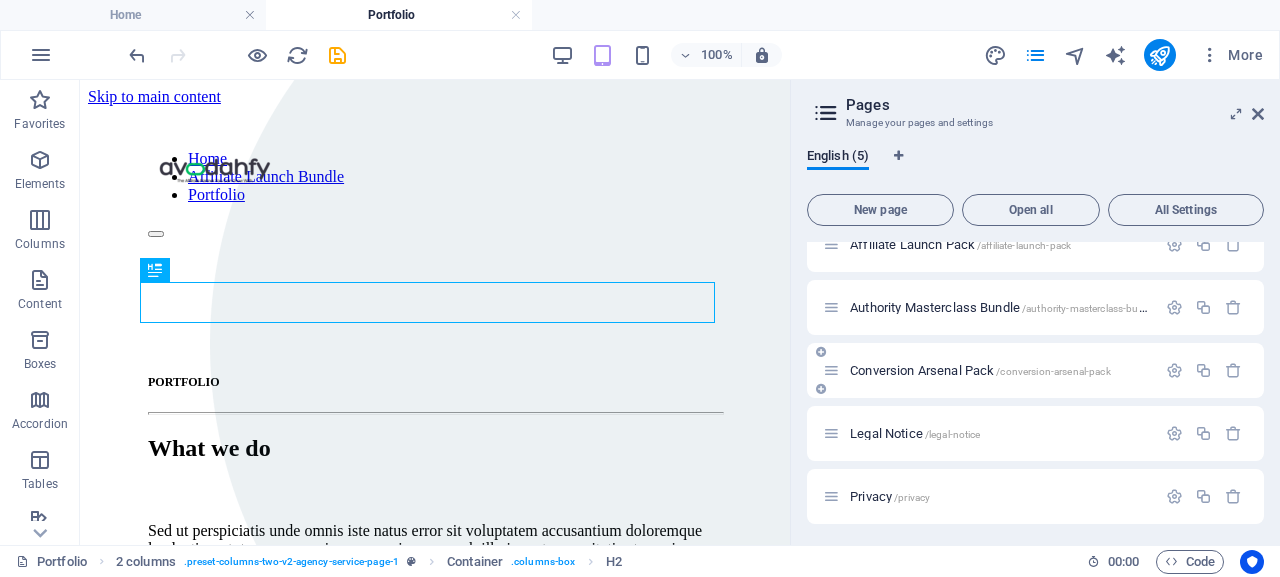 scroll, scrollTop: 28, scrollLeft: 0, axis: vertical 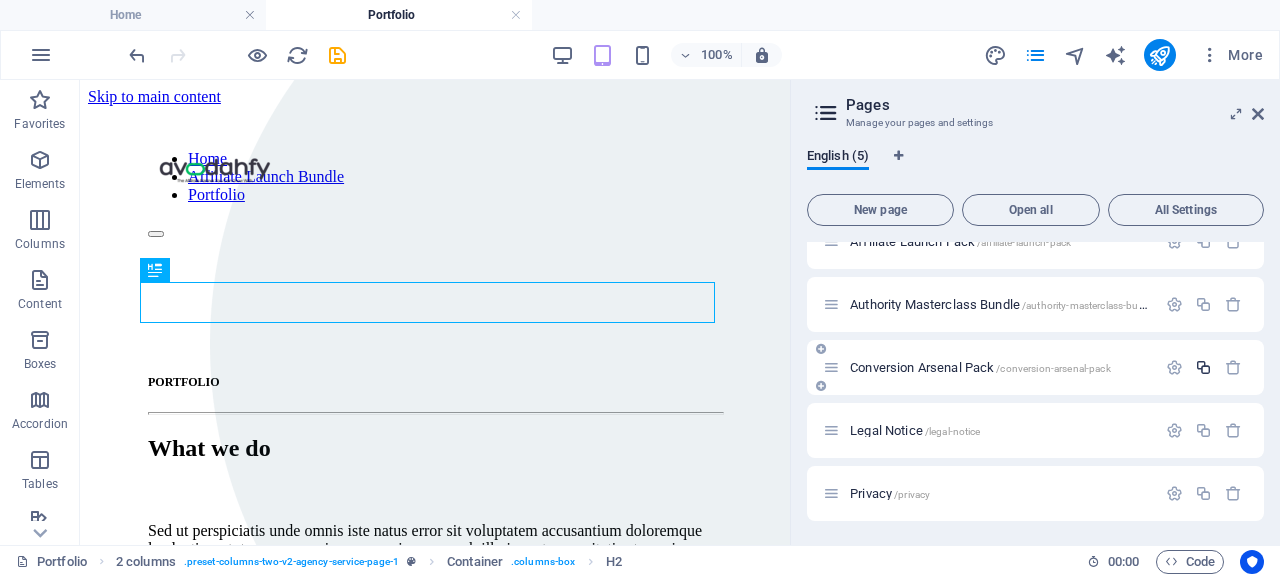 click at bounding box center [1203, 367] 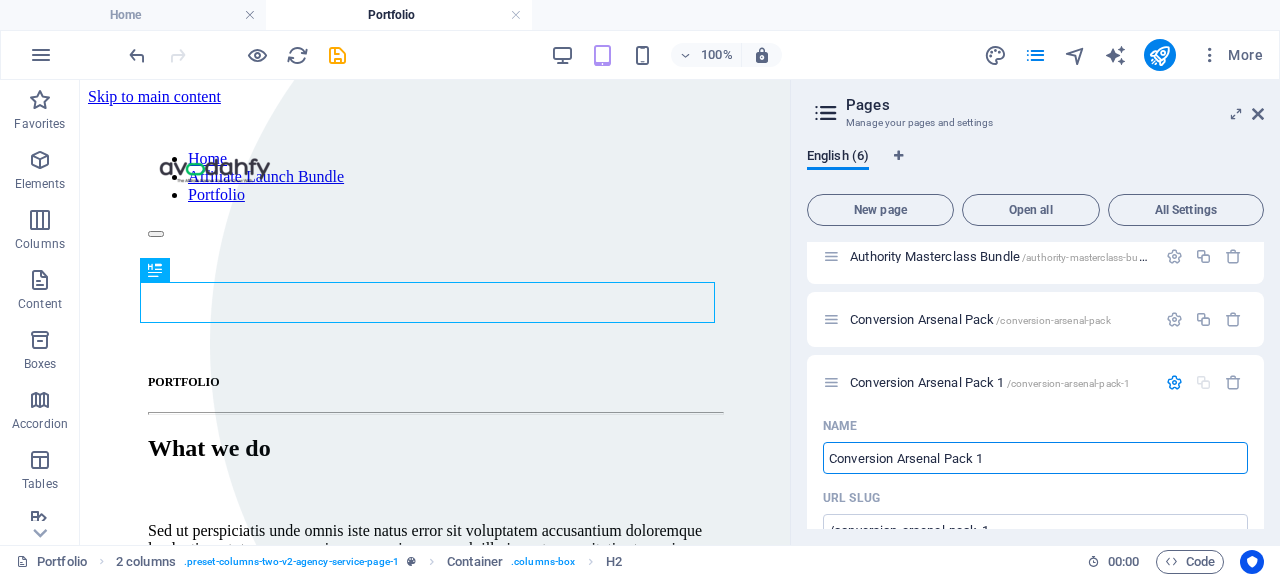 scroll, scrollTop: 79, scrollLeft: 0, axis: vertical 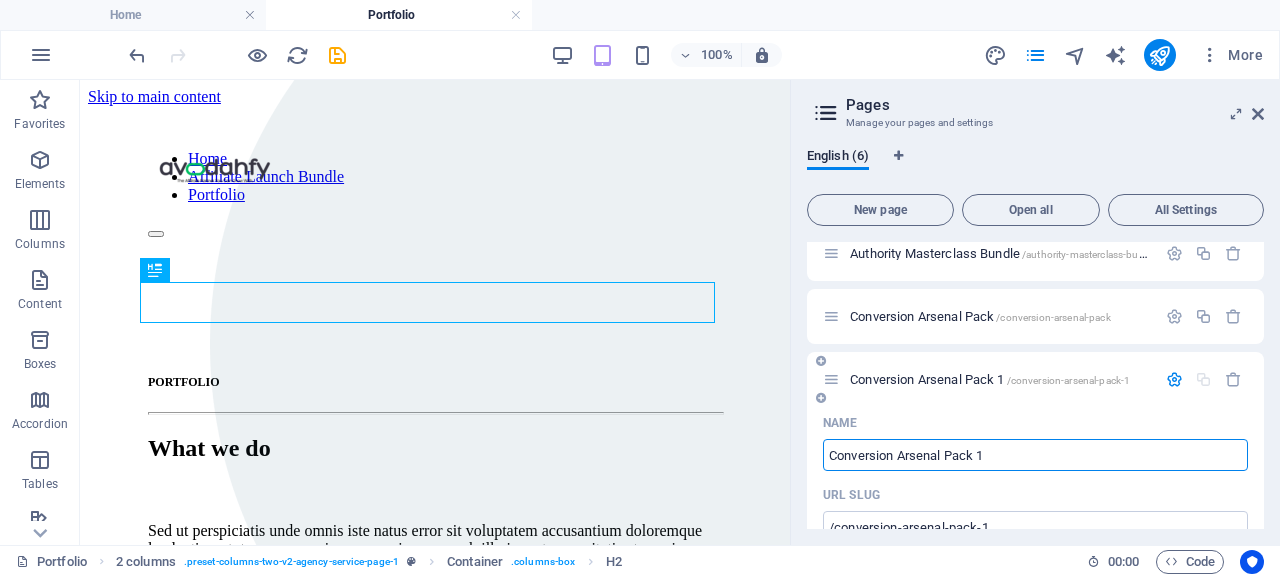 click on "Conversion Arsenal Pack 1" at bounding box center [1035, 455] 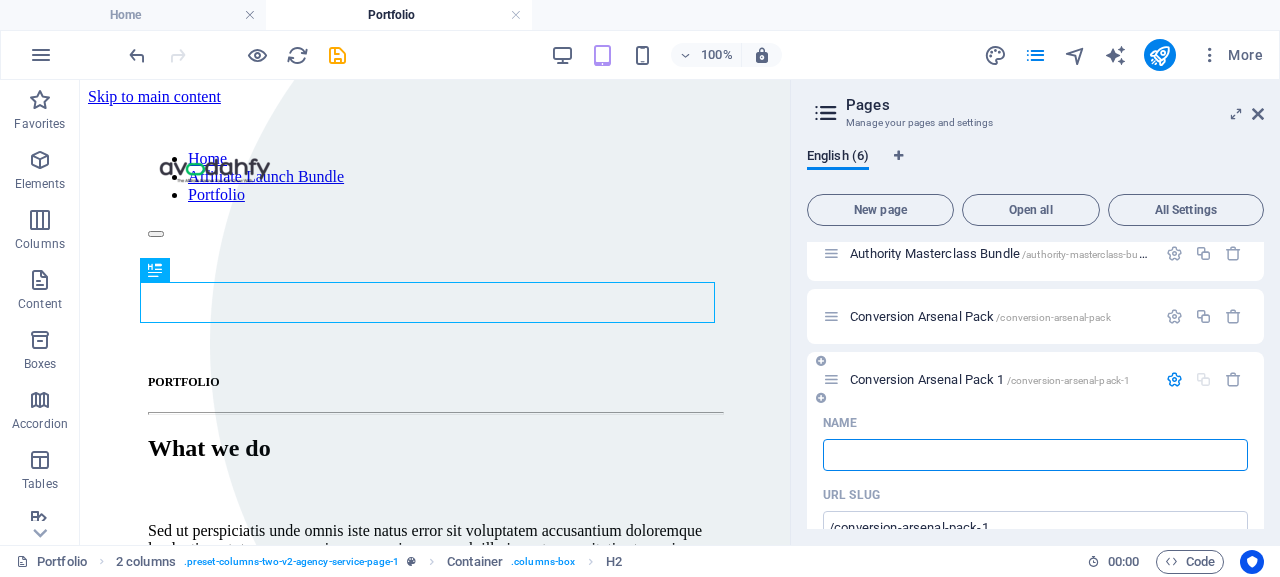 paste on "AI-Powered Productivity Pack" 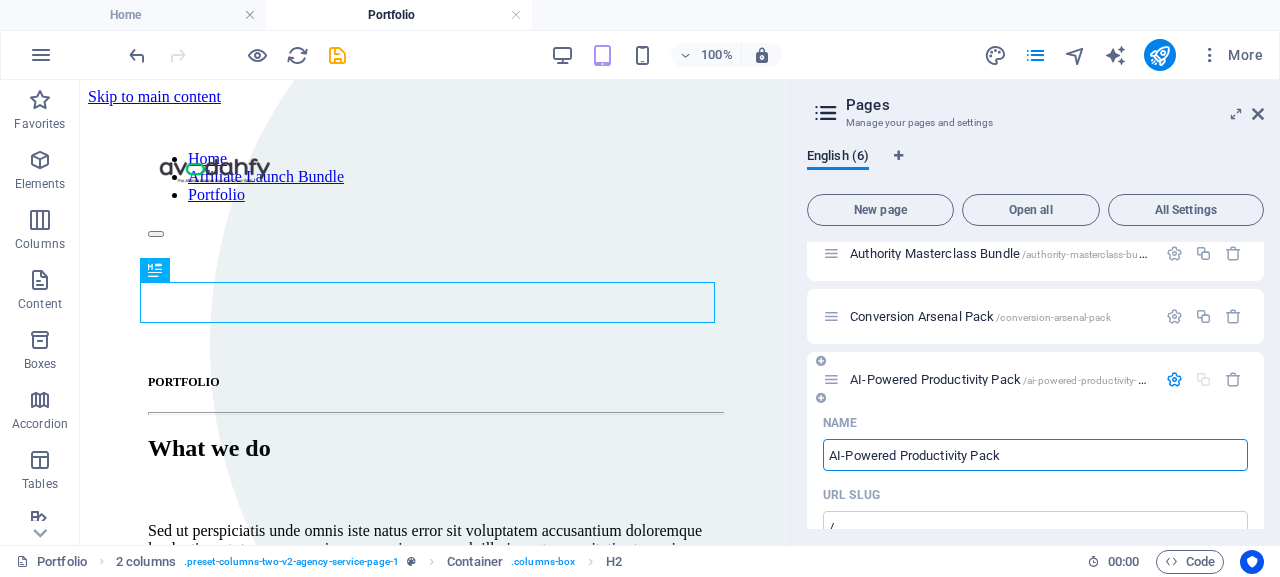 type on "AI-Powered Productivity Pack" 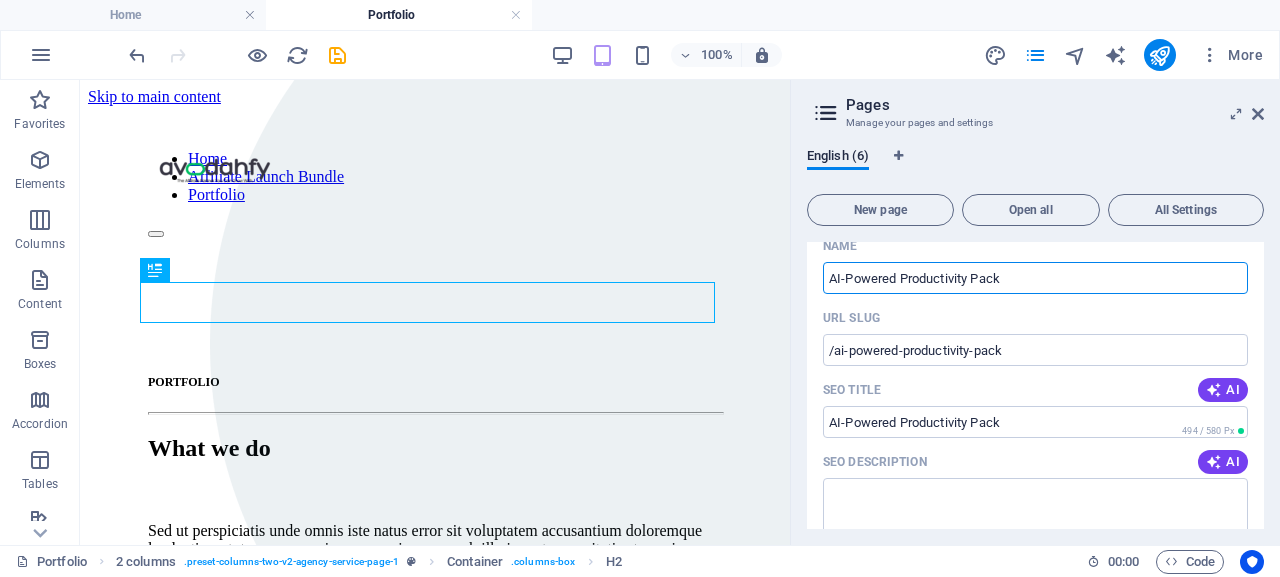 scroll, scrollTop: 254, scrollLeft: 0, axis: vertical 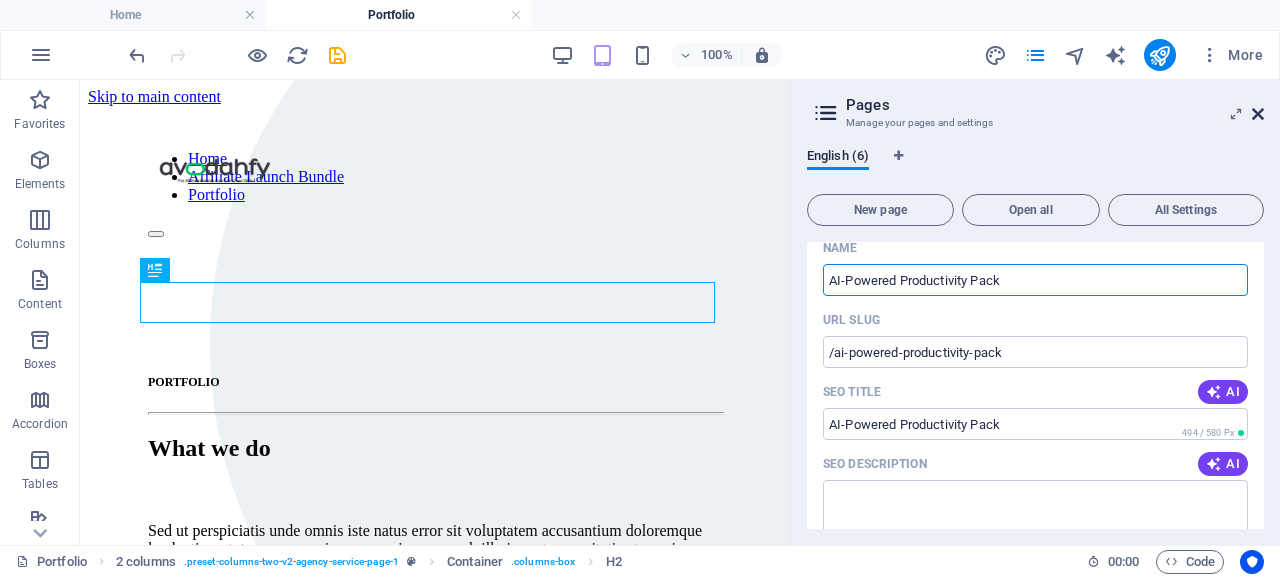 type on "AI-Powered Productivity Pack" 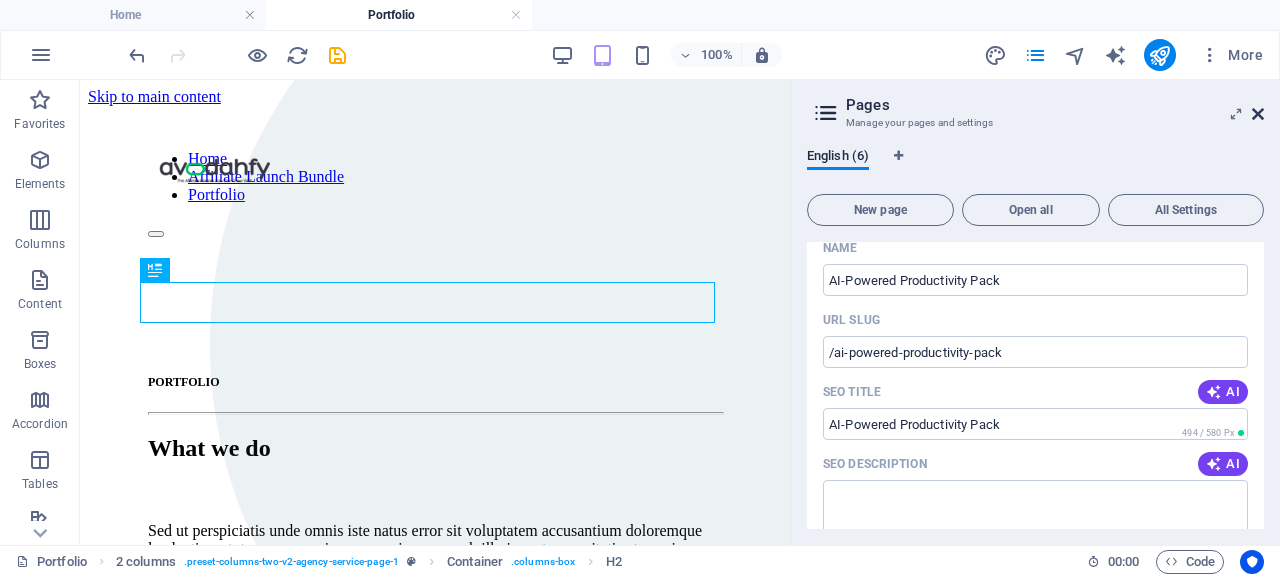 click at bounding box center [1258, 114] 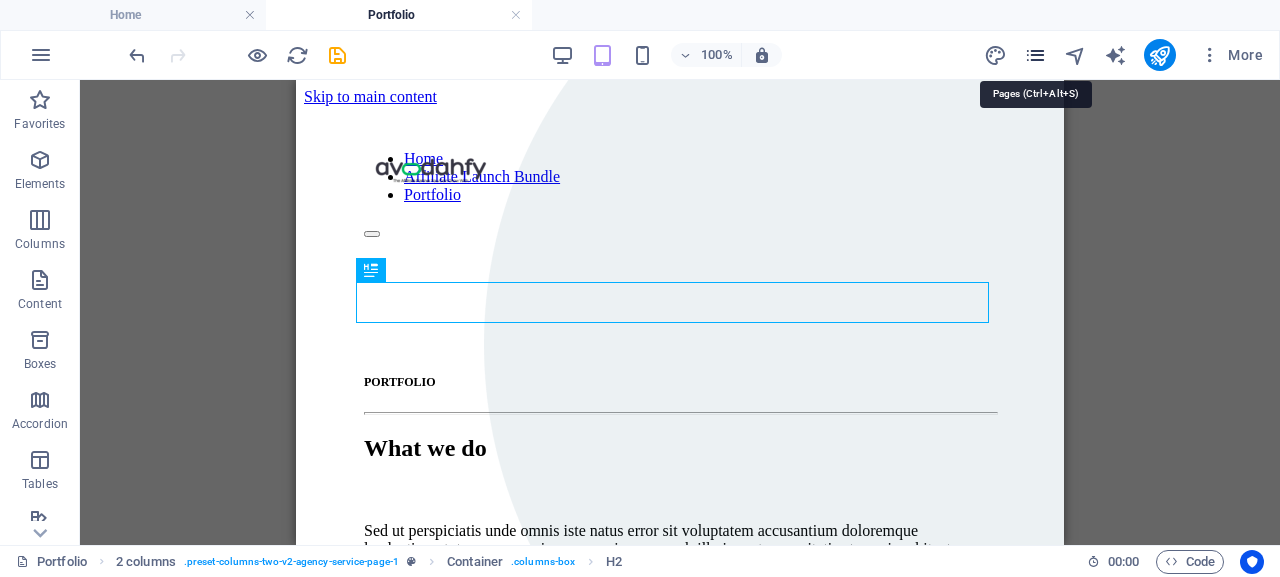 click at bounding box center (1035, 55) 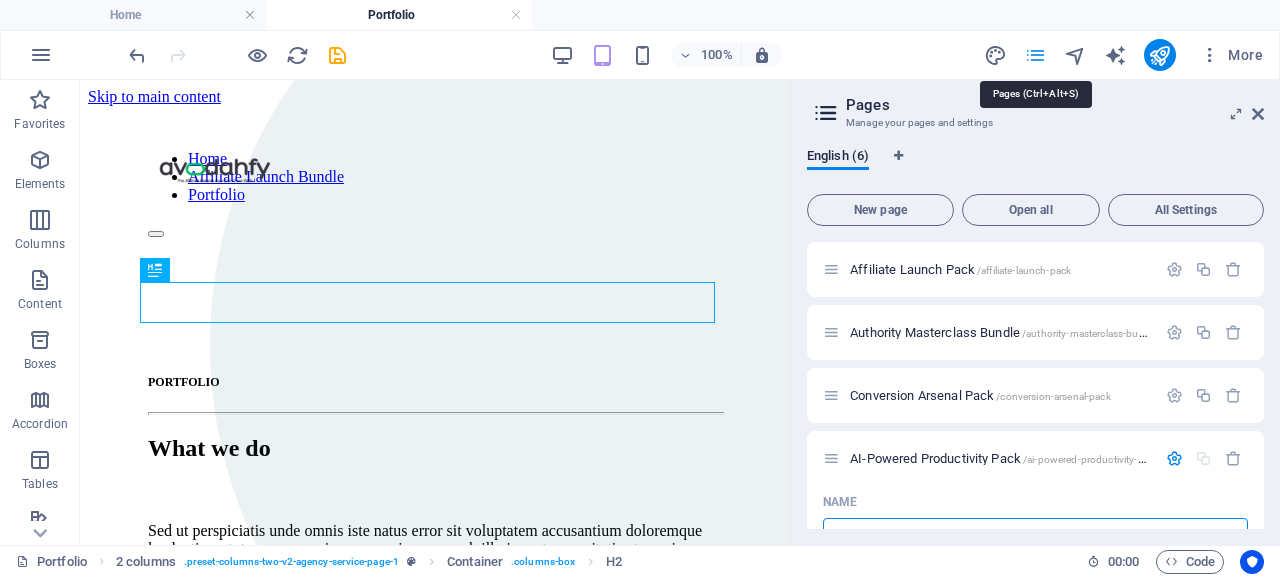scroll, scrollTop: 21, scrollLeft: 0, axis: vertical 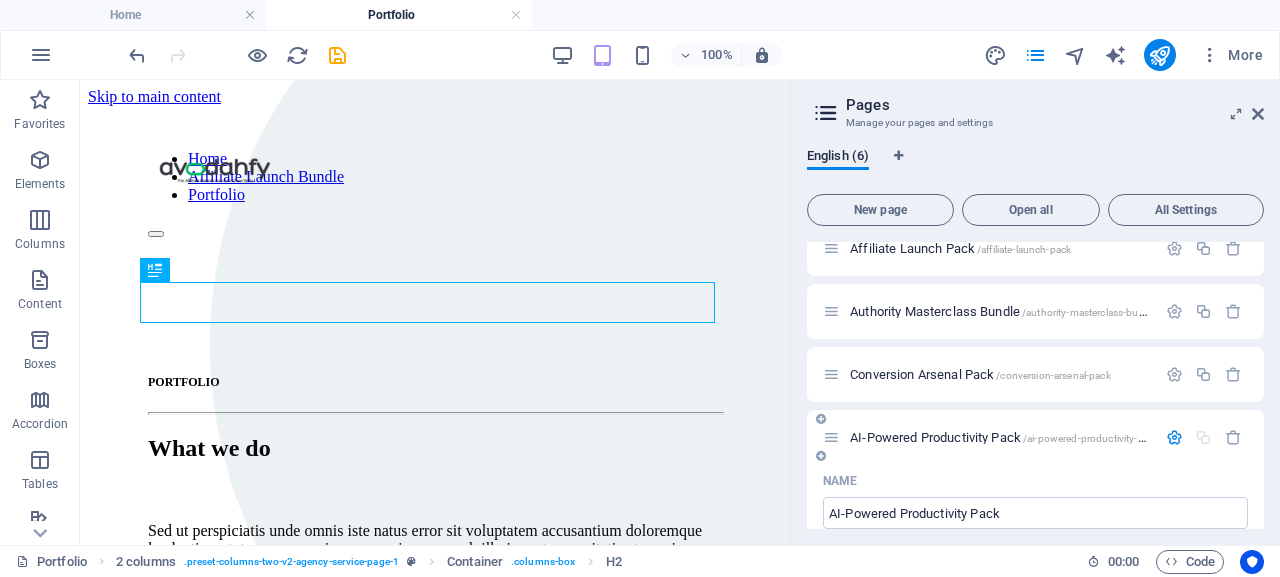 click on "AI-Powered Productivity Pack /ai-powered-productivity-pack" at bounding box center [1004, 437] 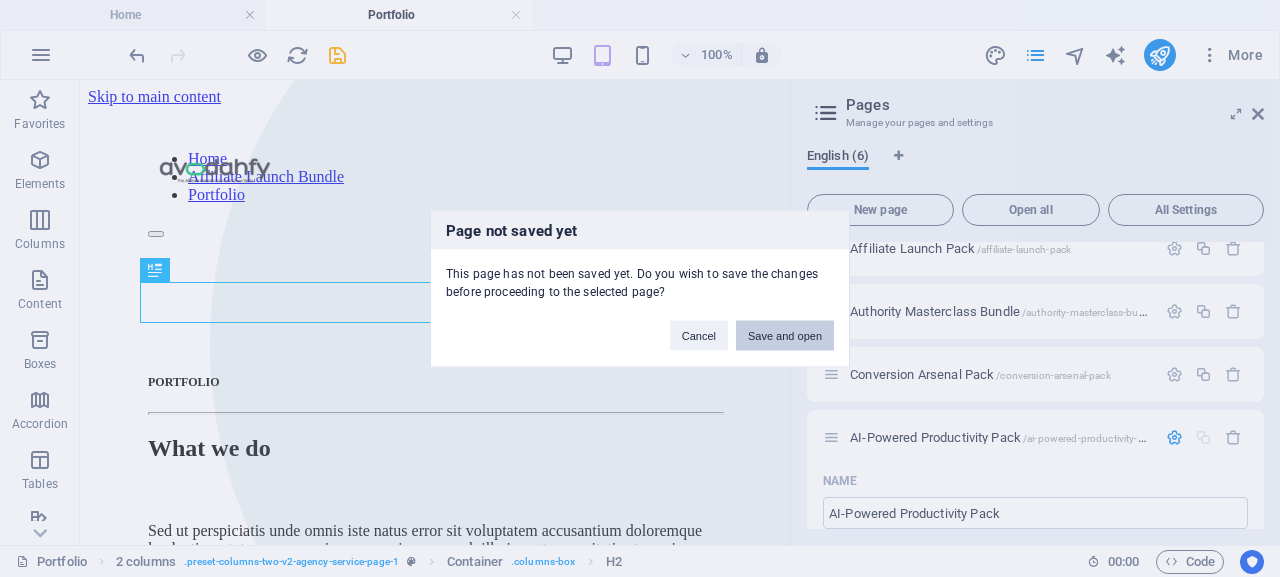 drag, startPoint x: 779, startPoint y: 337, endPoint x: 700, endPoint y: 258, distance: 111.72287 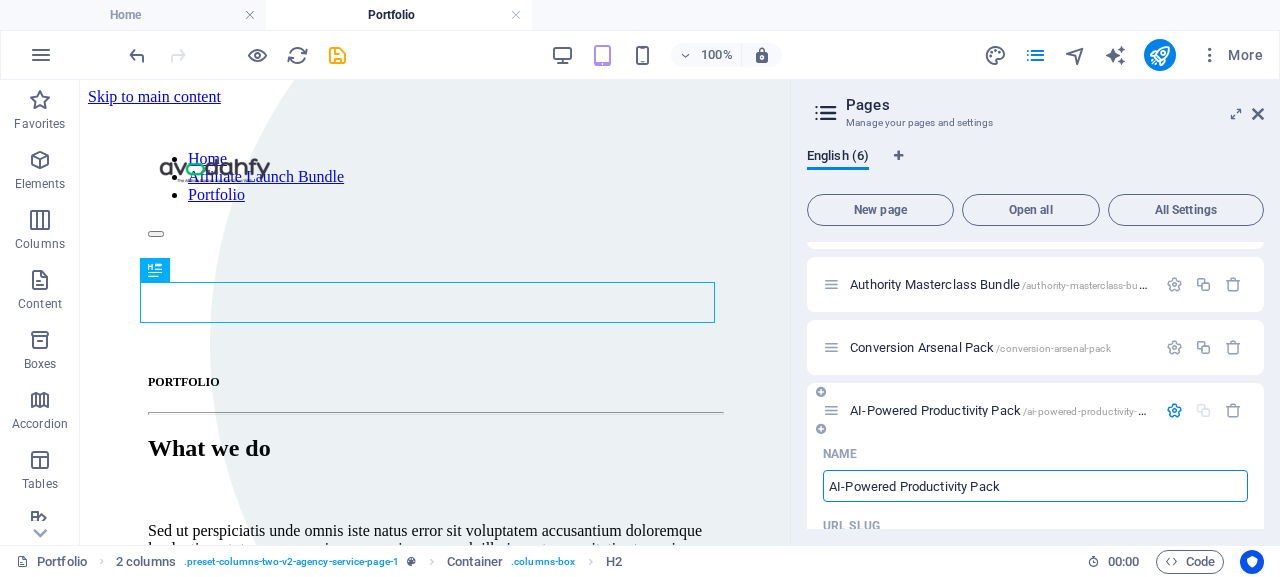 scroll, scrollTop: 53, scrollLeft: 0, axis: vertical 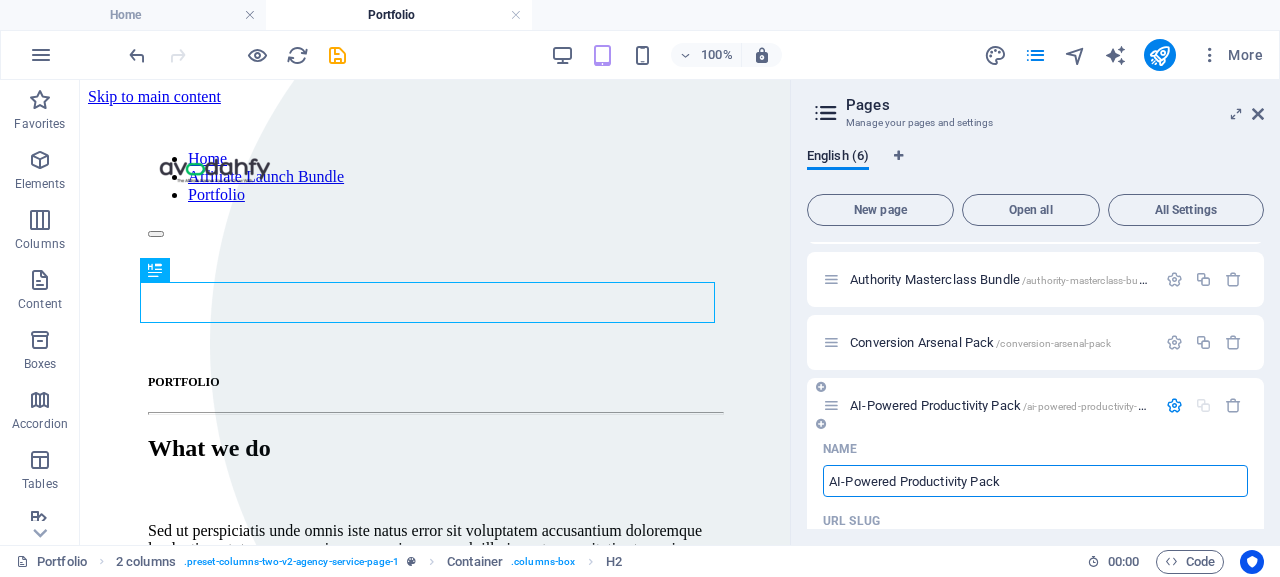 click on "AI-Powered Productivity Pack /ai-powered-productivity-pack" at bounding box center (1004, 405) 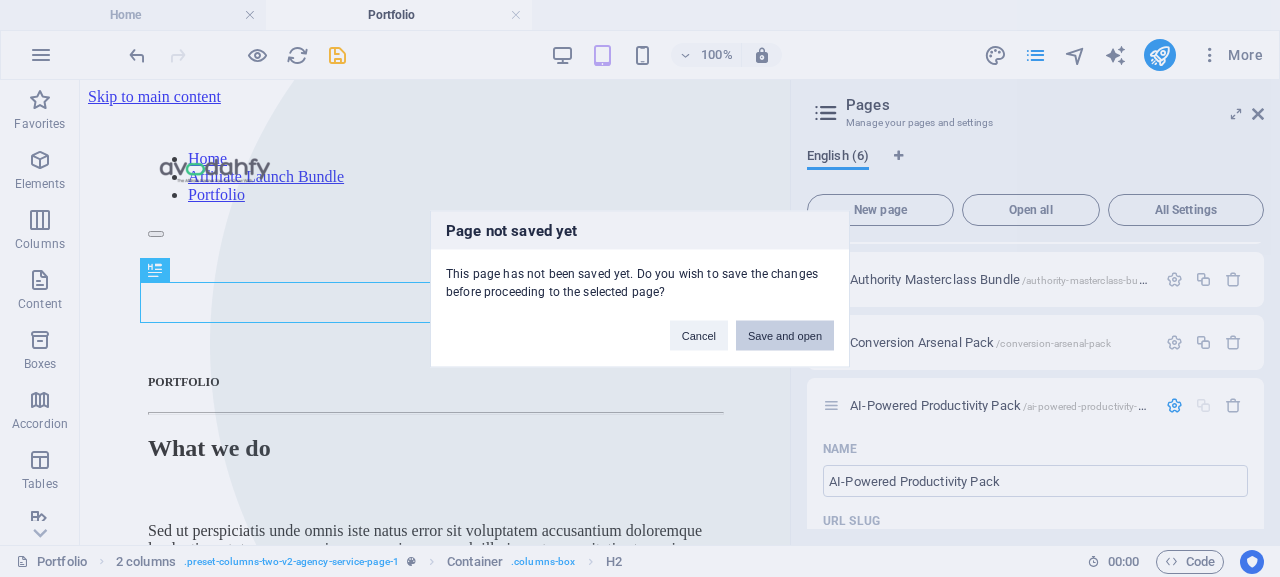 click on "Save and open" at bounding box center (785, 335) 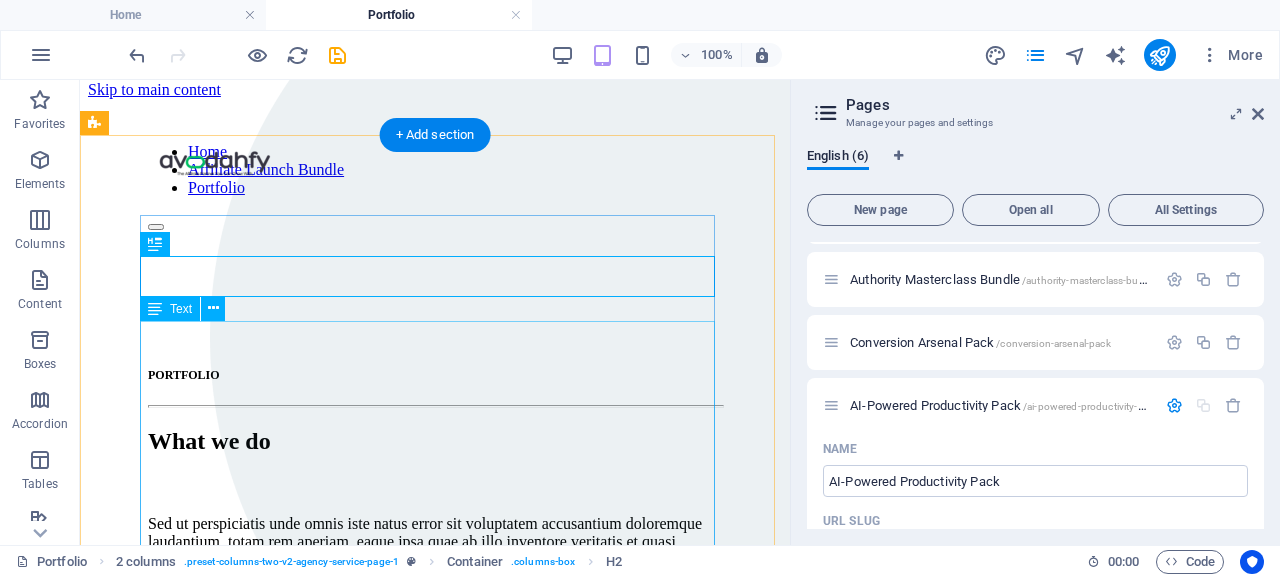 scroll, scrollTop: 0, scrollLeft: 0, axis: both 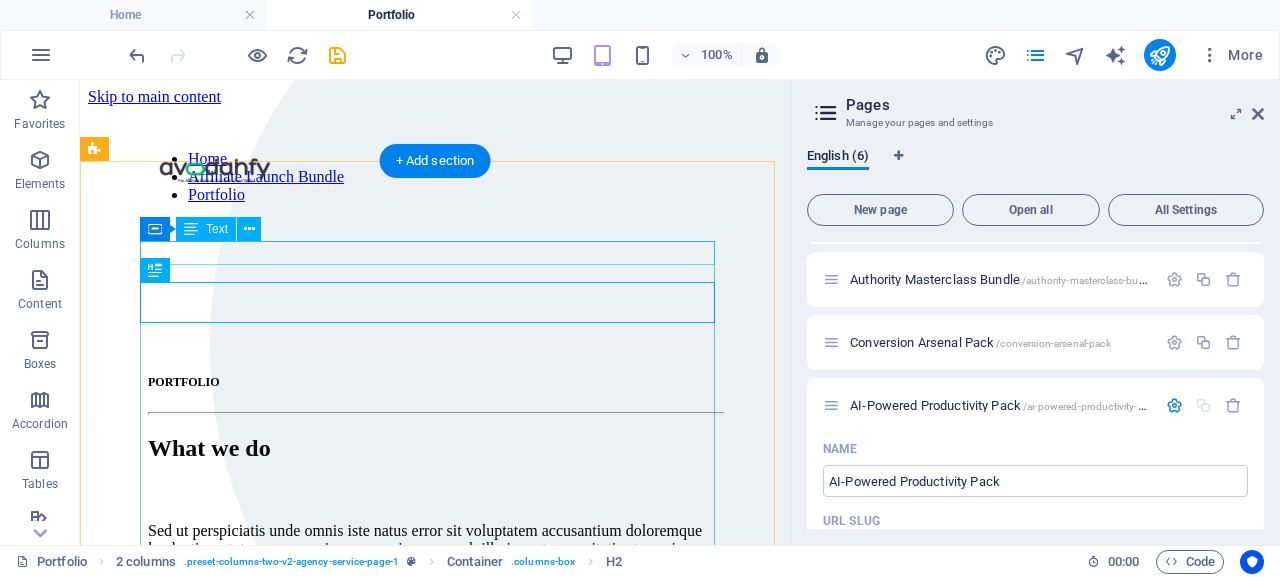 click on "PORTFOLIO" at bounding box center (435, 378) 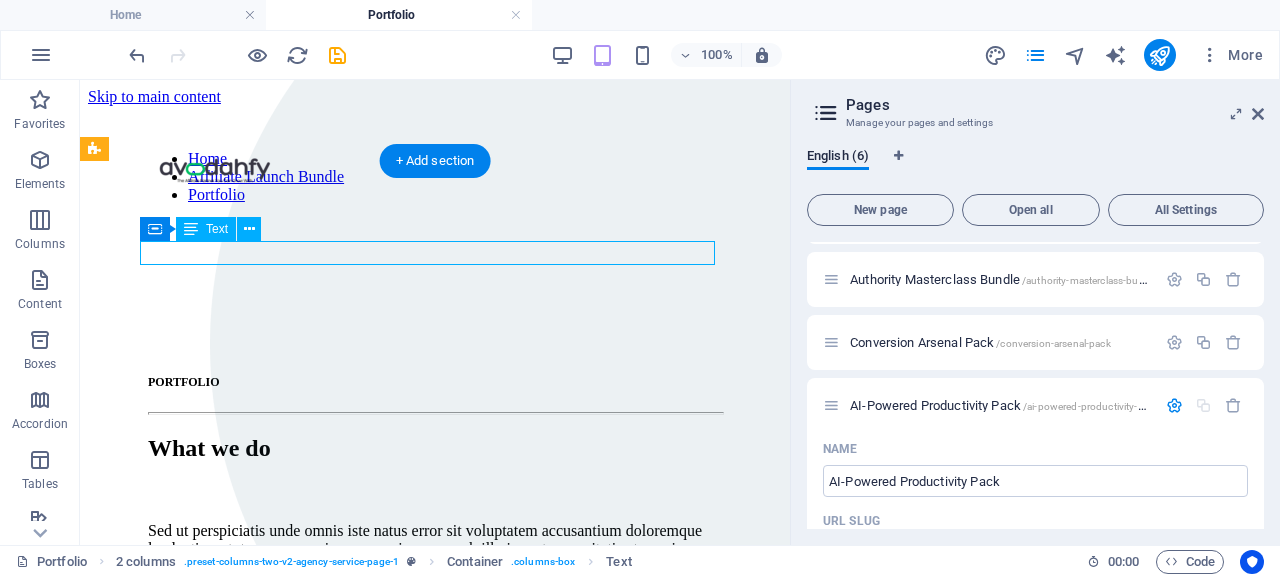 click on "PORTFOLIO" at bounding box center (435, 378) 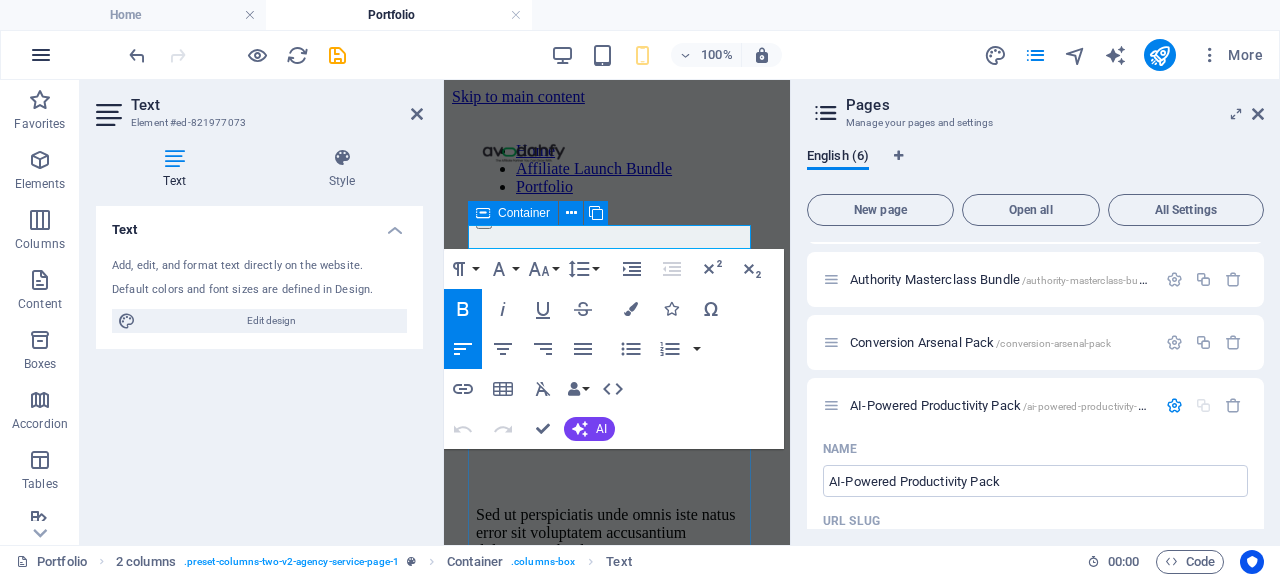 click at bounding box center (41, 55) 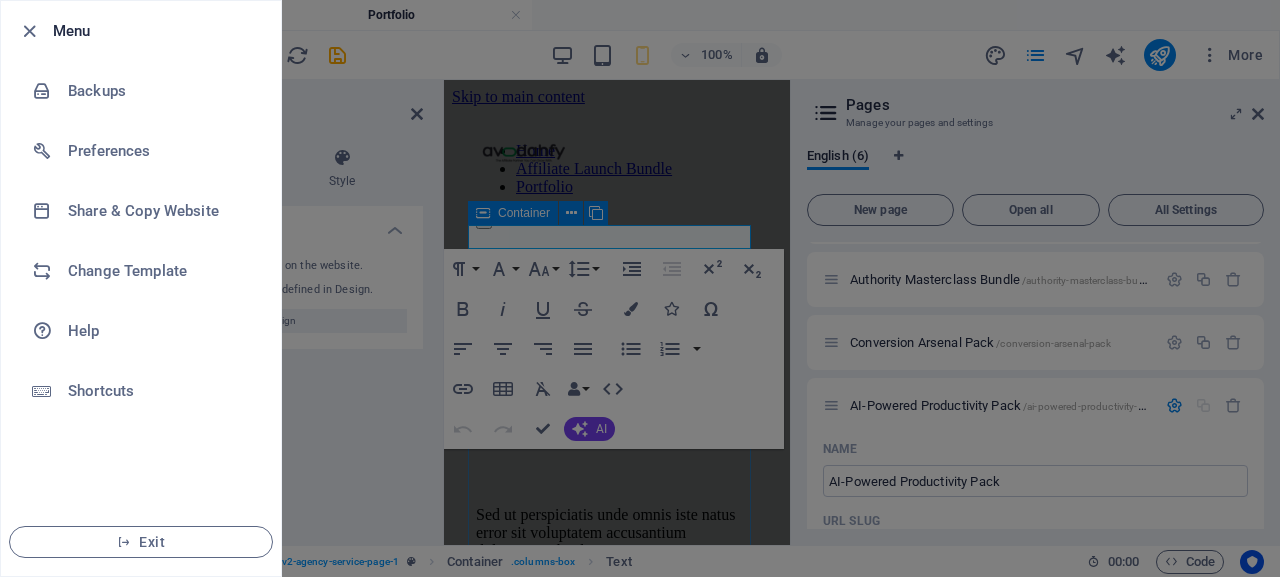 click on "Menu" at bounding box center (159, 31) 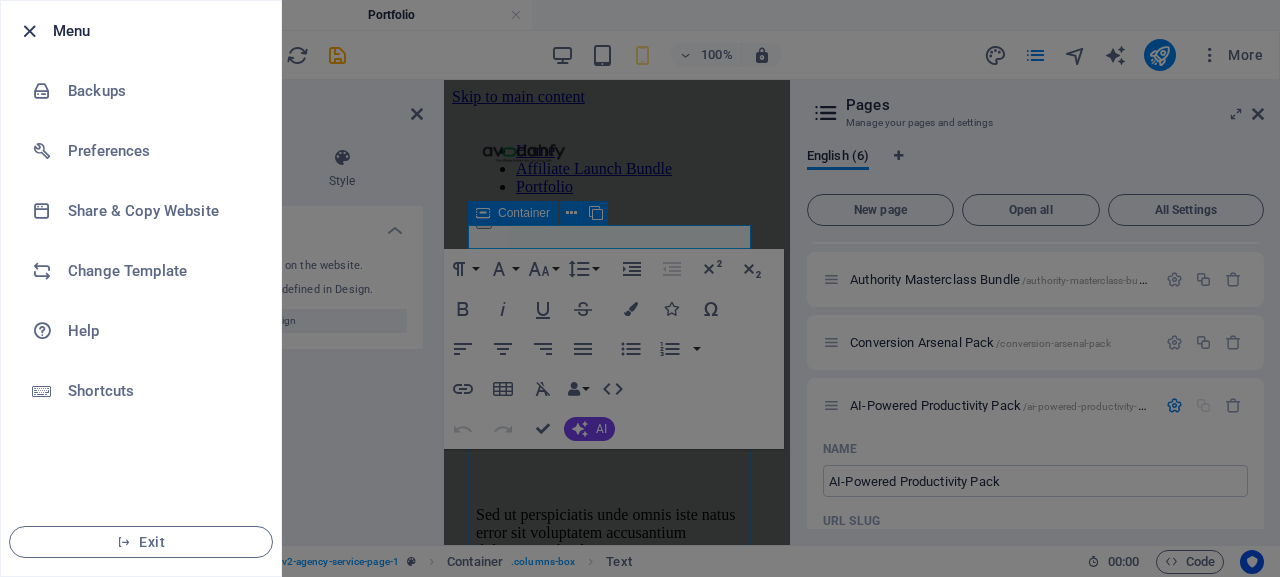 click at bounding box center [29, 31] 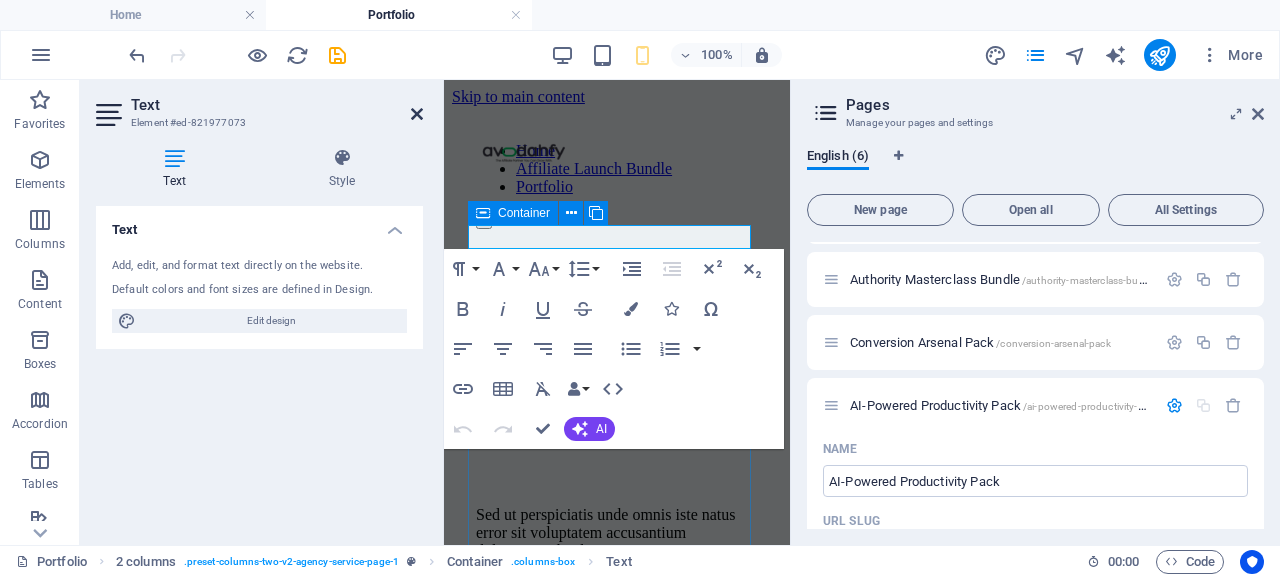 click at bounding box center [417, 114] 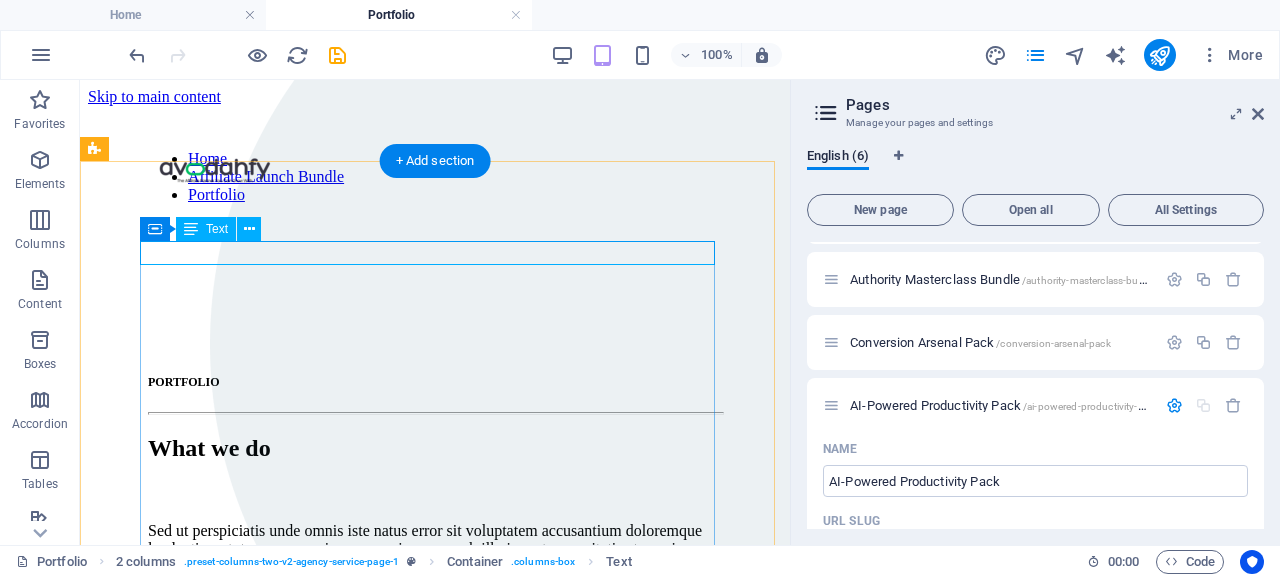 click on "PORTFOLIO" at bounding box center (435, 378) 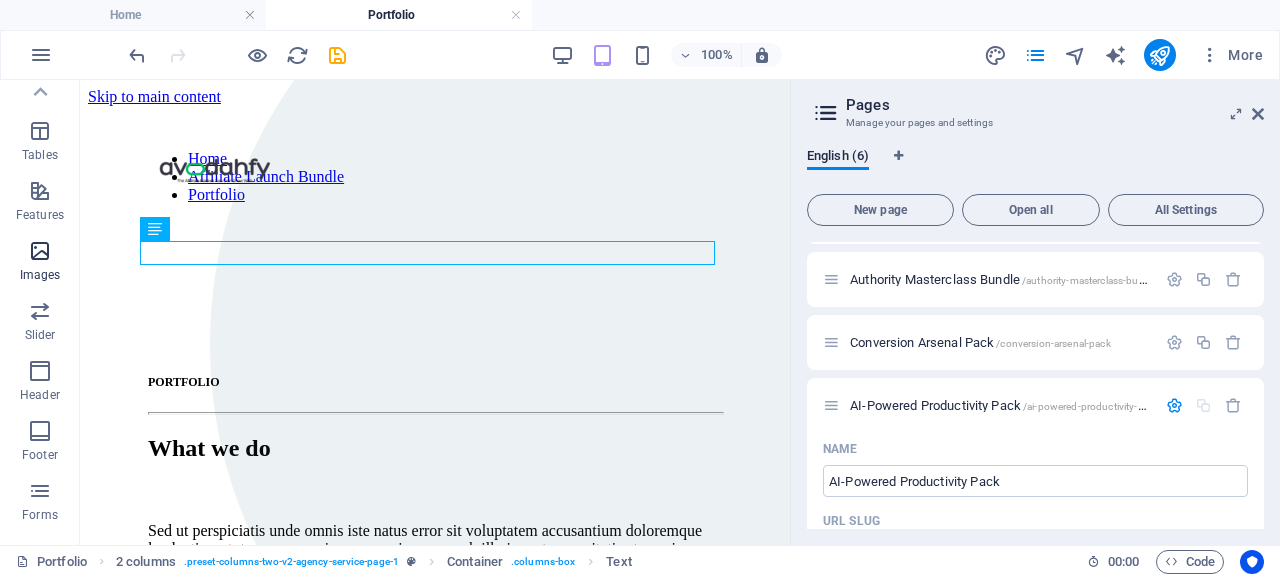 scroll, scrollTop: 326, scrollLeft: 0, axis: vertical 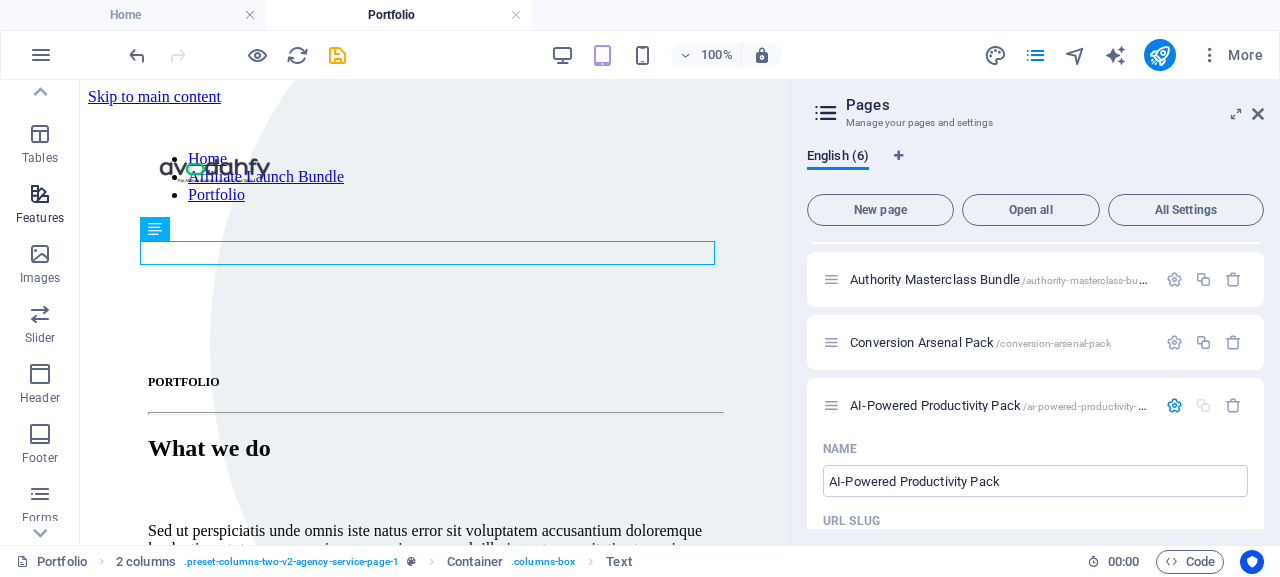 click on "Features" at bounding box center [40, 218] 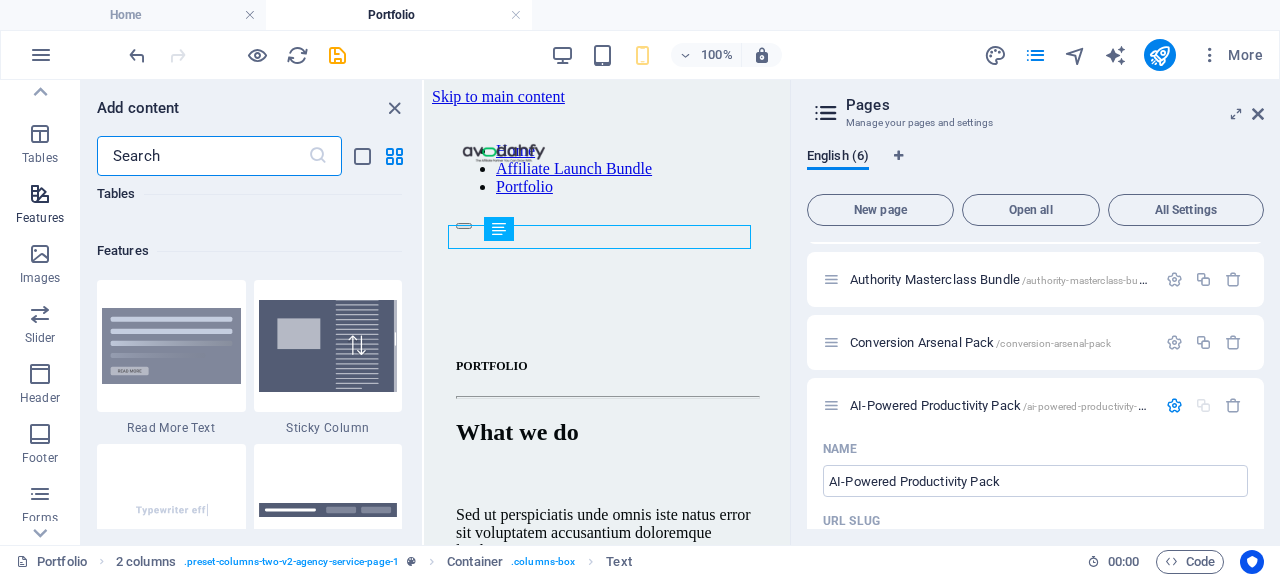 scroll, scrollTop: 7795, scrollLeft: 0, axis: vertical 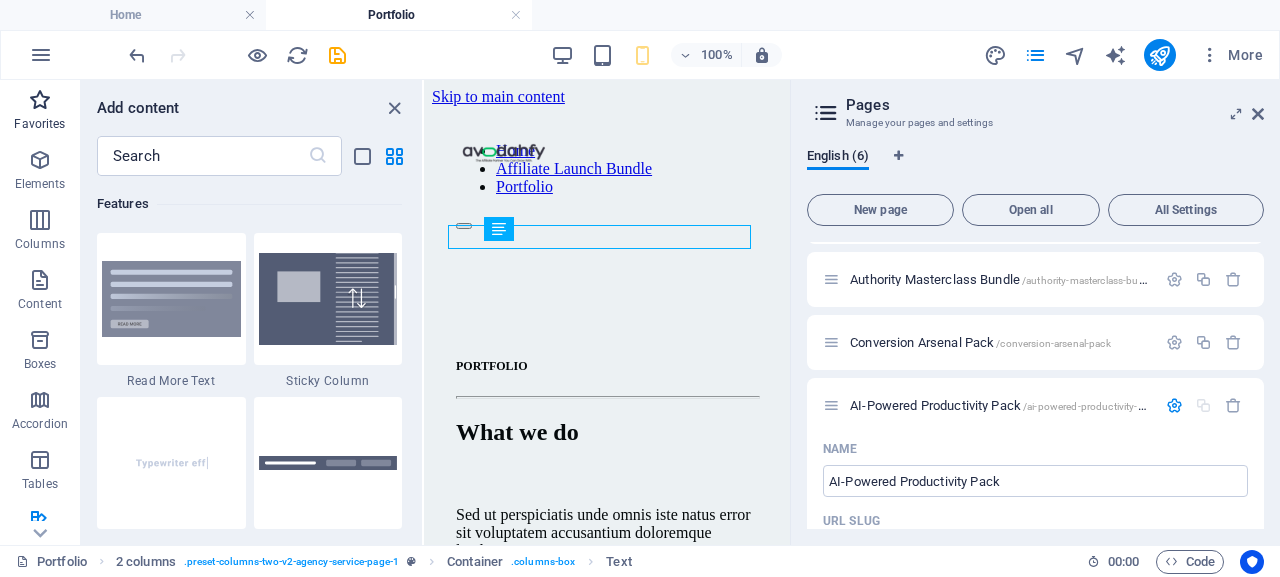 click on "Favorites" at bounding box center [39, 124] 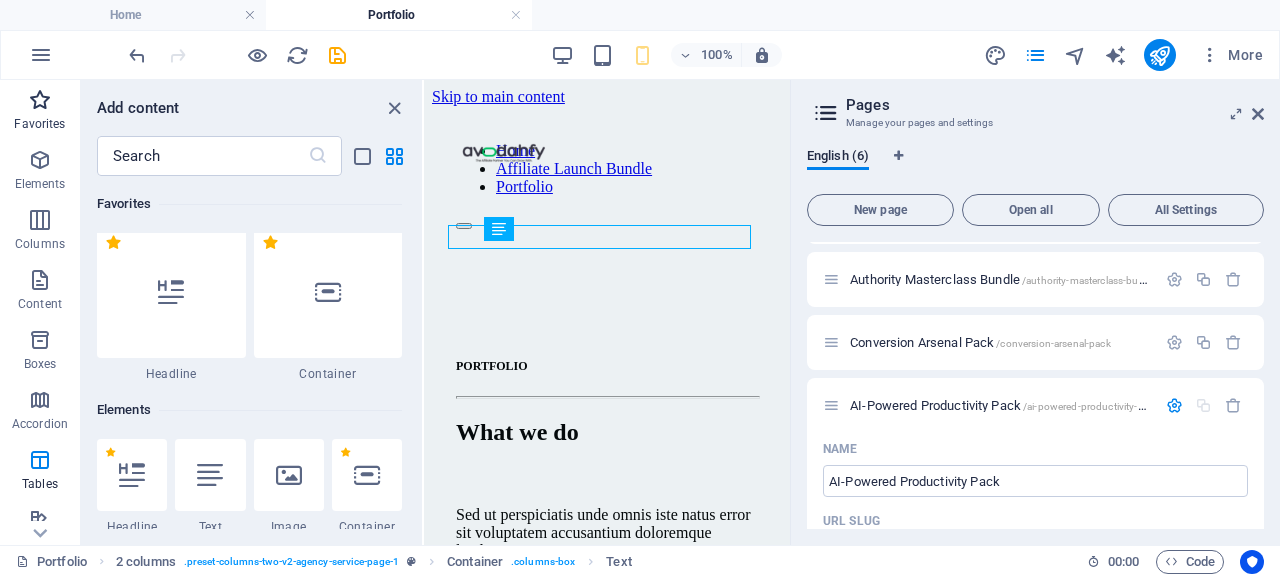 scroll, scrollTop: 0, scrollLeft: 0, axis: both 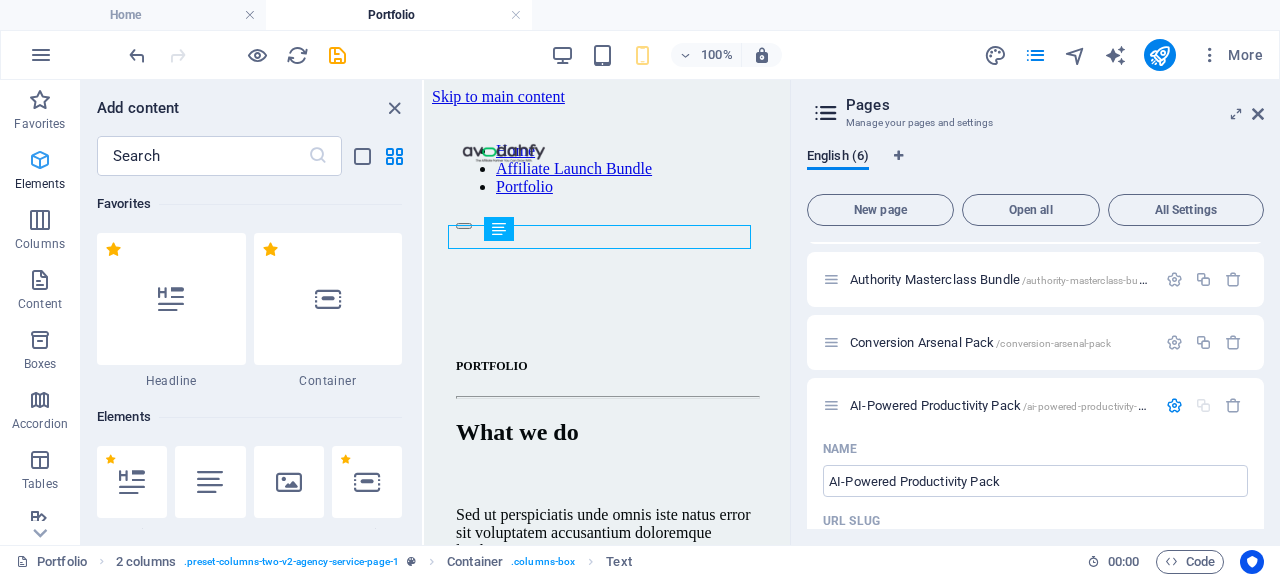 click on "Elements" at bounding box center [40, 184] 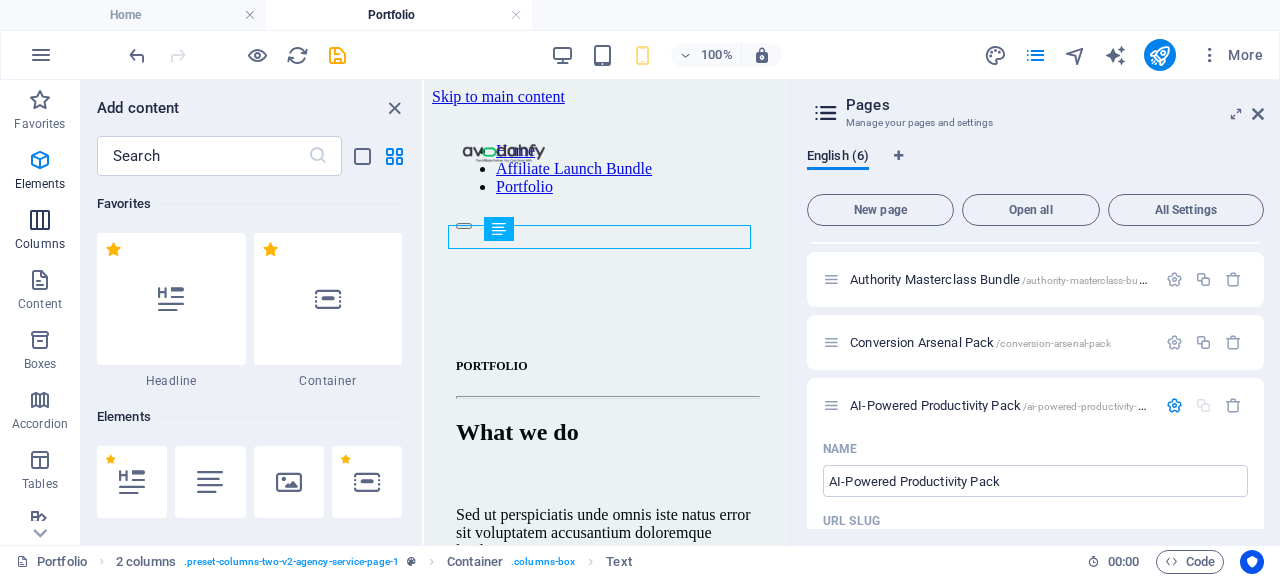 click on "Columns" at bounding box center [40, 244] 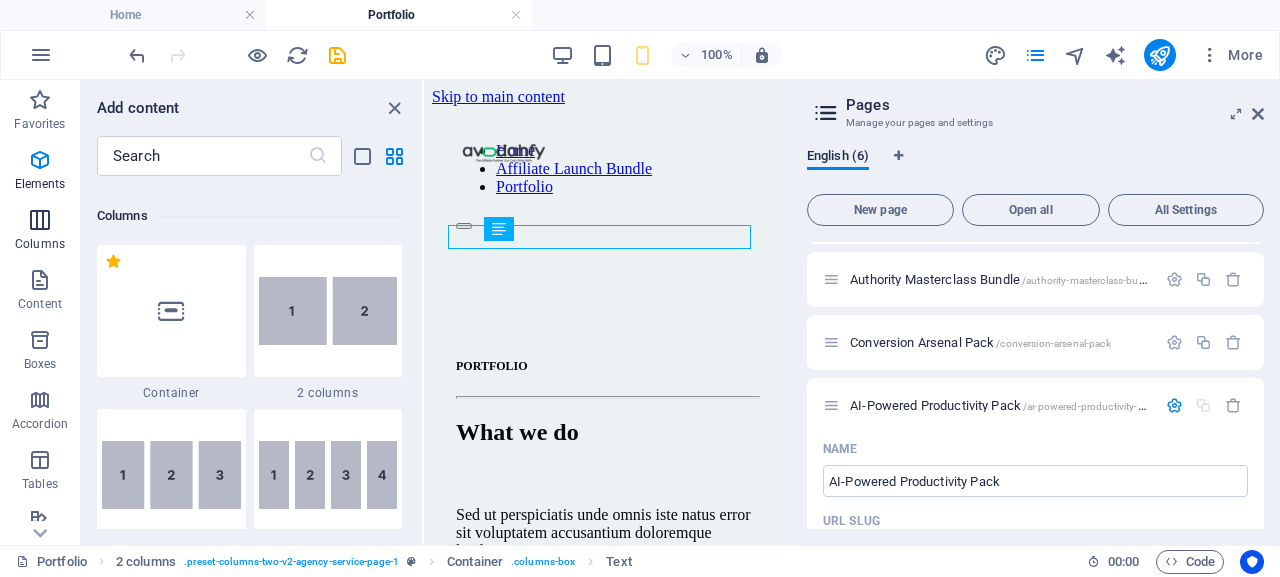 scroll, scrollTop: 990, scrollLeft: 0, axis: vertical 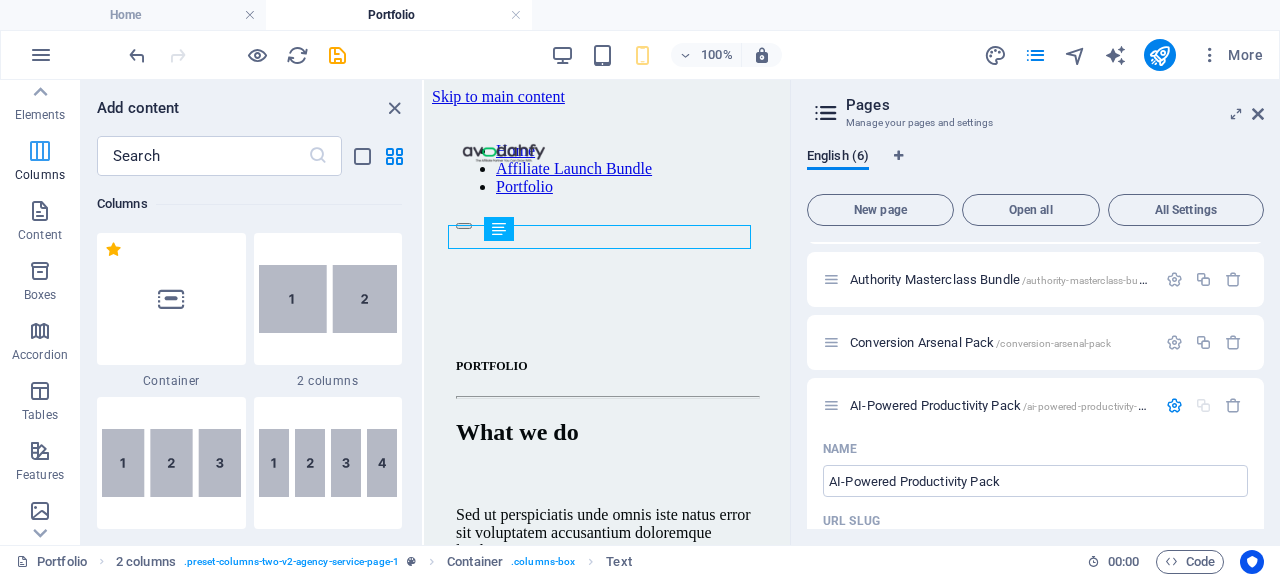 click on "Content" at bounding box center (40, 235) 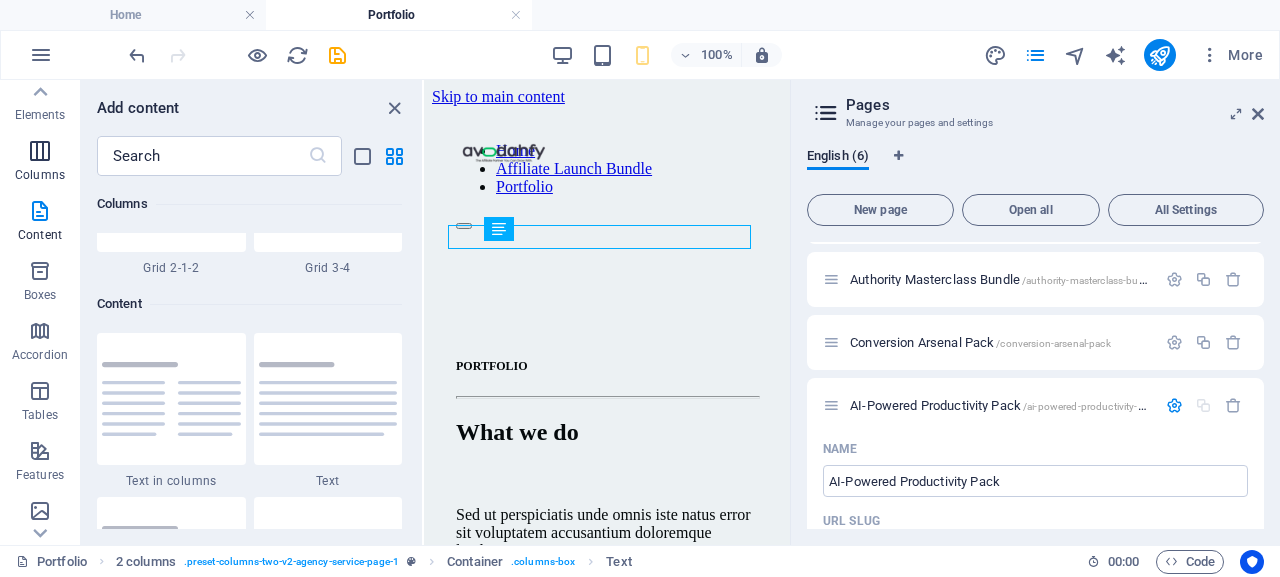 scroll, scrollTop: 3499, scrollLeft: 0, axis: vertical 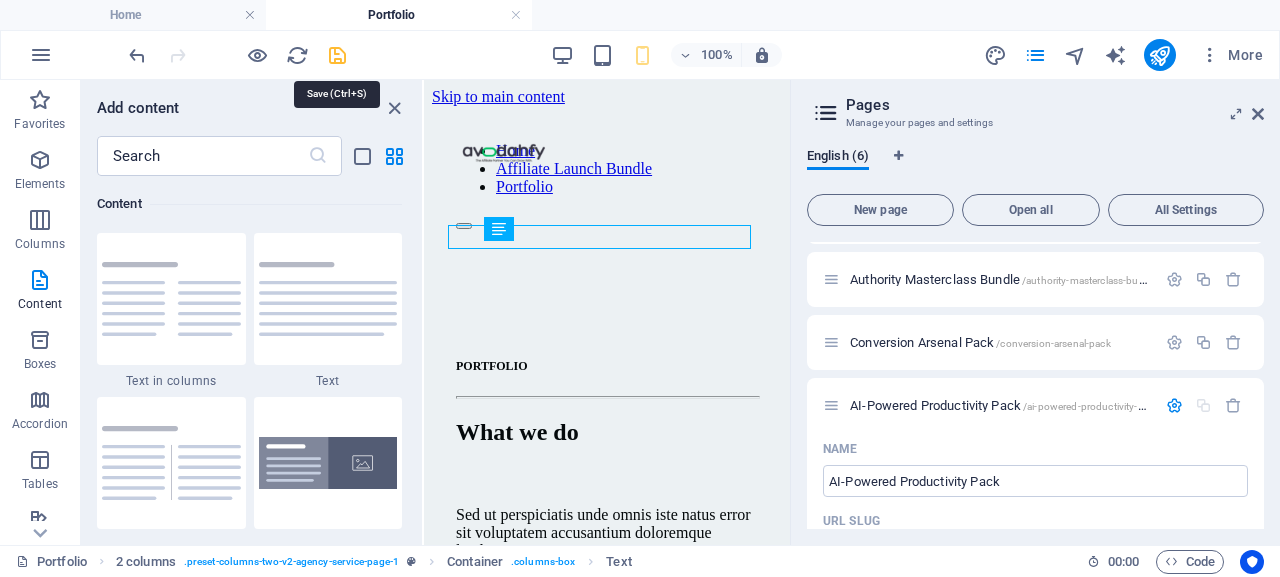 click at bounding box center (337, 55) 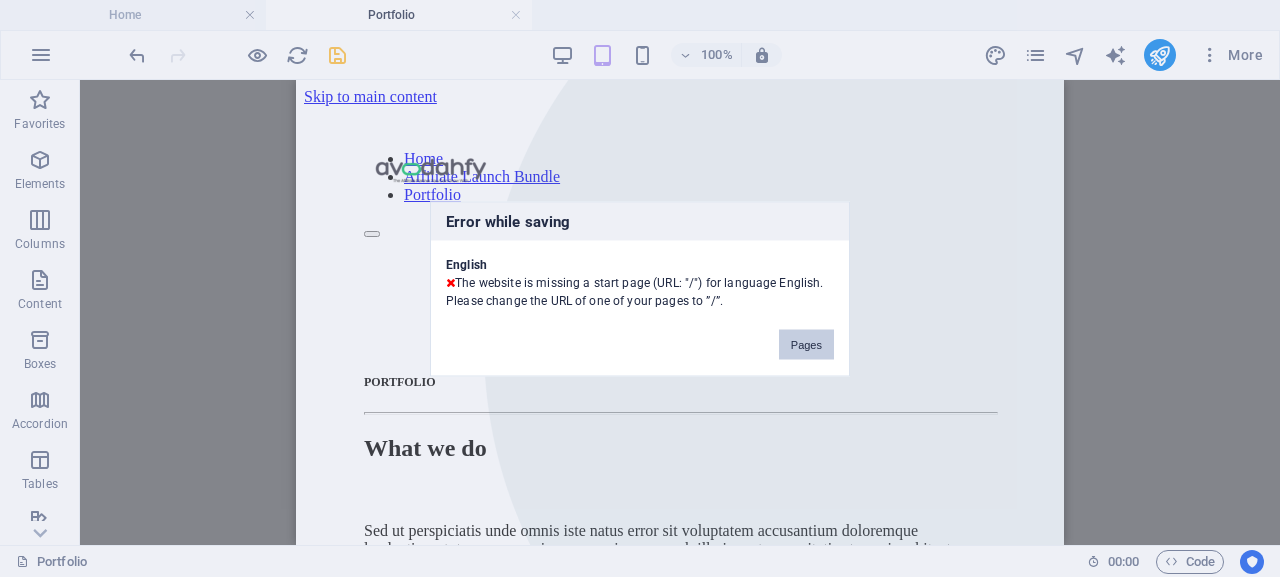 click on "Pages" at bounding box center [806, 344] 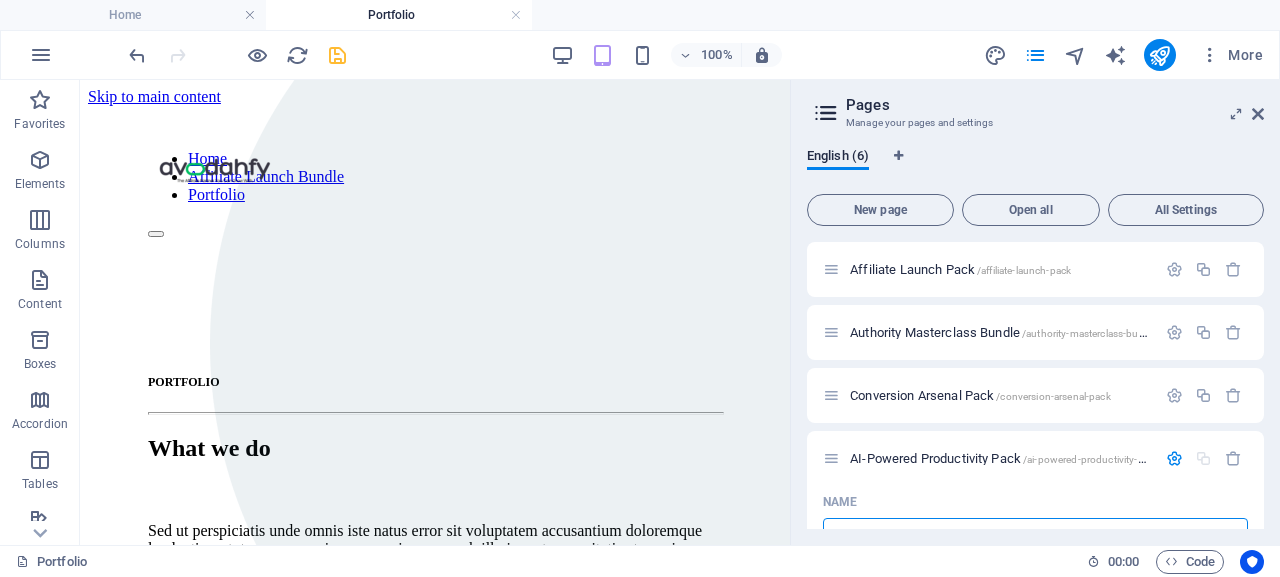 scroll, scrollTop: 21, scrollLeft: 0, axis: vertical 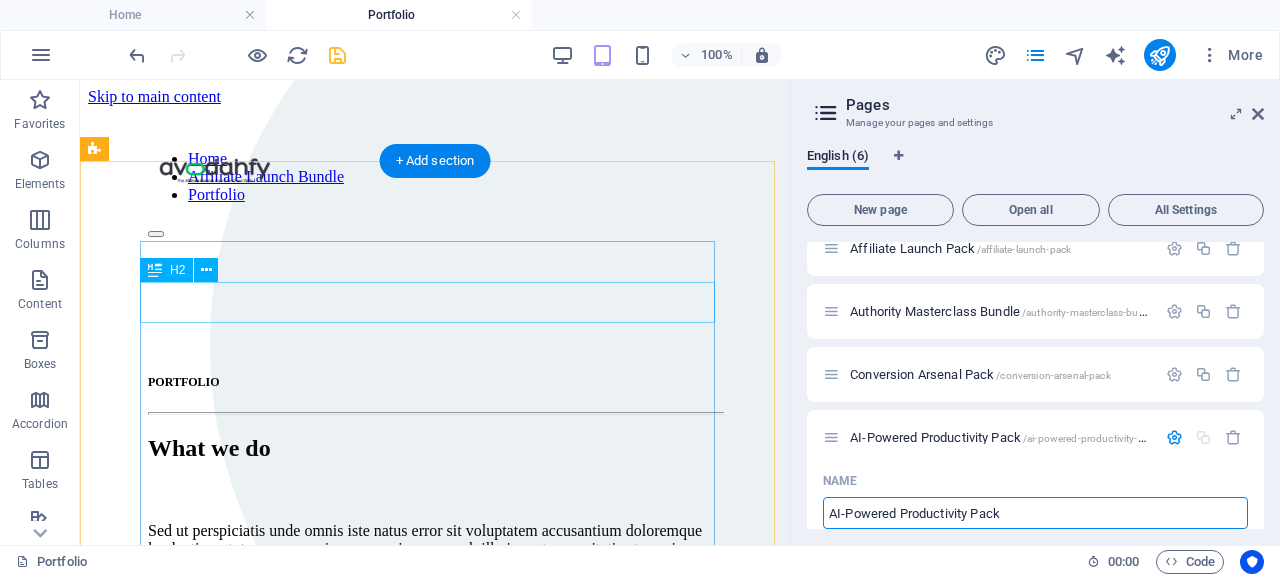 click on "What we do" at bounding box center [435, 448] 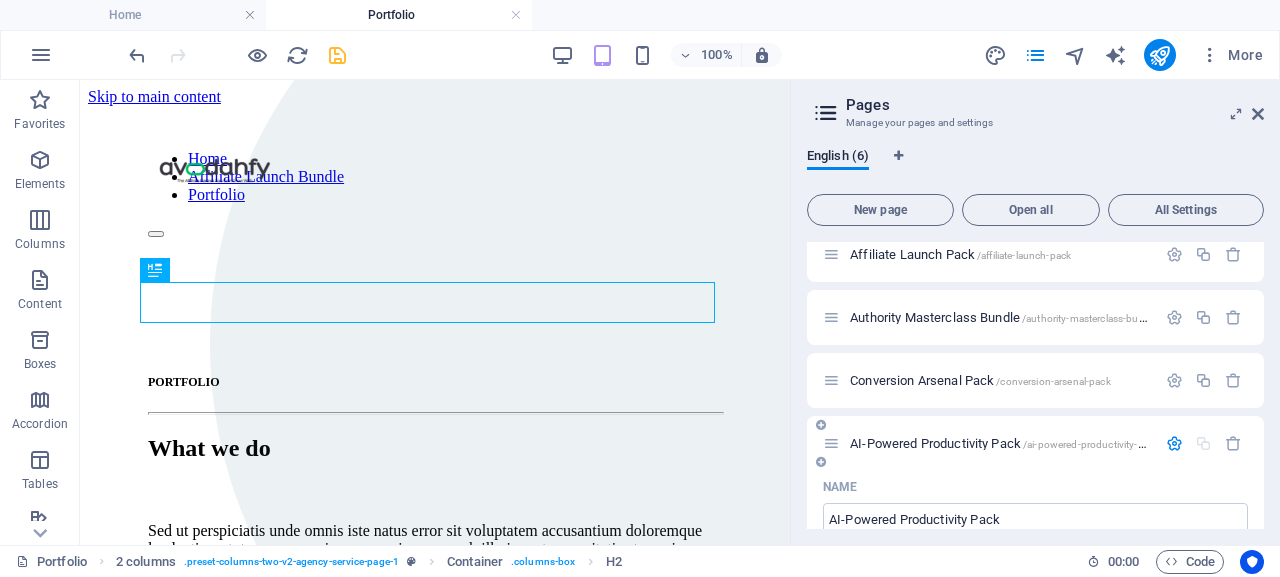 scroll, scrollTop: 0, scrollLeft: 0, axis: both 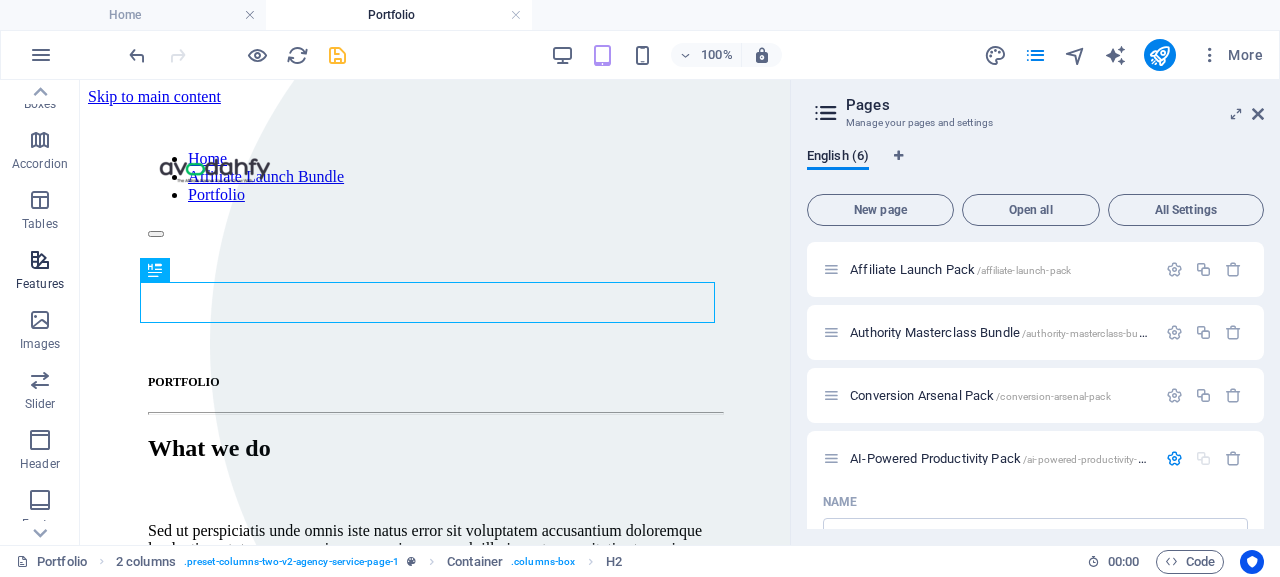 click on "Features" at bounding box center [40, 284] 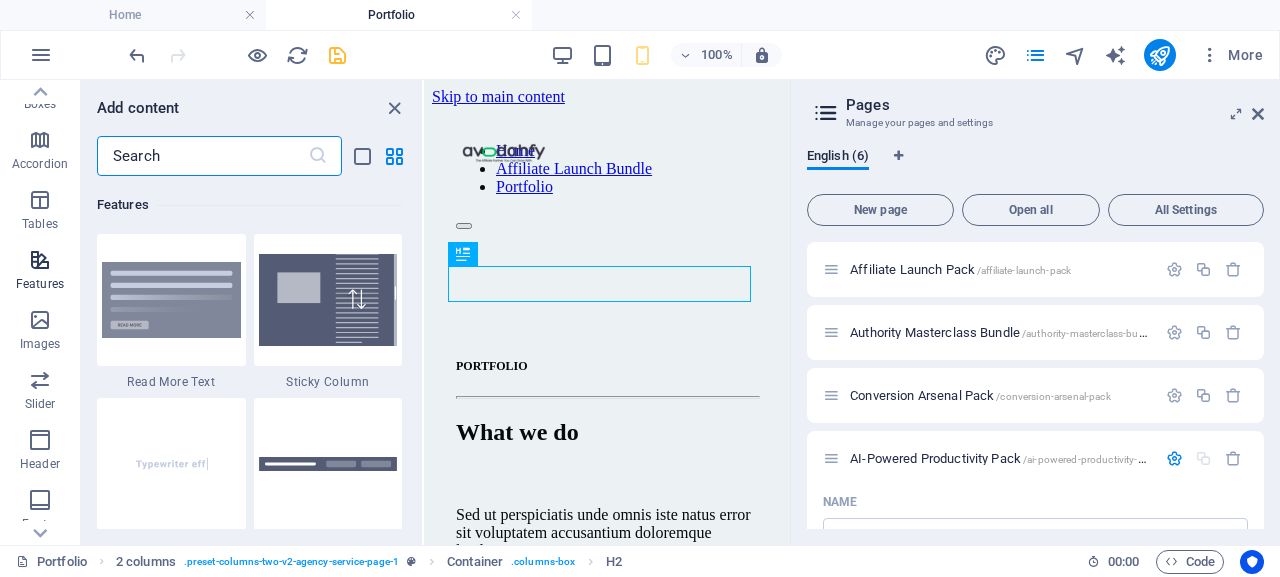 scroll, scrollTop: 7795, scrollLeft: 0, axis: vertical 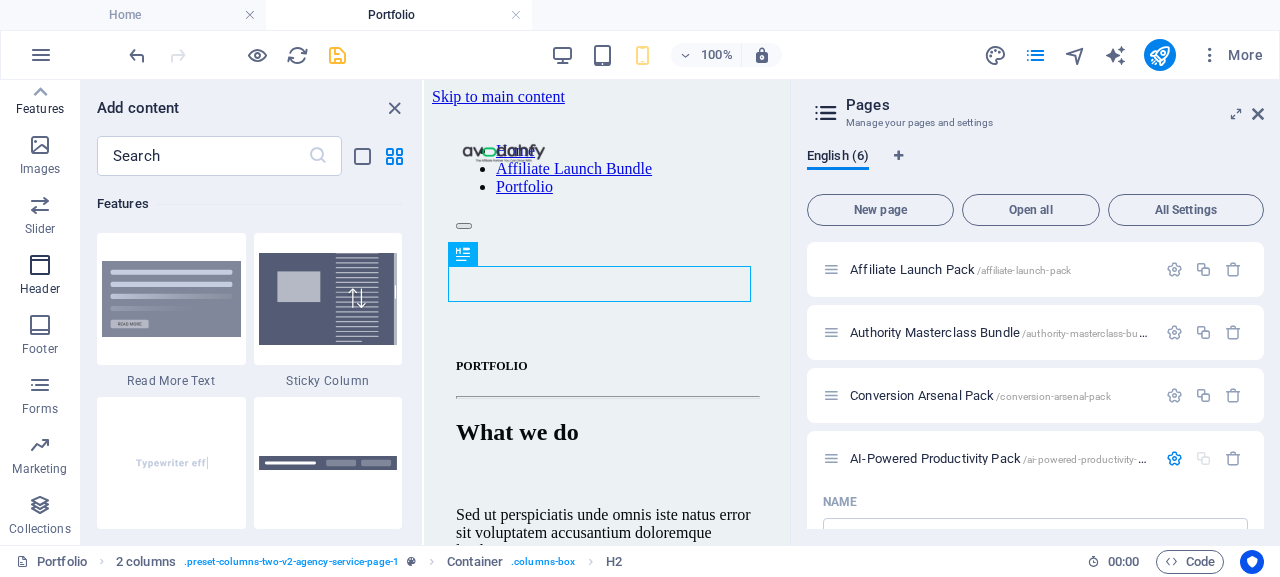 click on "Header" at bounding box center (40, 289) 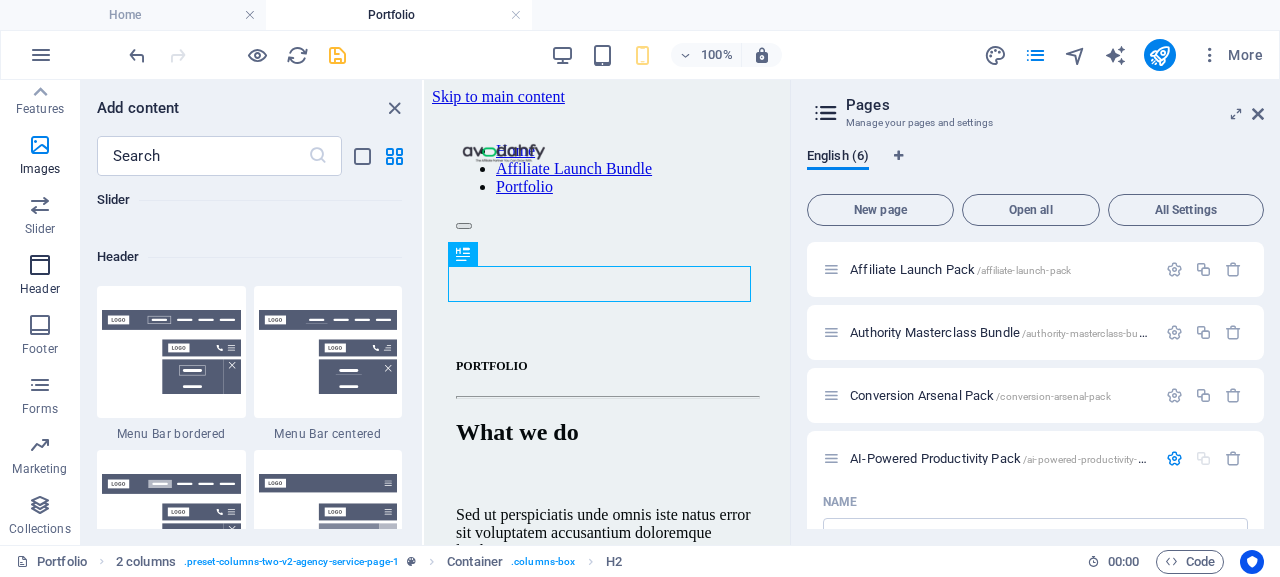 scroll, scrollTop: 12042, scrollLeft: 0, axis: vertical 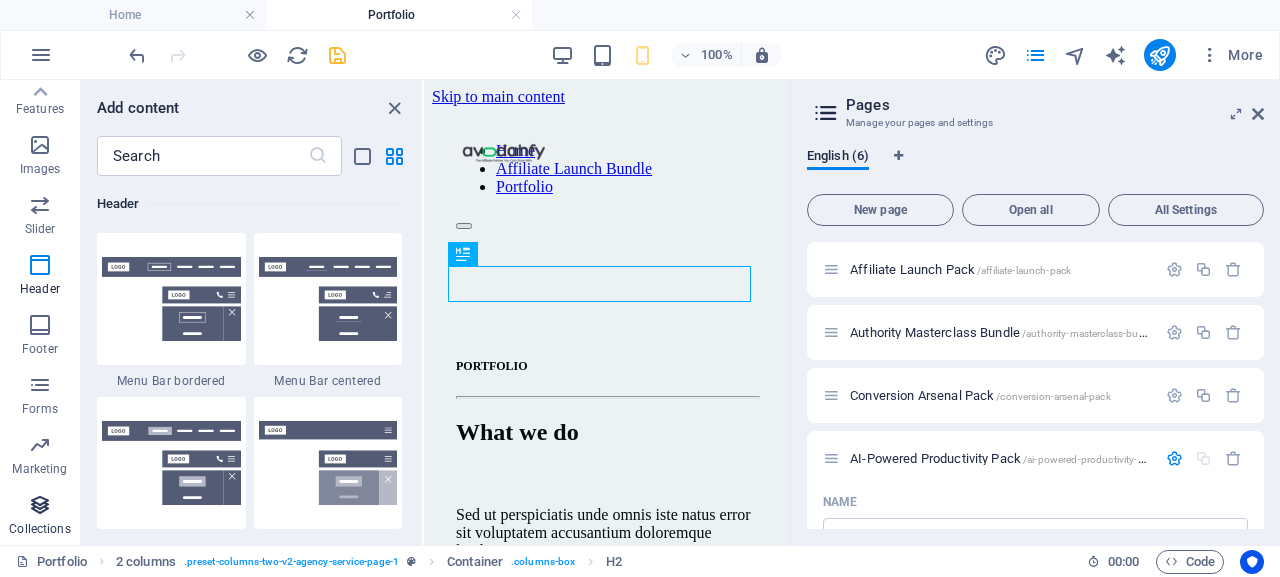 click at bounding box center [40, 505] 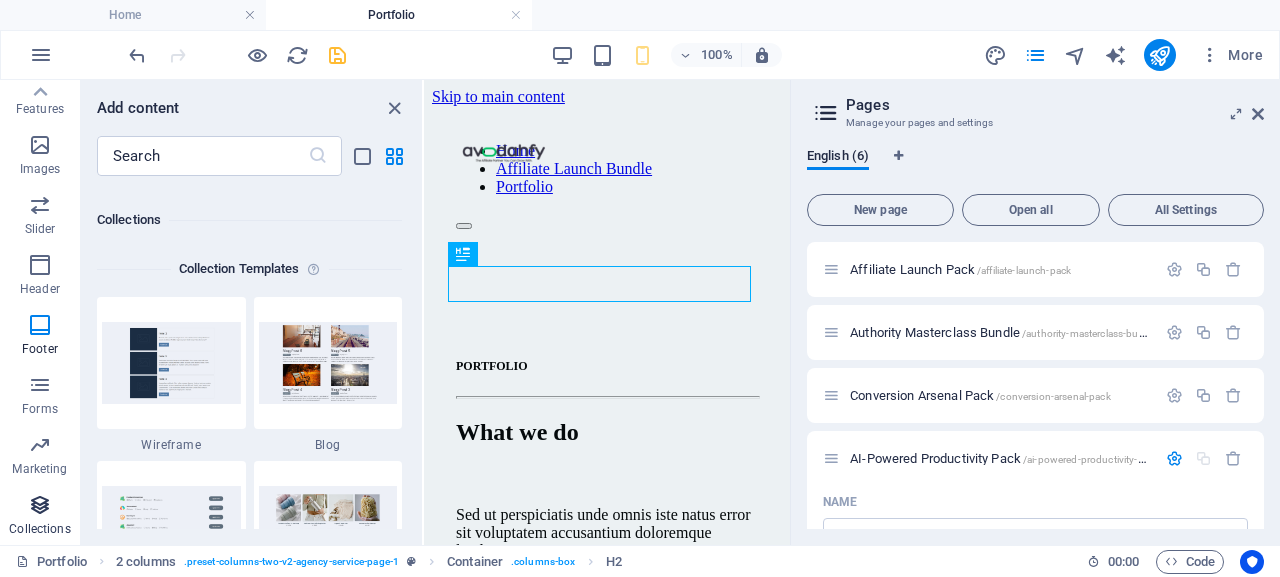 scroll, scrollTop: 18306, scrollLeft: 0, axis: vertical 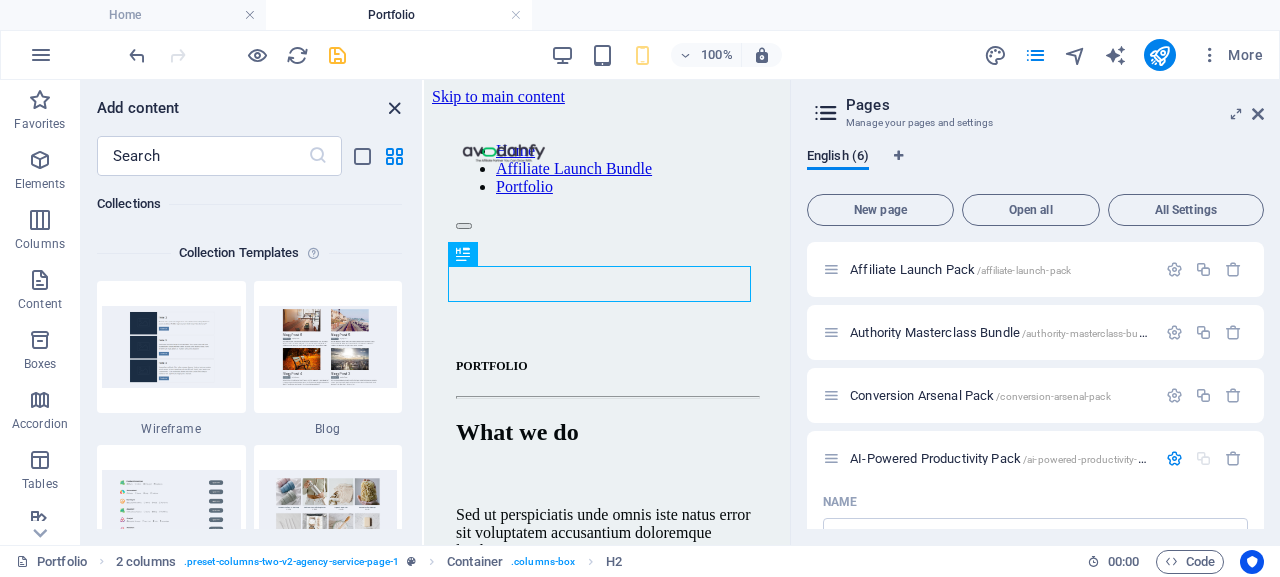click at bounding box center (394, 108) 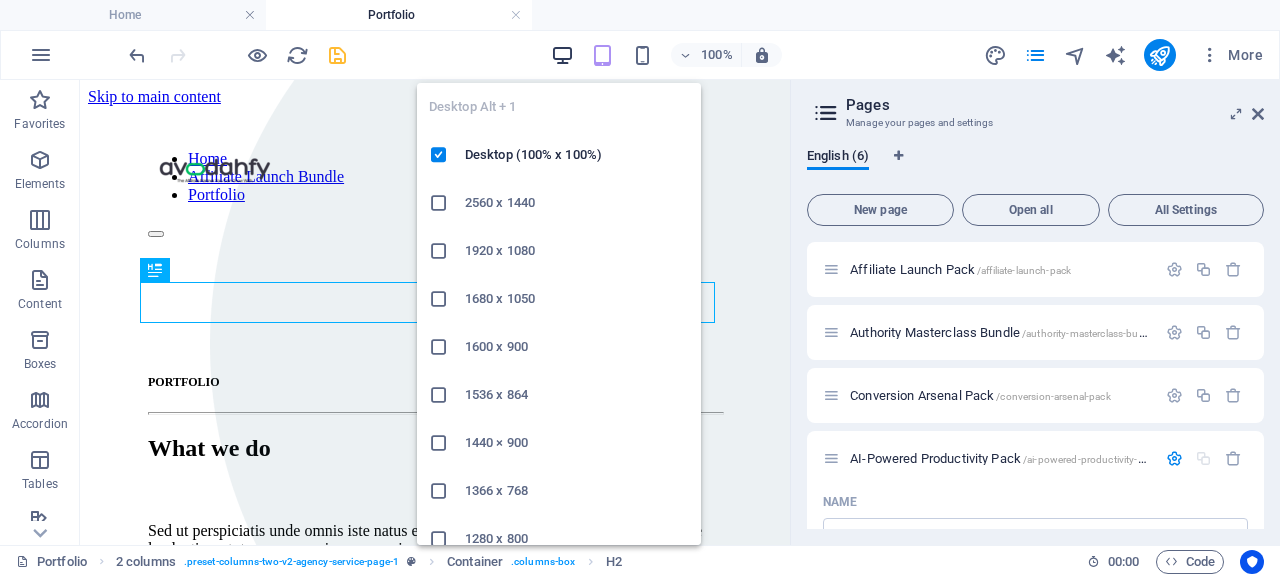 click at bounding box center [562, 55] 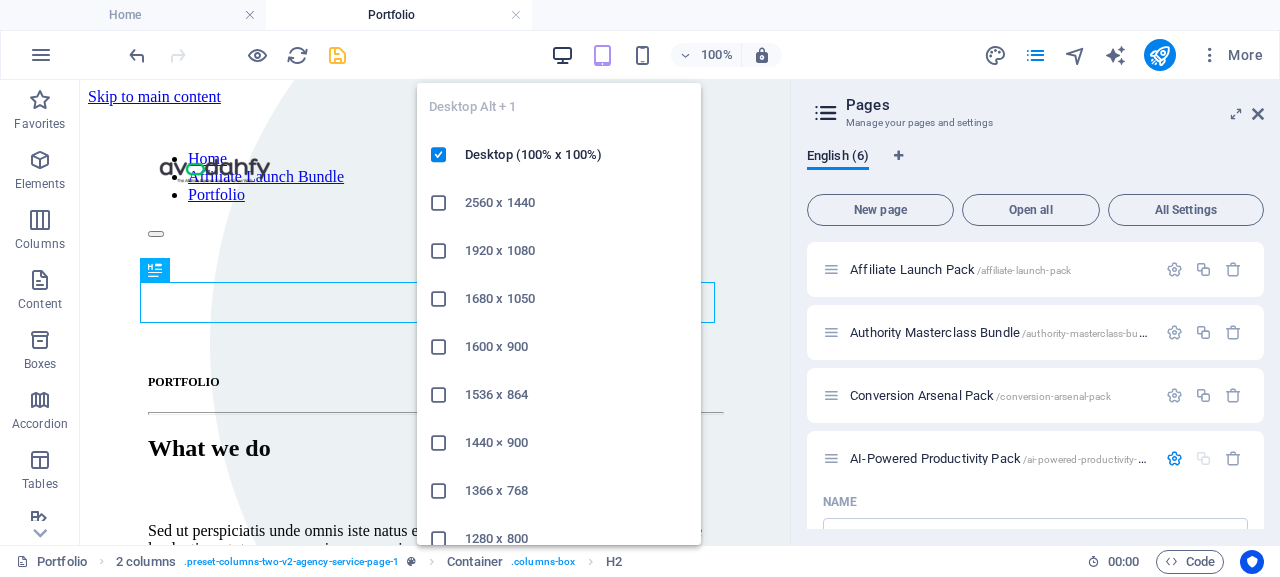 click at bounding box center (562, 55) 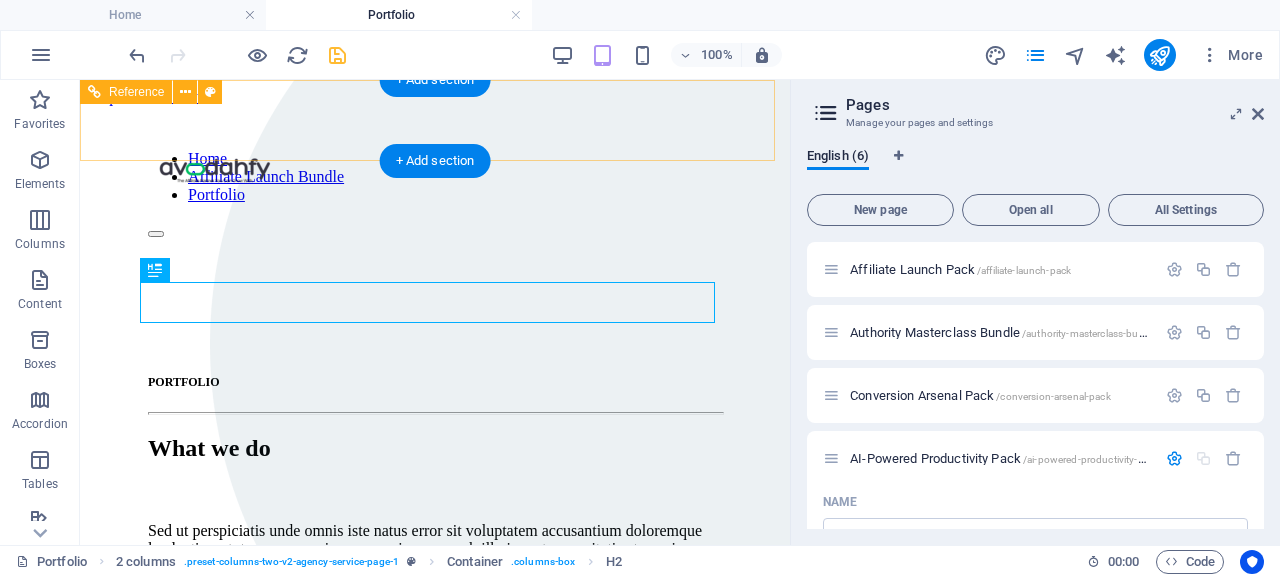 click at bounding box center (435, 229) 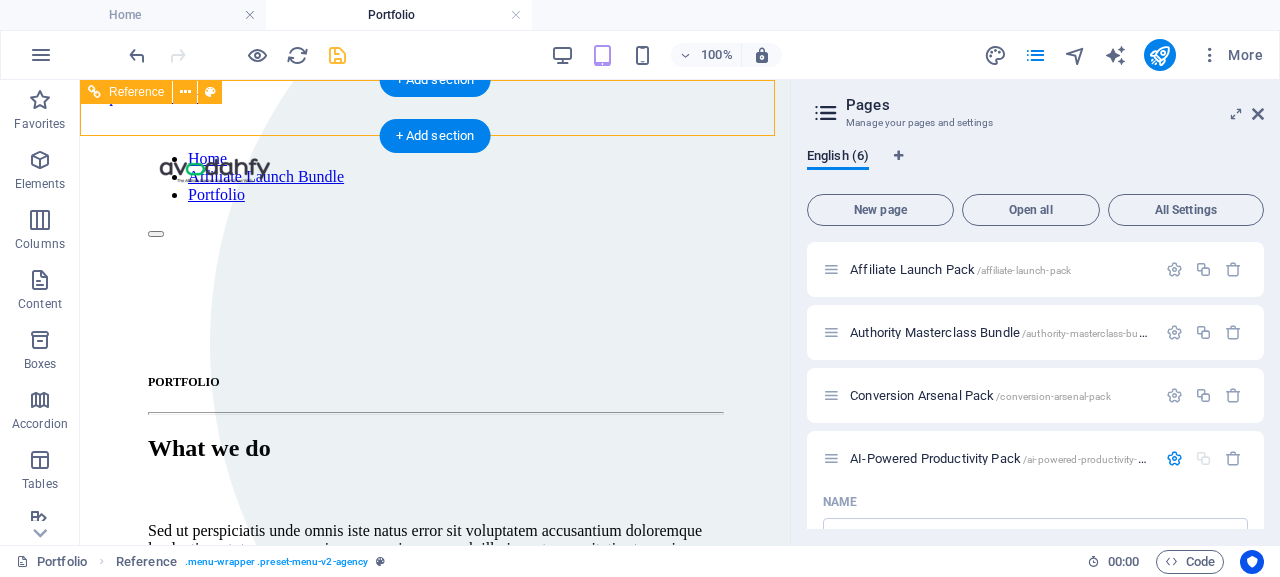 click on "Home Affiliate Launch Bundle Portfolio" at bounding box center (435, 177) 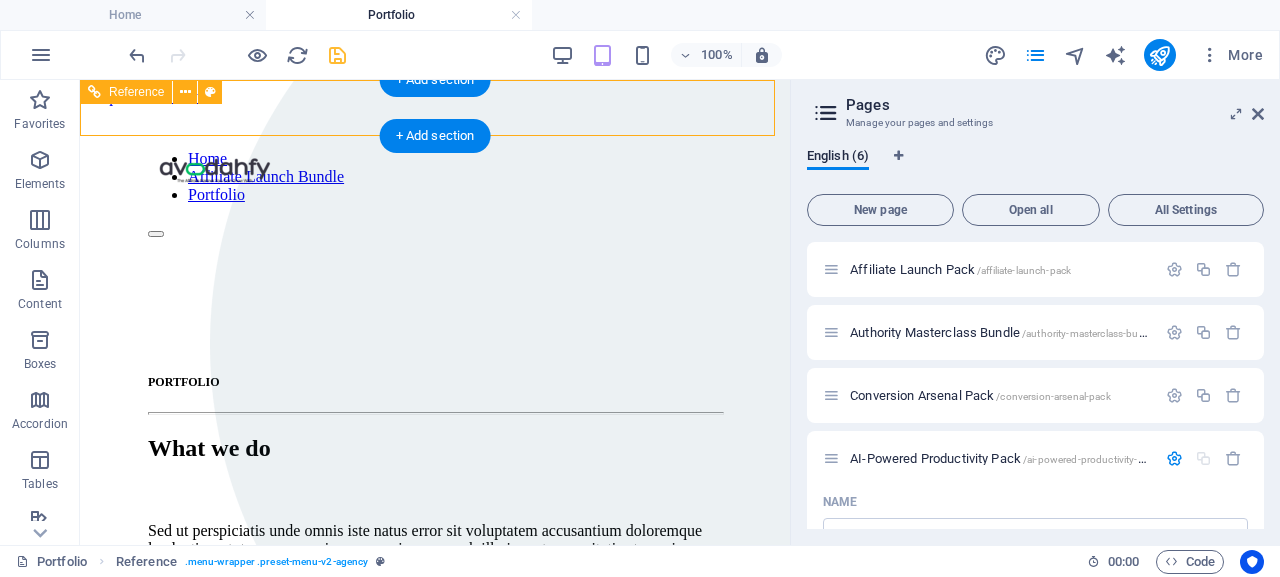click at bounding box center (435, 229) 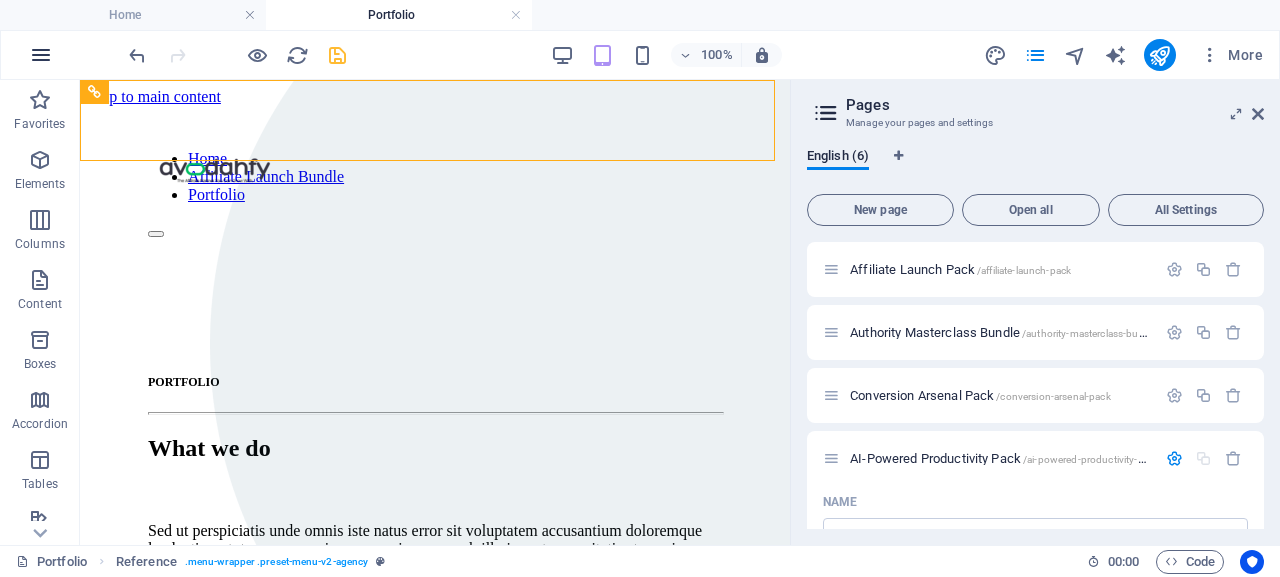 click at bounding box center (41, 55) 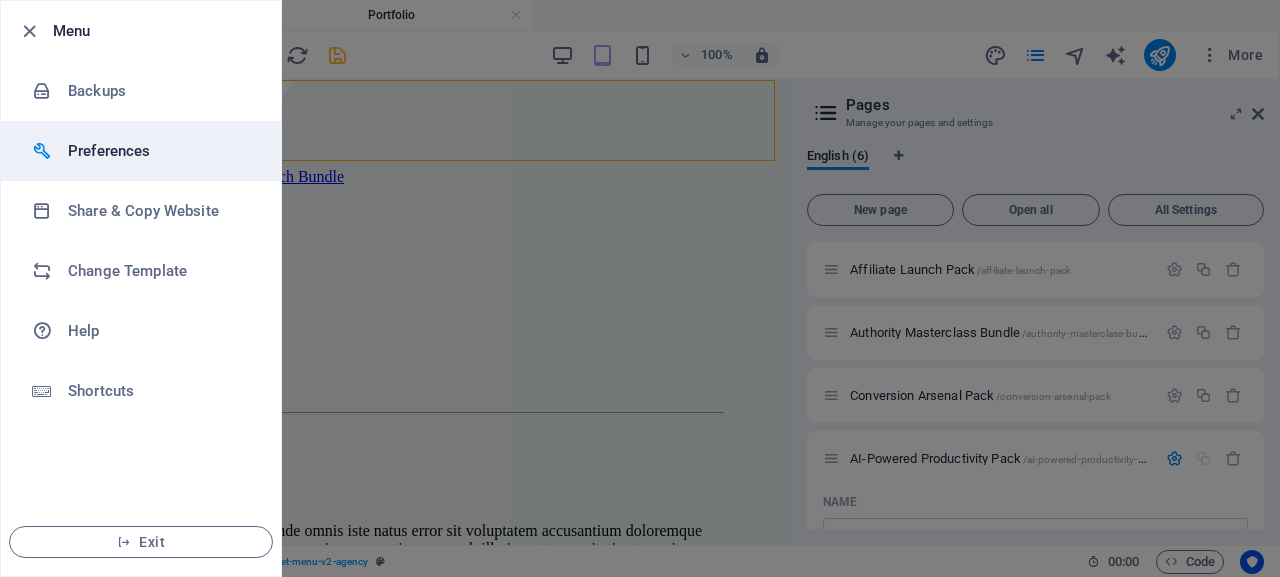 click on "Preferences" at bounding box center (160, 151) 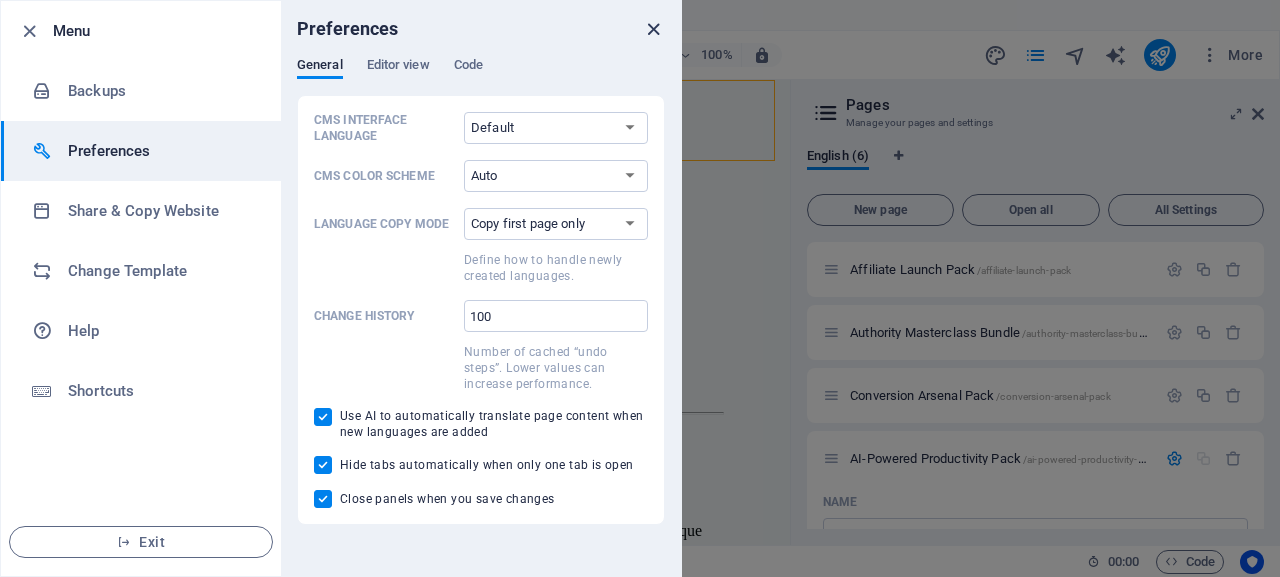 click at bounding box center [653, 29] 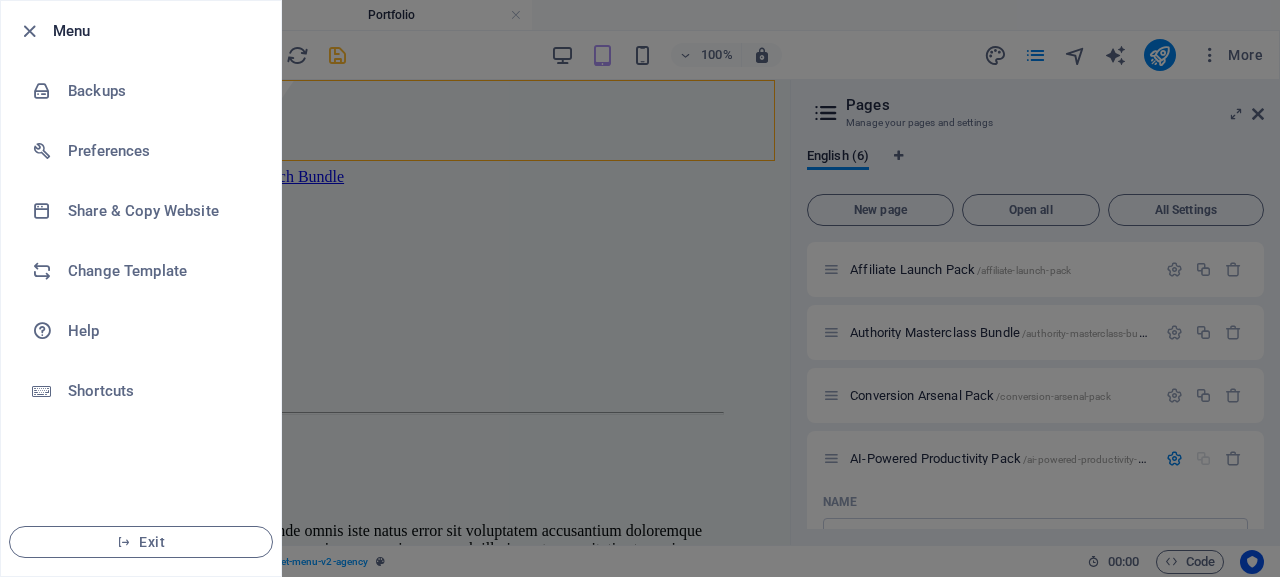 click at bounding box center [640, 288] 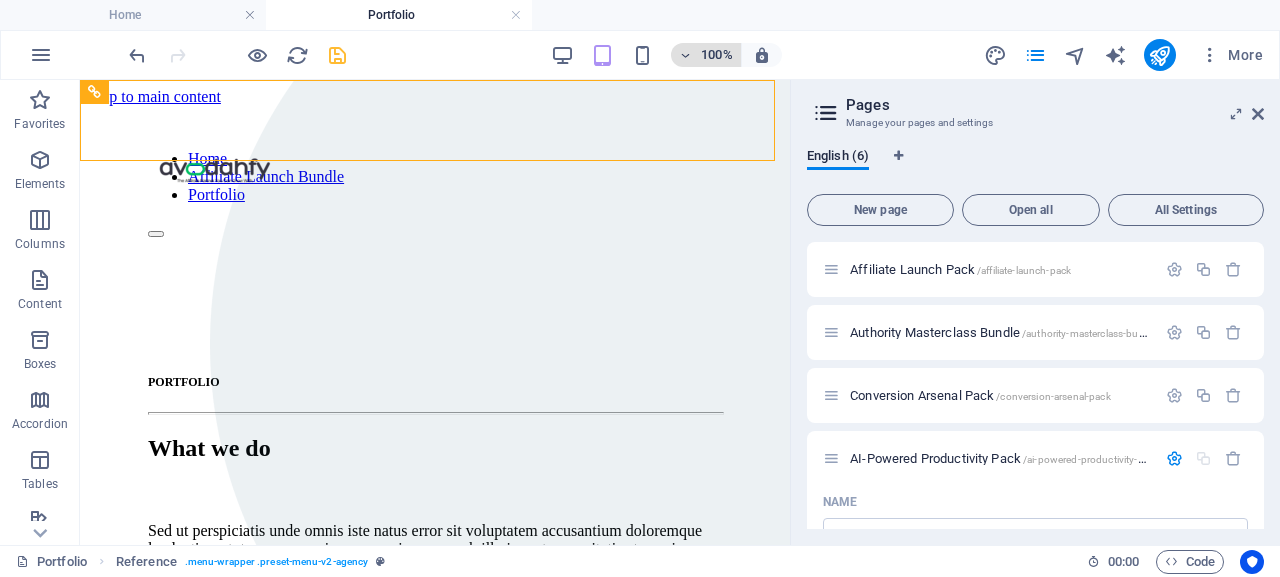 click at bounding box center [686, 55] 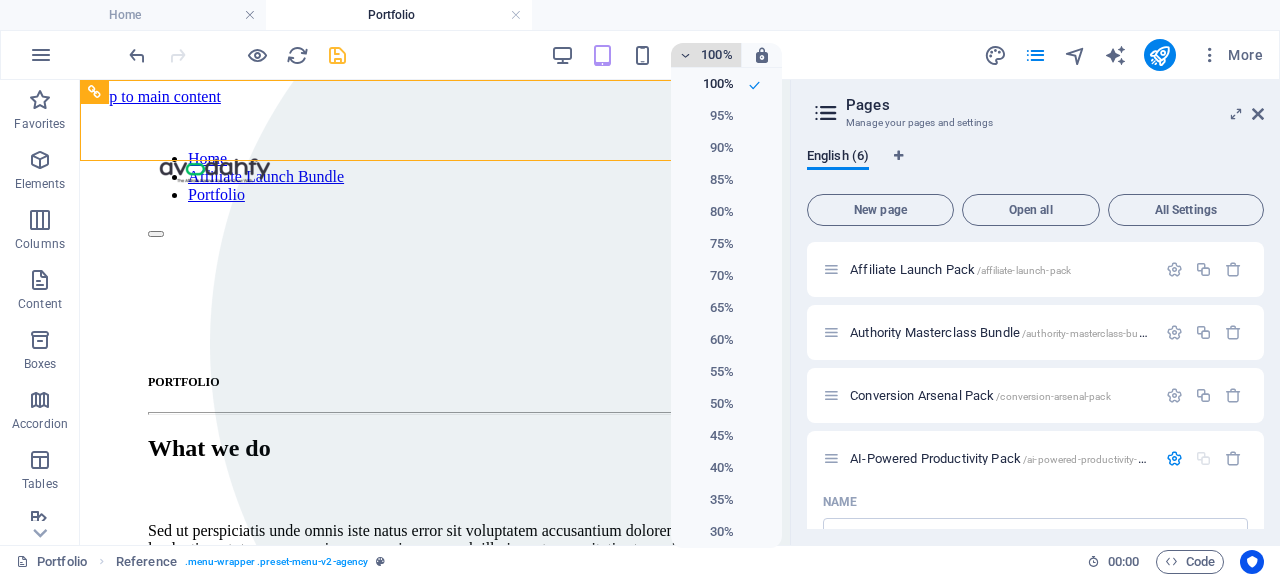 click at bounding box center (640, 288) 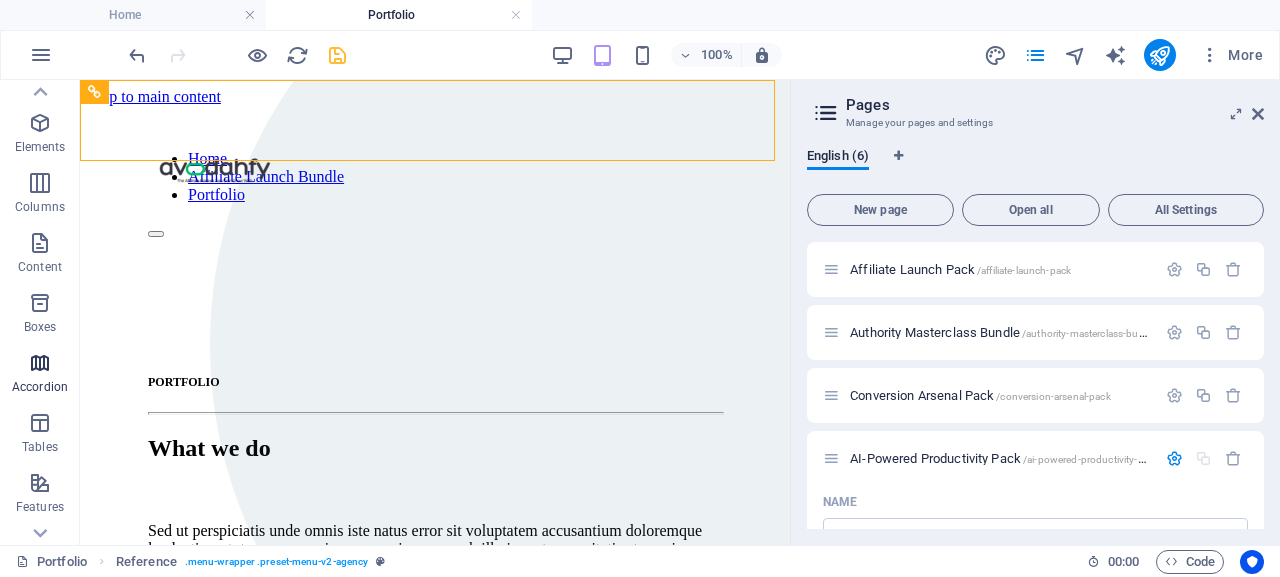 scroll, scrollTop: 0, scrollLeft: 0, axis: both 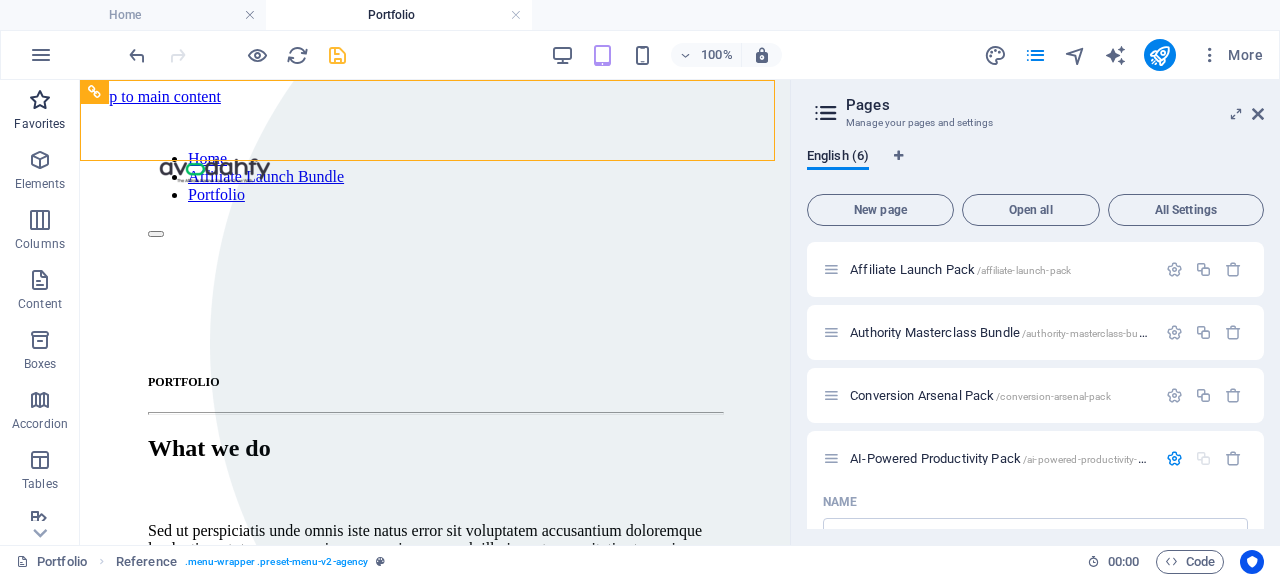click on "Favorites" at bounding box center [39, 124] 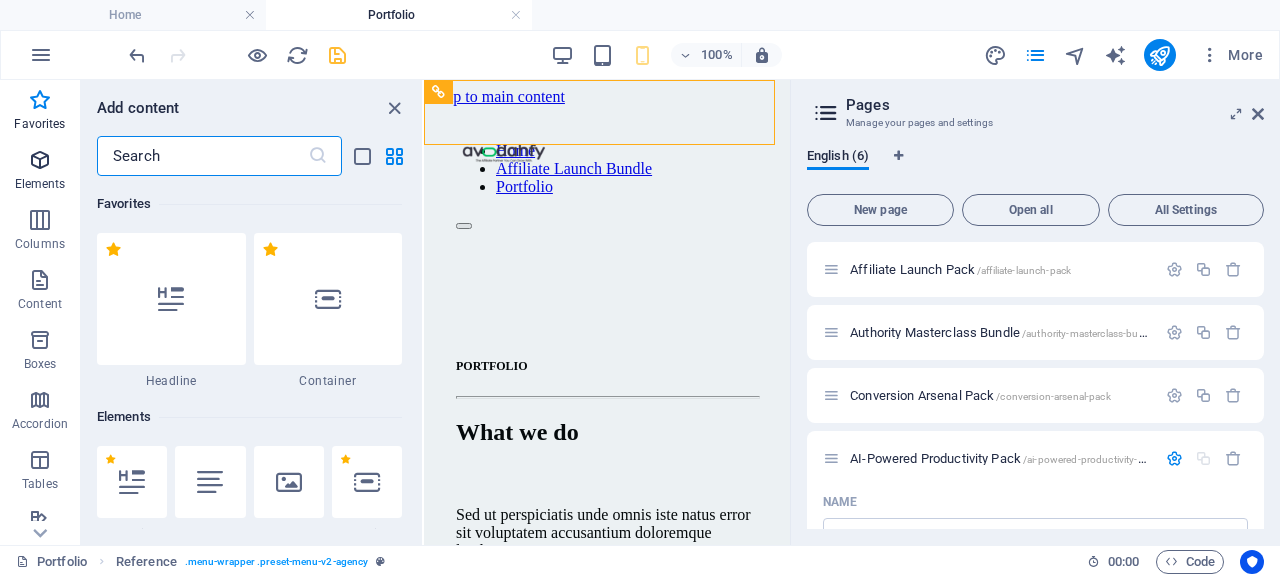 click on "Elements" at bounding box center [40, 184] 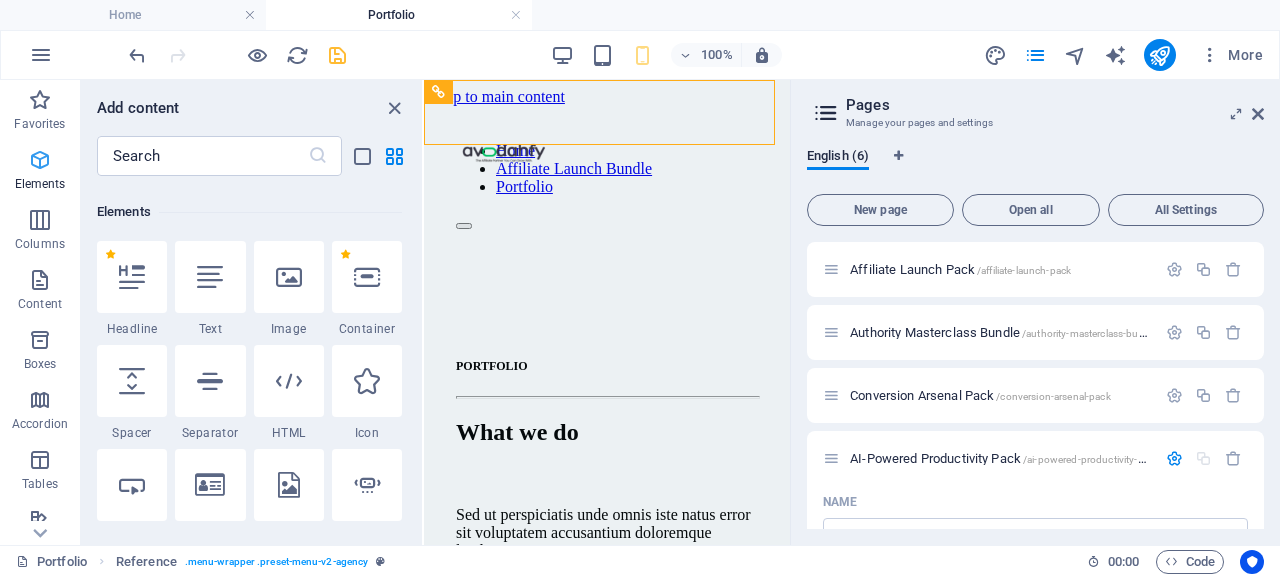 scroll, scrollTop: 213, scrollLeft: 0, axis: vertical 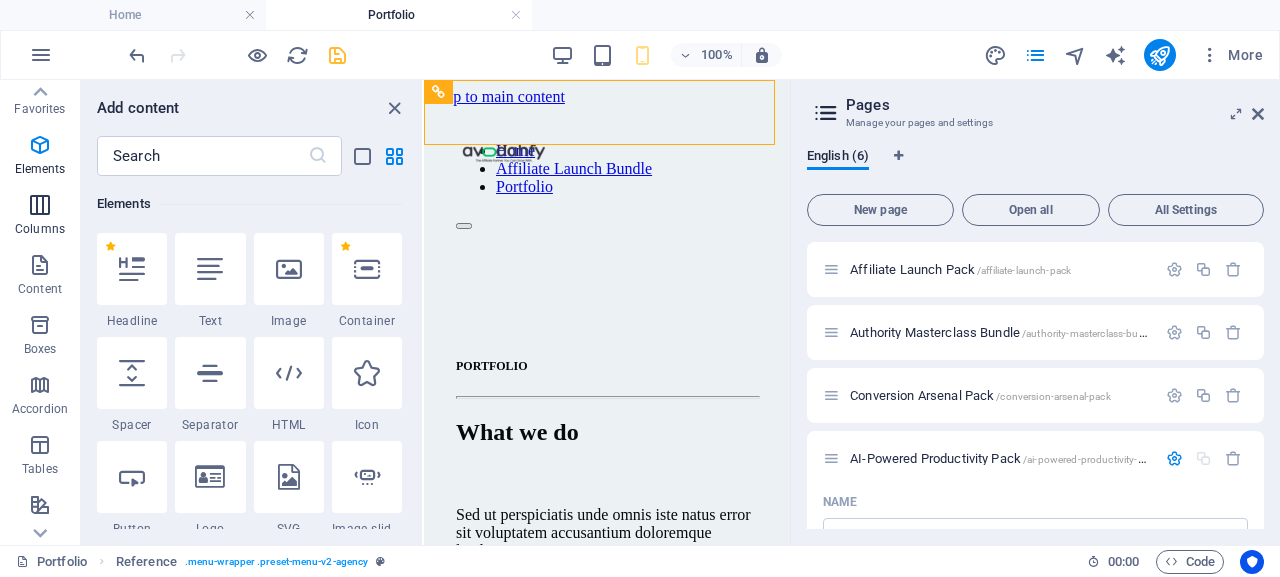 click on "Columns" at bounding box center (40, 217) 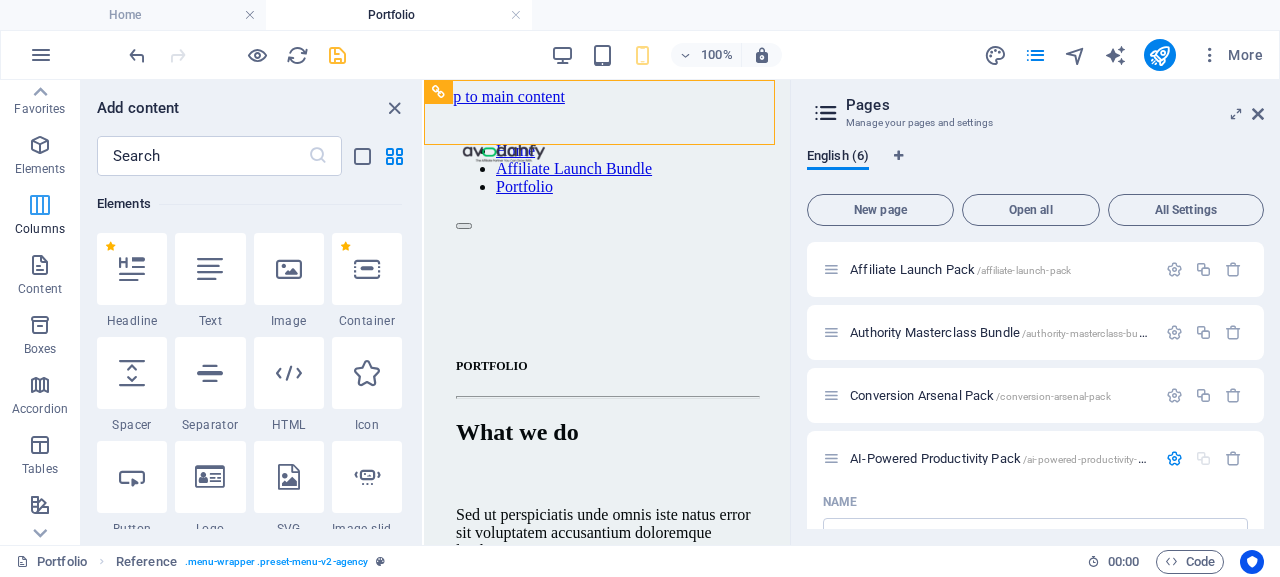 scroll, scrollTop: 435, scrollLeft: 0, axis: vertical 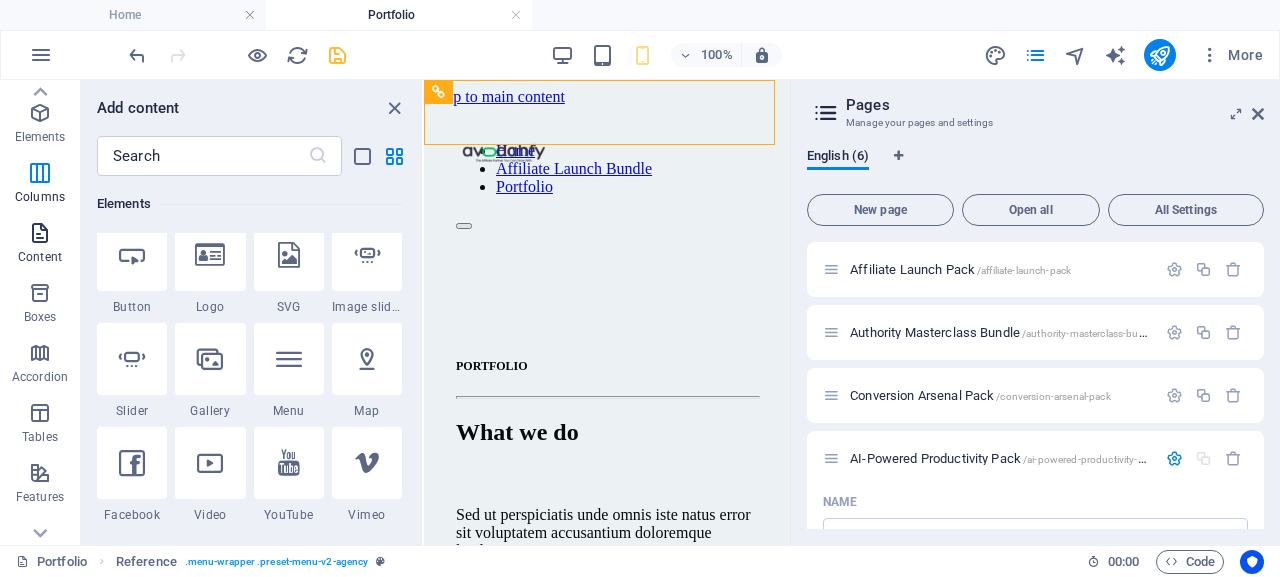 click at bounding box center (40, 233) 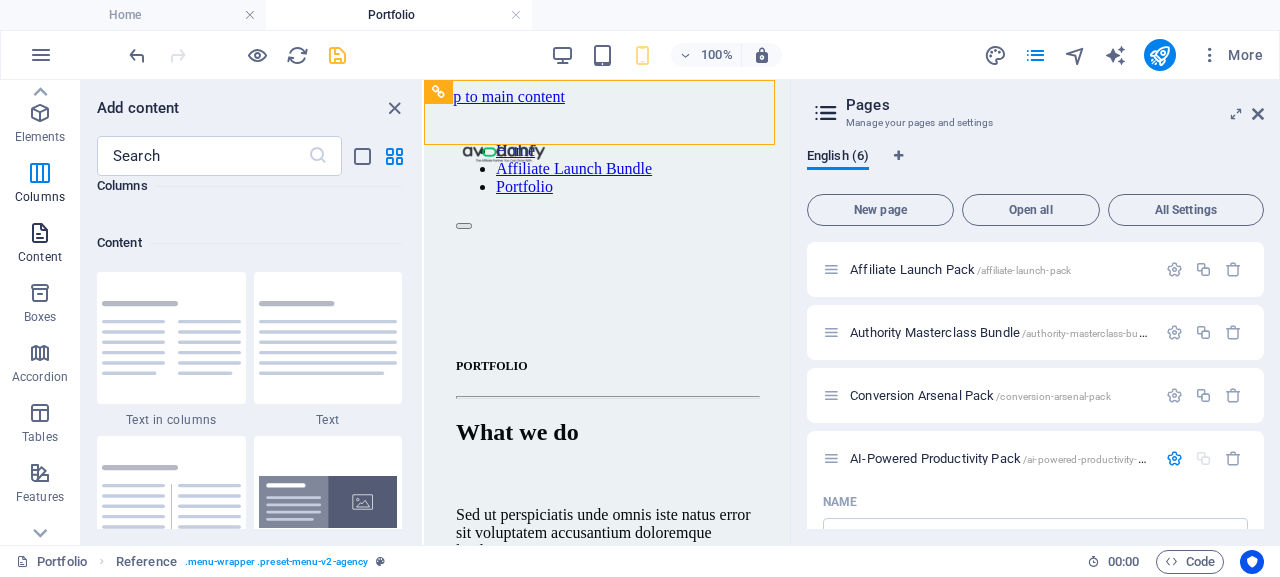 scroll, scrollTop: 3499, scrollLeft: 0, axis: vertical 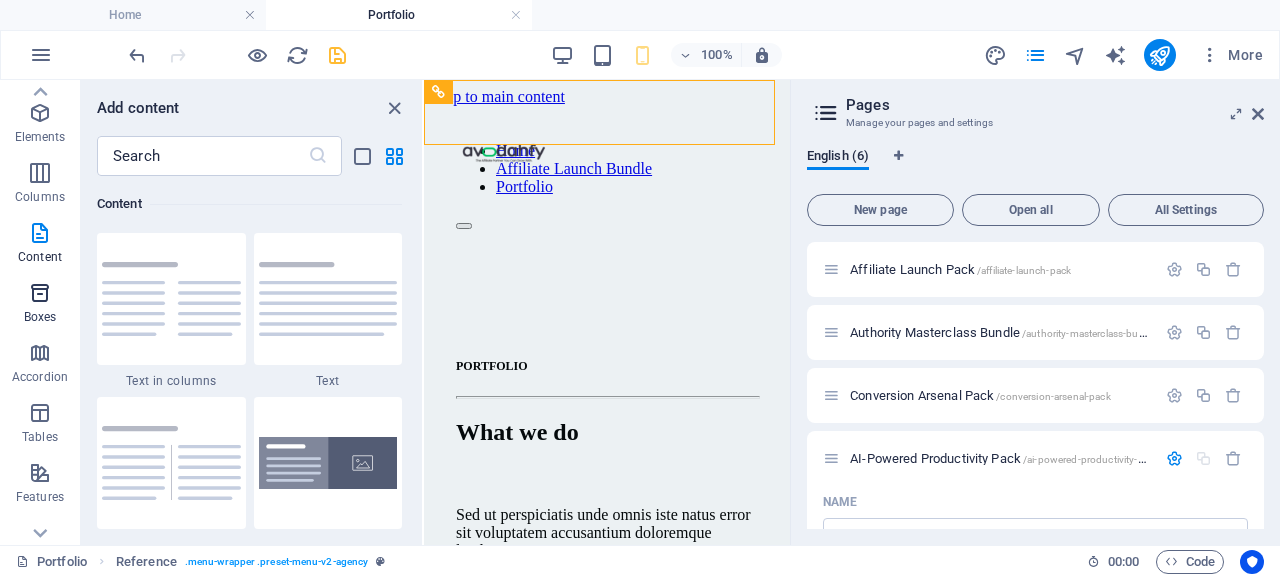 click at bounding box center [40, 293] 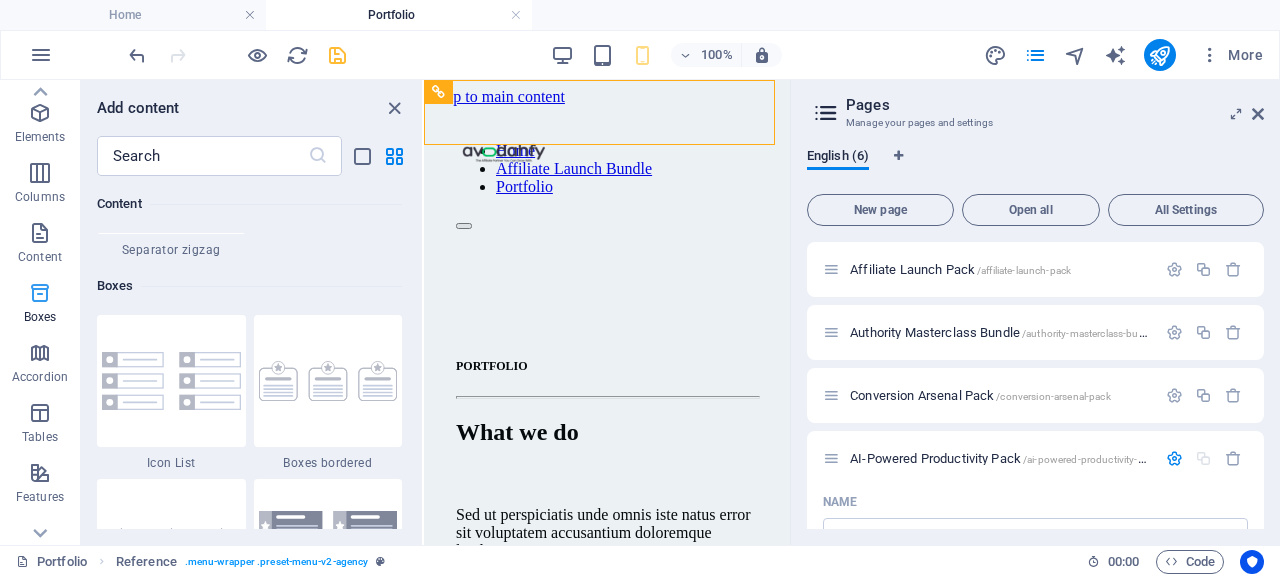 scroll, scrollTop: 5516, scrollLeft: 0, axis: vertical 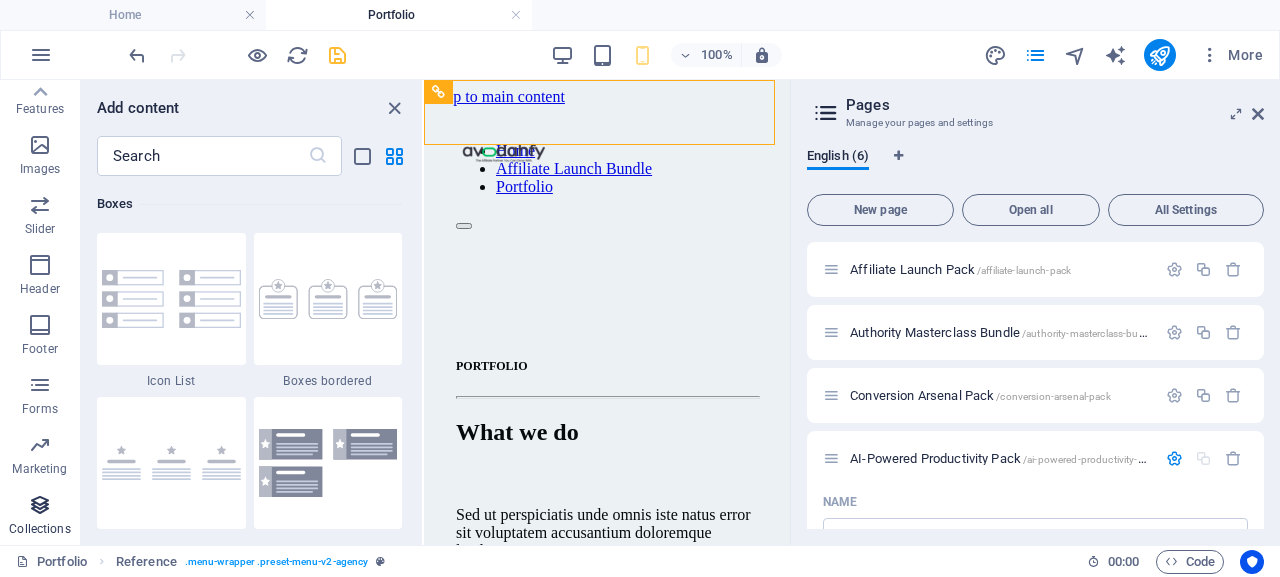 click on "Collections" at bounding box center (40, 517) 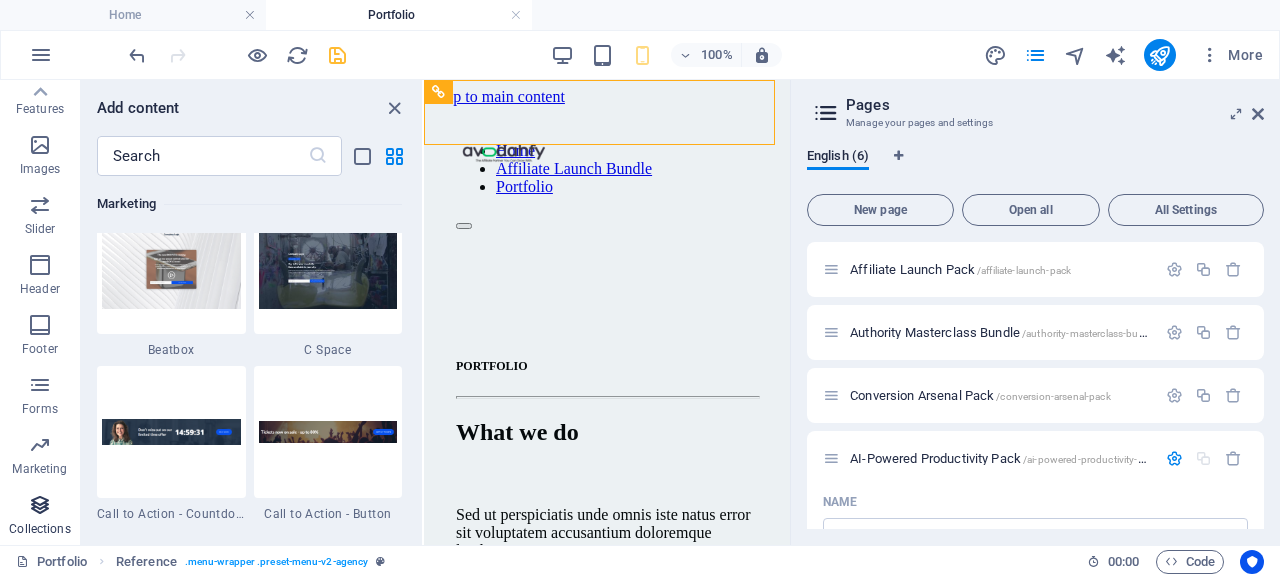 scroll, scrollTop: 18306, scrollLeft: 0, axis: vertical 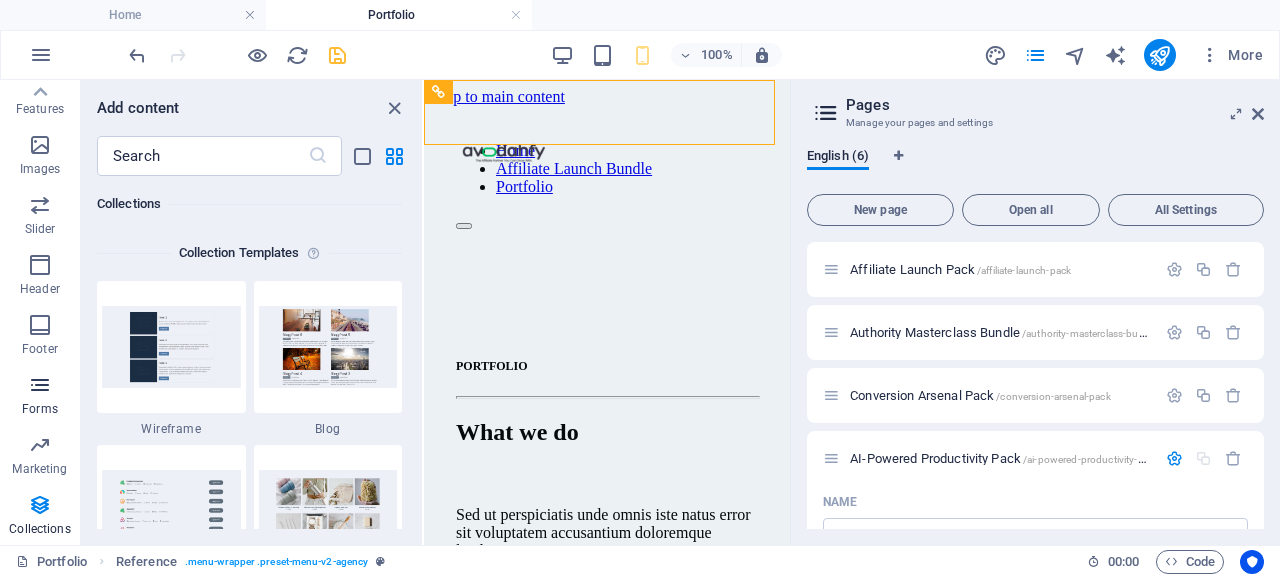click at bounding box center (40, 385) 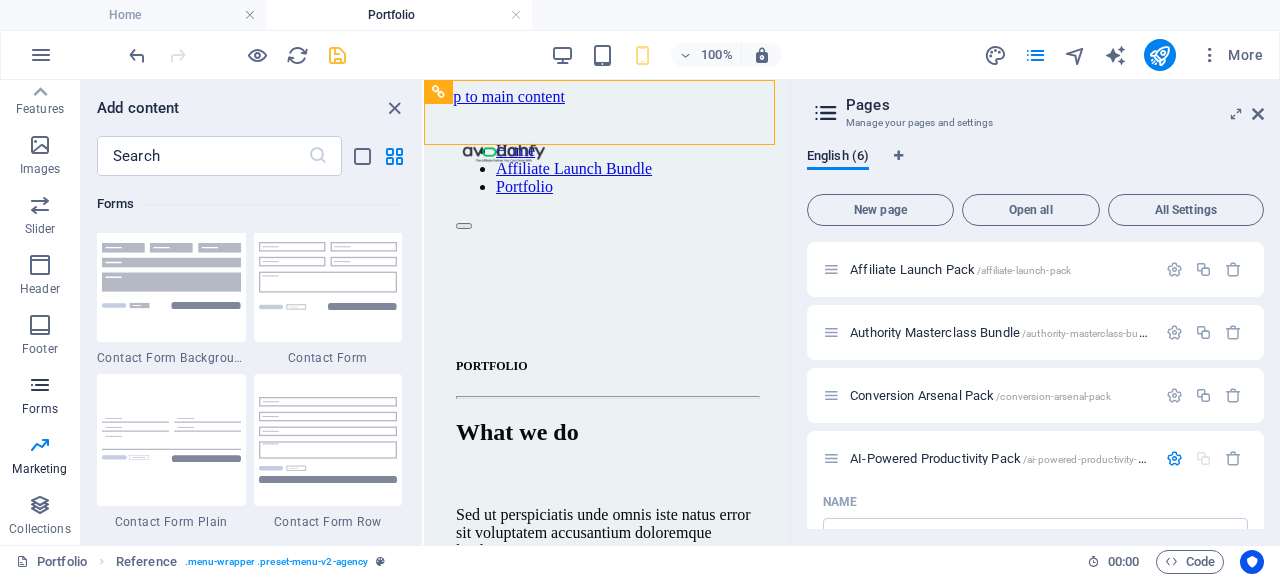 scroll, scrollTop: 14600, scrollLeft: 0, axis: vertical 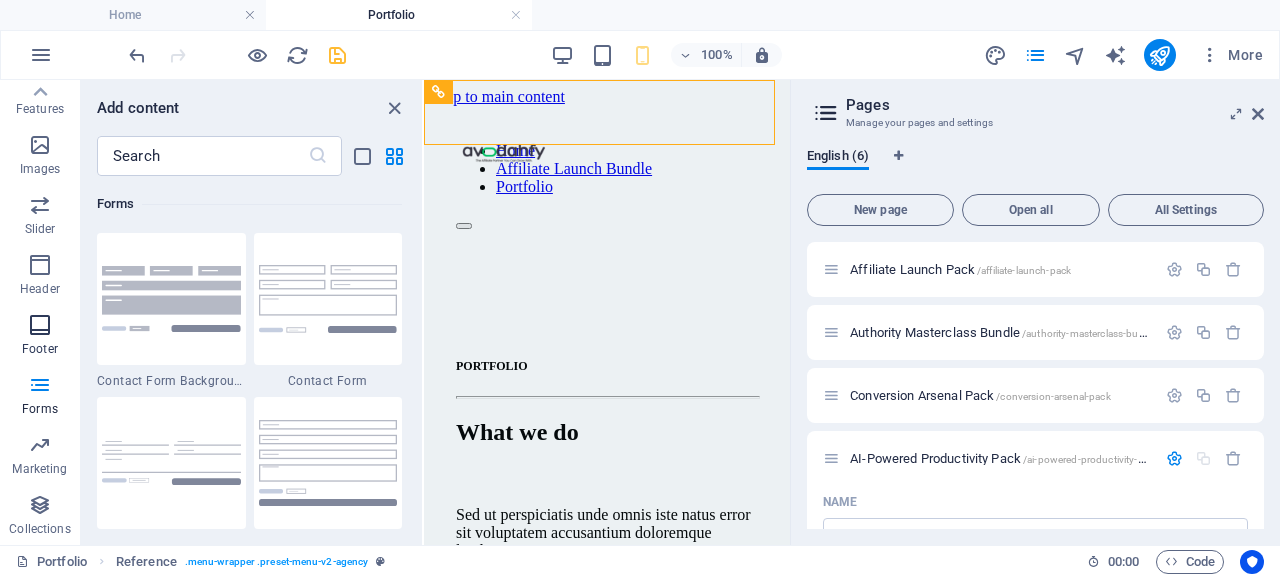 click at bounding box center [40, 325] 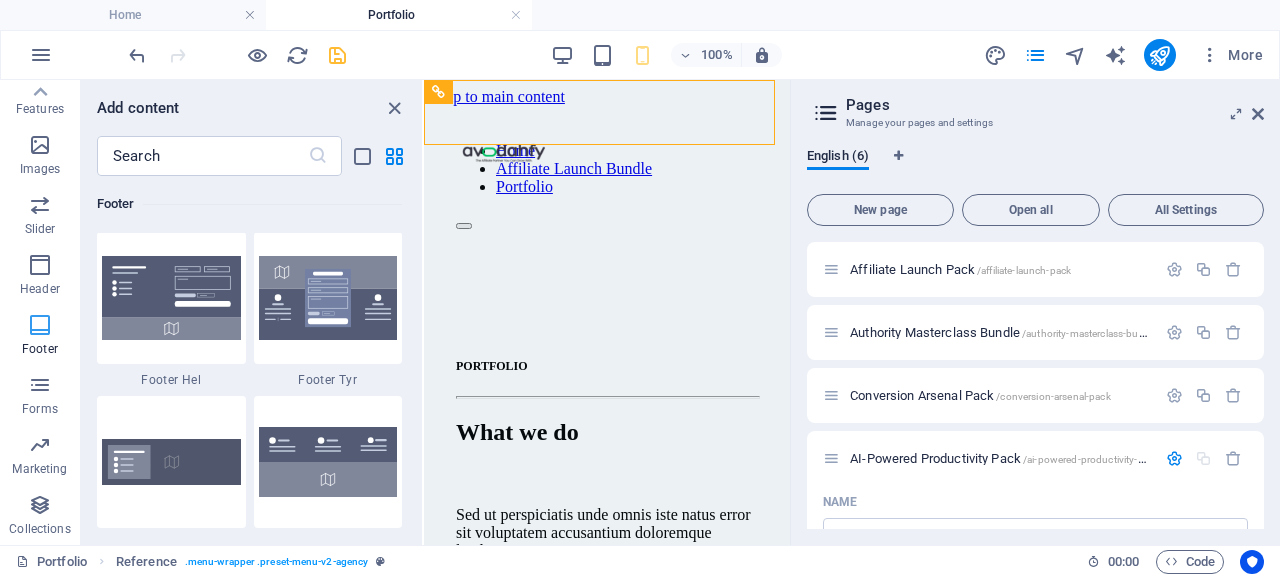 scroll, scrollTop: 13239, scrollLeft: 0, axis: vertical 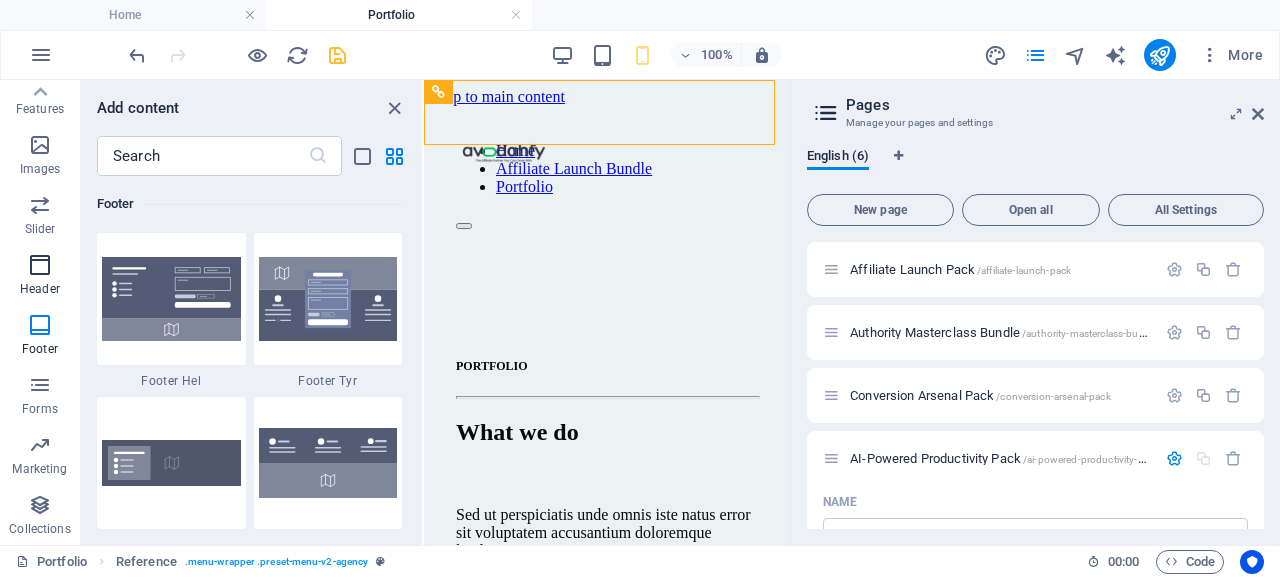 click at bounding box center (40, 265) 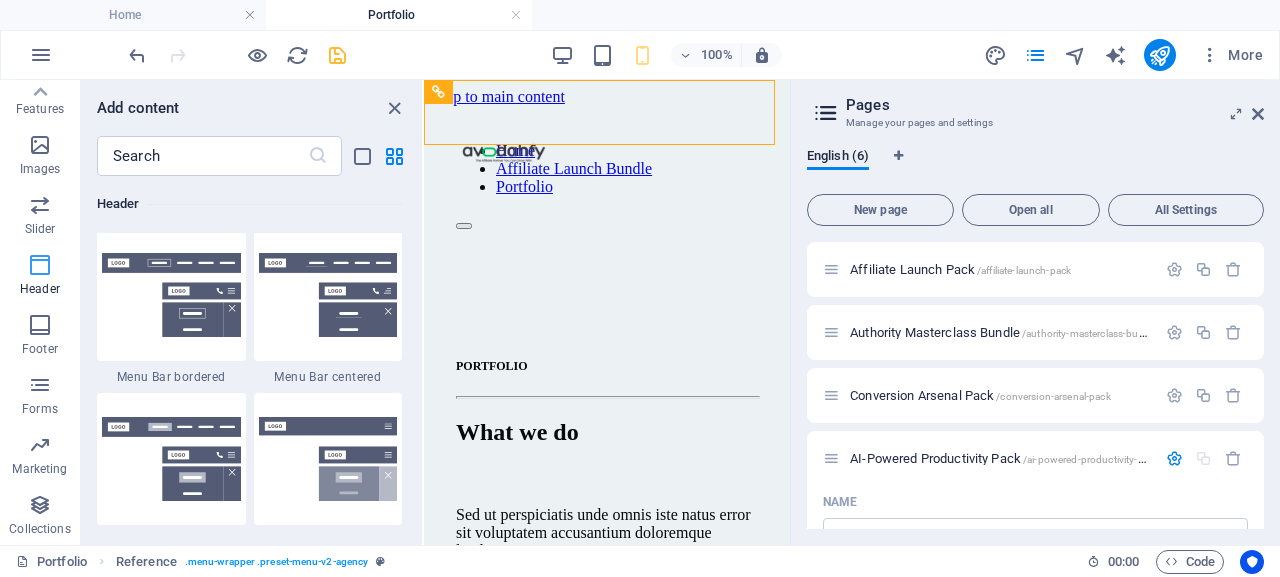 scroll, scrollTop: 12042, scrollLeft: 0, axis: vertical 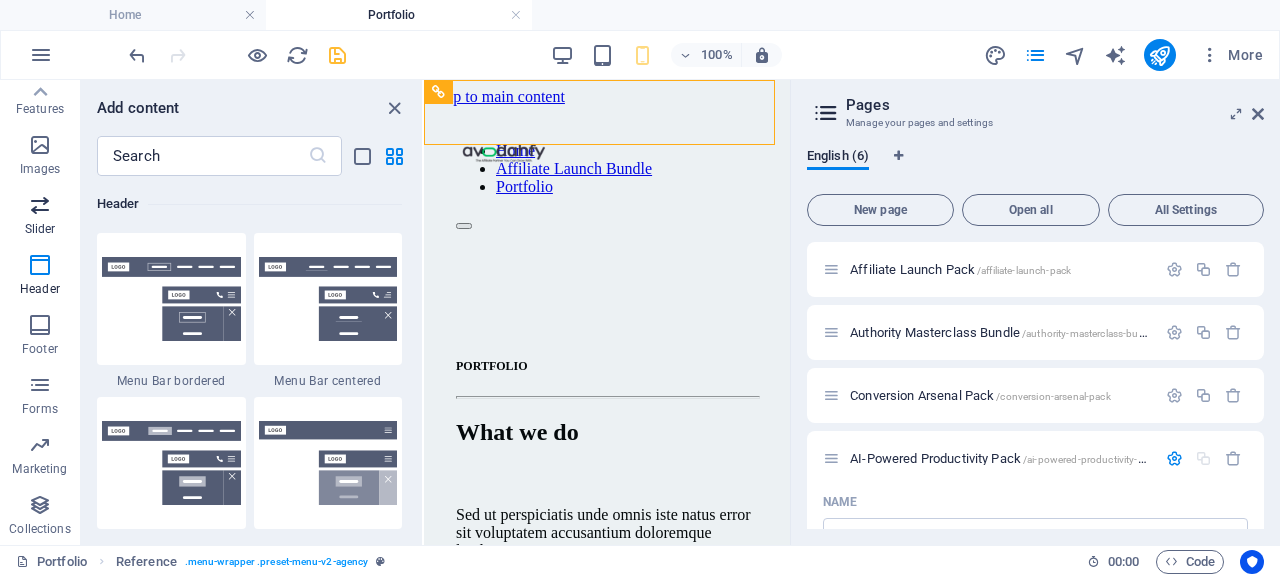 click on "Slider" at bounding box center (40, 229) 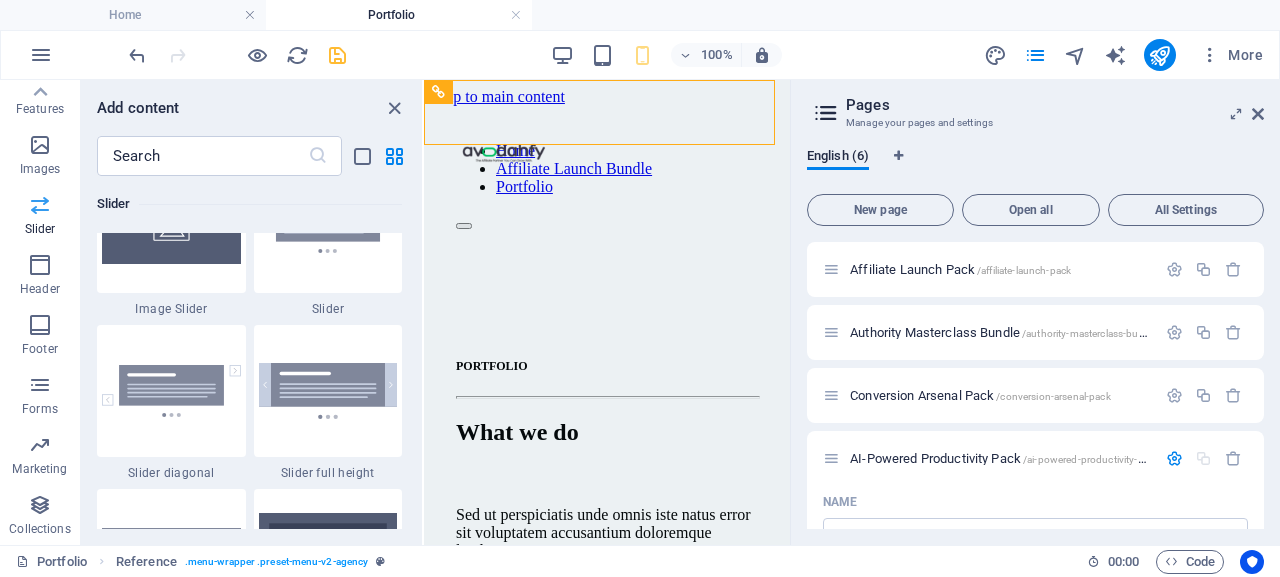 scroll, scrollTop: 11337, scrollLeft: 0, axis: vertical 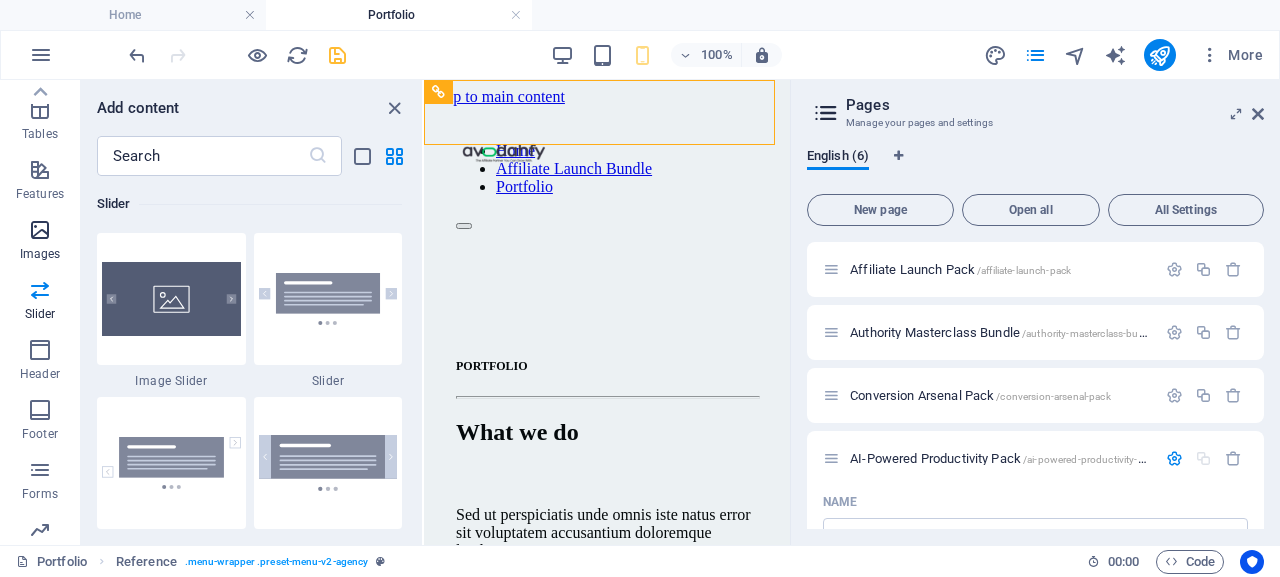 click at bounding box center [40, 230] 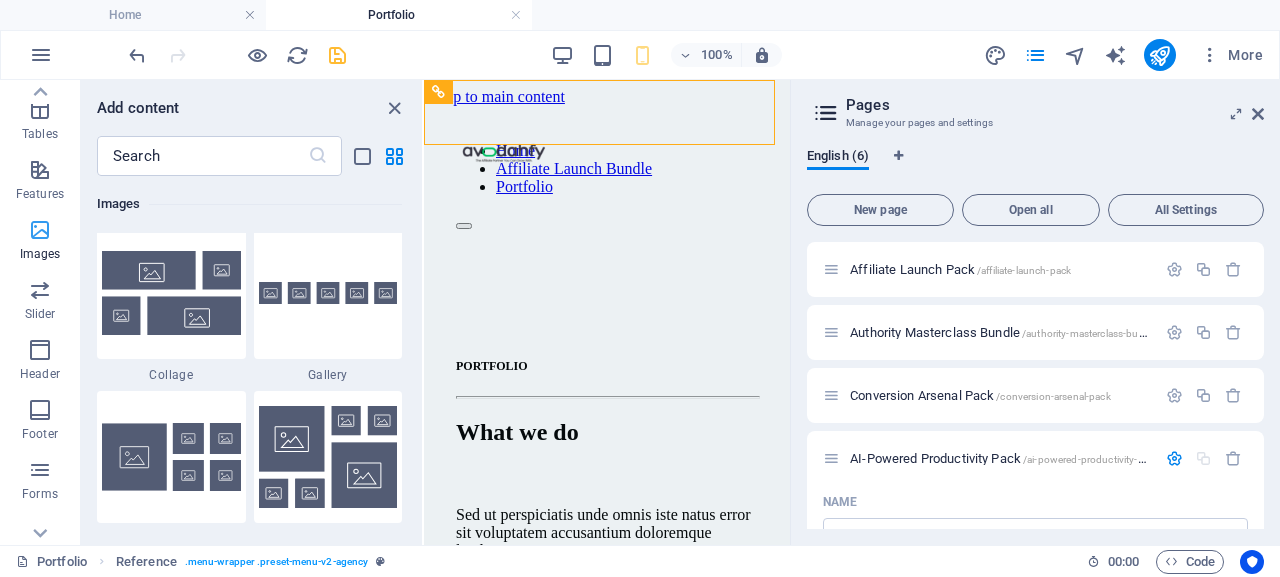 scroll, scrollTop: 10140, scrollLeft: 0, axis: vertical 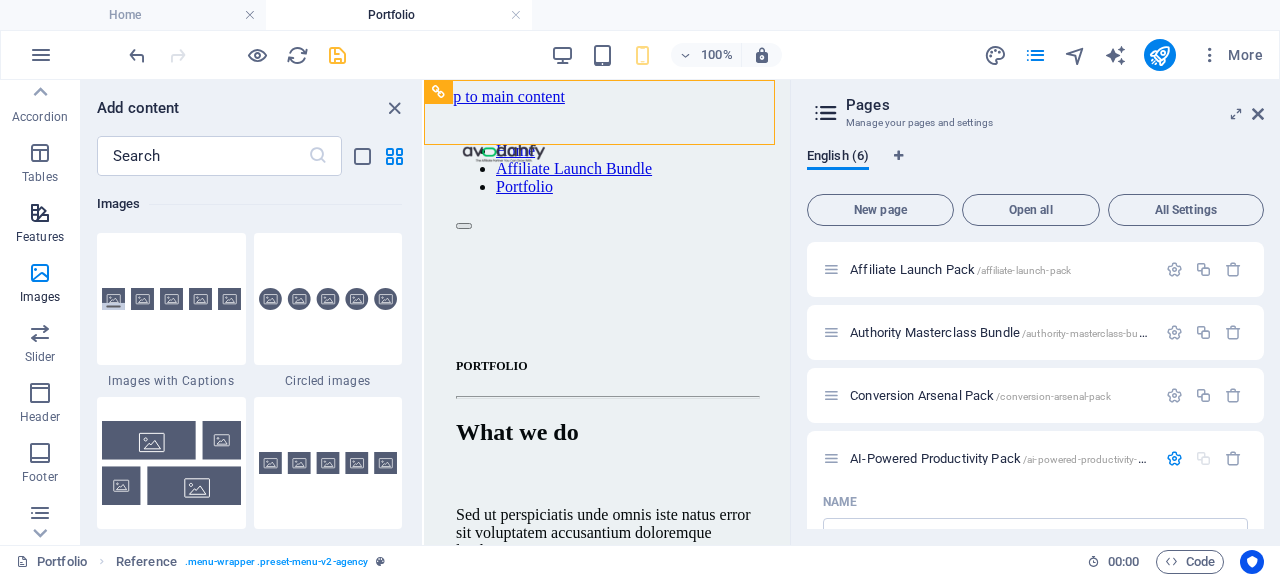 click on "Features" at bounding box center (40, 225) 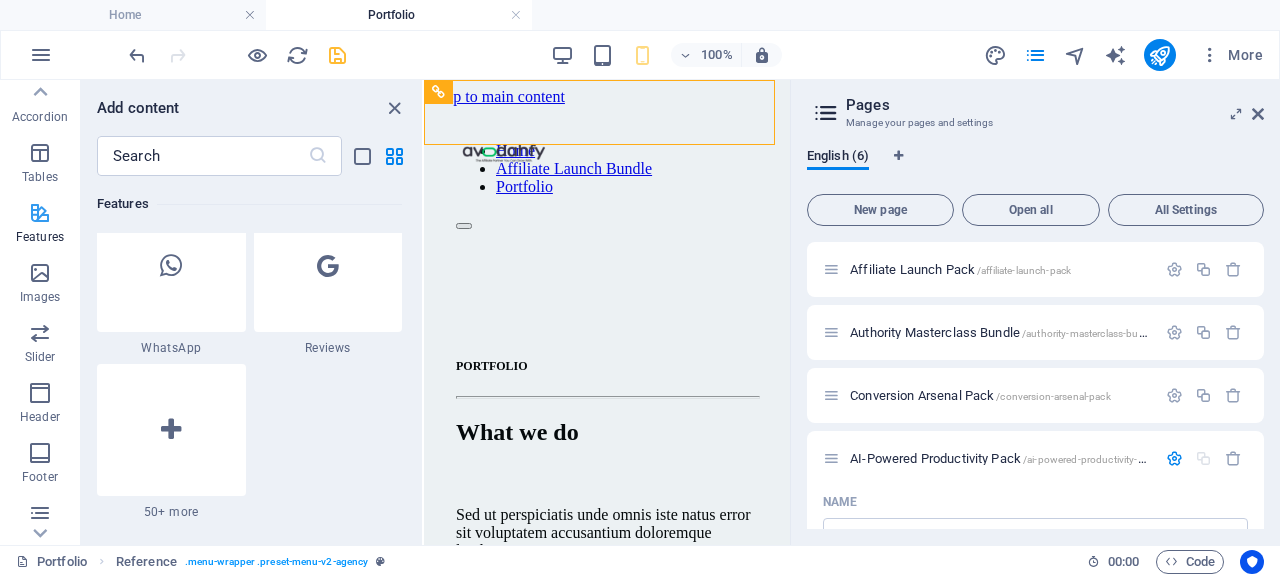 scroll, scrollTop: 8690, scrollLeft: 0, axis: vertical 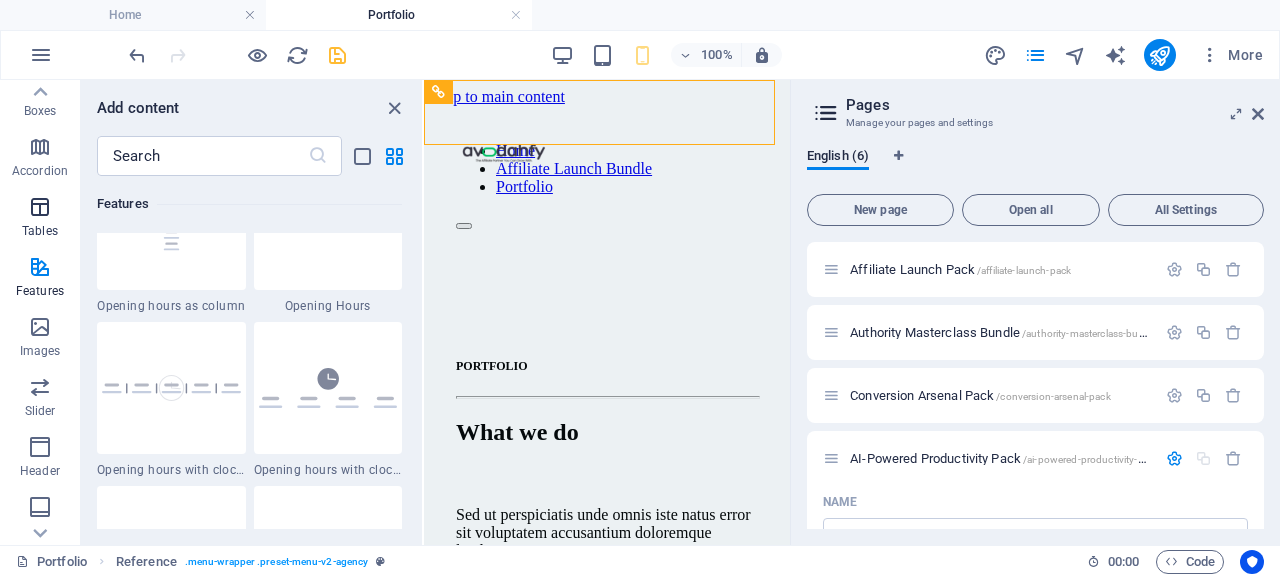 click at bounding box center [40, 207] 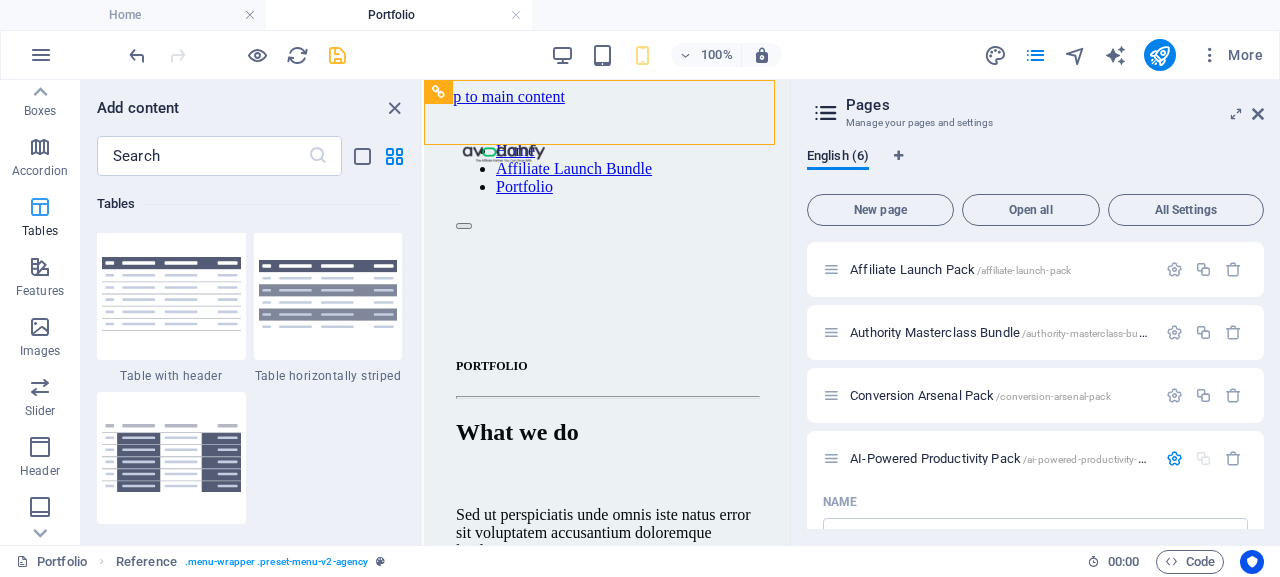 scroll, scrollTop: 6926, scrollLeft: 0, axis: vertical 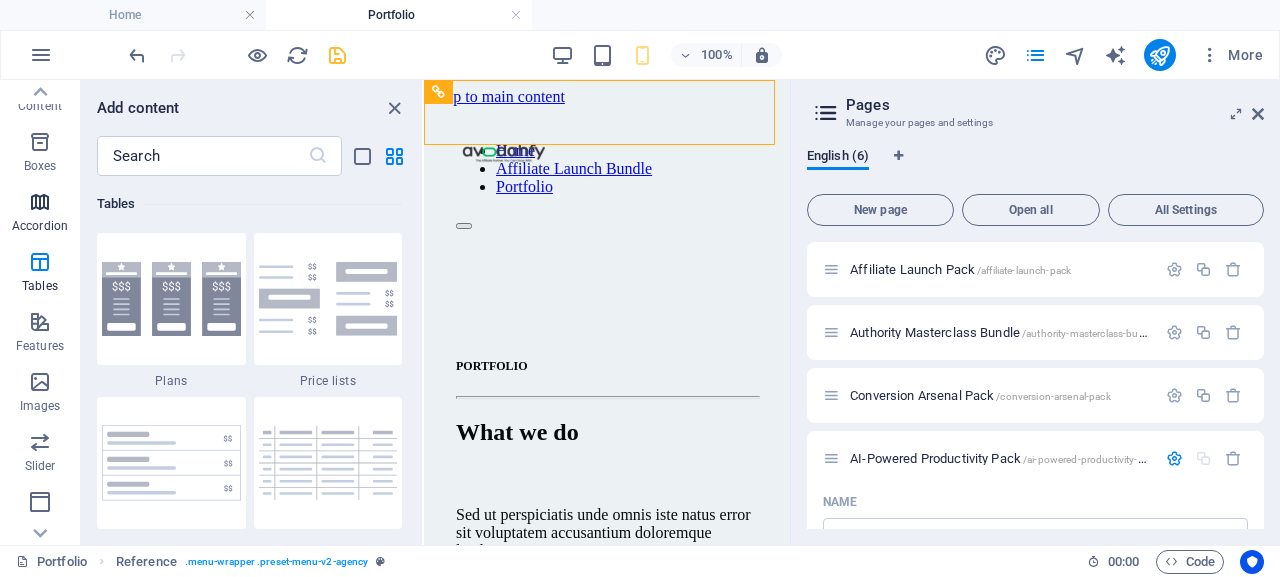 click at bounding box center [40, 202] 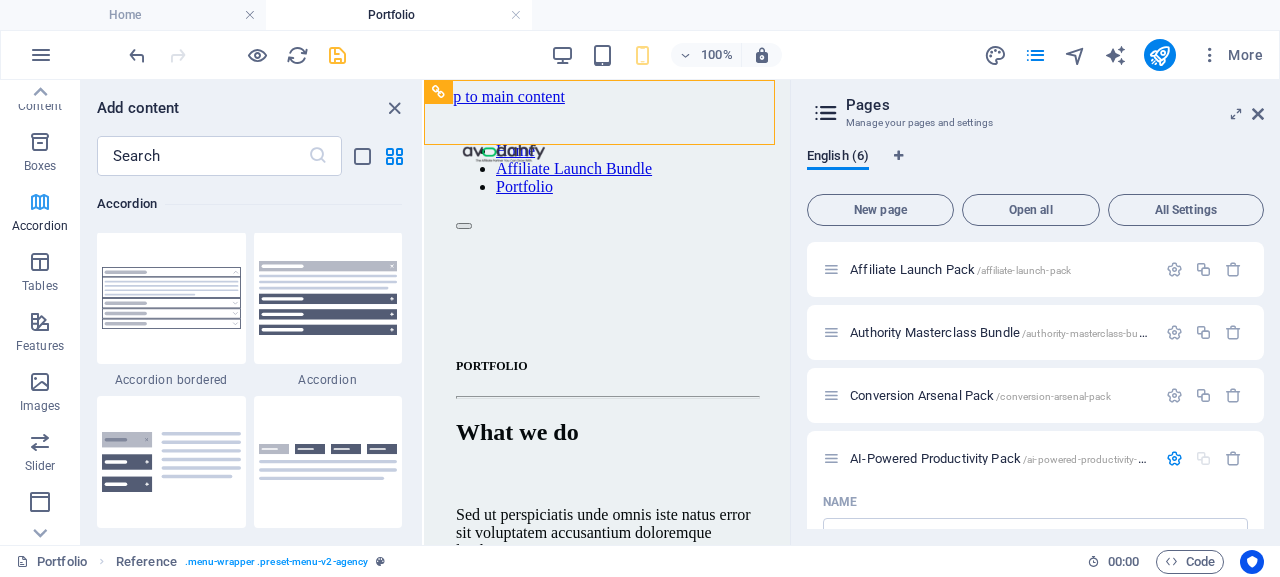 scroll, scrollTop: 6385, scrollLeft: 0, axis: vertical 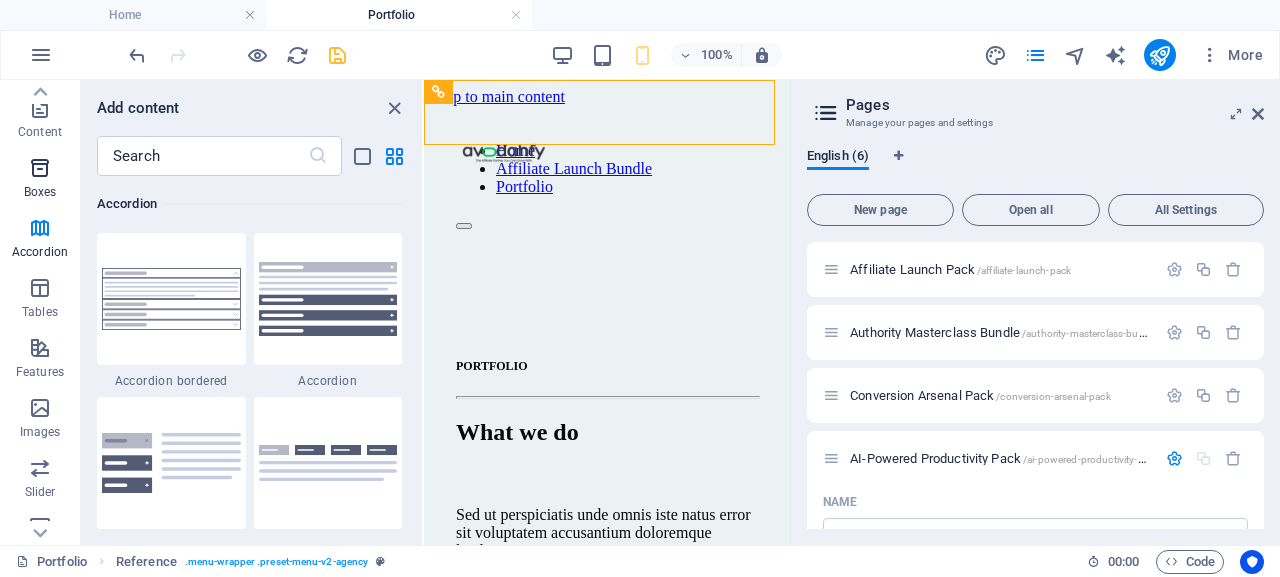 click on "Boxes" at bounding box center [40, 180] 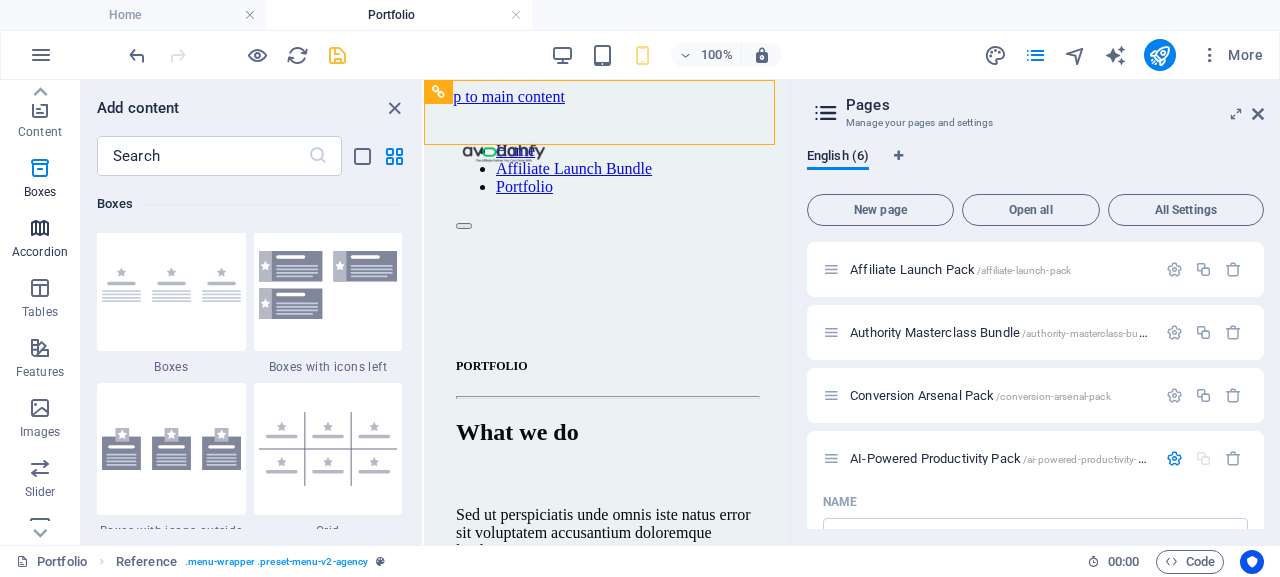 scroll, scrollTop: 5516, scrollLeft: 0, axis: vertical 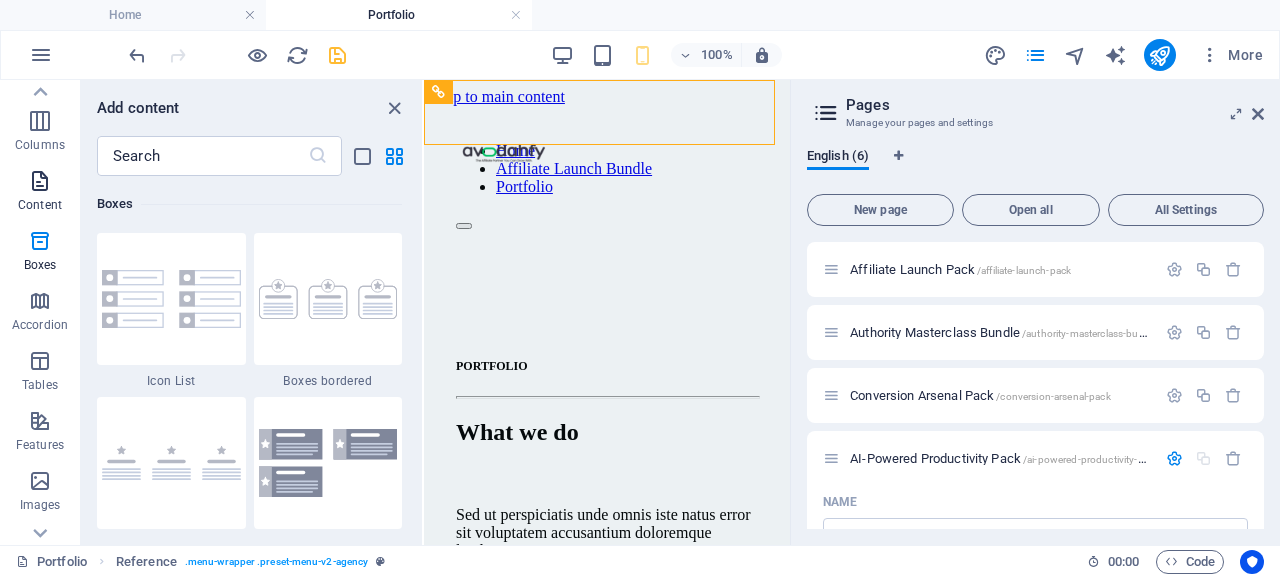 click at bounding box center (40, 181) 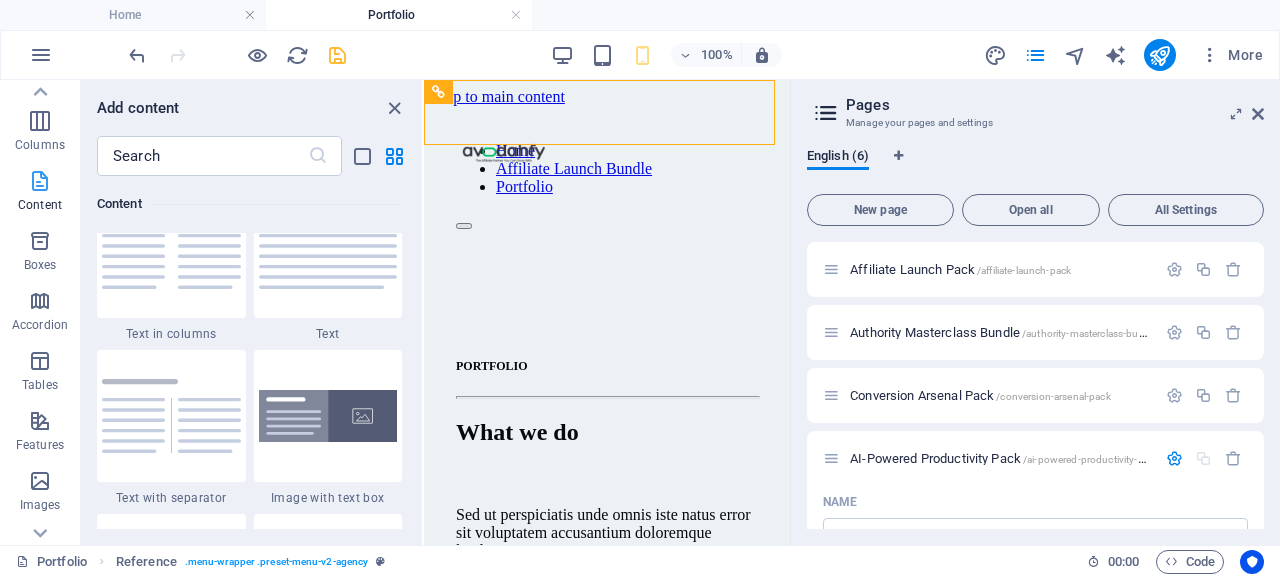scroll, scrollTop: 3499, scrollLeft: 0, axis: vertical 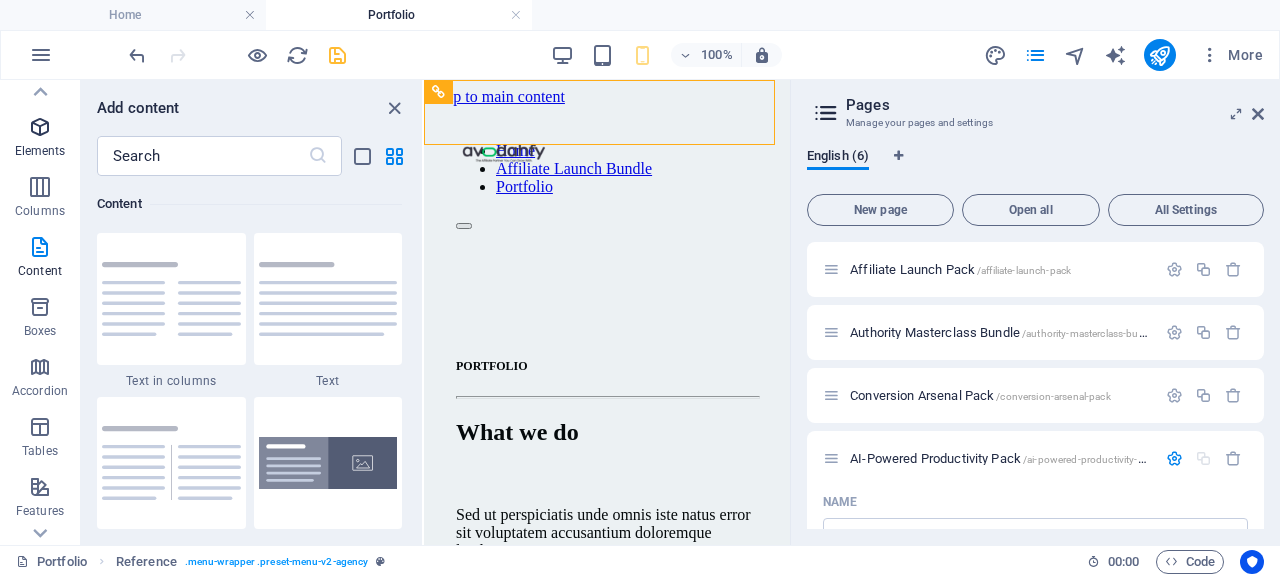 click on "Elements" at bounding box center [40, 139] 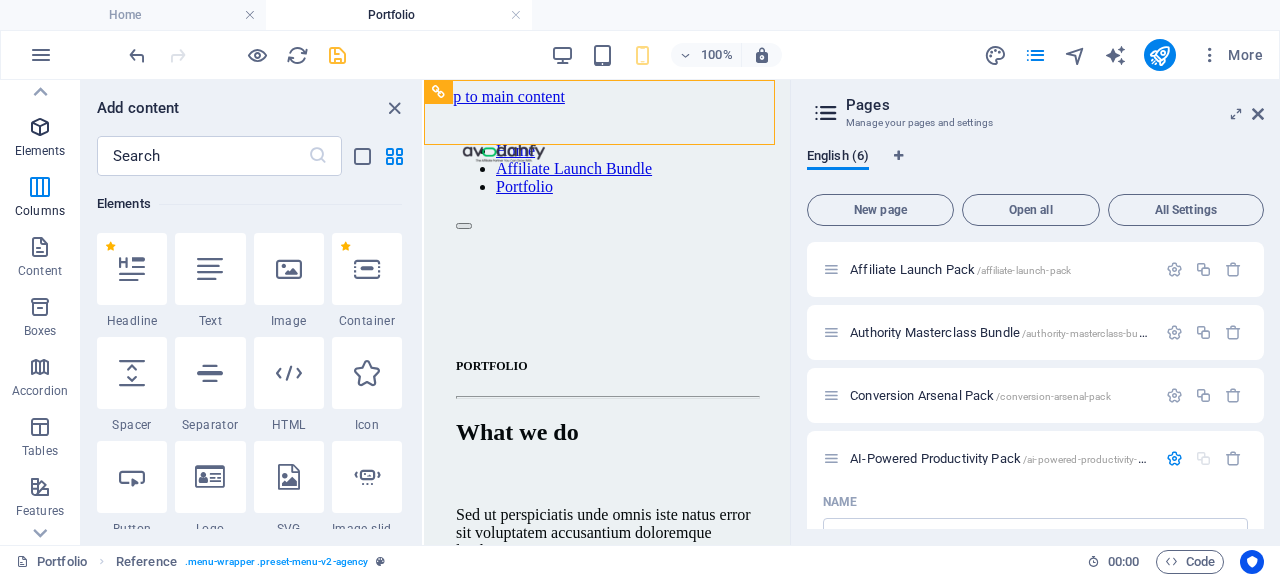 scroll, scrollTop: 213, scrollLeft: 0, axis: vertical 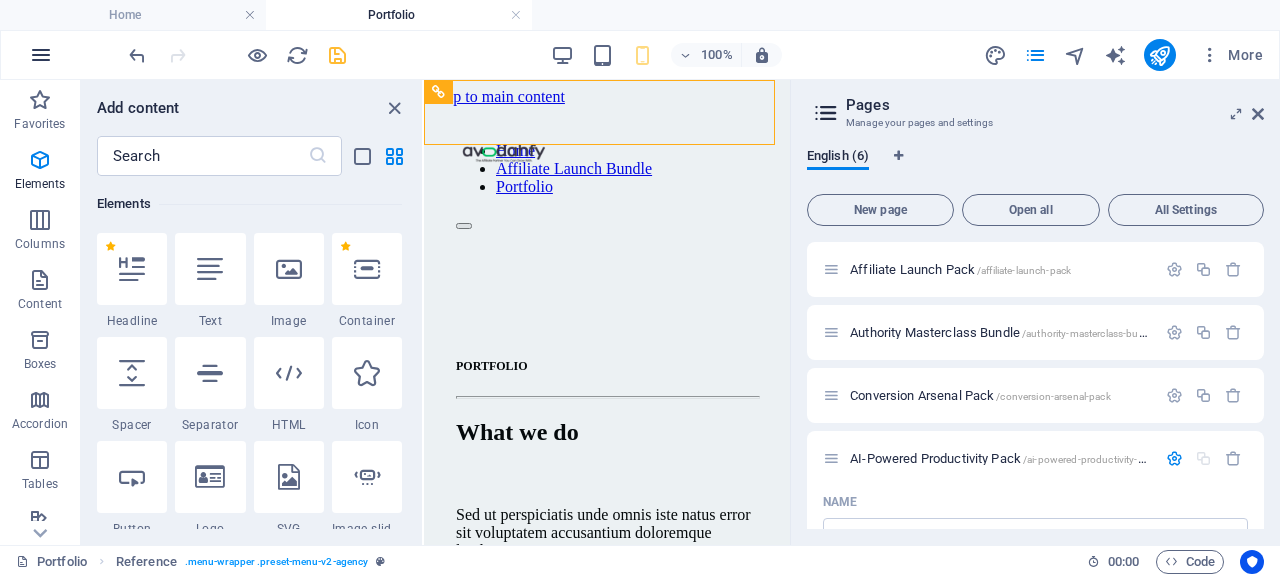 click at bounding box center (41, 55) 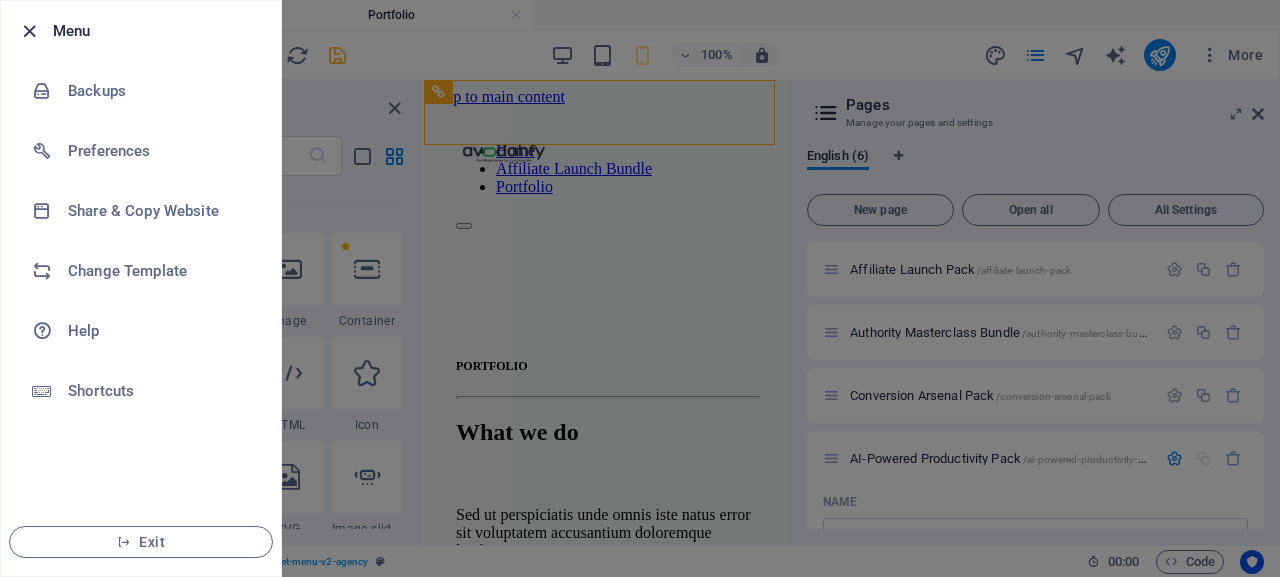 click at bounding box center (29, 31) 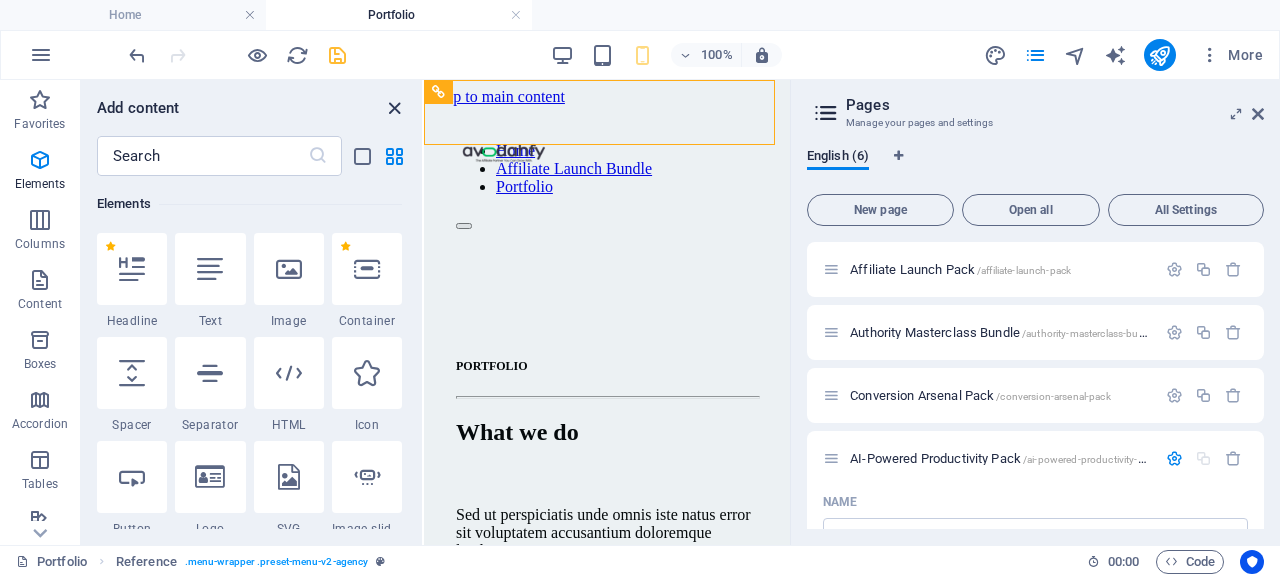 click at bounding box center [394, 108] 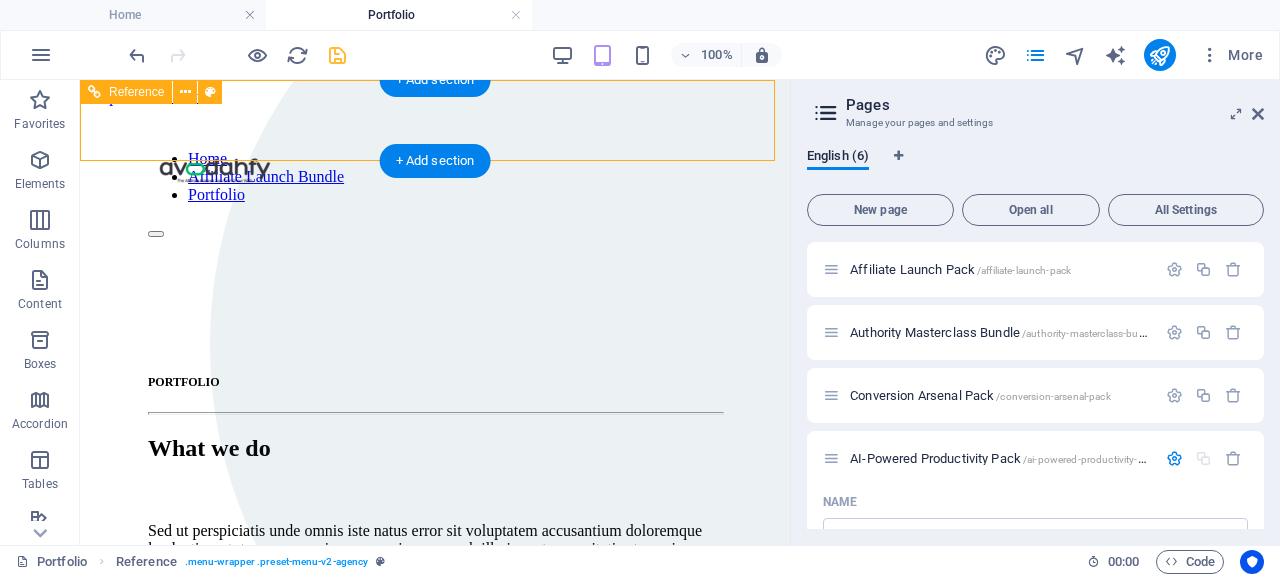 click at bounding box center [435, 229] 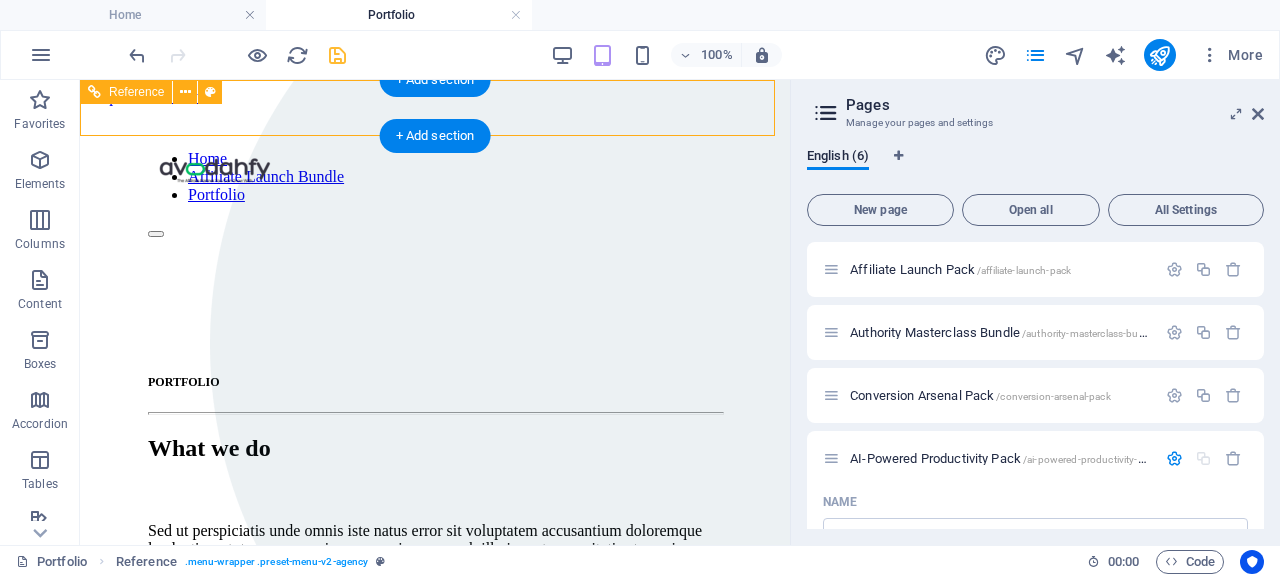 click on "Home Affiliate Launch Bundle Portfolio" at bounding box center (435, 177) 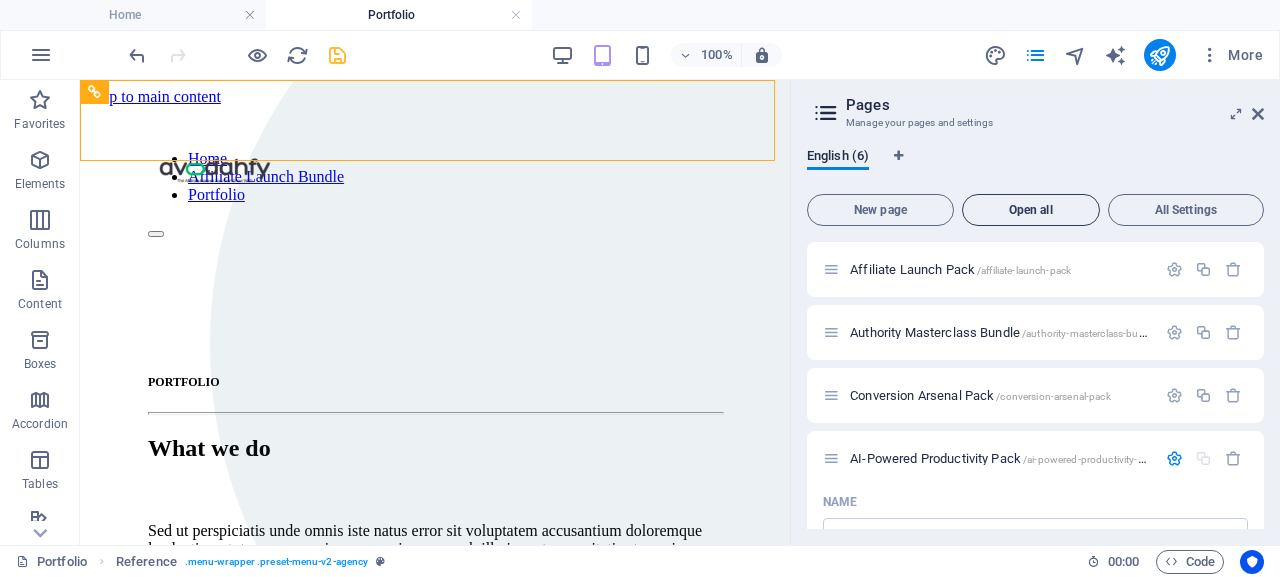 click on "Open all" at bounding box center (1031, 210) 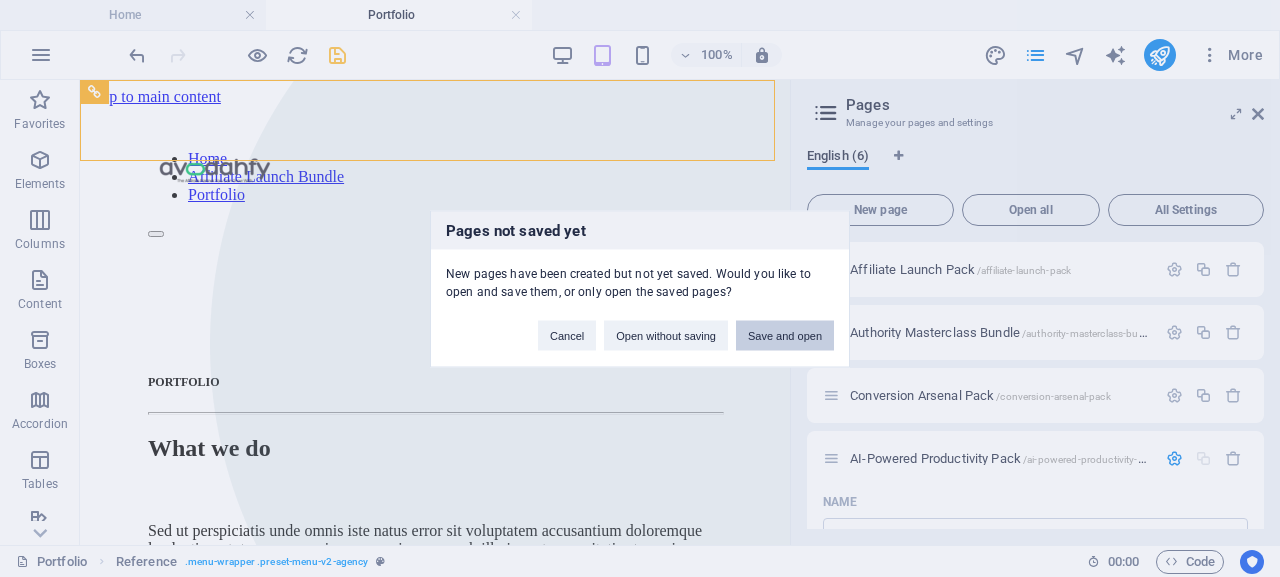 click on "Save and open" at bounding box center (785, 335) 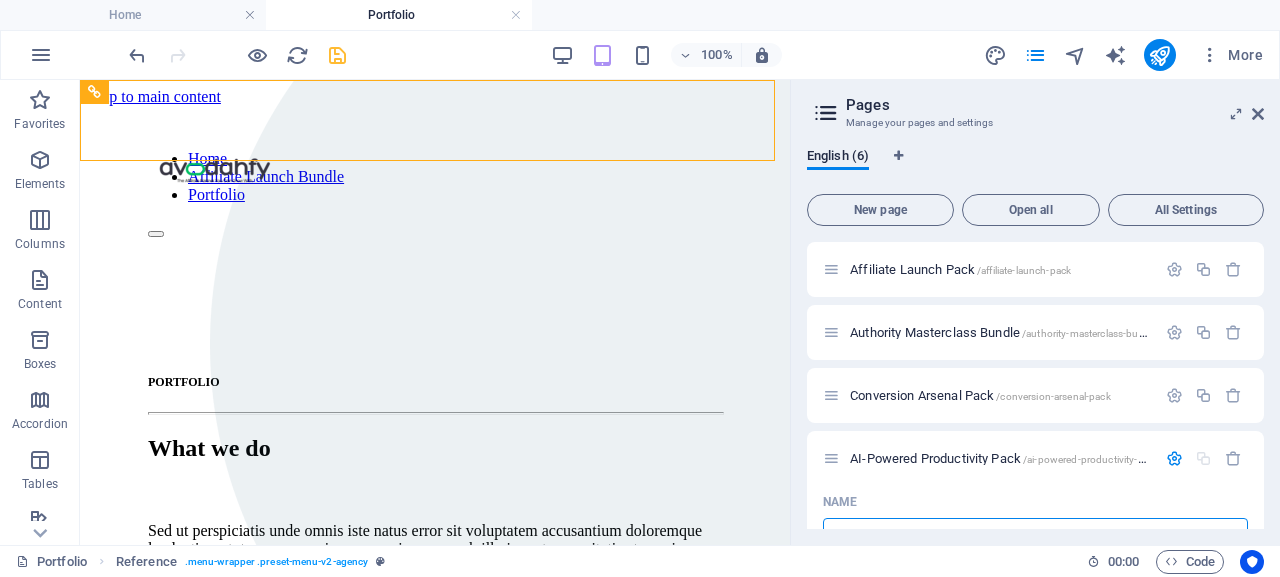 scroll, scrollTop: 21, scrollLeft: 0, axis: vertical 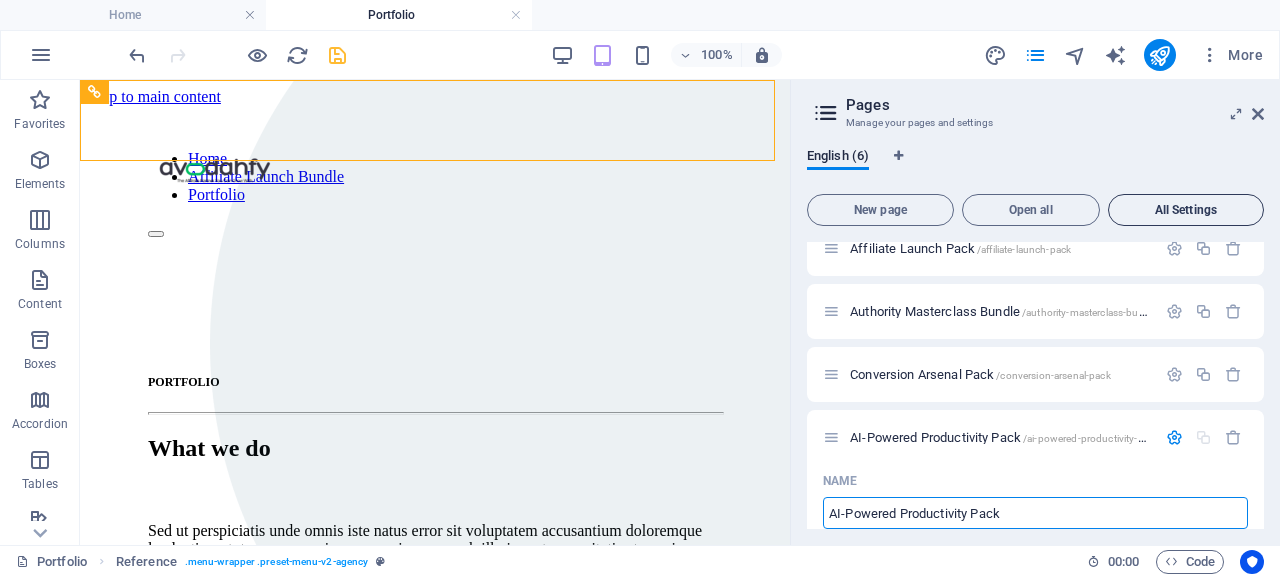 click on "All Settings" at bounding box center (1186, 210) 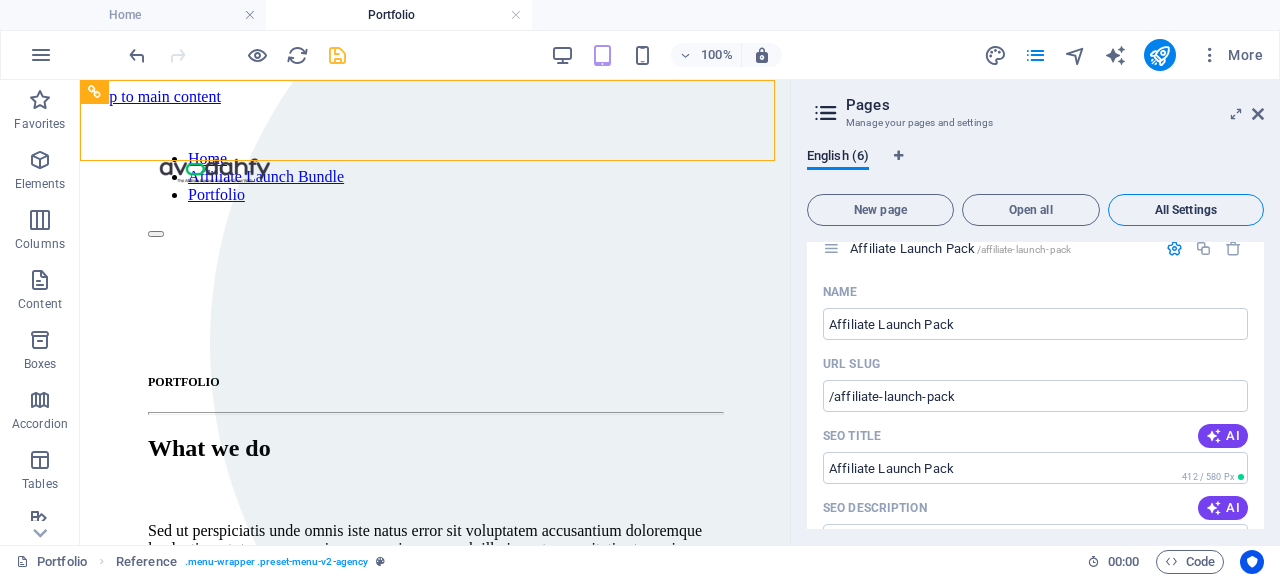 scroll, scrollTop: 4113, scrollLeft: 0, axis: vertical 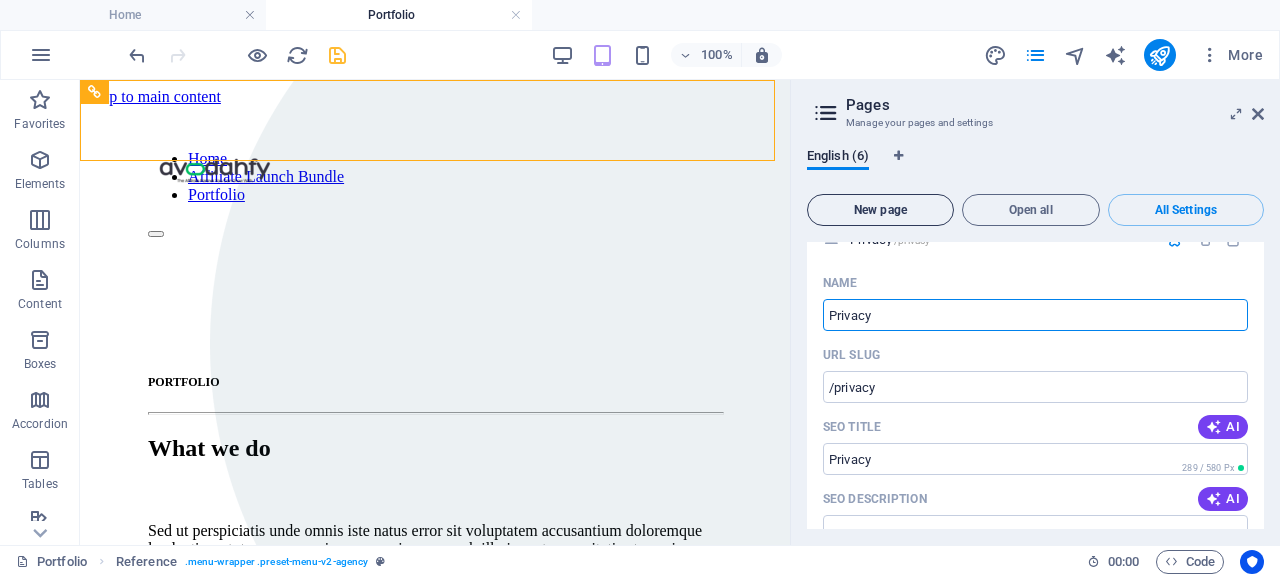 click on "New page" at bounding box center (880, 210) 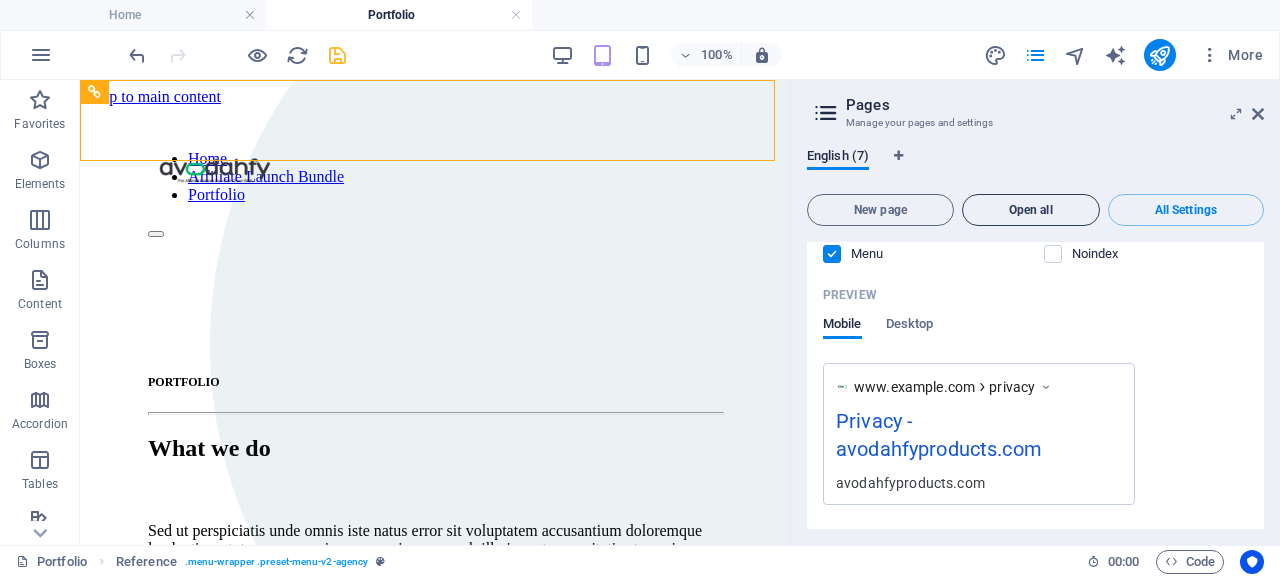 scroll, scrollTop: 4631, scrollLeft: 0, axis: vertical 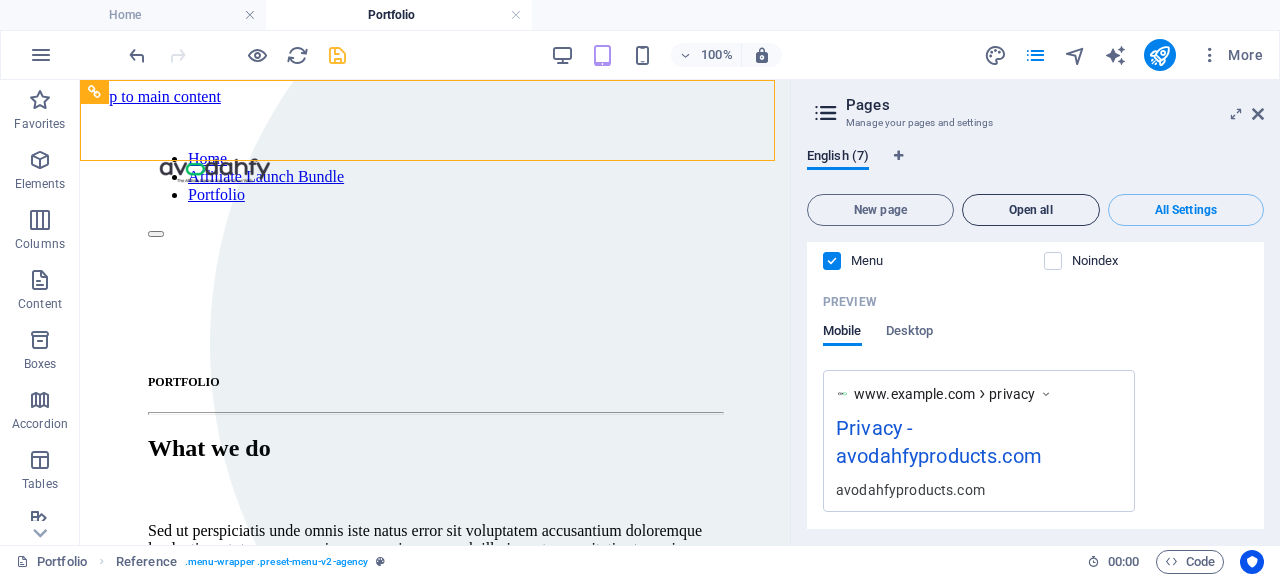 click on "Open all" at bounding box center [1031, 210] 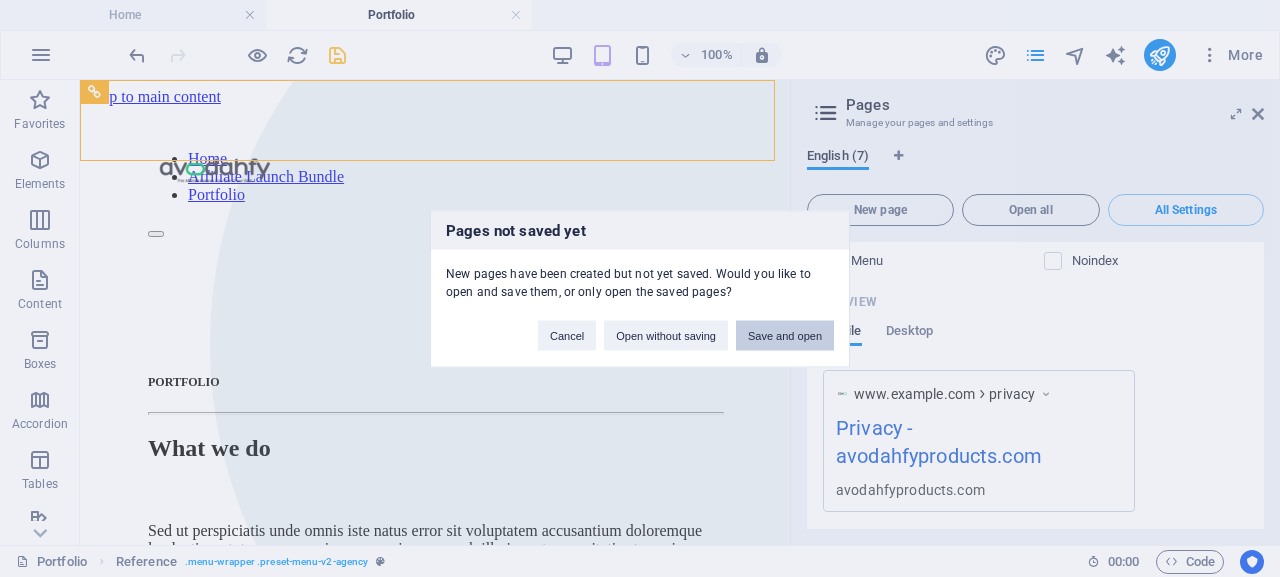 drag, startPoint x: 785, startPoint y: 335, endPoint x: 704, endPoint y: 255, distance: 113.84639 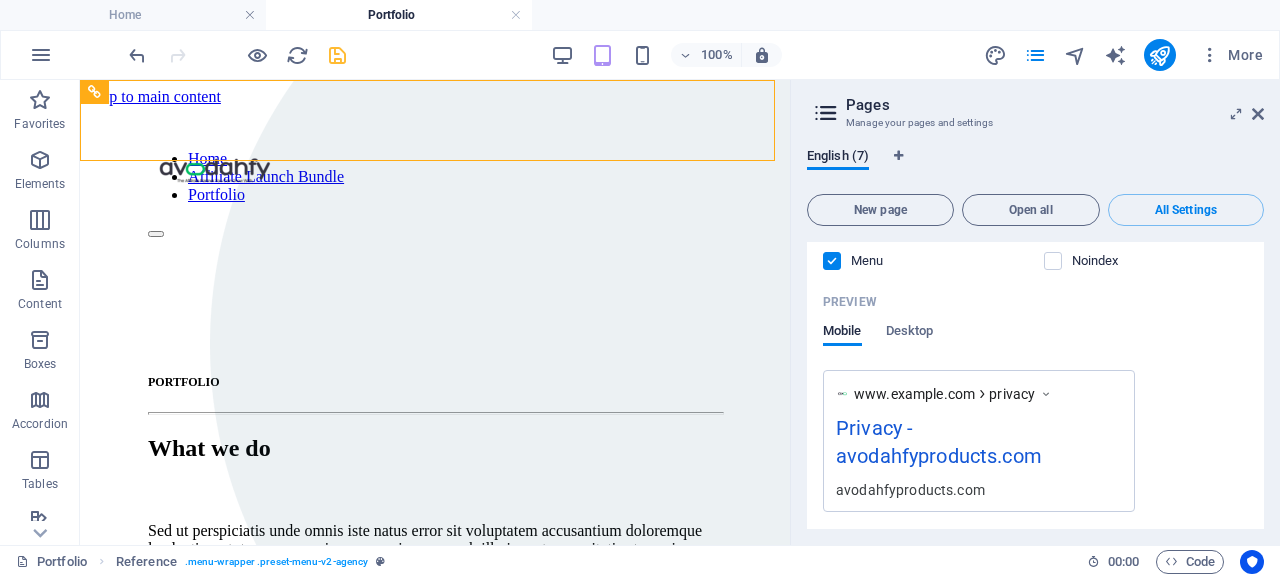 scroll, scrollTop: 4950, scrollLeft: 0, axis: vertical 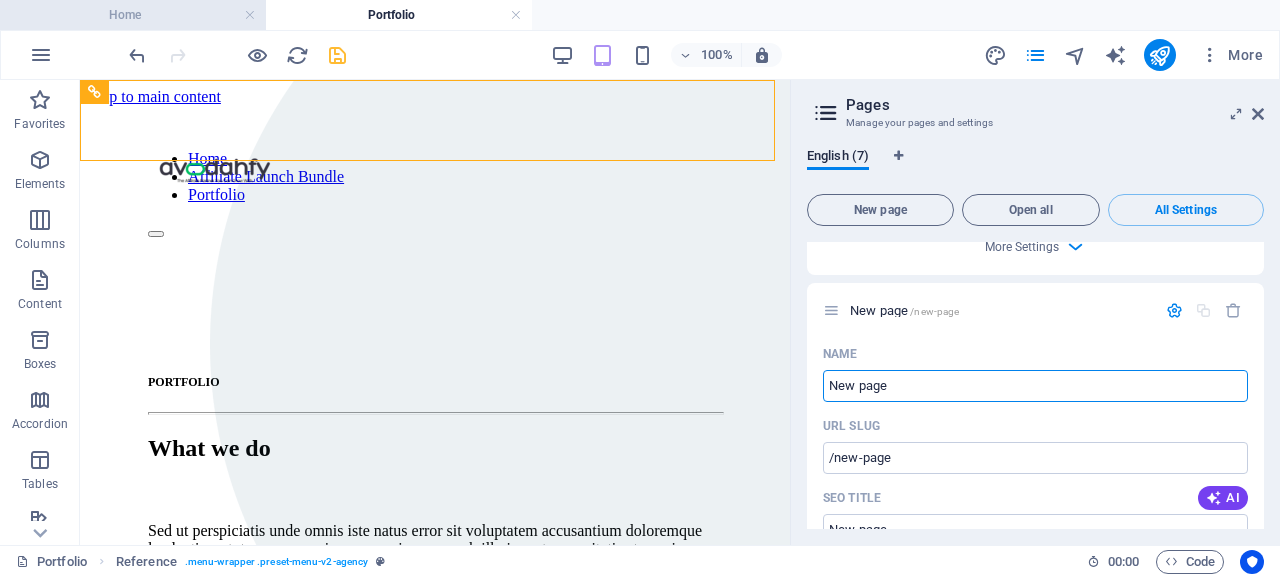 click on "Home" at bounding box center (133, 15) 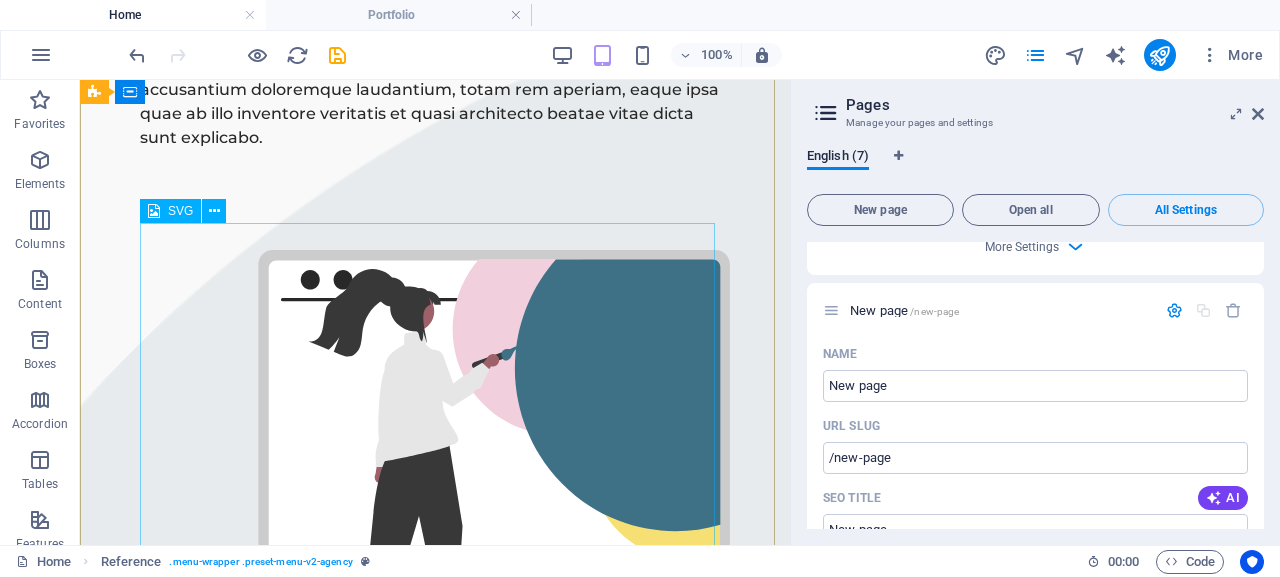 scroll, scrollTop: 0, scrollLeft: 0, axis: both 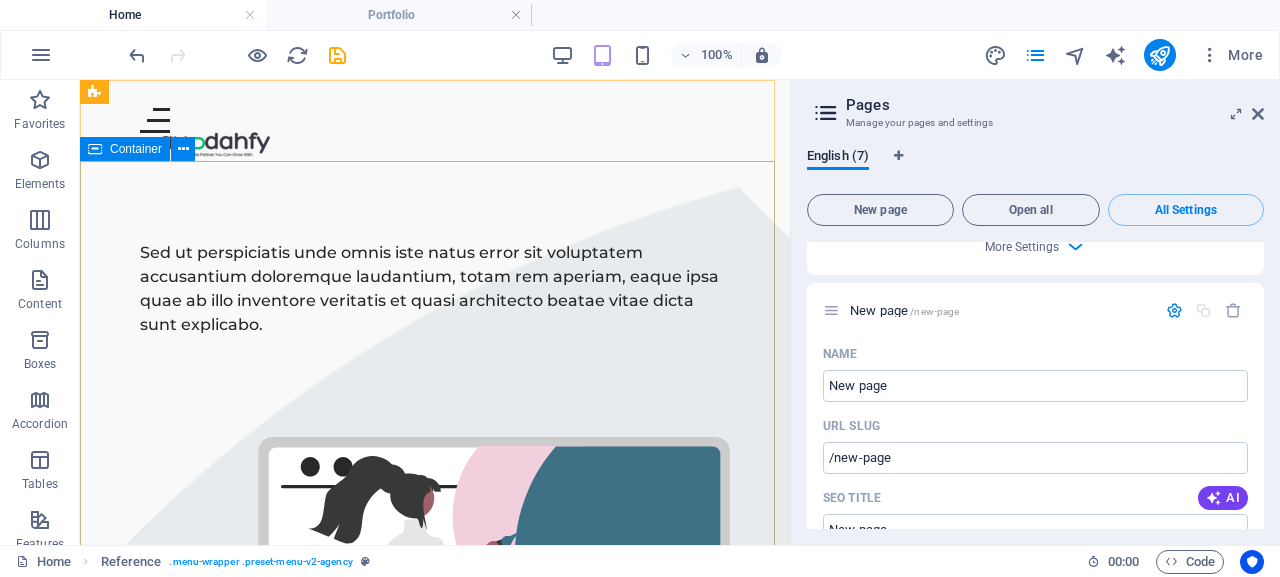 click at bounding box center (95, 149) 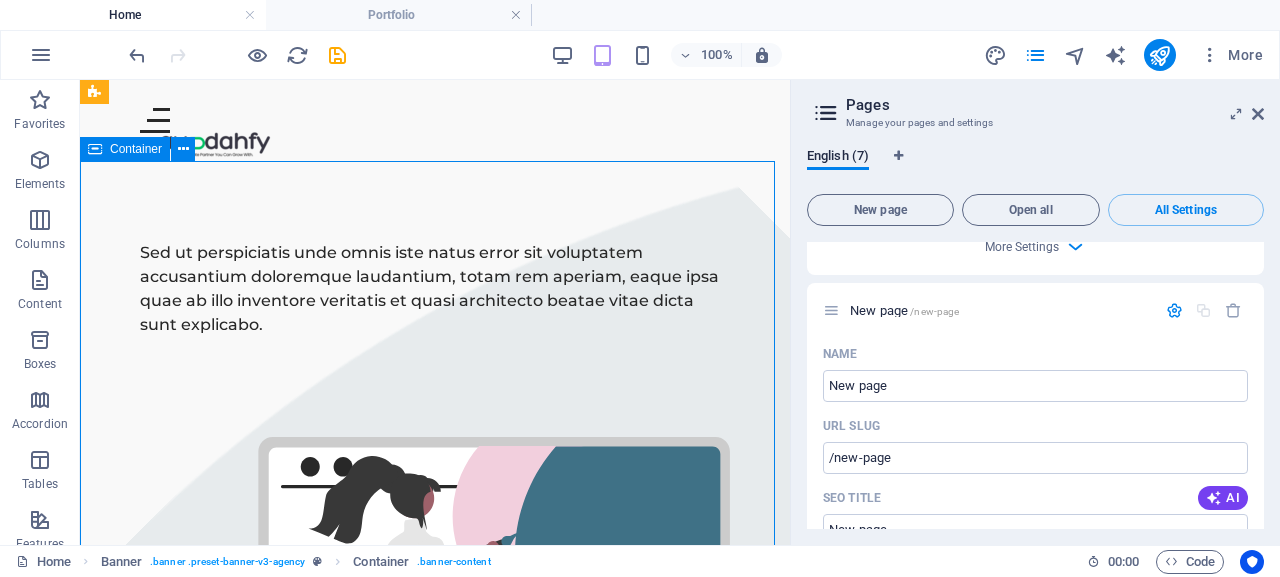 click at bounding box center (95, 149) 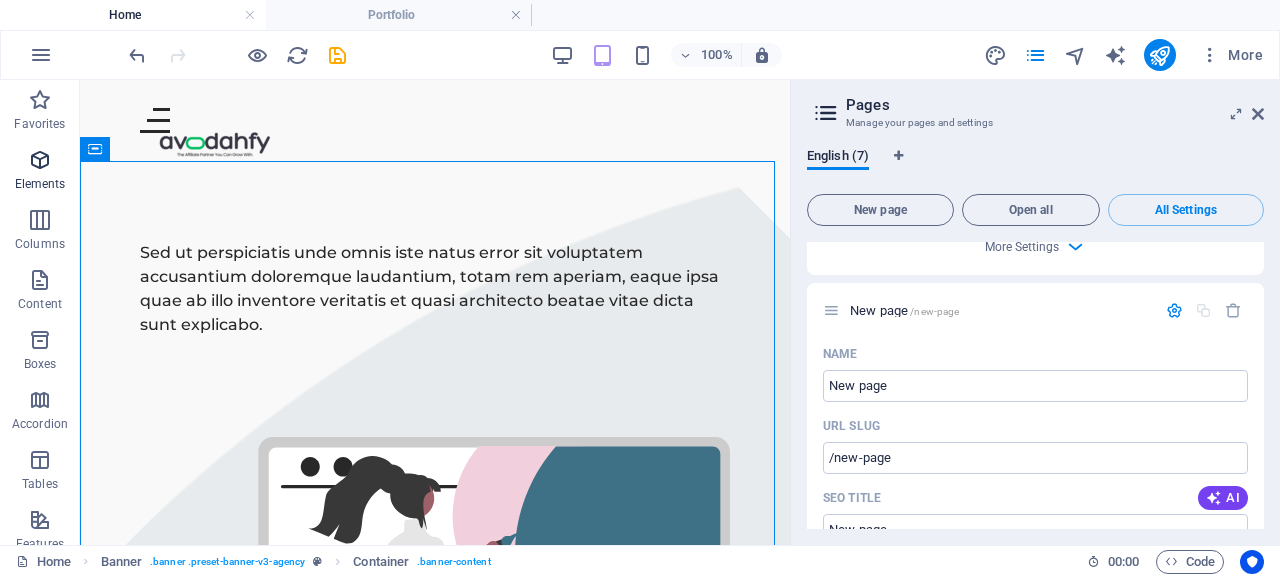click at bounding box center (40, 160) 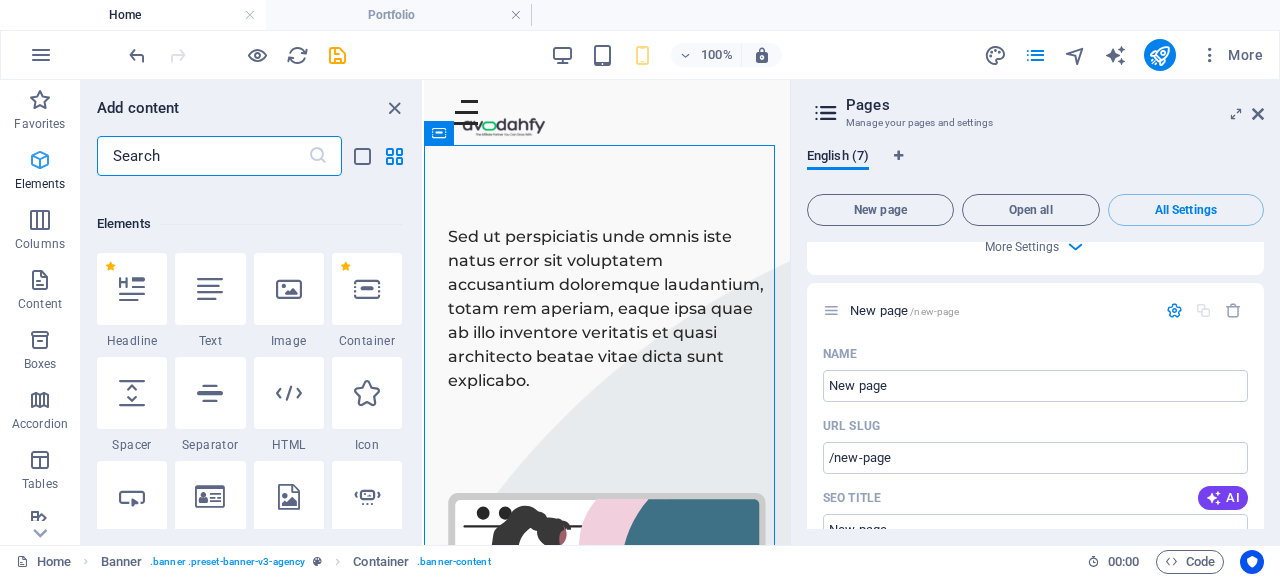 scroll, scrollTop: 213, scrollLeft: 0, axis: vertical 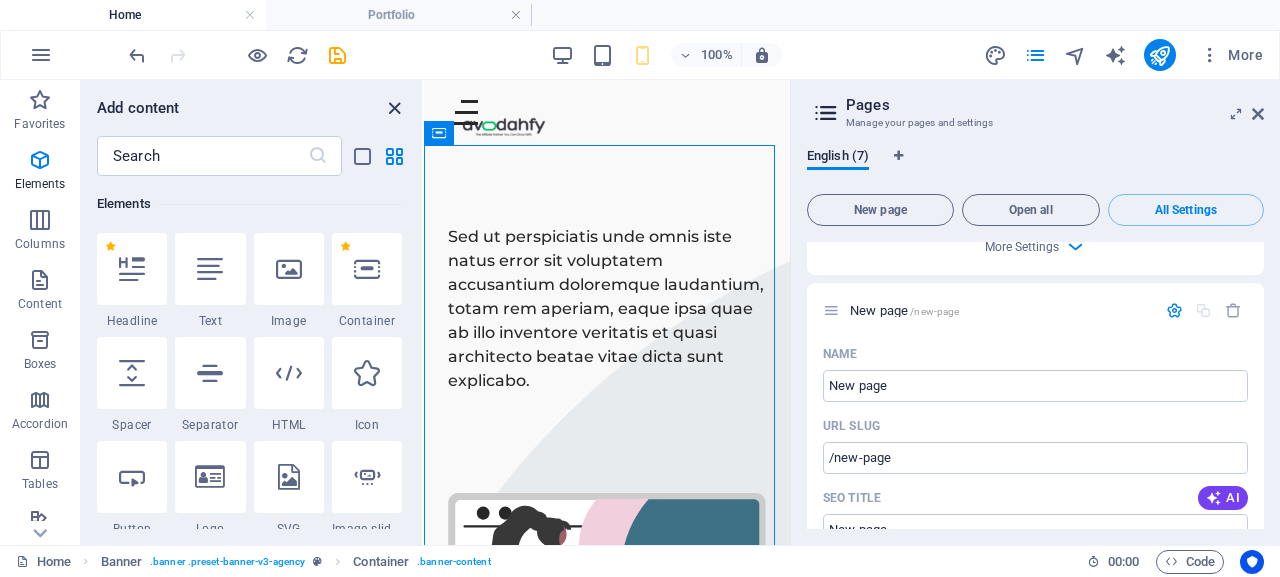 drag, startPoint x: 390, startPoint y: 103, endPoint x: 310, endPoint y: 23, distance: 113.137085 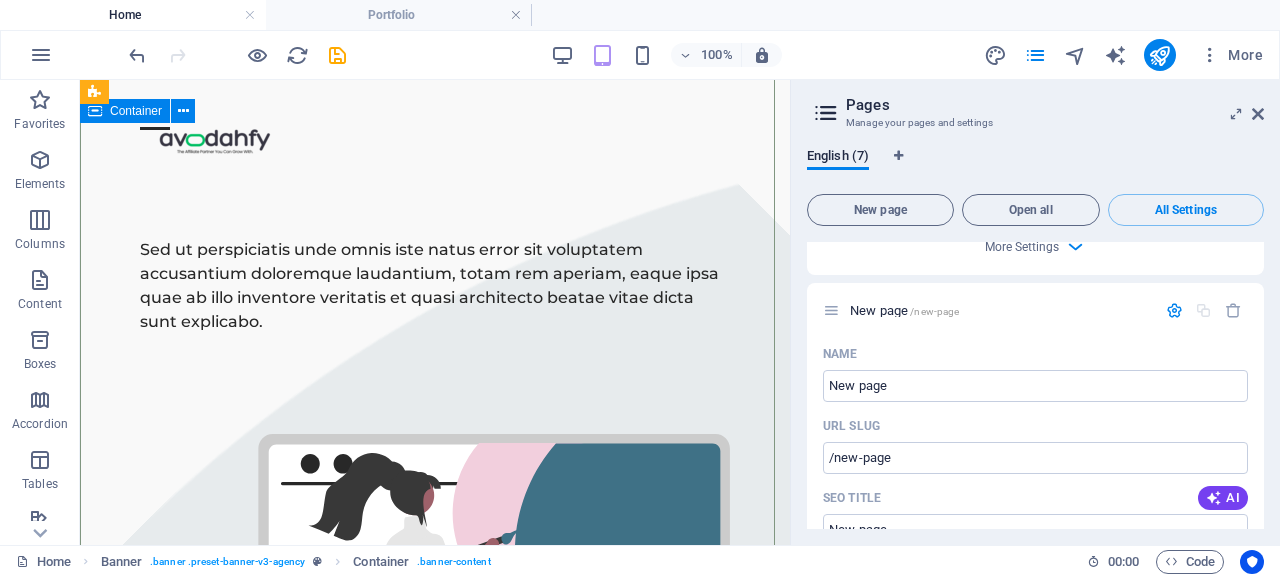 scroll, scrollTop: 0, scrollLeft: 0, axis: both 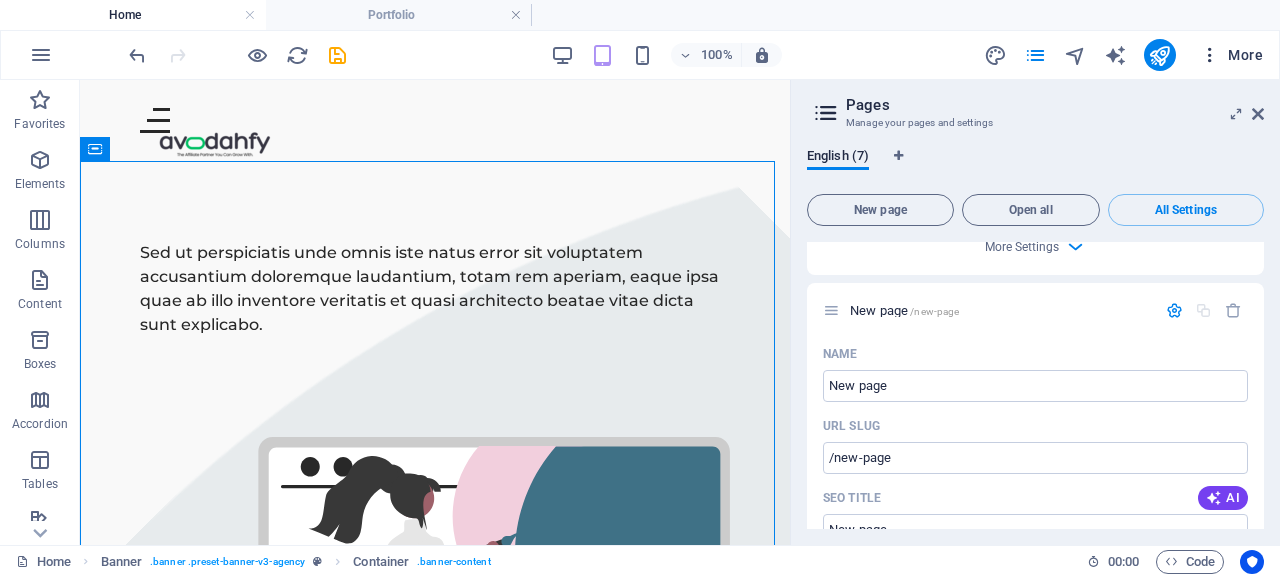 click at bounding box center [1210, 55] 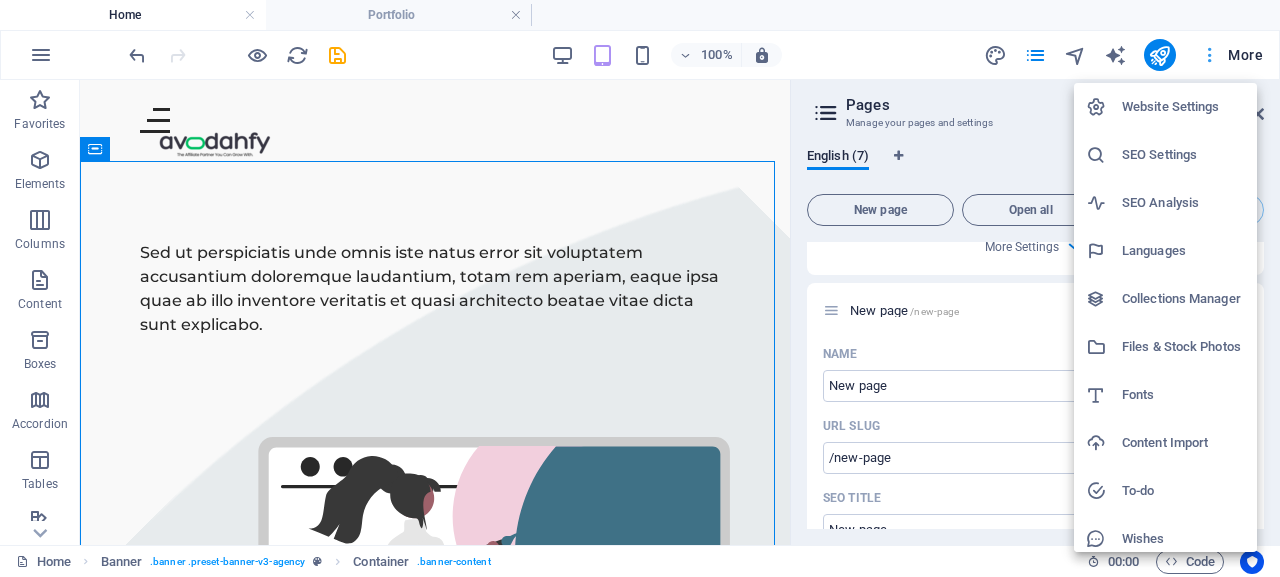 click at bounding box center [640, 288] 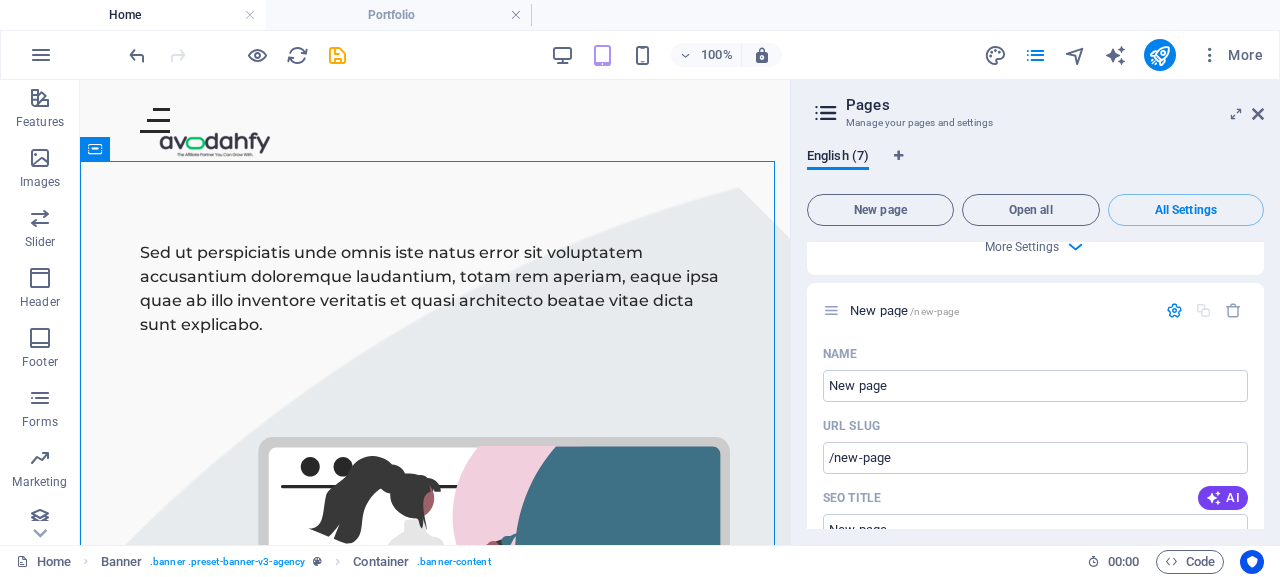 scroll, scrollTop: 435, scrollLeft: 0, axis: vertical 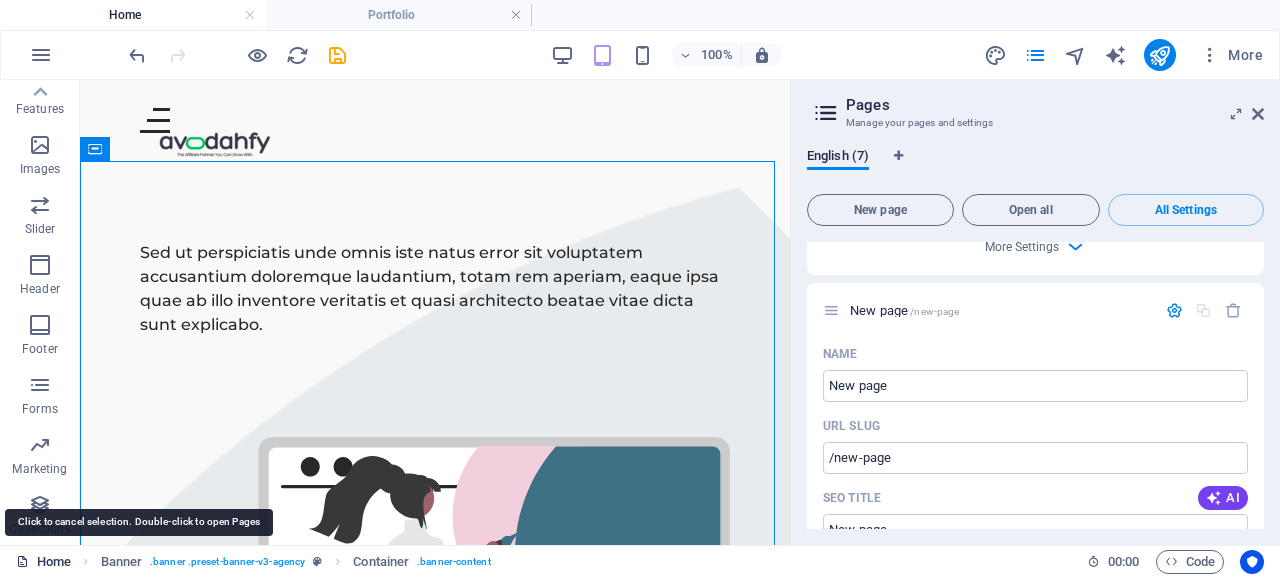 click on "Home" at bounding box center [43, 562] 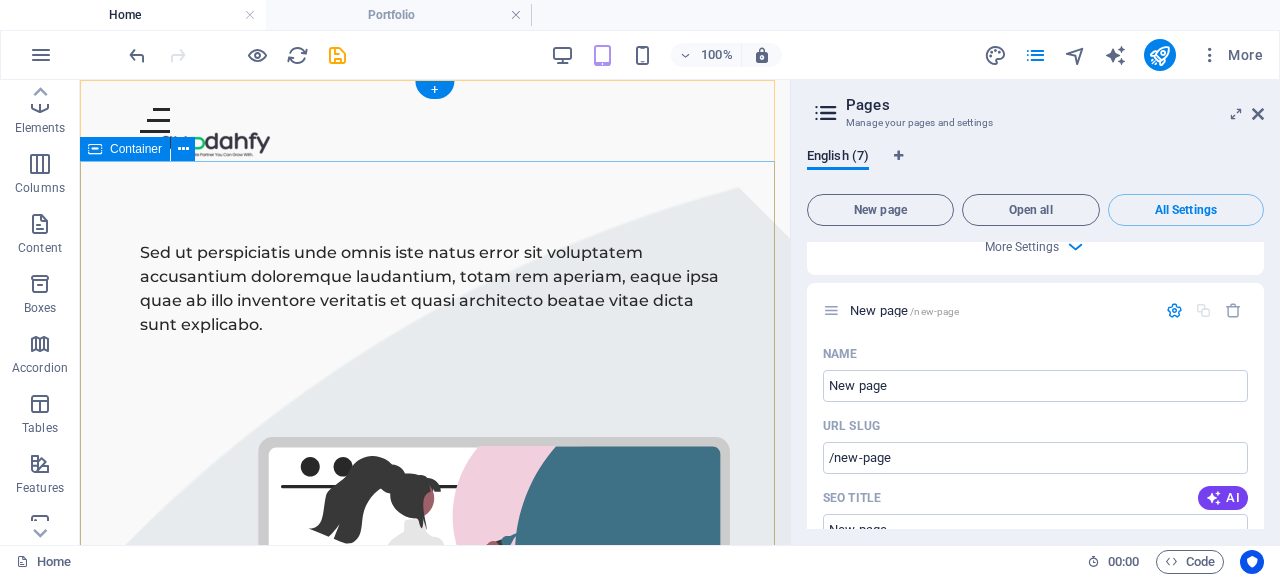 scroll, scrollTop: 0, scrollLeft: 0, axis: both 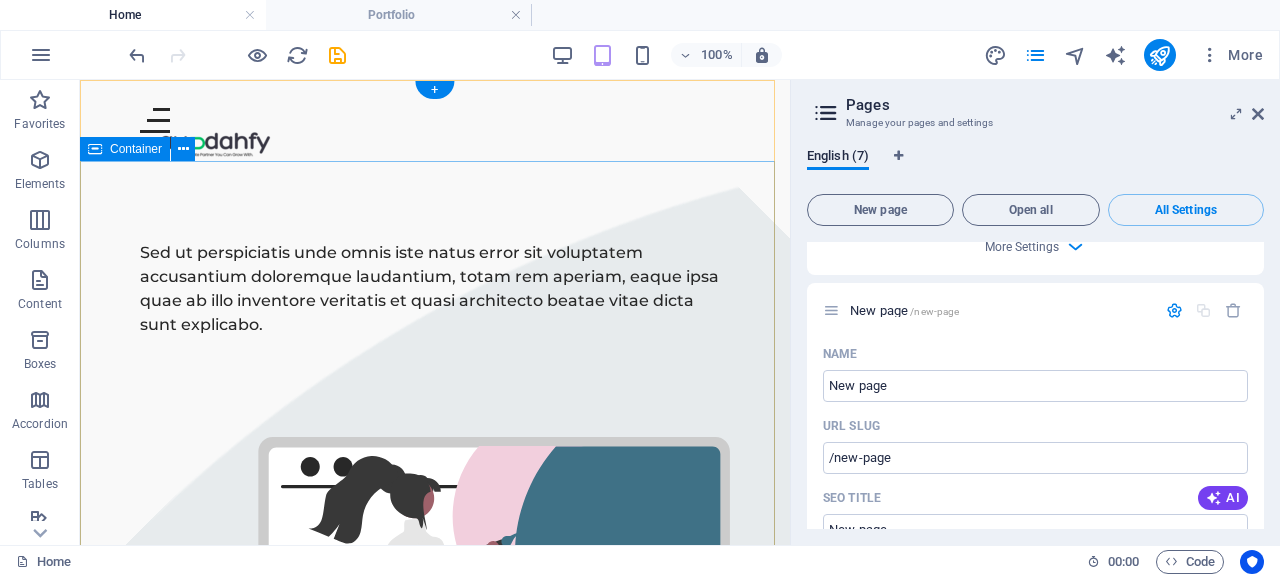 click on "Sed ut perspiciatis unde omnis iste natus error sit voluptatem accusantium doloremque laudantium, totam rem aperiam, eaque ipsa quae ab illo inventore veritatis et quasi architecto beatae vitae dicta sunt explicabo." at bounding box center (435, 555) 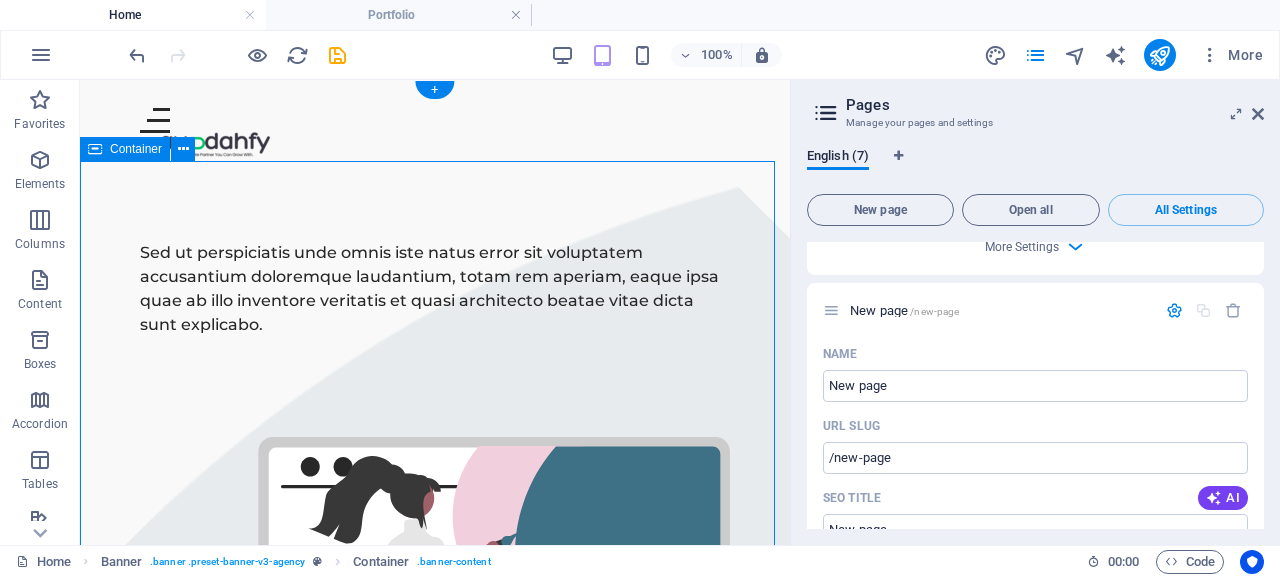 click on "Sed ut perspiciatis unde omnis iste natus error sit voluptatem accusantium doloremque laudantium, totam rem aperiam, eaque ipsa quae ab illo inventore veritatis et quasi architecto beatae vitae dicta sunt explicabo." at bounding box center [435, 555] 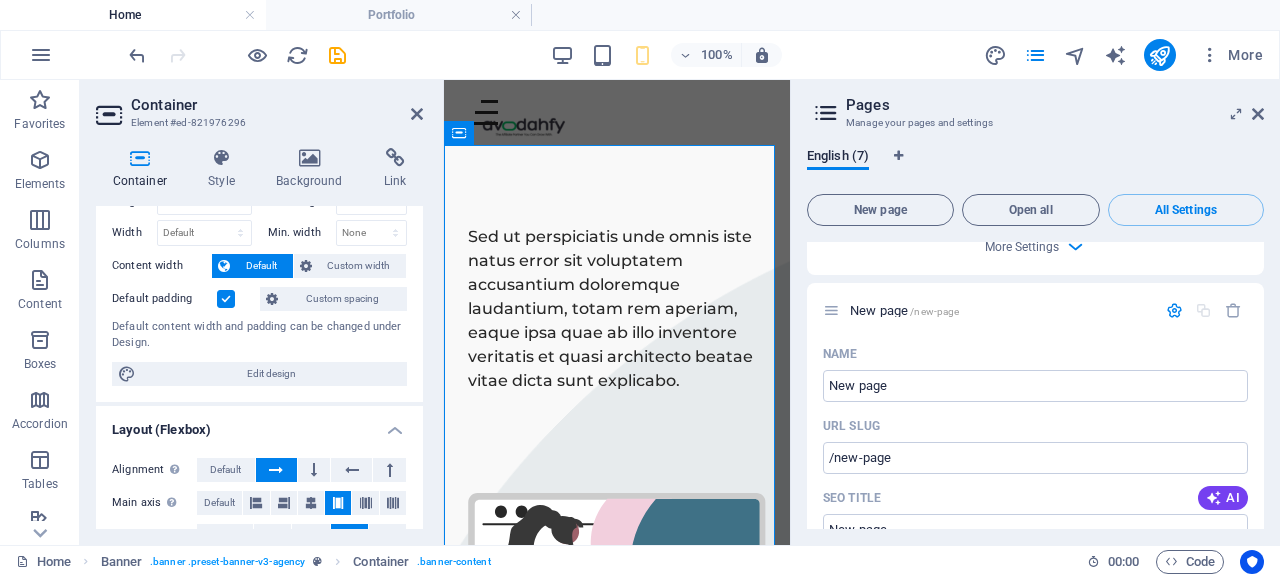 scroll, scrollTop: 0, scrollLeft: 0, axis: both 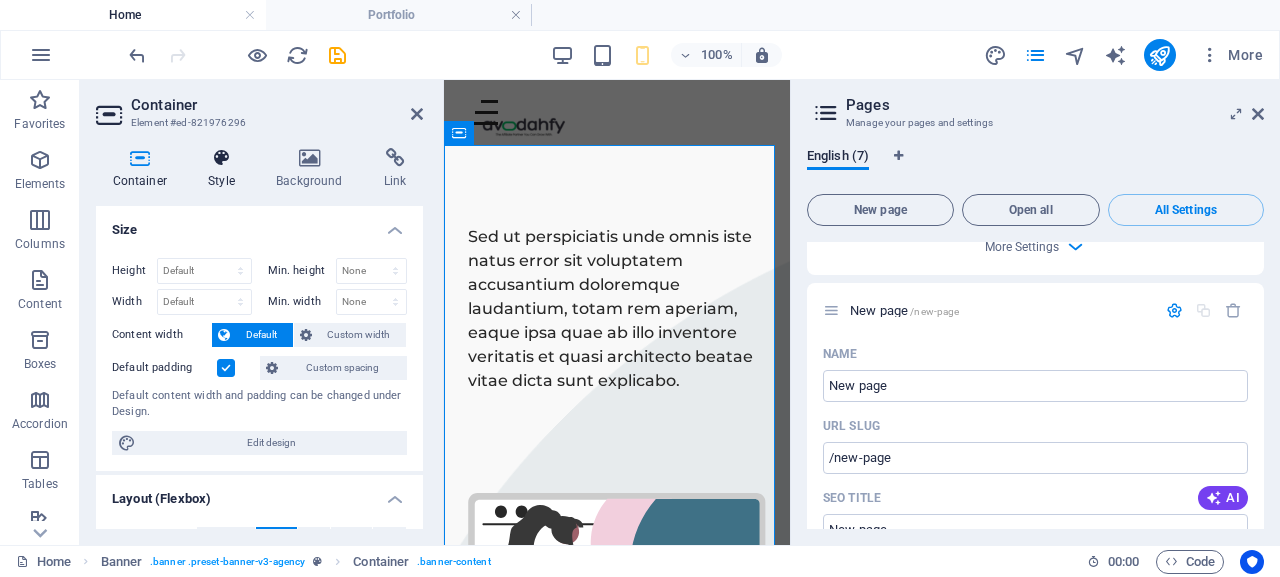 click on "Style" at bounding box center (226, 169) 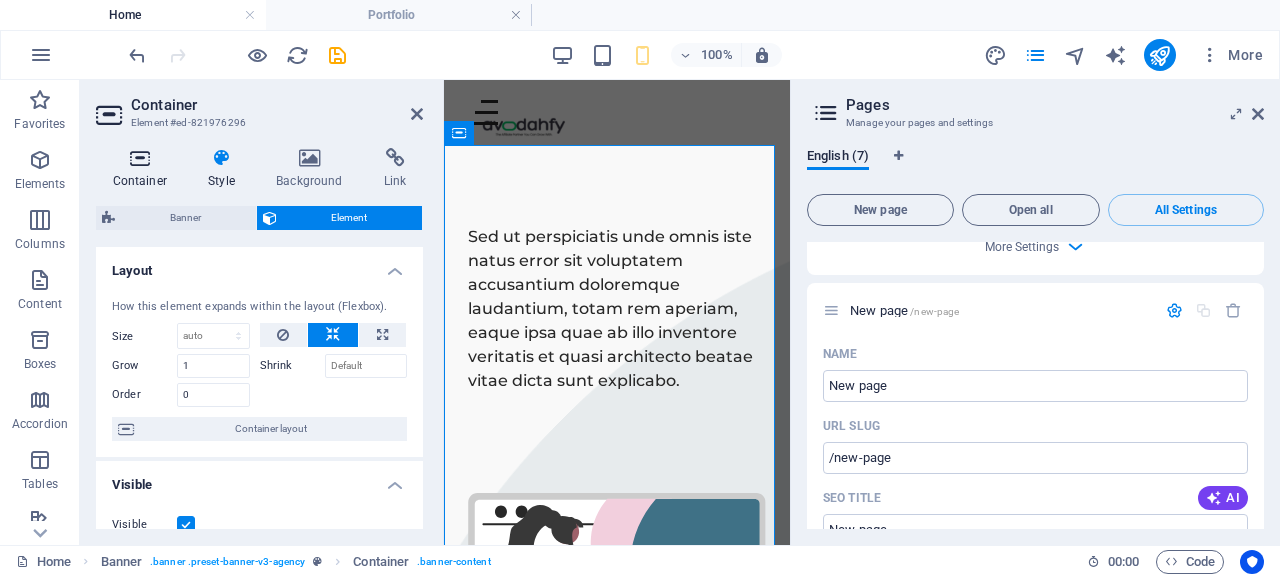 click on "Container" at bounding box center (144, 169) 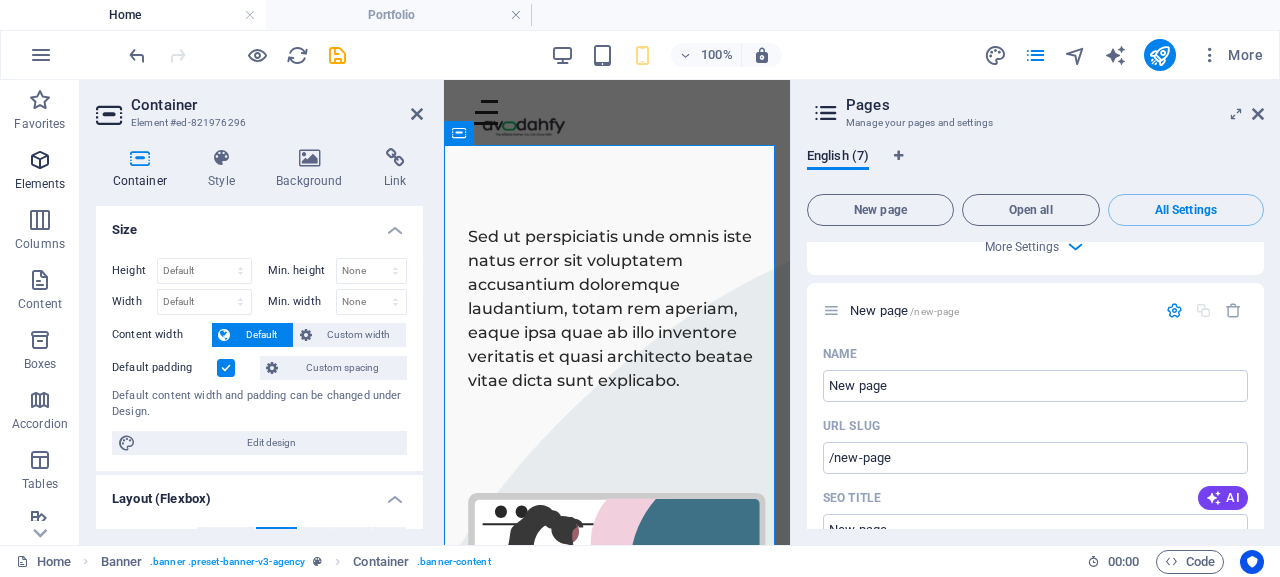 click at bounding box center [40, 160] 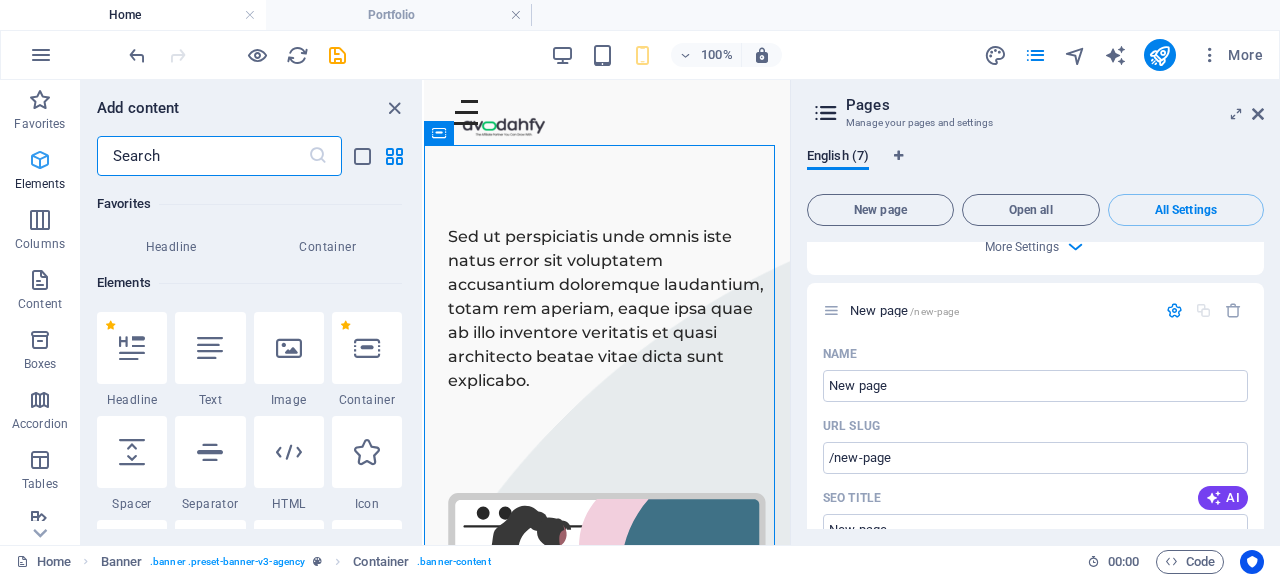 scroll, scrollTop: 213, scrollLeft: 0, axis: vertical 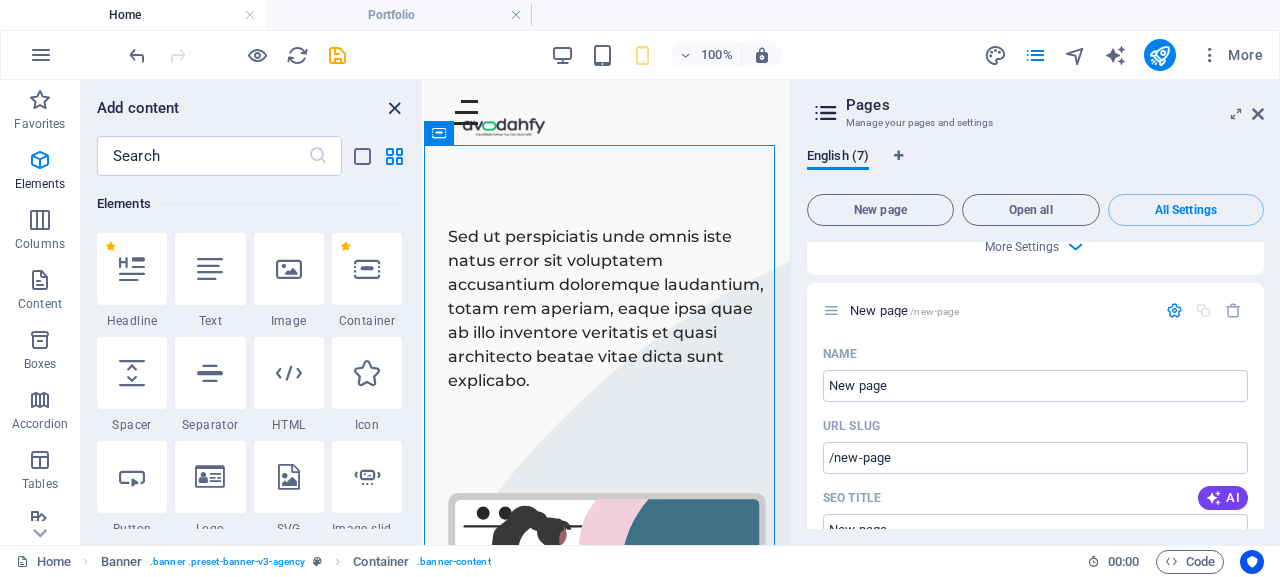 click at bounding box center (394, 108) 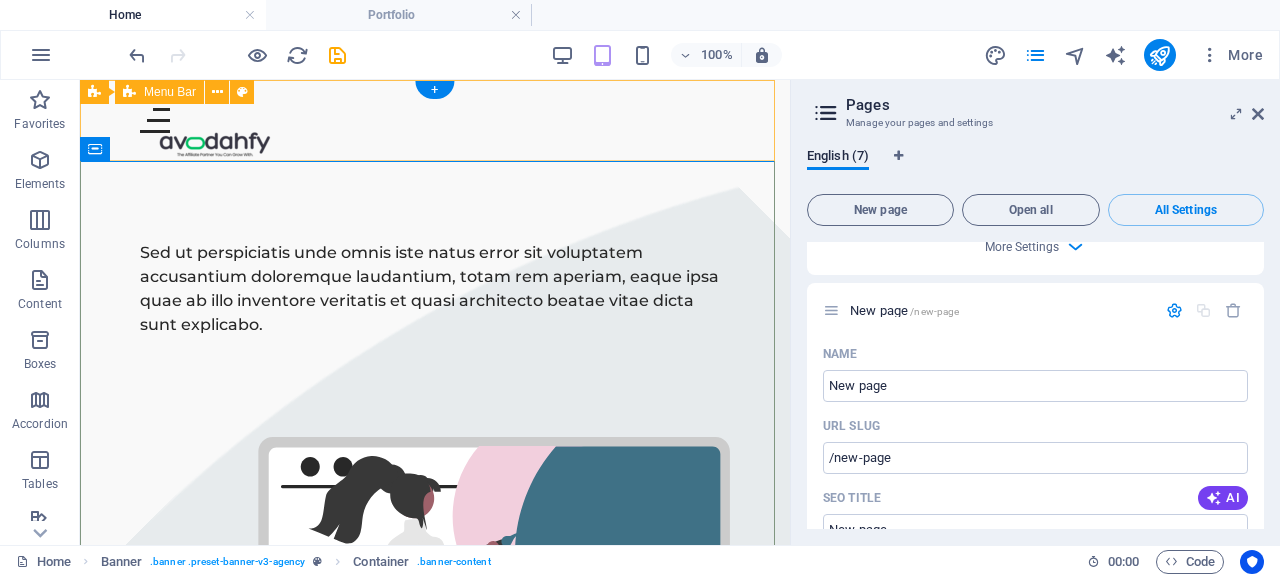 click on "Home Affiliate Launch Bundle Portfolio" at bounding box center [435, 120] 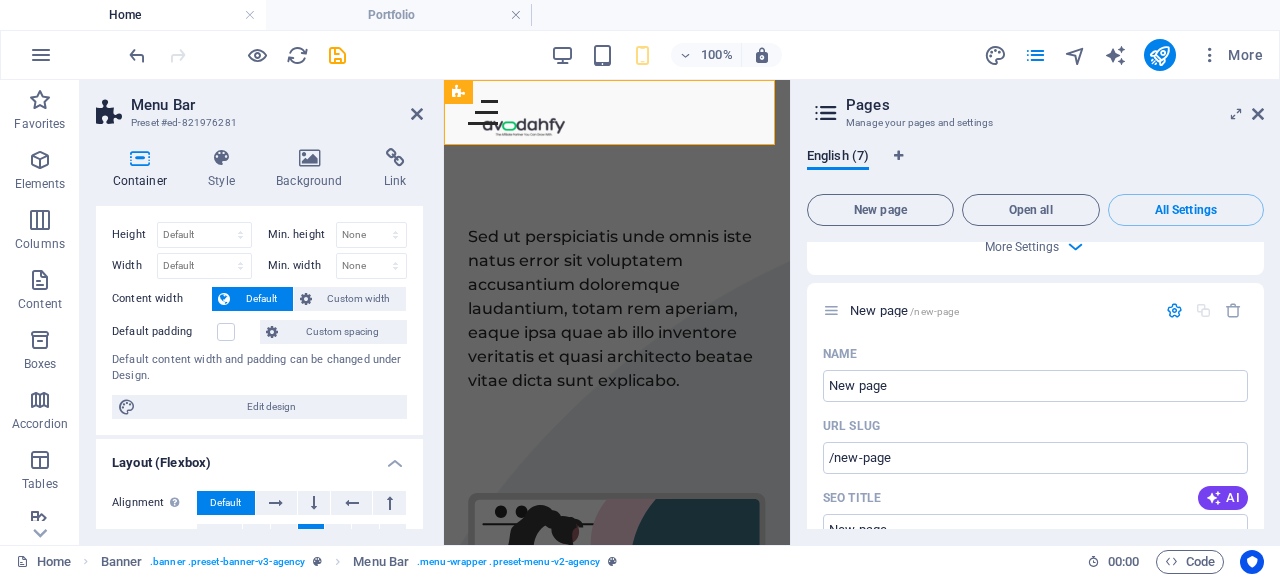 scroll, scrollTop: 0, scrollLeft: 0, axis: both 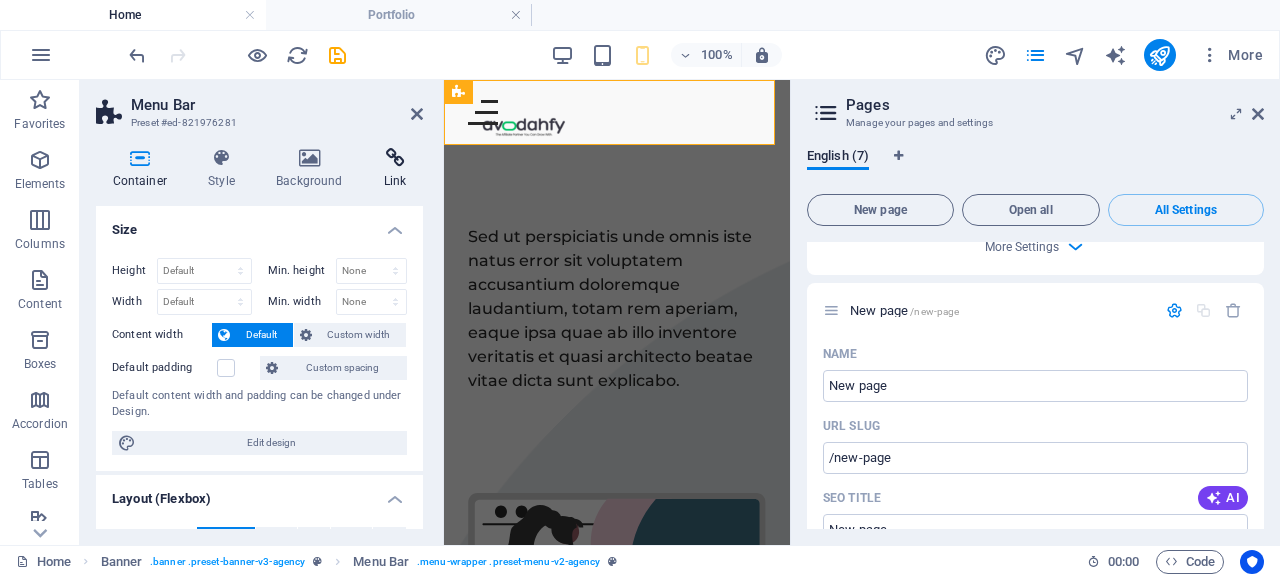 click on "Link" at bounding box center (395, 169) 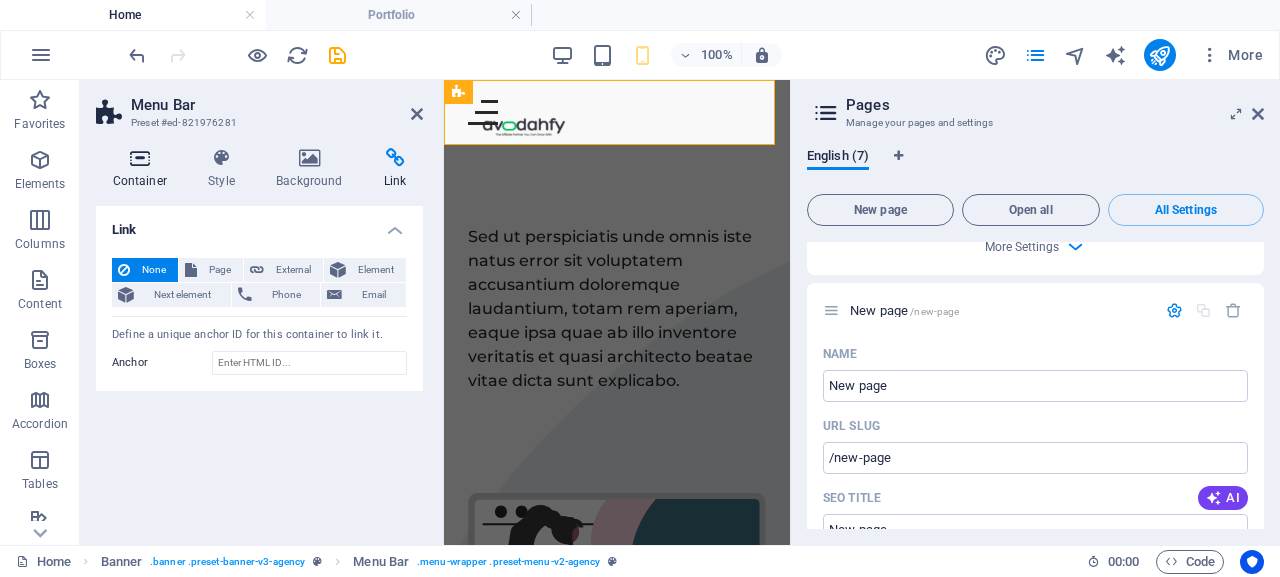 click on "Container" at bounding box center (144, 169) 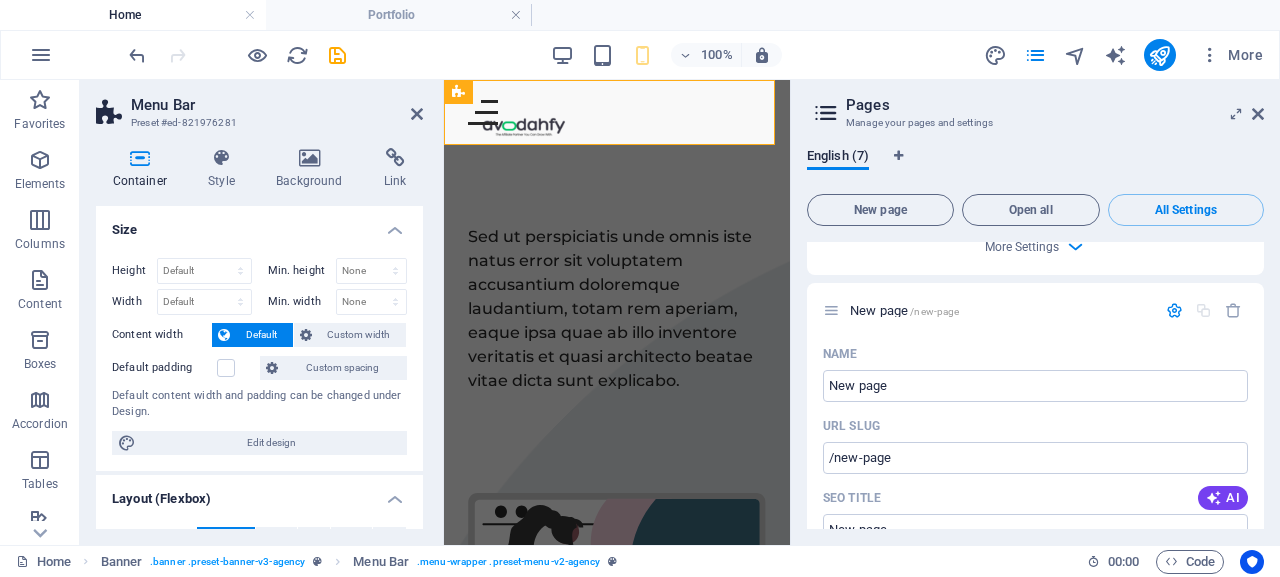 click on "Menu Bar" at bounding box center (277, 105) 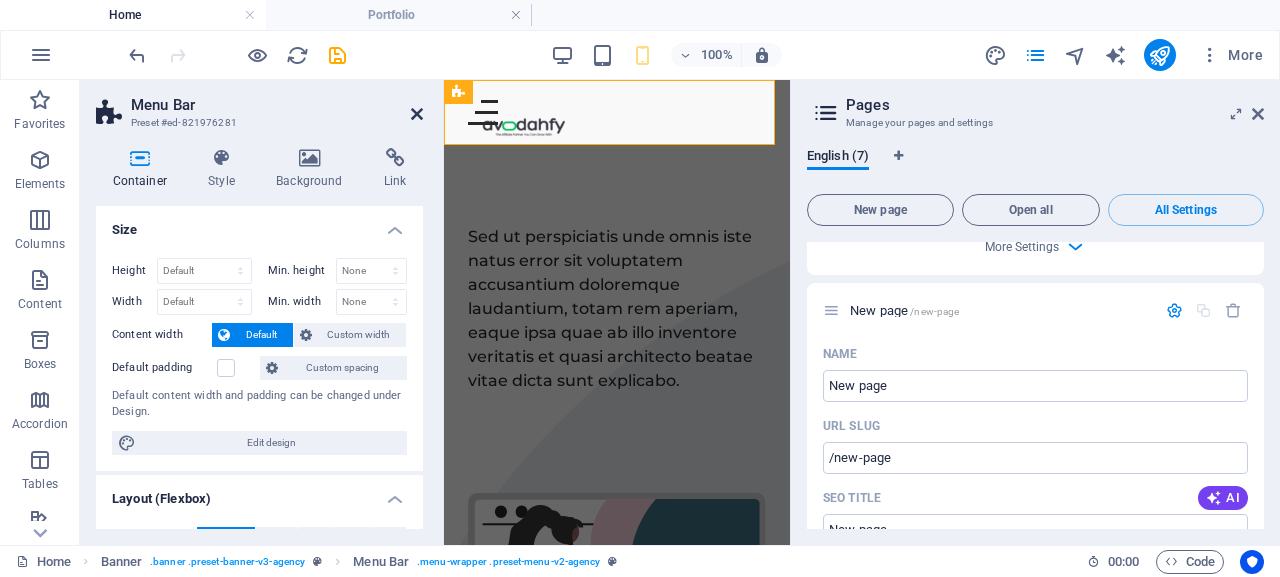 drag, startPoint x: 417, startPoint y: 112, endPoint x: 340, endPoint y: 38, distance: 106.7942 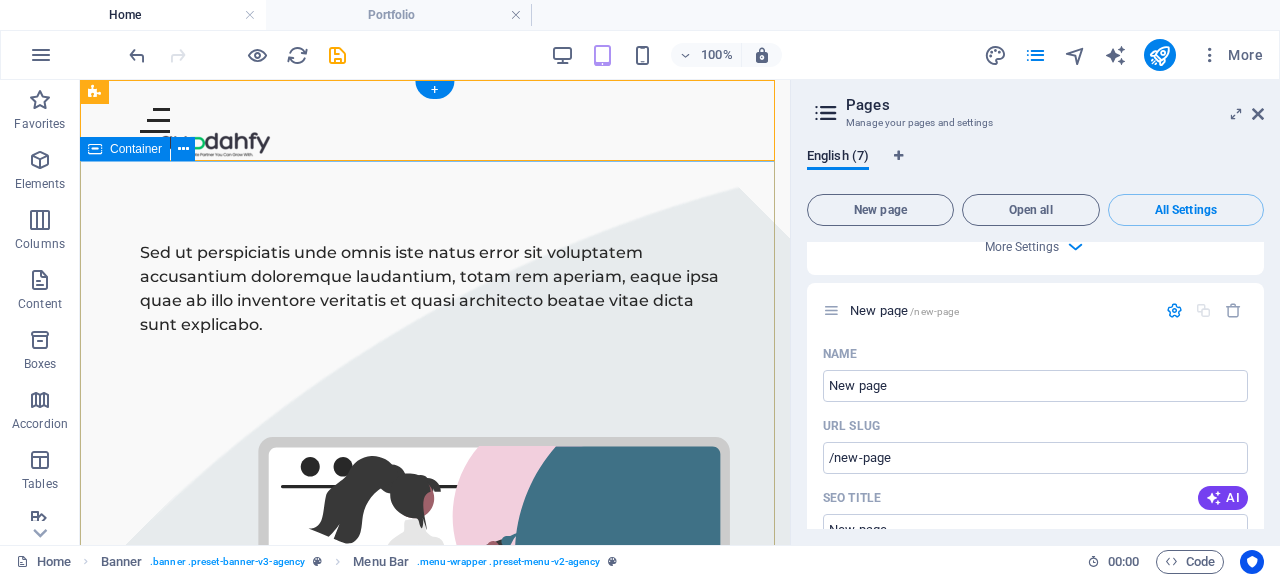 click on "Sed ut perspiciatis unde omnis iste natus error sit voluptatem accusantium doloremque laudantium, totam rem aperiam, eaque ipsa quae ab illo inventore veritatis et quasi architecto beatae vitae dicta sunt explicabo." at bounding box center [435, 555] 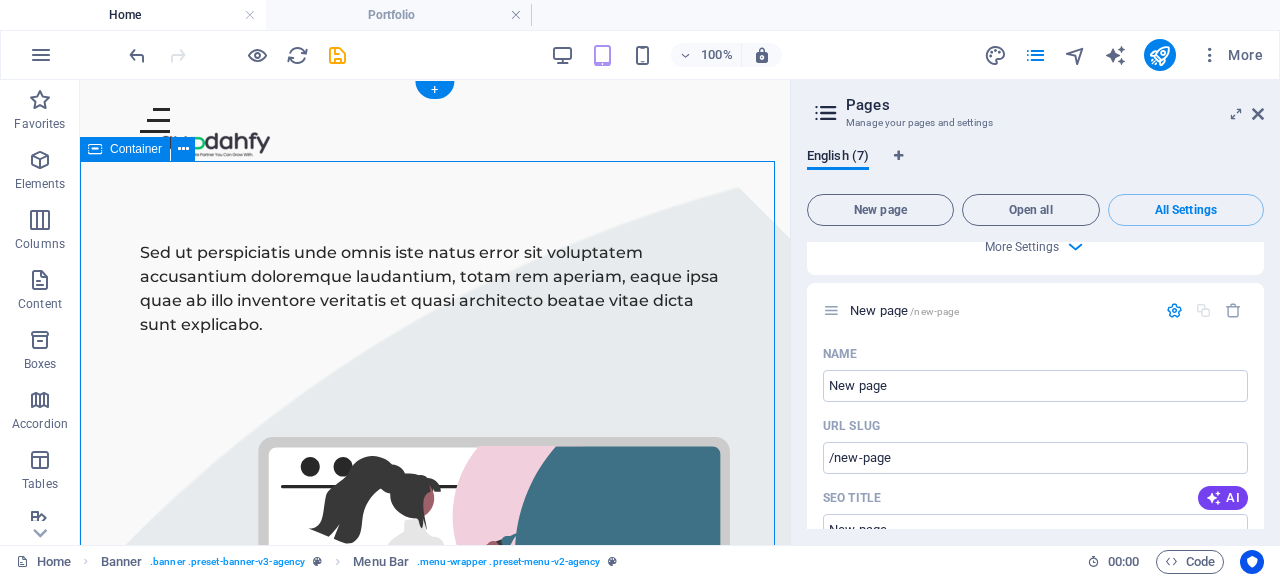 click on "Sed ut perspiciatis unde omnis iste natus error sit voluptatem accusantium doloremque laudantium, totam rem aperiam, eaque ipsa quae ab illo inventore veritatis et quasi architecto beatae vitae dicta sunt explicabo." at bounding box center (435, 555) 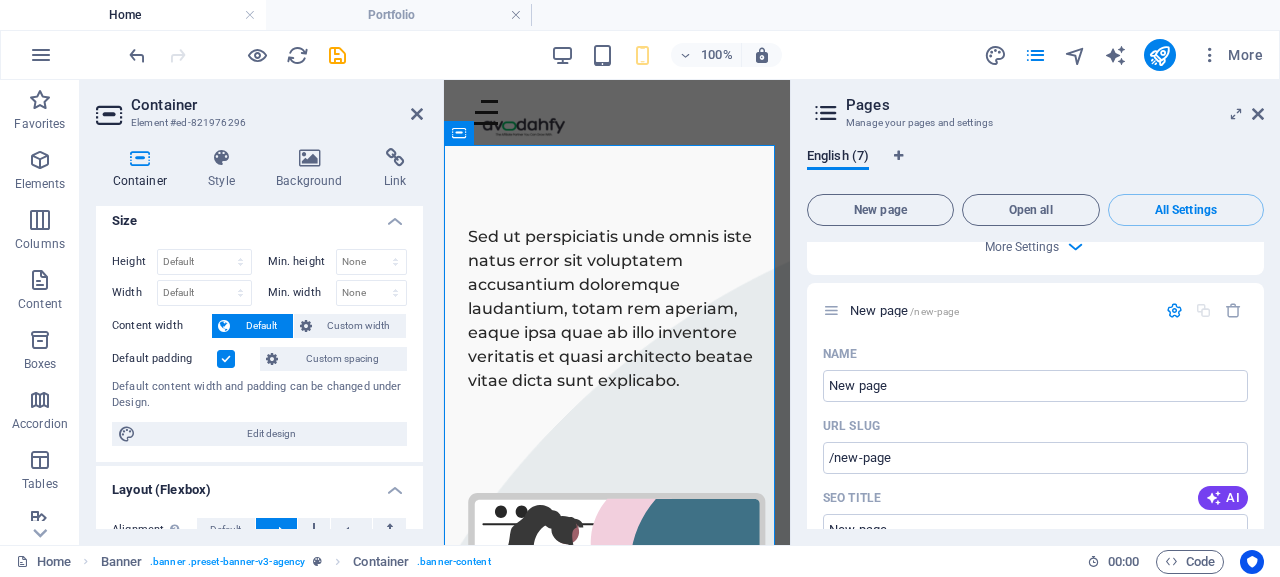 scroll, scrollTop: 0, scrollLeft: 0, axis: both 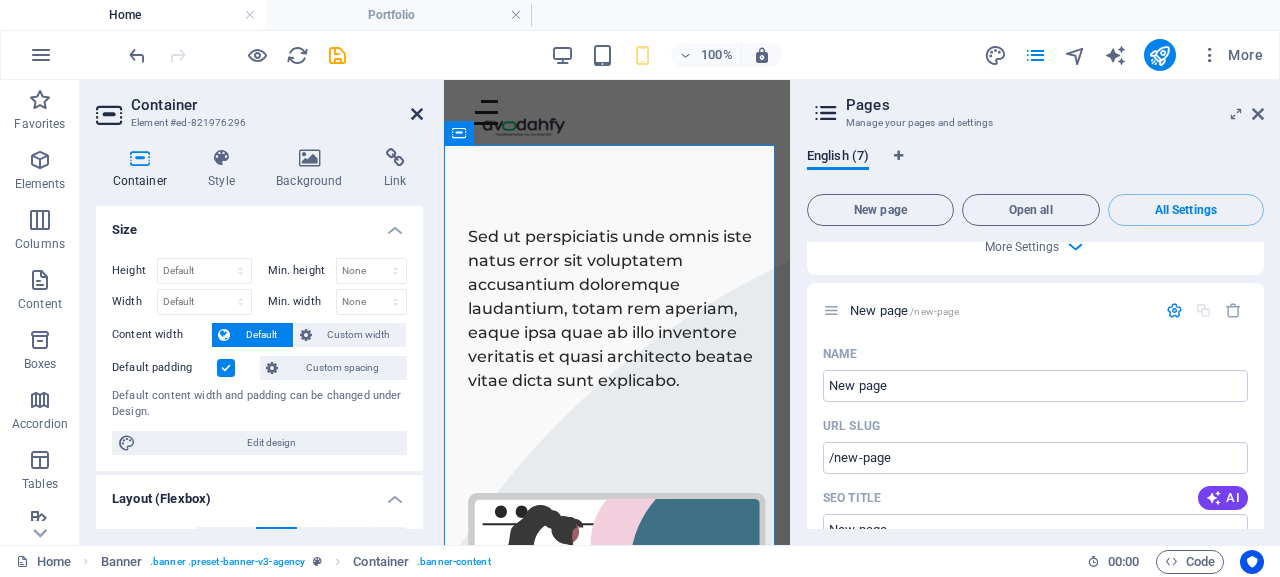 click at bounding box center [417, 114] 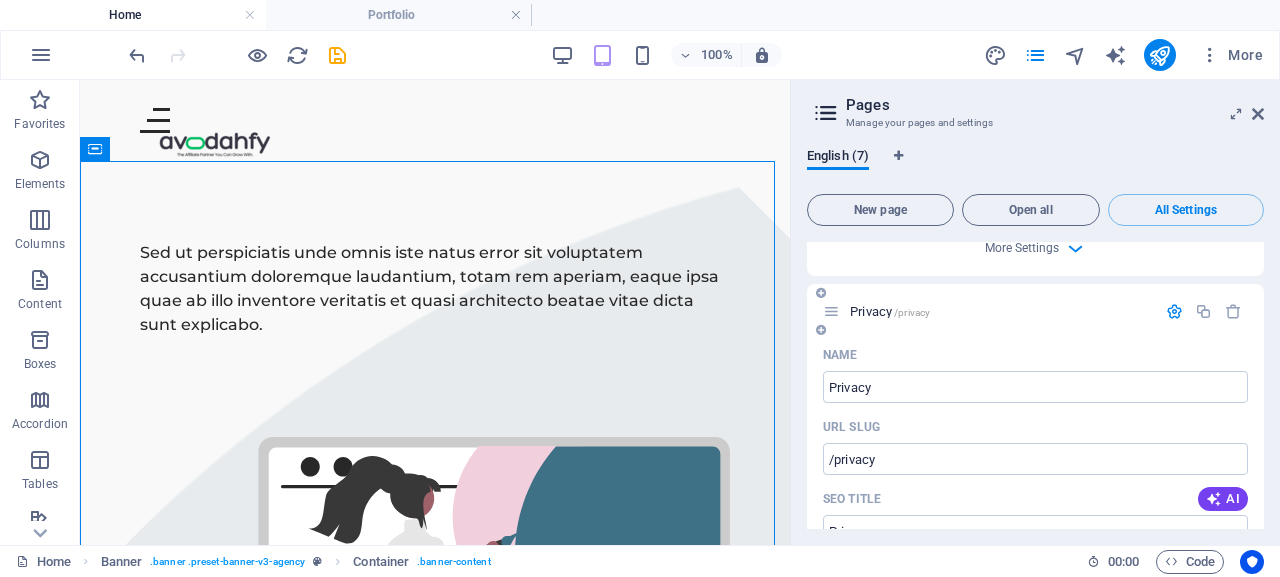 scroll, scrollTop: 4110, scrollLeft: 0, axis: vertical 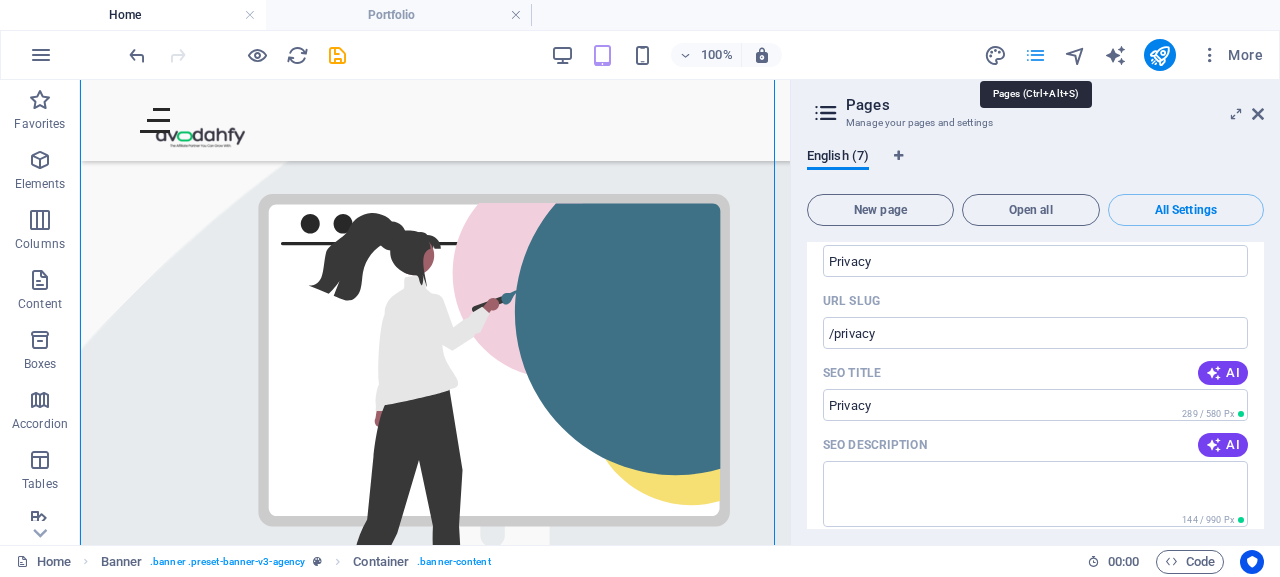 click at bounding box center [1035, 55] 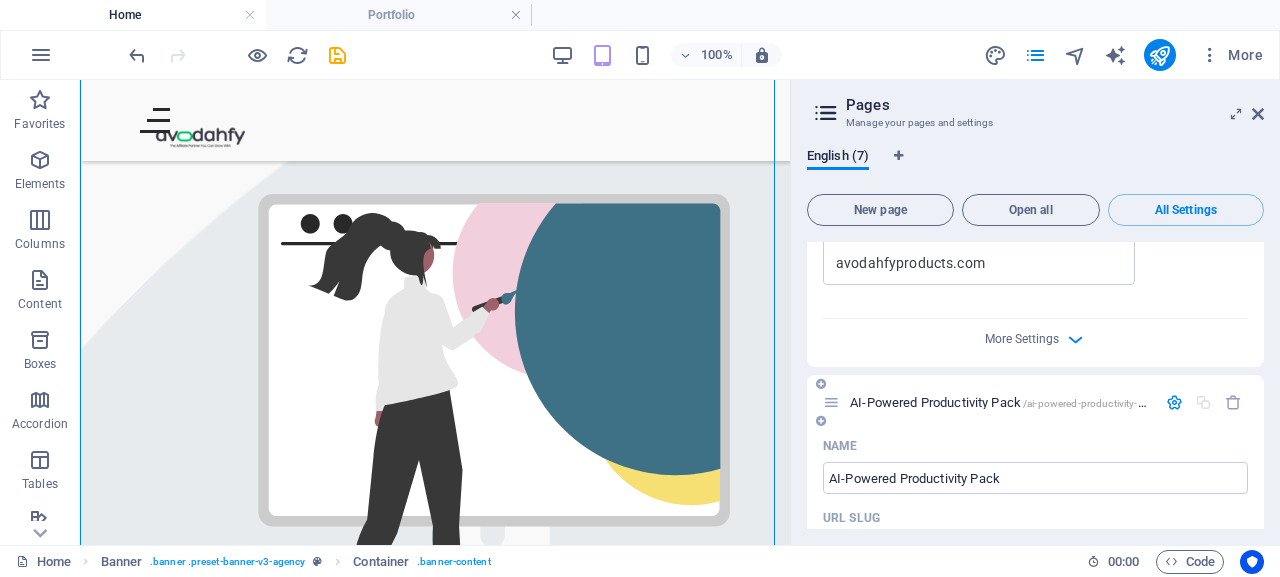 scroll, scrollTop: 2366, scrollLeft: 0, axis: vertical 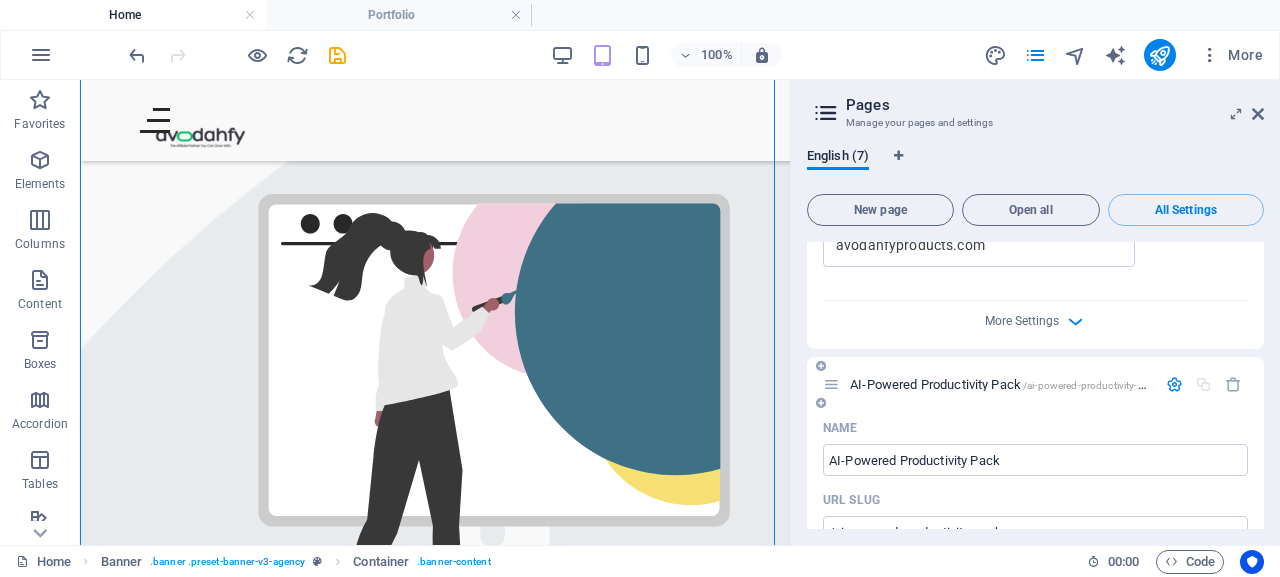 click on "AI-Powered Productivity Pack /ai-powered-productivity-pack" at bounding box center [1004, 384] 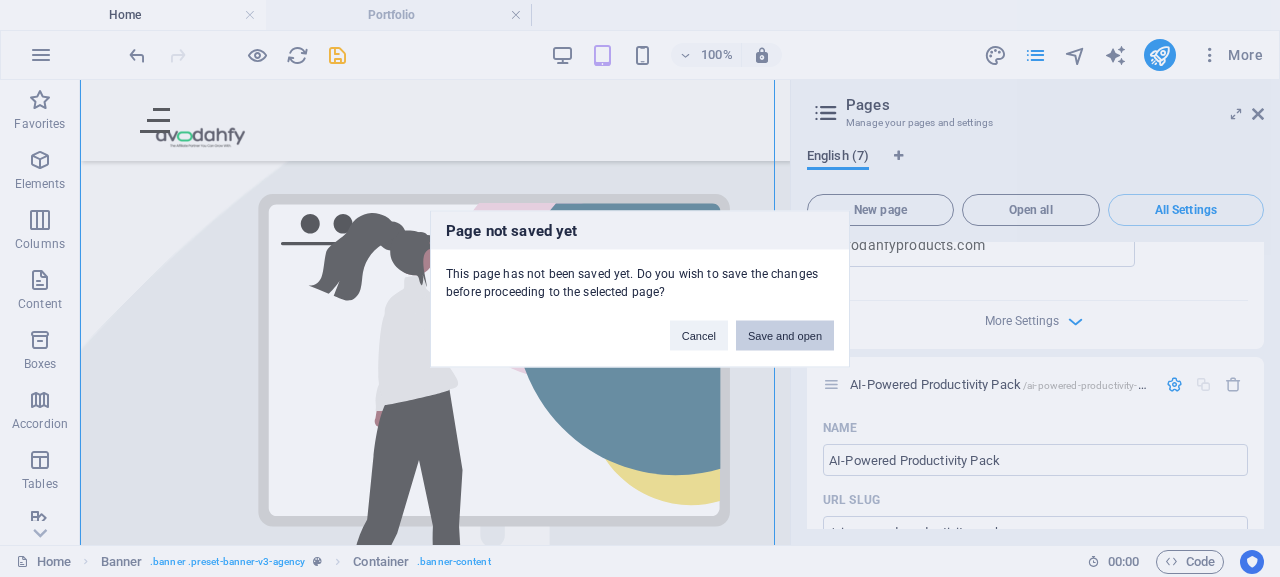 click on "Save and open" at bounding box center (785, 335) 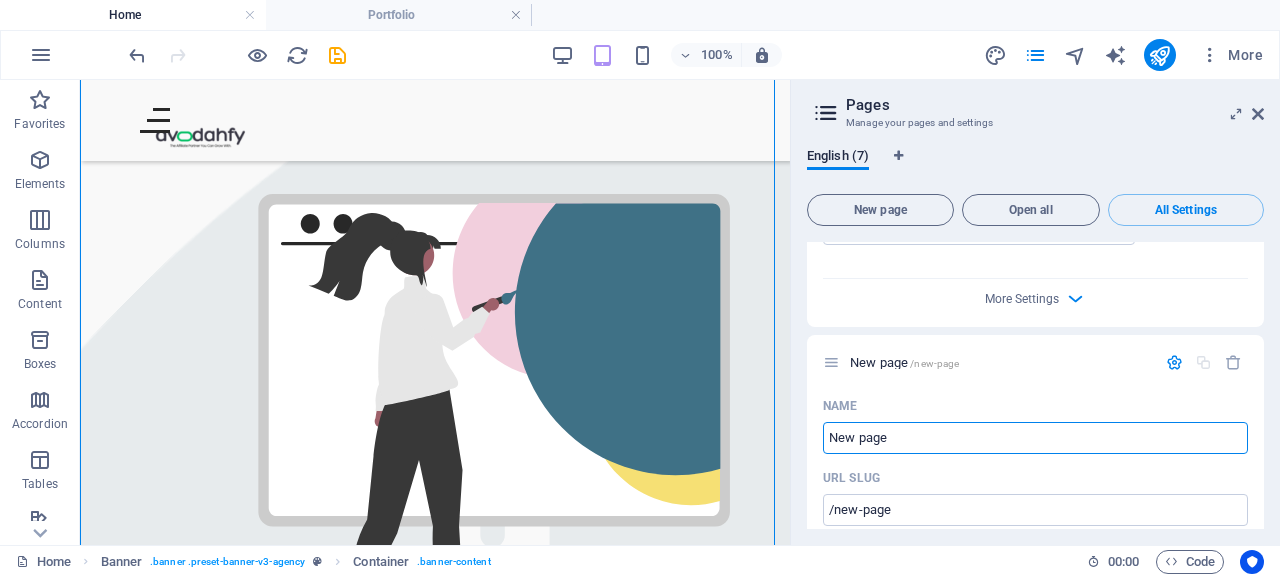 scroll, scrollTop: 4913, scrollLeft: 0, axis: vertical 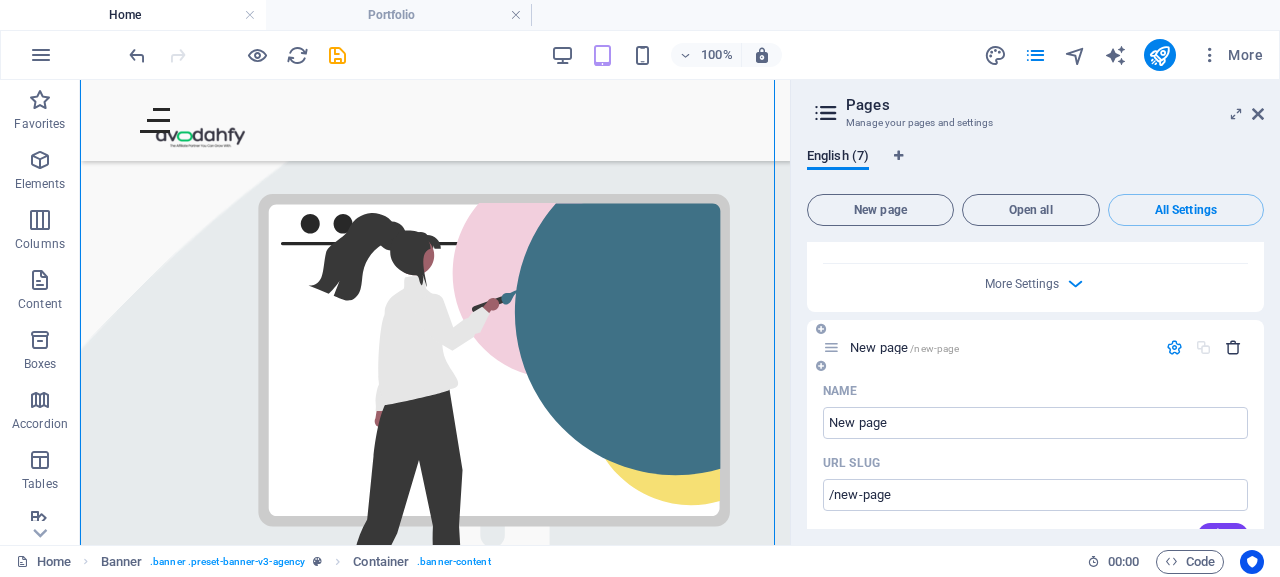 click at bounding box center [1233, 347] 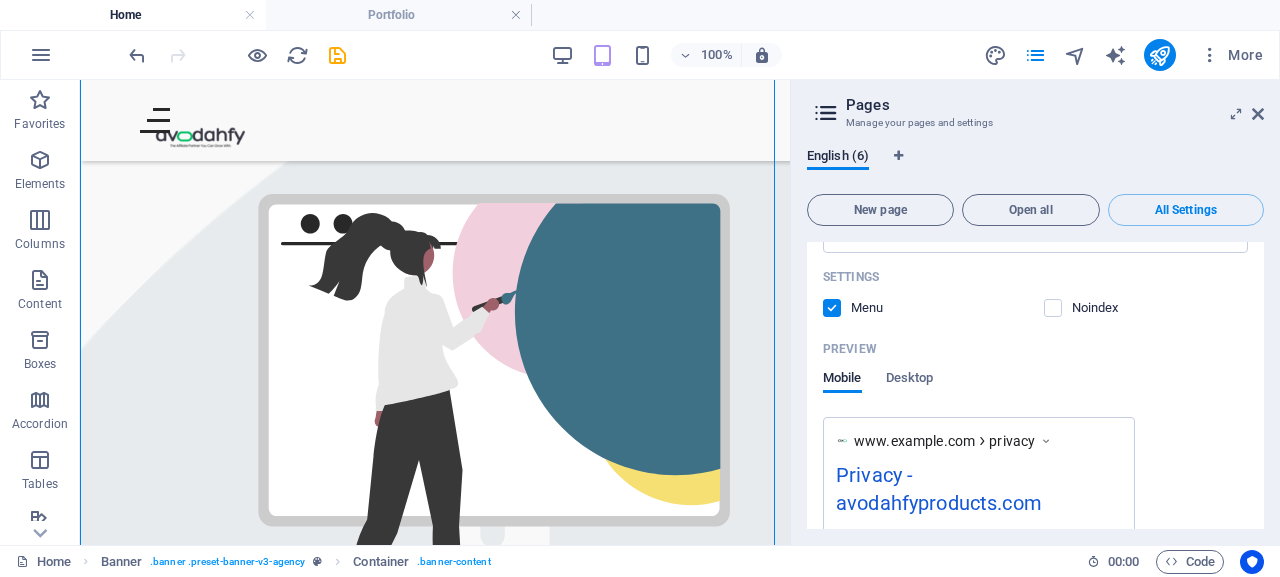 scroll, scrollTop: 4703, scrollLeft: 0, axis: vertical 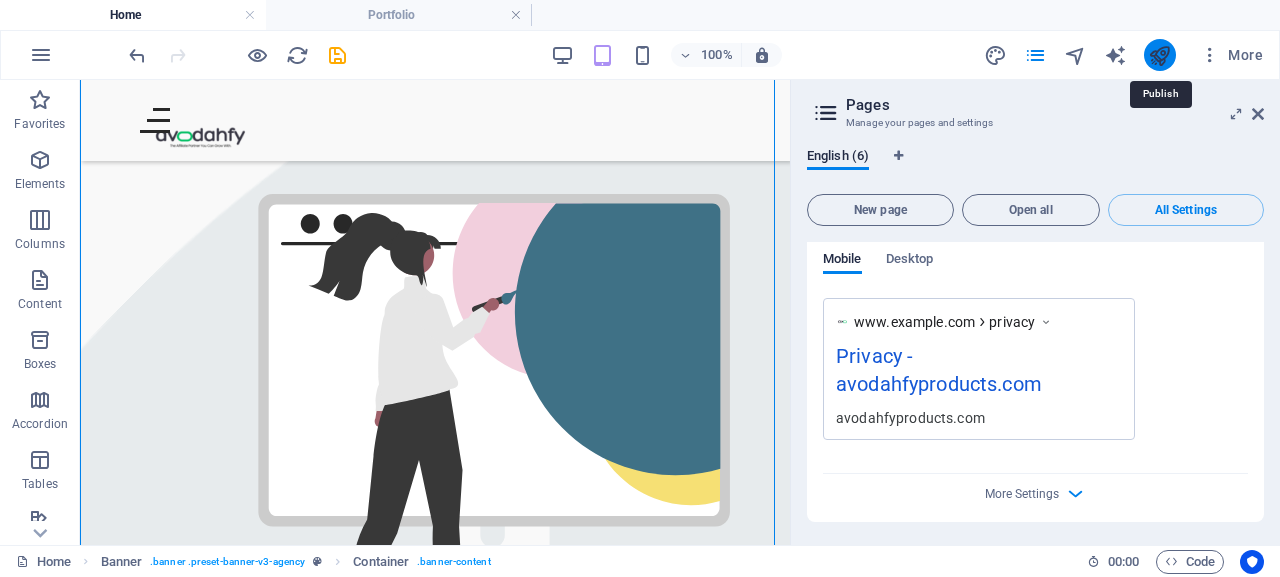 click at bounding box center [1159, 55] 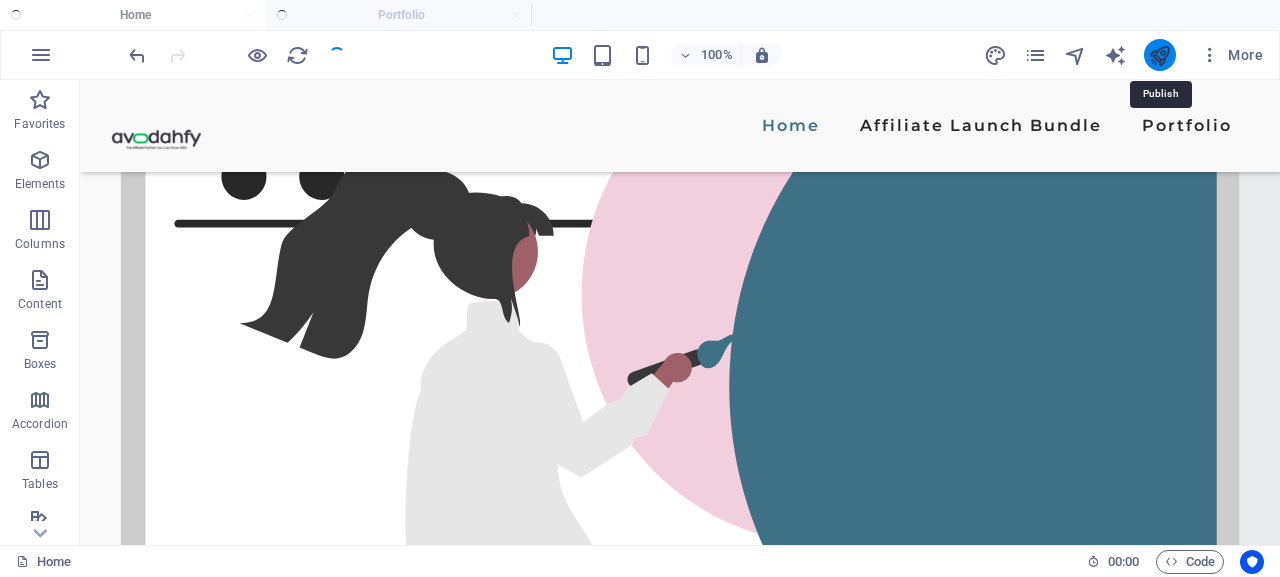scroll, scrollTop: 254, scrollLeft: 0, axis: vertical 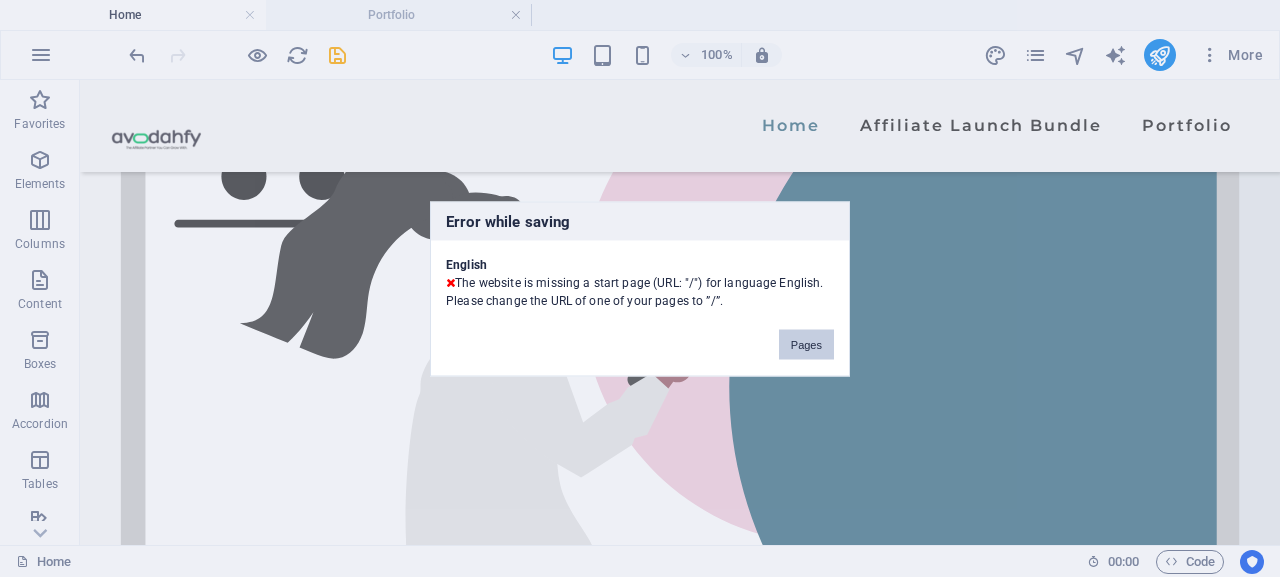 click on "Pages" at bounding box center (806, 344) 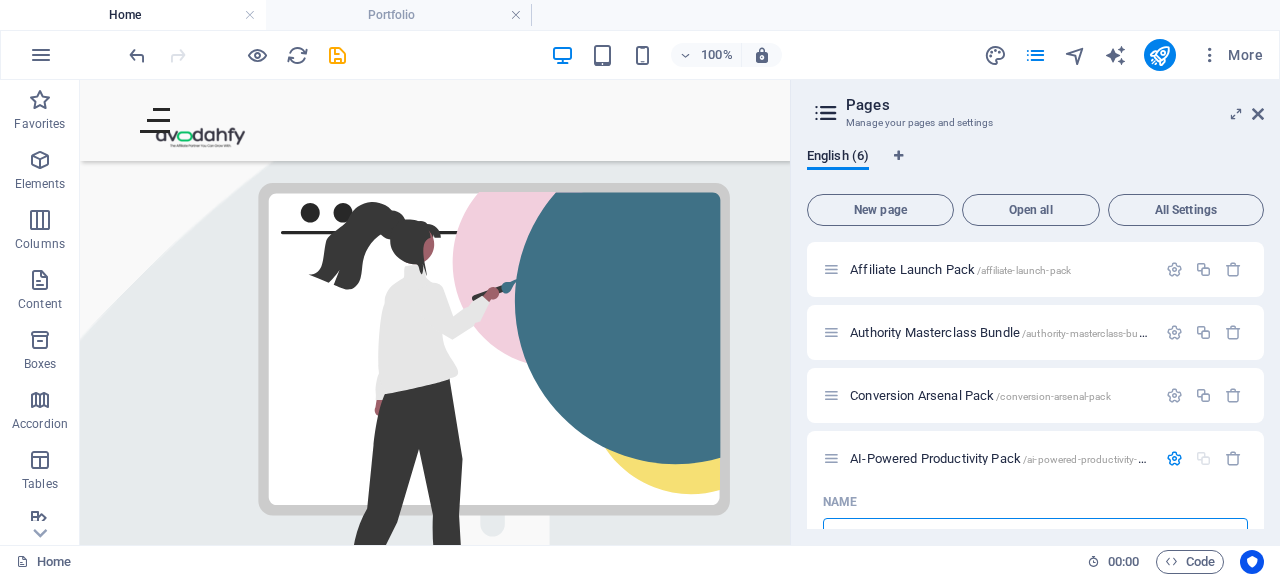 scroll, scrollTop: 243, scrollLeft: 0, axis: vertical 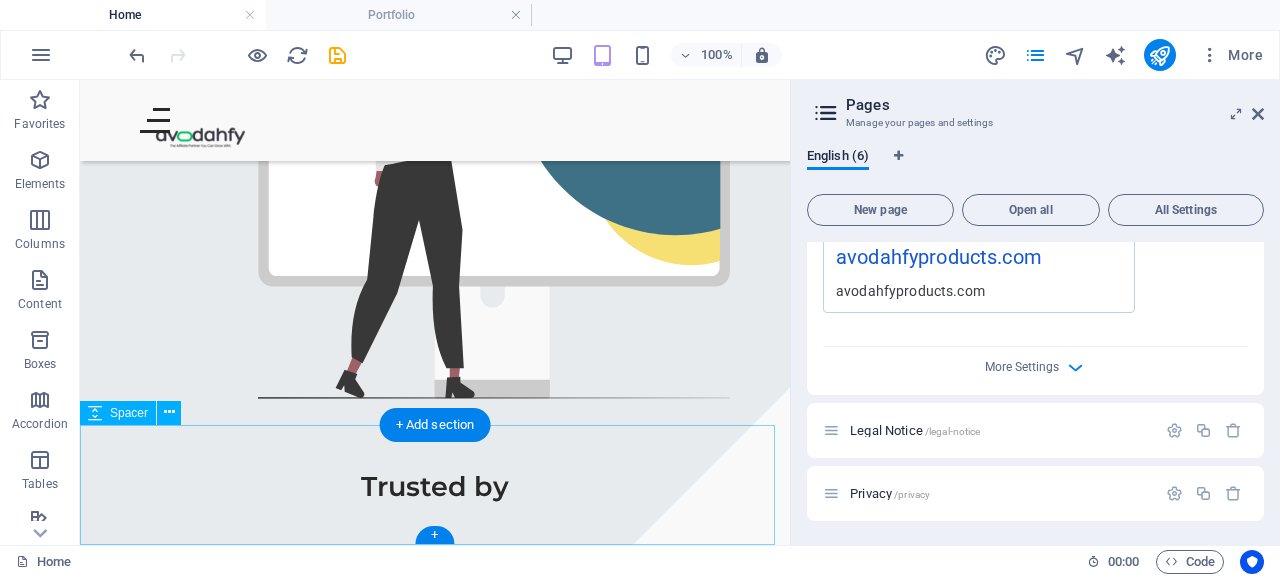 click at bounding box center (435, 497) 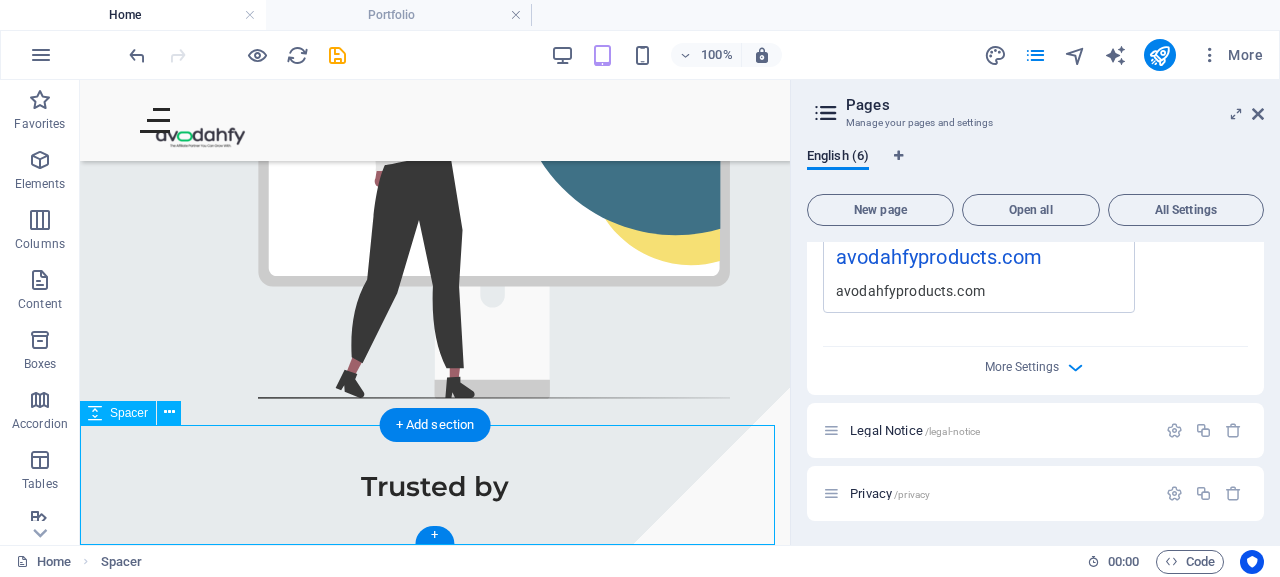 click at bounding box center [435, 497] 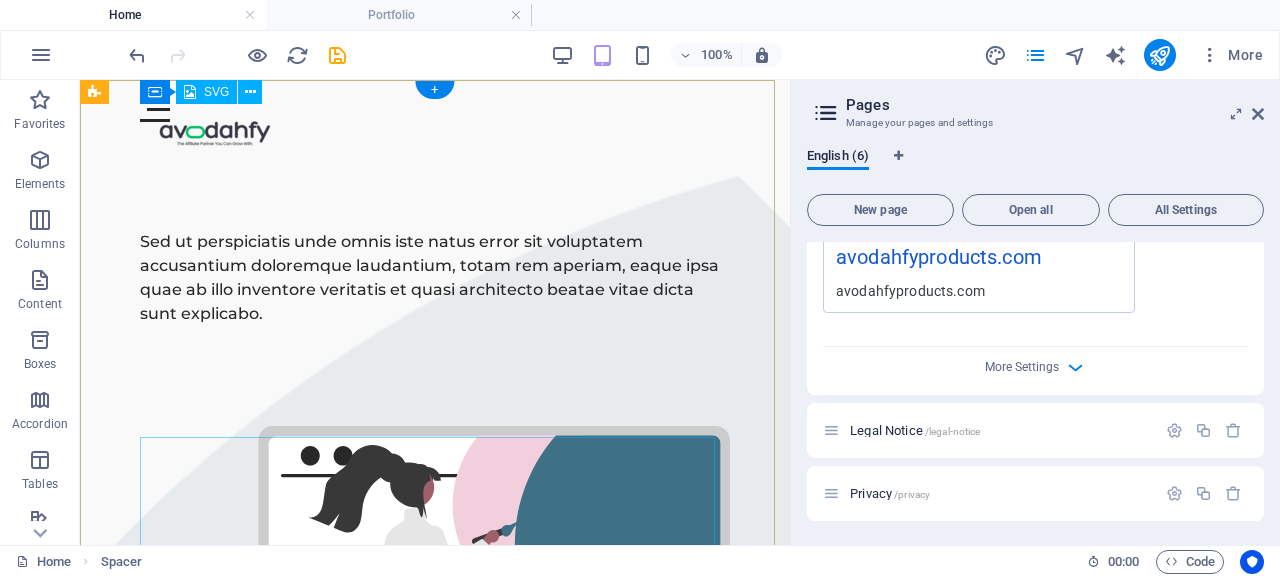 scroll, scrollTop: 0, scrollLeft: 0, axis: both 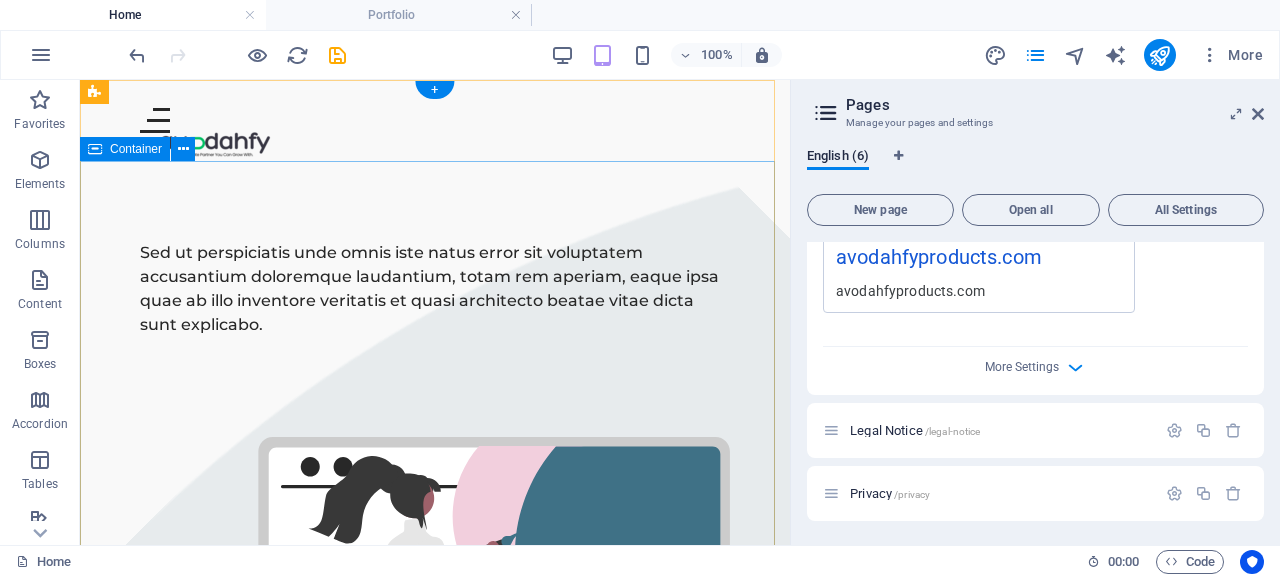 click on "Sed ut perspiciatis unde omnis iste natus error sit voluptatem accusantium doloremque laudantium, totam rem aperiam, eaque ipsa quae ab illo inventore veritatis et quasi architecto beatae vitae dicta sunt explicabo." at bounding box center [435, 555] 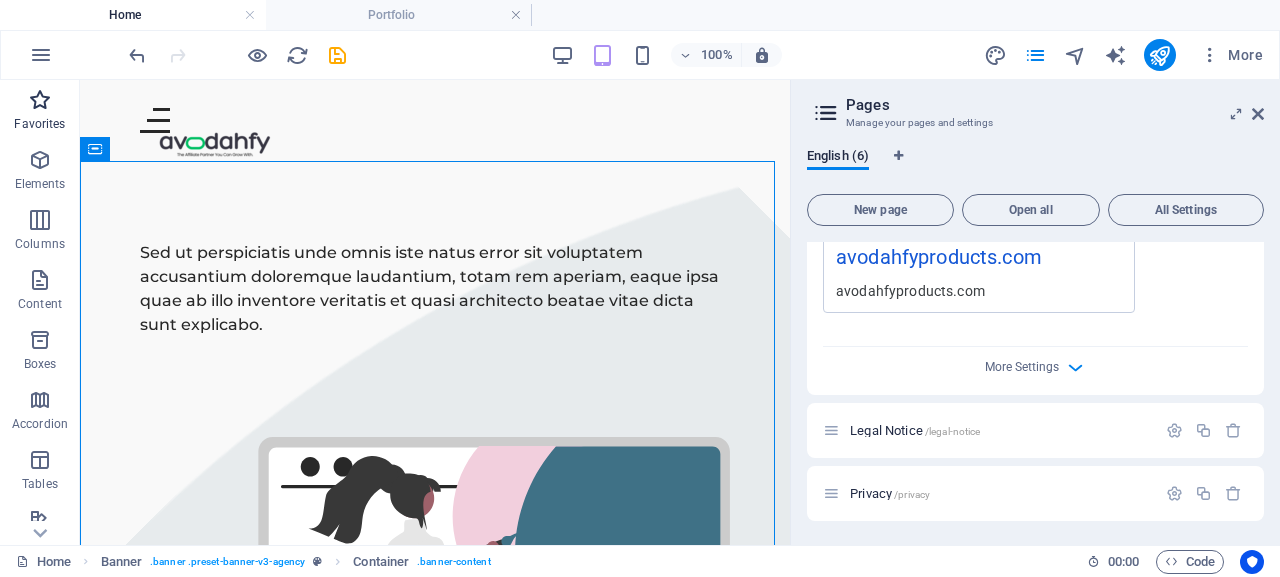 click on "Favorites" at bounding box center [39, 124] 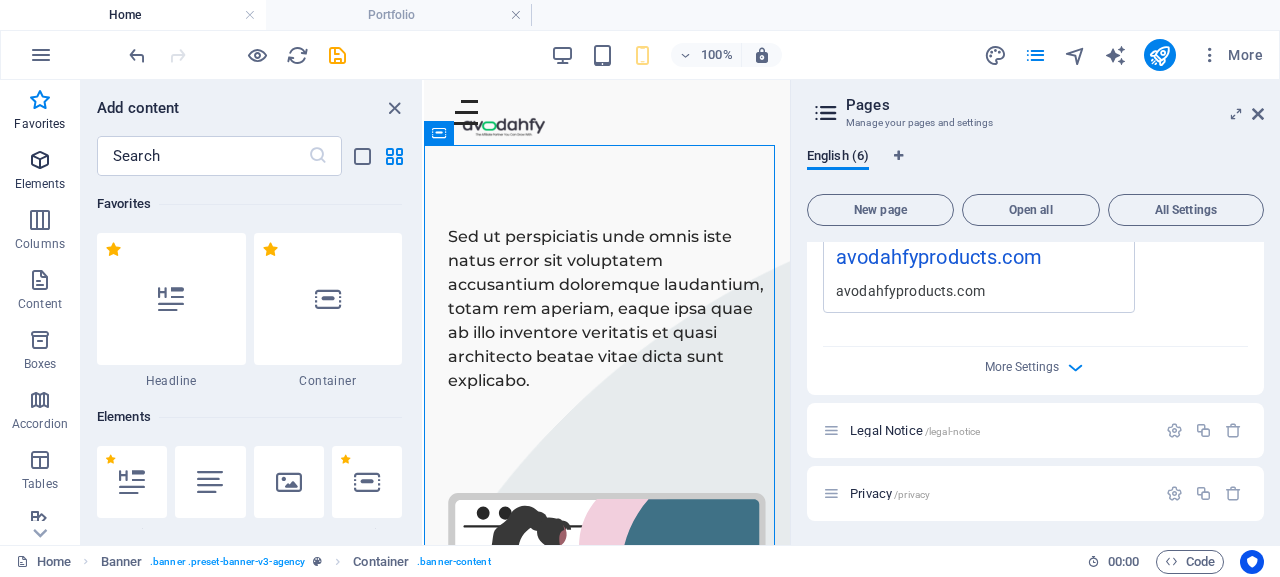 click on "Elements" at bounding box center [40, 172] 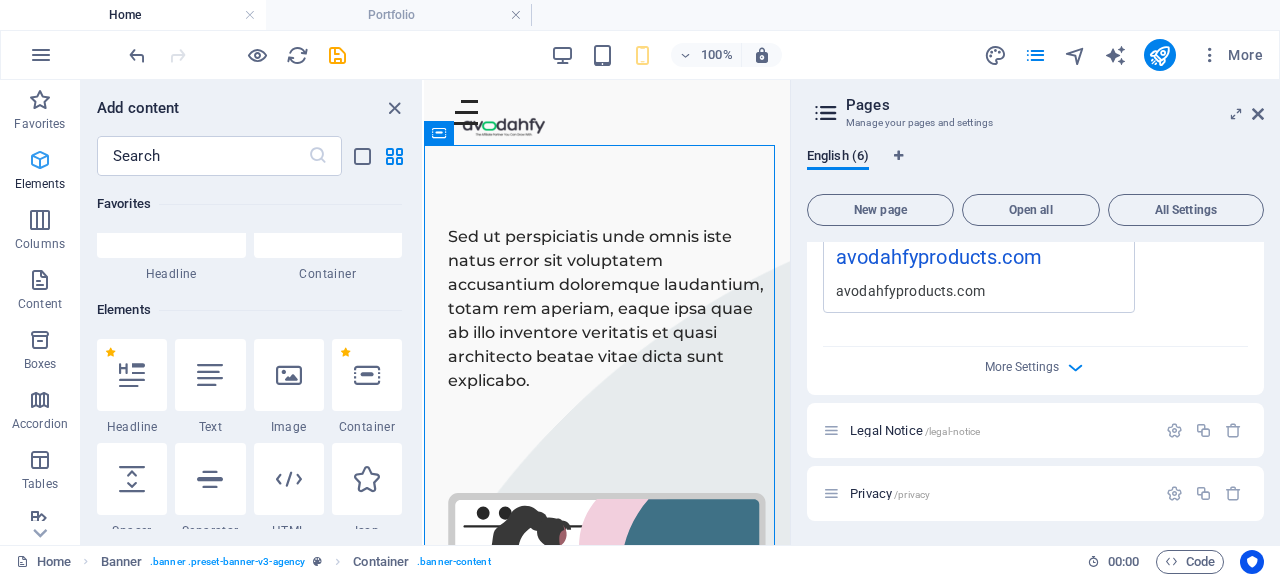 scroll, scrollTop: 213, scrollLeft: 0, axis: vertical 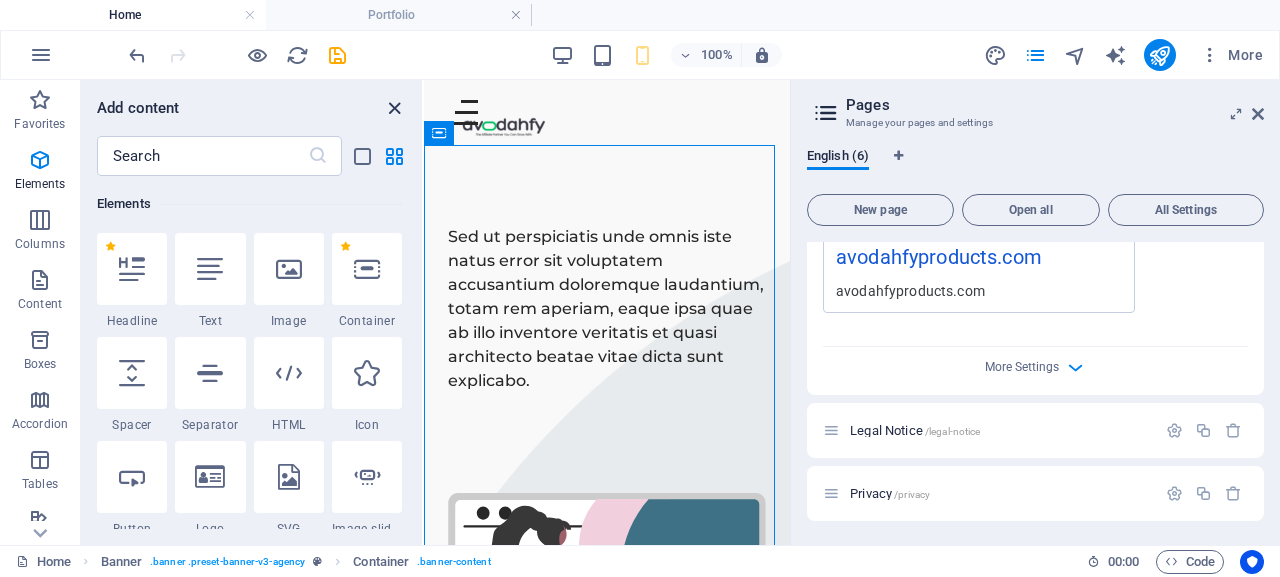 click at bounding box center [394, 108] 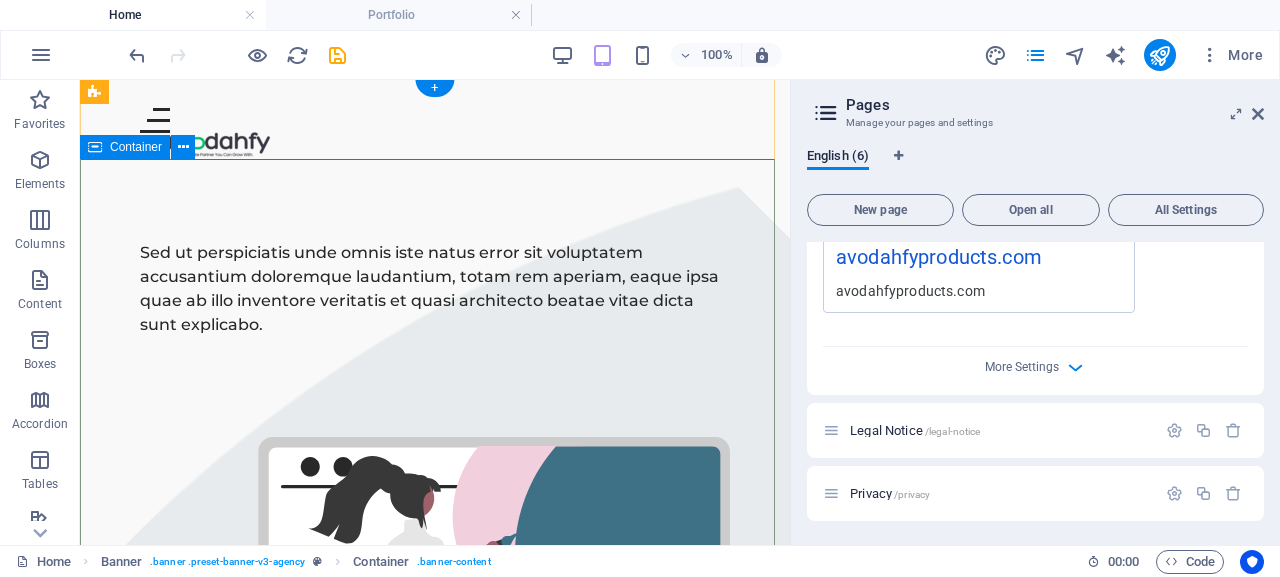 scroll, scrollTop: 2, scrollLeft: 0, axis: vertical 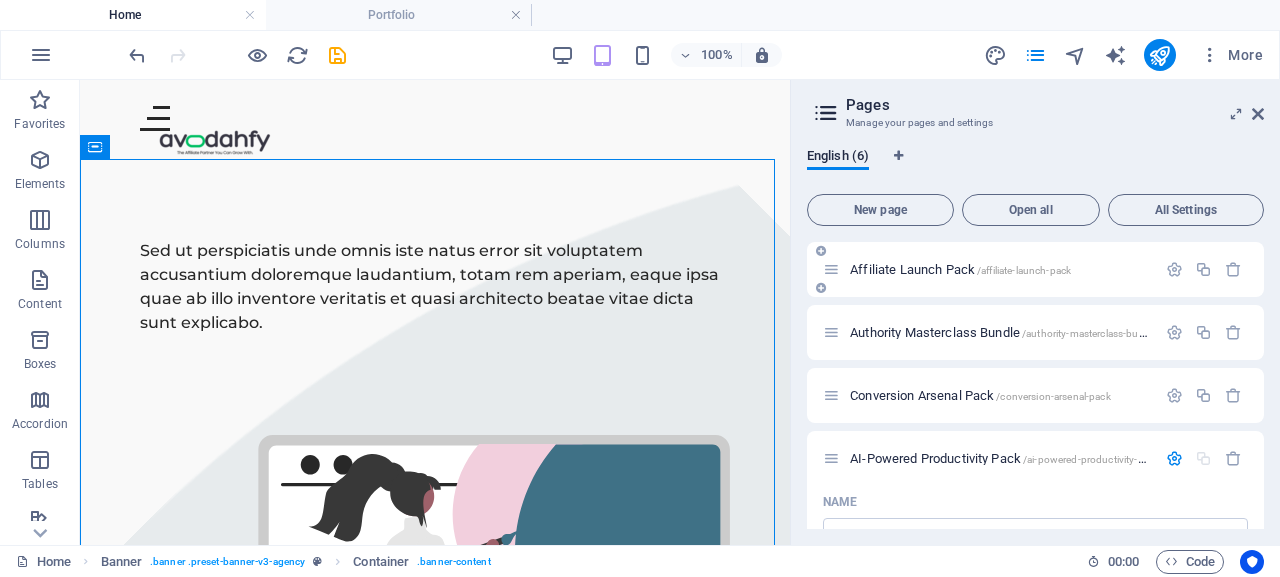 click on "Affiliate Launch Pack /affiliate-launch-pack" at bounding box center [989, 269] 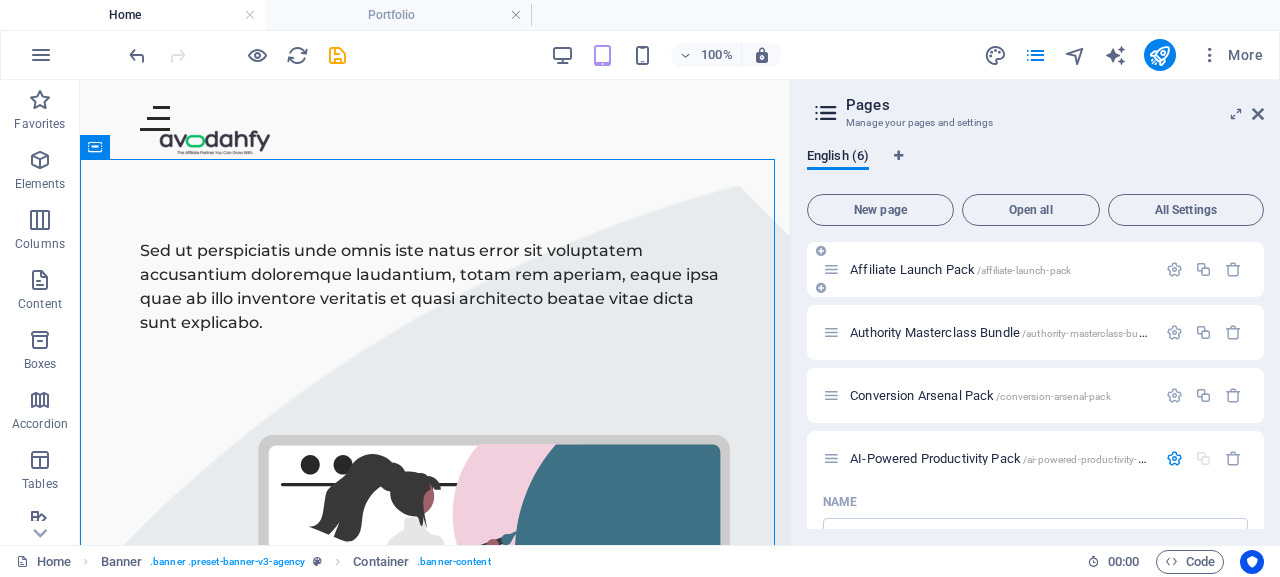 click on "Affiliate Launch Pack /affiliate-launch-pack" at bounding box center [960, 269] 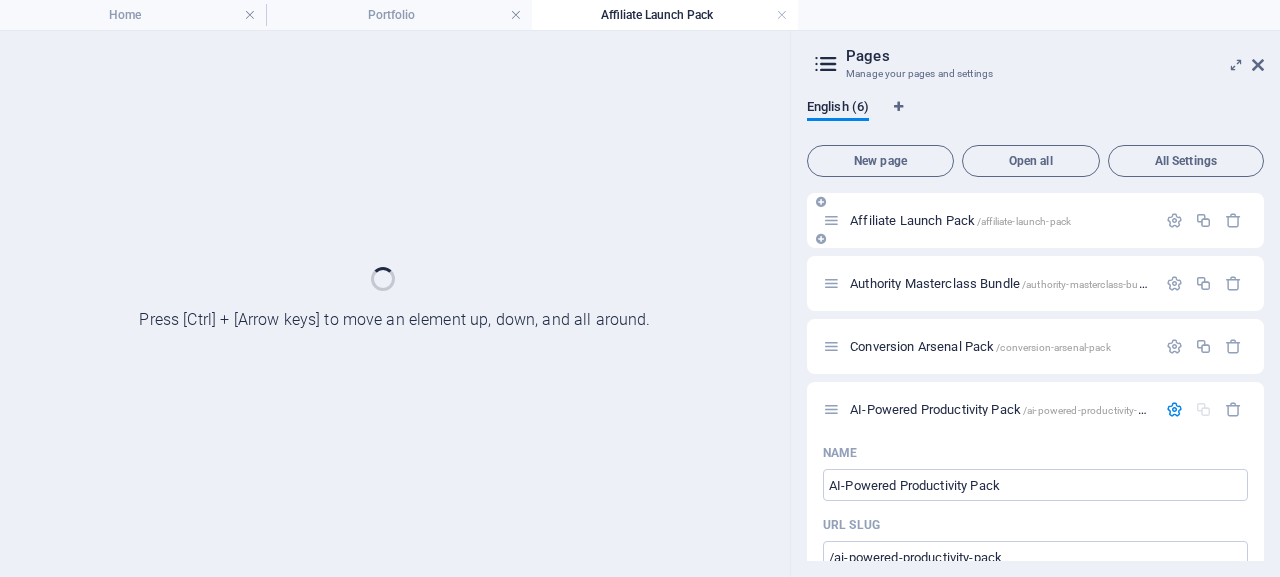scroll, scrollTop: 0, scrollLeft: 0, axis: both 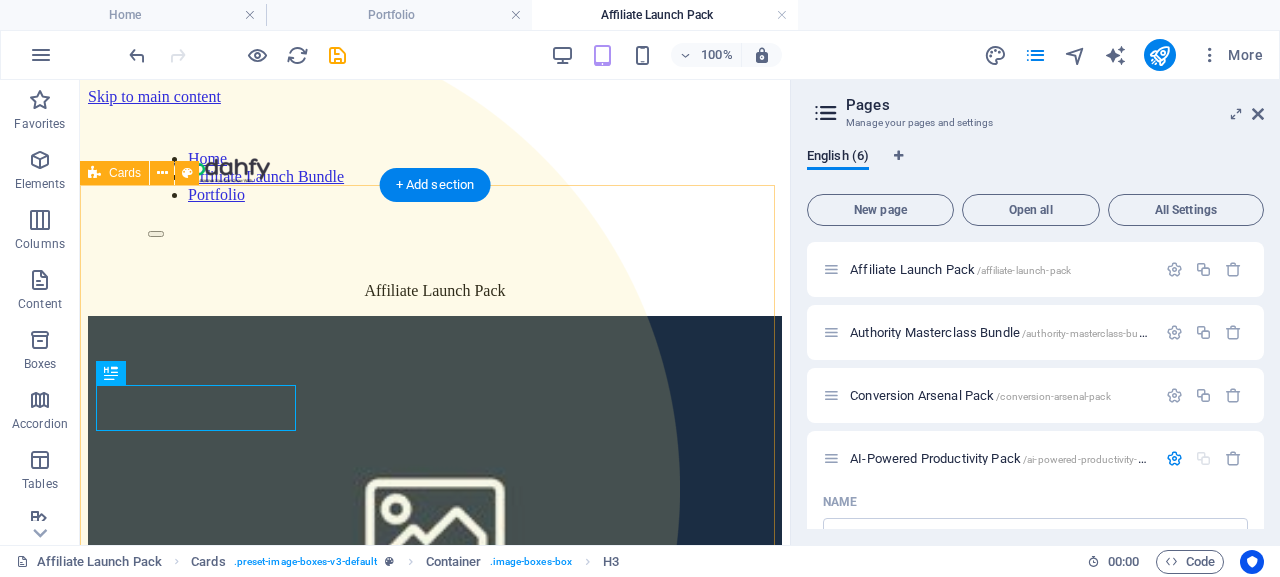 click on "Headline Lorem ipsum dolor sit amet, consectetuer adipiscing elit. Aenean commodo ligula eget dolor. Lorem ipsum dolor sit amet. Headline Lorem ipsum dolor sit amet, consectetuer adipiscing elit. Aenean commodo ligula eget dolor. Lorem ipsum dolor sit amet. Headline Lorem ipsum dolor sit amet, consectetuer adipiscing elit. Aenean commodo ligula eget dolor. Lorem ipsum dolor sit amet." at bounding box center [435, 1106] 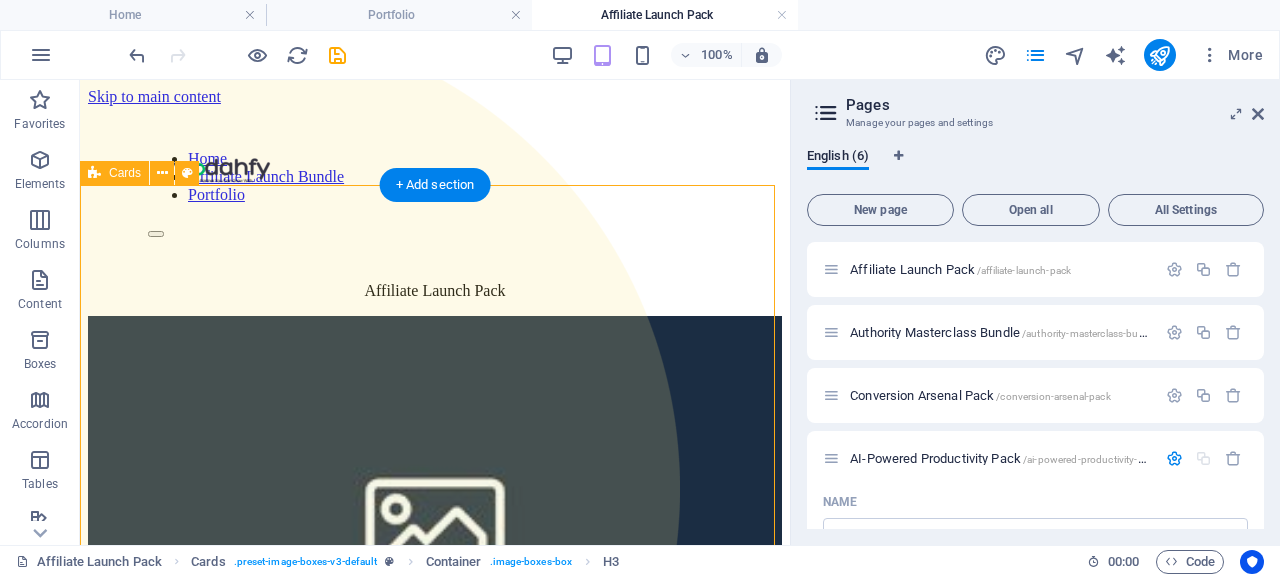 click on "Headline Lorem ipsum dolor sit amet, consectetuer adipiscing elit. Aenean commodo ligula eget dolor. Lorem ipsum dolor sit amet. Headline Lorem ipsum dolor sit amet, consectetuer adipiscing elit. Aenean commodo ligula eget dolor. Lorem ipsum dolor sit amet. Headline Lorem ipsum dolor sit amet, consectetuer adipiscing elit. Aenean commodo ligula eget dolor. Lorem ipsum dolor sit amet." at bounding box center [435, 1106] 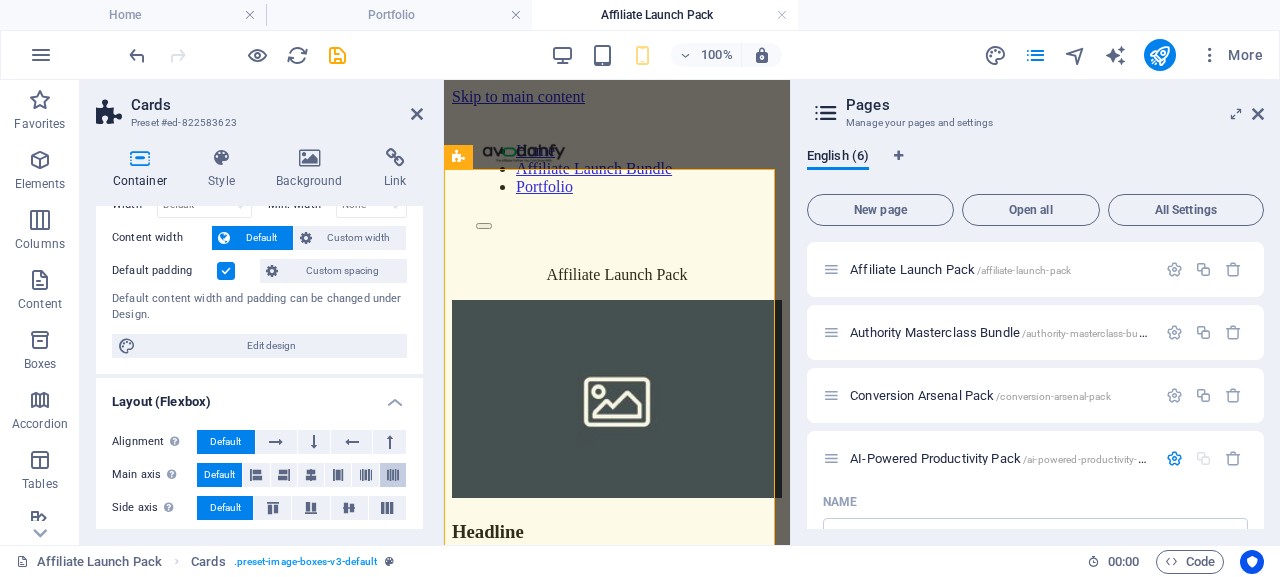 scroll, scrollTop: 0, scrollLeft: 0, axis: both 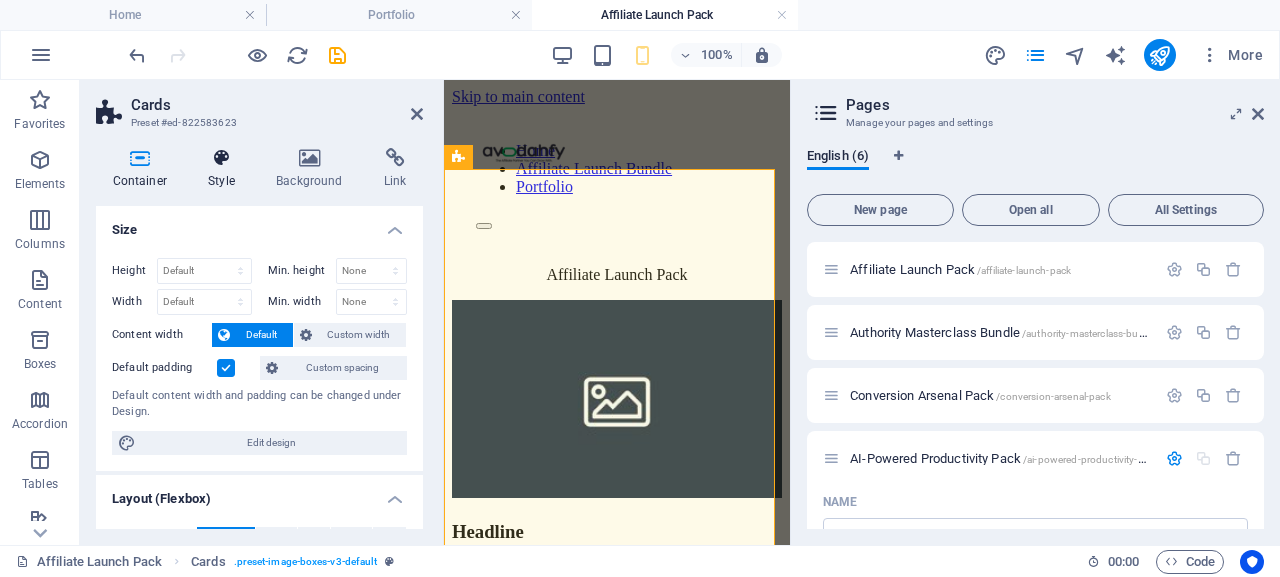 click on "Style" at bounding box center (226, 169) 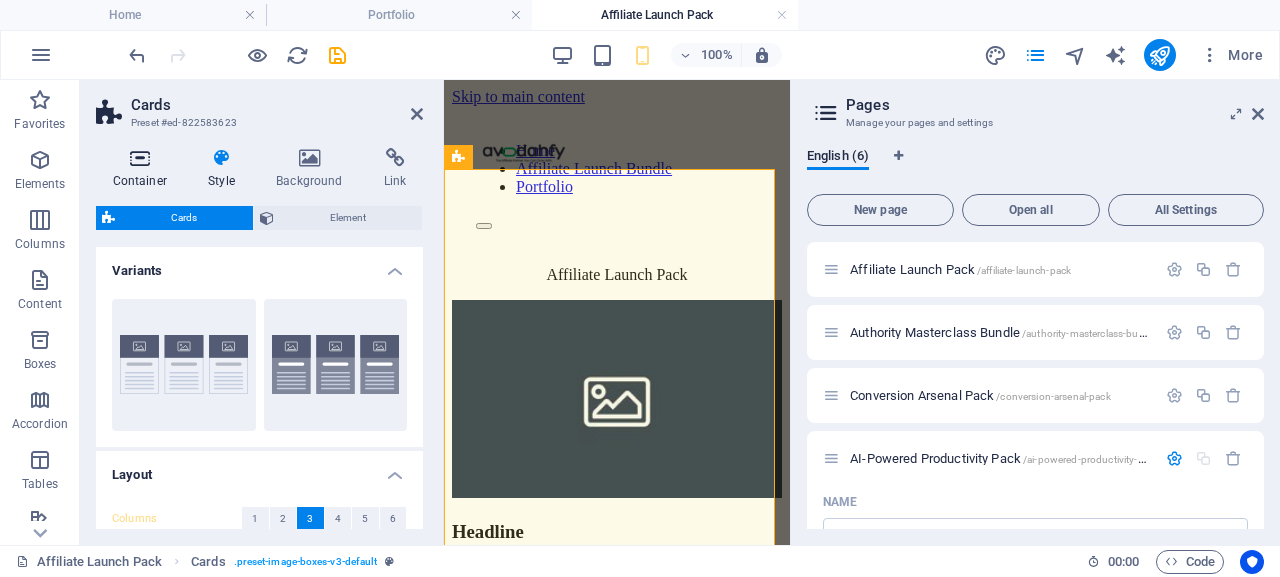 click on "Container" at bounding box center (144, 169) 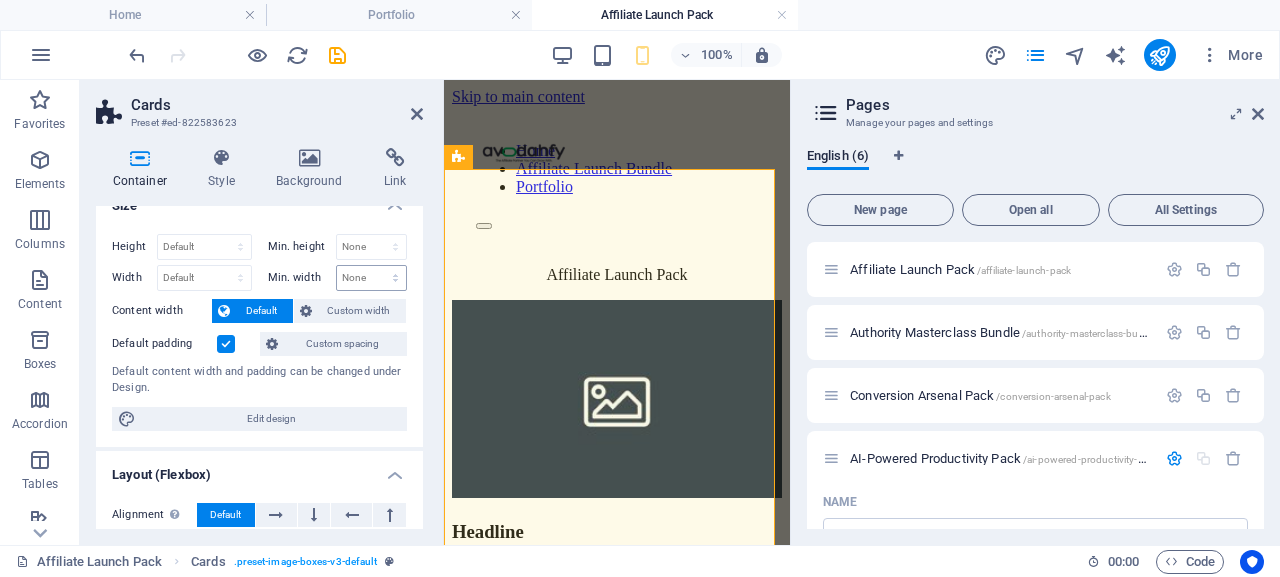 scroll, scrollTop: 0, scrollLeft: 0, axis: both 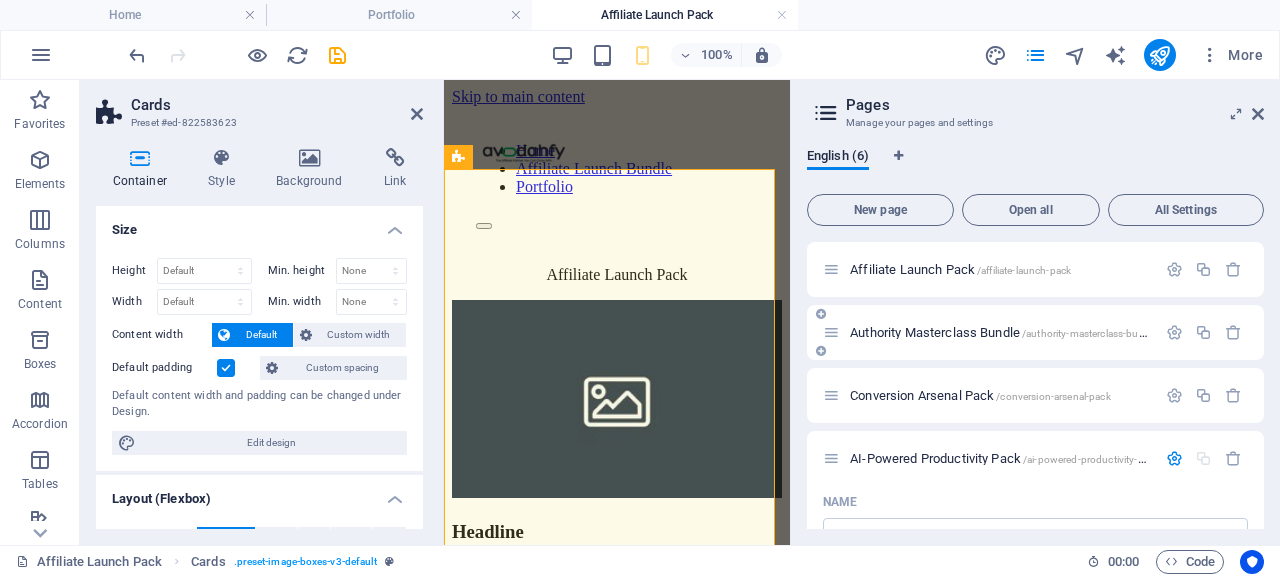 click on "Authority Masterclass Bundle /authority-masterclass-bundle" at bounding box center (1004, 332) 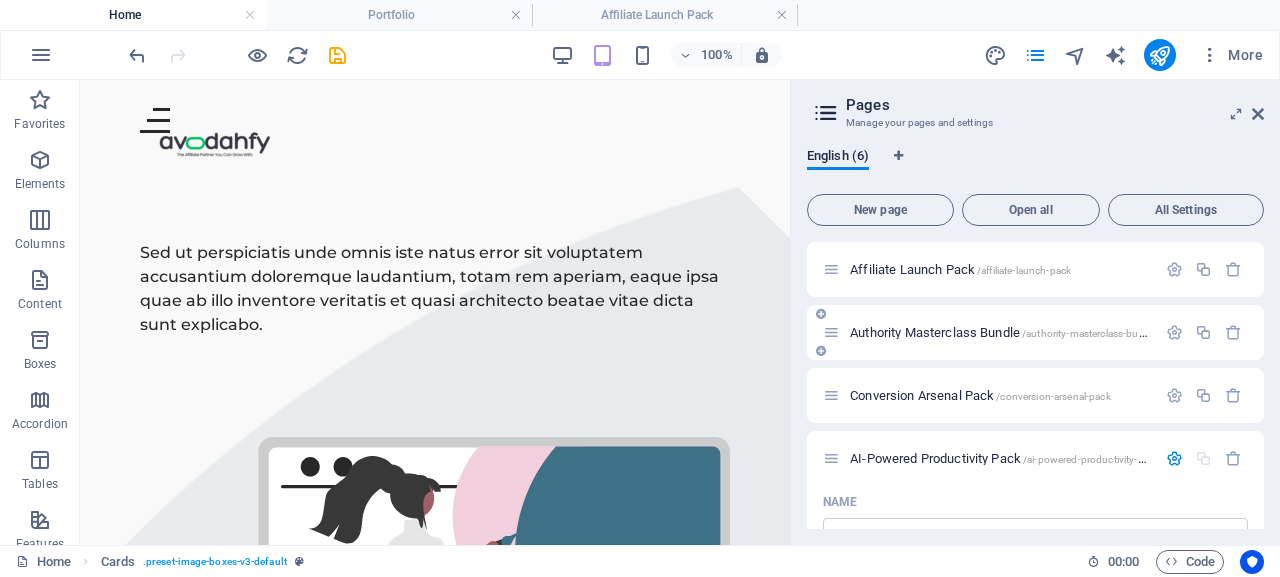 click on "Authority Masterclass Bundle /authority-masterclass-bundle" at bounding box center [1000, 332] 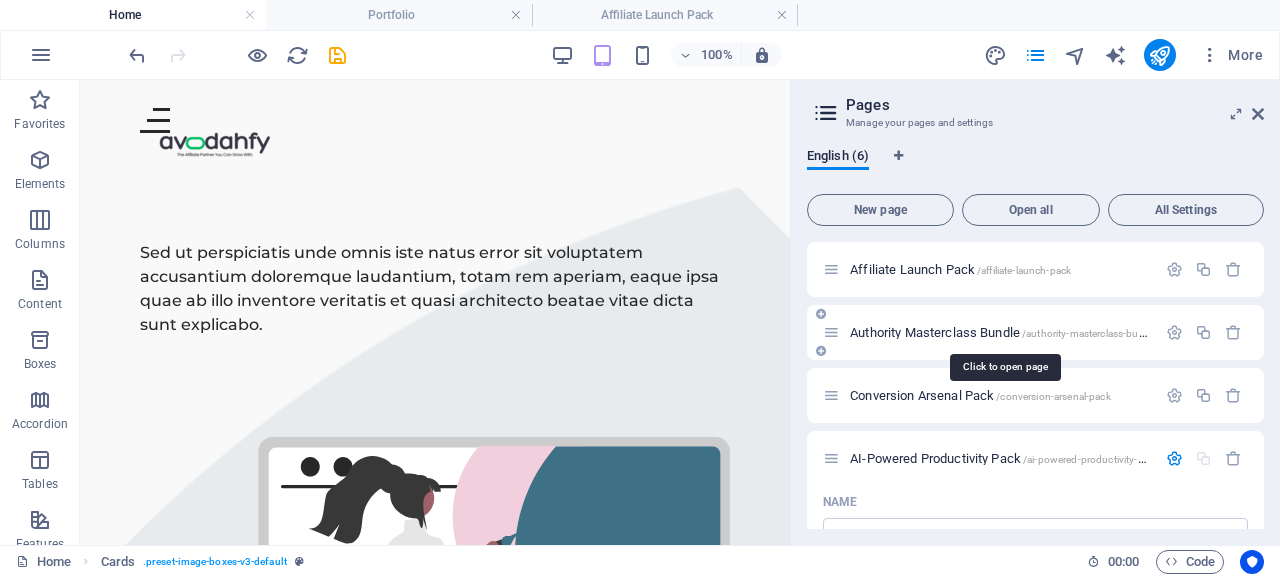 click on "Authority Masterclass Bundle /authority-masterclass-bundle" at bounding box center (1004, 332) 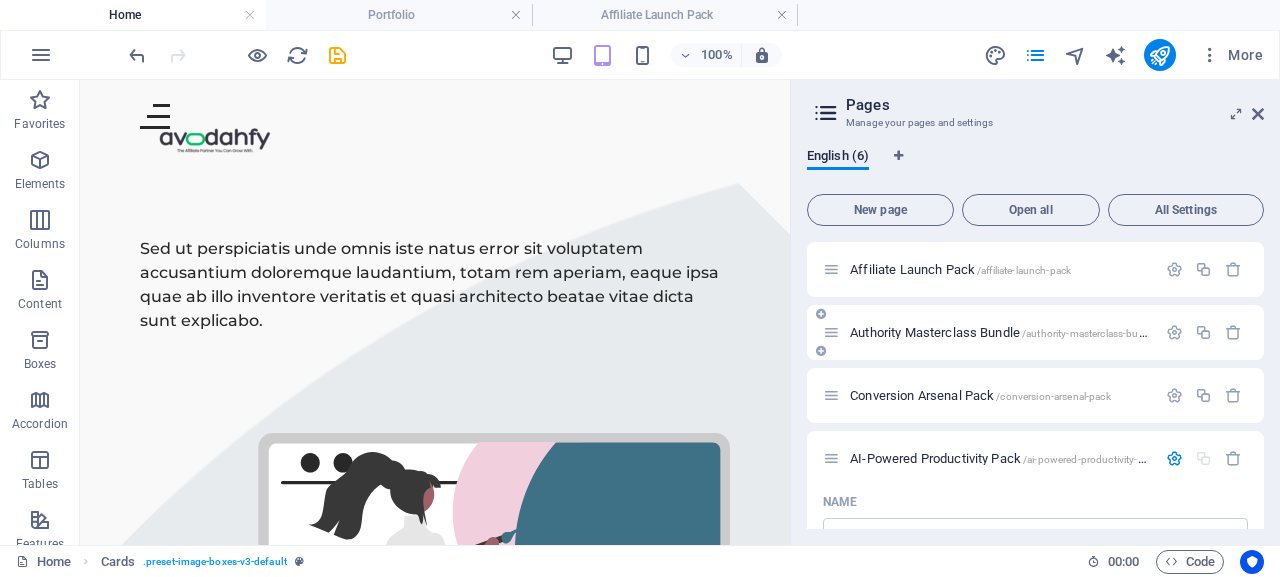 scroll, scrollTop: 0, scrollLeft: 0, axis: both 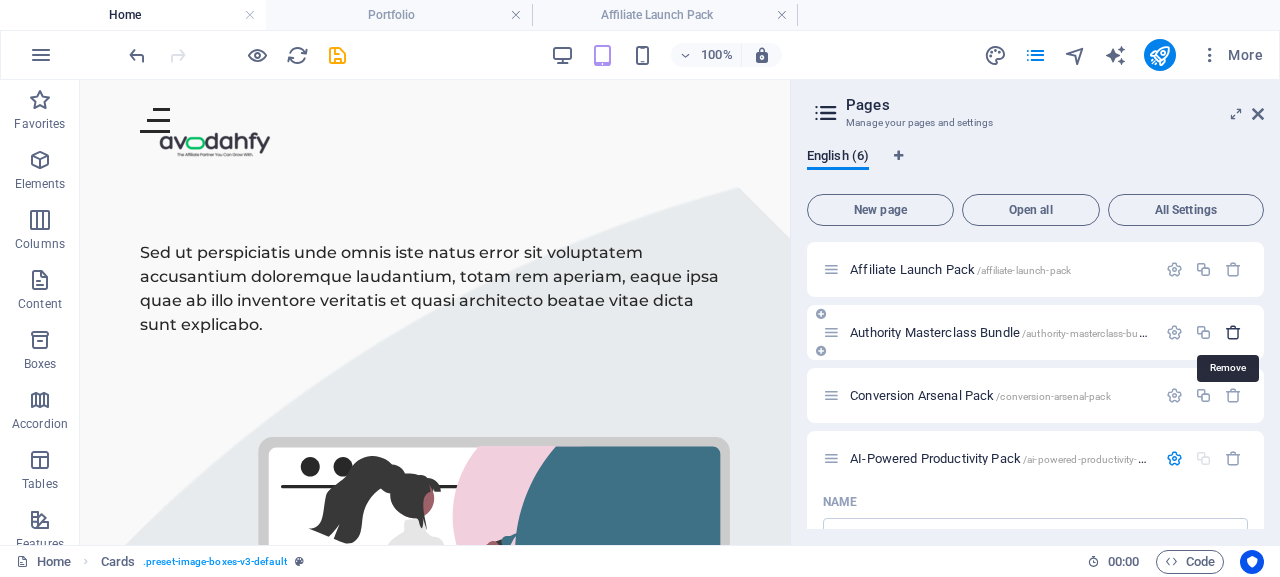click at bounding box center (1233, 332) 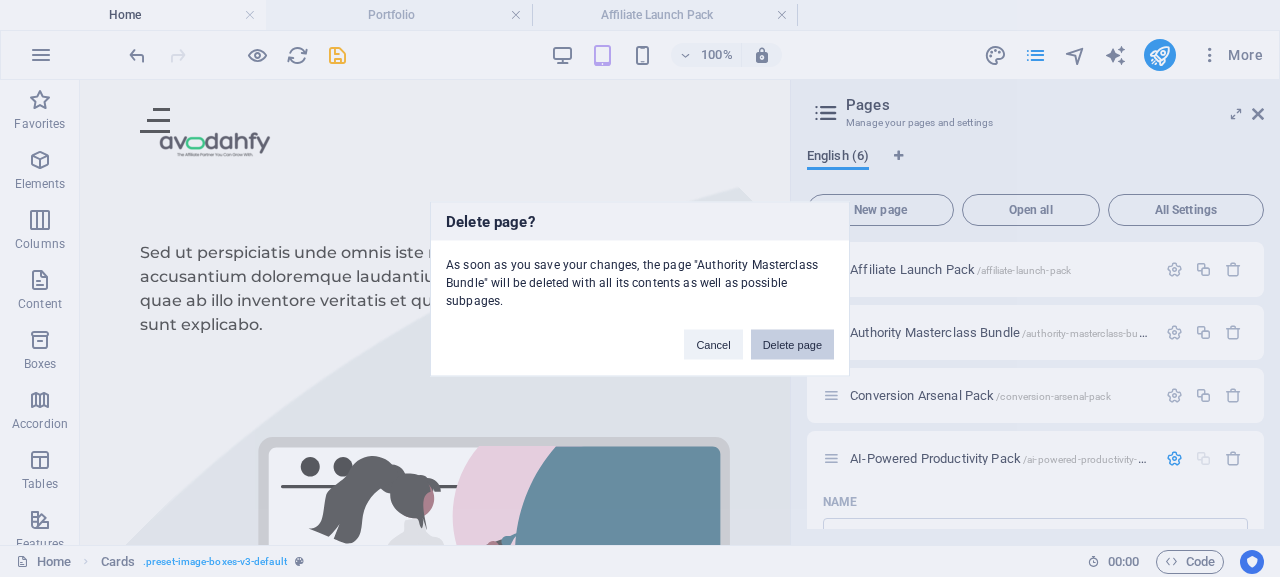 click on "Delete page" at bounding box center (792, 344) 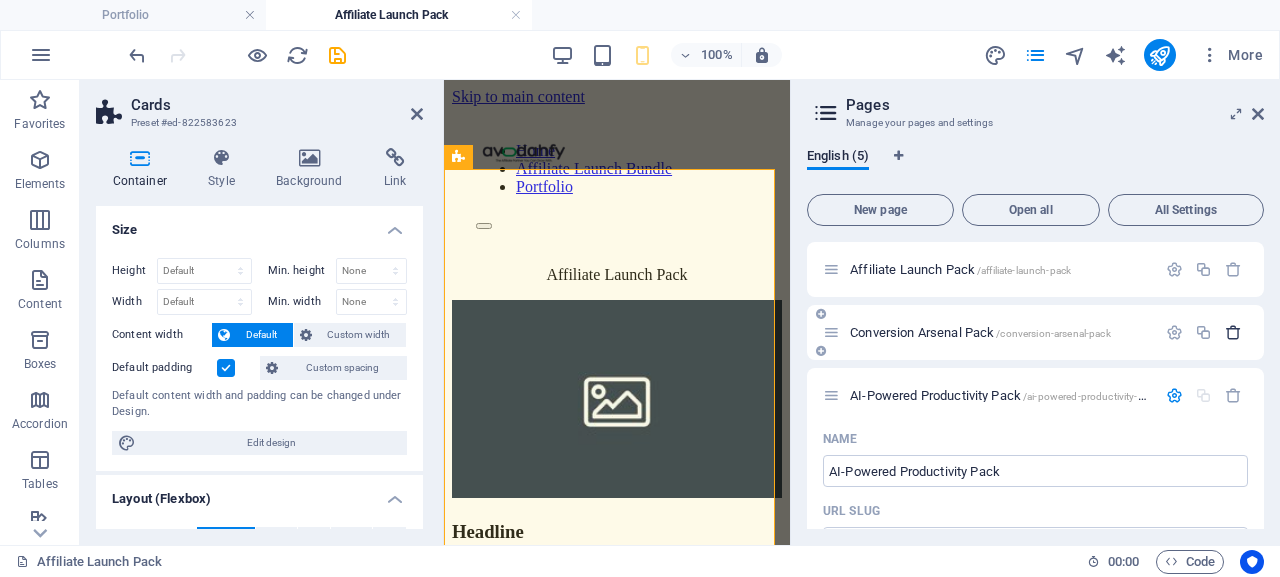 click at bounding box center (1233, 332) 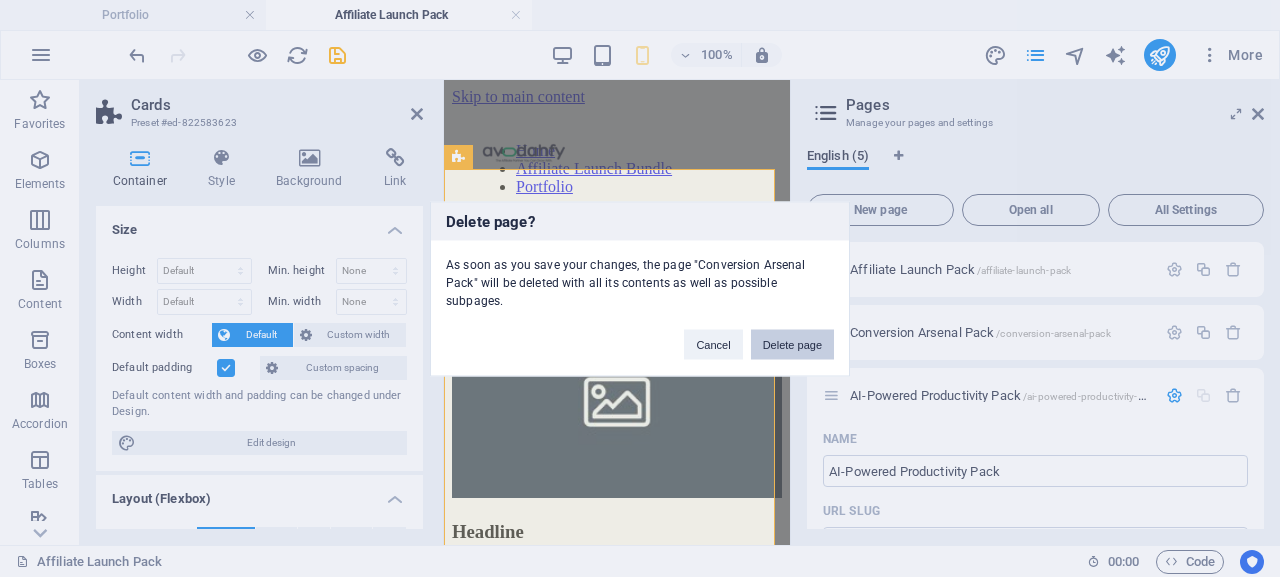 click on "Delete page" at bounding box center [792, 344] 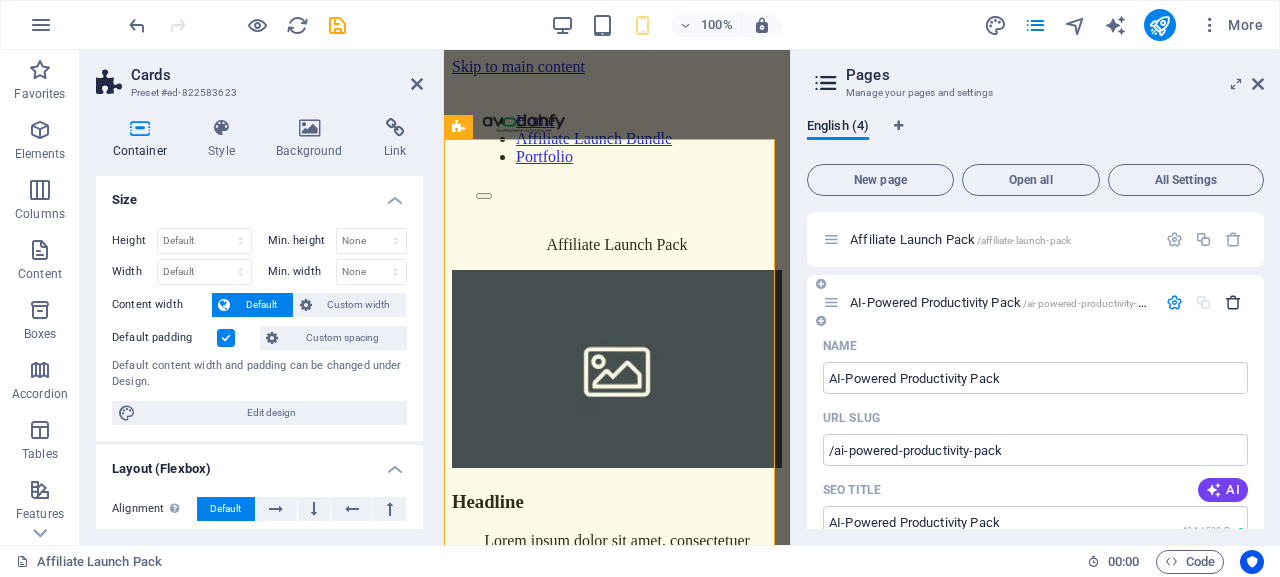 click at bounding box center (1233, 302) 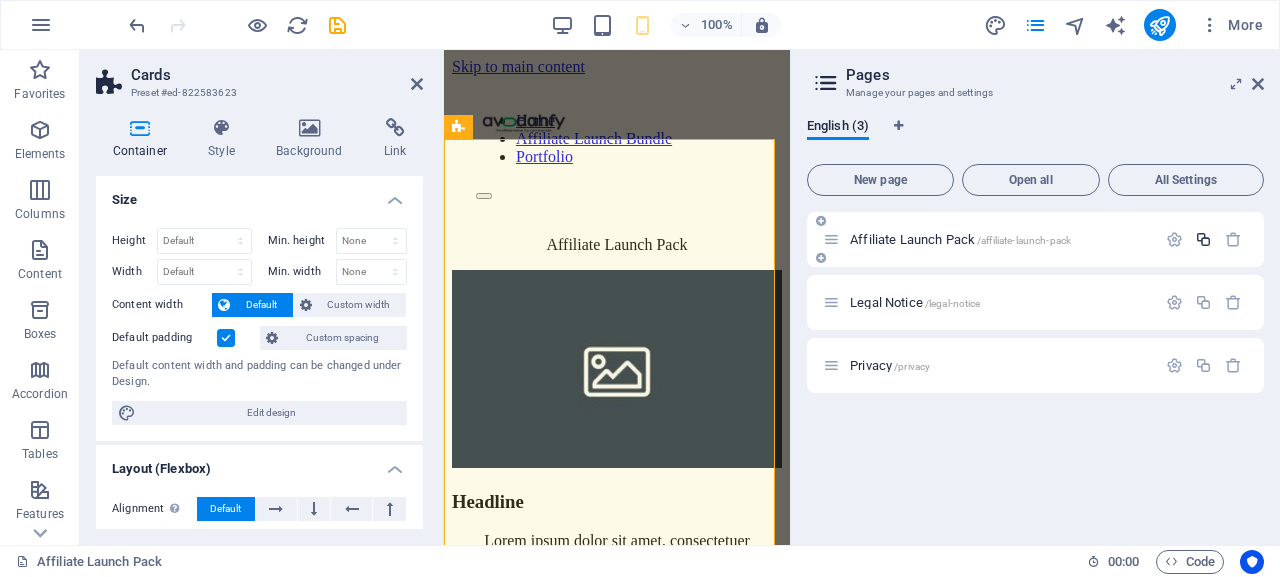 click at bounding box center (1203, 239) 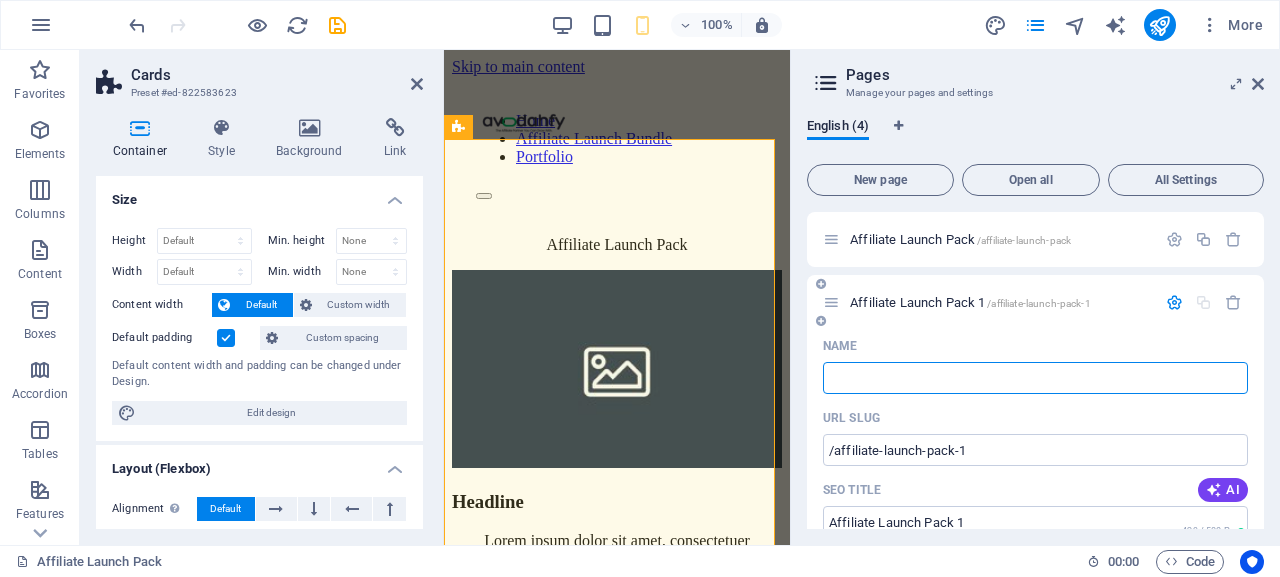 type on "AI-Powered Productivity Pack" 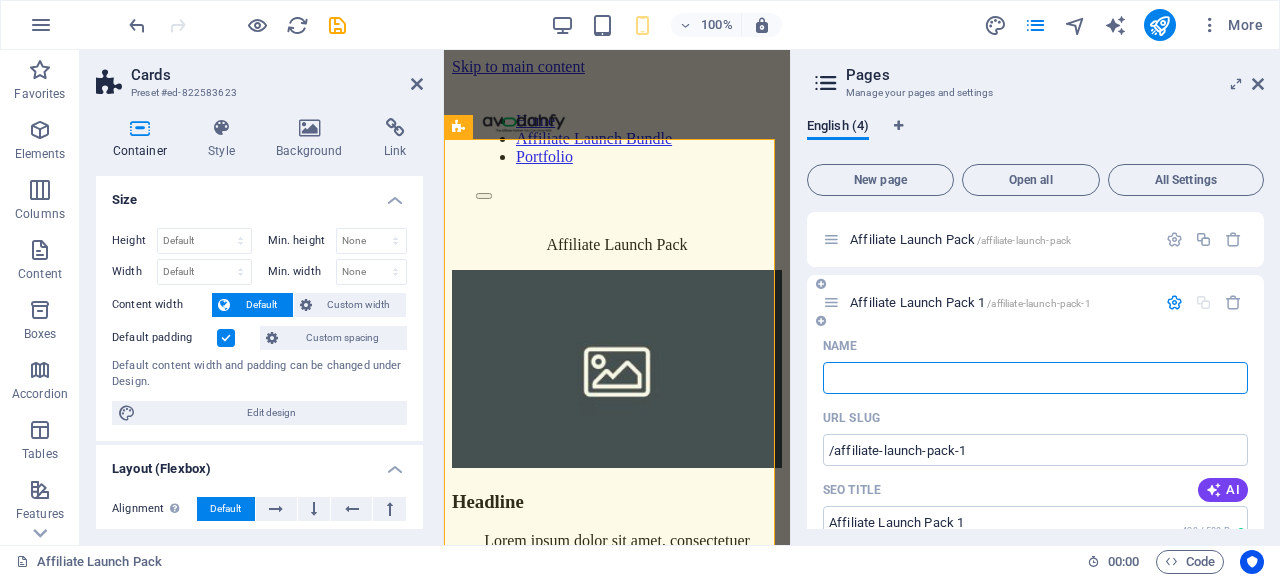 type on "/" 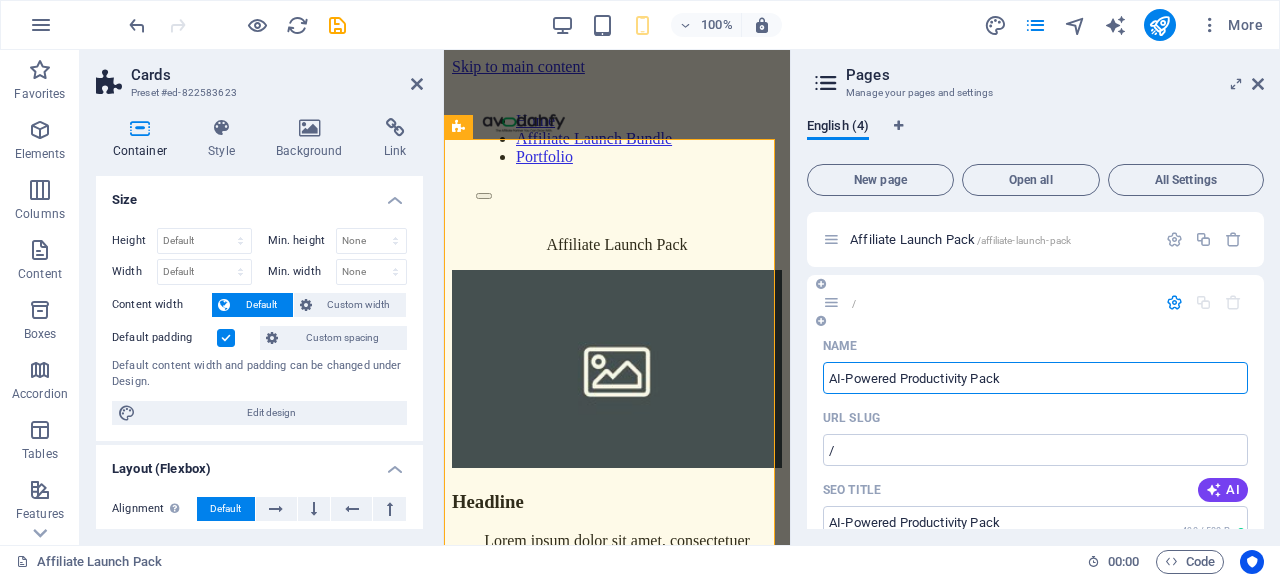 type on "AI-Powered Productivity Pack" 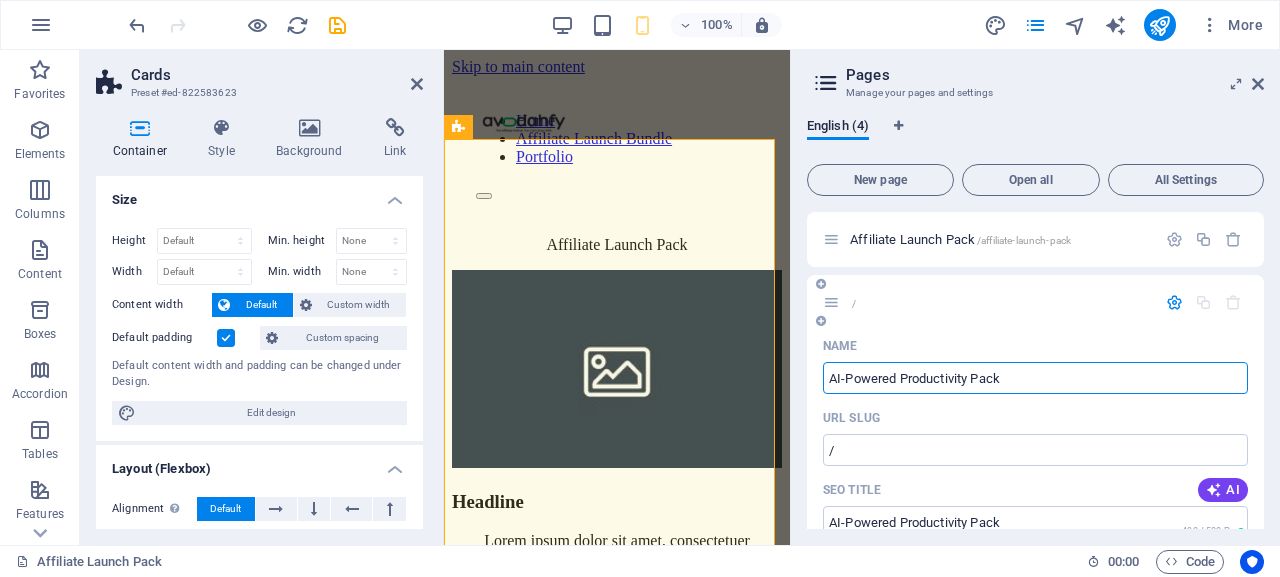 type on "/ai-powered-productivity-pack" 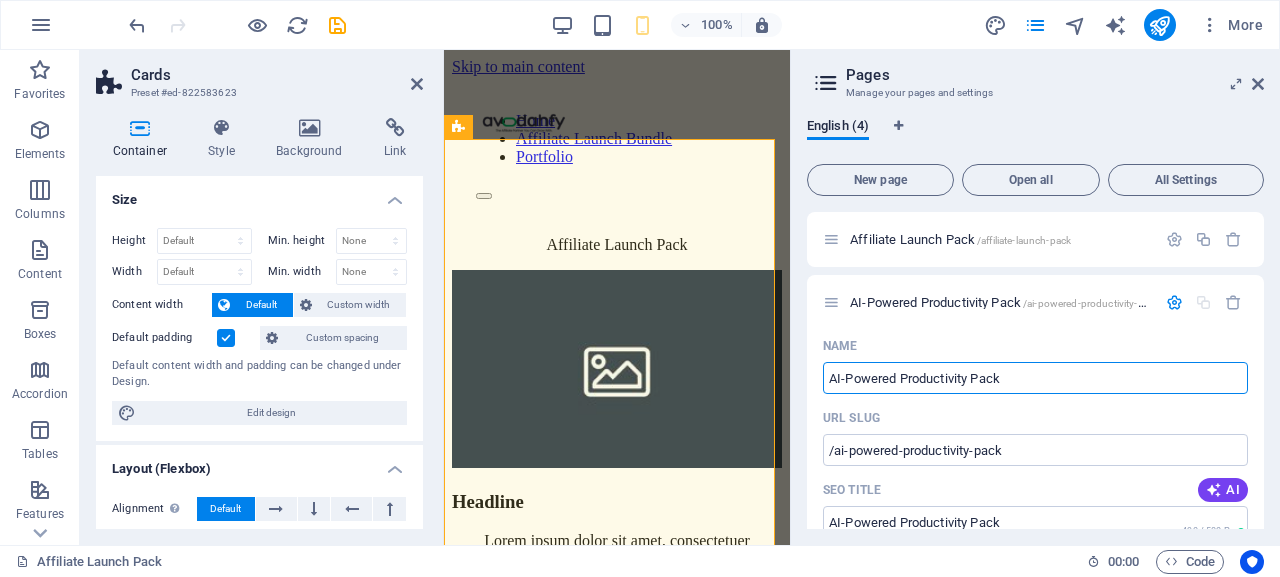 type on "AI-Powered Productivity Pack" 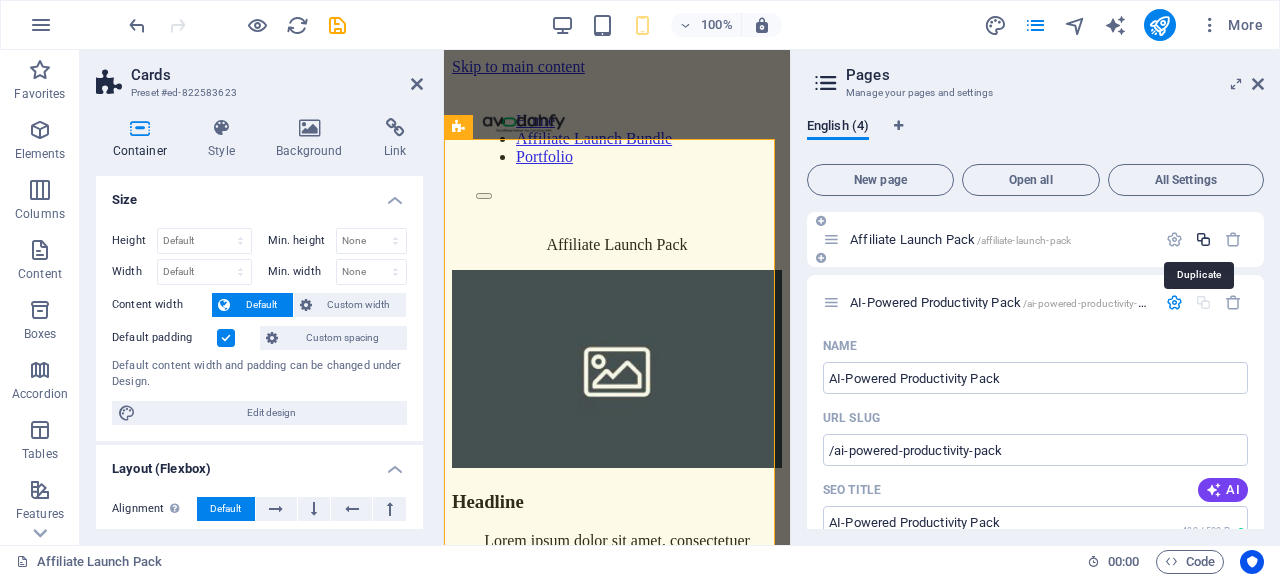 click at bounding box center [1203, 239] 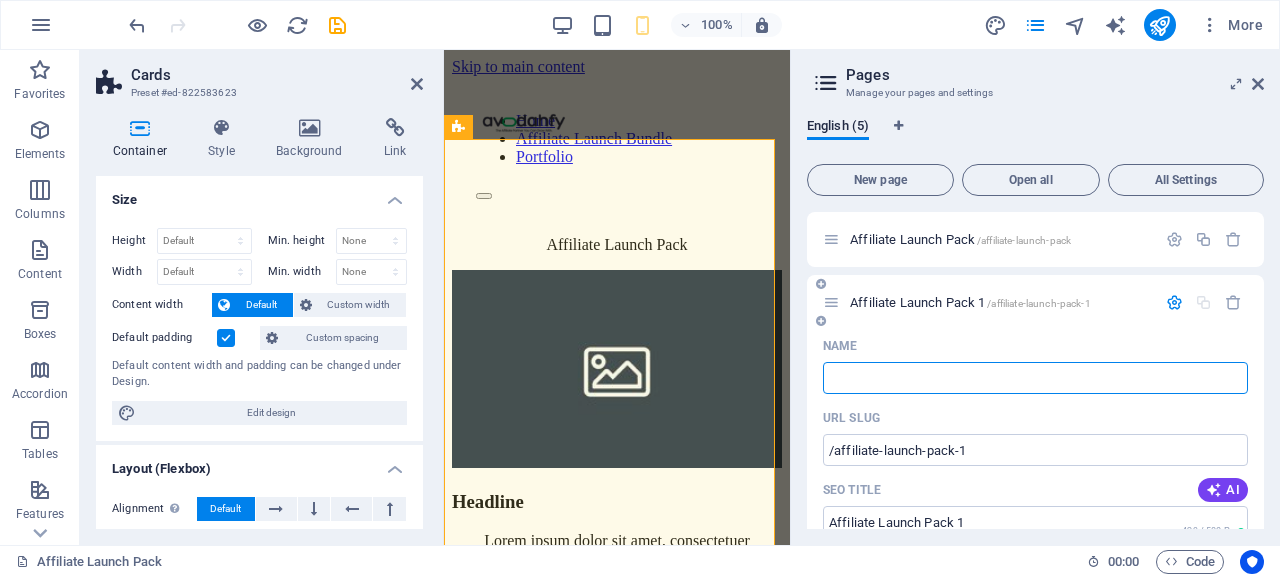 paste on "Conversion Arsenal Pack" 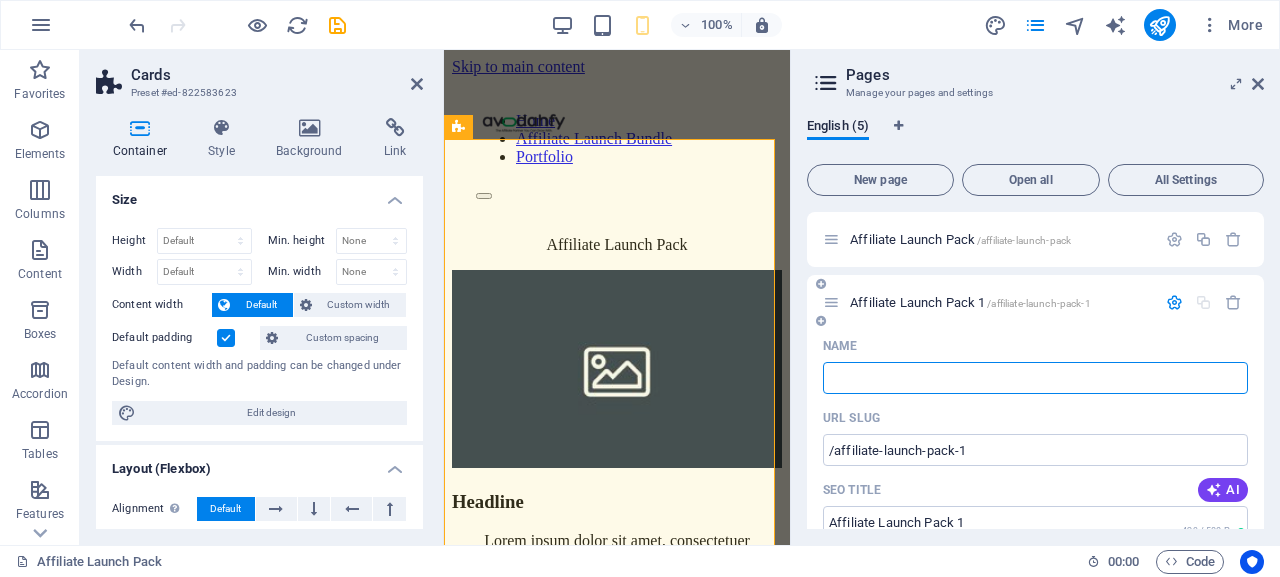 type on "Conversion Arsenal Pack" 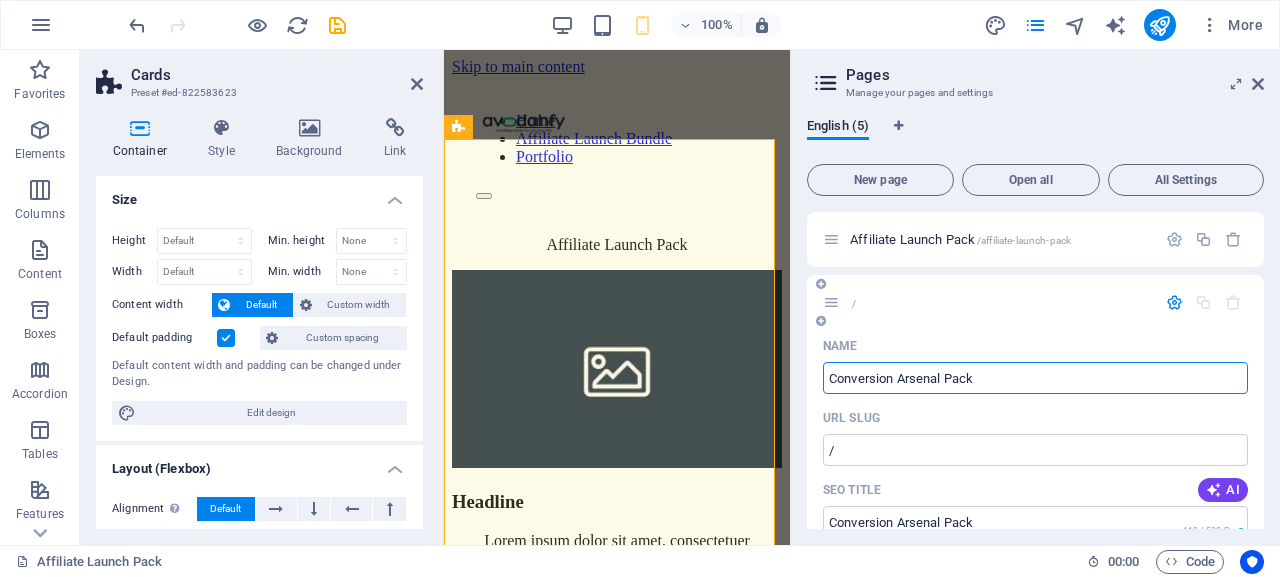 type on "Conversion Arsenal Pack" 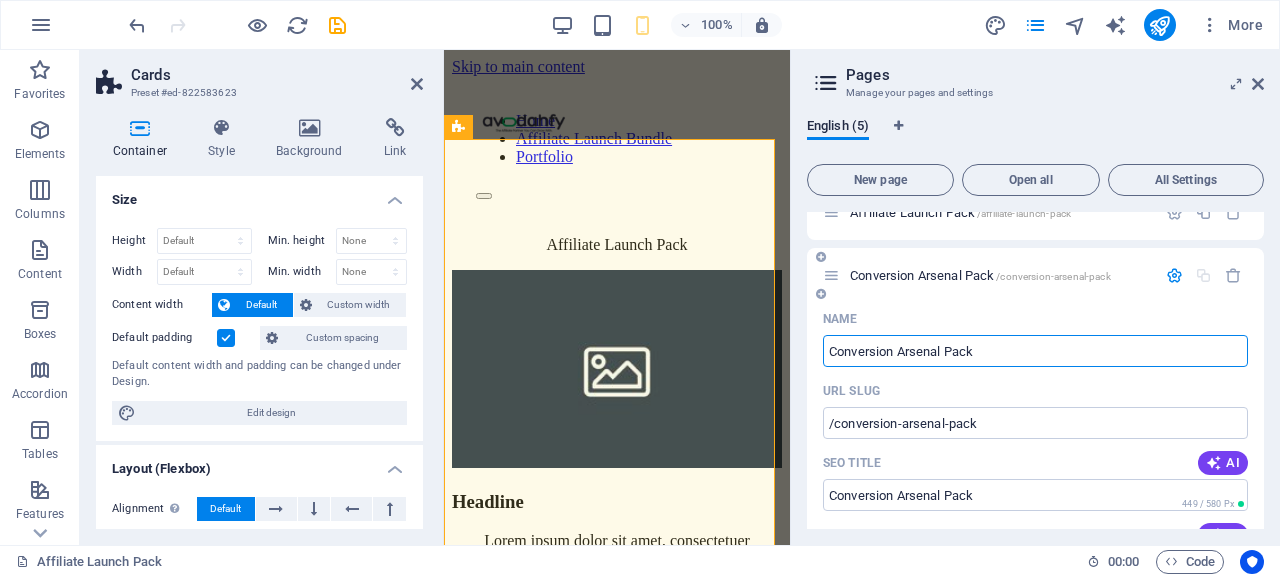 scroll, scrollTop: 0, scrollLeft: 0, axis: both 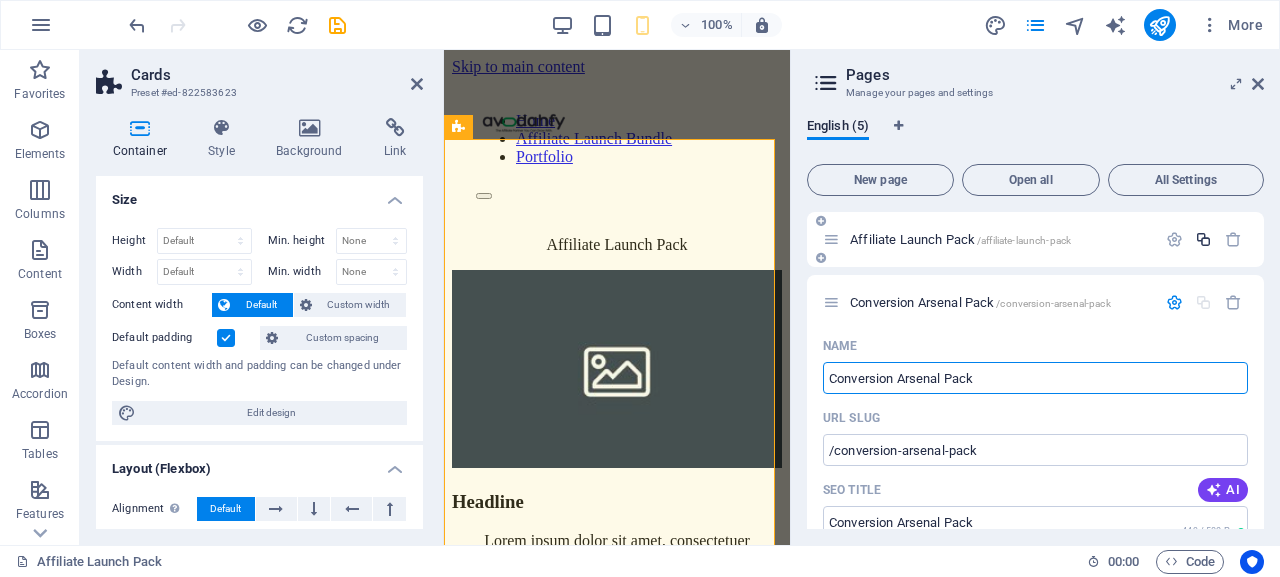 type on "Conversion Arsenal Pack" 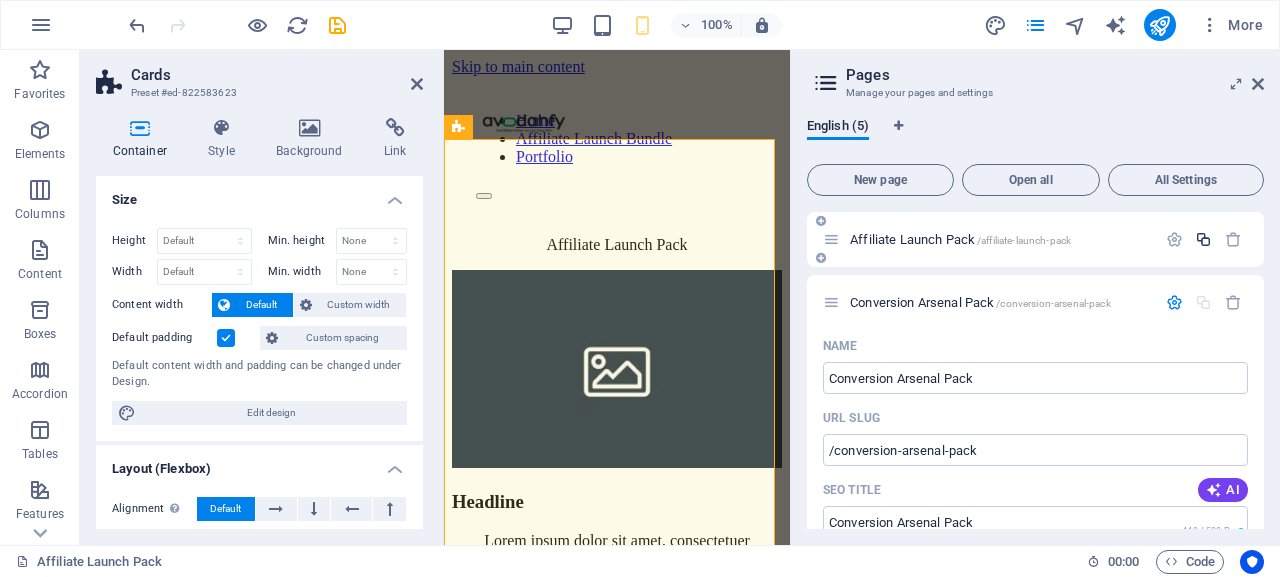 click at bounding box center [1203, 239] 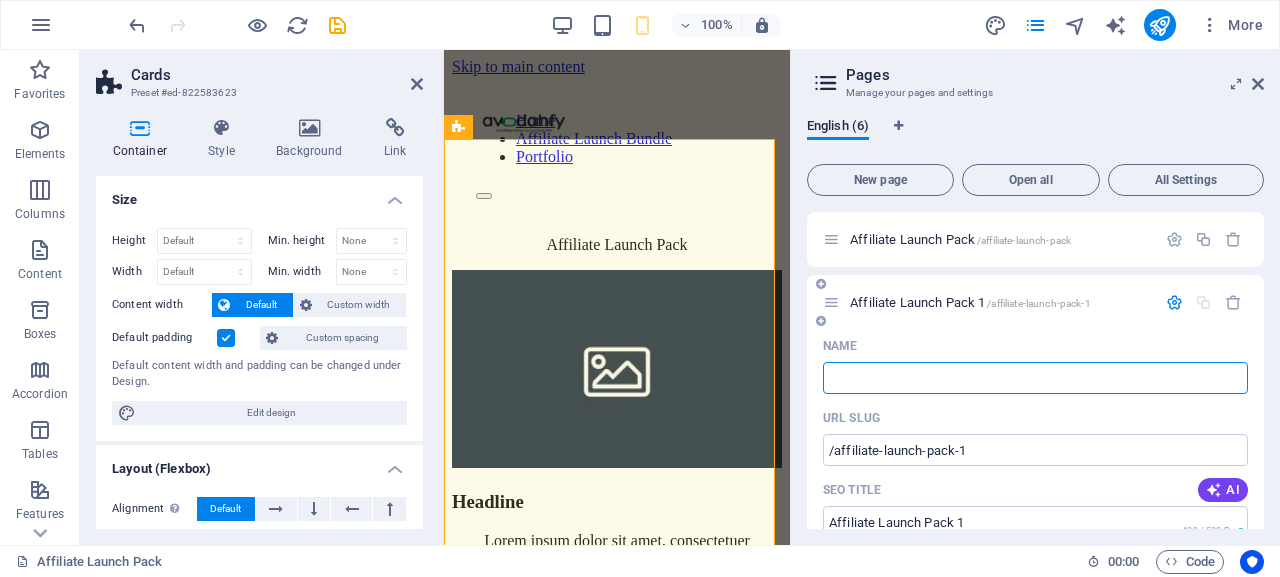 paste on "Authority Masterclass Bundle" 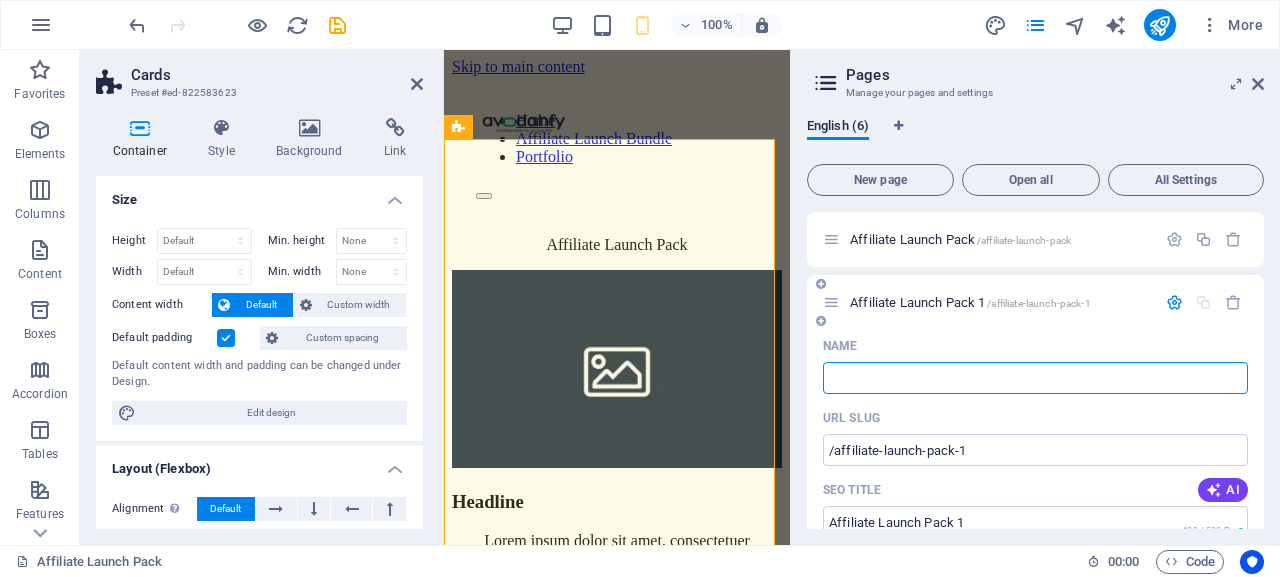 type on "Authority Masterclass Bundle" 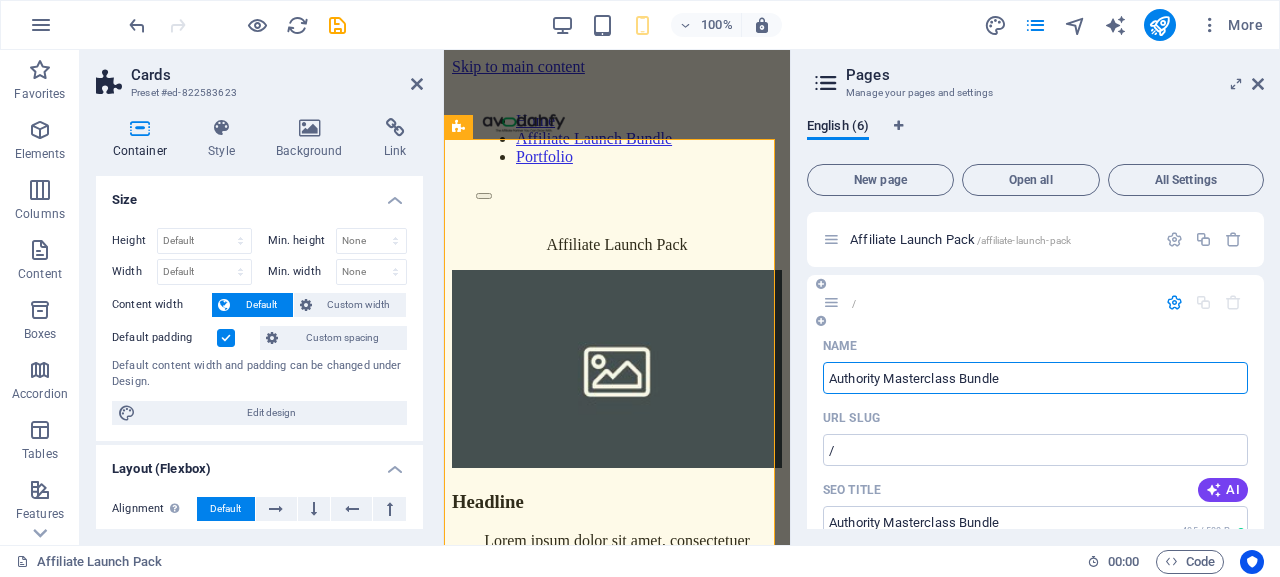 type on "Authority Masterclass Bundle" 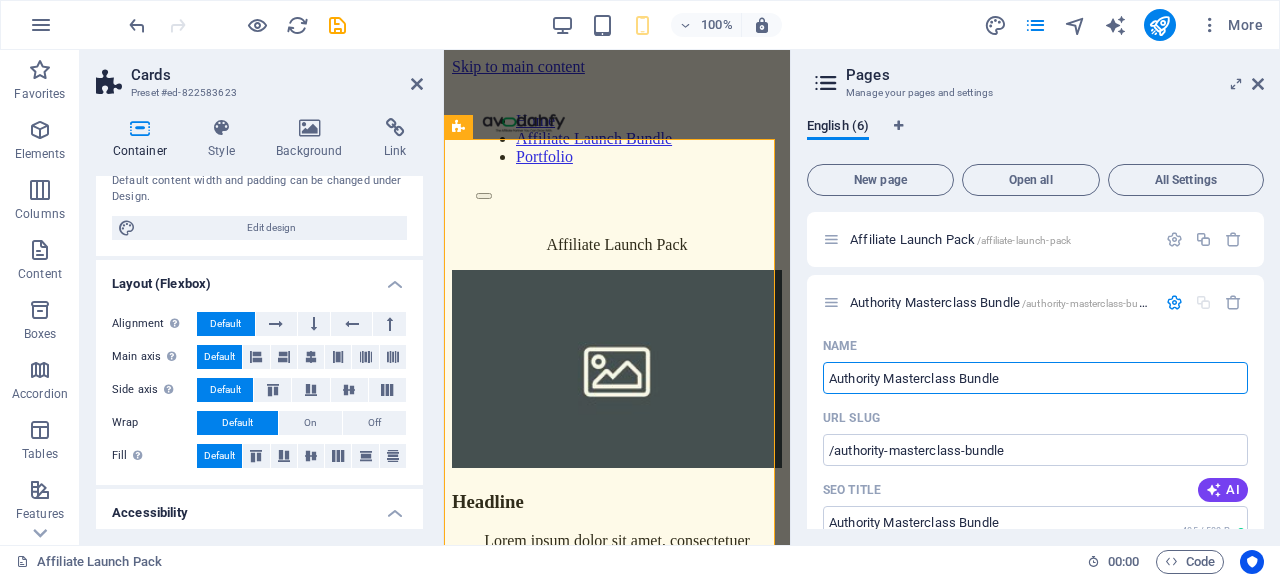 scroll, scrollTop: 0, scrollLeft: 0, axis: both 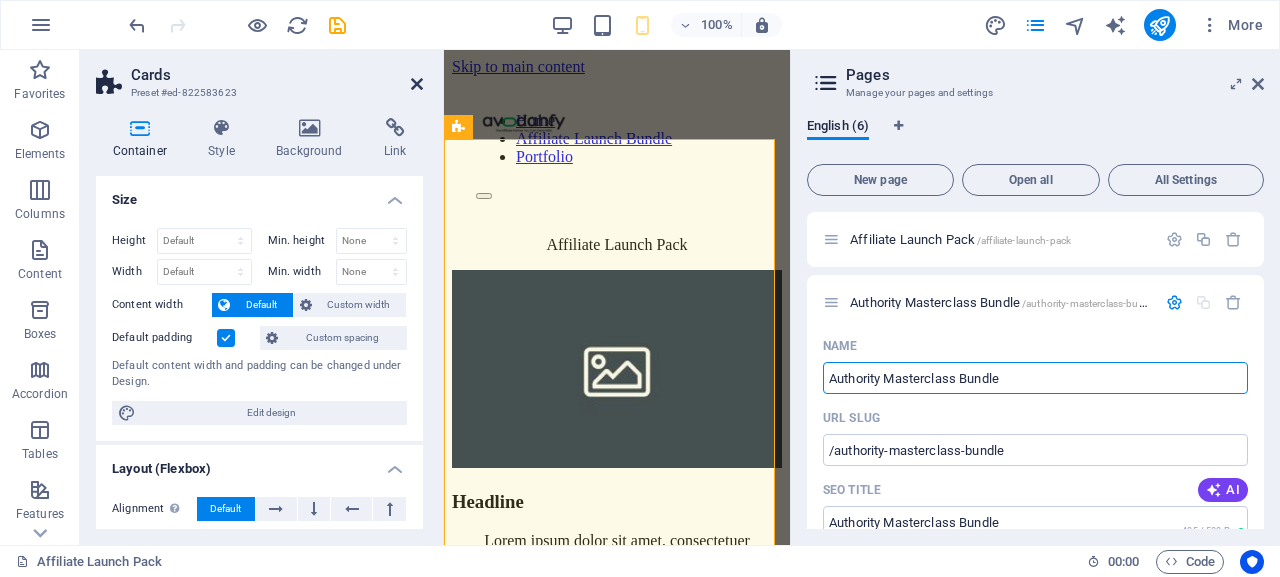 type on "Authority Masterclass Bundle" 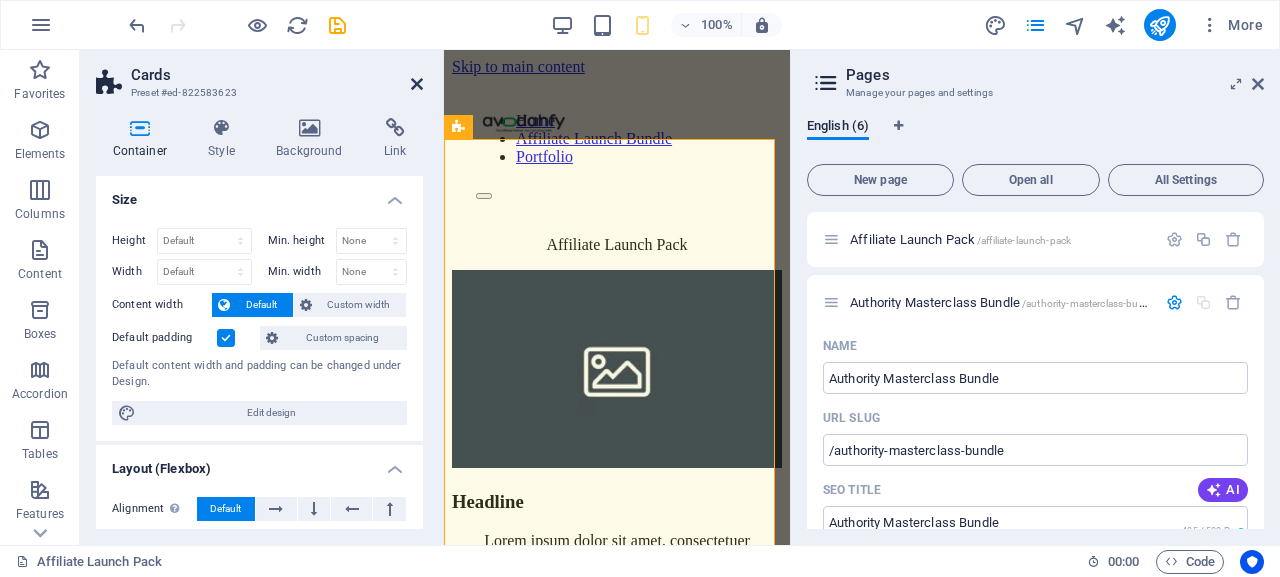 click at bounding box center (417, 84) 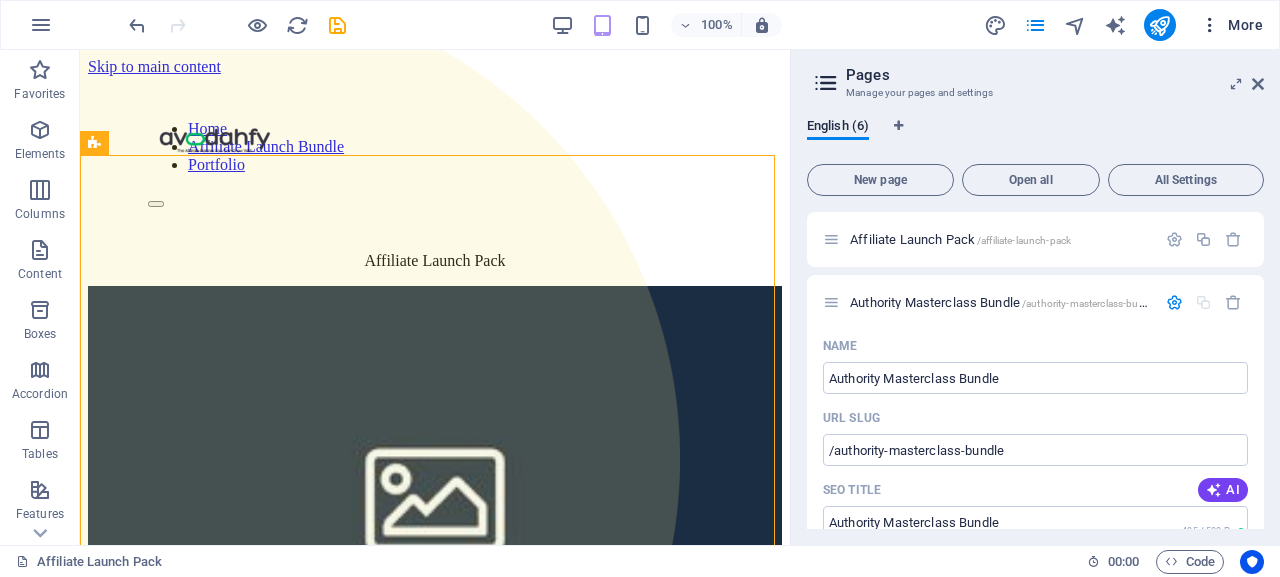 click at bounding box center [1210, 25] 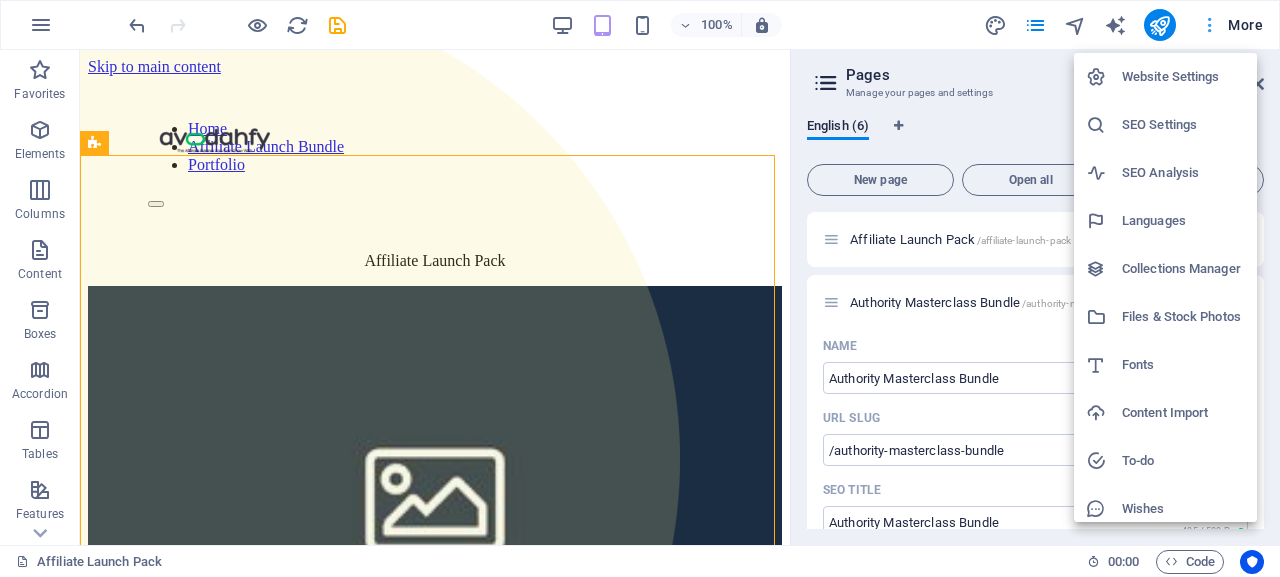 click at bounding box center (640, 288) 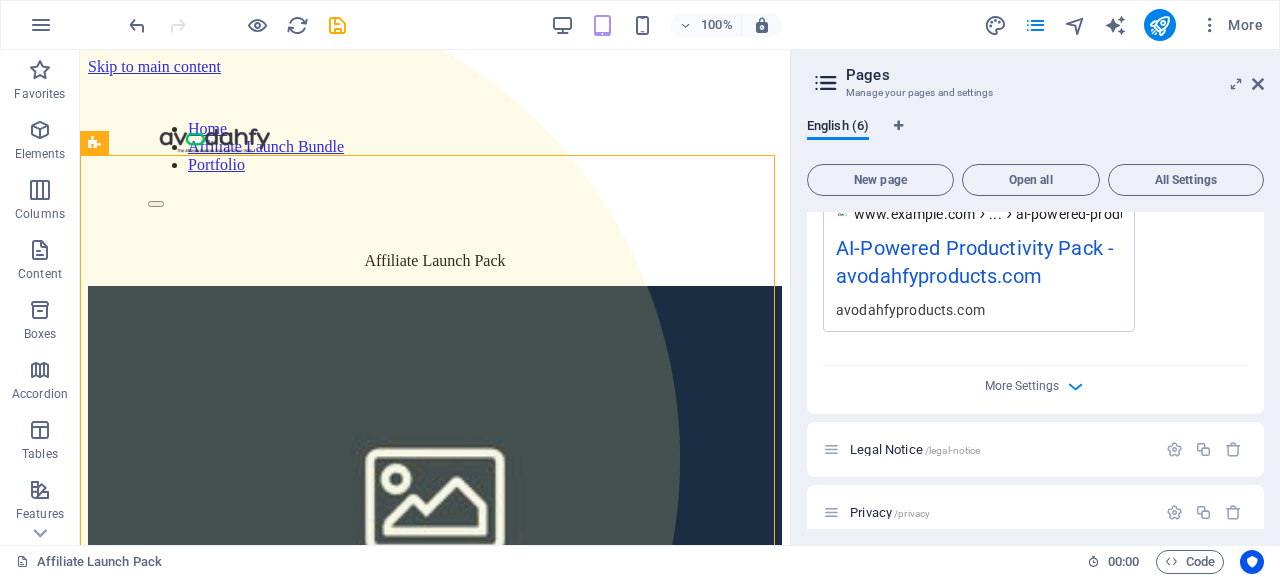 scroll, scrollTop: 2381, scrollLeft: 0, axis: vertical 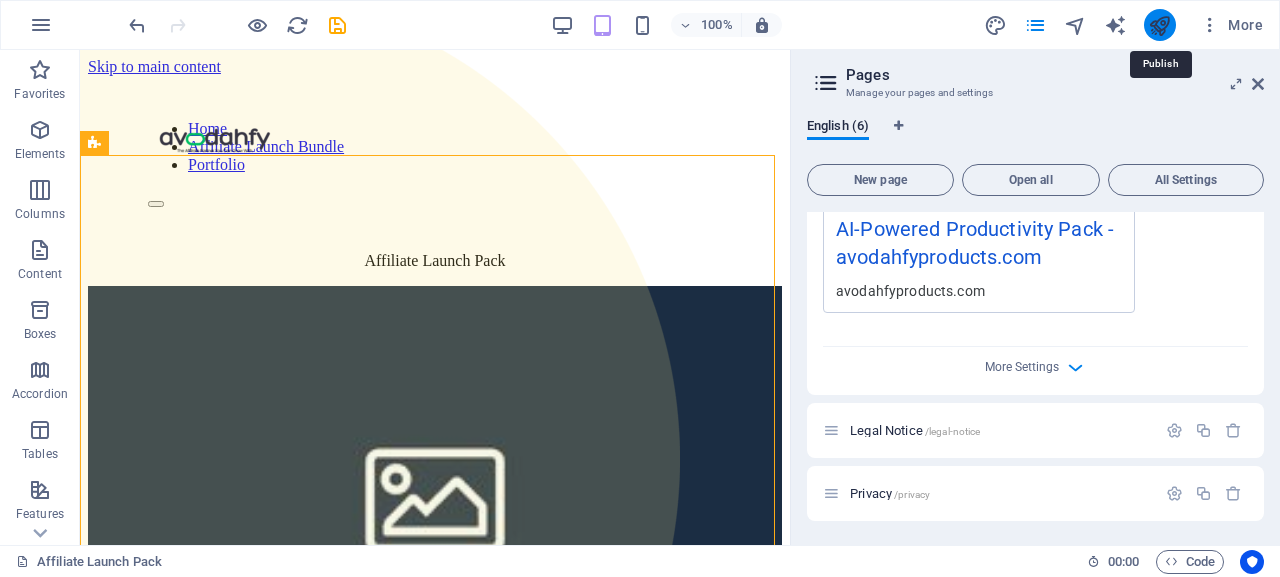 click at bounding box center (1159, 25) 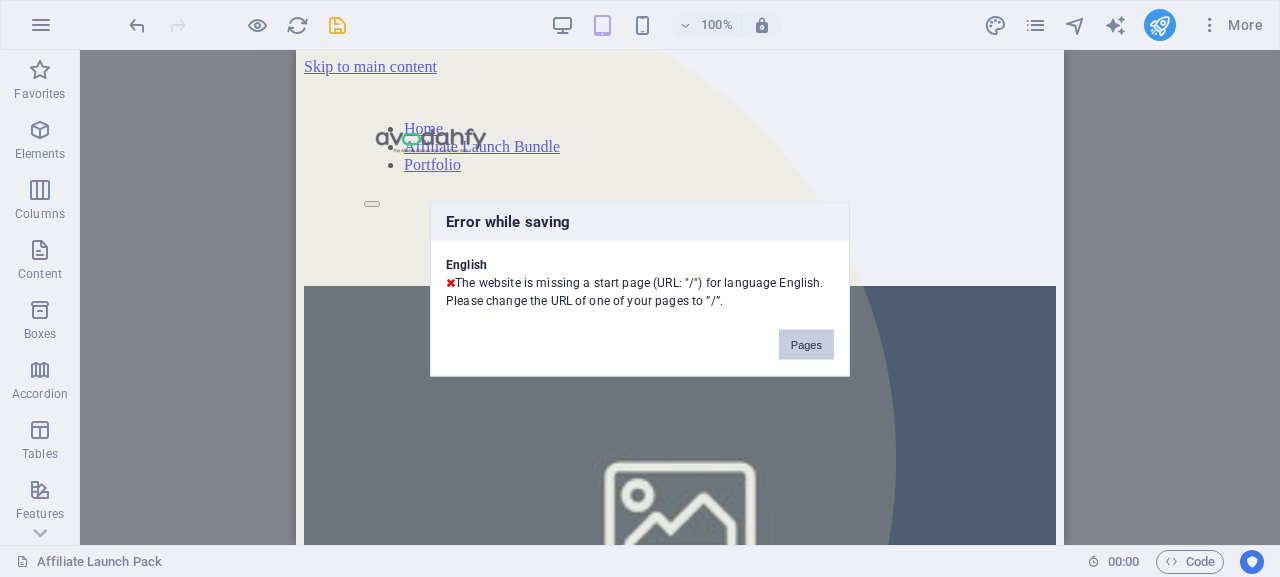 click on "Pages" at bounding box center [806, 344] 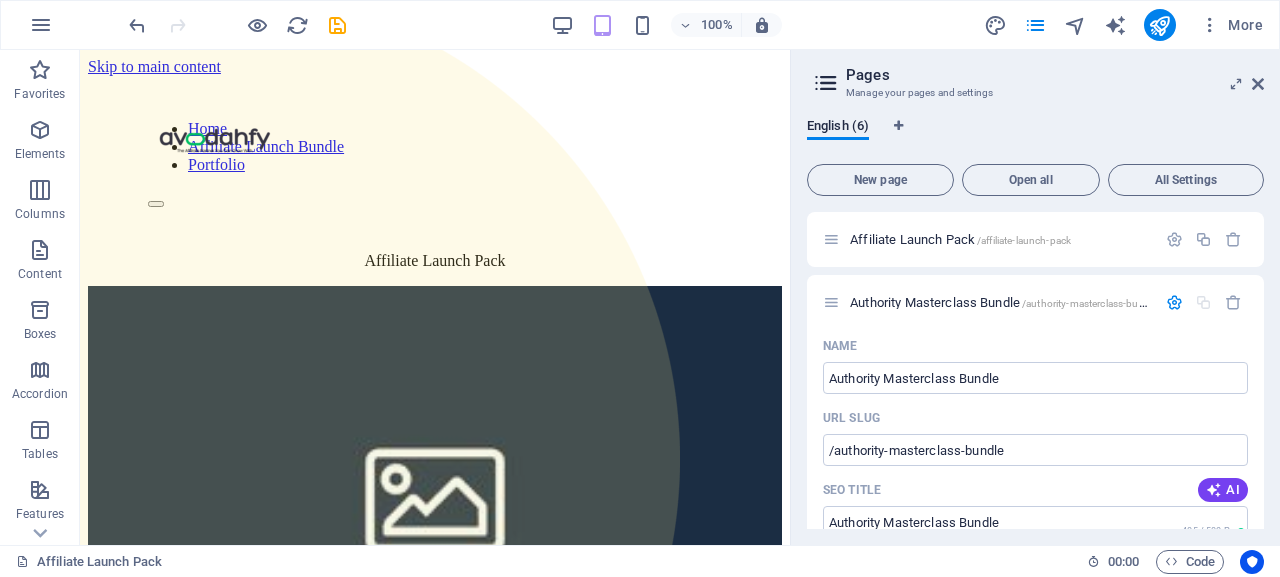 scroll, scrollTop: 1680, scrollLeft: 0, axis: vertical 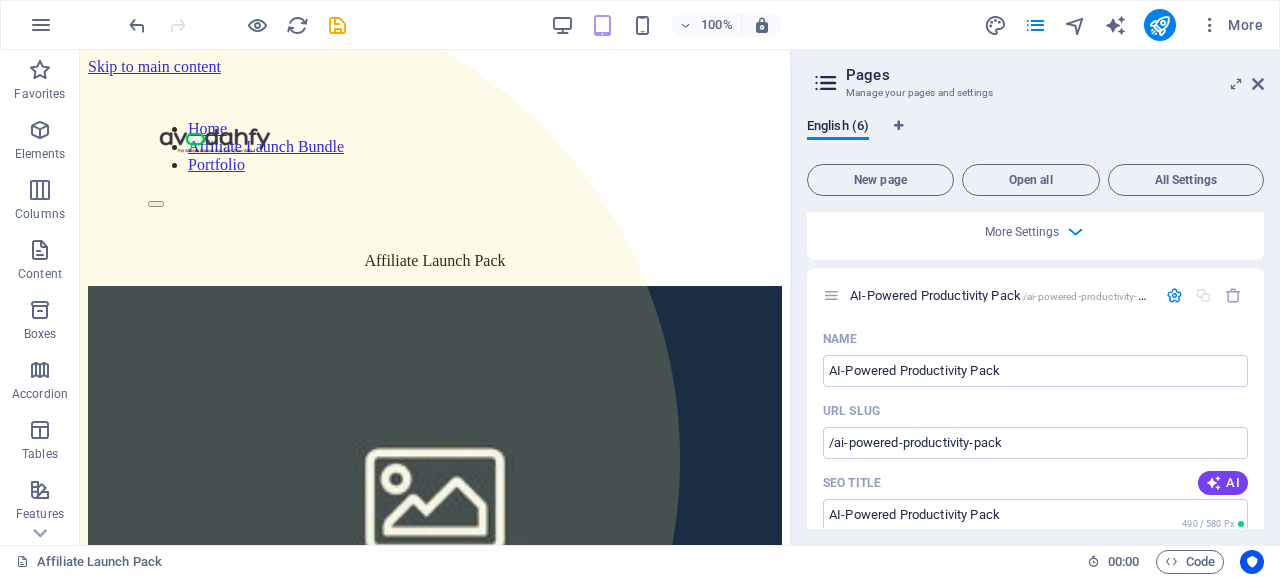 click on "English (6) New page Open all All Settings Affiliate Launch Pack /affiliate-launch-pack Authority Masterclass Bundle /authority-masterclass-bundle Name Authority Masterclass Bundle ​ URL SLUG /authority-masterclass-bundle ​ SEO Title AI Authority Masterclass Bundle ​ 485 / 580 Px SEO Description AI ​ 144 / 990 Px SEO Keywords AI ​ Settings Menu Noindex Preview Mobile Desktop www.example.com ... authority-masterclass-bundle Authority Masterclass Bundle - avodahfyproducts.com avodahfyproducts.com Meta tags ​ Preview Image (Open Graph) Drag files here, click to choose files or select files from Files or our free stock photos & videos More Settings Conversion Arsenal Pack /conversion-arsenal-pack Name Conversion Arsenal Pack ​ URL SLUG /conversion-arsenal-pack ​ SEO Title AI Conversion Arsenal Pack ​ 449 / 580 Px SEO Description AI ​ 144 / 990 Px SEO Keywords AI ​ Settings Menu Noindex Preview Mobile Desktop www.example.com ... conversion-arsenal-pack avodahfyproducts.com Meta tags ​ Name" at bounding box center (1035, 323) 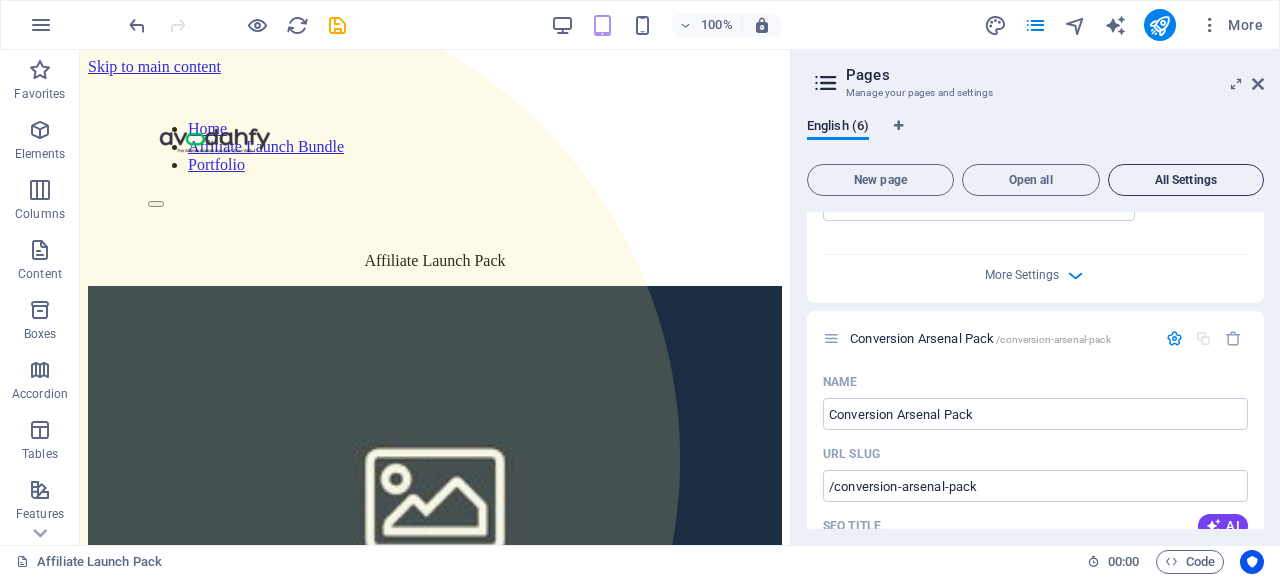 click on "All Settings" at bounding box center (1186, 180) 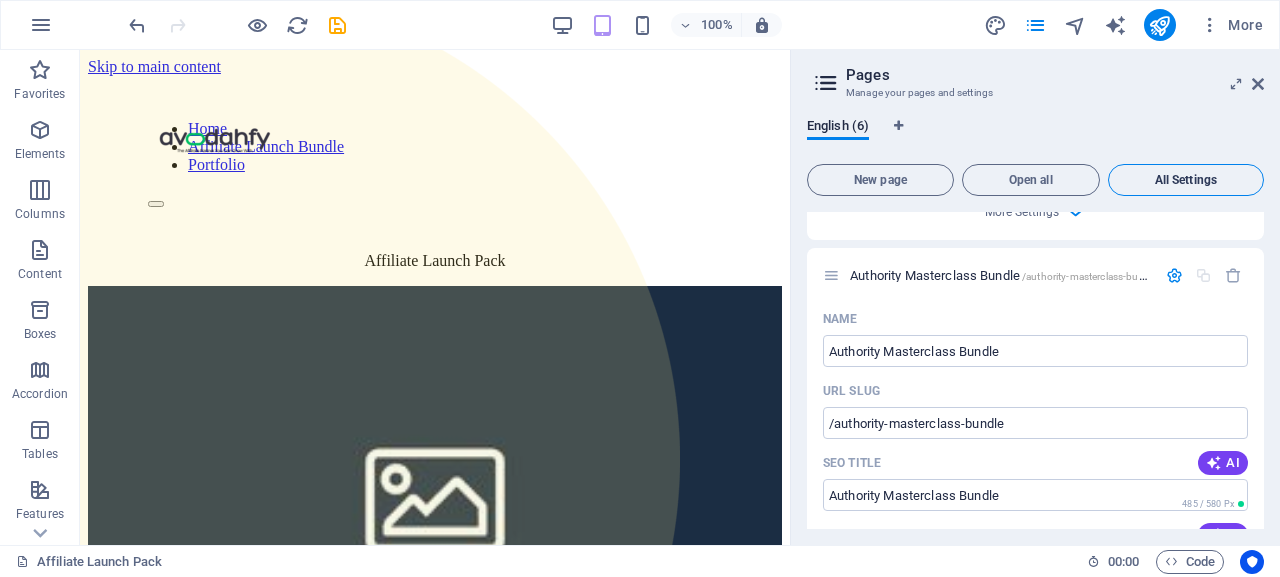scroll, scrollTop: 4126, scrollLeft: 0, axis: vertical 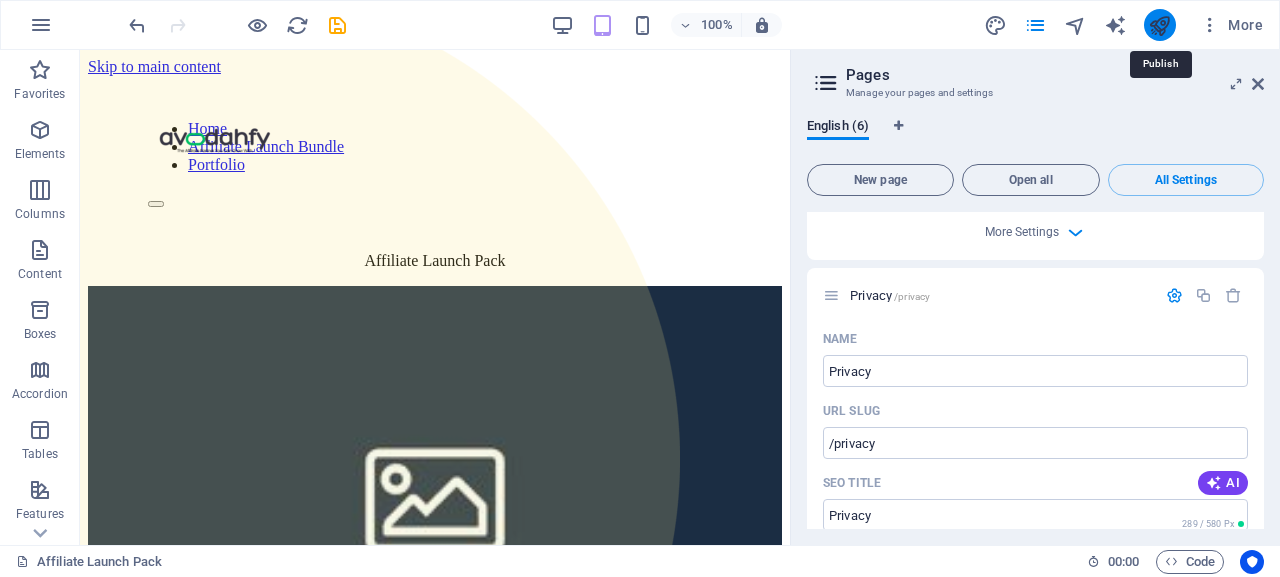 click at bounding box center [1159, 25] 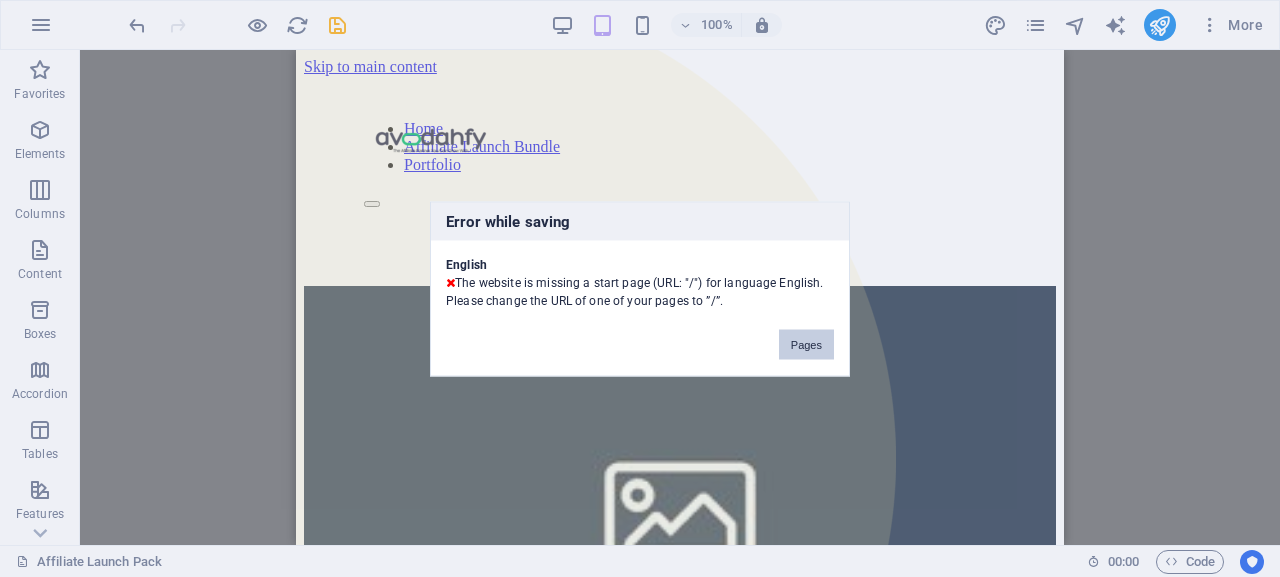 click on "Pages" at bounding box center (806, 344) 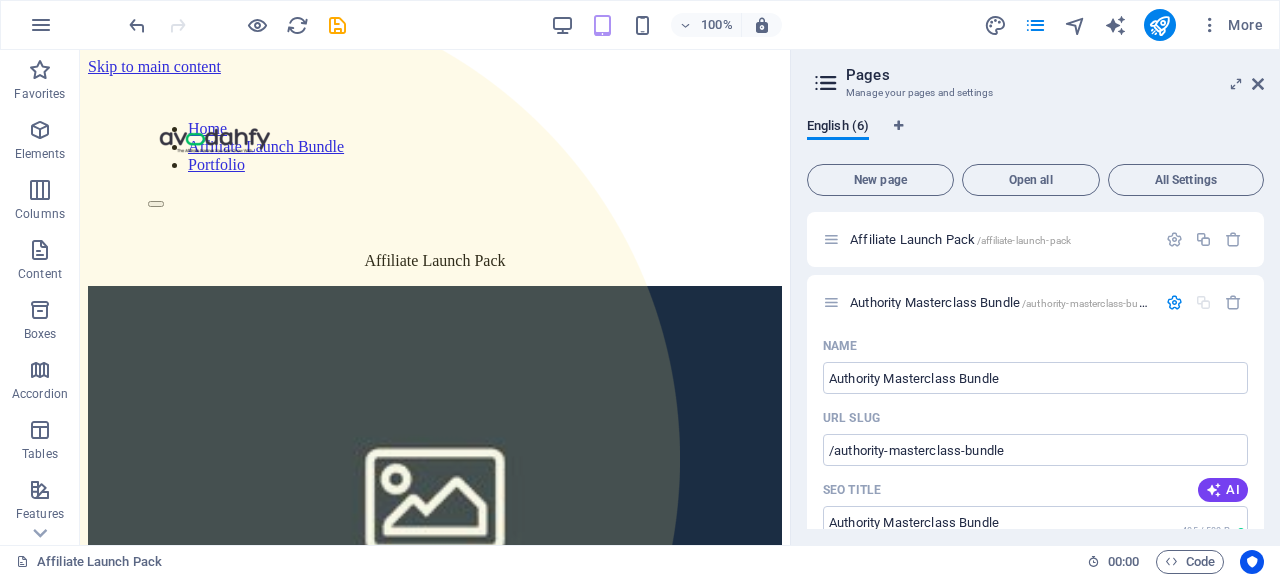scroll, scrollTop: 1680, scrollLeft: 0, axis: vertical 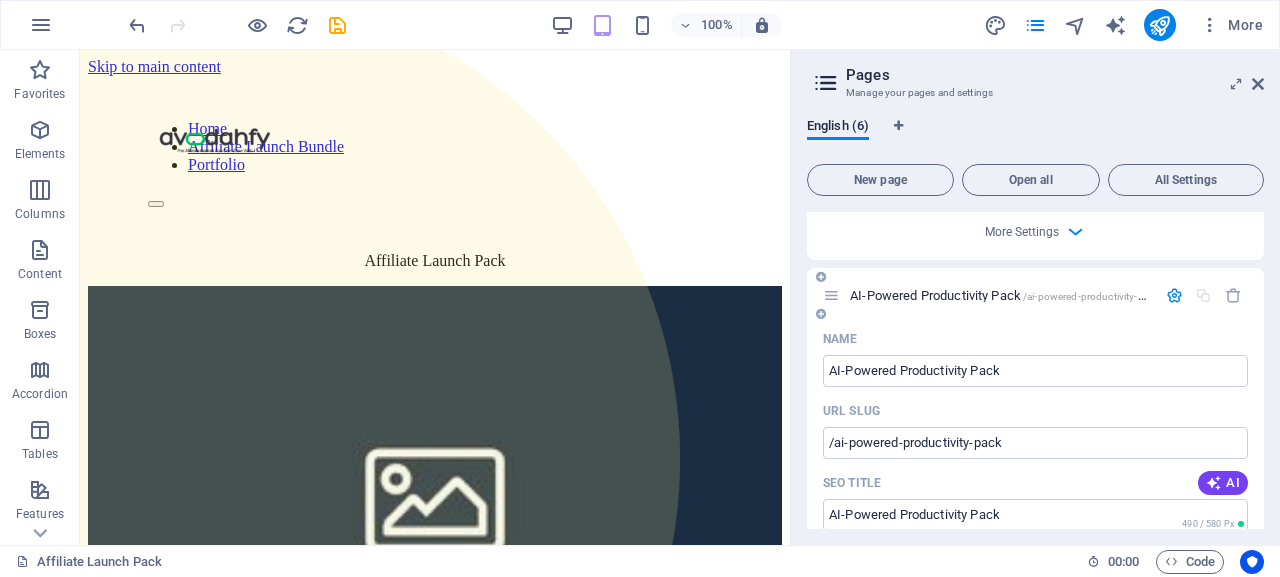 click on "Name" at bounding box center (1035, 339) 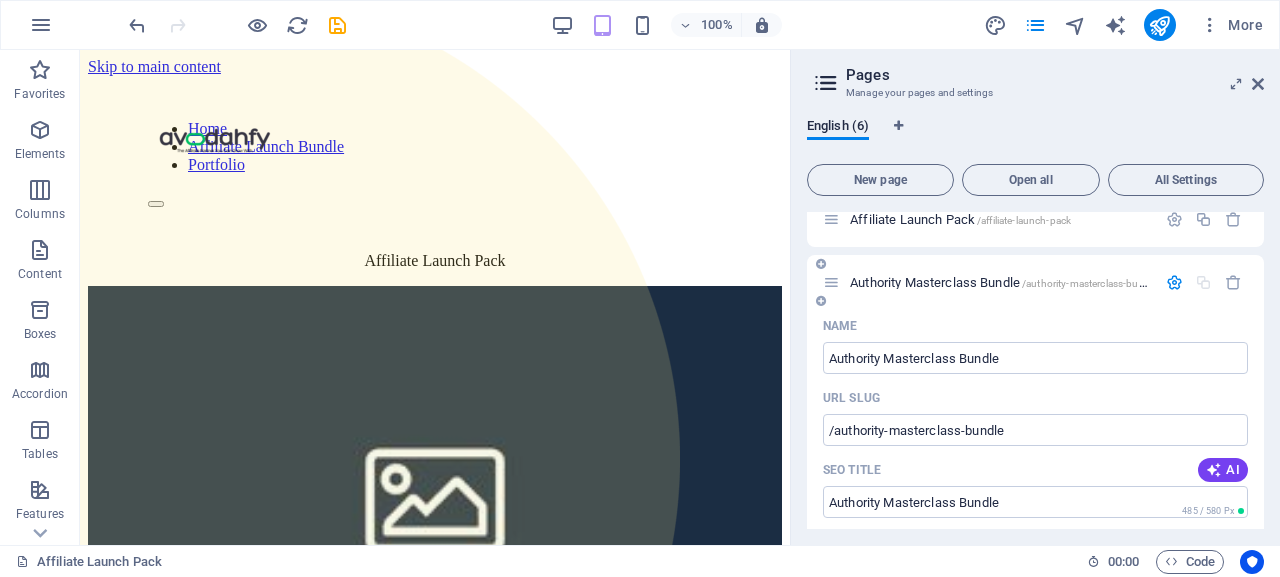 scroll, scrollTop: 0, scrollLeft: 0, axis: both 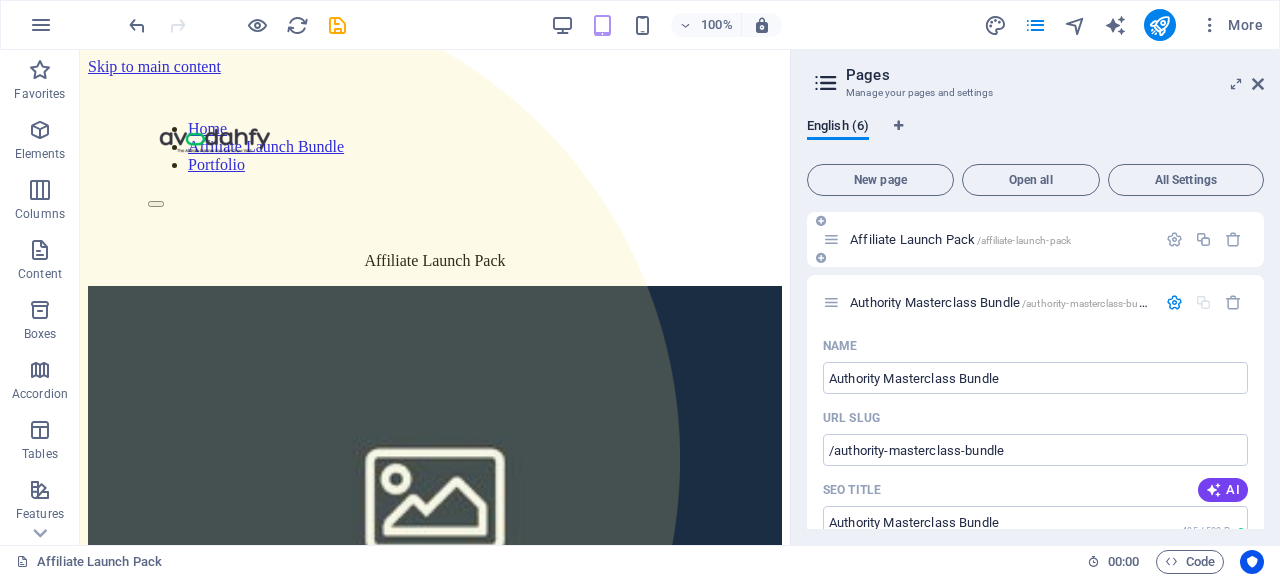click on "Affiliate Launch Pack /affiliate-launch-pack" at bounding box center [989, 239] 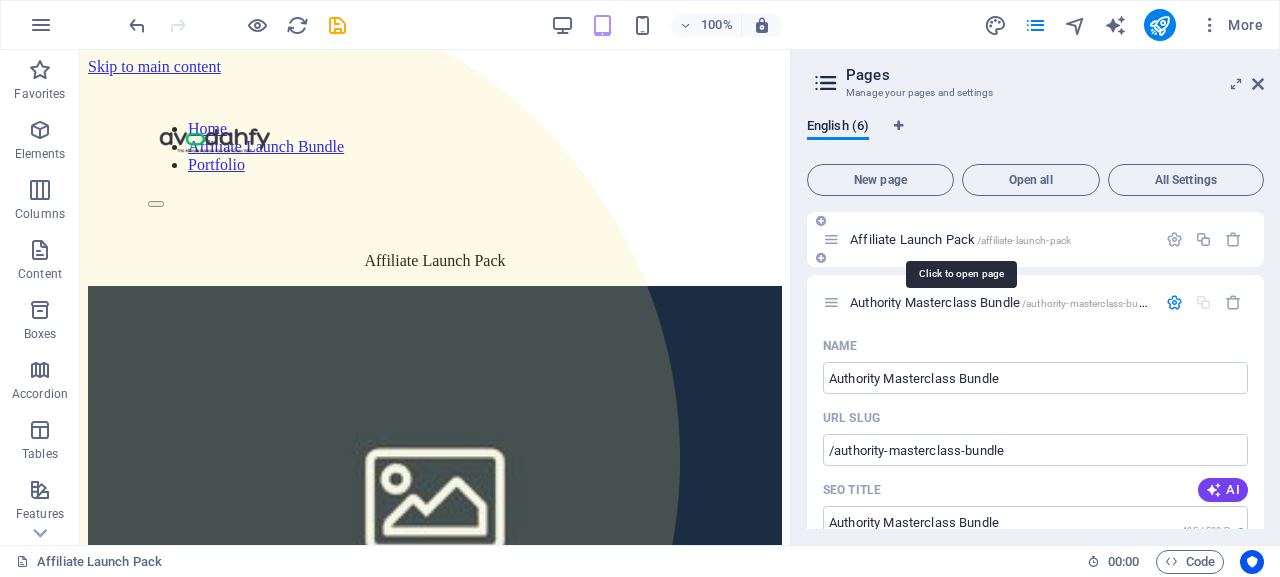 click on "Affiliate Launch Pack /affiliate-launch-pack" at bounding box center (960, 239) 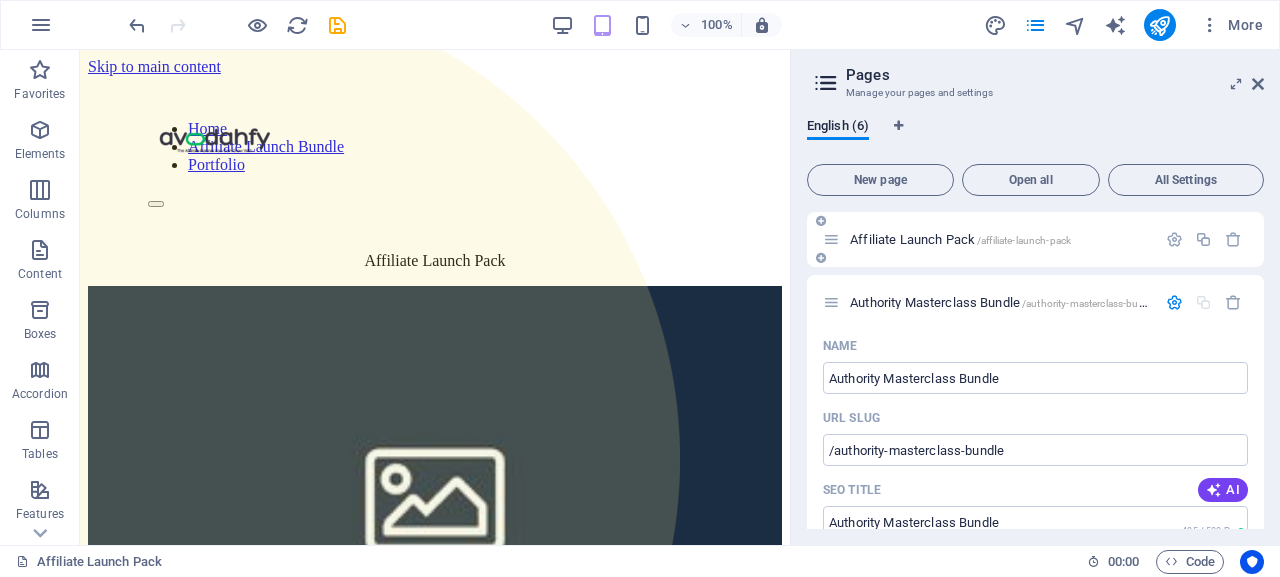 click on "Affiliate Launch Pack /affiliate-launch-pack" at bounding box center [960, 239] 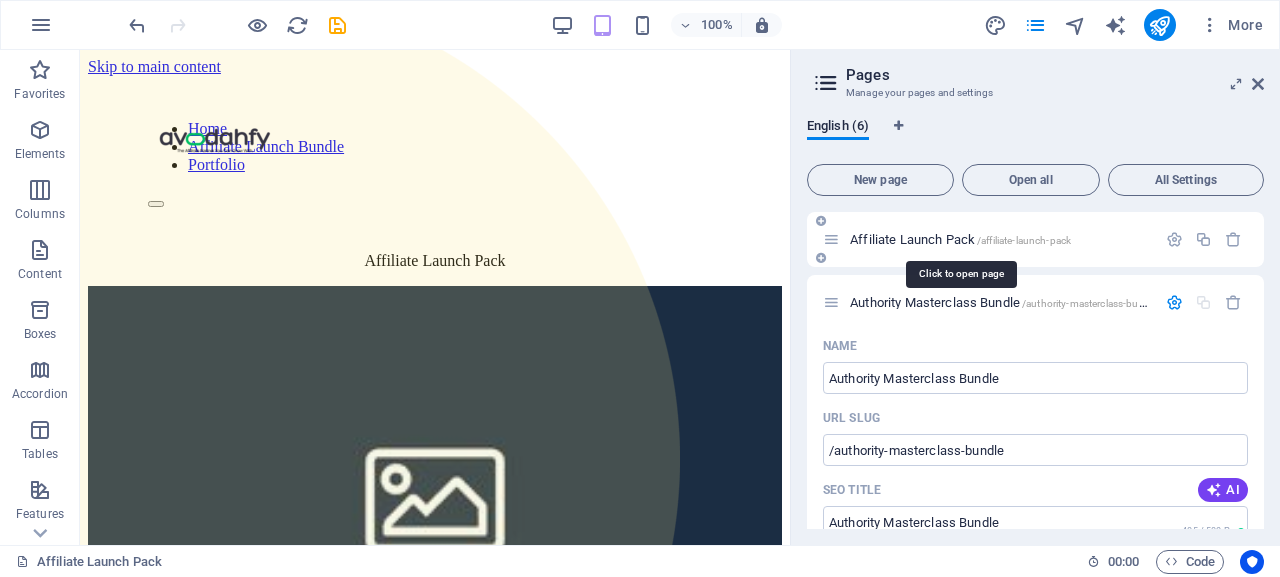 click on "Affiliate Launch Pack /affiliate-launch-pack" at bounding box center [960, 239] 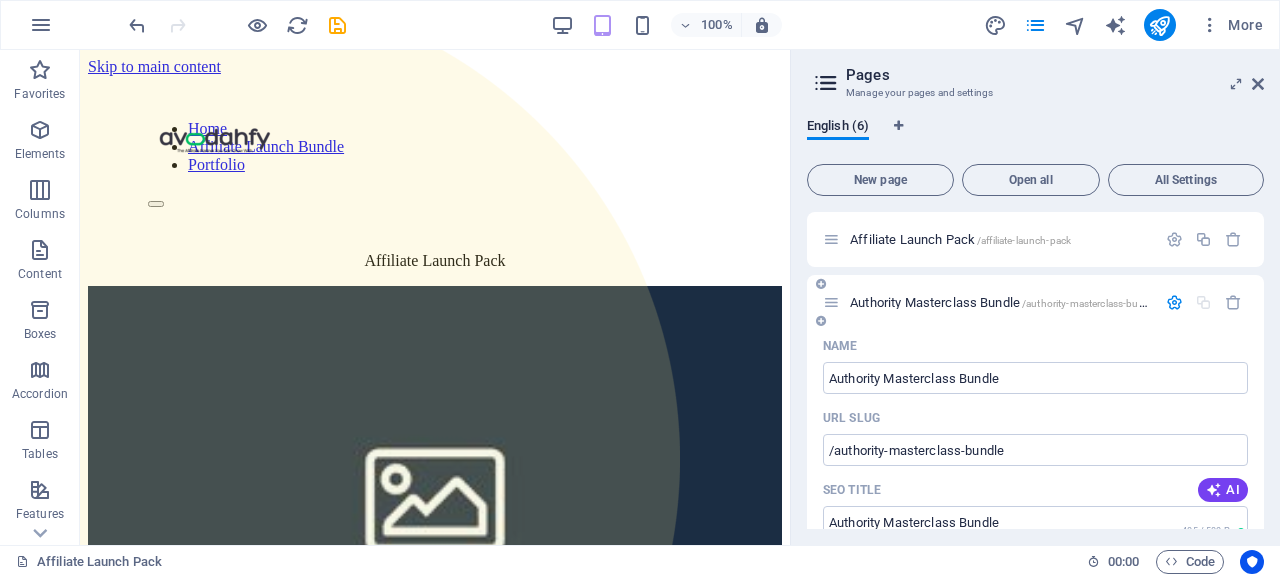 click on "Authority Masterclass Bundle /authority-masterclass-bundle" at bounding box center [1004, 302] 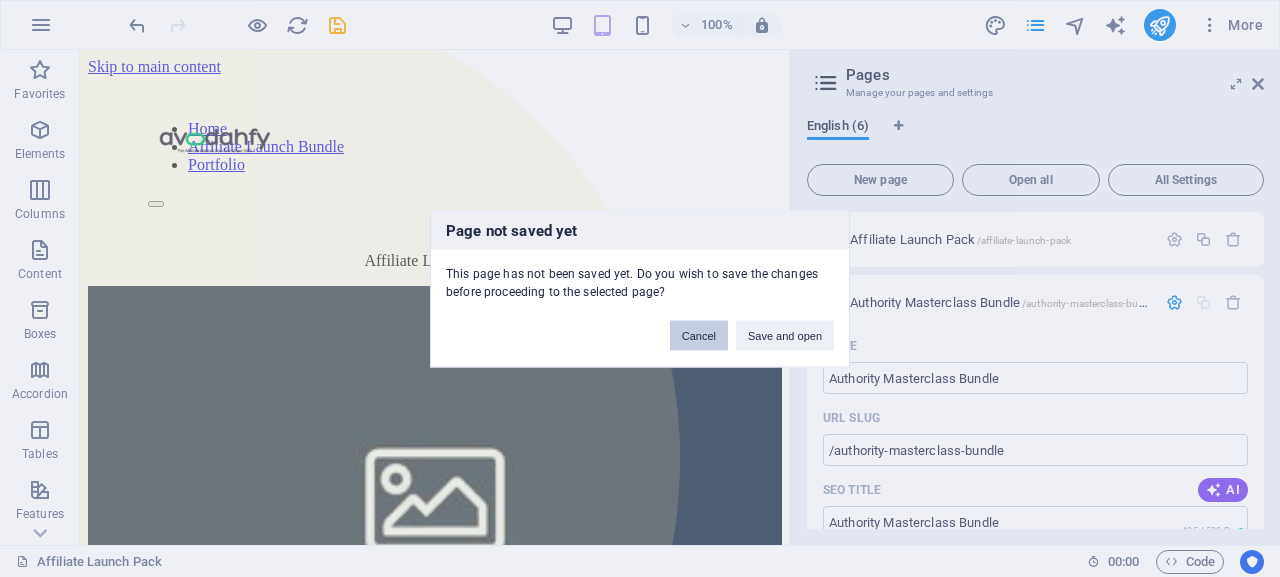 click on "Cancel" at bounding box center (699, 335) 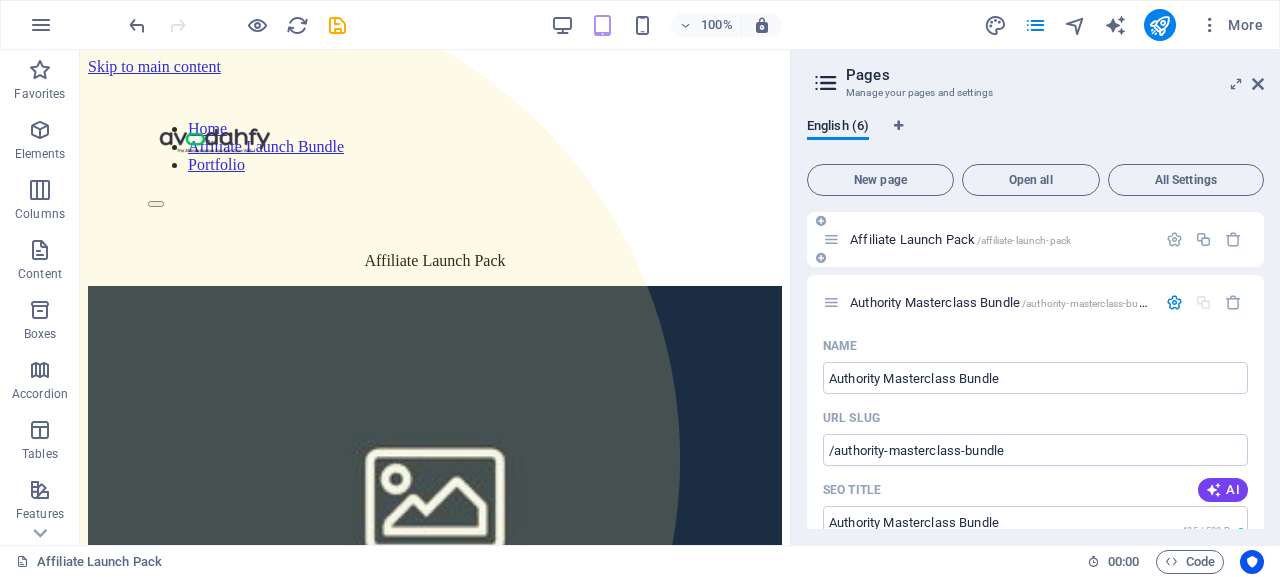click on "Affiliate Launch Pack /affiliate-launch-pack" at bounding box center [960, 239] 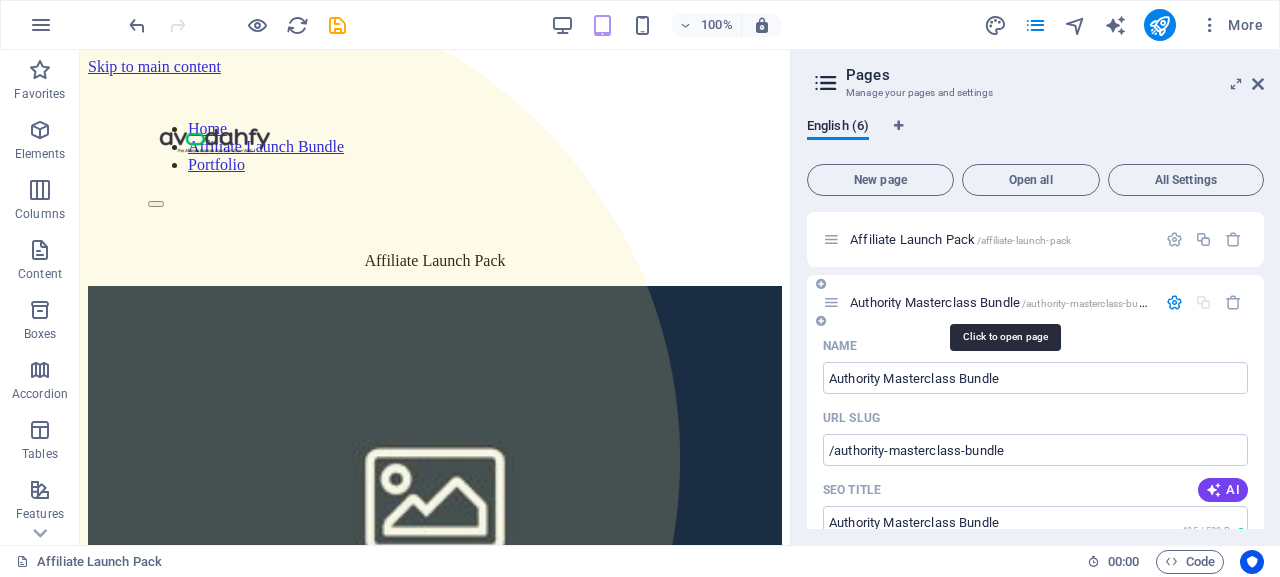 click on "Authority Masterclass Bundle /authority-masterclass-bundle" at bounding box center (1004, 302) 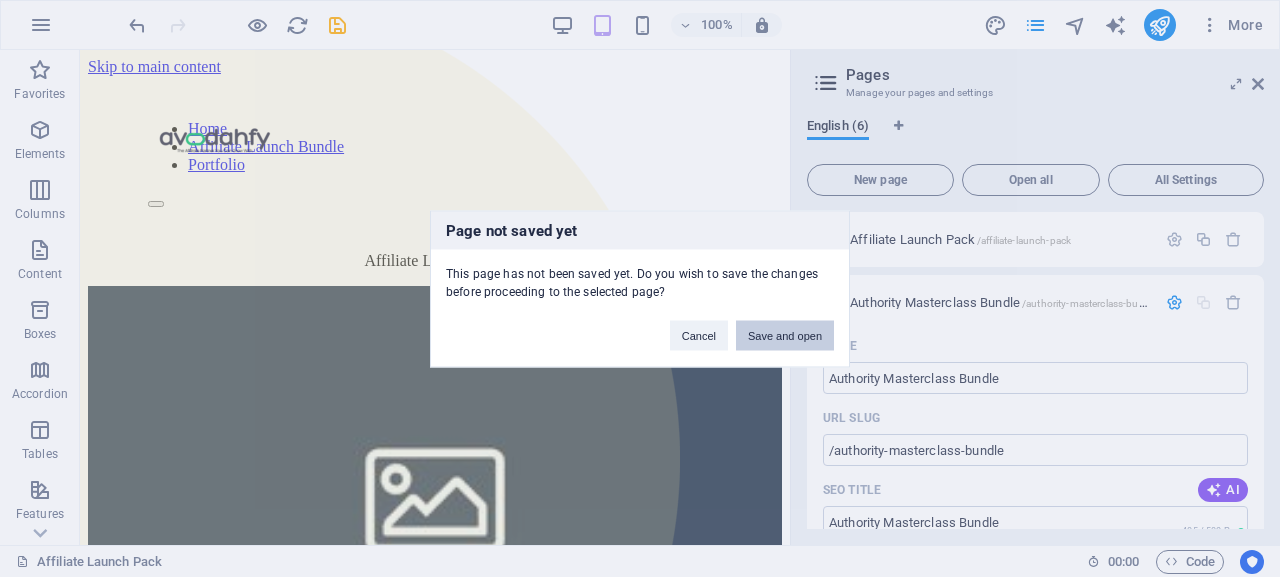 click on "Save and open" at bounding box center (785, 335) 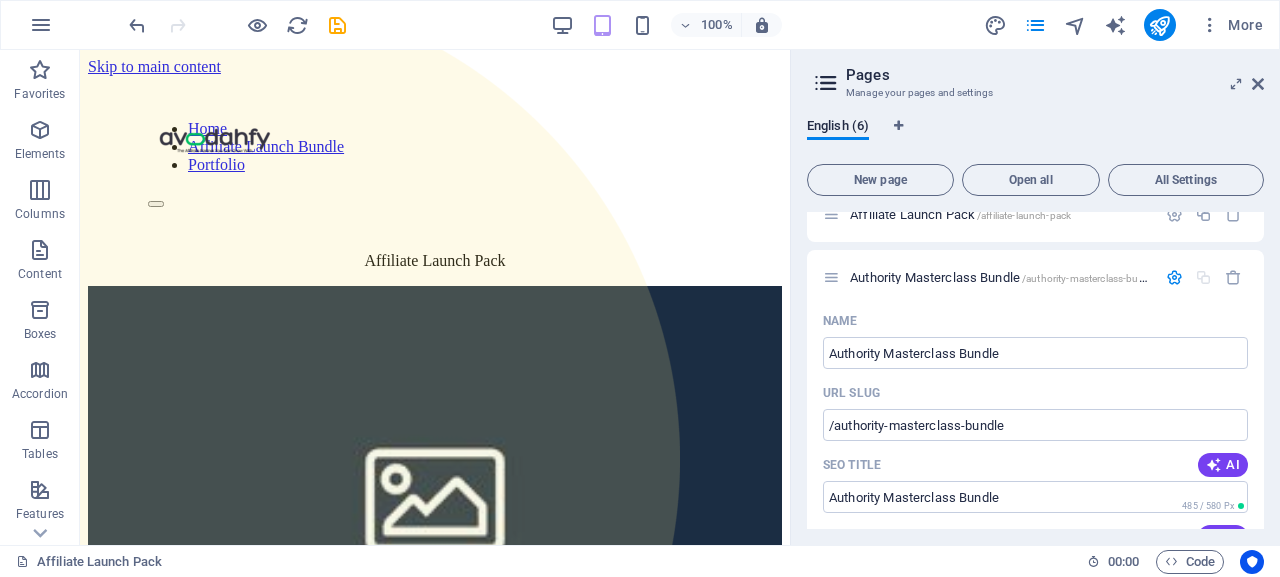 scroll, scrollTop: 0, scrollLeft: 0, axis: both 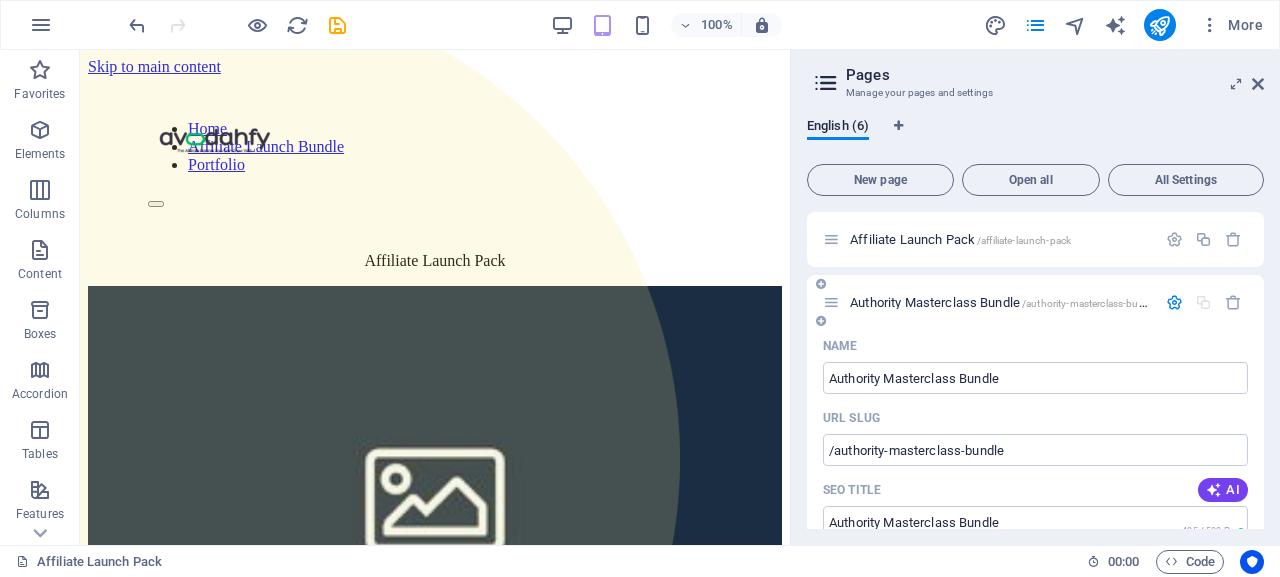 click on "Authority Masterclass Bundle /authority-masterclass-bundle" at bounding box center [1004, 302] 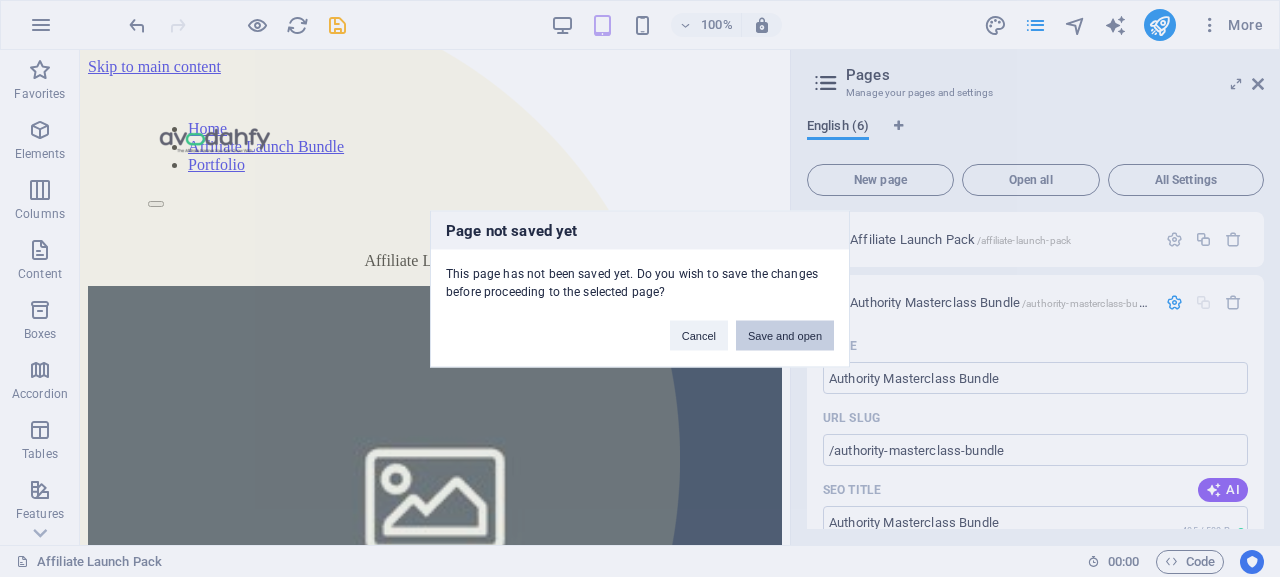 click on "Save and open" at bounding box center [785, 335] 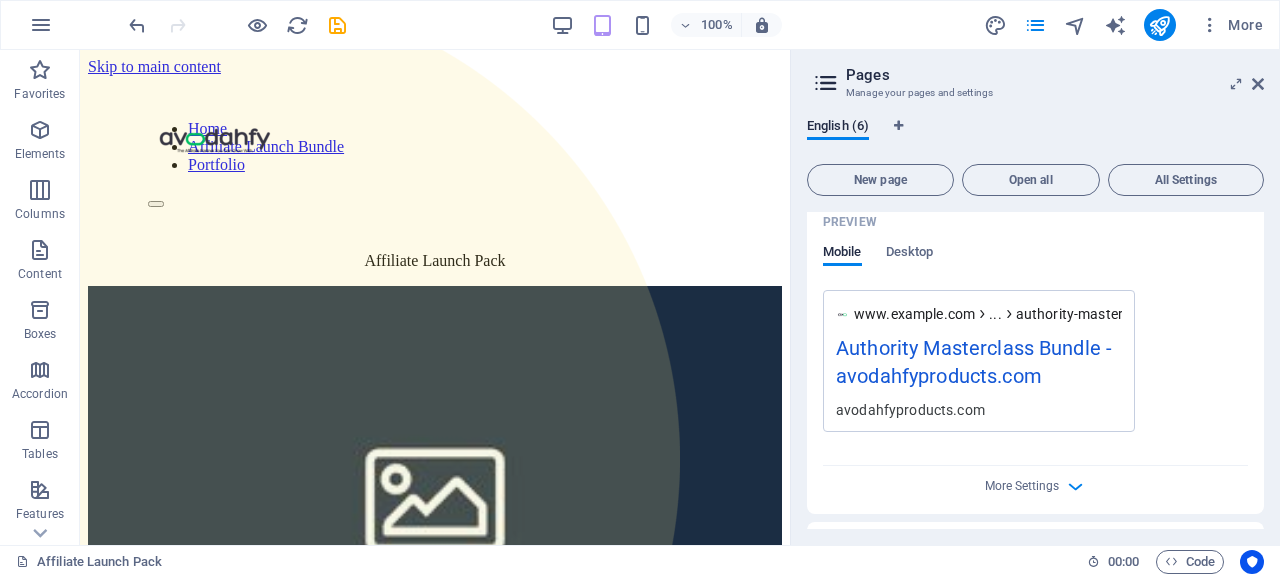 scroll, scrollTop: 0, scrollLeft: 0, axis: both 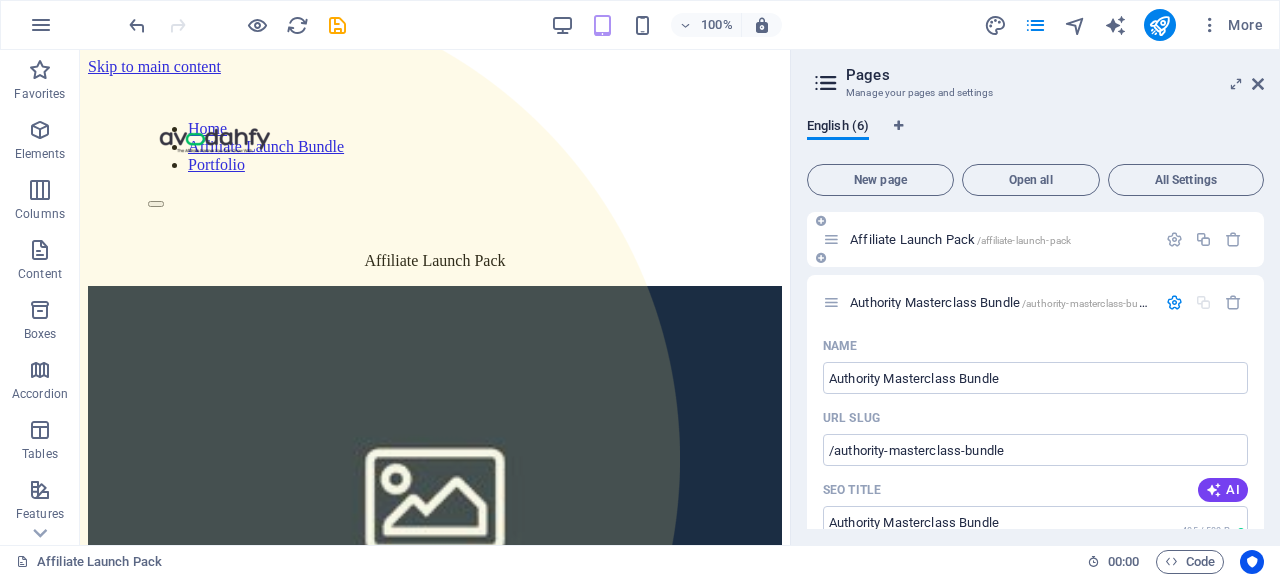 click on "Affiliate Launch Pack /affiliate-launch-pack" at bounding box center (960, 239) 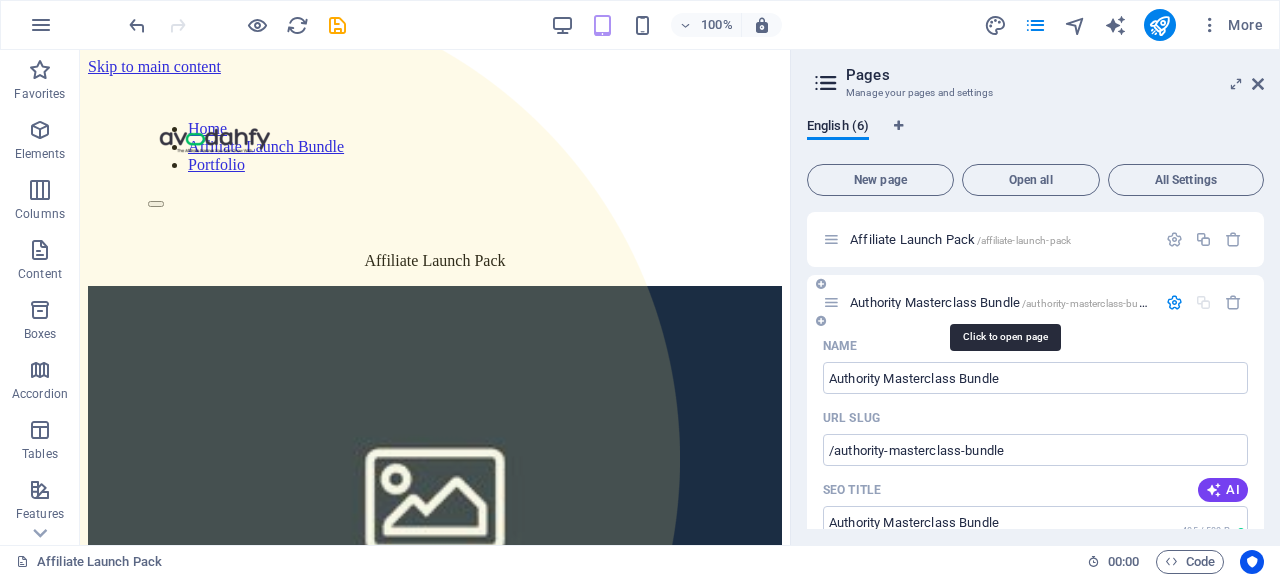 click on "Authority Masterclass Bundle /authority-masterclass-bundle" at bounding box center [1004, 302] 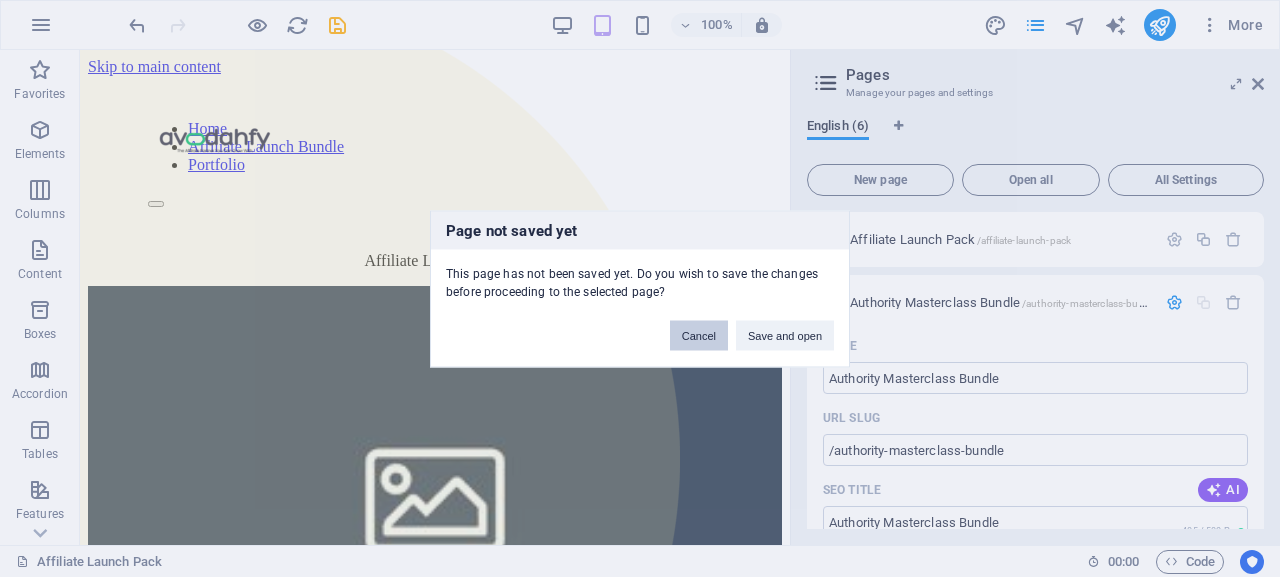 click on "Cancel" at bounding box center (699, 335) 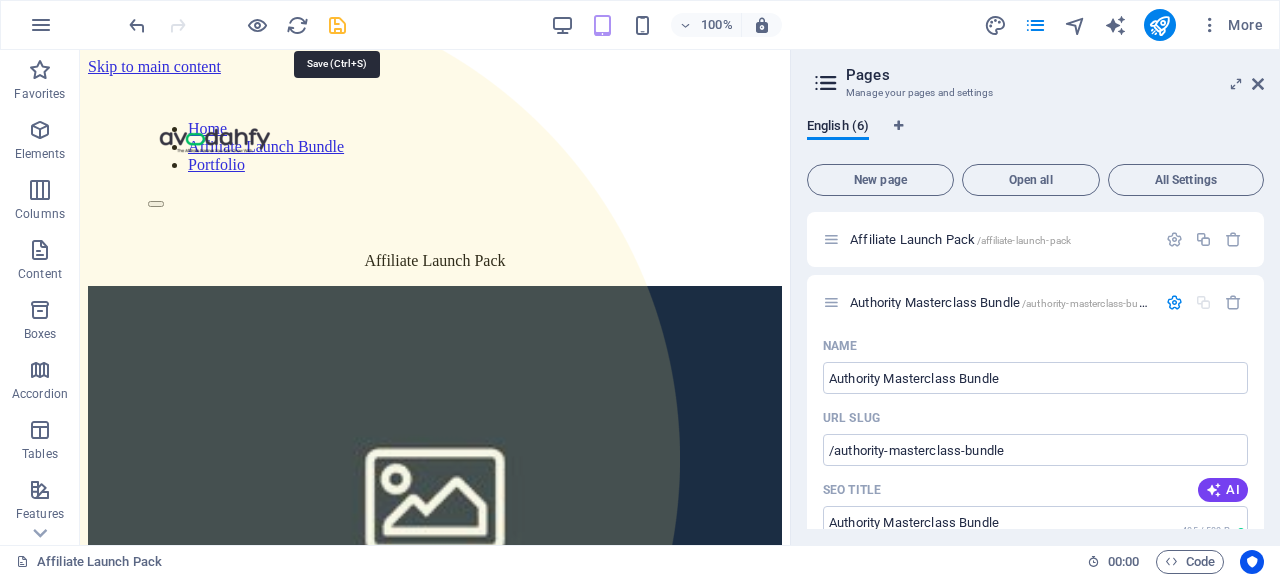 click at bounding box center [337, 25] 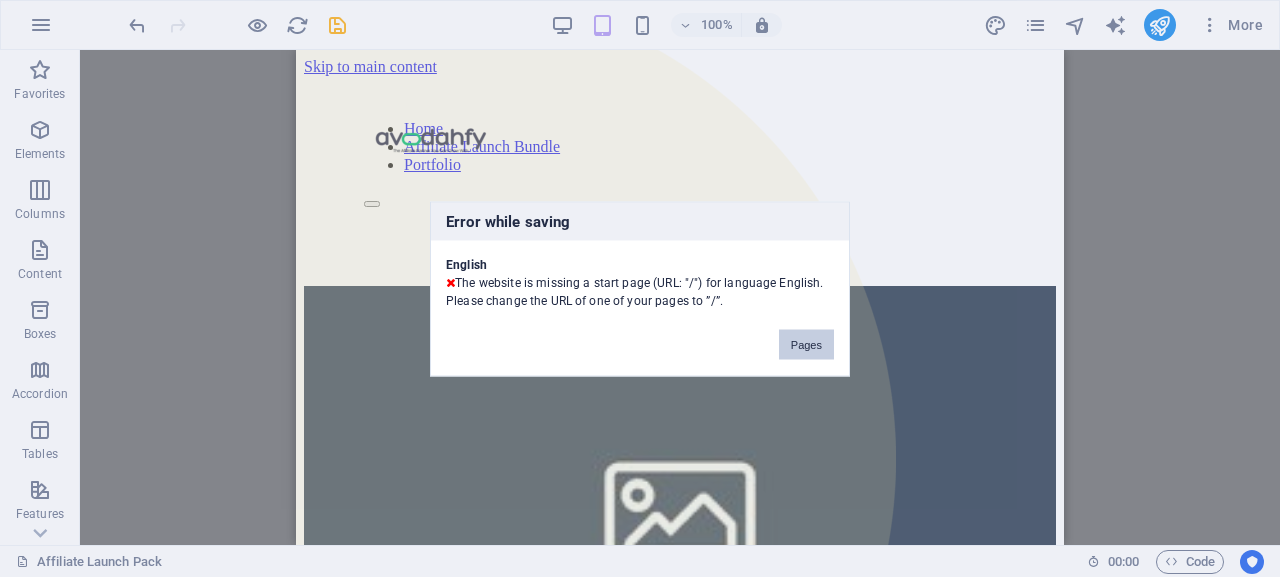 click on "Pages" at bounding box center [806, 344] 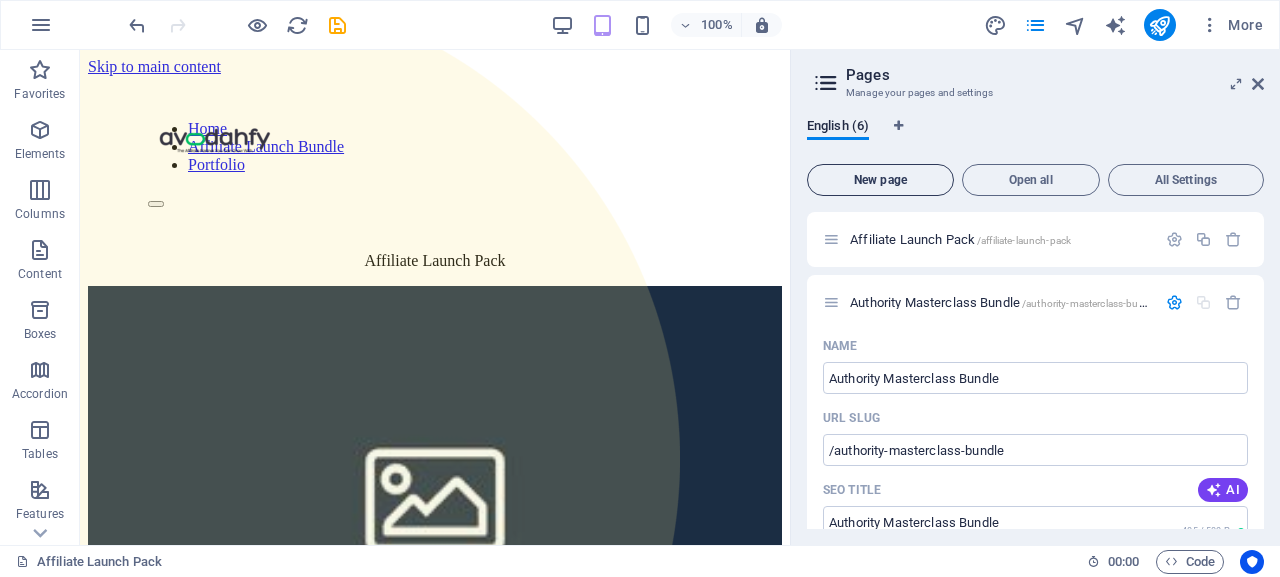 scroll, scrollTop: 1680, scrollLeft: 0, axis: vertical 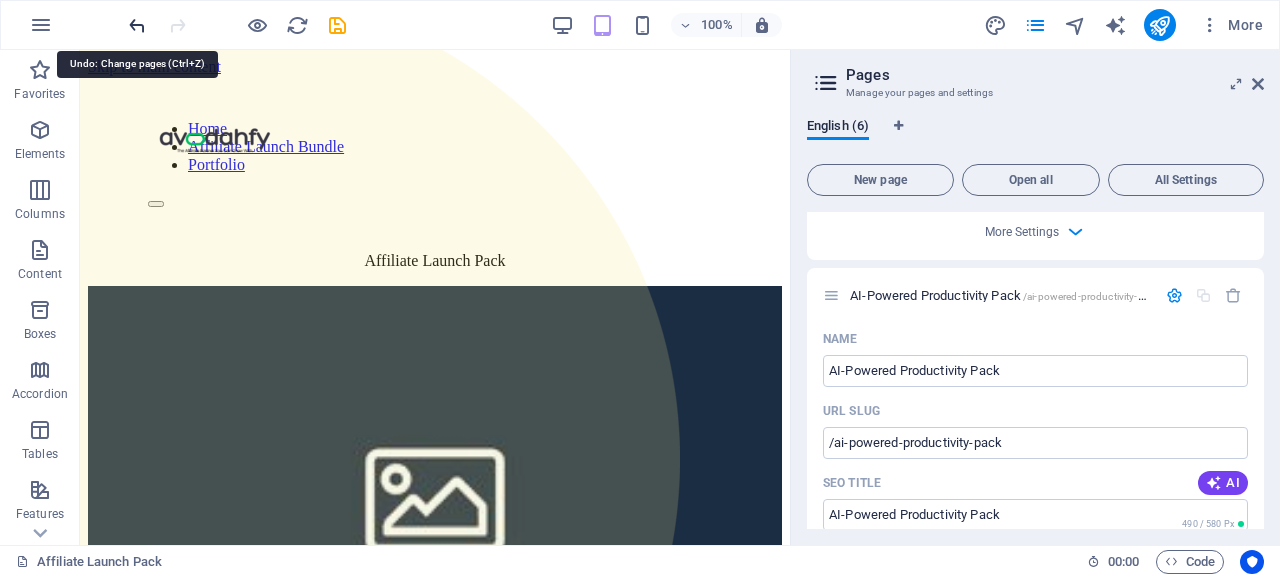 click at bounding box center [137, 25] 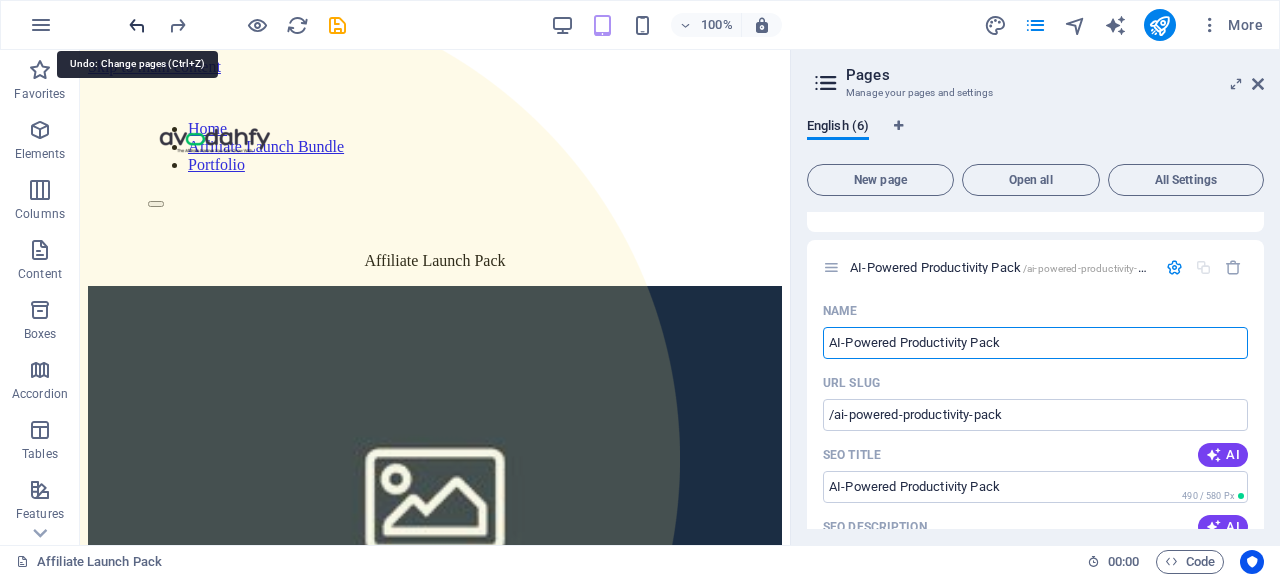 scroll, scrollTop: 1652, scrollLeft: 0, axis: vertical 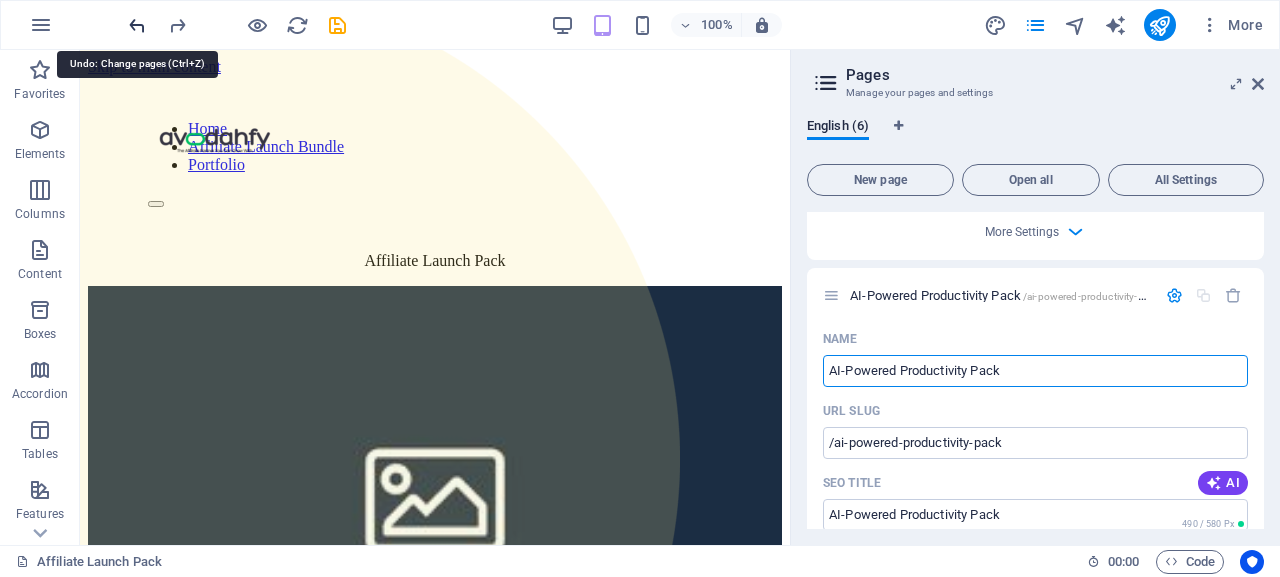 click at bounding box center (137, 25) 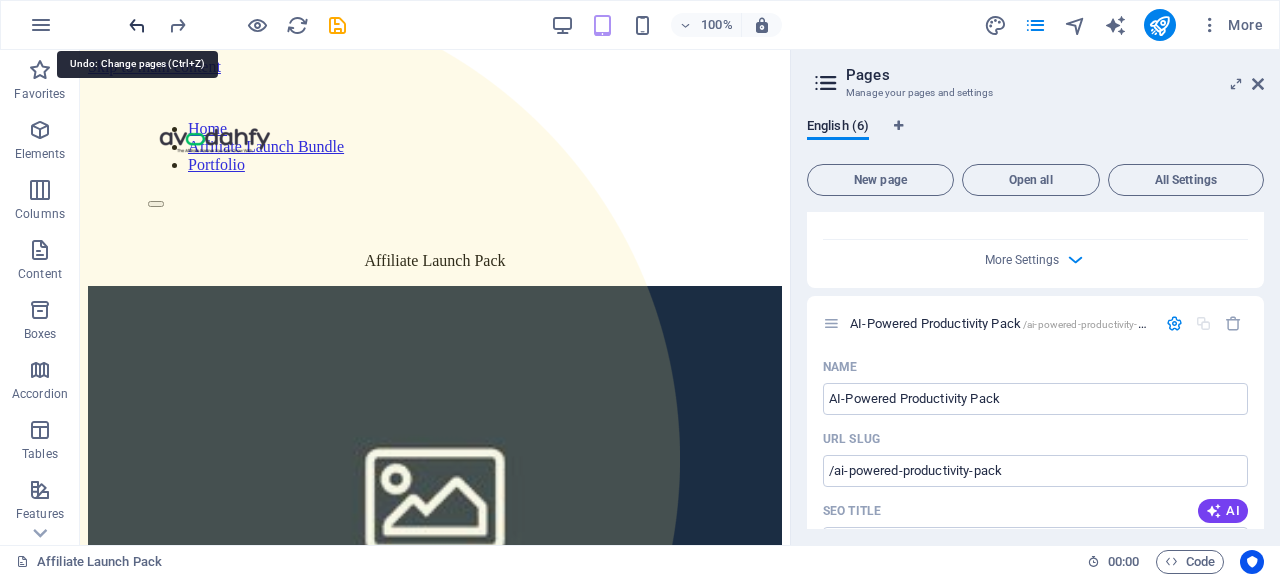 click at bounding box center (137, 25) 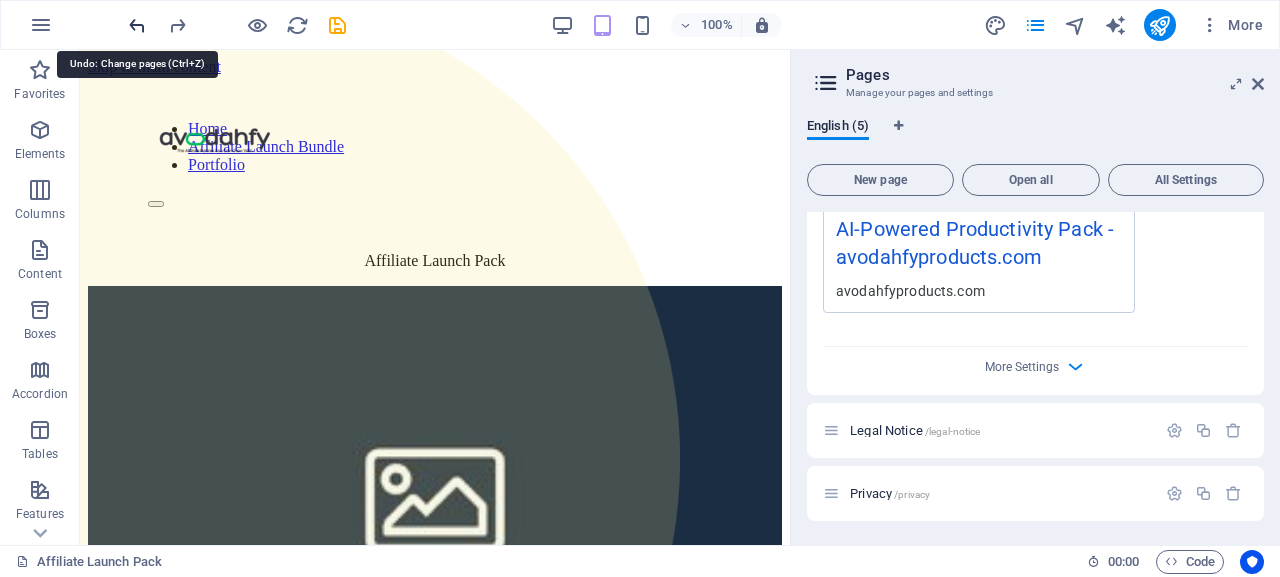 click at bounding box center [137, 25] 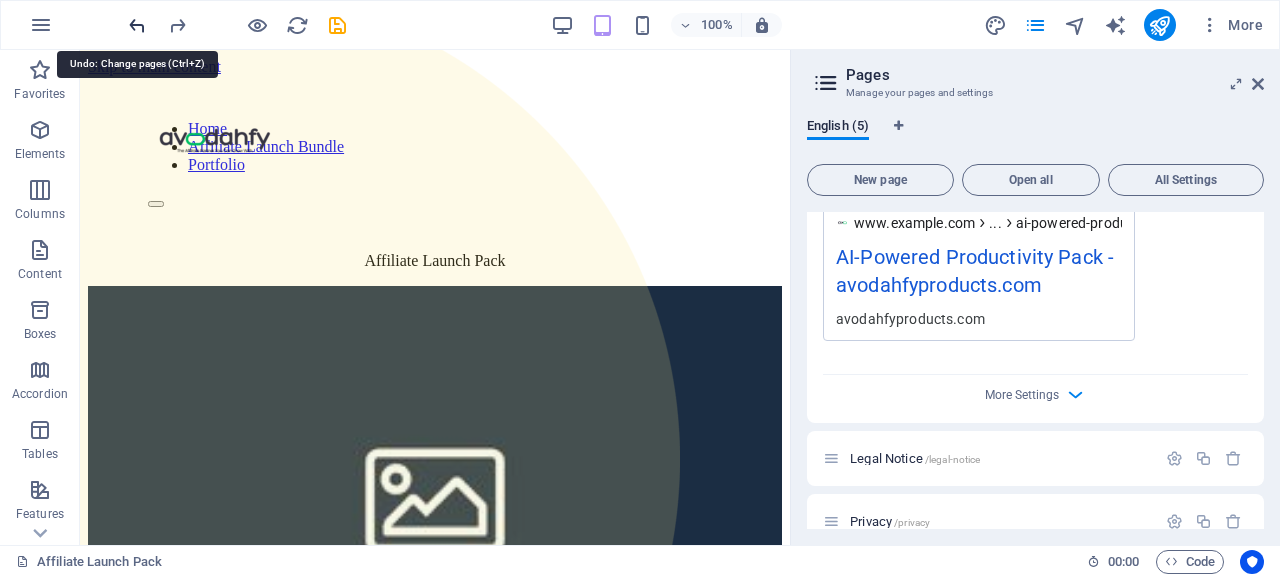 type on "Affiliate Launch Pack 1" 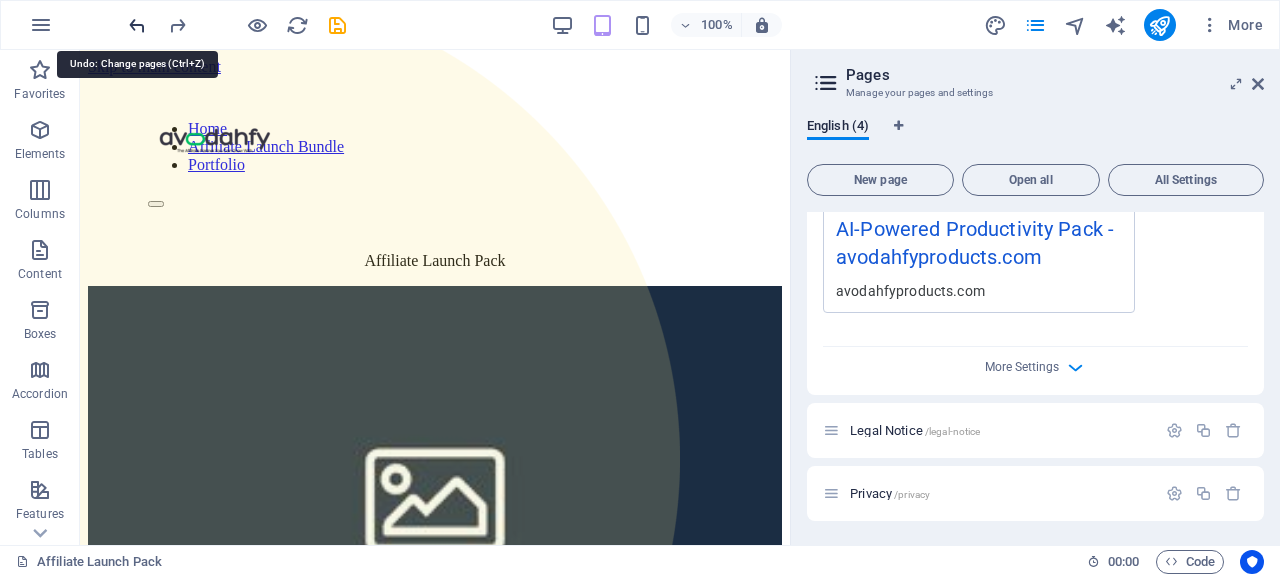 click at bounding box center [137, 25] 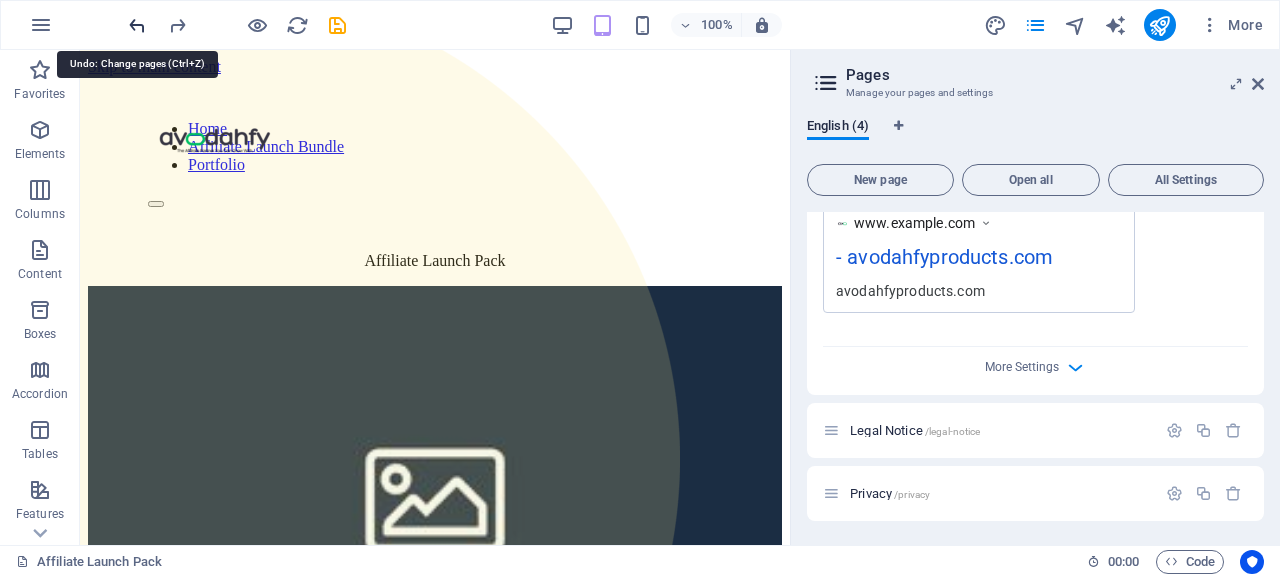 click at bounding box center [137, 25] 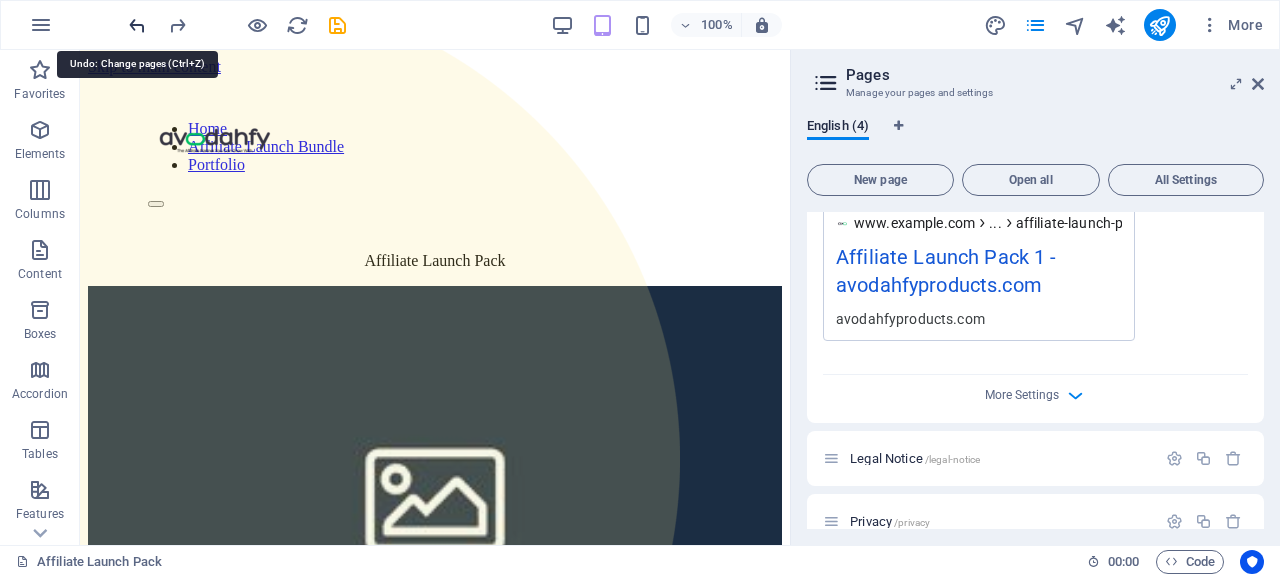 click at bounding box center [137, 25] 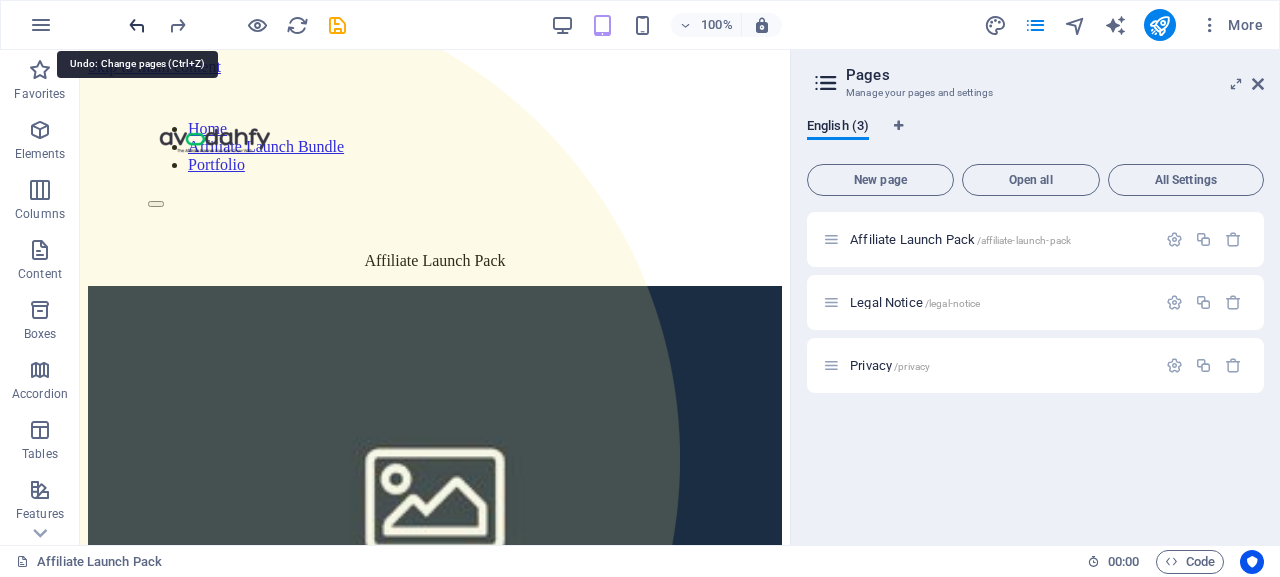 click at bounding box center (137, 25) 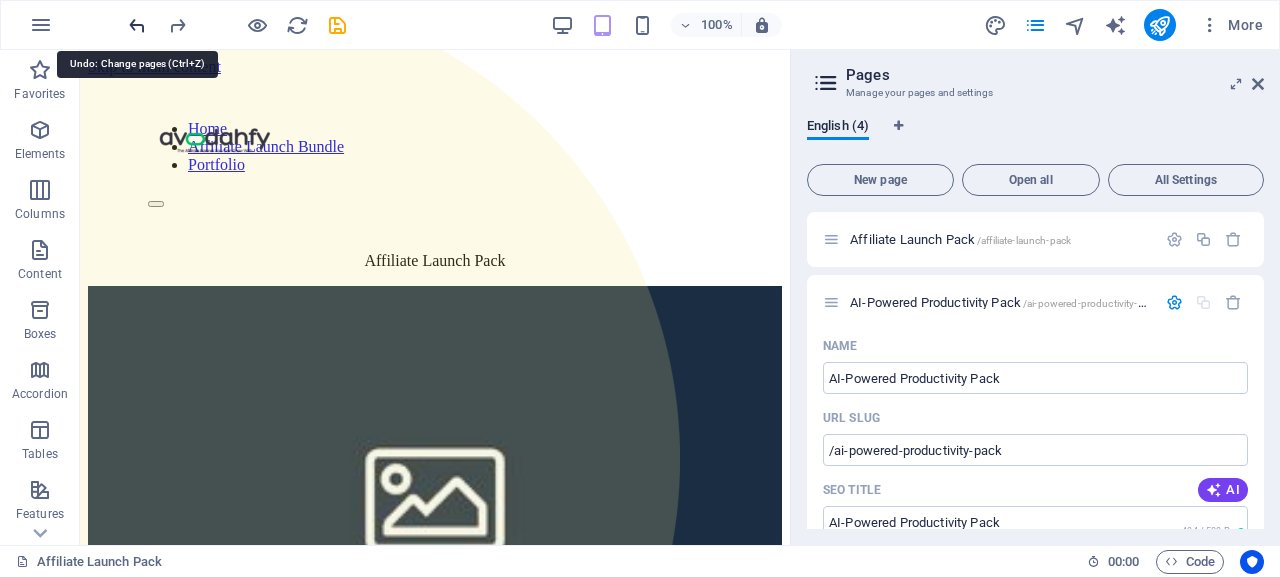 click at bounding box center (137, 25) 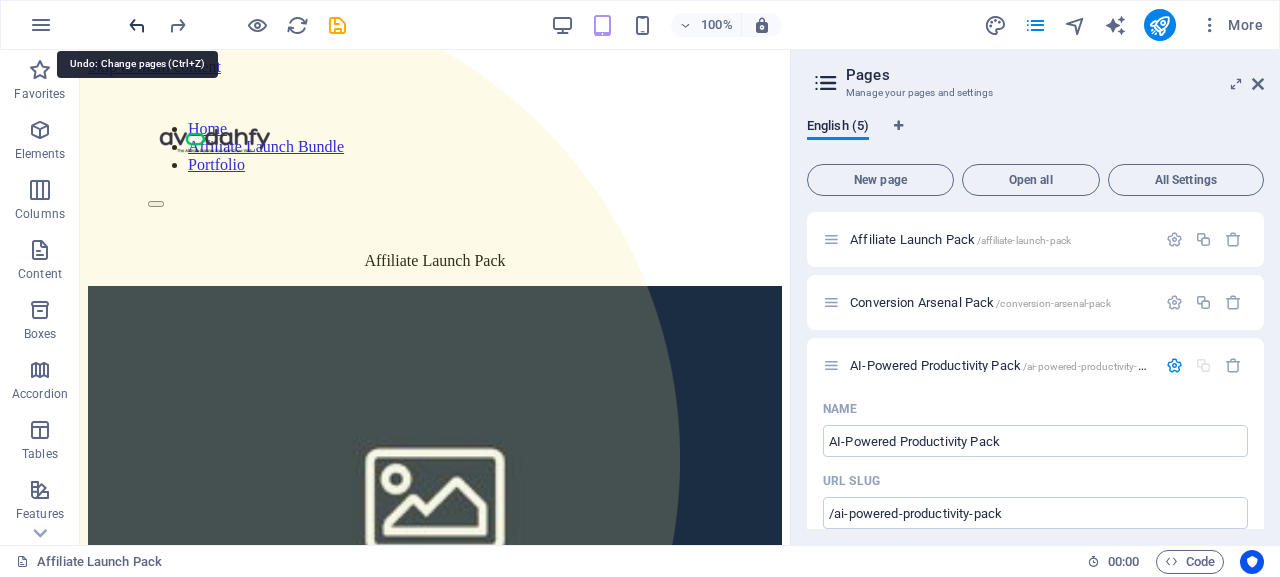 click at bounding box center [137, 25] 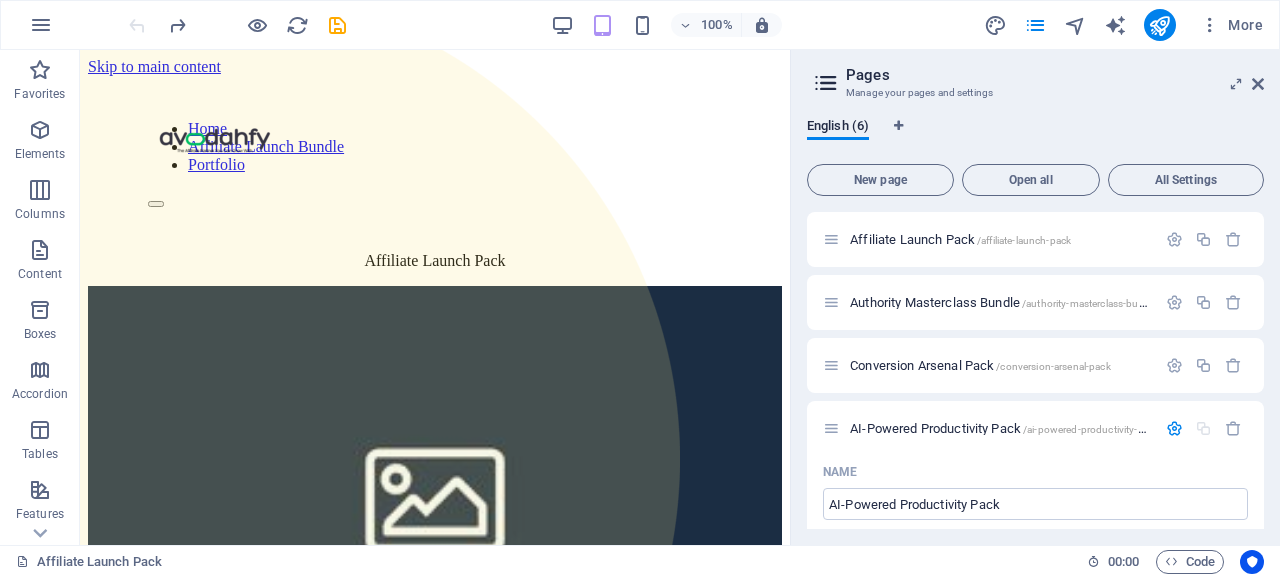 click at bounding box center [237, 25] 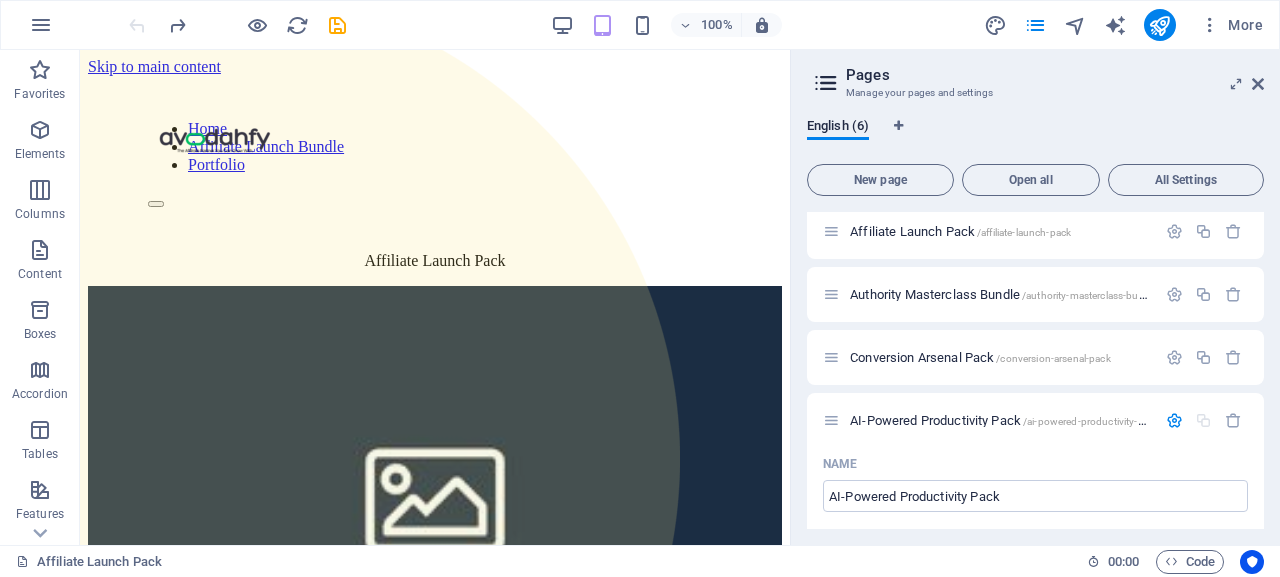 scroll, scrollTop: 9, scrollLeft: 0, axis: vertical 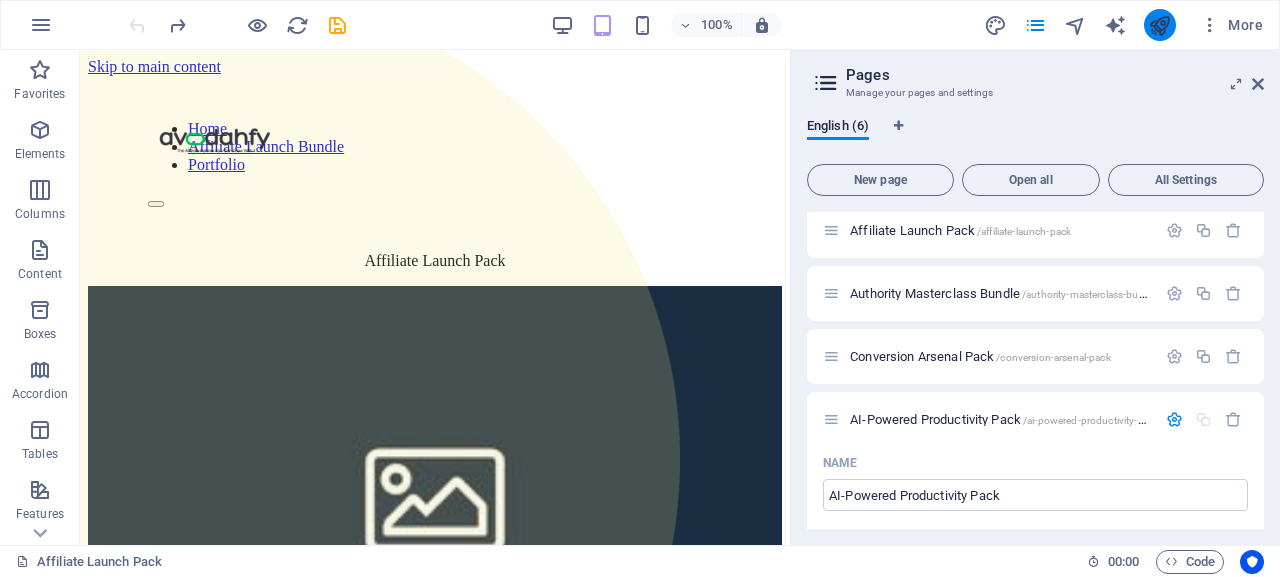 click at bounding box center (1160, 25) 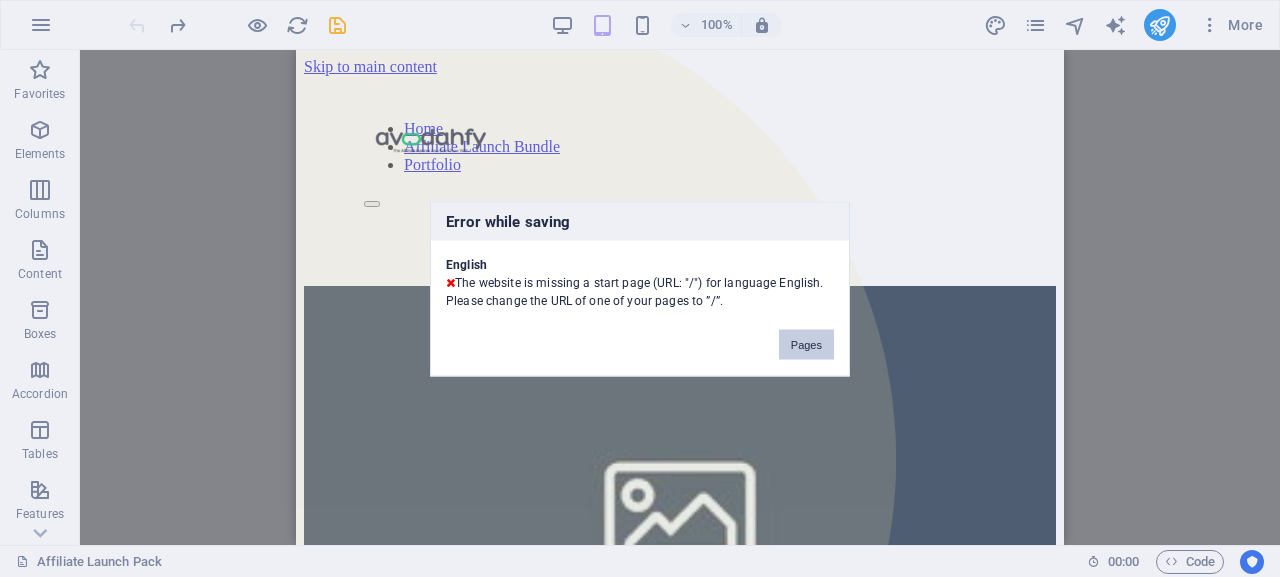 click on "Pages" at bounding box center [806, 344] 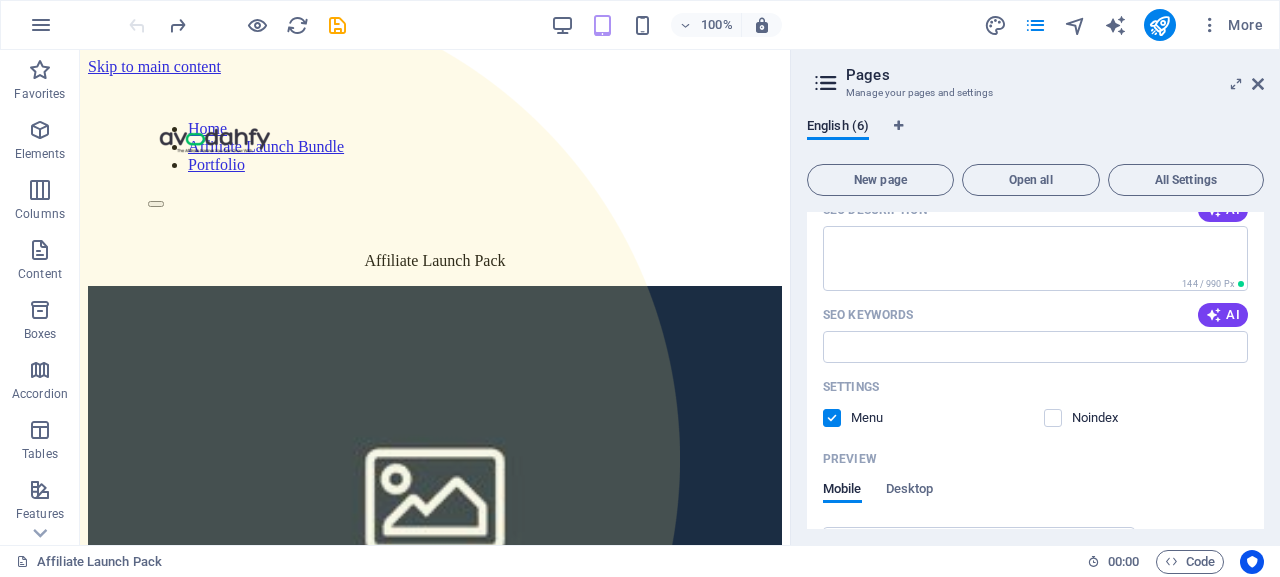 scroll, scrollTop: 401, scrollLeft: 0, axis: vertical 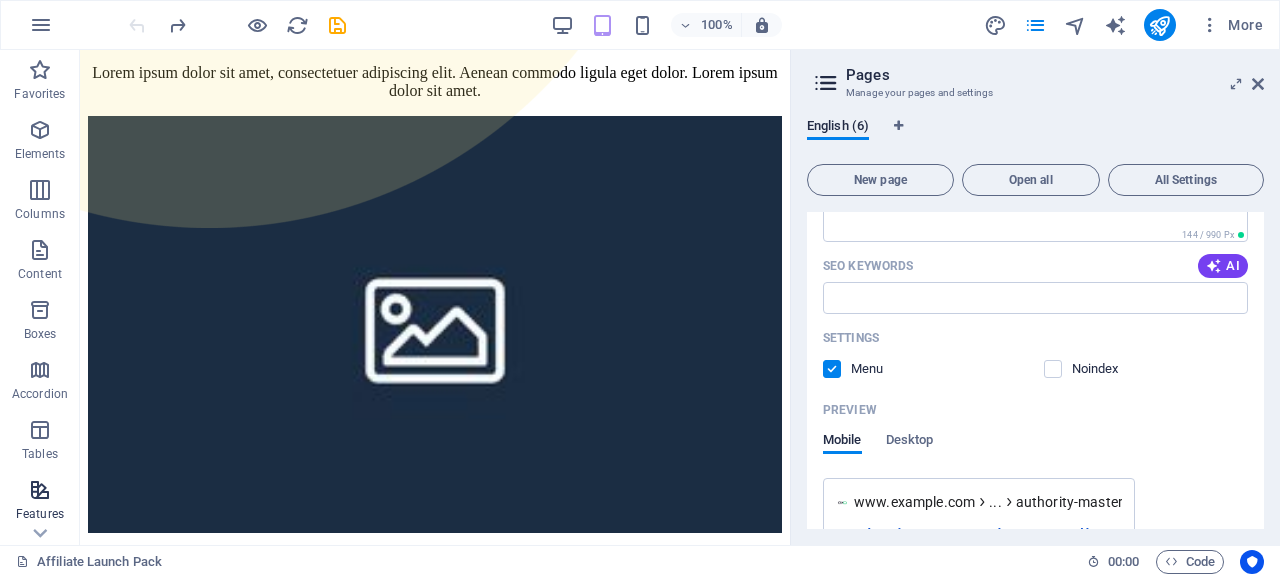 click on "Features" at bounding box center (40, 514) 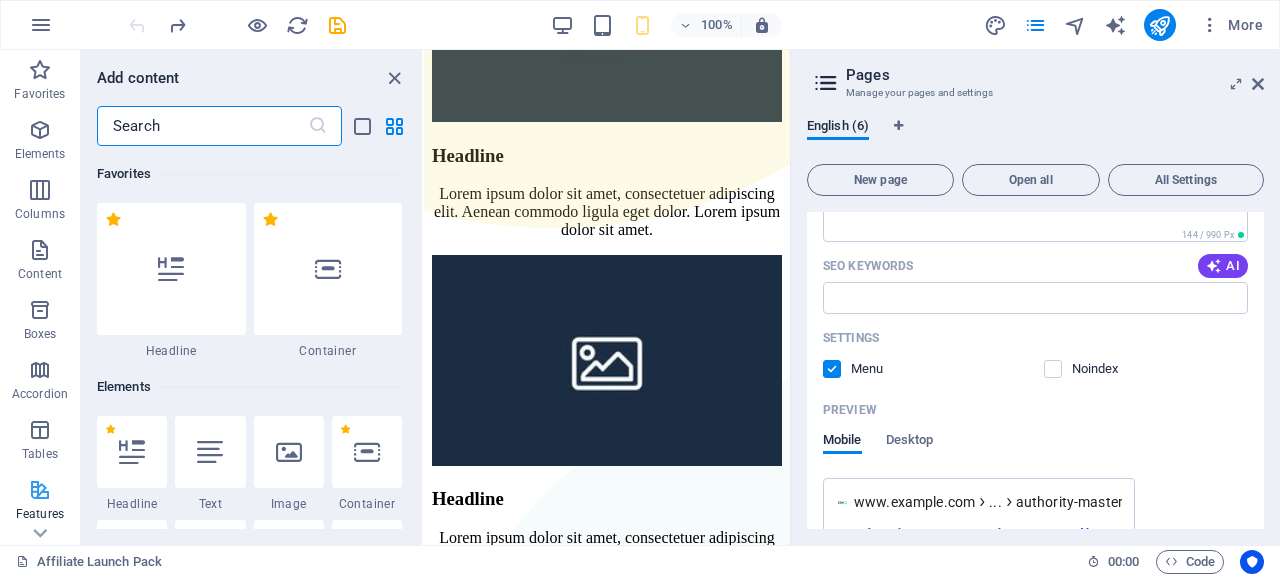 scroll, scrollTop: 502, scrollLeft: 0, axis: vertical 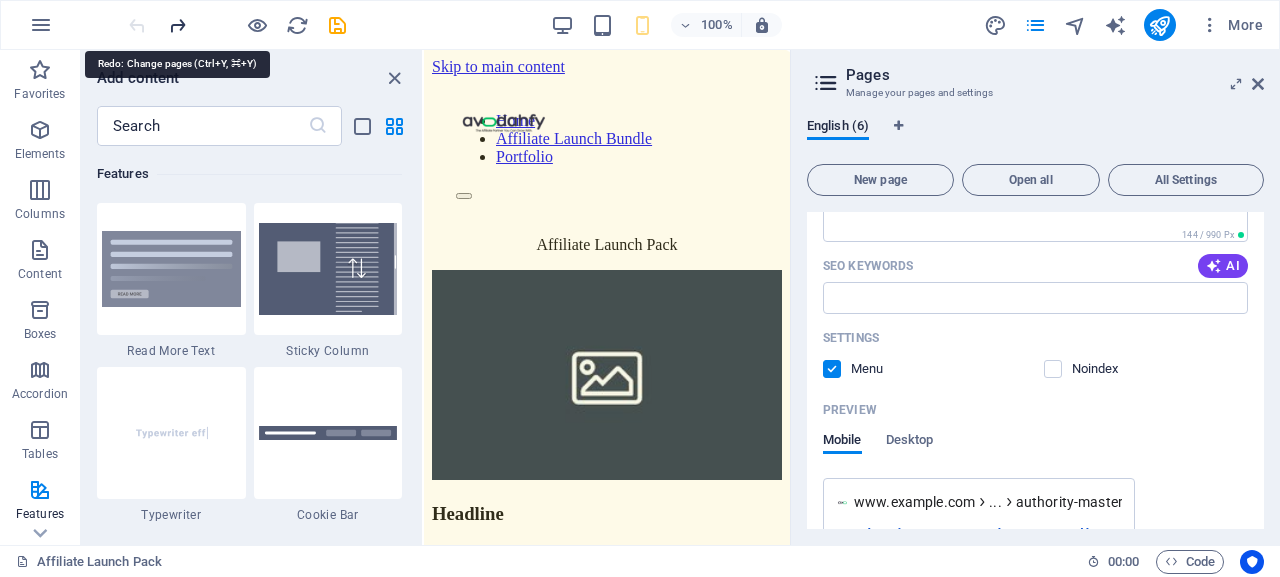 click at bounding box center (177, 25) 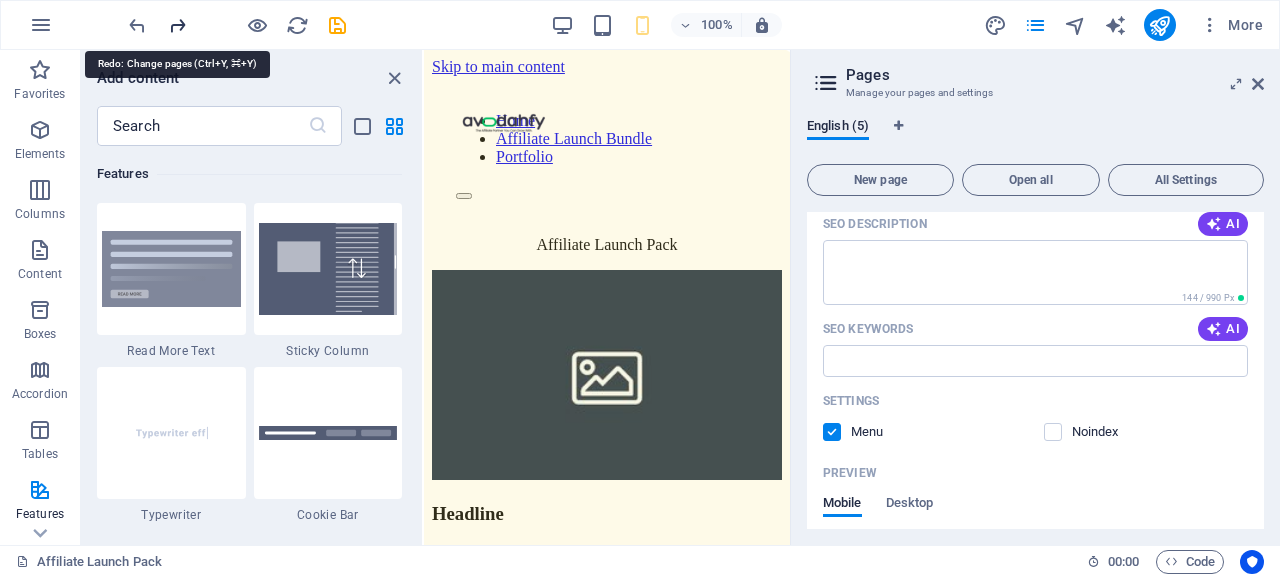 scroll, scrollTop: 70, scrollLeft: 0, axis: vertical 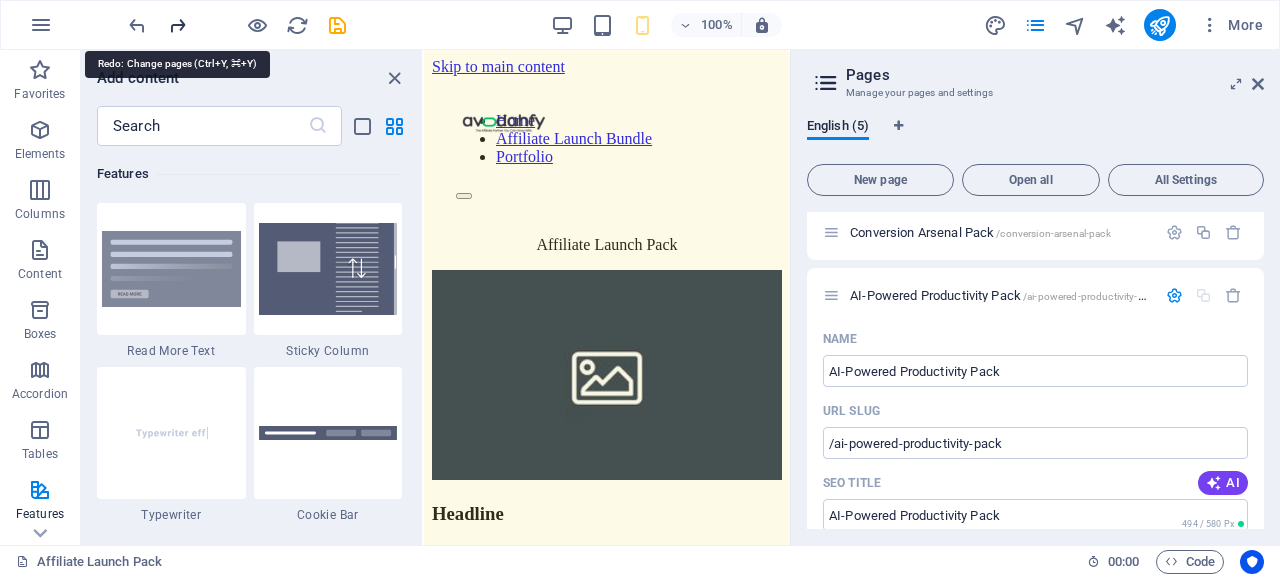 click at bounding box center [177, 25] 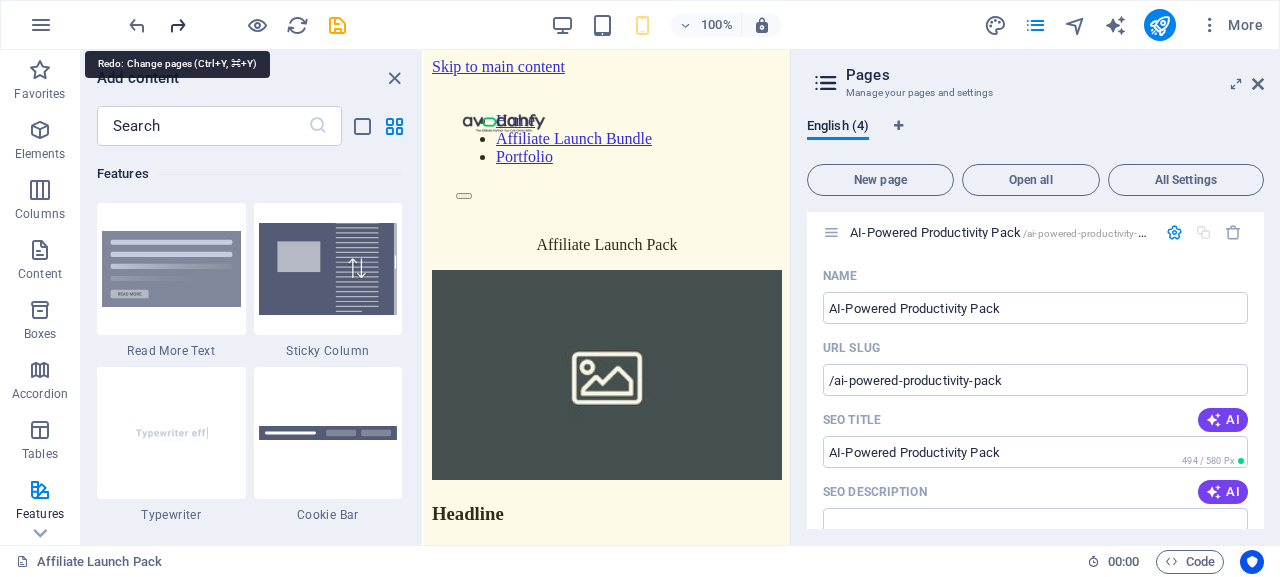 click at bounding box center [177, 25] 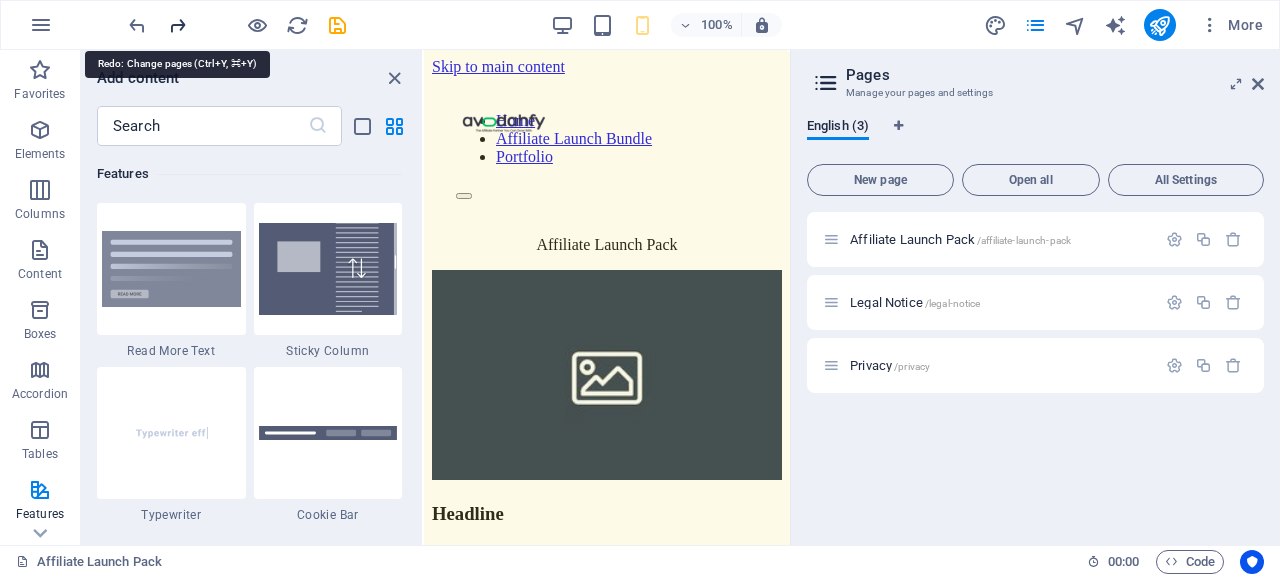 scroll, scrollTop: 0, scrollLeft: 0, axis: both 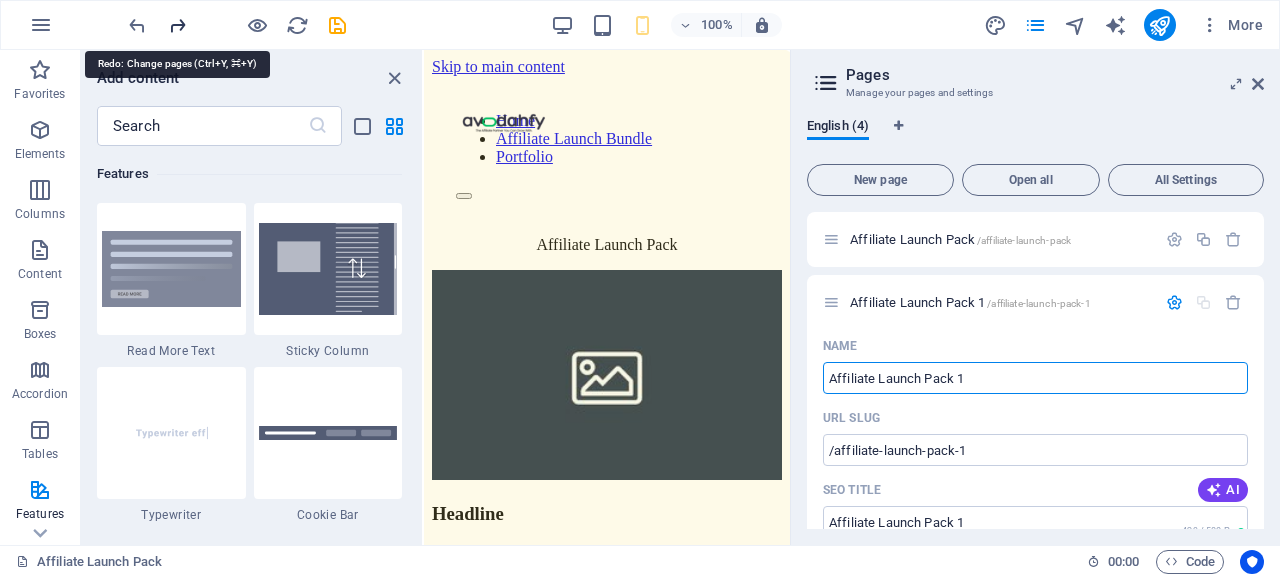 click at bounding box center [177, 25] 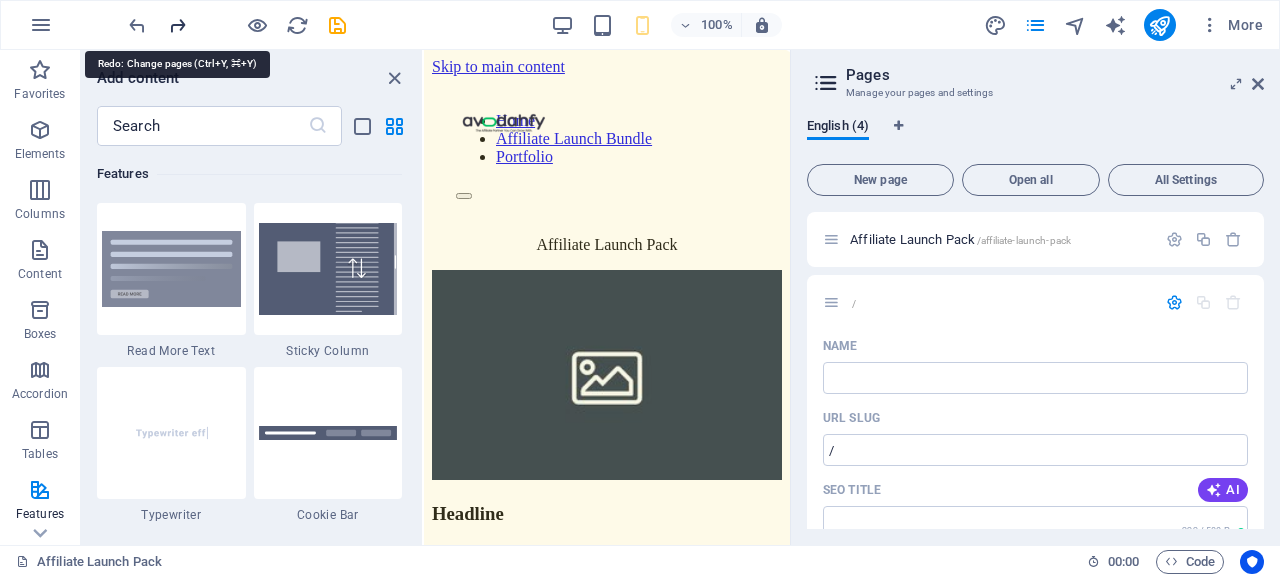 click at bounding box center (177, 25) 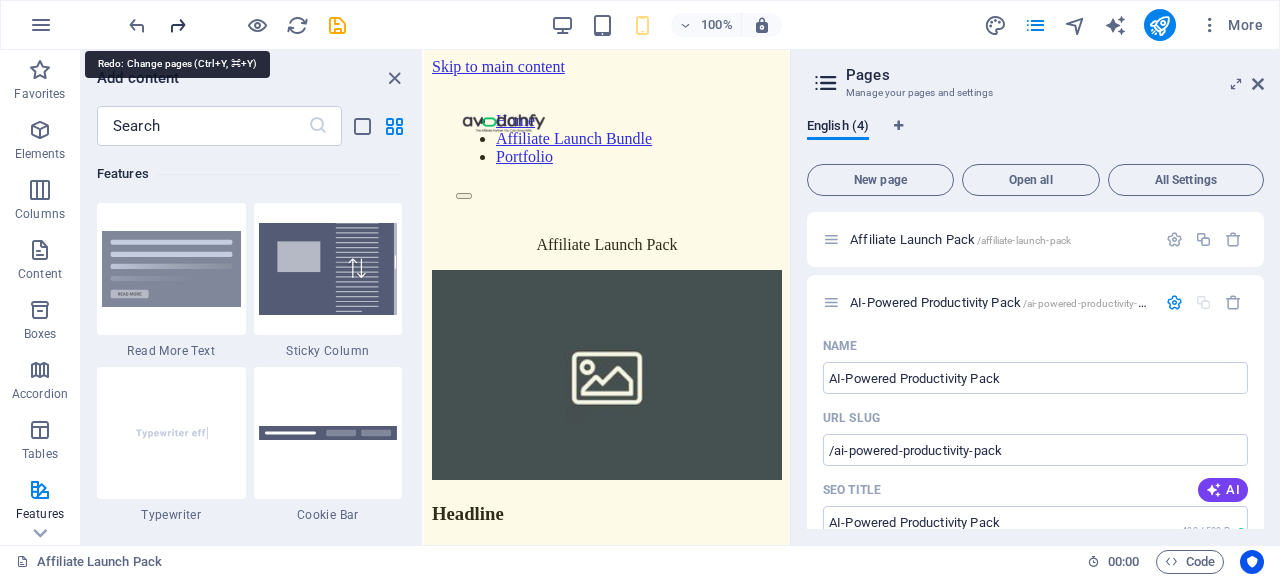 click at bounding box center (177, 25) 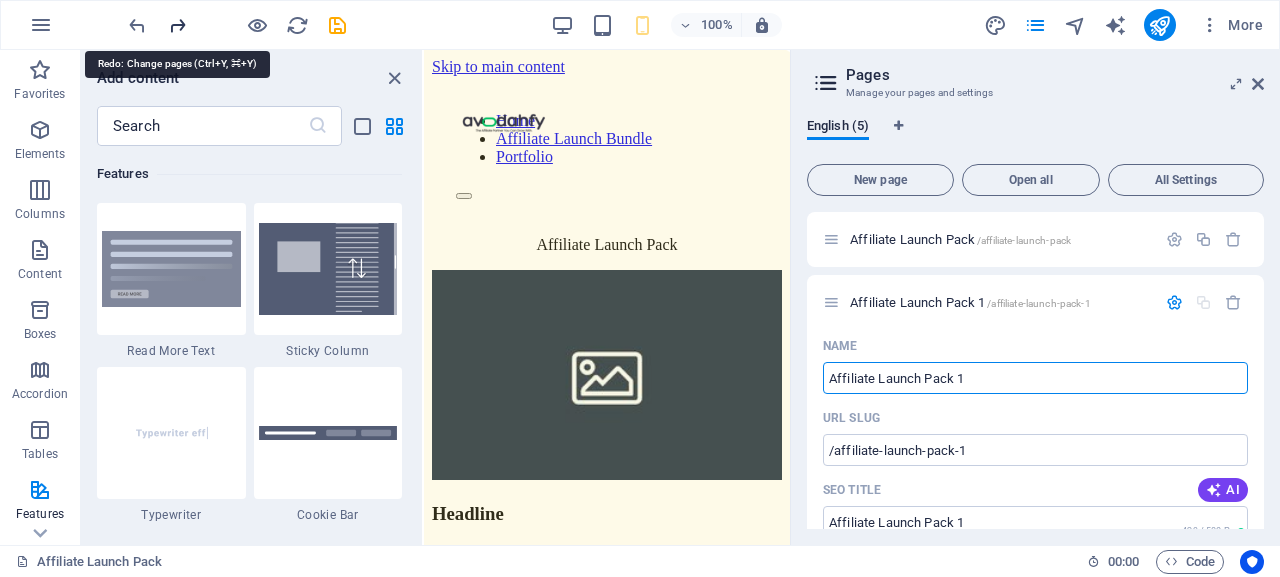 click at bounding box center [177, 25] 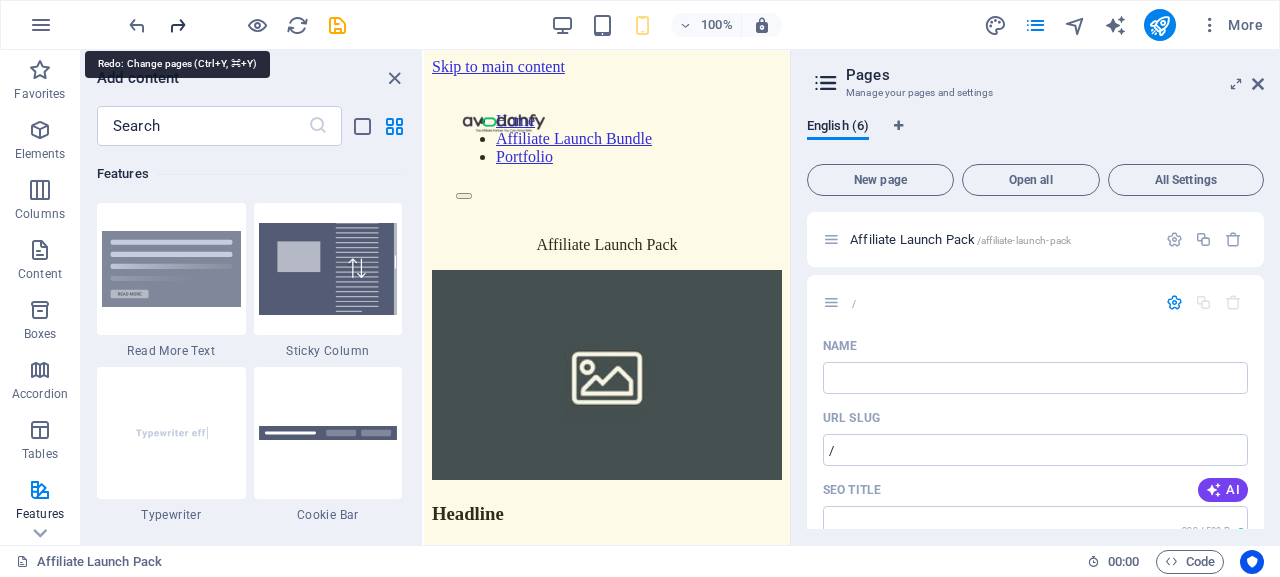 type on "Conversion Arsenal Pack" 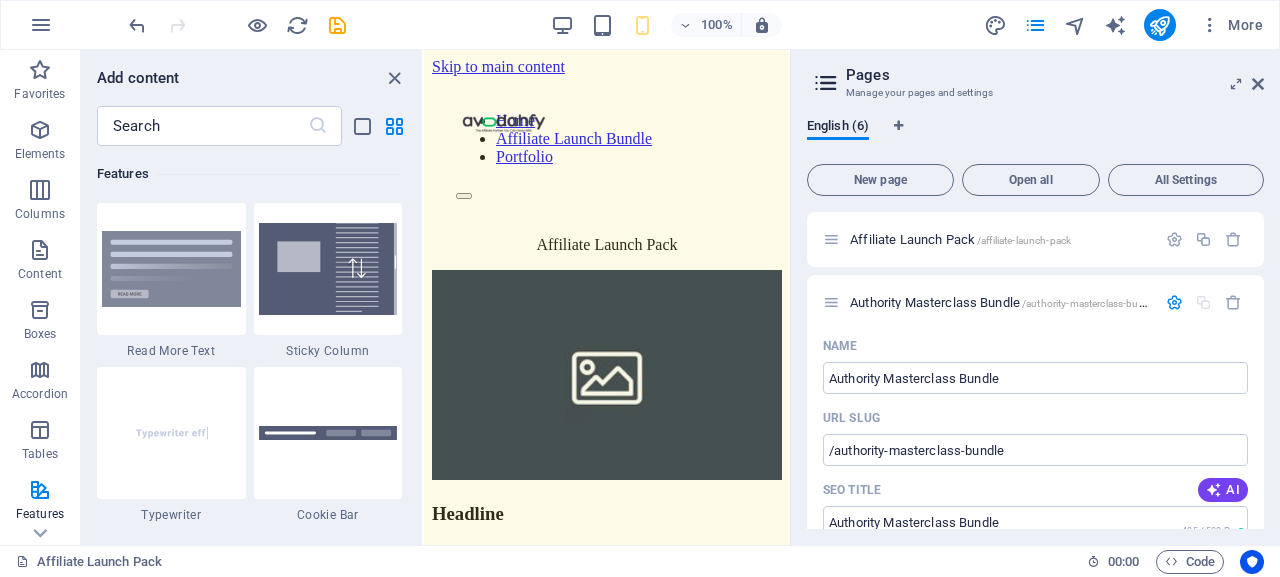 click at bounding box center (237, 25) 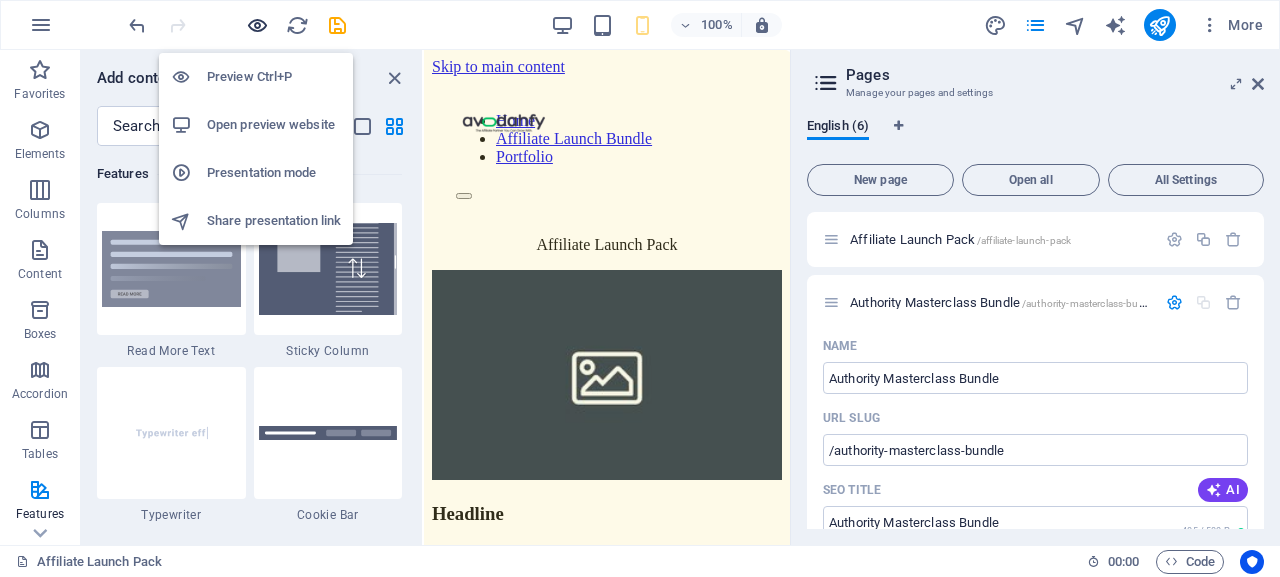 click at bounding box center (257, 25) 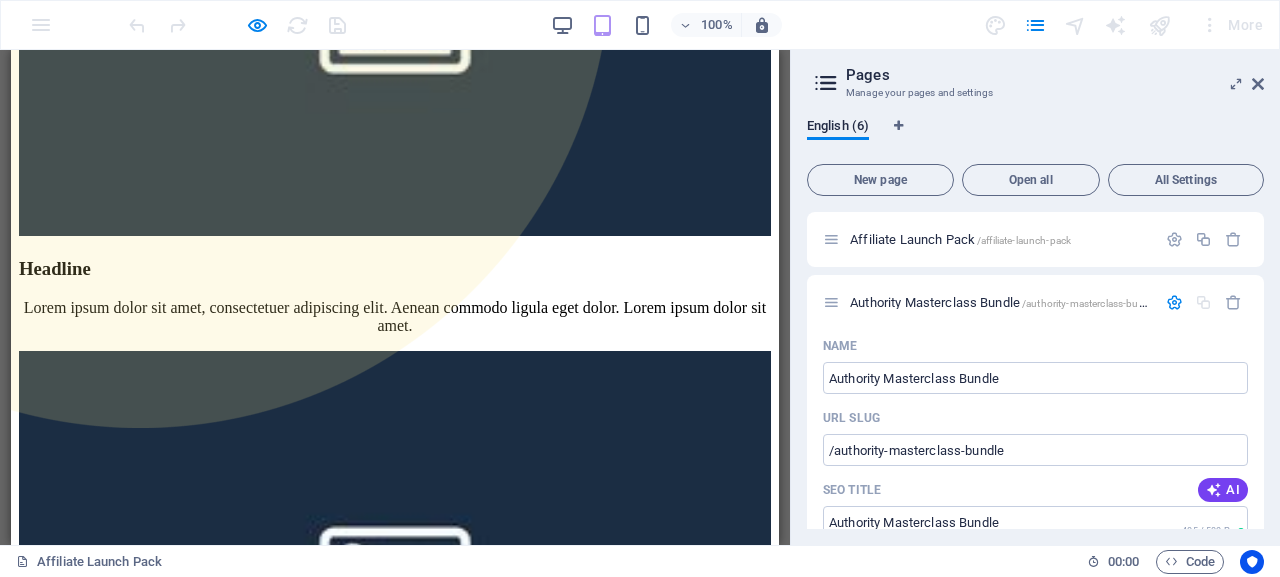 scroll, scrollTop: 665, scrollLeft: 0, axis: vertical 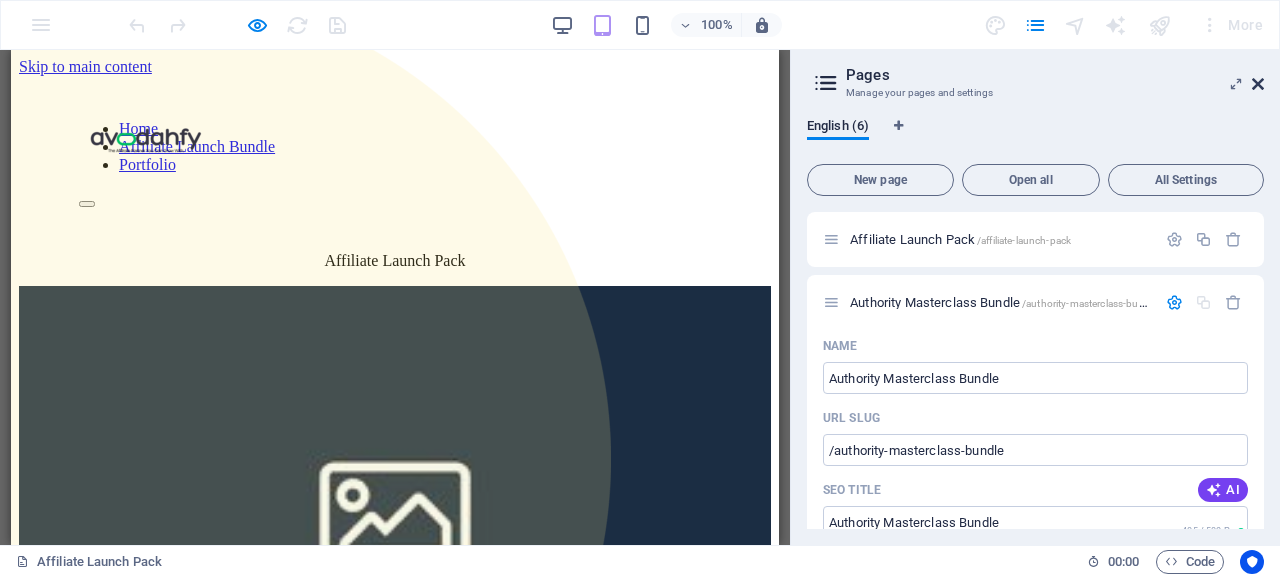 click at bounding box center (1258, 84) 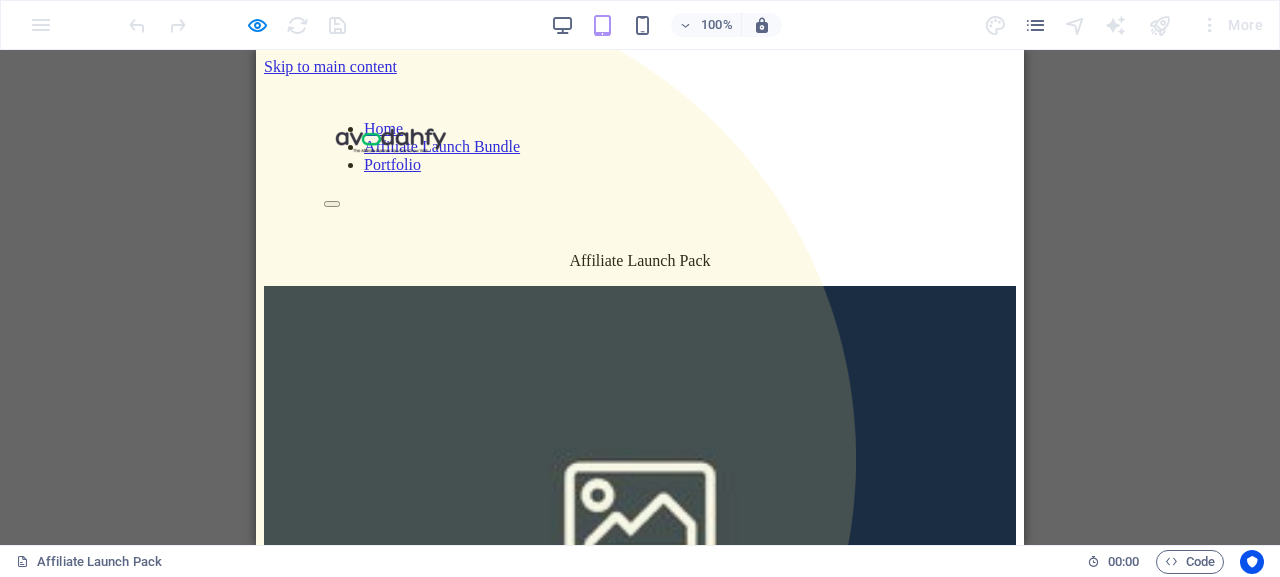 click on "100%" at bounding box center (666, 25) 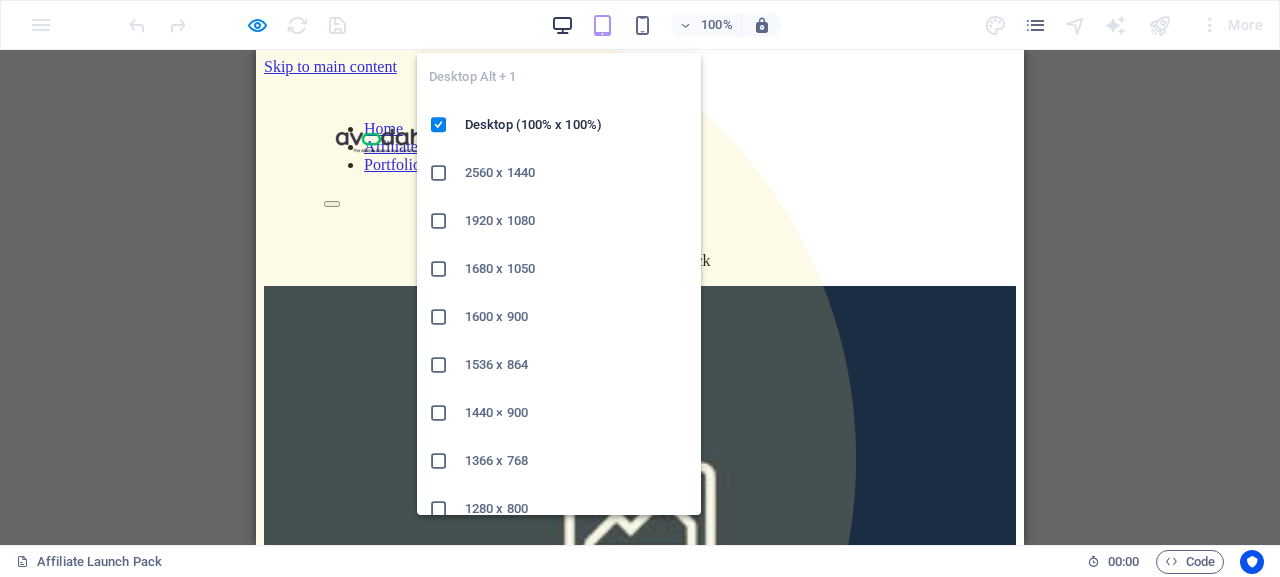 click at bounding box center (562, 25) 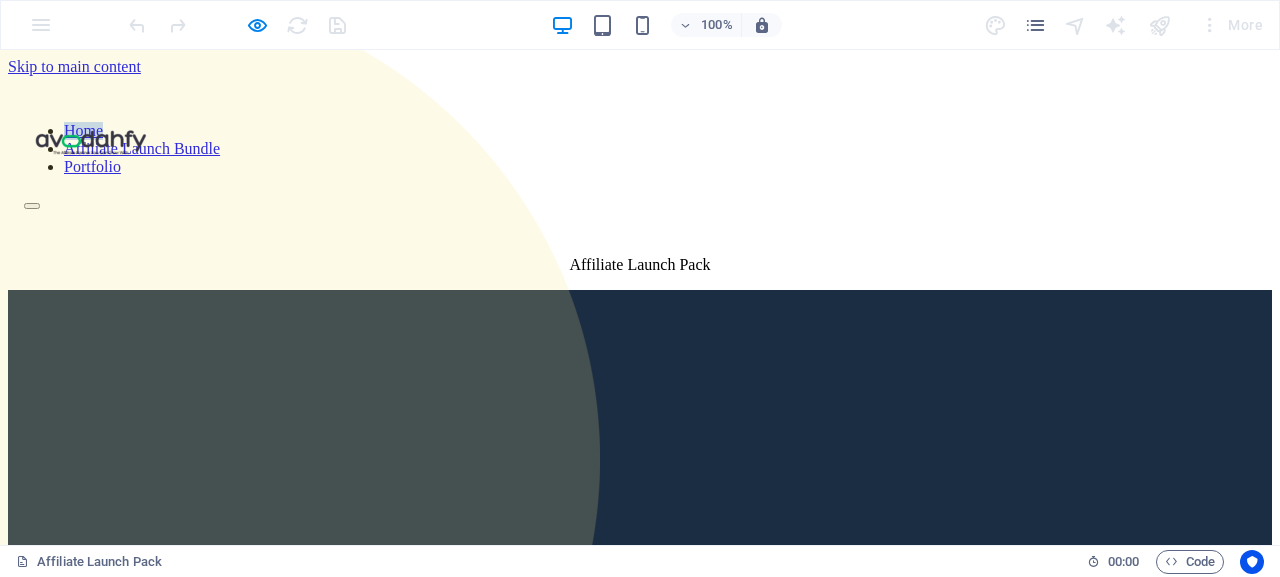 click on "Home Affiliate Launch Bundle Portfolio" at bounding box center [640, 158] 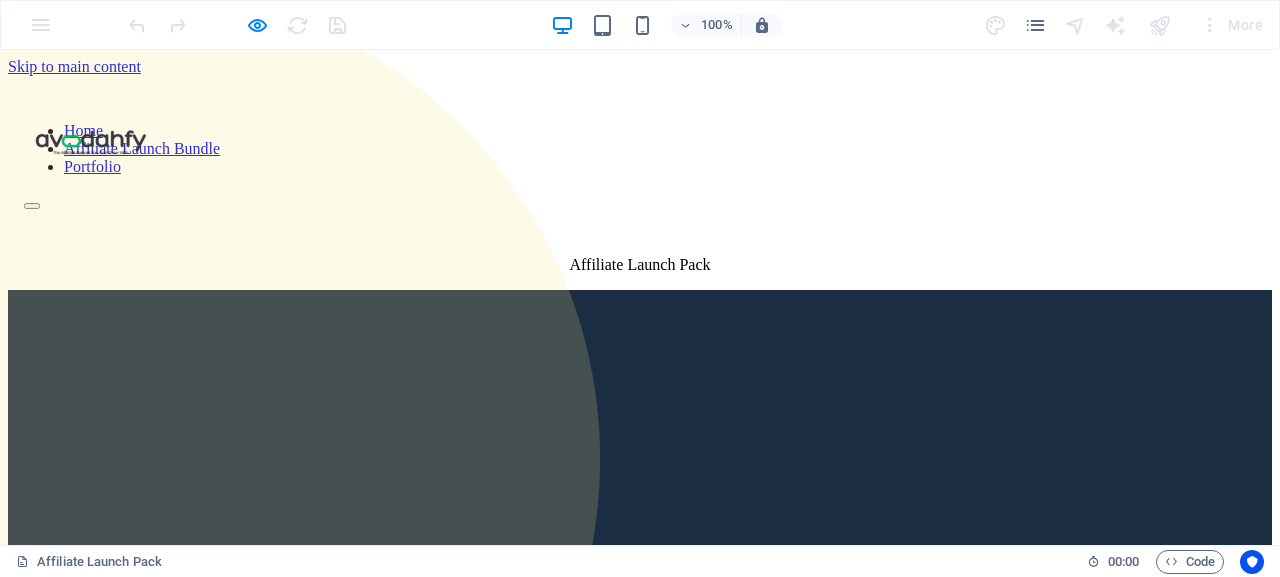 click on "Headline Lorem ipsum dolor sit amet, consectetuer adipiscing elit. Aenean commodo ligula eget dolor. Lorem ipsum dolor sit amet. Headline Lorem ipsum dolor sit amet, consectetuer adipiscing elit. Aenean commodo ligula eget dolor. Lorem ipsum dolor sit amet. Headline Lorem ipsum dolor sit amet, consectetuer adipiscing elit. Aenean commodo ligula eget dolor. Lorem ipsum dolor sit amet." at bounding box center [640, 1567] 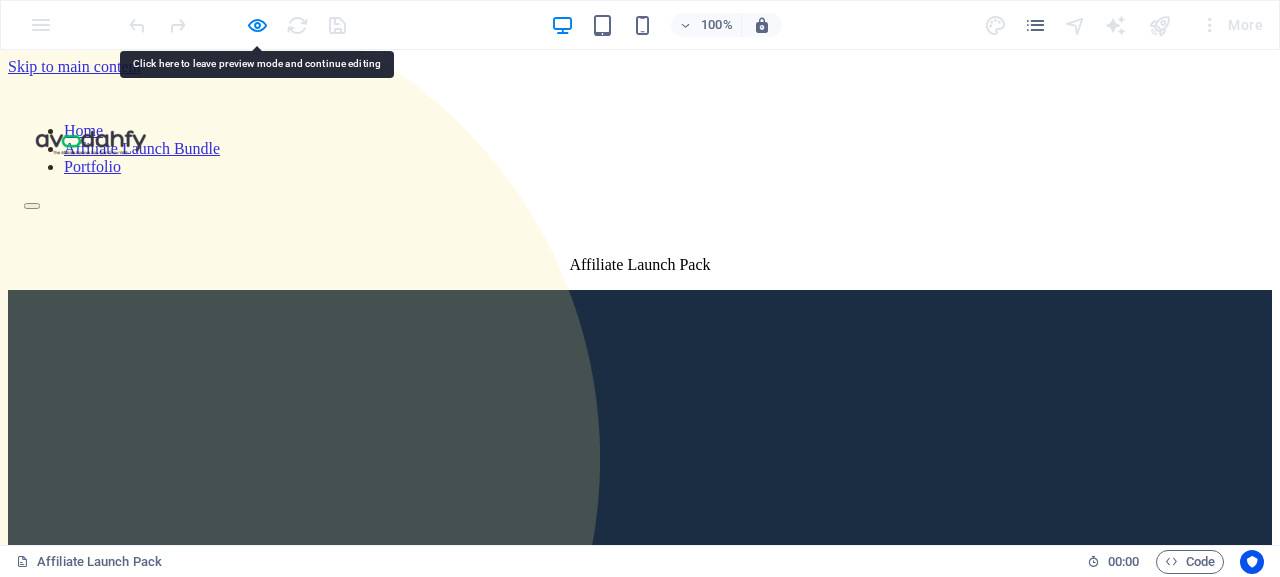 click at bounding box center [300, 490] 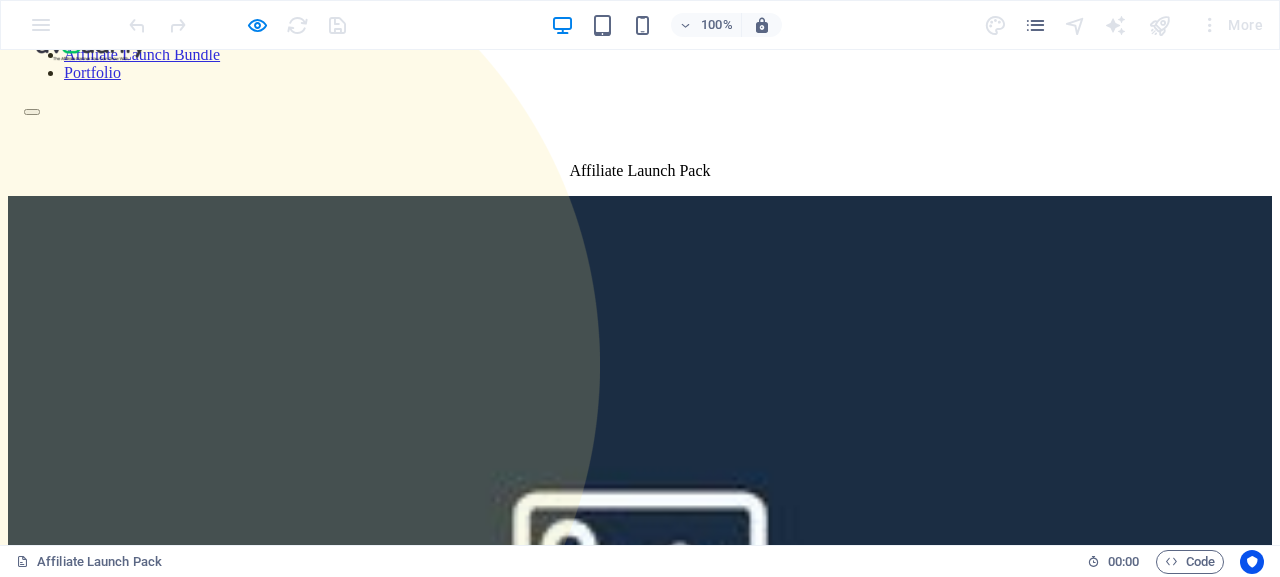 scroll, scrollTop: 0, scrollLeft: 0, axis: both 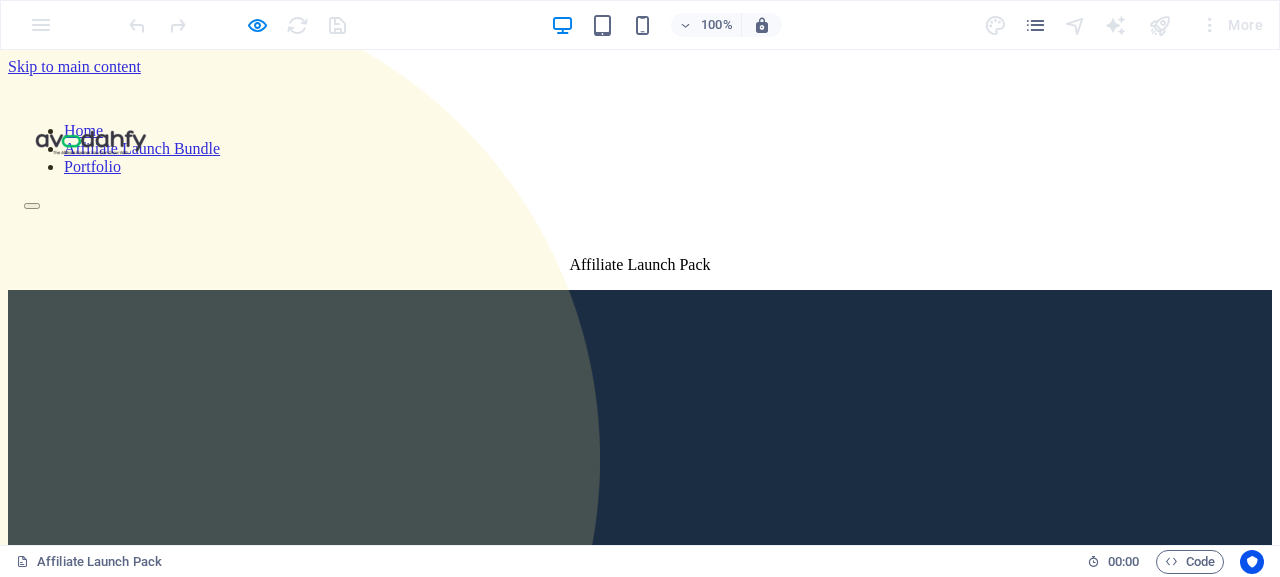 click on "Affiliate Launch Pack" at bounding box center [640, 265] 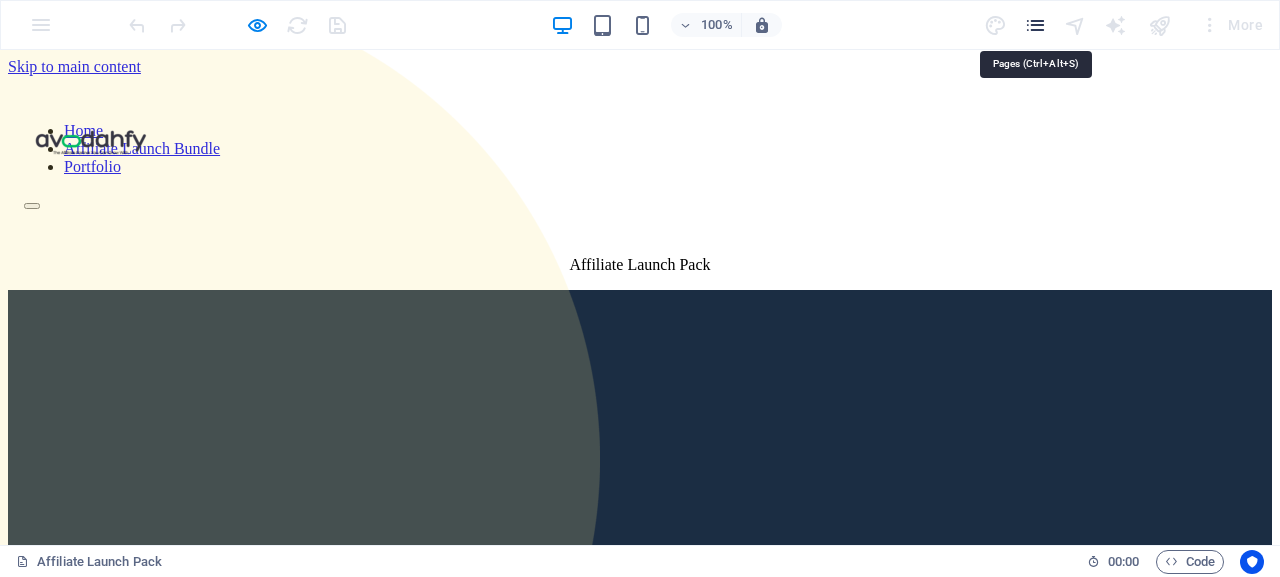 click at bounding box center [1035, 25] 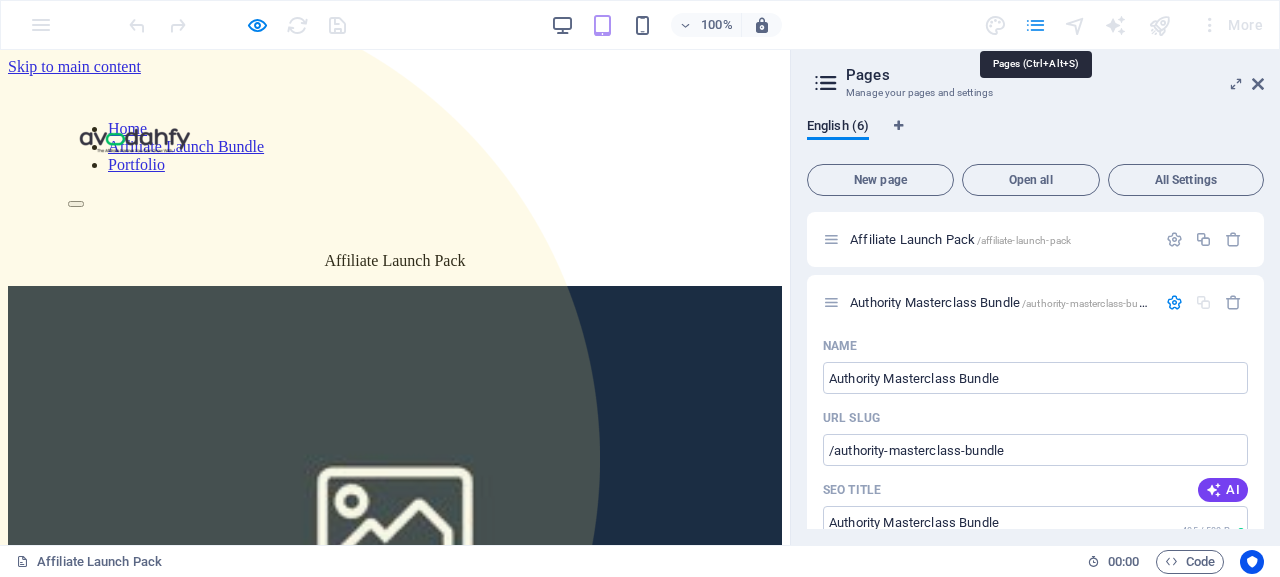 scroll, scrollTop: 1680, scrollLeft: 0, axis: vertical 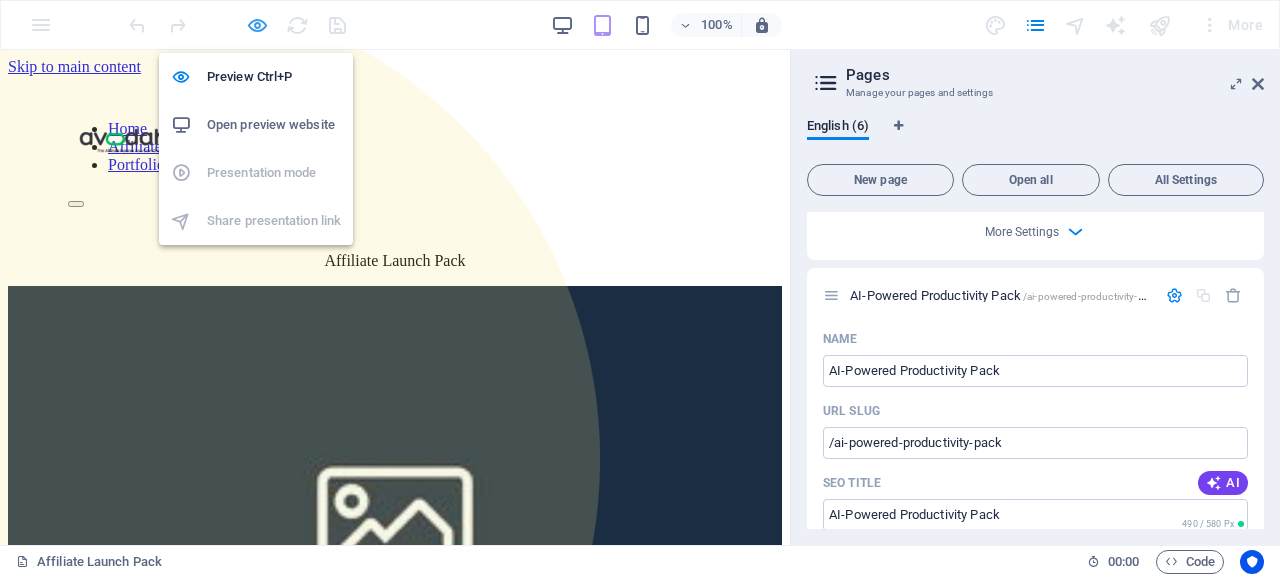 click at bounding box center (257, 25) 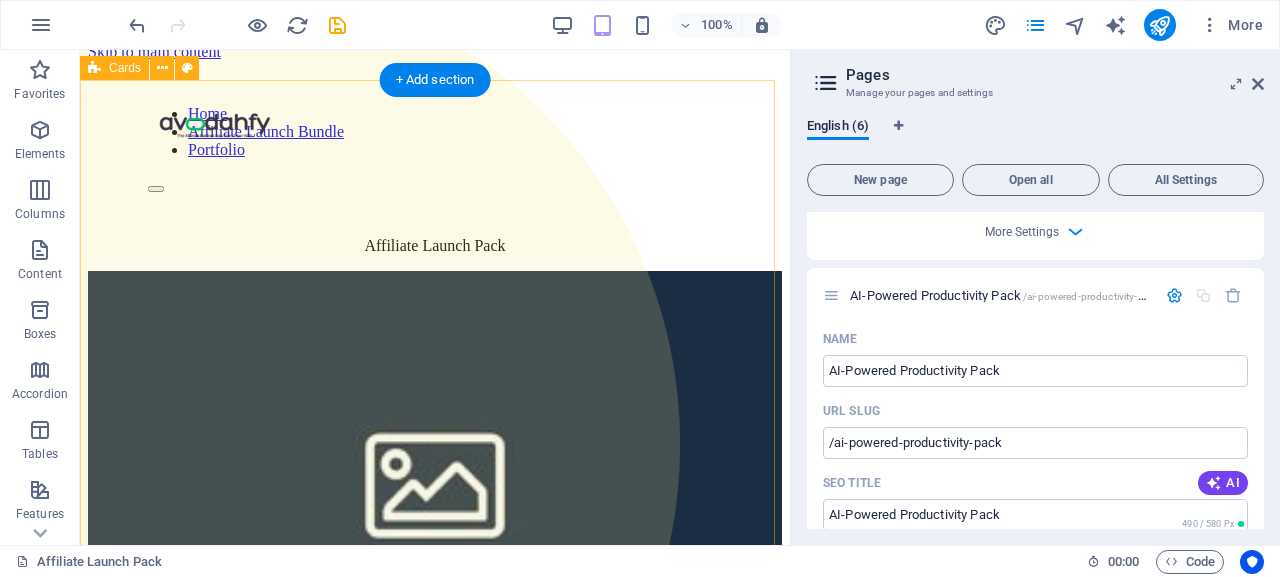scroll, scrollTop: 0, scrollLeft: 0, axis: both 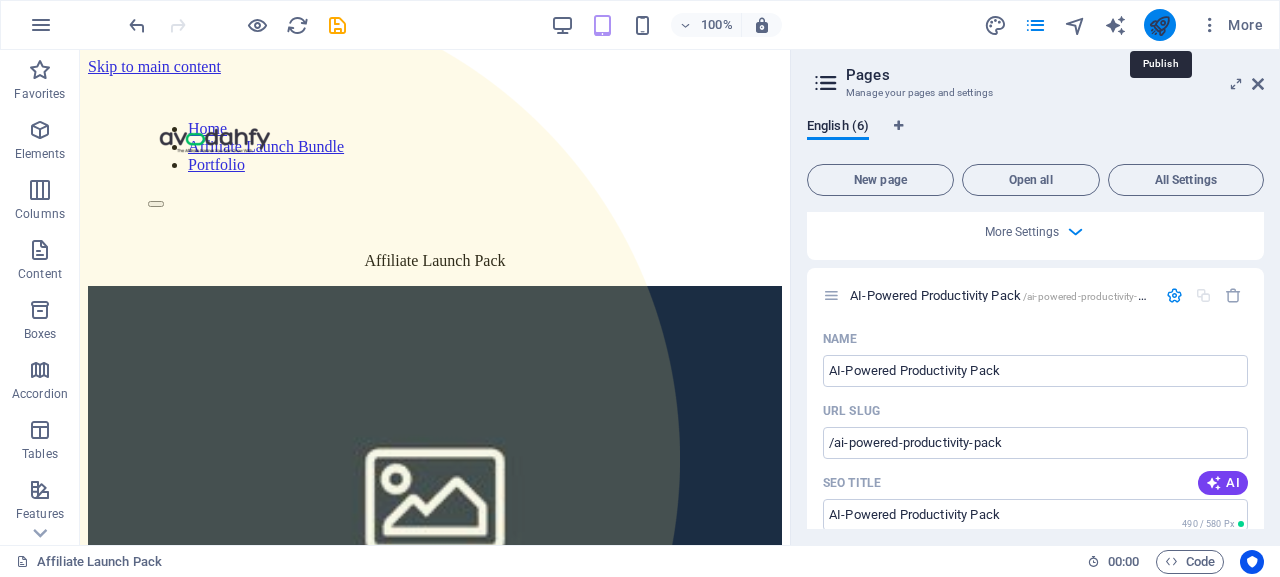 click at bounding box center (1159, 25) 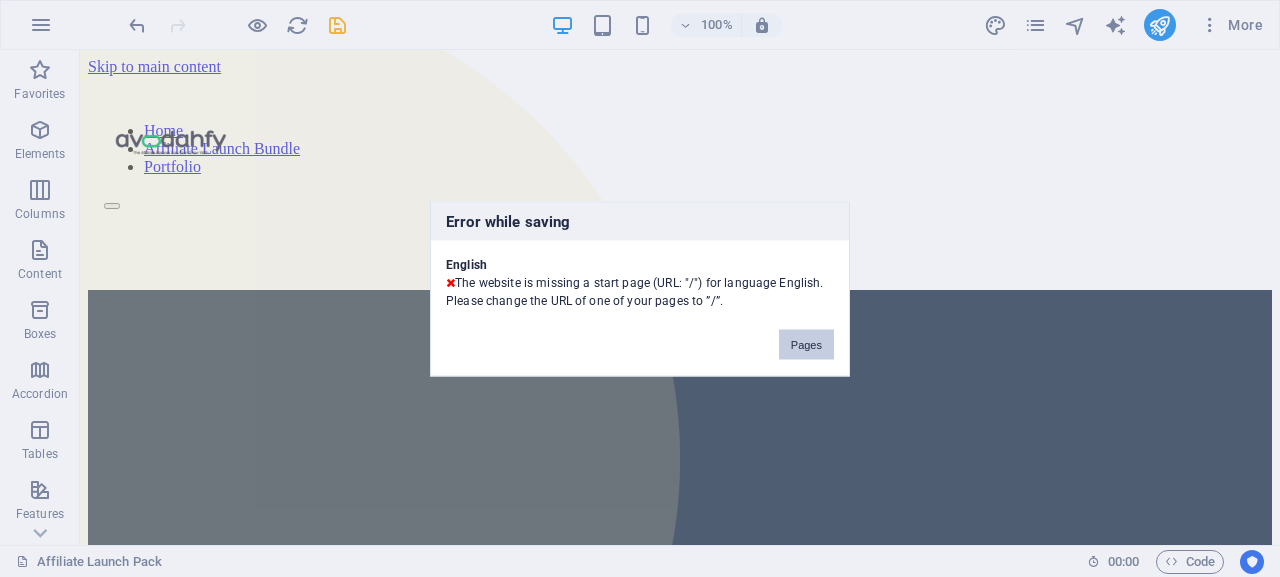 click on "Pages" at bounding box center (806, 344) 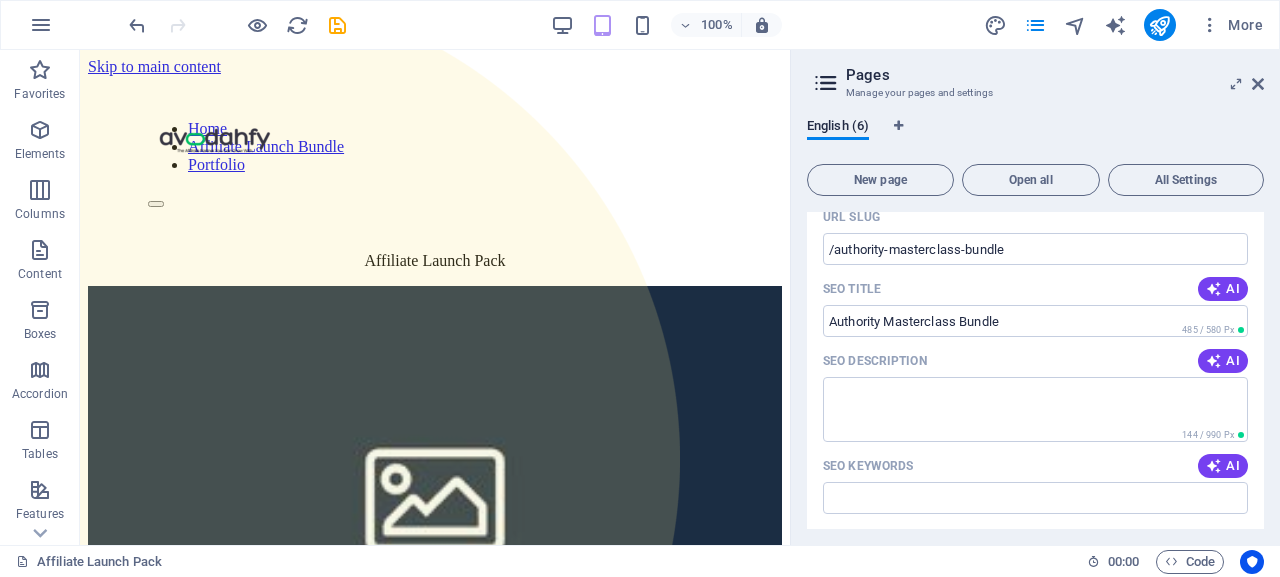 scroll, scrollTop: 0, scrollLeft: 0, axis: both 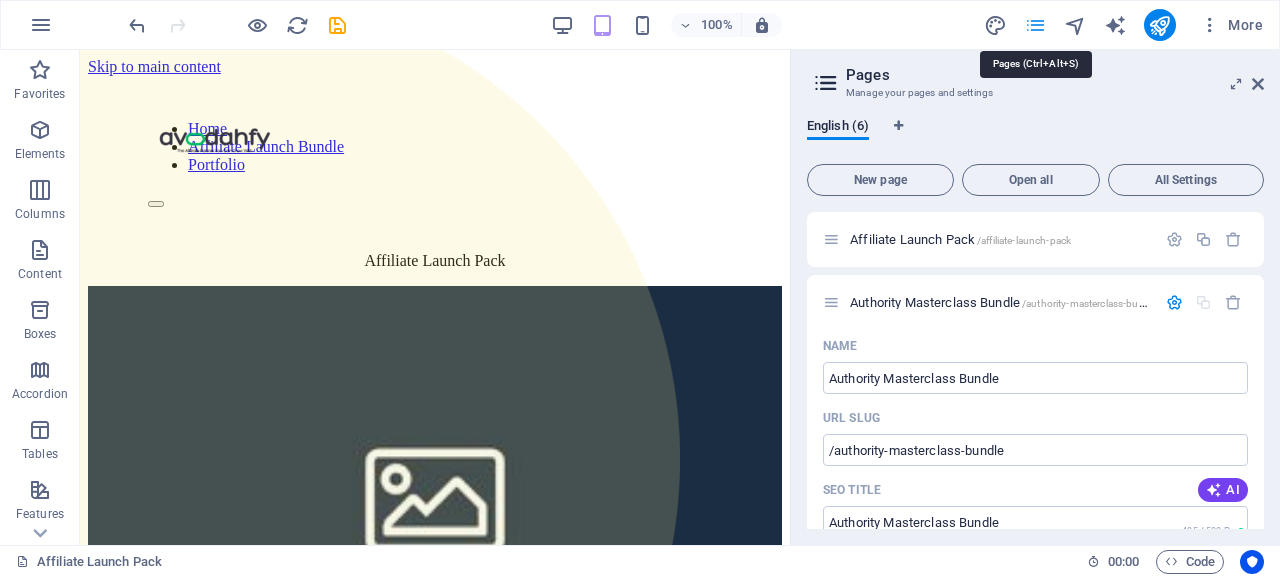 click at bounding box center (1035, 25) 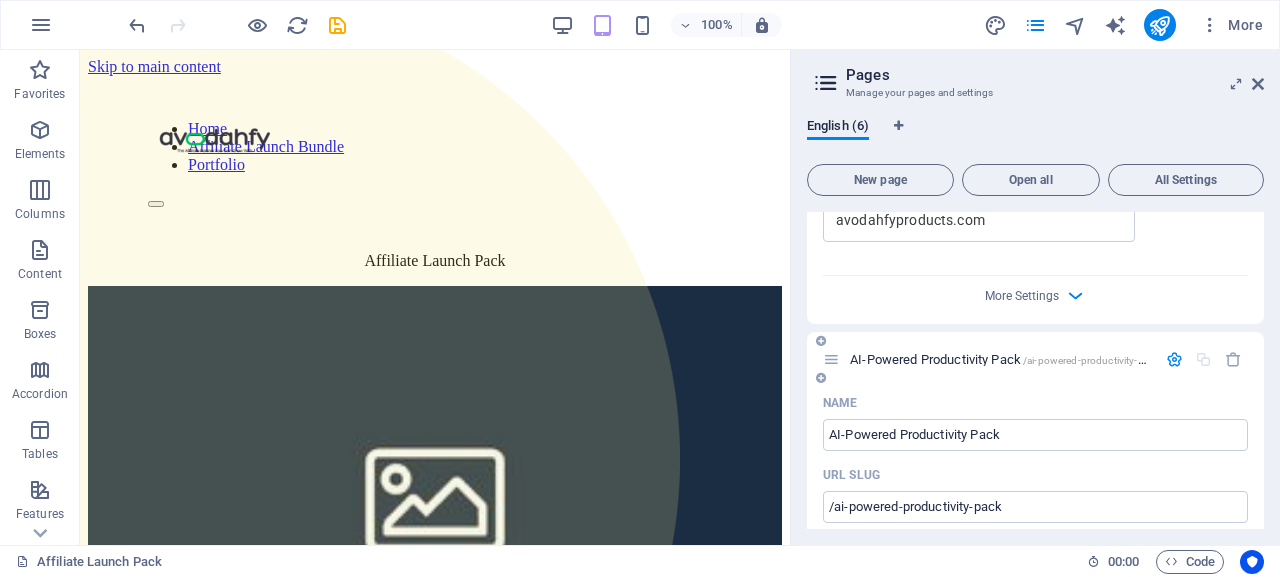 scroll, scrollTop: 1625, scrollLeft: 0, axis: vertical 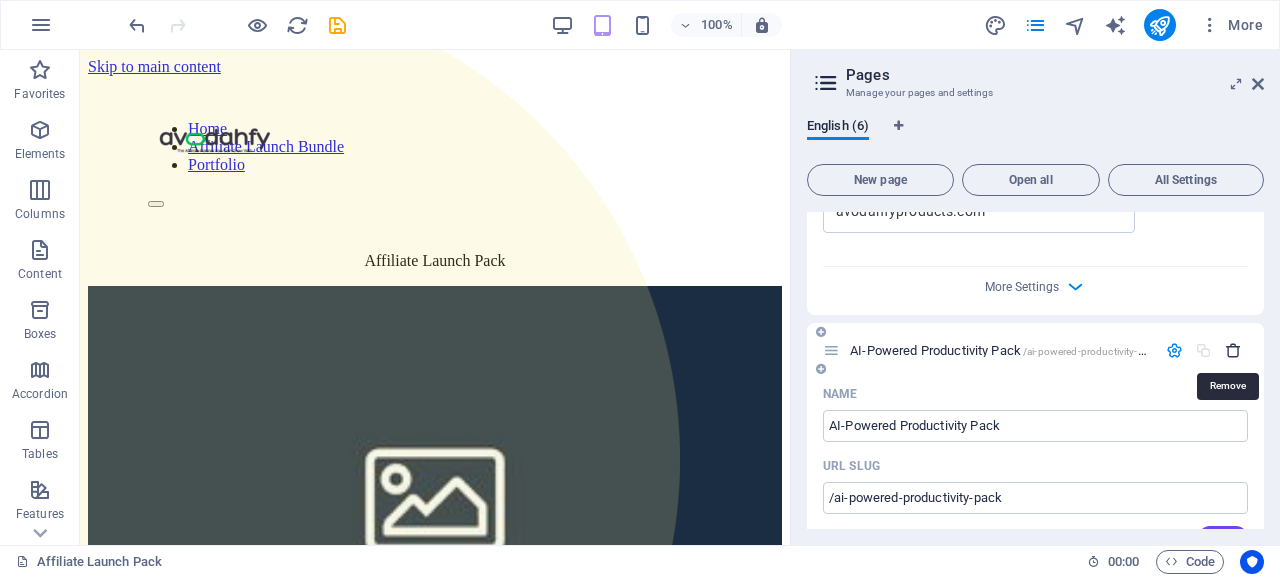 click at bounding box center (1233, 350) 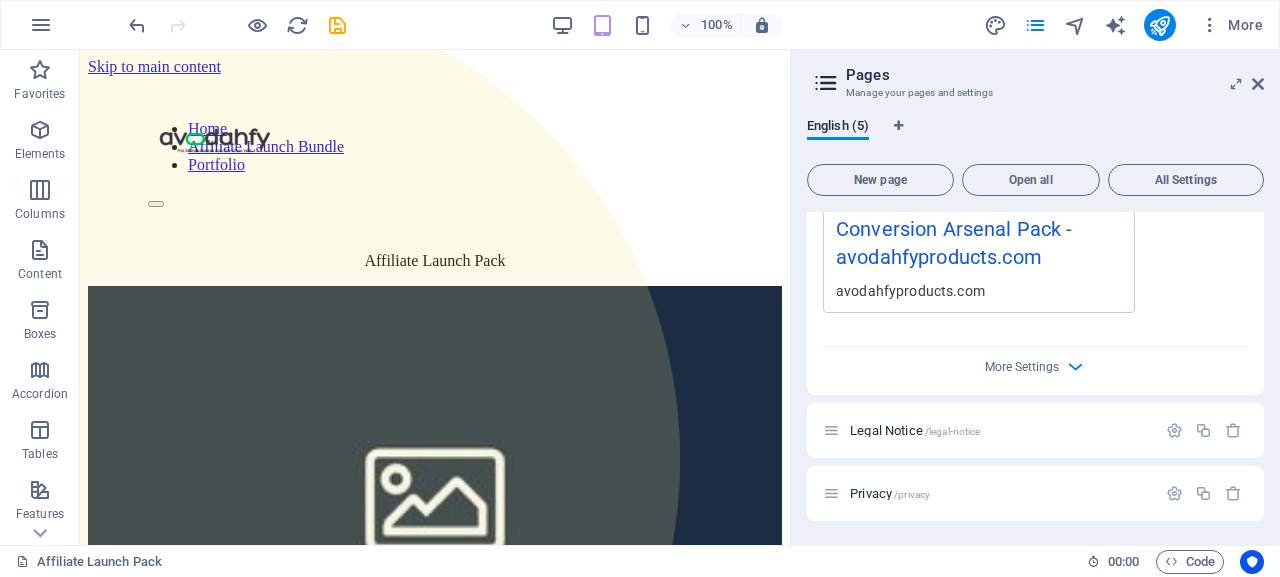 scroll, scrollTop: 1545, scrollLeft: 0, axis: vertical 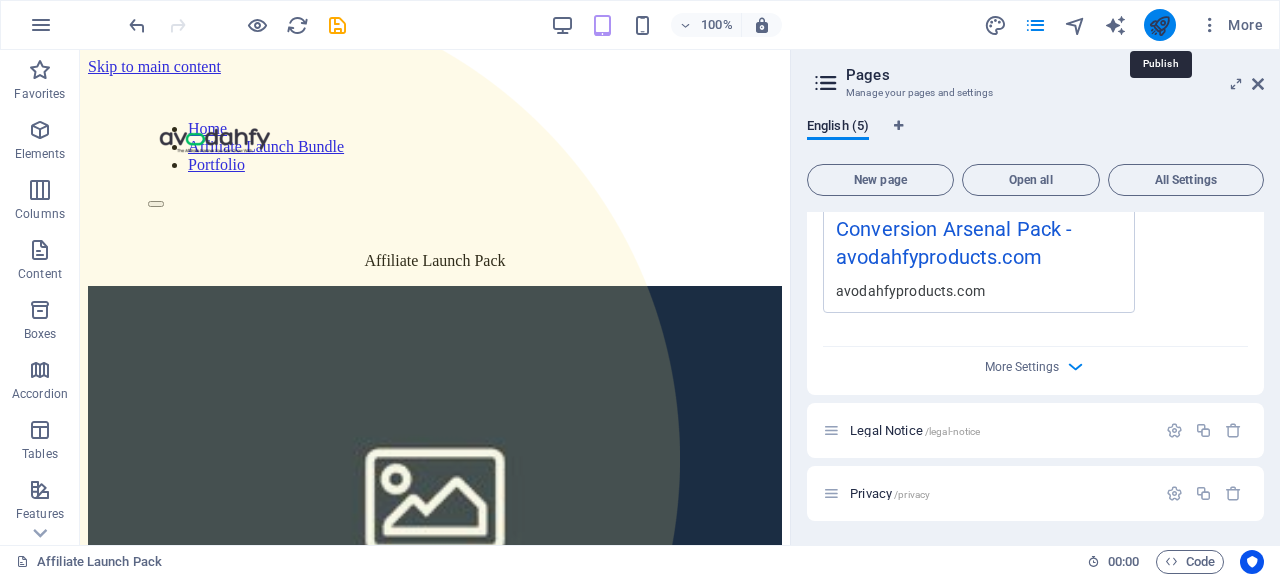 click at bounding box center (1159, 25) 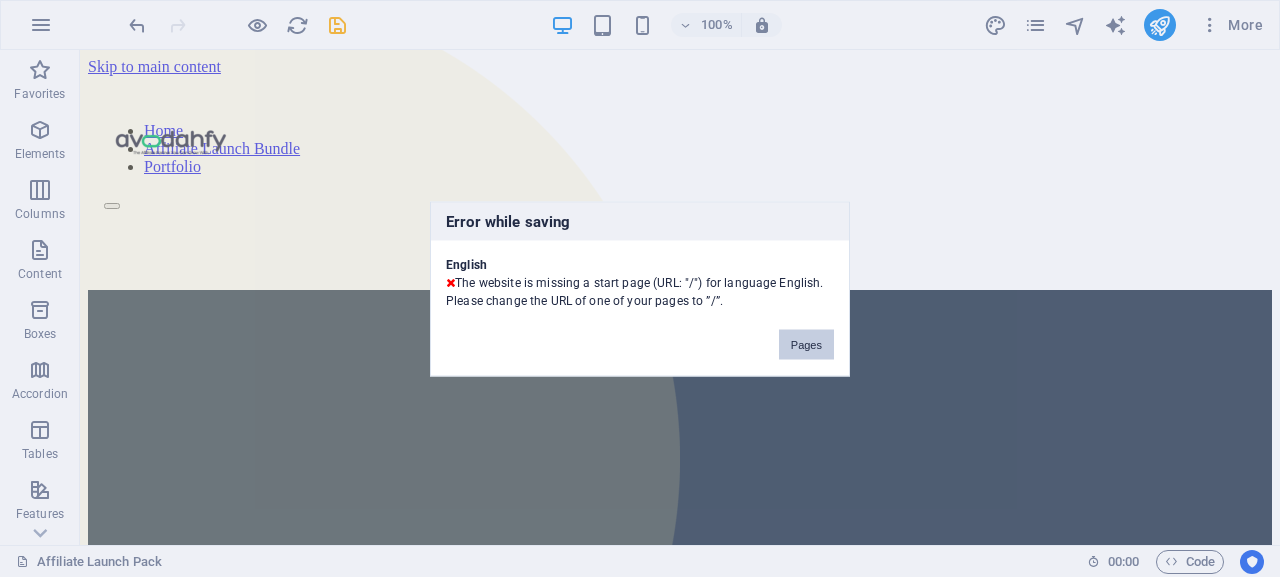 click on "Pages" at bounding box center [806, 344] 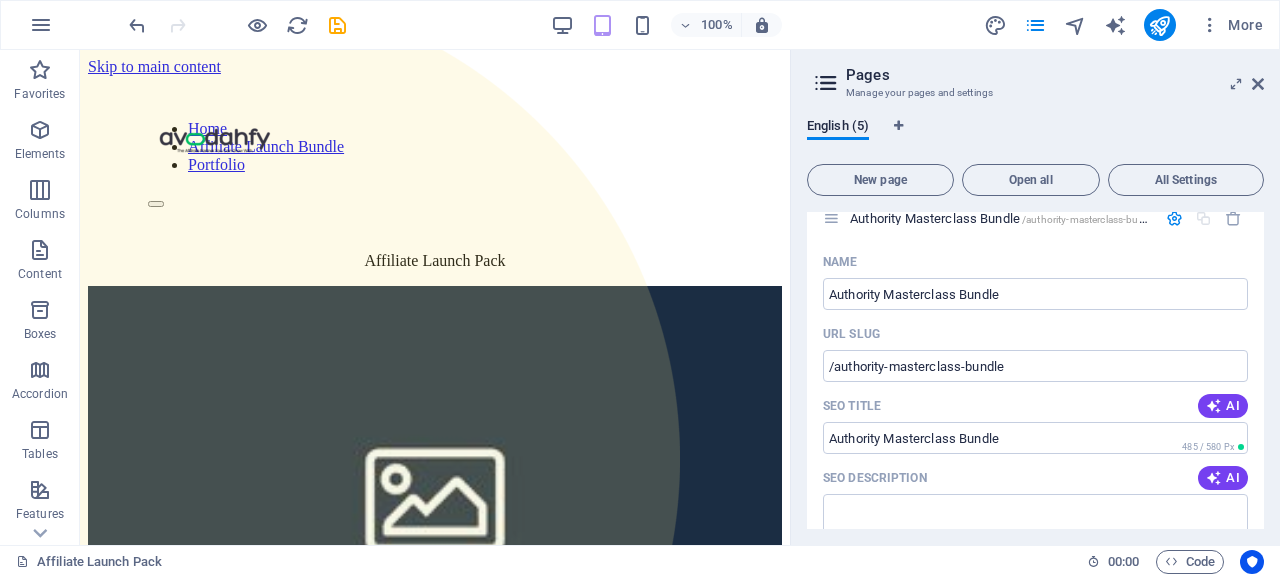 scroll, scrollTop: 0, scrollLeft: 0, axis: both 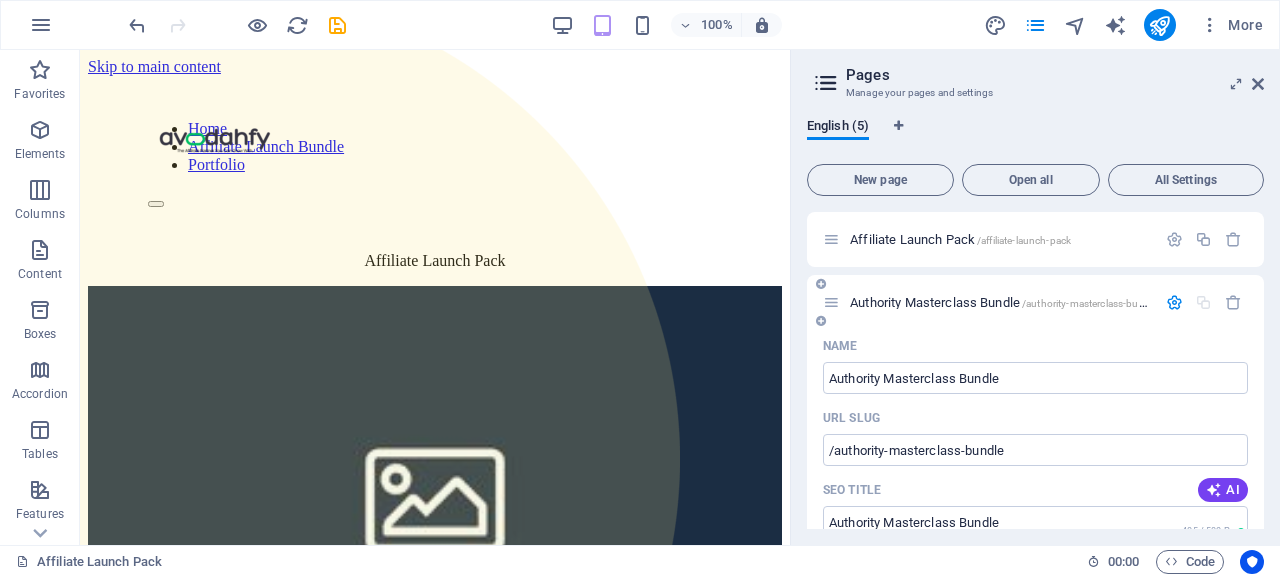 click at bounding box center [1174, 302] 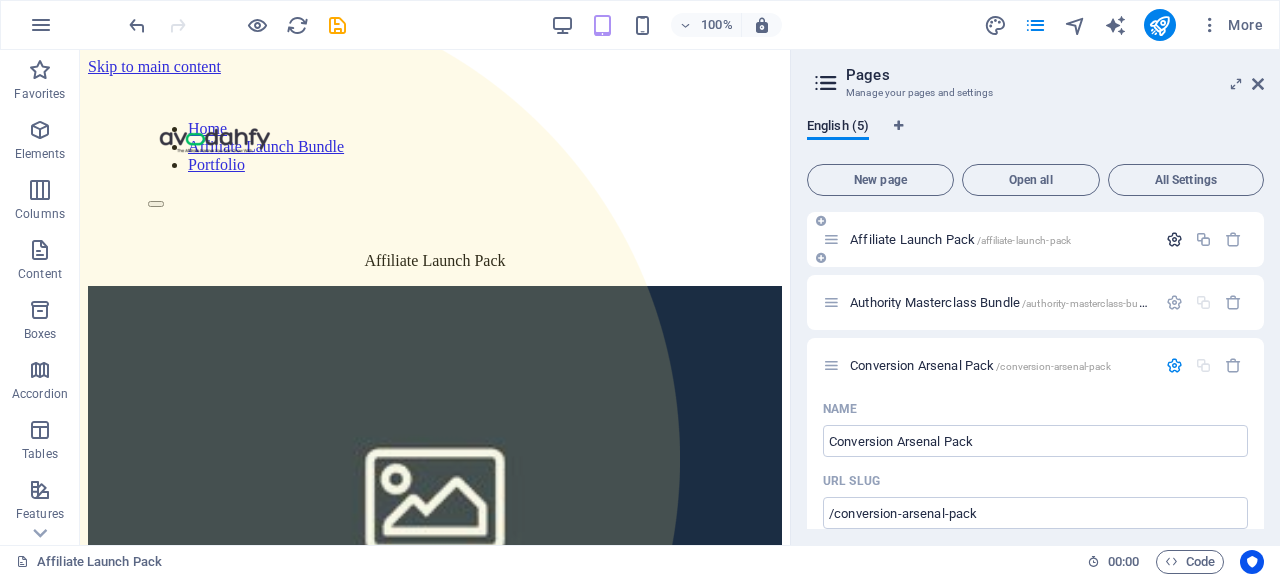 click at bounding box center [1174, 239] 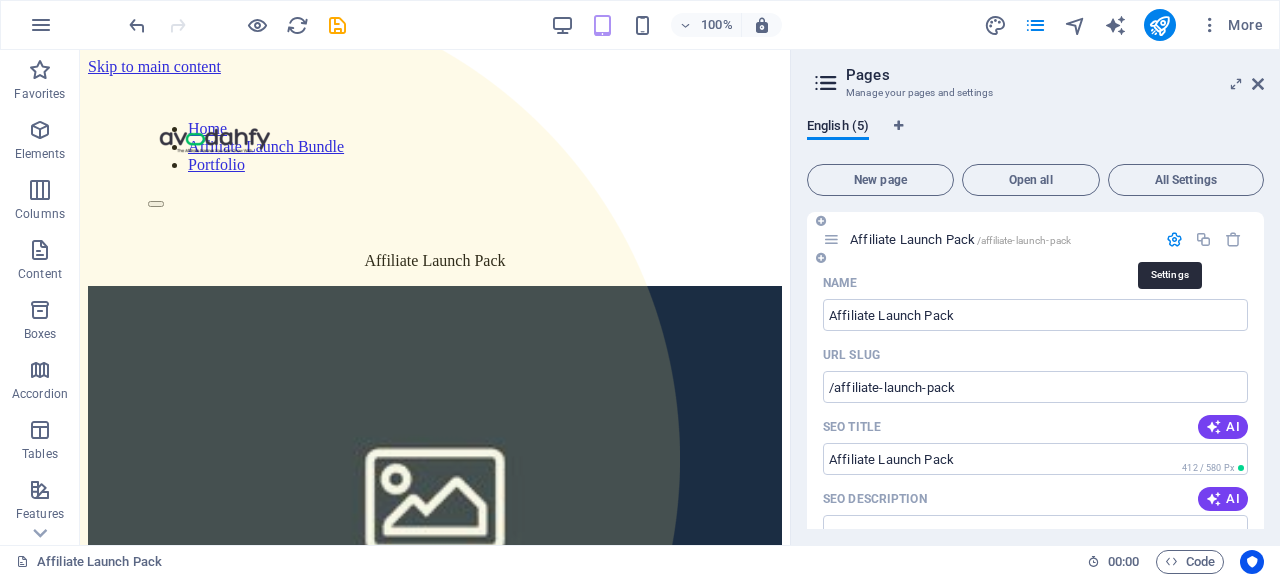 click at bounding box center [1174, 239] 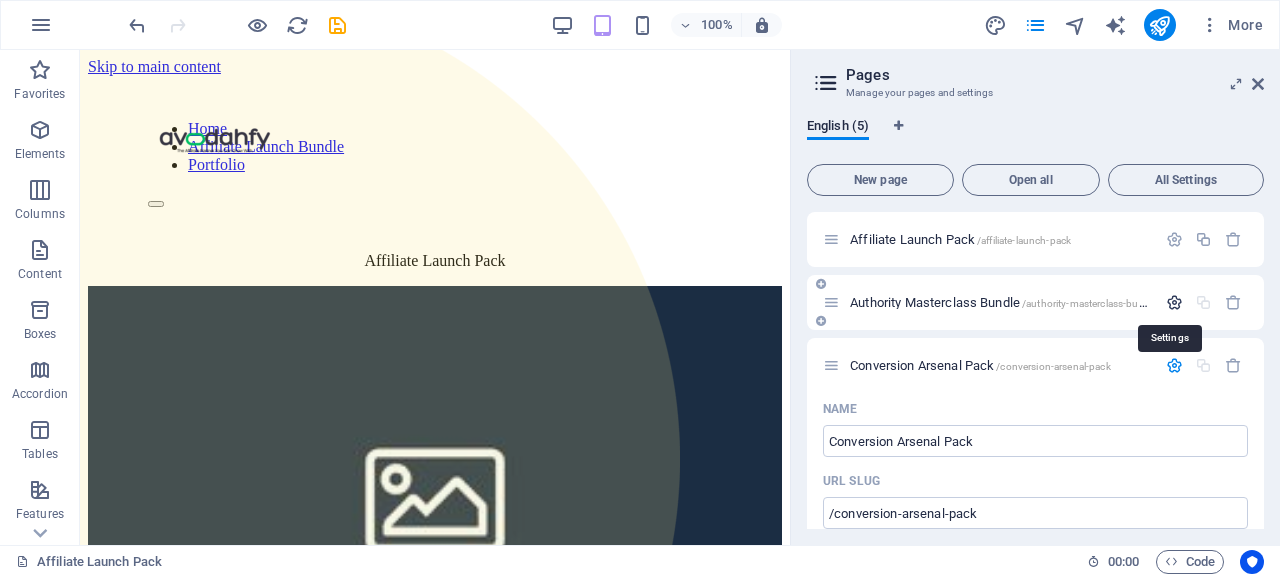 click at bounding box center (1174, 302) 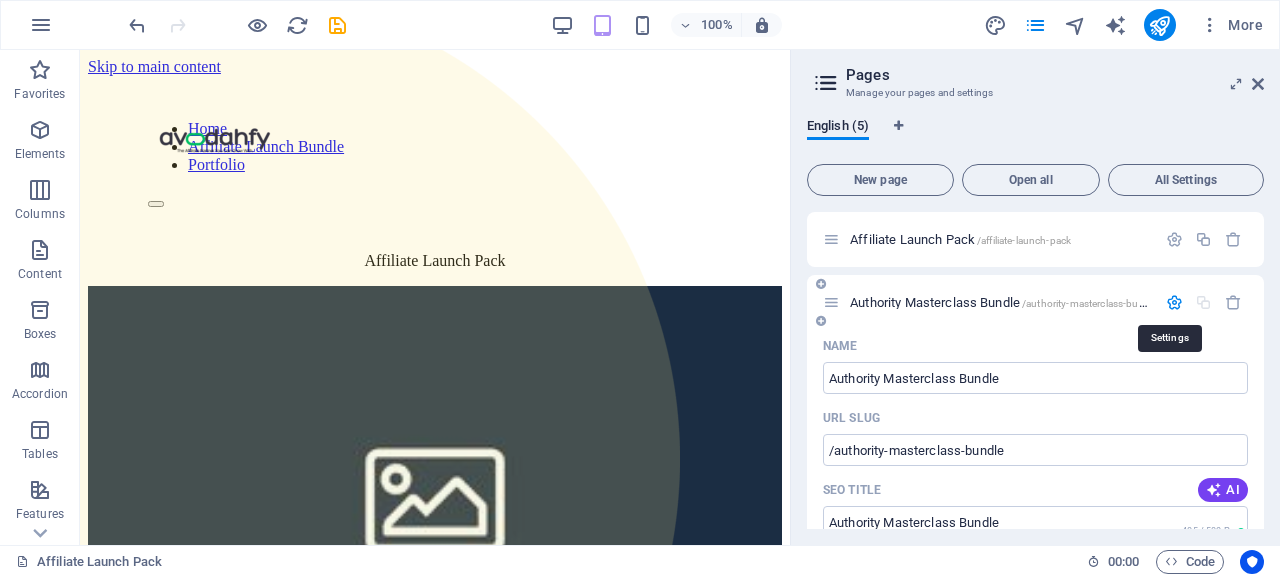 click at bounding box center [1174, 302] 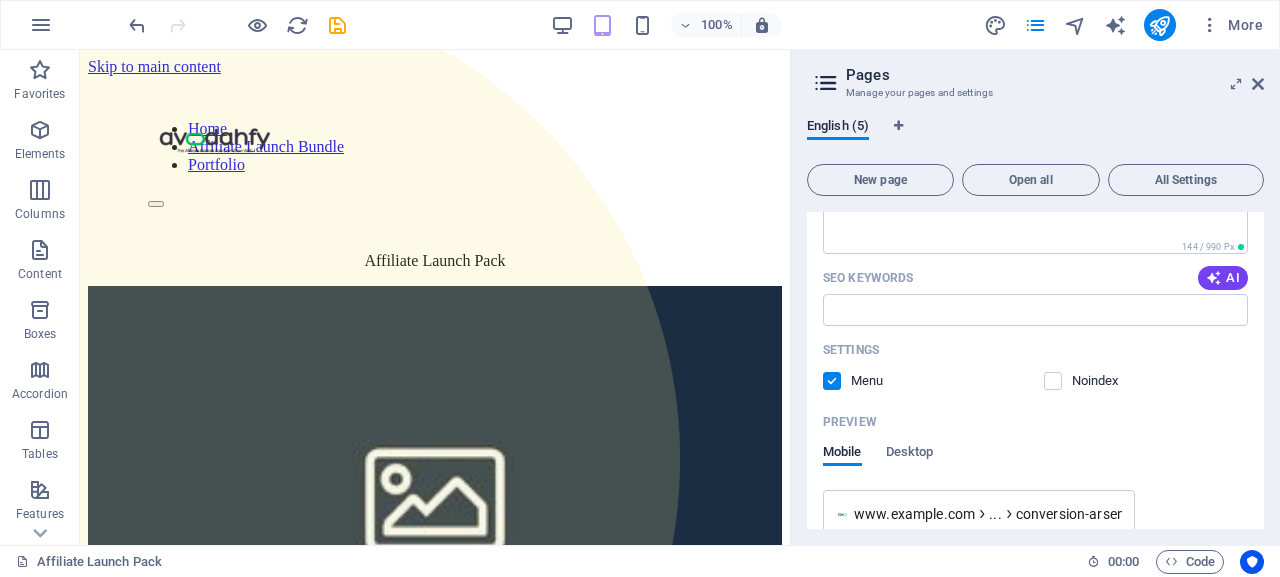 scroll, scrollTop: 0, scrollLeft: 0, axis: both 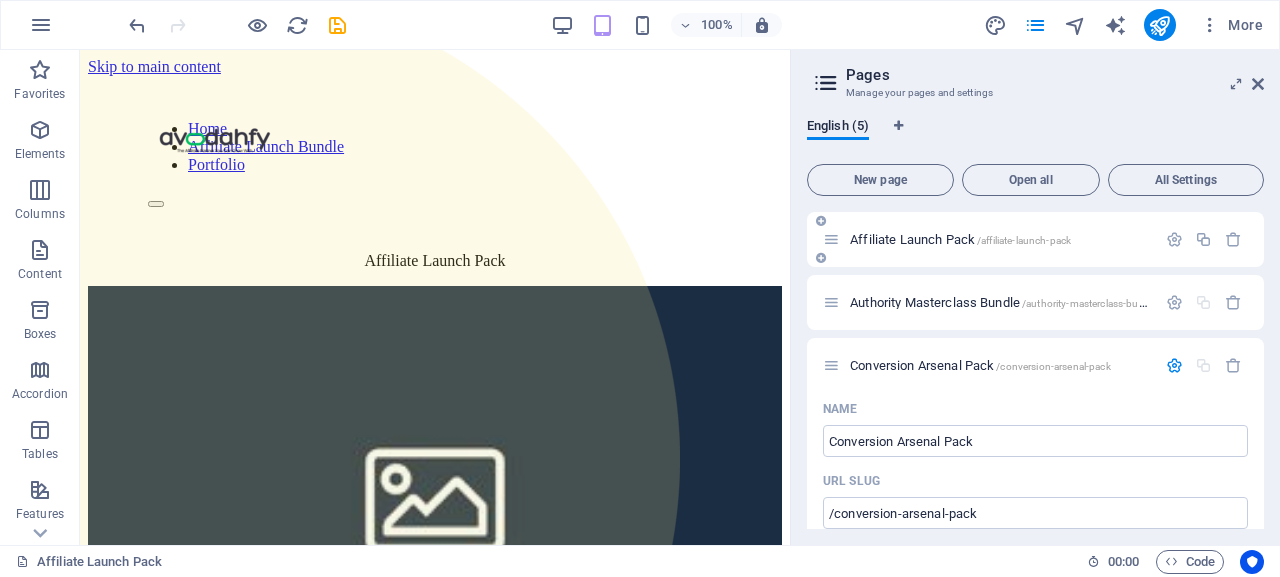 click on "Affiliate Launch Pack /affiliate-launch-pack" at bounding box center [960, 239] 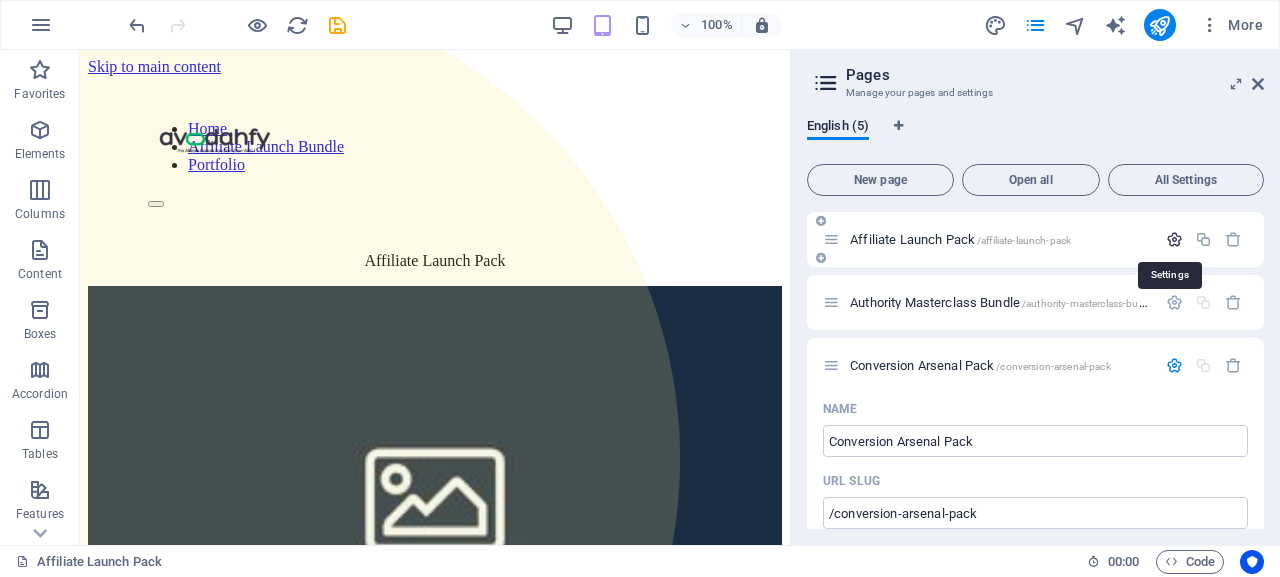 click at bounding box center (1174, 239) 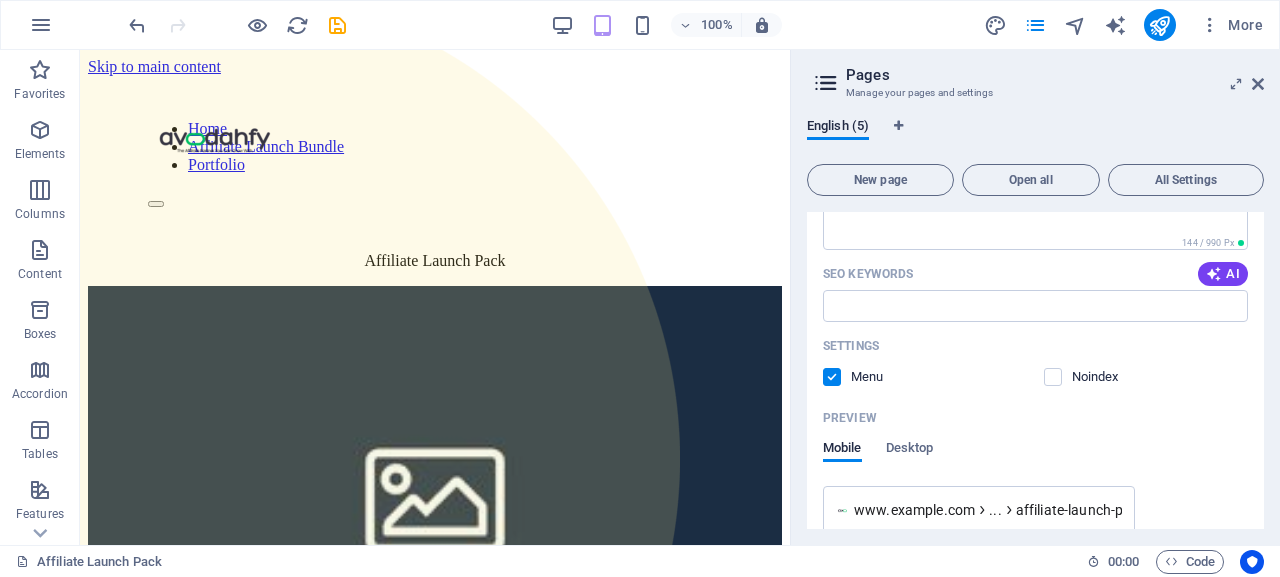 scroll, scrollTop: 341, scrollLeft: 0, axis: vertical 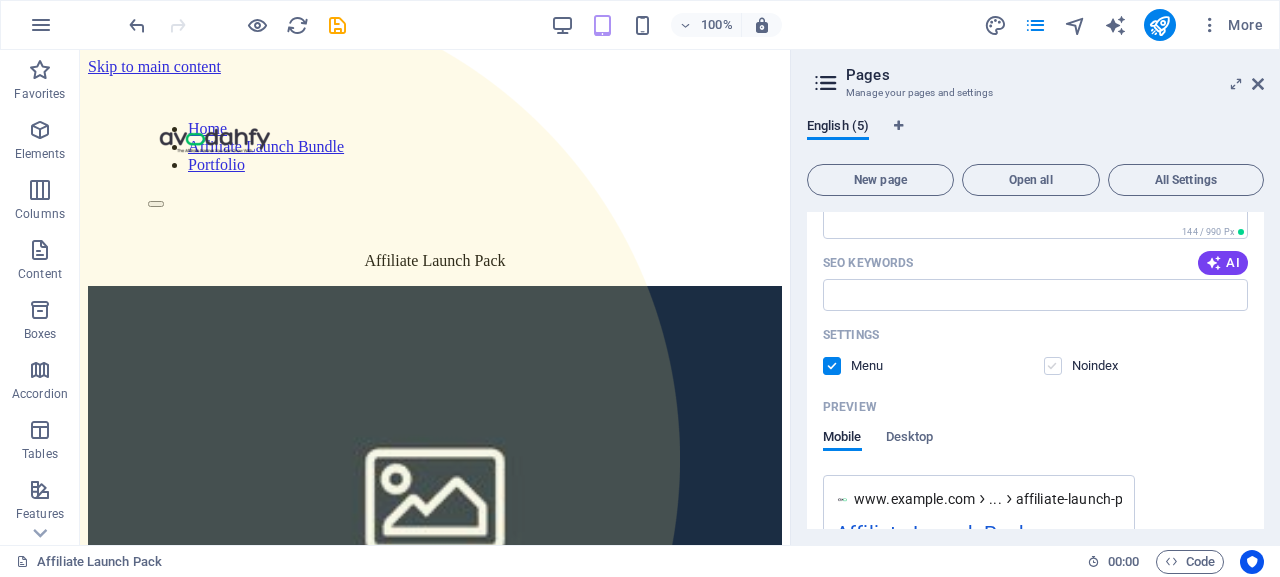 click at bounding box center (1053, 366) 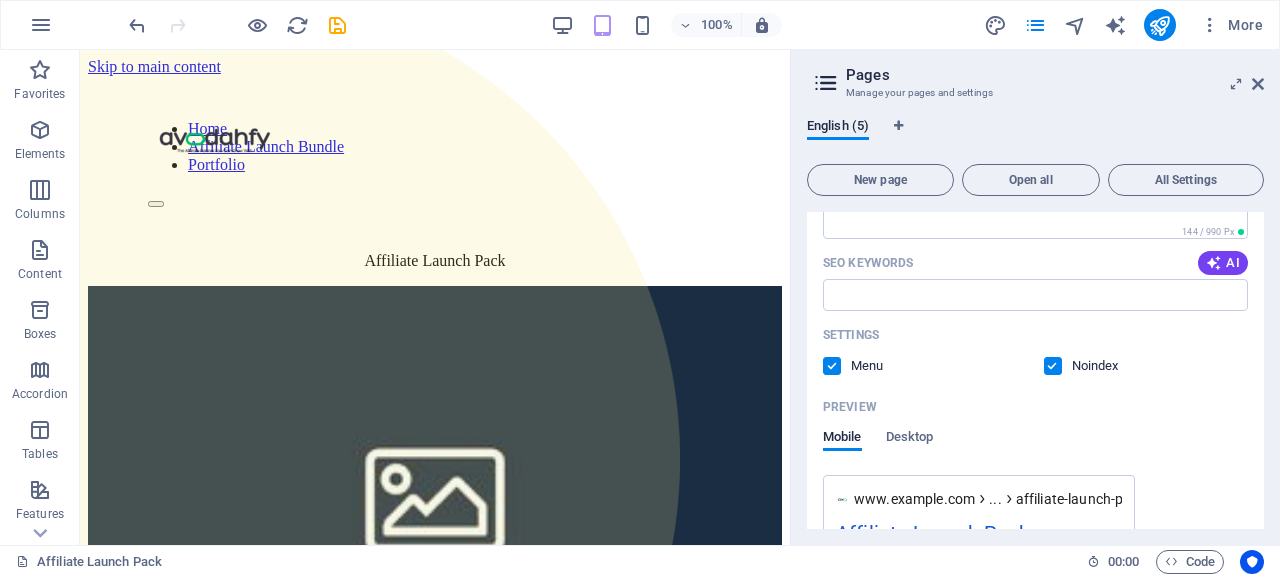 click at bounding box center (832, 366) 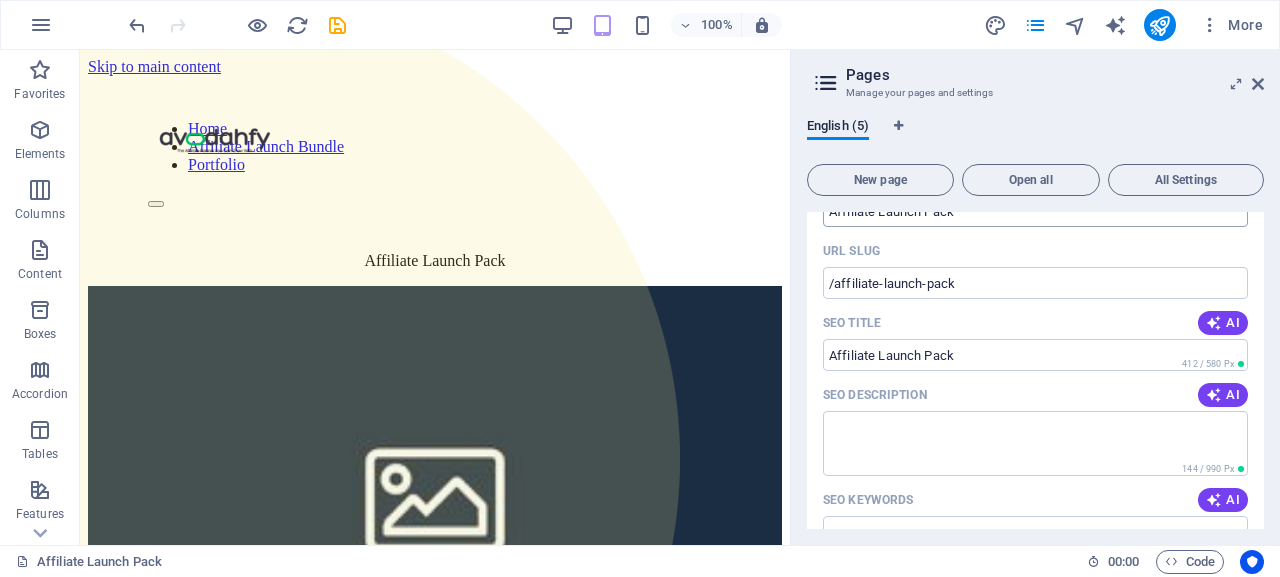scroll, scrollTop: 0, scrollLeft: 0, axis: both 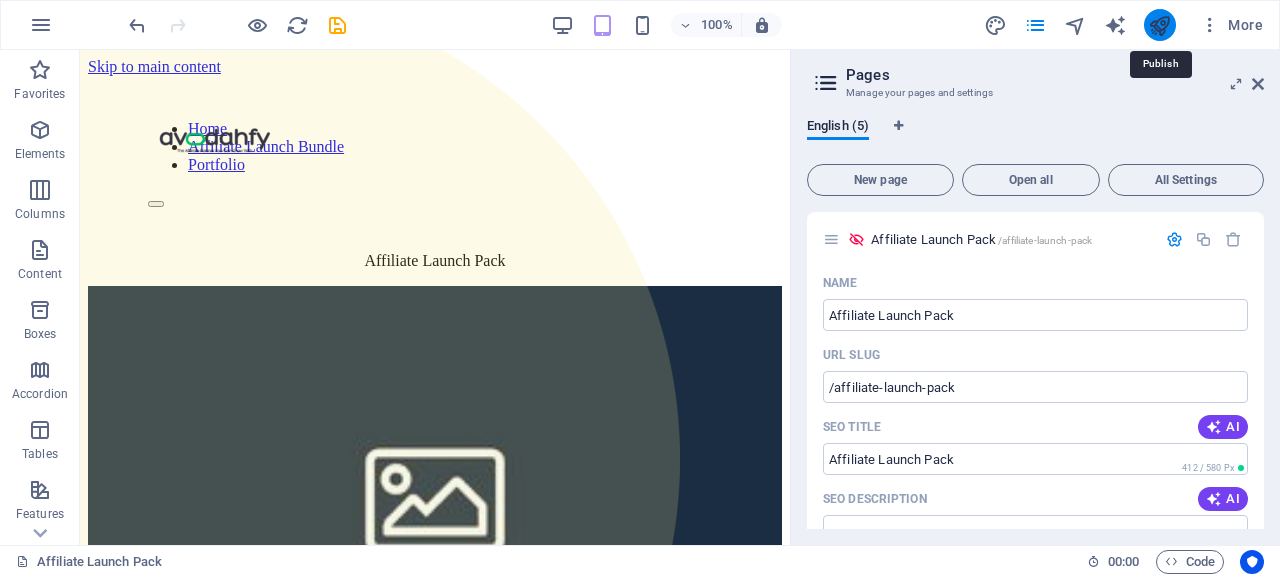 click at bounding box center (1159, 25) 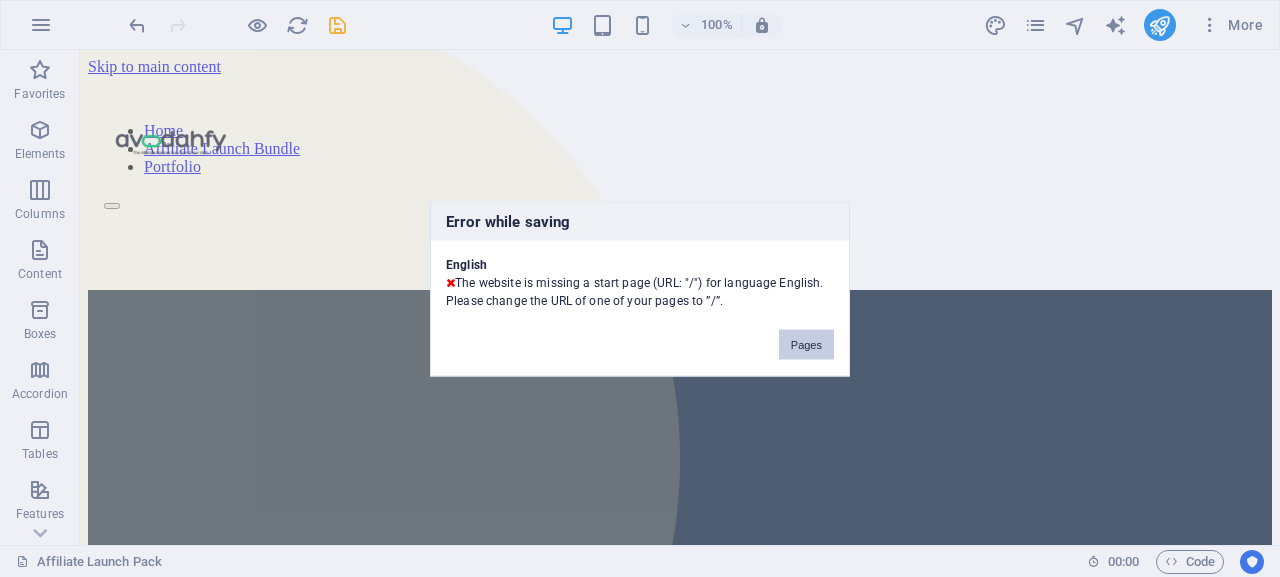click on "Pages" at bounding box center [806, 344] 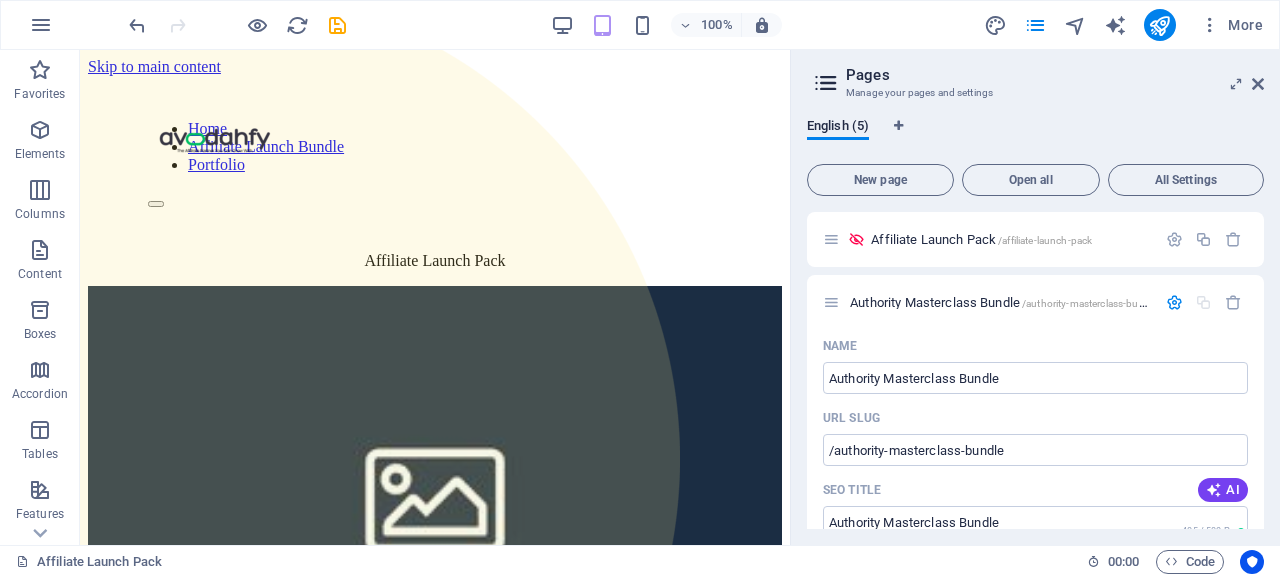 scroll, scrollTop: 844, scrollLeft: 0, axis: vertical 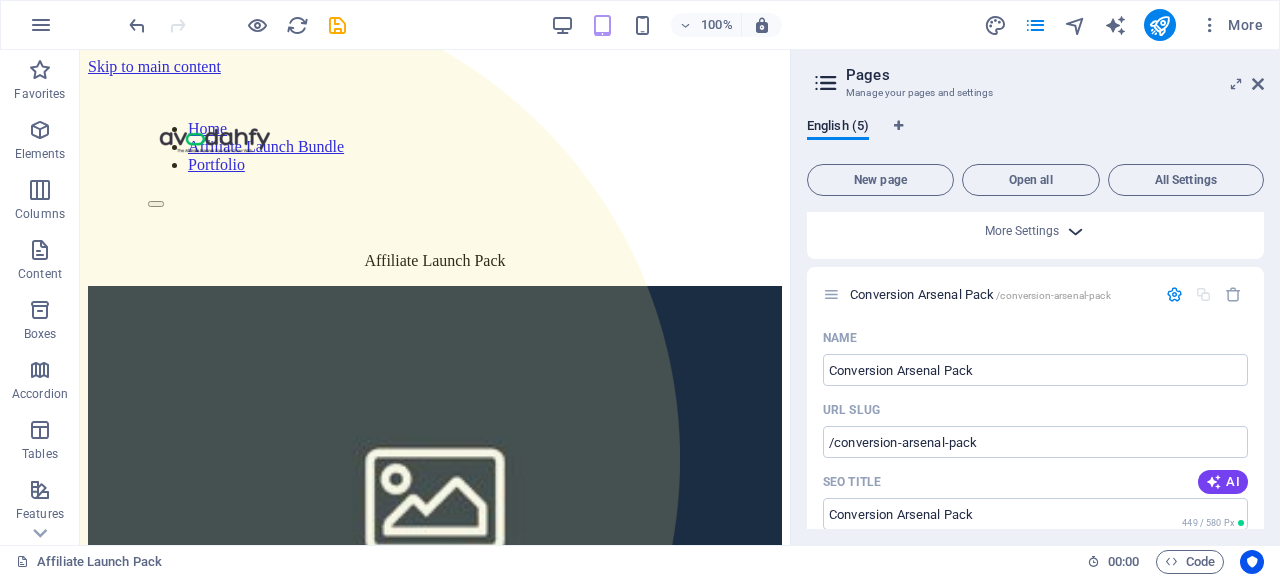 click at bounding box center [1075, 231] 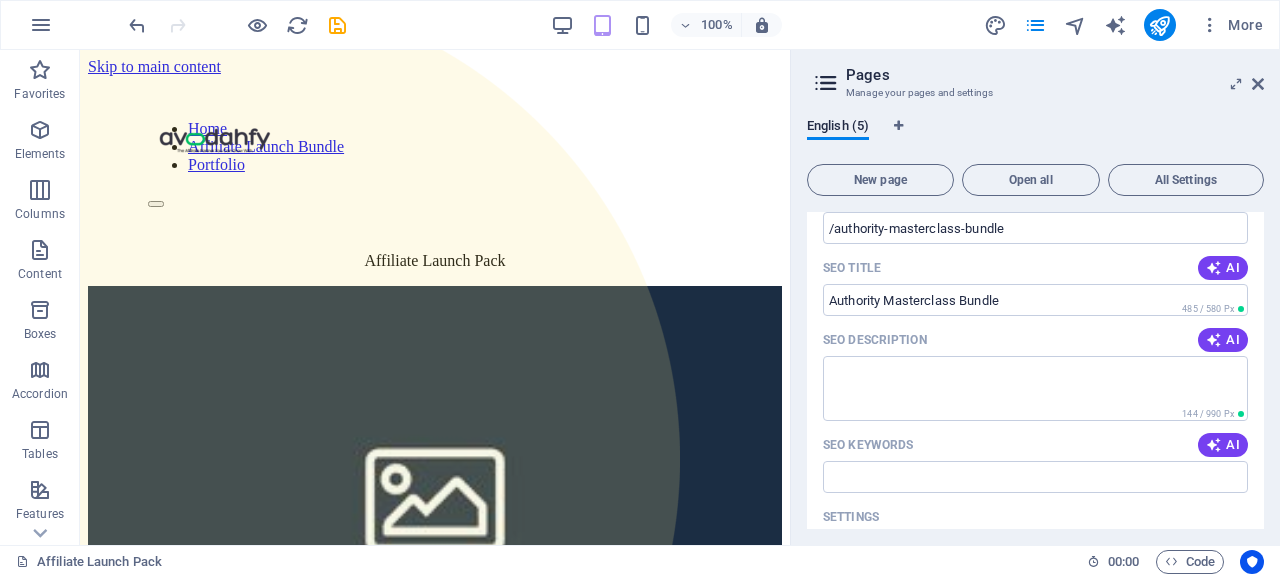 scroll, scrollTop: 0, scrollLeft: 0, axis: both 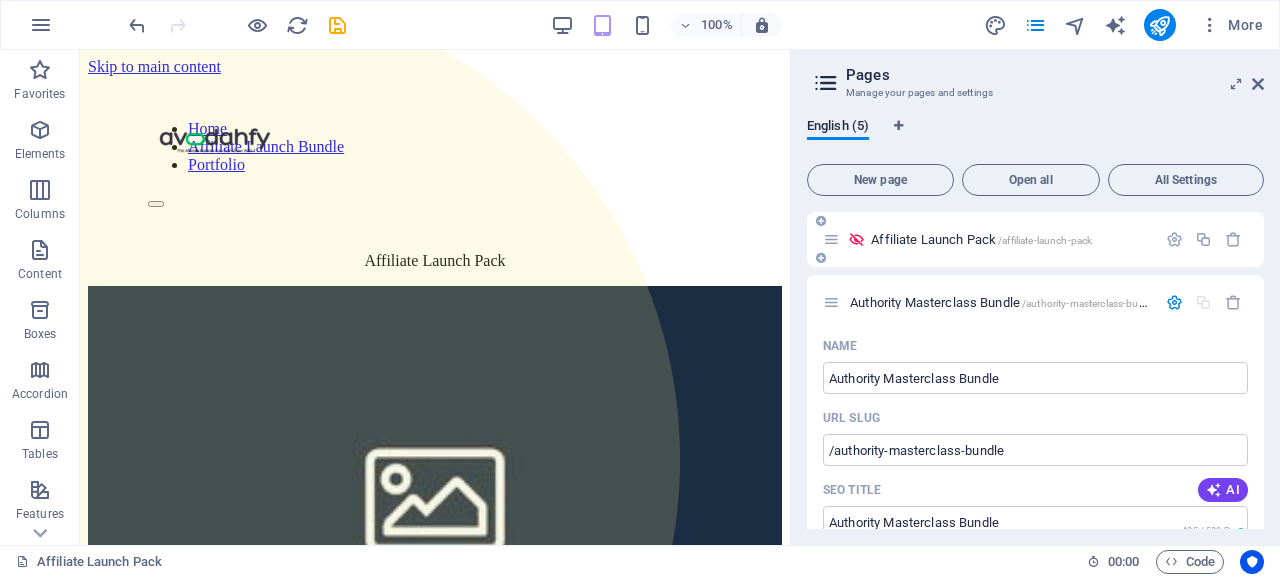 click on "Affiliate Launch Pack /affiliate-launch-pack" at bounding box center (981, 239) 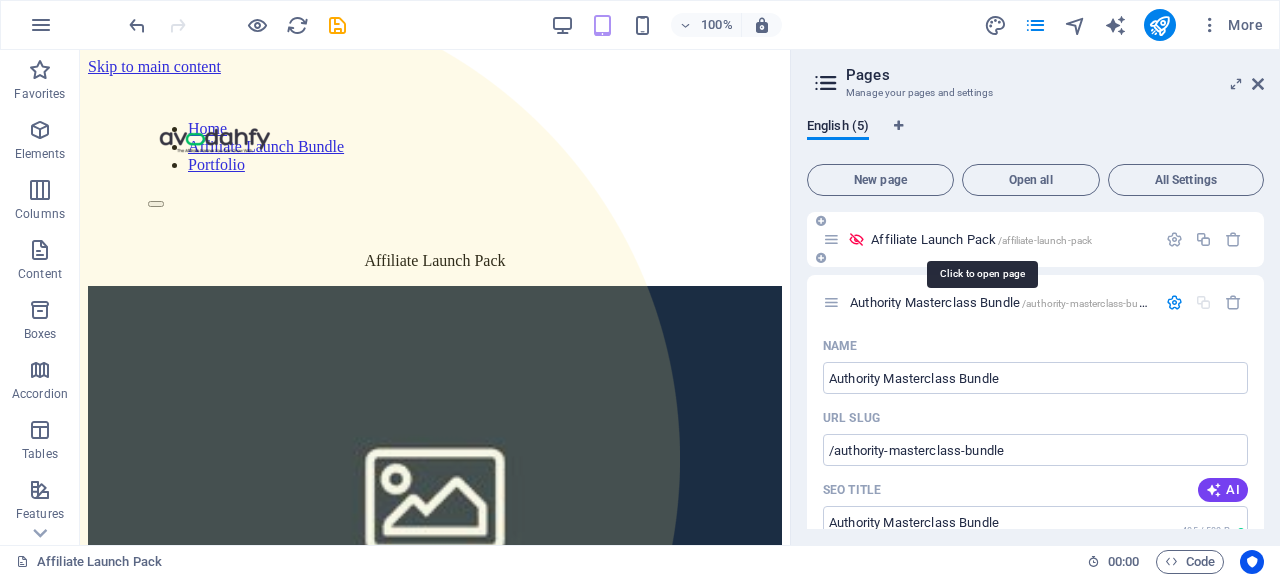 click on "Affiliate Launch Pack /affiliate-launch-pack" at bounding box center [981, 239] 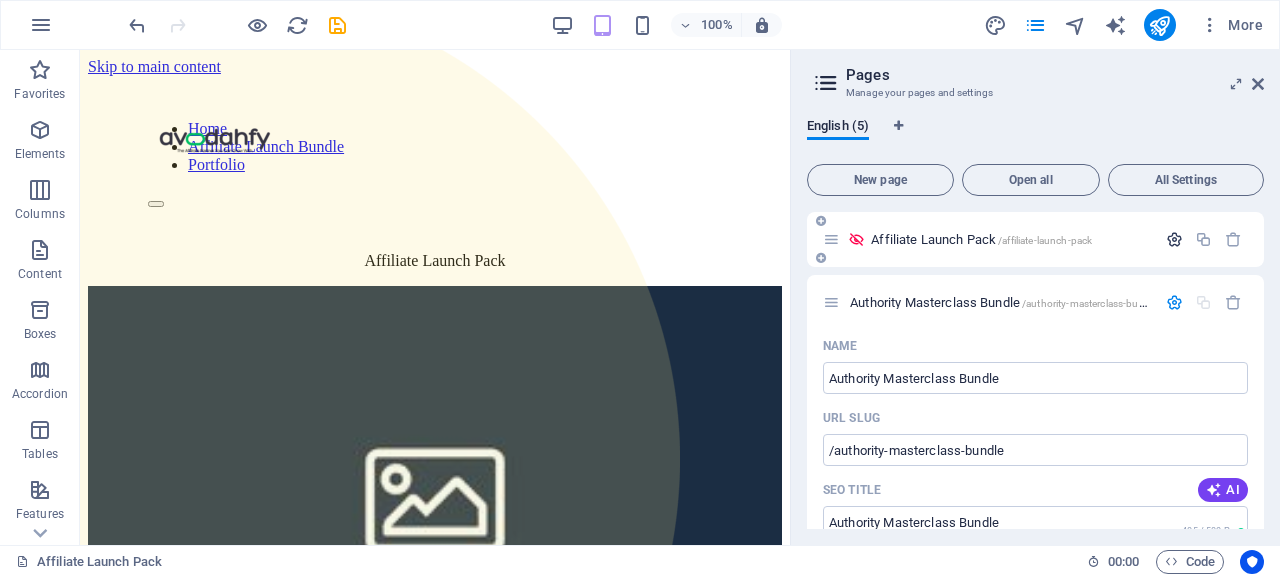 click at bounding box center (1174, 239) 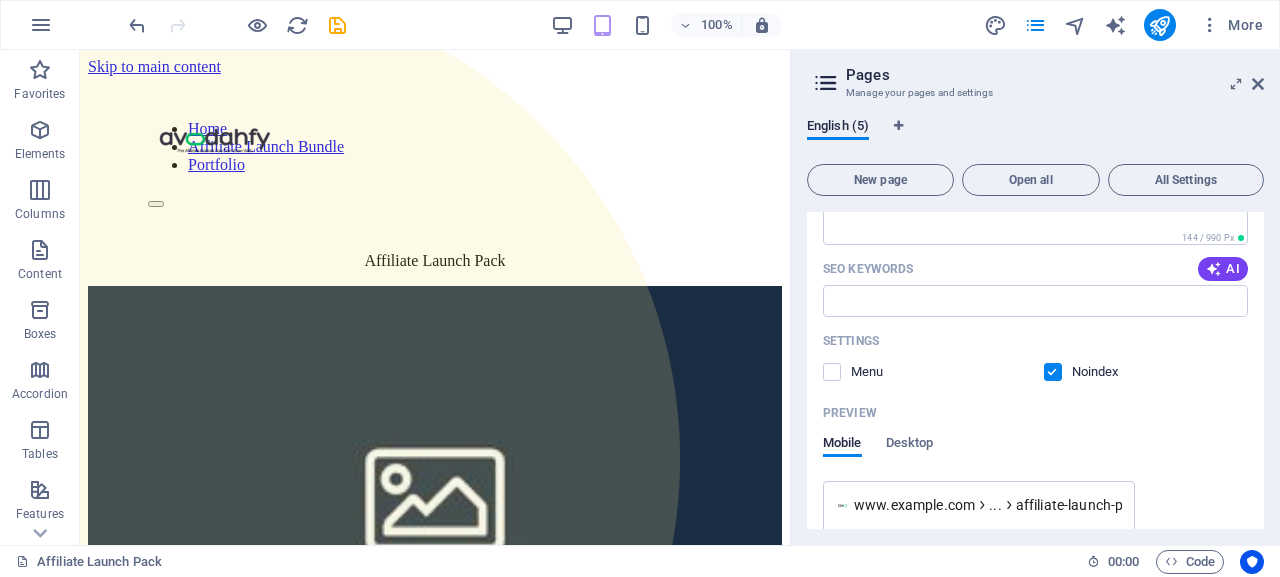 scroll, scrollTop: 353, scrollLeft: 0, axis: vertical 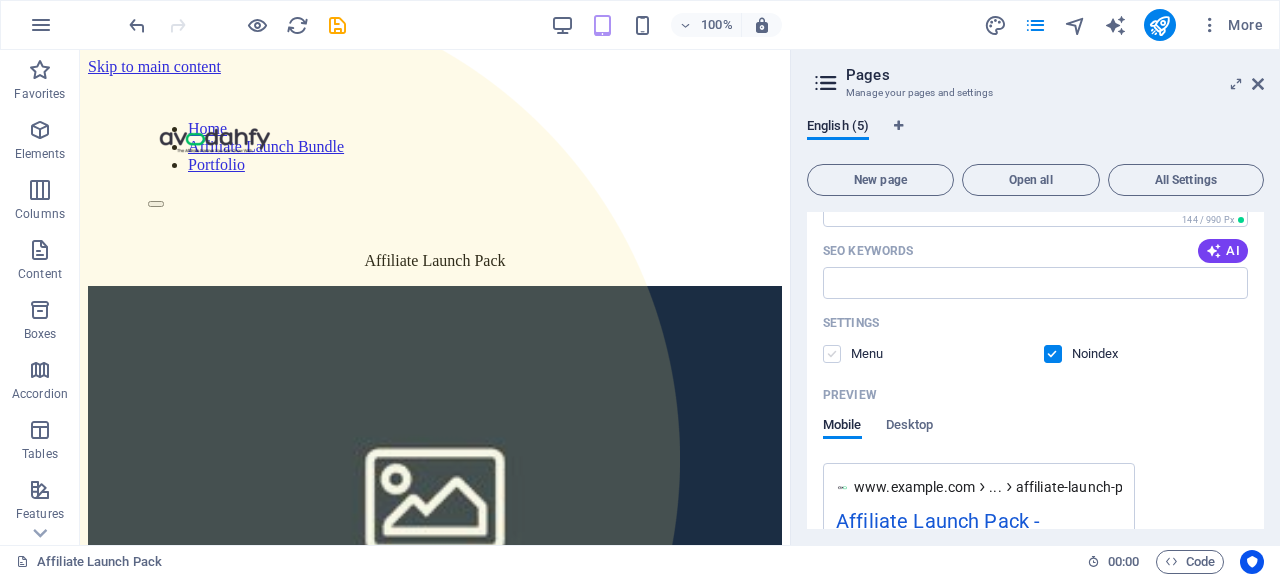 click at bounding box center [832, 354] 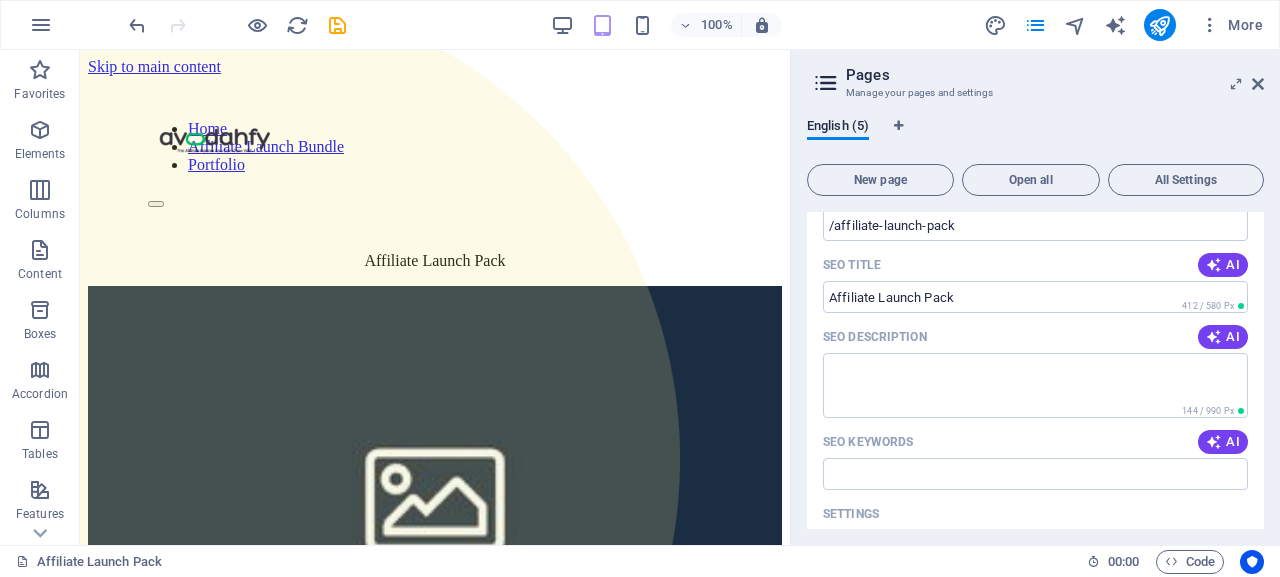 scroll, scrollTop: 0, scrollLeft: 0, axis: both 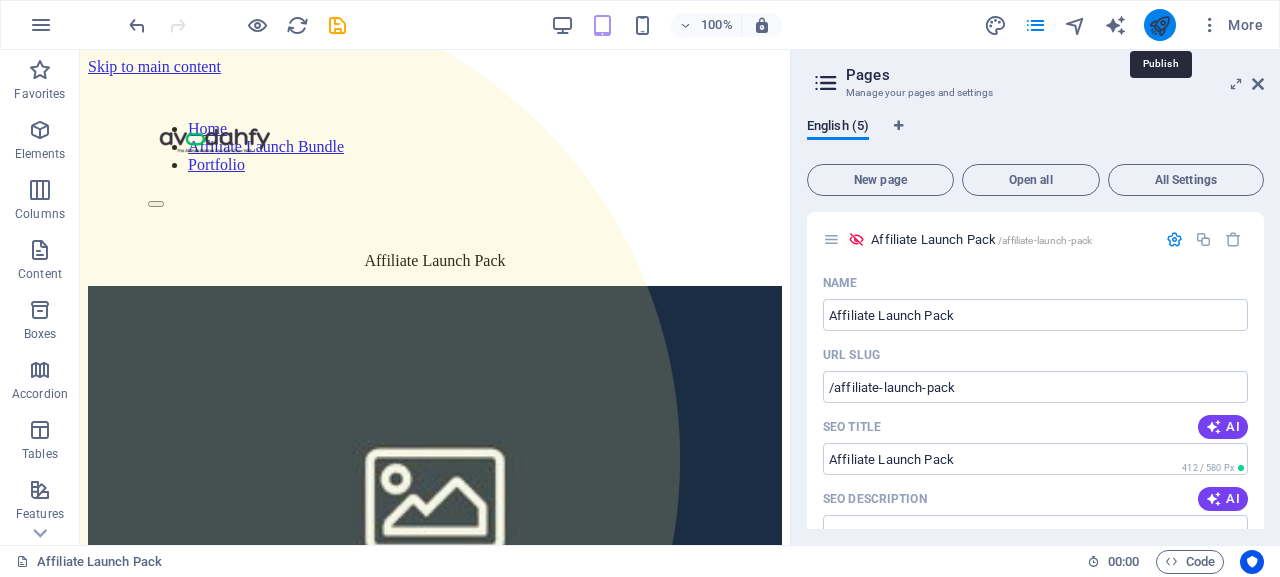 click at bounding box center (1159, 25) 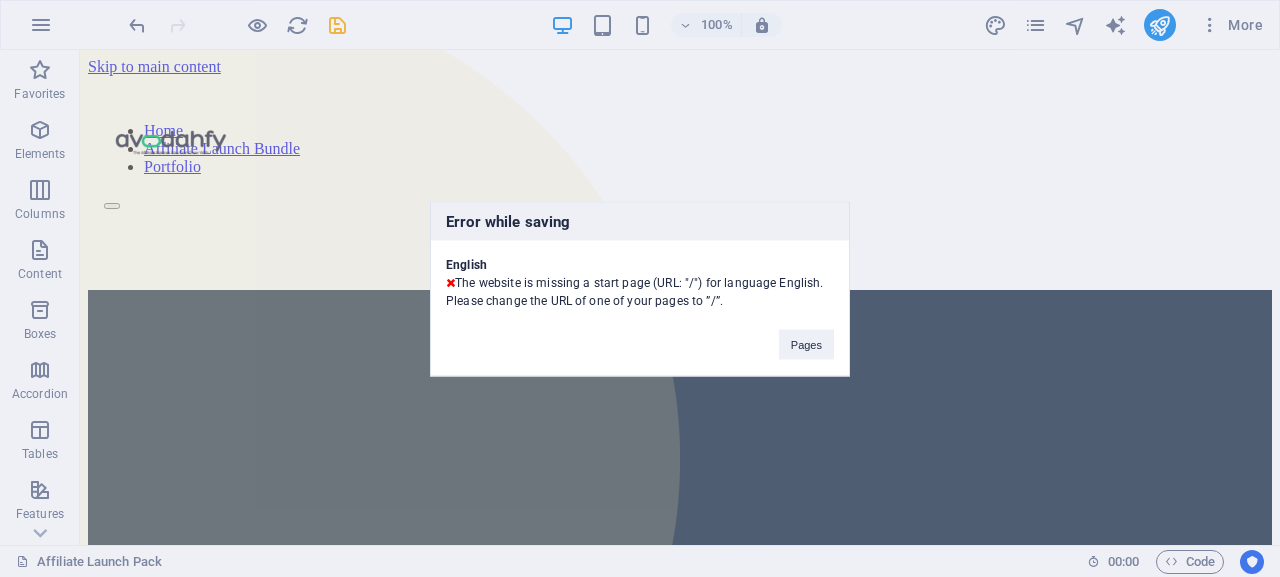 drag, startPoint x: 721, startPoint y: 297, endPoint x: 446, endPoint y: 283, distance: 275.35614 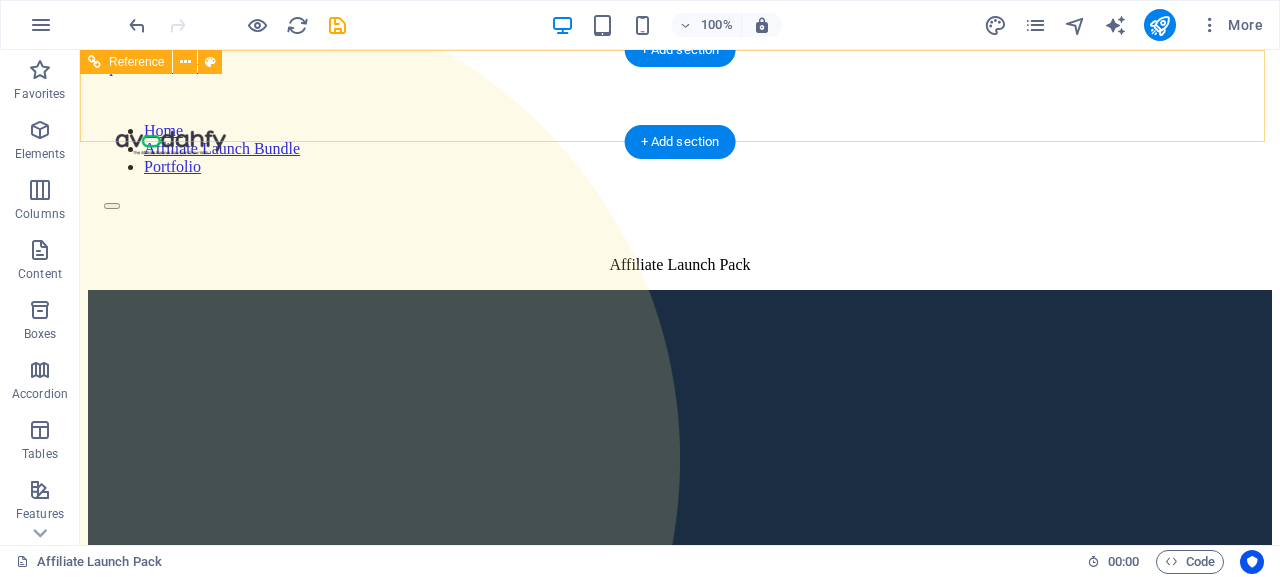 click on "Home Affiliate Launch Bundle Portfolio" at bounding box center [680, 149] 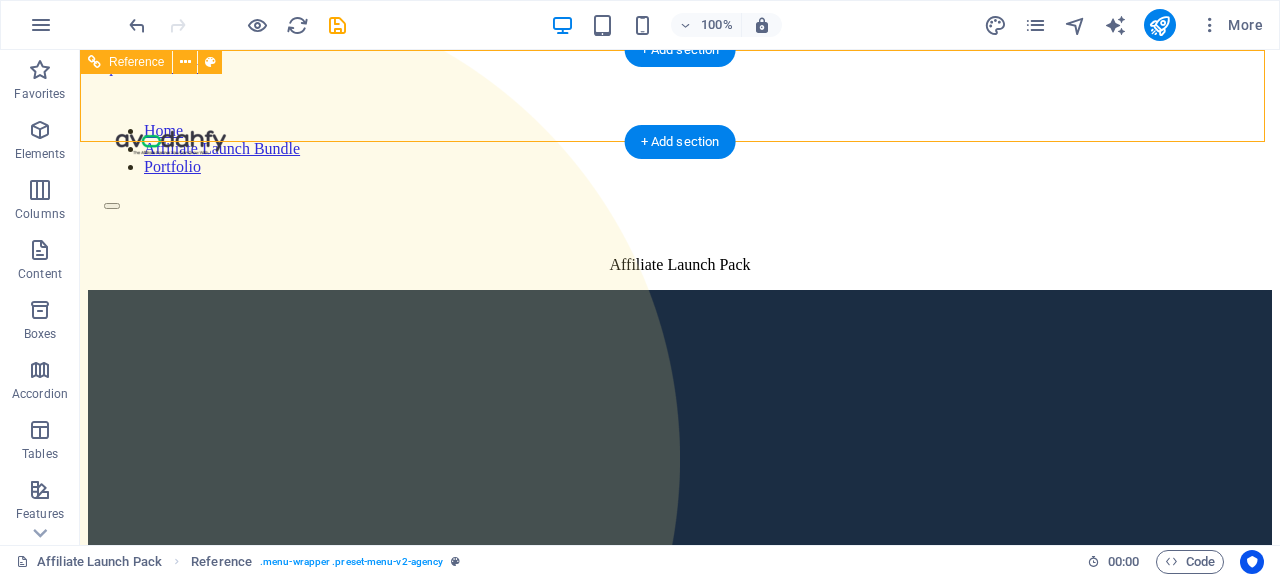 click on "Home Affiliate Launch Bundle Portfolio" at bounding box center (680, 149) 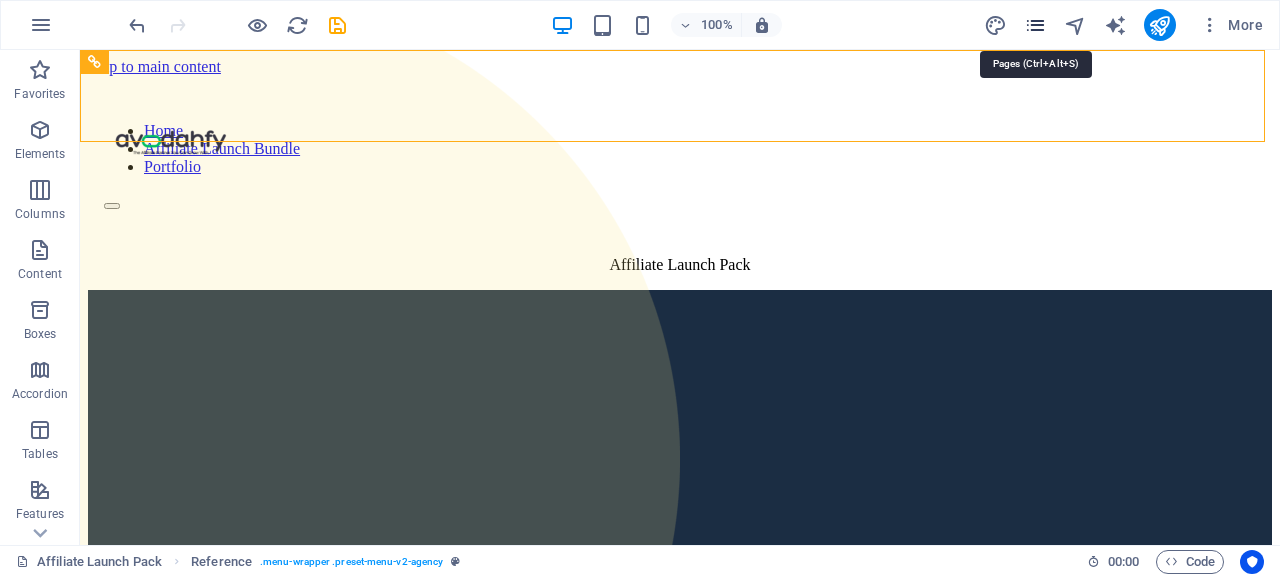 click at bounding box center [1035, 25] 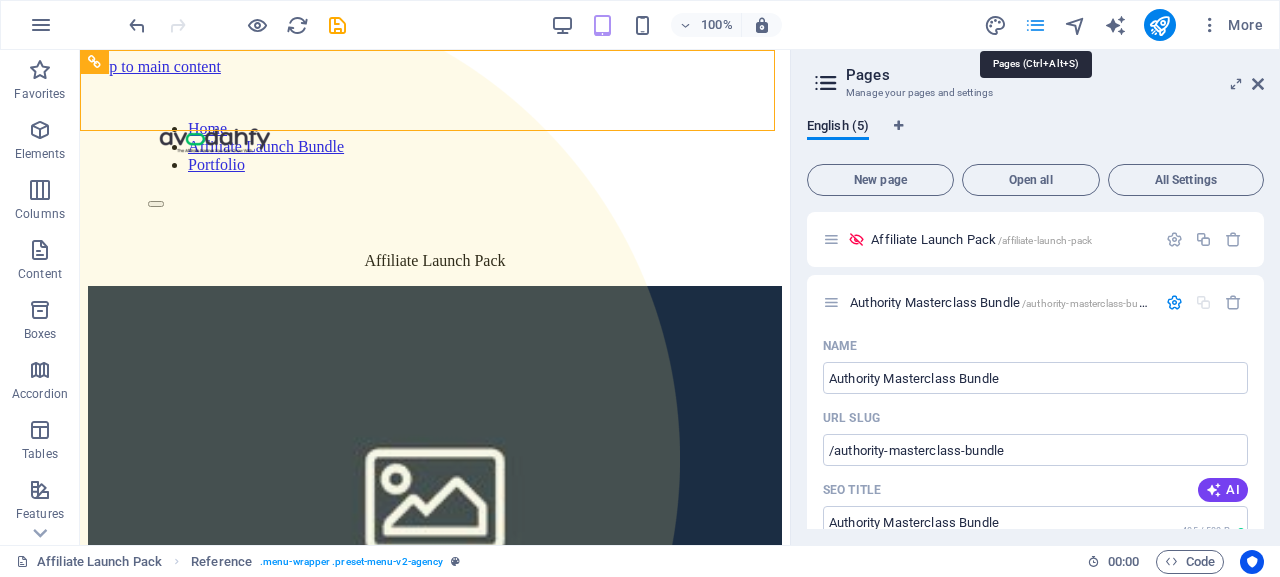 scroll, scrollTop: 844, scrollLeft: 0, axis: vertical 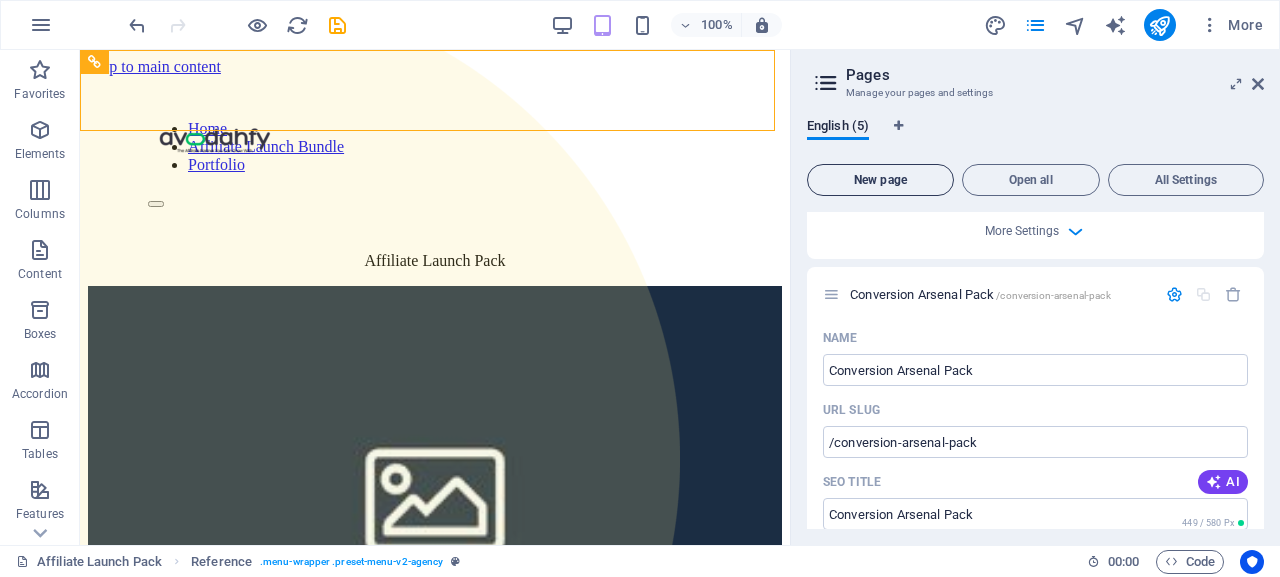 click on "New page" at bounding box center [880, 180] 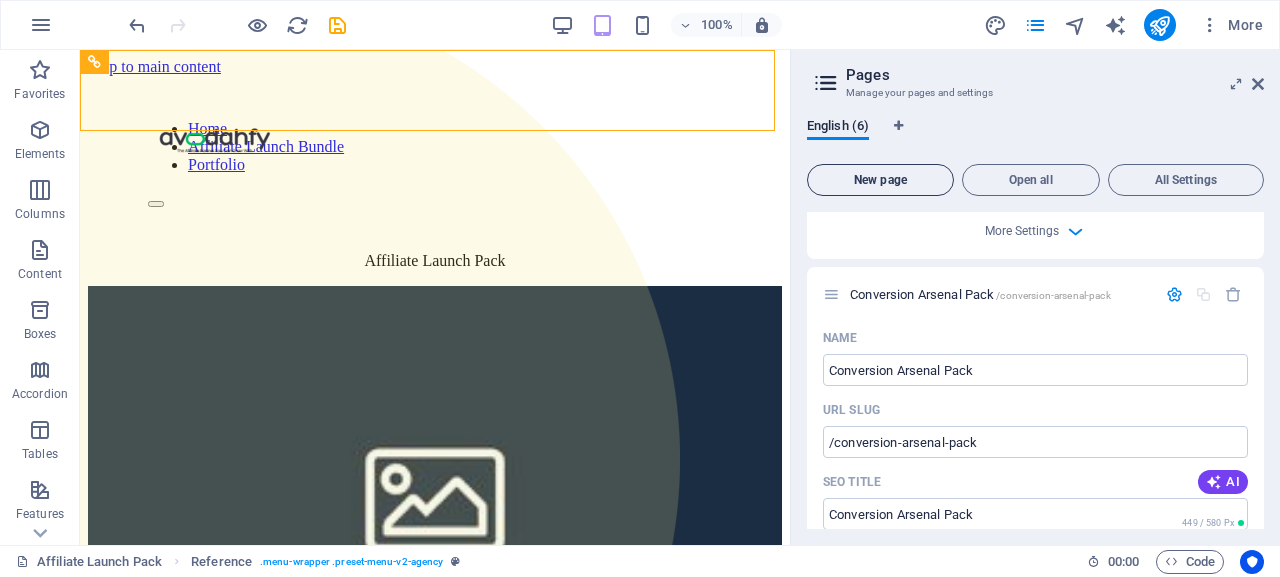 scroll, scrollTop: 1806, scrollLeft: 0, axis: vertical 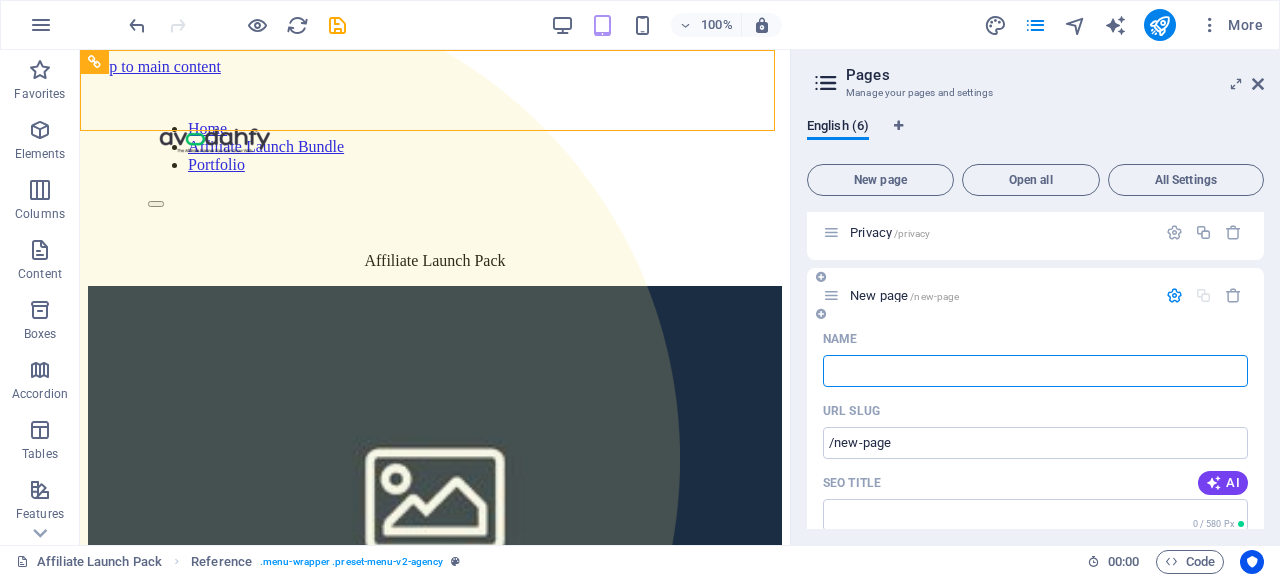 type 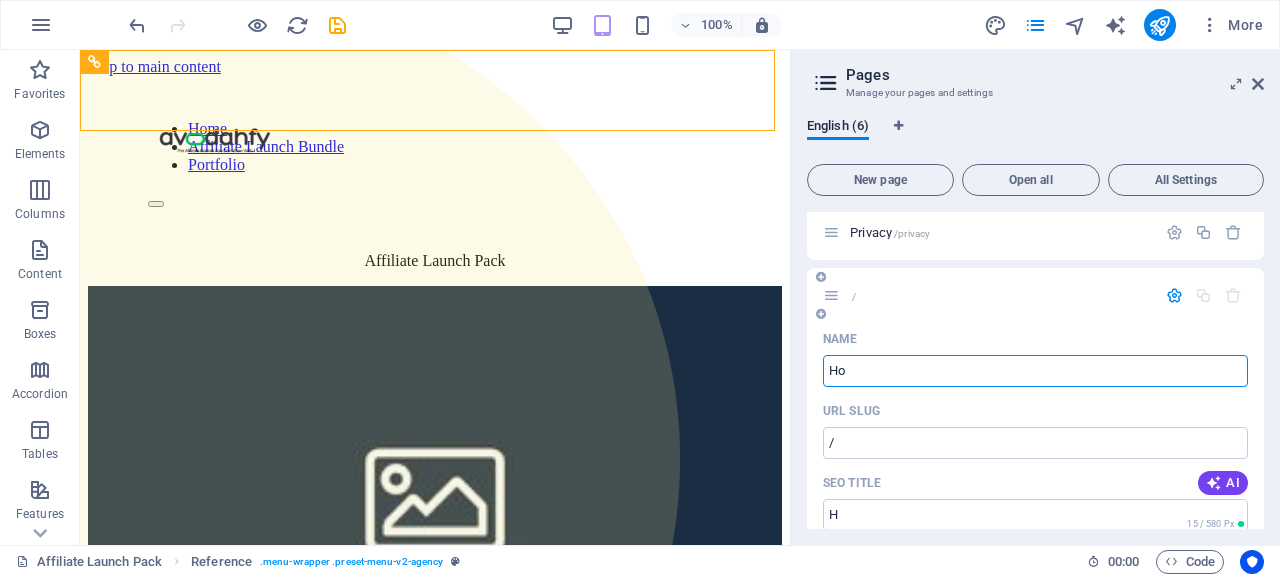 type on "Hom" 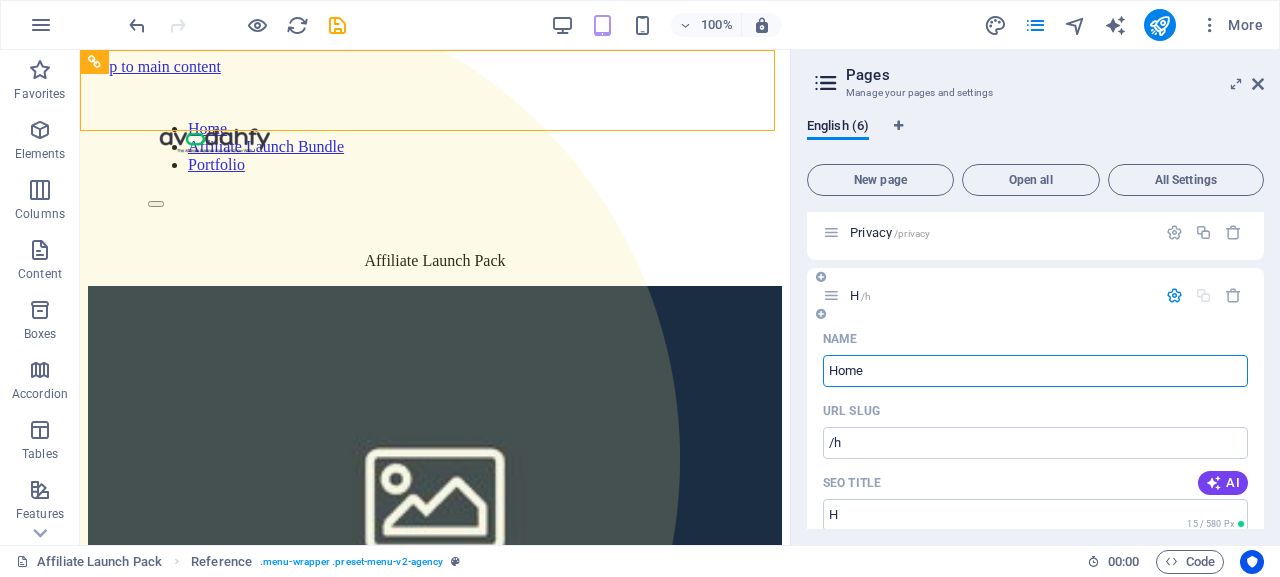 type on "Home" 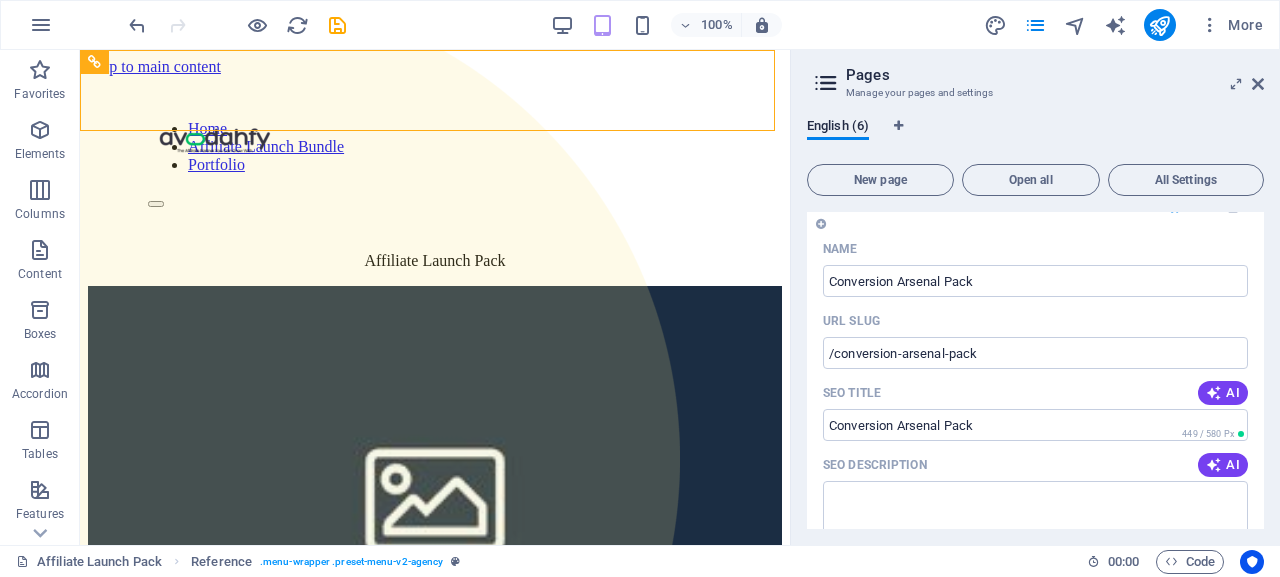 scroll, scrollTop: 932, scrollLeft: 0, axis: vertical 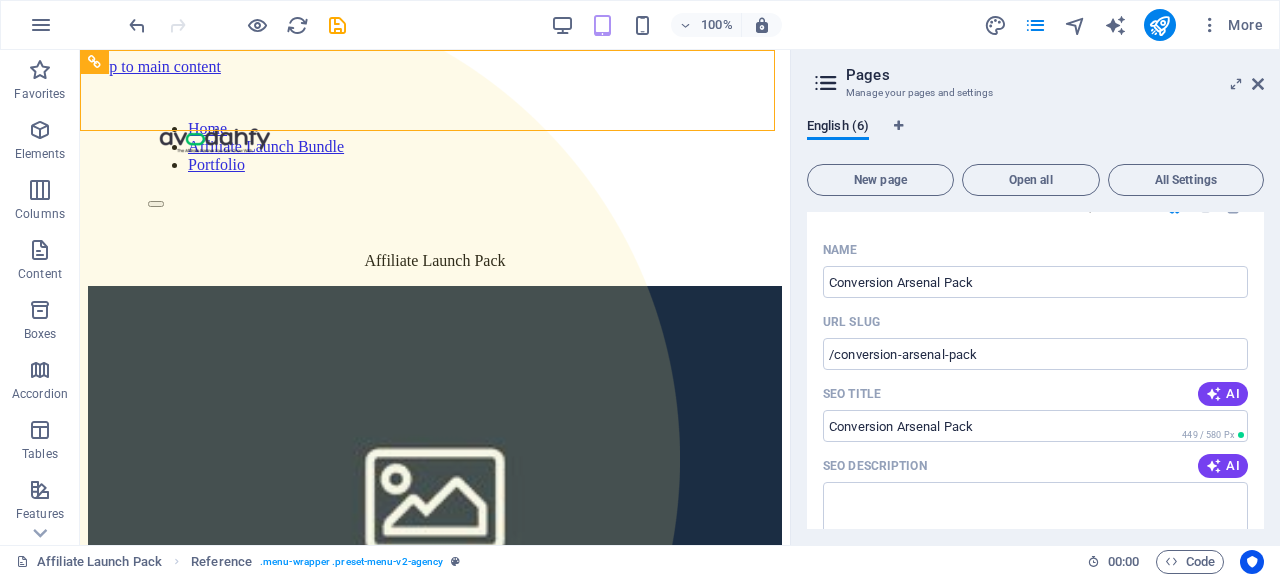 type on "Home" 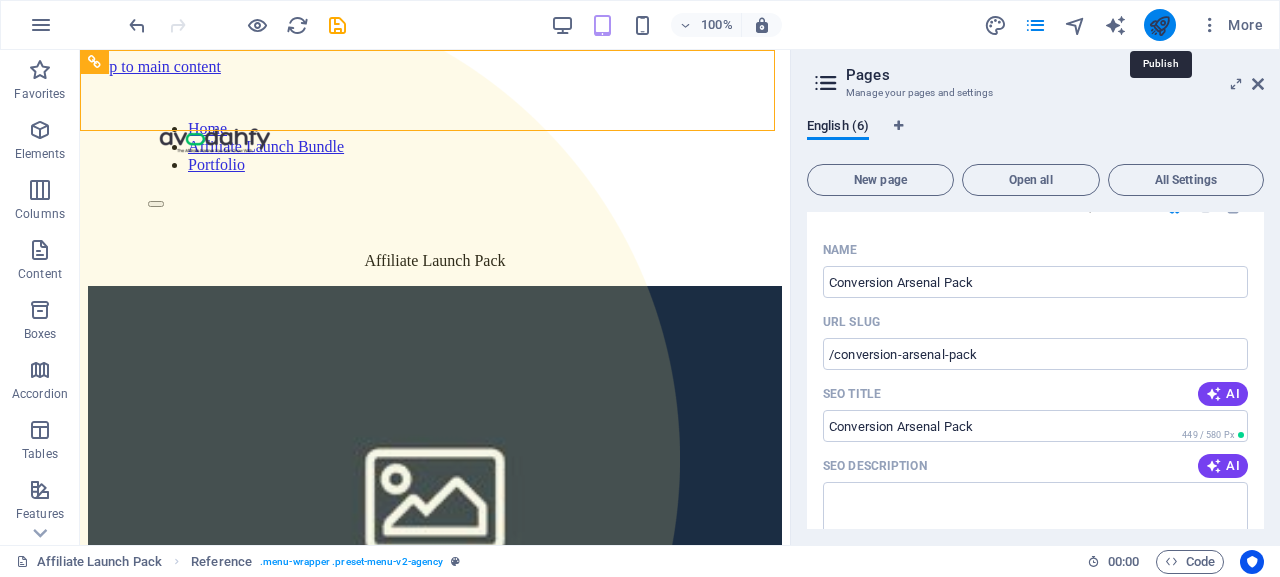 click at bounding box center (1159, 25) 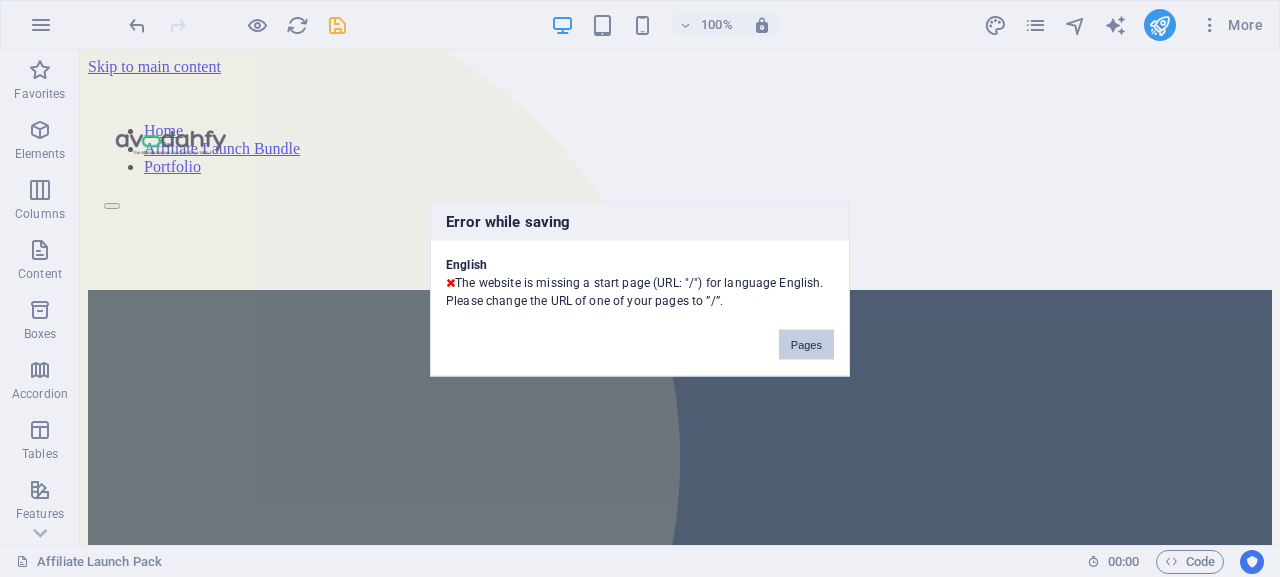 click on "Pages" at bounding box center (806, 344) 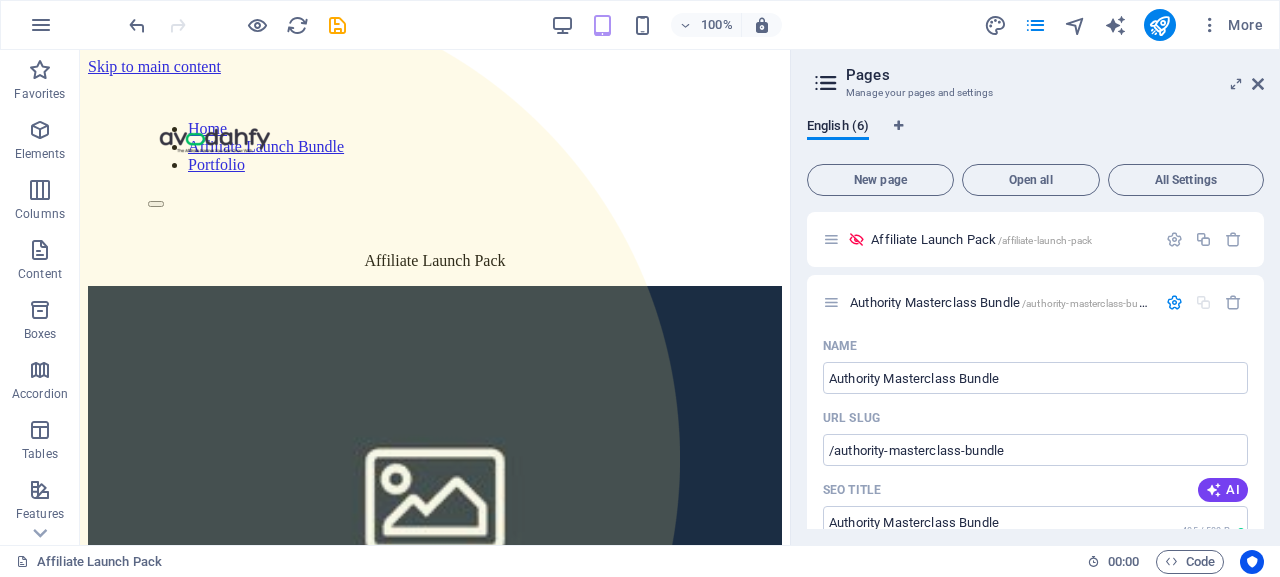 scroll, scrollTop: 1806, scrollLeft: 0, axis: vertical 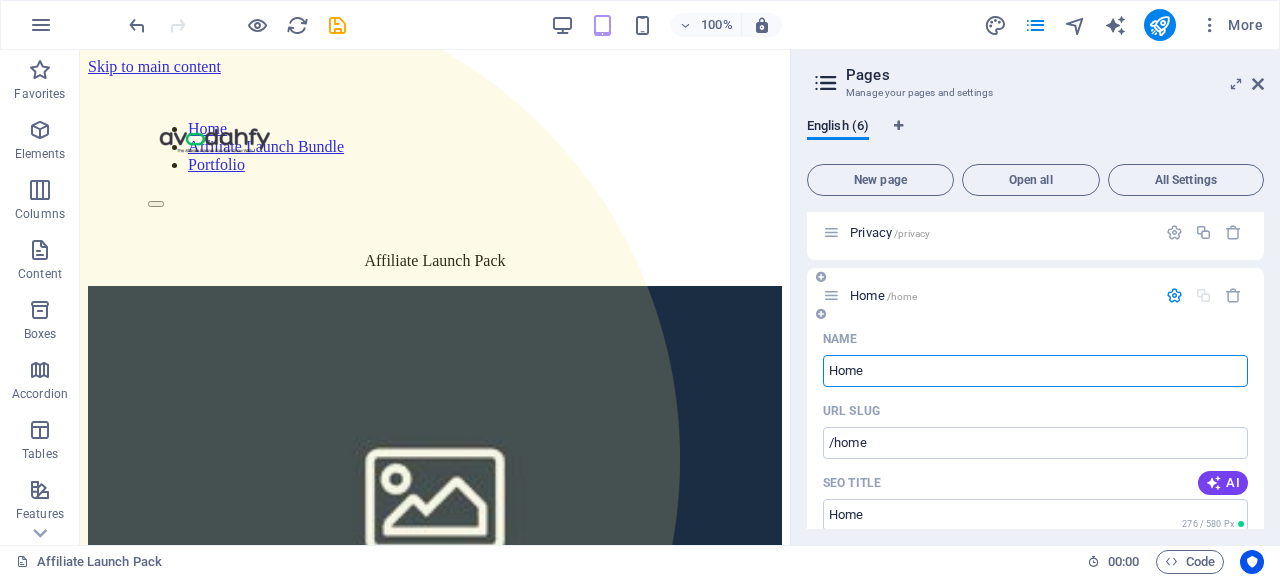 click on "Home" at bounding box center (1035, 371) 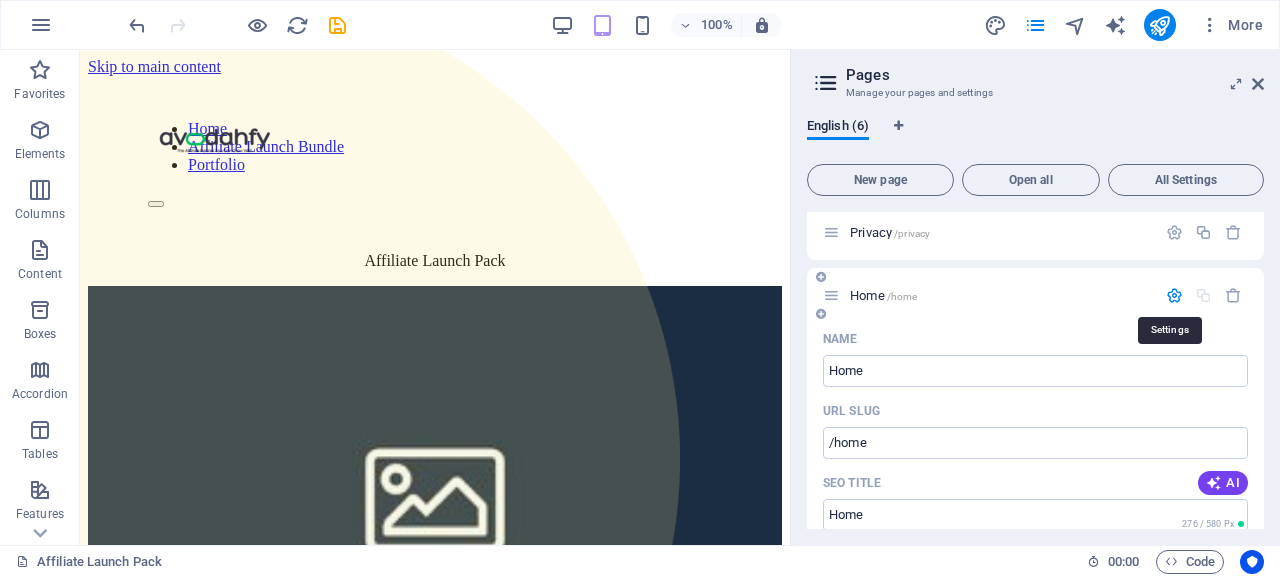 click at bounding box center (1174, 295) 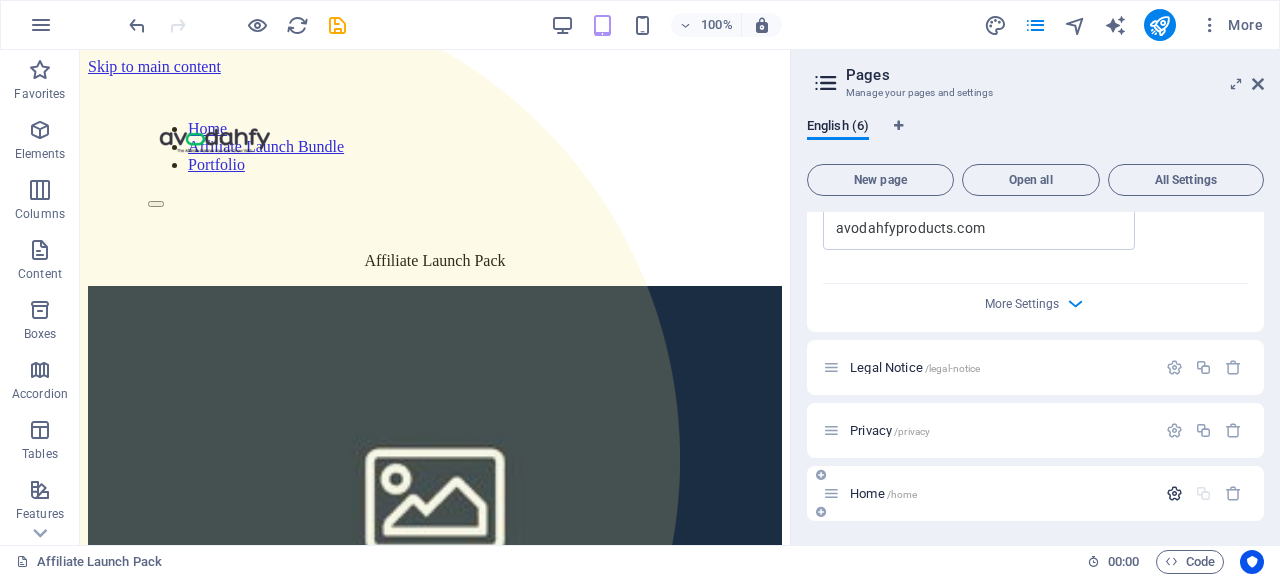 click at bounding box center [1174, 493] 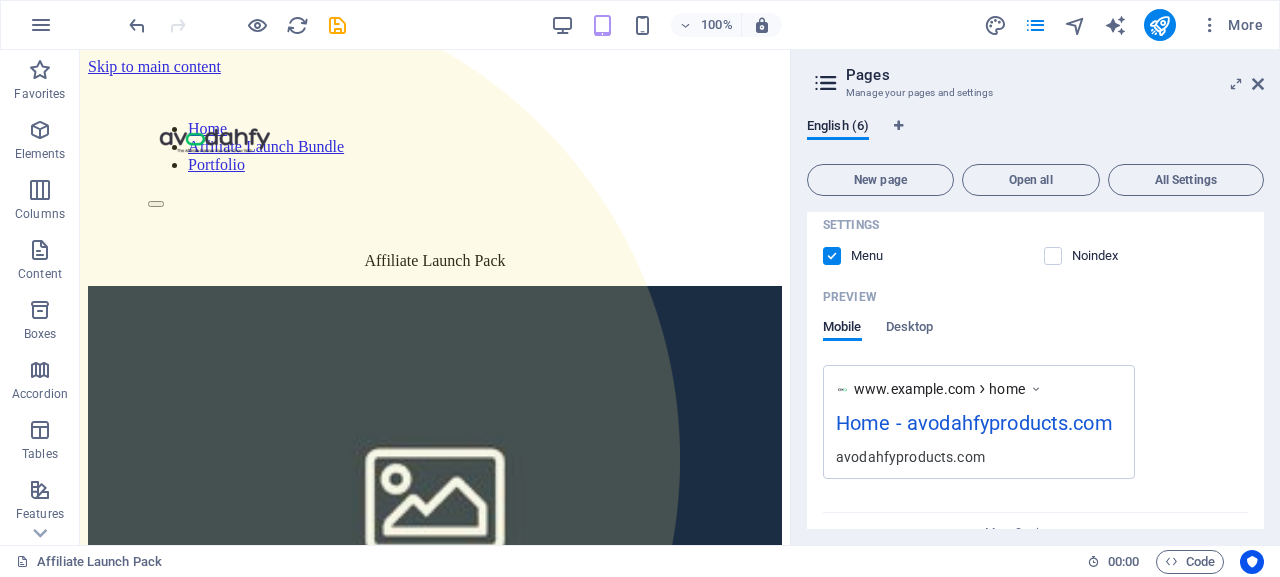 scroll, scrollTop: 2323, scrollLeft: 0, axis: vertical 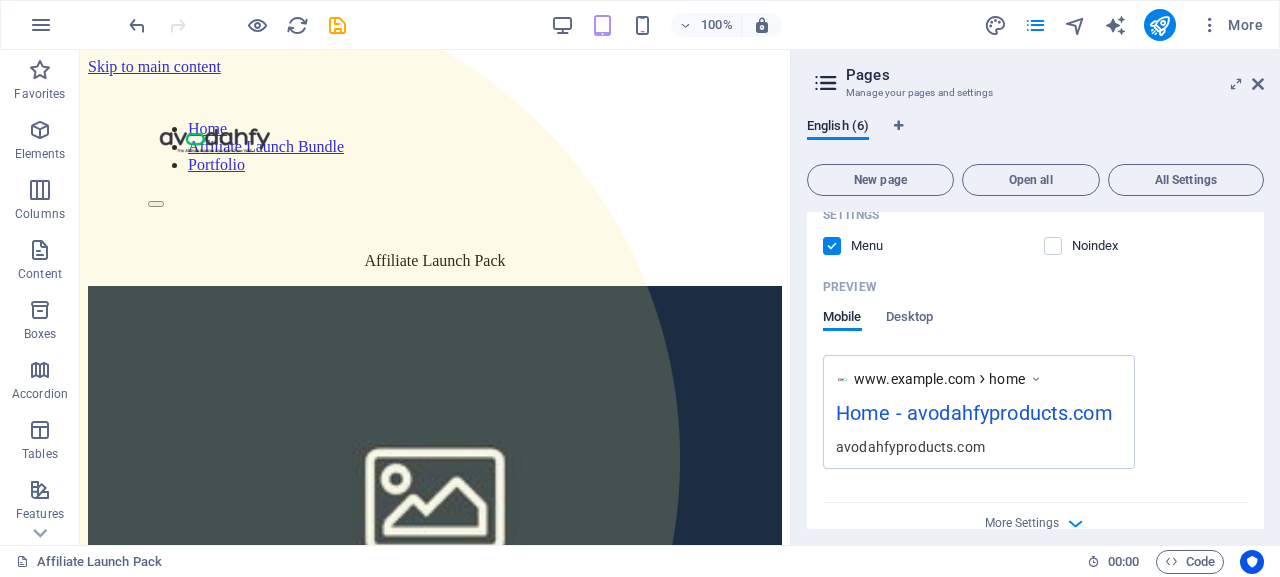 click at bounding box center [1036, 379] 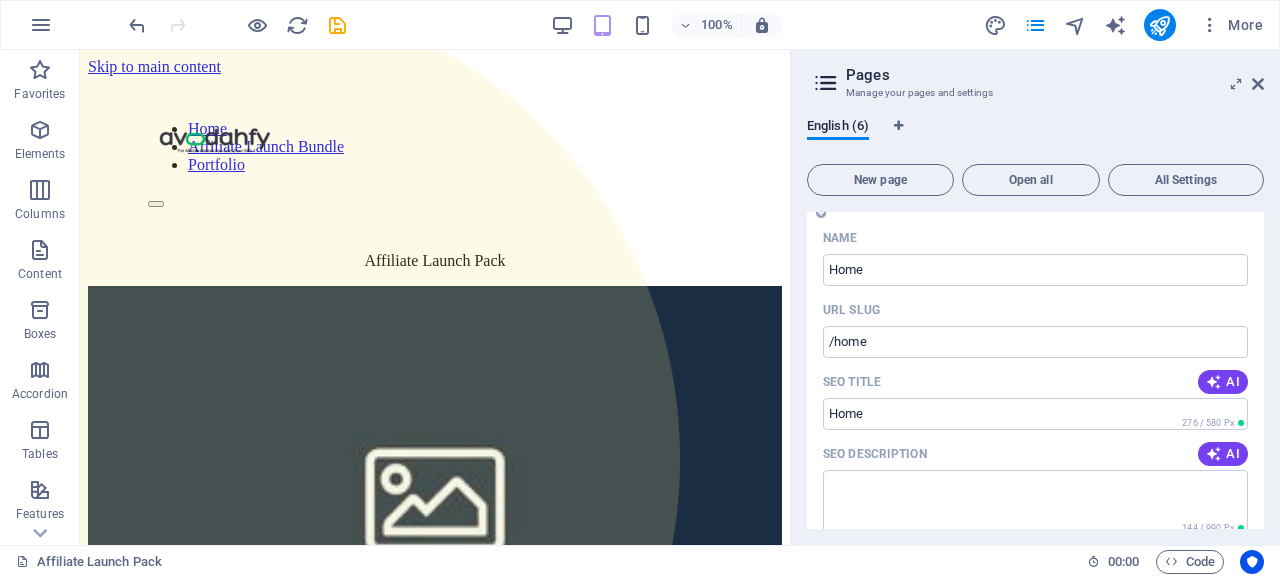 scroll, scrollTop: 1909, scrollLeft: 0, axis: vertical 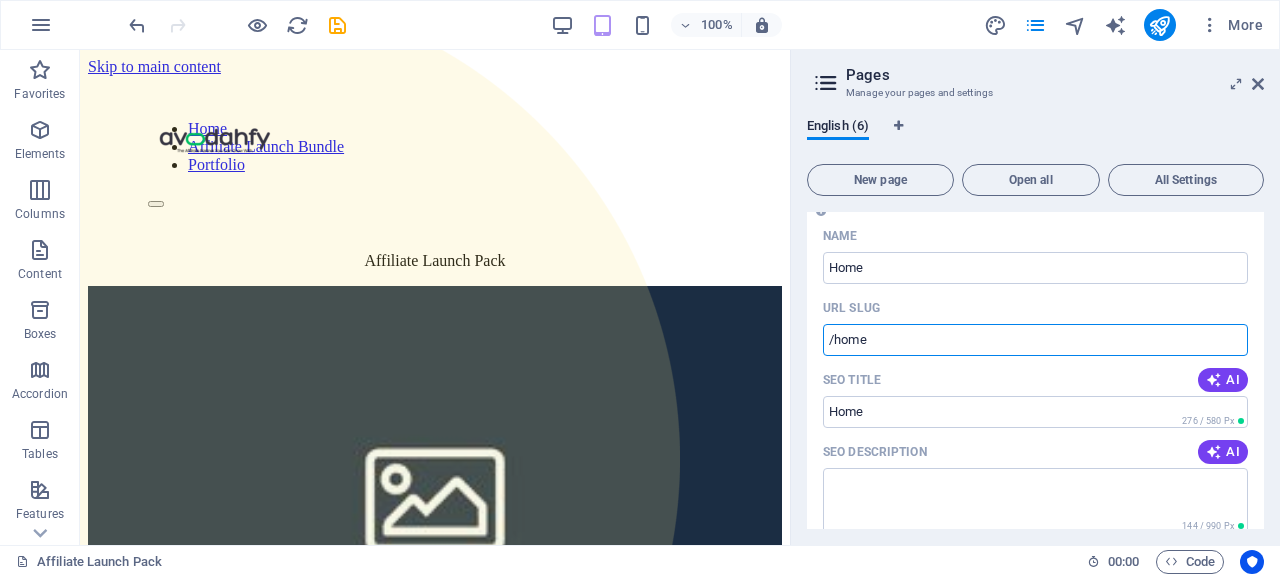 click on "/home" at bounding box center [1035, 340] 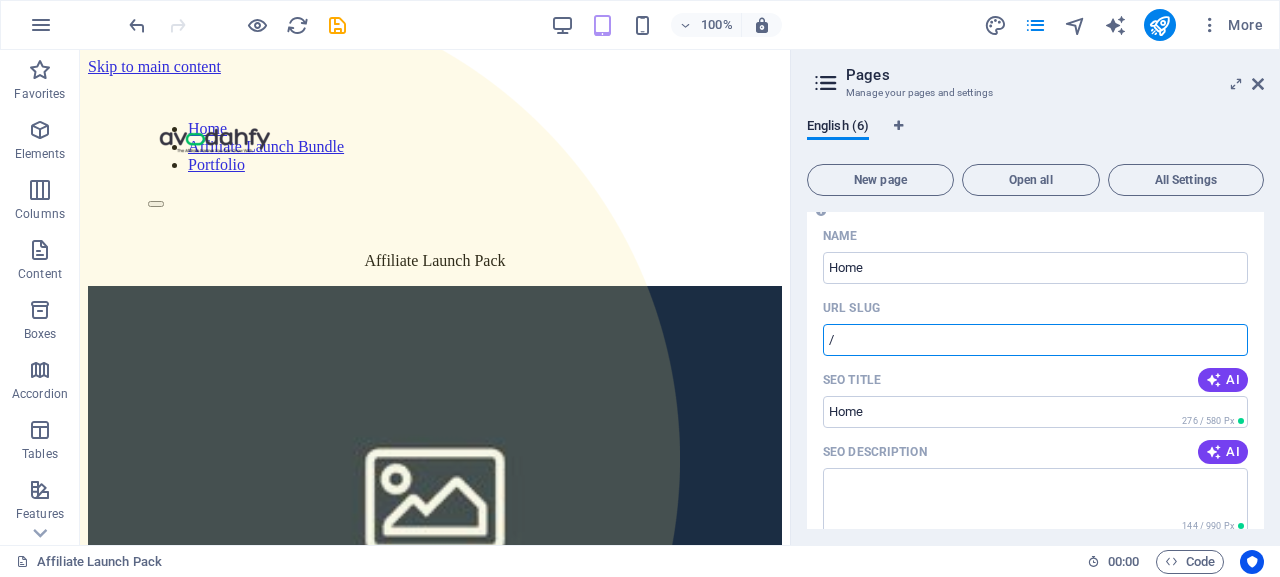 paste 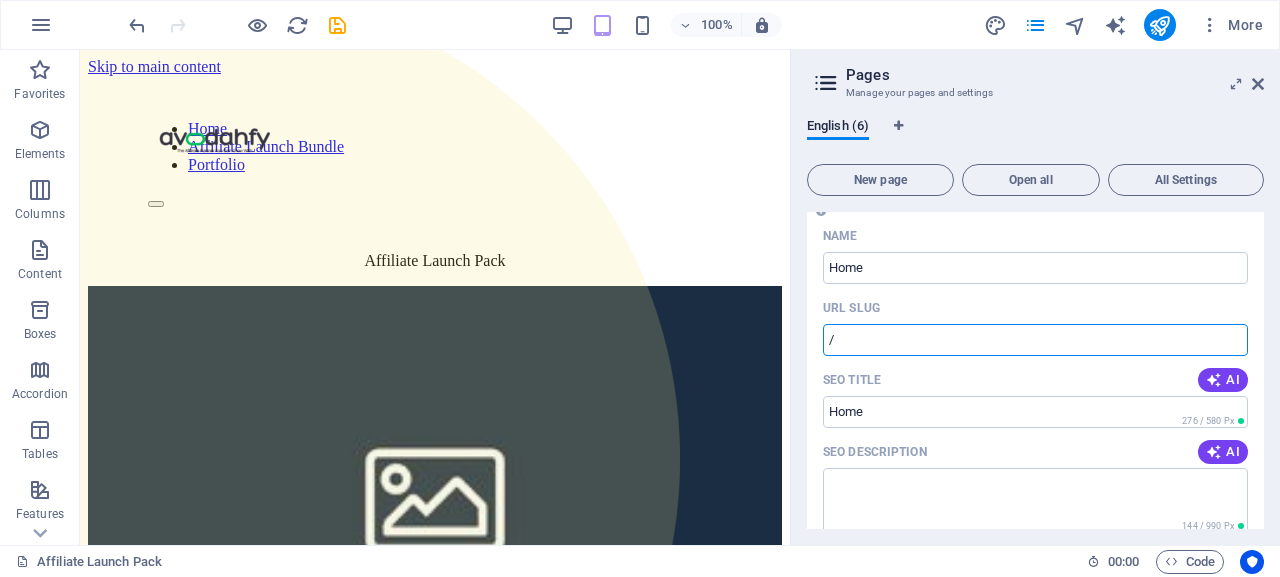 paste 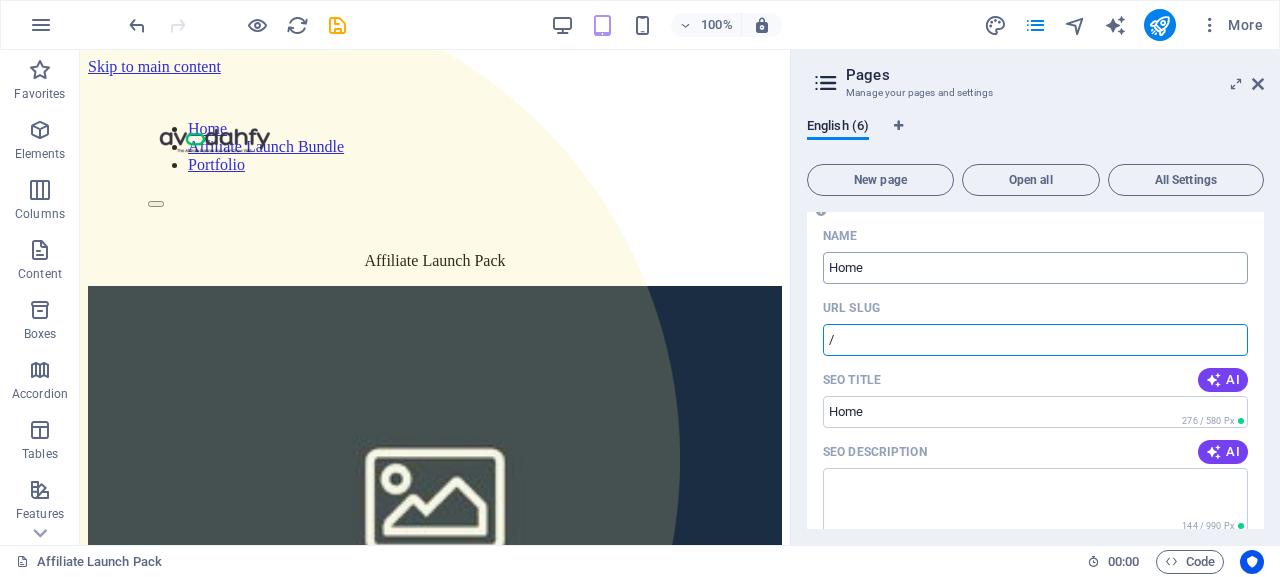 click on "Home" at bounding box center [1035, -1531] 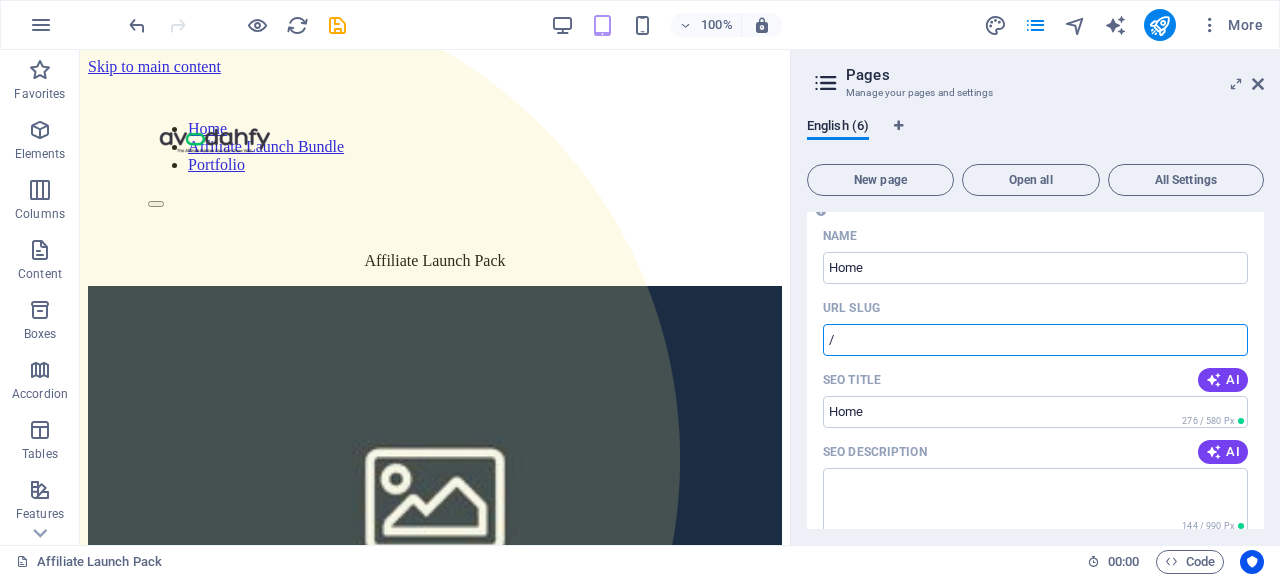 click on "/" at bounding box center (1035, 340) 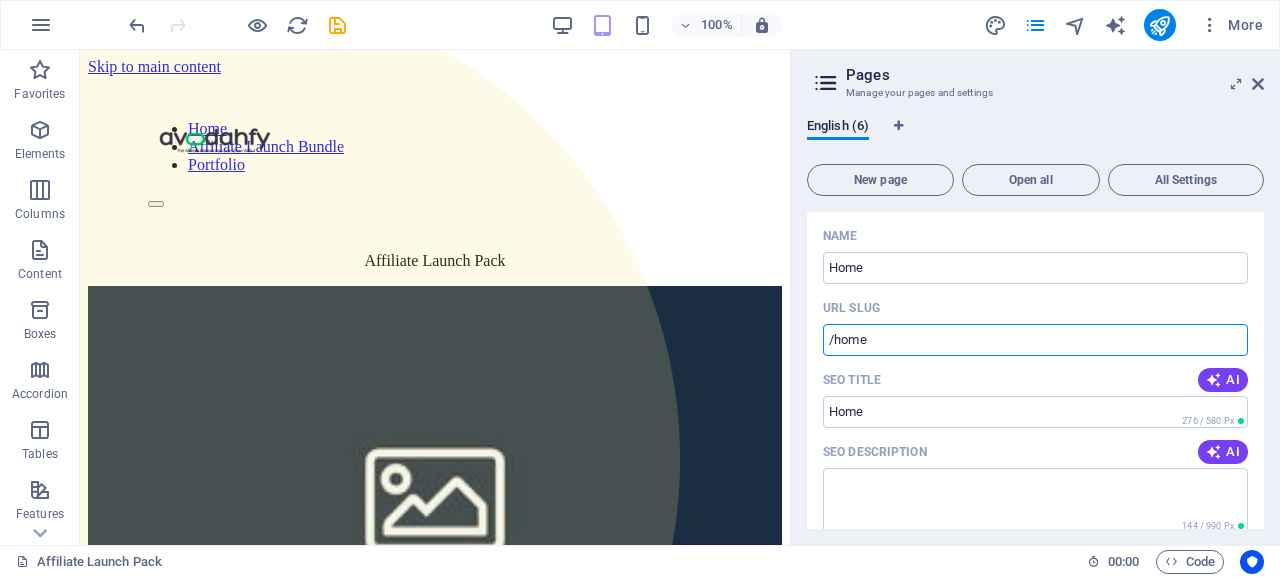 type on "/home" 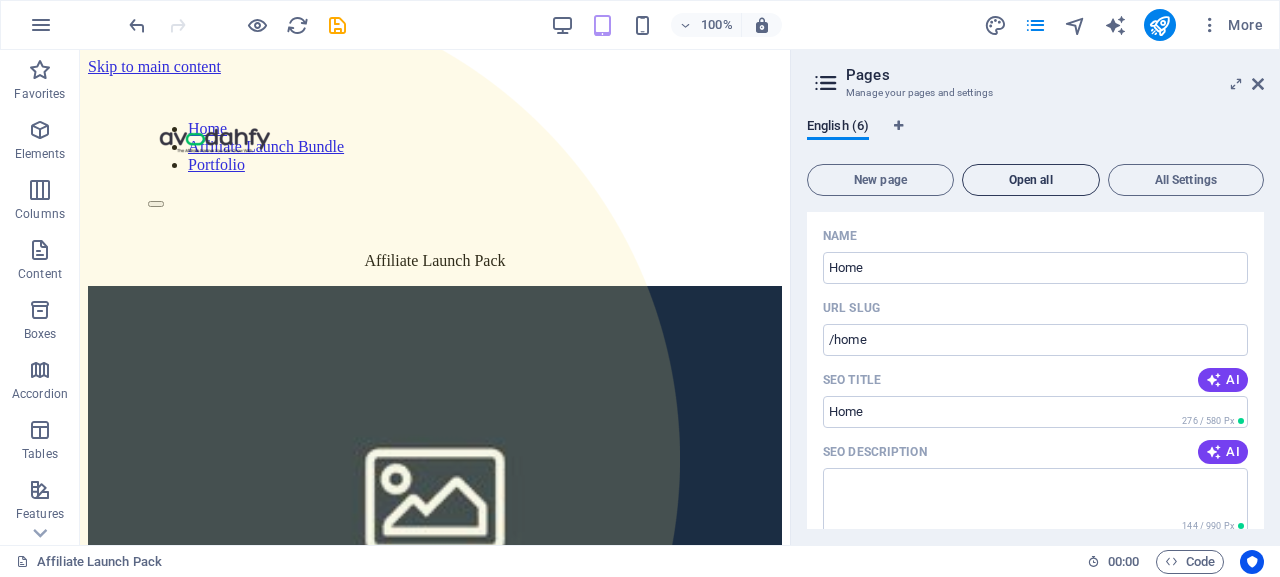 click on "Open all" at bounding box center [1031, 180] 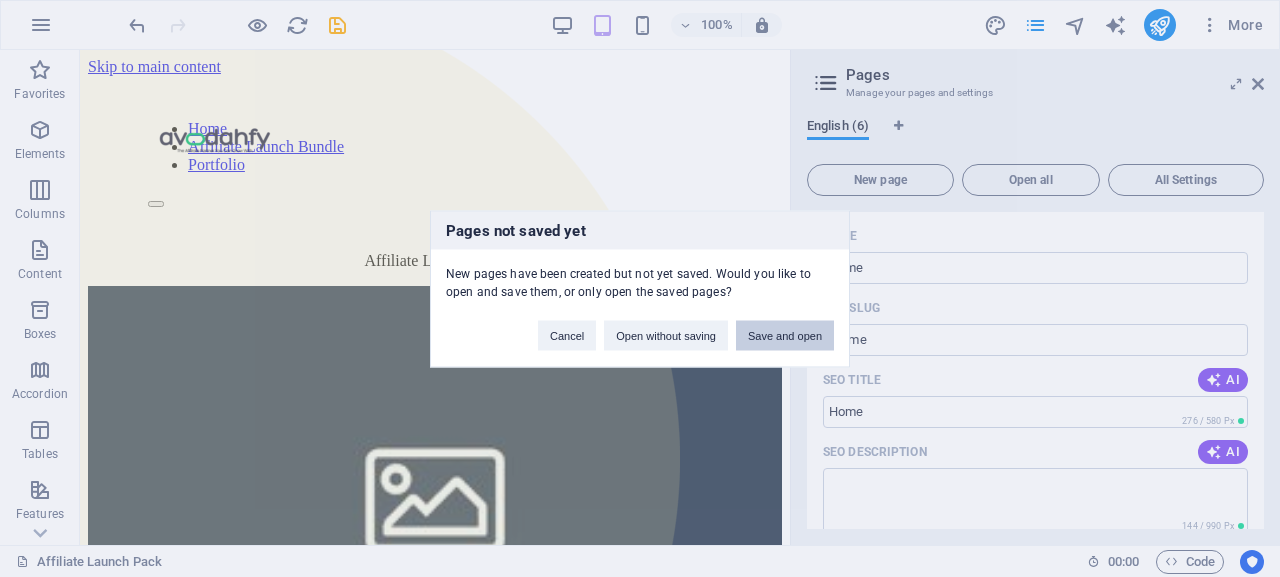 click on "Save and open" at bounding box center [785, 335] 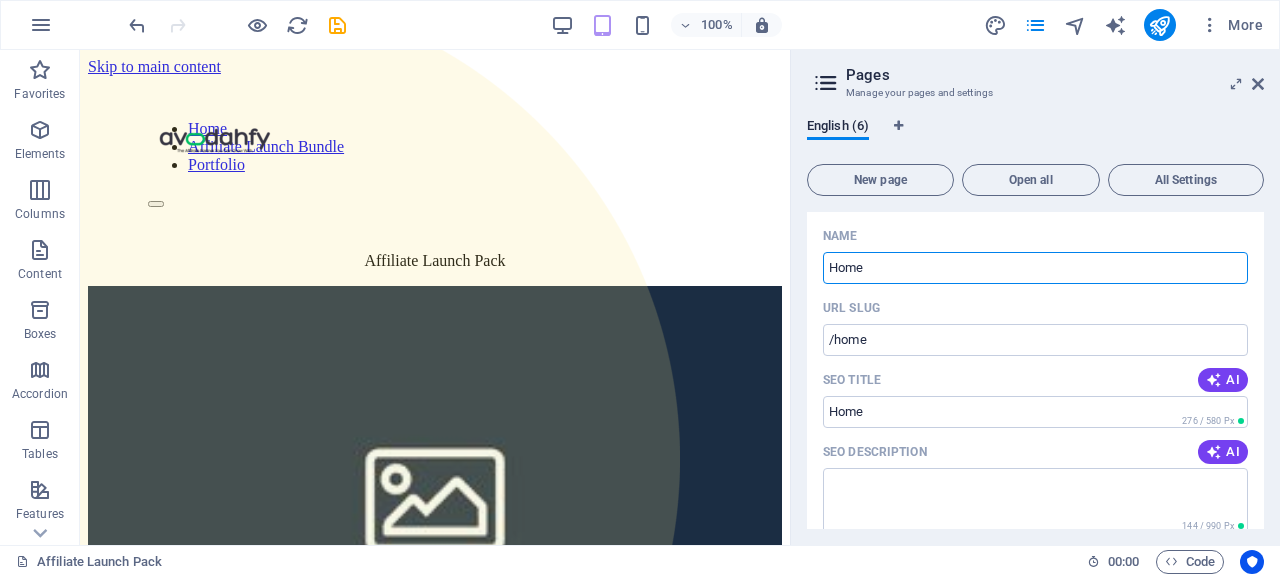scroll, scrollTop: 1806, scrollLeft: 0, axis: vertical 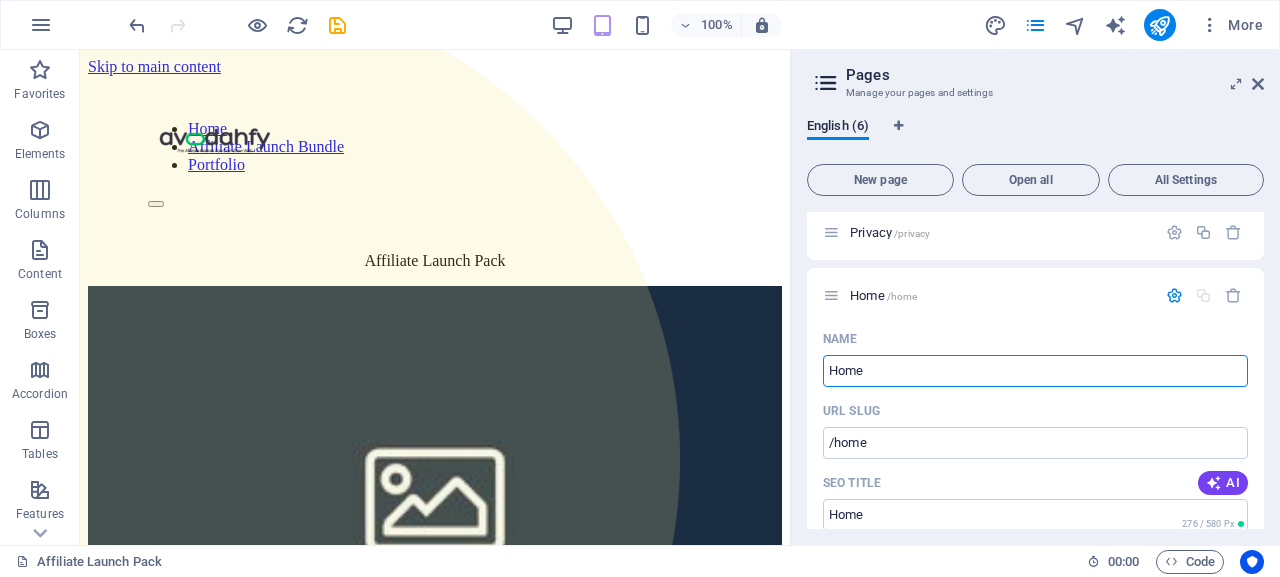 click at bounding box center [1233, 295] 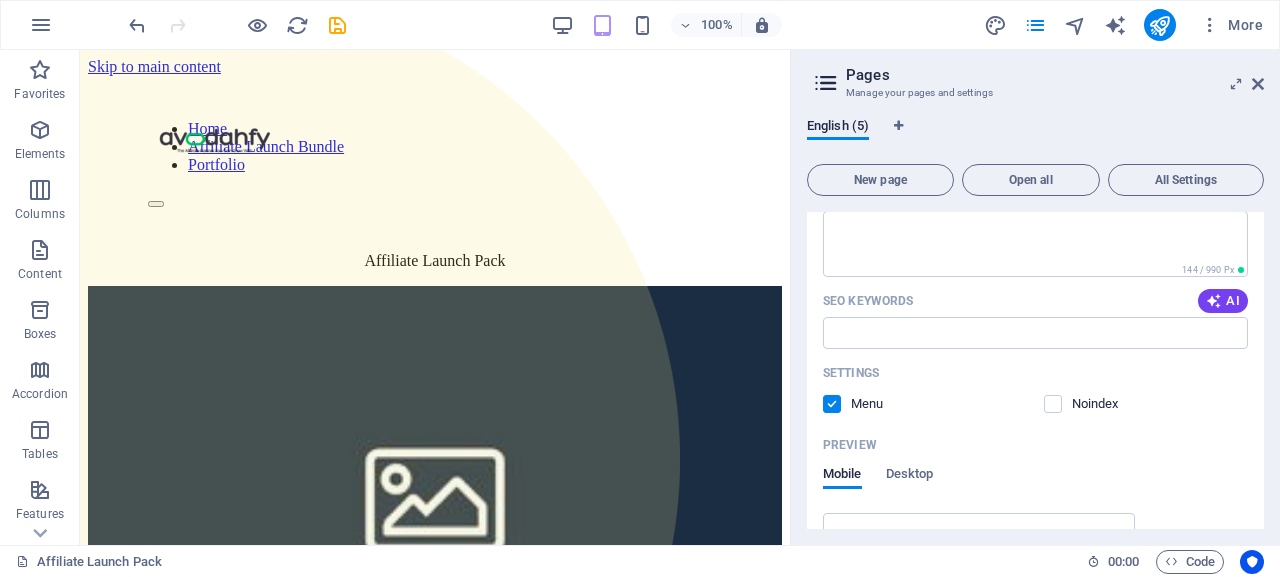 scroll, scrollTop: 1197, scrollLeft: 0, axis: vertical 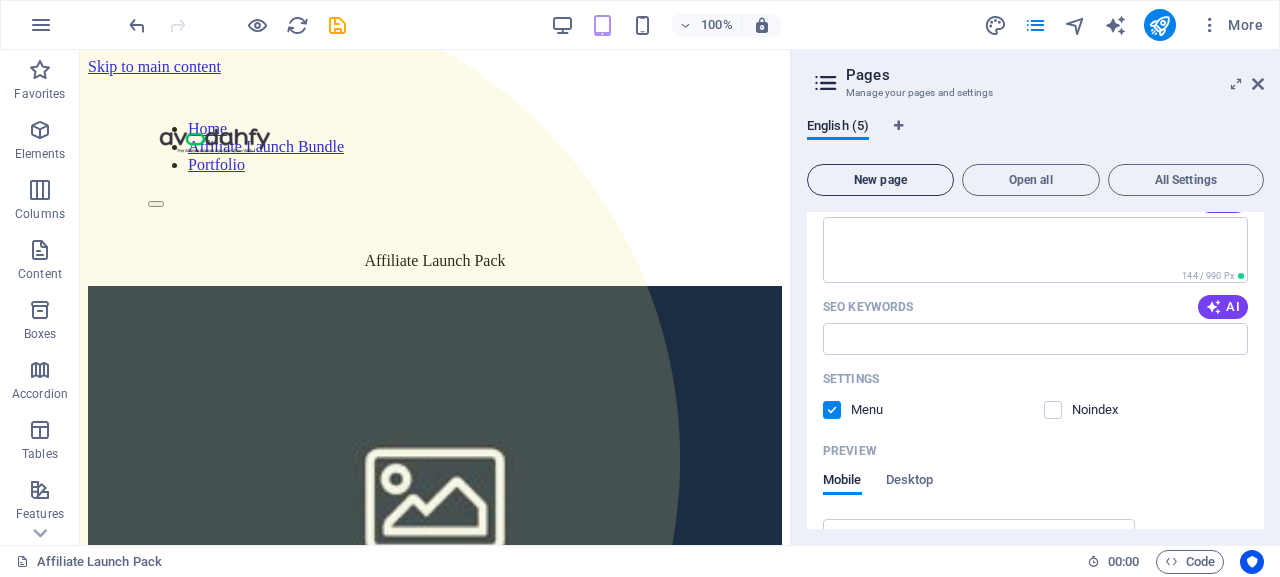 click on "New page" at bounding box center (880, 180) 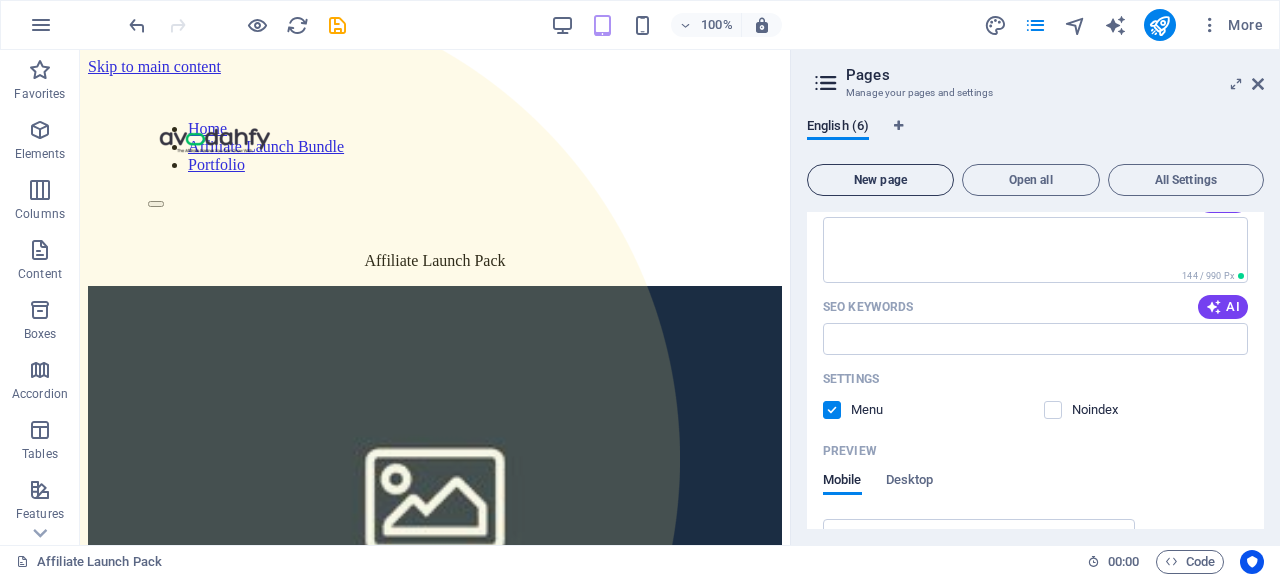 scroll, scrollTop: 1806, scrollLeft: 0, axis: vertical 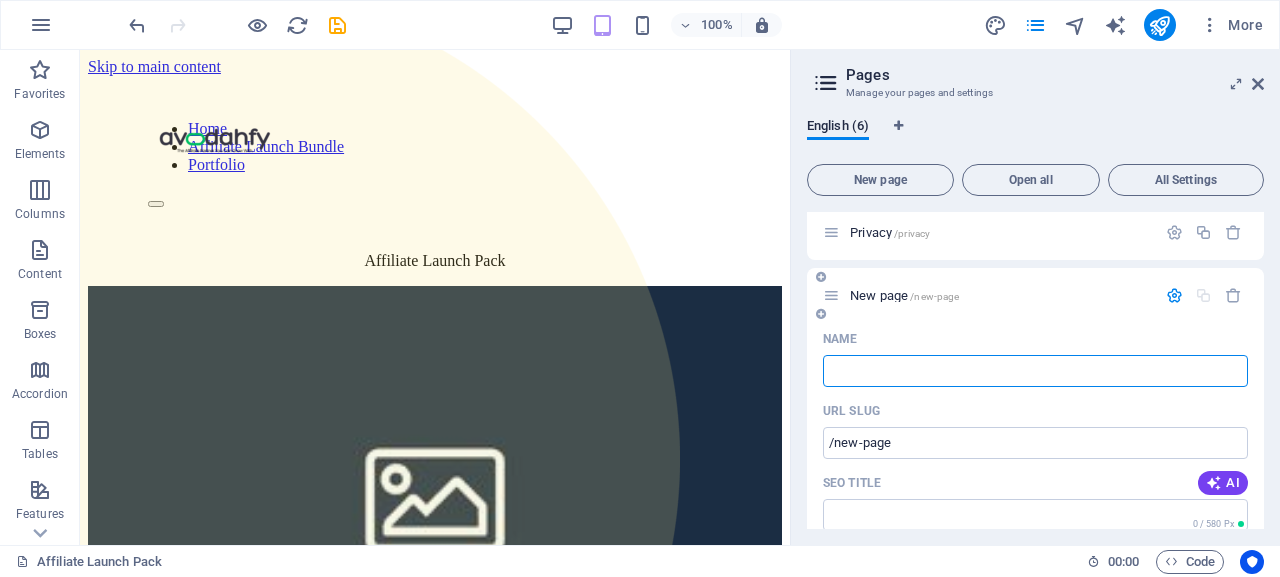 type 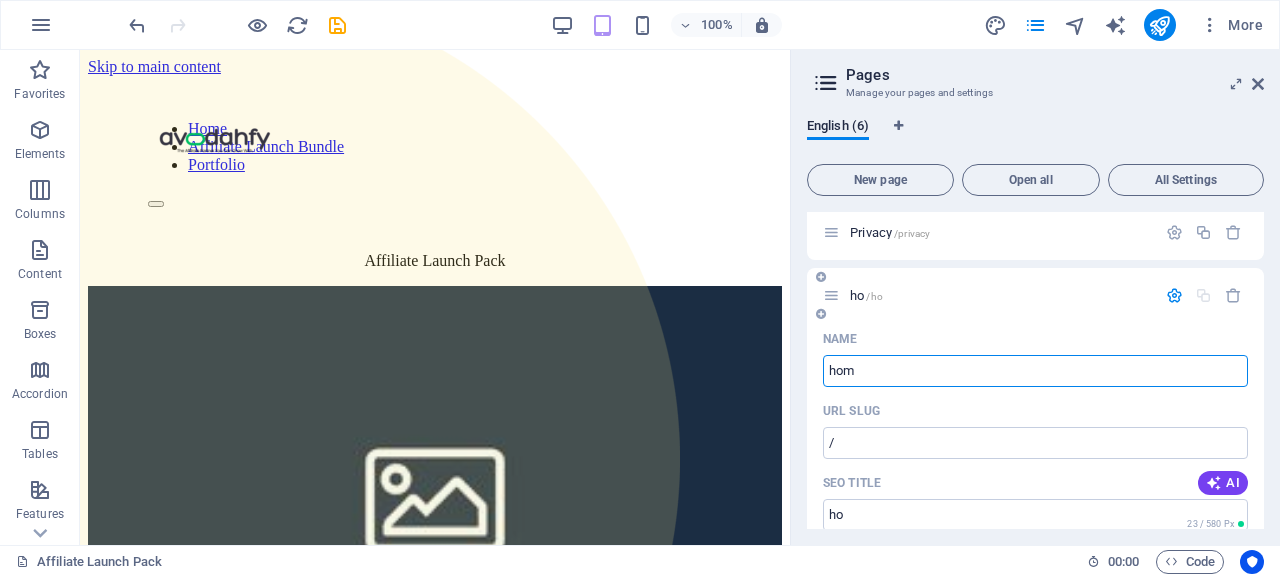 type on "home" 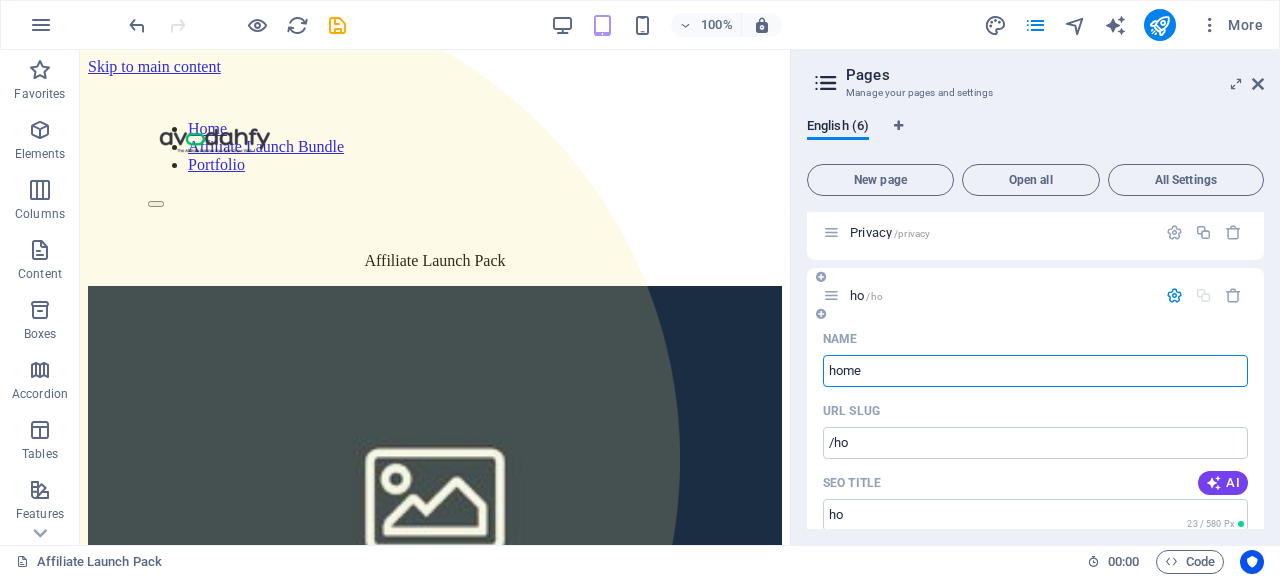 type on "home" 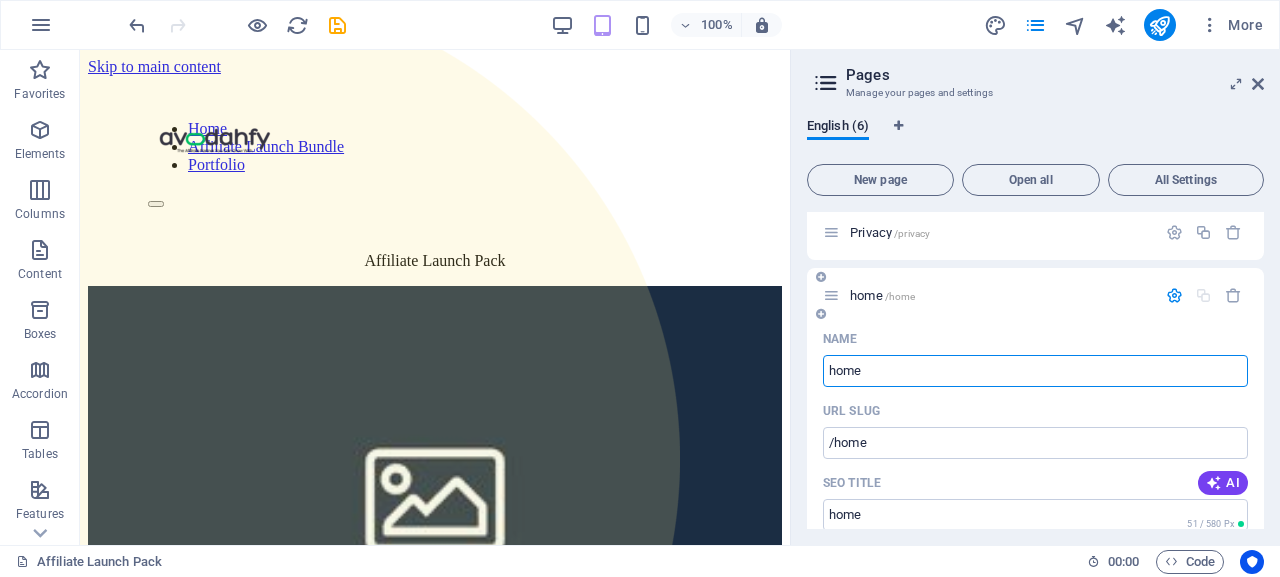 type on "home" 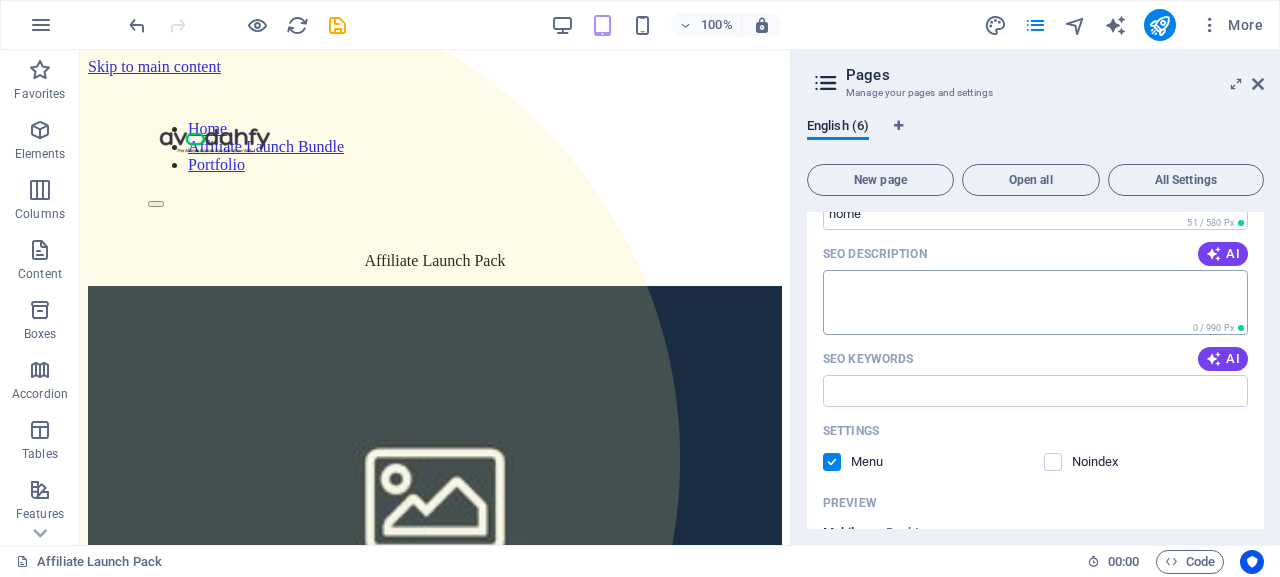 scroll, scrollTop: 2112, scrollLeft: 0, axis: vertical 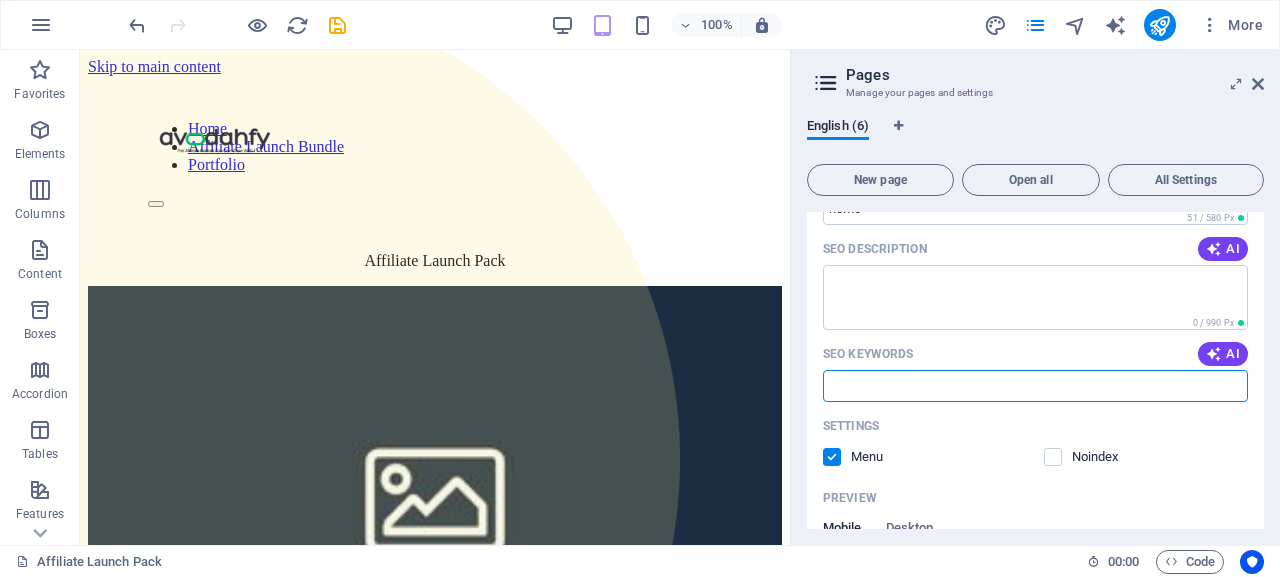 click on "SEO Keywords" at bounding box center [1035, 386] 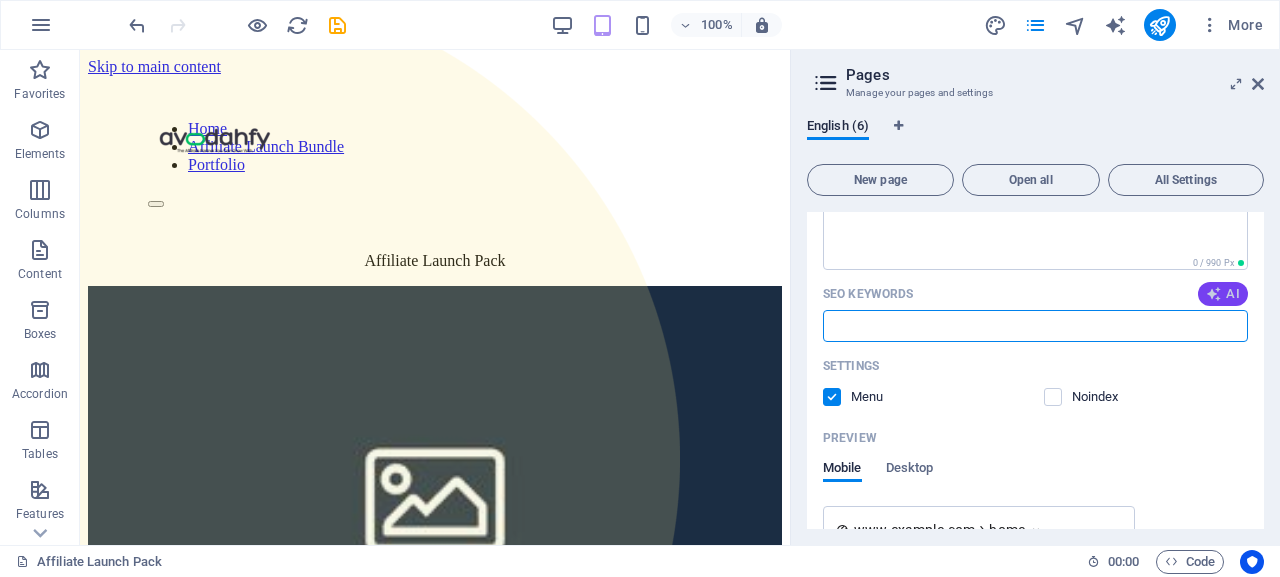 scroll, scrollTop: 2171, scrollLeft: 0, axis: vertical 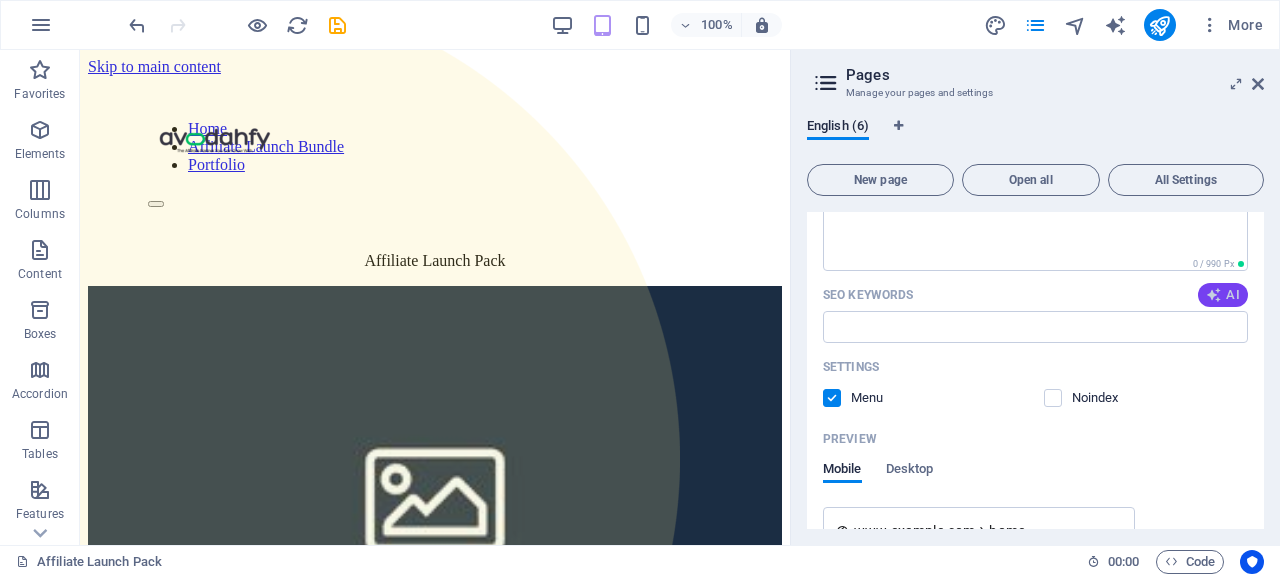 click on "AI" at bounding box center (1223, 295) 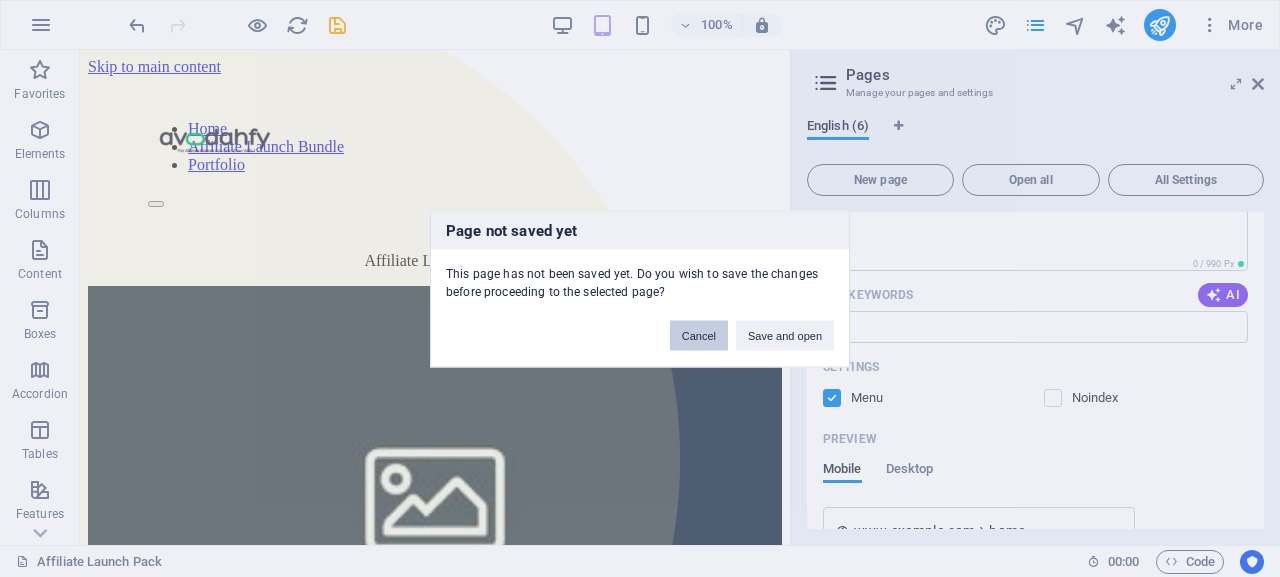 click on "Cancel" at bounding box center (699, 335) 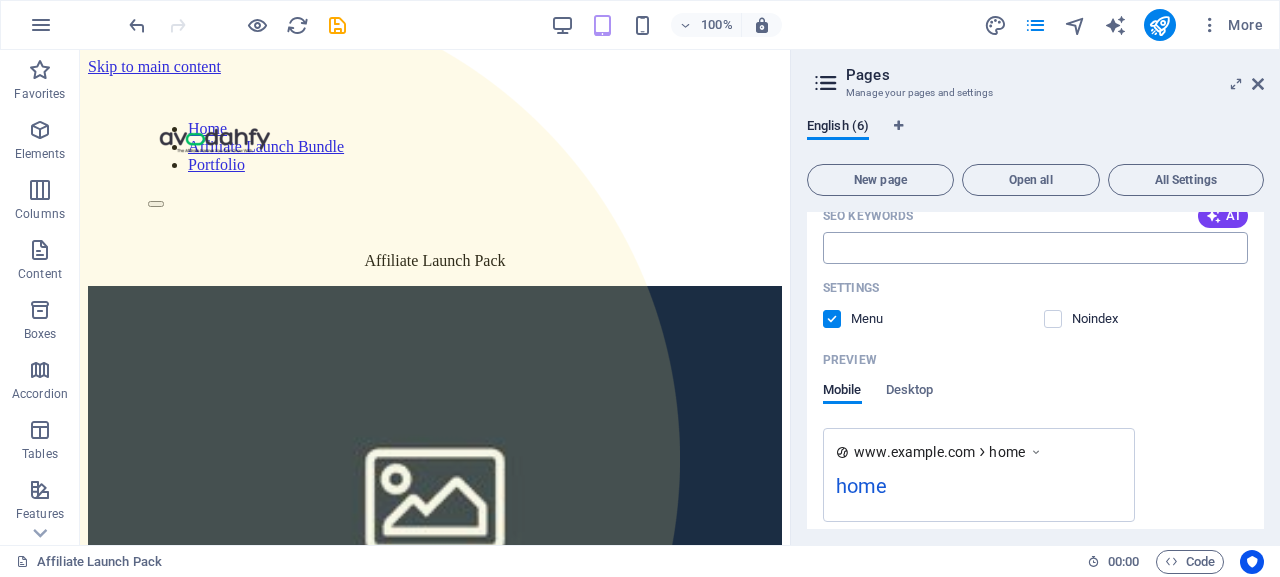 scroll, scrollTop: 2333, scrollLeft: 0, axis: vertical 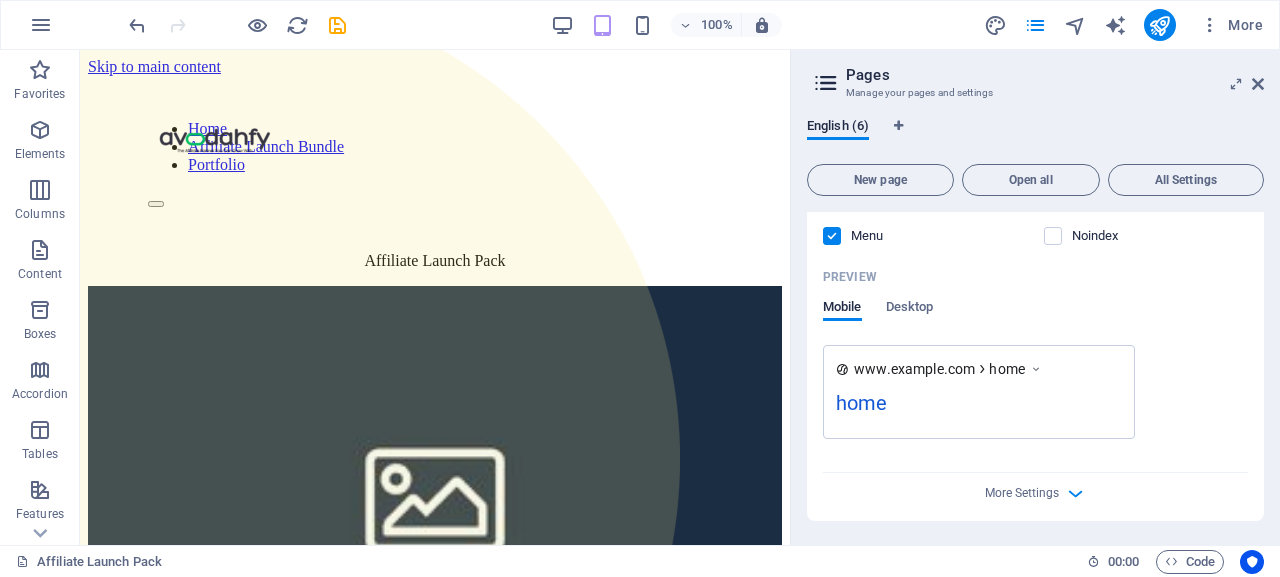 click at bounding box center (1036, 369) 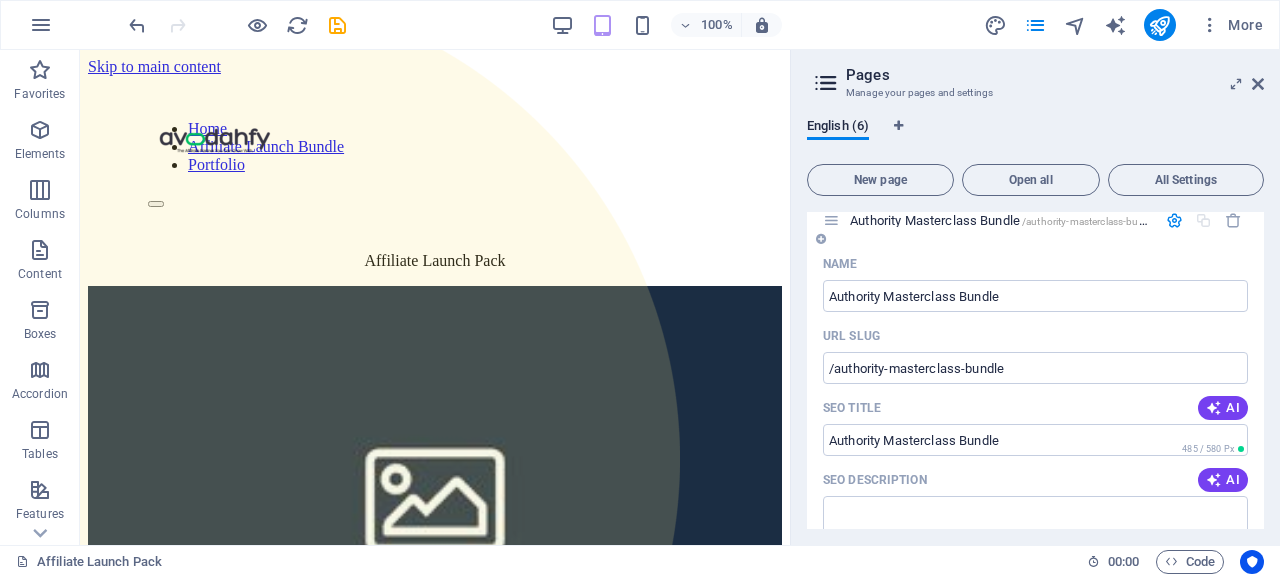 scroll, scrollTop: 0, scrollLeft: 0, axis: both 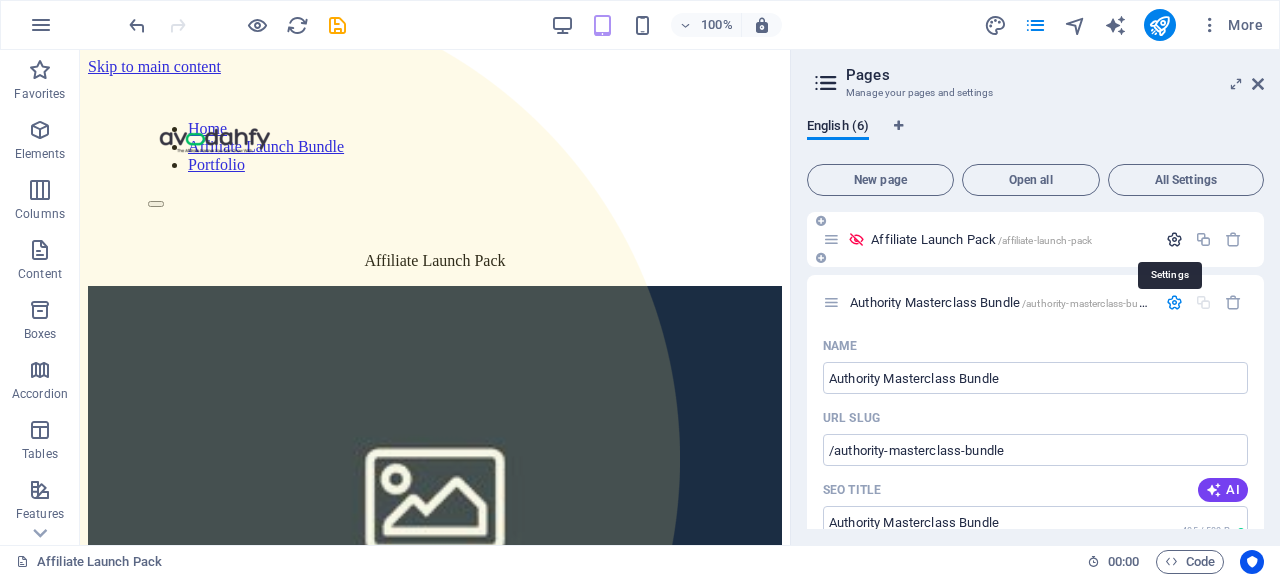 click at bounding box center (1174, 239) 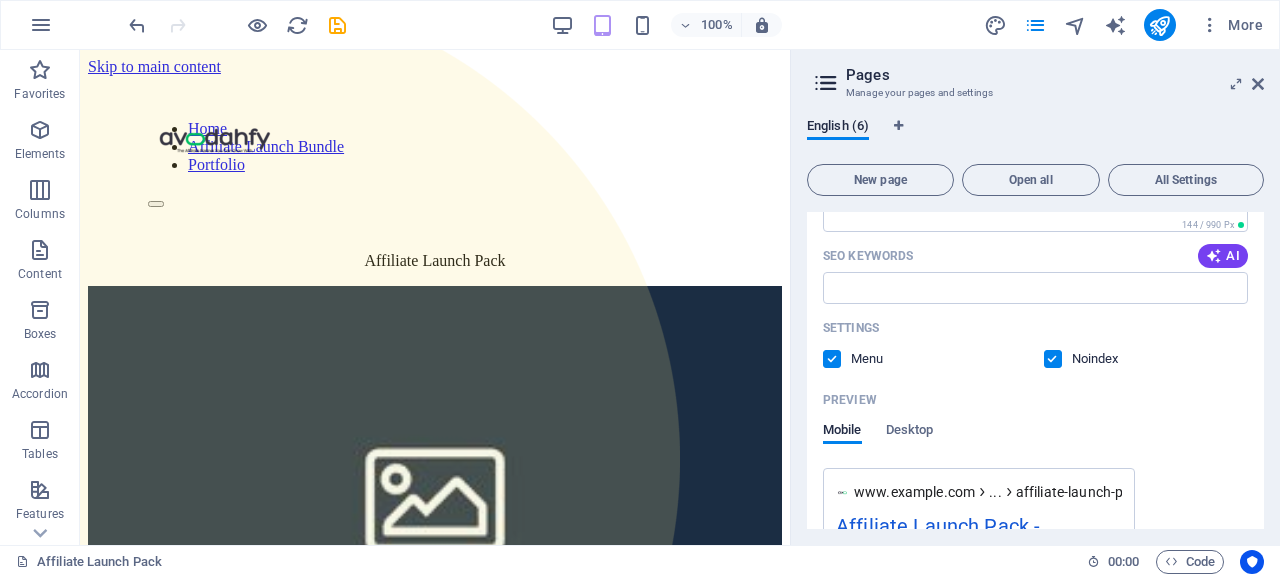 scroll, scrollTop: 350, scrollLeft: 0, axis: vertical 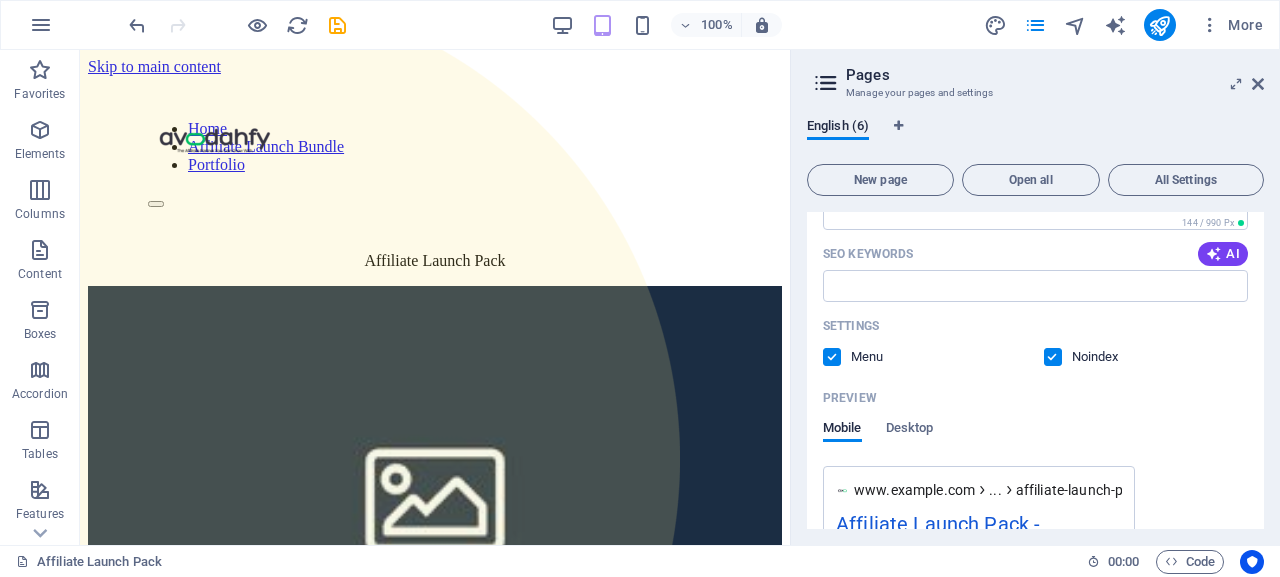 click at bounding box center (1053, 357) 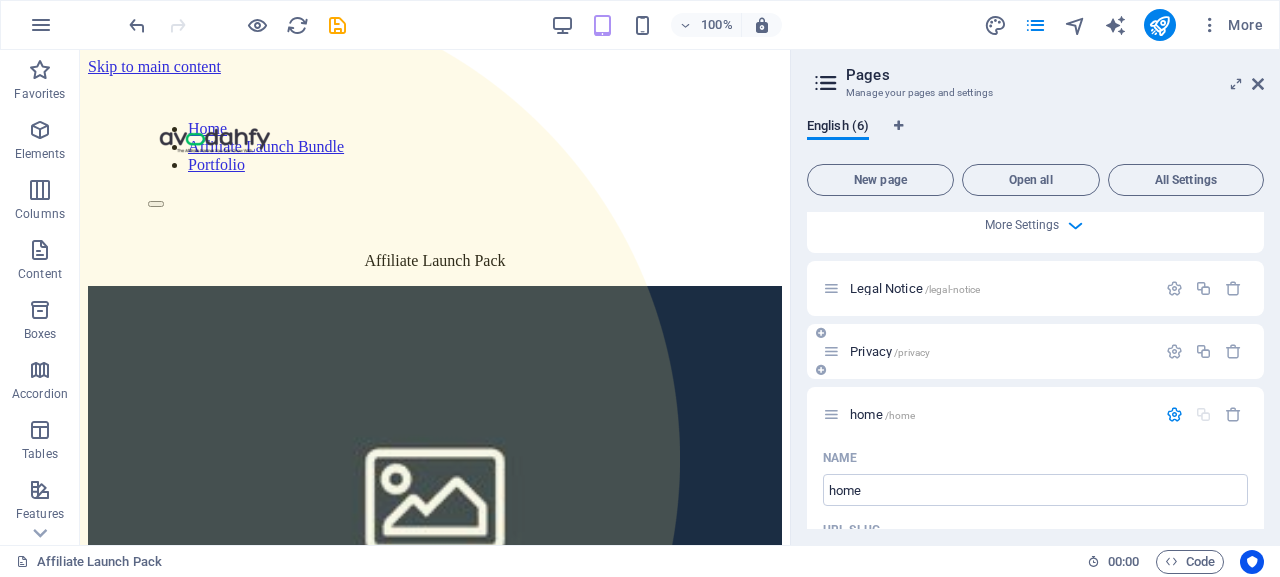 scroll, scrollTop: 2593, scrollLeft: 0, axis: vertical 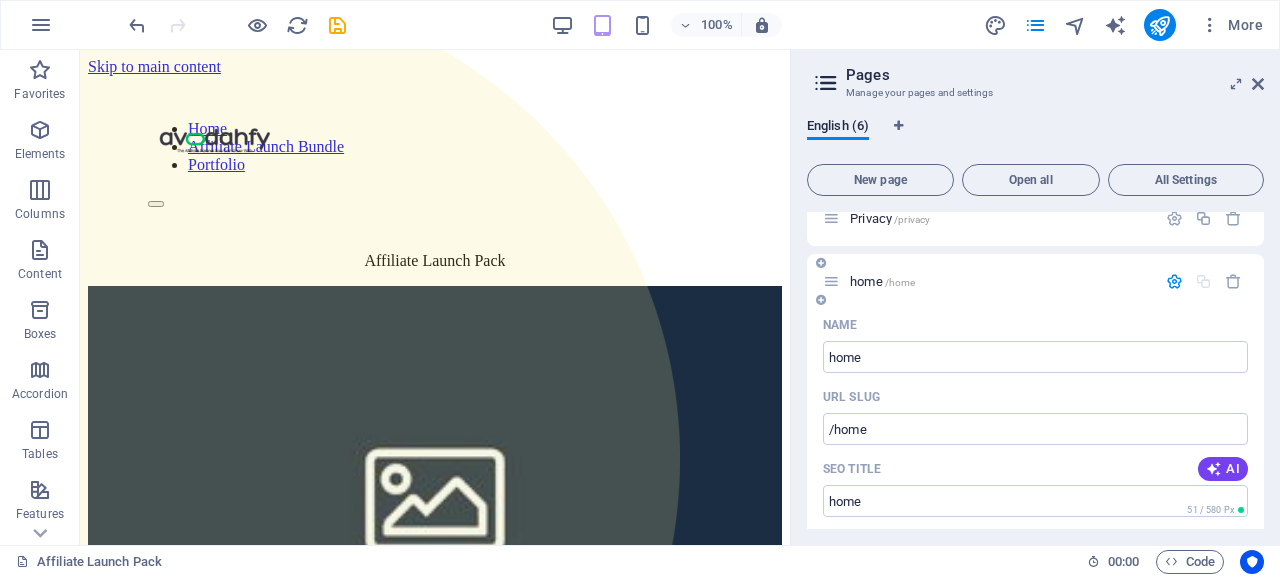 click at bounding box center (831, 281) 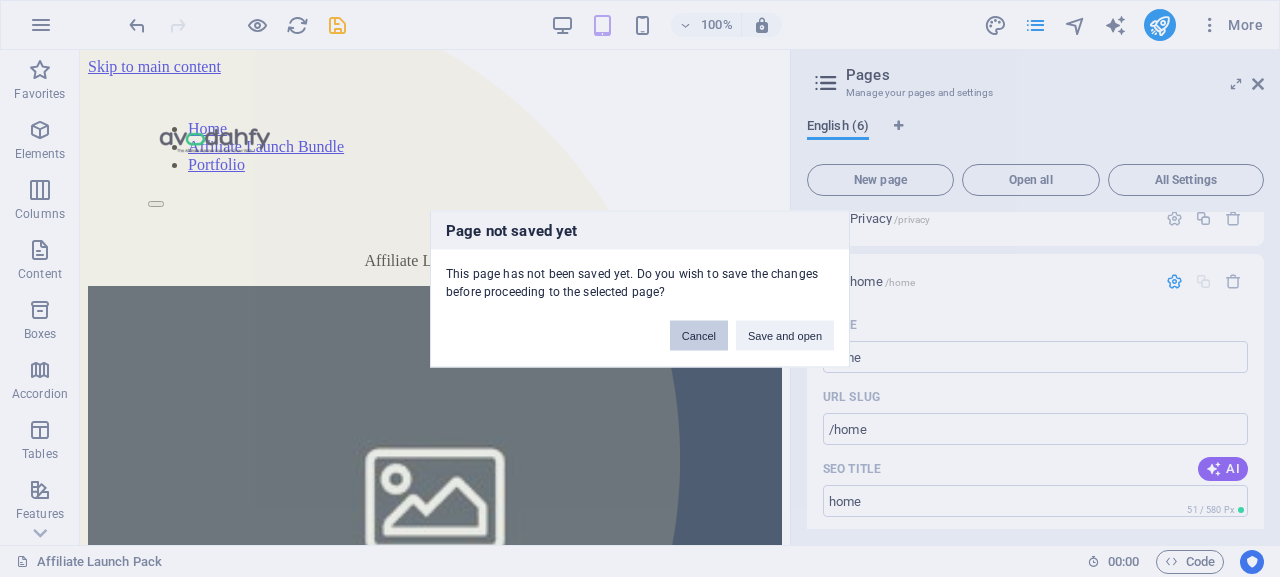click on "Cancel" at bounding box center [699, 335] 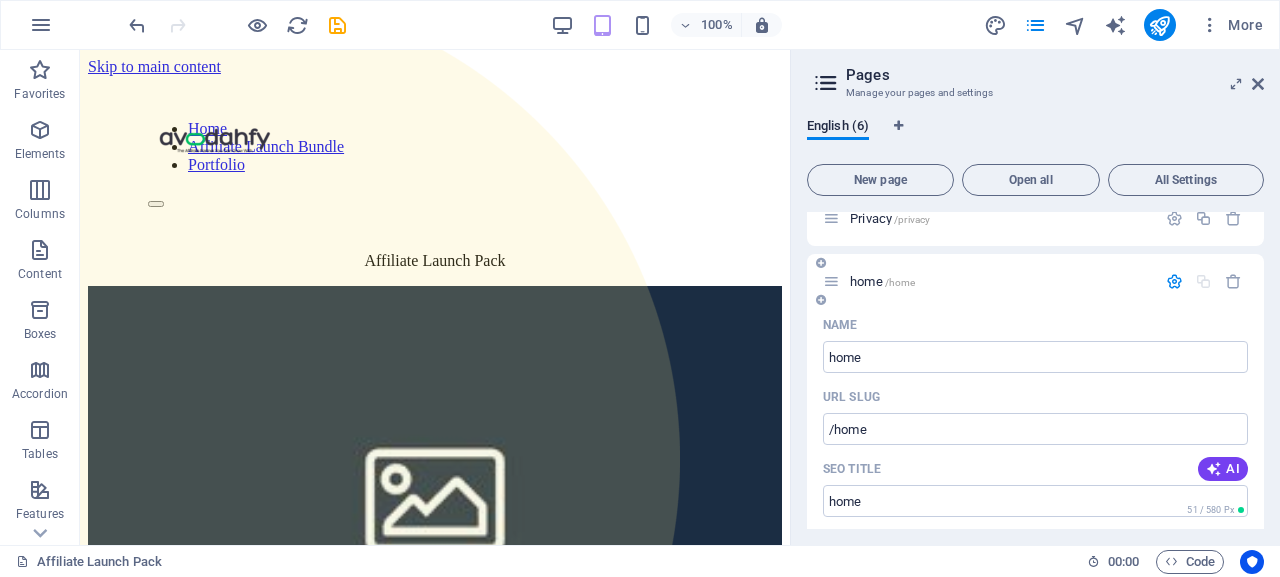 click on "home /home" at bounding box center [882, 281] 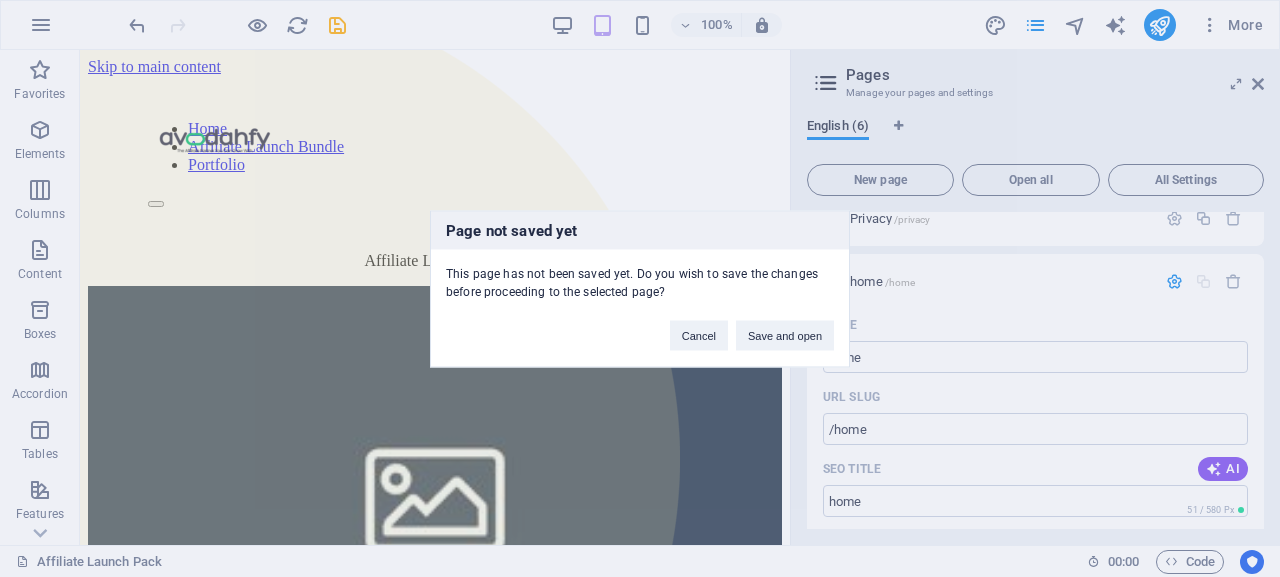 click on "Page not saved yet This page has not been saved yet. Do you wish to save the changes before proceeding to the selected page? Cancel Save and open" at bounding box center [640, 288] 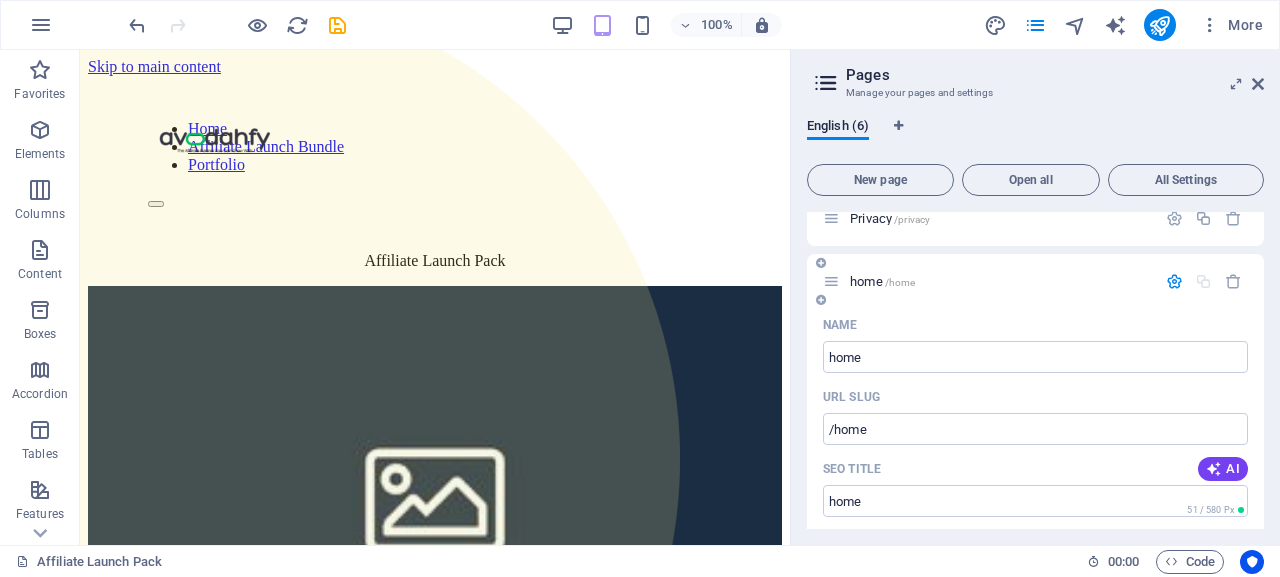 click at bounding box center [831, 281] 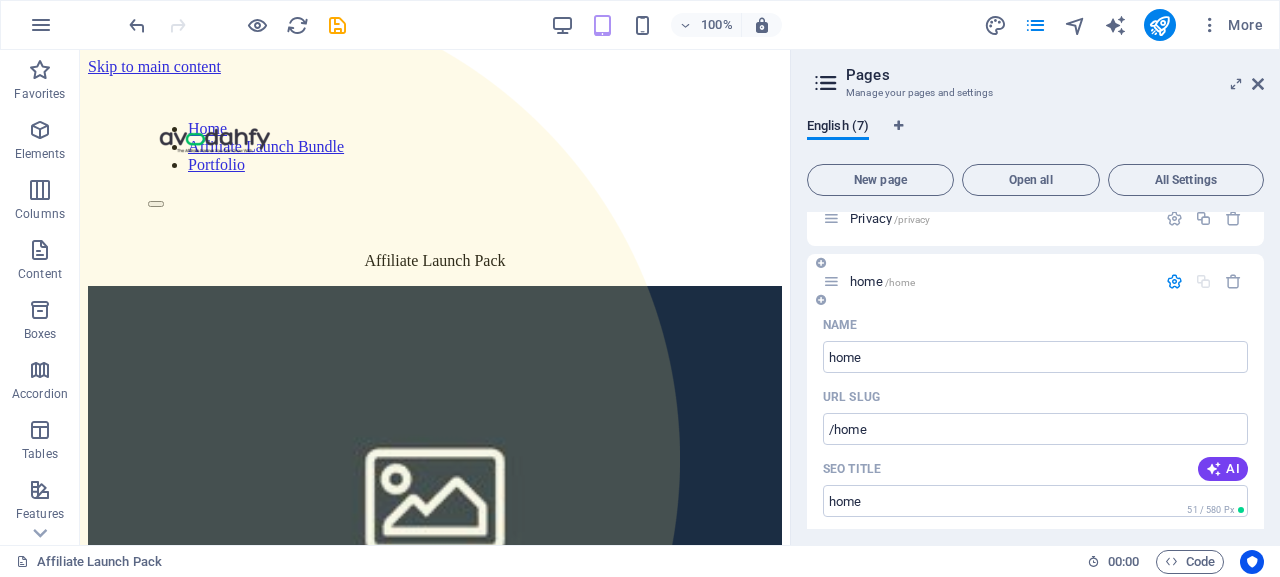 scroll, scrollTop: 3368, scrollLeft: 0, axis: vertical 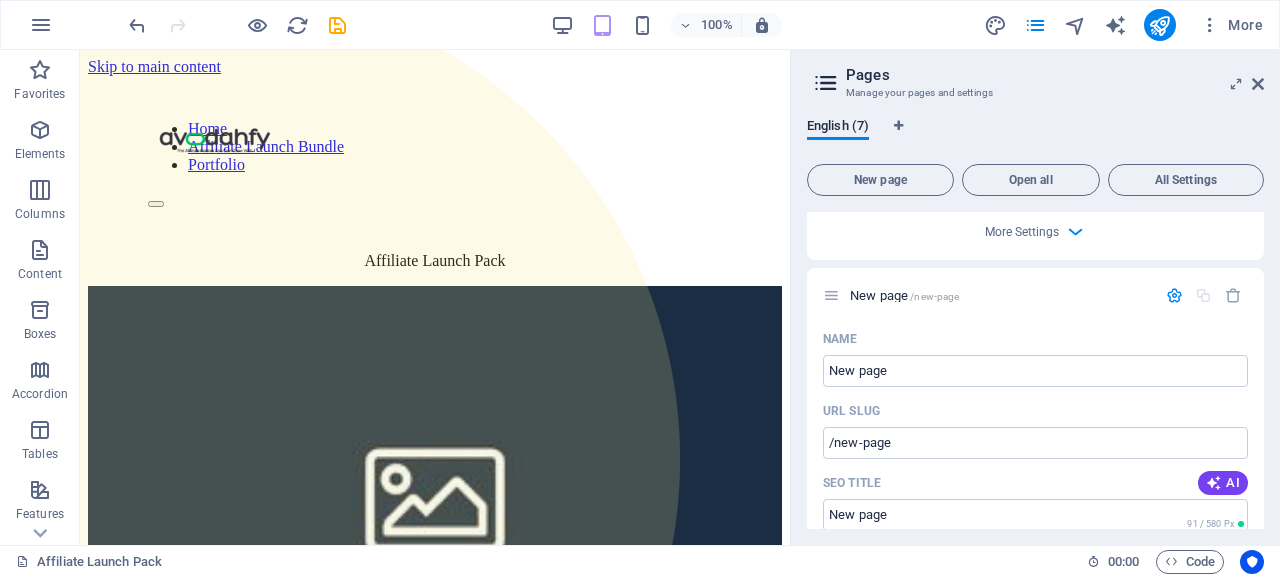 click on "English (7) New page Open all All Settings Affiliate Launch Pack /affiliate-launch-pack Name Affiliate Launch Pack ​ URL SLUG /affiliate-launch-pack ​ SEO Title AI Affiliate Launch Pack ​ 412 / 580 Px SEO Description AI ​ 144 / 990 Px SEO Keywords AI ​ Settings Menu Noindex Preview Mobile Desktop www.example.com ... affiliate-launch-pack Affiliate Launch Pack - avodahfyproducts.com avodahfyproducts.com Meta tags ​ Preview Image (Open Graph) Drag files here, click to choose files or select files from Files or our free stock photos & videos More Settings Authority Masterclass Bundle /authority-masterclass-bundle Name Authority Masterclass Bundle ​ URL SLUG /authority-masterclass-bundle ​ SEO Title AI Authority Masterclass Bundle ​ 485 / 580 Px SEO Description AI ​ 144 / 990 Px SEO Keywords AI ​ Settings Menu Noindex Preview Mobile Desktop www.example.com ... authority-masterclass-bundle Authority Masterclass Bundle - avodahfyproducts.com avodahfyproducts.com Meta tags ​ More Settings ​" at bounding box center (1035, 323) 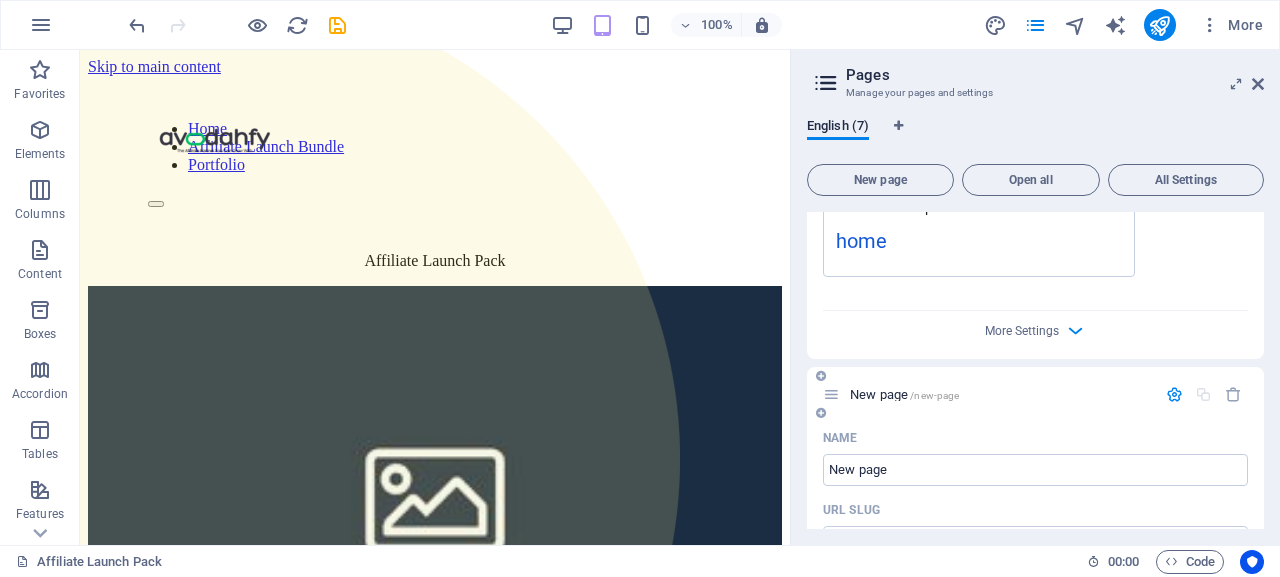 scroll, scrollTop: 3281, scrollLeft: 0, axis: vertical 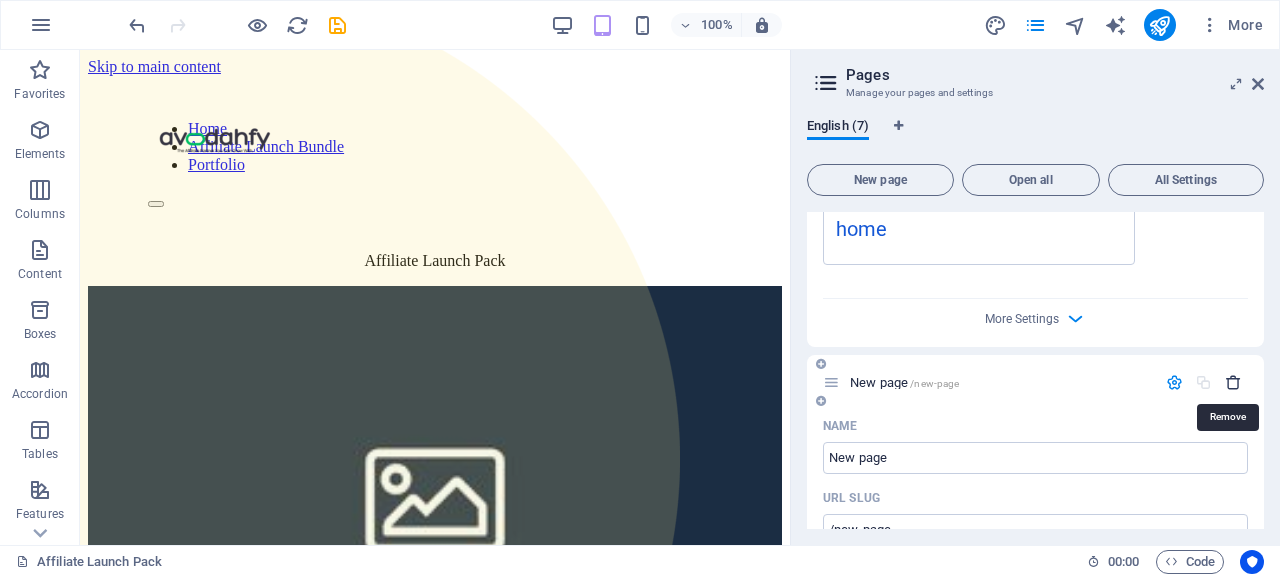 click at bounding box center [1233, 382] 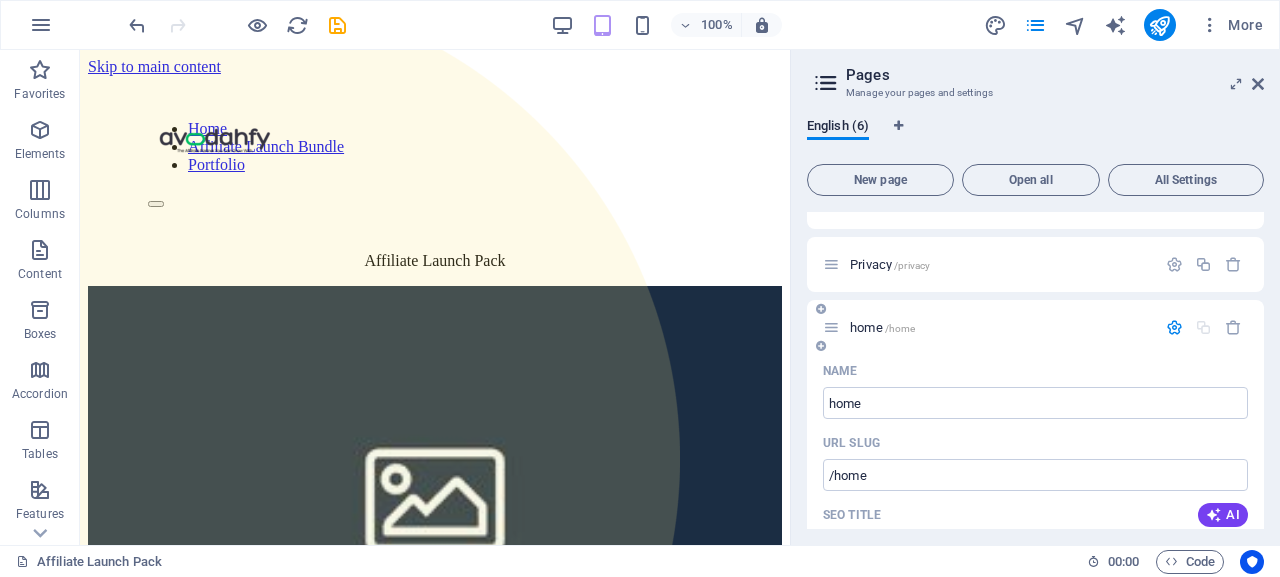 scroll, scrollTop: 2545, scrollLeft: 0, axis: vertical 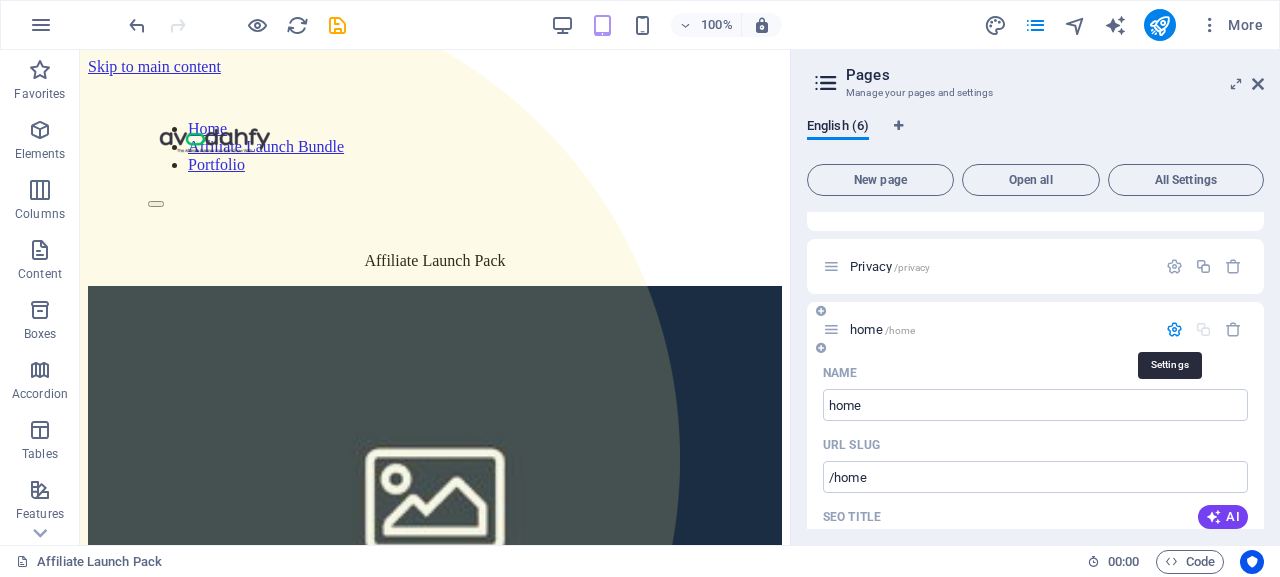 click at bounding box center [1174, 329] 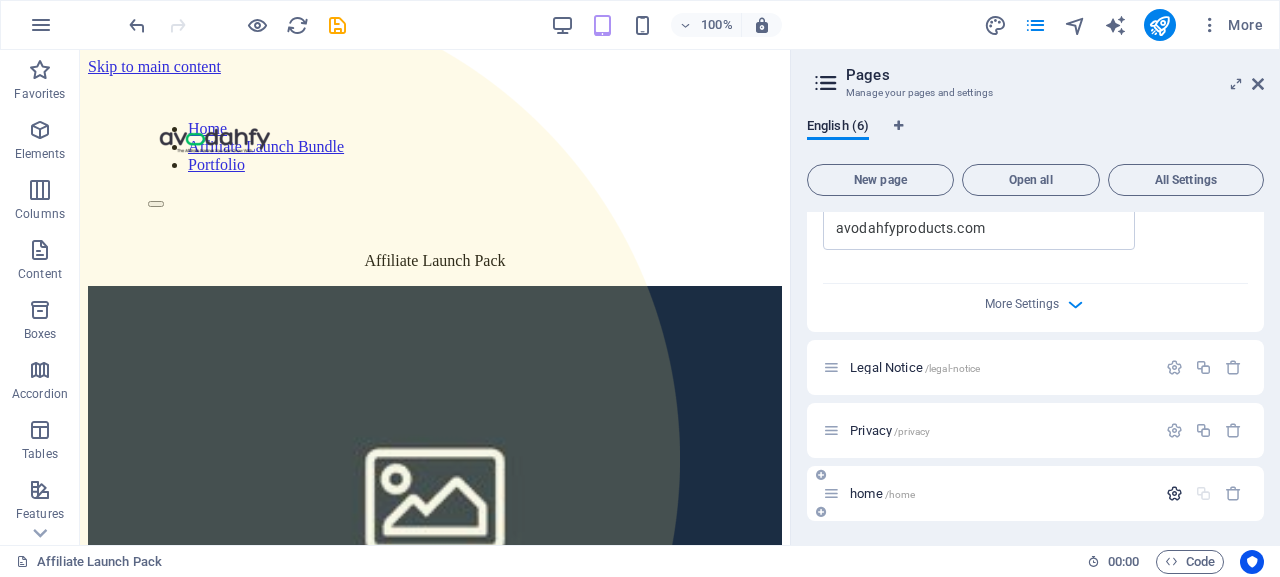 scroll, scrollTop: 2381, scrollLeft: 0, axis: vertical 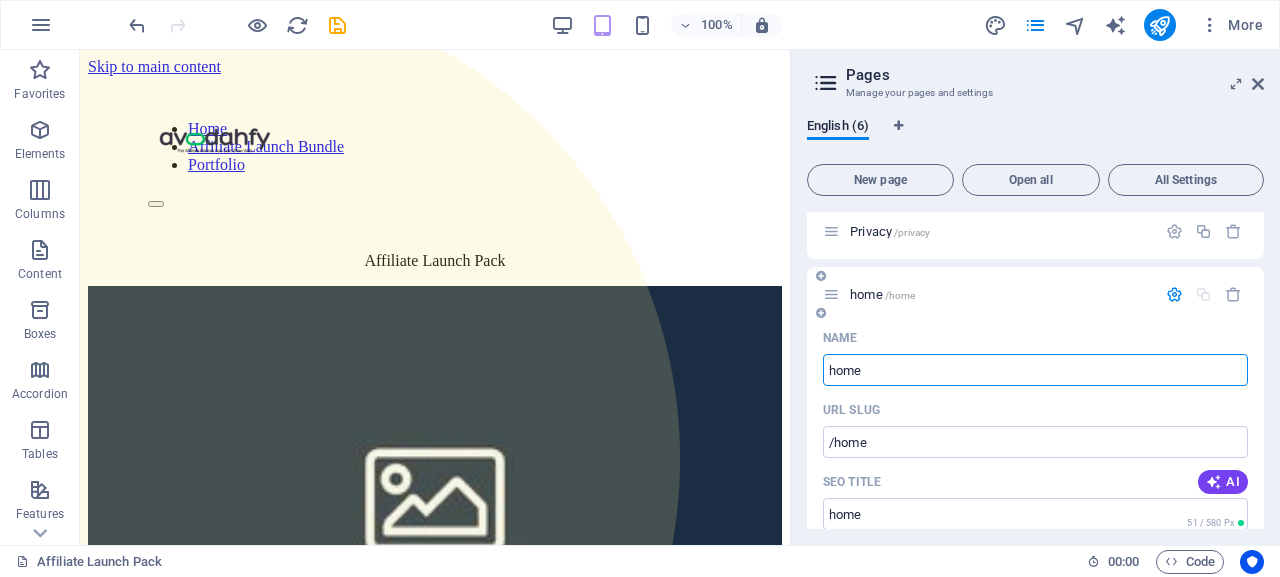 click on "URL SLUG" at bounding box center [1035, 410] 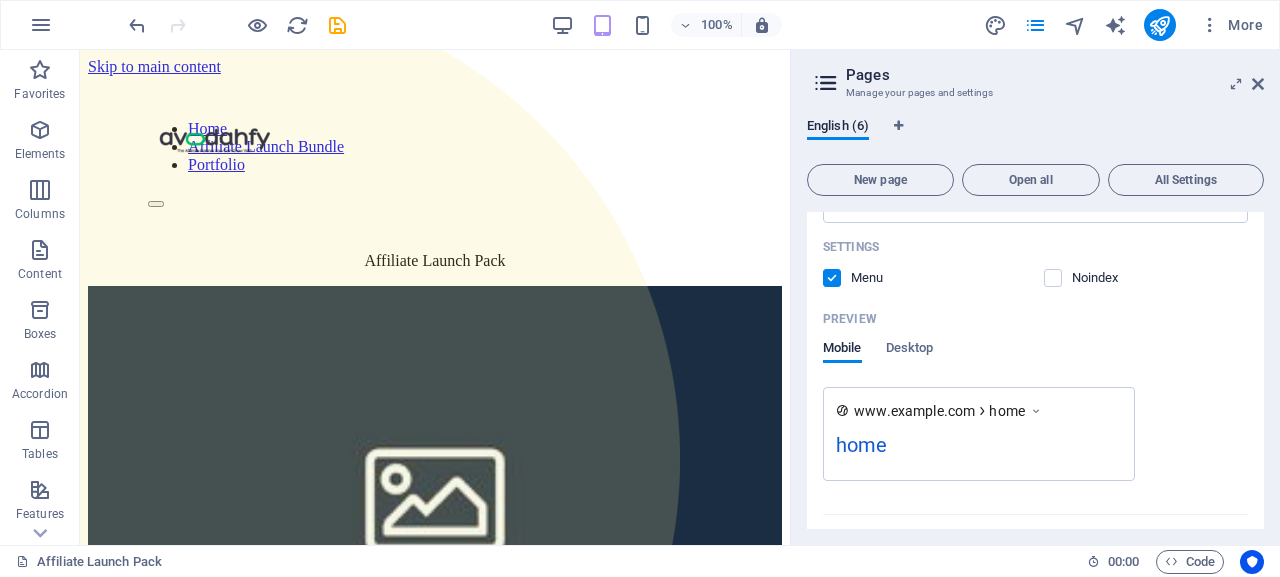 scroll, scrollTop: 3076, scrollLeft: 0, axis: vertical 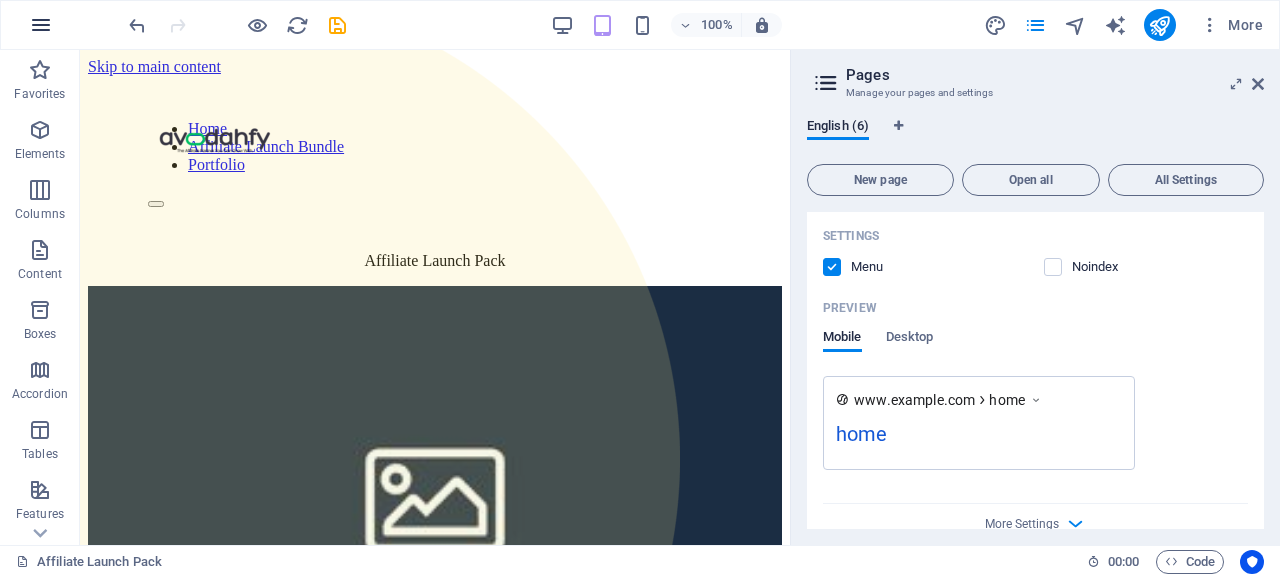 click at bounding box center [41, 25] 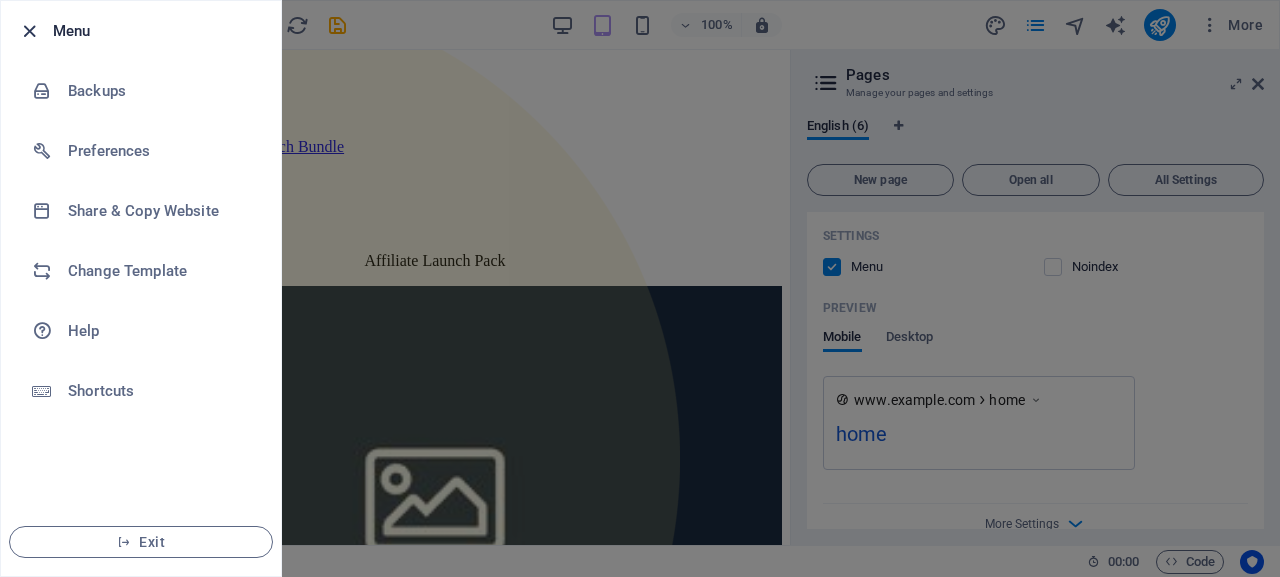click at bounding box center (29, 31) 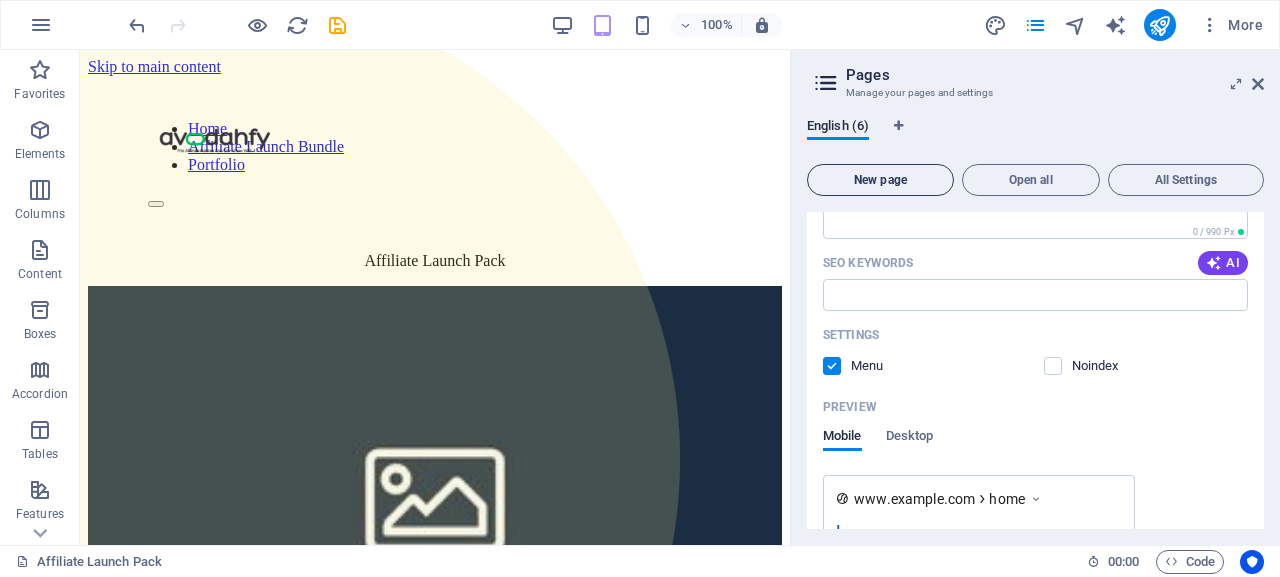 scroll, scrollTop: 2972, scrollLeft: 0, axis: vertical 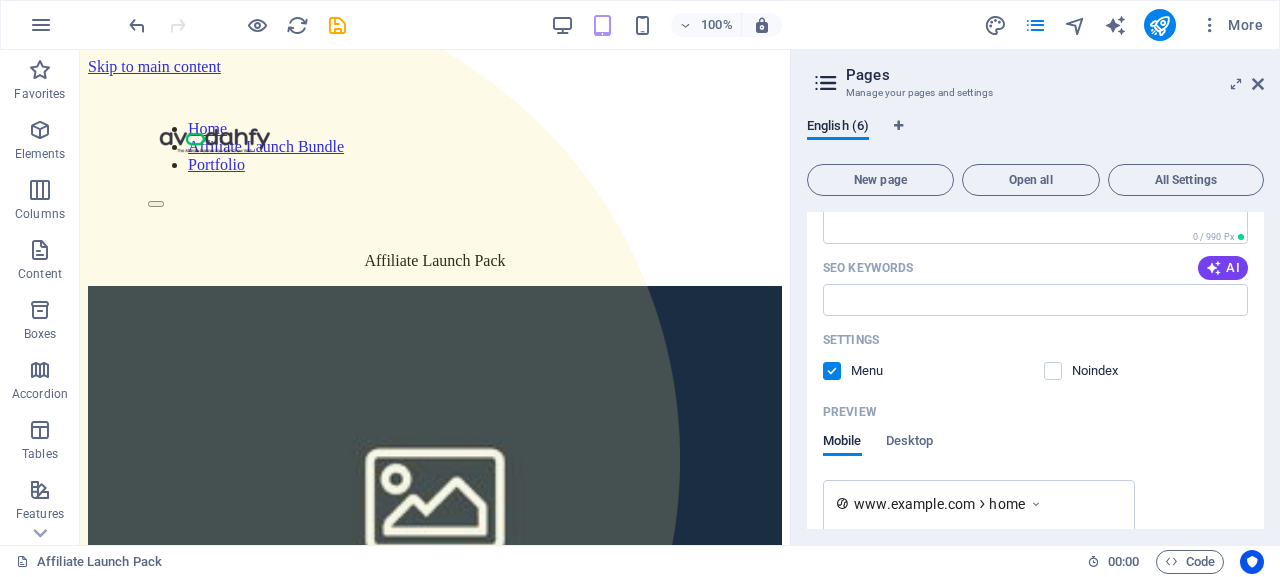 click at bounding box center [826, 83] 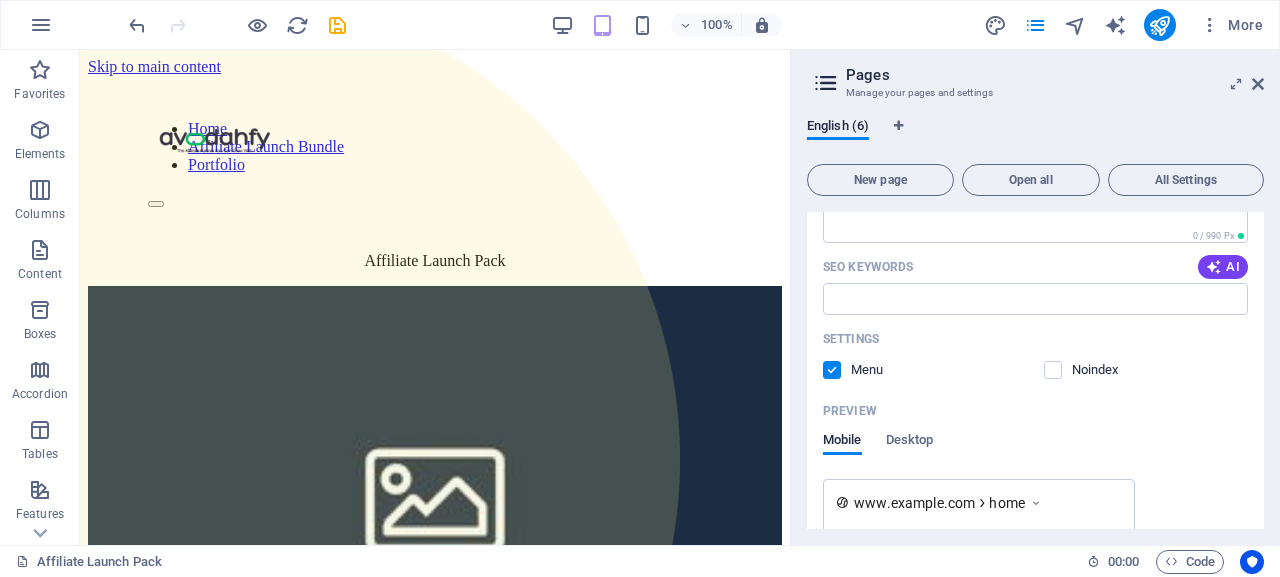 click at bounding box center [826, 83] 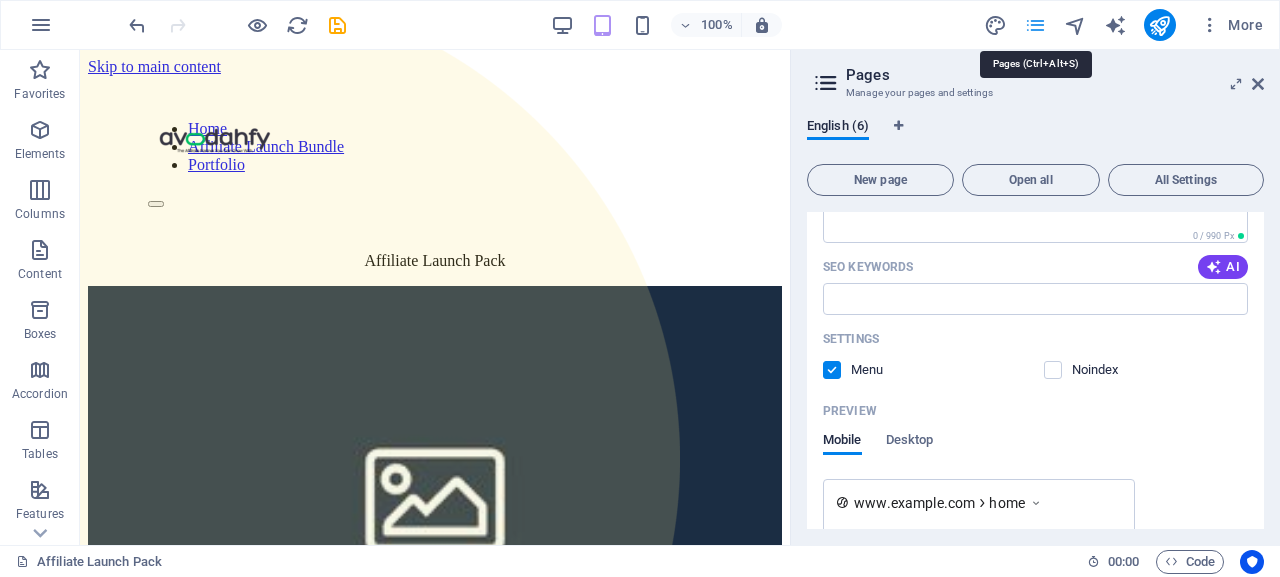 click at bounding box center [1035, 25] 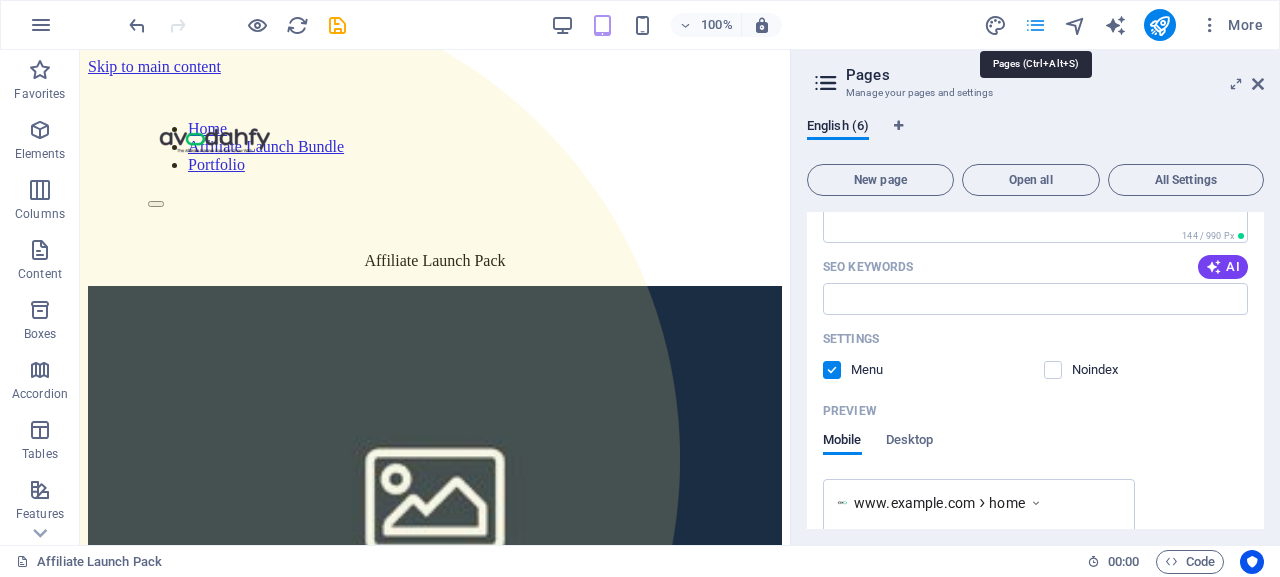 click at bounding box center [1035, 25] 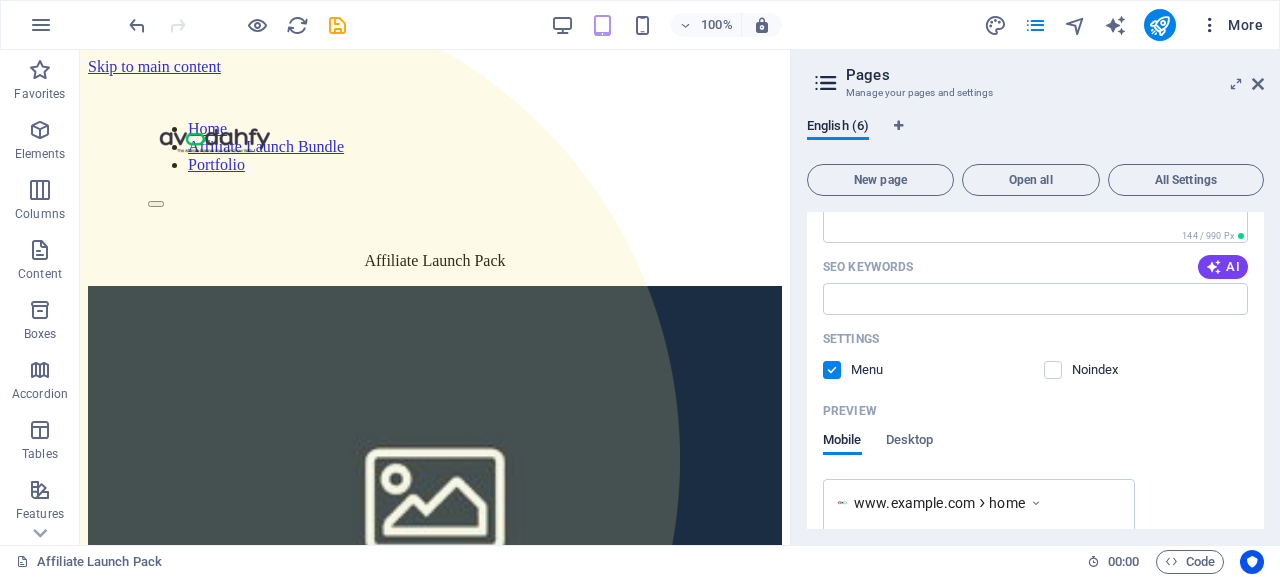 click at bounding box center [1210, 25] 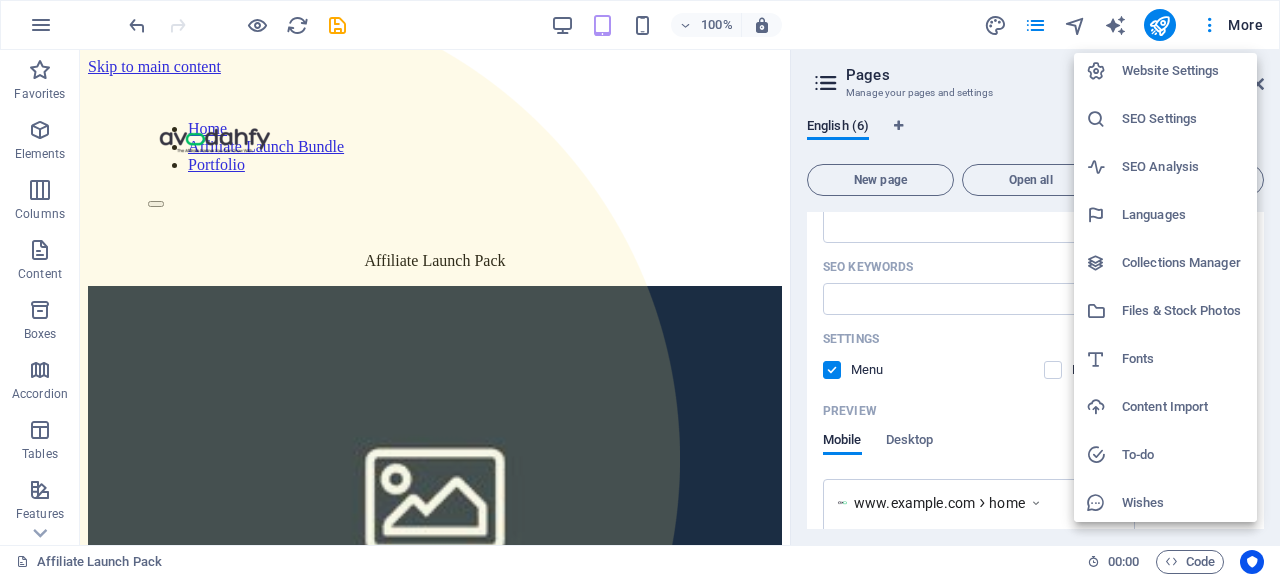 scroll, scrollTop: 3, scrollLeft: 0, axis: vertical 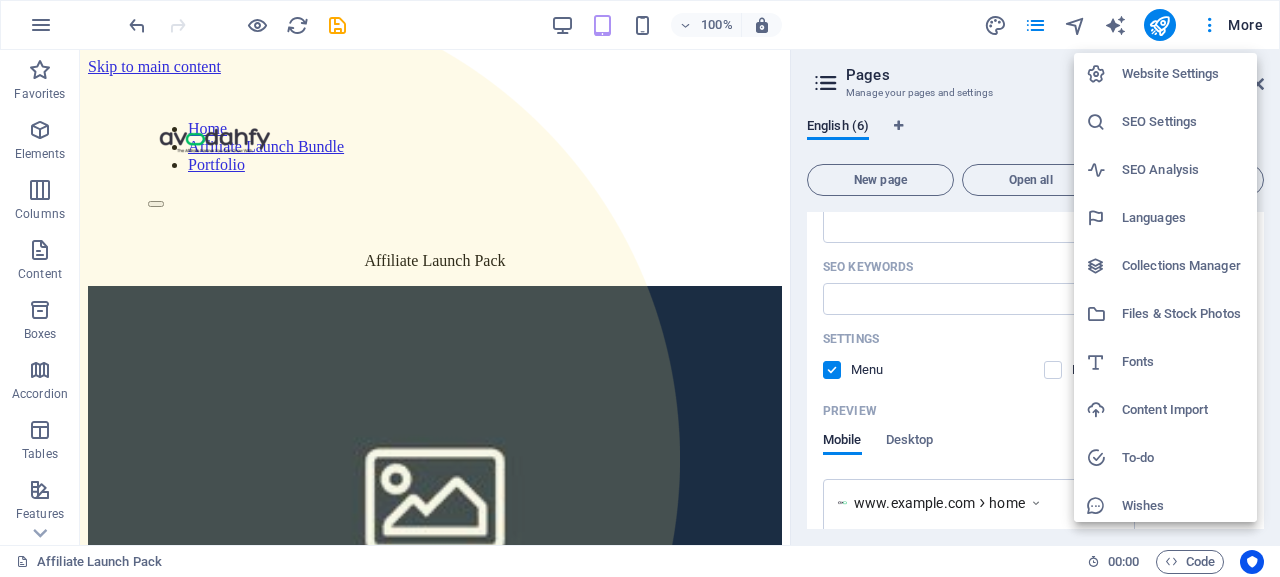 click at bounding box center [640, 288] 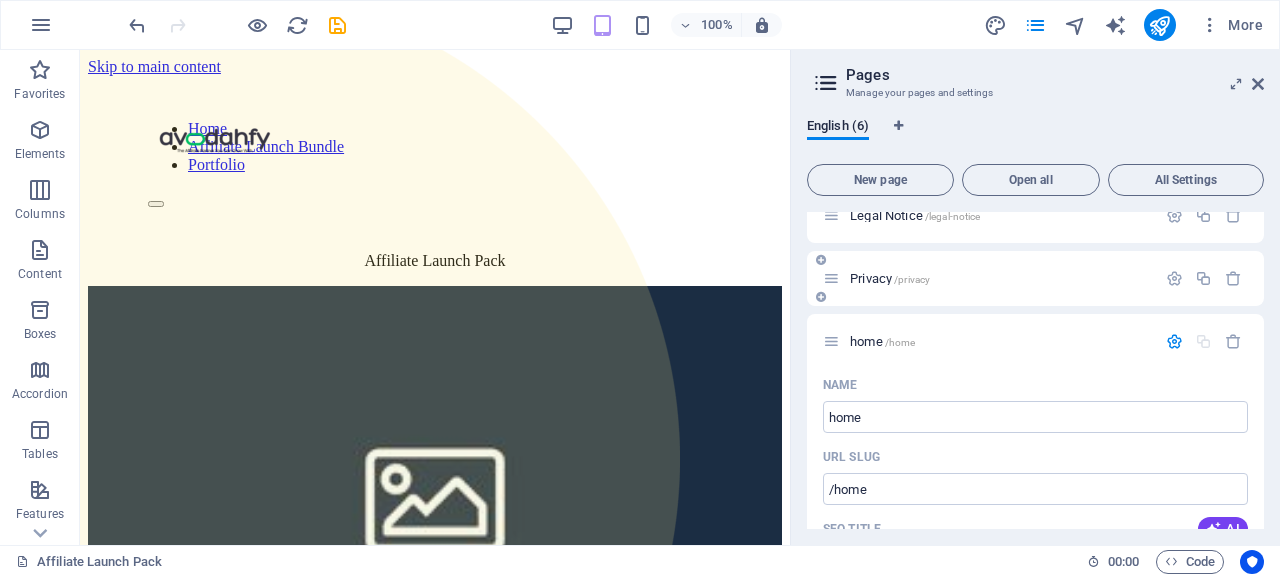 scroll, scrollTop: 2527, scrollLeft: 0, axis: vertical 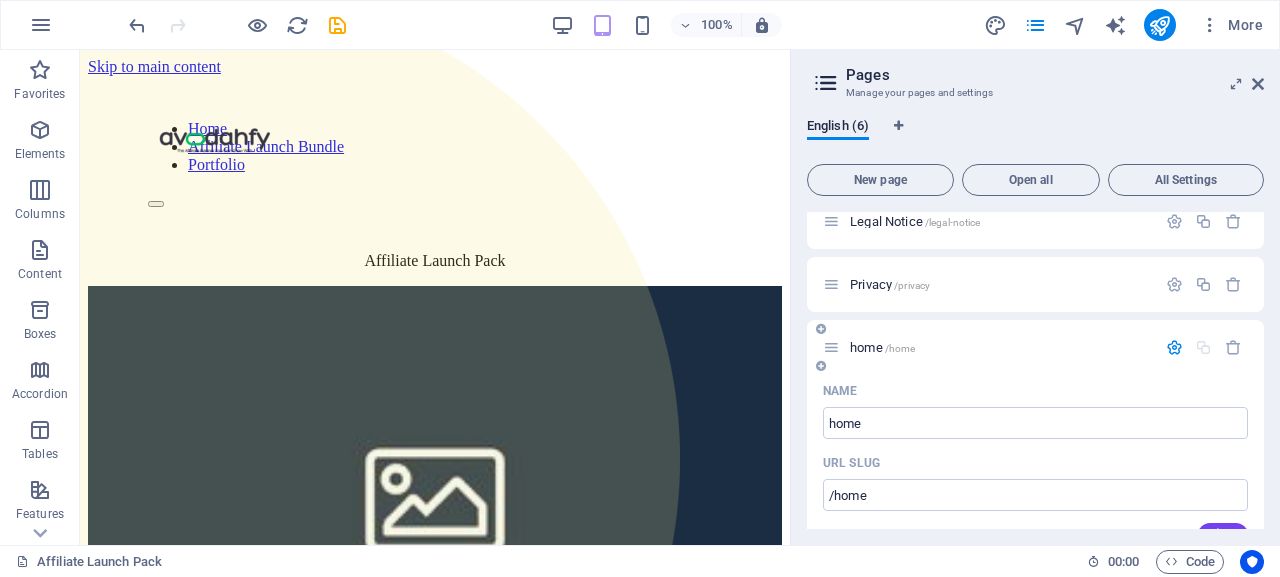 click at bounding box center (831, 347) 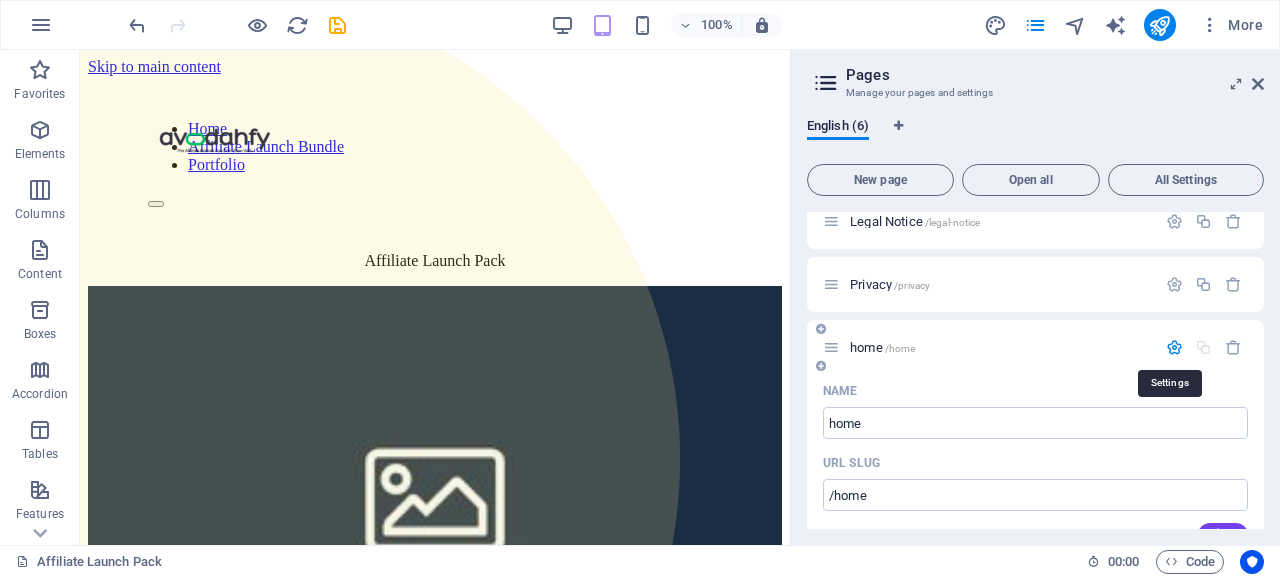 click at bounding box center [1174, 347] 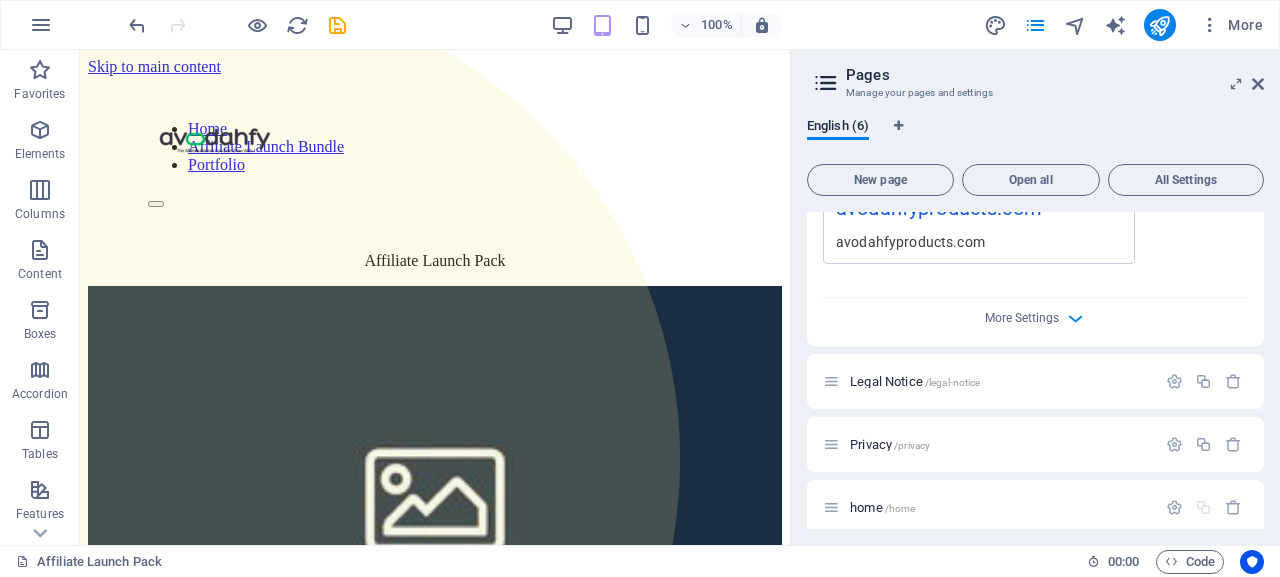 scroll, scrollTop: 2381, scrollLeft: 0, axis: vertical 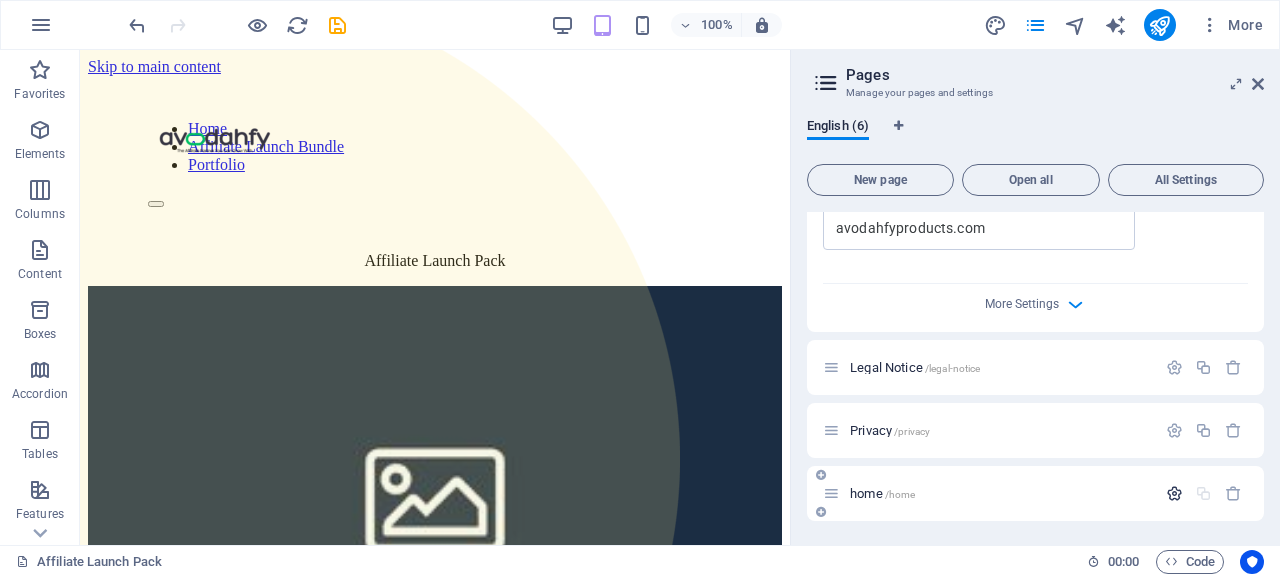 click at bounding box center (1174, 493) 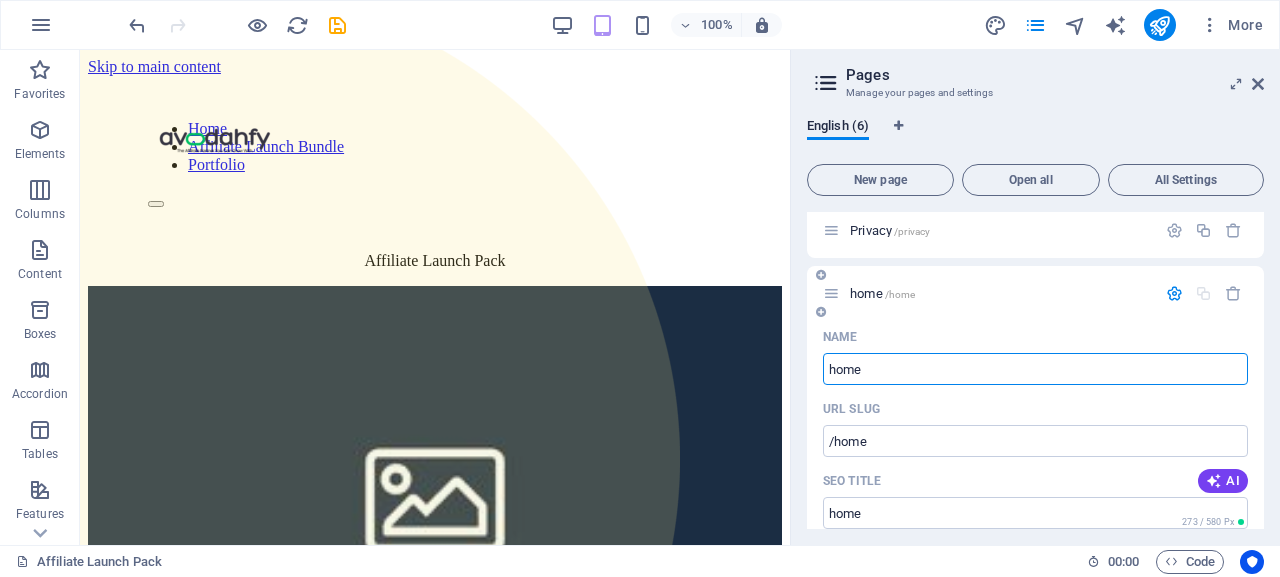scroll, scrollTop: 2571, scrollLeft: 0, axis: vertical 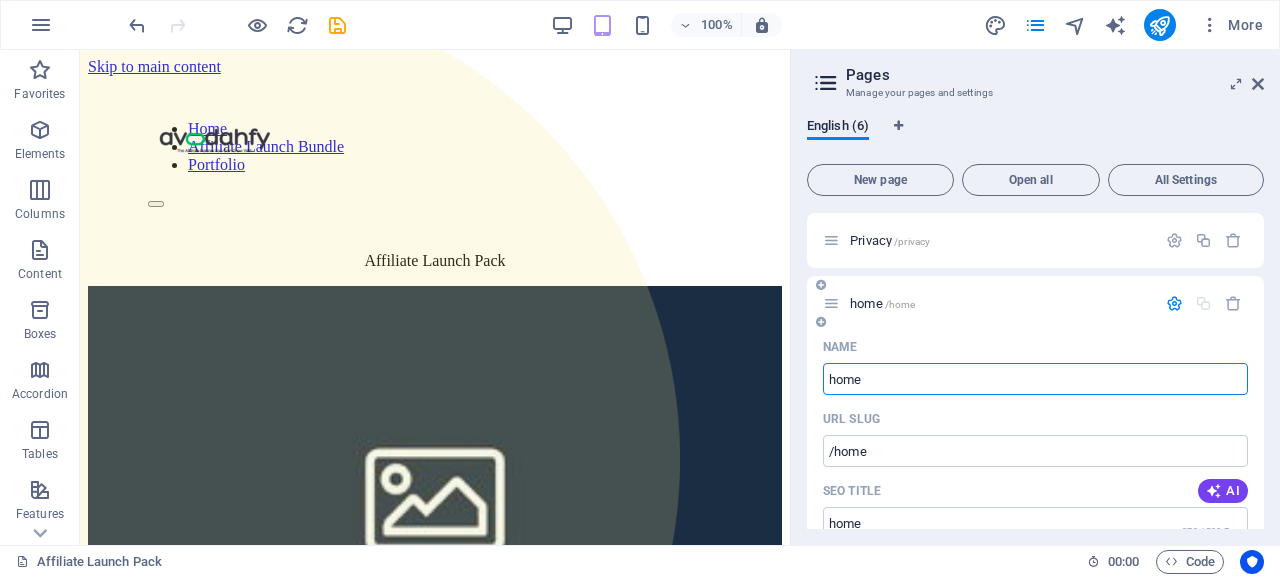 click at bounding box center (1174, 303) 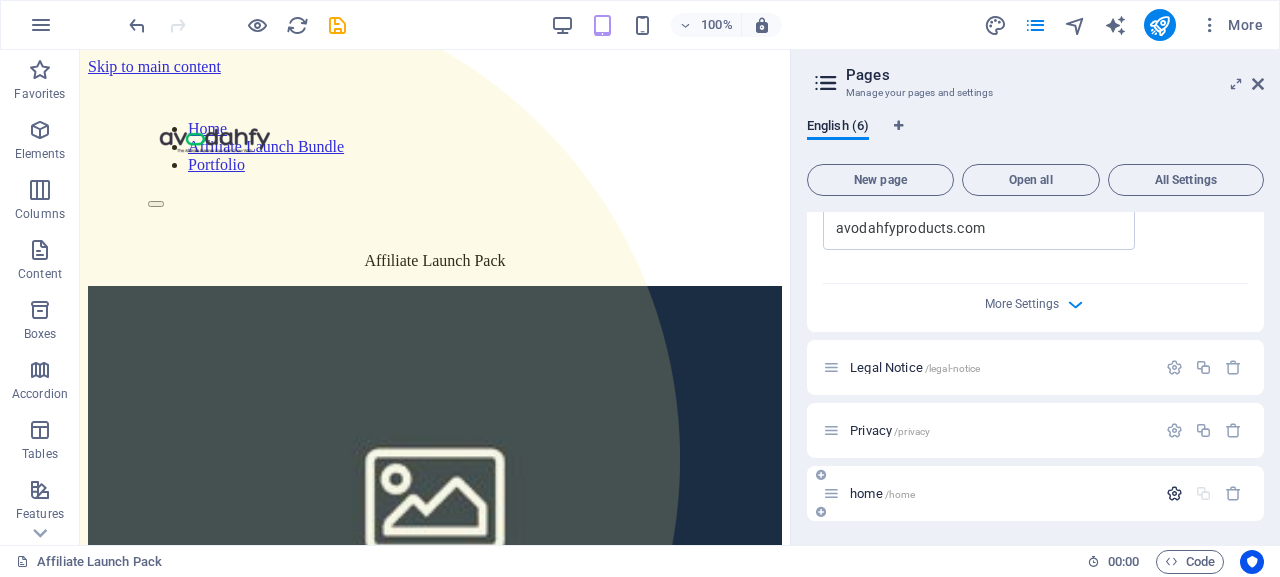 scroll, scrollTop: 2381, scrollLeft: 0, axis: vertical 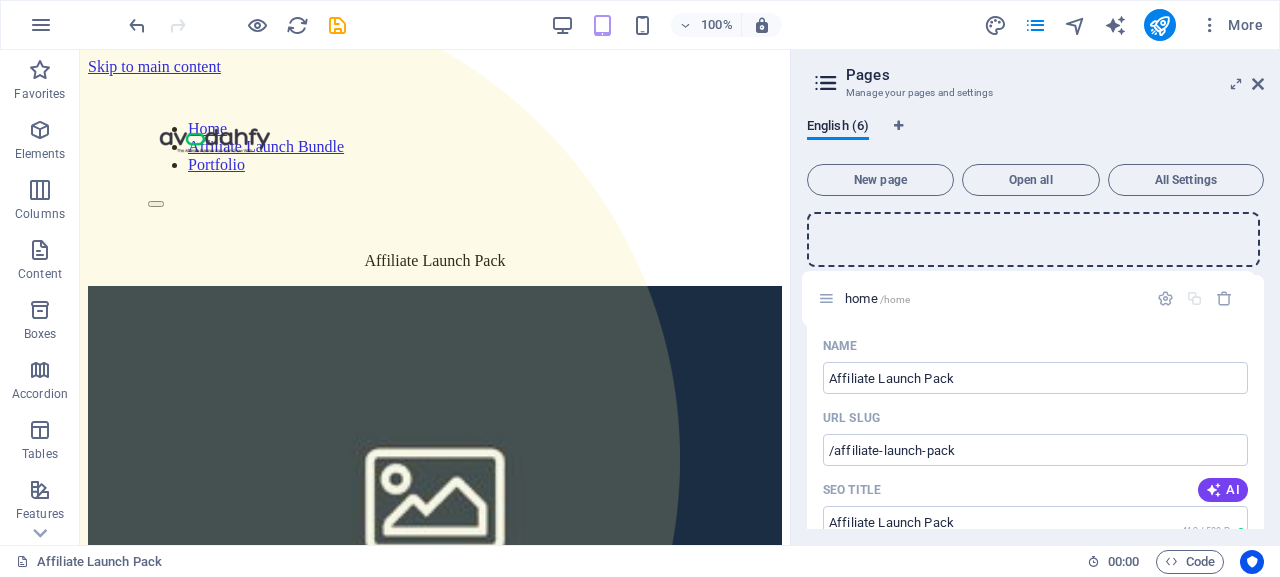 drag, startPoint x: 830, startPoint y: 491, endPoint x: 825, endPoint y: 288, distance: 203.06157 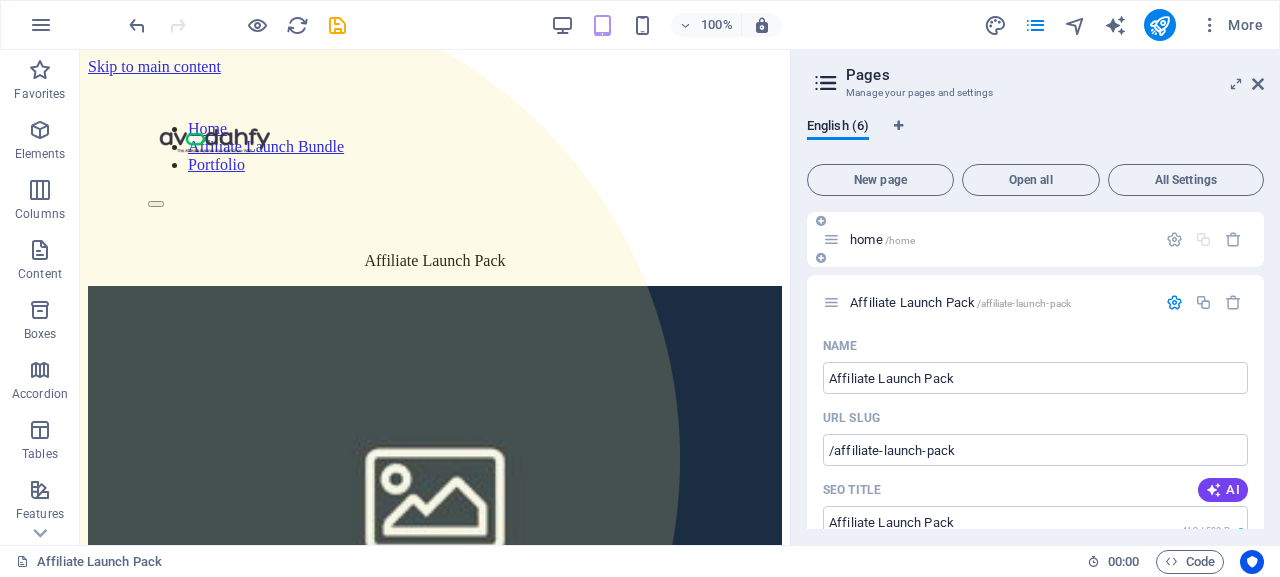 click on "home /home" at bounding box center [1000, 239] 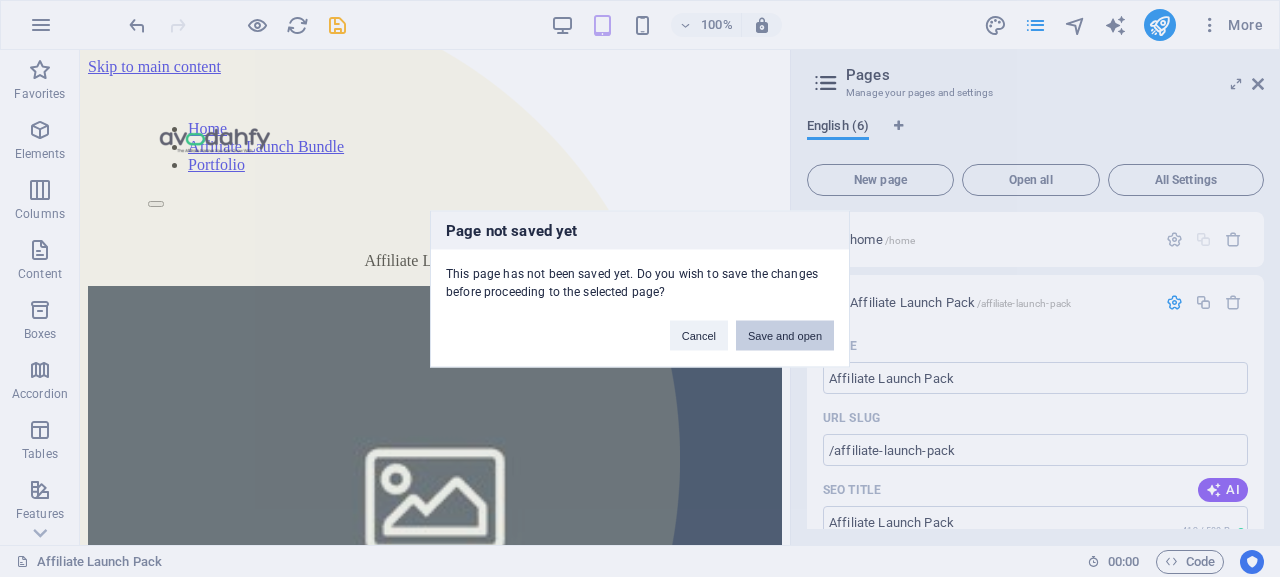 click on "Save and open" at bounding box center [785, 335] 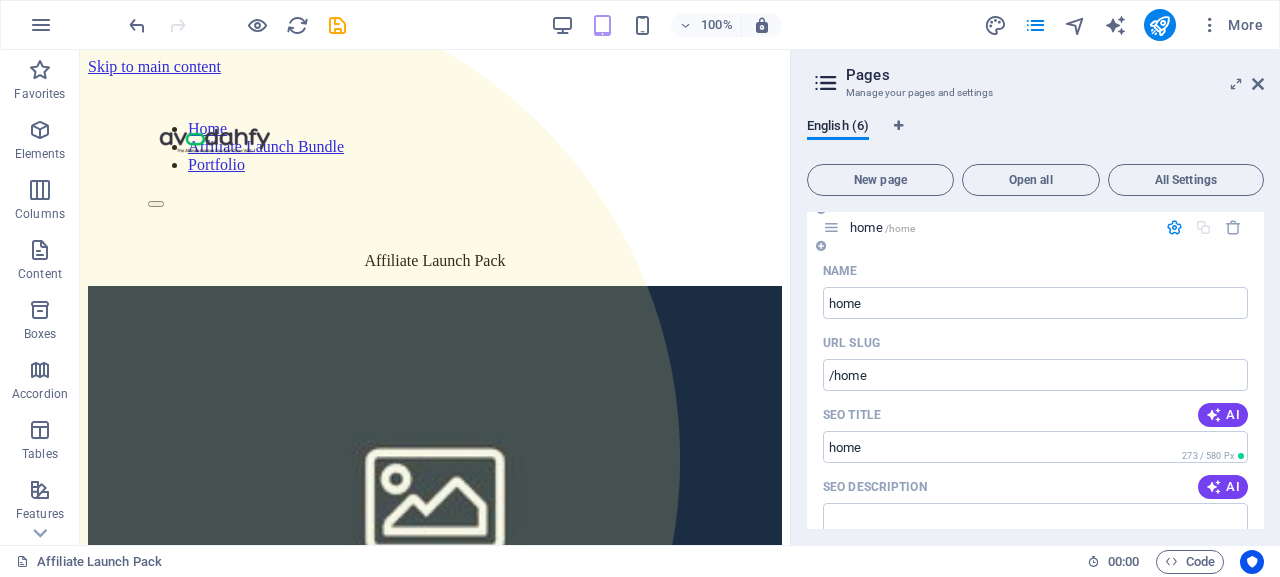 scroll, scrollTop: 0, scrollLeft: 0, axis: both 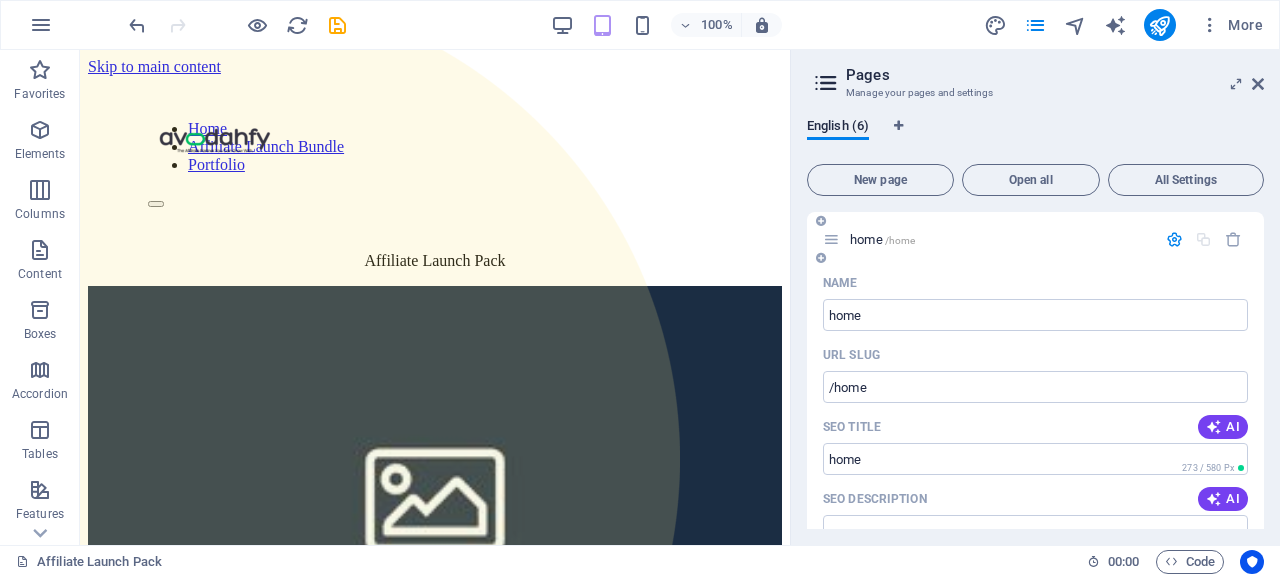 click on "Name" at bounding box center (1035, 283) 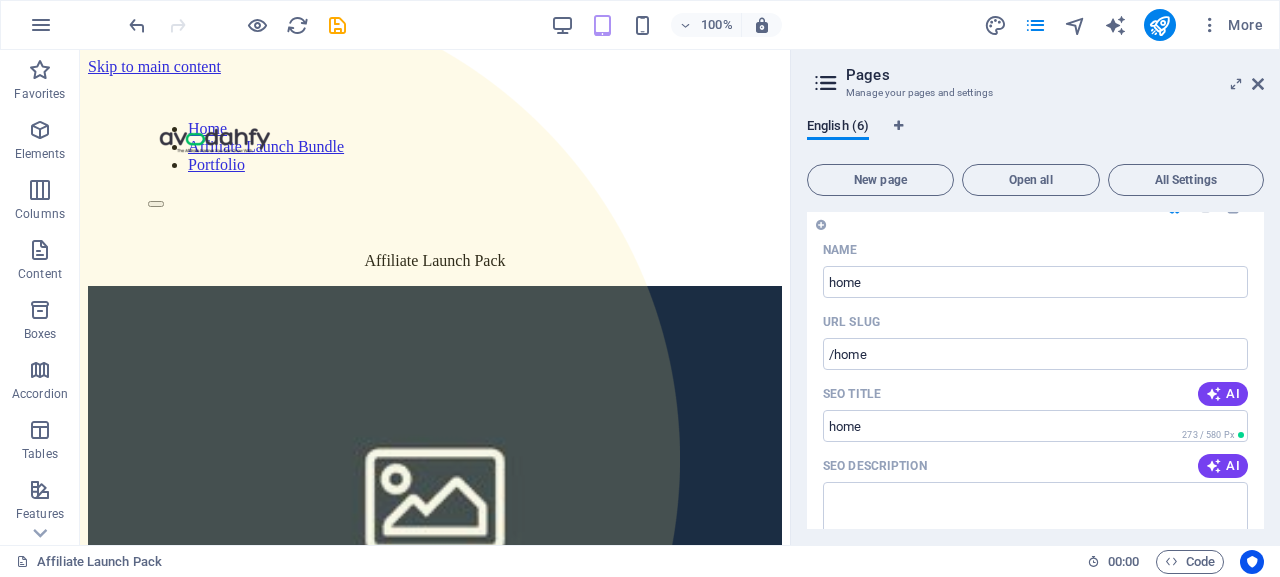 scroll, scrollTop: 0, scrollLeft: 0, axis: both 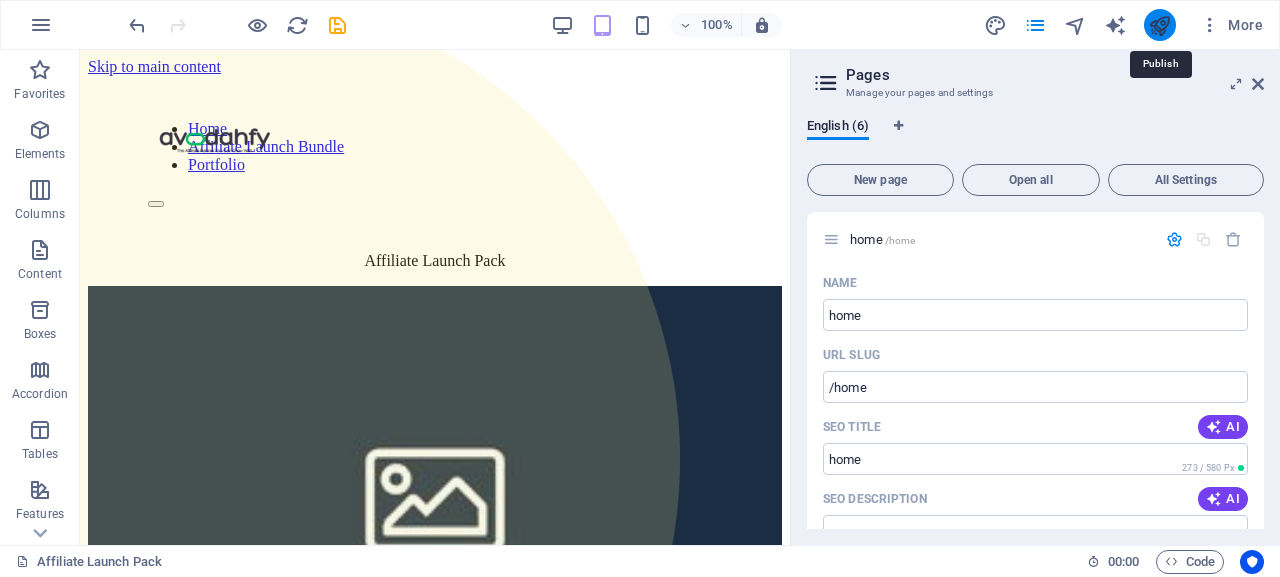 click at bounding box center [1159, 25] 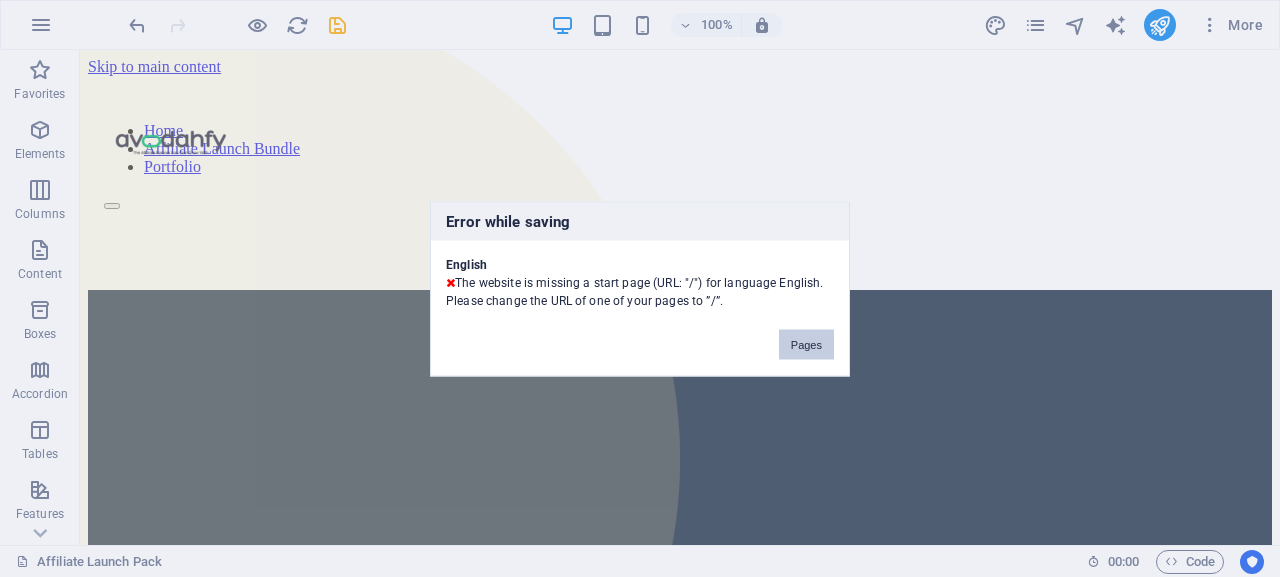 click on "Pages" at bounding box center (806, 344) 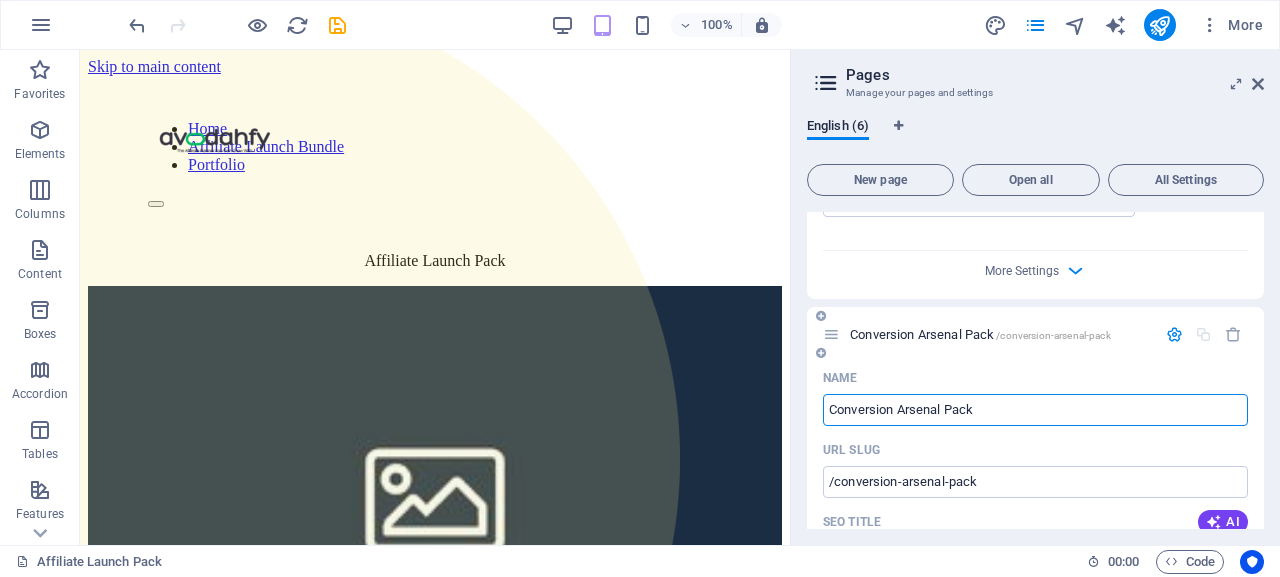 scroll, scrollTop: 1598, scrollLeft: 0, axis: vertical 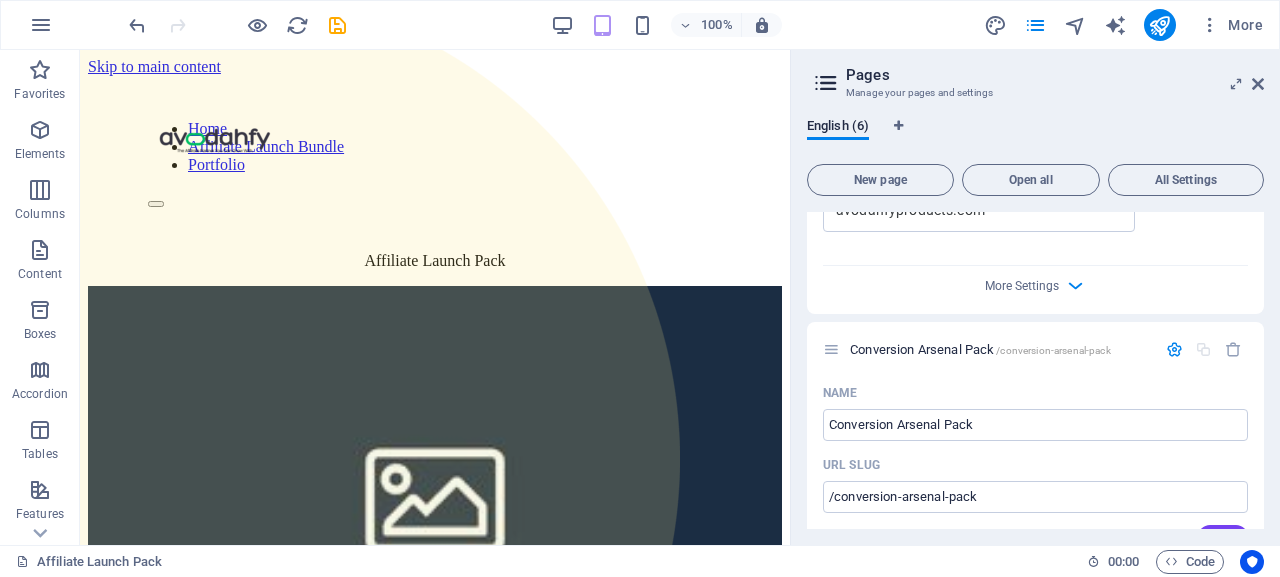 click on "More Settings" at bounding box center [1035, 282] 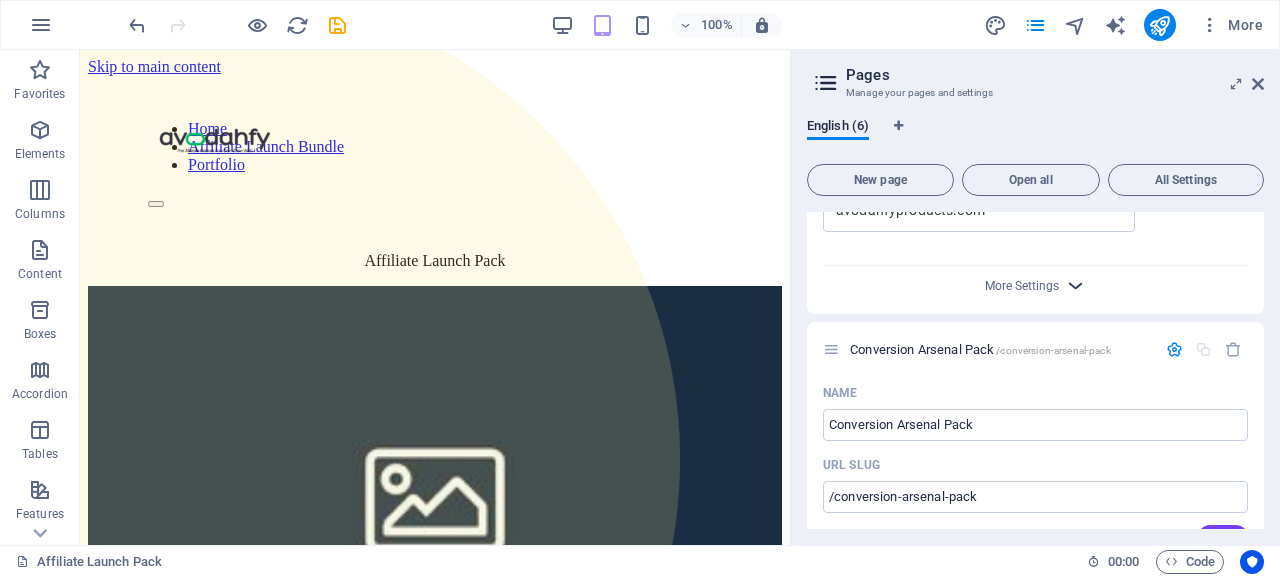 scroll, scrollTop: 1587, scrollLeft: 0, axis: vertical 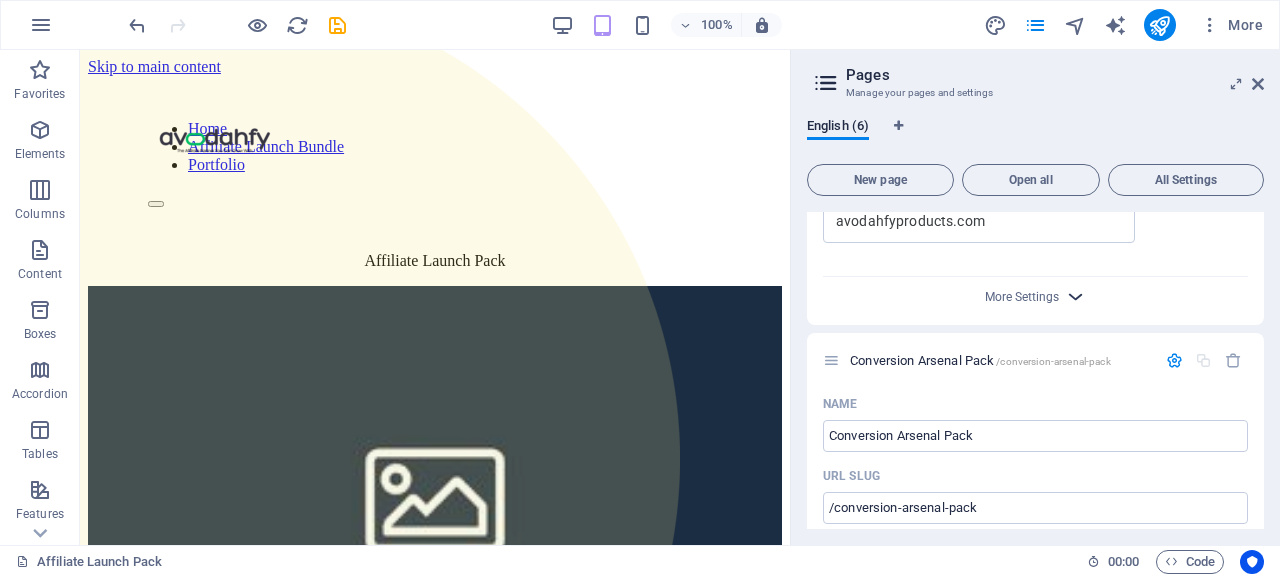 click at bounding box center [1075, 296] 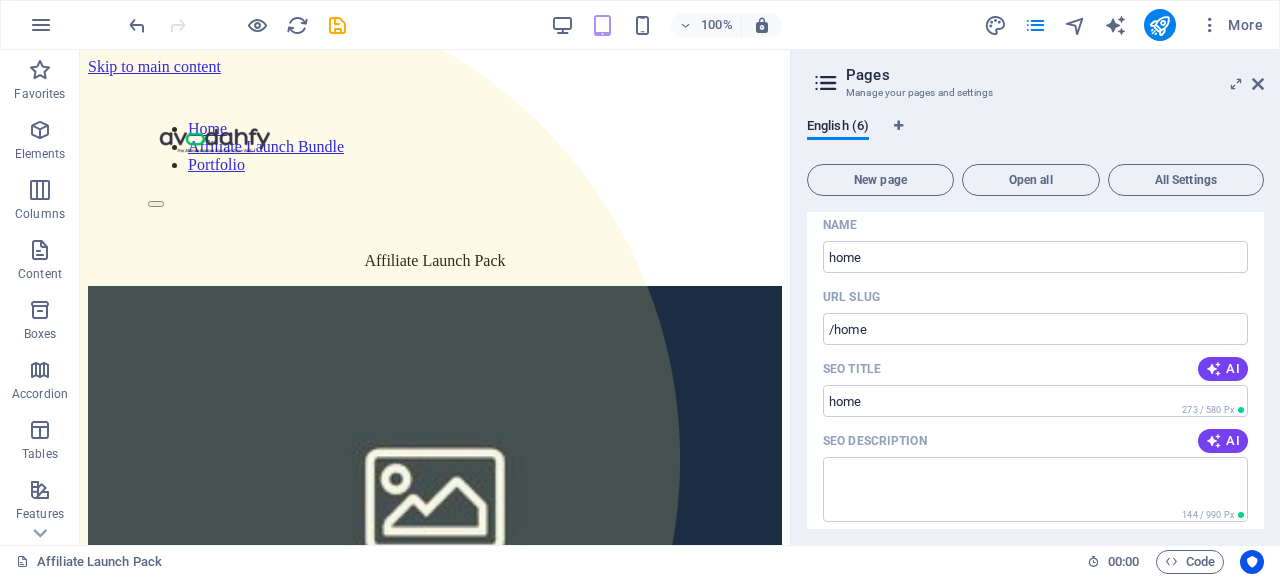 scroll, scrollTop: 0, scrollLeft: 0, axis: both 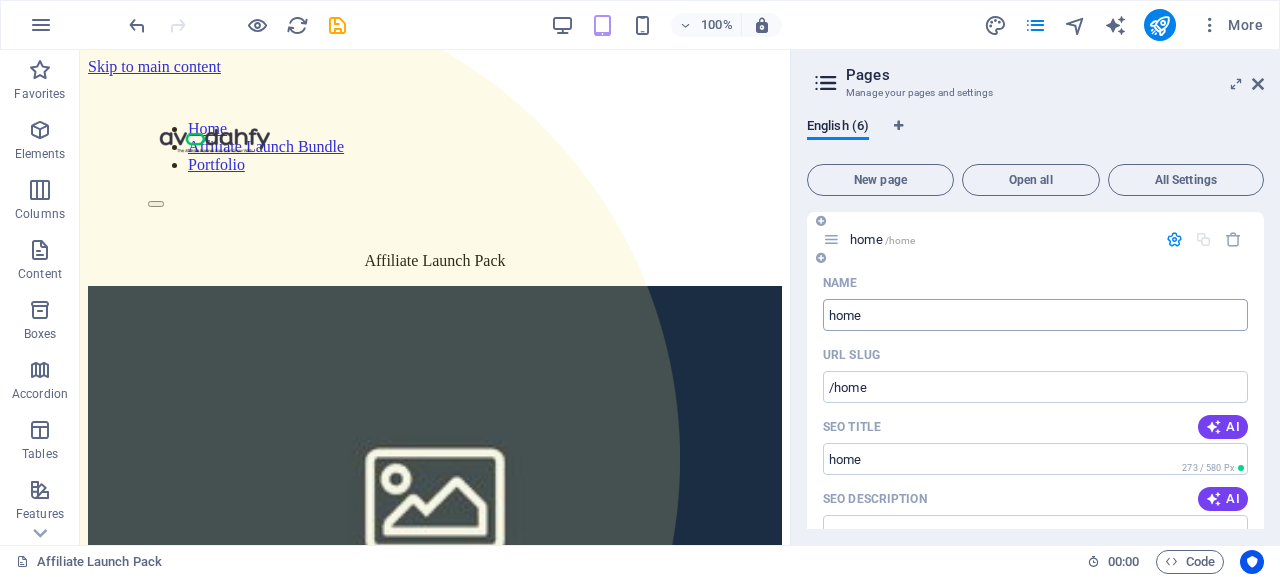 click on "home" at bounding box center (1035, 315) 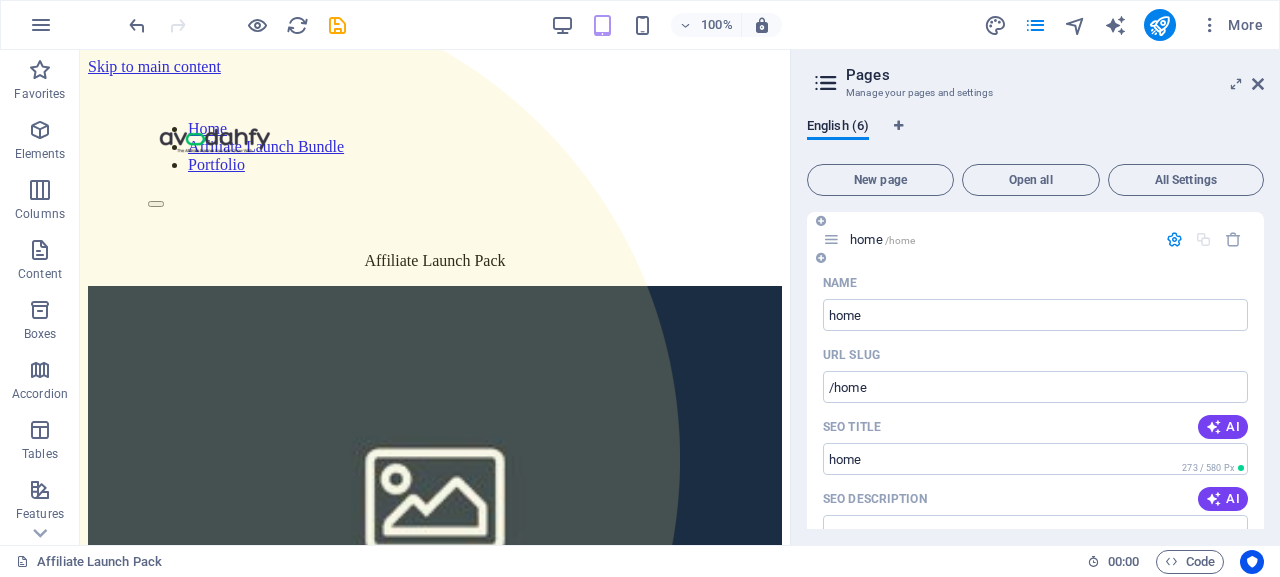 click on "URL SLUG" at bounding box center (1035, 355) 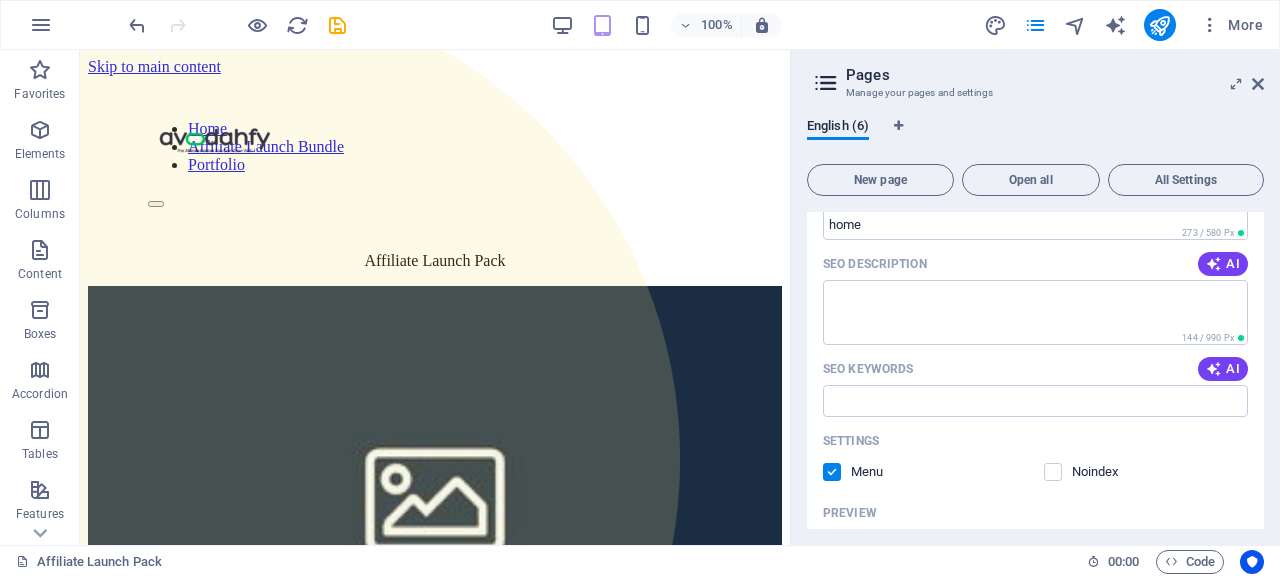 scroll, scrollTop: 234, scrollLeft: 0, axis: vertical 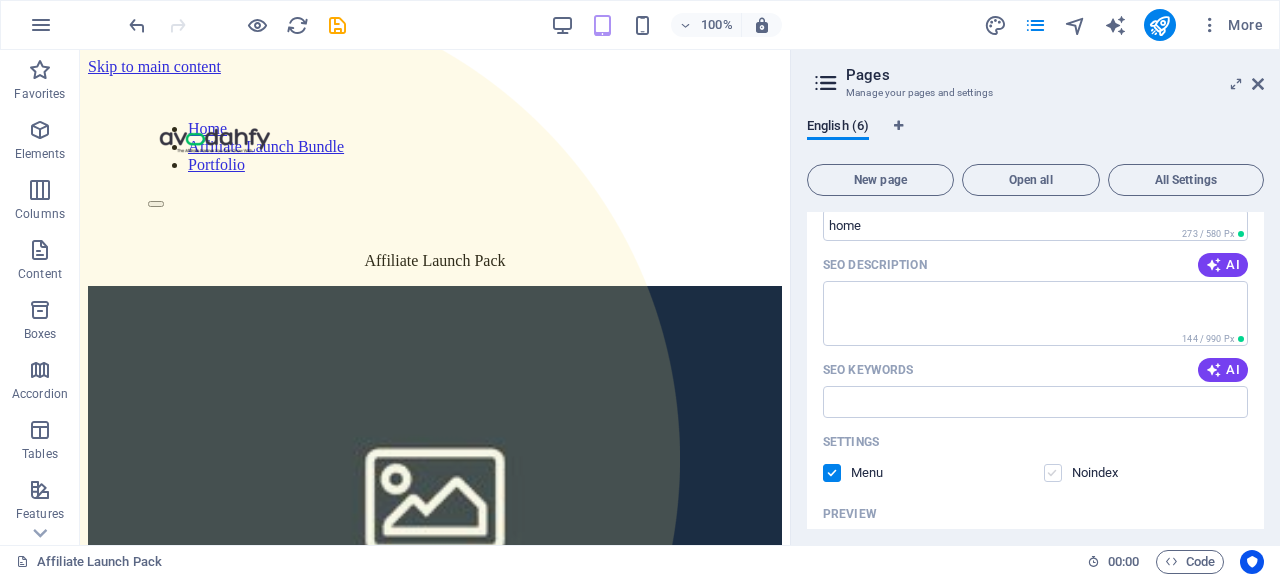 click at bounding box center [1053, 473] 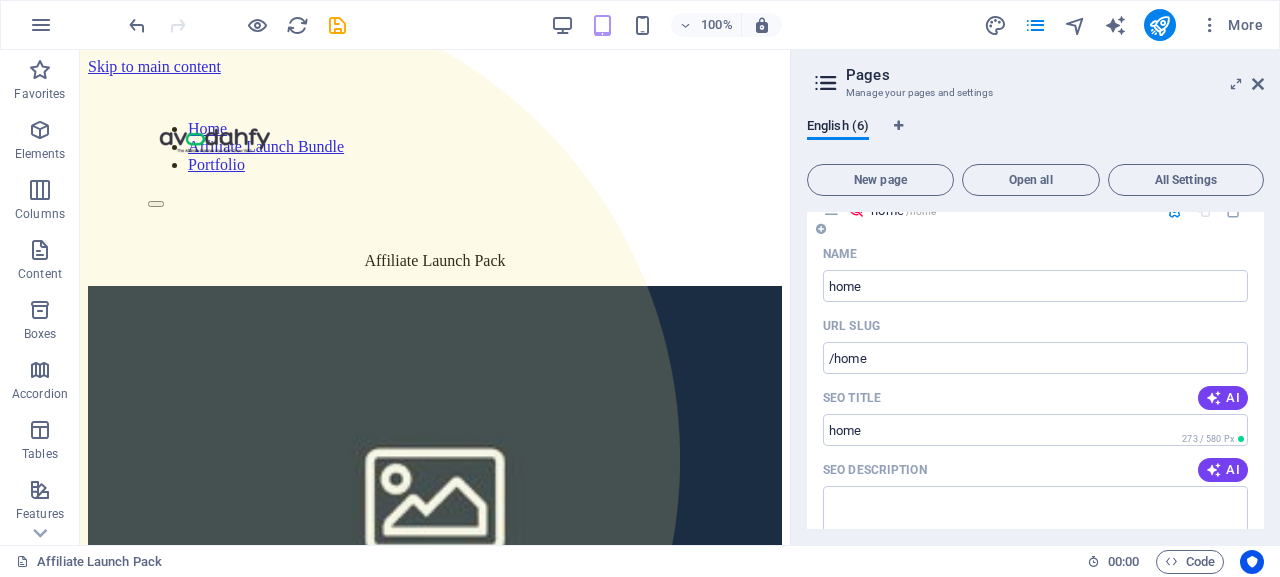 scroll, scrollTop: 0, scrollLeft: 0, axis: both 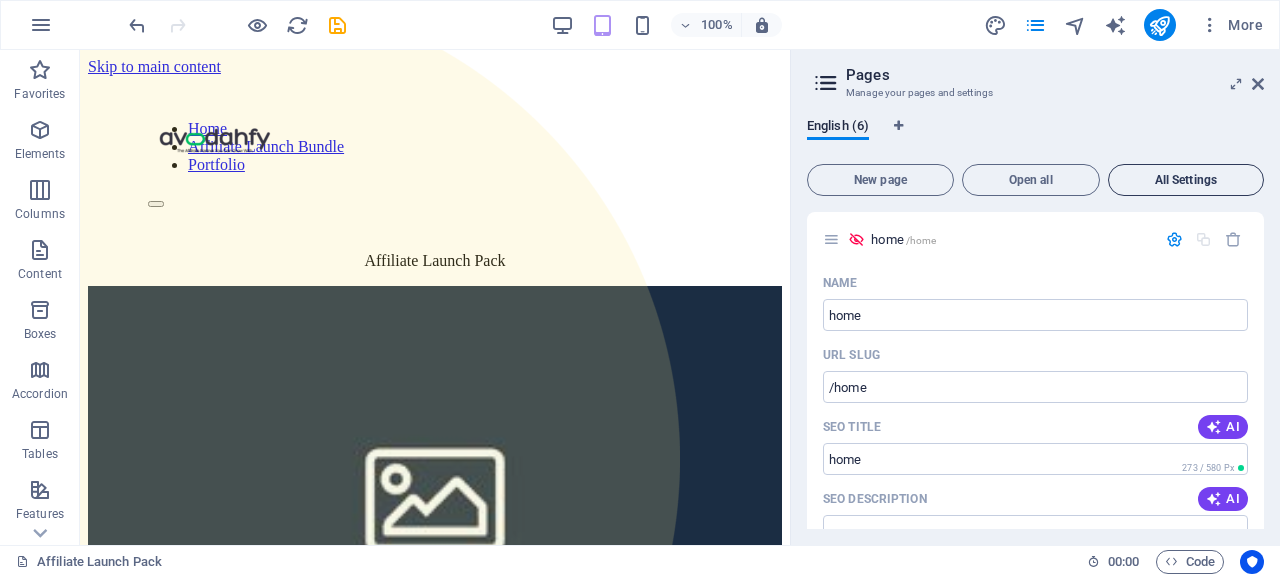 click on "All Settings" at bounding box center [1186, 180] 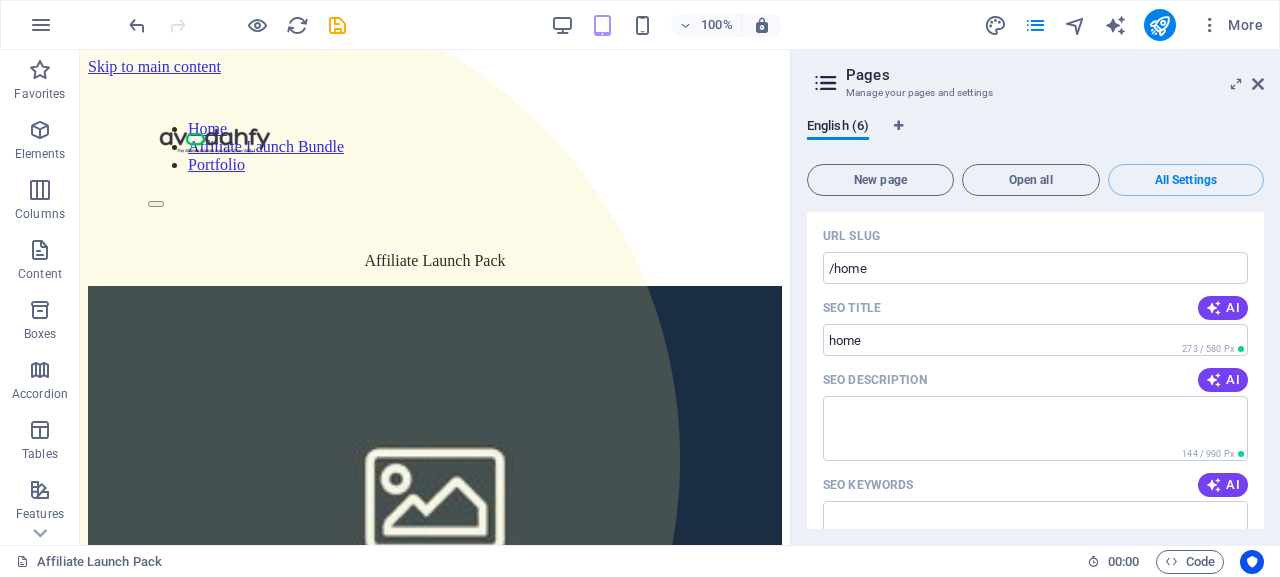 scroll, scrollTop: 0, scrollLeft: 0, axis: both 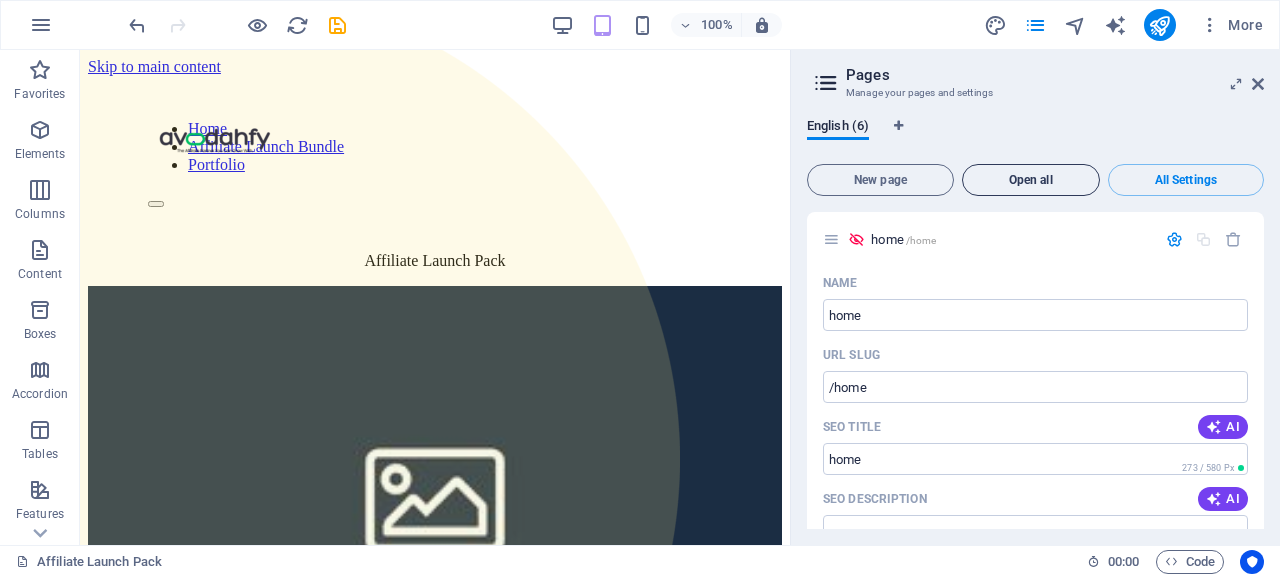 click on "Open all" at bounding box center (1031, 180) 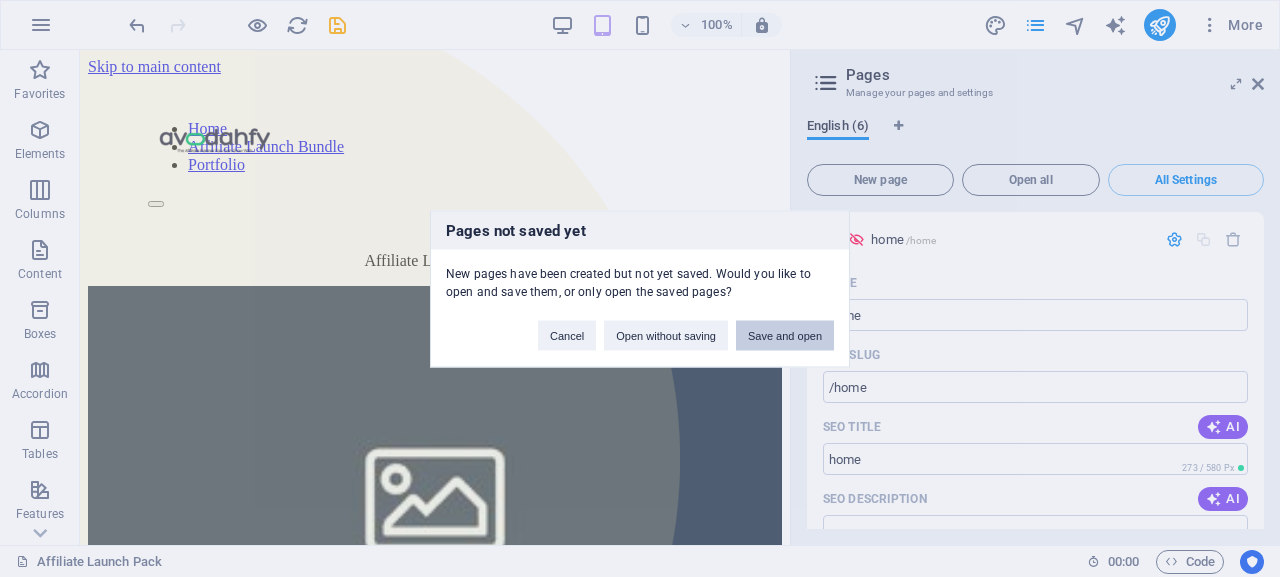 click on "Save and open" at bounding box center [785, 335] 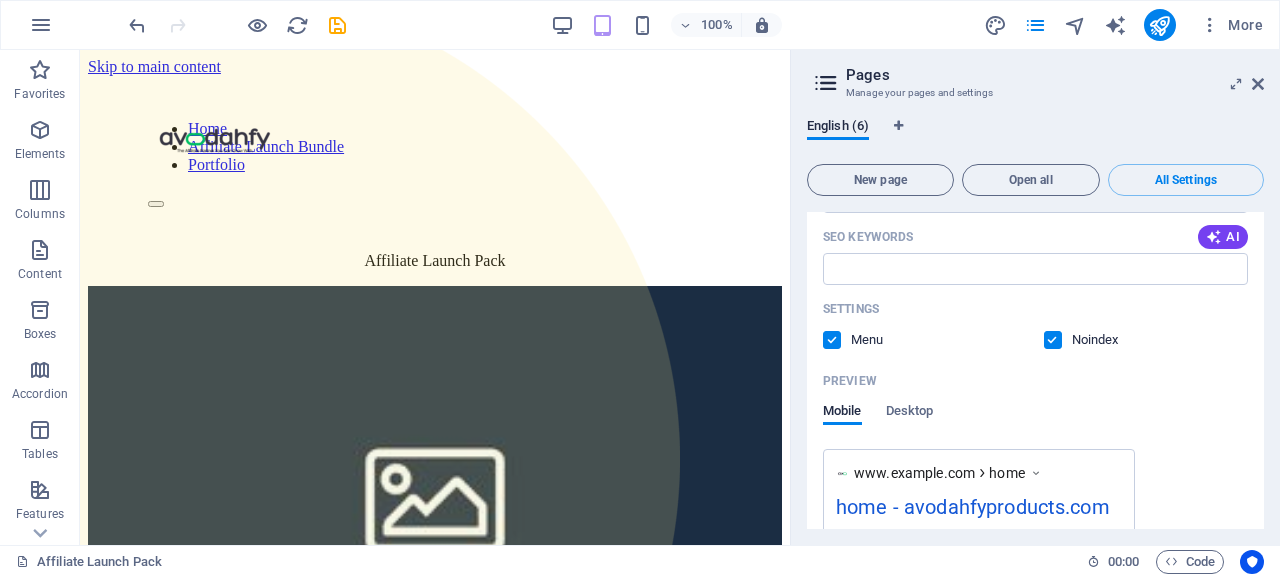 scroll, scrollTop: 0, scrollLeft: 0, axis: both 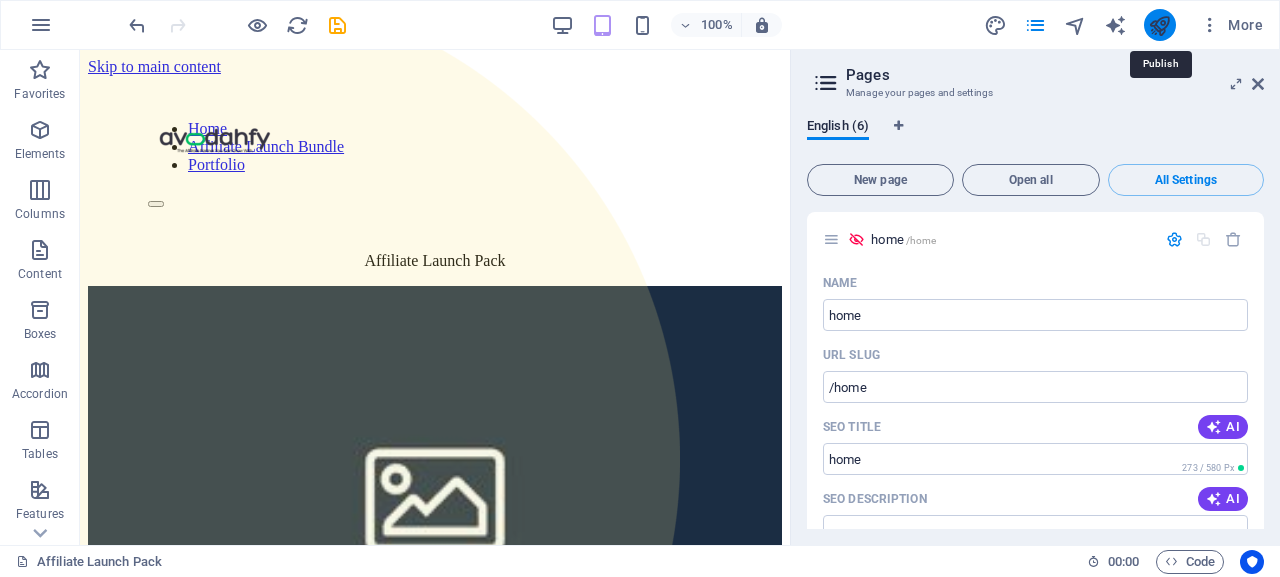 click at bounding box center [1159, 25] 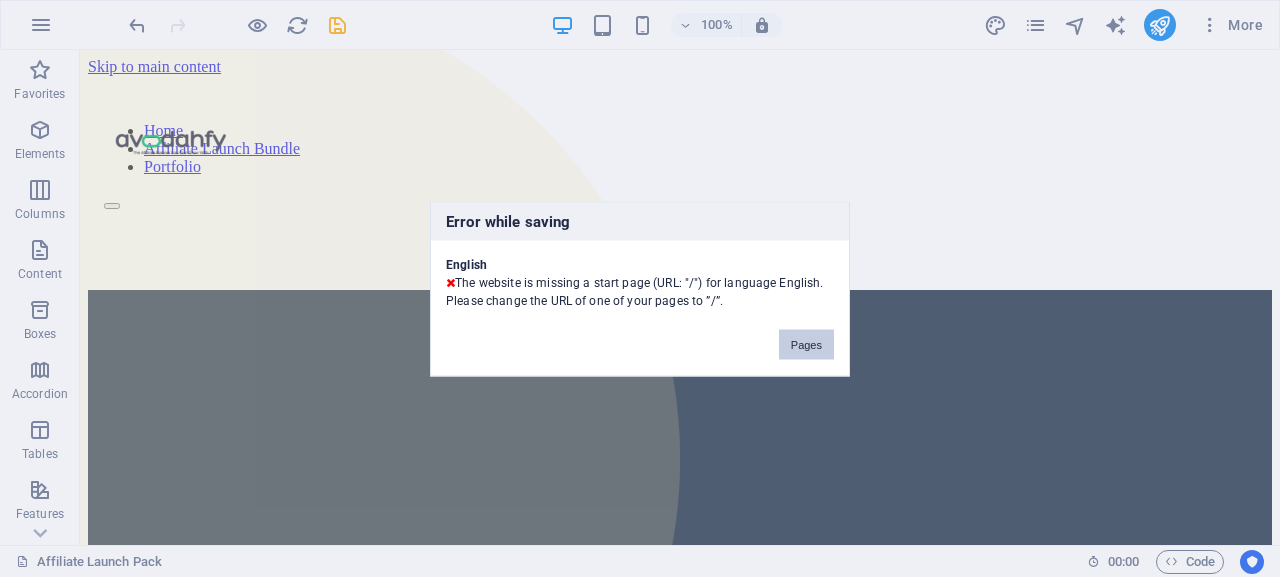 click on "Pages" at bounding box center (806, 344) 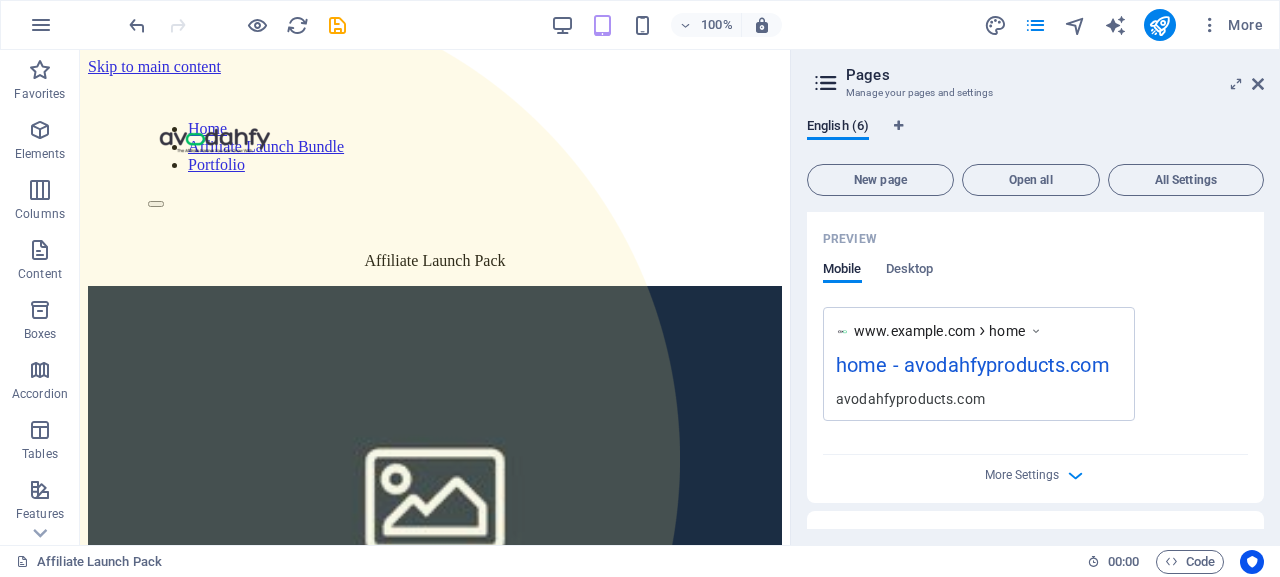 scroll, scrollTop: 0, scrollLeft: 0, axis: both 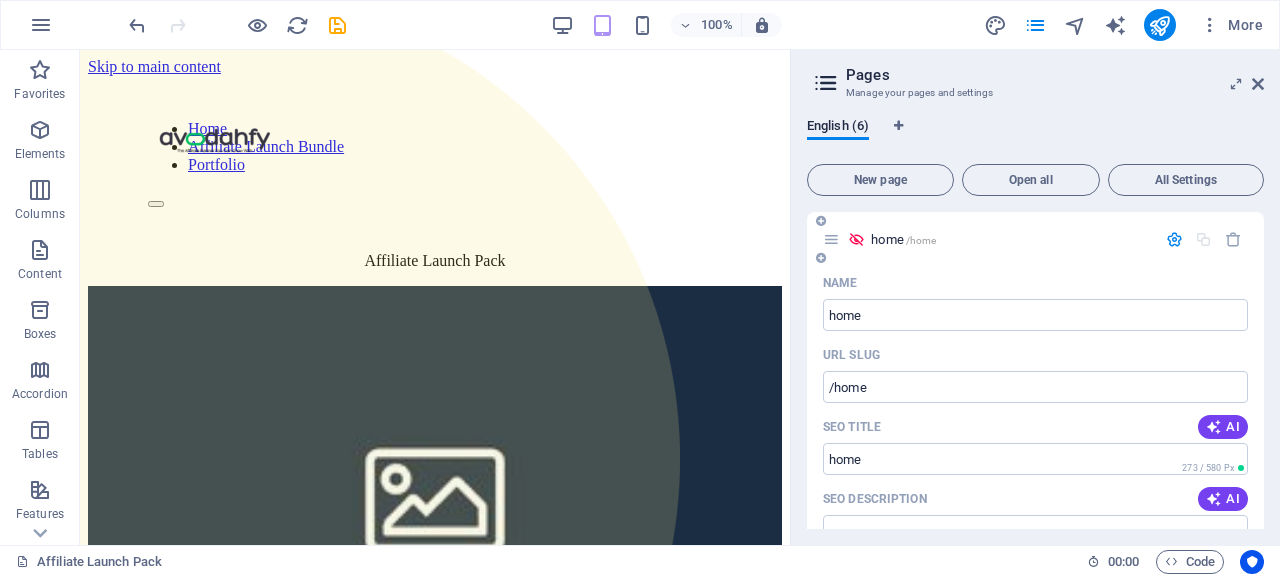 click at bounding box center (831, 239) 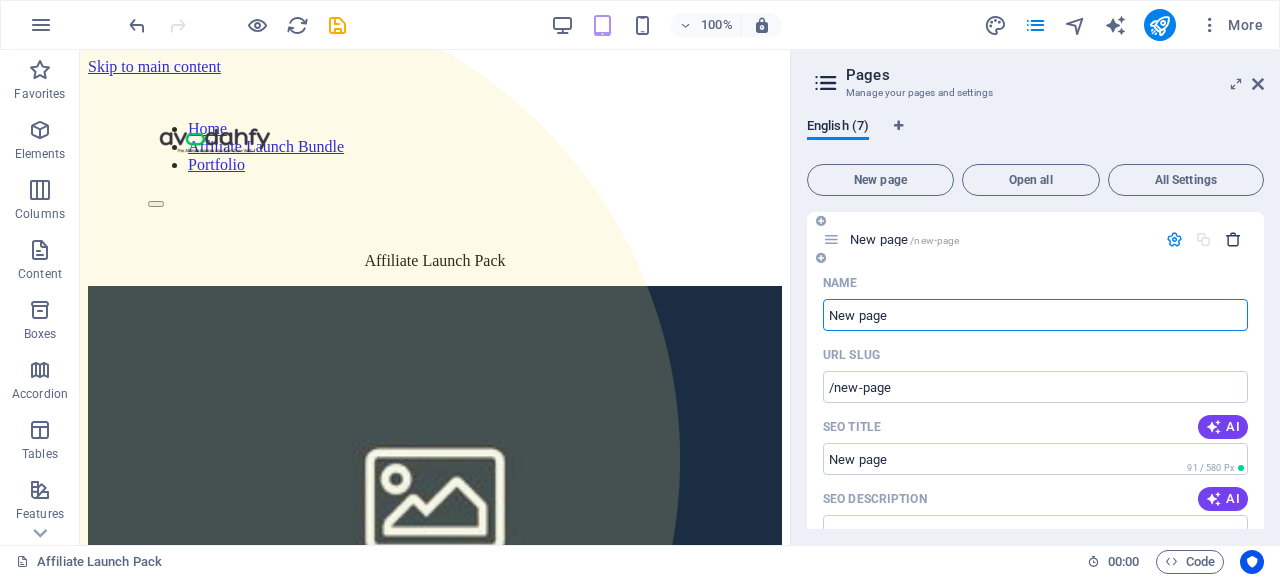click at bounding box center [1233, 239] 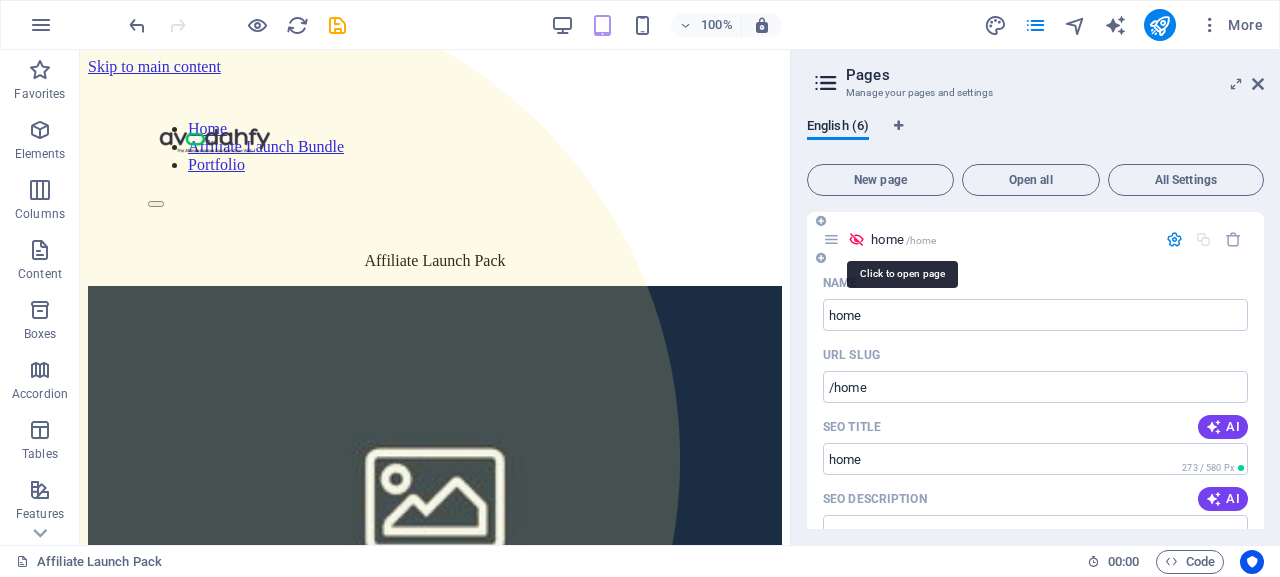 click on "home /home" at bounding box center [903, 239] 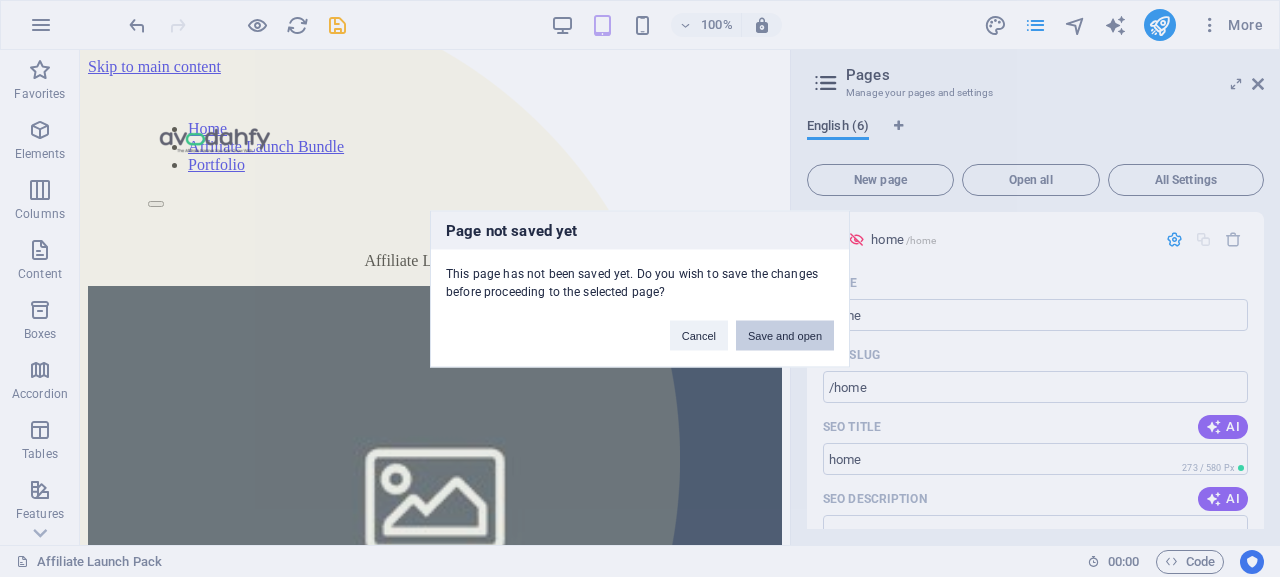 click on "Save and open" at bounding box center [785, 335] 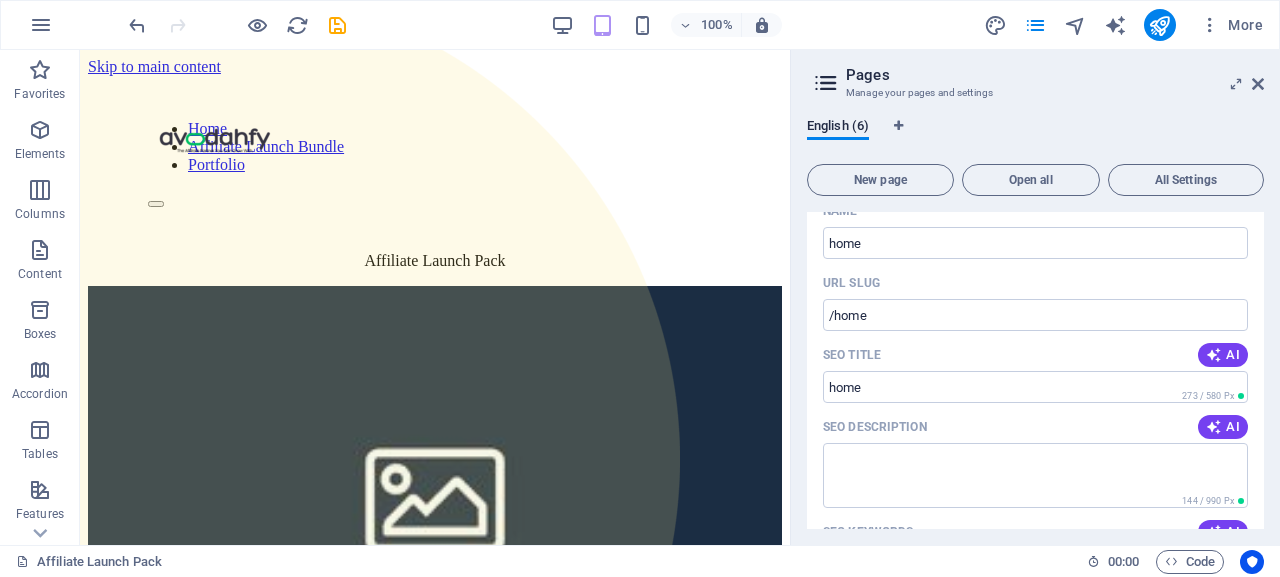 scroll, scrollTop: 0, scrollLeft: 0, axis: both 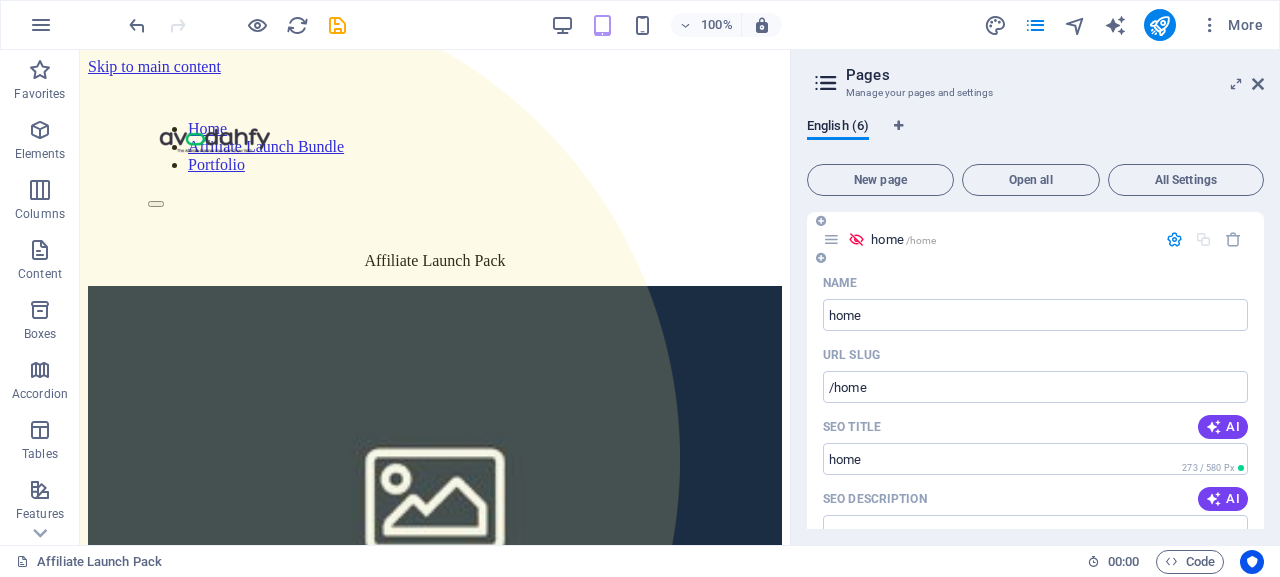 click on "home /home" at bounding box center [903, 239] 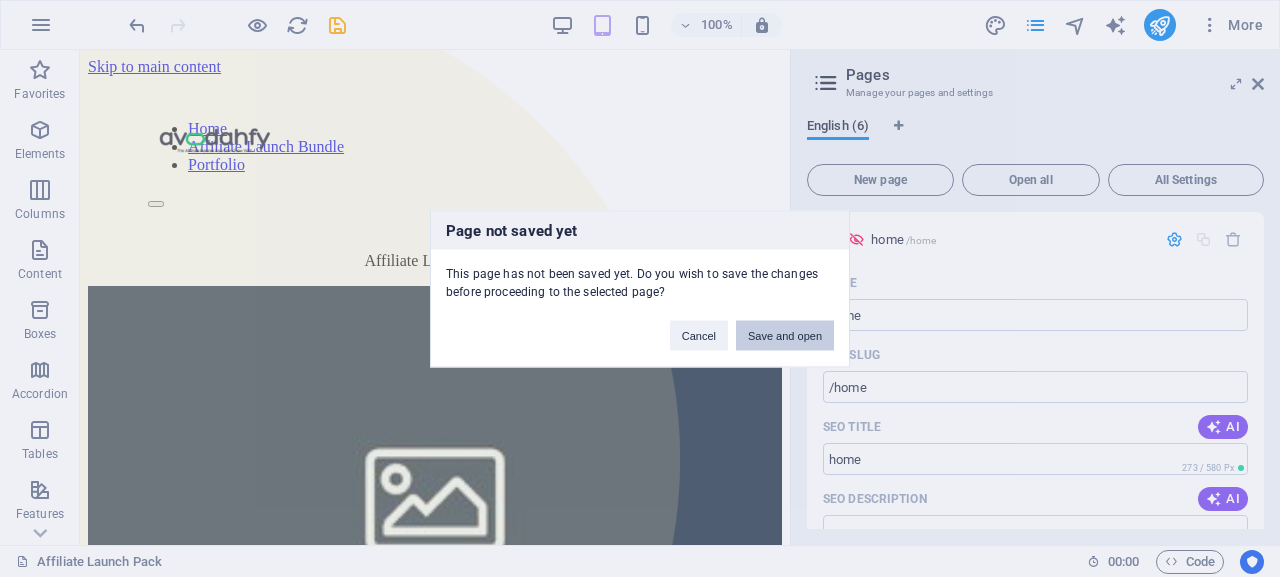 click on "Save and open" at bounding box center (785, 335) 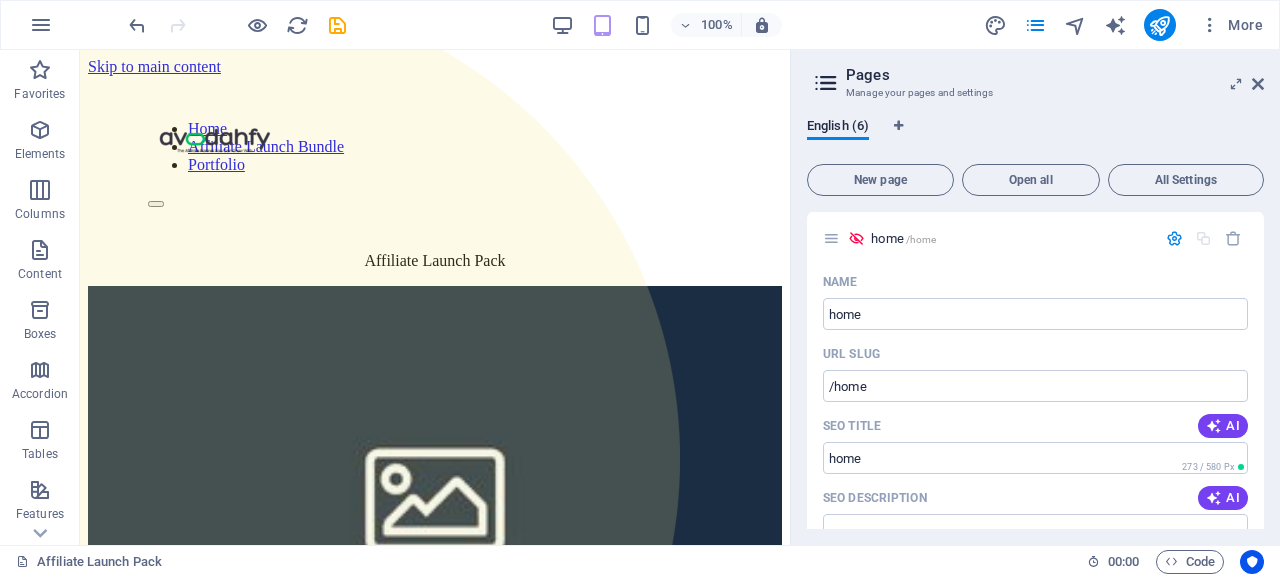 scroll, scrollTop: 0, scrollLeft: 0, axis: both 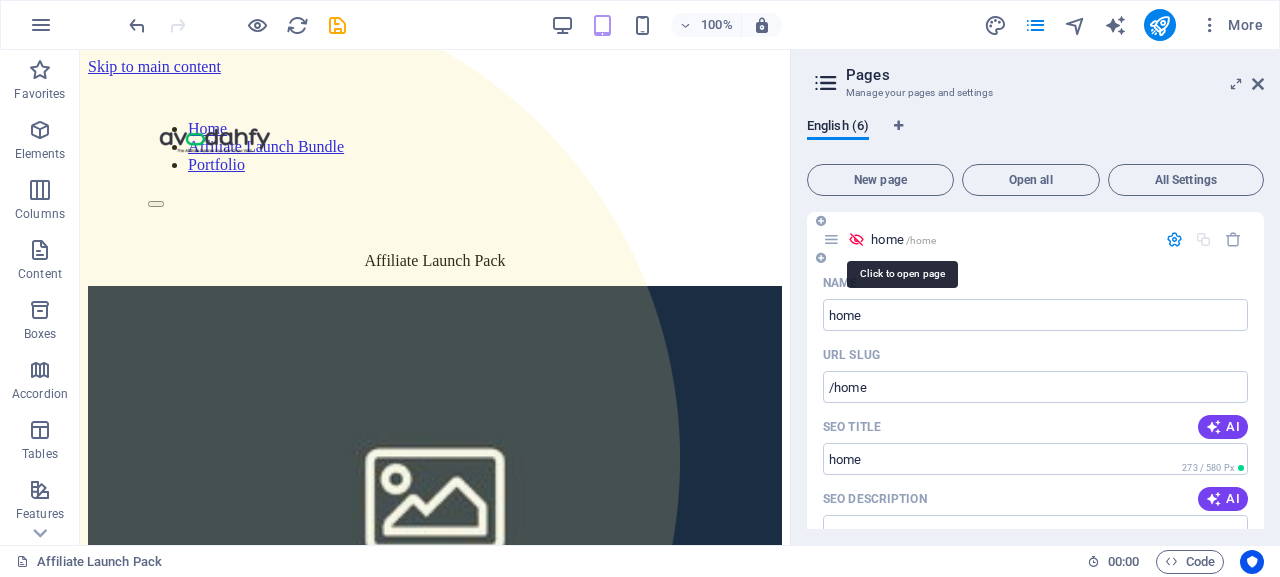 click on "/home" at bounding box center (921, 240) 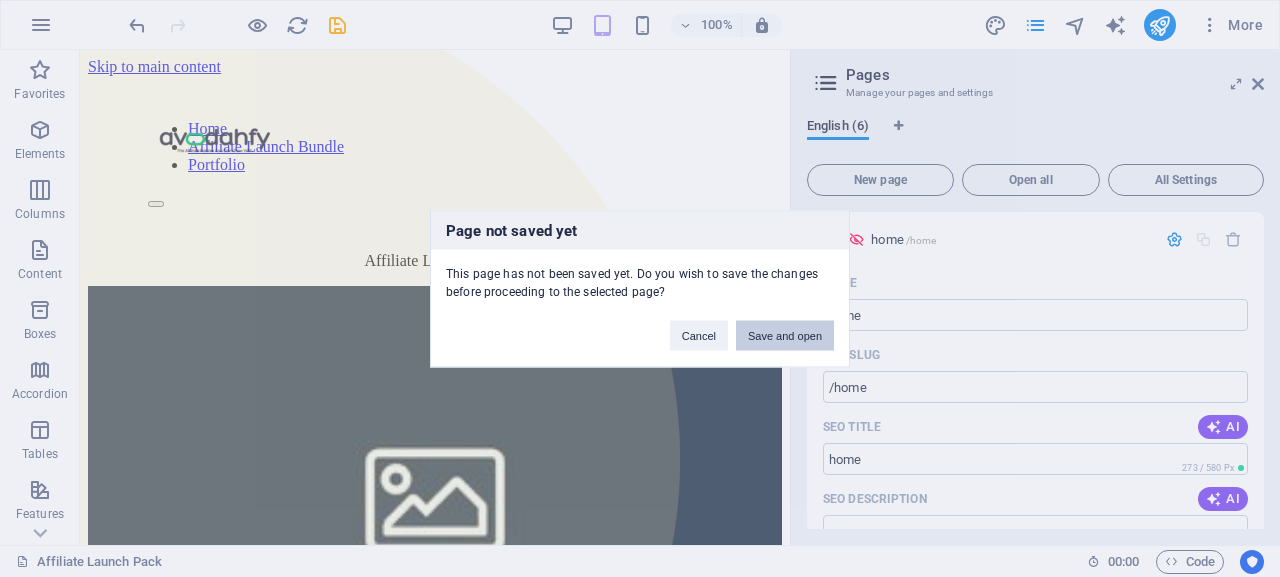 click on "Save and open" at bounding box center (785, 335) 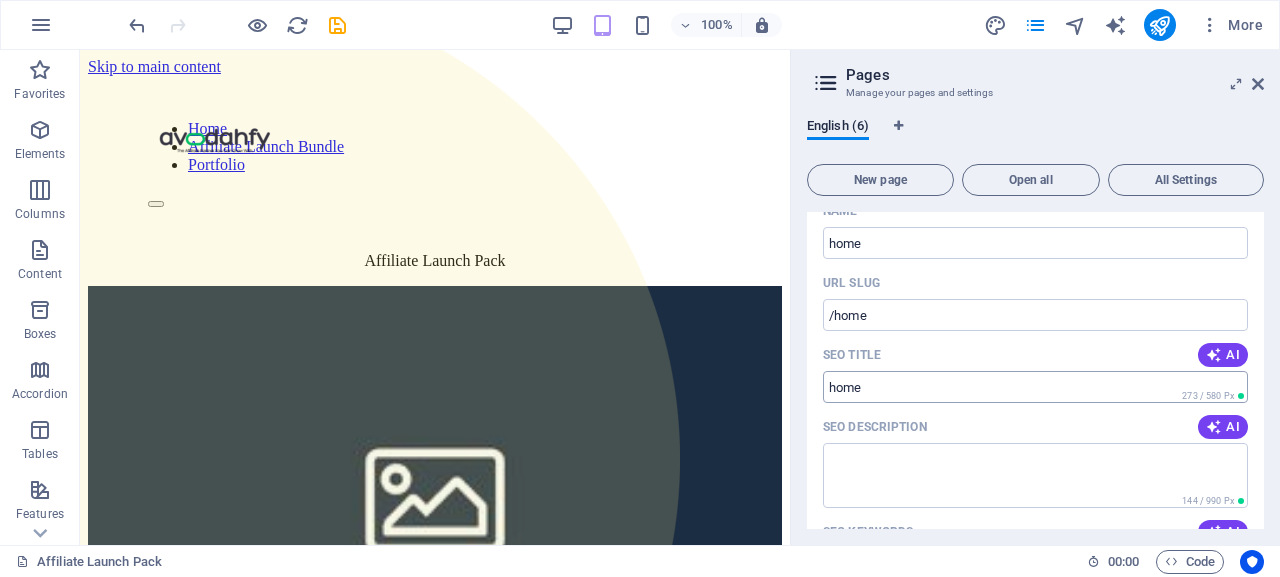 scroll, scrollTop: 0, scrollLeft: 0, axis: both 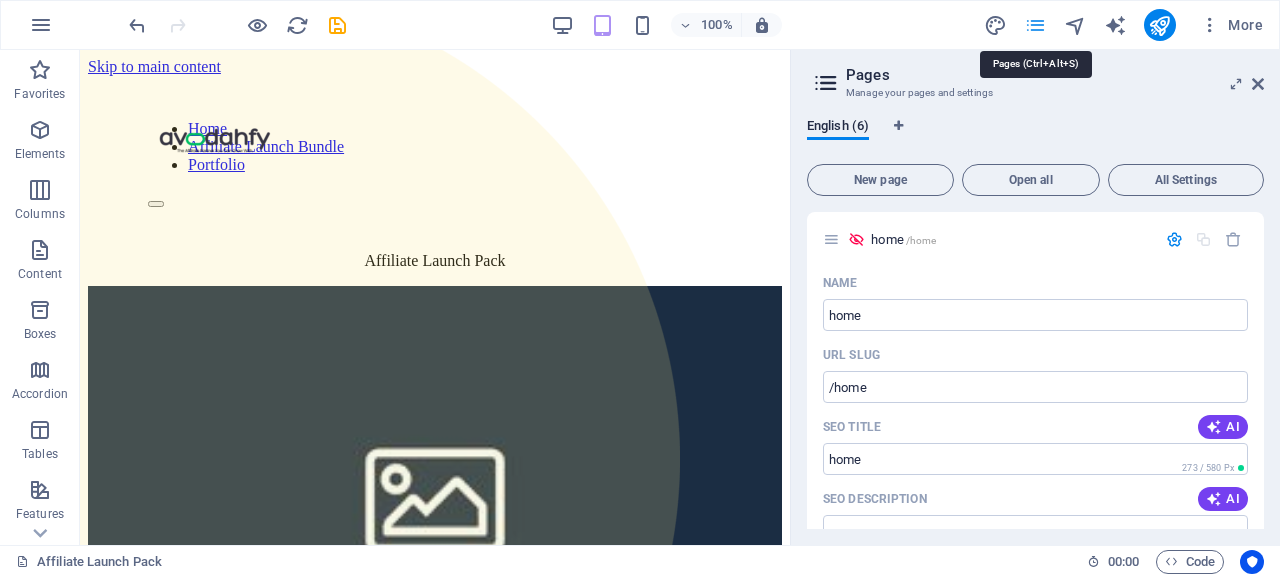click at bounding box center [1035, 25] 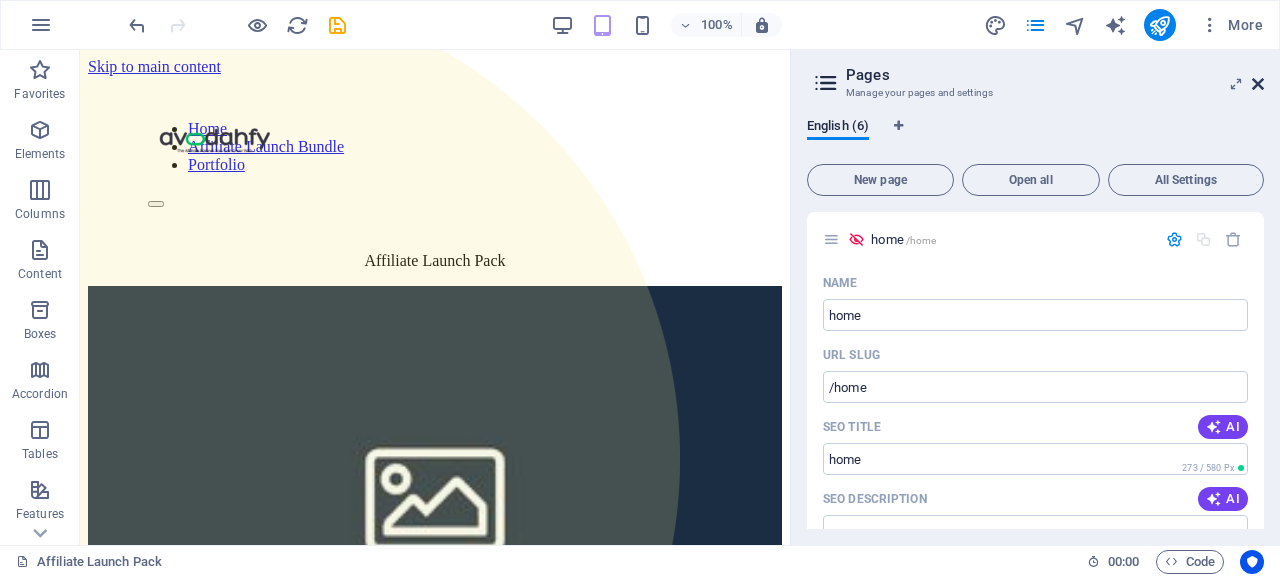 click at bounding box center [1258, 84] 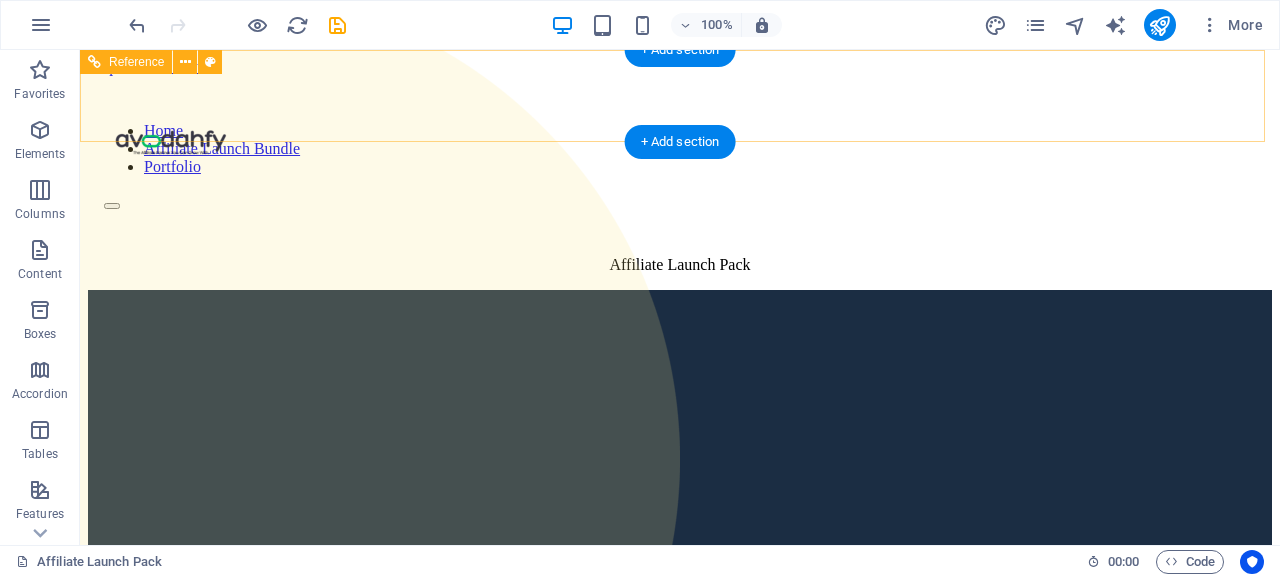 click on "Home Affiliate Launch Bundle Portfolio" at bounding box center [680, 149] 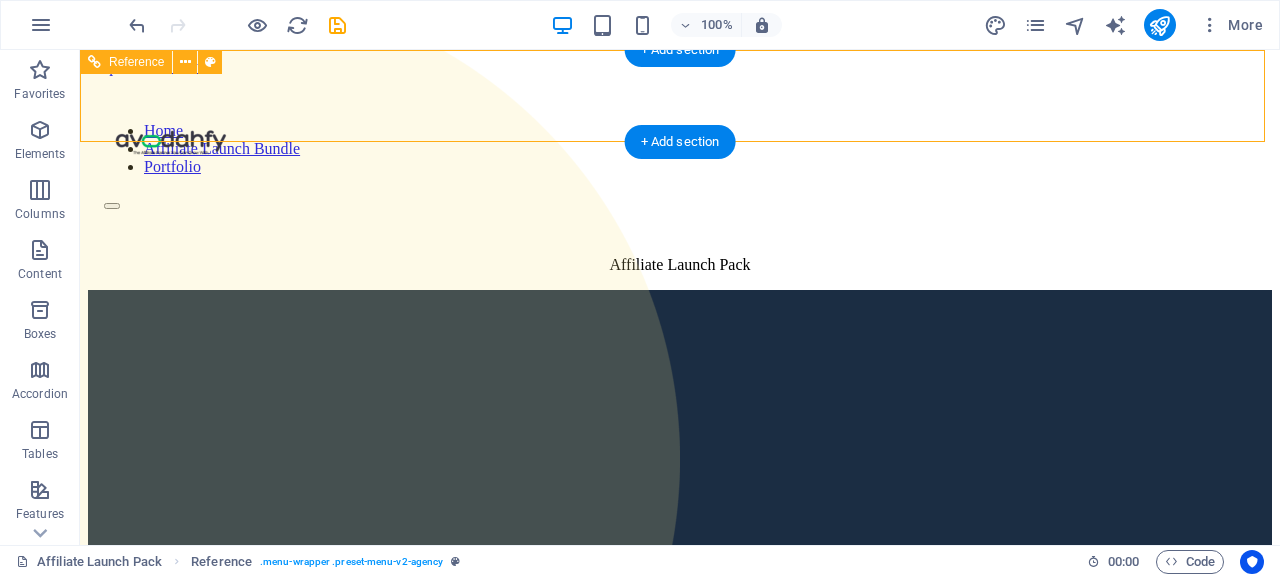 click on "Home Affiliate Launch Bundle Portfolio" at bounding box center (680, 158) 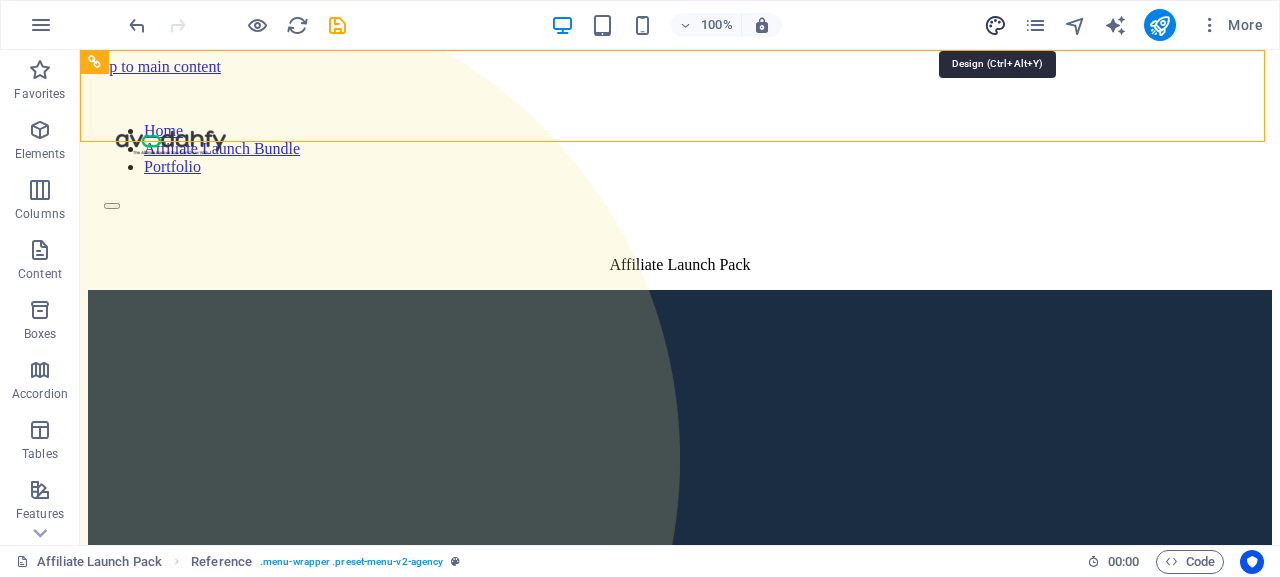 click at bounding box center [995, 25] 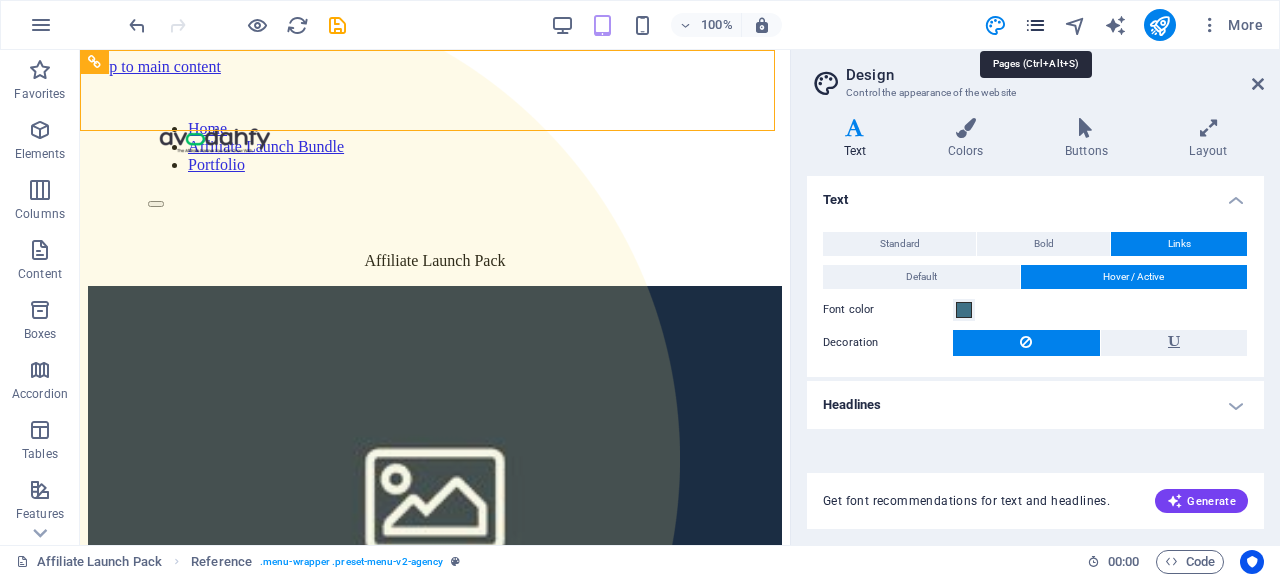 click at bounding box center (1035, 25) 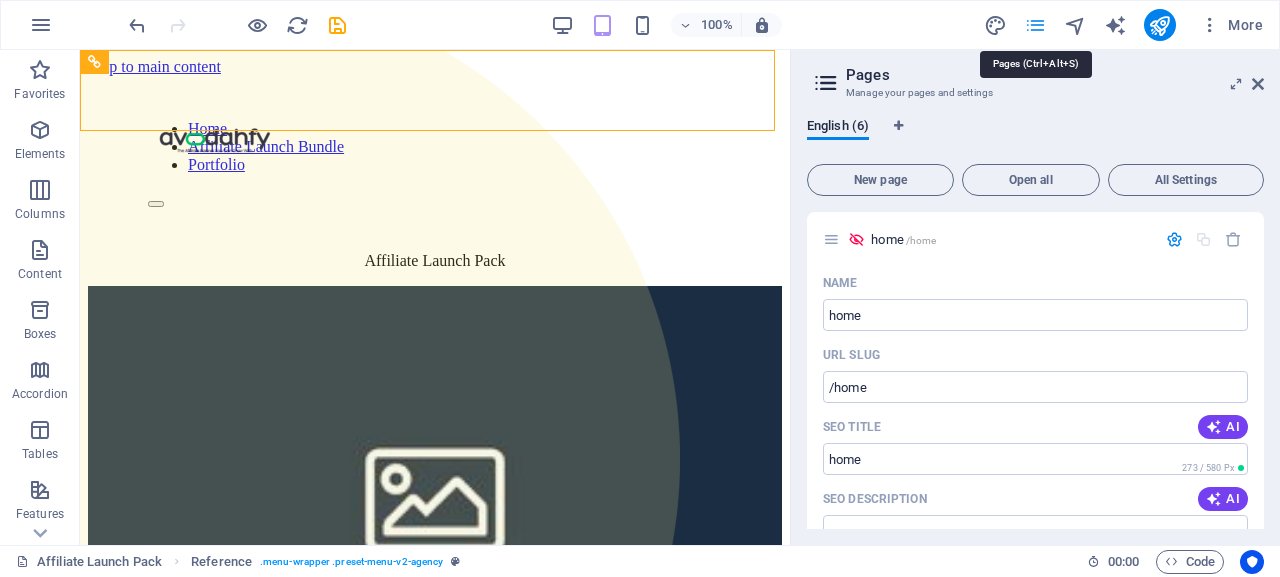 scroll, scrollTop: 1652, scrollLeft: 0, axis: vertical 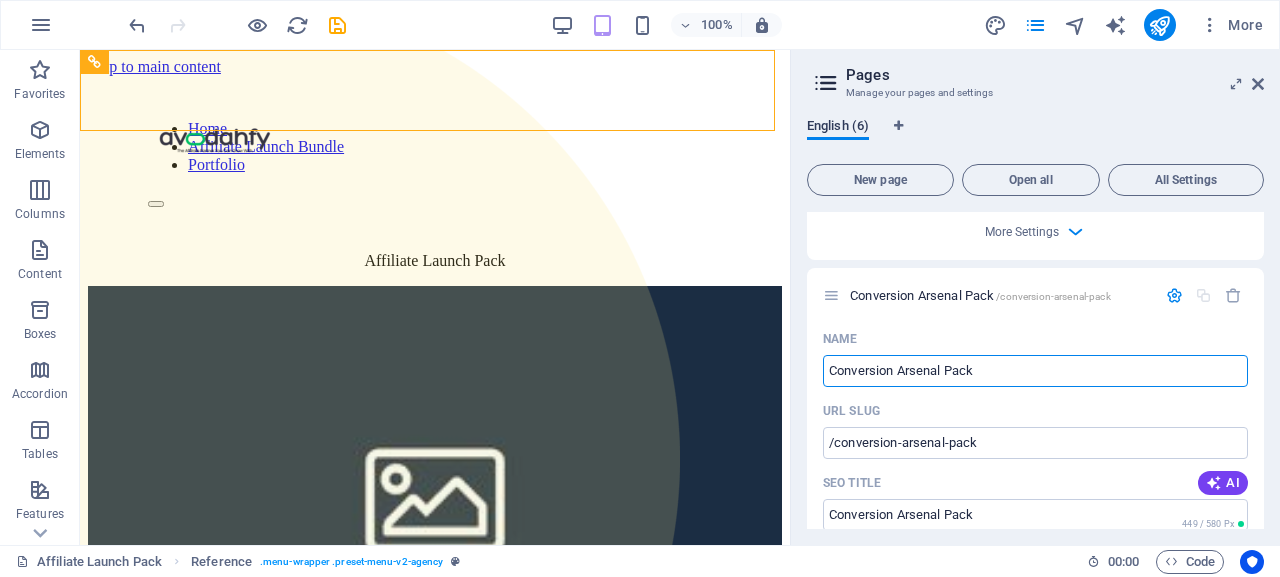 click on "English (6)" at bounding box center [838, 128] 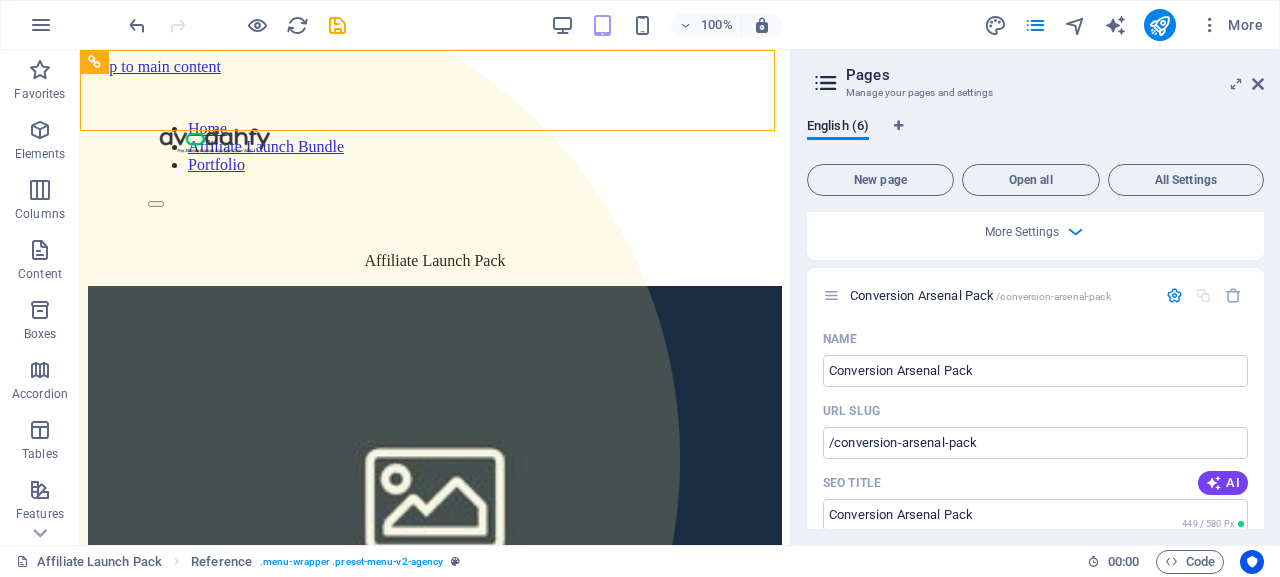 click at bounding box center [826, 83] 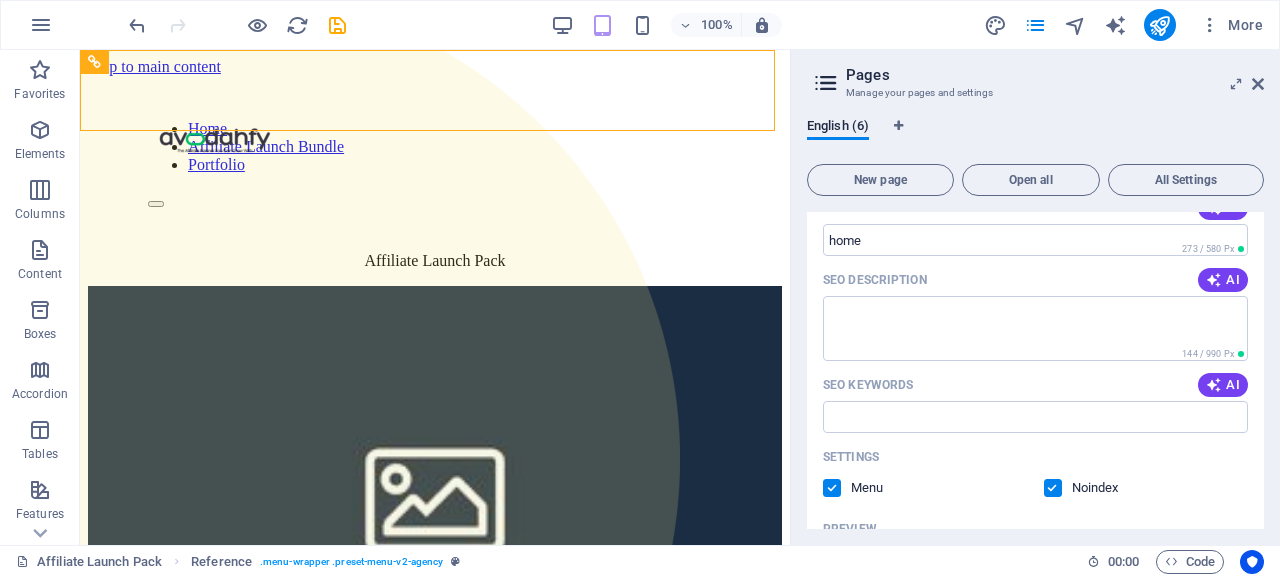 scroll, scrollTop: 0, scrollLeft: 0, axis: both 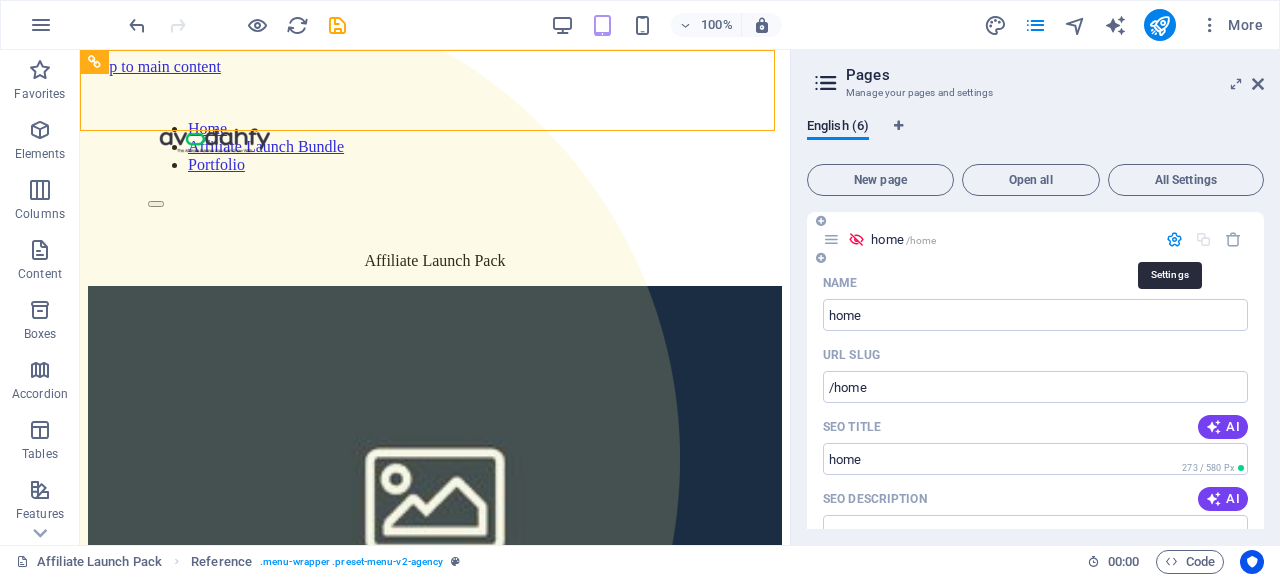 click at bounding box center [1174, 239] 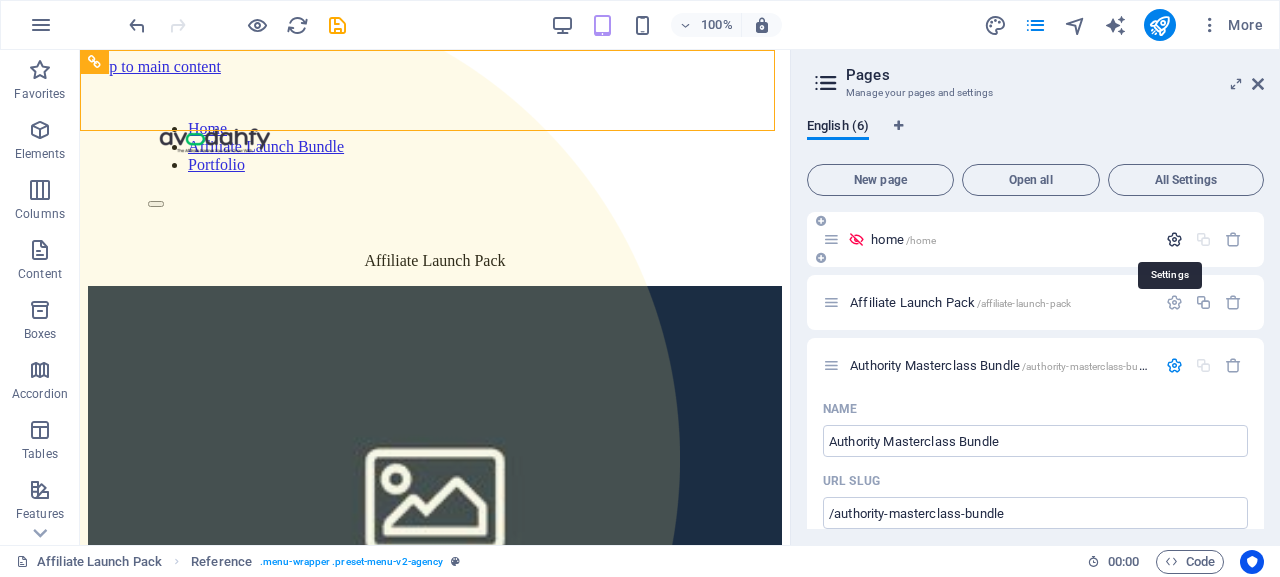 click at bounding box center (1174, 239) 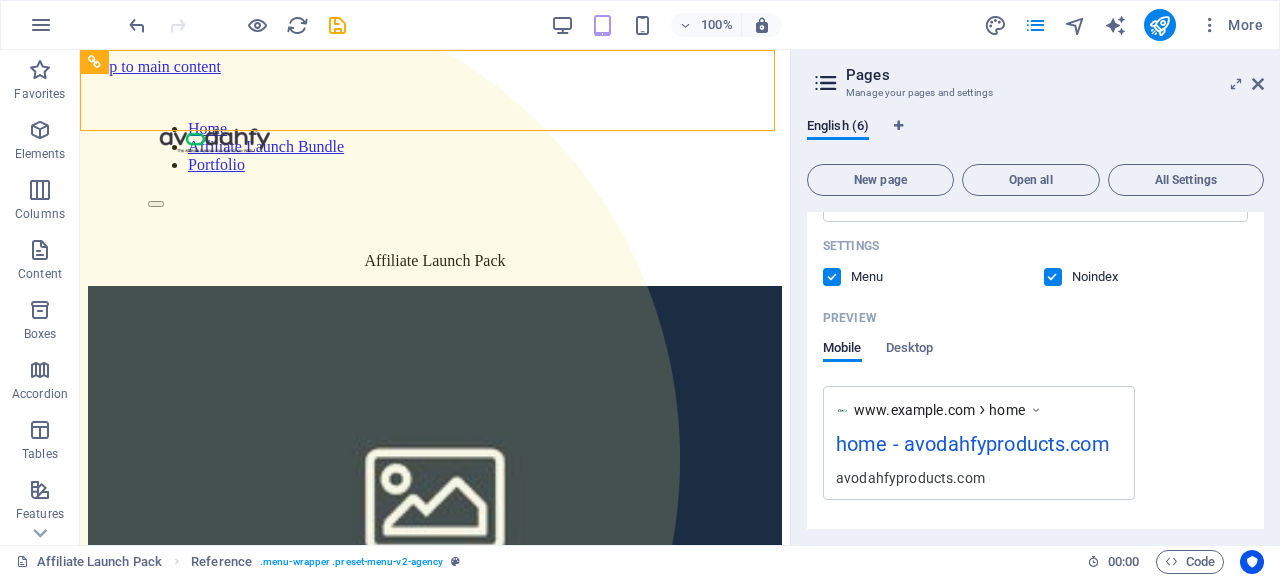 scroll, scrollTop: 426, scrollLeft: 0, axis: vertical 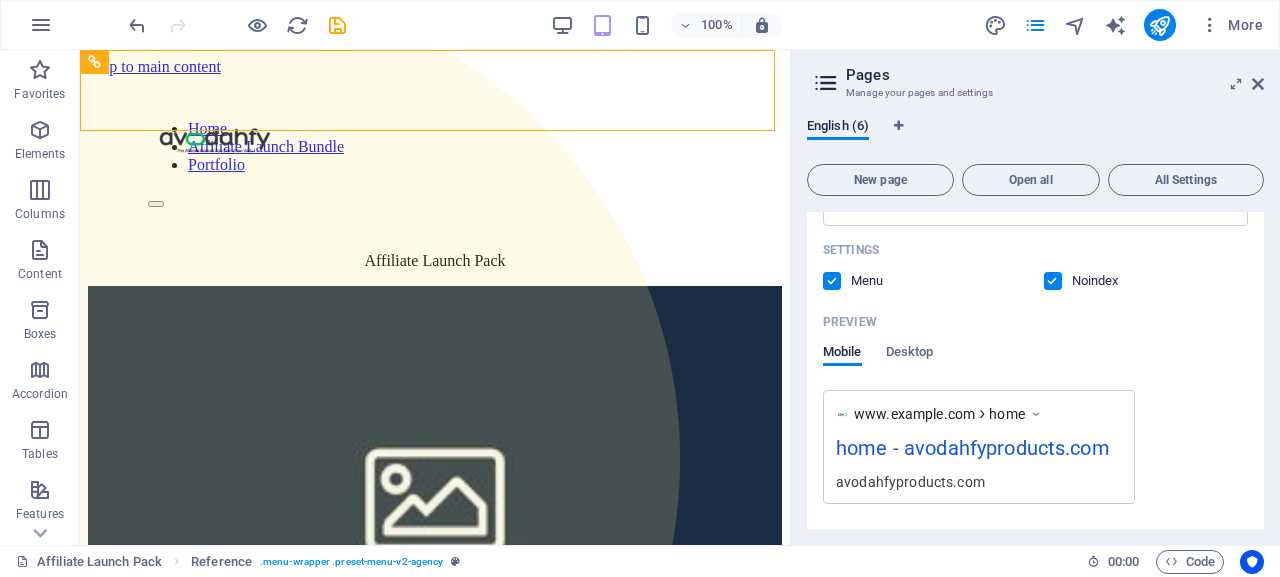click at bounding box center [1053, 281] 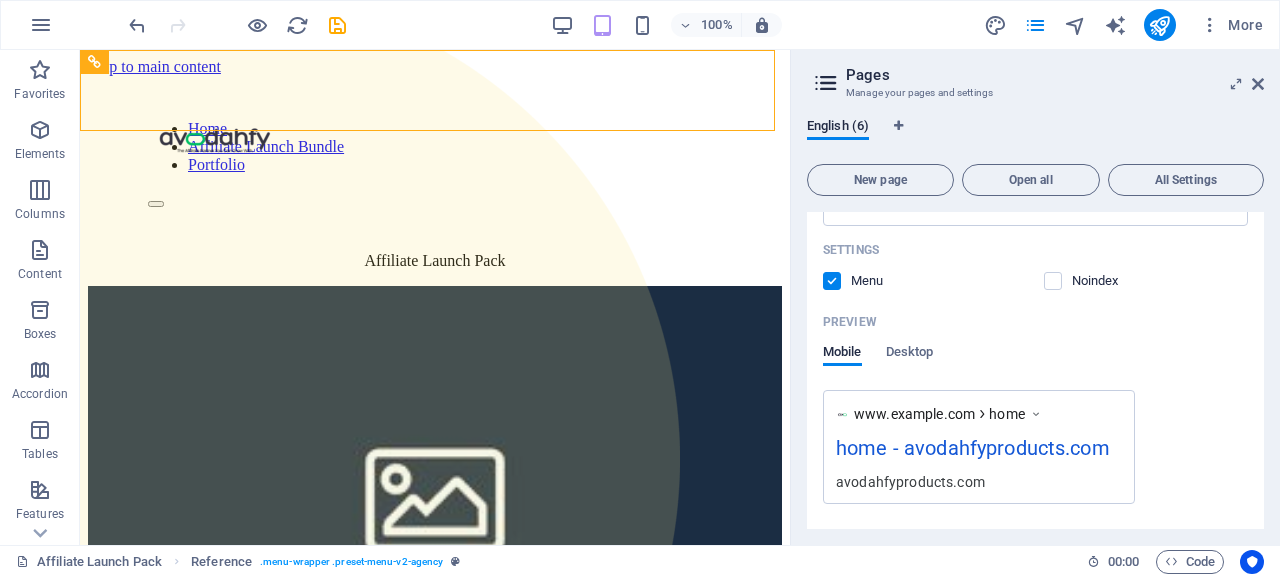 scroll, scrollTop: 425, scrollLeft: 0, axis: vertical 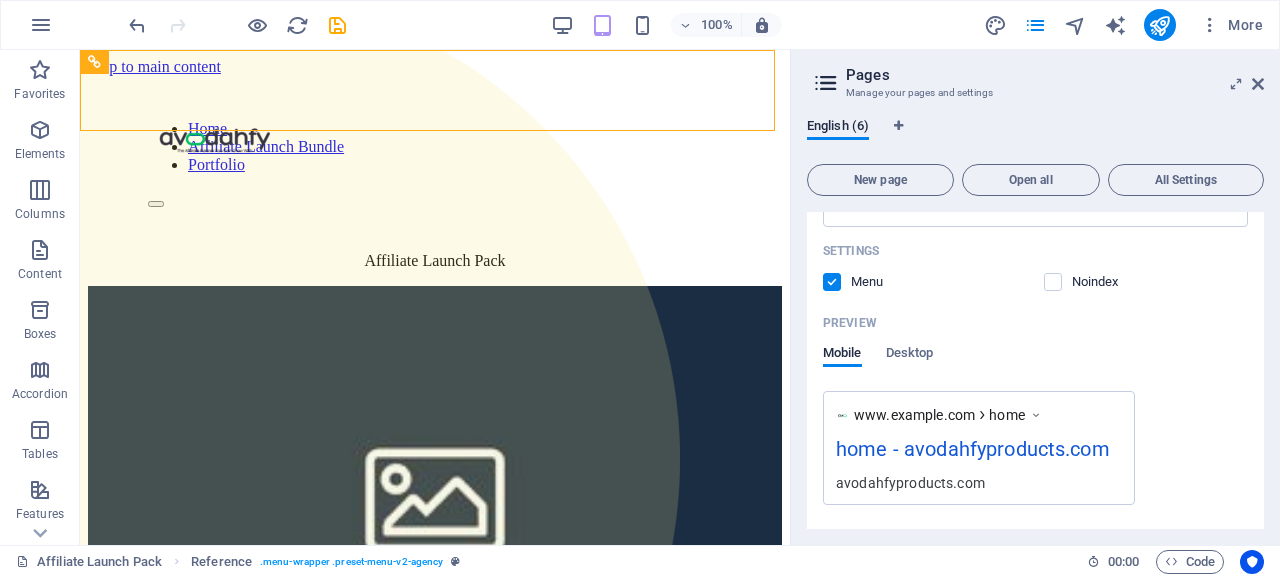 click at bounding box center (832, 282) 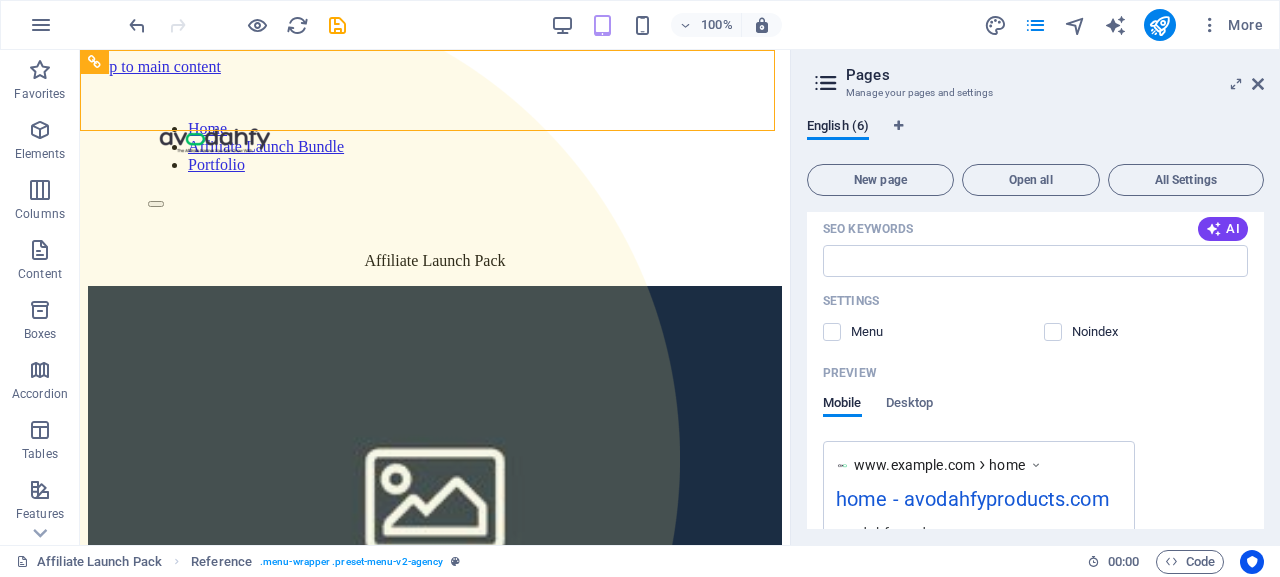 scroll, scrollTop: 364, scrollLeft: 0, axis: vertical 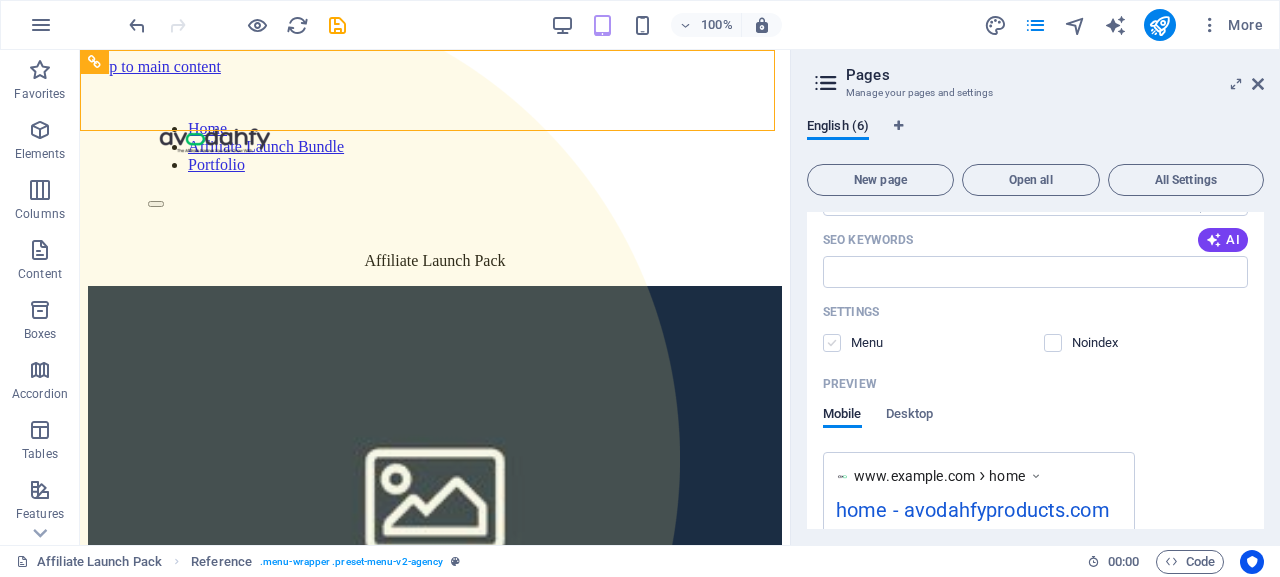 click at bounding box center (832, 343) 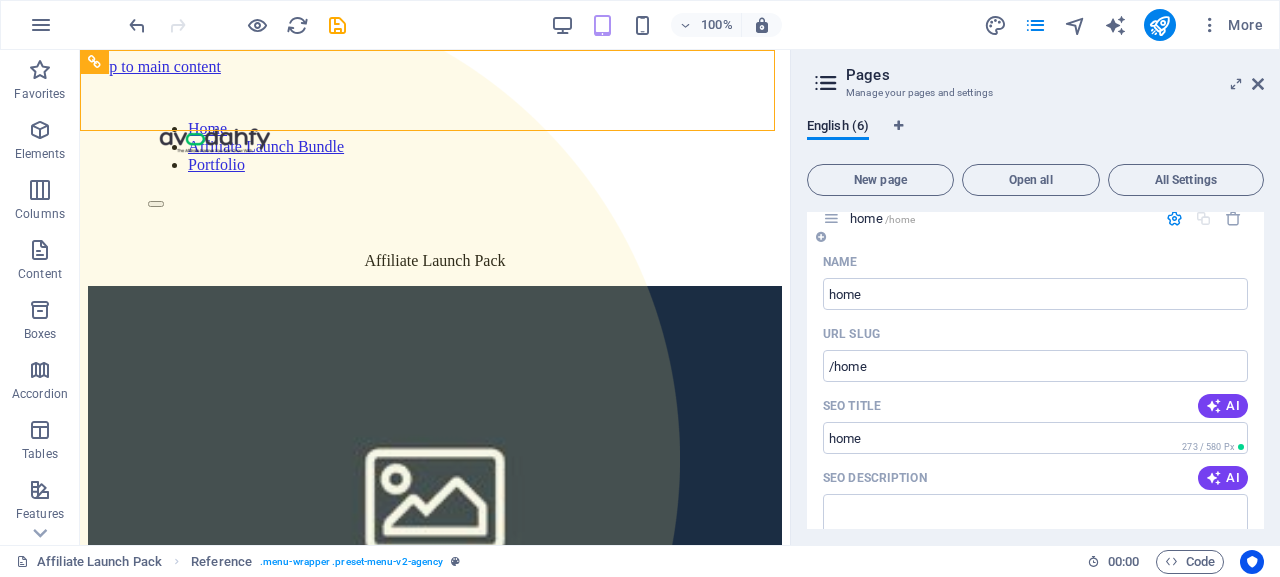 scroll, scrollTop: 0, scrollLeft: 0, axis: both 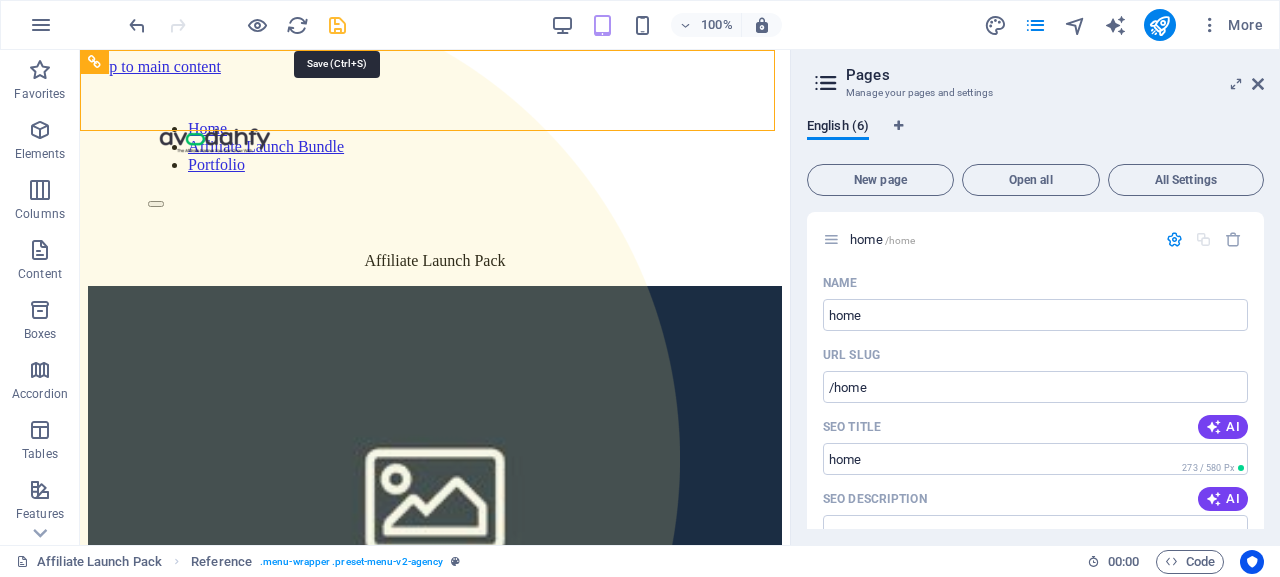 click at bounding box center (337, 25) 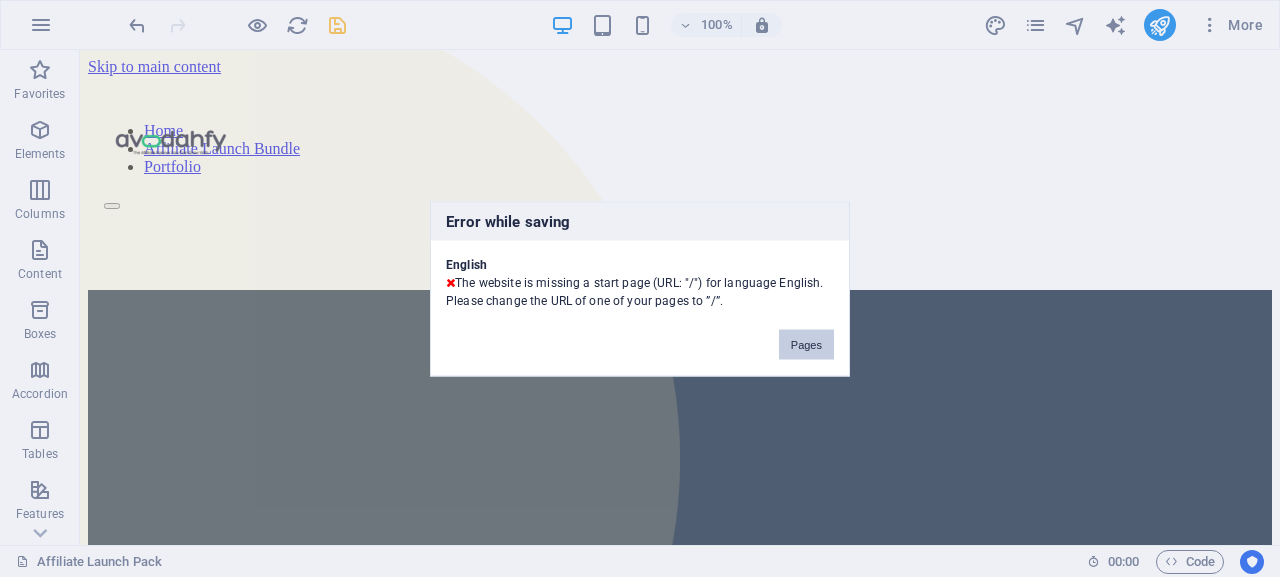 click on "Pages" at bounding box center (806, 344) 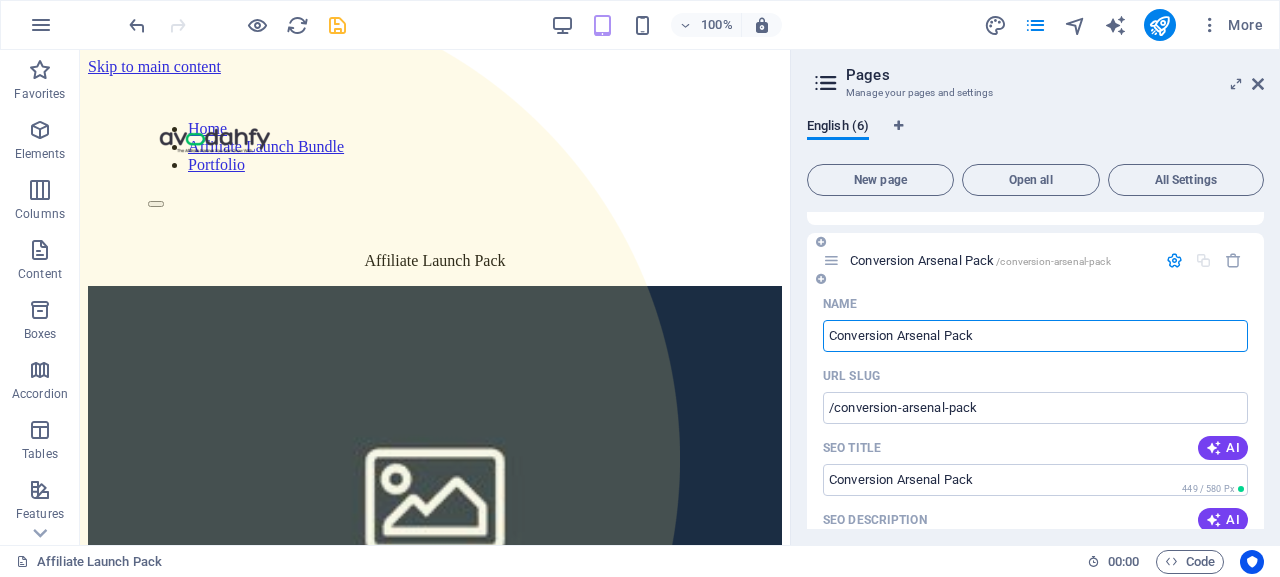 scroll, scrollTop: 1684, scrollLeft: 0, axis: vertical 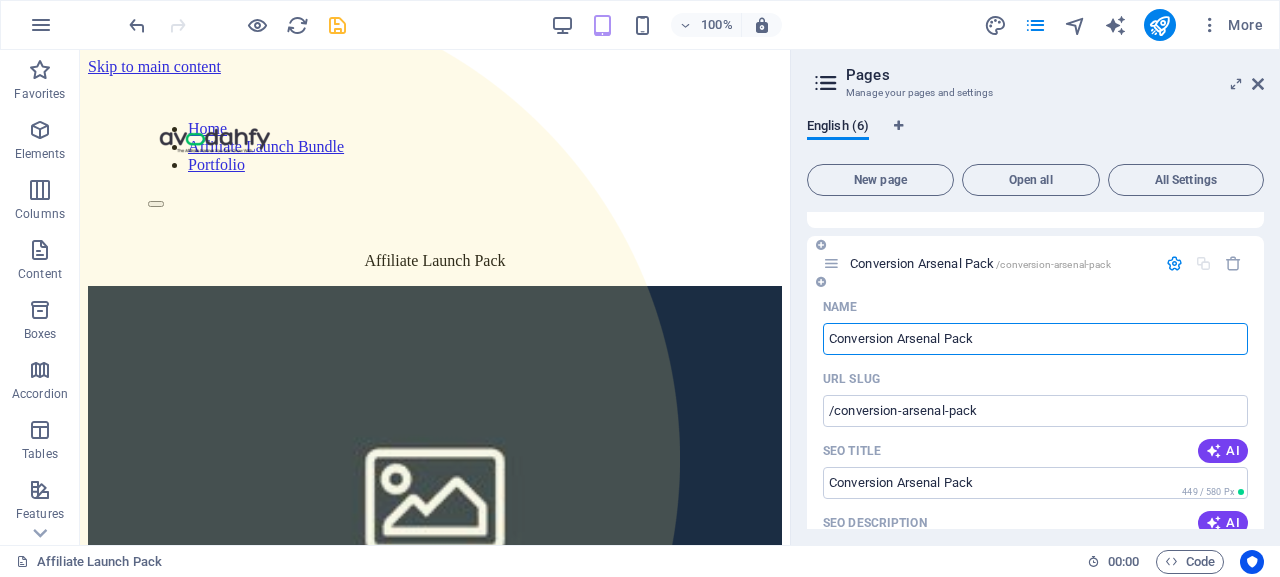 click on "Conversion Arsenal Pack" at bounding box center (1035, 339) 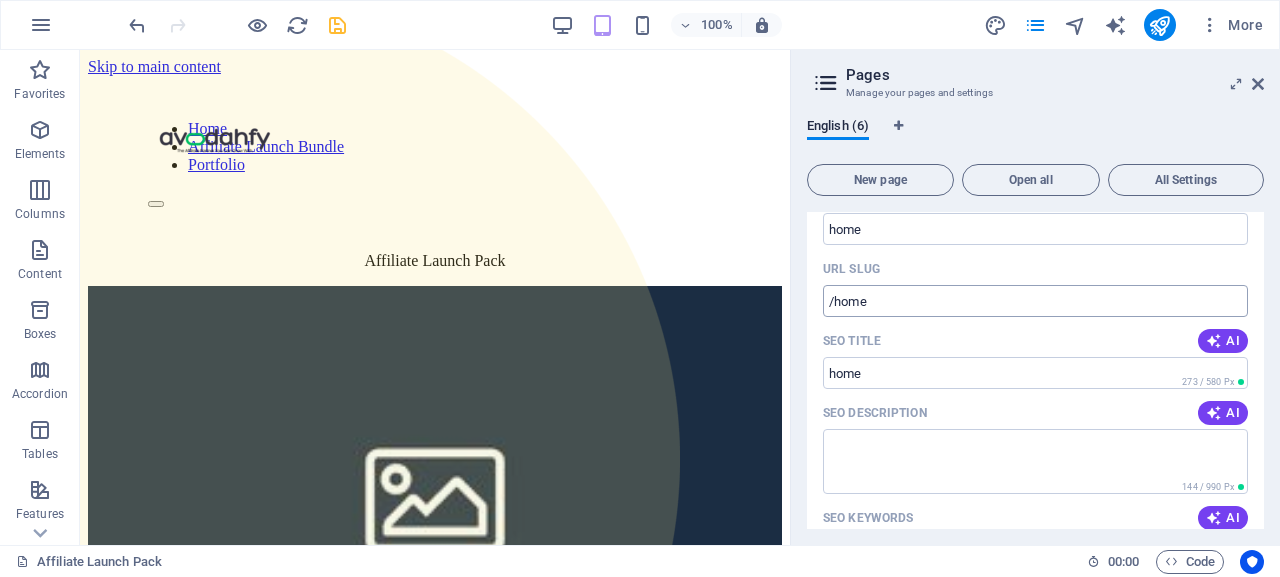 scroll, scrollTop: 90, scrollLeft: 0, axis: vertical 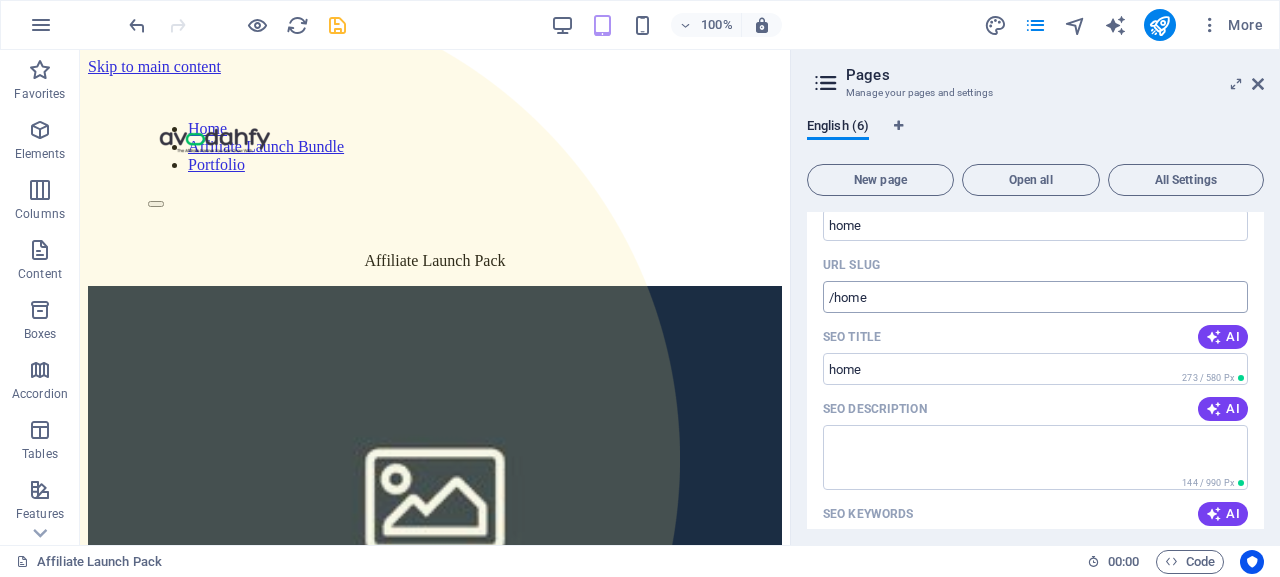 click on "/home" at bounding box center [1035, 297] 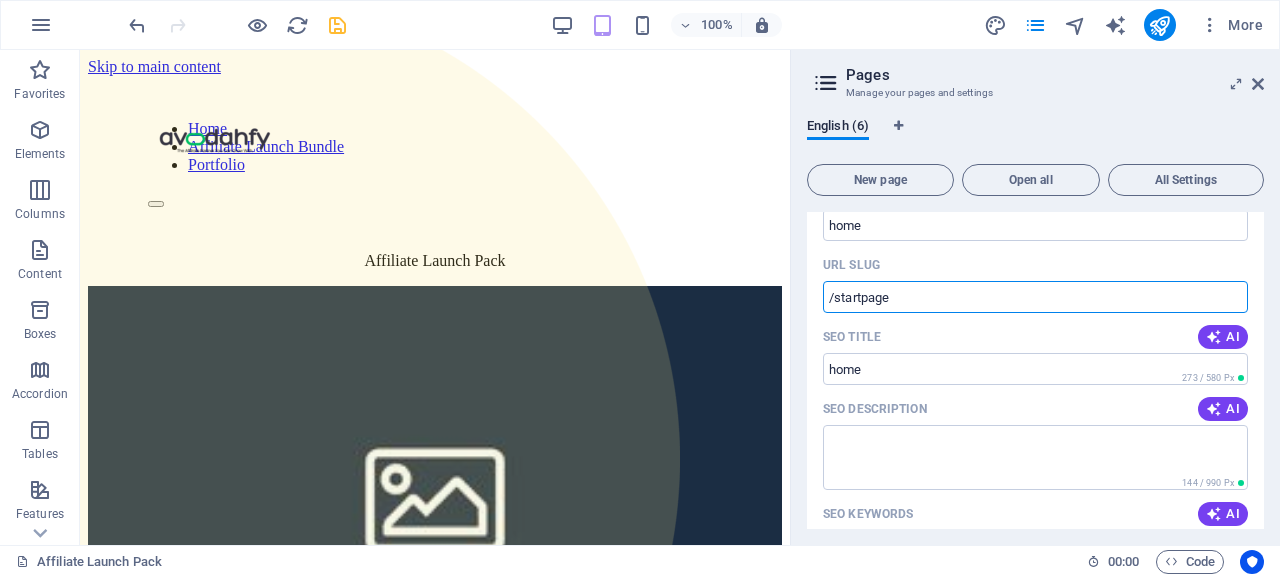 click on "/startpage" at bounding box center (1035, 297) 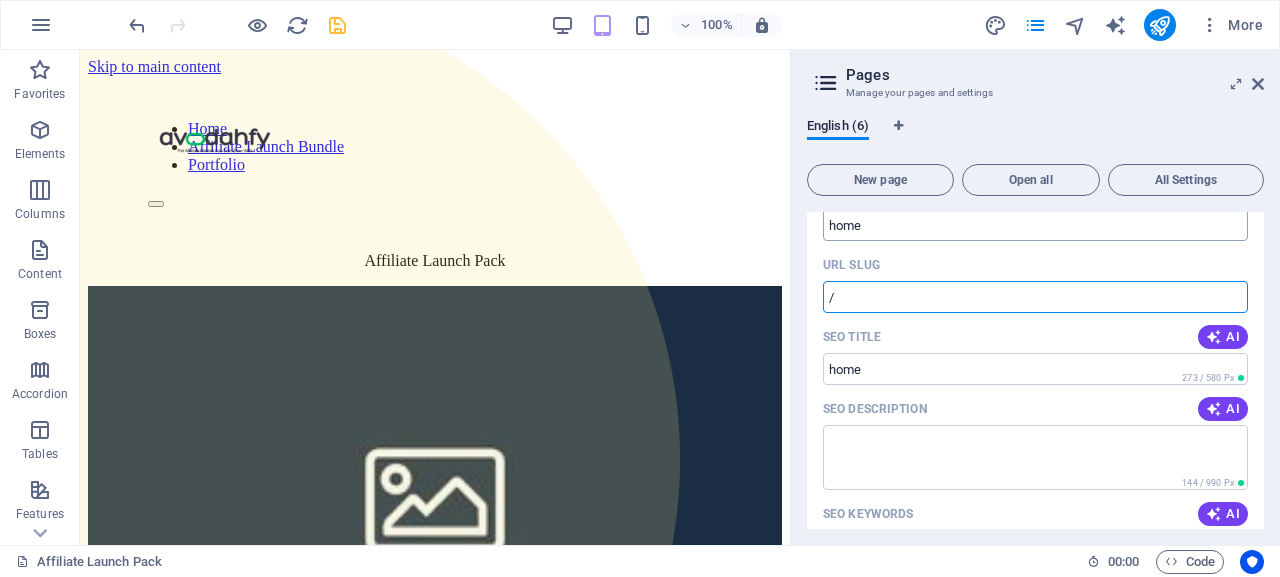 type on "/" 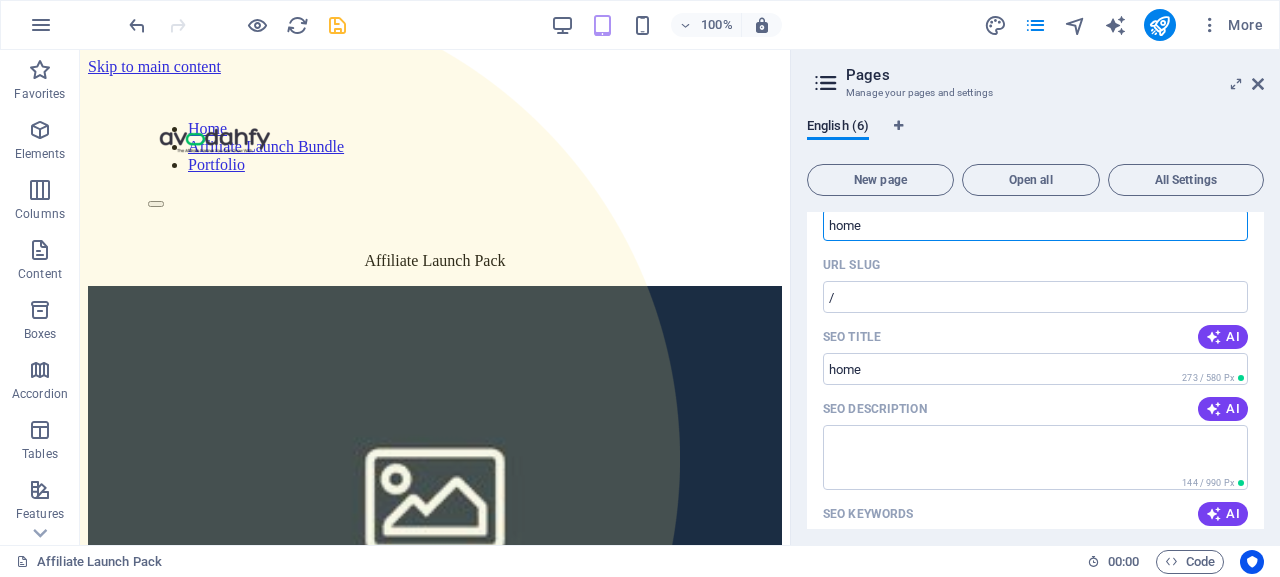 click on "home" at bounding box center [1035, 225] 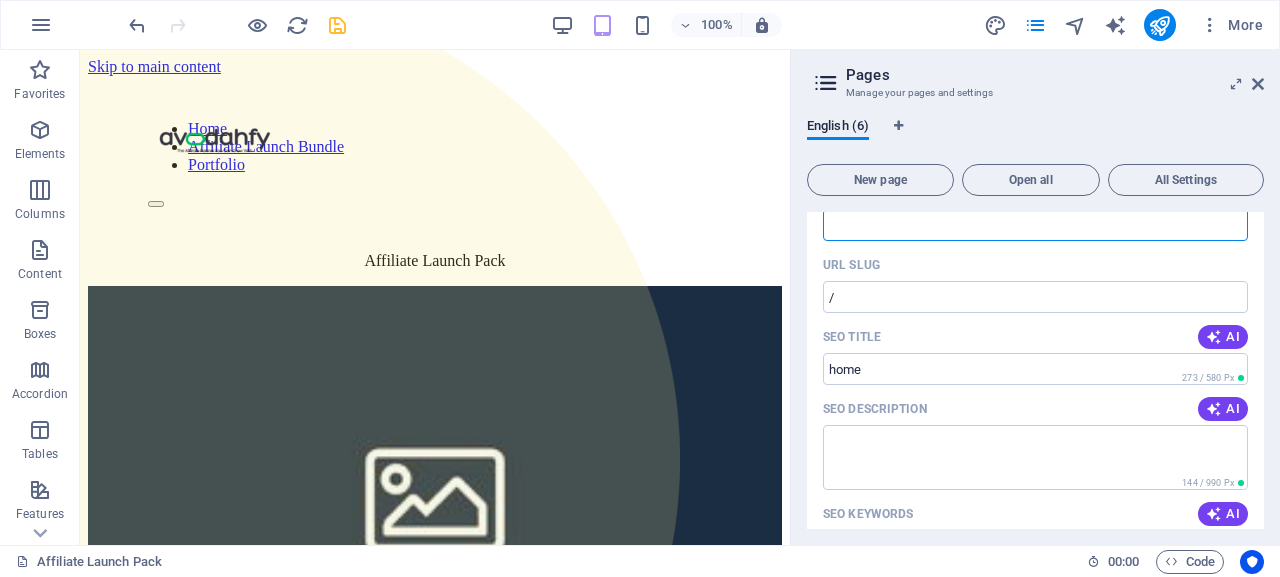 type 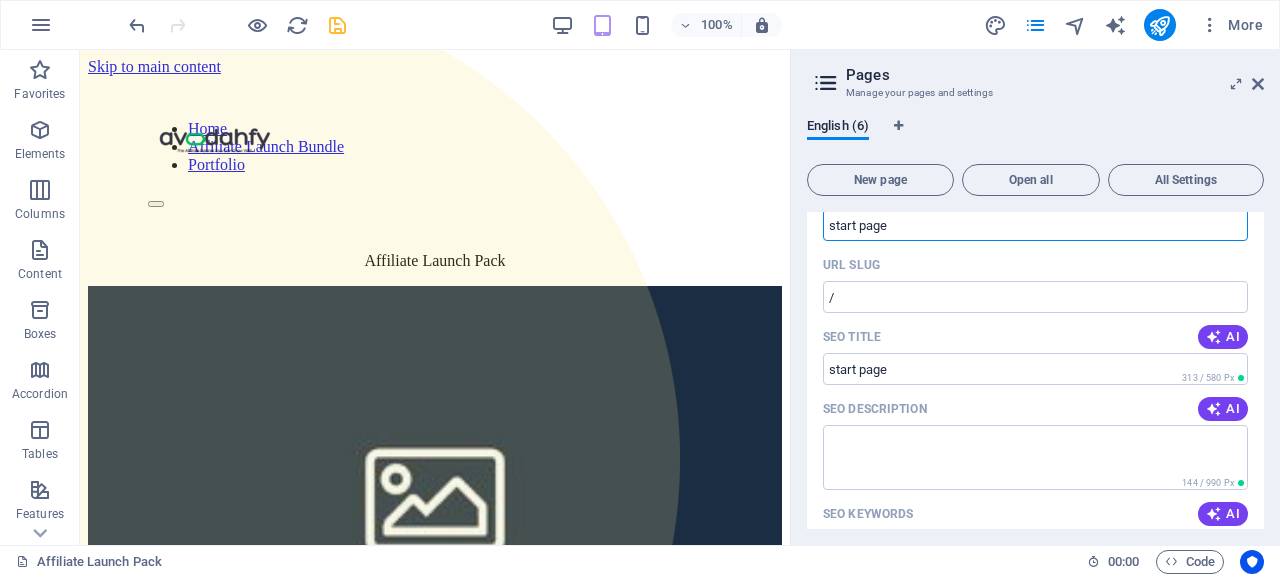 type on "start page" 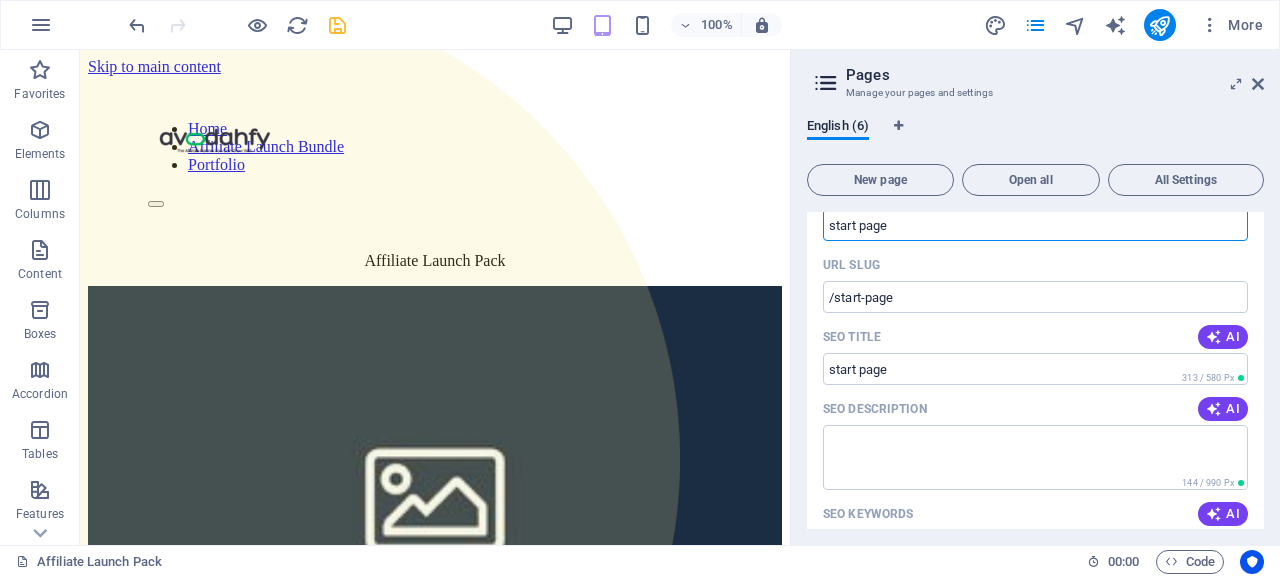type on "start page" 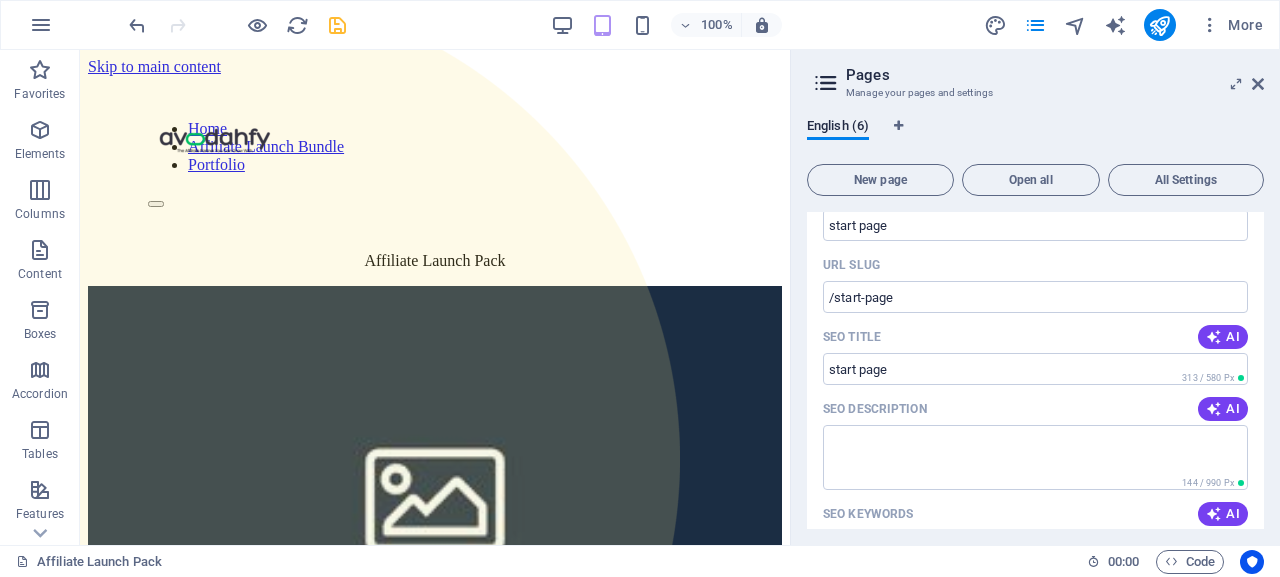 click on "English (6) New page Open all All Settings start page /start-page Name start page ​ URL SLUG /start-page ​ SEO Title AI start page ​ 313 / 580 Px SEO Description AI ​ 144 / 990 Px SEO Keywords AI ​ Settings Menu Noindex Preview Mobile Desktop www.example.com start-page start page - avodahfyproducts.com avodahfyproducts.com Meta tags ​ Preview Image (Open Graph) Drag files here, click to choose files or select files from Files or our free stock photos & videos More Settings Affiliate Launch Pack /affiliate-launch-pack Authority Masterclass Bundle /authority-masterclass-bundle Name Authority Masterclass Bundle ​ URL SLUG /authority-masterclass-bundle ​ SEO Title AI Authority Masterclass Bundle ​ 485 / 580 Px SEO Description AI ​ 144 / 990 Px SEO Keywords AI ​ Settings Menu Noindex Preview Mobile Desktop www.example.com ... authority-masterclass-bundle Authority Masterclass Bundle - avodahfyproducts.com avodahfyproducts.com Meta tags ​ Preview Image (Open Graph) More Settings Name ​ ​" at bounding box center (1035, 323) 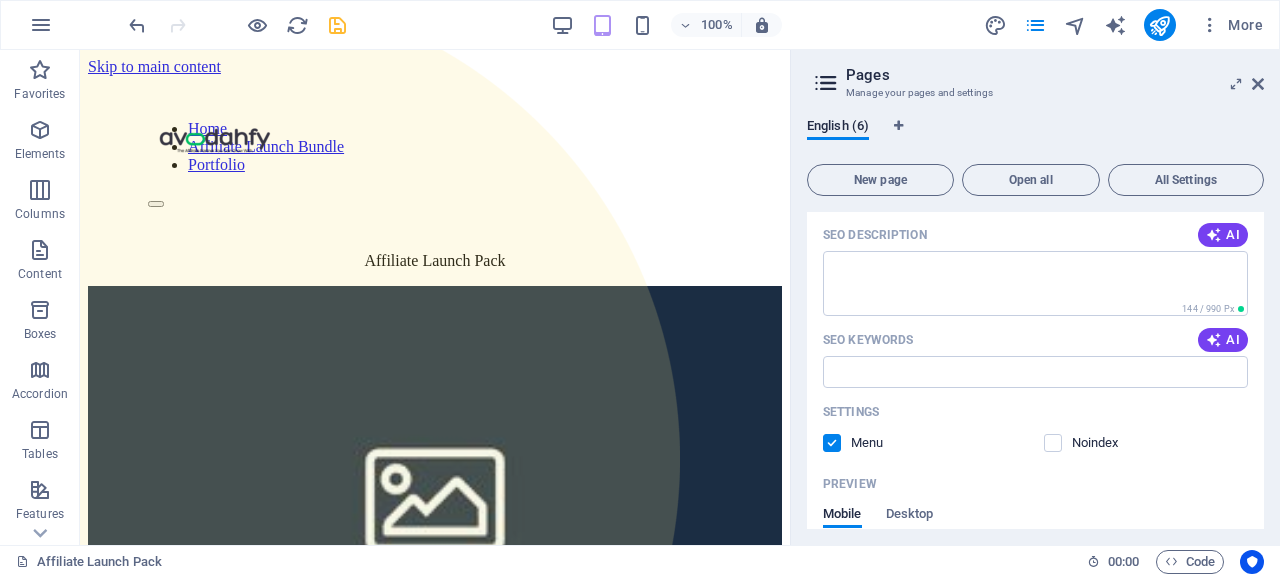 scroll, scrollTop: 0, scrollLeft: 0, axis: both 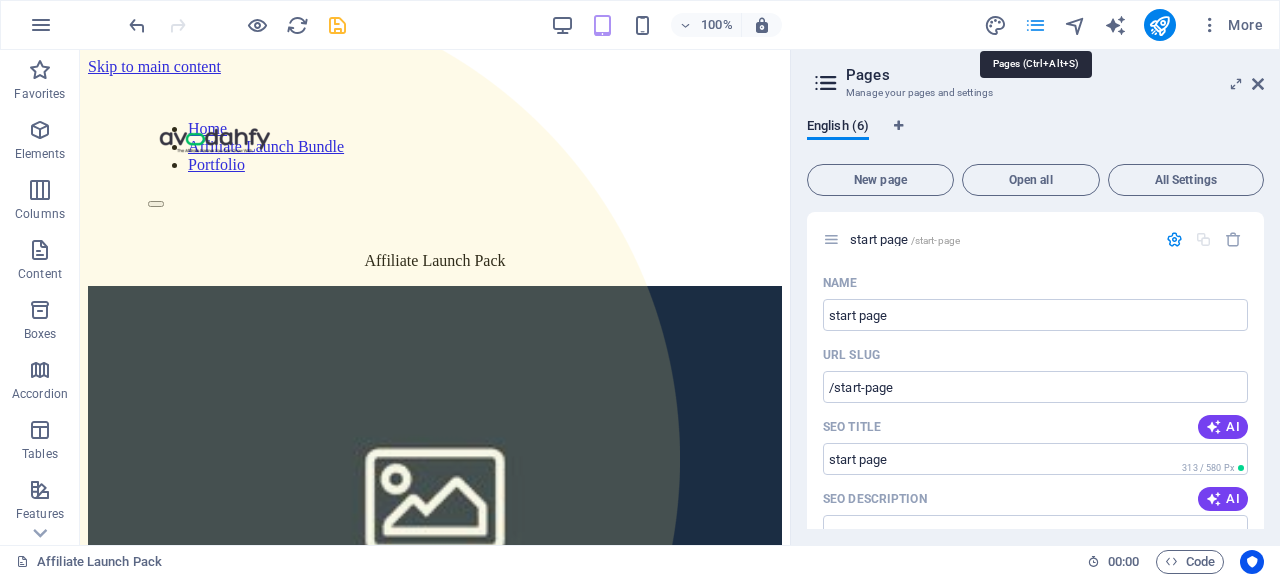 click at bounding box center [1035, 25] 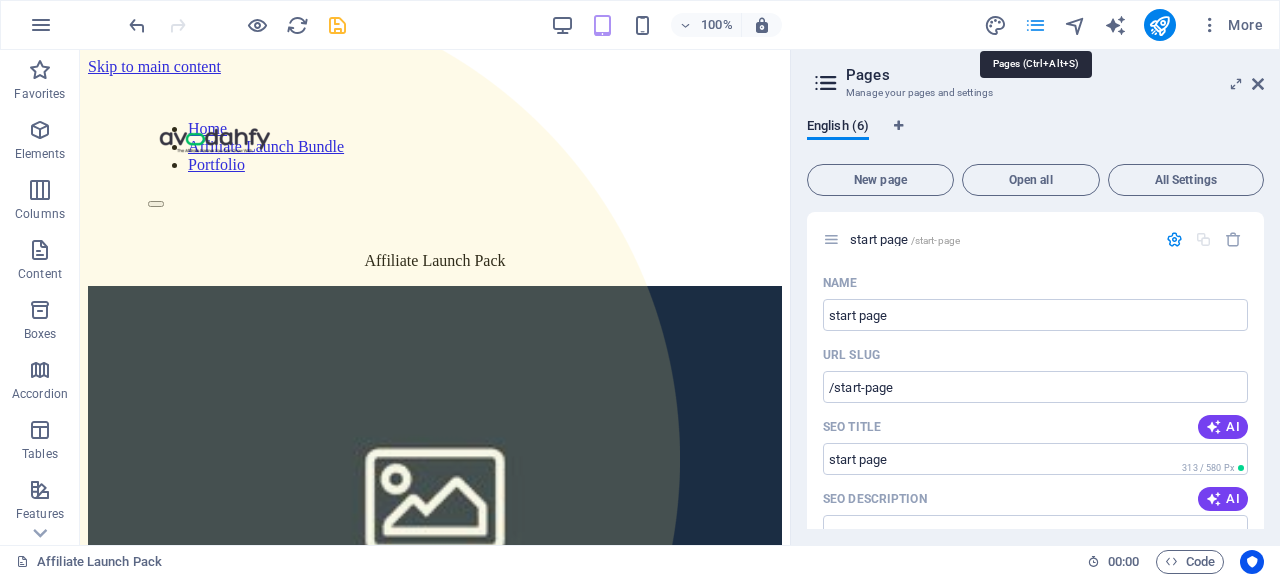 click at bounding box center [1035, 25] 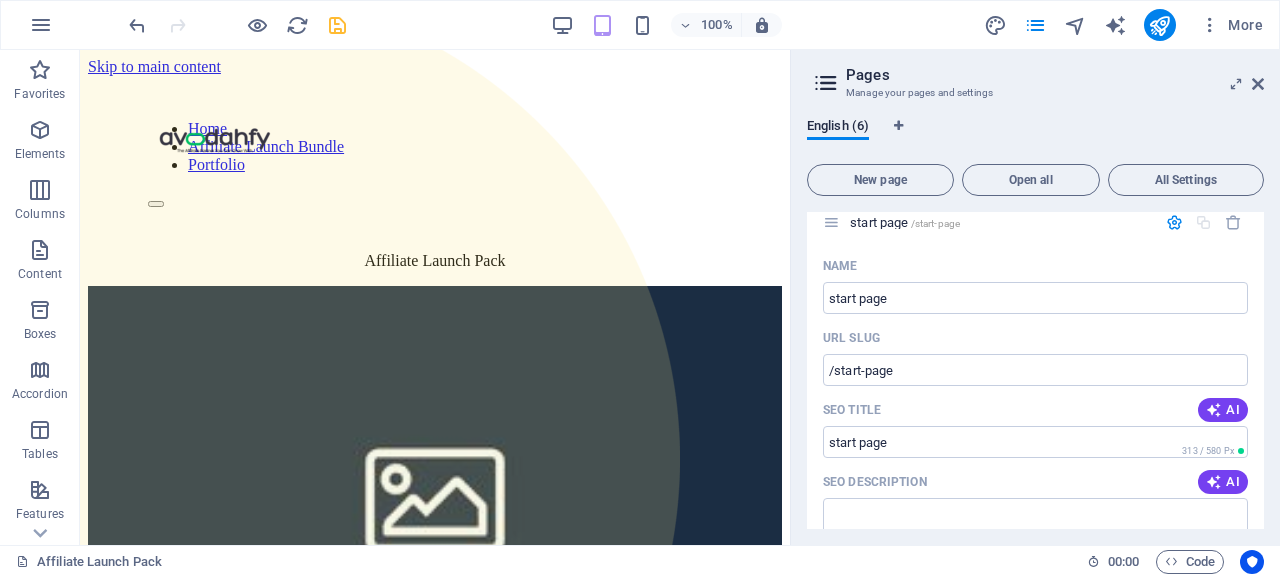 scroll, scrollTop: 0, scrollLeft: 0, axis: both 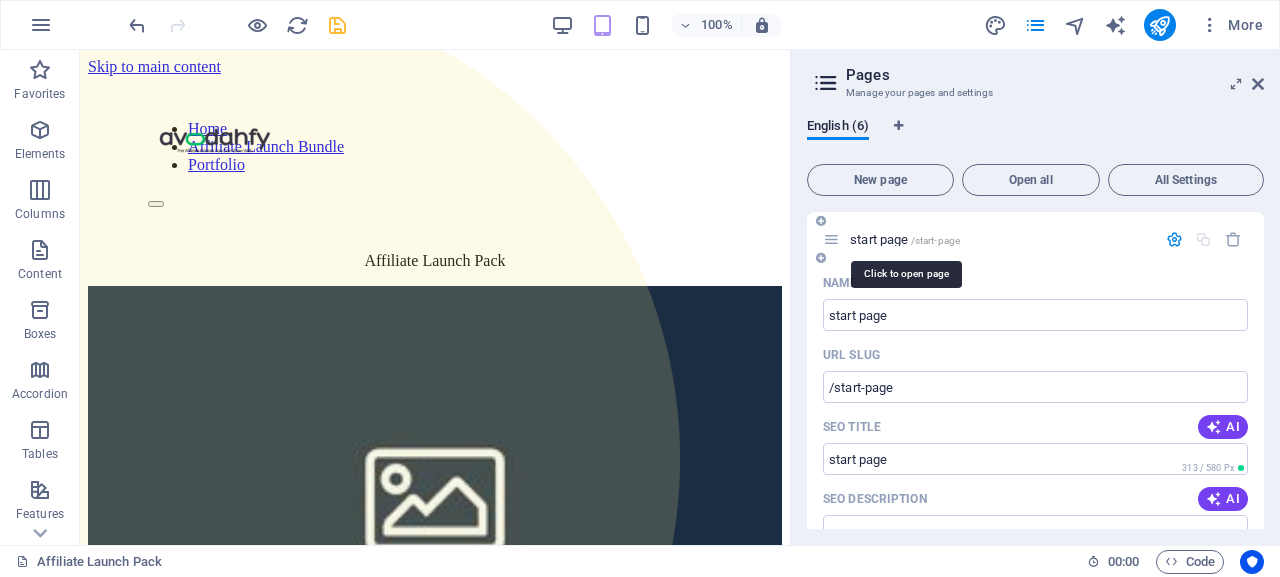 click on "/start-page" at bounding box center [936, 240] 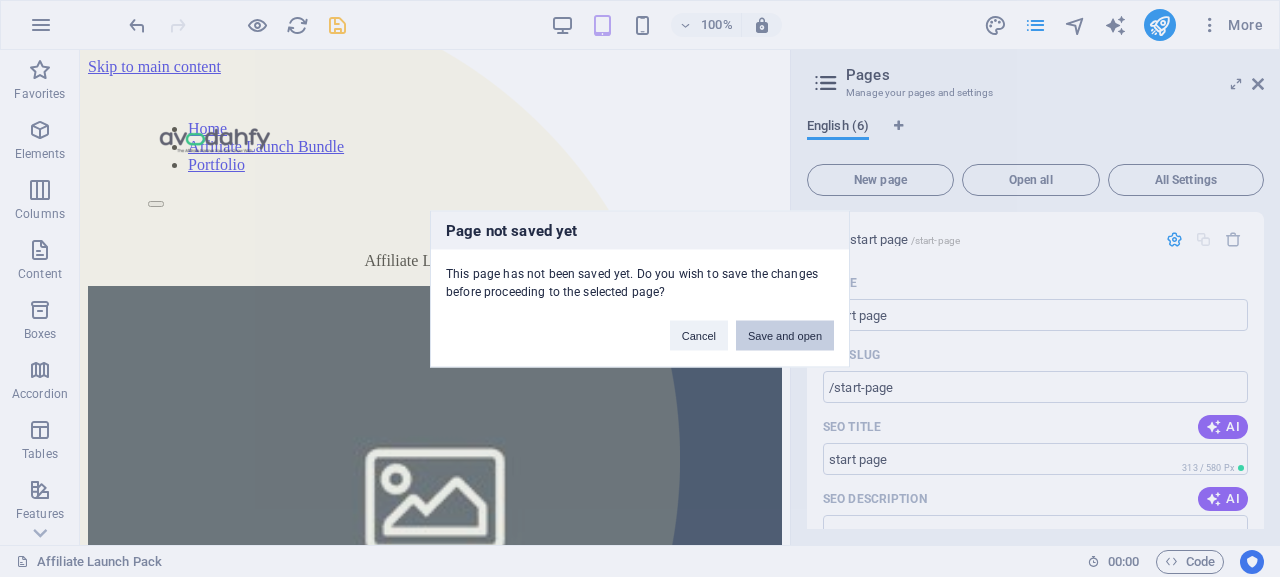 click on "Save and open" at bounding box center (785, 335) 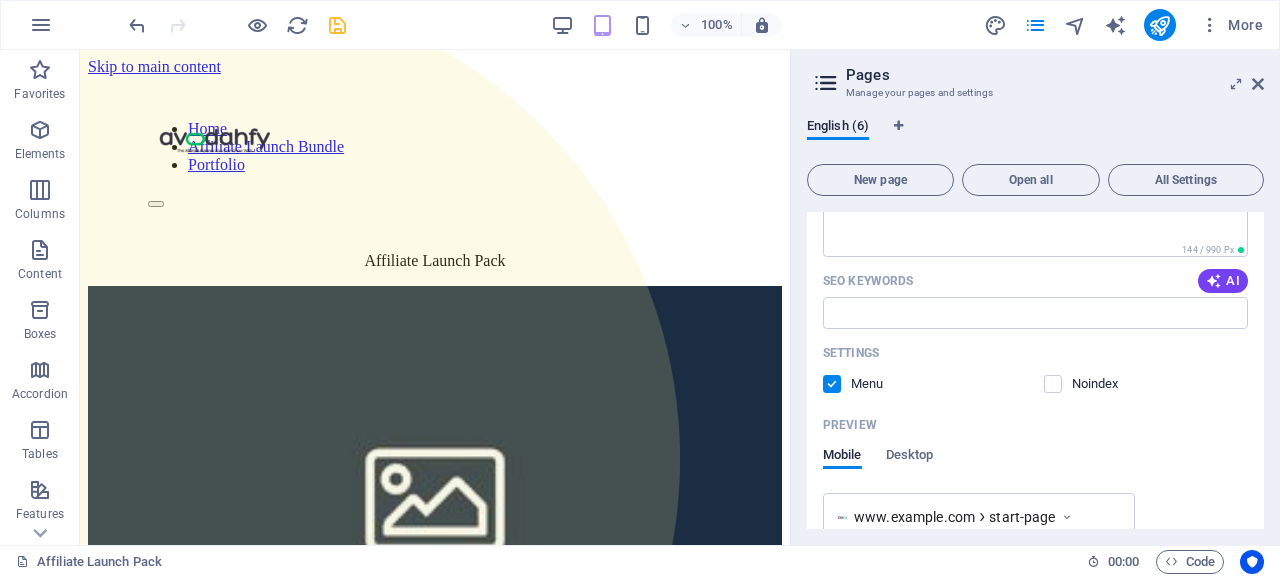 scroll, scrollTop: 0, scrollLeft: 0, axis: both 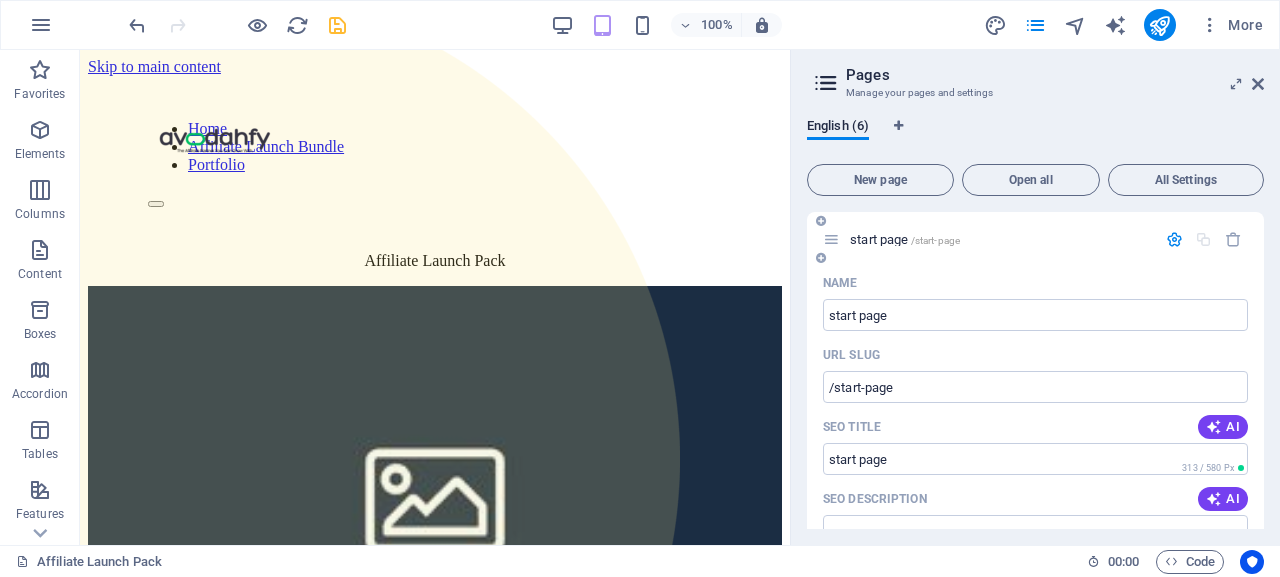 click at bounding box center [831, 239] 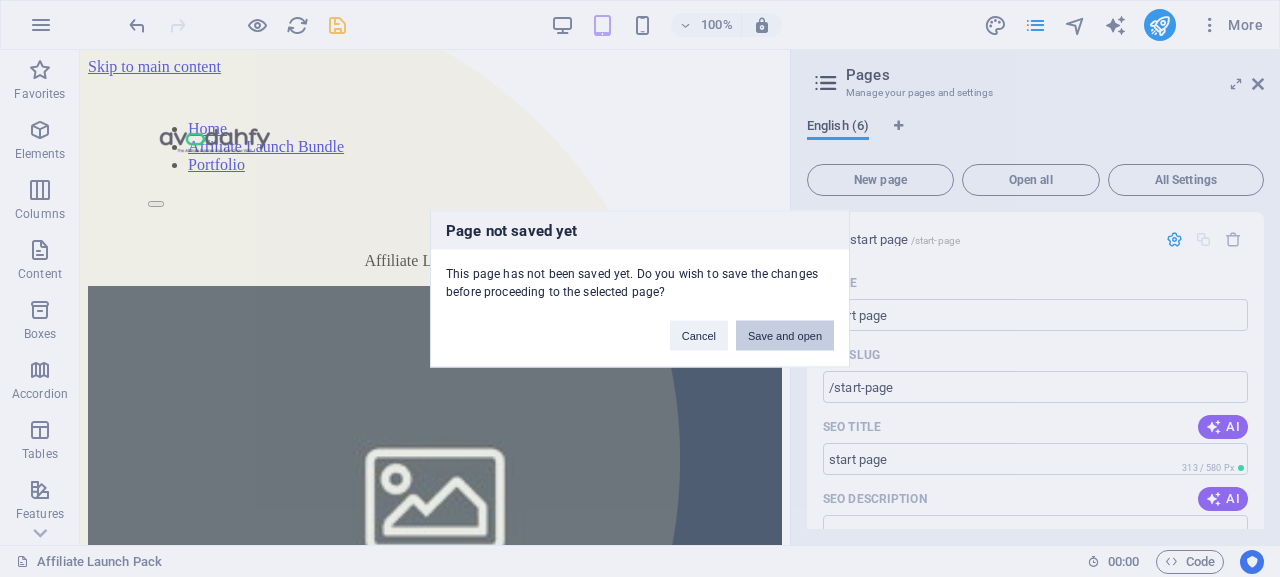 click on "Save and open" at bounding box center [785, 335] 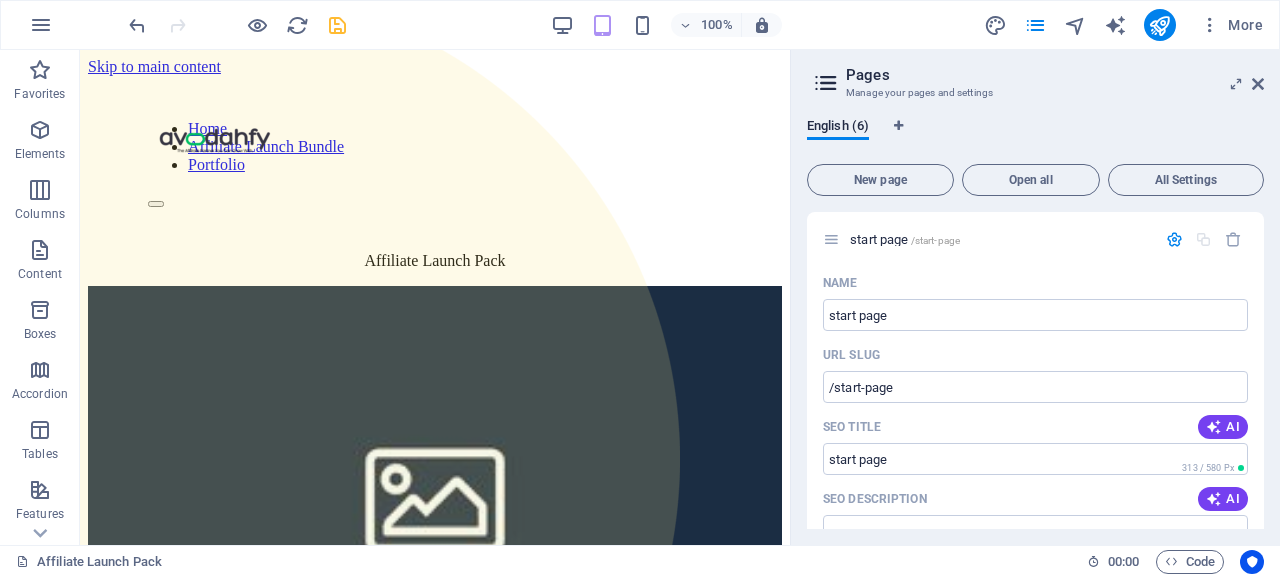 scroll, scrollTop: 1680, scrollLeft: 0, axis: vertical 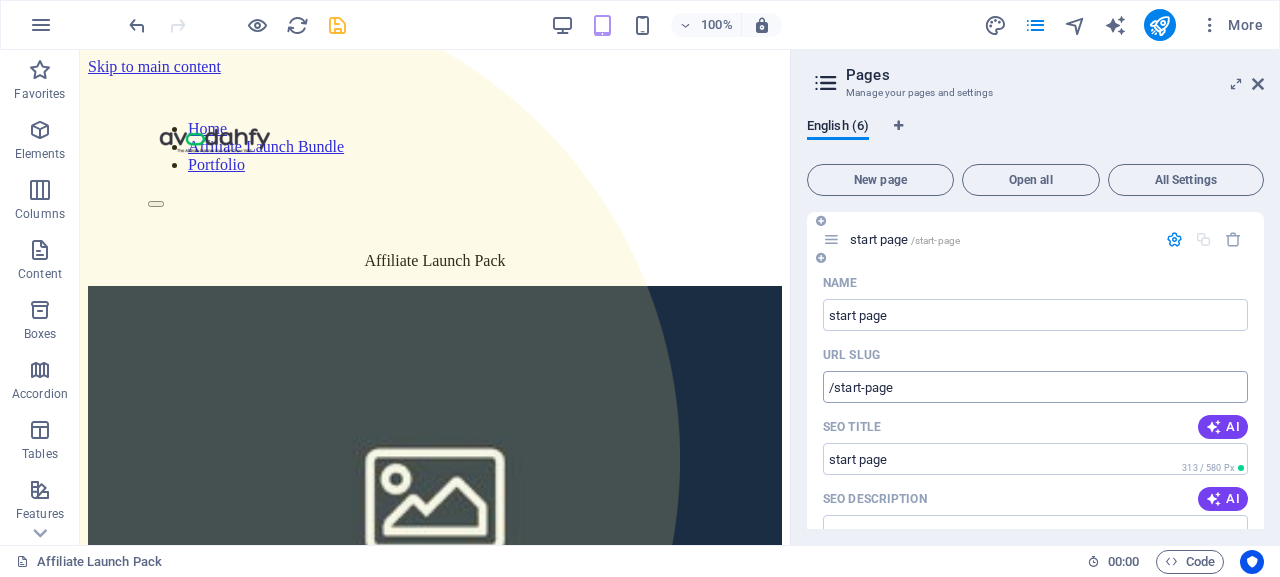 click on "/start-page" at bounding box center (1035, 387) 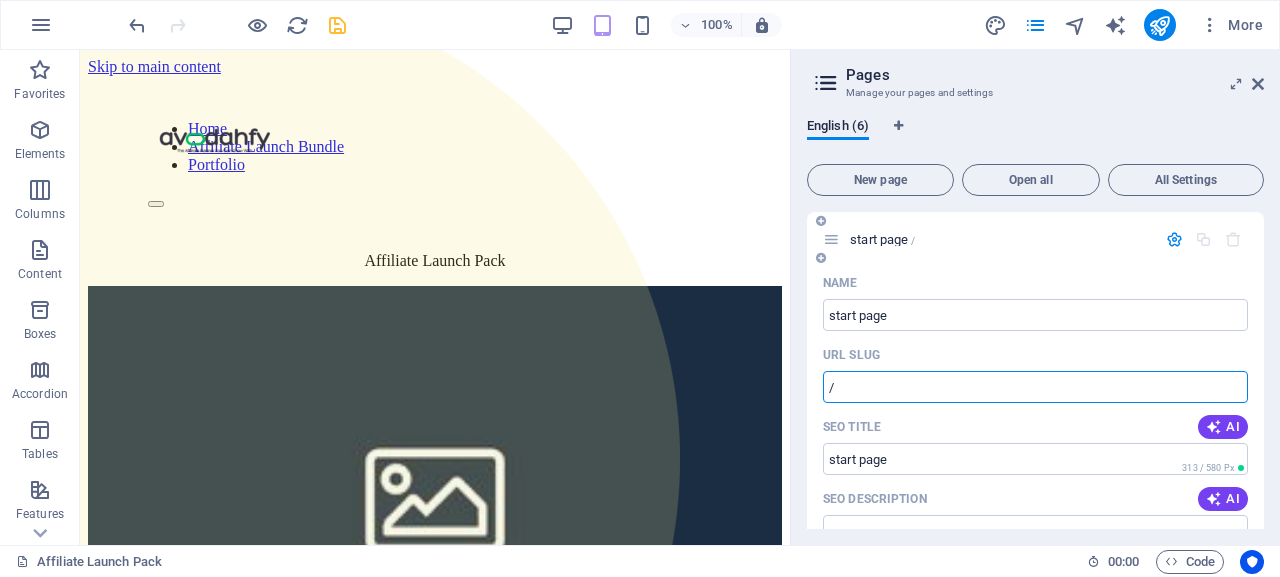 type on "/" 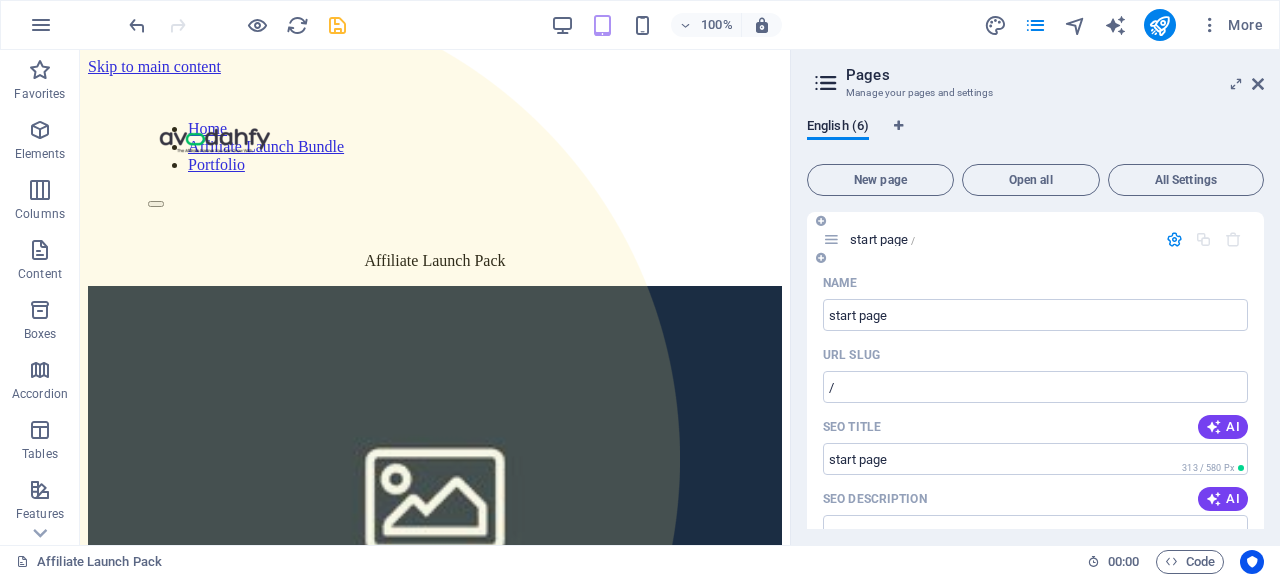 click on "URL SLUG" at bounding box center (1035, 355) 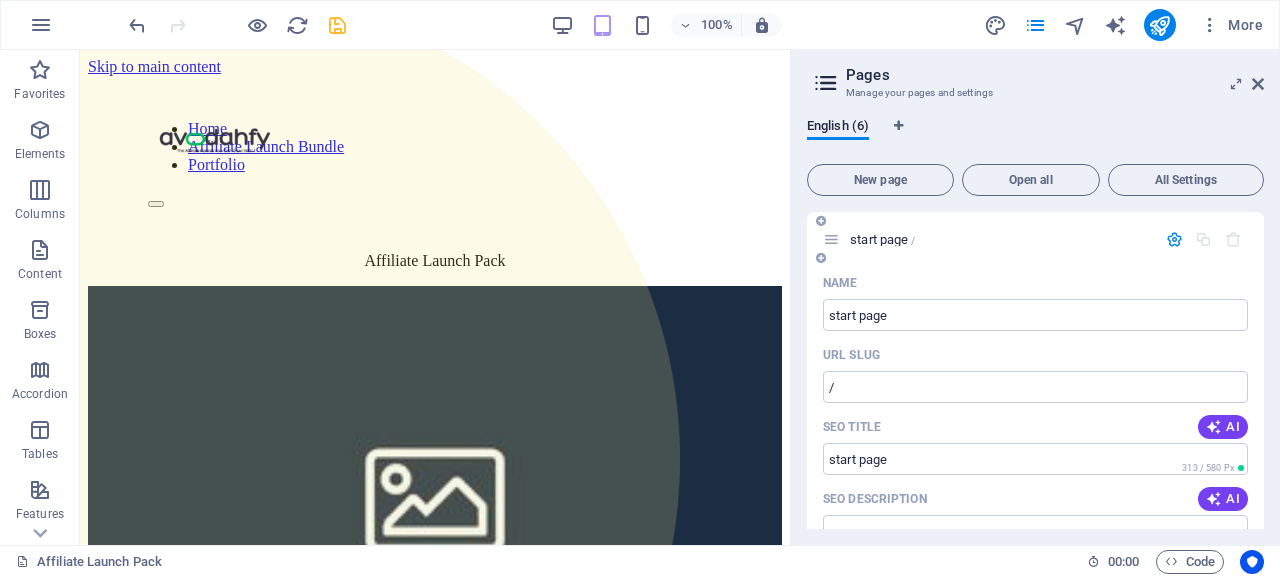click on "start page /" at bounding box center [882, 239] 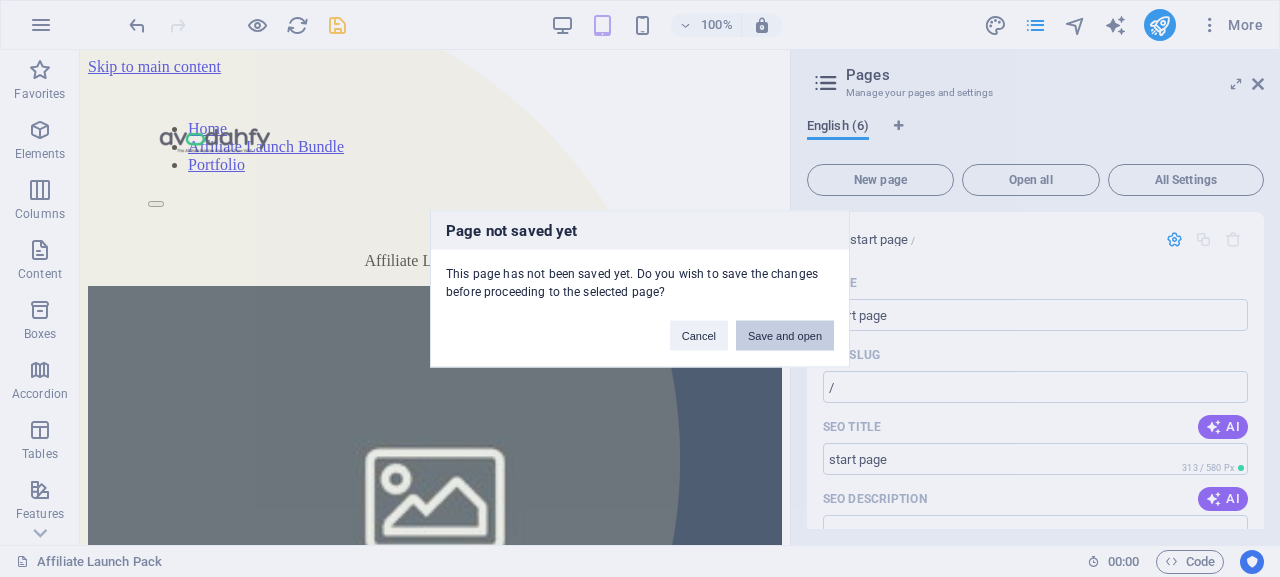 click on "Save and open" at bounding box center (785, 335) 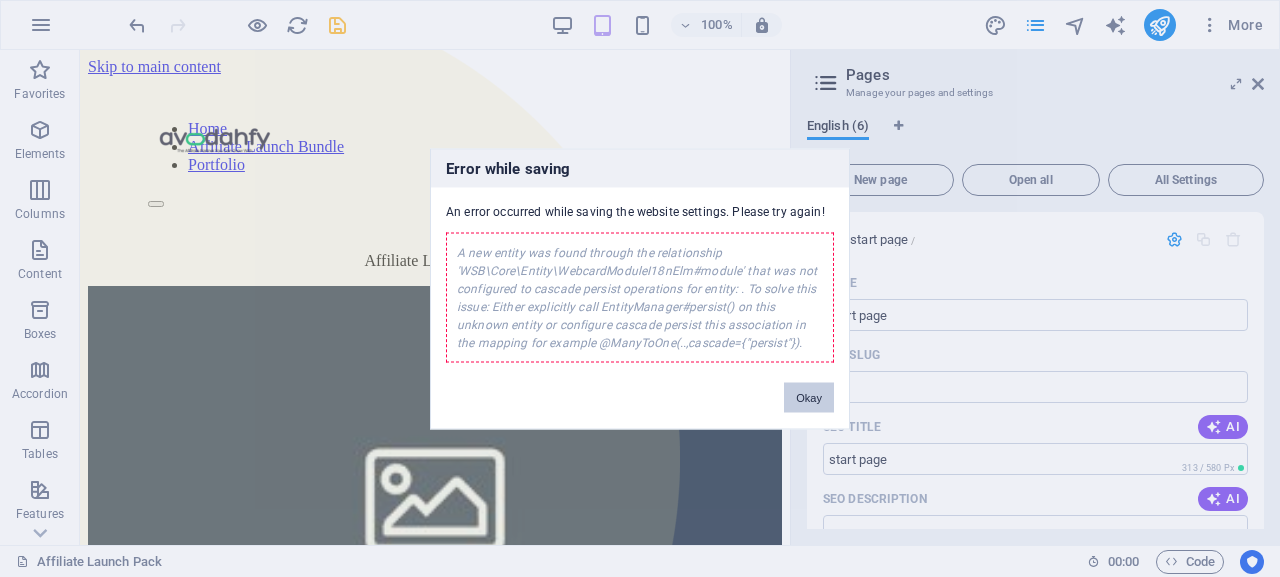 scroll, scrollTop: 1680, scrollLeft: 0, axis: vertical 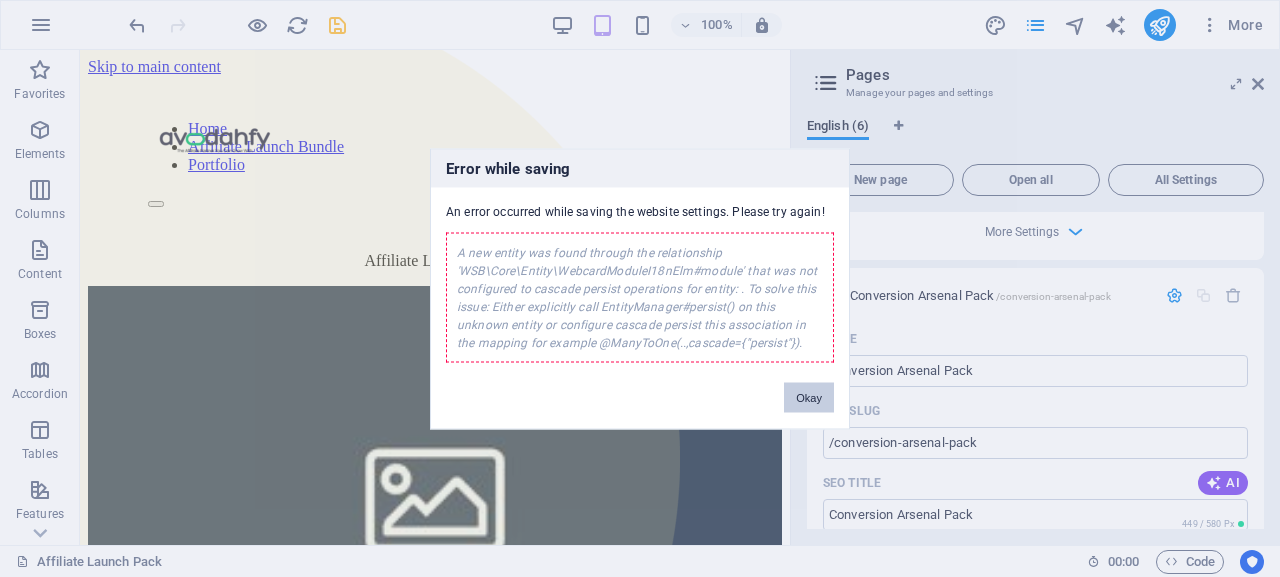 click on "Okay" at bounding box center (809, 397) 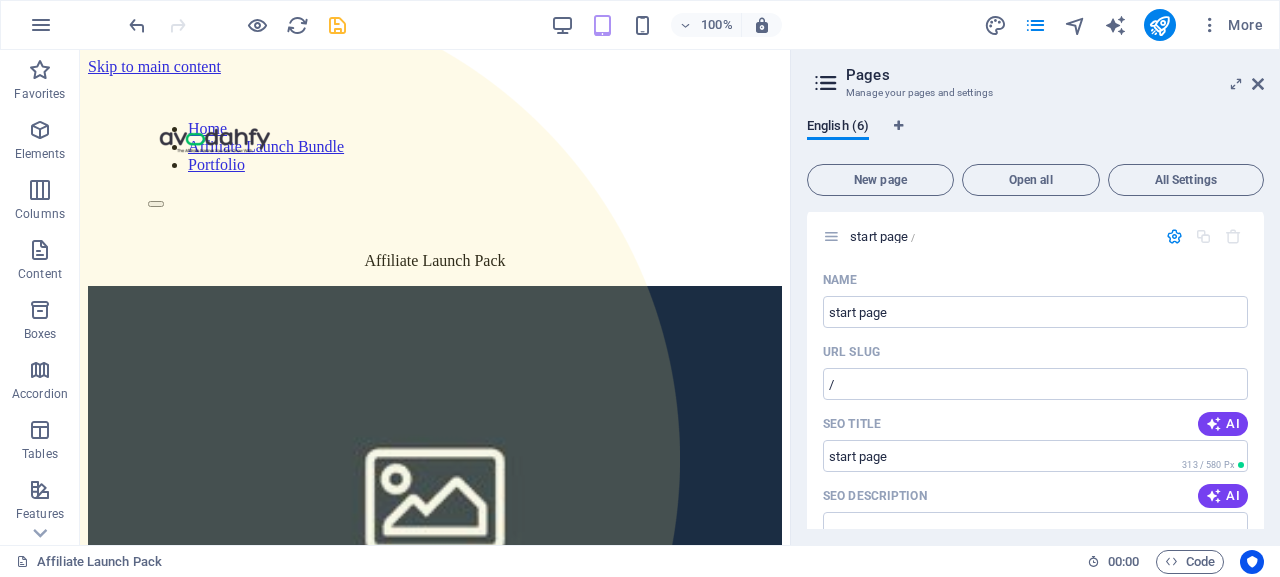 scroll, scrollTop: 0, scrollLeft: 0, axis: both 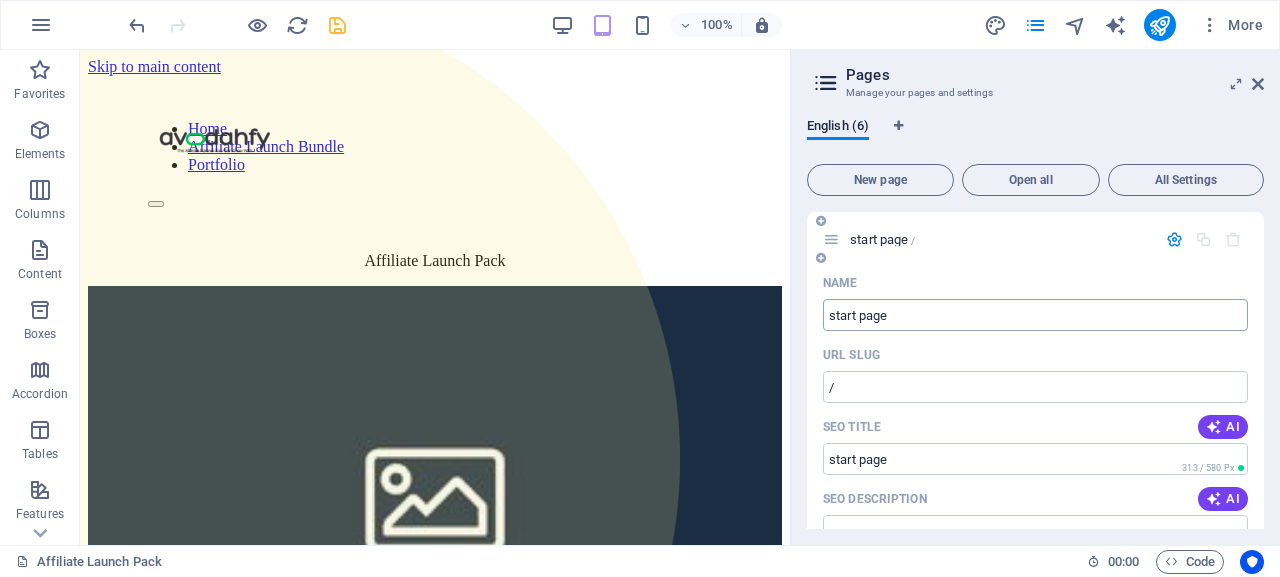 click on "start page" at bounding box center [1035, 315] 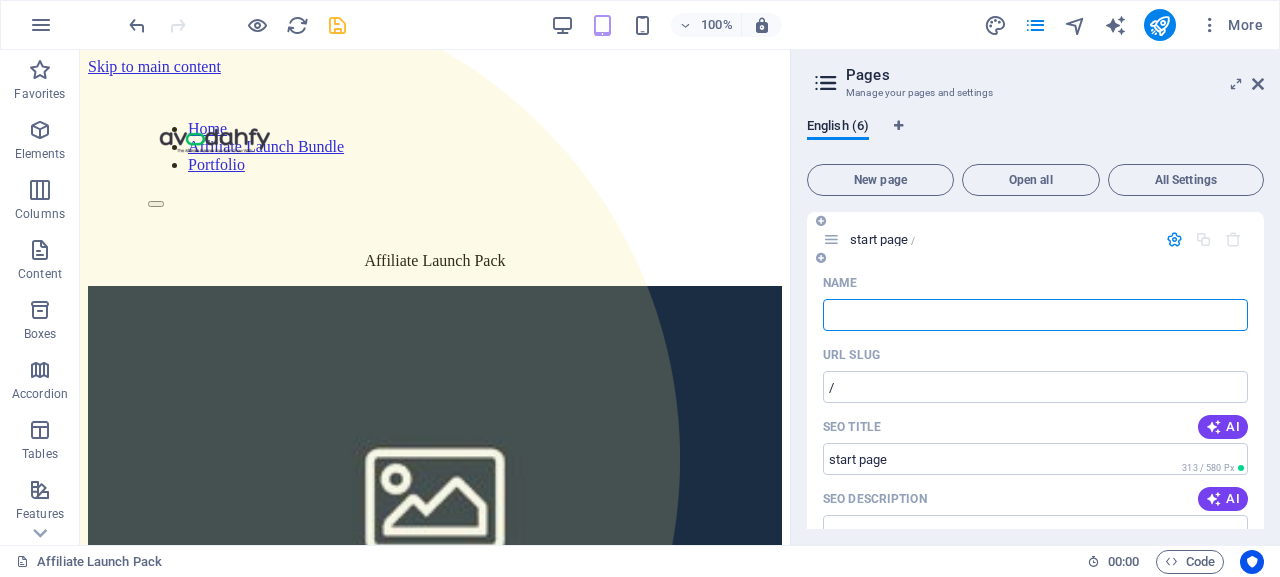 type 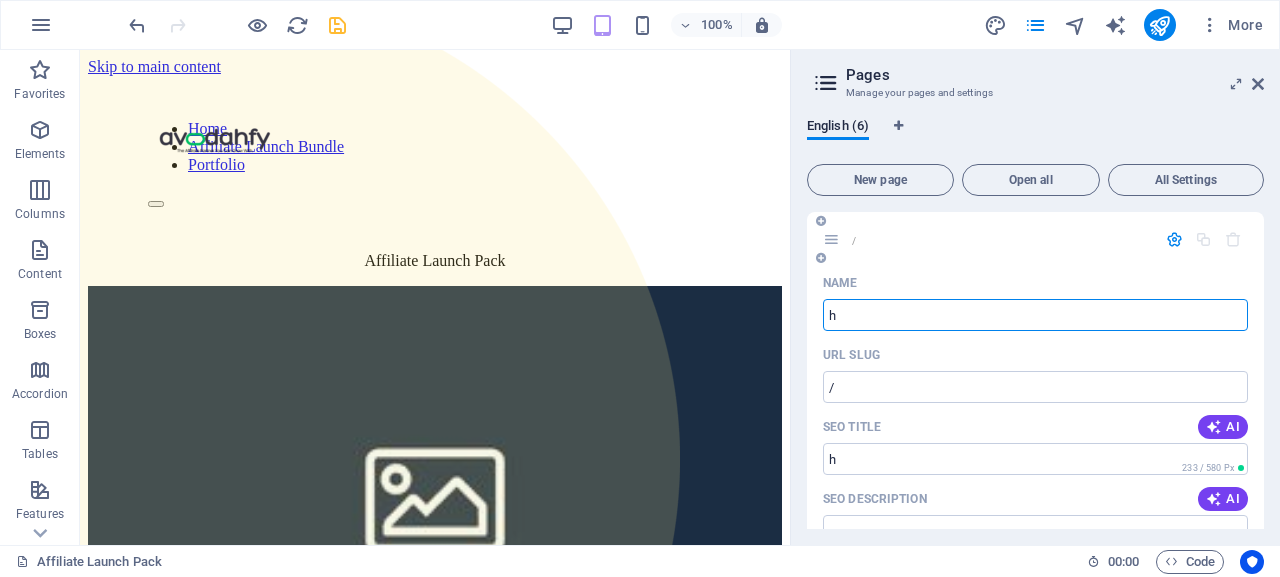 type on "h" 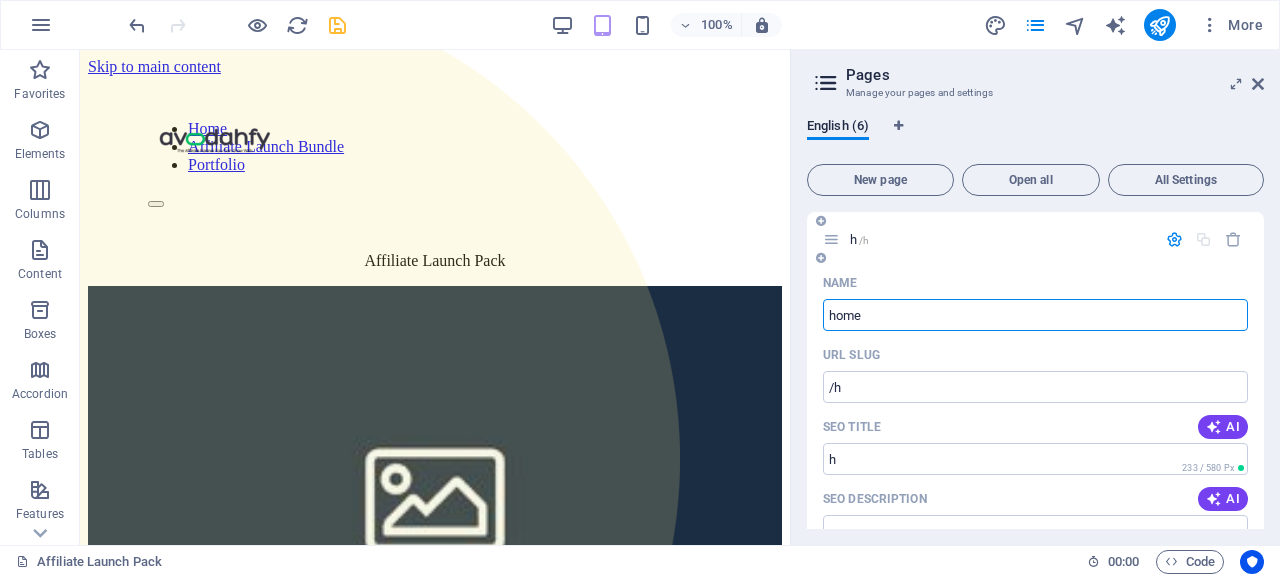 type on "home" 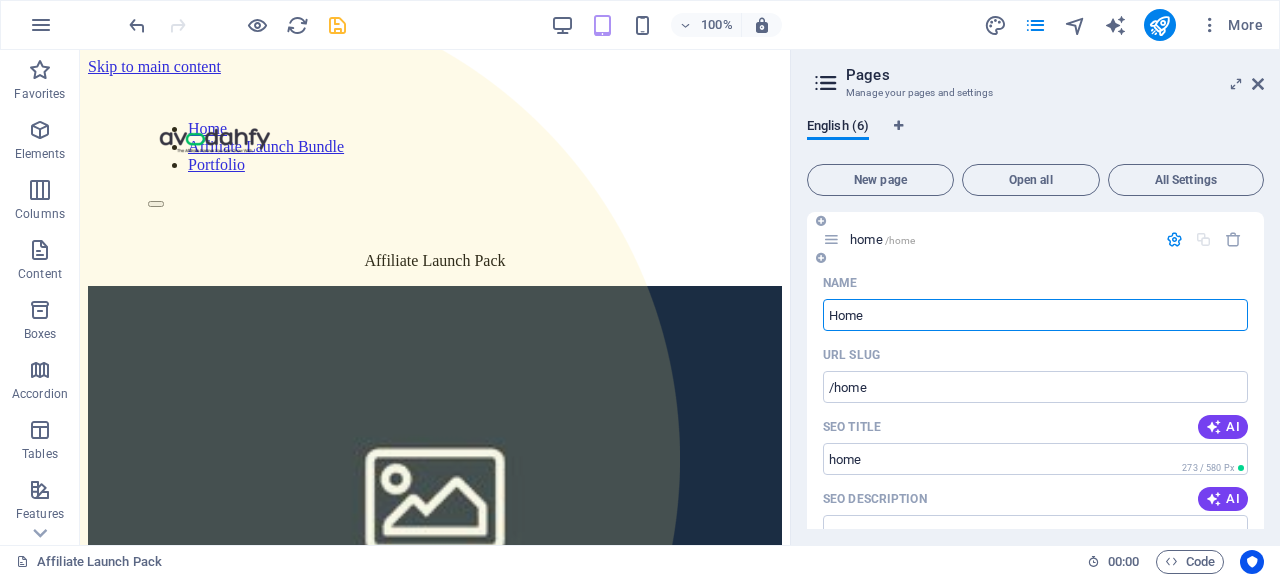 click on "URL SLUG" at bounding box center [1035, 355] 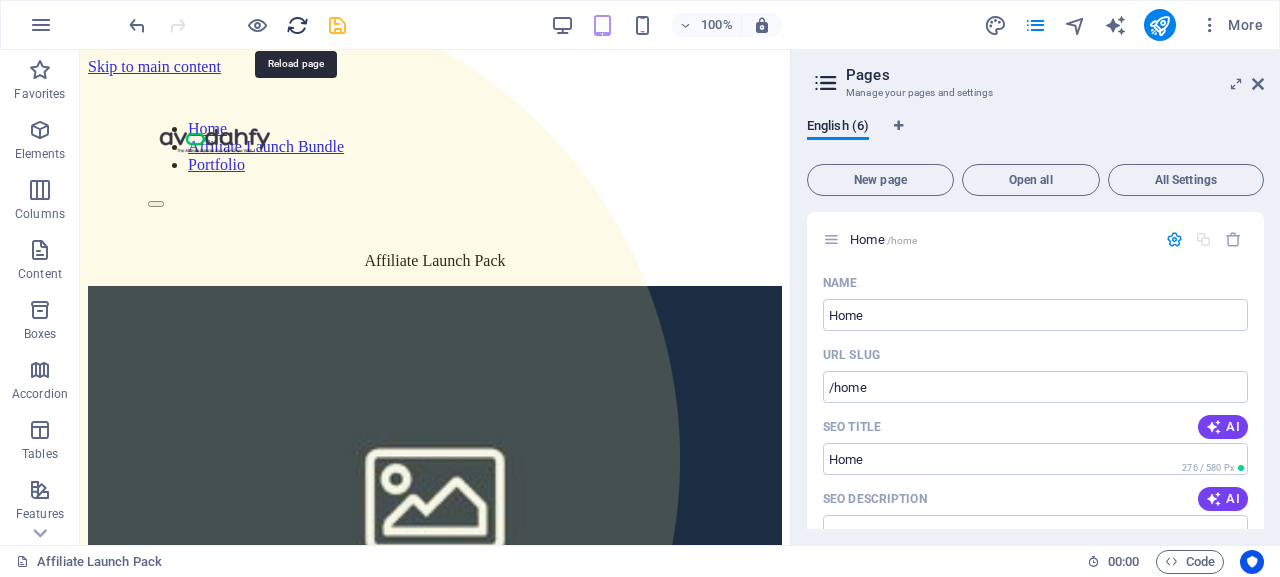 drag, startPoint x: 294, startPoint y: 27, endPoint x: 606, endPoint y: 106, distance: 321.84622 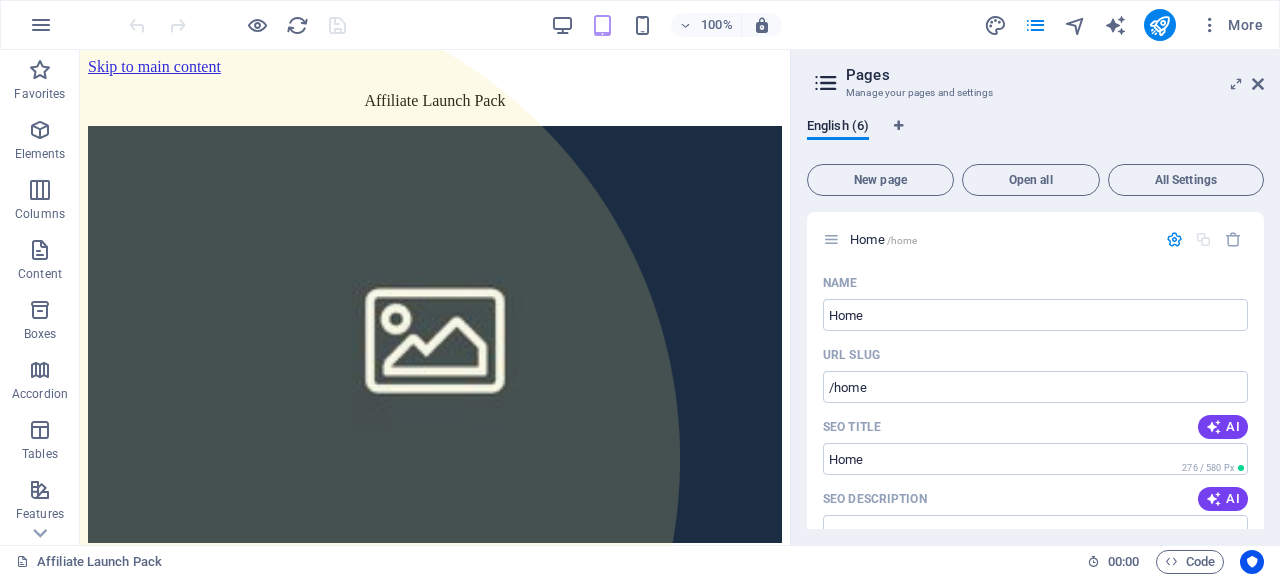 scroll, scrollTop: 0, scrollLeft: 0, axis: both 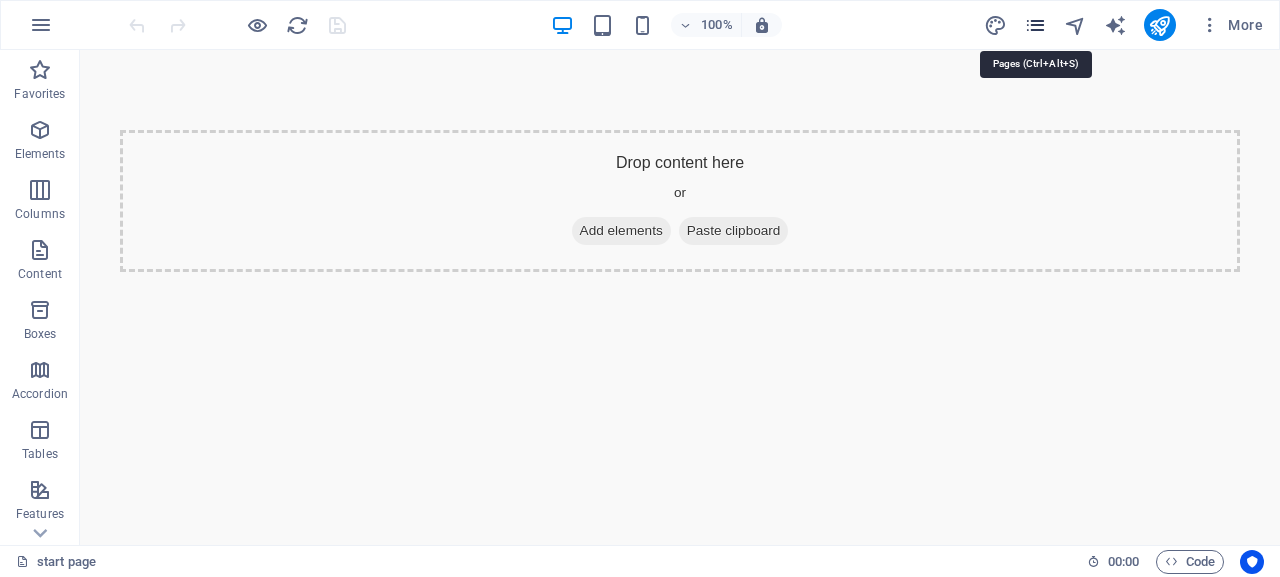 click at bounding box center [1035, 25] 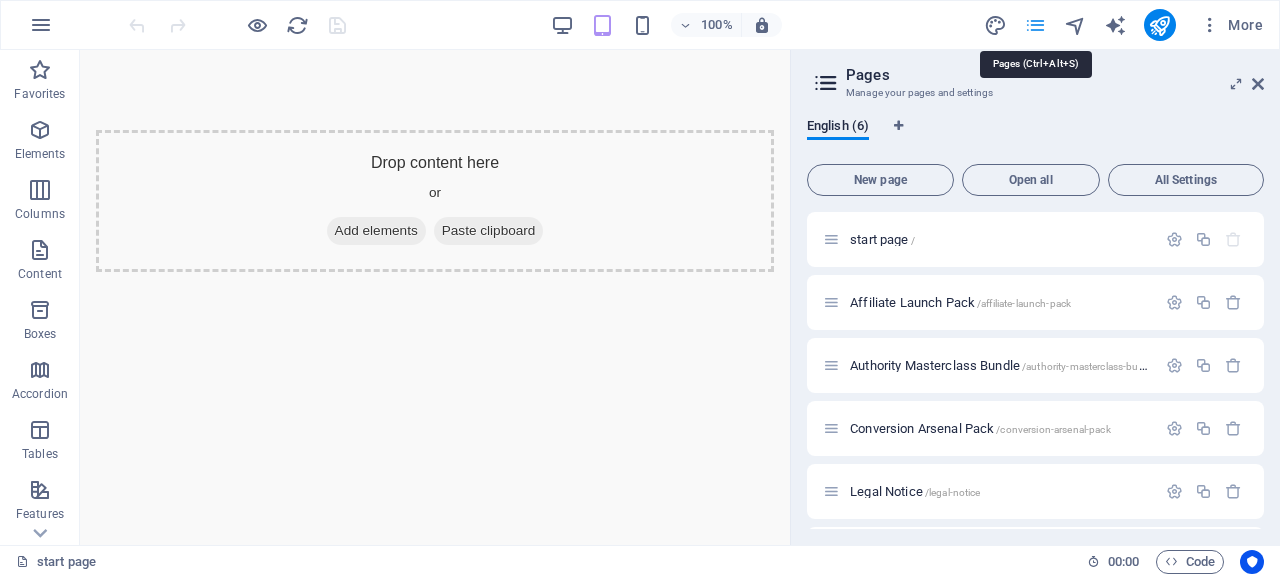 click at bounding box center [1035, 25] 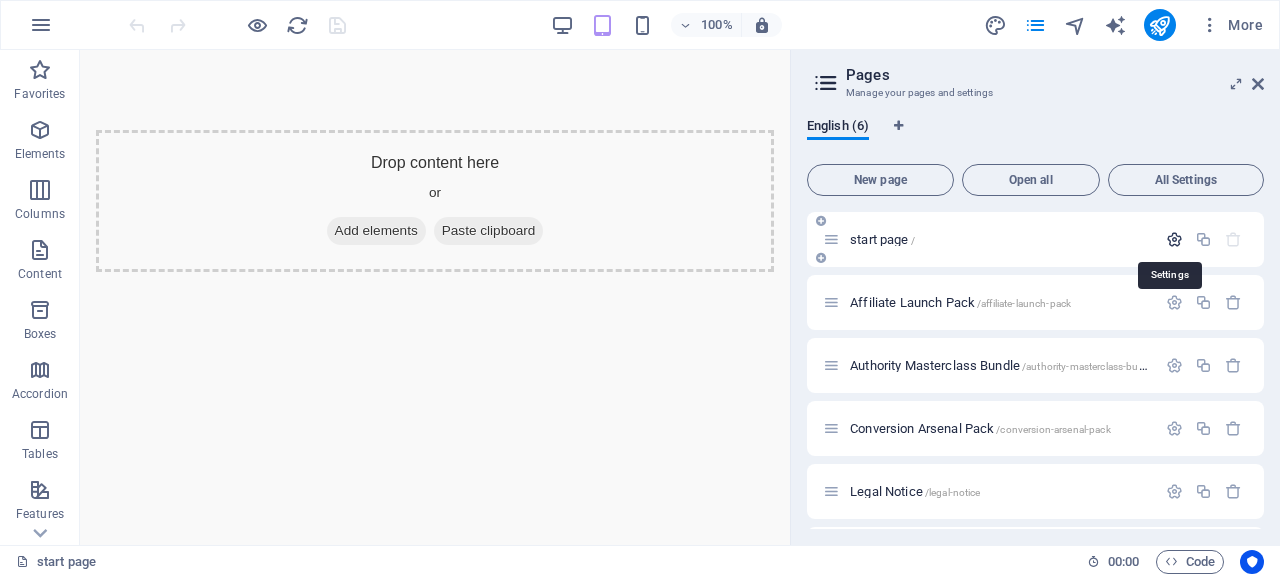 click at bounding box center (1174, 239) 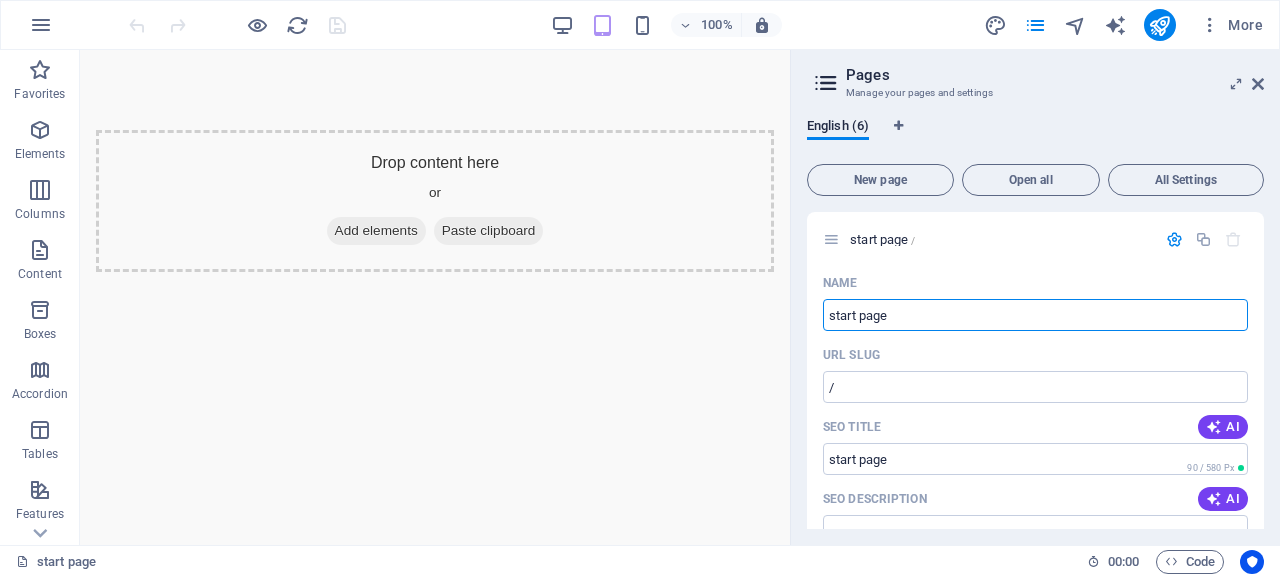 drag, startPoint x: 908, startPoint y: 316, endPoint x: 804, endPoint y: 310, distance: 104.172935 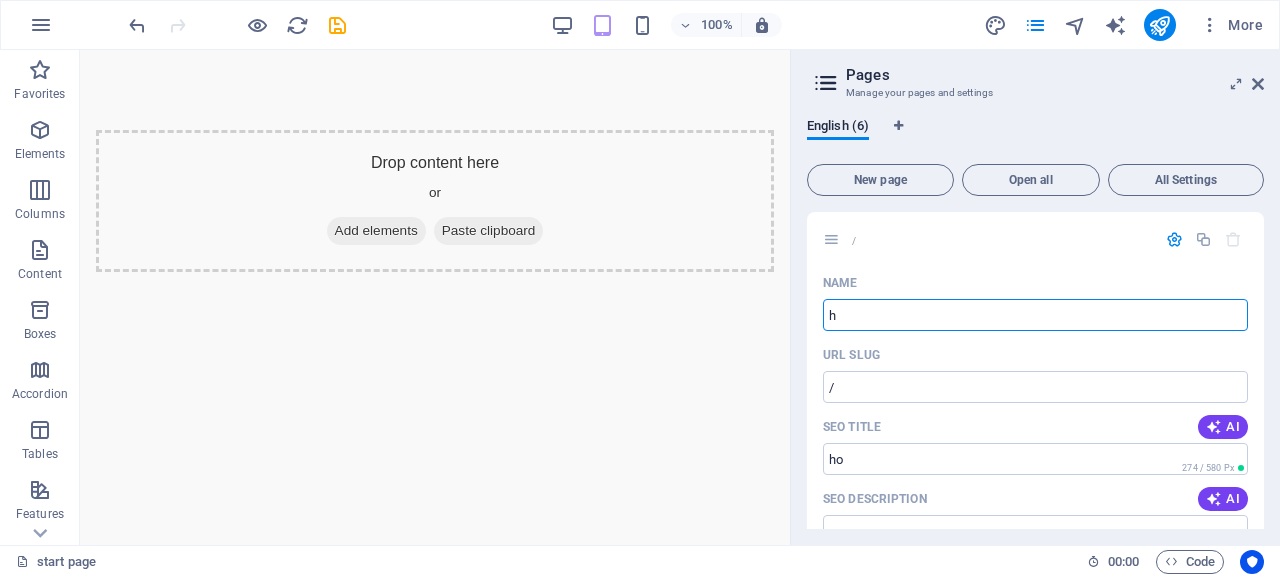 type on "ho" 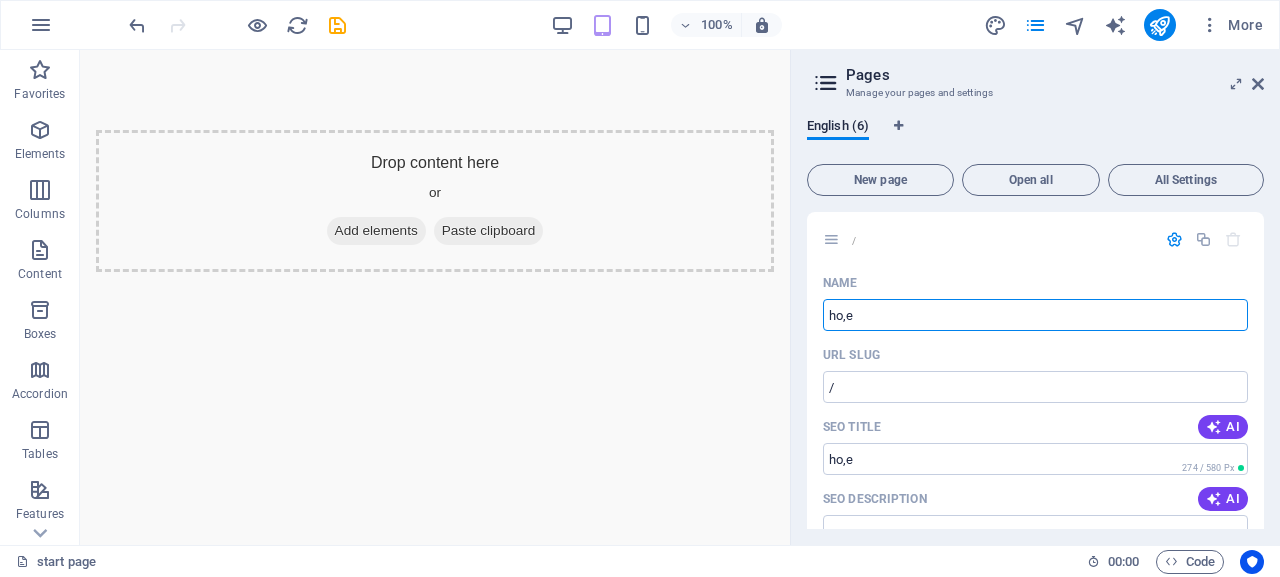 type on "ho,e" 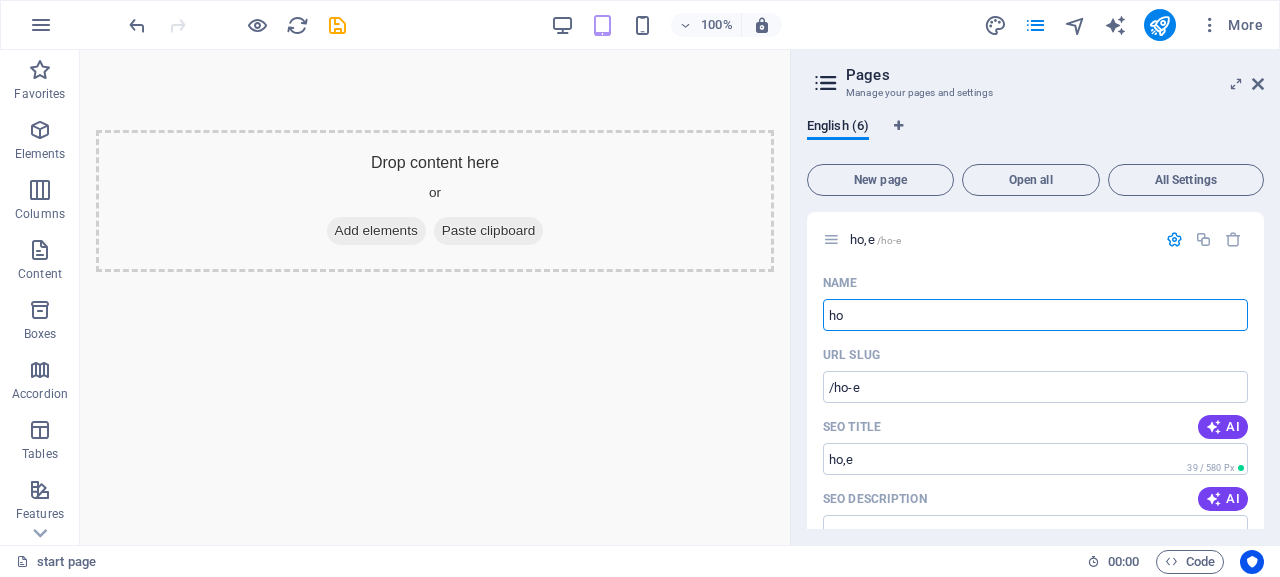 type on "ho" 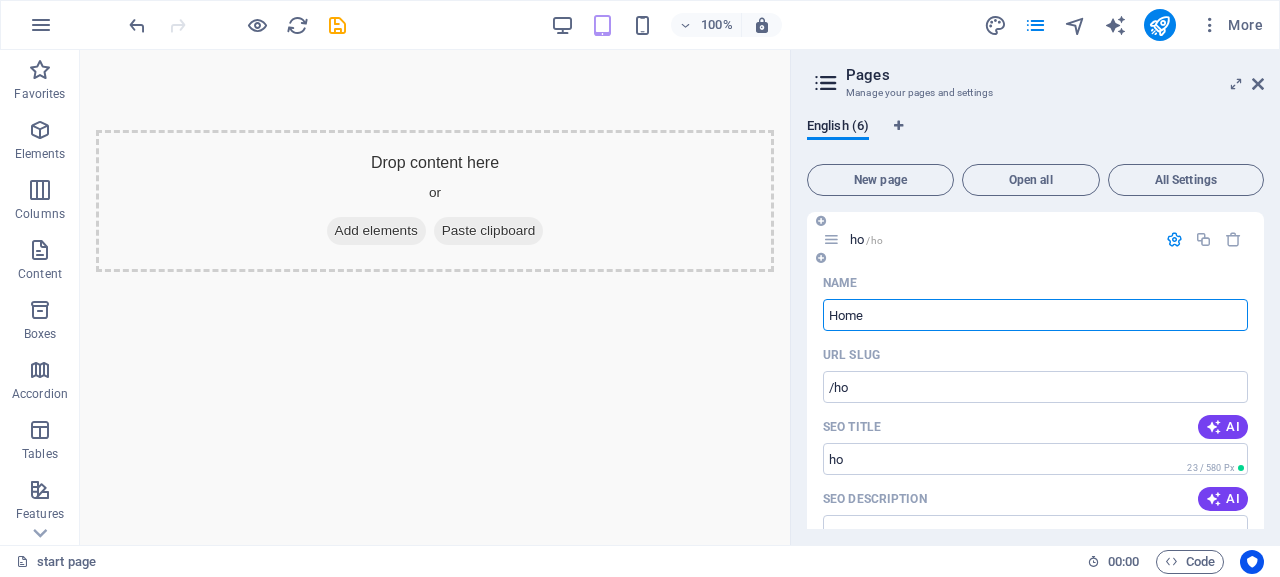 type on "Home" 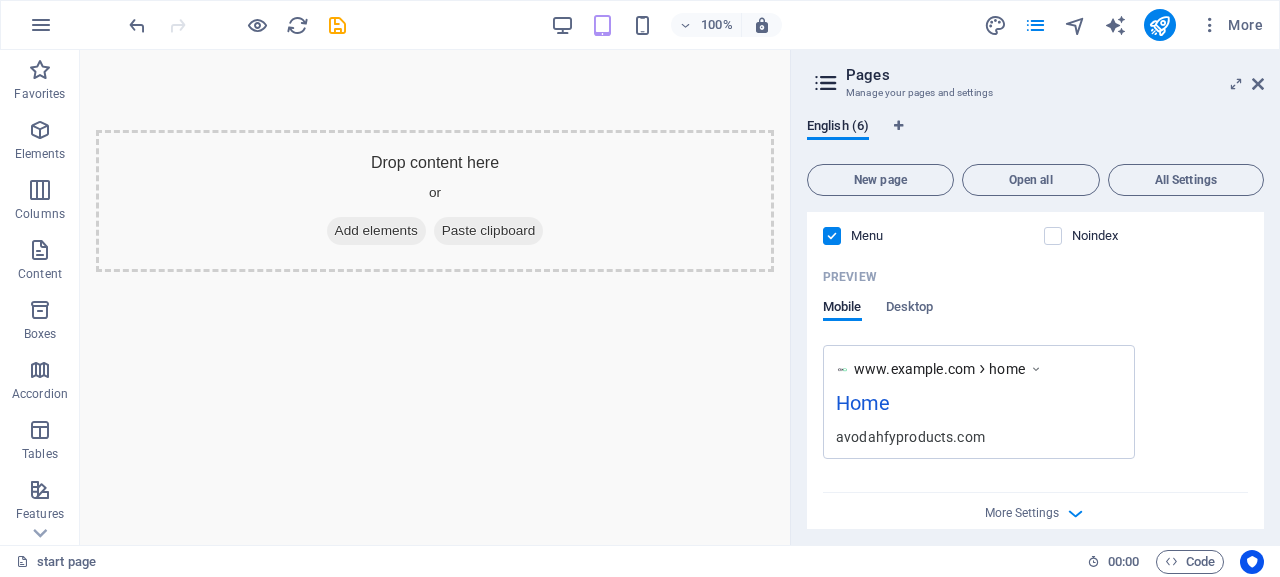 scroll, scrollTop: 488, scrollLeft: 0, axis: vertical 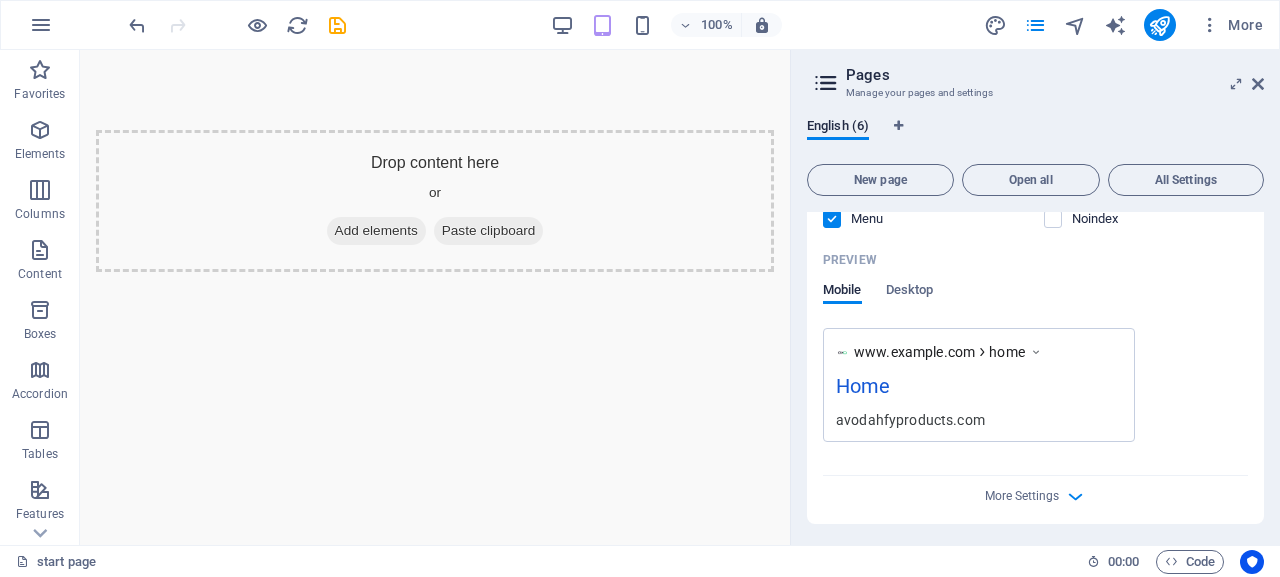 click at bounding box center [1036, 352] 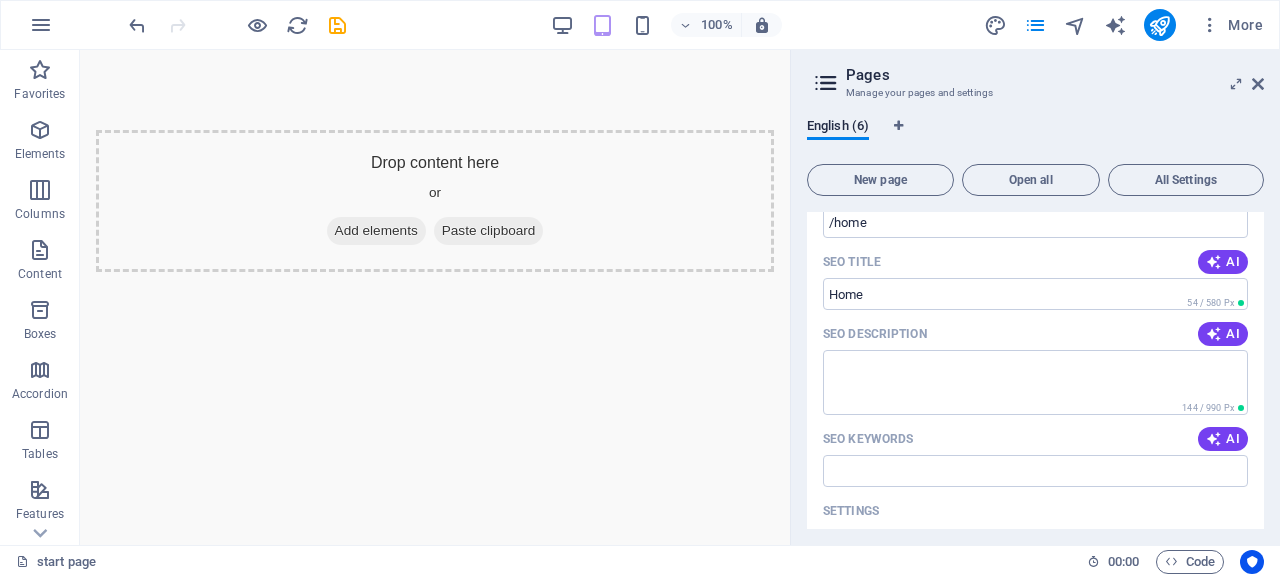 scroll, scrollTop: 0, scrollLeft: 0, axis: both 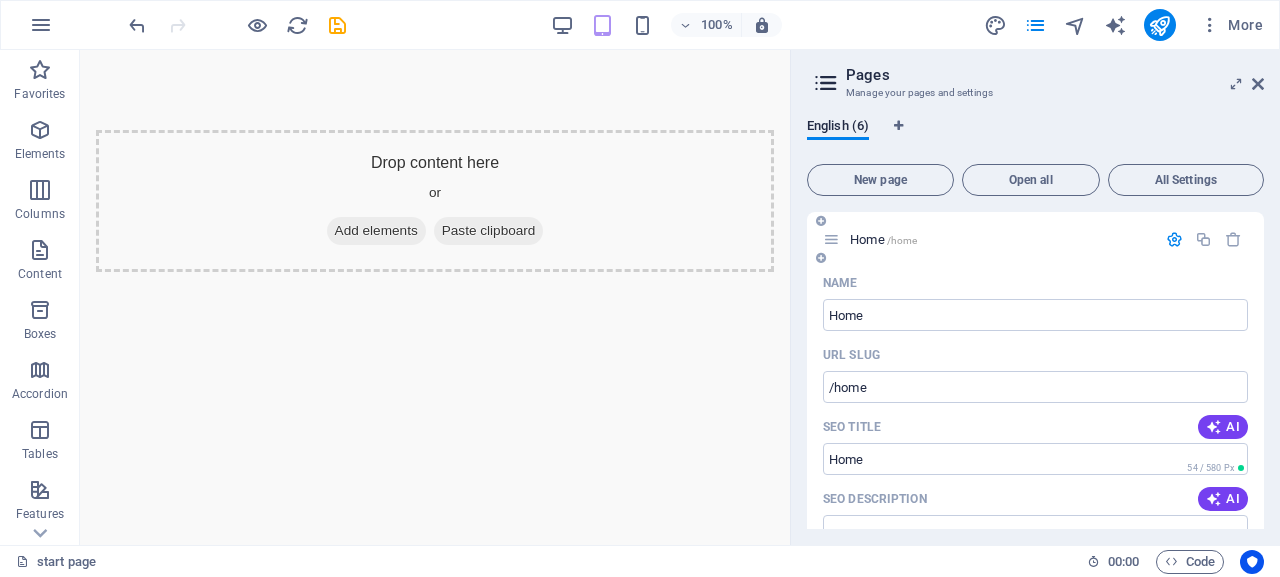 click on "Home /home" at bounding box center [1000, 239] 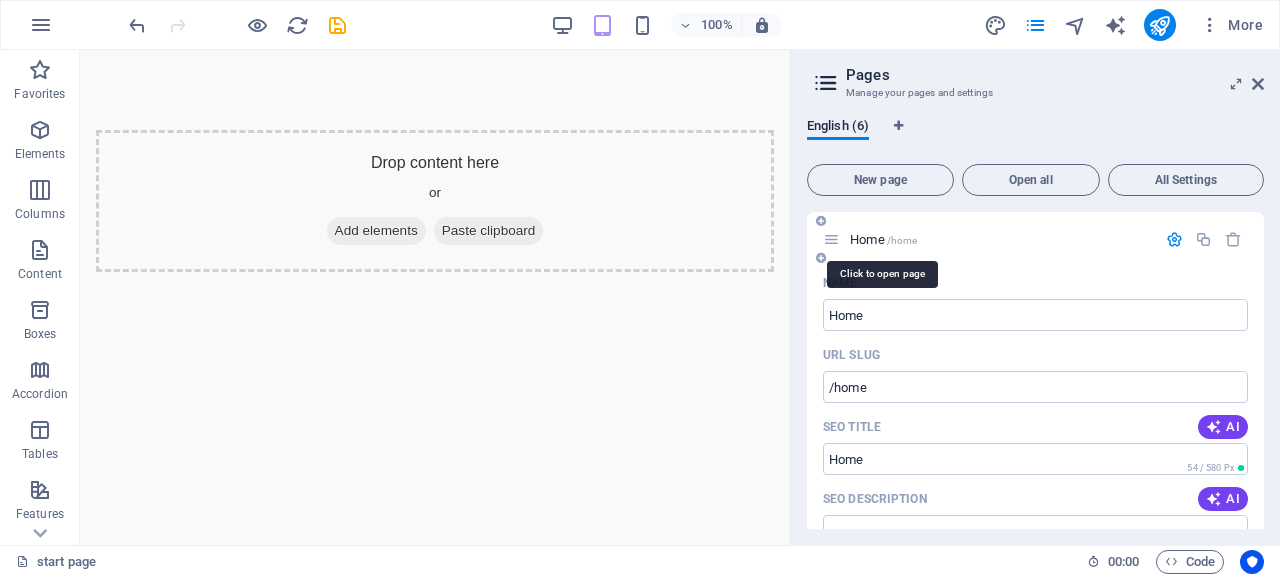 click on "Home /home" at bounding box center (883, 239) 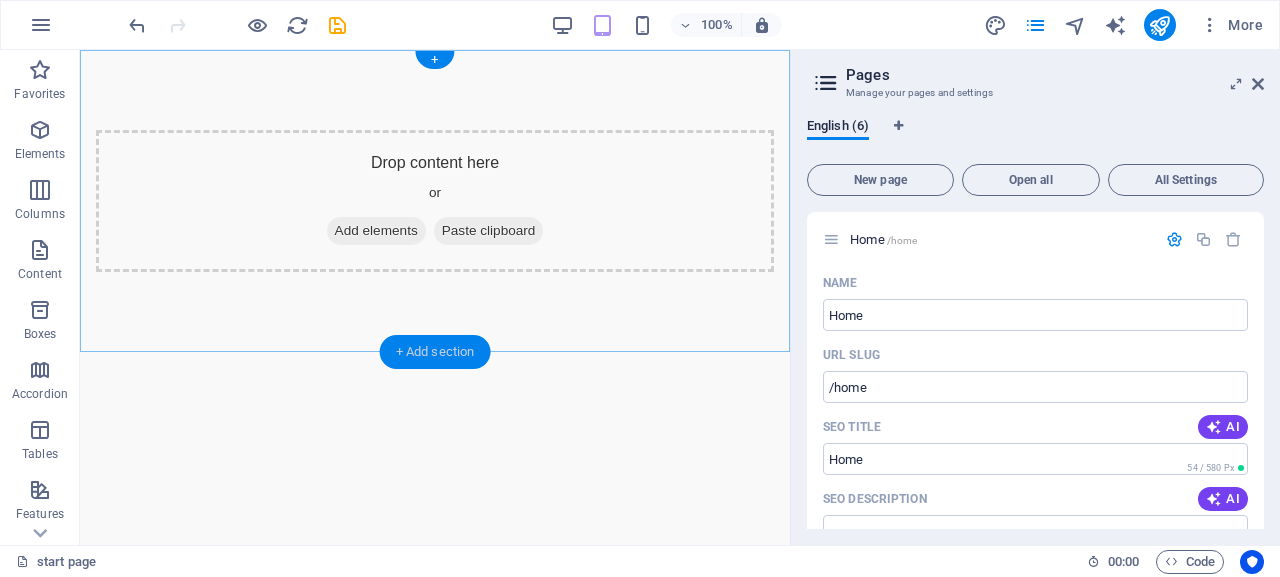 click on "+ Add section" at bounding box center (435, 352) 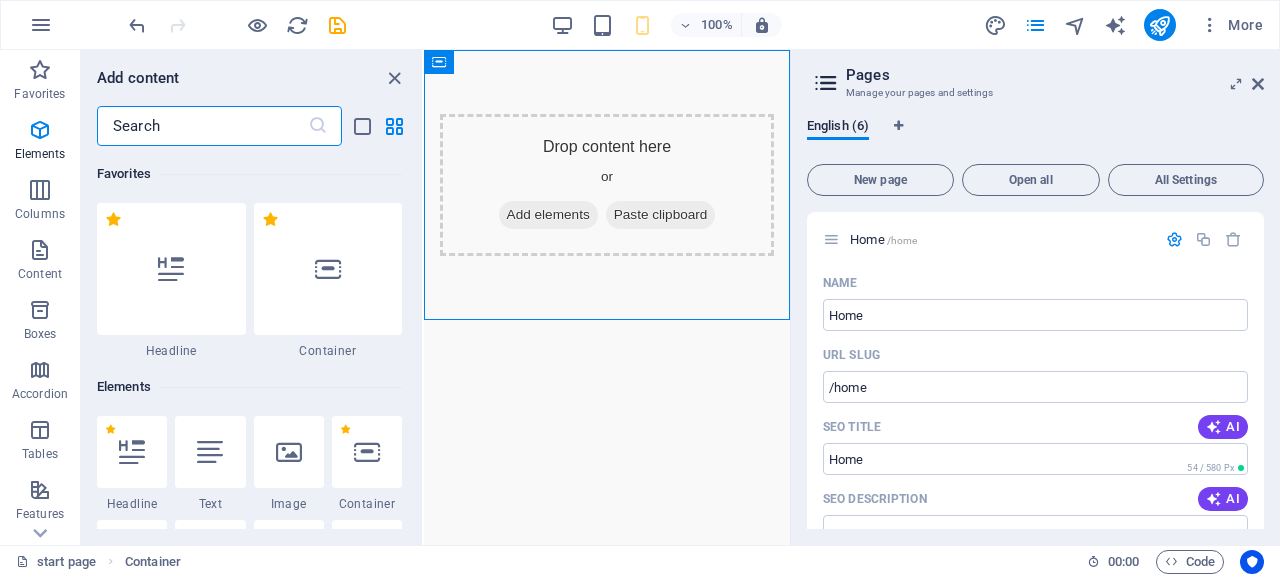 scroll, scrollTop: 3499, scrollLeft: 0, axis: vertical 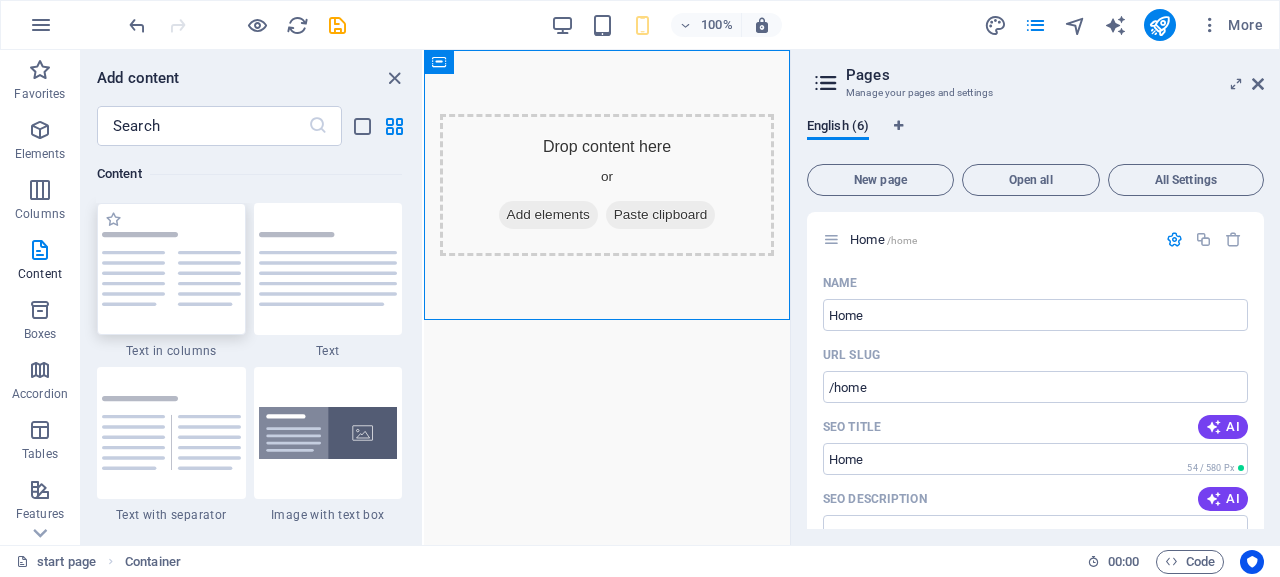 click at bounding box center (171, 269) 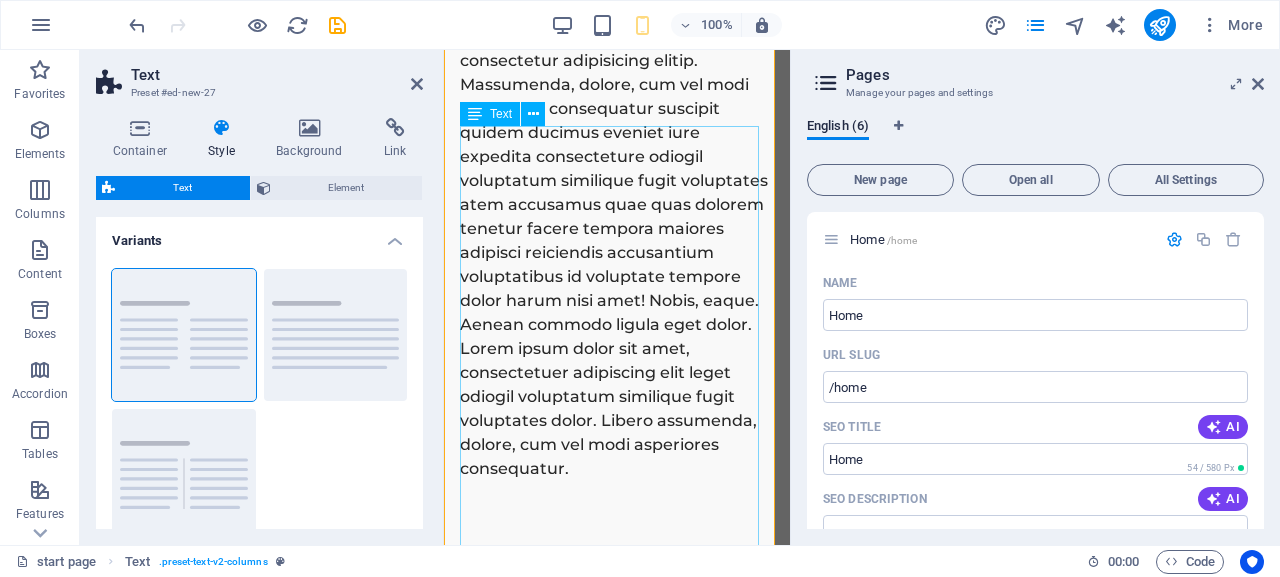 scroll, scrollTop: 471, scrollLeft: 0, axis: vertical 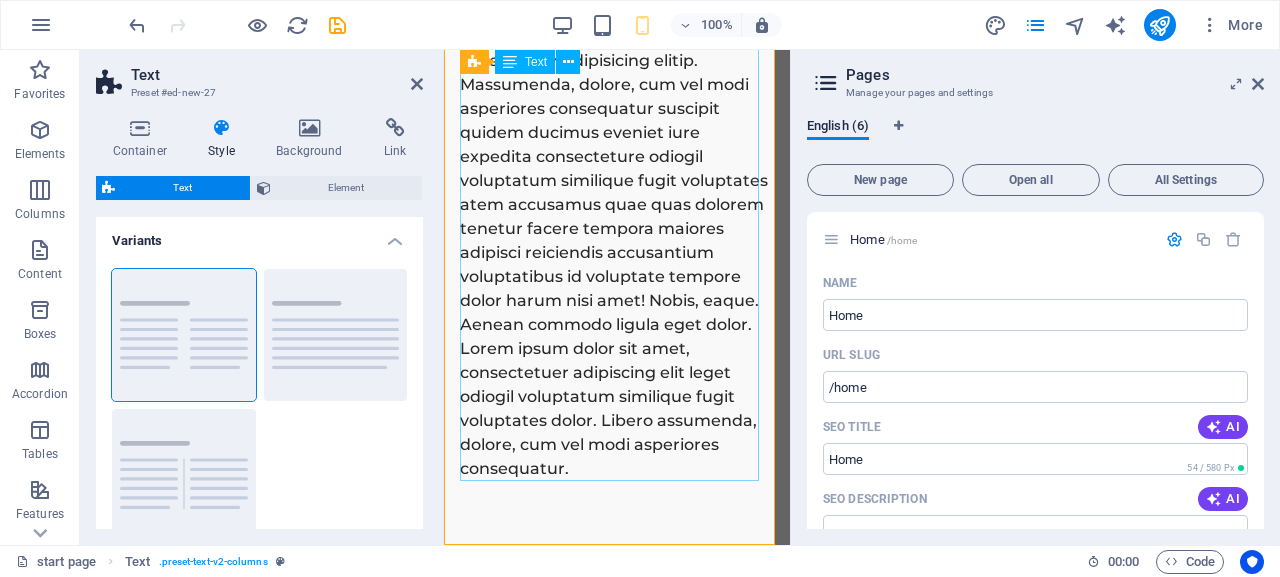 click on "Lorem ipsum dolor sitope amet, consectetur adipisicing elitip. Massumenda, dolore, cum vel modi asperiores consequatur suscipit quidem ducimus eveniet iure expedita consecteture odiogil voluptatum similique fugit voluptates atem accusamus quae quas dolorem tenetur facere tempora maiores adipisci reiciendis accusantium voluptatibus id voluptate tempore dolor harum nisi amet! Nobis, eaque. Aenean commodo ligula eget dolor. Lorem ipsum dolor sit amet, consectetuer adipiscing elit leget odiogil voluptatum similique fugit voluptates dolor. Libero assumenda, dolore, cum vel modi asperiores consequatur." at bounding box center [617, 253] 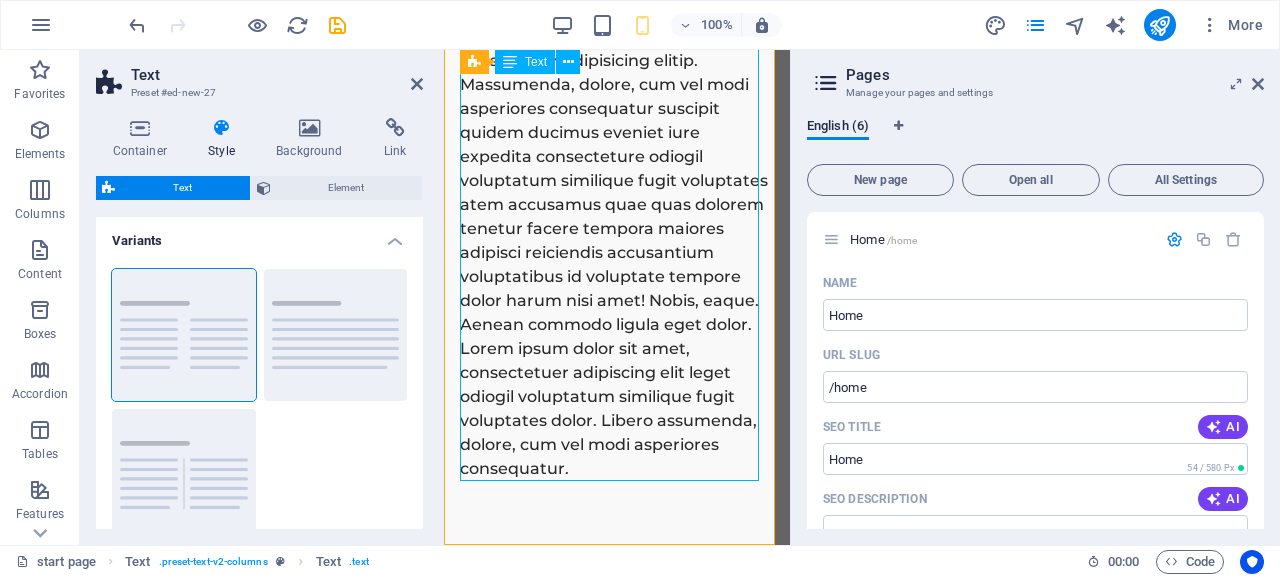 click on "Lorem ipsum dolor sitope amet, consectetur adipisicing elitip. Massumenda, dolore, cum vel modi asperiores consequatur suscipit quidem ducimus eveniet iure expedita consecteture odiogil voluptatum similique fugit voluptates atem accusamus quae quas dolorem tenetur facere tempora maiores adipisci reiciendis accusantium voluptatibus id voluptate tempore dolor harum nisi amet! Nobis, eaque. Aenean commodo ligula eget dolor. Lorem ipsum dolor sit amet, consectetuer adipiscing elit leget odiogil voluptatum similique fugit voluptates dolor. Libero assumenda, dolore, cum vel modi asperiores consequatur." at bounding box center [617, 253] 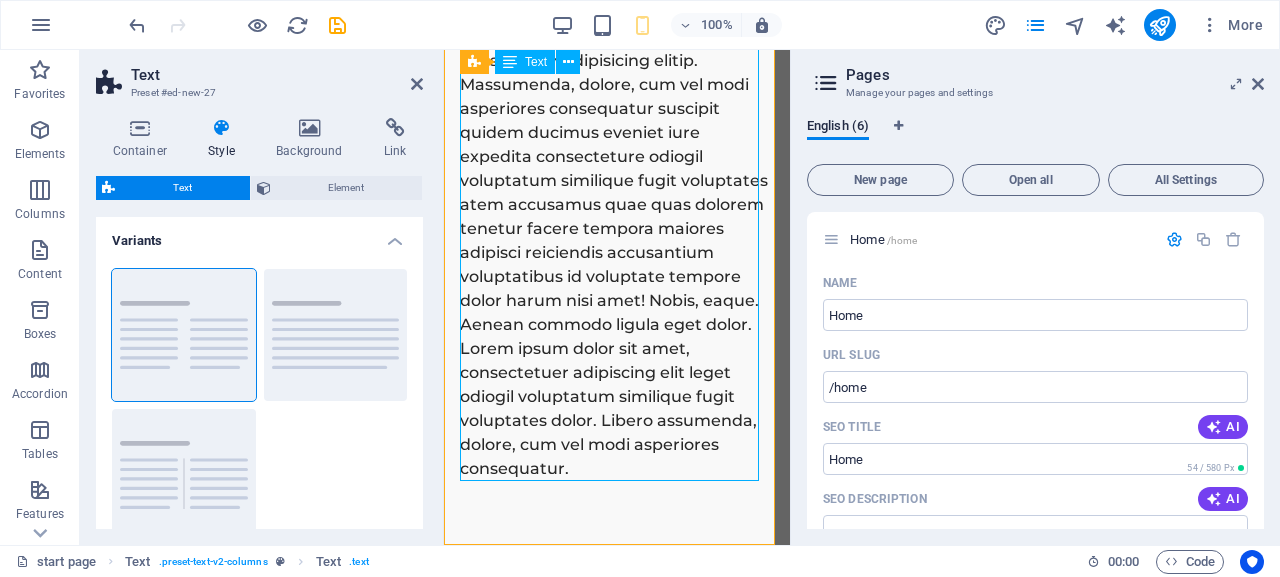 click on "Lorem ipsum dolor sitope amet, consectetur adipisicing elitip. Massumenda, dolore, cum vel modi asperiores consequatur suscipit quidem ducimus eveniet iure expedita consecteture odiogil voluptatum similique fugit voluptates atem accusamus quae quas dolorem tenetur facere tempora maiores adipisci reiciendis accusantium voluptatibus id voluptate tempore dolor harum nisi amet! Nobis, eaque. Aenean commodo ligula eget dolor. Lorem ipsum dolor sit amet, consectetuer adipiscing elit leget odiogil voluptatum similique fugit voluptates dolor. Libero assumenda, dolore, cum vel modi asperiores consequatur." at bounding box center (617, 253) 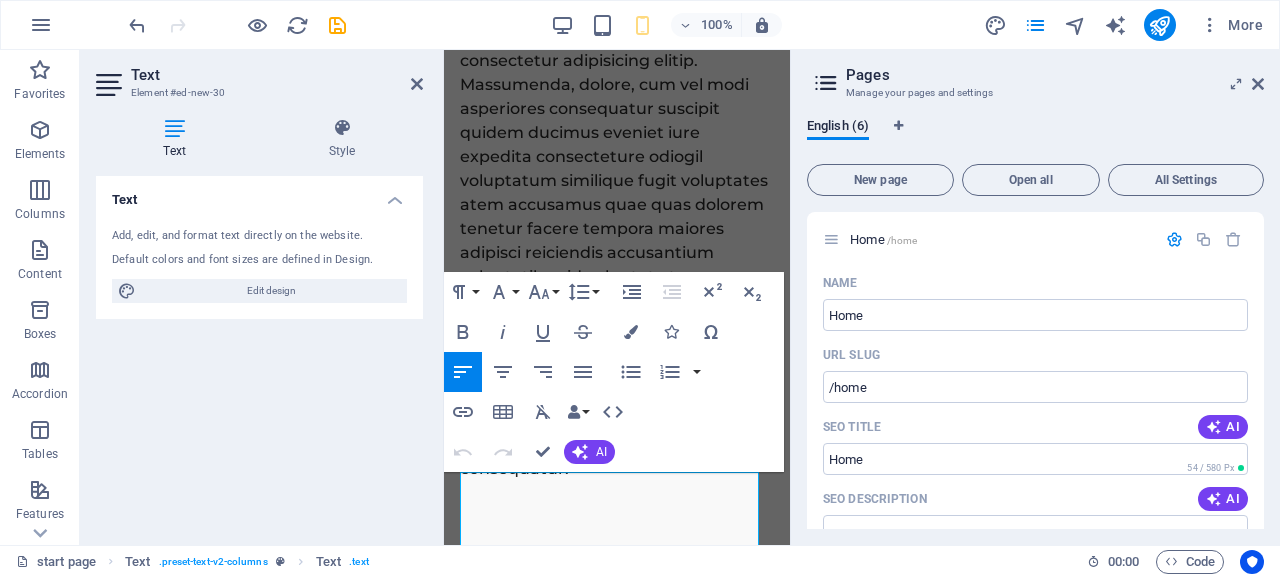 scroll, scrollTop: 0, scrollLeft: 0, axis: both 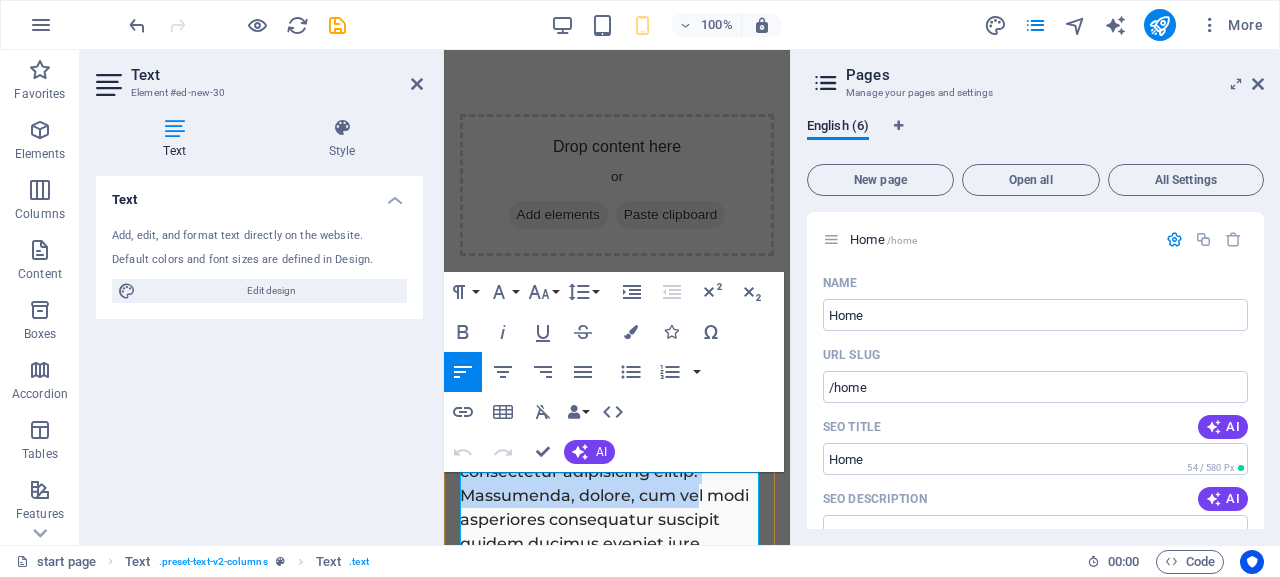 drag, startPoint x: 636, startPoint y: 530, endPoint x: 489, endPoint y: 485, distance: 153.73354 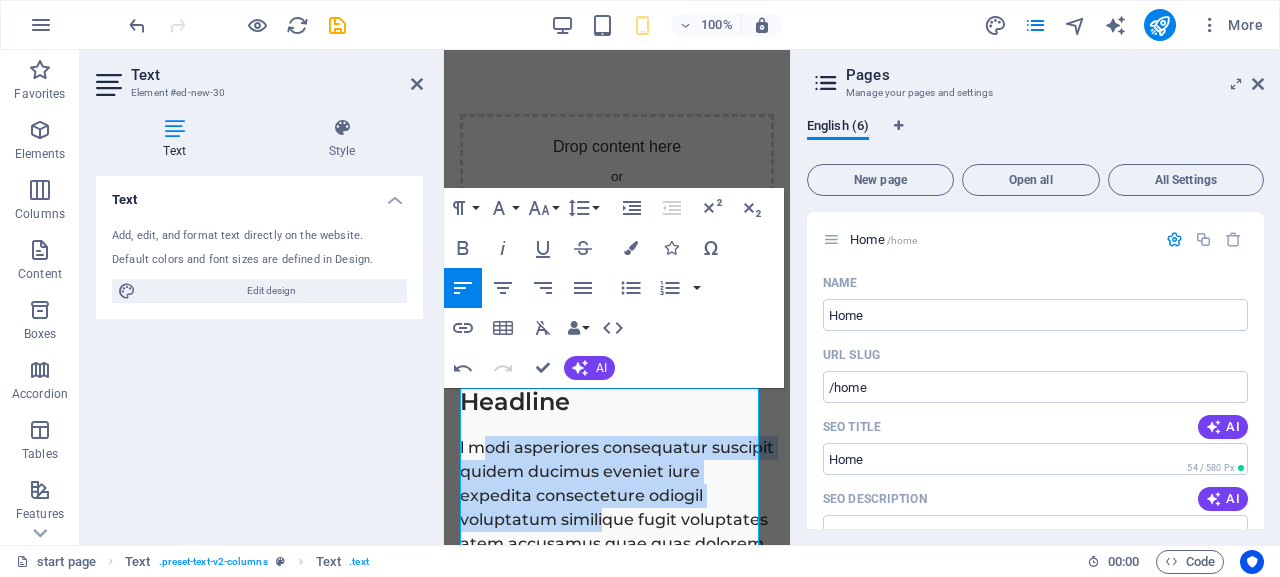scroll, scrollTop: 399, scrollLeft: 0, axis: vertical 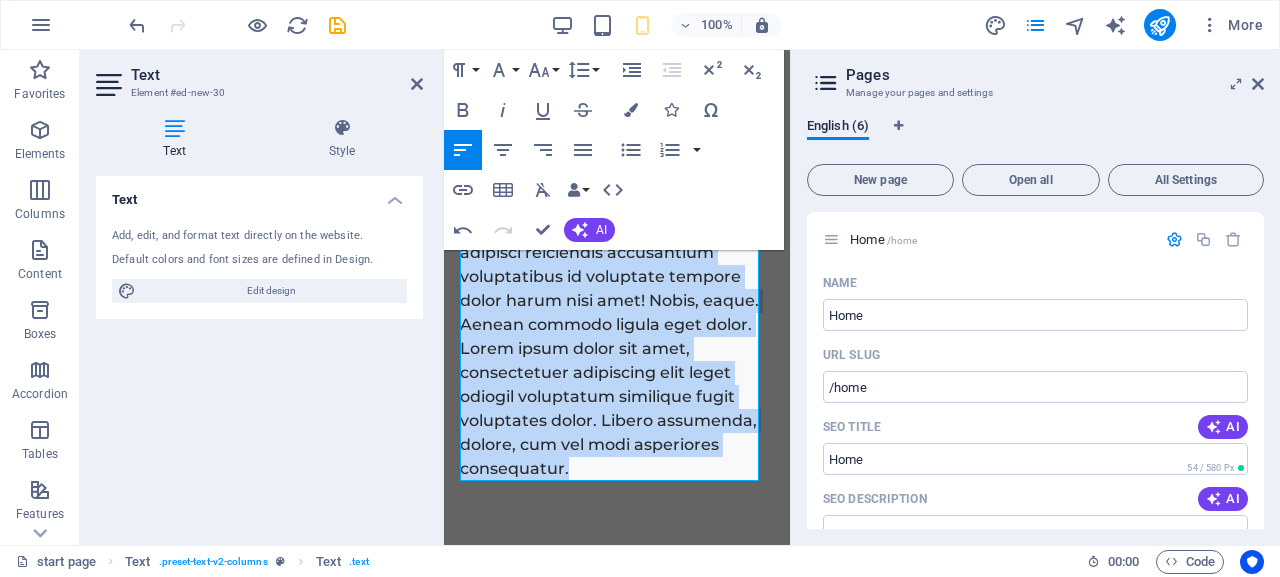 drag, startPoint x: 481, startPoint y: 487, endPoint x: 649, endPoint y: 573, distance: 188.73262 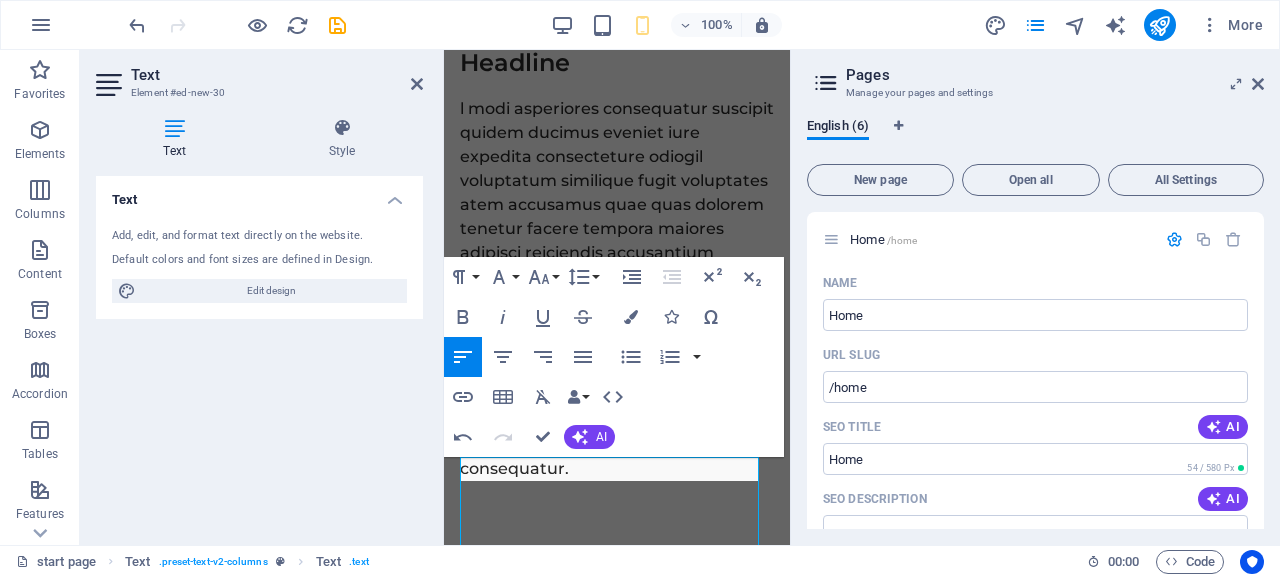 scroll, scrollTop: 15, scrollLeft: 0, axis: vertical 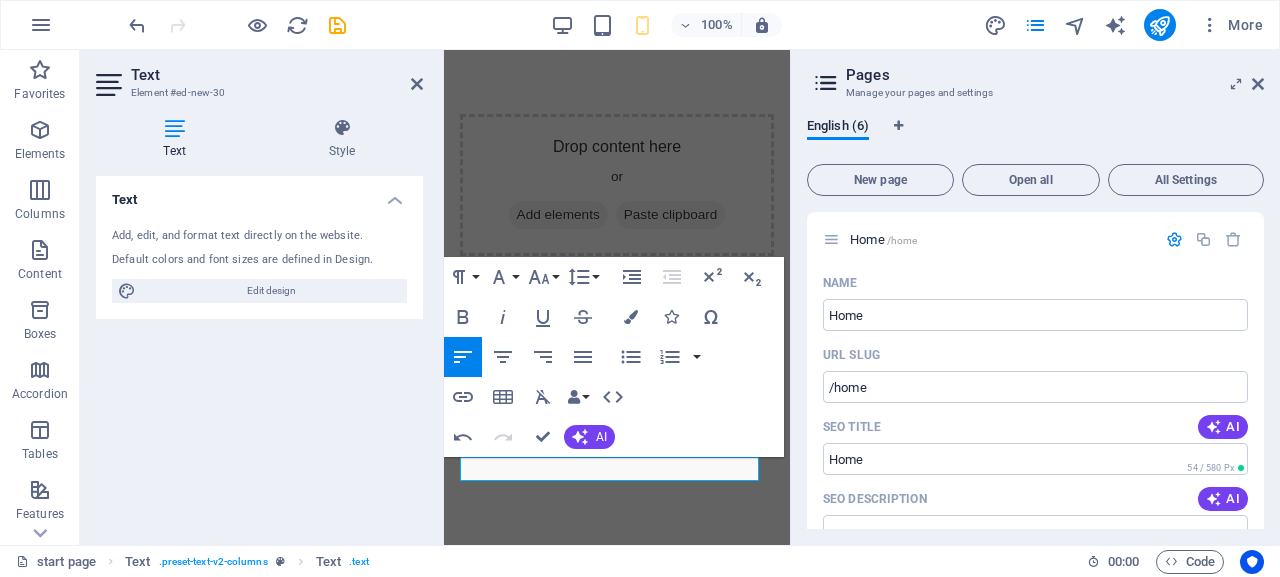 type 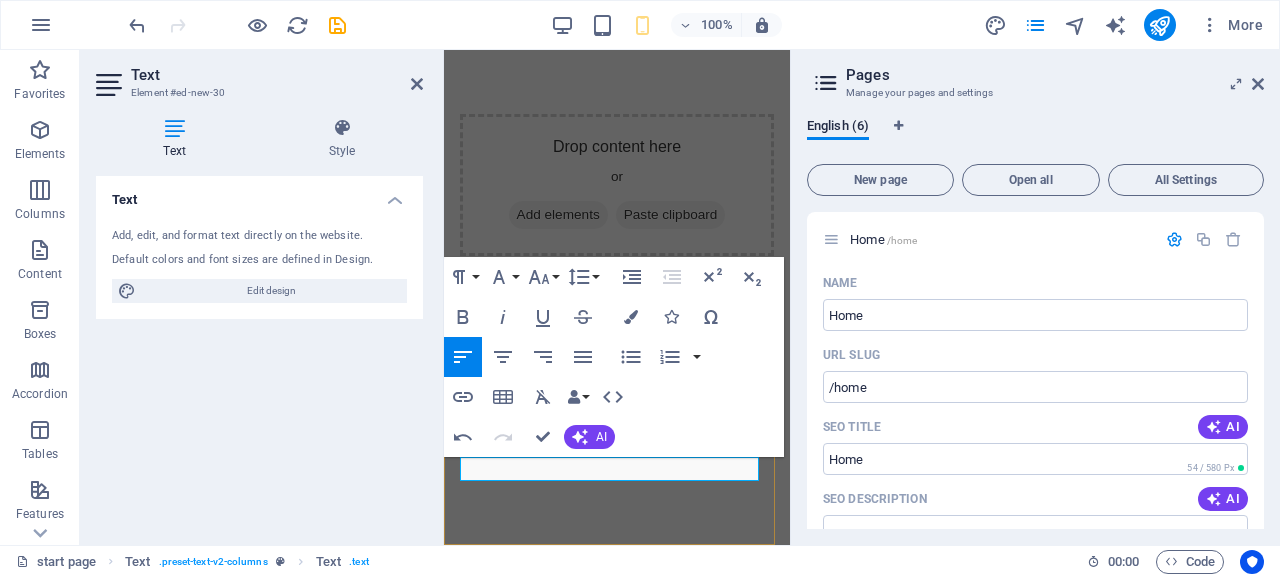 click on "Headline Start" at bounding box center (617, 422) 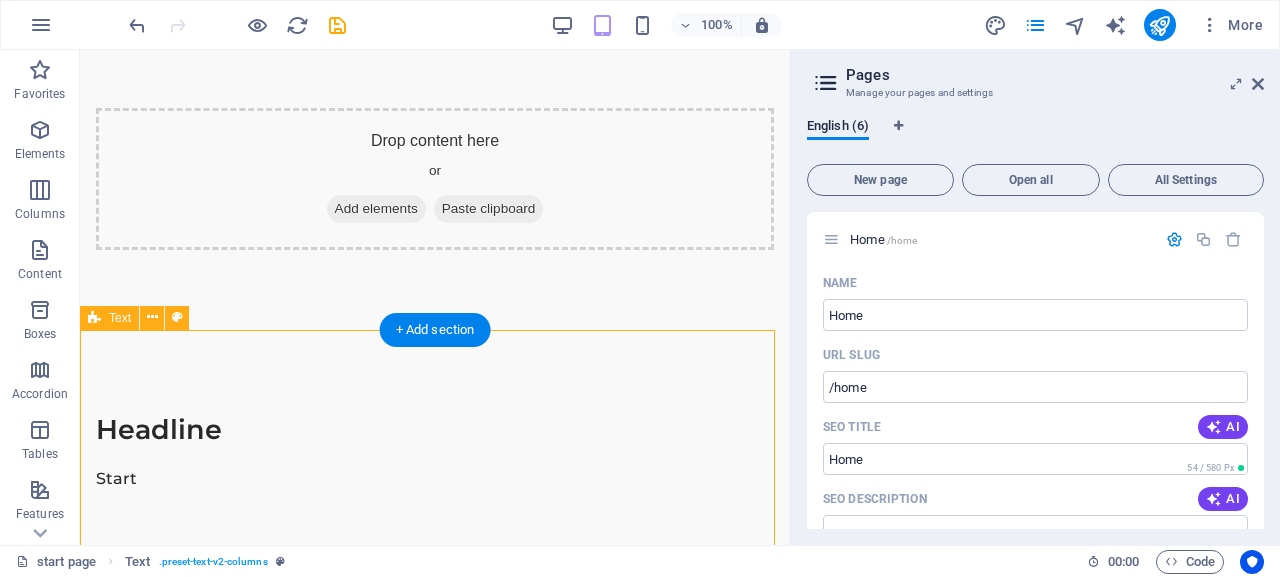 scroll, scrollTop: 0, scrollLeft: 0, axis: both 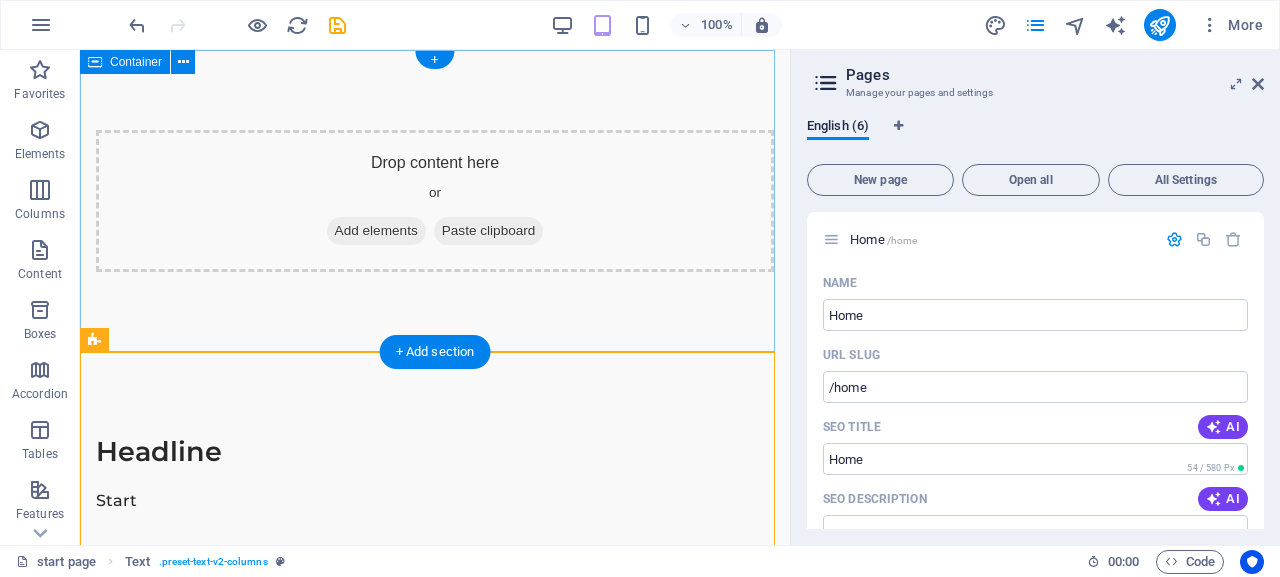 click on "Drop content here or  Add elements  Paste clipboard" at bounding box center (435, 201) 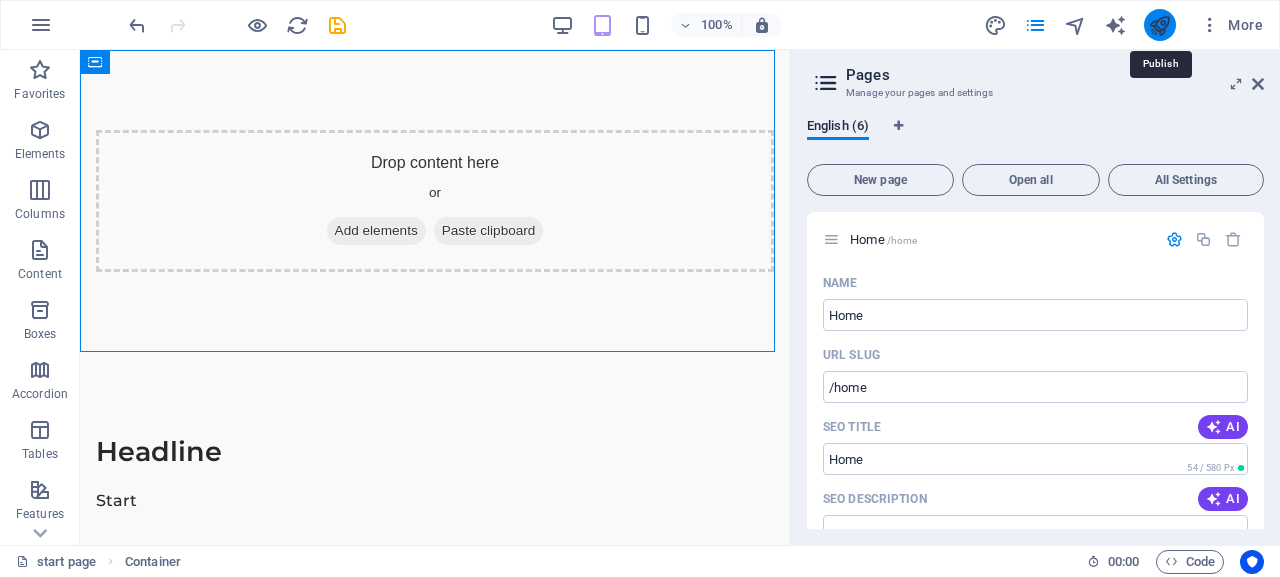 click at bounding box center [1159, 25] 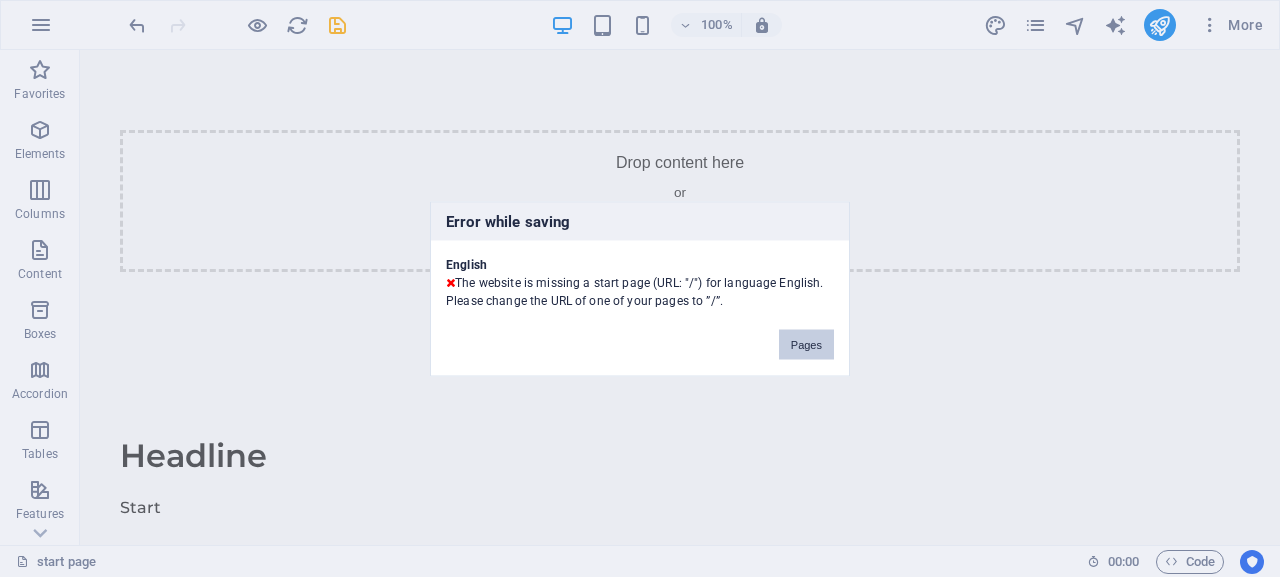 click on "Pages" at bounding box center (806, 344) 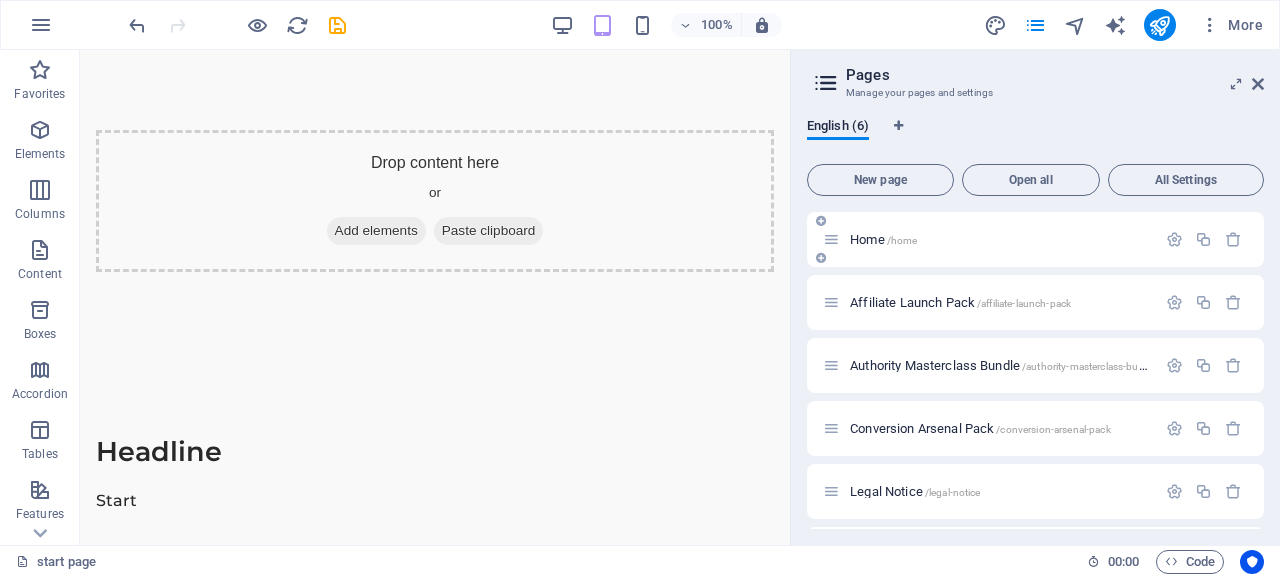 click on "/home" at bounding box center [902, 240] 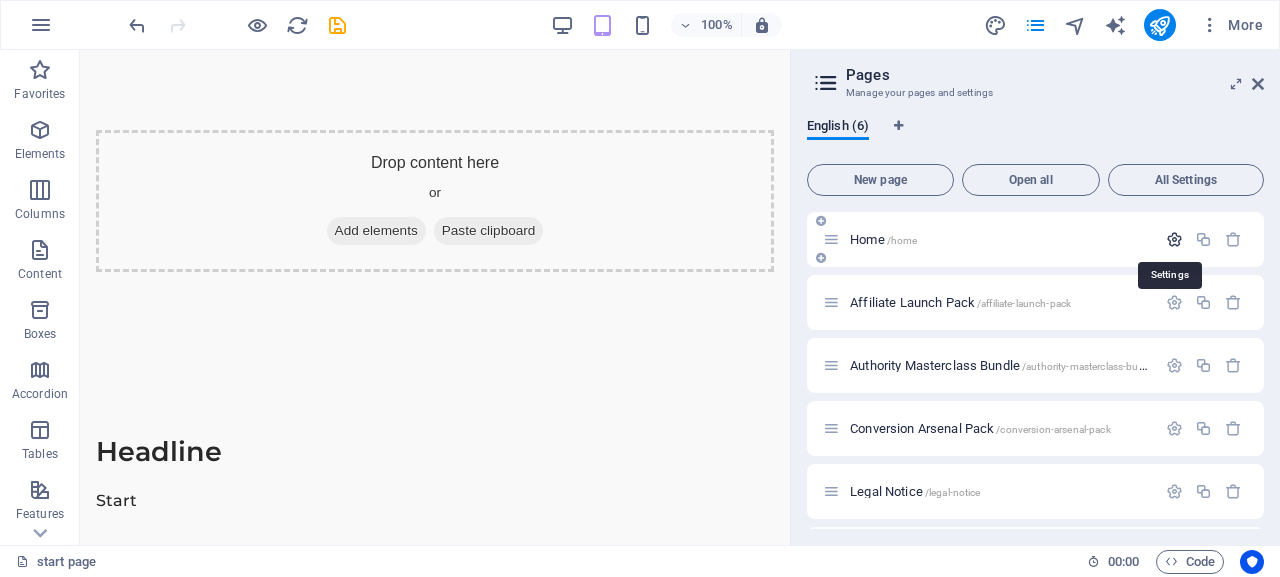 click at bounding box center (1174, 239) 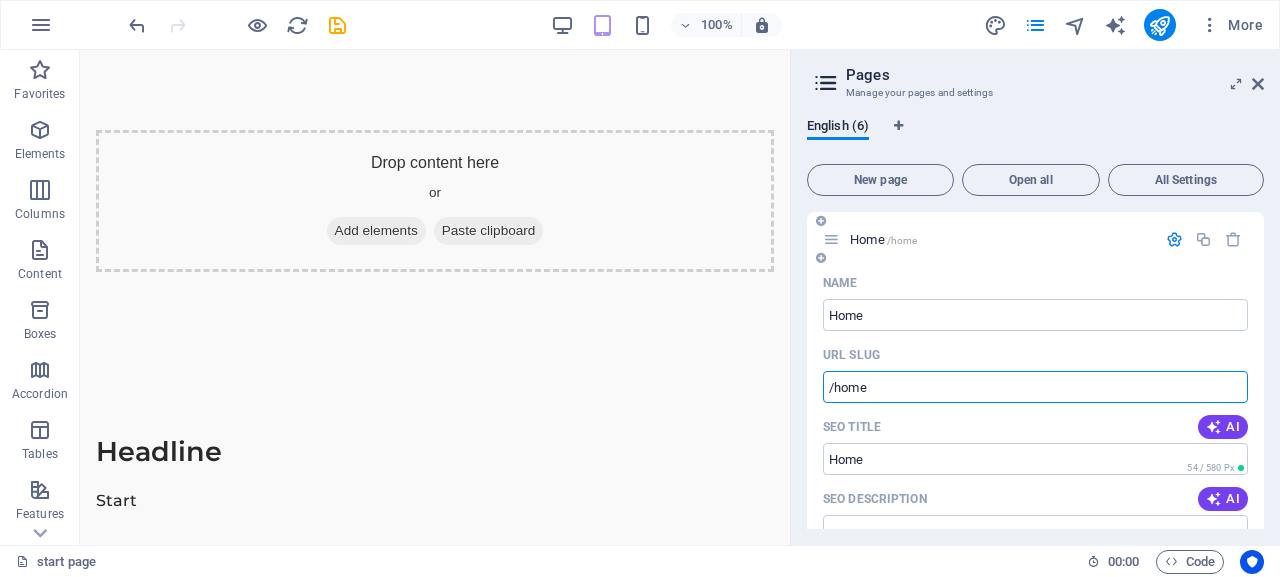 click on "/home" at bounding box center (1035, 387) 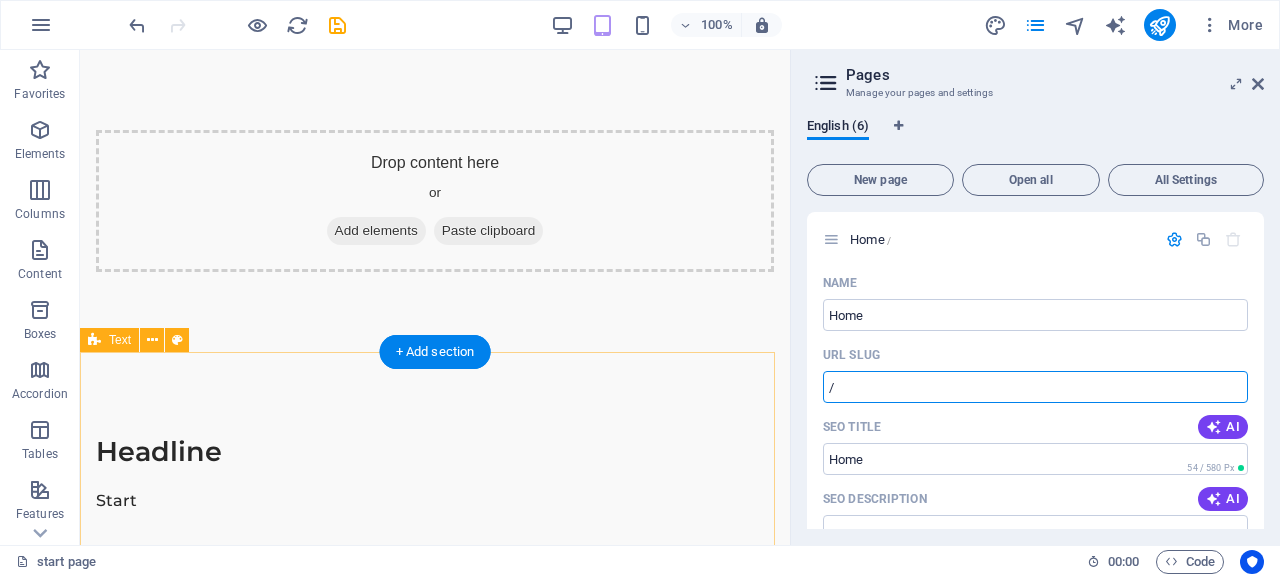 type on "/" 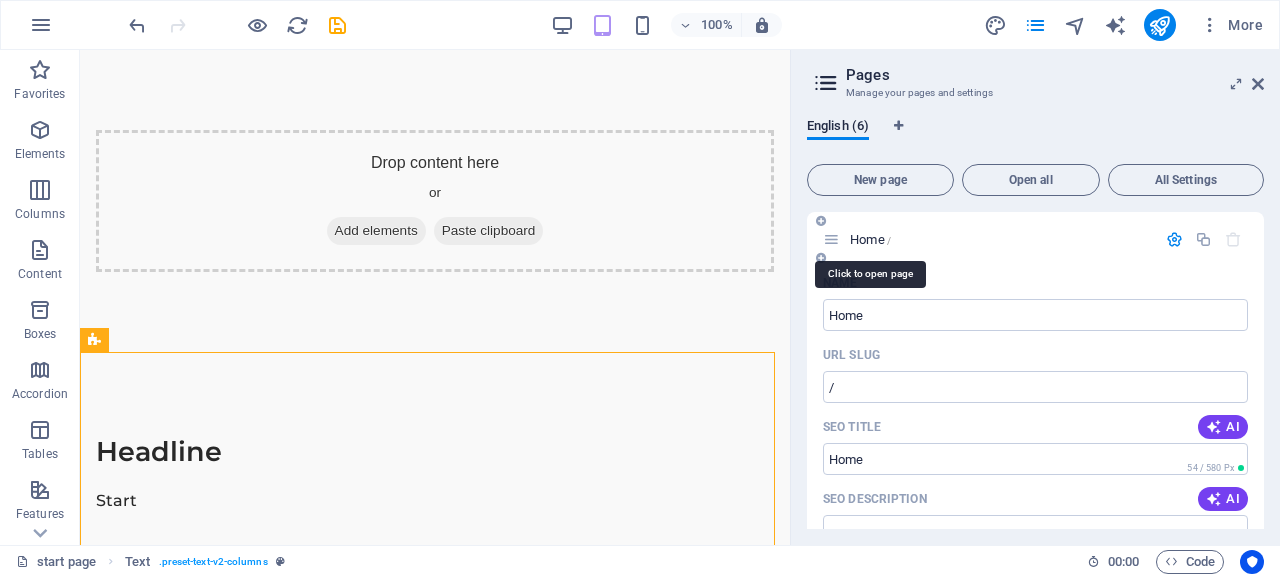 click on "Home /" at bounding box center (870, 239) 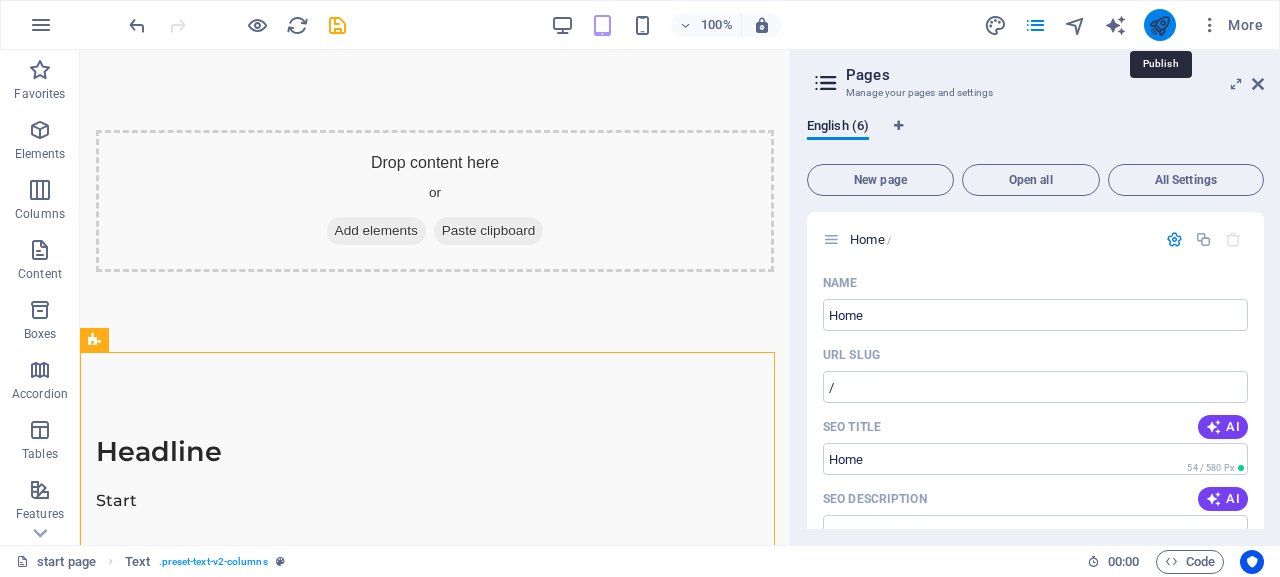 click at bounding box center (1159, 25) 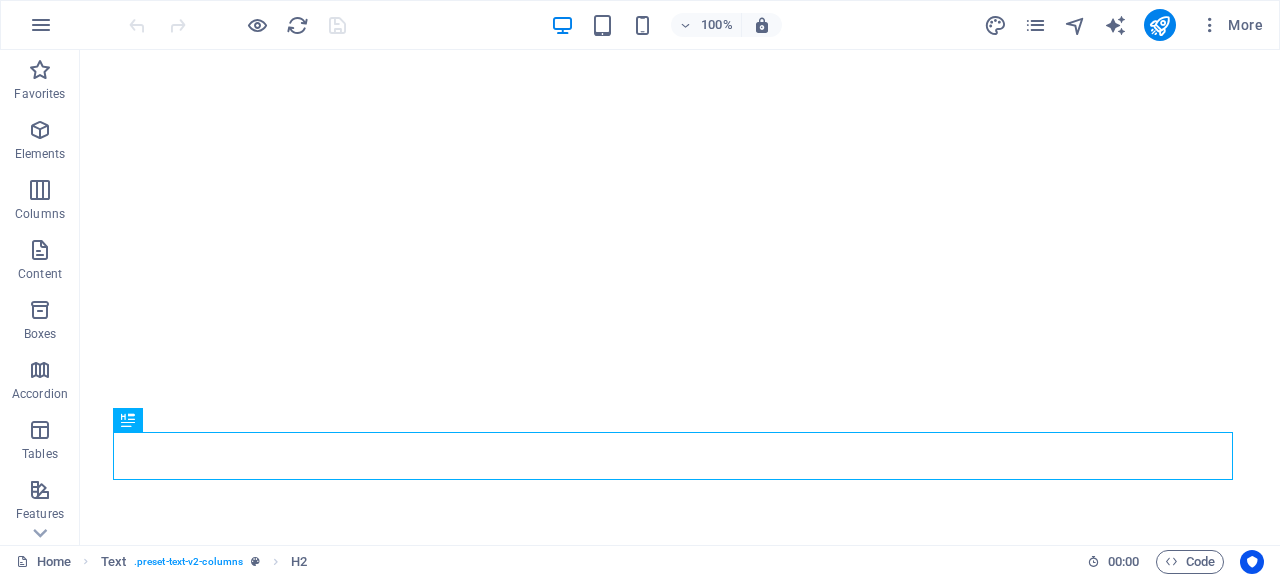 scroll, scrollTop: 0, scrollLeft: 0, axis: both 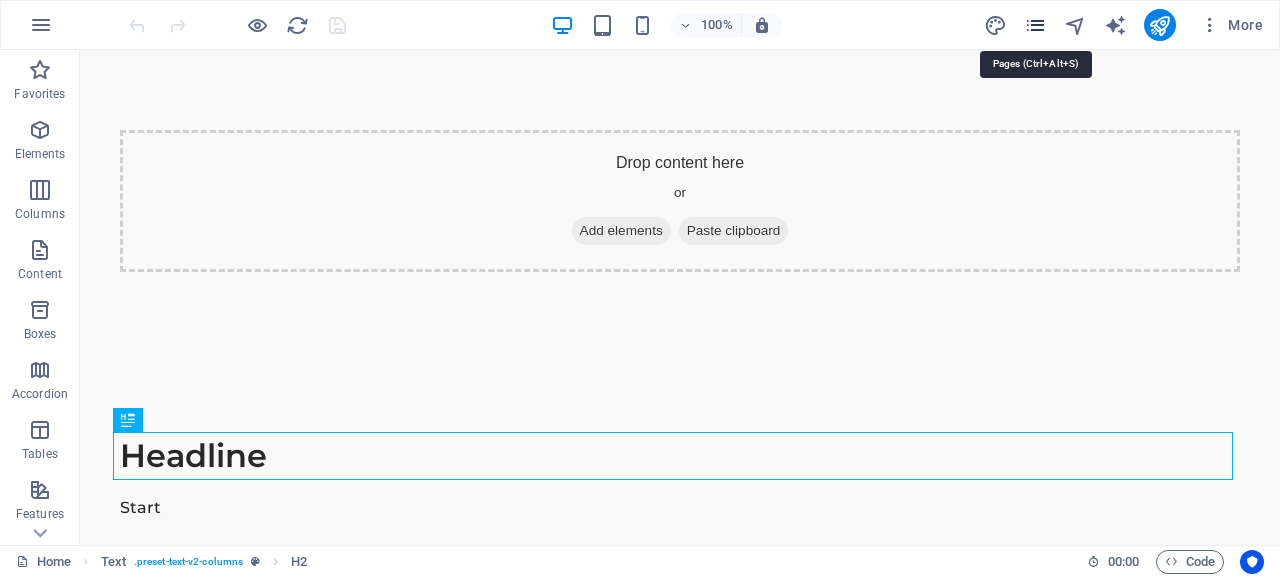 click at bounding box center (1035, 25) 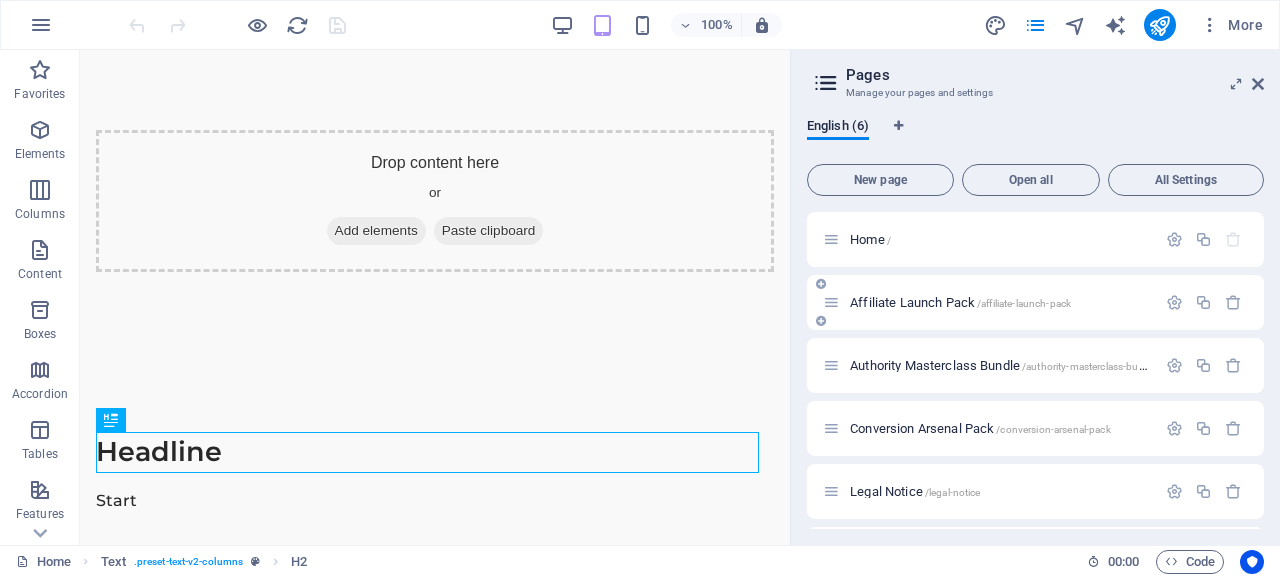 click on "Affiliate Launch Pack /affiliate-launch-pack" at bounding box center [960, 302] 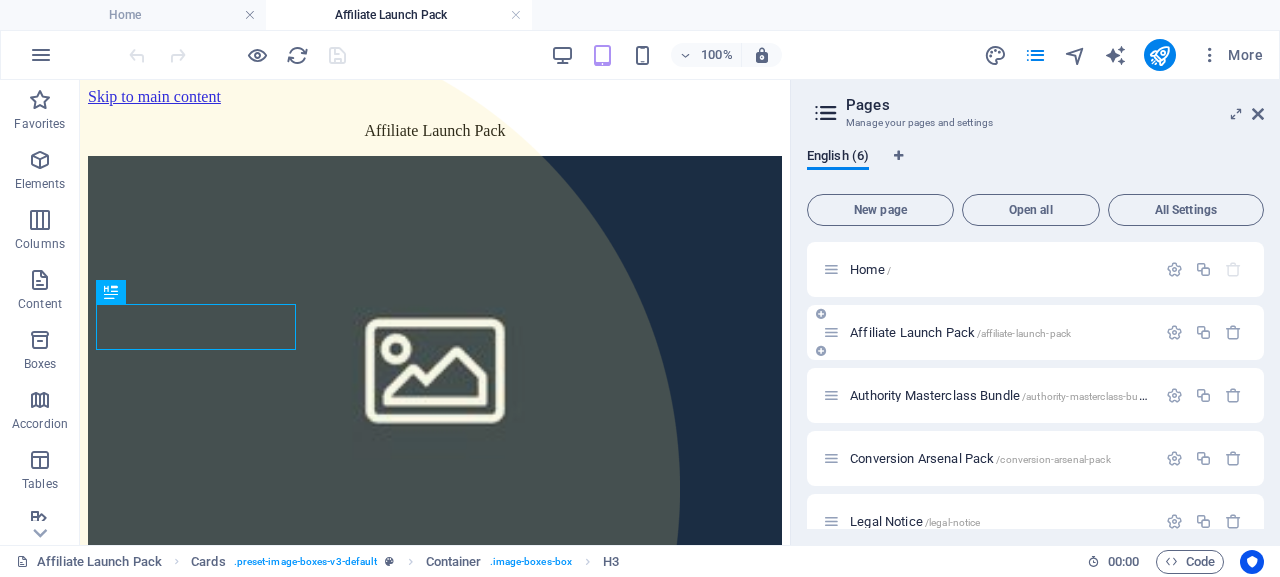 scroll, scrollTop: 0, scrollLeft: 0, axis: both 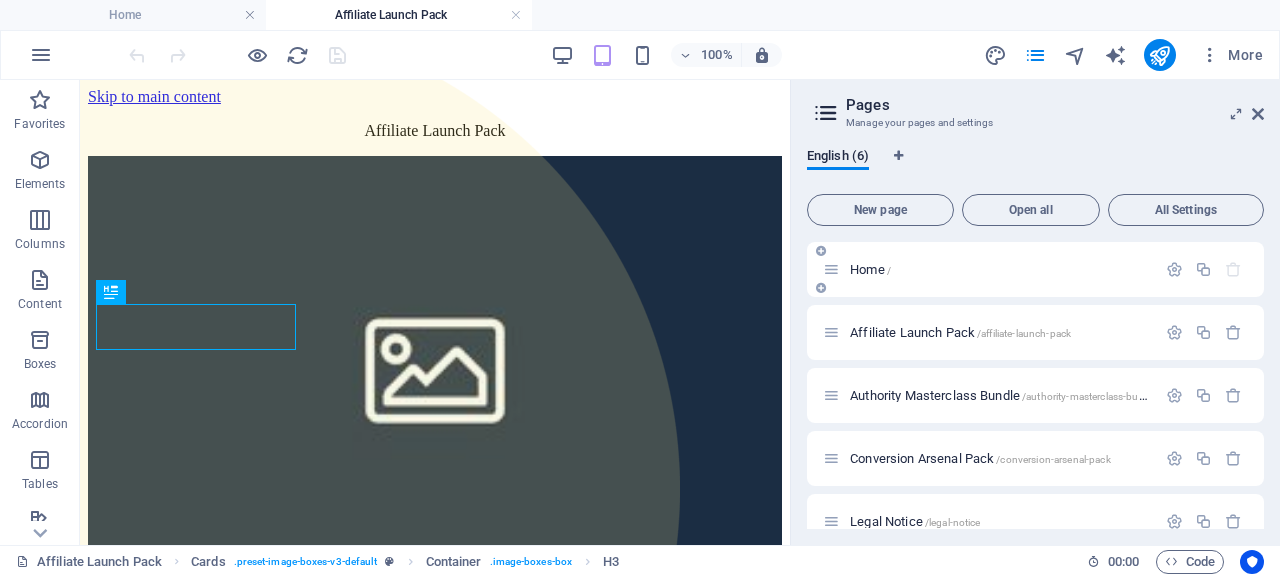 click on "Home /" at bounding box center [870, 269] 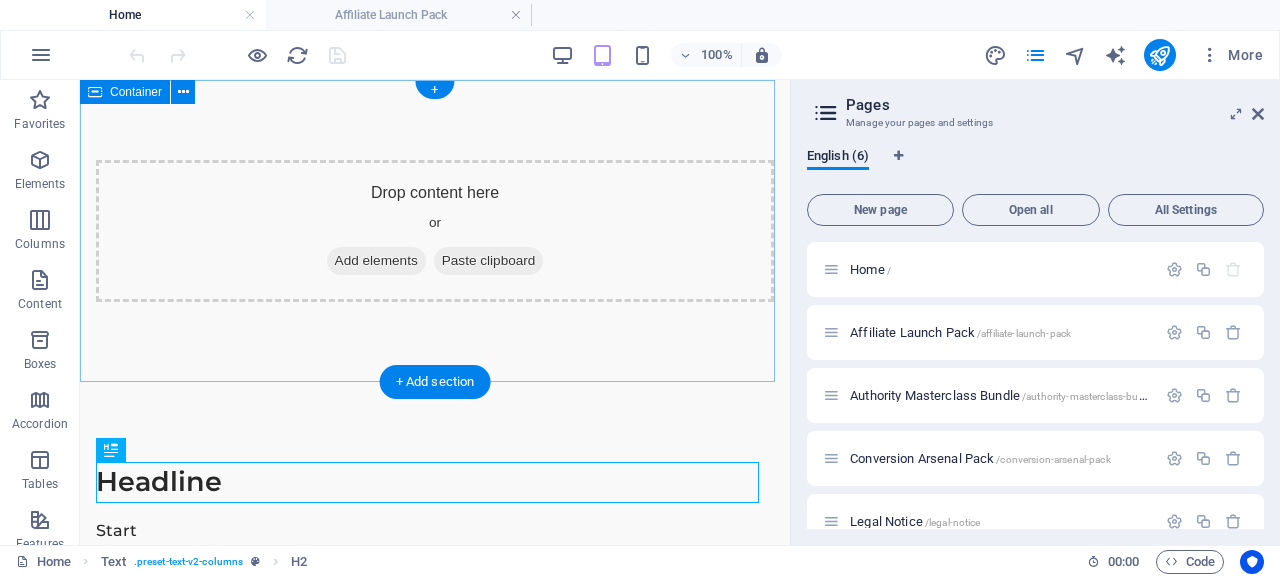 click on "Drop content here or  Add elements  Paste clipboard" at bounding box center [435, 231] 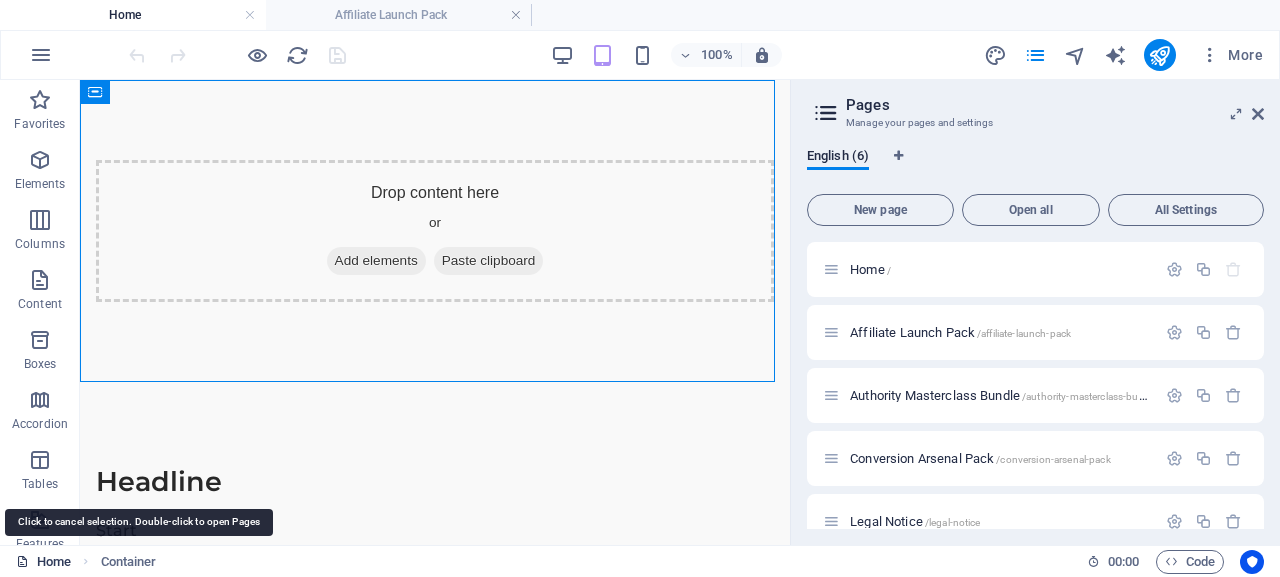 click on "Home" at bounding box center (43, 562) 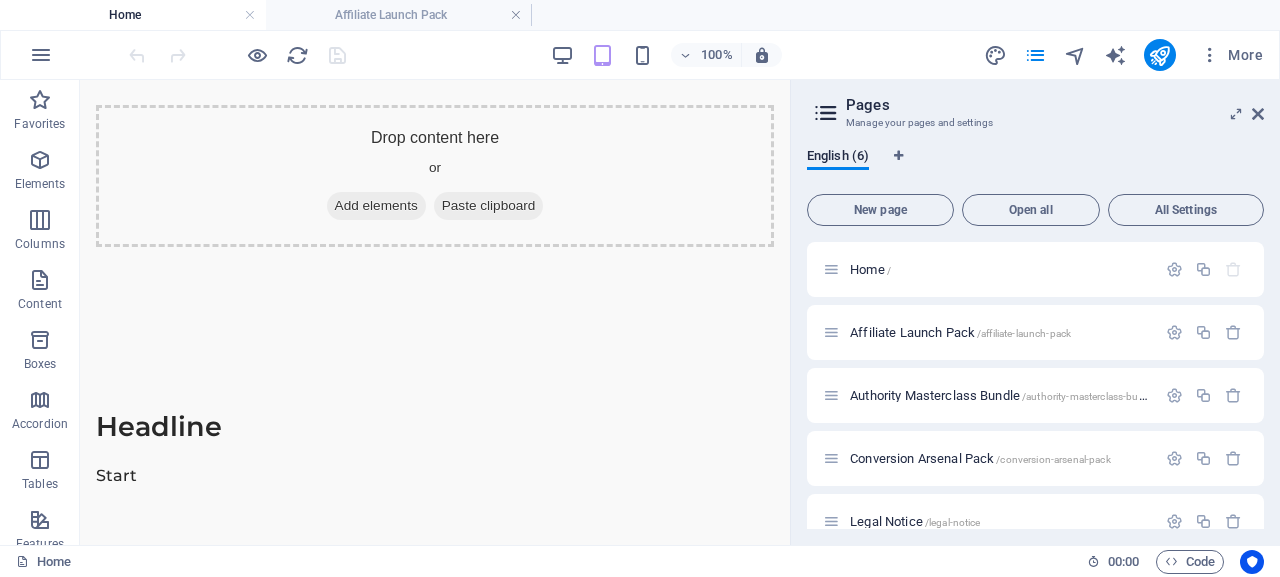 scroll, scrollTop: 0, scrollLeft: 0, axis: both 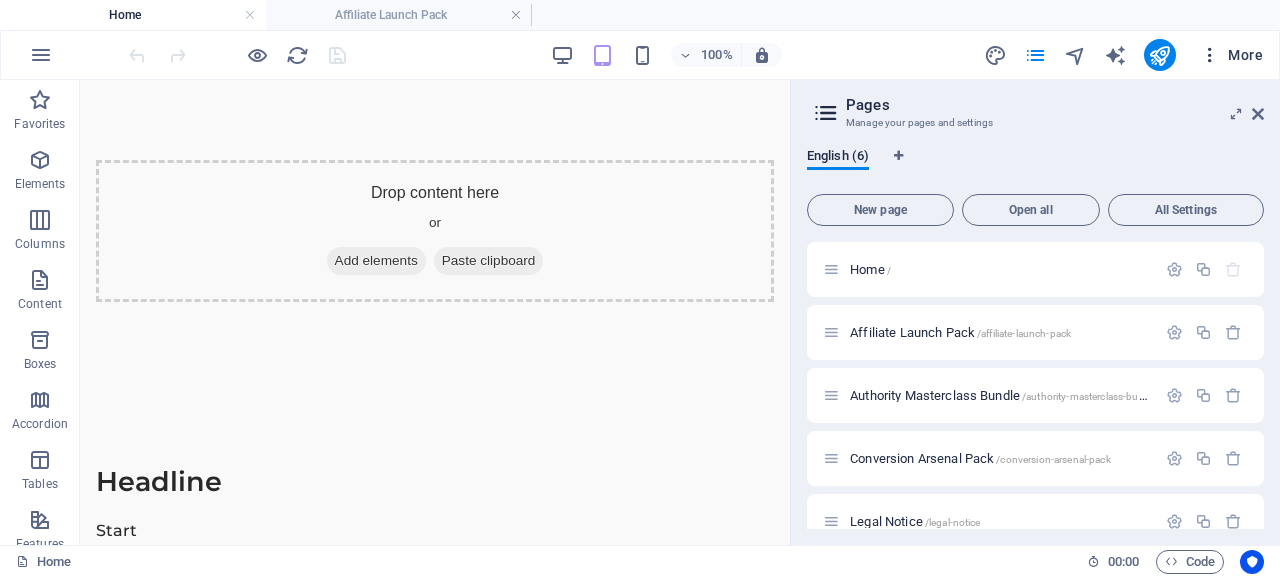 click at bounding box center [1210, 55] 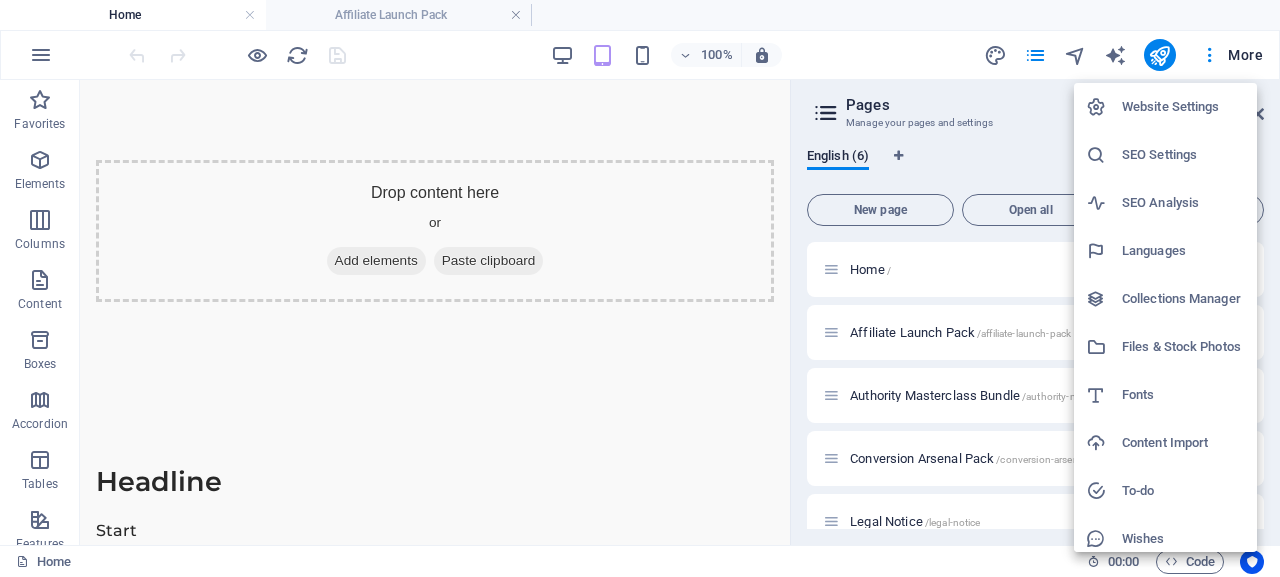 click on "Website Settings" at bounding box center [1183, 107] 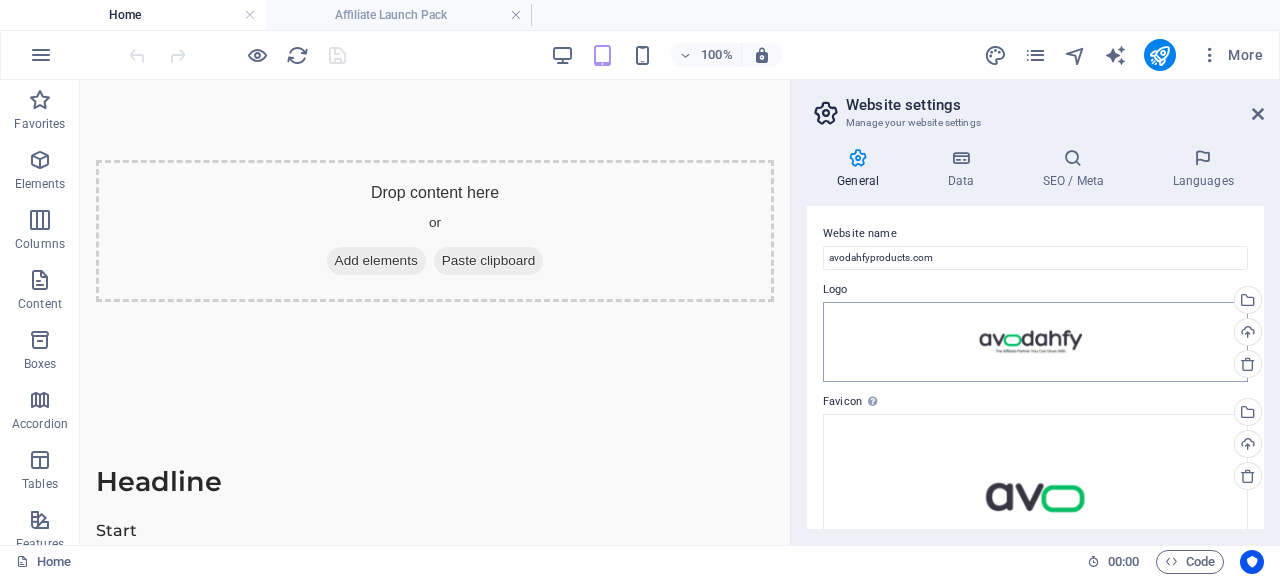 scroll, scrollTop: 9, scrollLeft: 0, axis: vertical 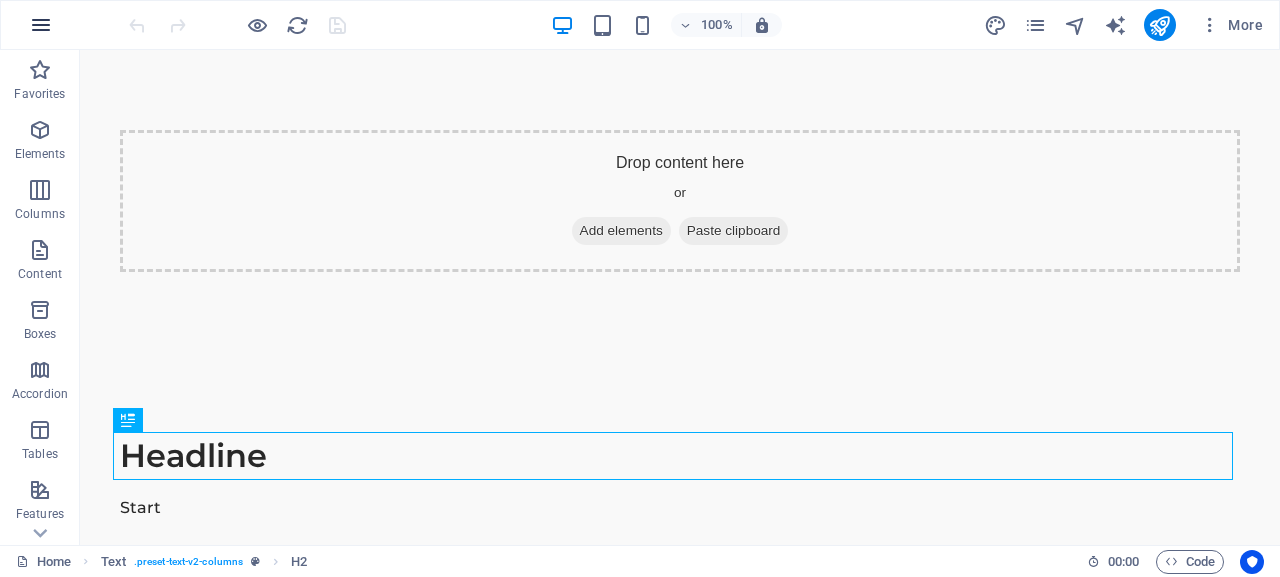 click at bounding box center (41, 25) 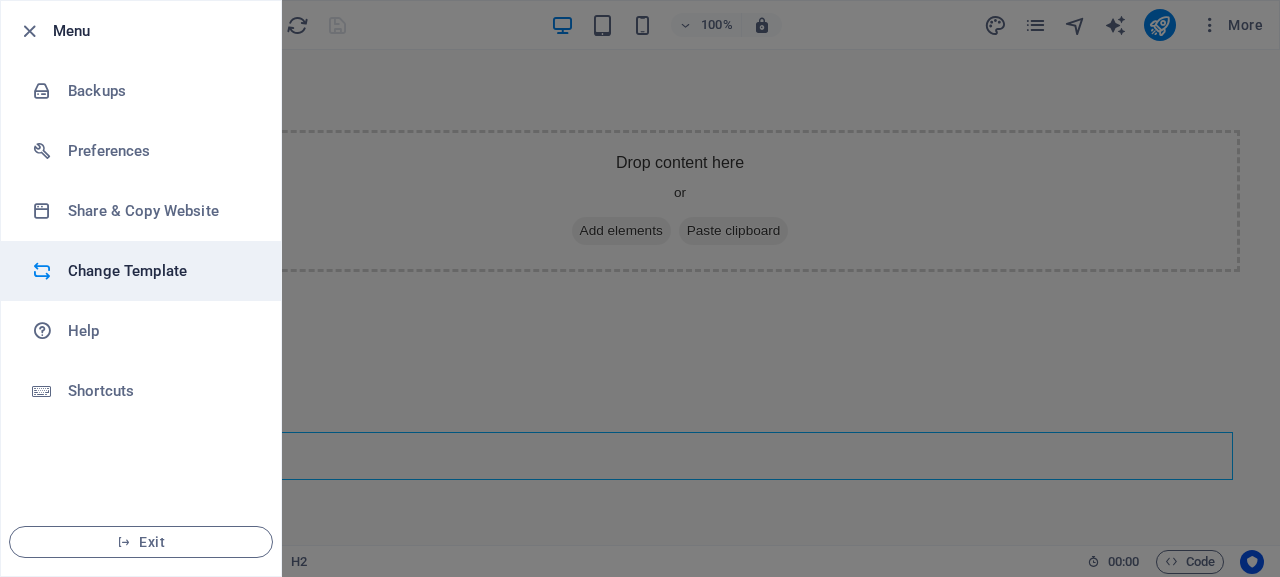 click on "Change Template" at bounding box center [160, 271] 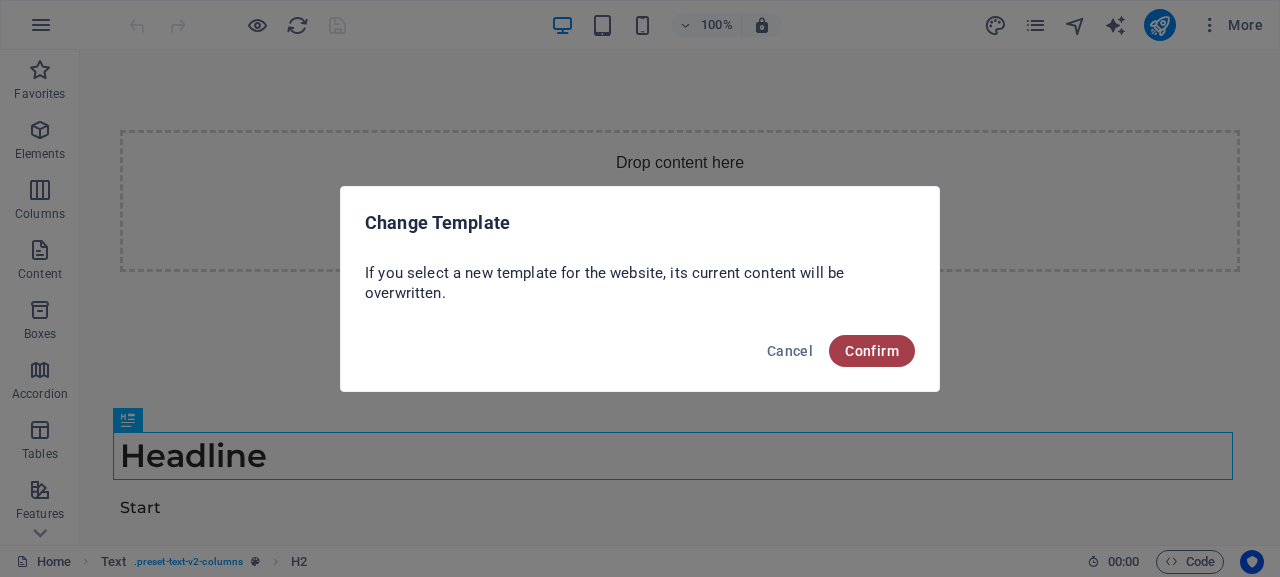 click on "Confirm" at bounding box center (872, 351) 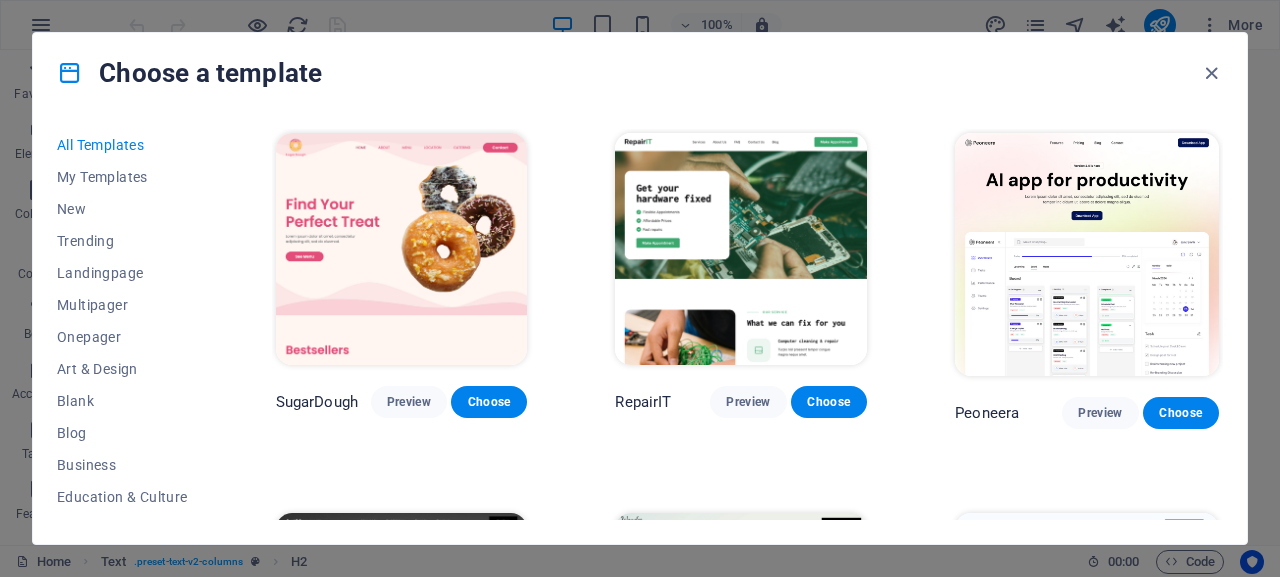scroll, scrollTop: 1, scrollLeft: 0, axis: vertical 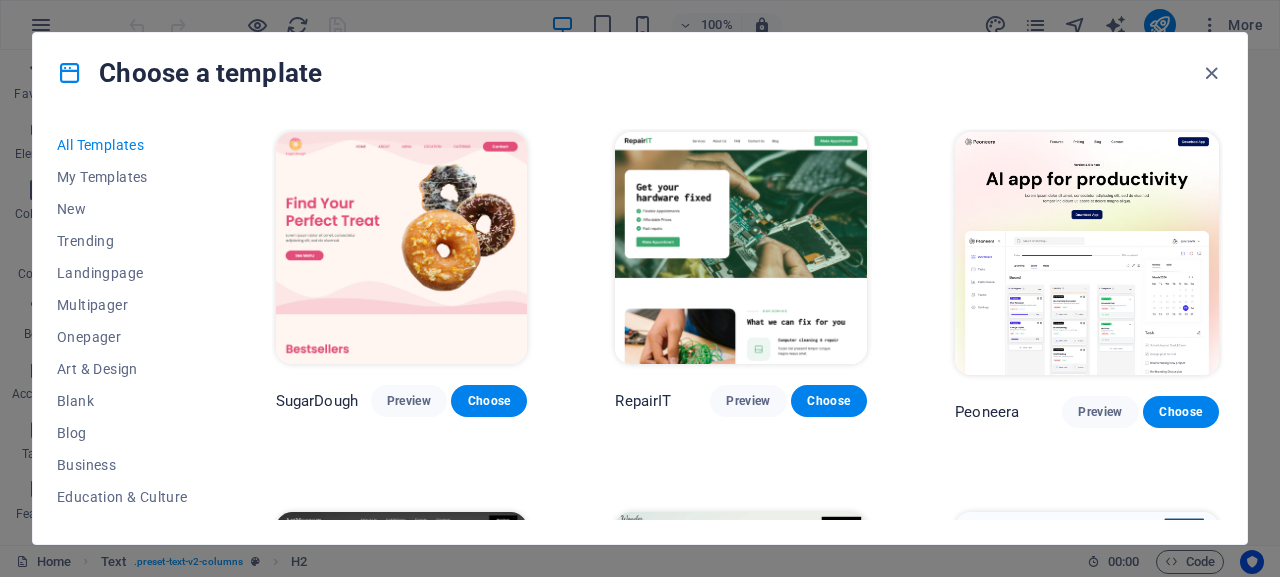 click at bounding box center (1087, 253) 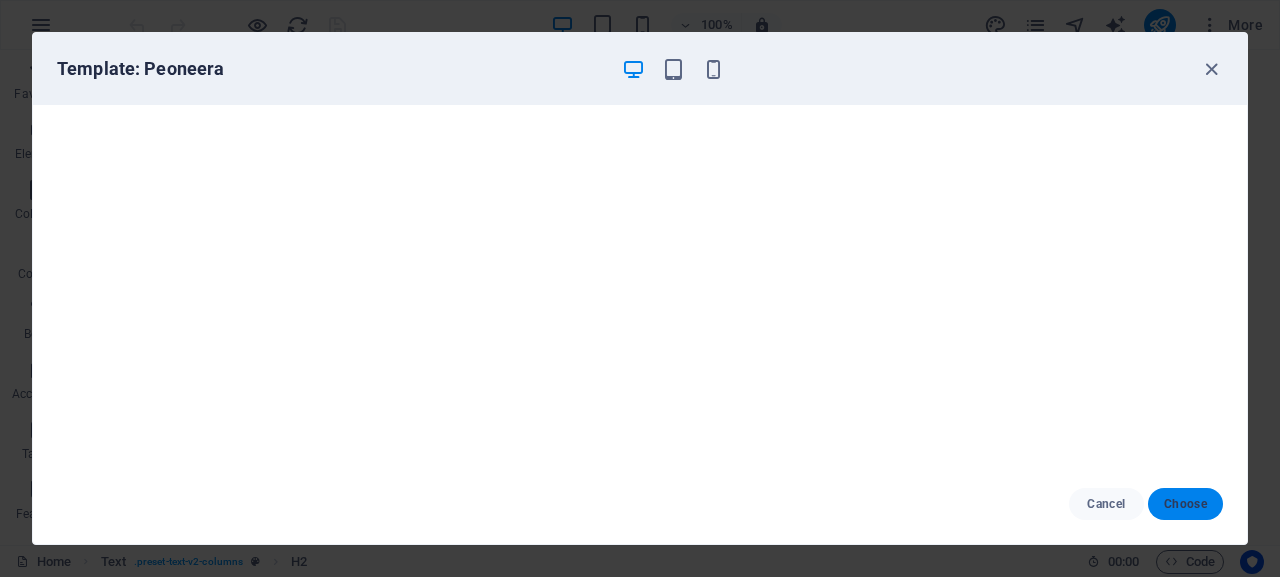click on "Choose" at bounding box center [1185, 504] 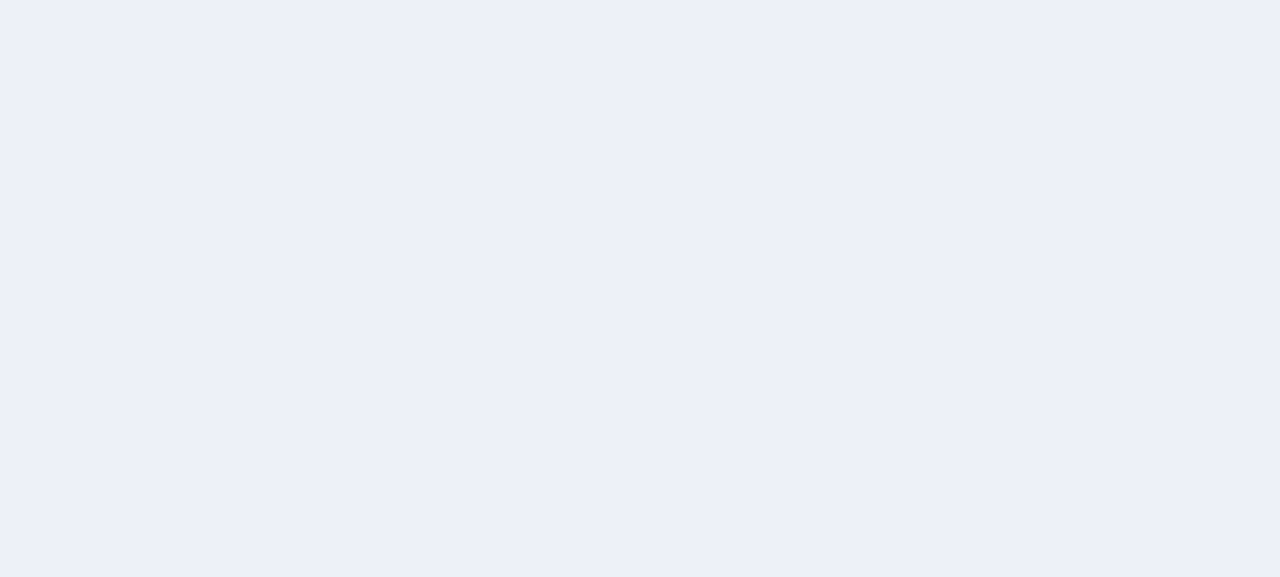 scroll, scrollTop: 0, scrollLeft: 0, axis: both 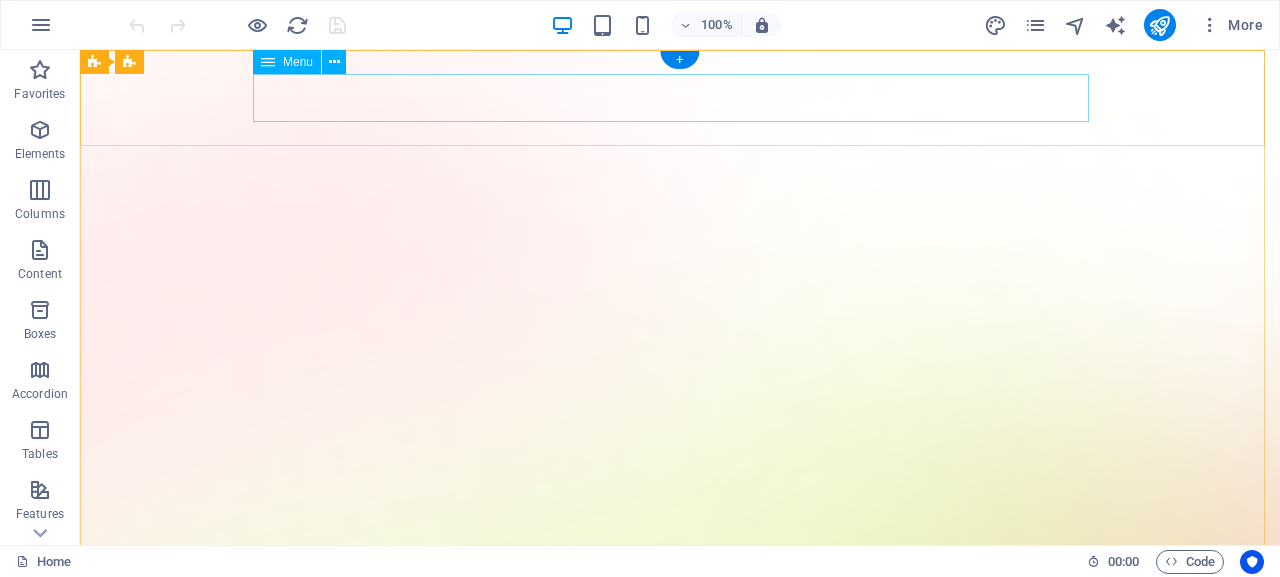 click on "Features Pricing Blog Contact" at bounding box center [680, 1509] 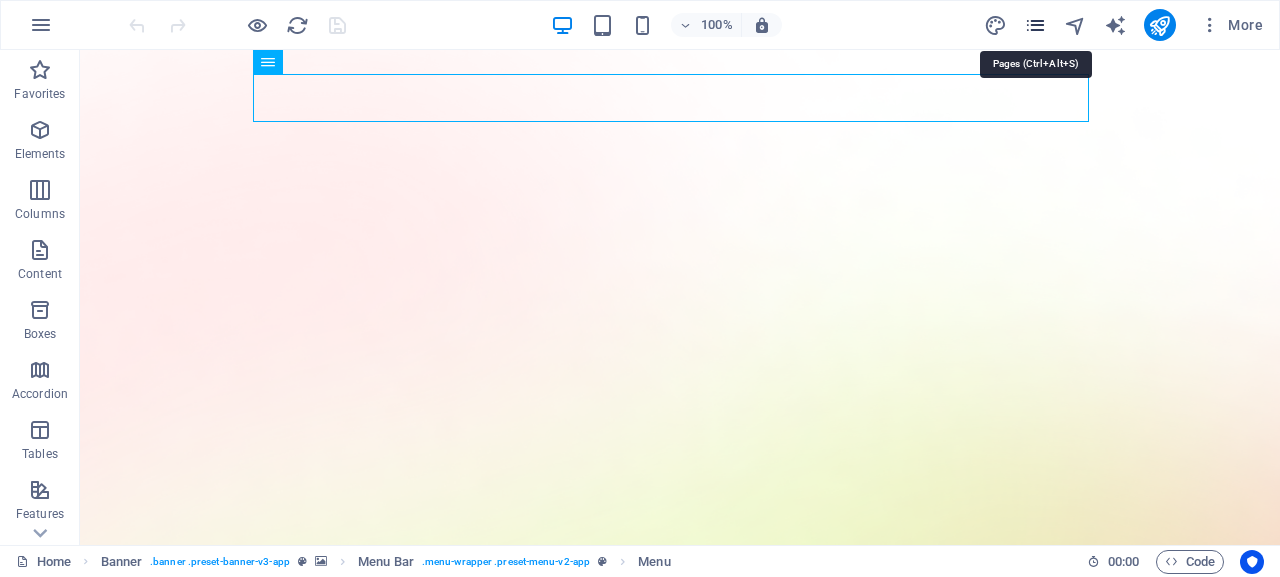 click at bounding box center [1035, 25] 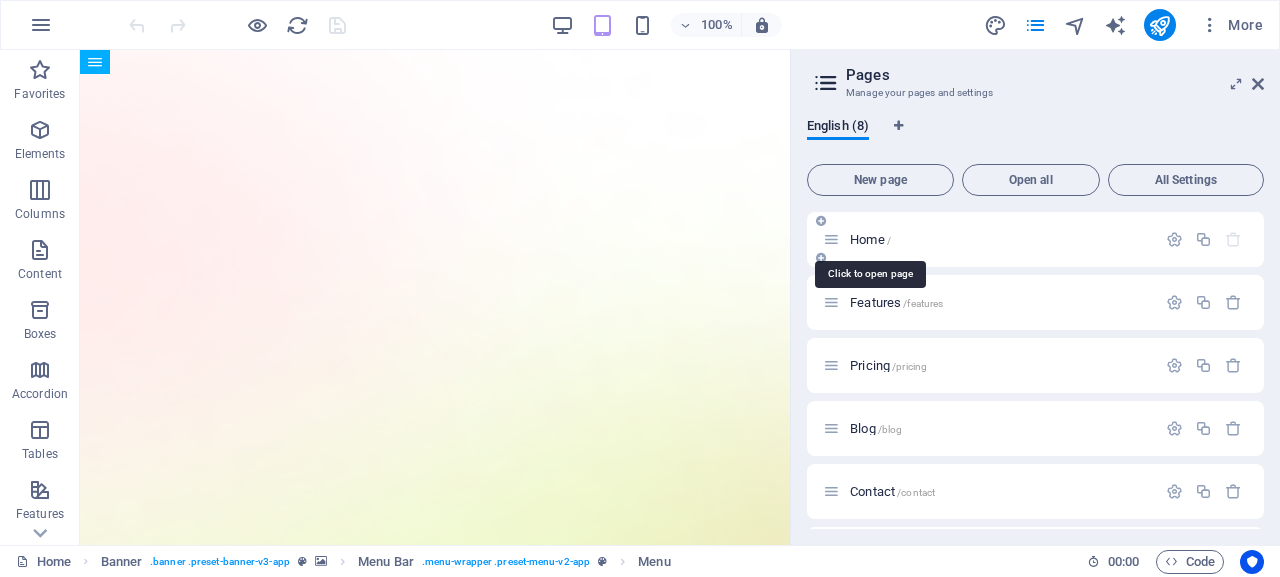 click on "Home /" at bounding box center (870, 239) 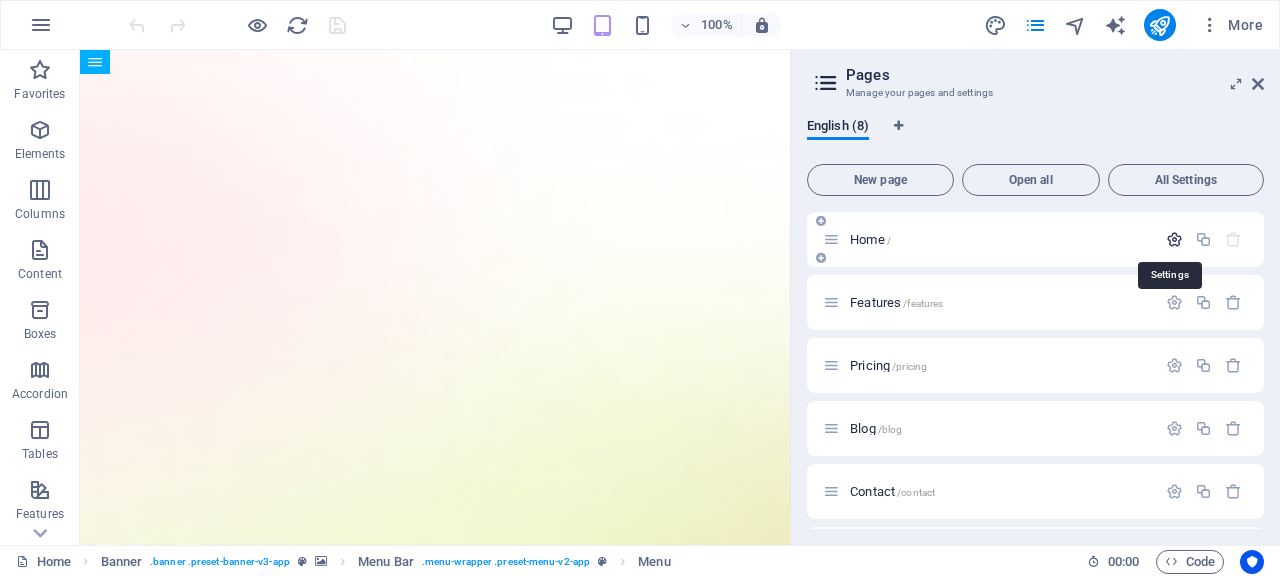 click at bounding box center (1174, 239) 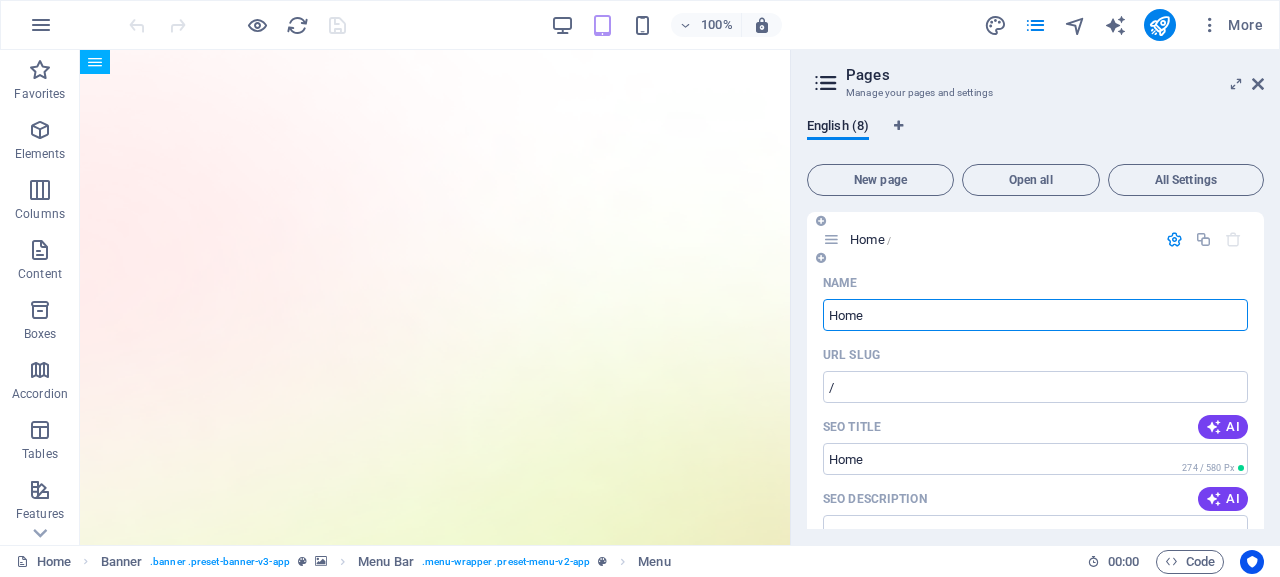 click at bounding box center [1174, 239] 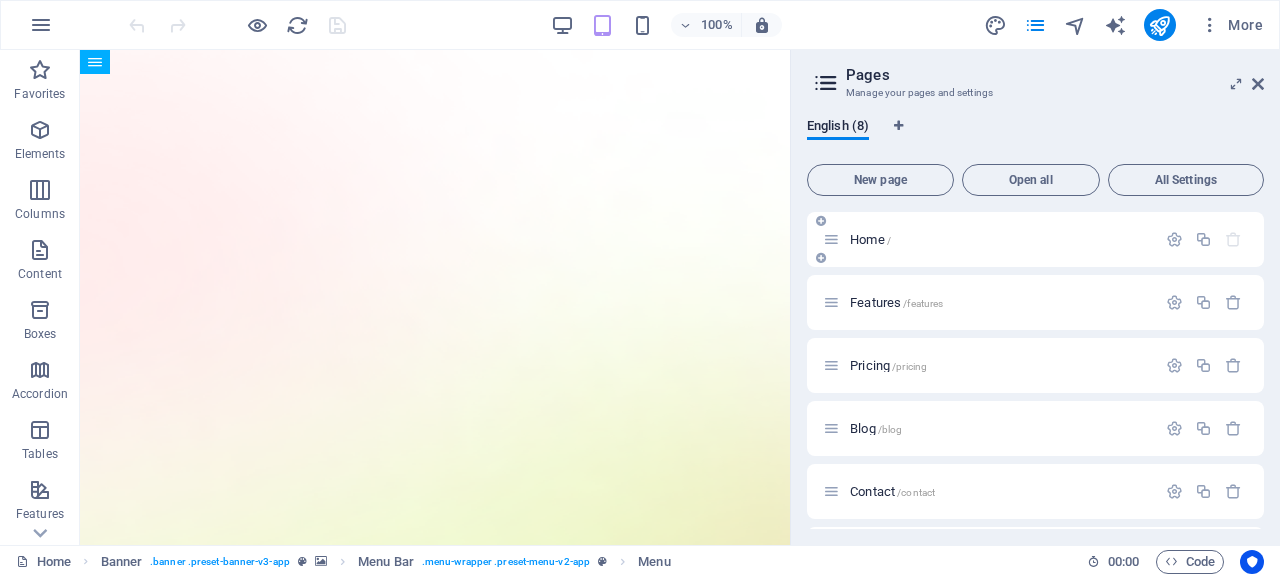 click on "Home /" at bounding box center [870, 239] 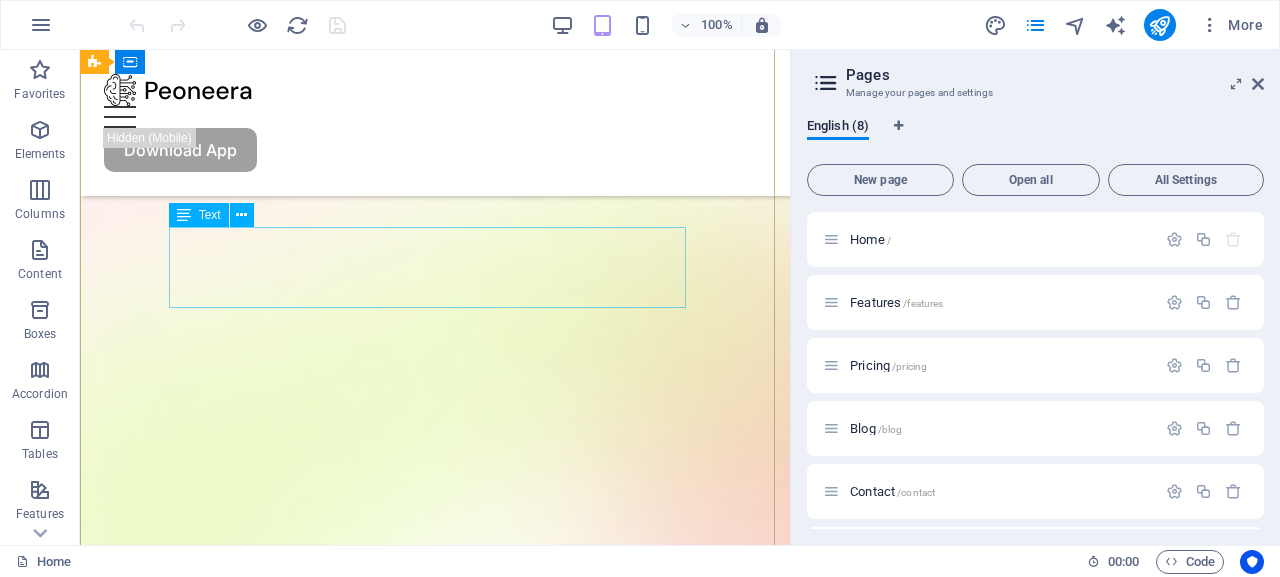 scroll, scrollTop: 0, scrollLeft: 0, axis: both 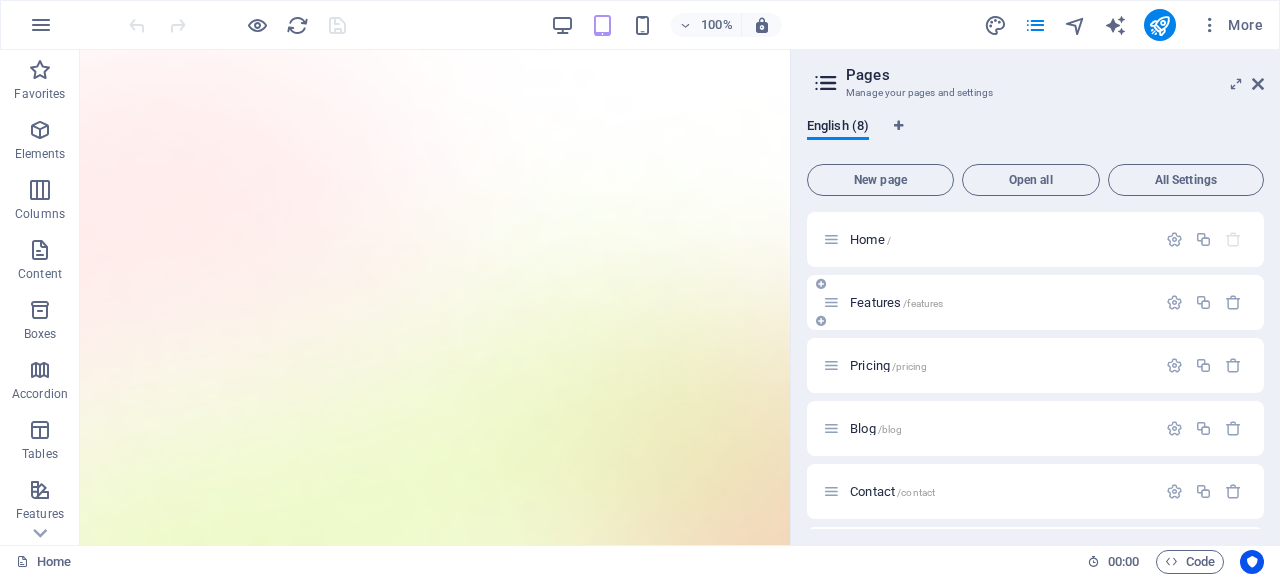 click on "/features" at bounding box center [923, 303] 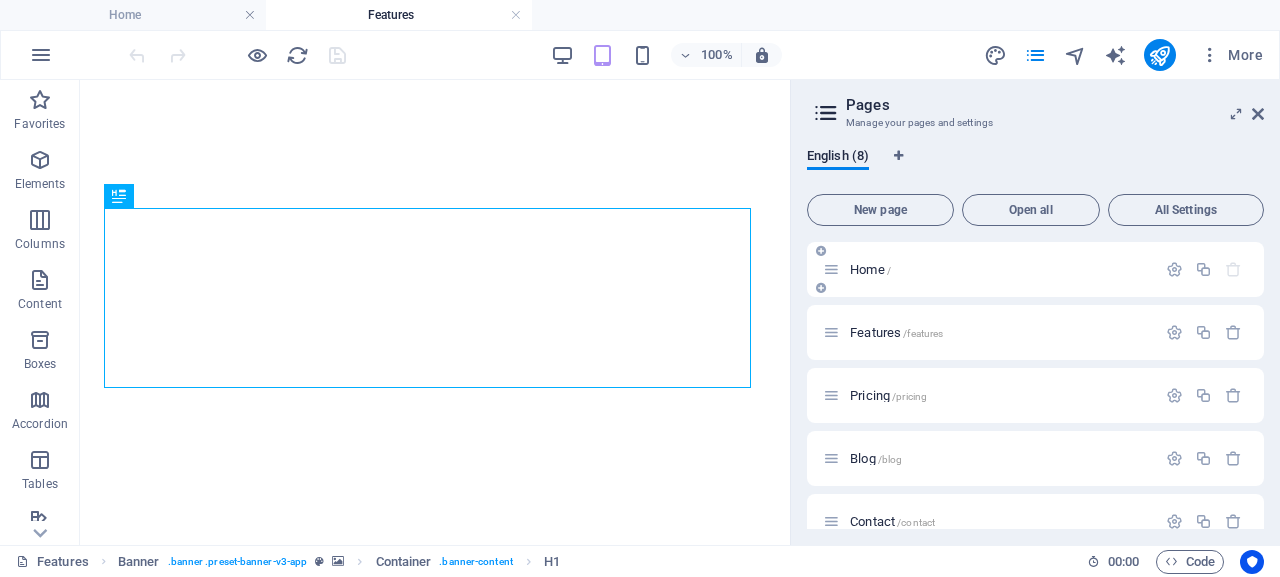 click on "Home /" at bounding box center [870, 269] 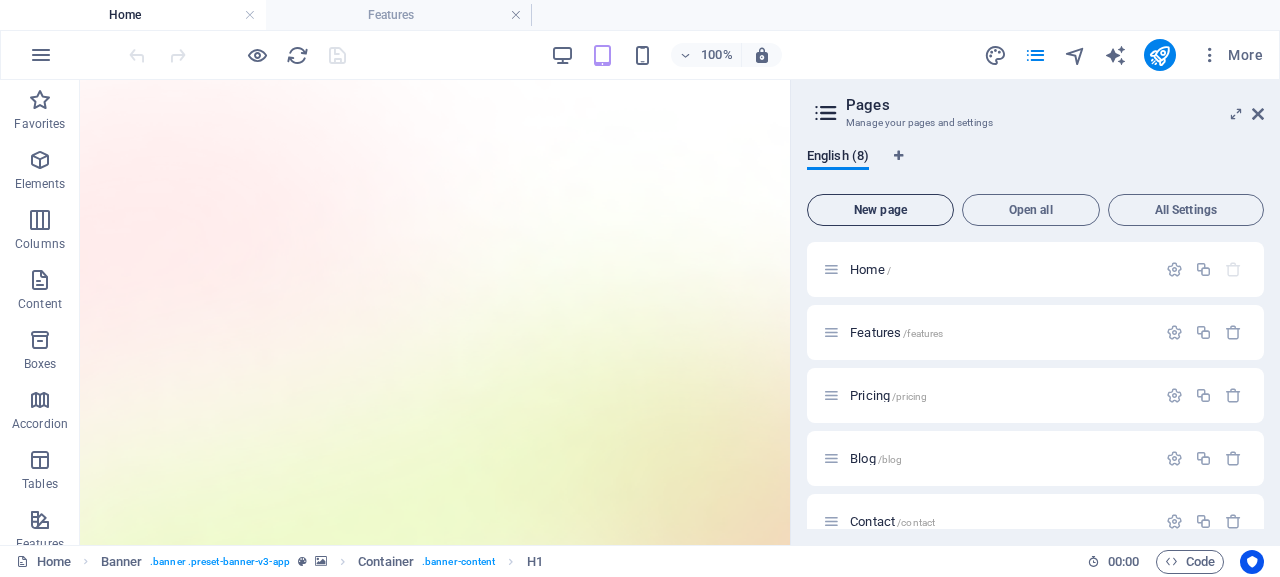 click on "New page" at bounding box center [880, 210] 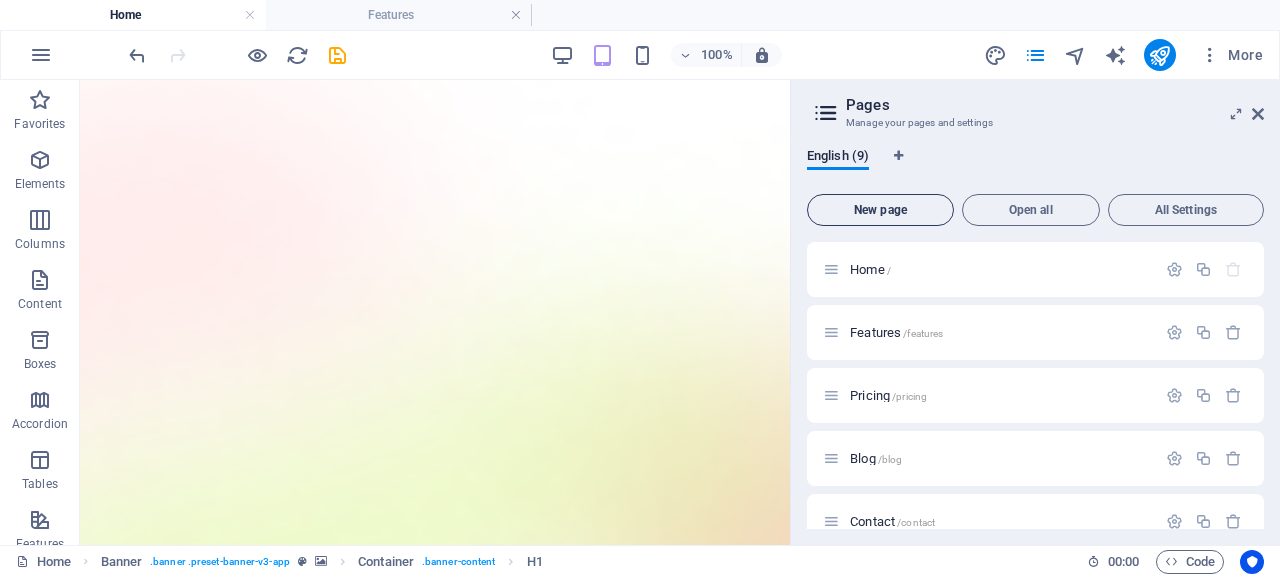 scroll, scrollTop: 463, scrollLeft: 0, axis: vertical 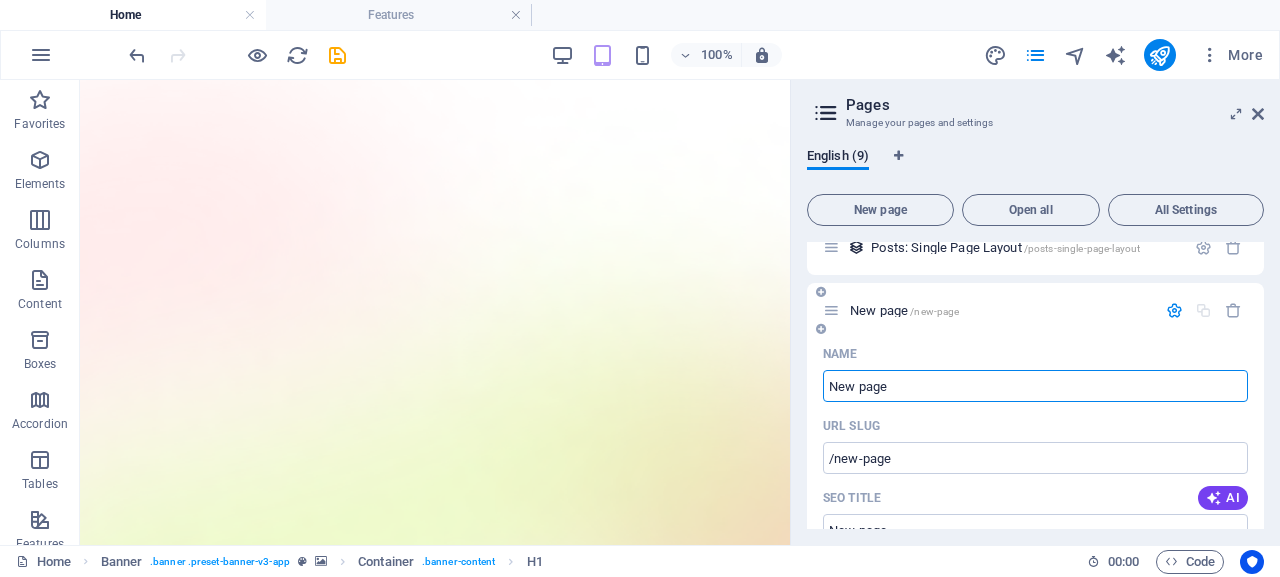 click on "New page" at bounding box center (1035, 386) 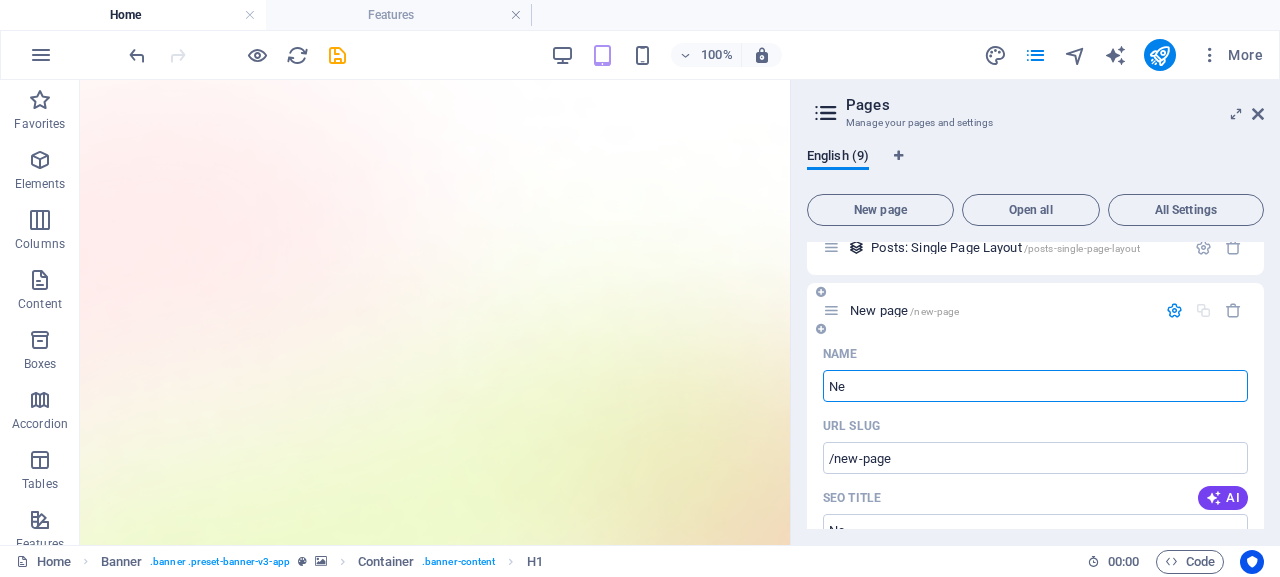 type on "N" 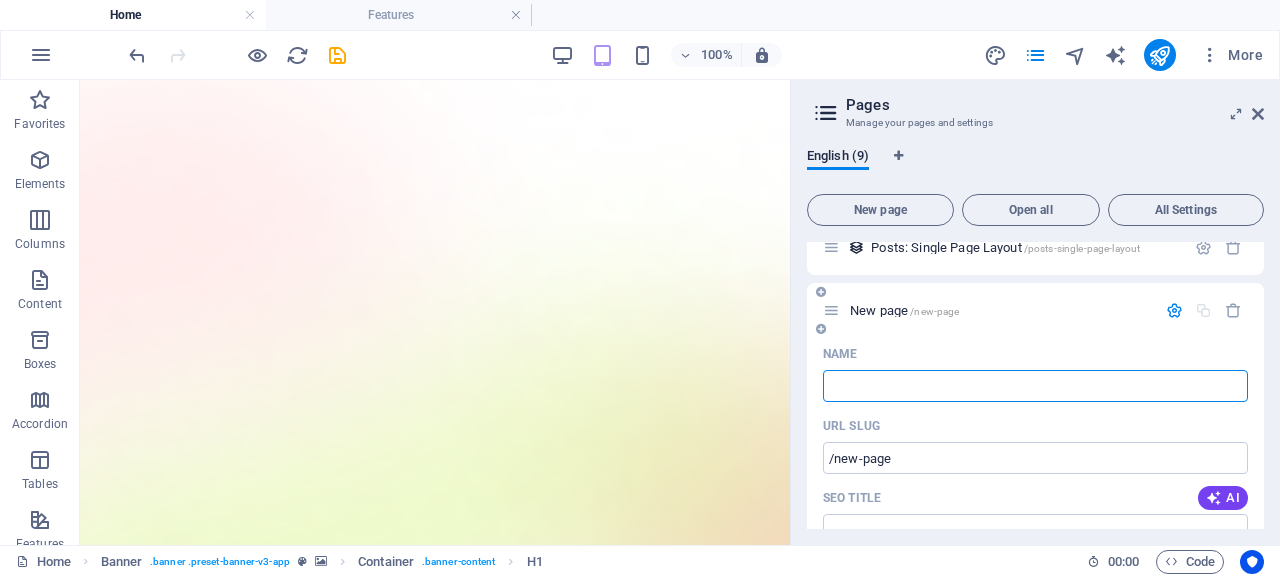 type 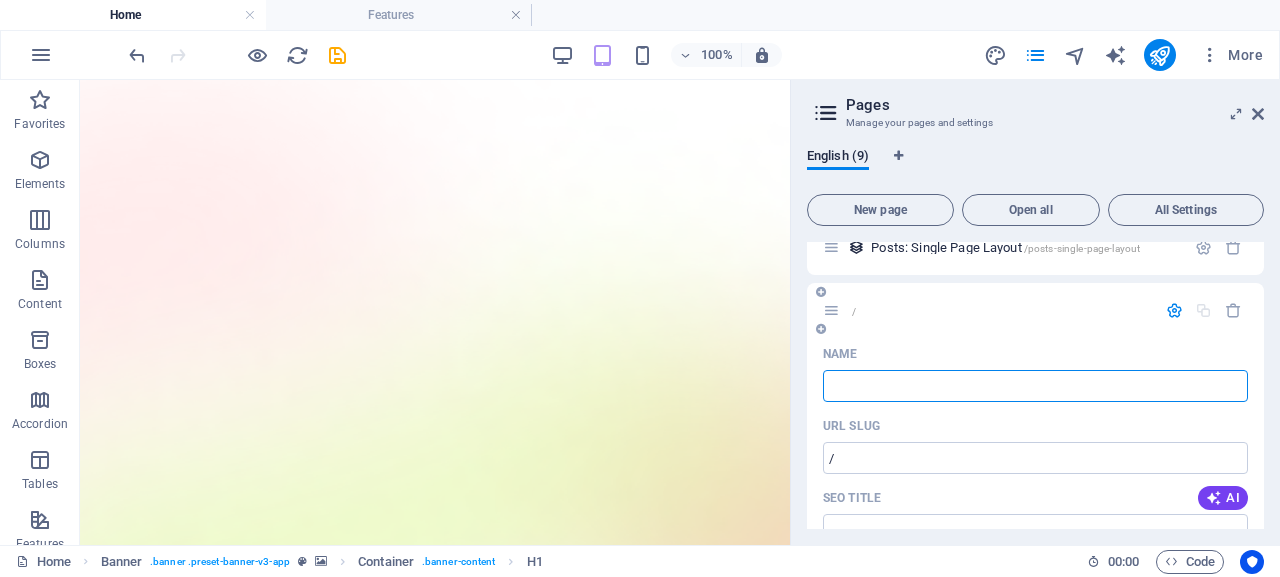 paste on "Affiliate Launch Bundle" 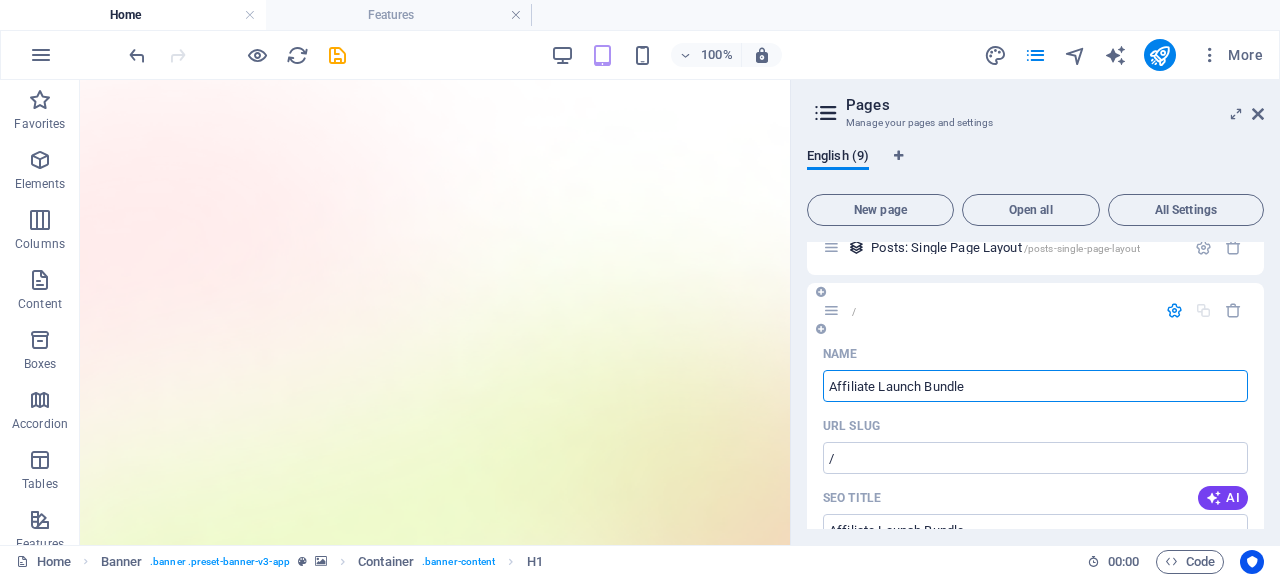type on "Affiliate Launch Bundle" 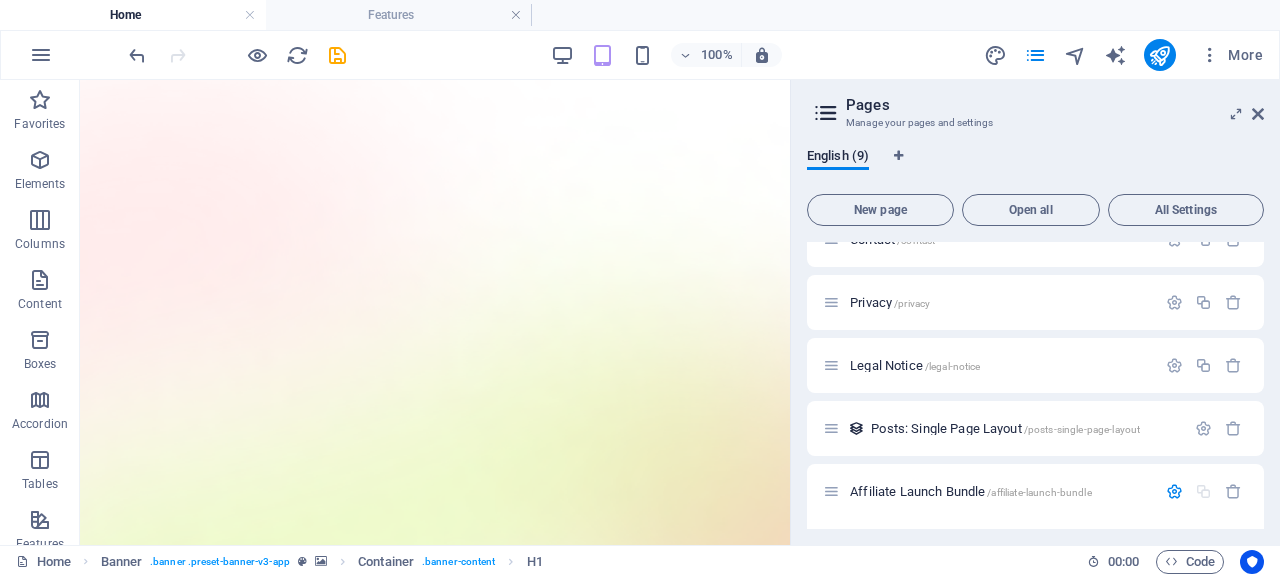 scroll, scrollTop: 280, scrollLeft: 0, axis: vertical 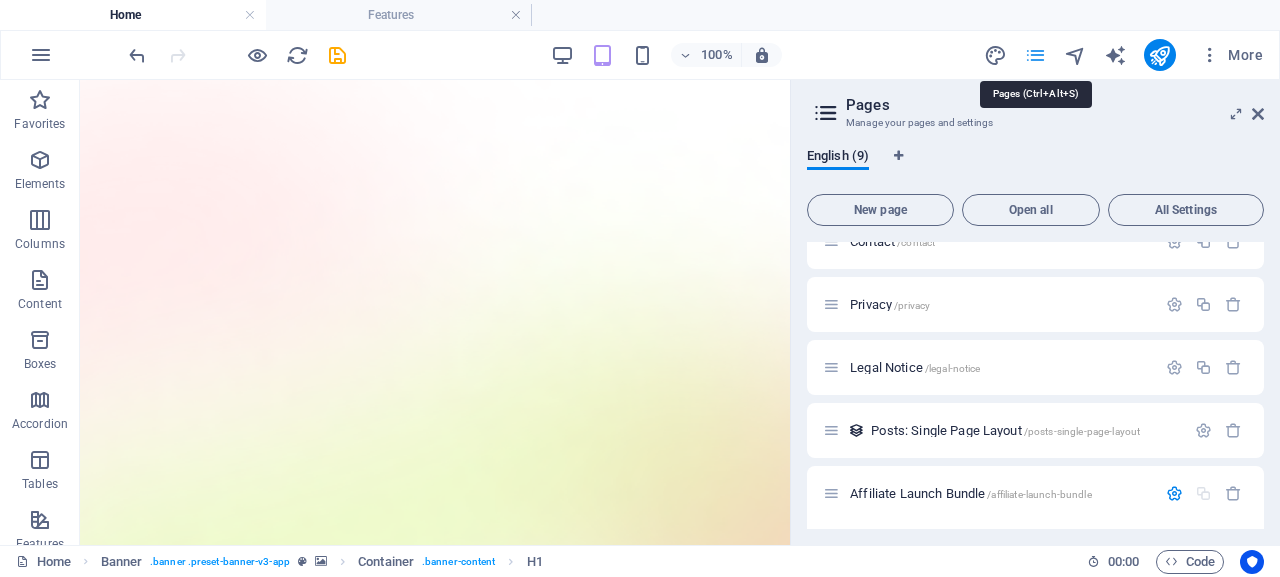 type on "Affiliate Launch Bundle" 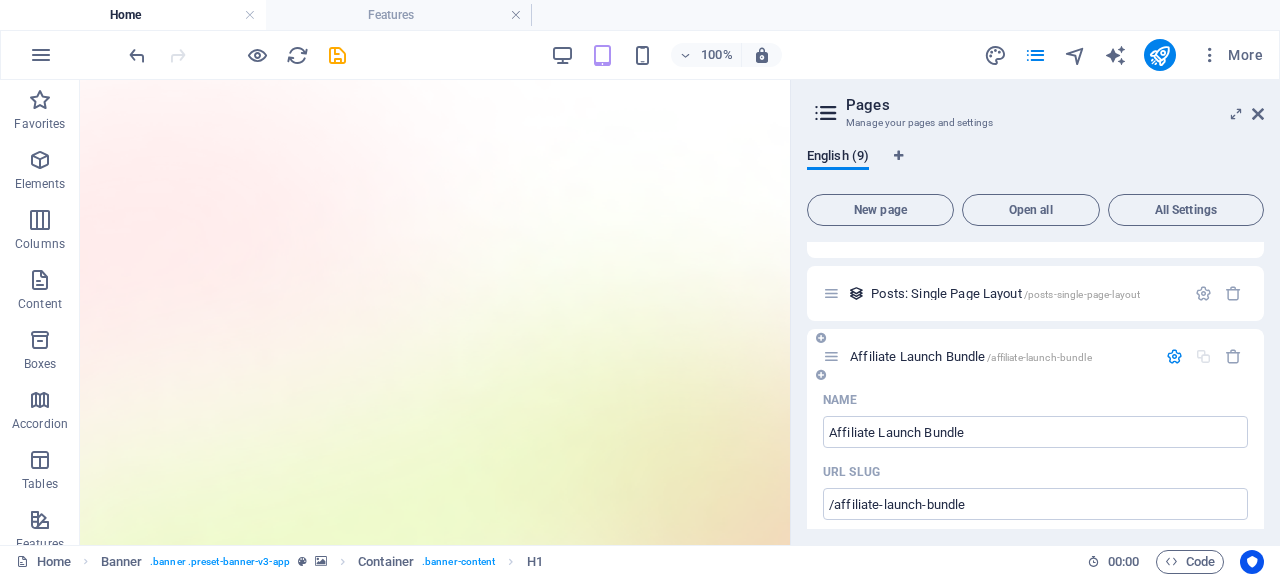 scroll, scrollTop: 413, scrollLeft: 0, axis: vertical 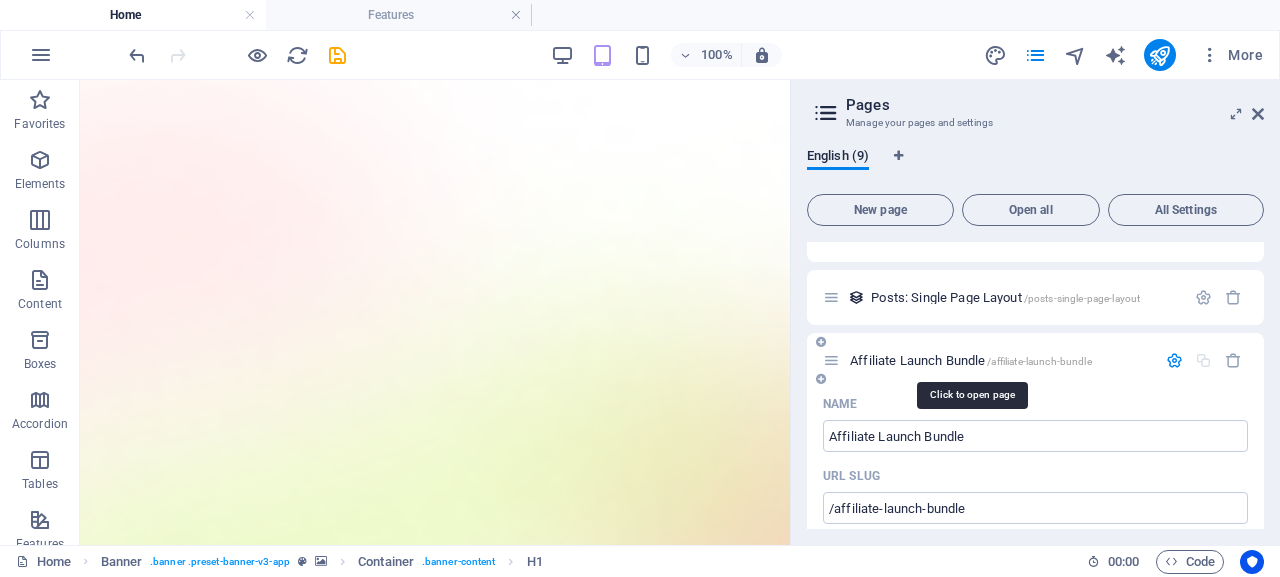 click on "Affiliate Launch Bundle /affiliate-launch-bundle" at bounding box center (971, 360) 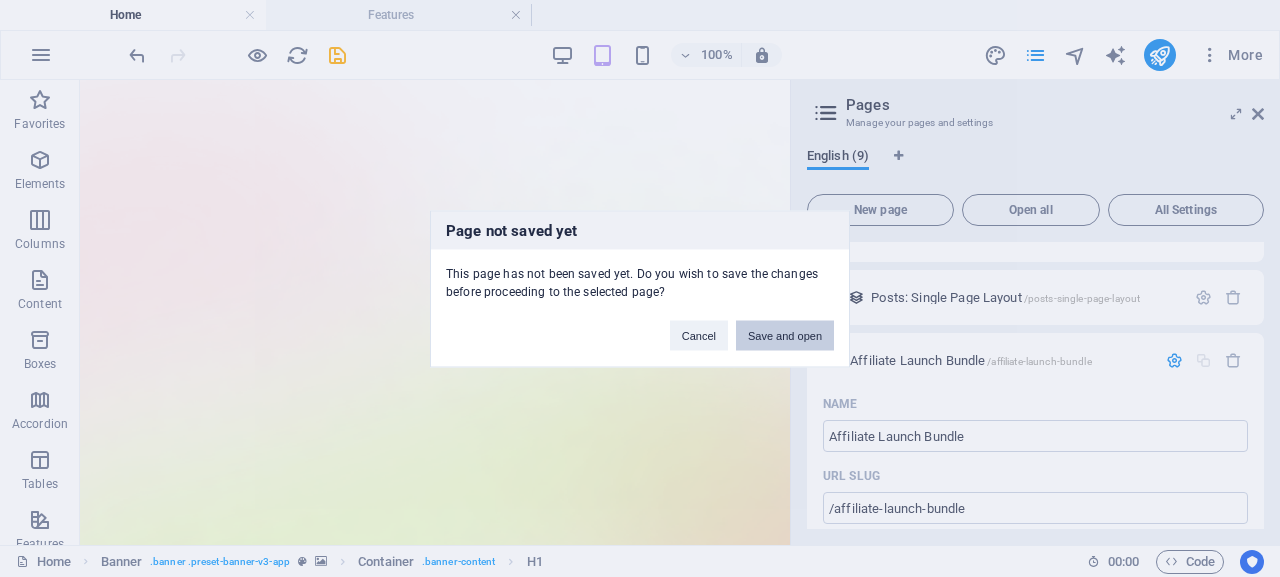 click on "Save and open" at bounding box center [785, 335] 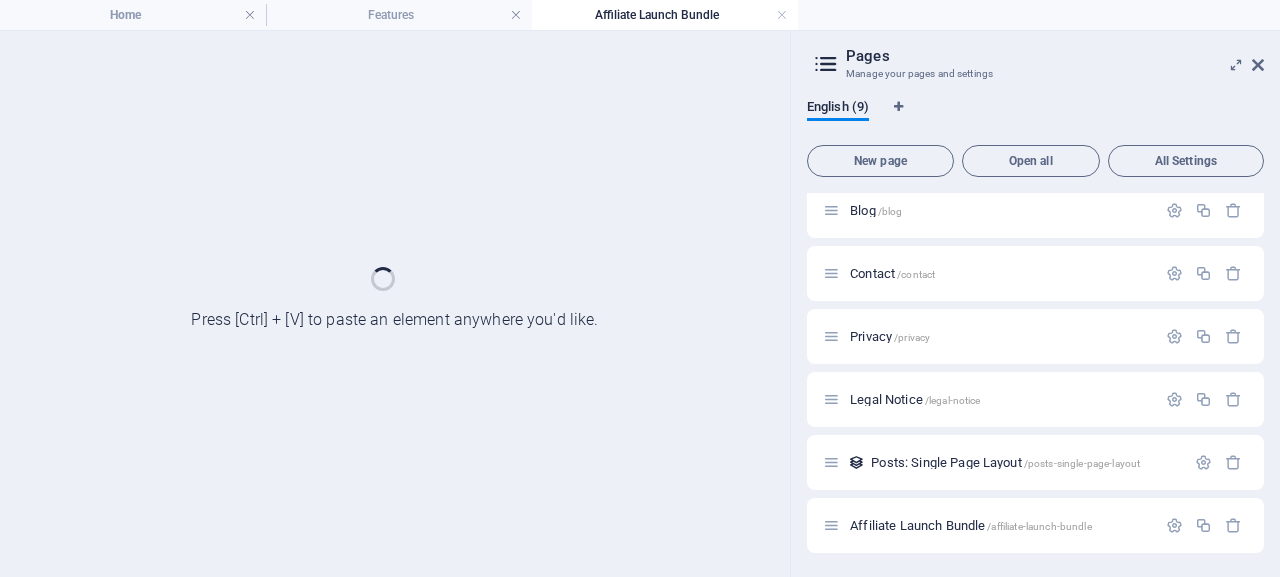 scroll, scrollTop: 199, scrollLeft: 0, axis: vertical 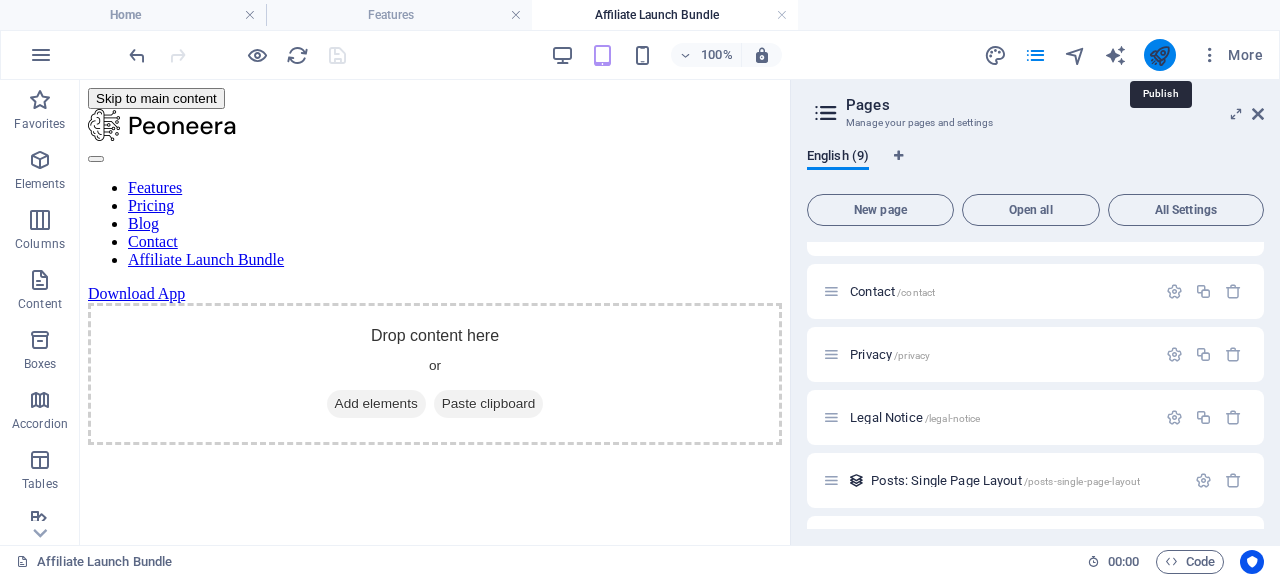 click at bounding box center (1159, 55) 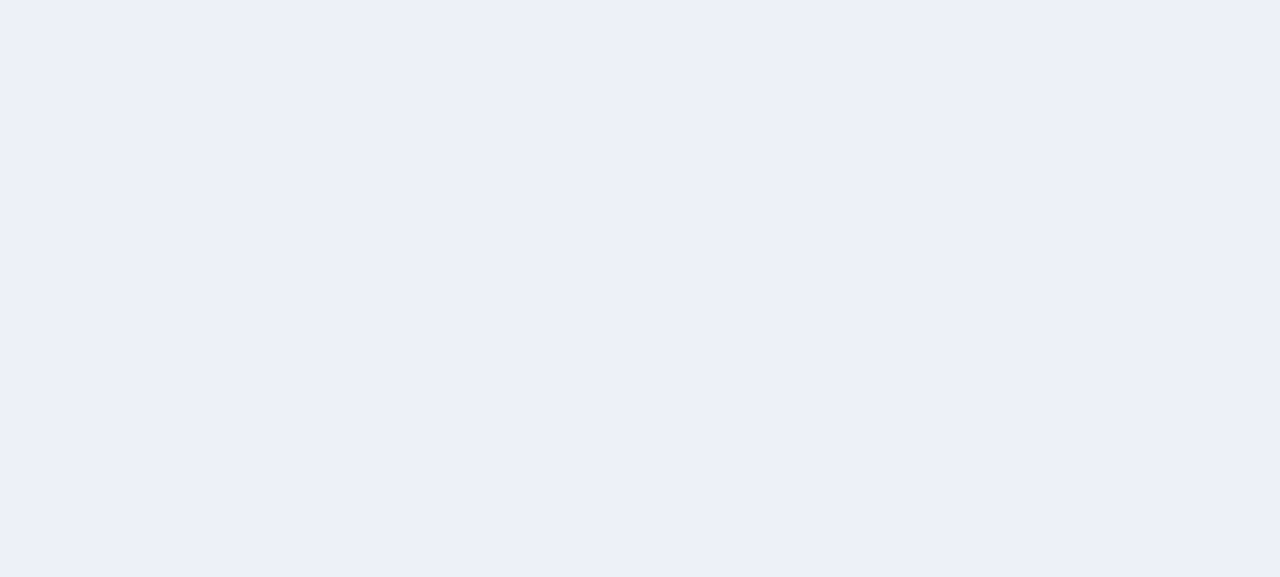 scroll, scrollTop: 0, scrollLeft: 0, axis: both 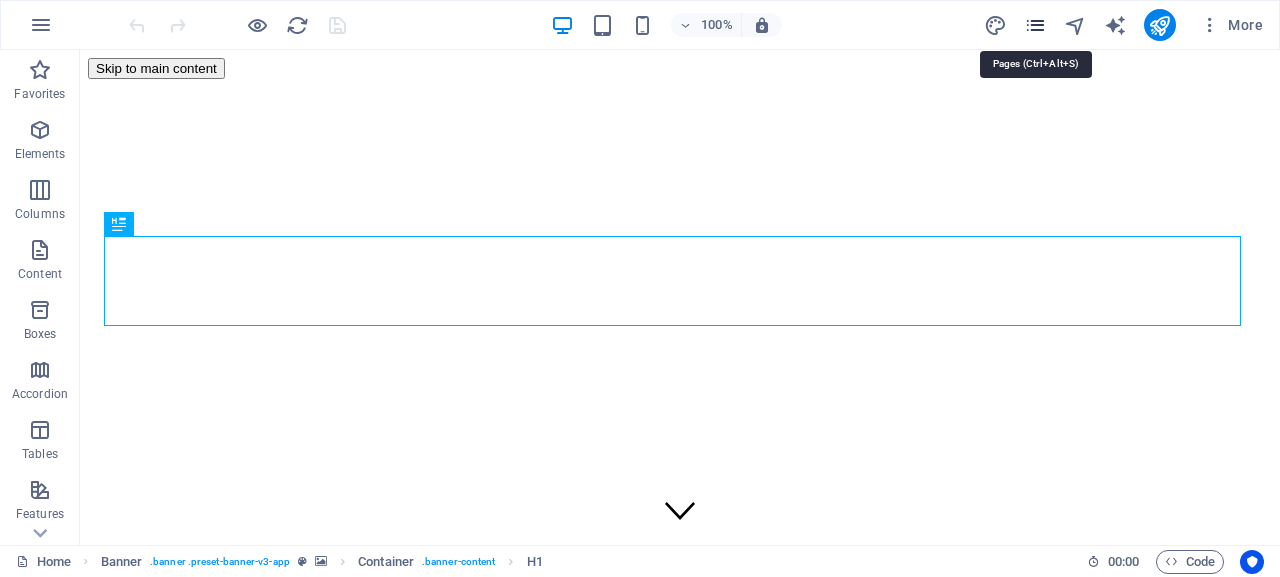 click at bounding box center [1035, 25] 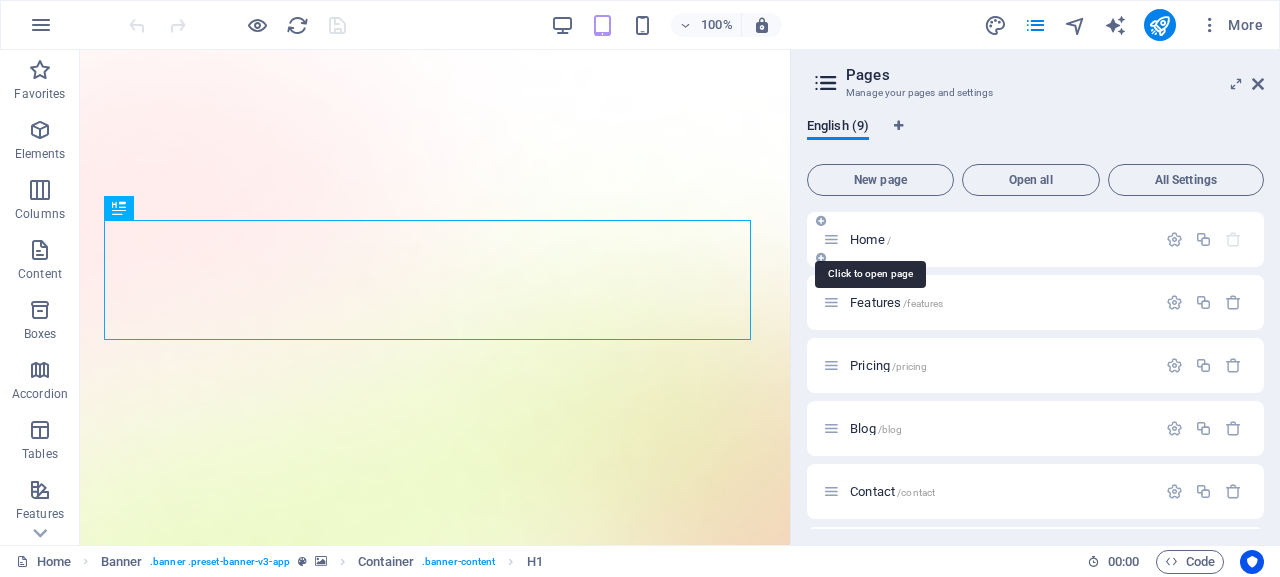 click on "Home /" at bounding box center [870, 239] 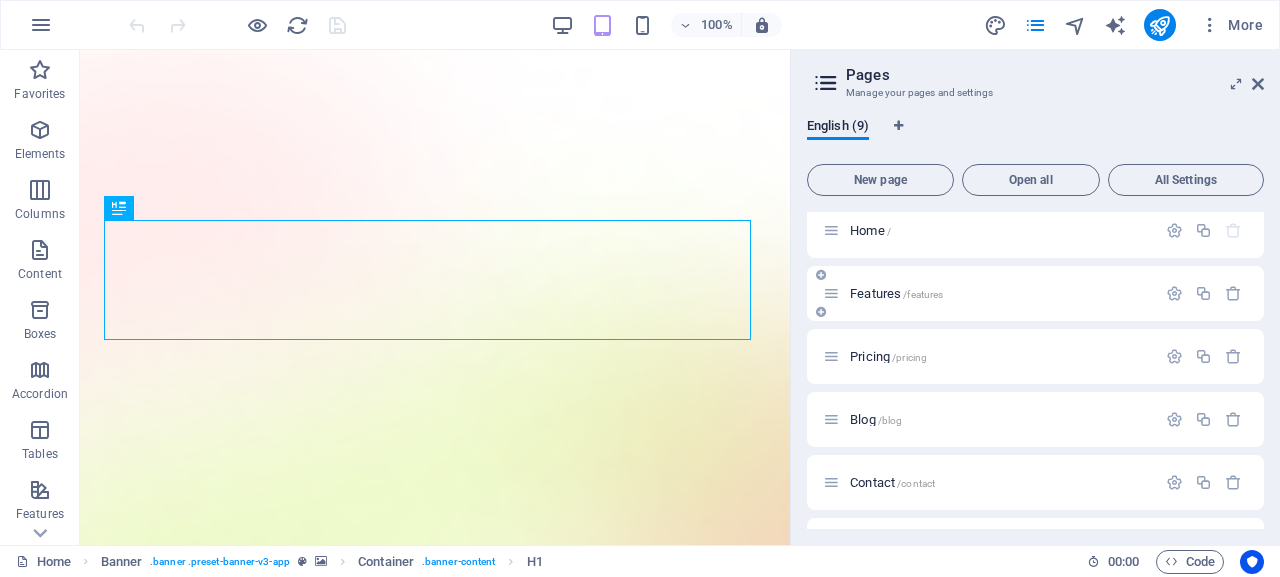 scroll, scrollTop: 10, scrollLeft: 0, axis: vertical 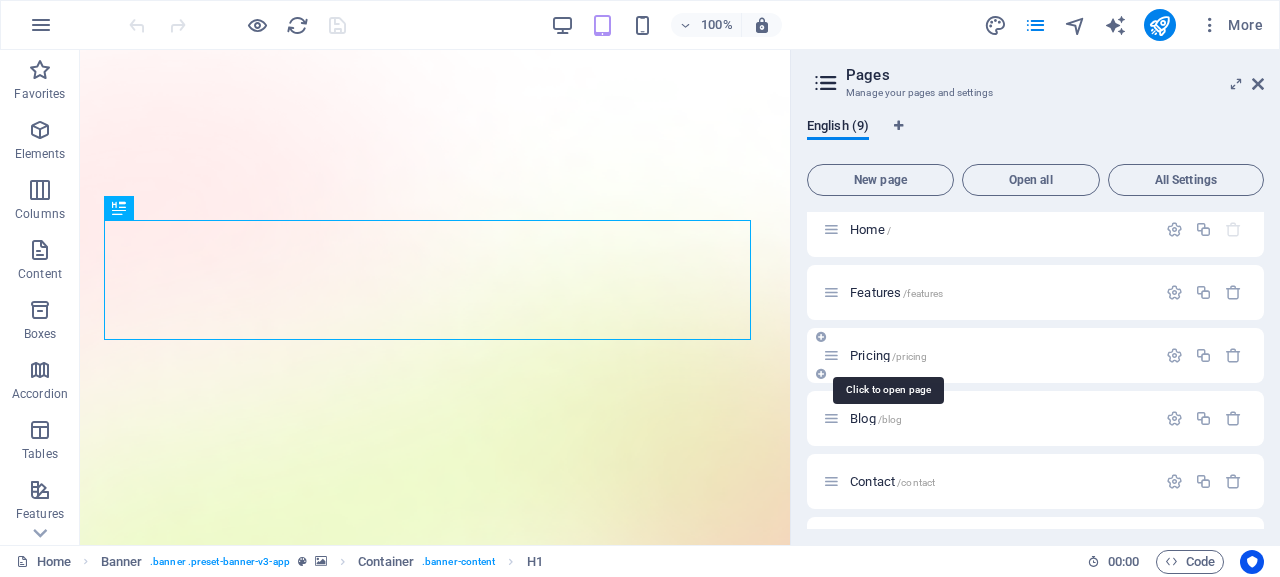 click on "Pricing /pricing" at bounding box center (888, 355) 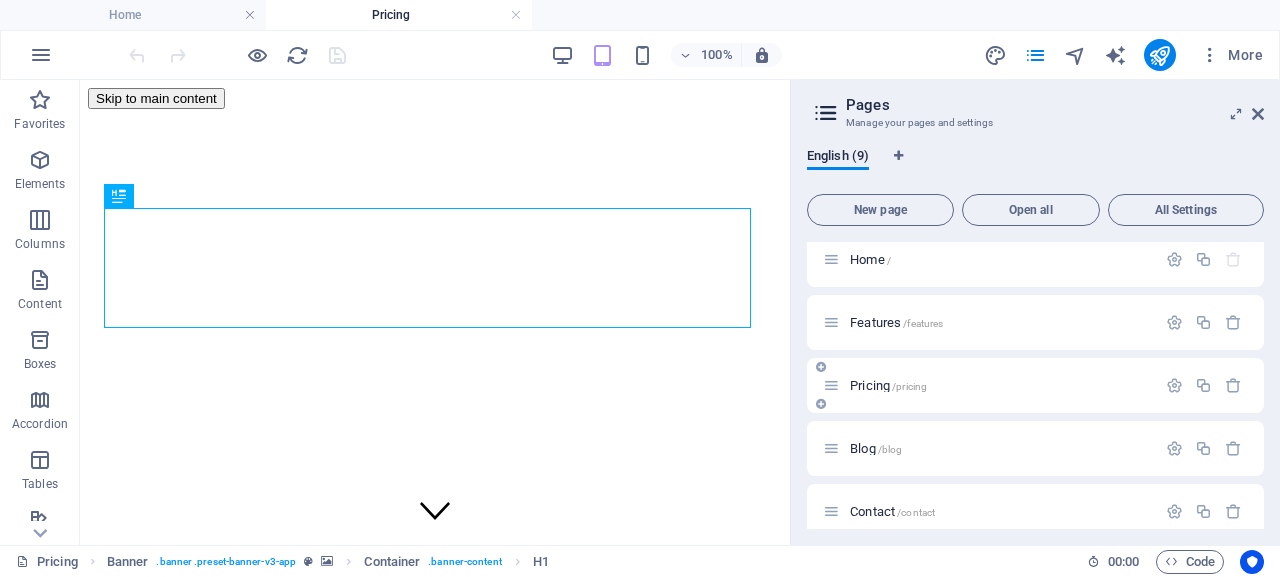 scroll, scrollTop: 0, scrollLeft: 0, axis: both 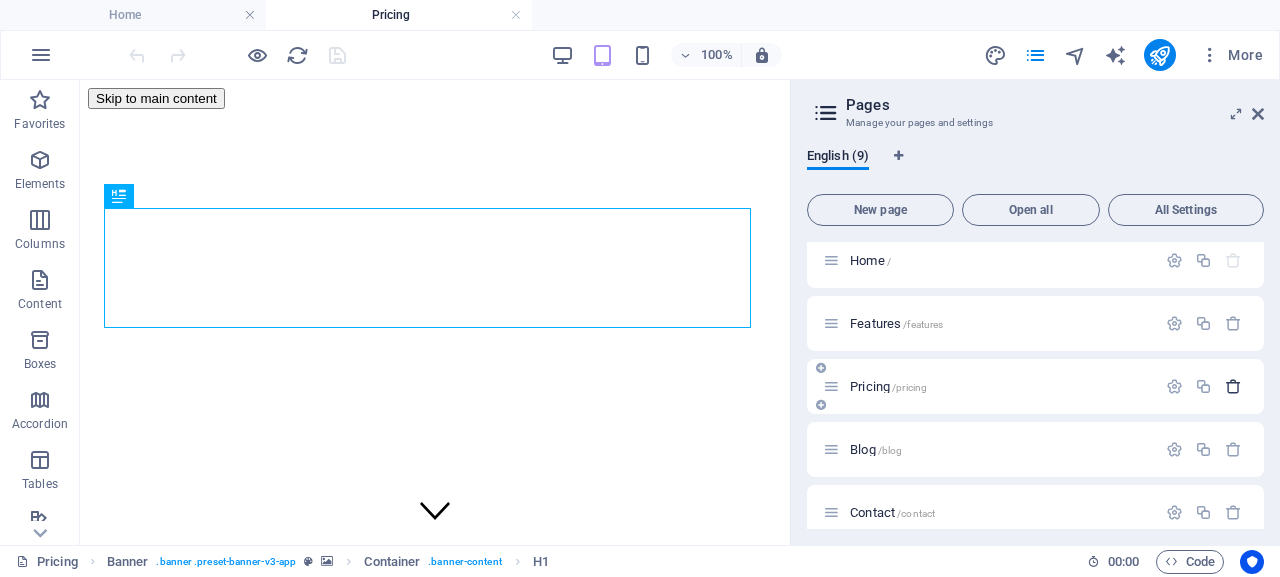 click at bounding box center [1233, 386] 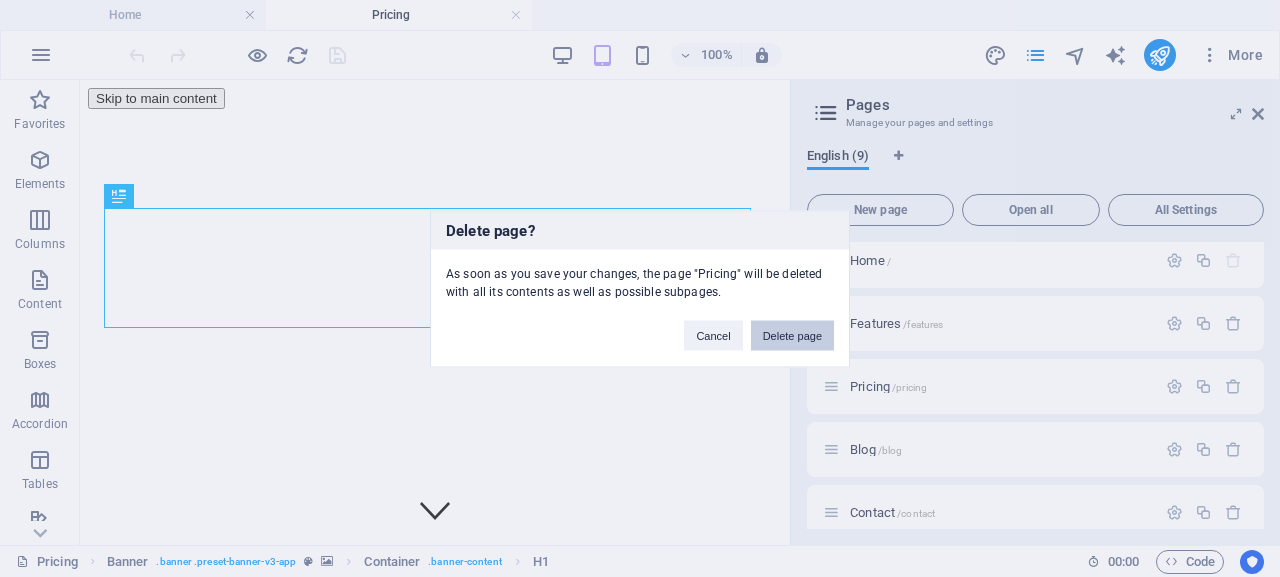 click on "Delete page" at bounding box center [792, 335] 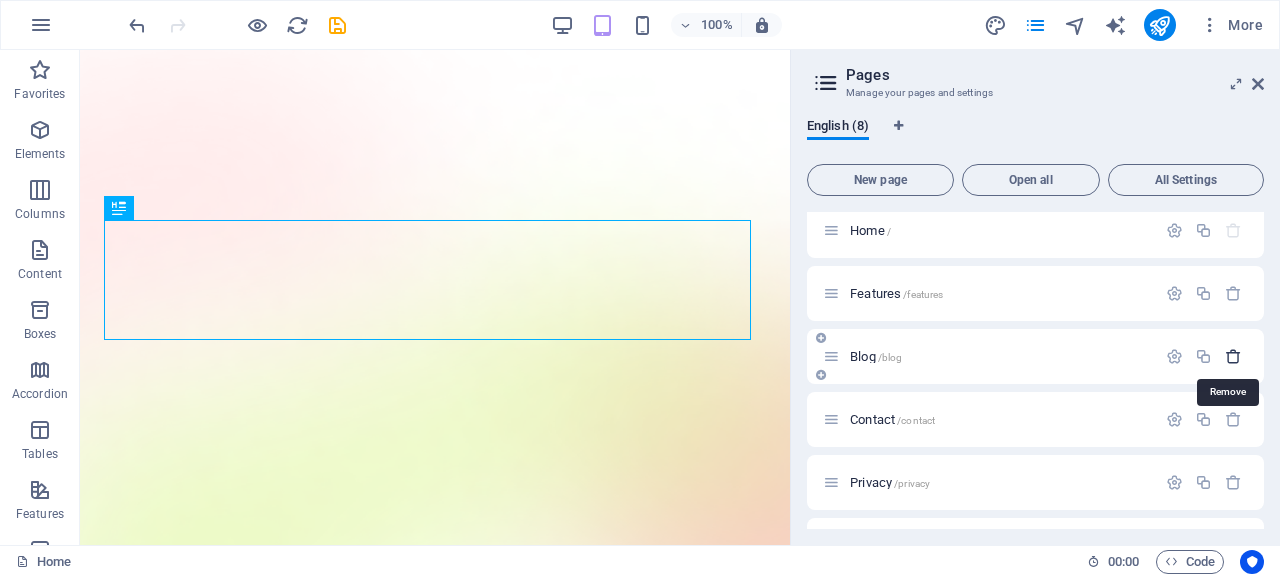 click at bounding box center [1233, 356] 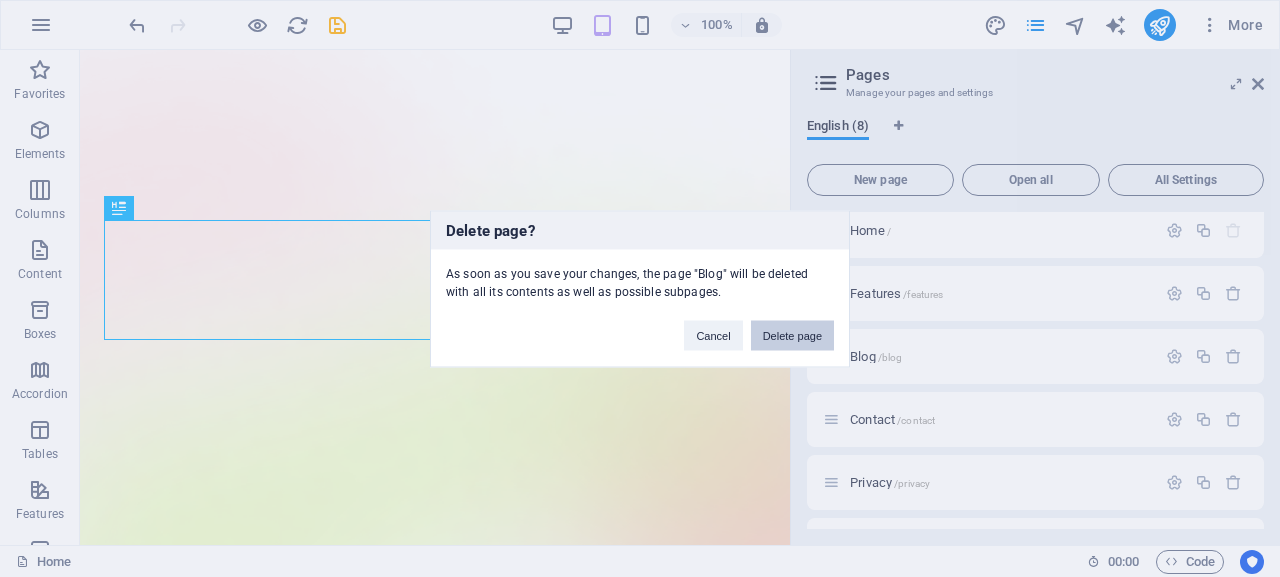 click on "Delete page" at bounding box center [792, 335] 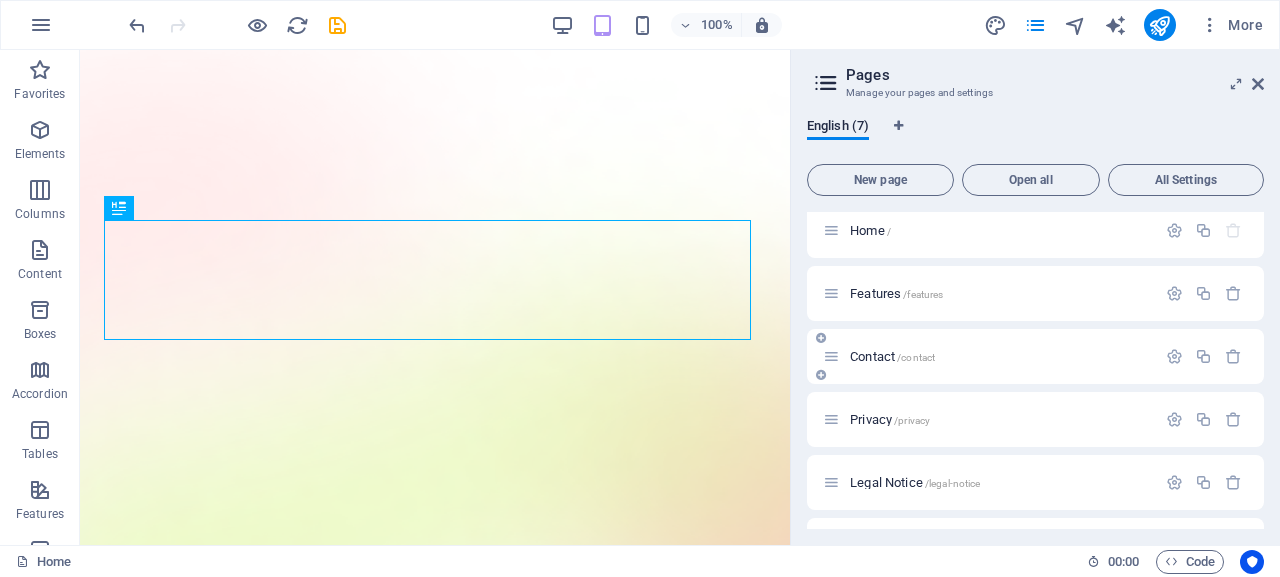 scroll, scrollTop: 0, scrollLeft: 0, axis: both 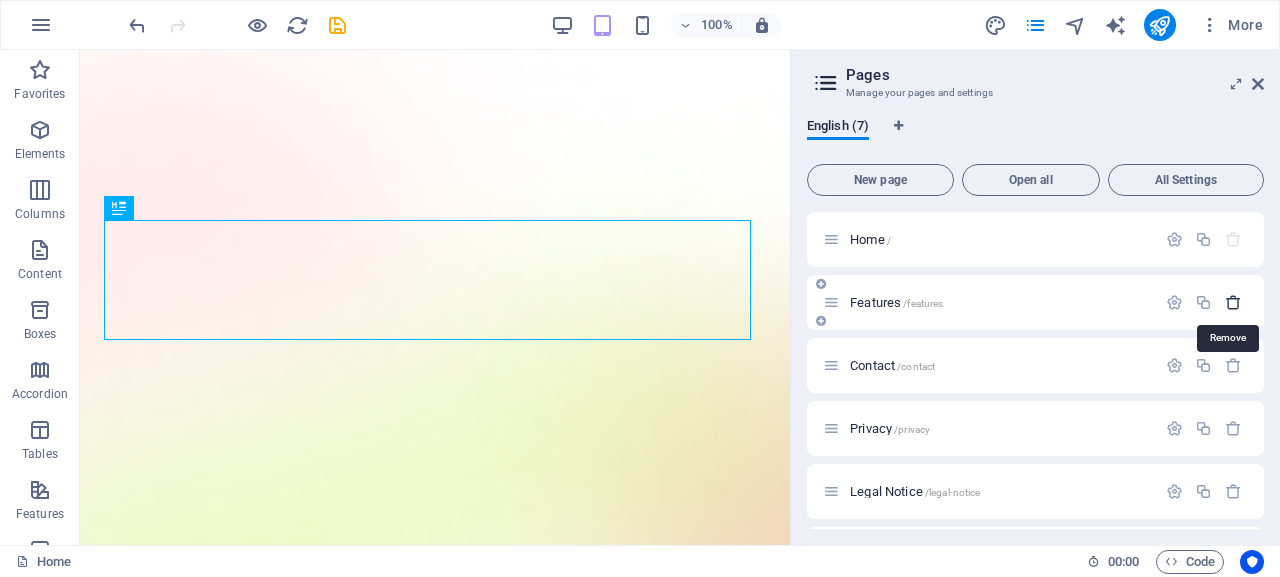click at bounding box center [1233, 302] 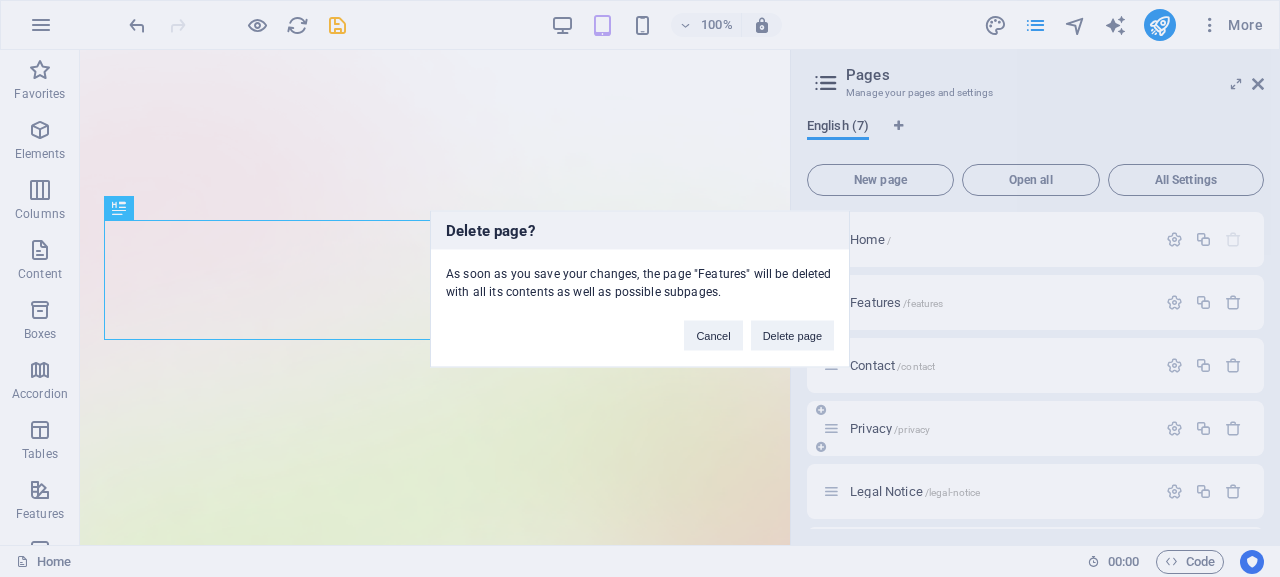 click on "Delete page" at bounding box center [792, 335] 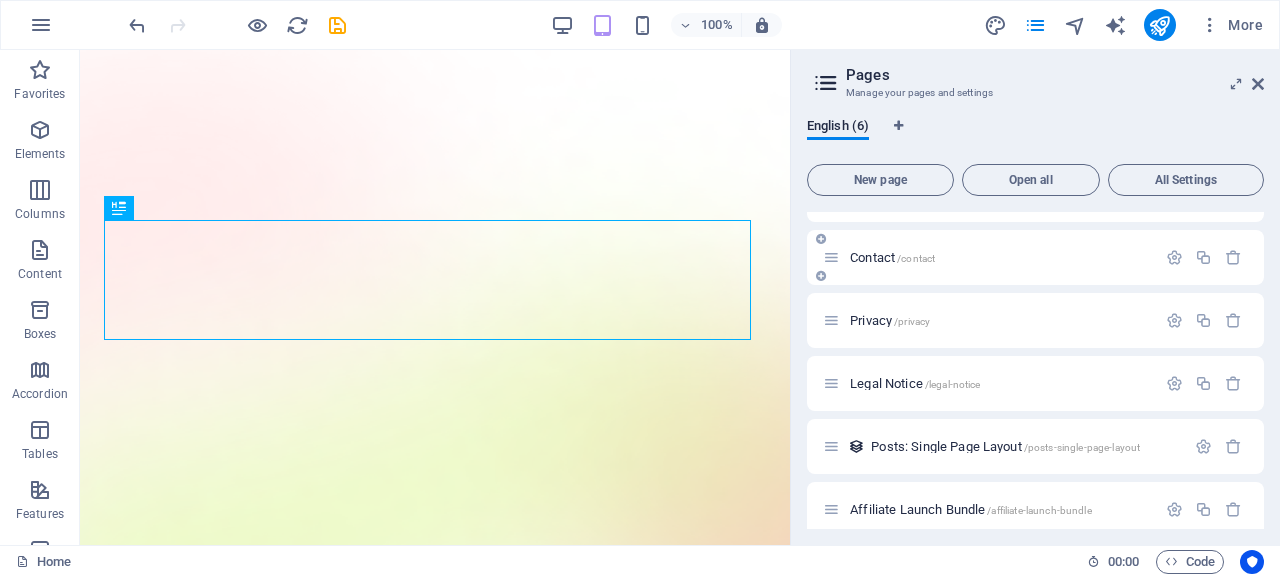 scroll, scrollTop: 61, scrollLeft: 0, axis: vertical 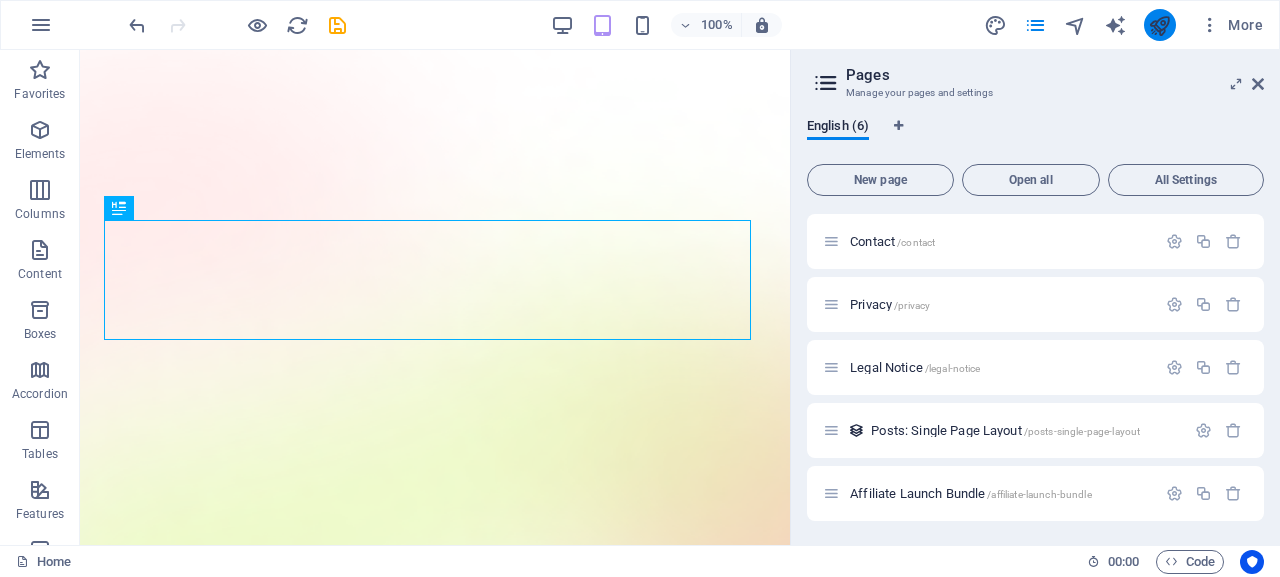 click at bounding box center [1159, 25] 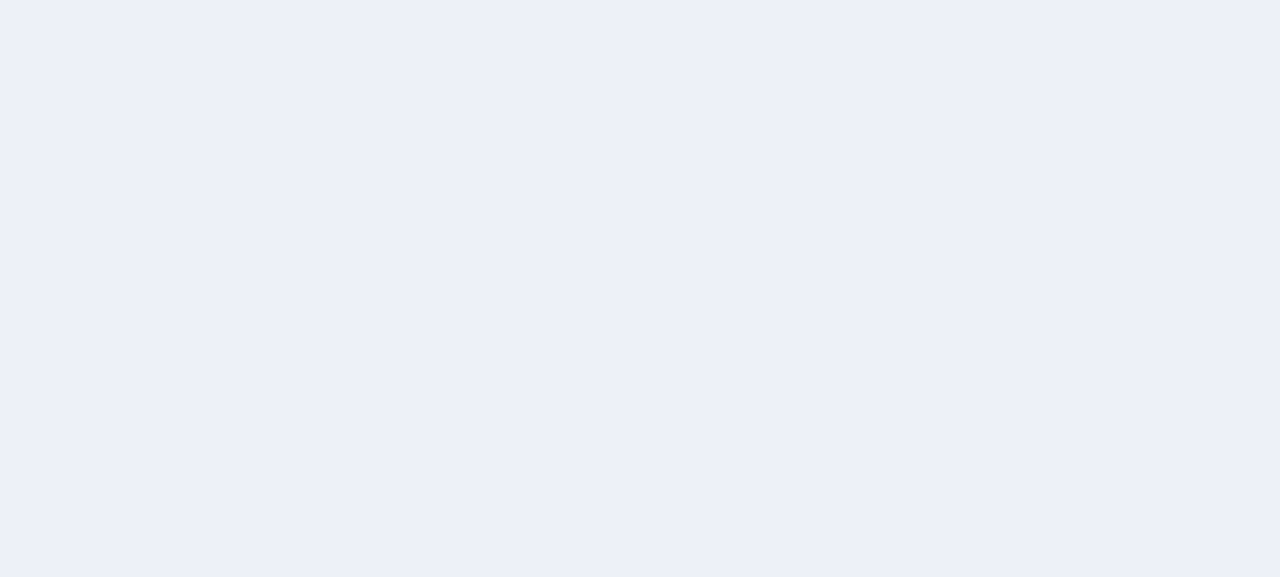 scroll, scrollTop: 0, scrollLeft: 0, axis: both 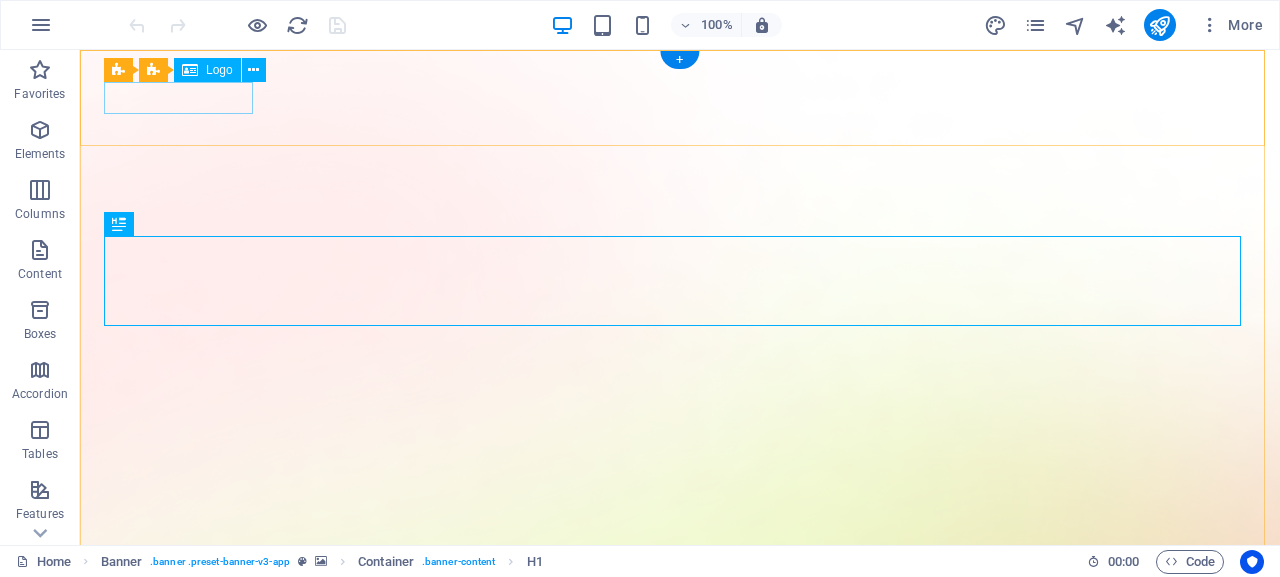 click at bounding box center [680, 1469] 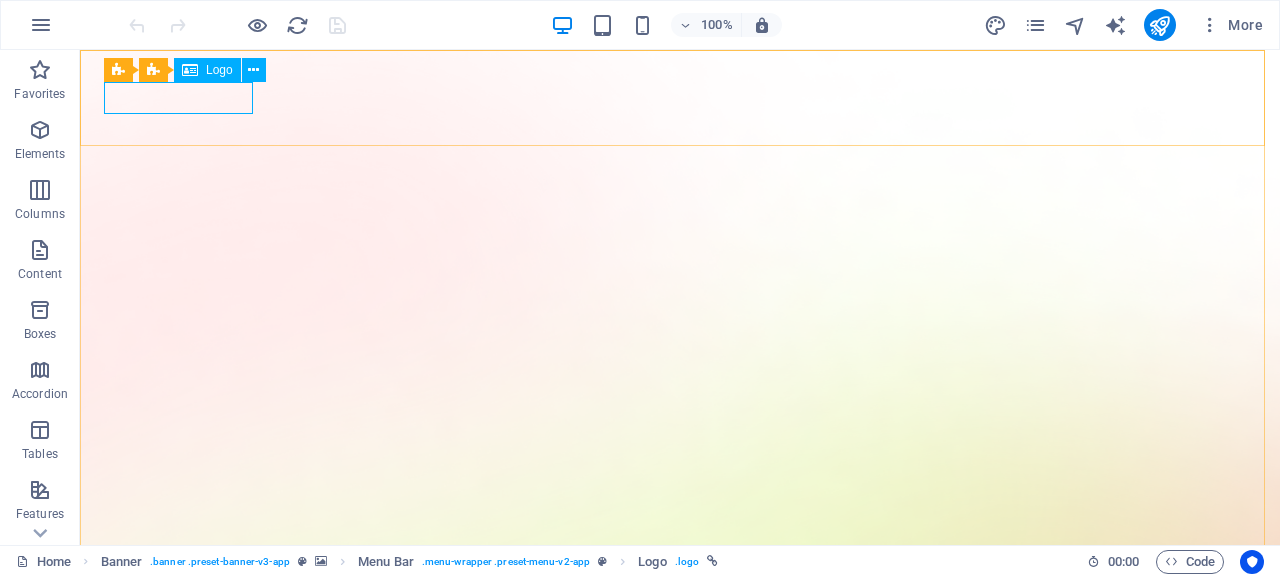 click at bounding box center (190, 70) 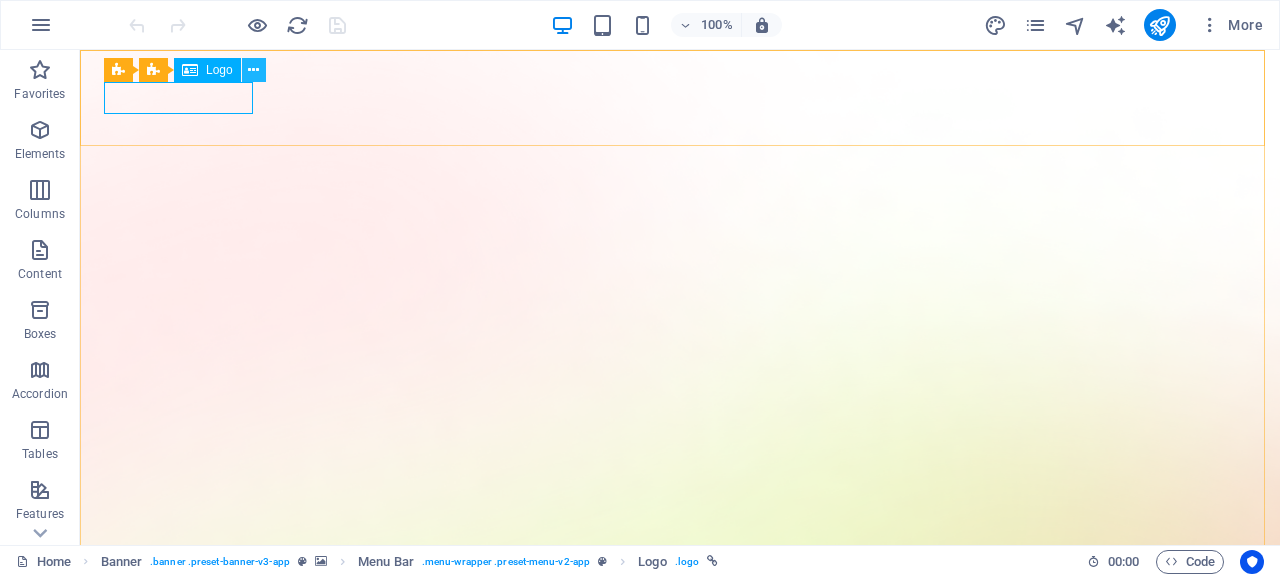 click at bounding box center (253, 70) 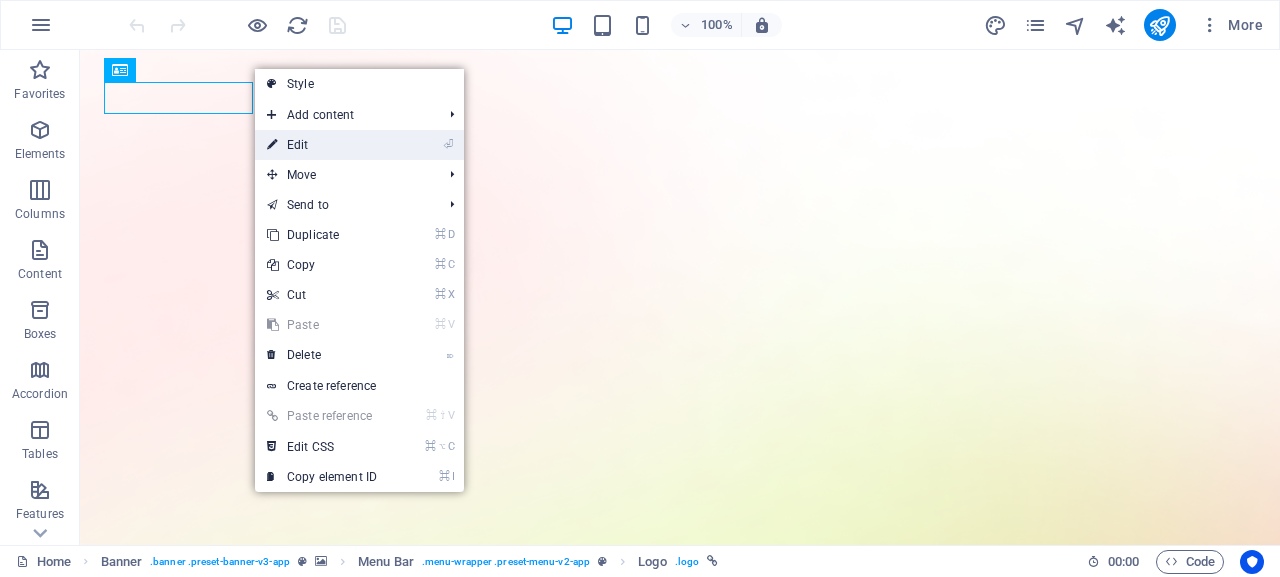 click on "⏎  Edit" at bounding box center (322, 145) 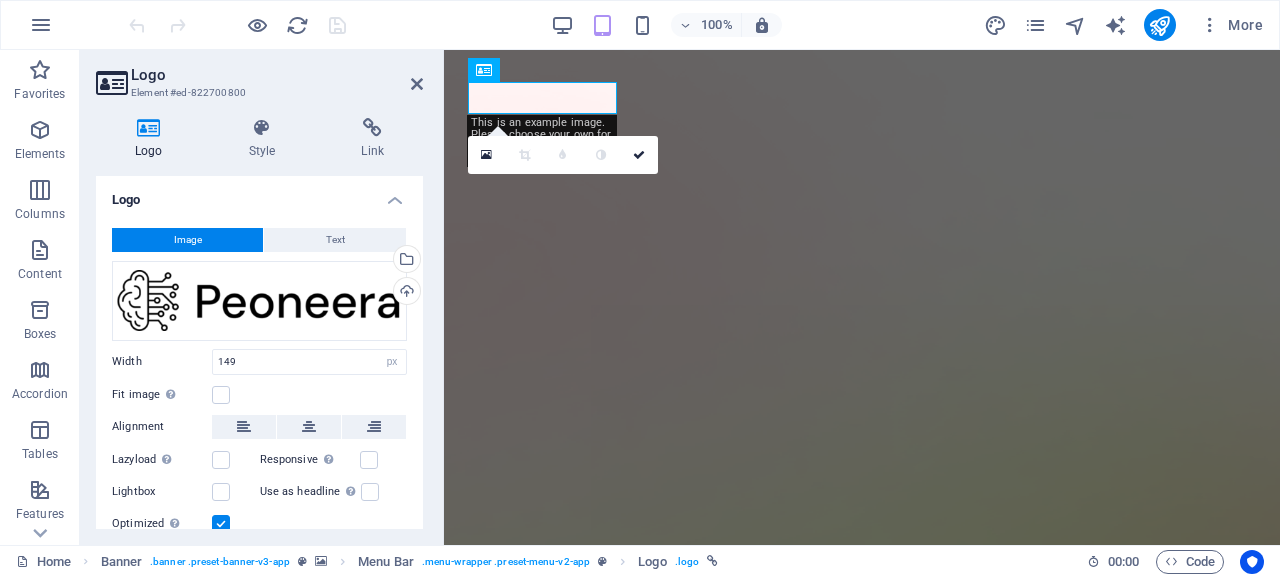 click on "Image" at bounding box center [187, 240] 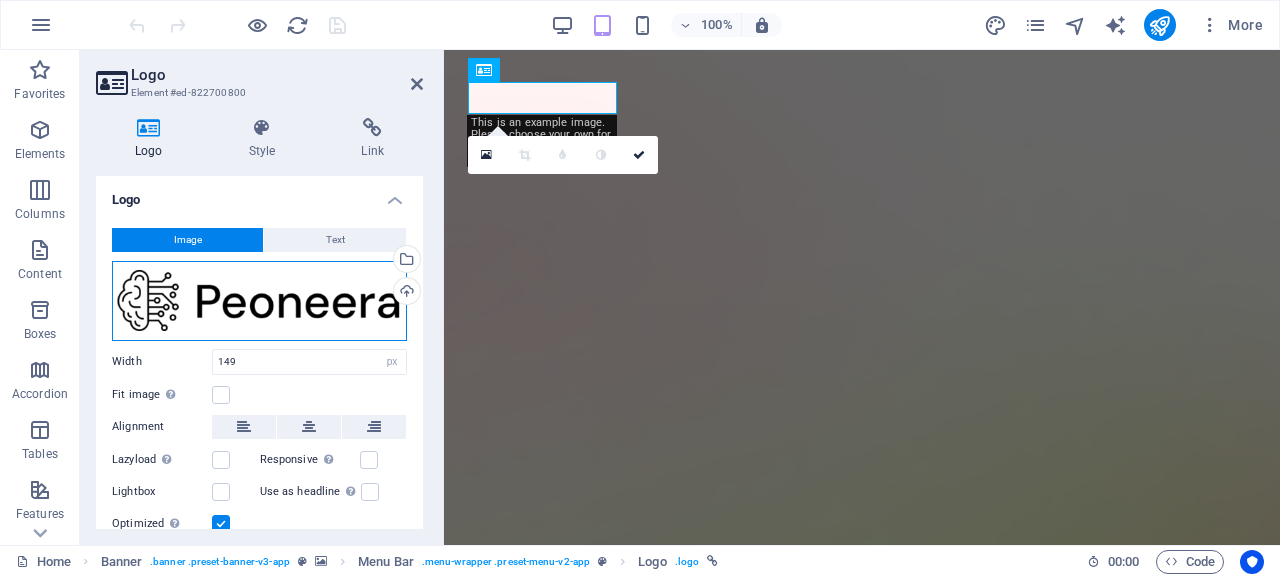 click on "Drag files here, click to choose files or select files from Files or our free stock photos & videos" at bounding box center (259, 301) 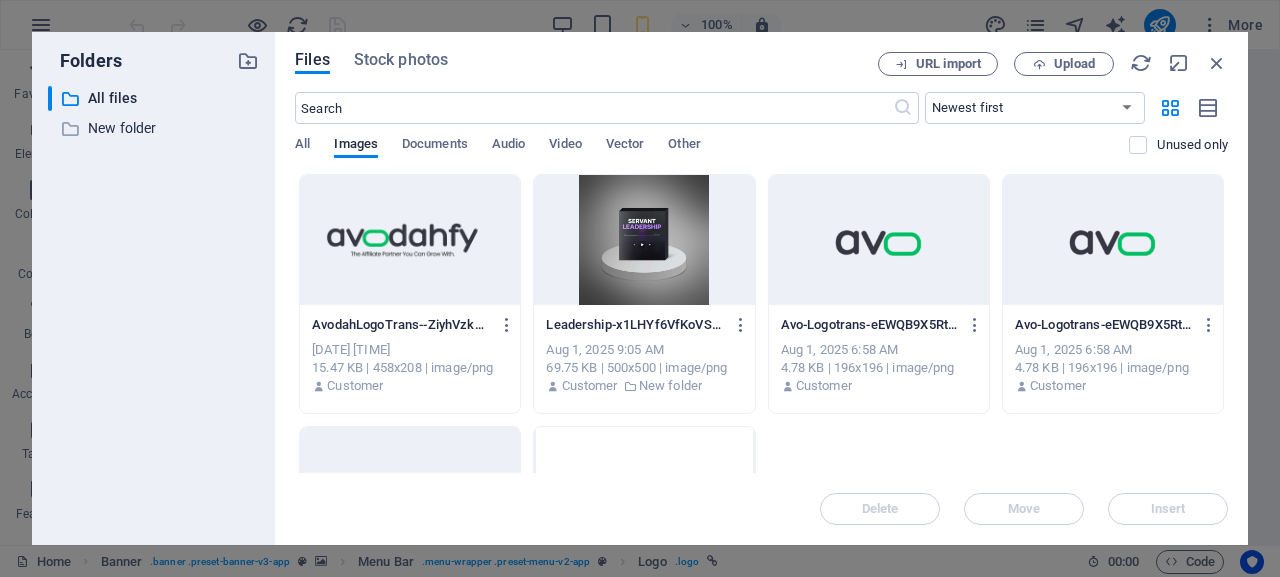 click at bounding box center [410, 240] 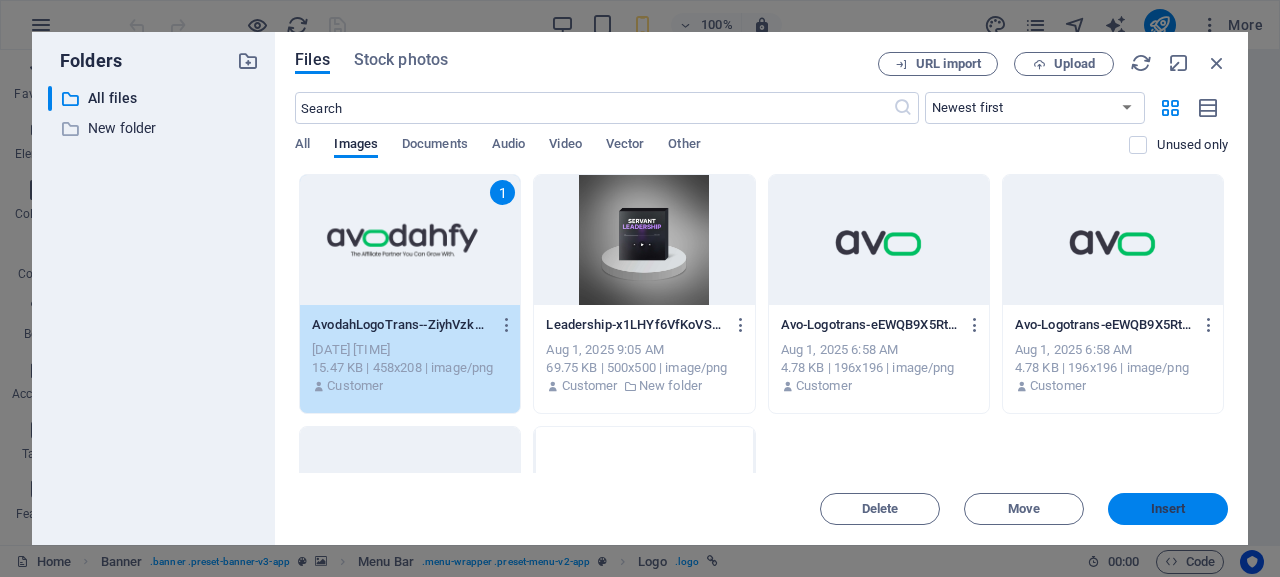 click on "Insert" at bounding box center [1168, 509] 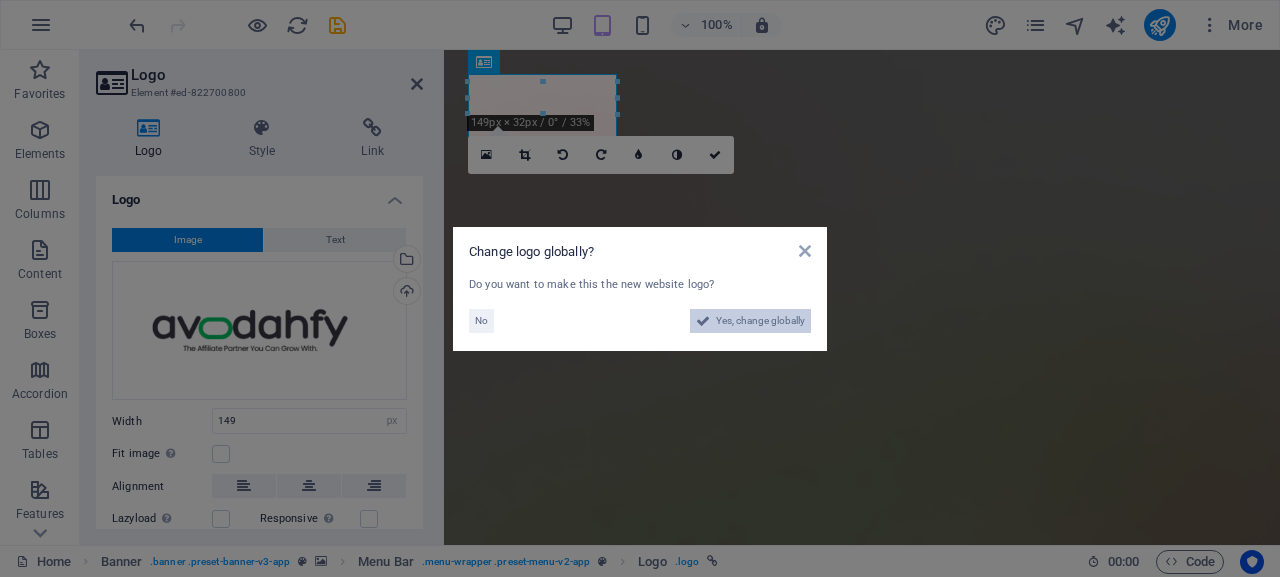 click on "Yes, change globally" at bounding box center [750, 321] 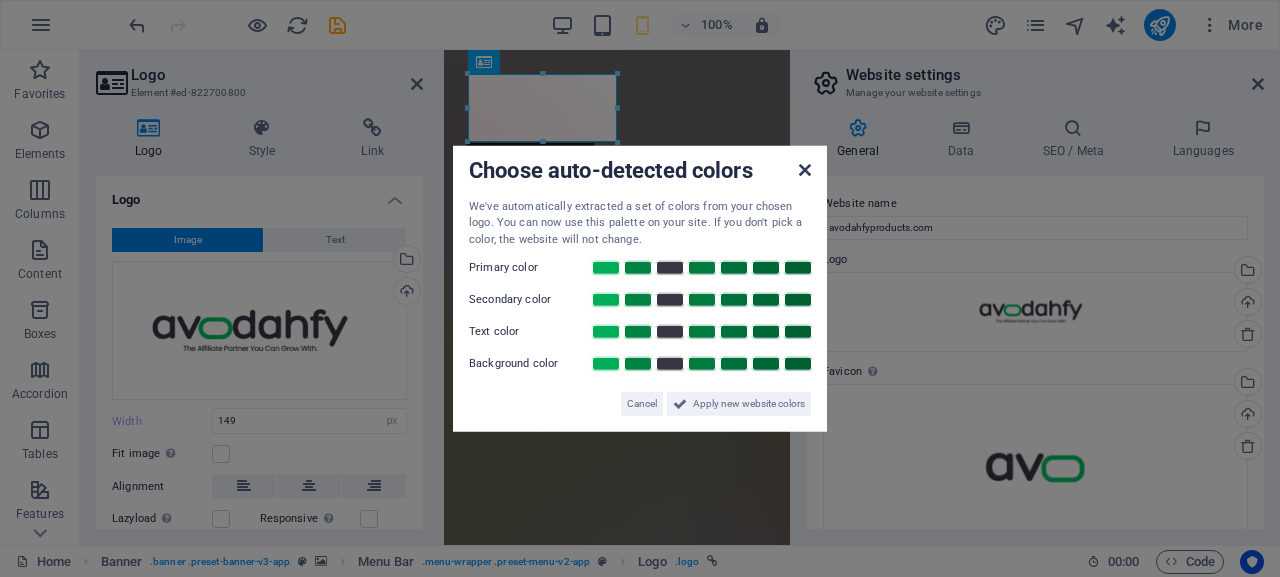 click at bounding box center [805, 169] 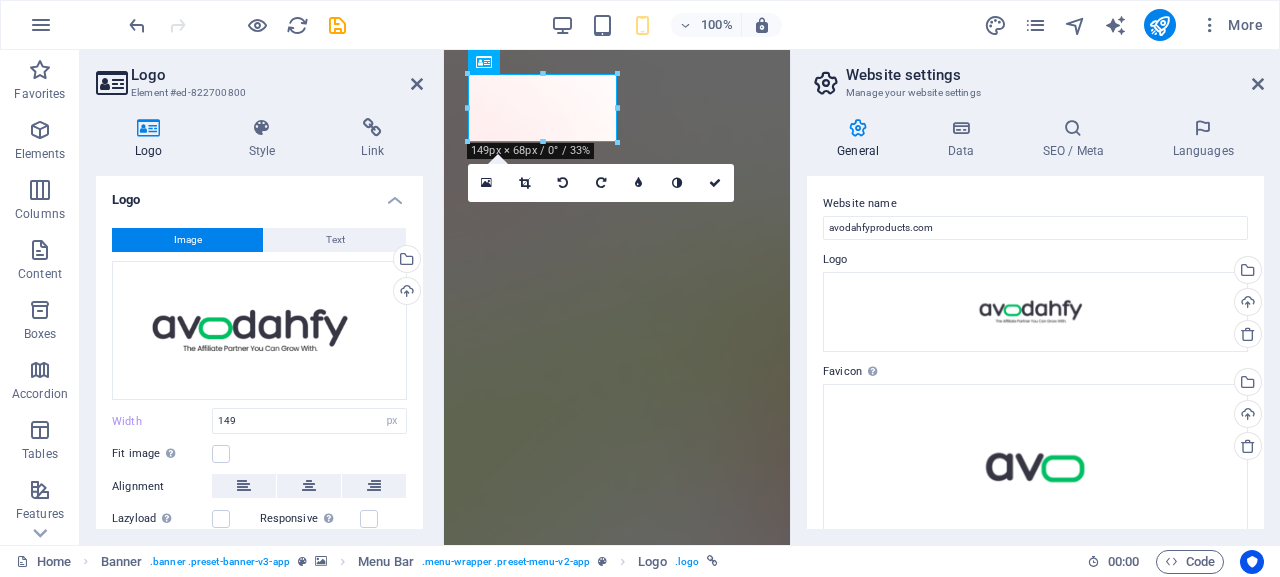 click on "Logo Style Link Logo Image Text Drag files here, click to choose files or select files from Files or our free stock photos & videos Select files from the file manager, stock photos, or upload file(s) Upload Width 149 Default auto px rem % em vh vw Fit image Automatically fit image to a fixed width and height Height Default auto px Alignment Lazyload Loading images after the page loads improves page speed. Responsive Automatically load retina image and smartphone optimized sizes. Lightbox Use as headline The image will be wrapped in an H1 headline tag. Useful for giving alternative text the weight of an H1 headline, e.g. for the logo. Leave unchecked if uncertain. Optimized Images are compressed to improve page speed. Position Direction Custom X offset 50 px rem % vh vw Y offset 50 px rem % vh vw Edit design Text Float No float Image left Image right Determine how text should behave around the image. Text Alternative text Image caption Paragraph Format Normal Heading 1 Heading 2 Heading 3 Heading 4 Heading 5 8" at bounding box center [259, 323] 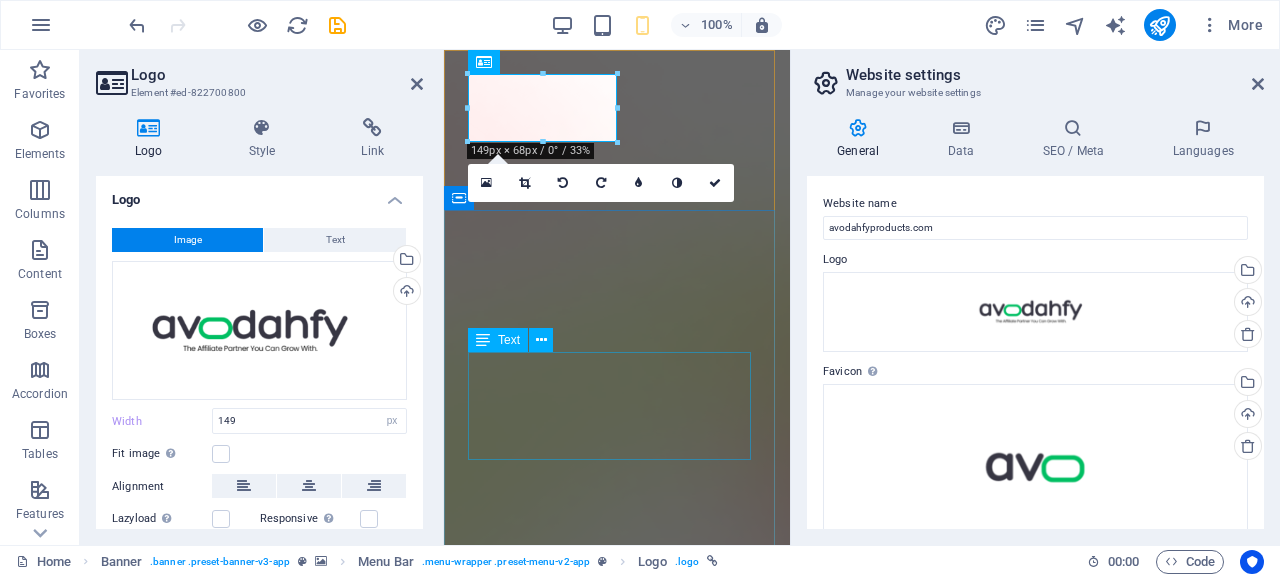 click on "Lorem ipsum dolor sit amet, consectetur adipiscing elit, sed do eiusmod tempor incididunt ut labore et dolore magna aliqua." at bounding box center (617, 1175) 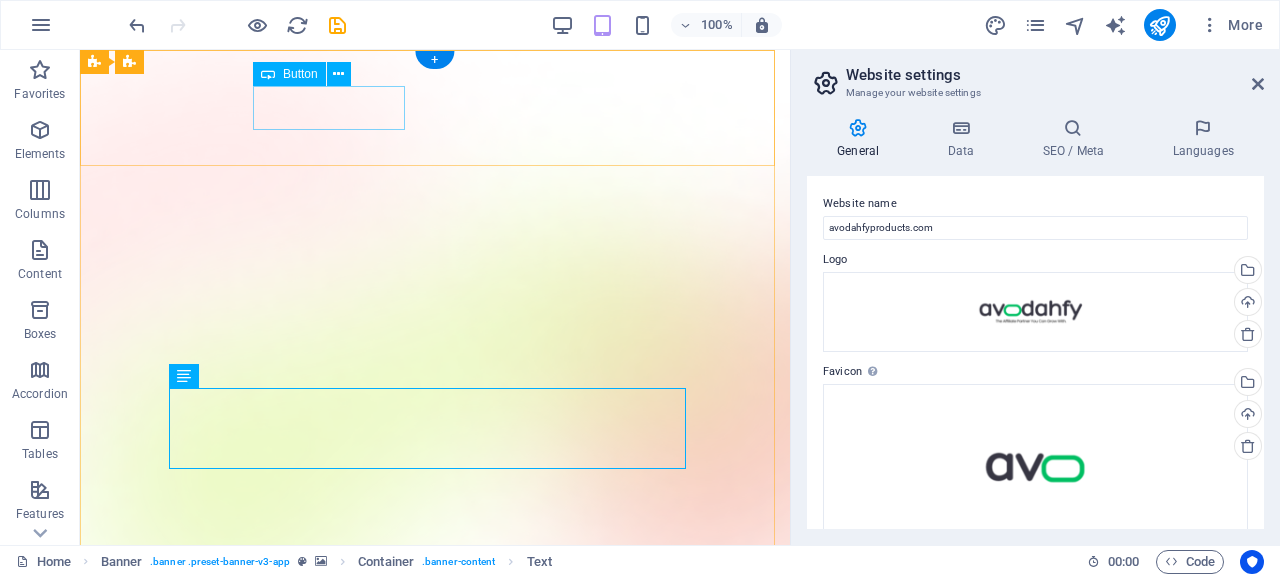 click on "Download App" at bounding box center (435, 933) 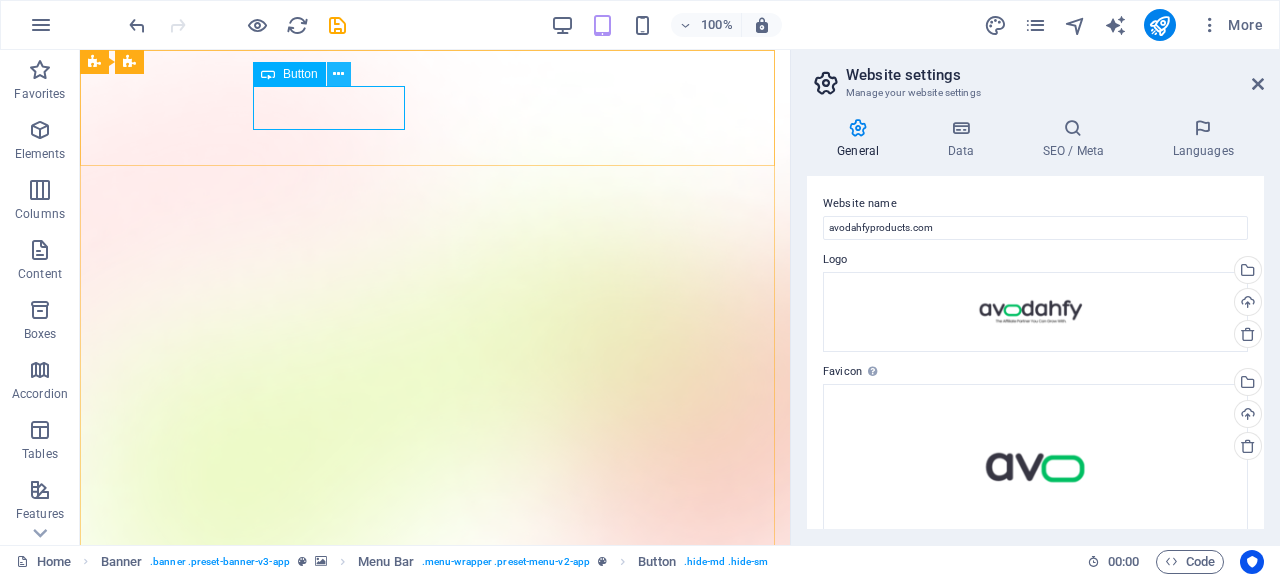 click at bounding box center (338, 74) 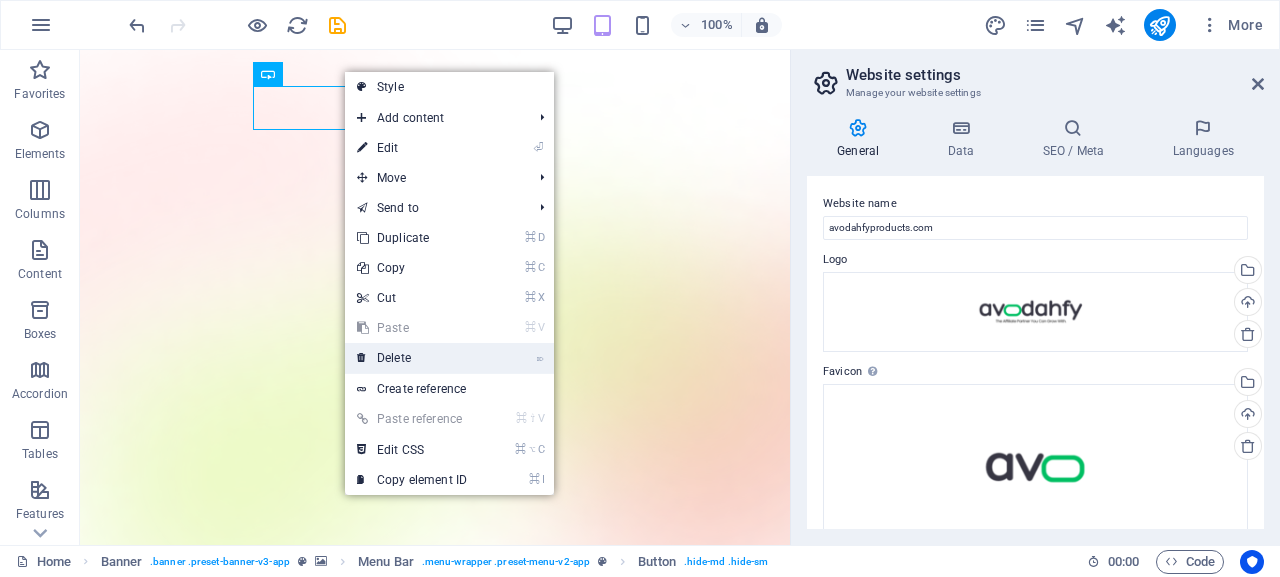 click on "⌦  Delete" at bounding box center [412, 358] 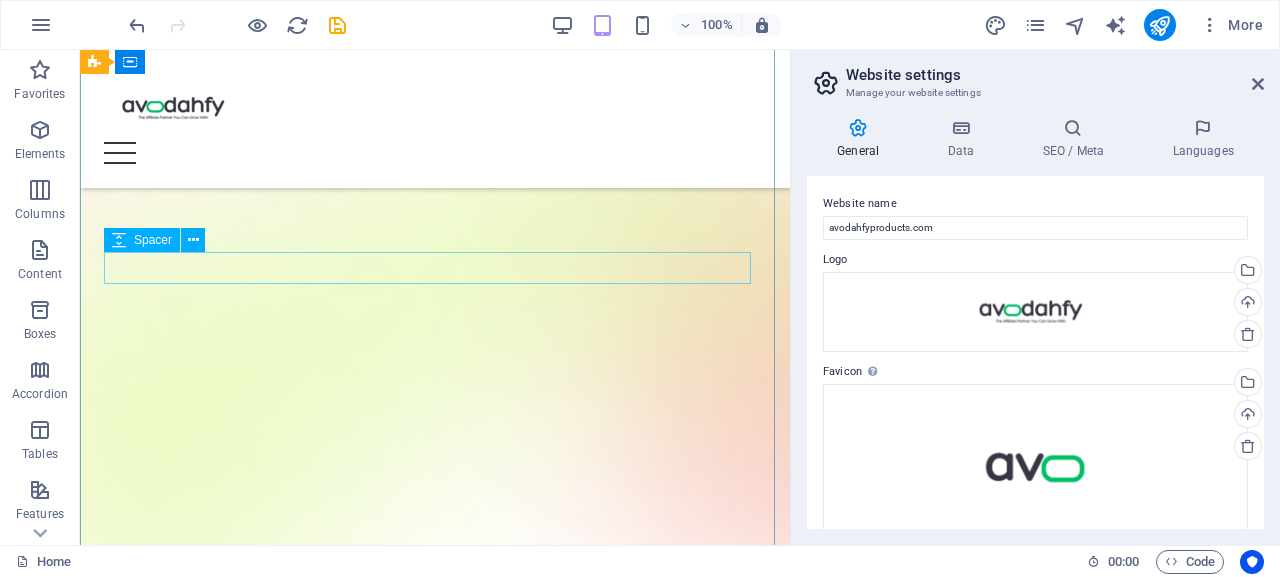 scroll, scrollTop: 217, scrollLeft: 0, axis: vertical 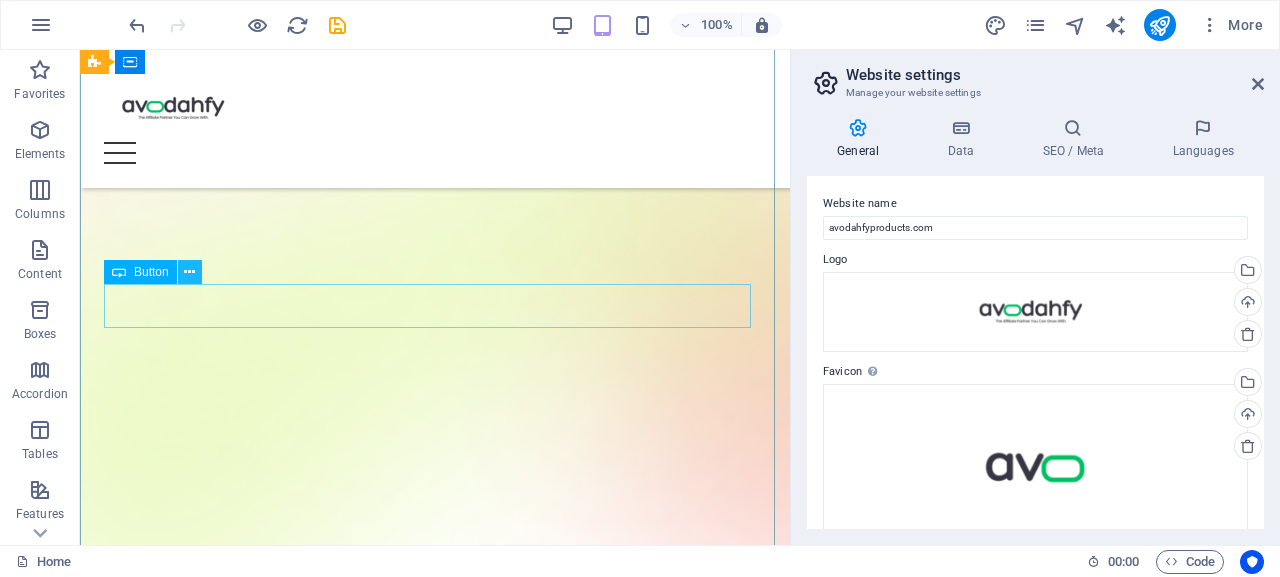 click at bounding box center (189, 272) 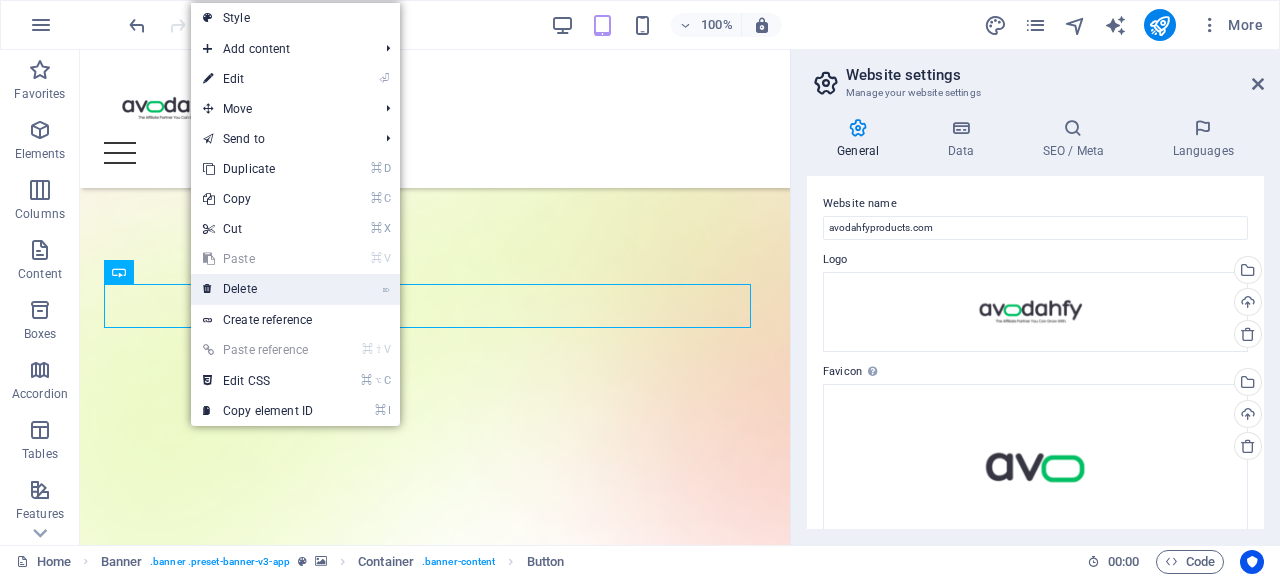 click on "⌦  Delete" at bounding box center [258, 289] 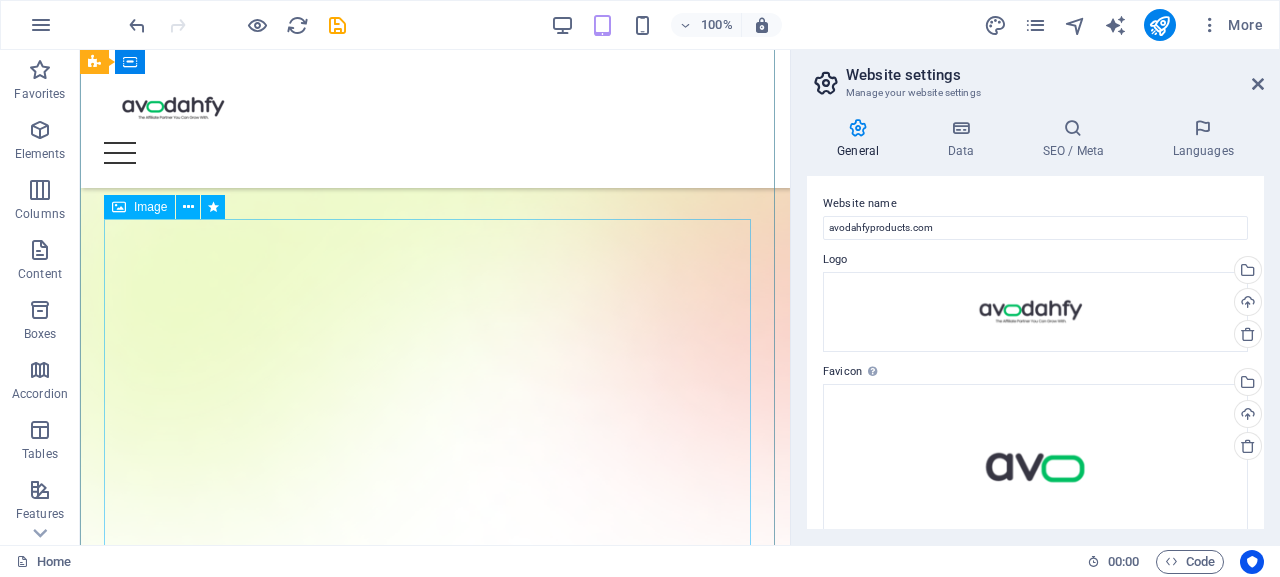 scroll, scrollTop: 319, scrollLeft: 0, axis: vertical 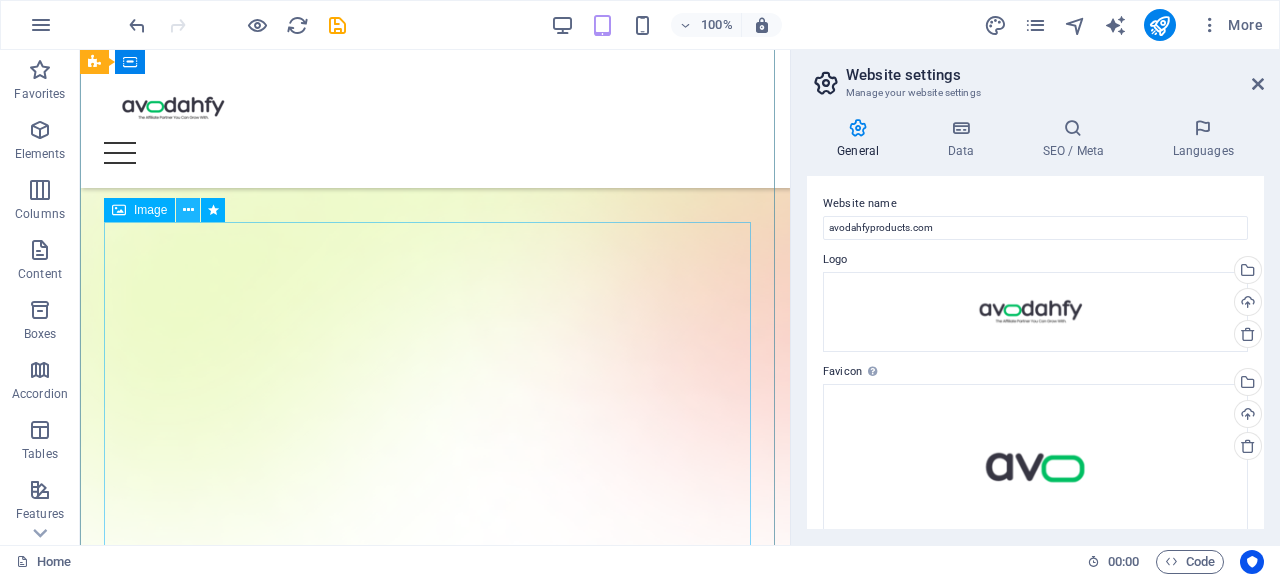 click at bounding box center (188, 210) 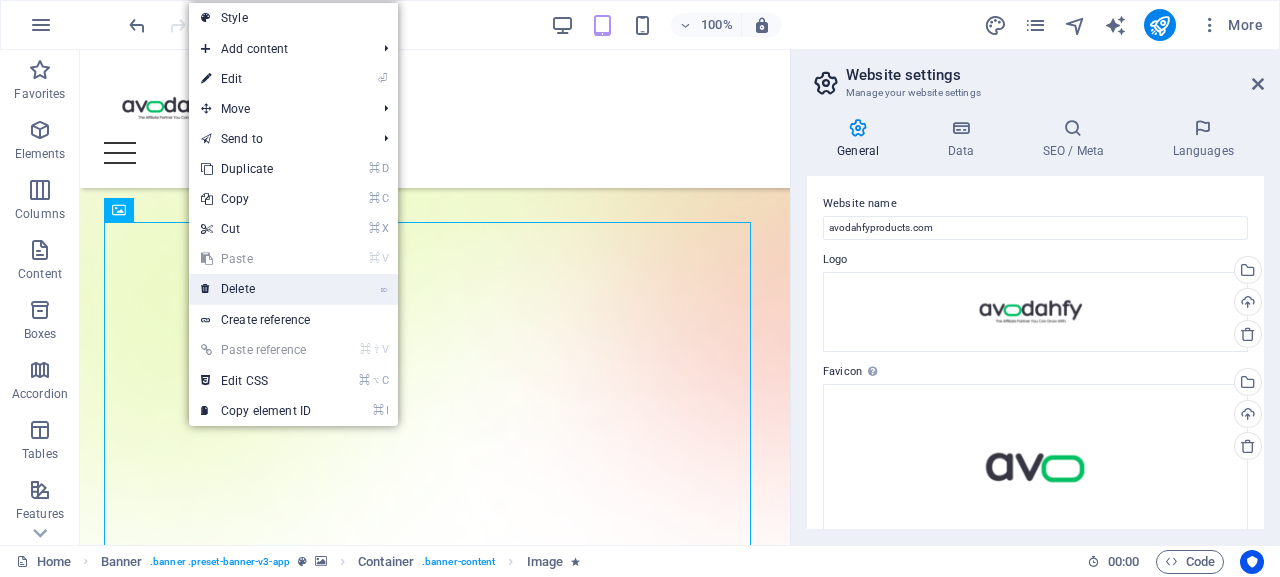 click on "⌦  Delete" at bounding box center [256, 289] 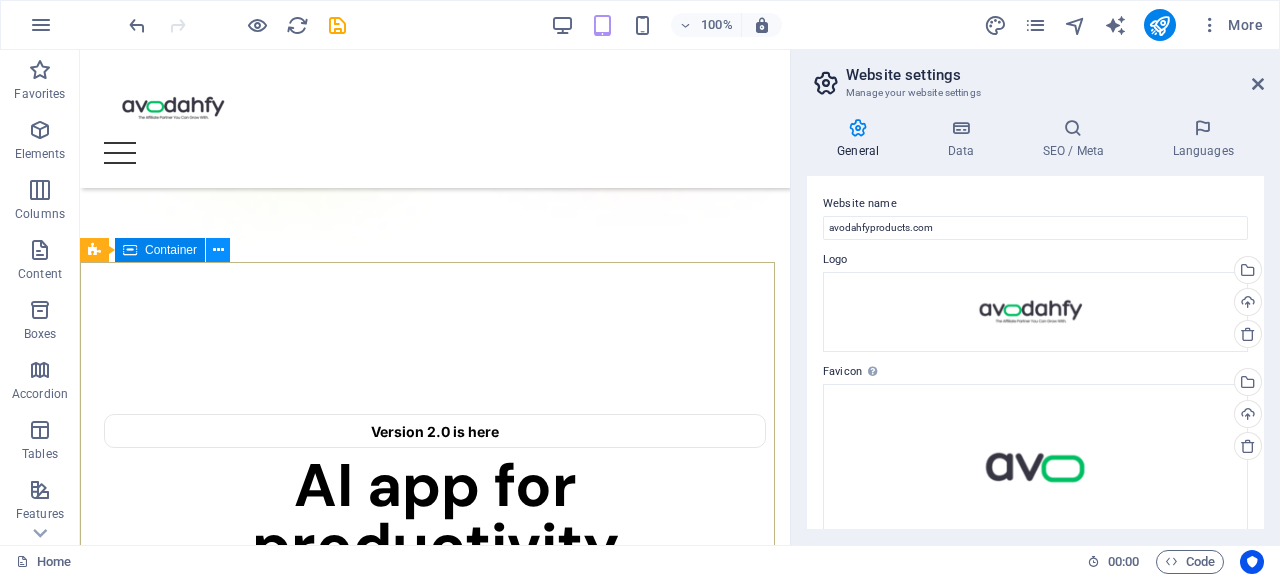 click at bounding box center (218, 250) 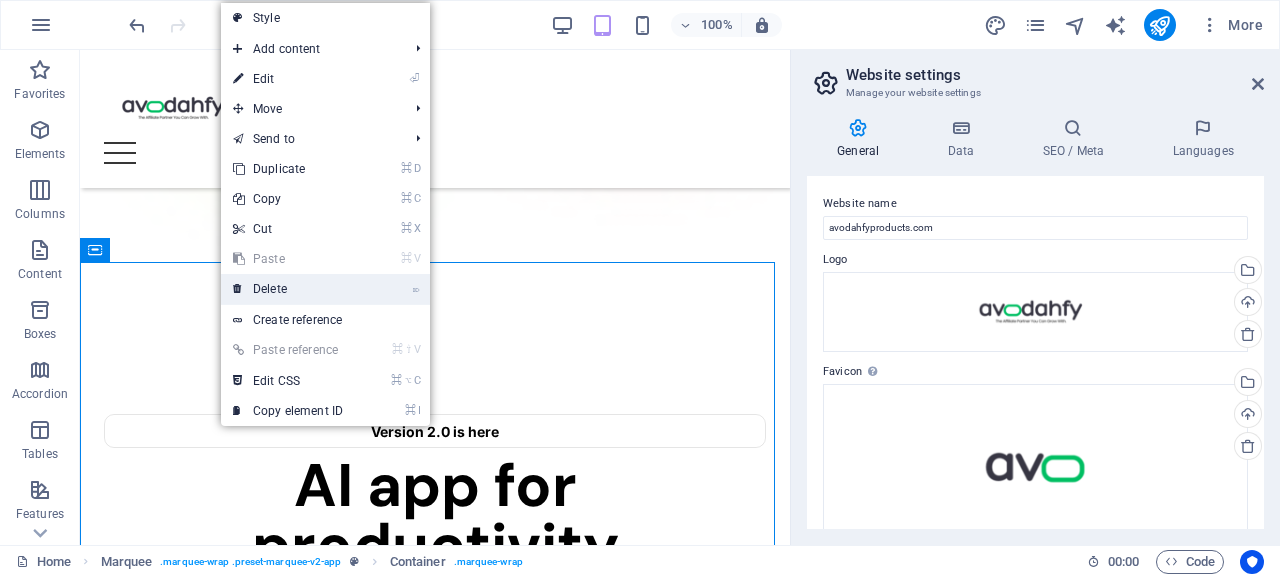 click on "⌦  Delete" at bounding box center (288, 289) 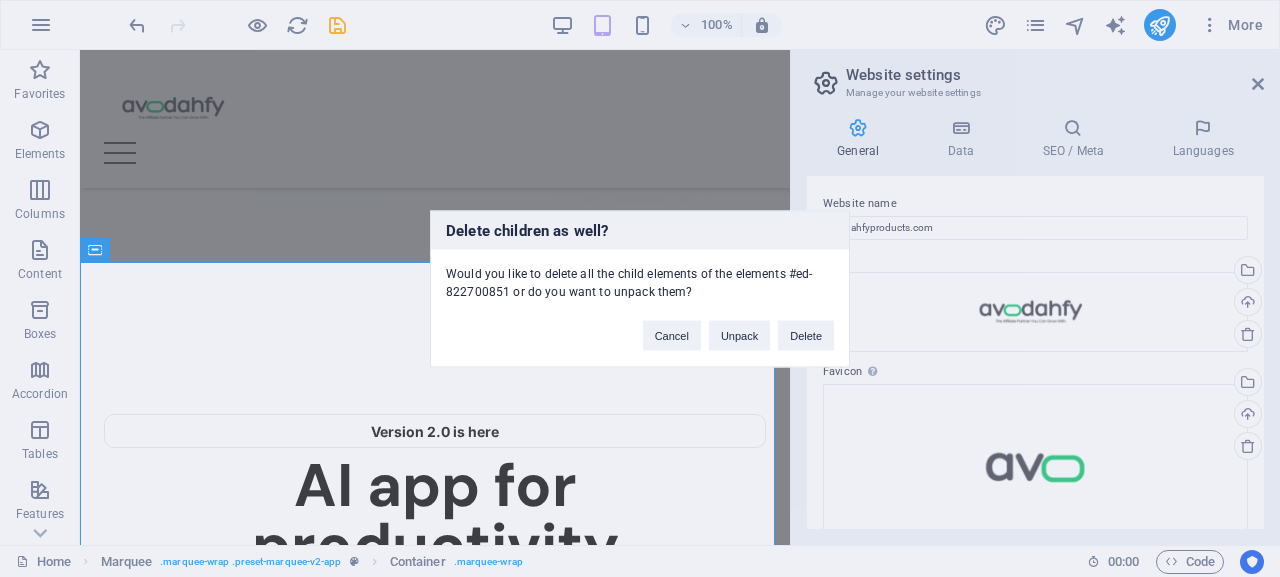 click on "Delete children as well? Would you like to delete all the child elements of the elements #ed-822700851 or do you want to unpack them? Cancel Unpack Delete" at bounding box center [640, 288] 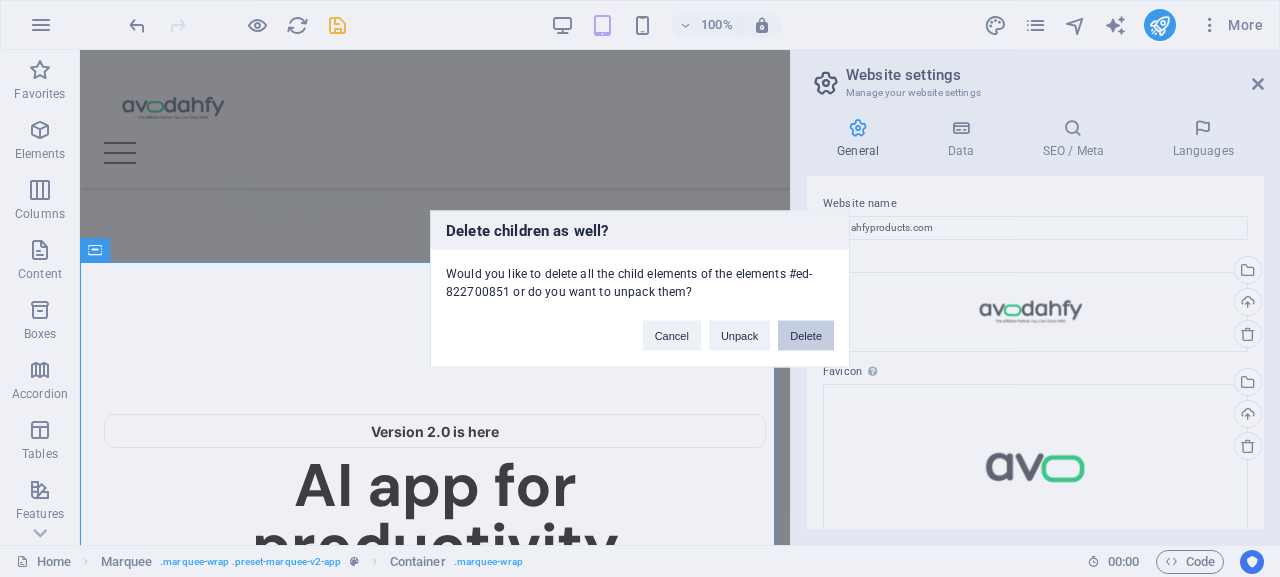 click on "Delete" at bounding box center [806, 335] 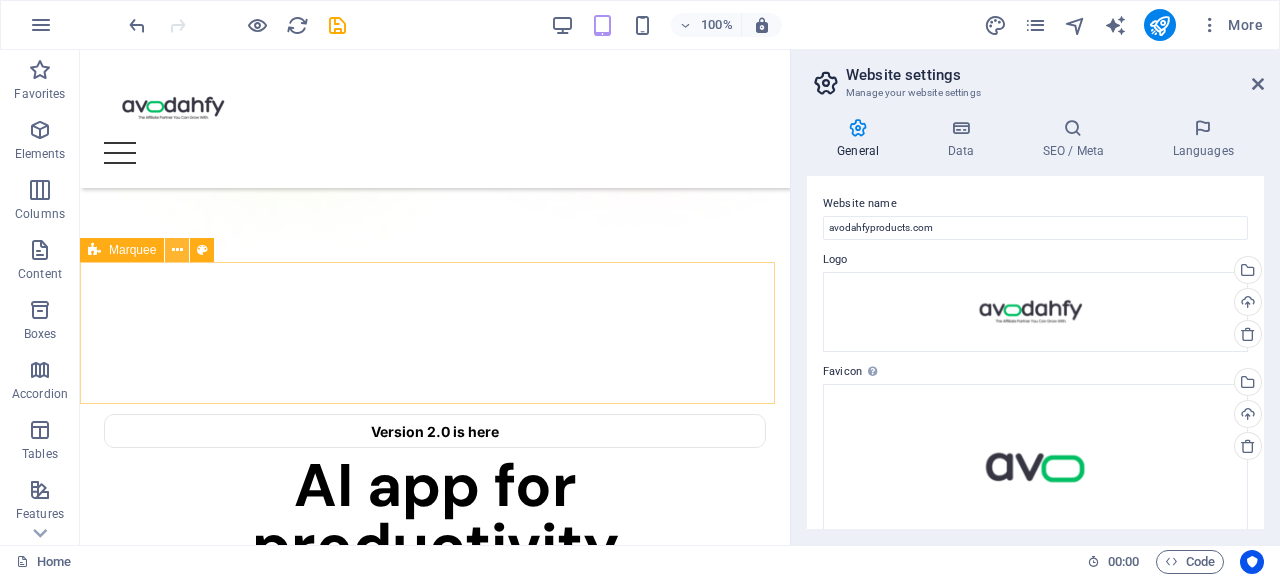click at bounding box center [177, 250] 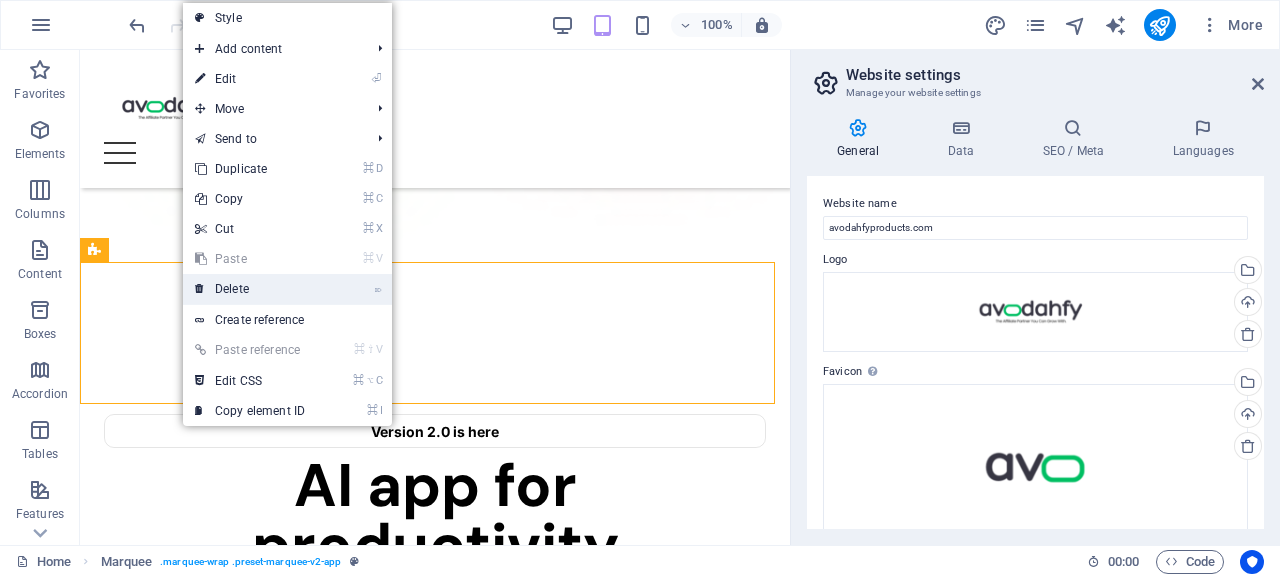 click on "⌦  Delete" at bounding box center (250, 289) 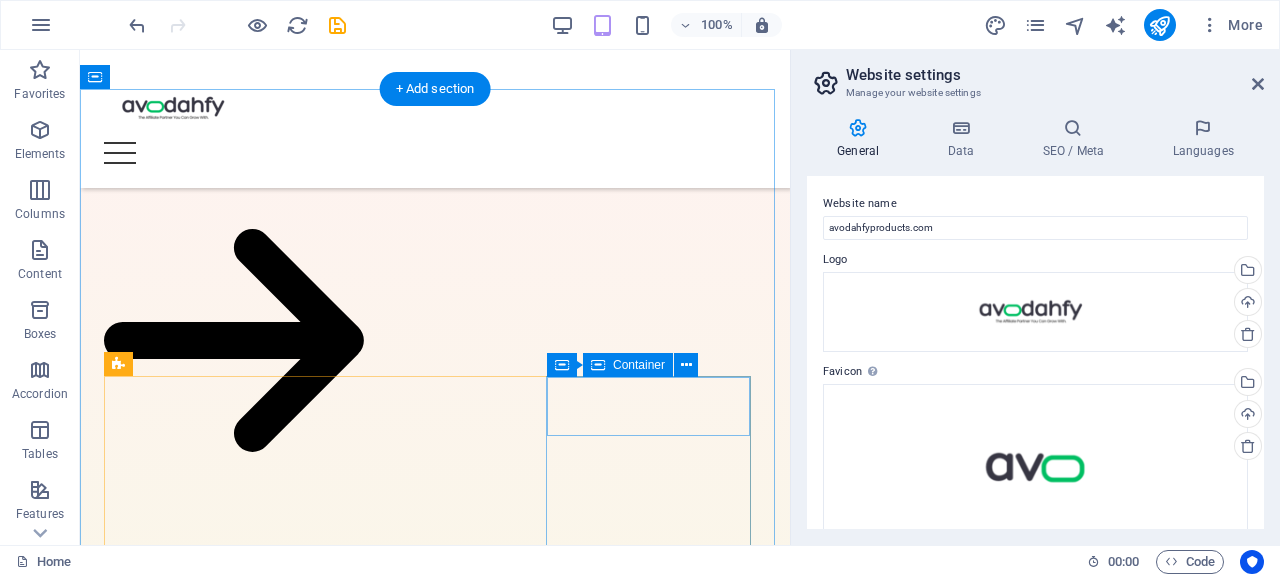 scroll, scrollTop: 1331, scrollLeft: 0, axis: vertical 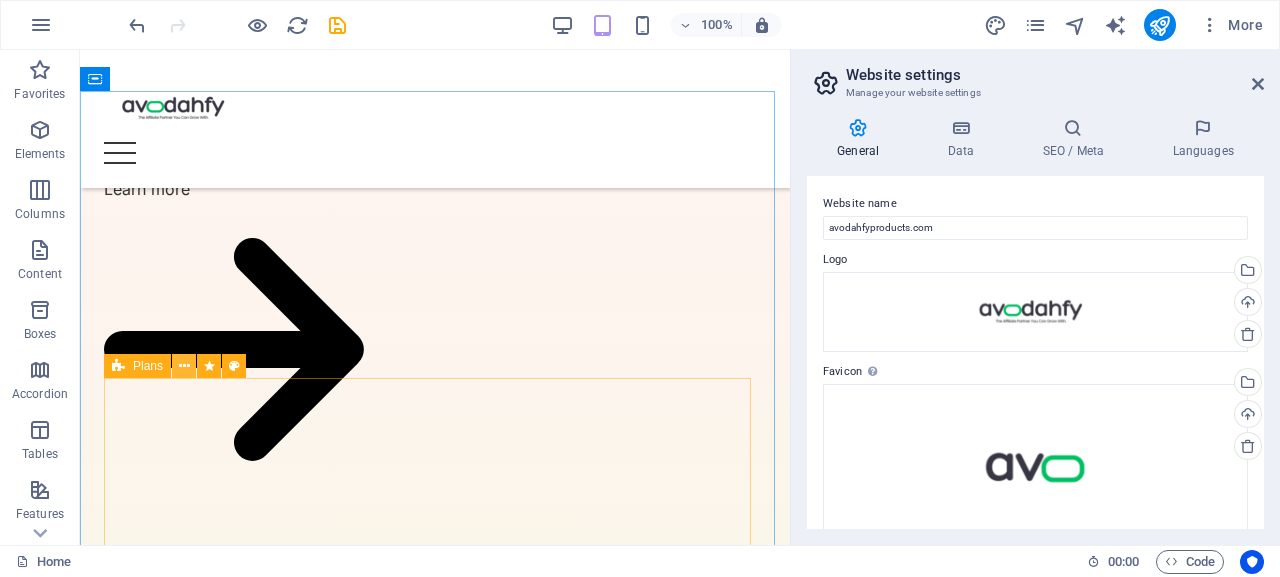 click at bounding box center [184, 366] 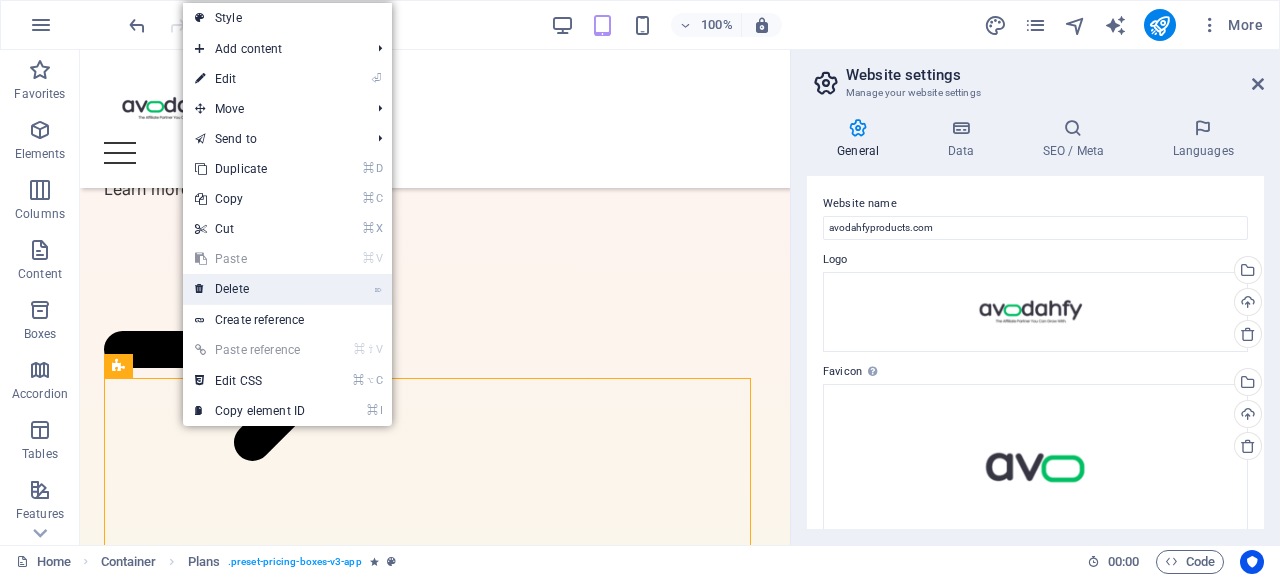 click on "⌦  Delete" at bounding box center (250, 289) 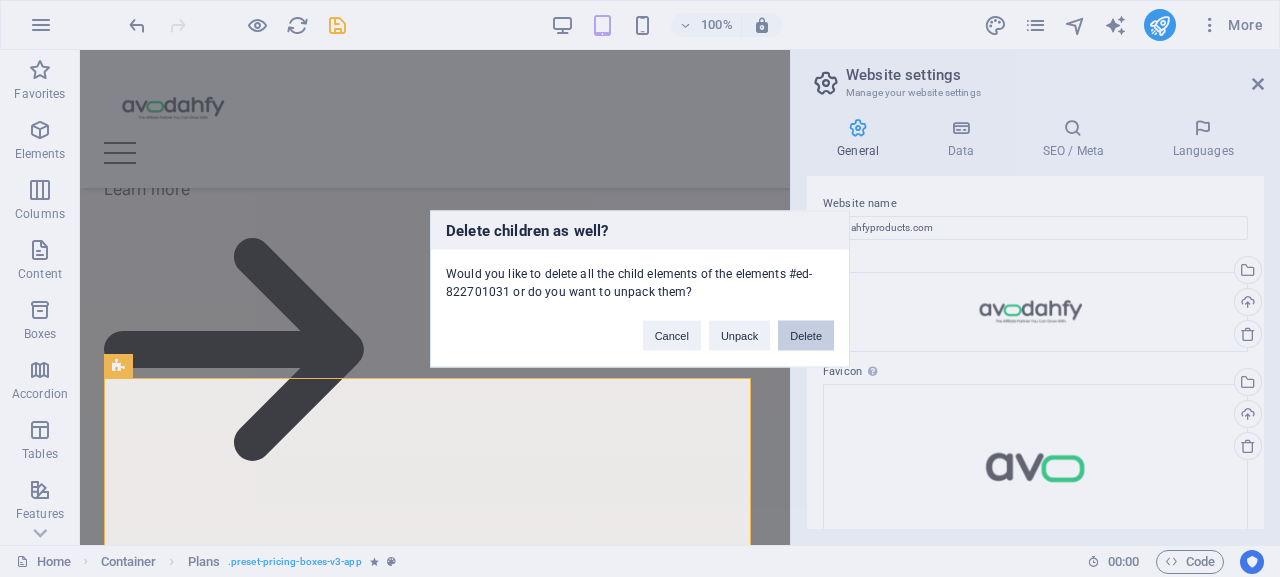 click on "Delete" at bounding box center (806, 335) 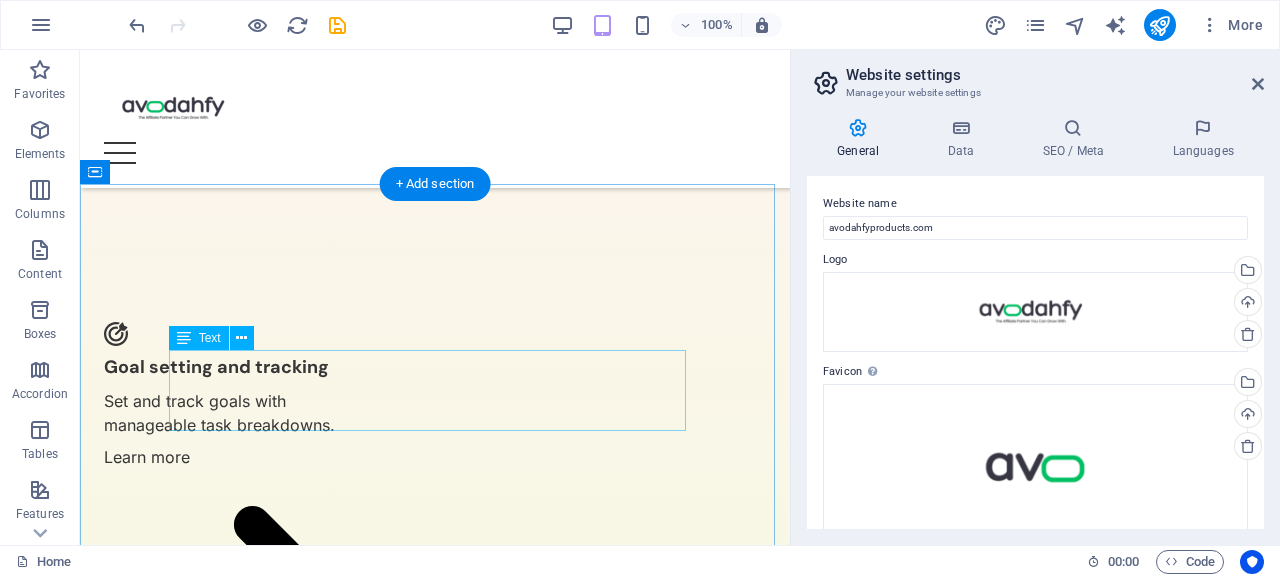 scroll, scrollTop: 1648, scrollLeft: 0, axis: vertical 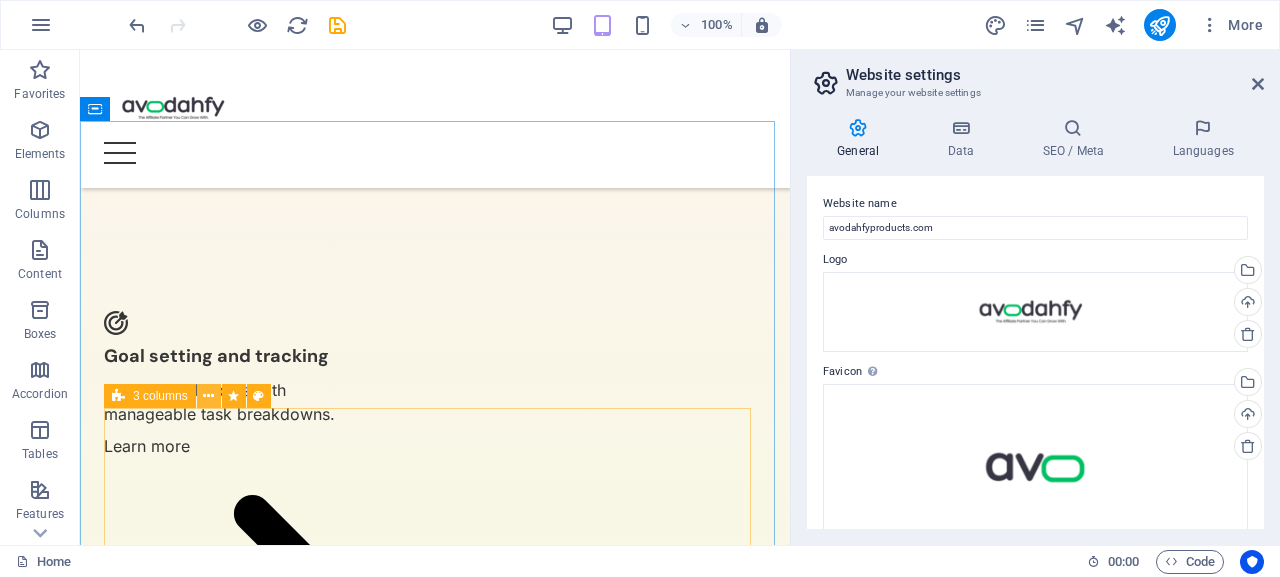 click at bounding box center [208, 396] 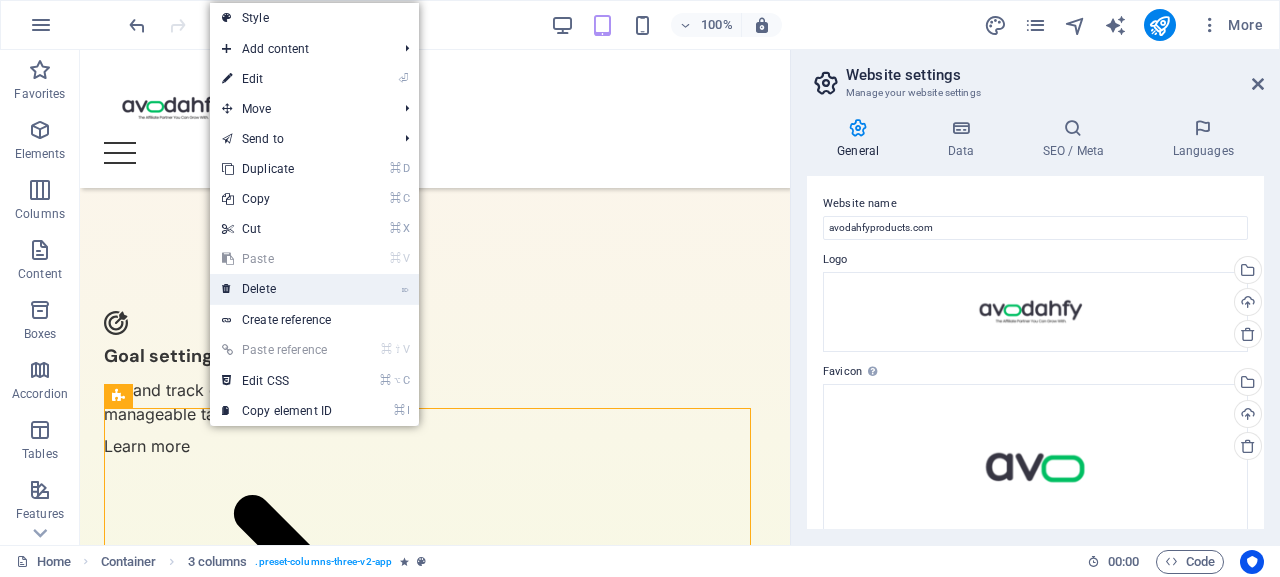 click on "⌦  Delete" at bounding box center [277, 289] 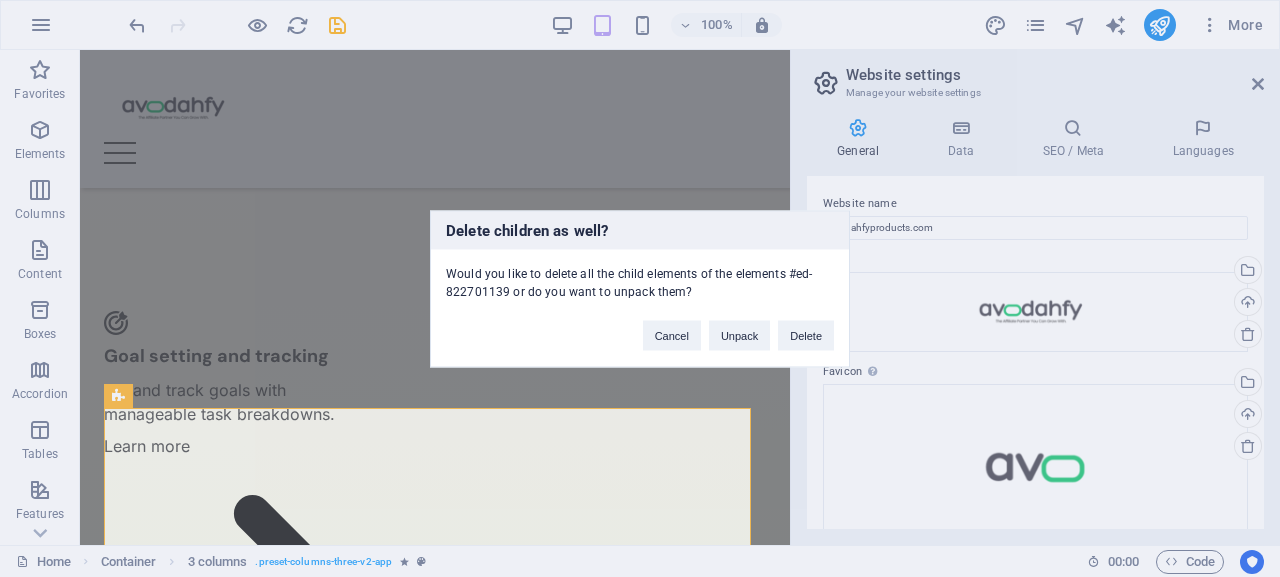 click on "Delete" at bounding box center [806, 335] 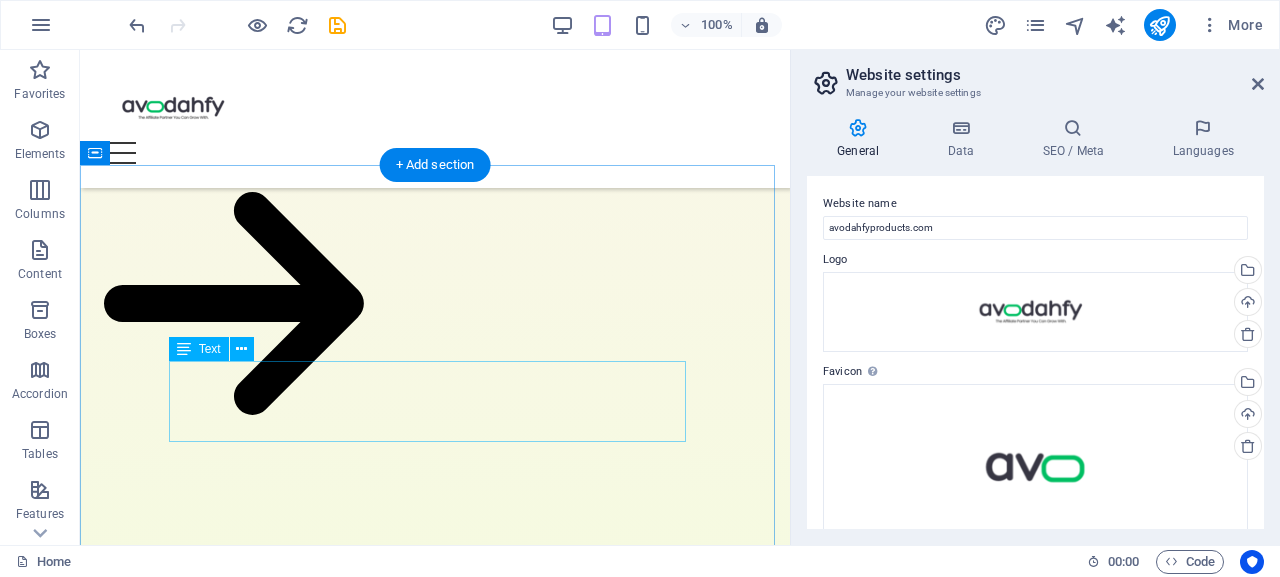 scroll, scrollTop: 1948, scrollLeft: 0, axis: vertical 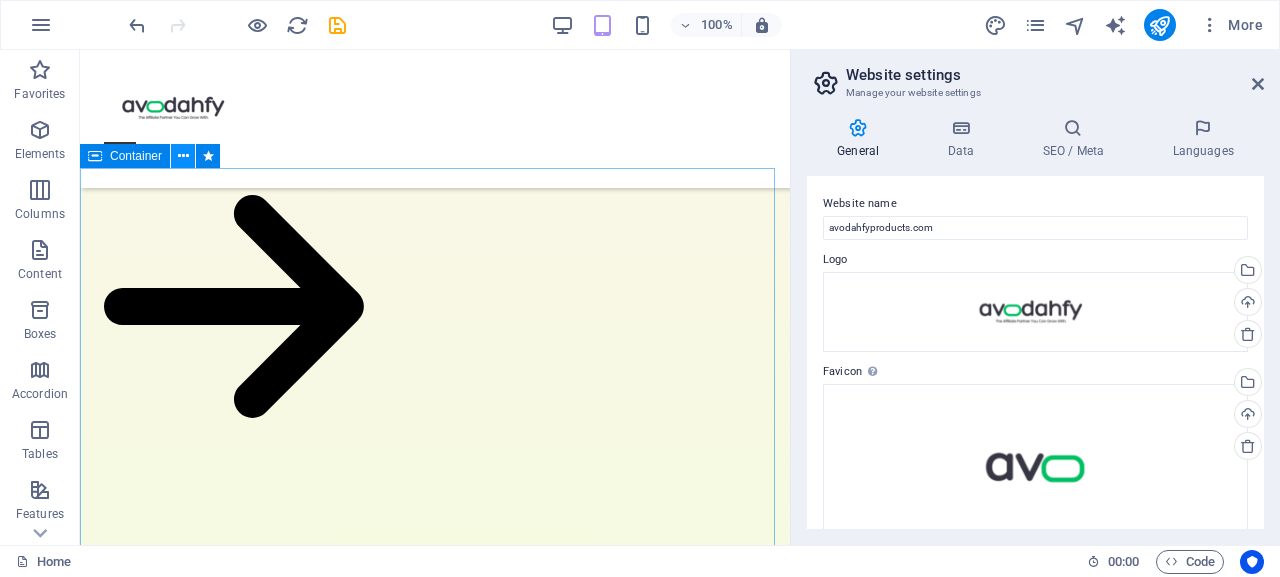 click at bounding box center (183, 156) 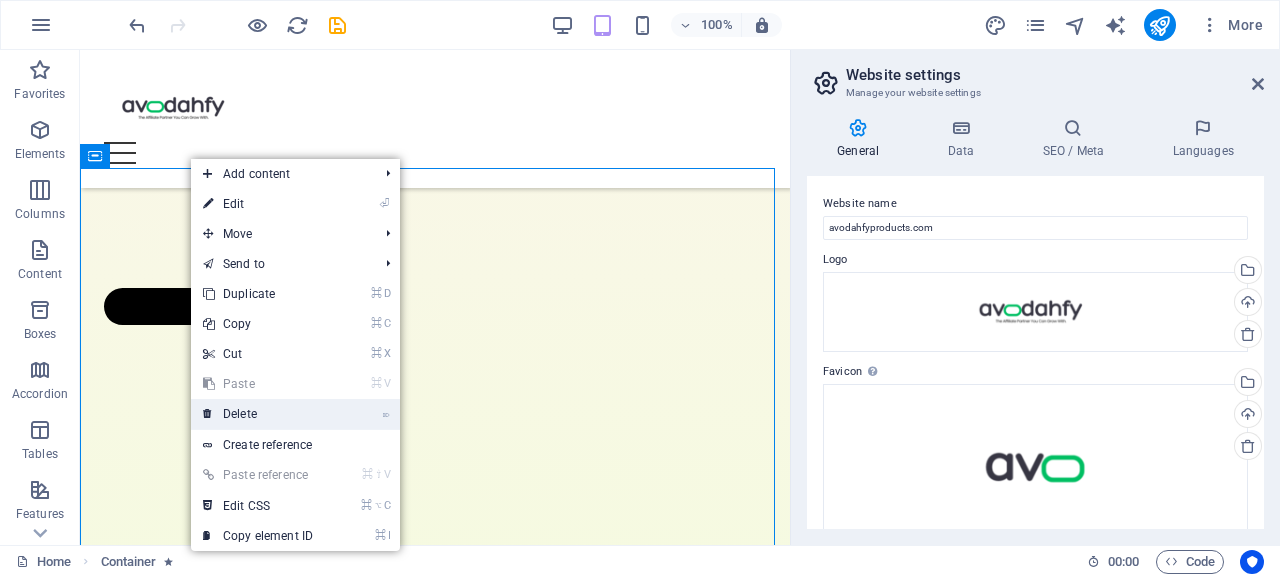 click on "⌦  Delete" at bounding box center (258, 414) 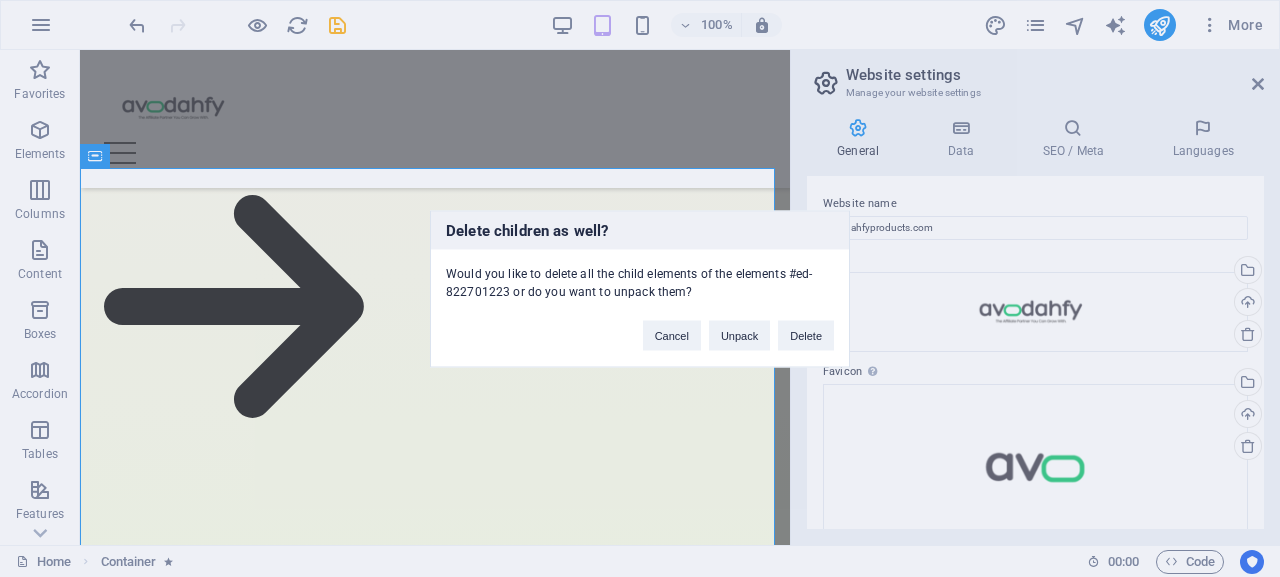 click on "Delete" at bounding box center [806, 335] 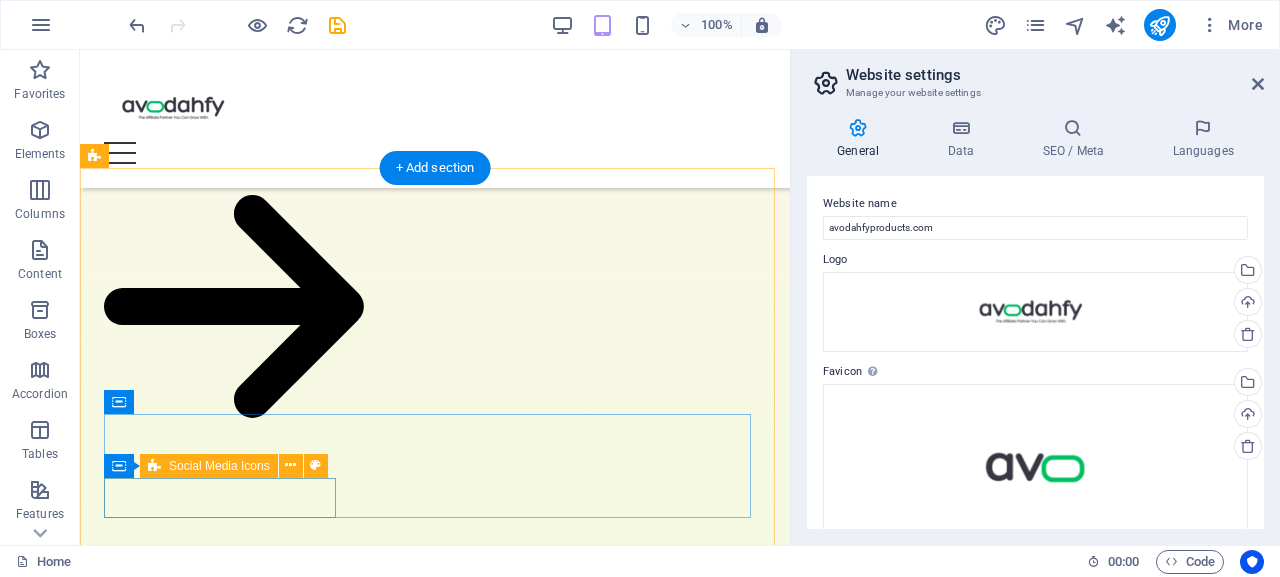 click at bounding box center (435, 2855) 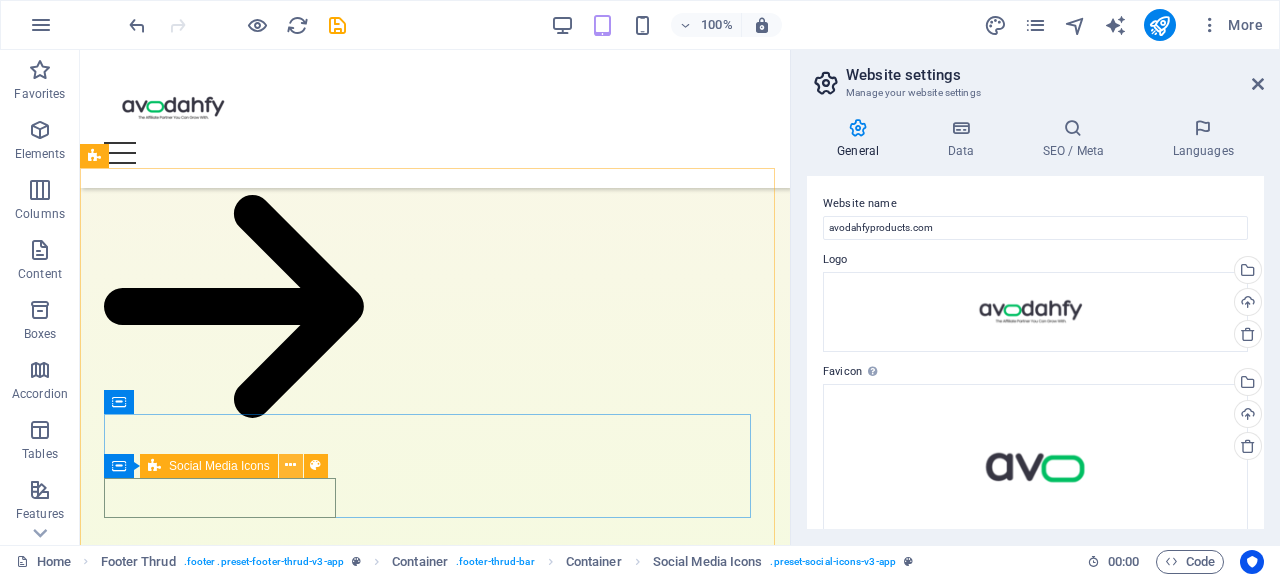 click at bounding box center (290, 465) 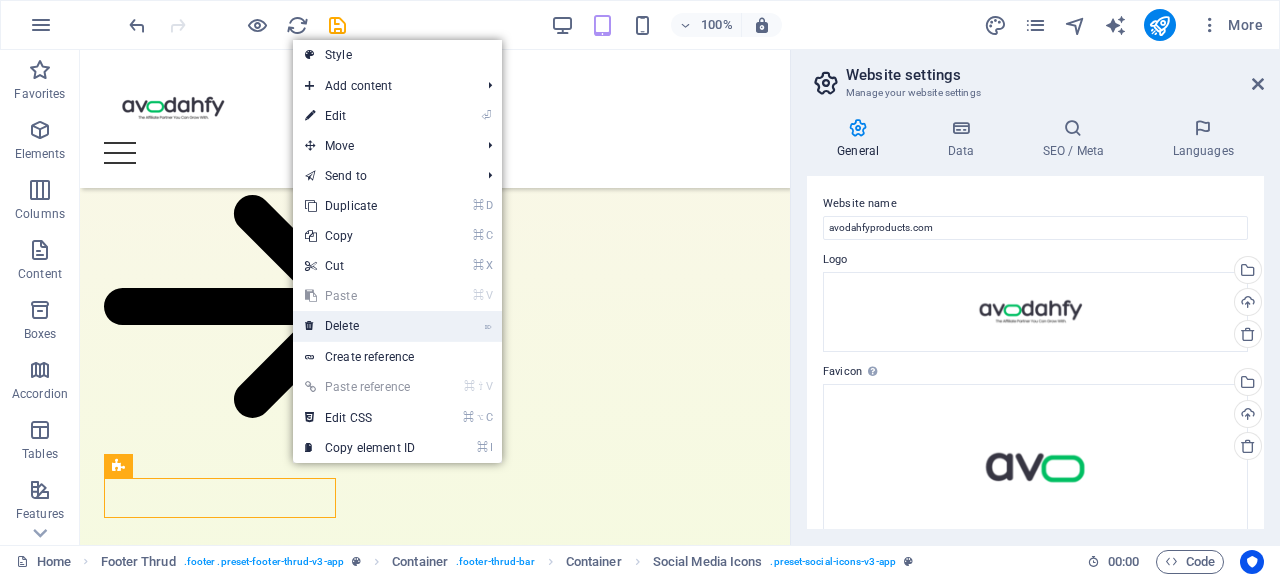 click on "⌦  Delete" at bounding box center (360, 326) 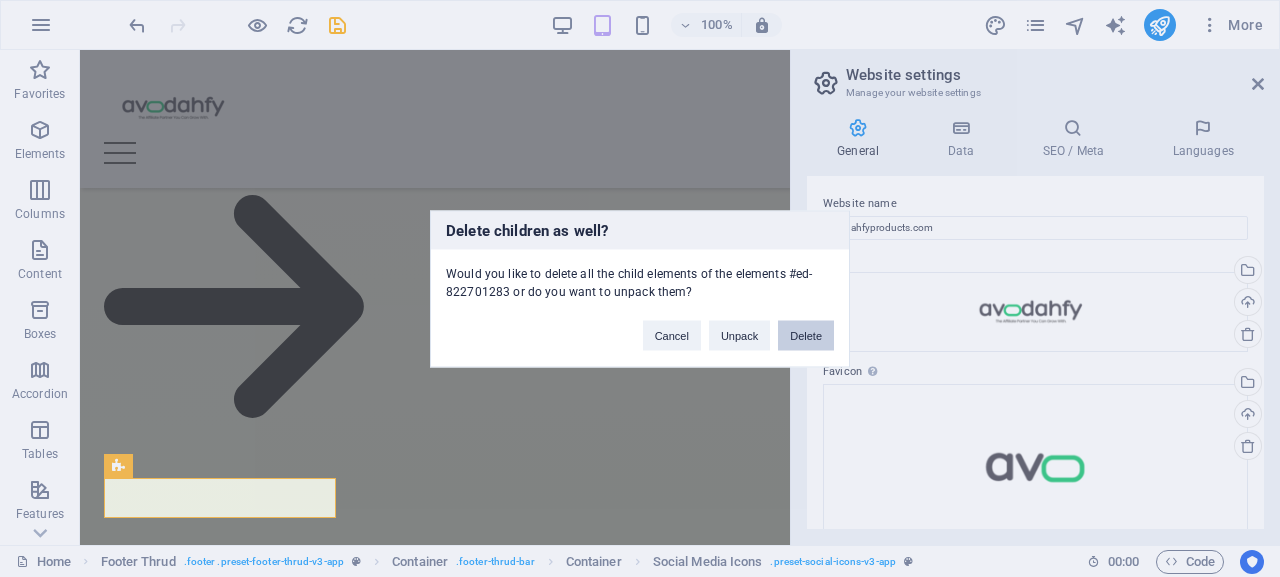 click on "Delete" at bounding box center [806, 335] 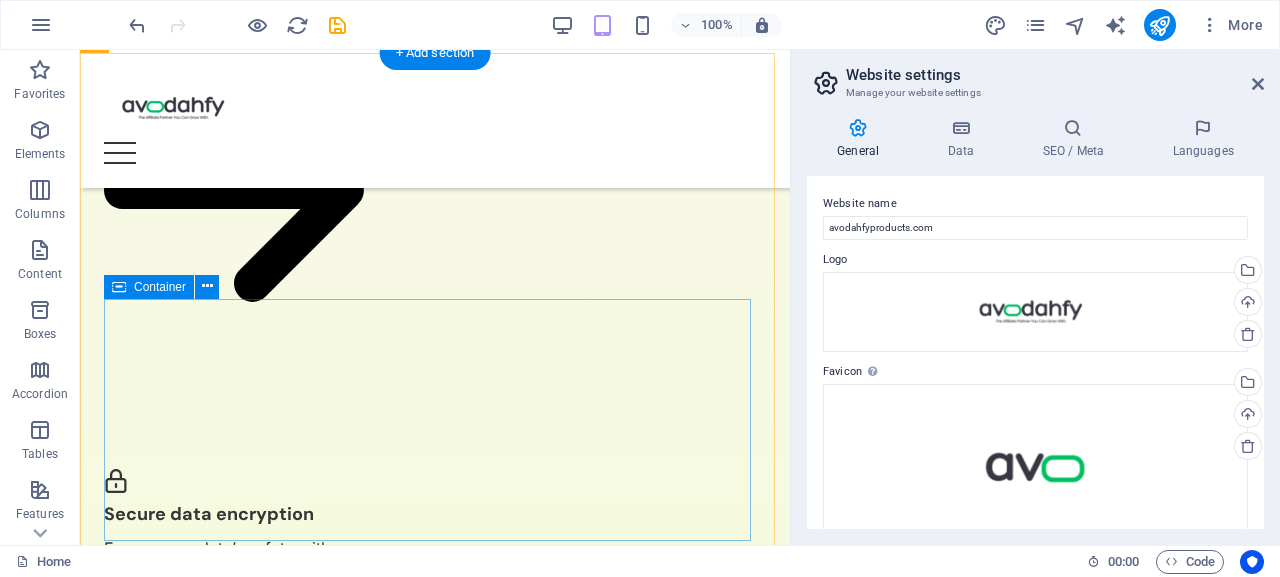 scroll, scrollTop: 2065, scrollLeft: 0, axis: vertical 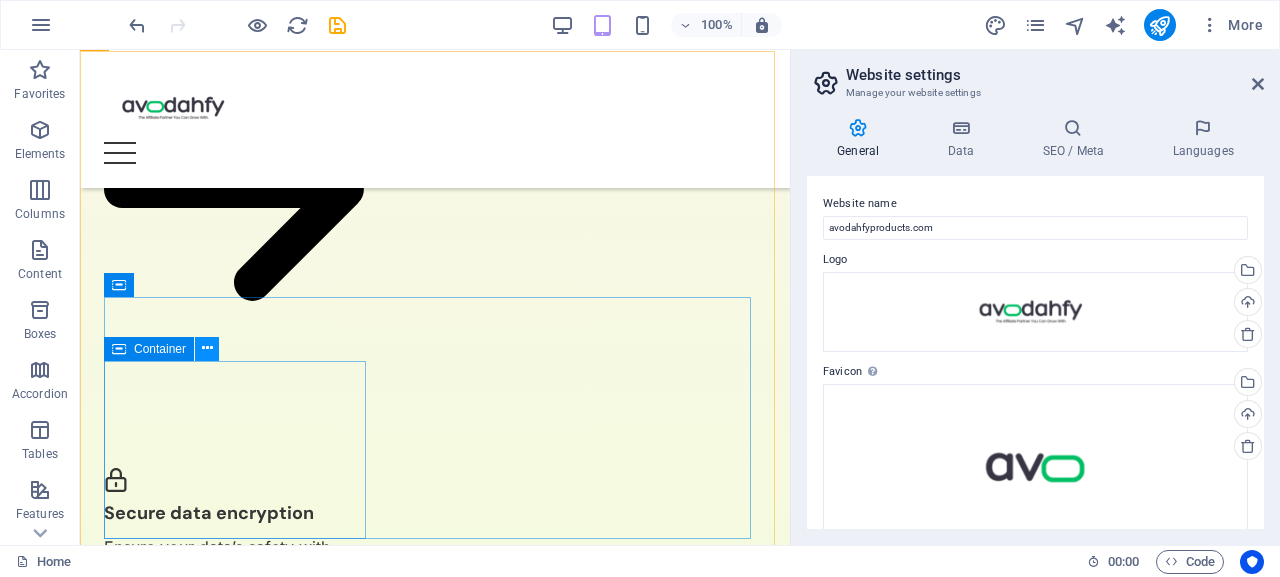 click at bounding box center (207, 348) 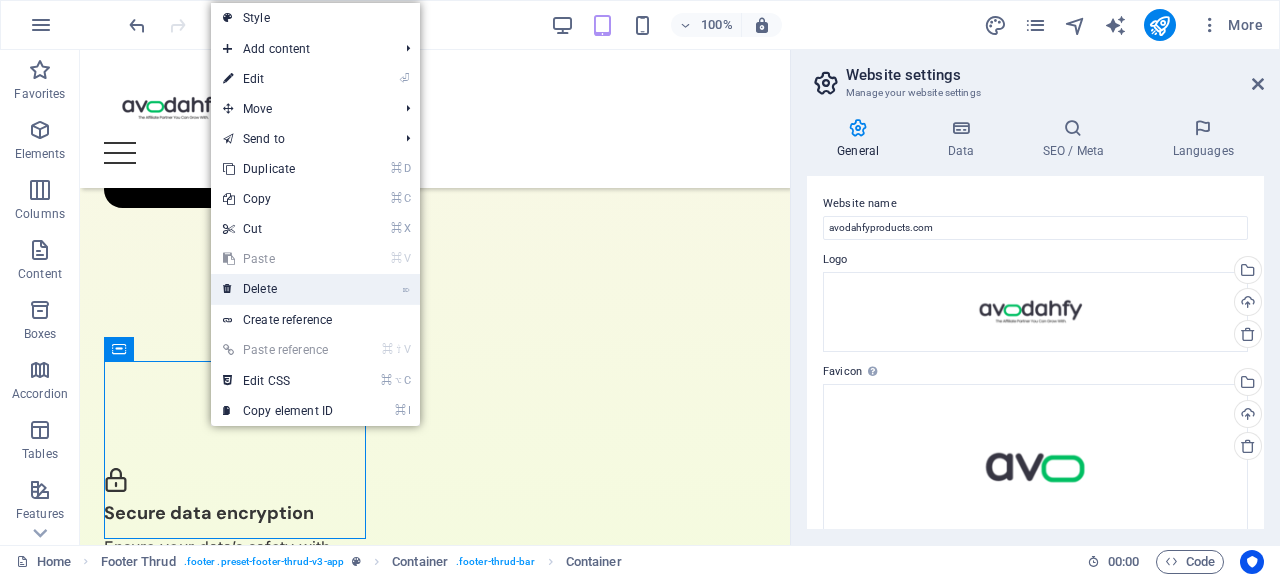click on "⌦  Delete" at bounding box center (278, 289) 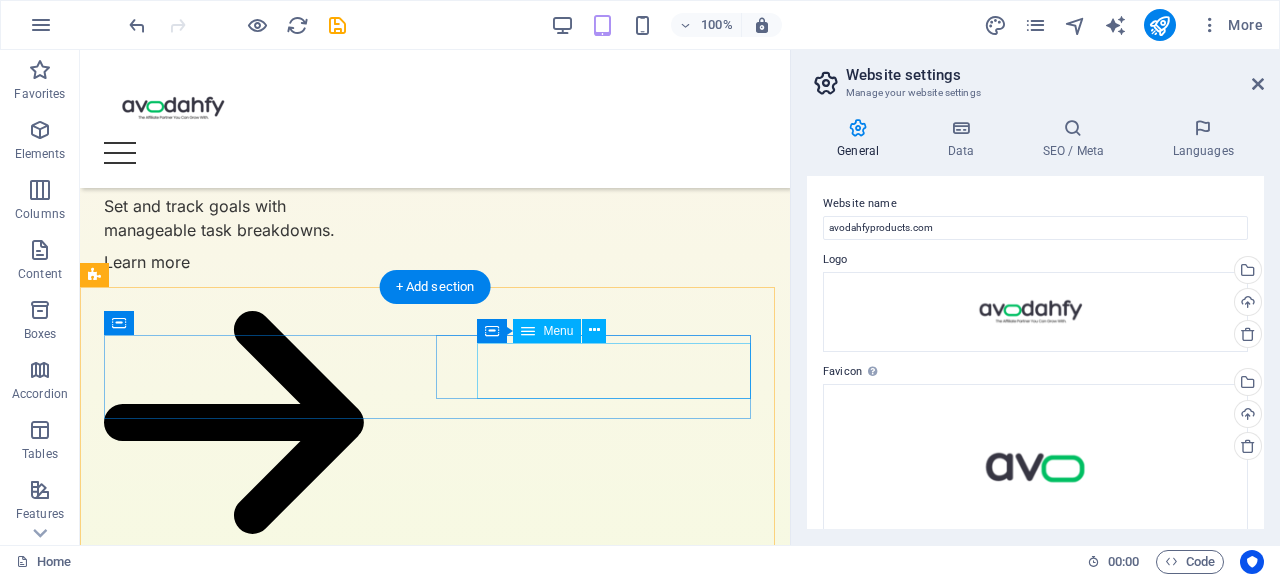scroll, scrollTop: 1825, scrollLeft: 0, axis: vertical 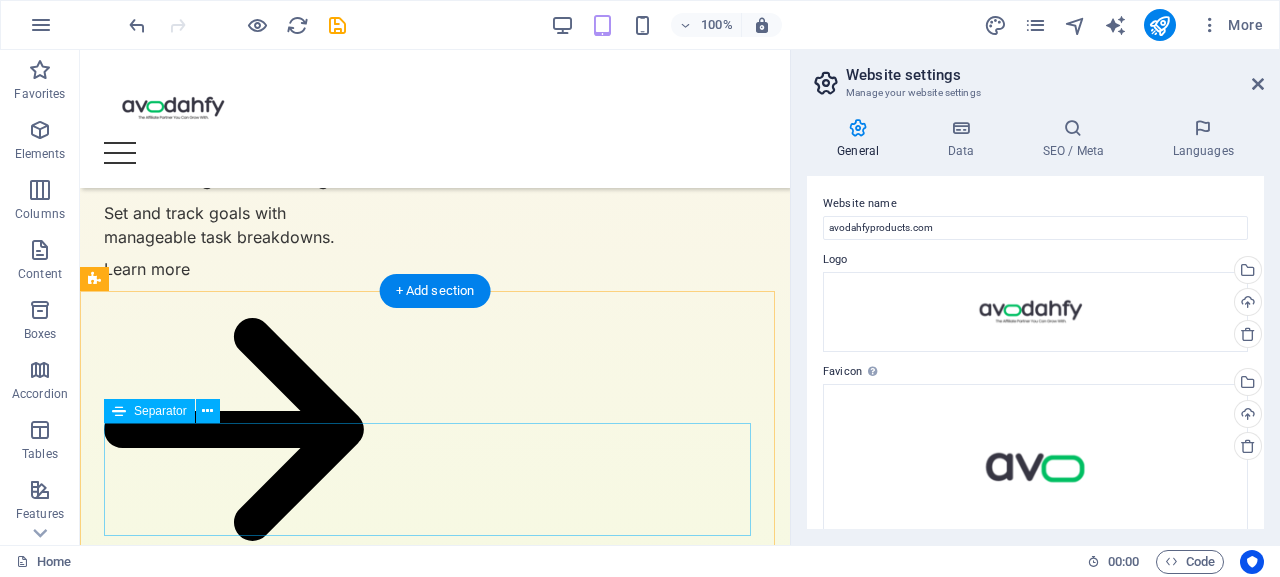 click at bounding box center [435, 2757] 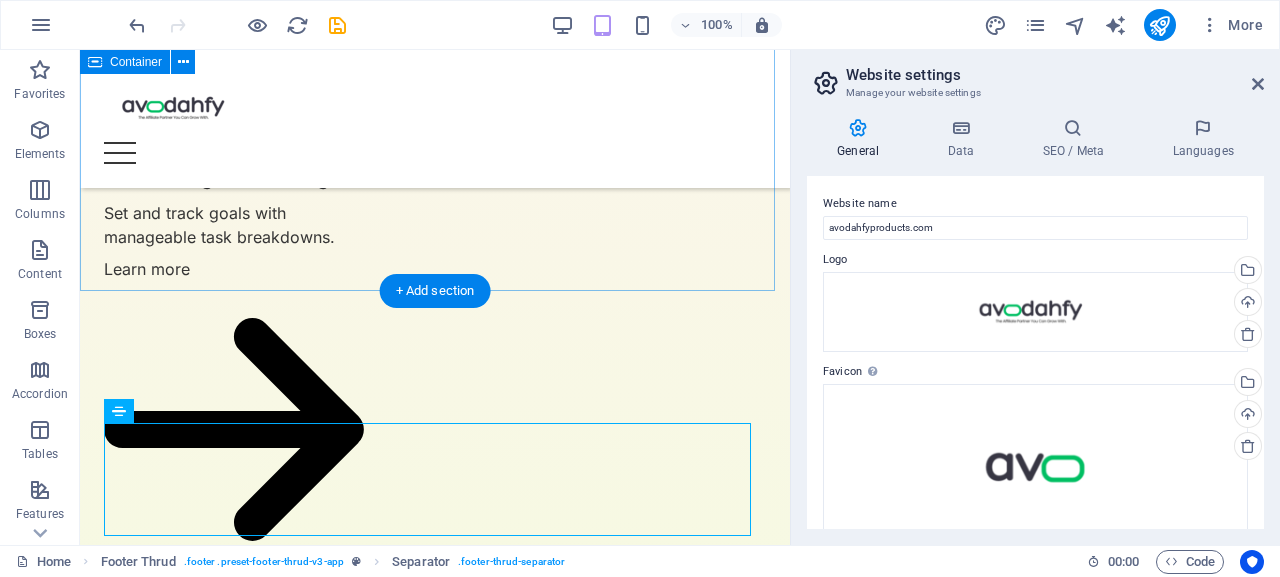 click on "Testimonials What our users said Lorem ipsum dolor sit amet, consectetur adipiscing elit, sed do eiusmod tempor incididunt ut labore et dolore magna aliqua." at bounding box center [435, 2337] 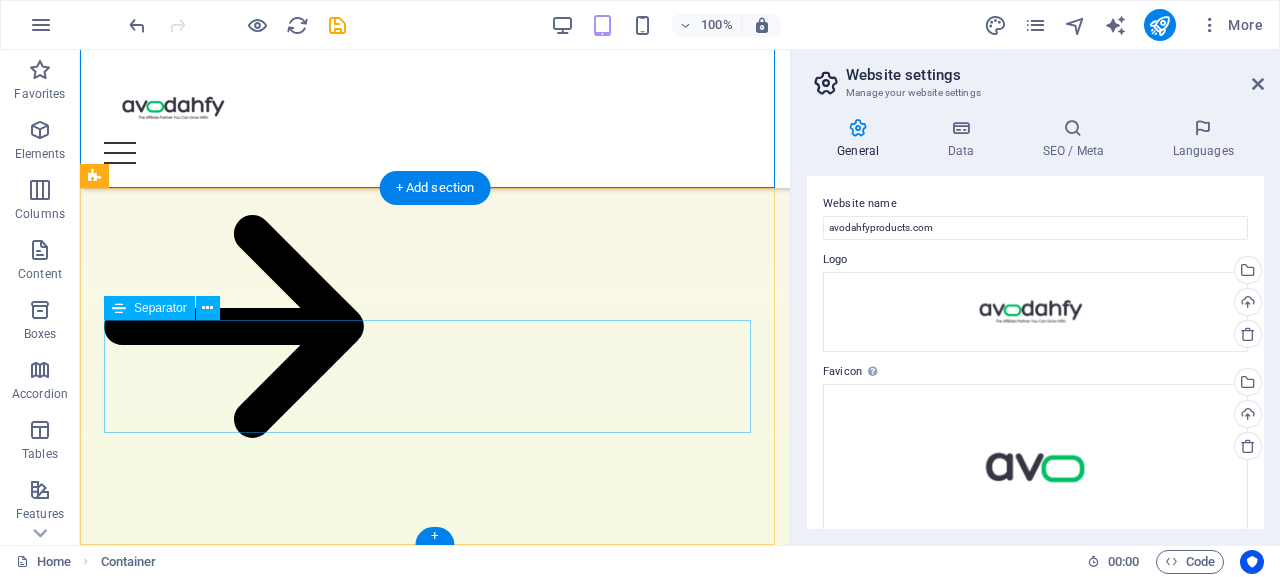 scroll, scrollTop: 1917, scrollLeft: 0, axis: vertical 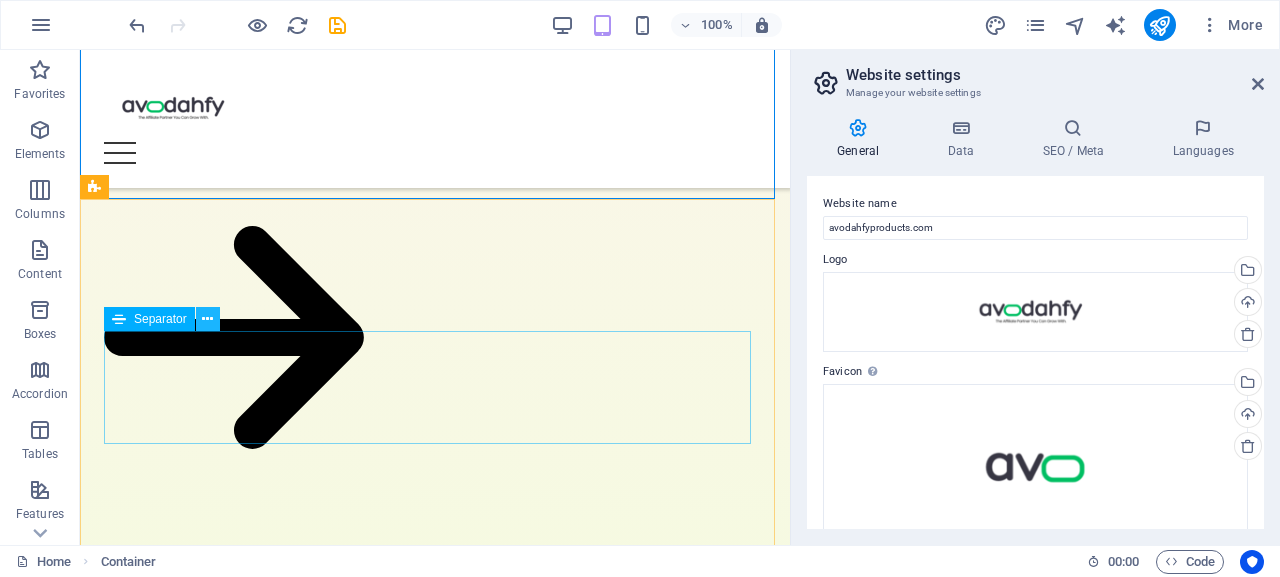 click at bounding box center (207, 319) 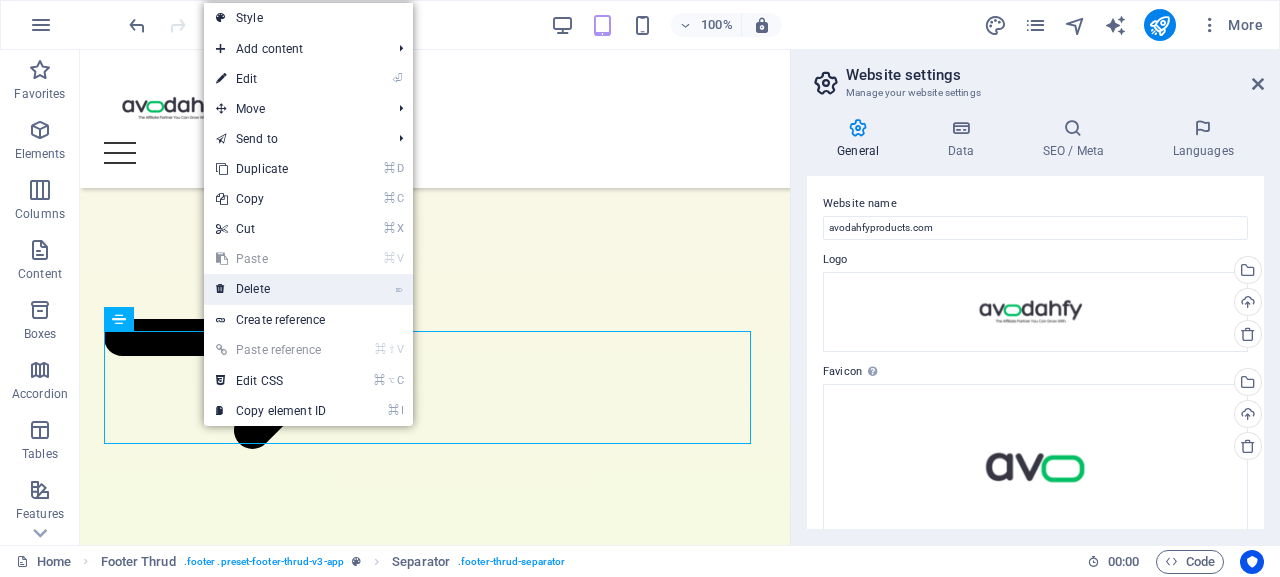 click on "⌦  Delete" at bounding box center (271, 289) 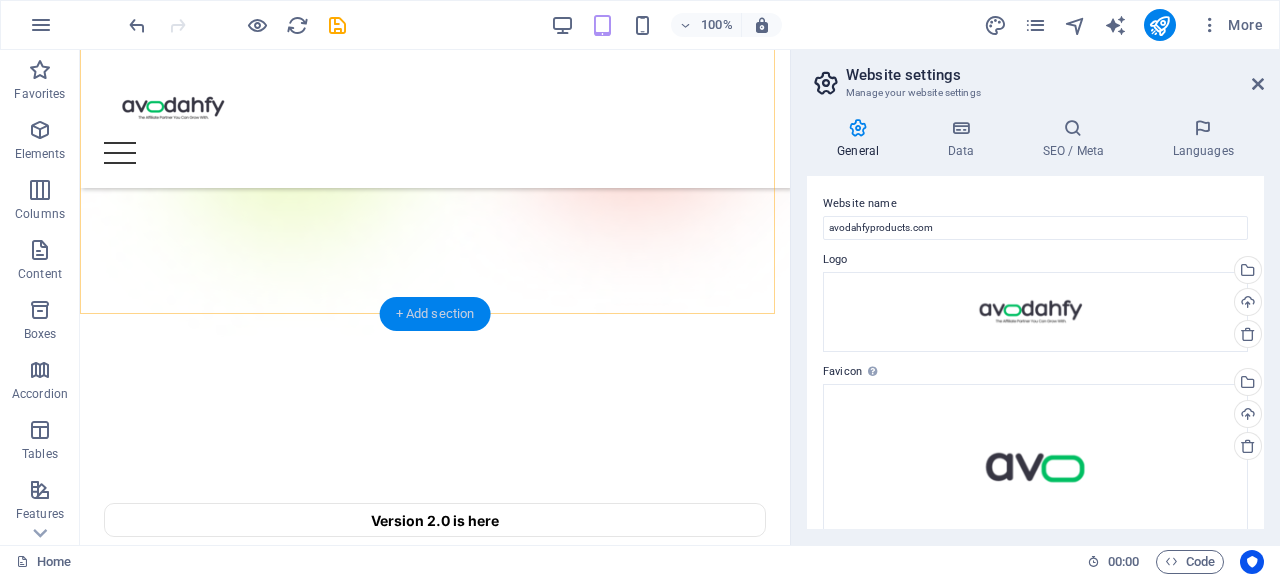 scroll, scrollTop: 269, scrollLeft: 0, axis: vertical 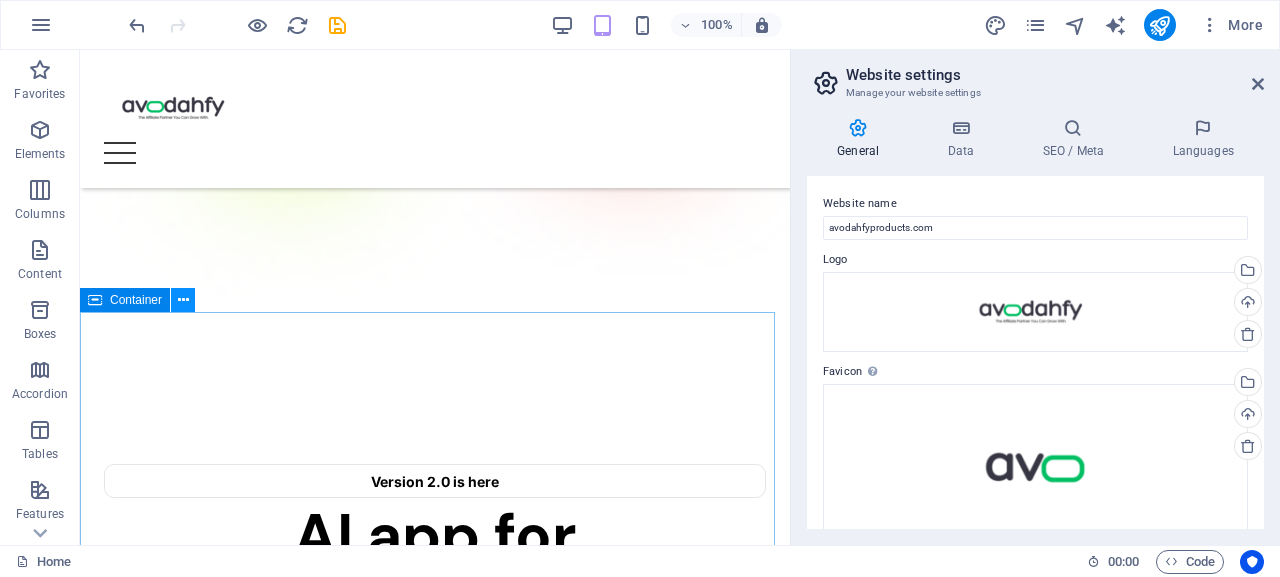 click at bounding box center (183, 300) 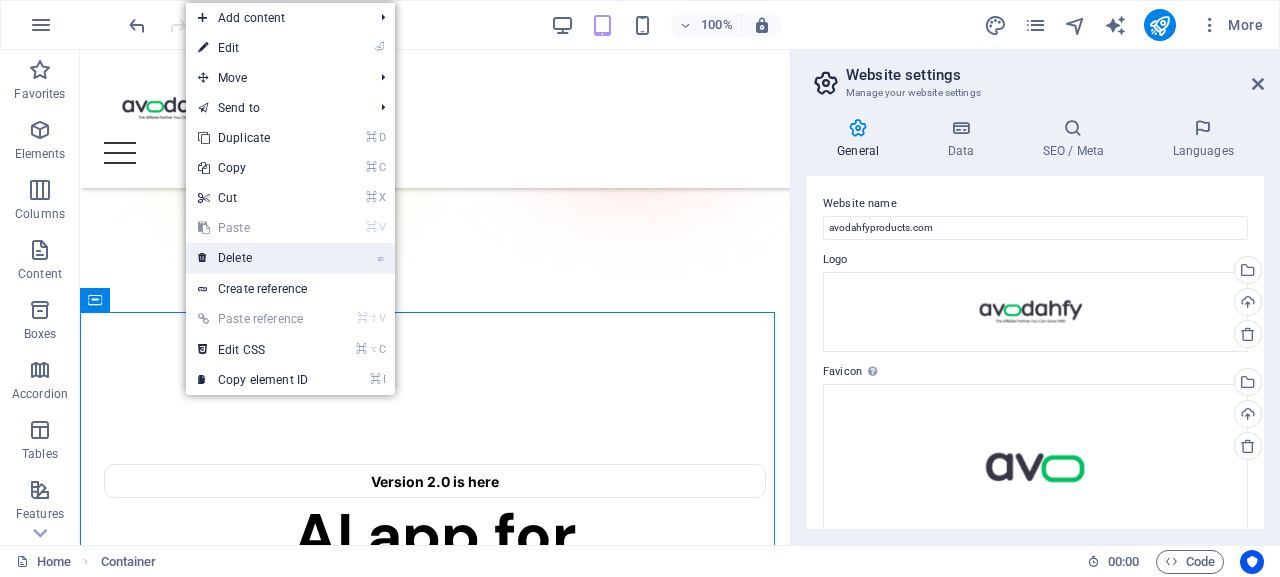 click on "⌦  Delete" at bounding box center [253, 258] 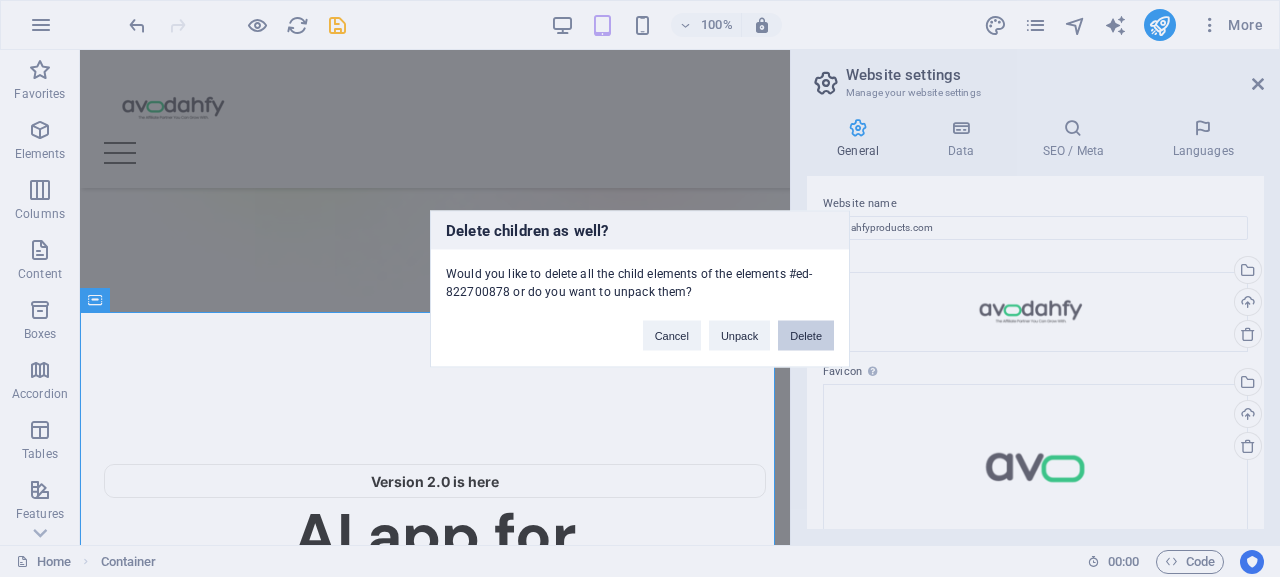click on "Delete" at bounding box center (806, 335) 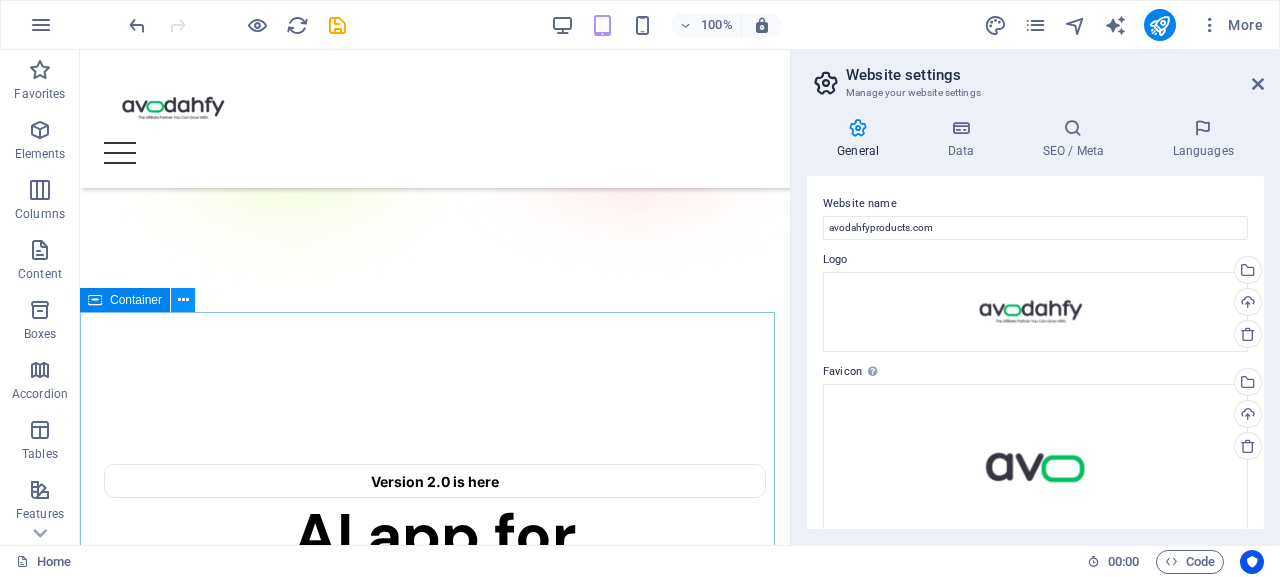 click at bounding box center [183, 300] 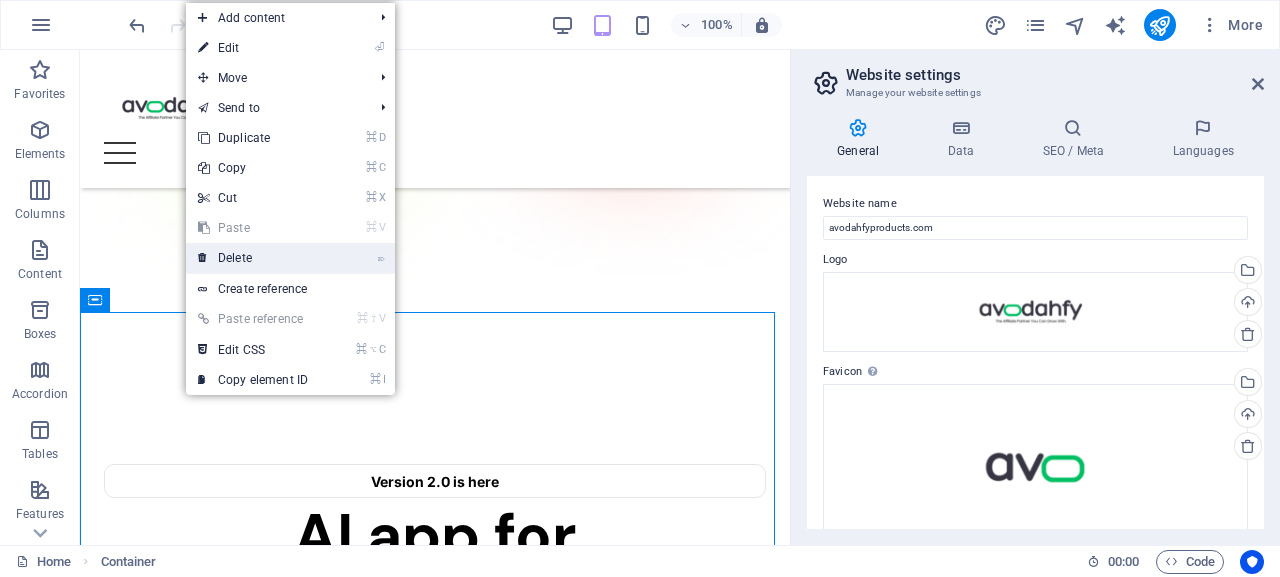 click on "⌦  Delete" at bounding box center (253, 258) 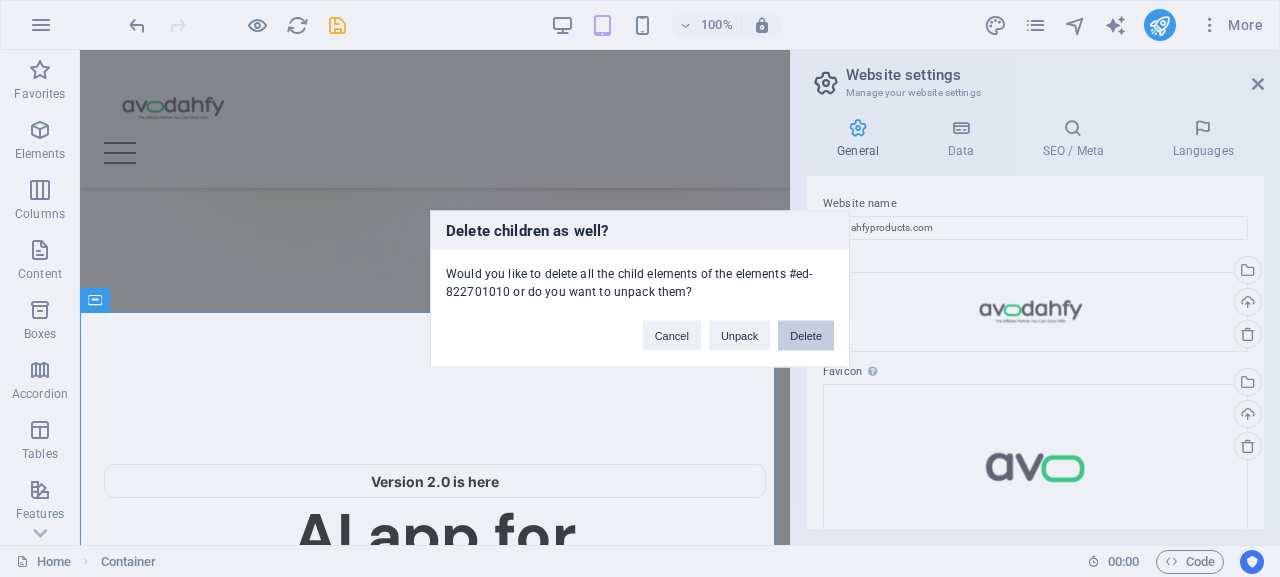click on "Delete" at bounding box center [806, 335] 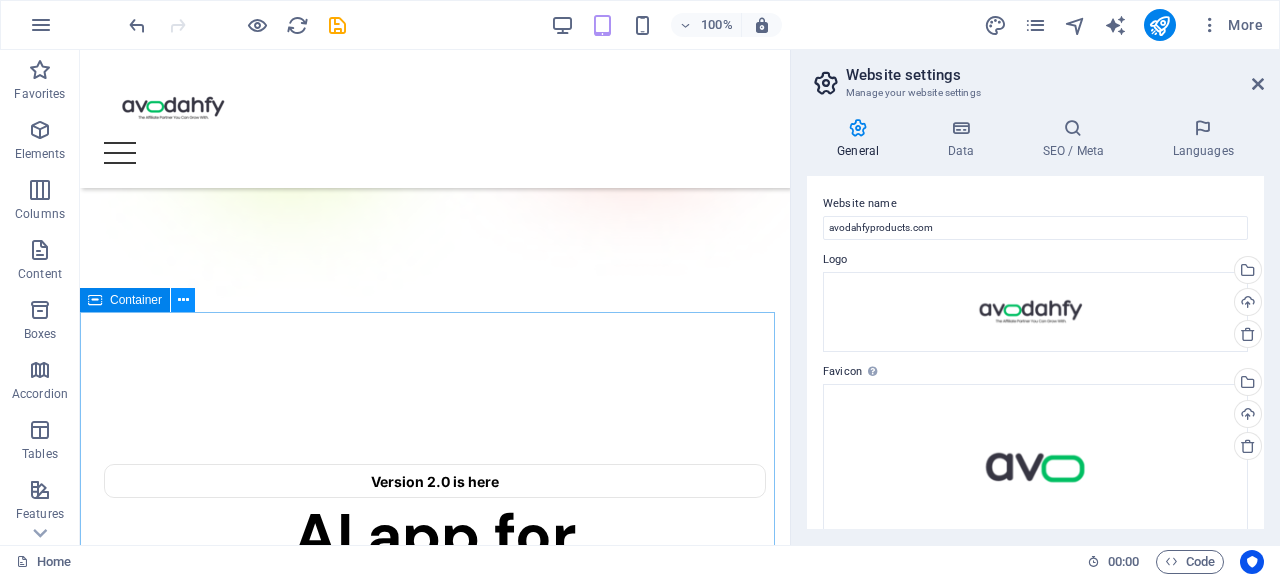 click at bounding box center [183, 300] 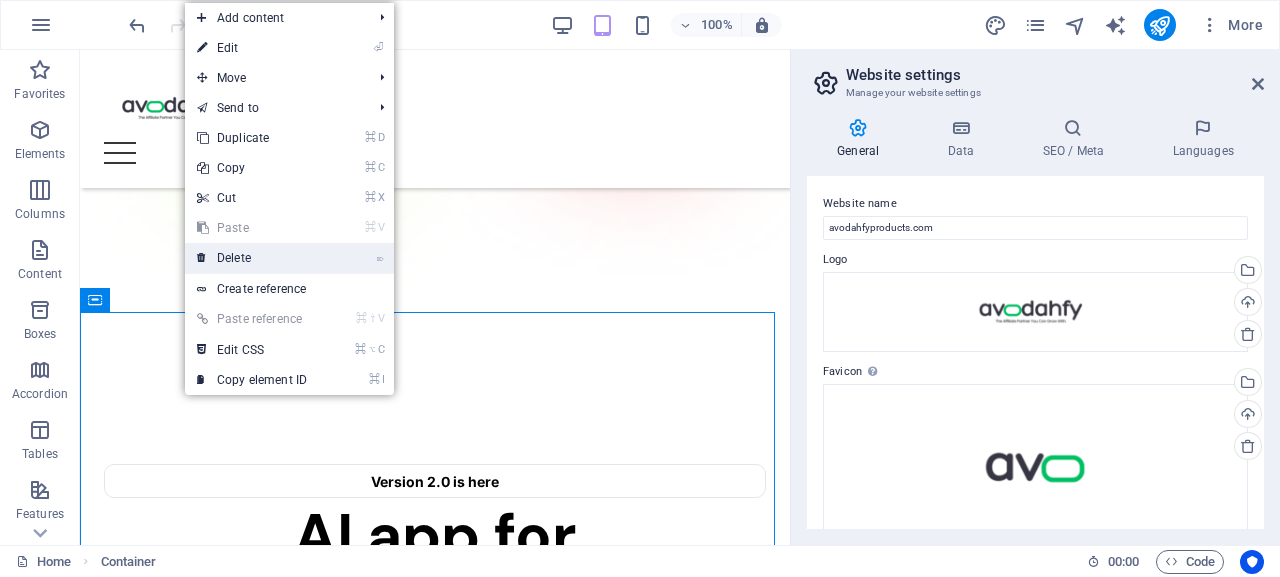 click on "⌦  Delete" at bounding box center [252, 258] 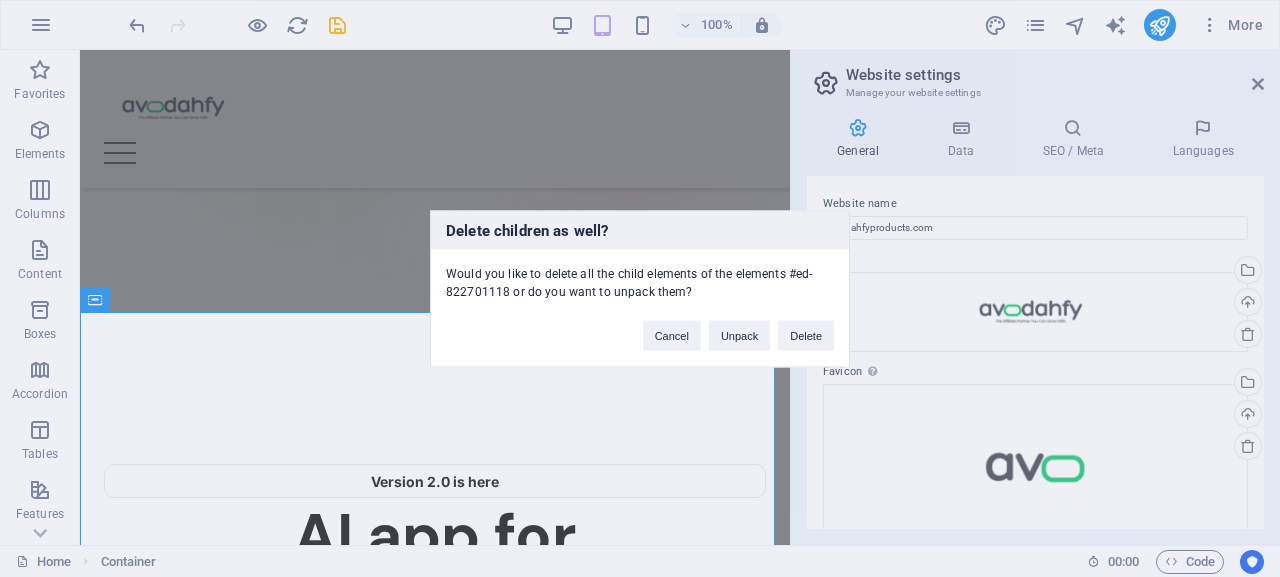 click on "Delete" at bounding box center [806, 335] 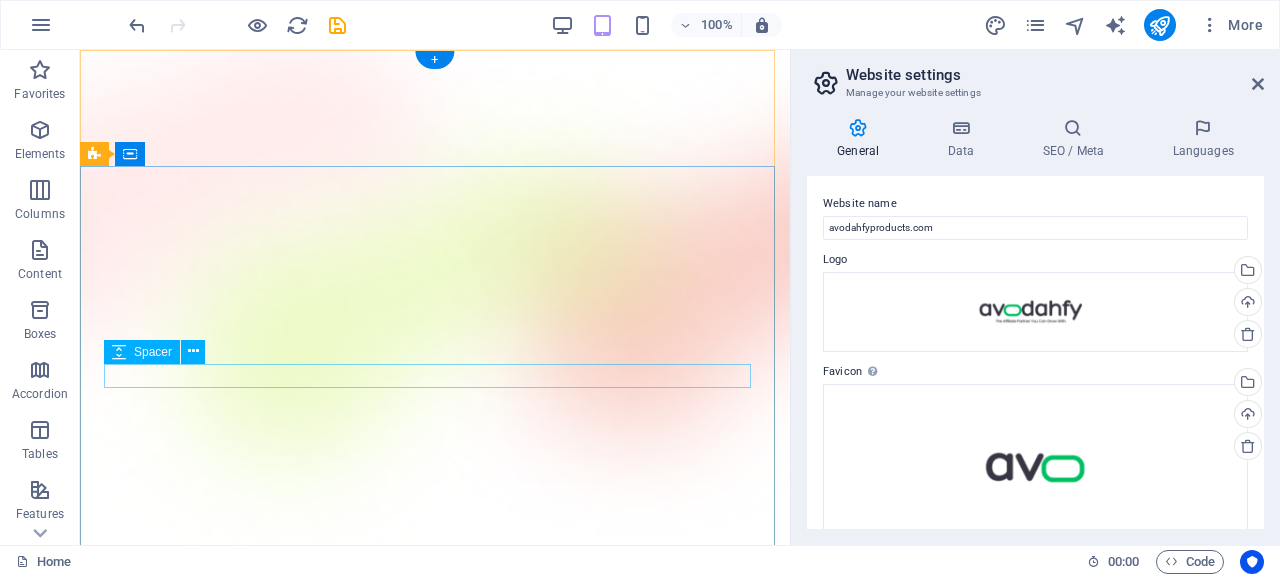 scroll, scrollTop: 0, scrollLeft: 0, axis: both 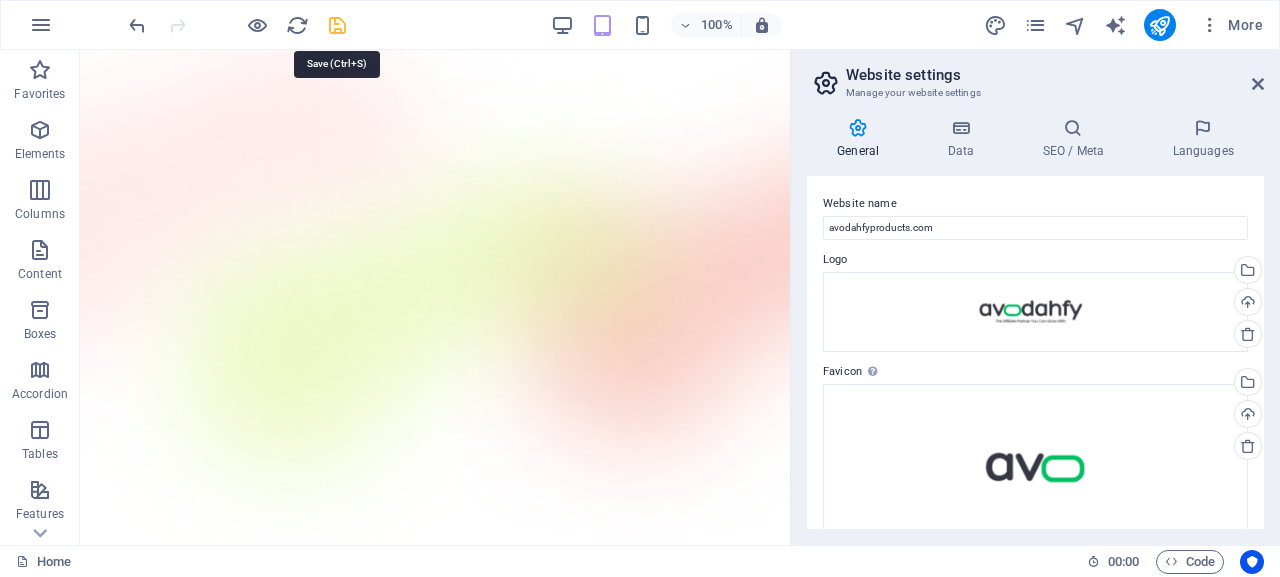 click at bounding box center [337, 25] 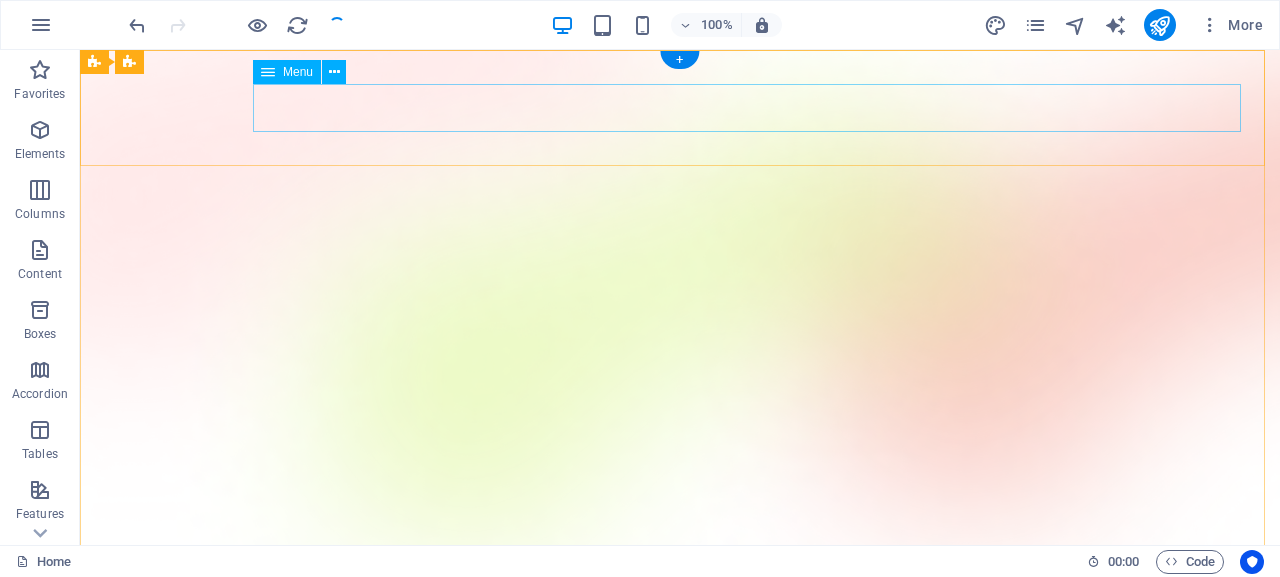 click on "Contact Affiliate Launch Bundle" at bounding box center [680, 712] 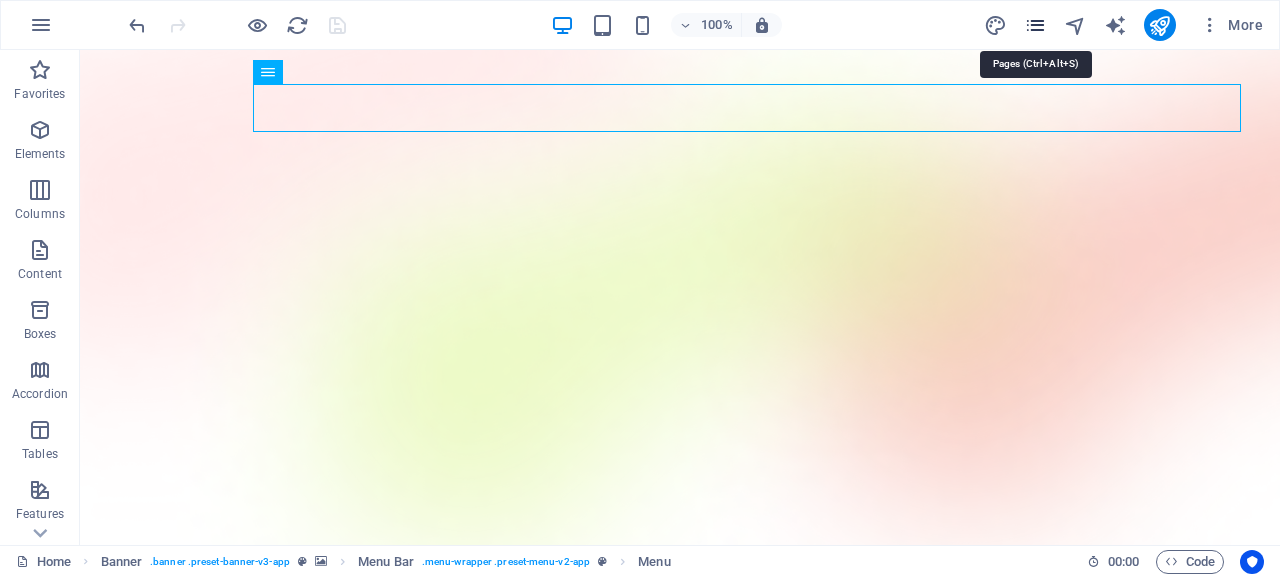 click at bounding box center (1035, 25) 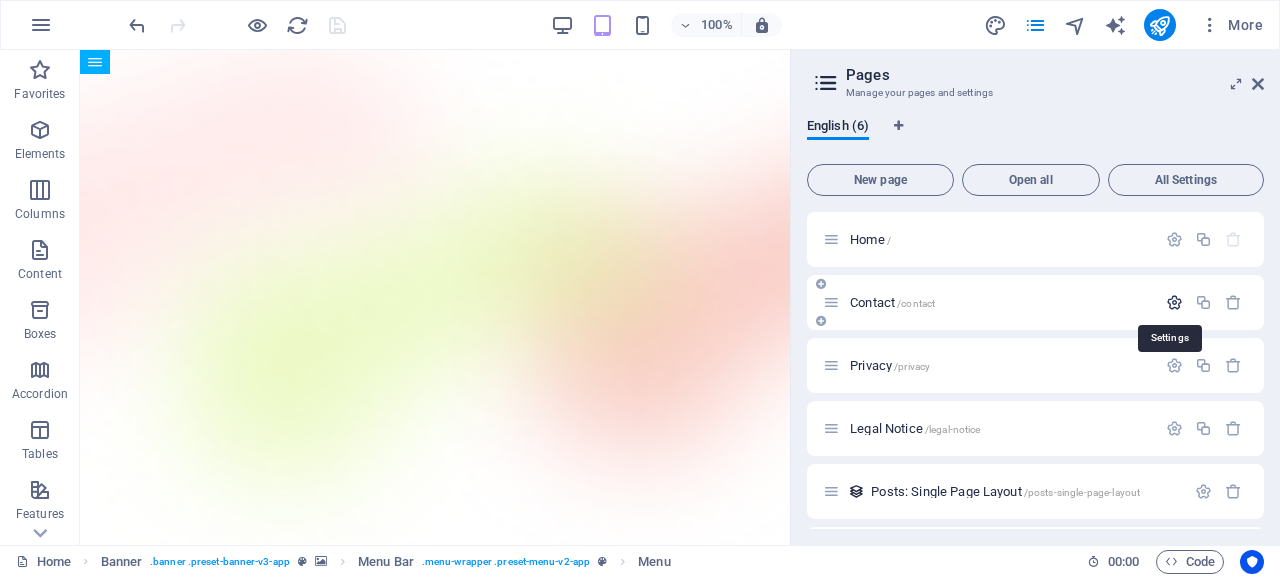 click at bounding box center [1174, 302] 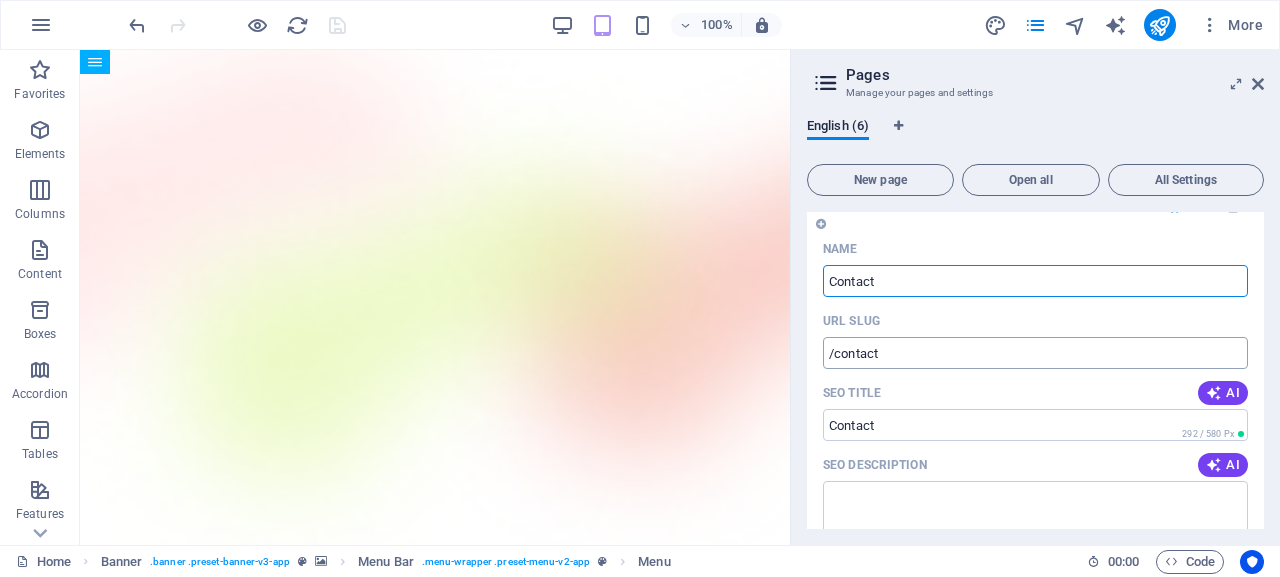 scroll, scrollTop: 0, scrollLeft: 0, axis: both 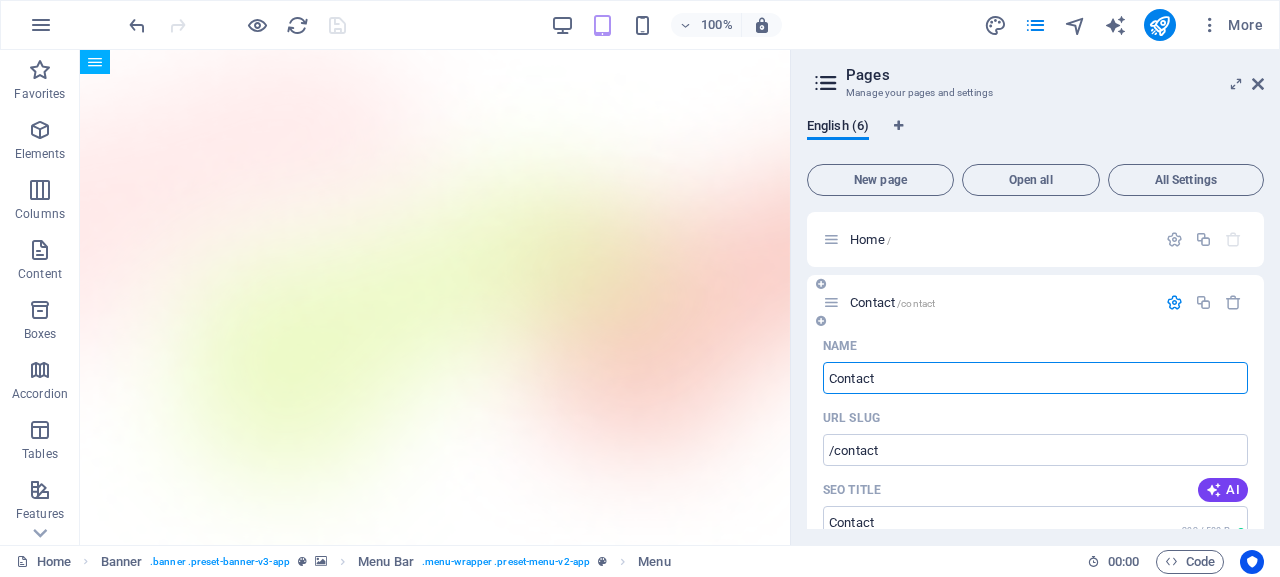 click on "Name Contact ​ URL SLUG /contact ​ SEO Title AI ​ 292 / 580 Px SEO Description AI ​ 144 / 990 Px SEO Keywords AI ​ Settings Menu Noindex Preview Mobile Desktop www.example.com contact Contact - avodahfyproducts.com avodahfyproducts.com Meta tags ​ Preview Image (Open Graph) Drag files here, click to choose files or select files from Files or our free stock photos & videos More Settings" at bounding box center [1035, 716] 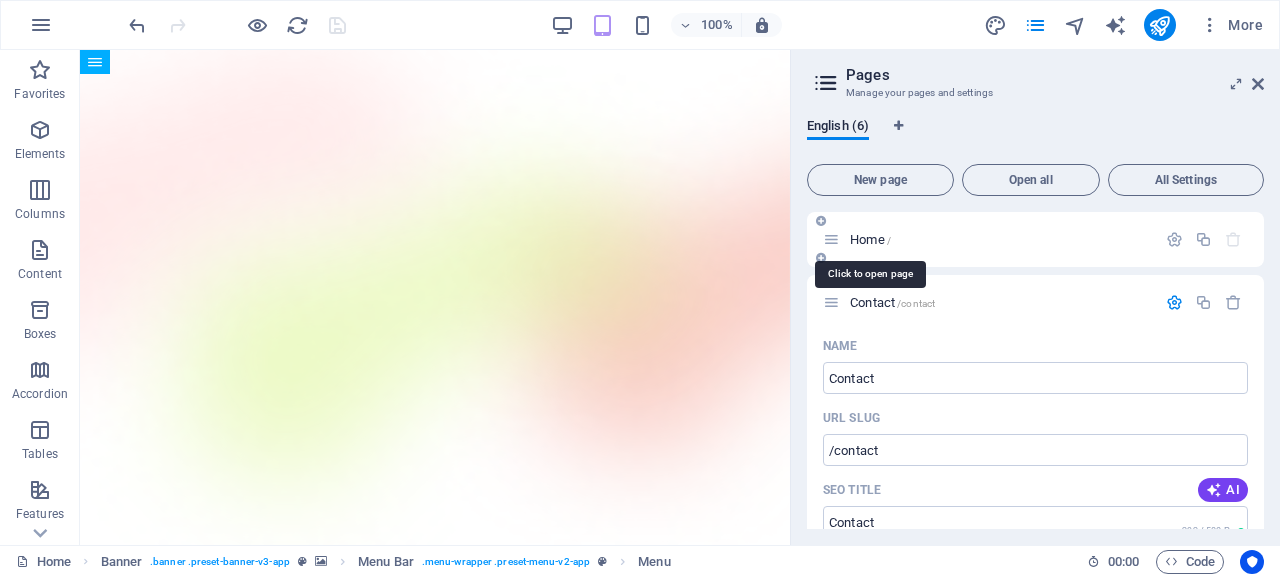 click on "Home /" at bounding box center [870, 239] 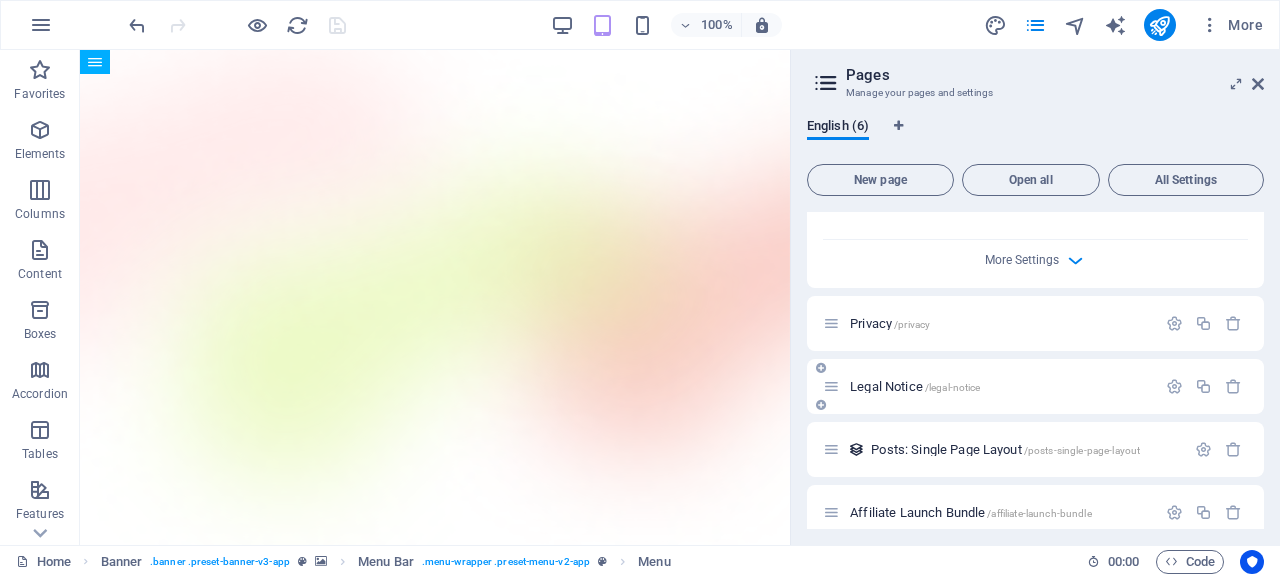 scroll, scrollTop: 834, scrollLeft: 0, axis: vertical 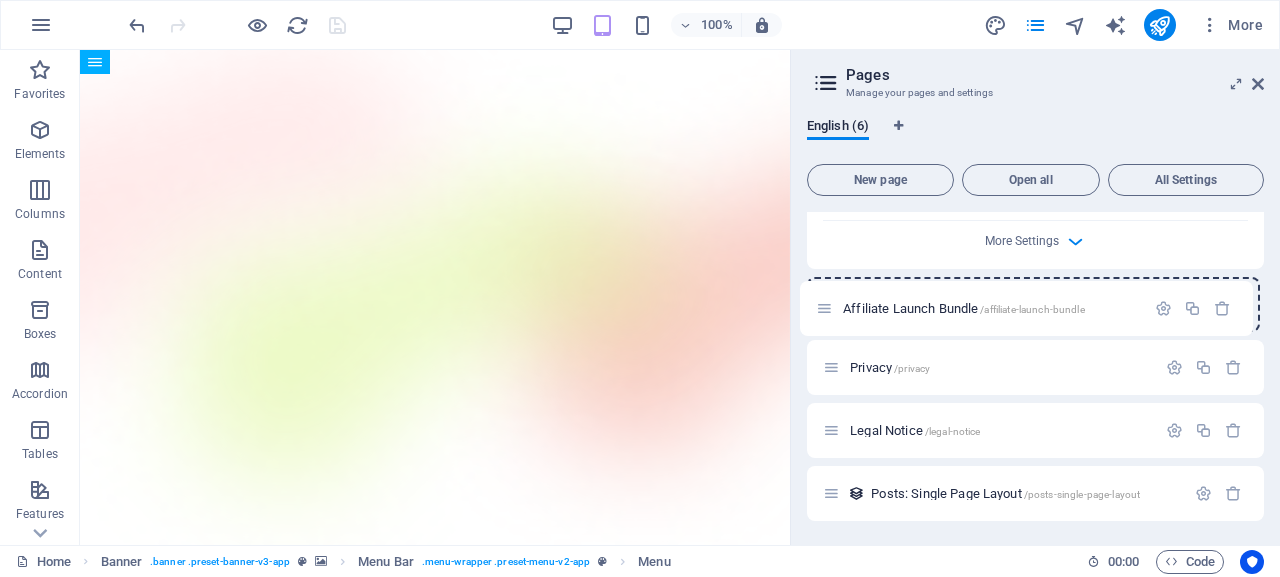drag, startPoint x: 828, startPoint y: 485, endPoint x: 822, endPoint y: 306, distance: 179.10052 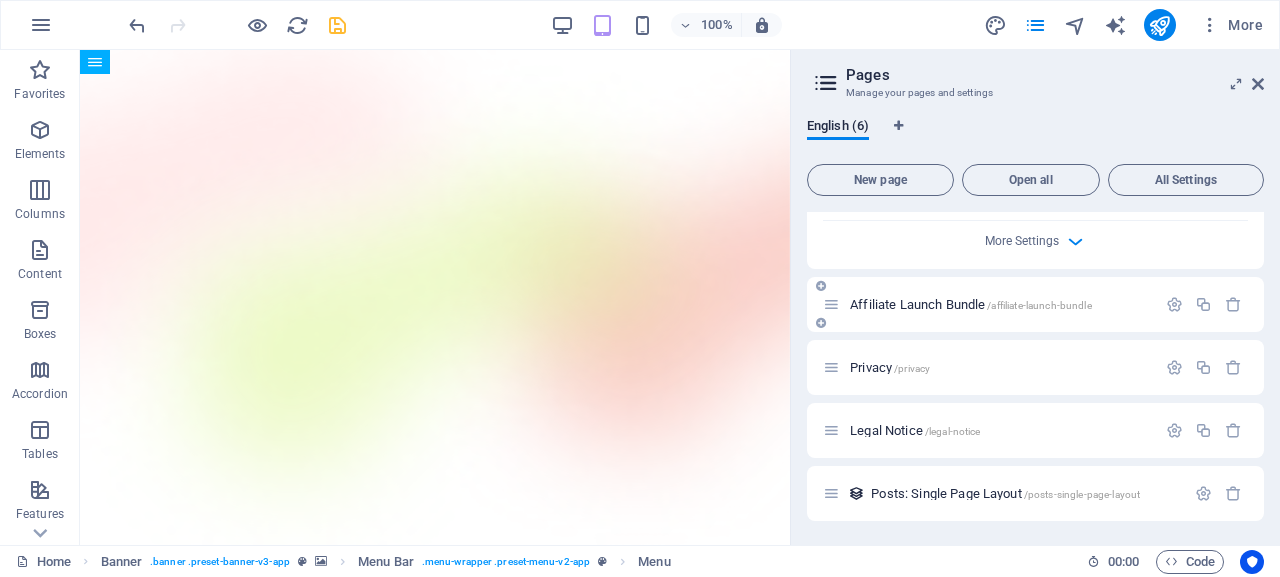 click on "Affiliate Launch Bundle /affiliate-launch-bundle" at bounding box center (971, 304) 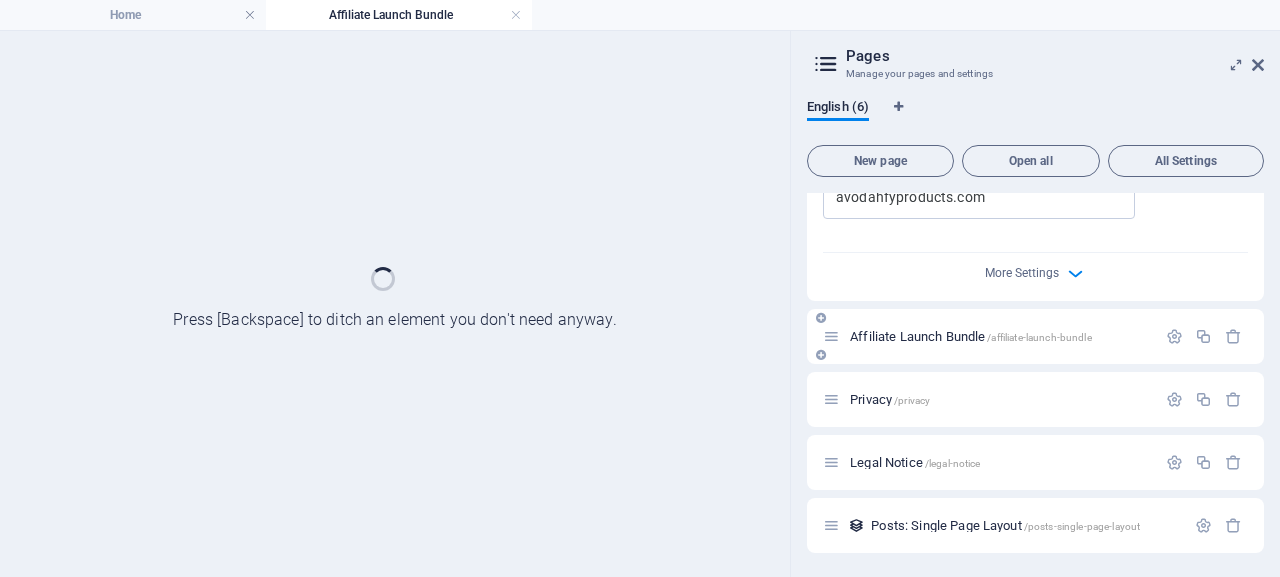 scroll, scrollTop: 783, scrollLeft: 0, axis: vertical 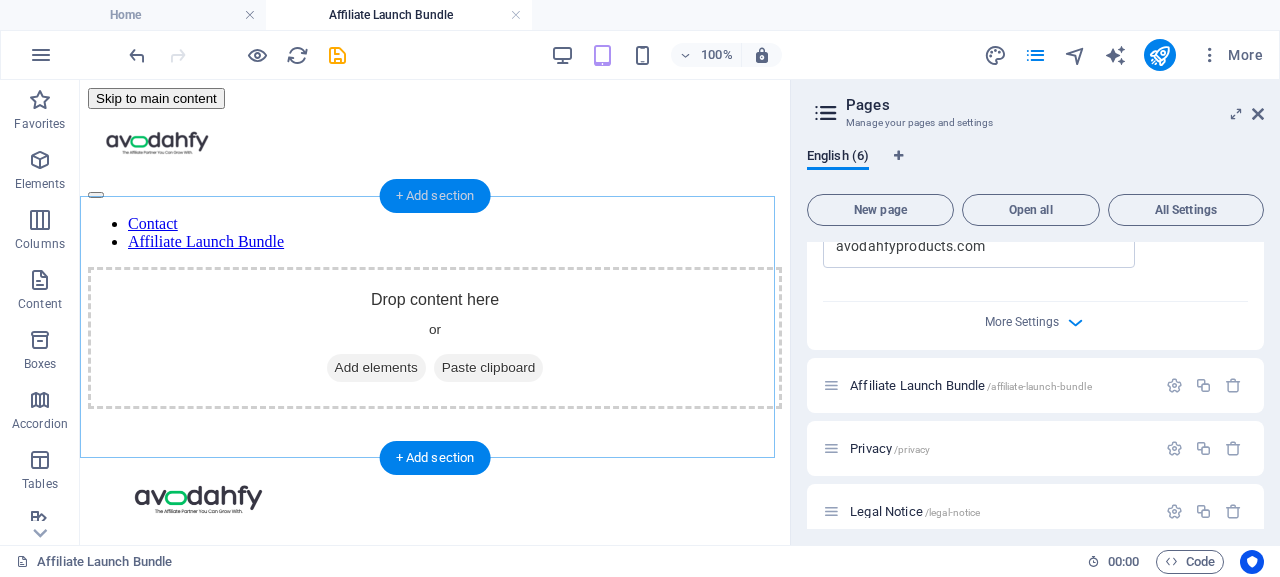 click on "+ Add section" at bounding box center [435, 196] 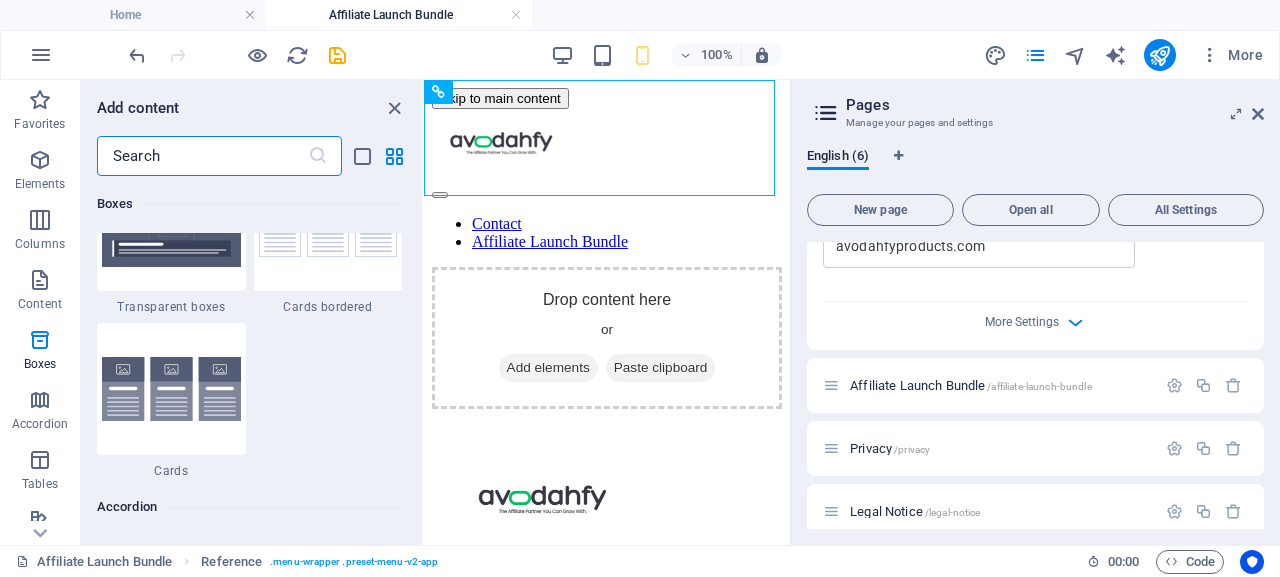 scroll, scrollTop: 6093, scrollLeft: 0, axis: vertical 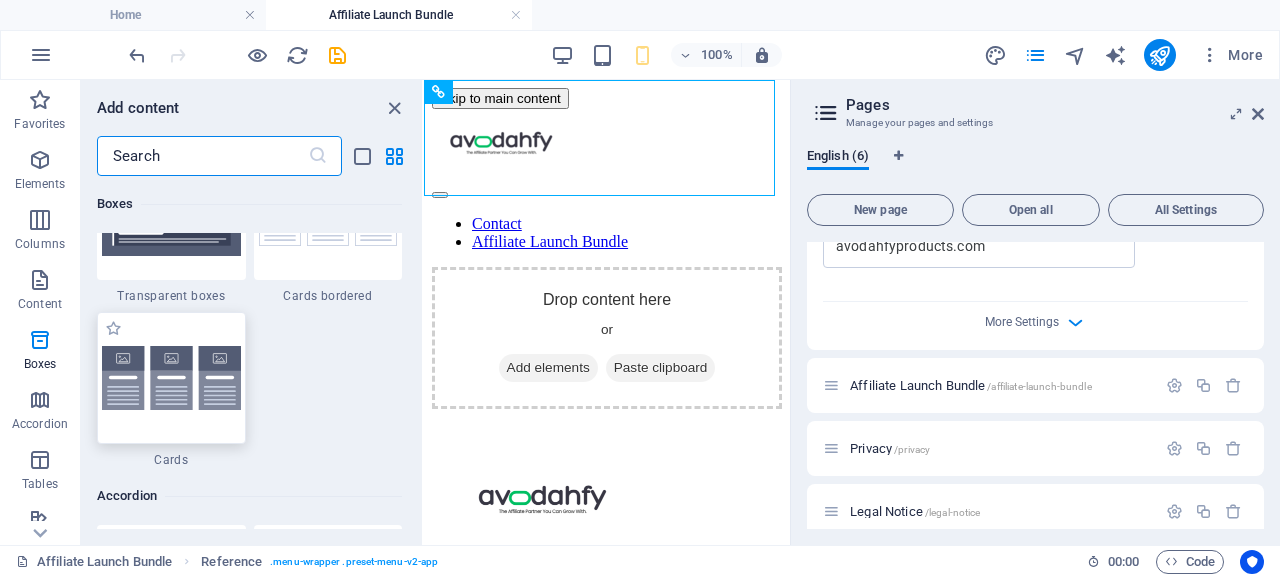 click at bounding box center [171, 378] 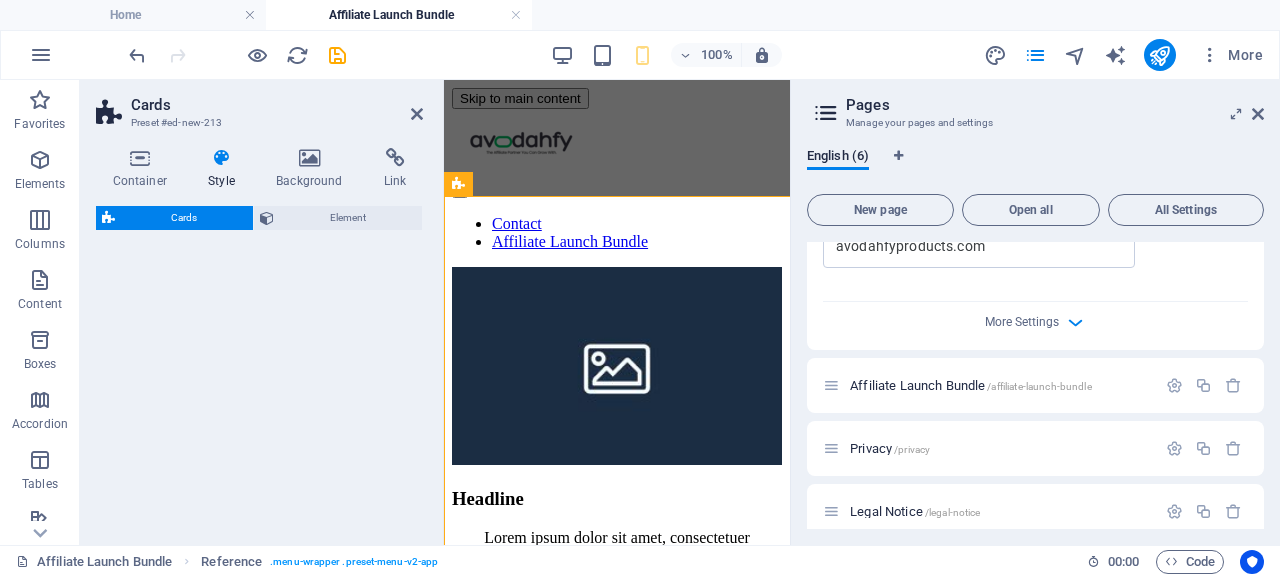 select on "rem" 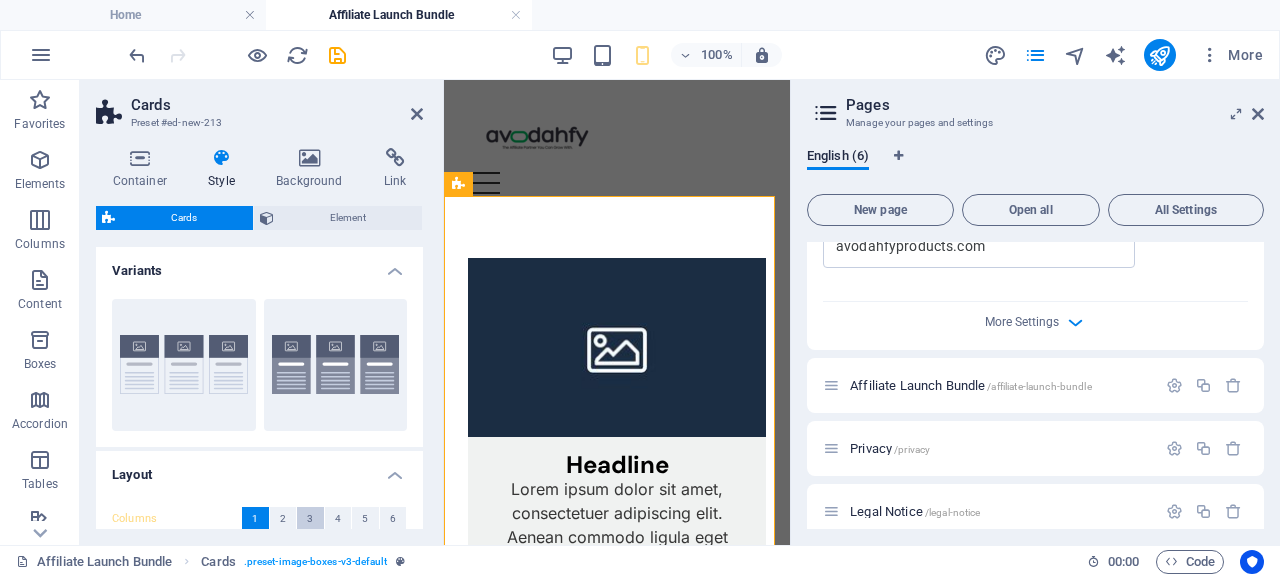 click on "3" at bounding box center (310, 519) 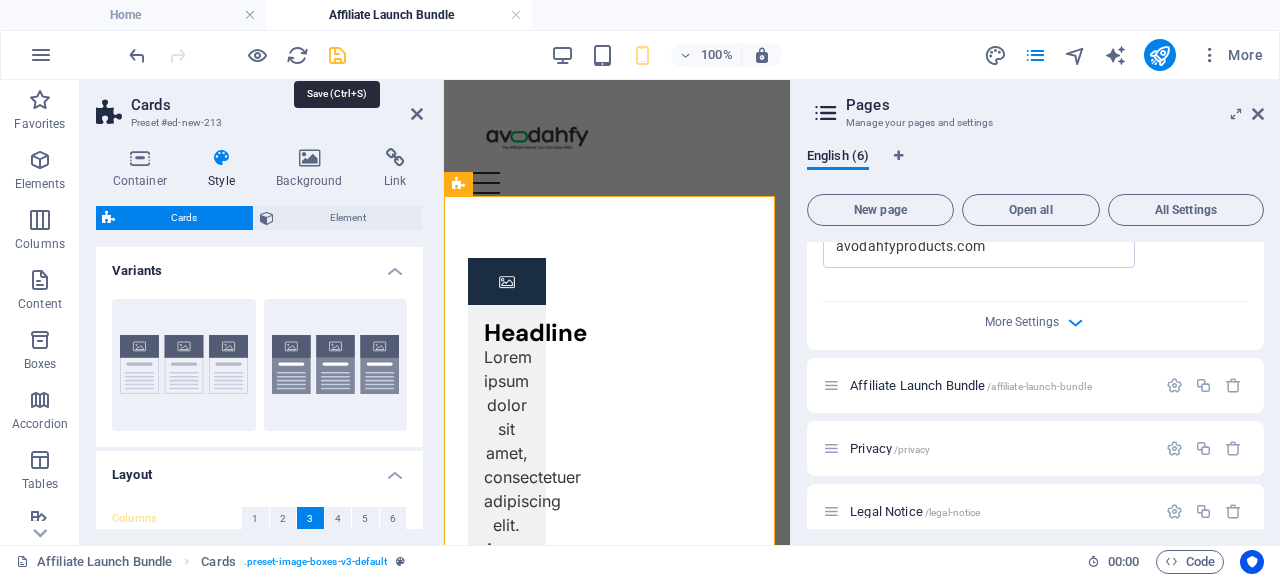 click at bounding box center (337, 55) 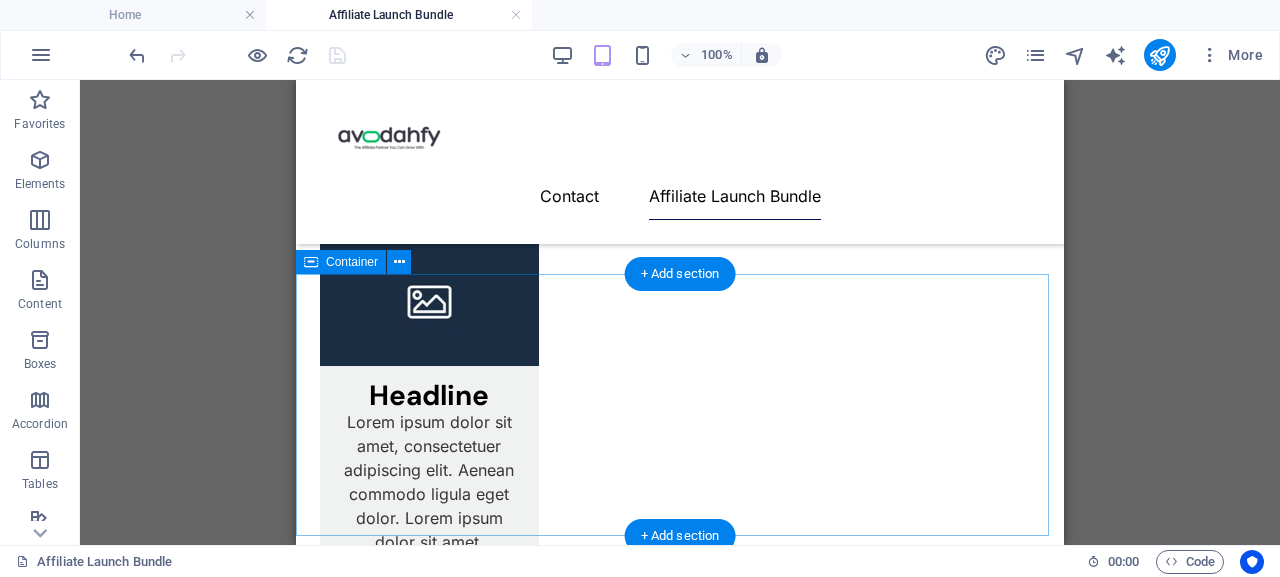 scroll, scrollTop: 374, scrollLeft: 0, axis: vertical 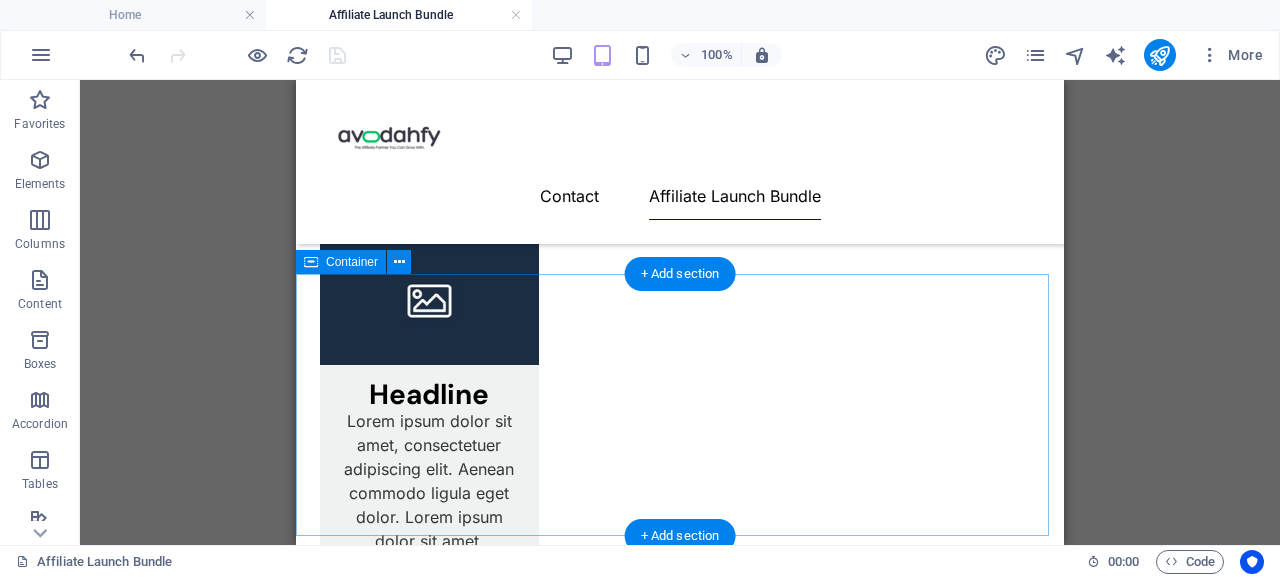 click on "Drop content here or  Add elements  Paste clipboard" at bounding box center [680, 1111] 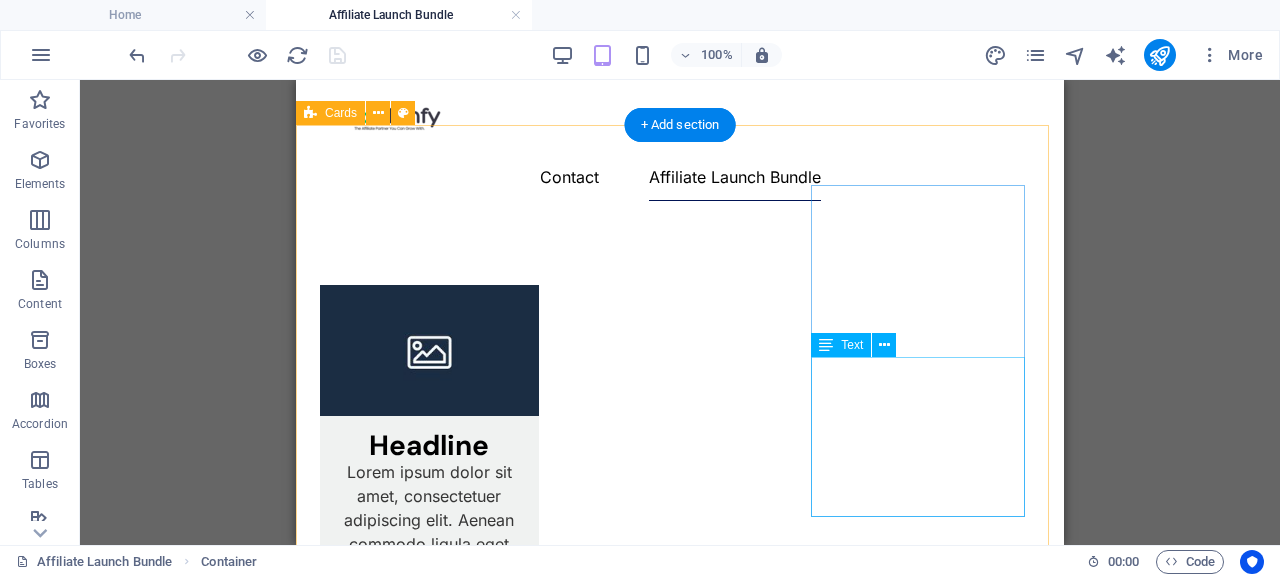 scroll, scrollTop: 0, scrollLeft: 0, axis: both 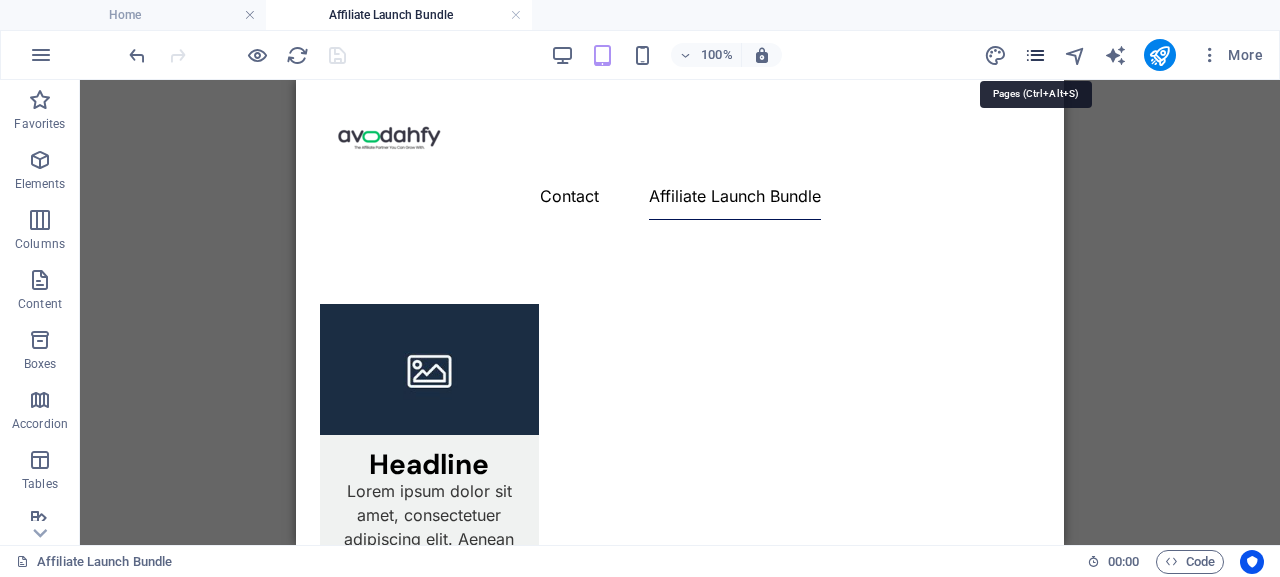 click at bounding box center [1035, 55] 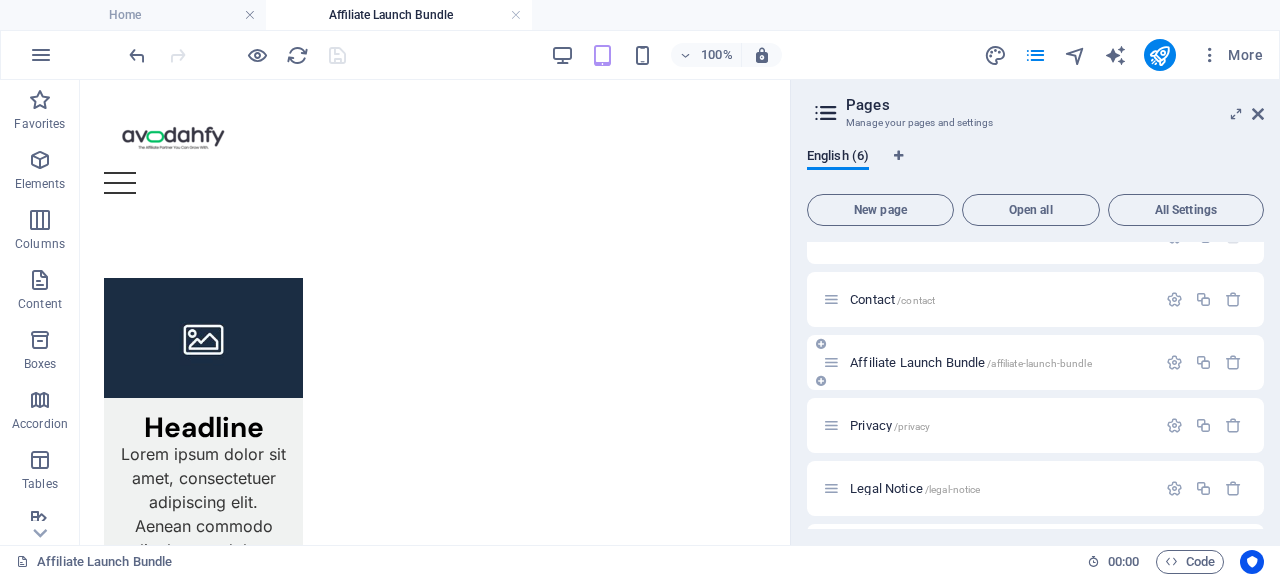 scroll, scrollTop: 36, scrollLeft: 0, axis: vertical 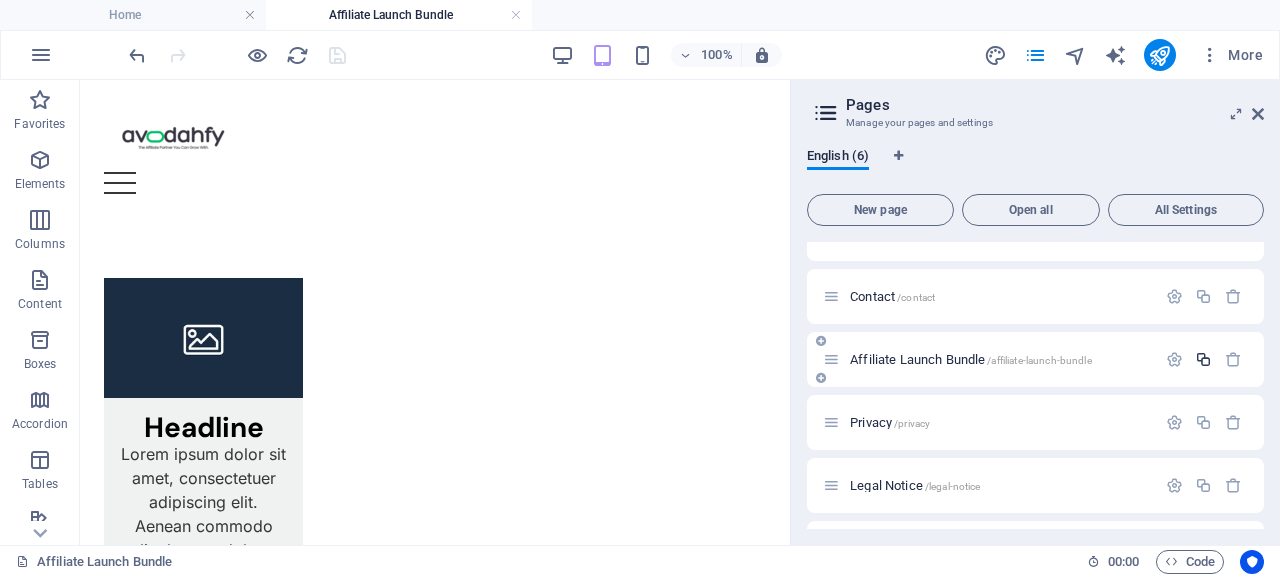 click at bounding box center (1203, 359) 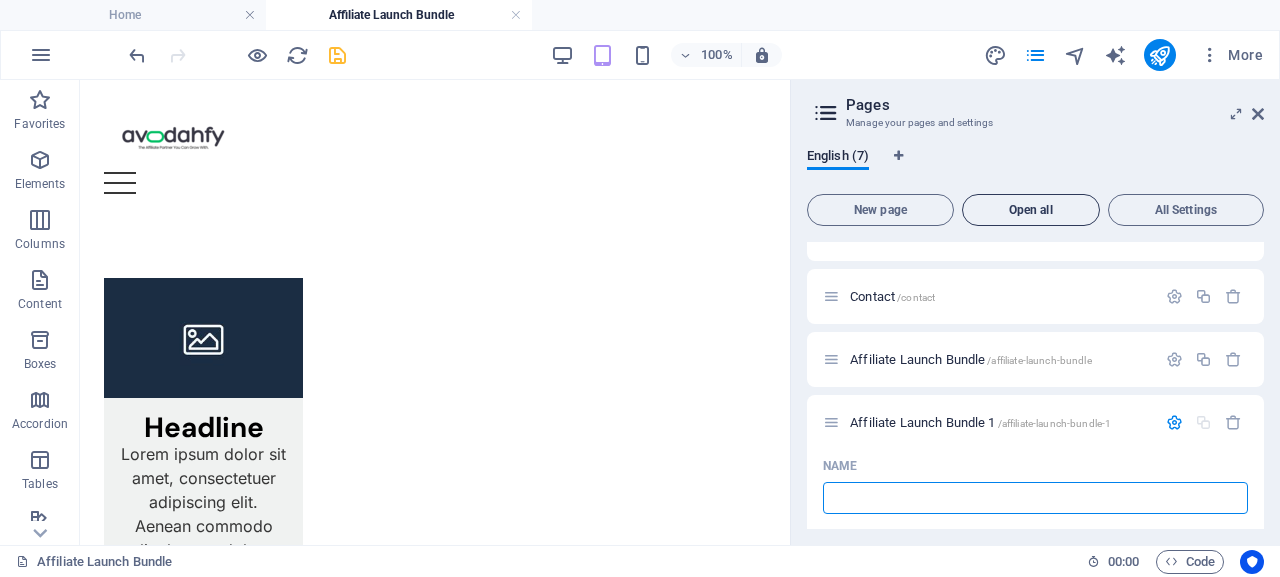 paste on "Authority Masterclass Bundle" 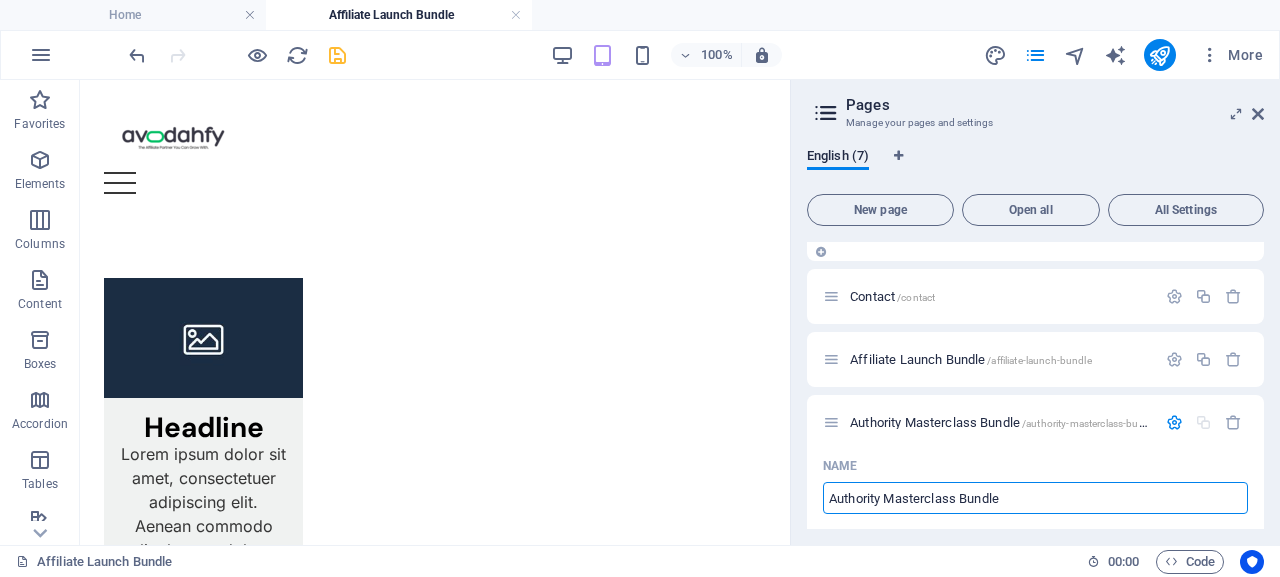 type on "Authority Masterclass Bundle" 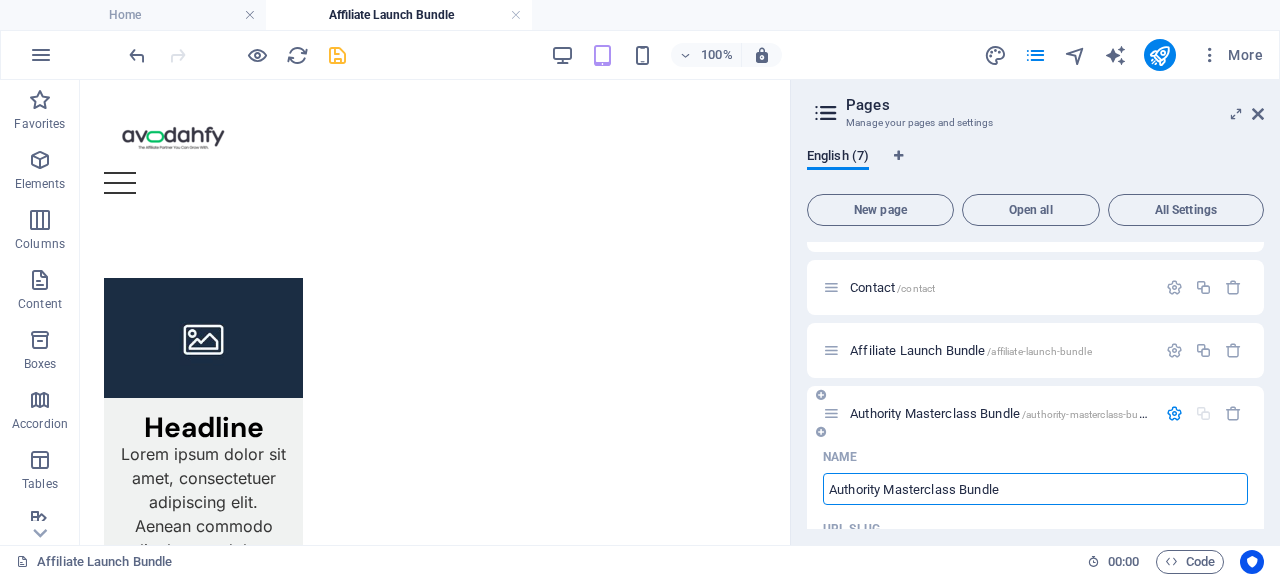 scroll, scrollTop: 52, scrollLeft: 0, axis: vertical 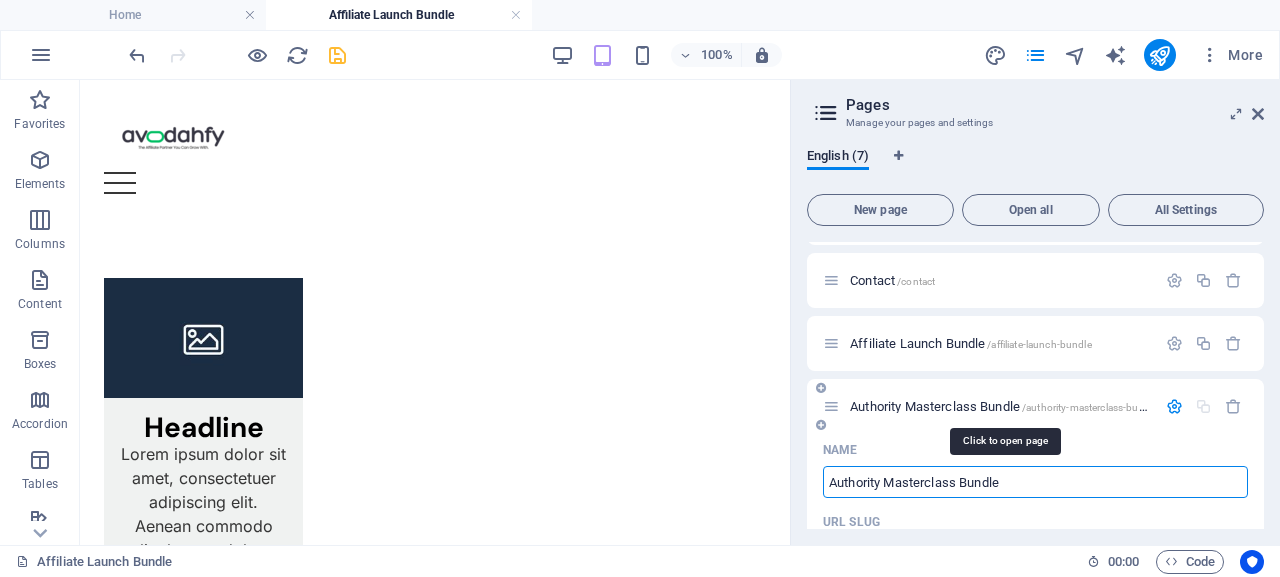 type on "Authority Masterclass Bundle" 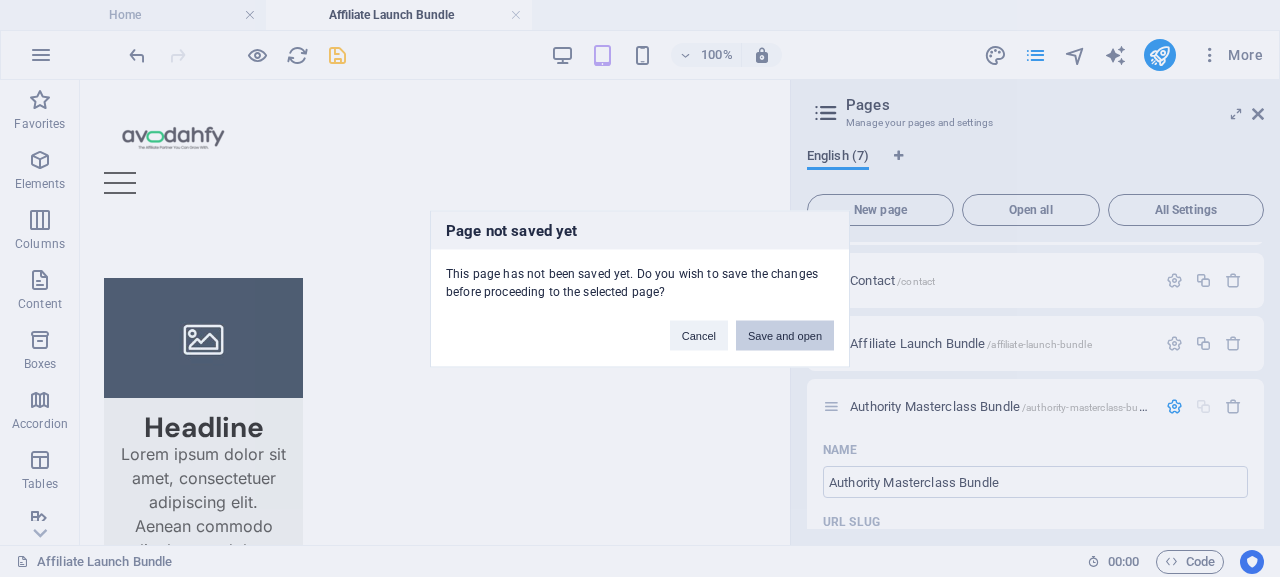 click on "Save and open" at bounding box center [785, 335] 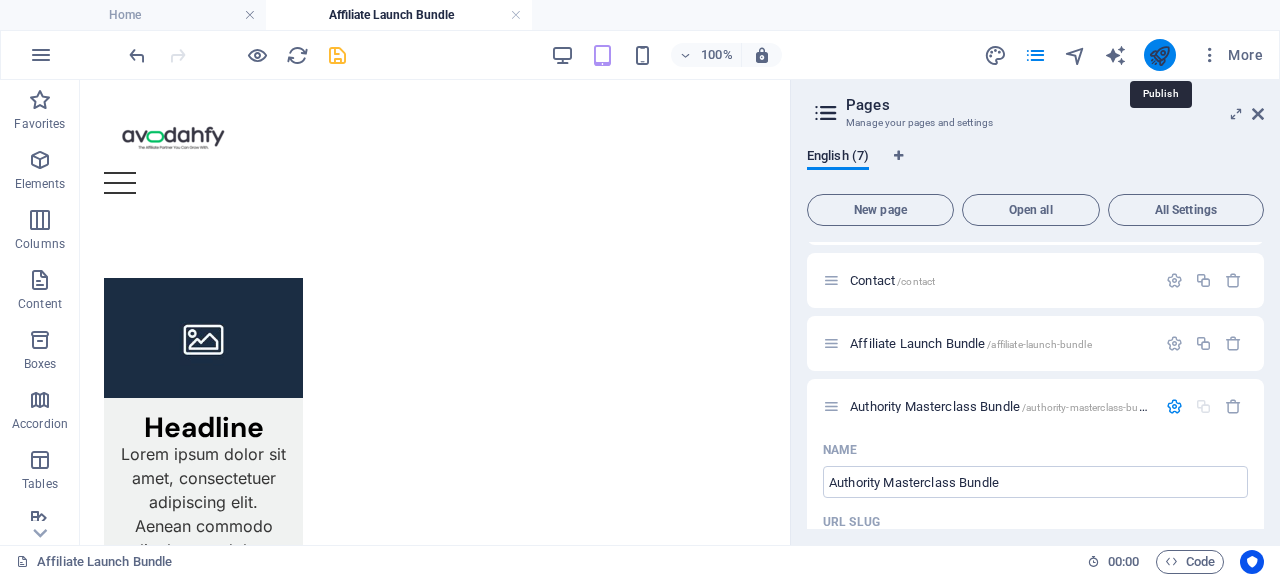 click at bounding box center [1159, 55] 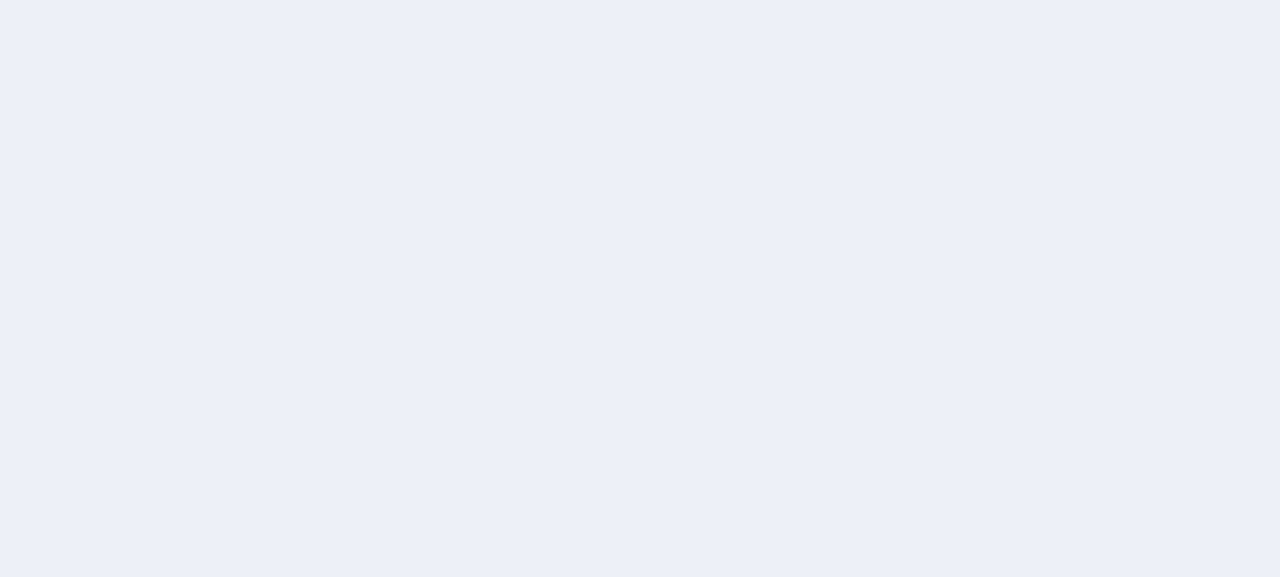 scroll, scrollTop: 0, scrollLeft: 0, axis: both 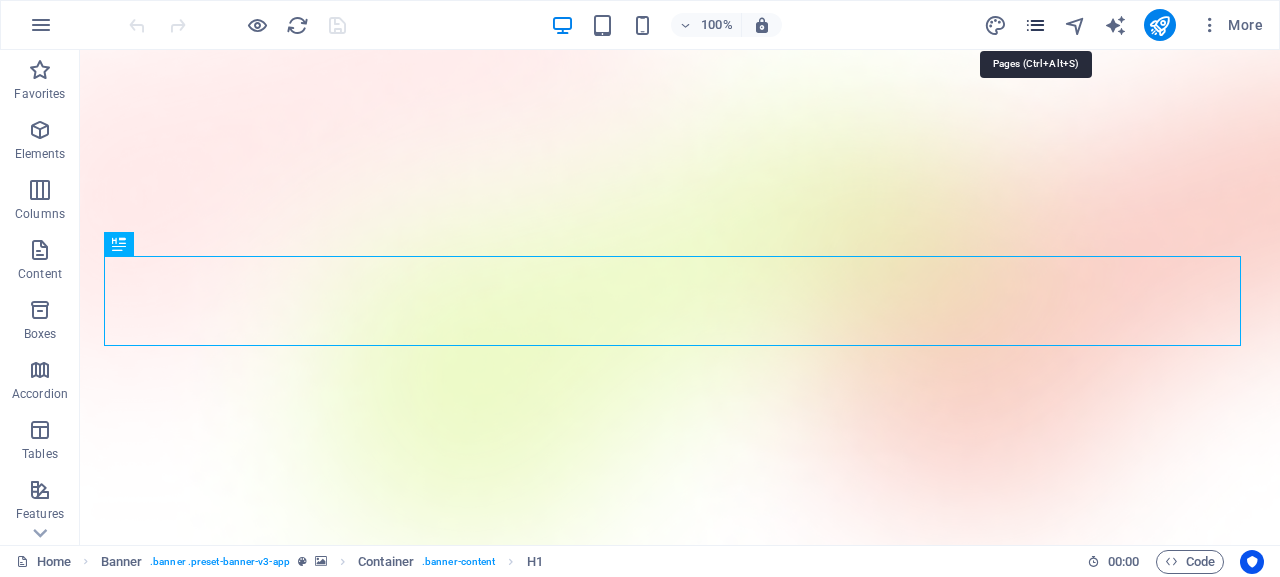 click at bounding box center (1035, 25) 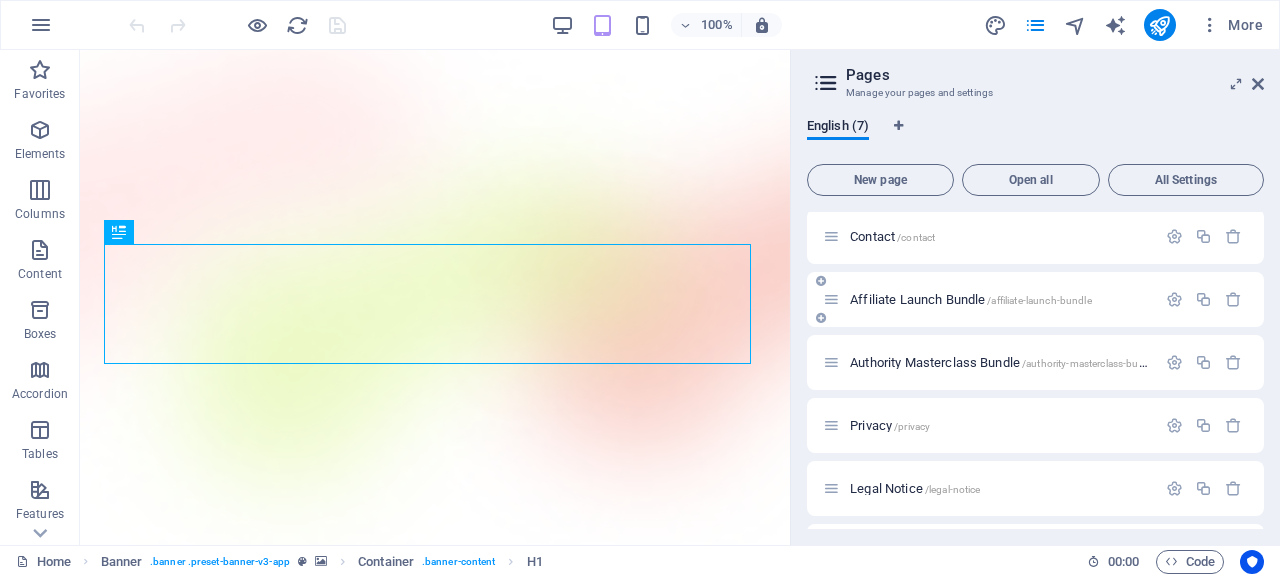 scroll, scrollTop: 56, scrollLeft: 0, axis: vertical 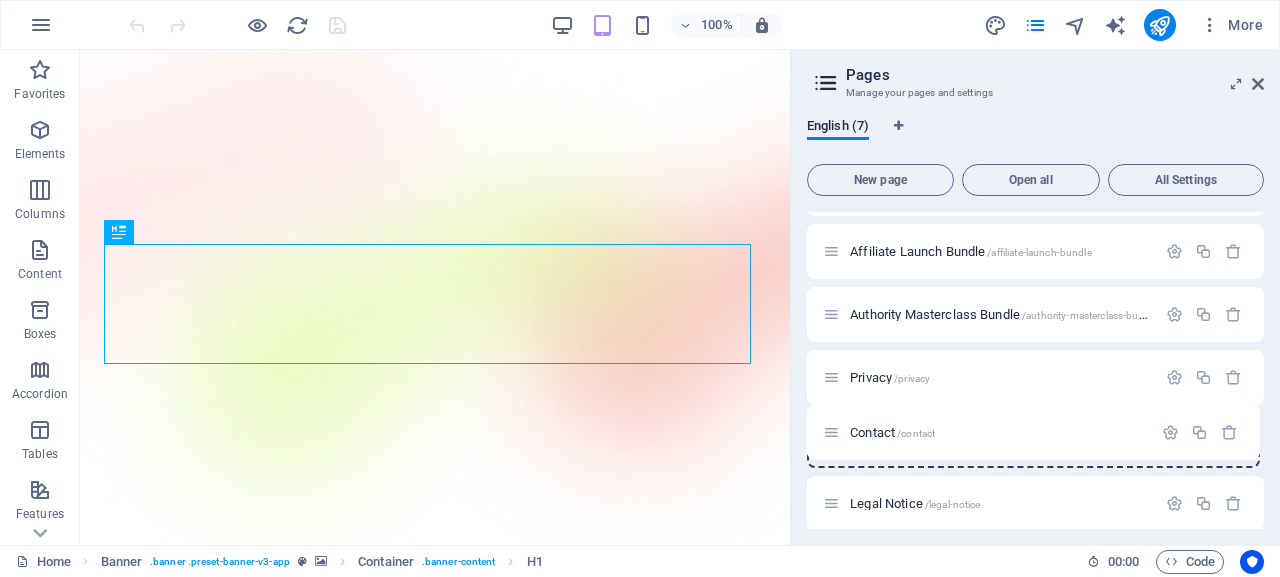 drag, startPoint x: 832, startPoint y: 246, endPoint x: 837, endPoint y: 438, distance: 192.0651 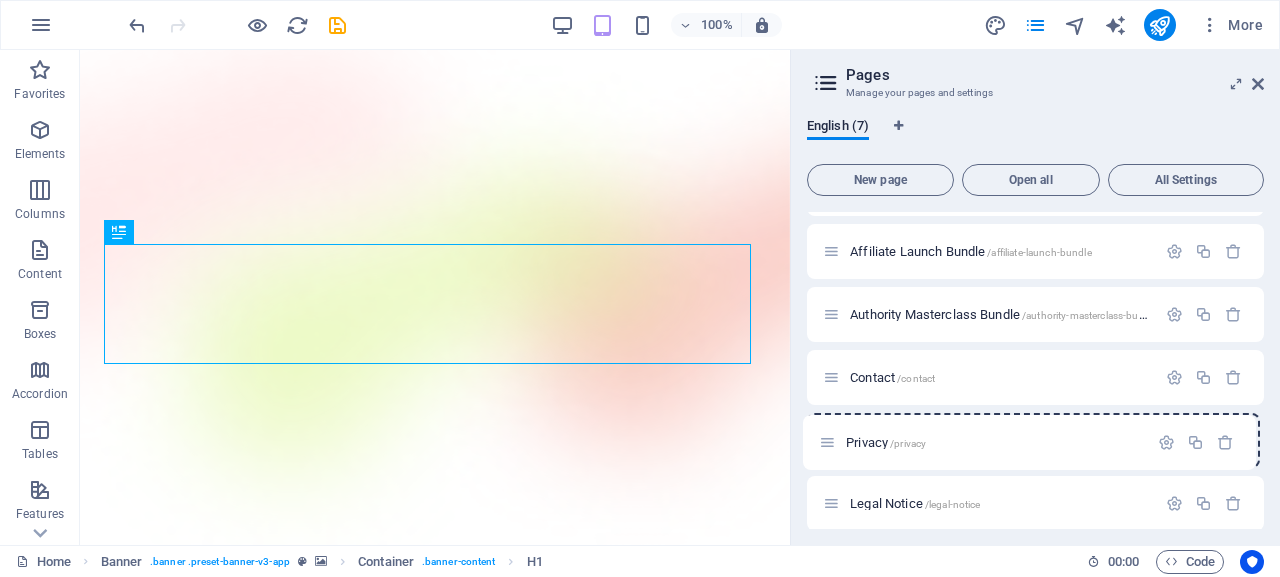 drag, startPoint x: 835, startPoint y: 379, endPoint x: 830, endPoint y: 452, distance: 73.171036 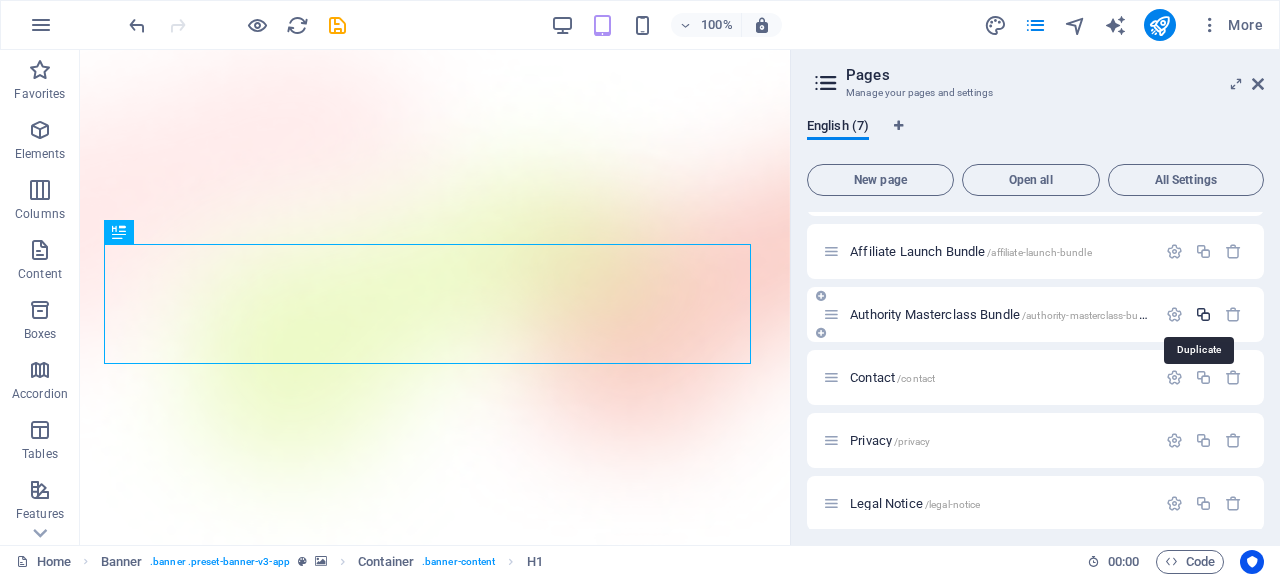 click at bounding box center (1203, 314) 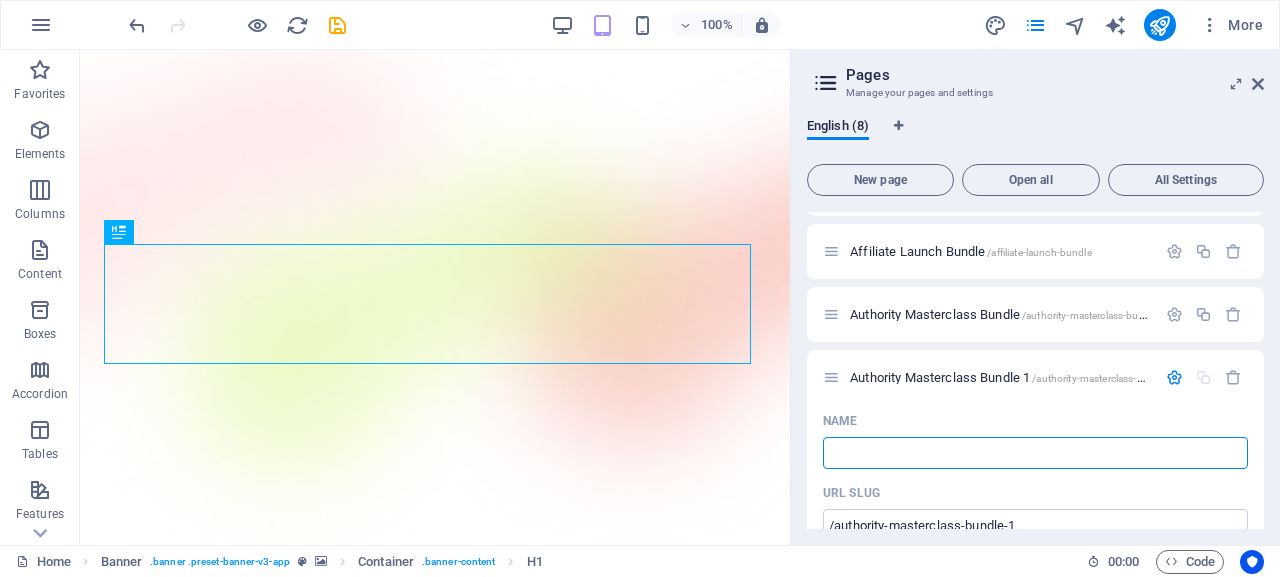 paste on "Conversion Arsenal Pack" 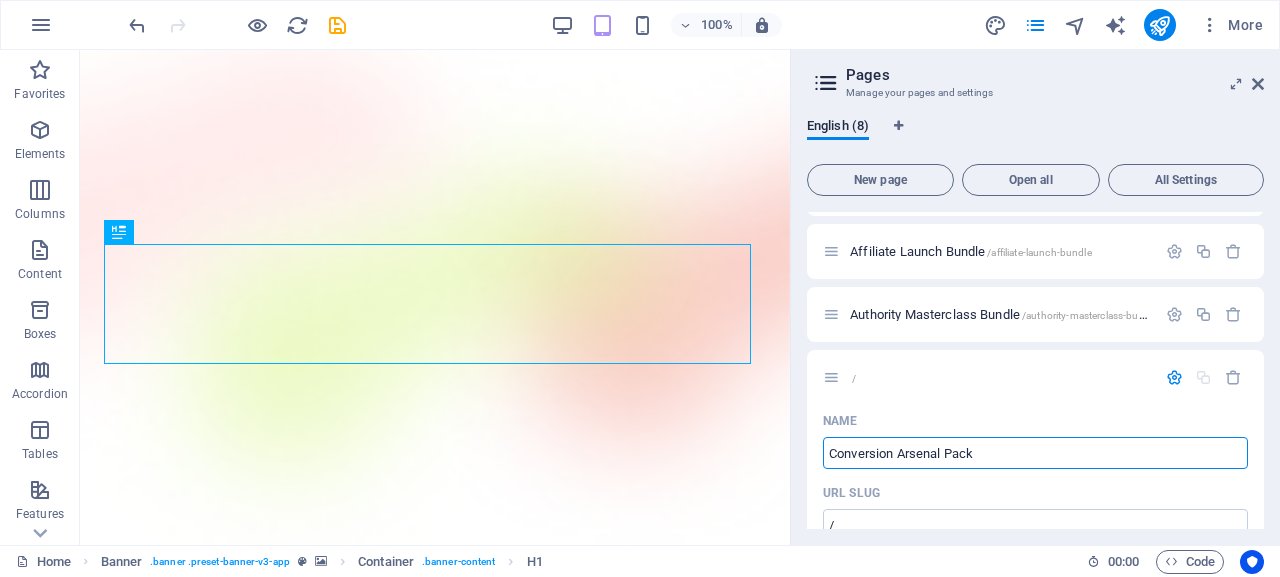 type on "Conversion Arsenal Pack" 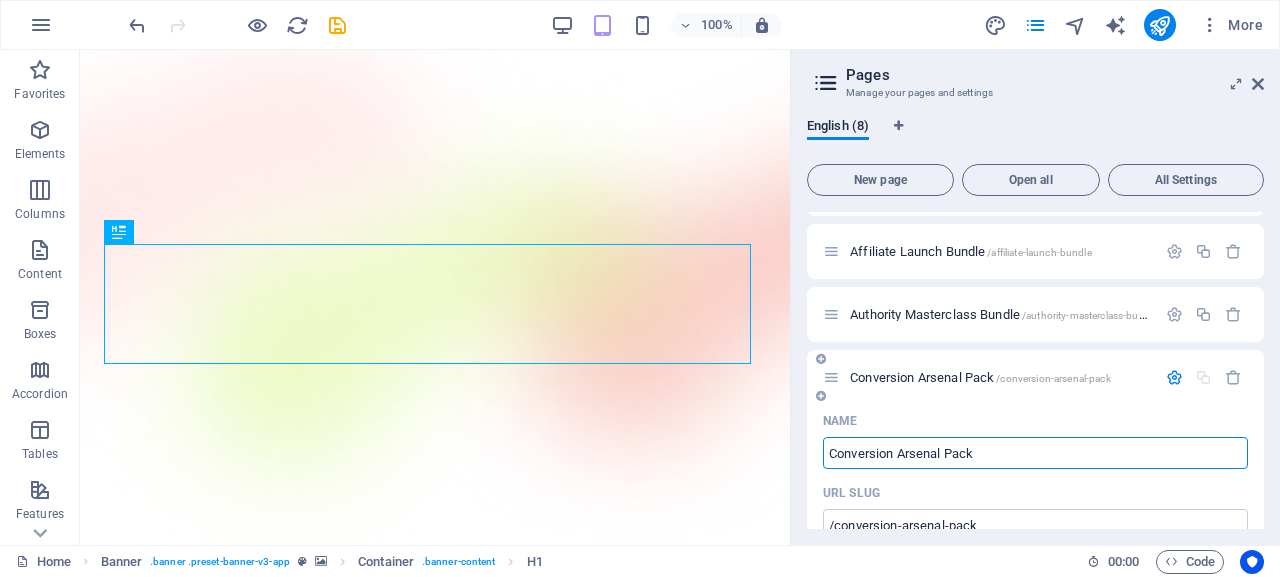 type on "Conversion Arsenal Pack" 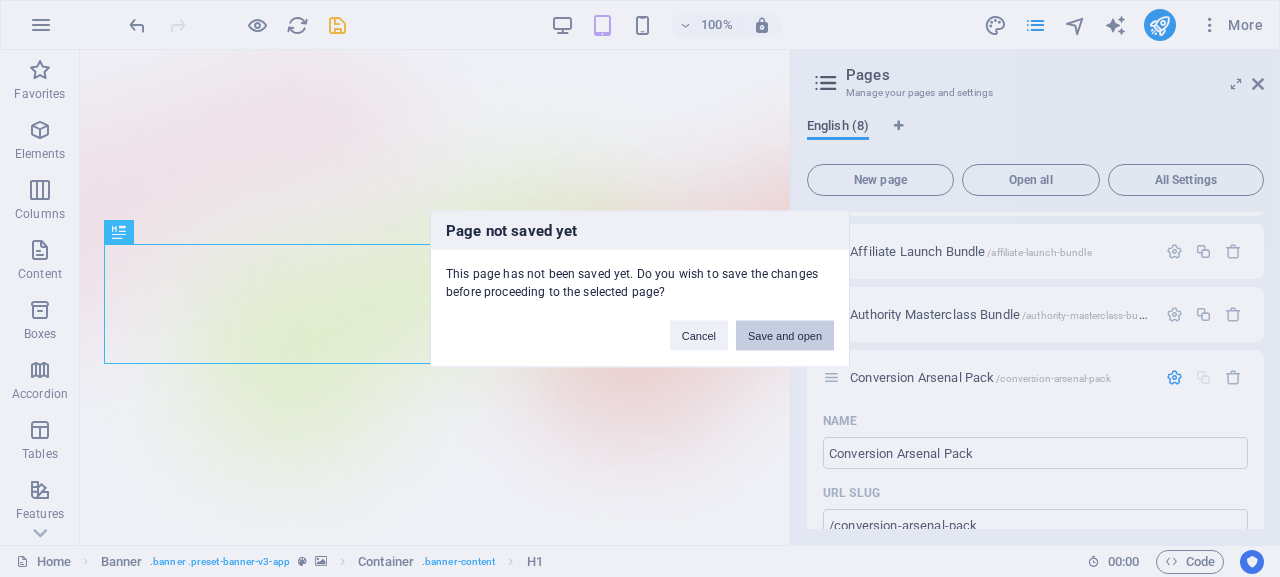 click on "Save and open" at bounding box center [785, 335] 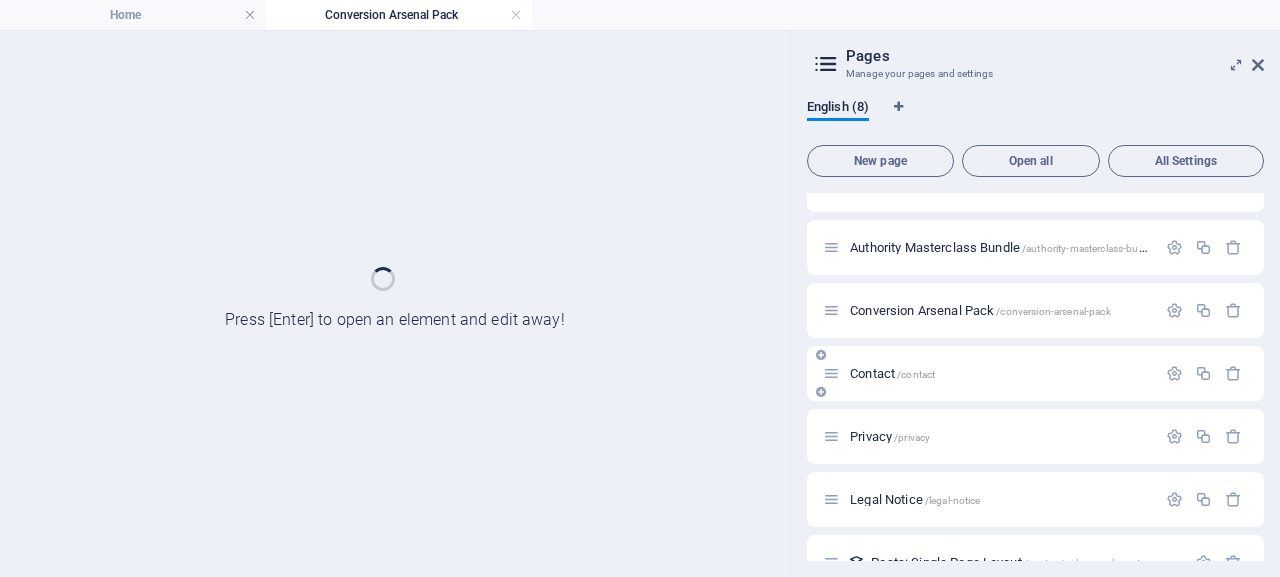 scroll, scrollTop: 97, scrollLeft: 0, axis: vertical 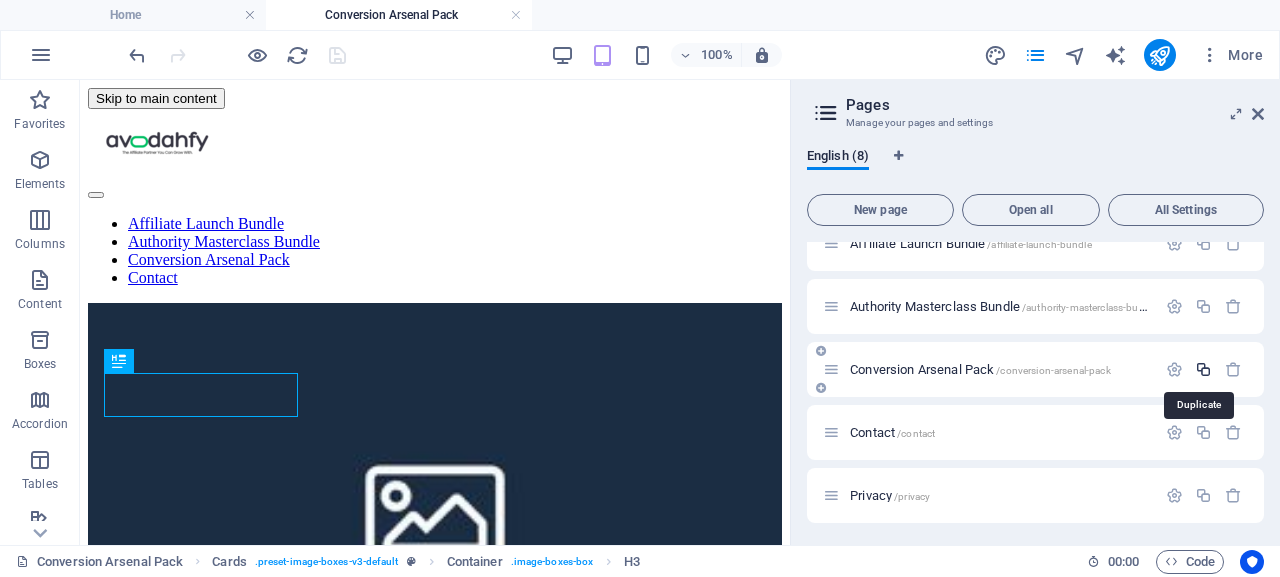 click at bounding box center (1203, 369) 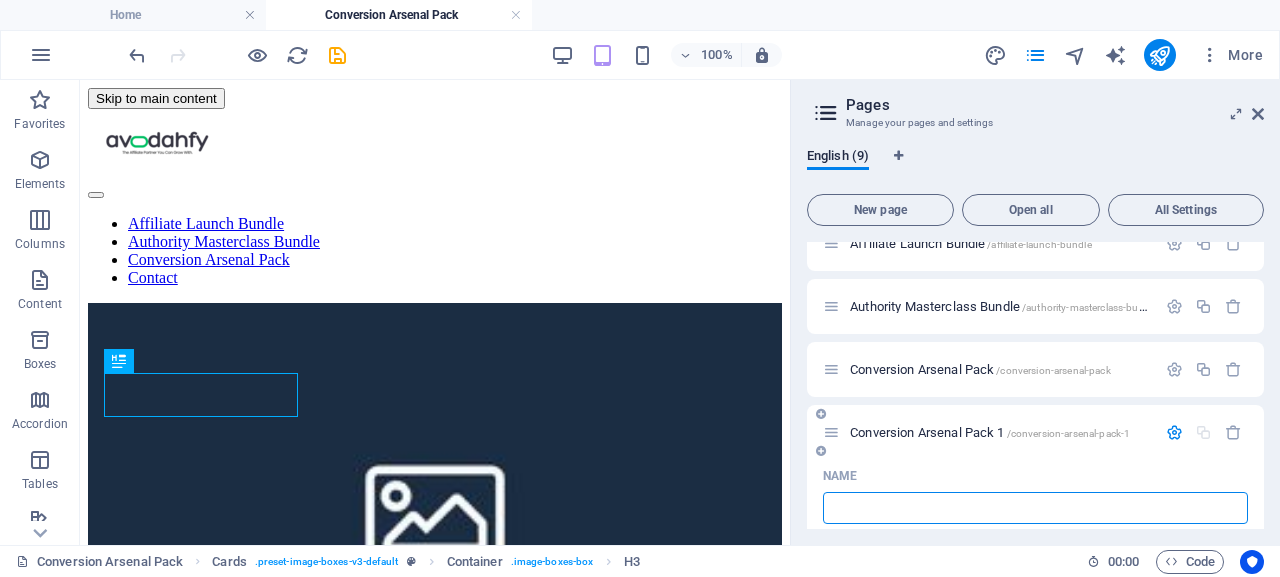 paste on "AI-Powered Productivity Pack" 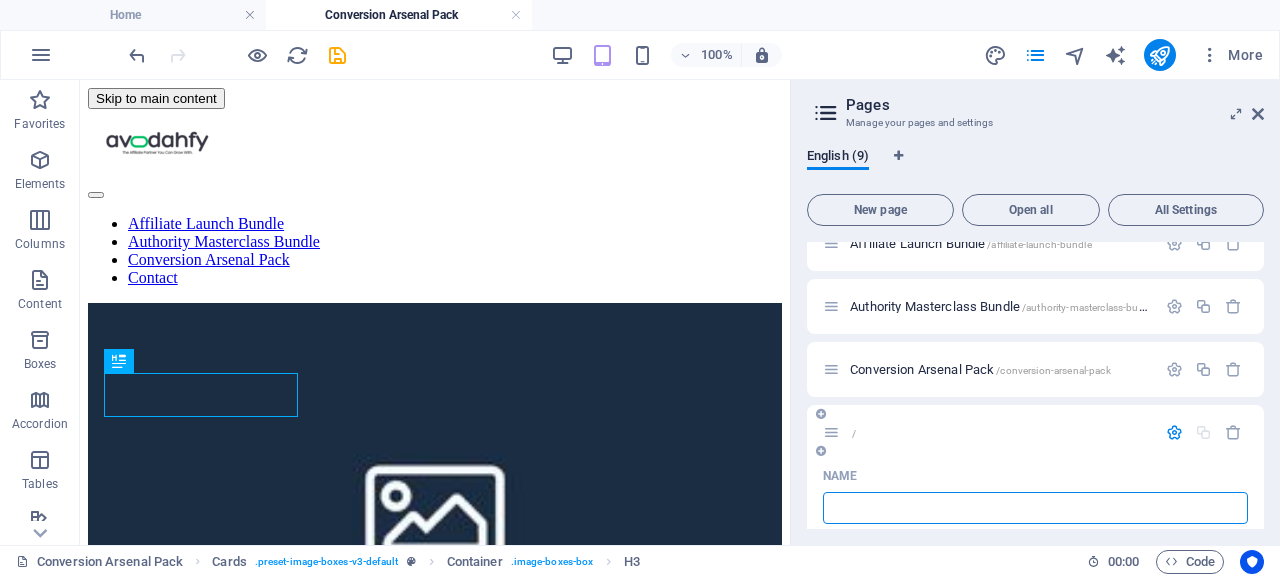 type on "AI-Powered Productivity Pack" 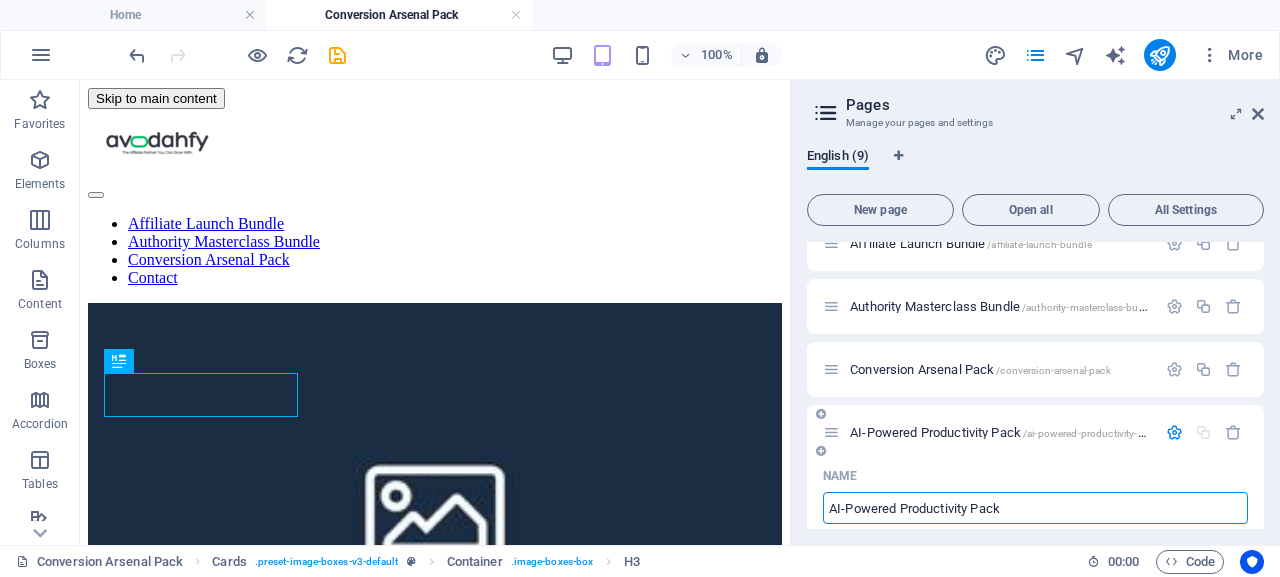 type on "AI-Powered Productivity Pack" 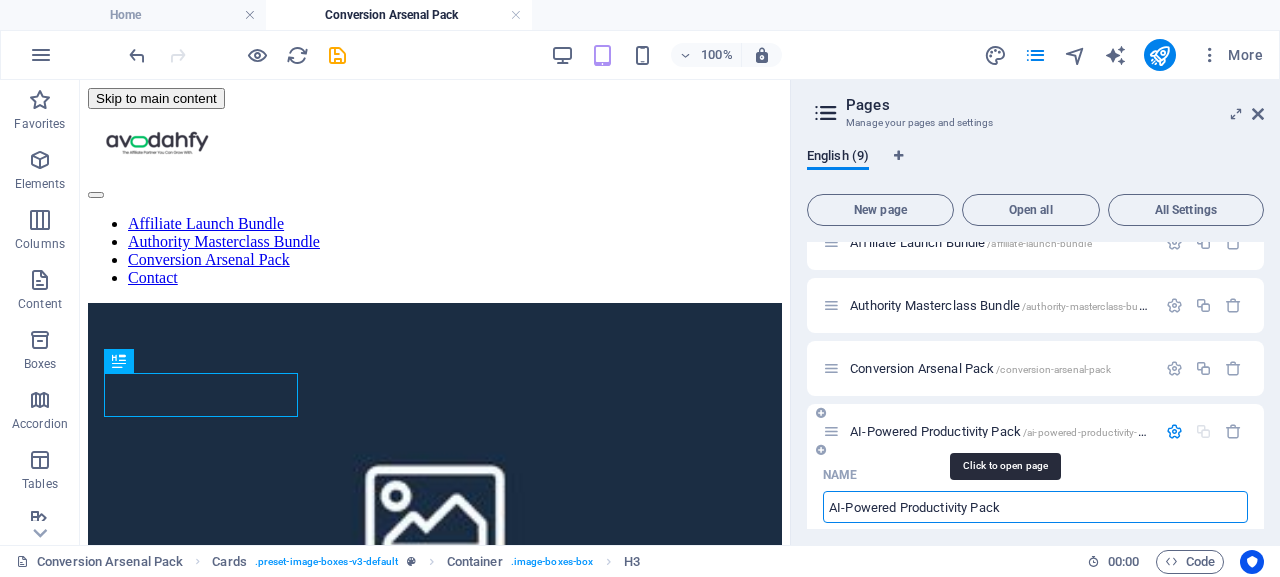 scroll, scrollTop: 92, scrollLeft: 0, axis: vertical 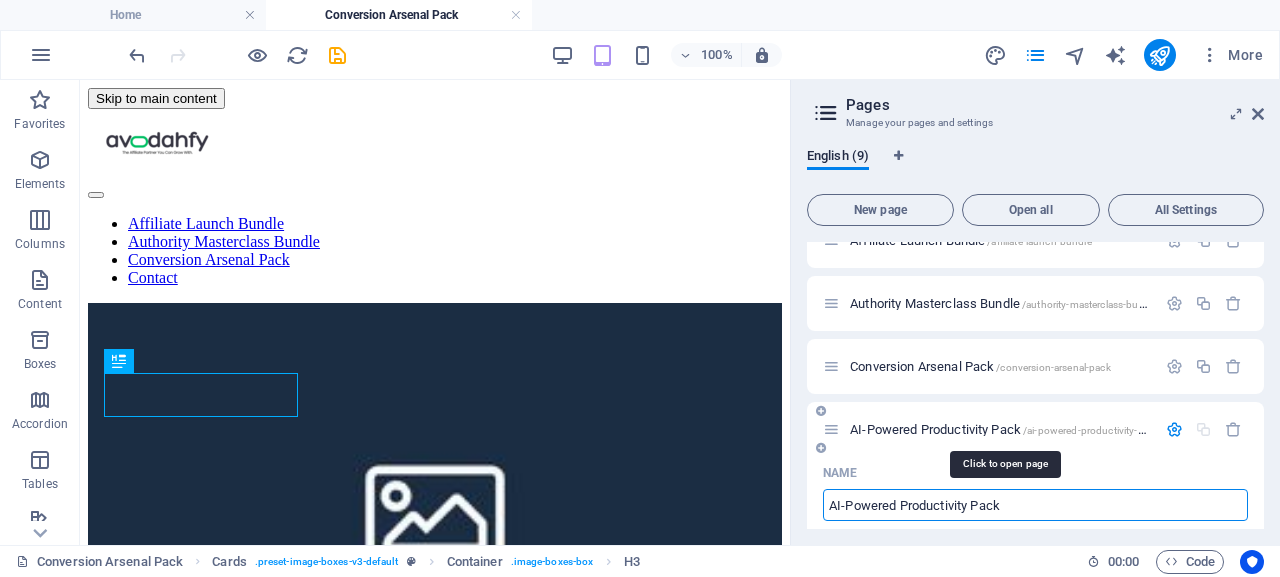 type on "AI-Powered Productivity Pack" 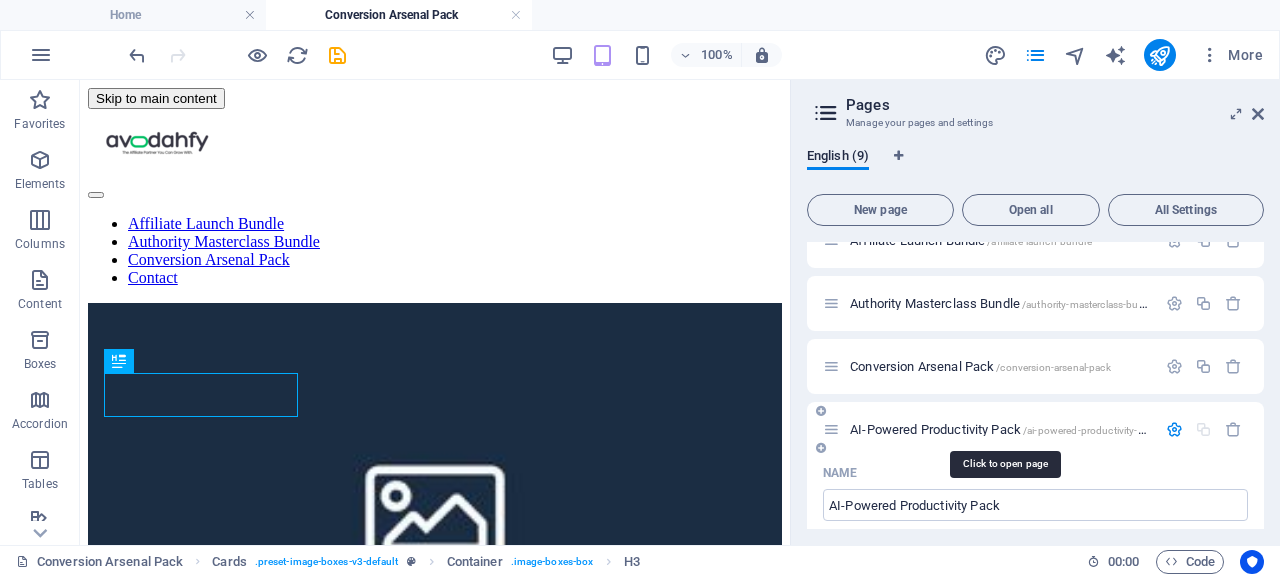 click on "AI-Powered Productivity Pack /ai-powered-productivity-pack" at bounding box center (1004, 429) 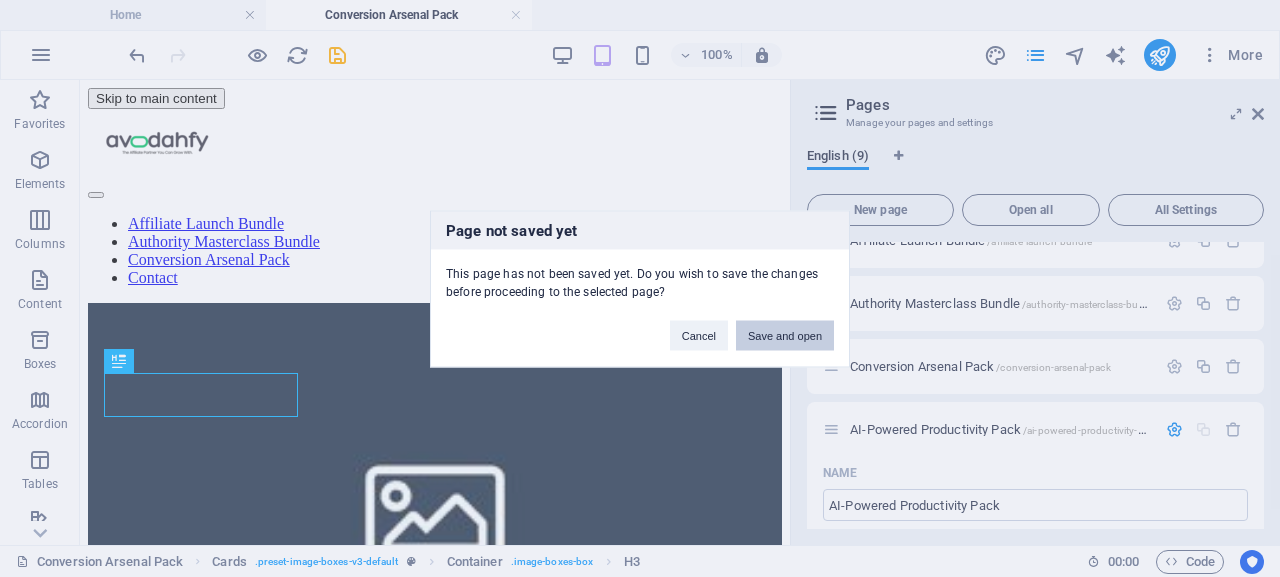 click on "Save and open" at bounding box center (785, 335) 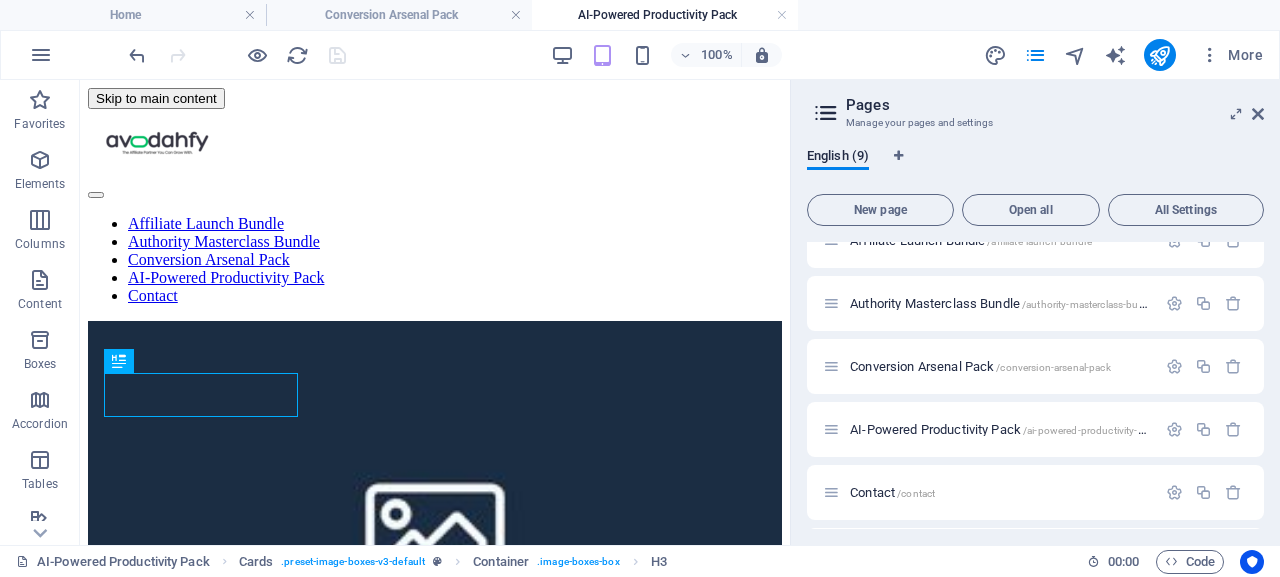 scroll, scrollTop: 0, scrollLeft: 0, axis: both 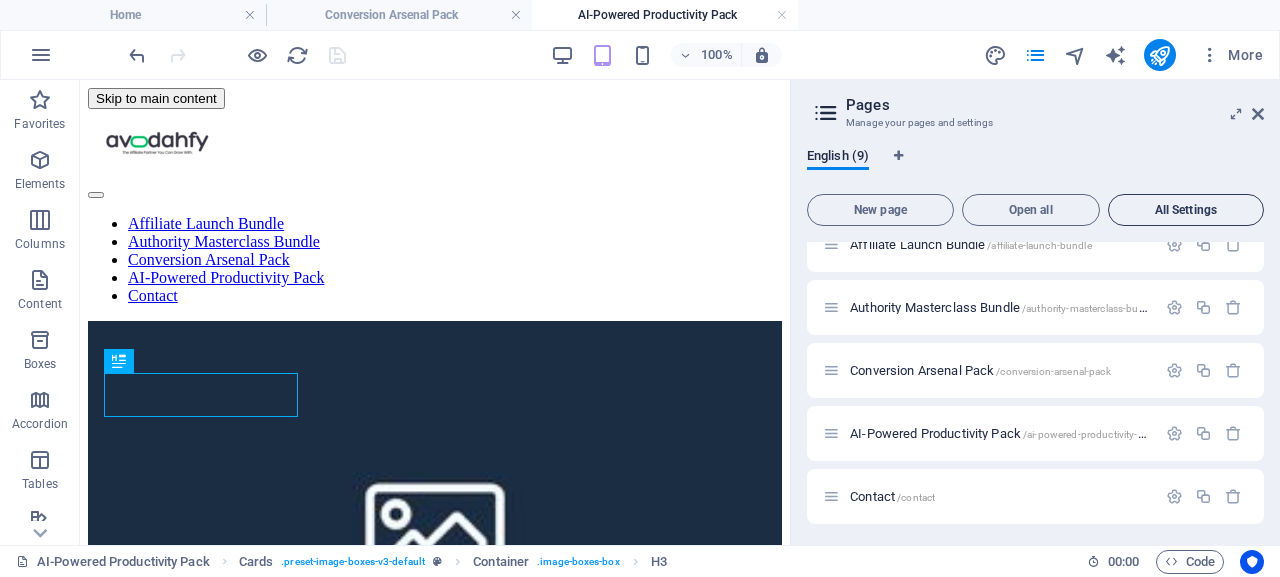 click on "All Settings" at bounding box center (1186, 210) 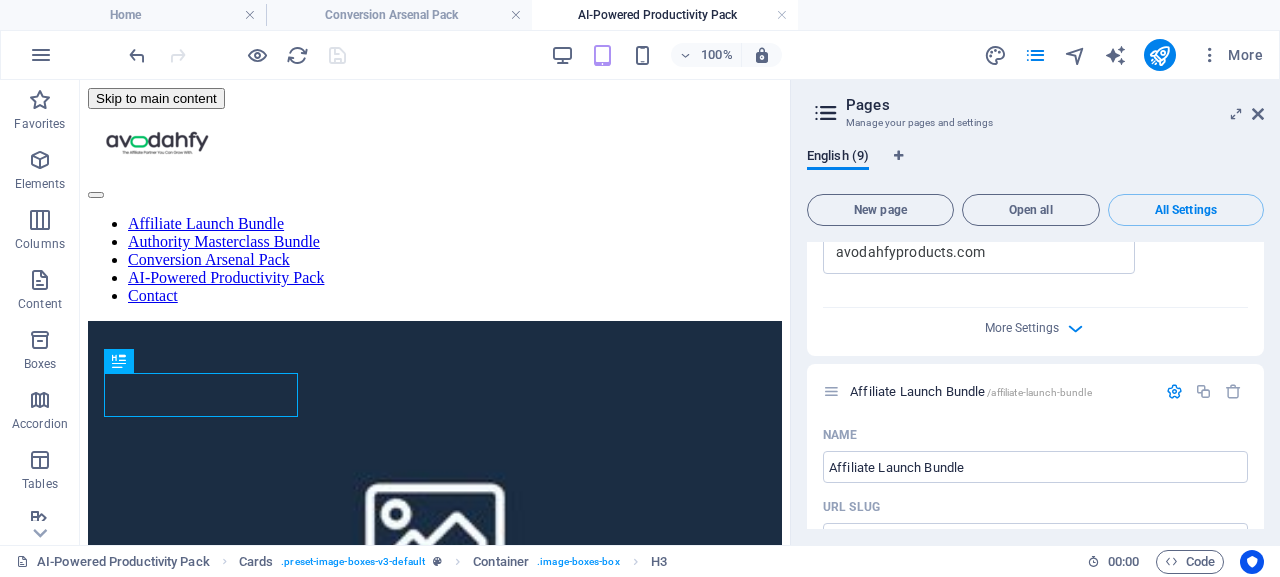 scroll, scrollTop: 689, scrollLeft: 0, axis: vertical 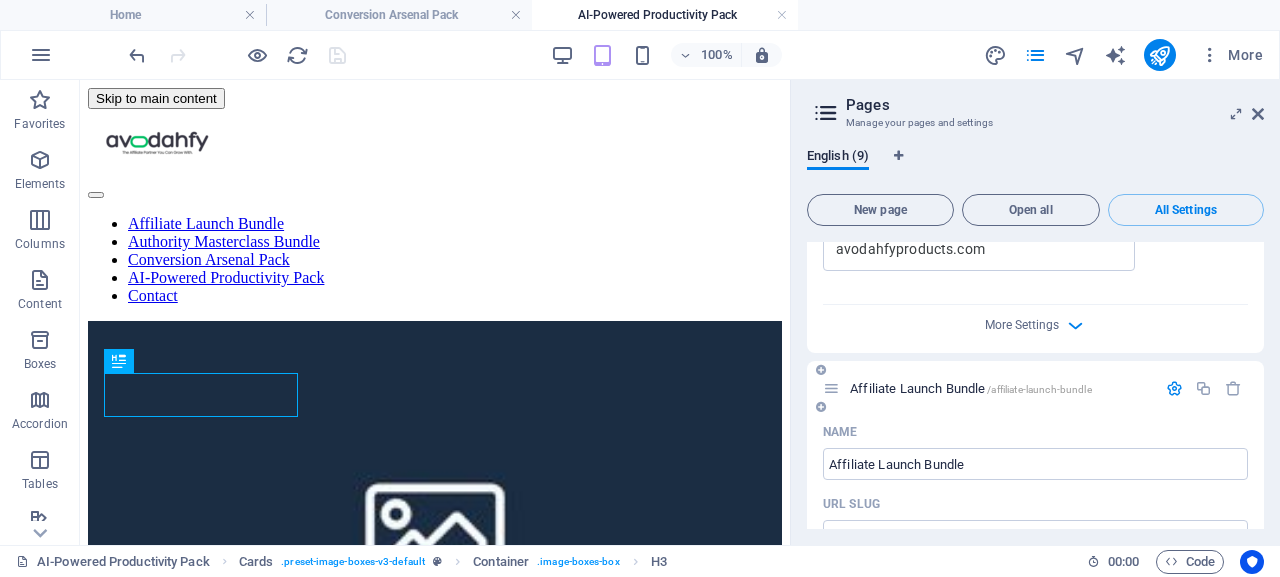 click on "Affiliate Launch Bundle /affiliate-launch-bundle" at bounding box center [1000, 388] 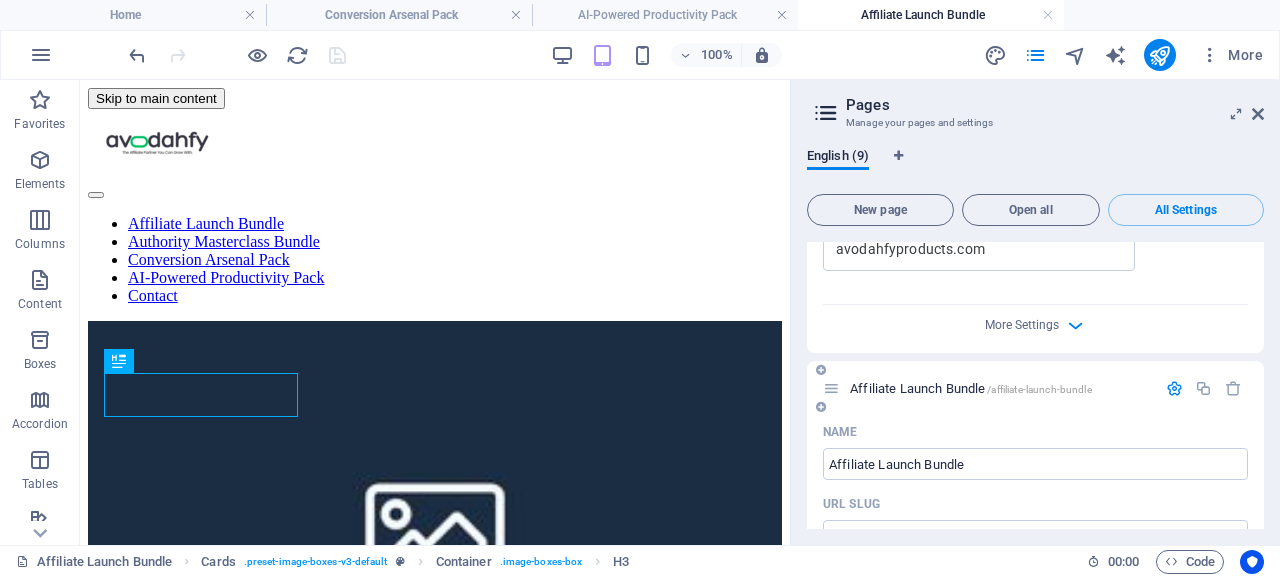scroll, scrollTop: 0, scrollLeft: 0, axis: both 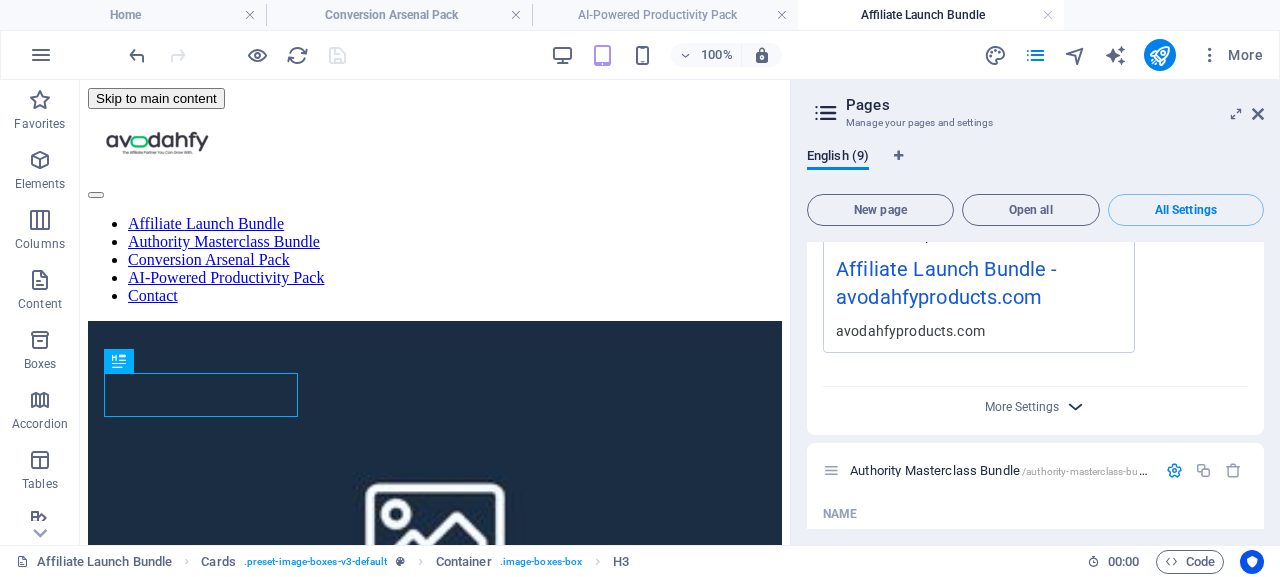 click at bounding box center [1075, 406] 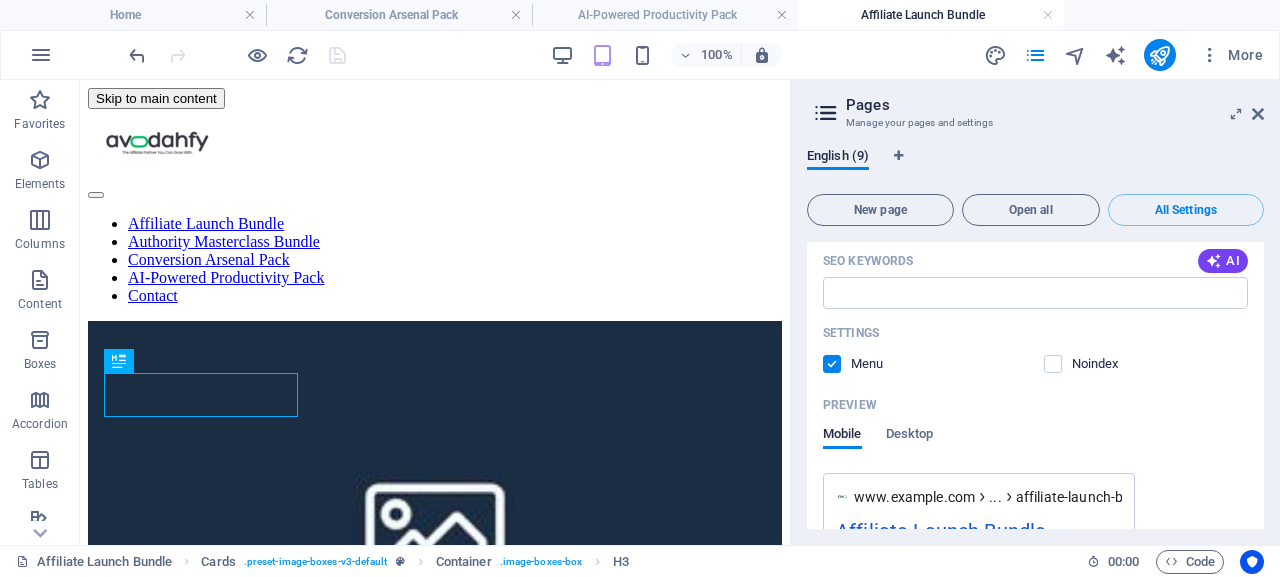 scroll, scrollTop: 1128, scrollLeft: 0, axis: vertical 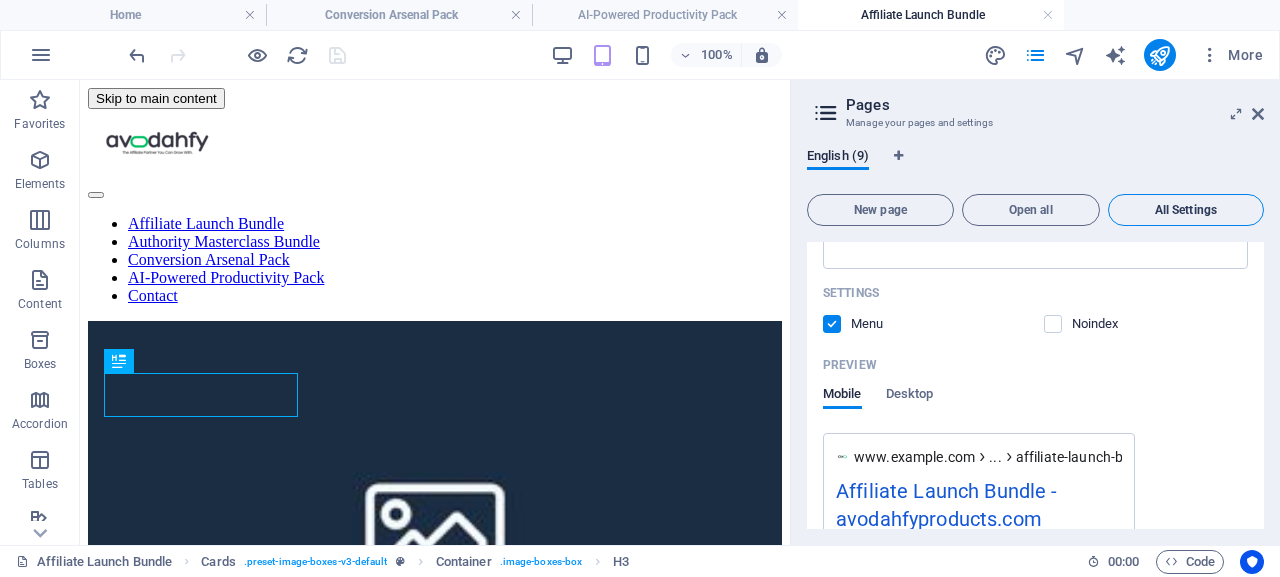 click on "All Settings" at bounding box center [1186, 210] 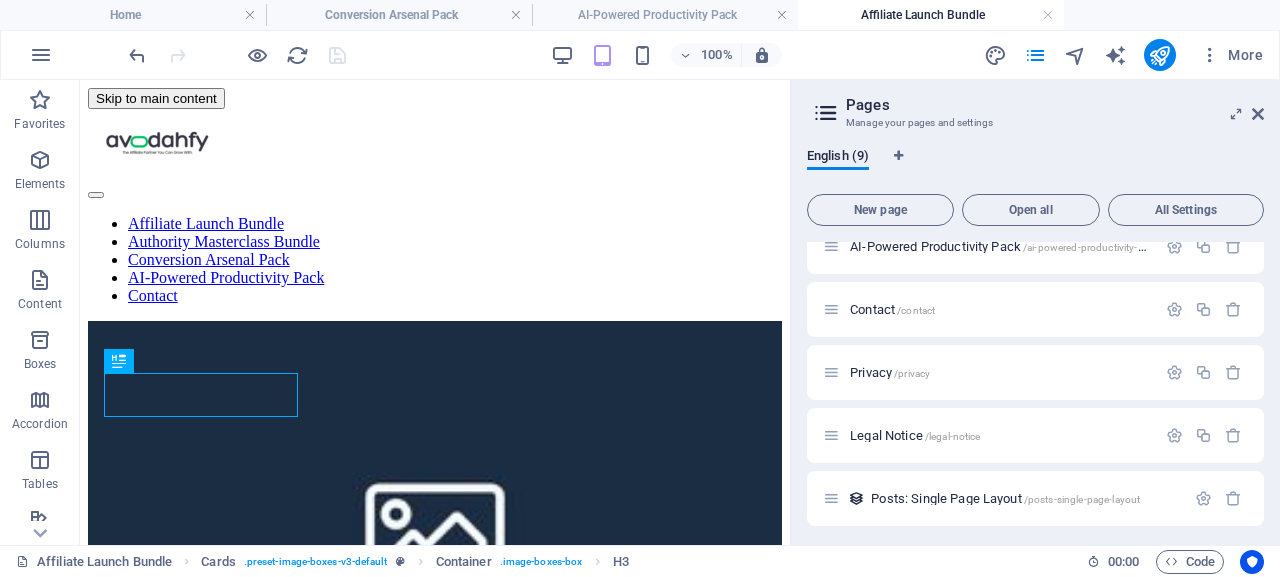 scroll, scrollTop: 280, scrollLeft: 0, axis: vertical 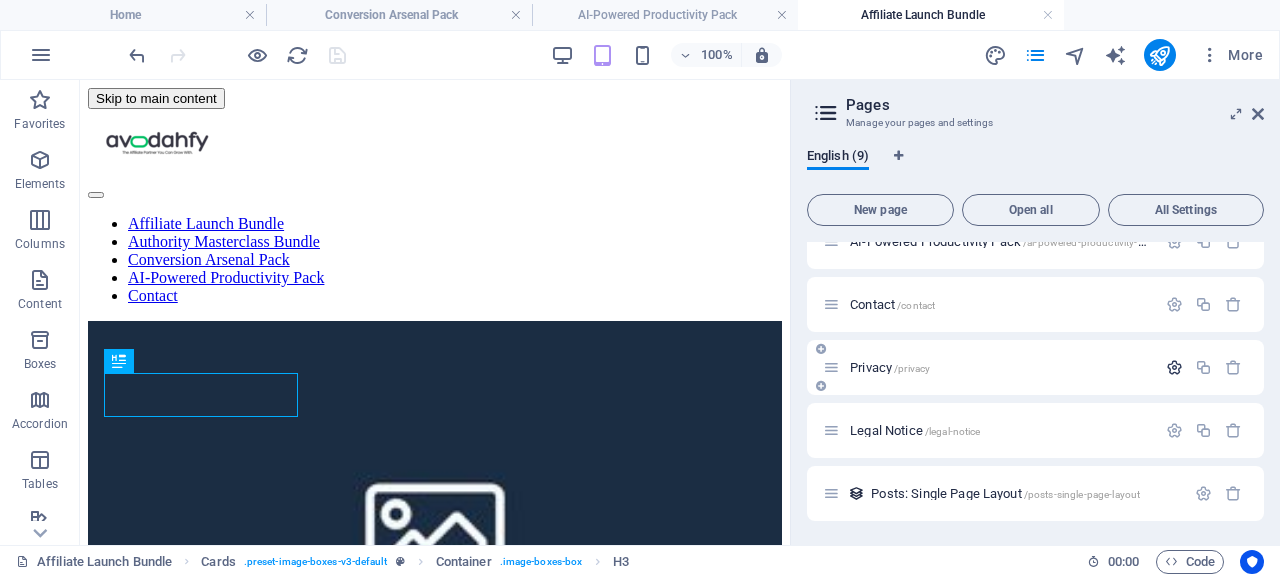 click at bounding box center [1174, 367] 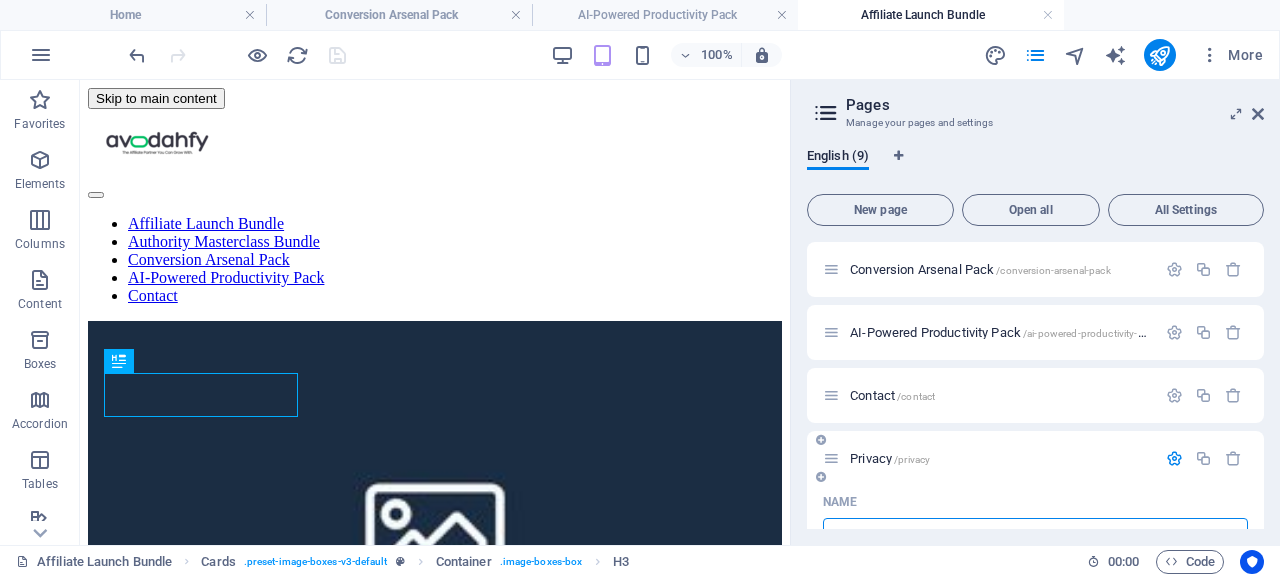 scroll, scrollTop: 188, scrollLeft: 0, axis: vertical 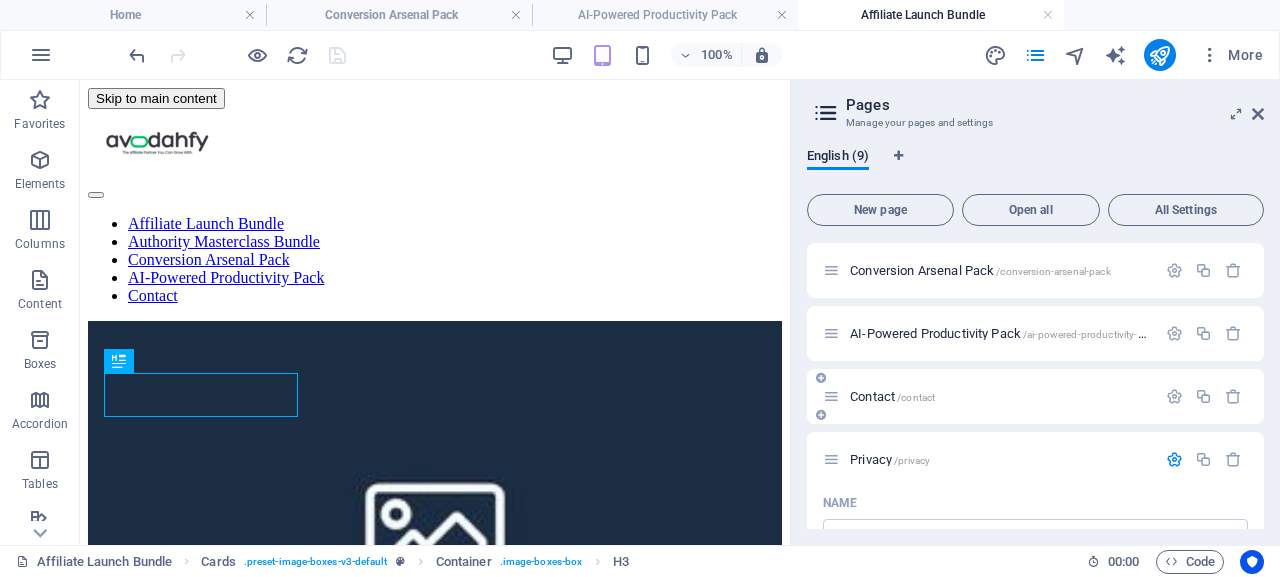 click on "Contact /contact" at bounding box center [1000, 396] 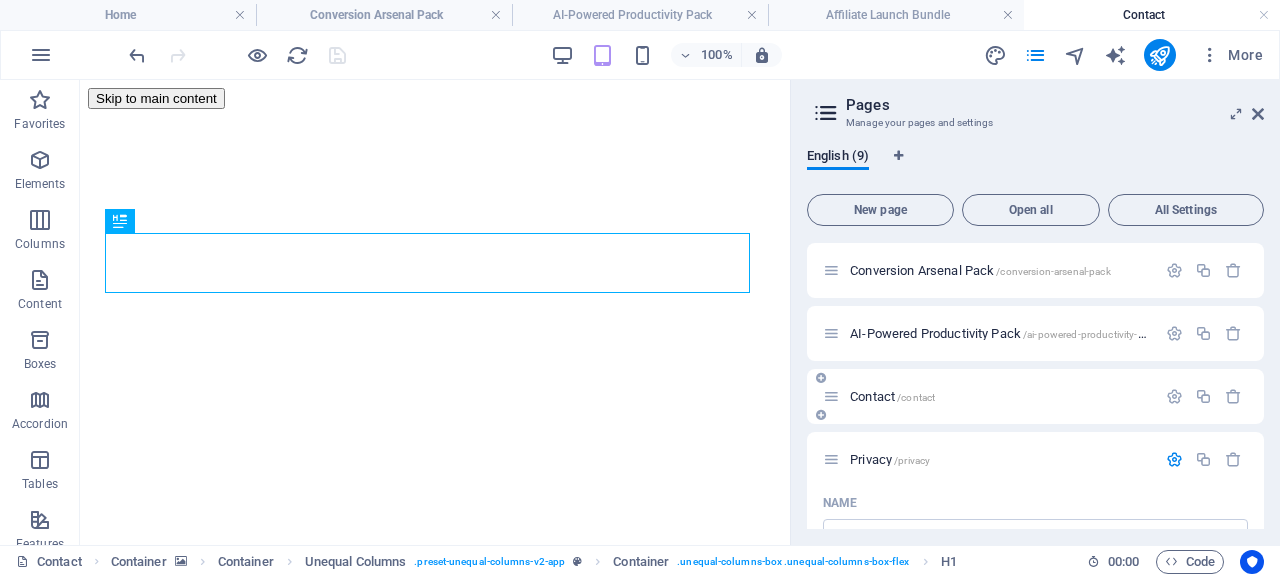 scroll, scrollTop: 0, scrollLeft: 0, axis: both 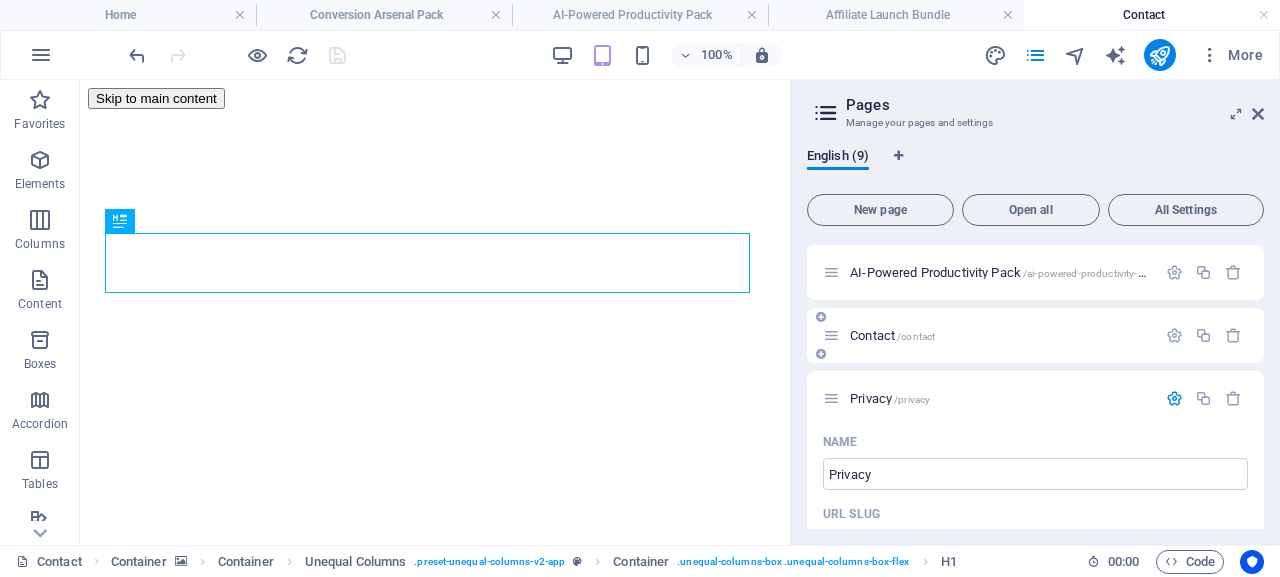 click on "/contact" at bounding box center (916, 336) 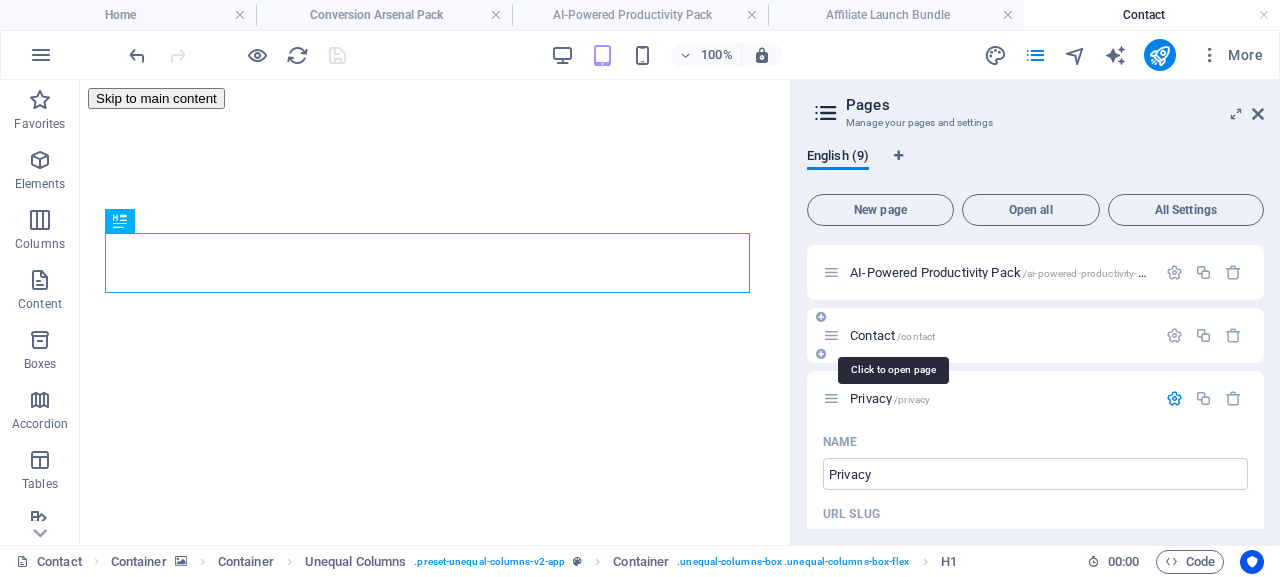 click on "Contact /contact" at bounding box center [892, 335] 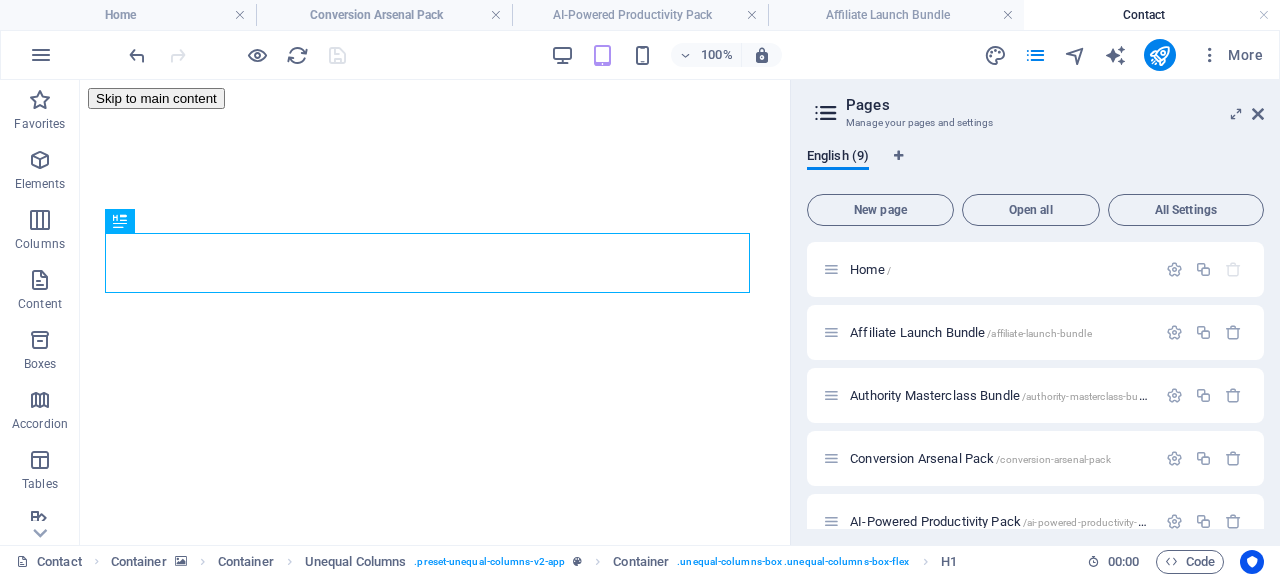 scroll, scrollTop: 19, scrollLeft: 0, axis: vertical 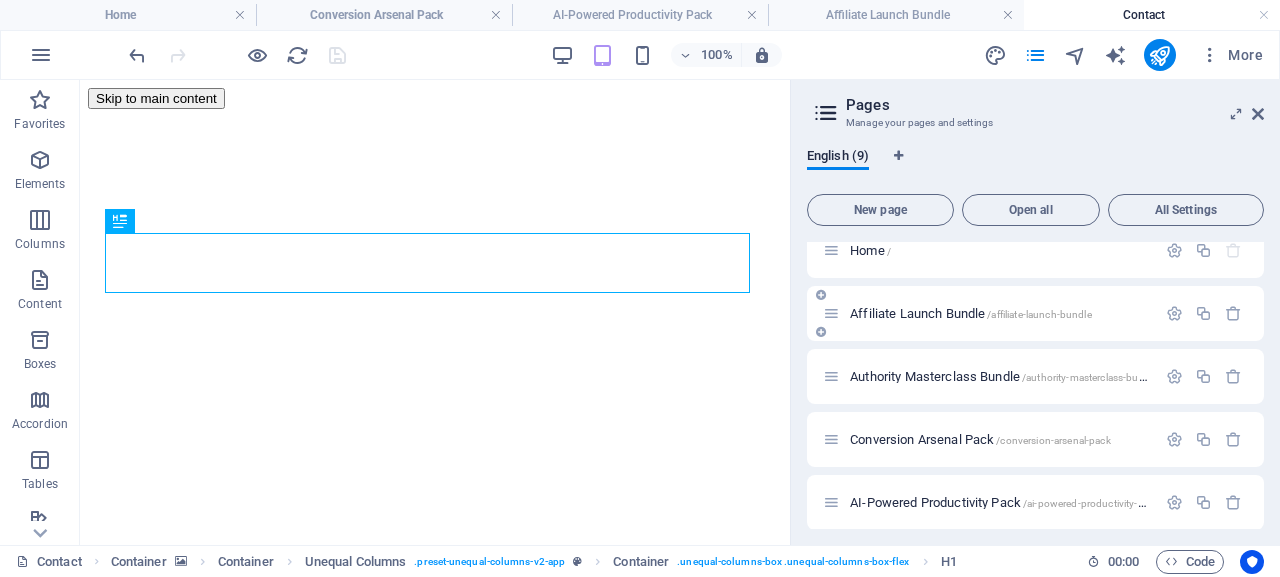 click on "Affiliate Launch Bundle /affiliate-launch-bundle" at bounding box center (971, 313) 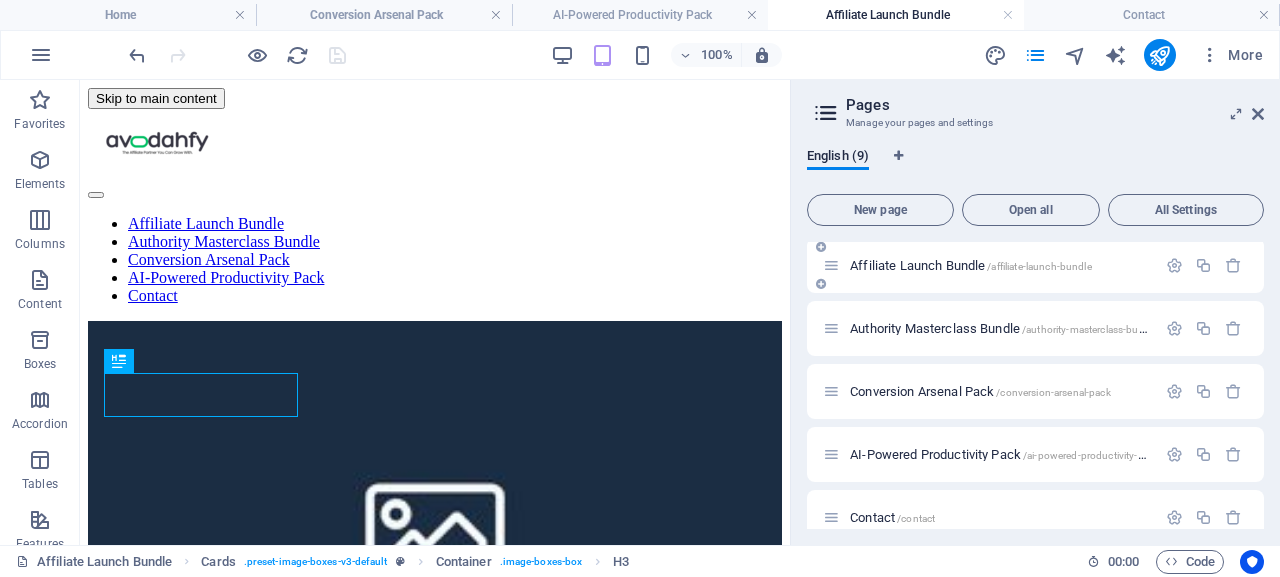 scroll, scrollTop: 0, scrollLeft: 0, axis: both 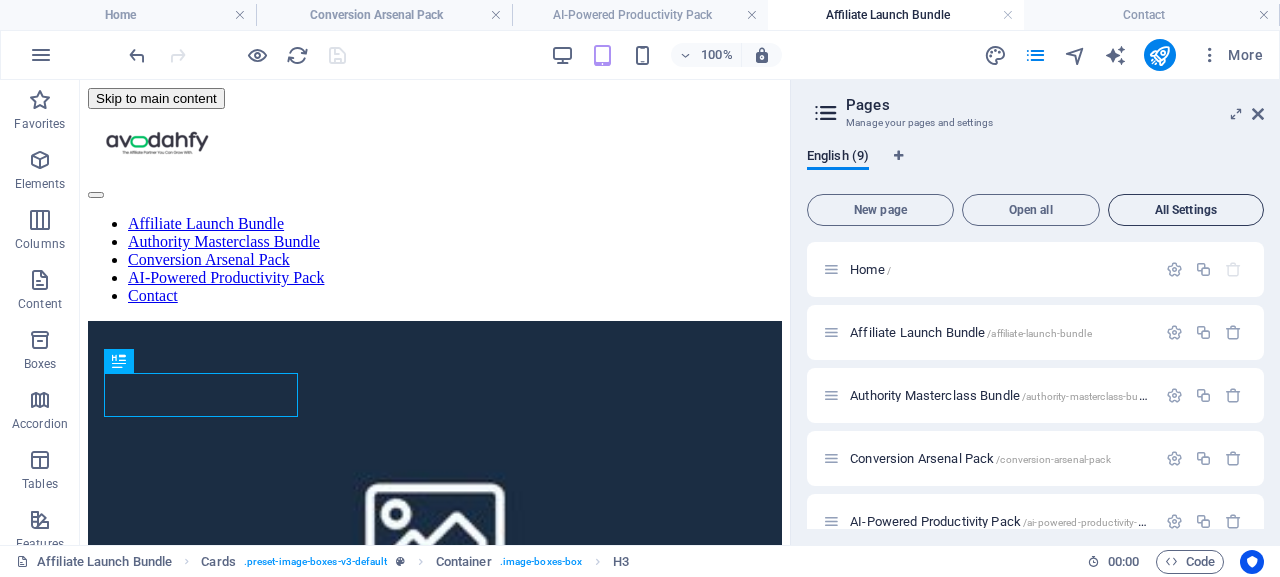 click on "All Settings" at bounding box center (1186, 210) 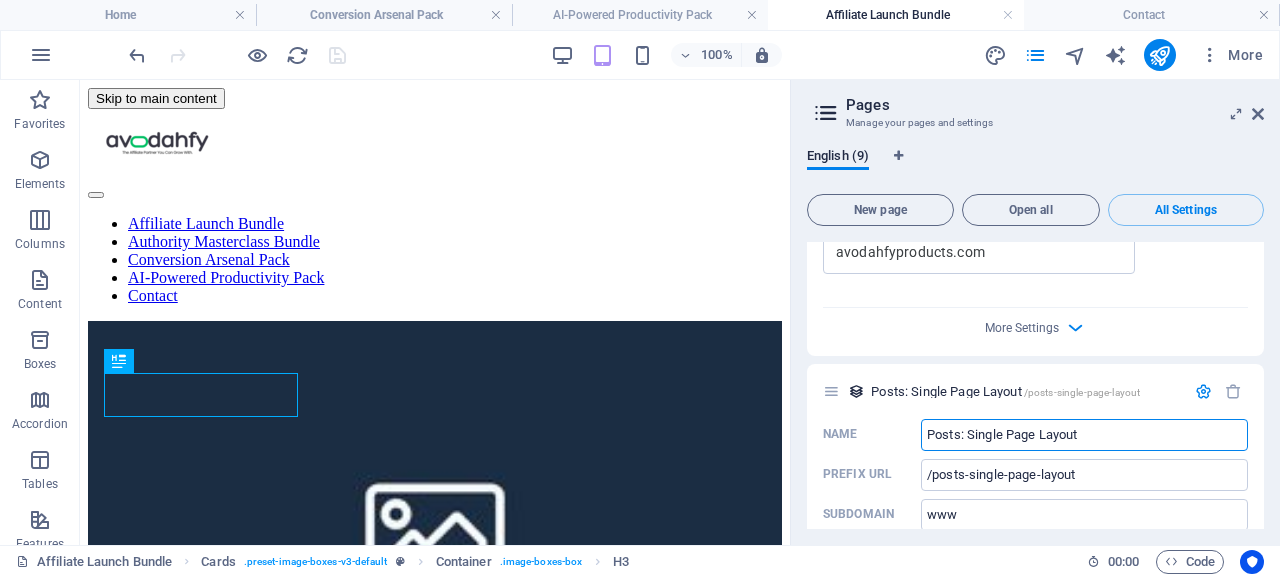 scroll, scrollTop: 6541, scrollLeft: 0, axis: vertical 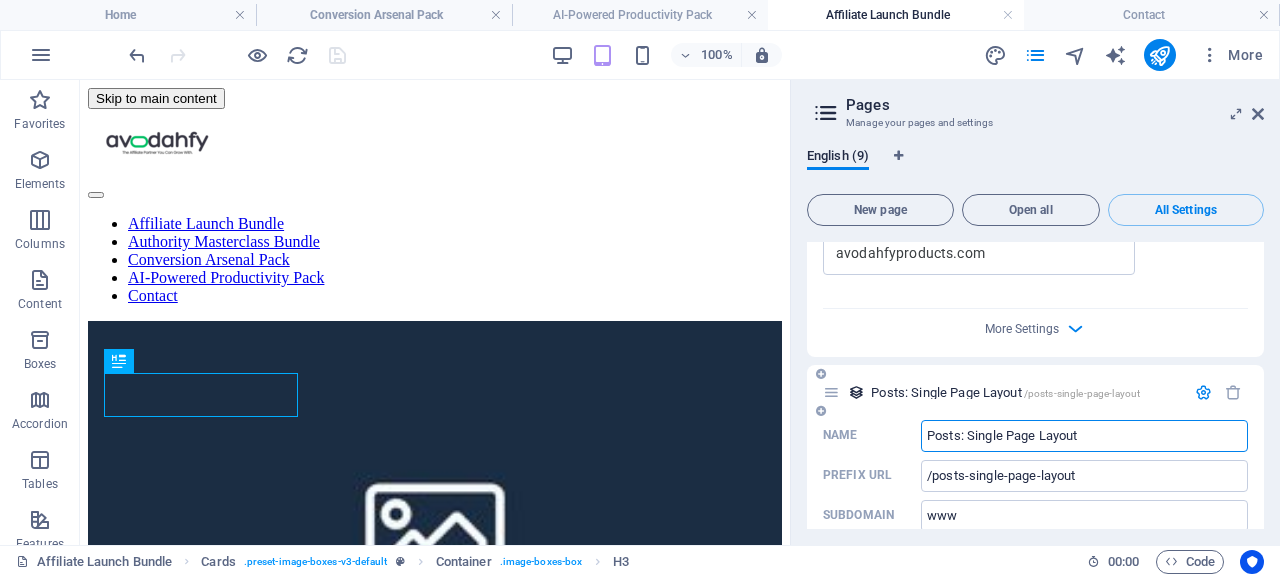 click at bounding box center (1203, 392) 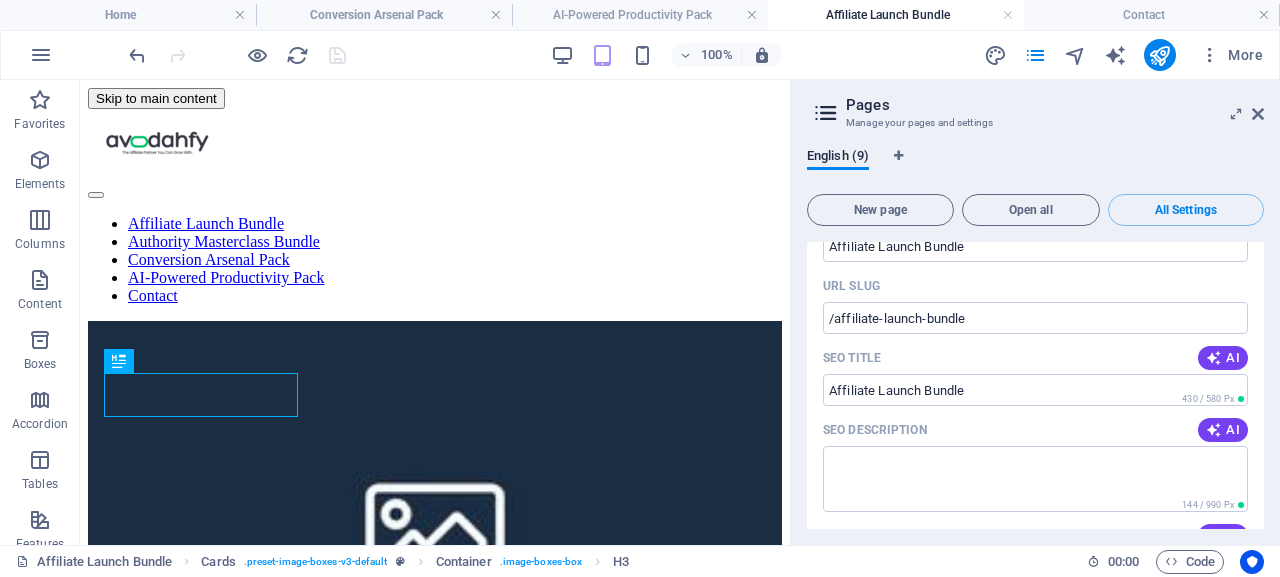 scroll, scrollTop: 0, scrollLeft: 0, axis: both 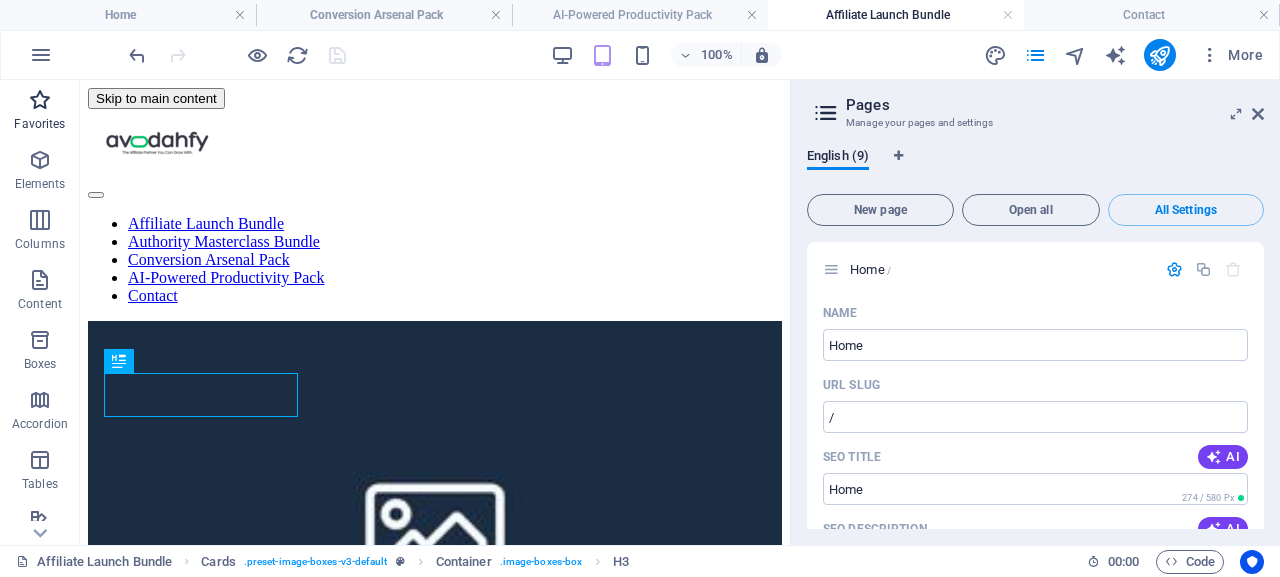 click on "Favorites" at bounding box center [39, 124] 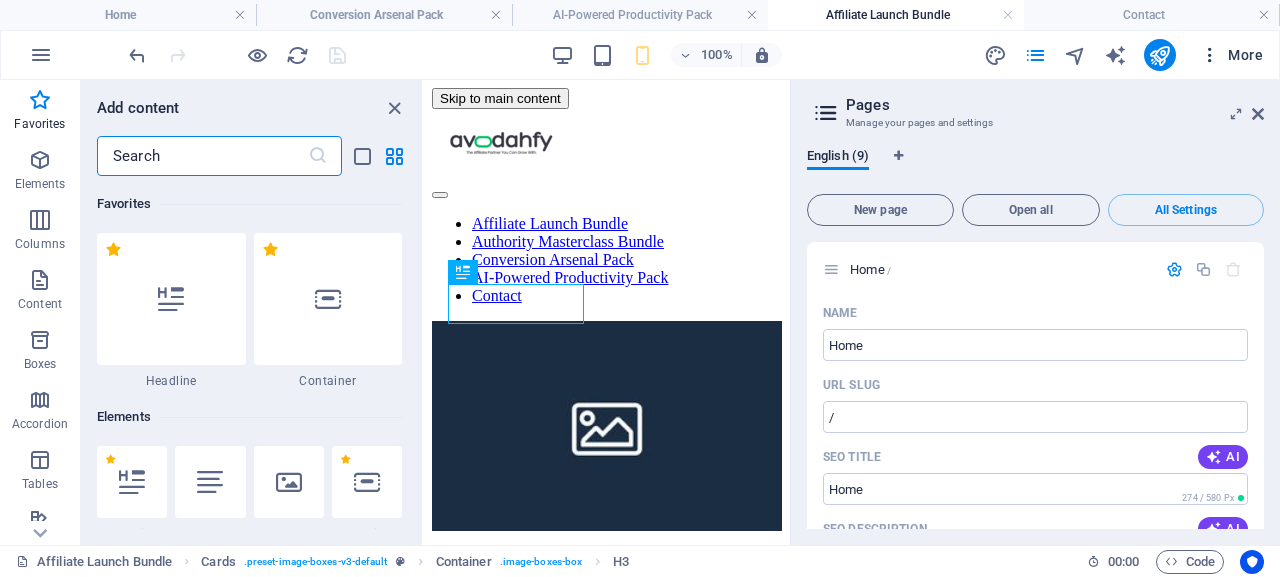 click at bounding box center (1210, 55) 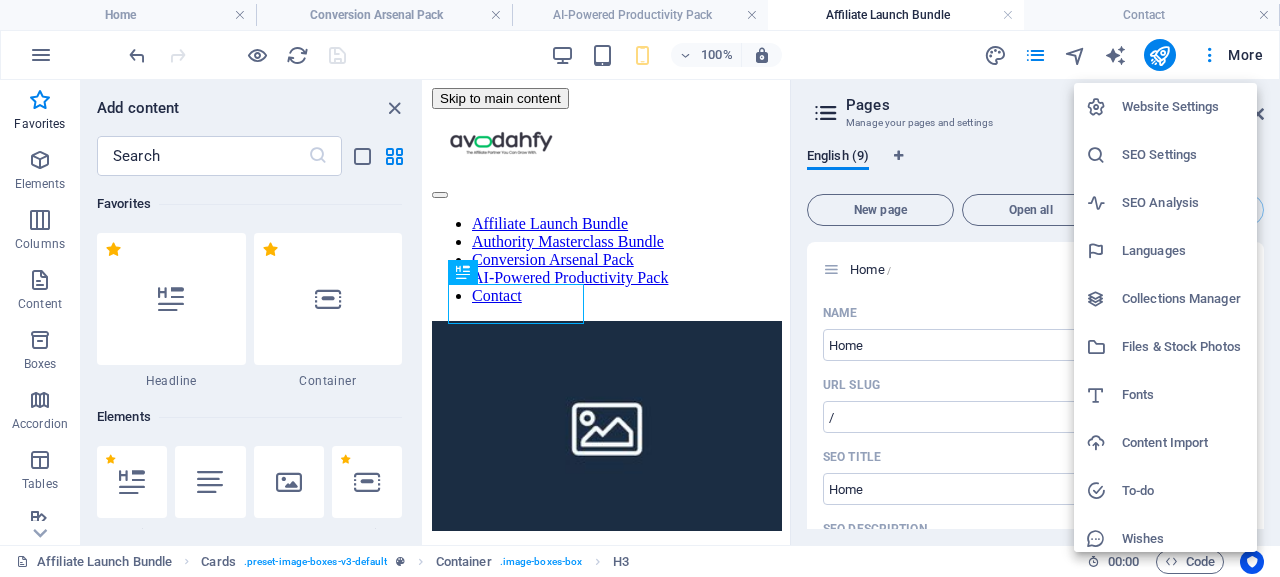 click on "Website Settings" at bounding box center [1183, 107] 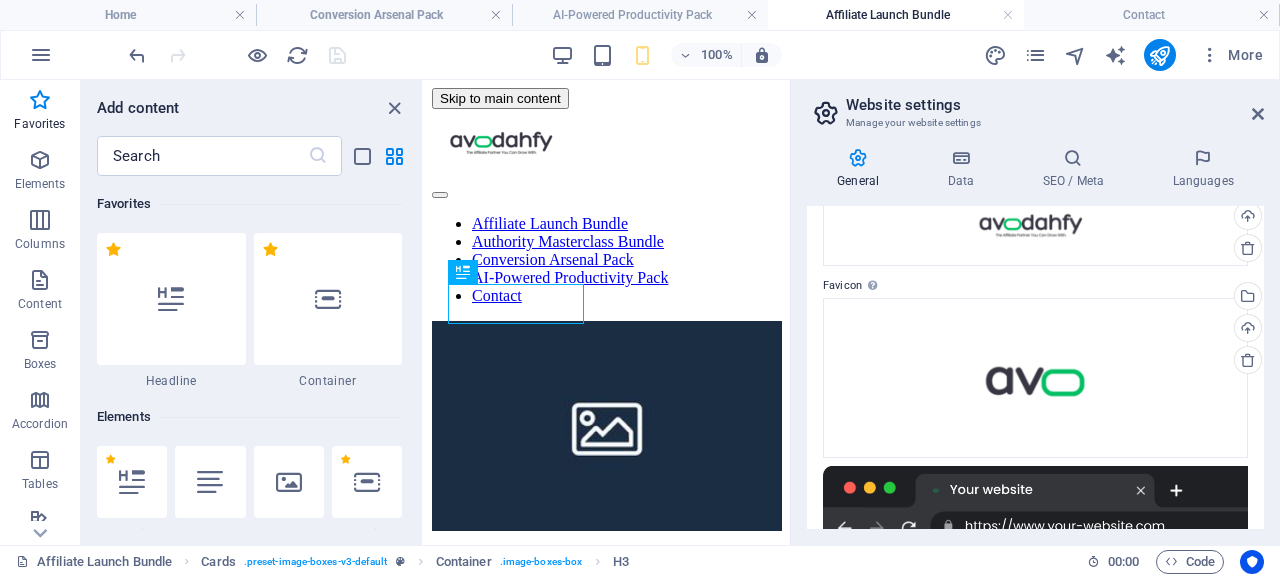 scroll, scrollTop: 0, scrollLeft: 0, axis: both 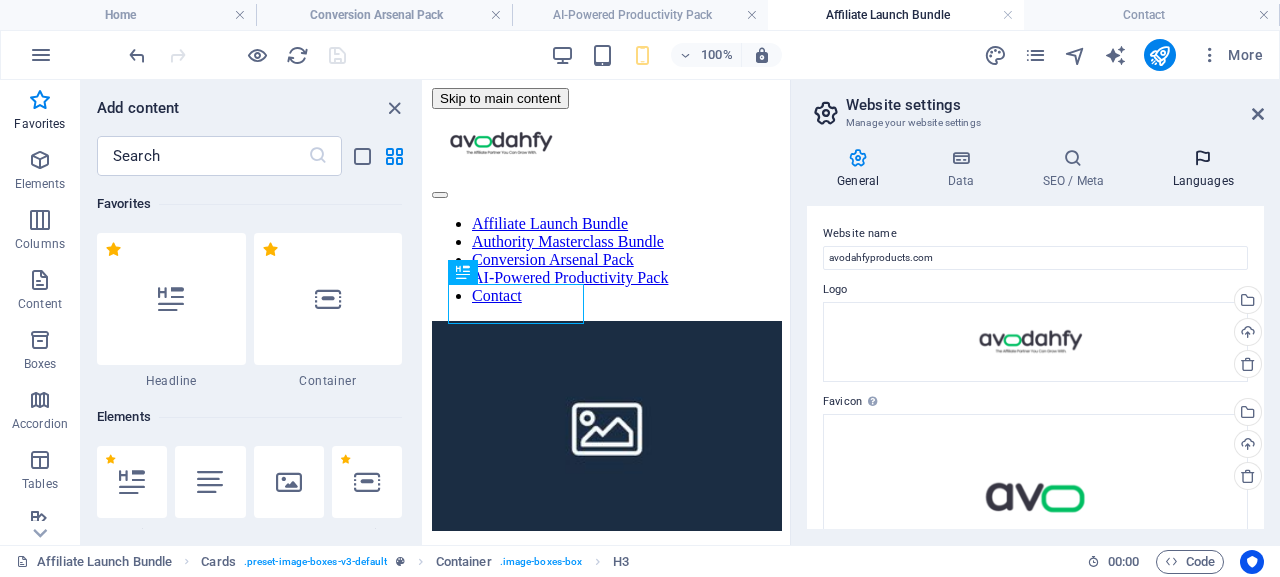 click on "Languages" at bounding box center (1203, 169) 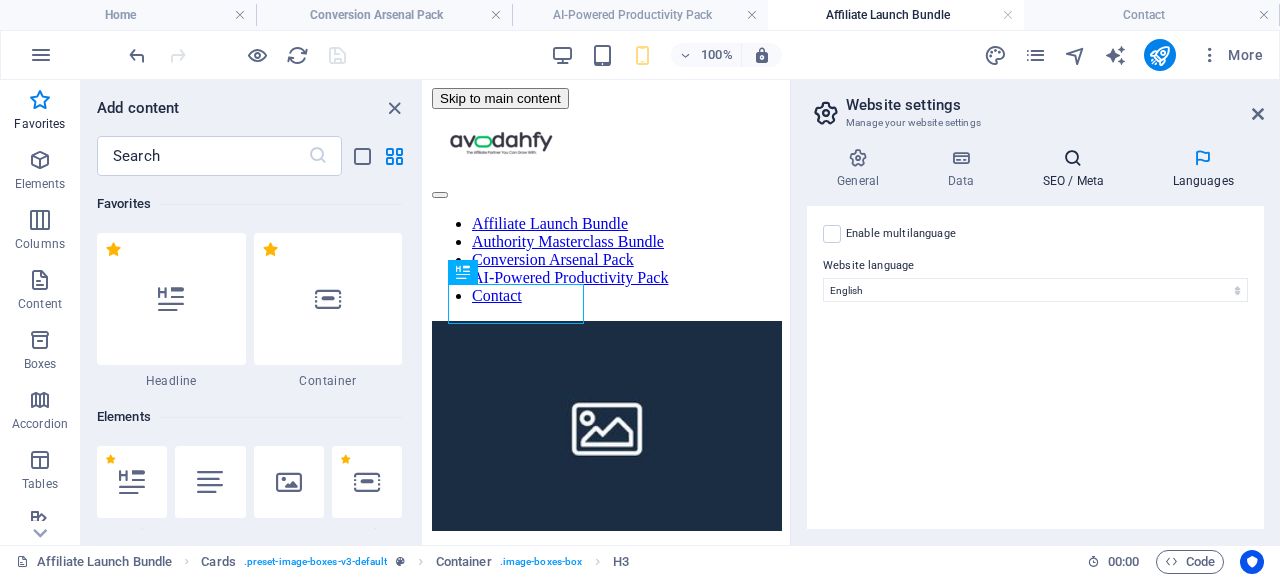 click on "SEO / Meta" at bounding box center [1077, 169] 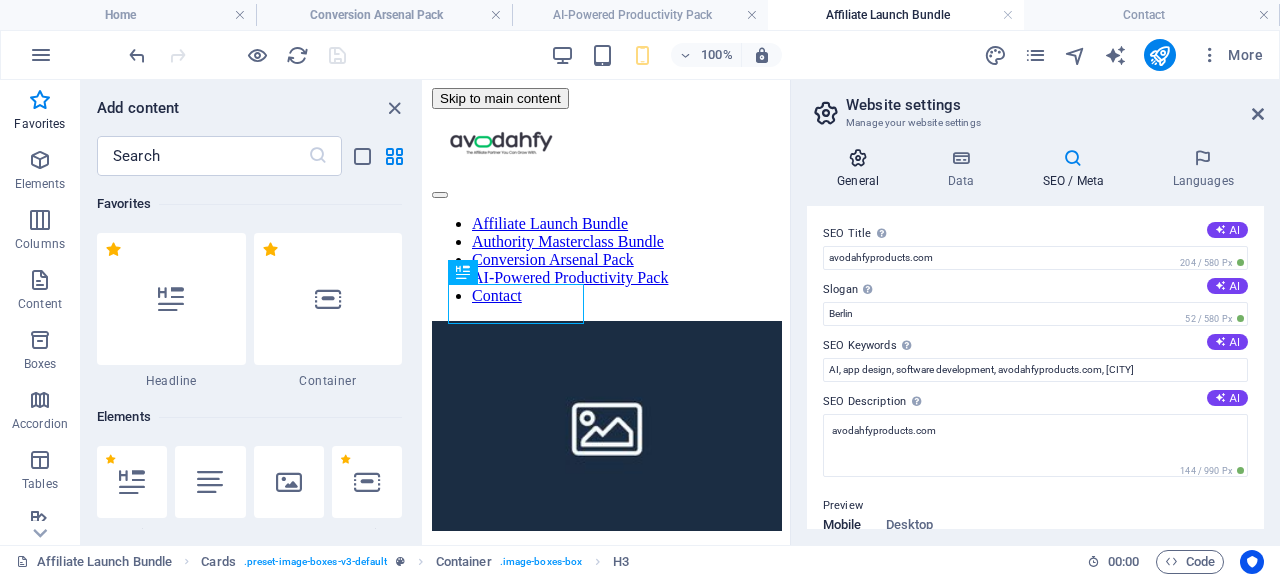 click at bounding box center [858, 158] 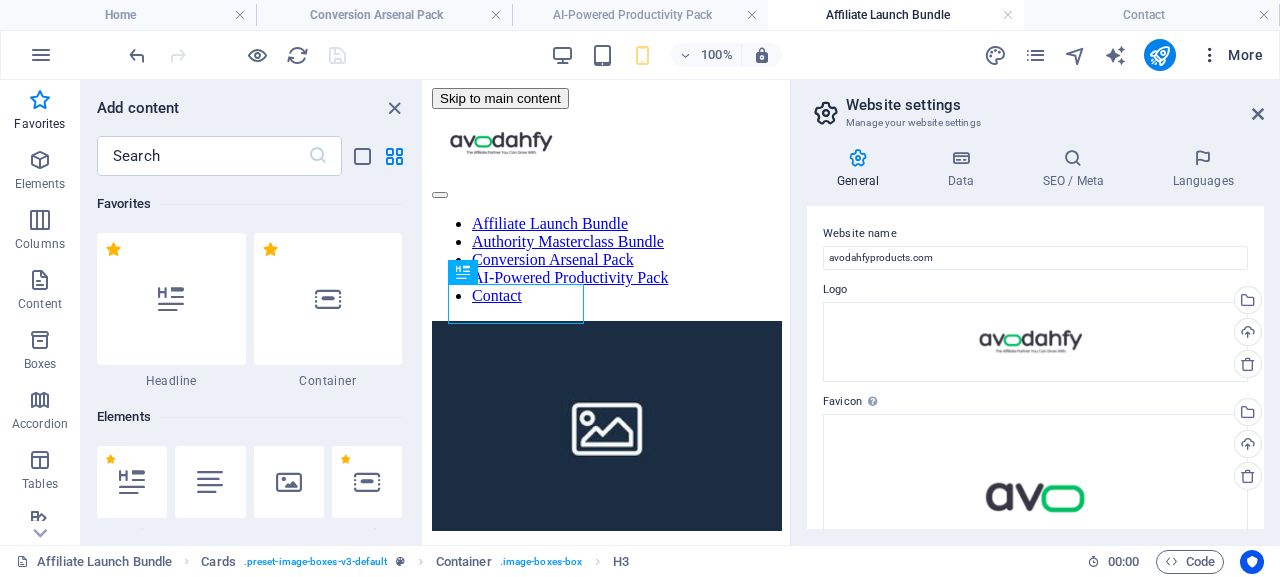 click at bounding box center [1210, 55] 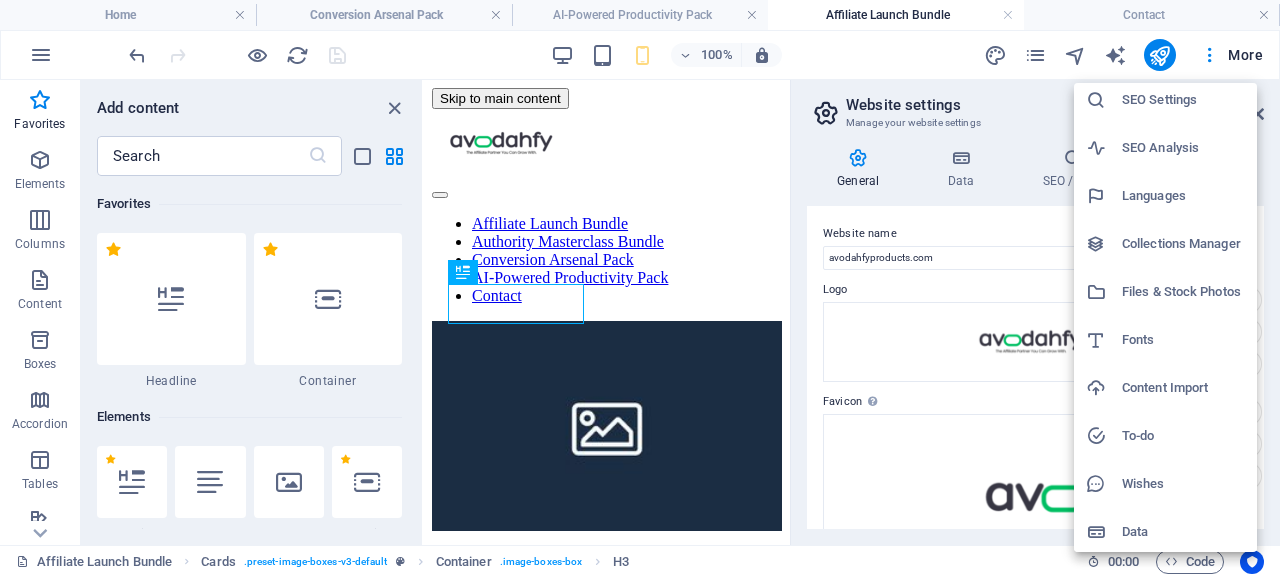 scroll, scrollTop: 59, scrollLeft: 0, axis: vertical 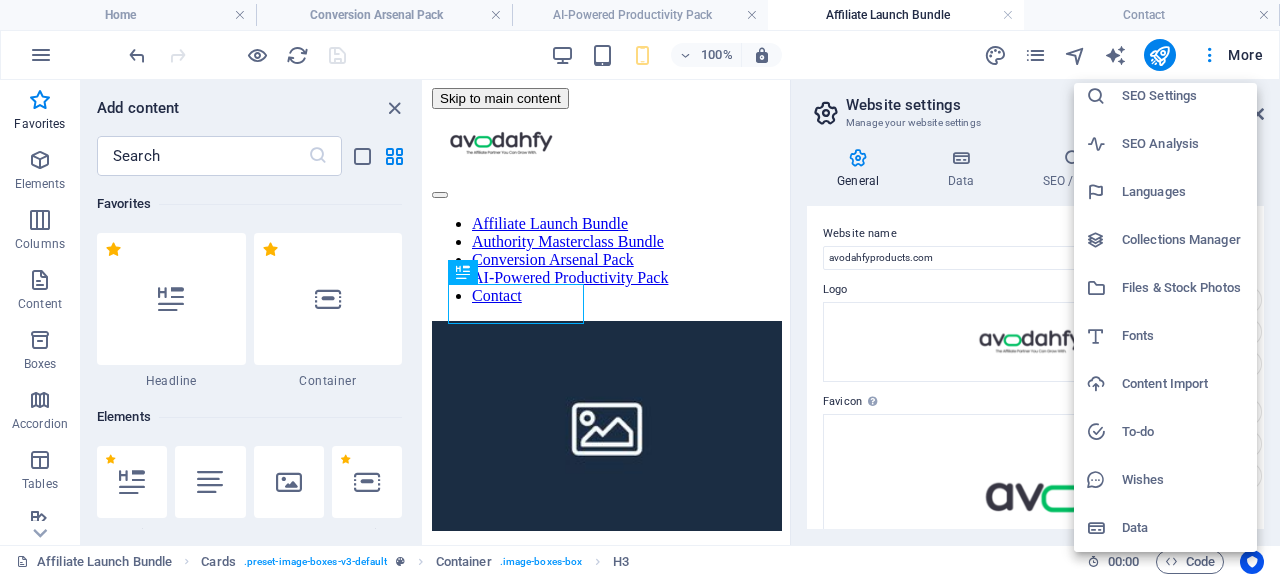 click on "Wishes" at bounding box center [1183, 480] 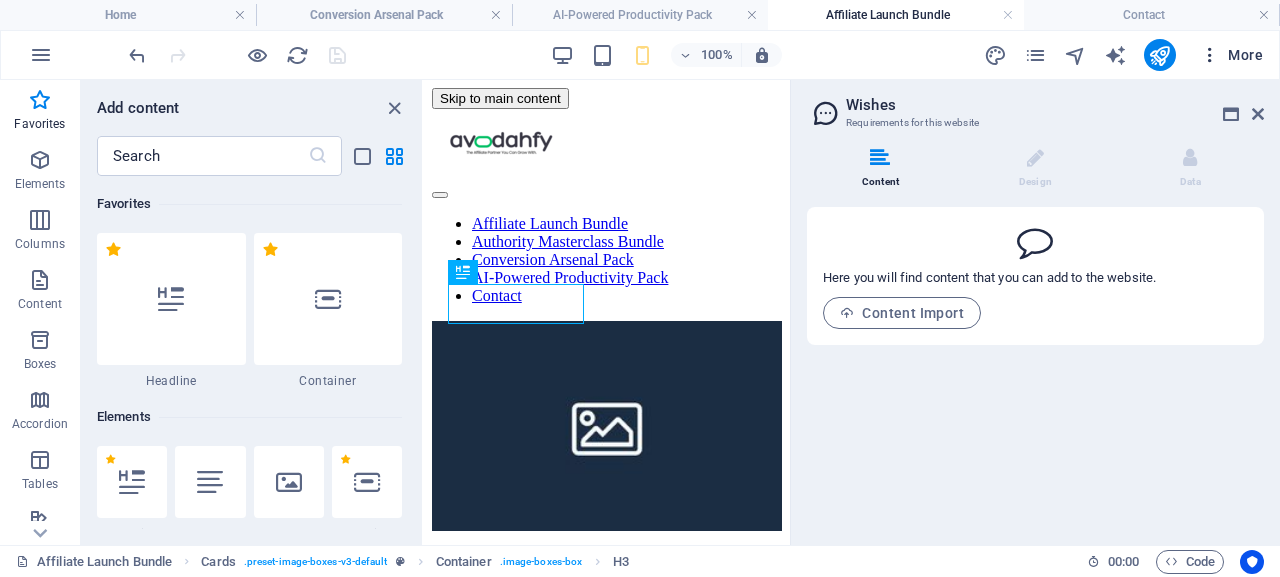 click at bounding box center (1210, 55) 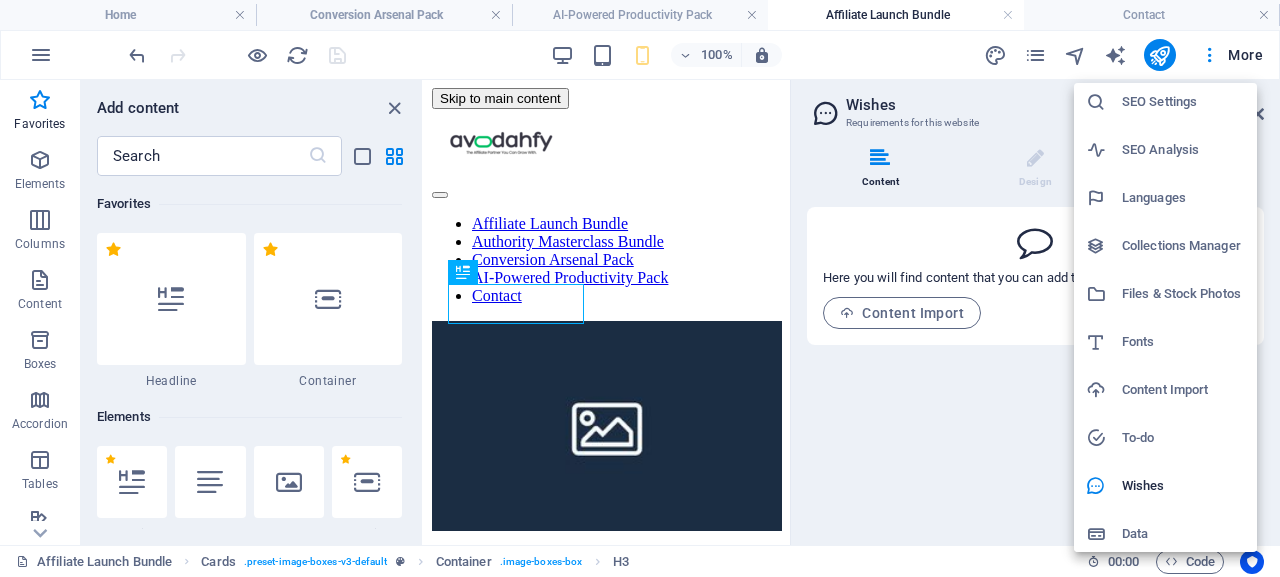 scroll, scrollTop: 59, scrollLeft: 0, axis: vertical 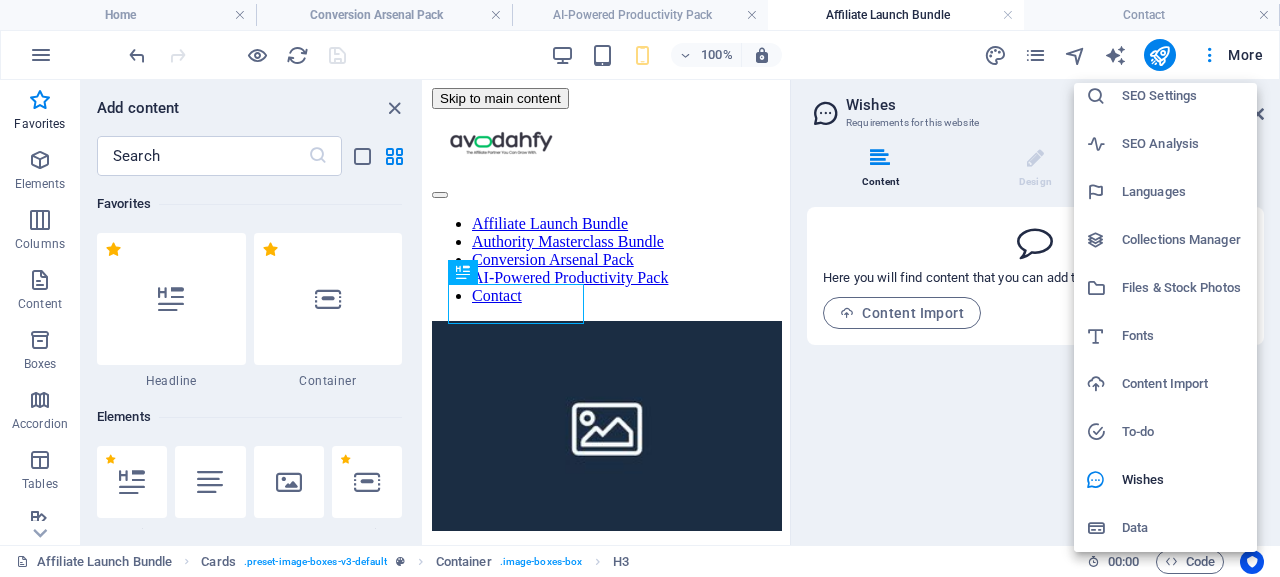 click on "Content Import" at bounding box center [1183, 384] 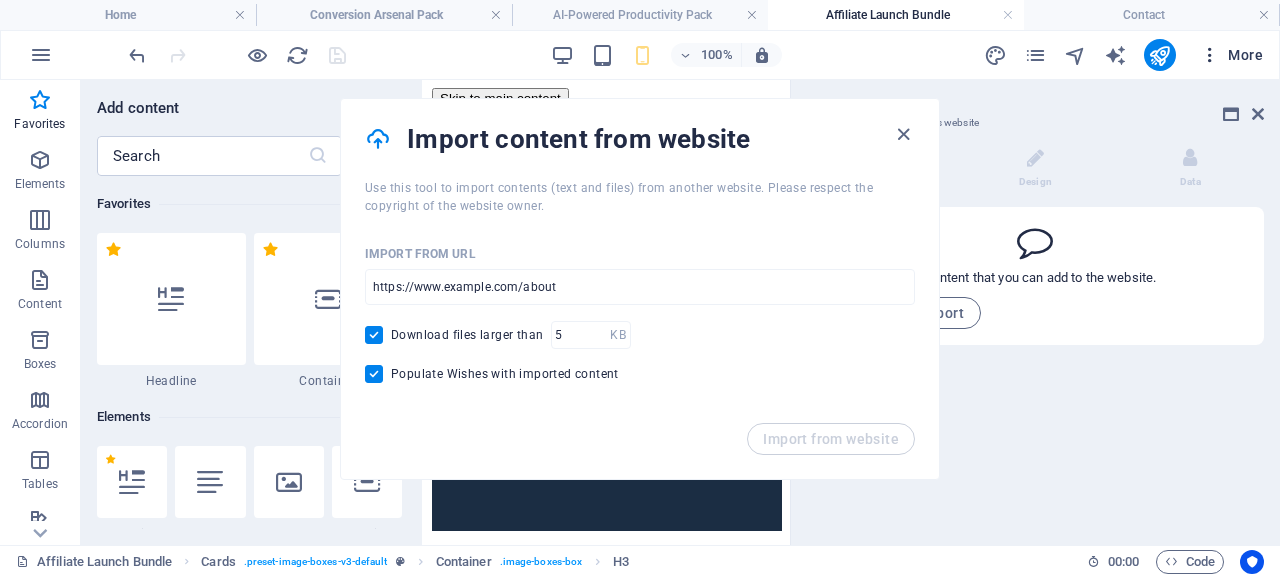 click at bounding box center [1210, 55] 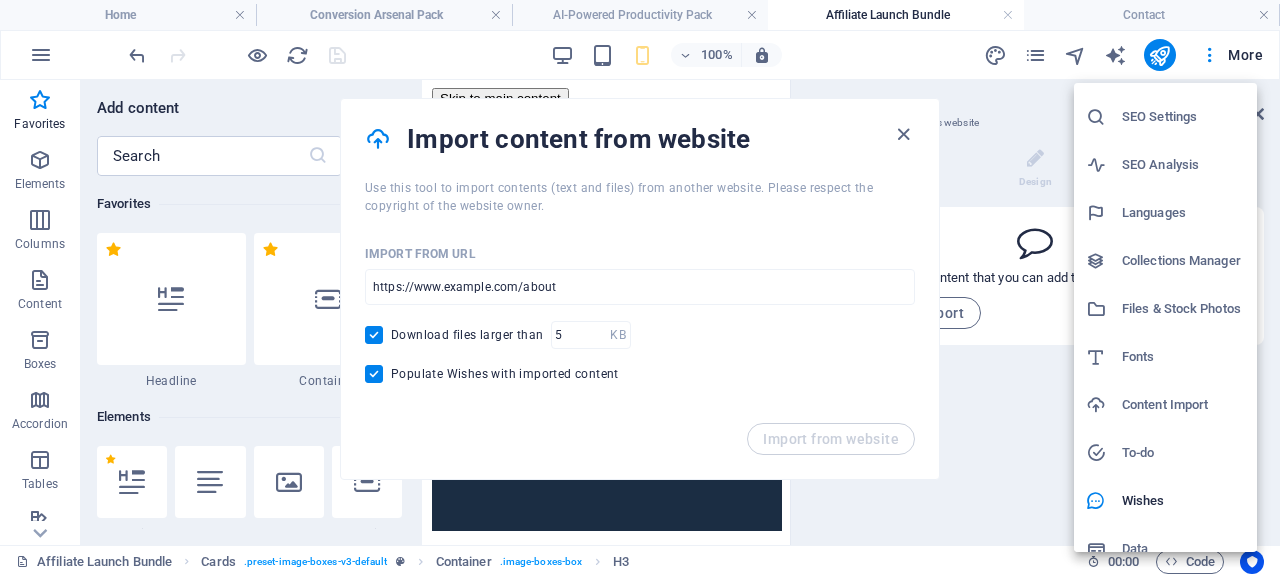 scroll, scrollTop: 49, scrollLeft: 0, axis: vertical 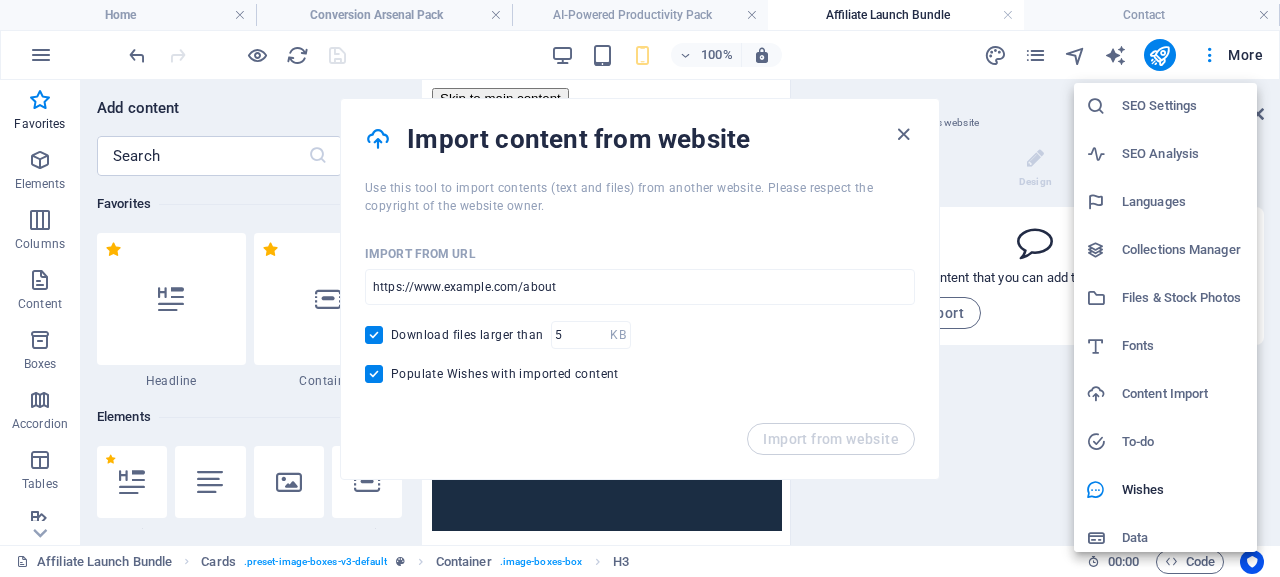 click on "Collections Manager" at bounding box center [1183, 250] 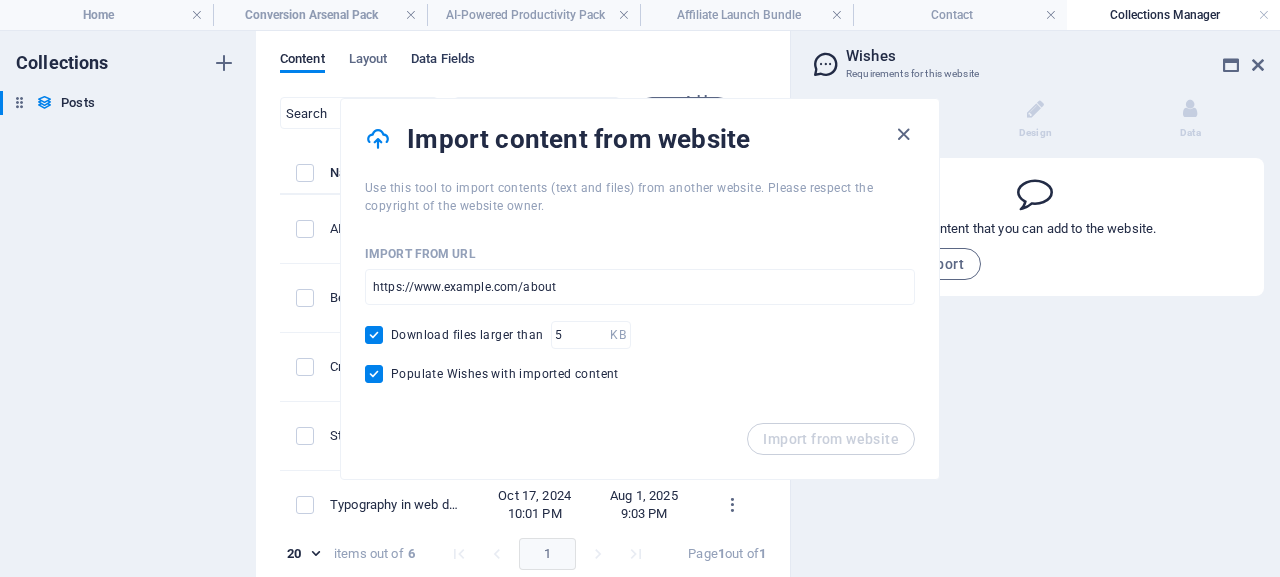 click on "Data Fields" at bounding box center (443, 61) 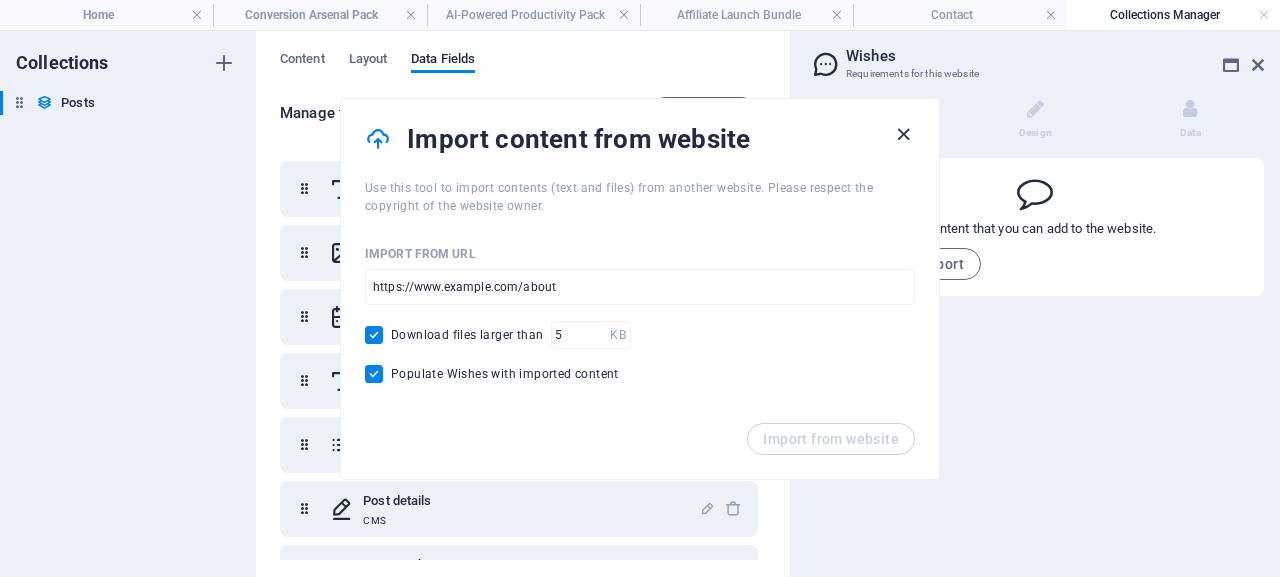 click at bounding box center (903, 134) 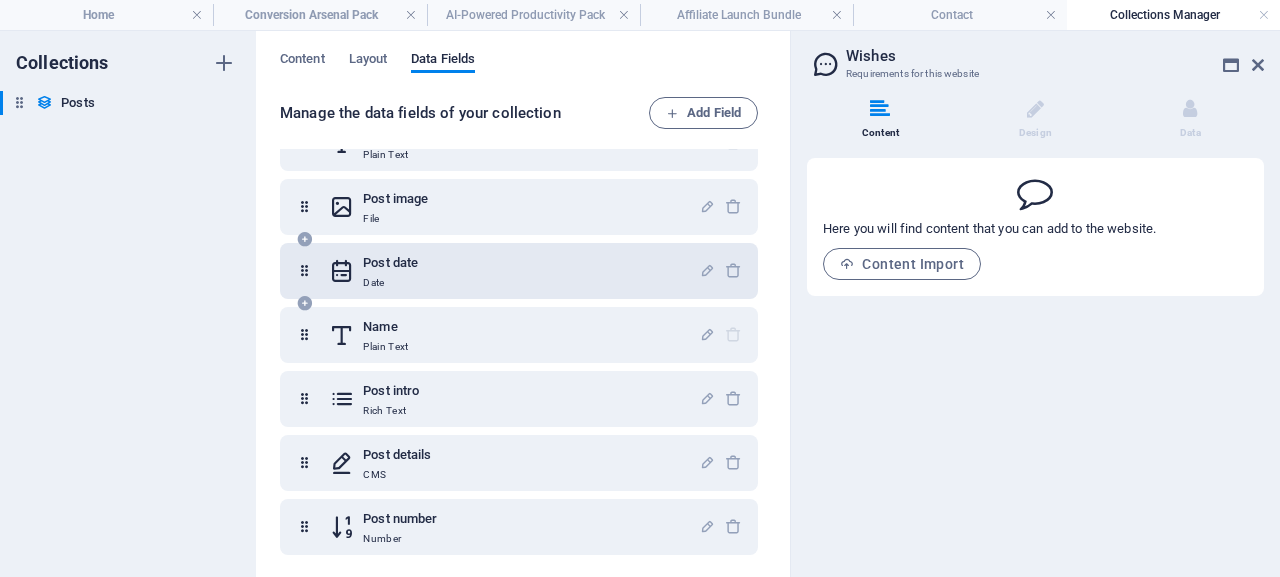 scroll, scrollTop: 49, scrollLeft: 0, axis: vertical 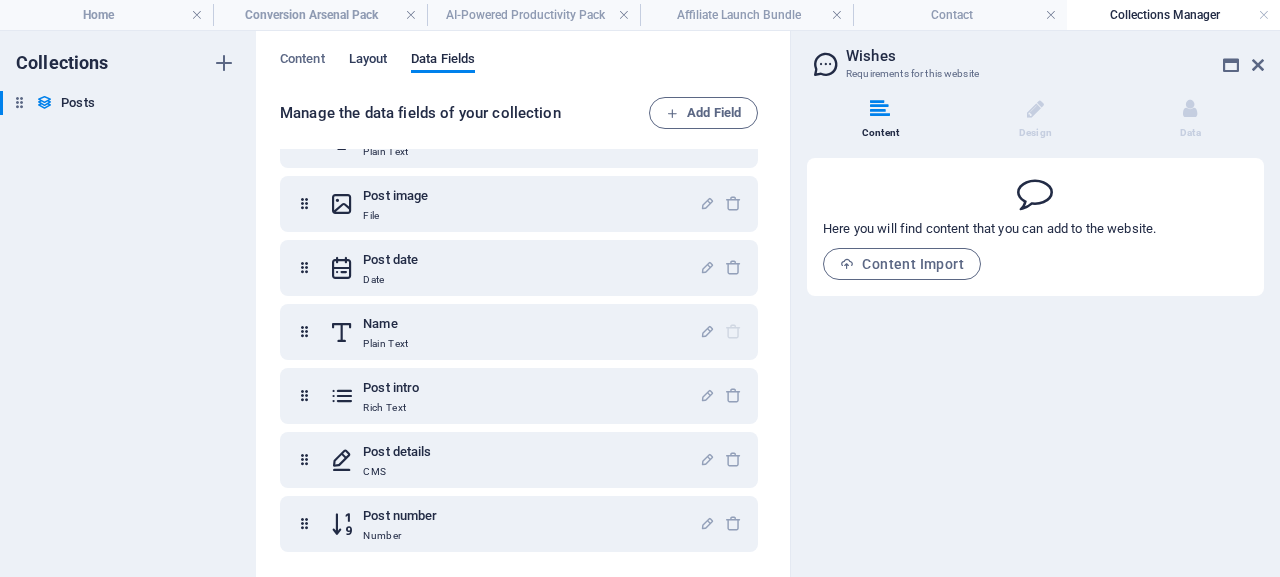 click on "Layout" at bounding box center [368, 61] 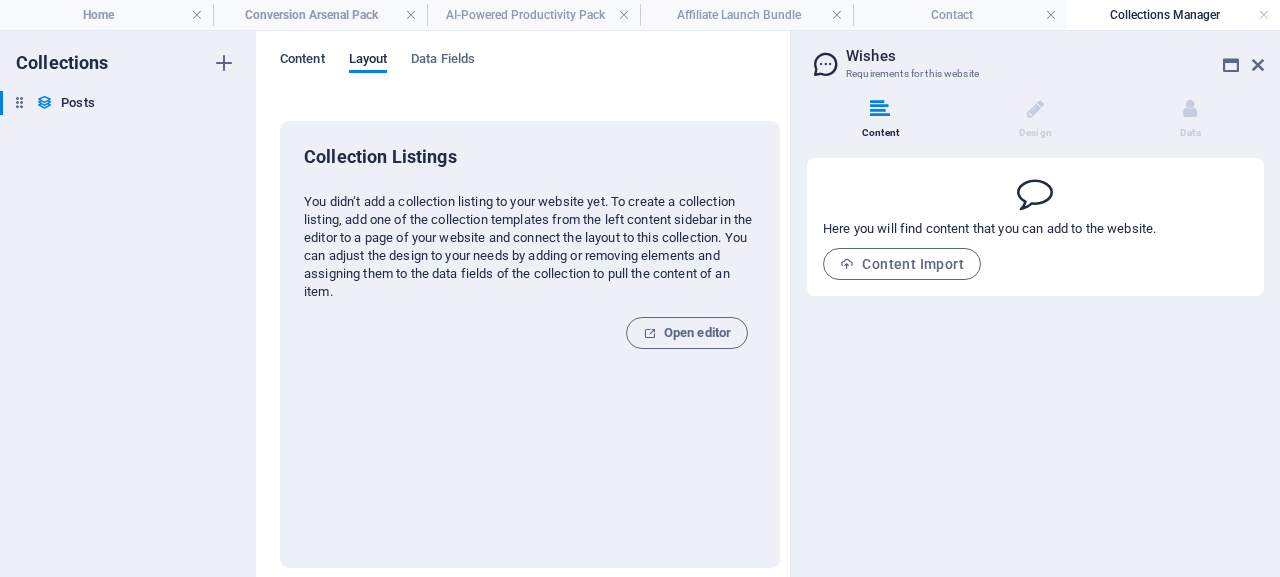 click on "Content" at bounding box center (302, 61) 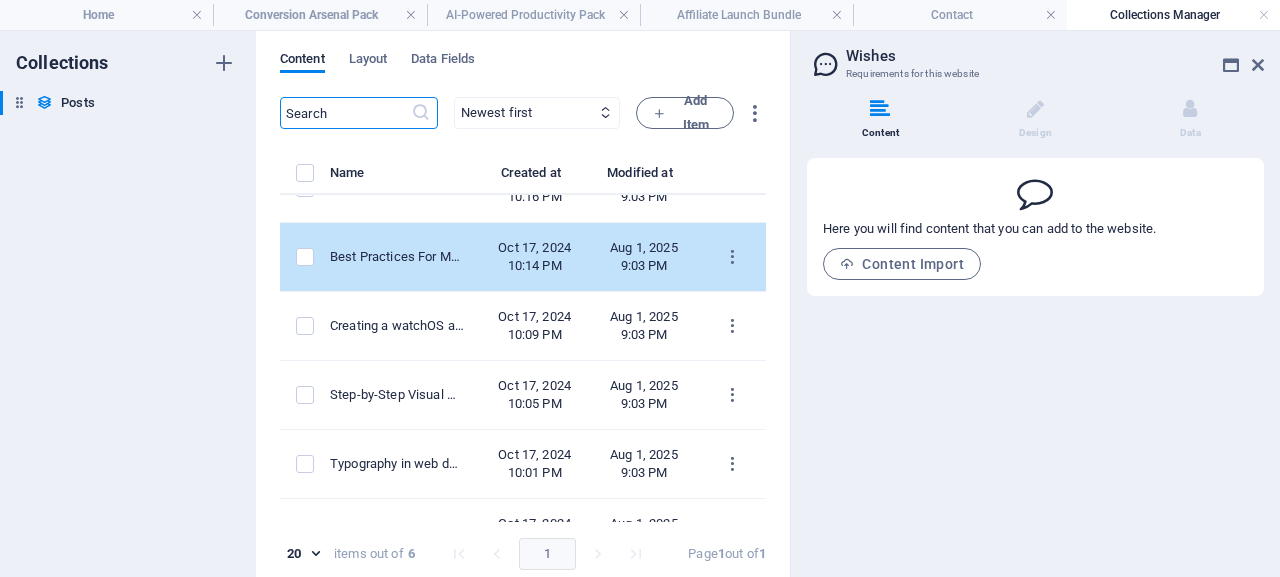 scroll, scrollTop: 0, scrollLeft: 0, axis: both 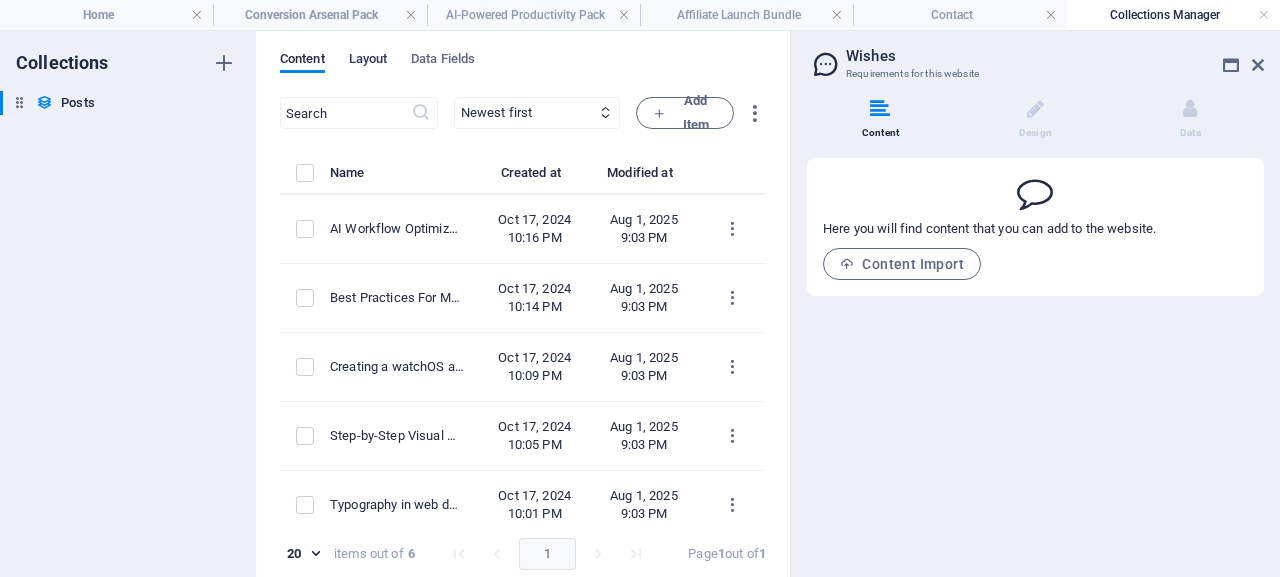 click on "Layout" at bounding box center [368, 61] 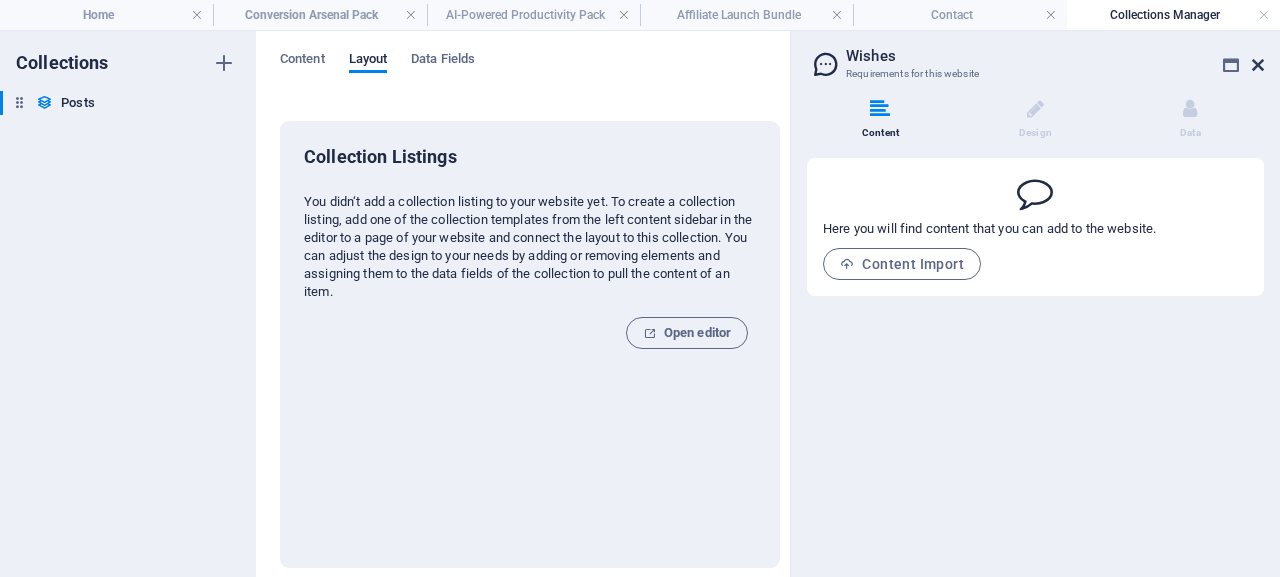 click at bounding box center [1258, 65] 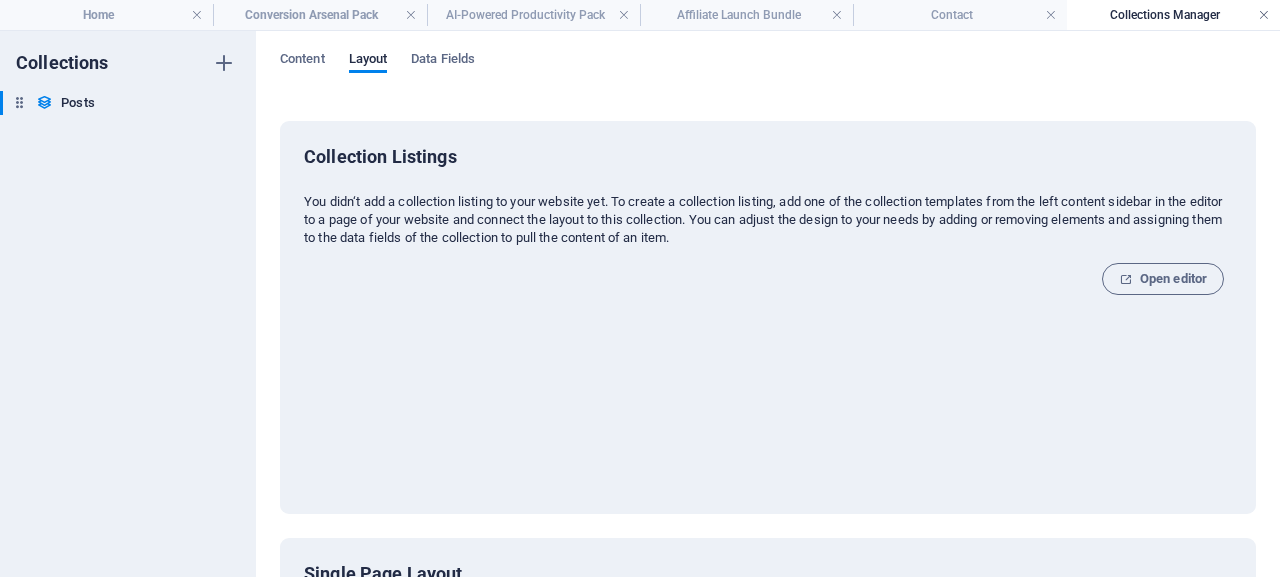 click at bounding box center (1264, 15) 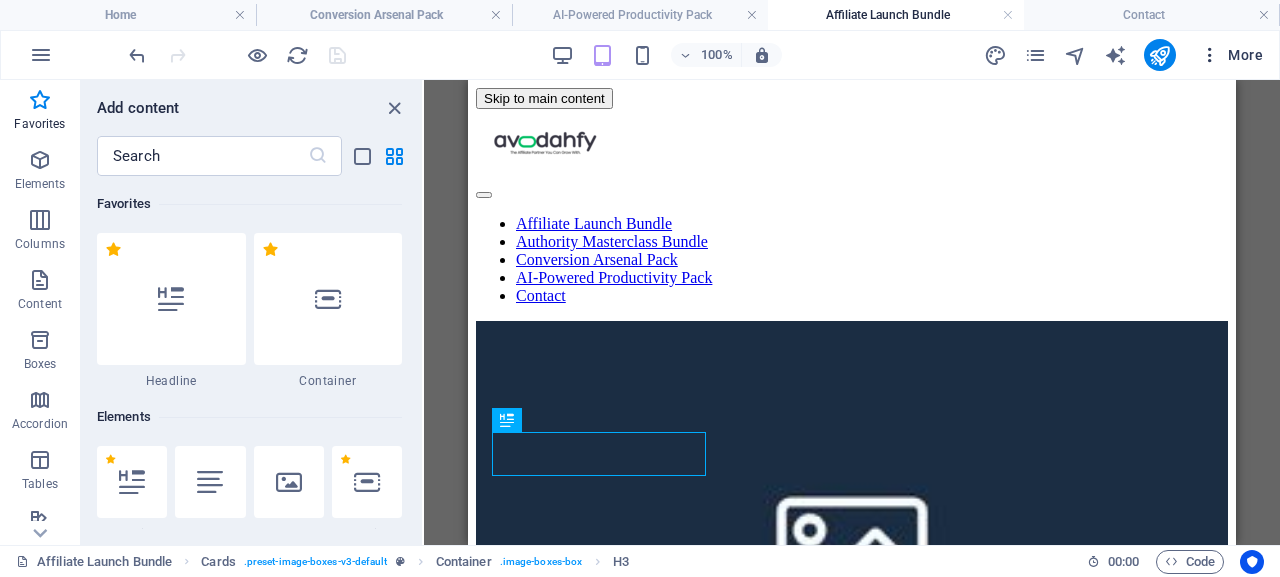 click at bounding box center [1210, 55] 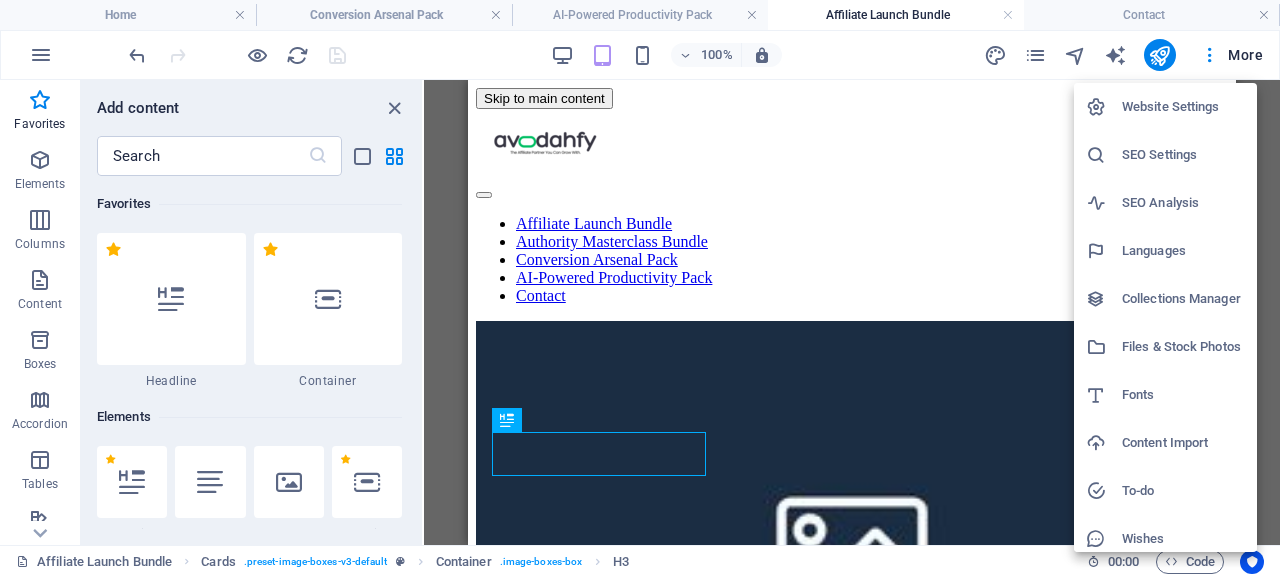 click on "Website Settings" at bounding box center [1183, 107] 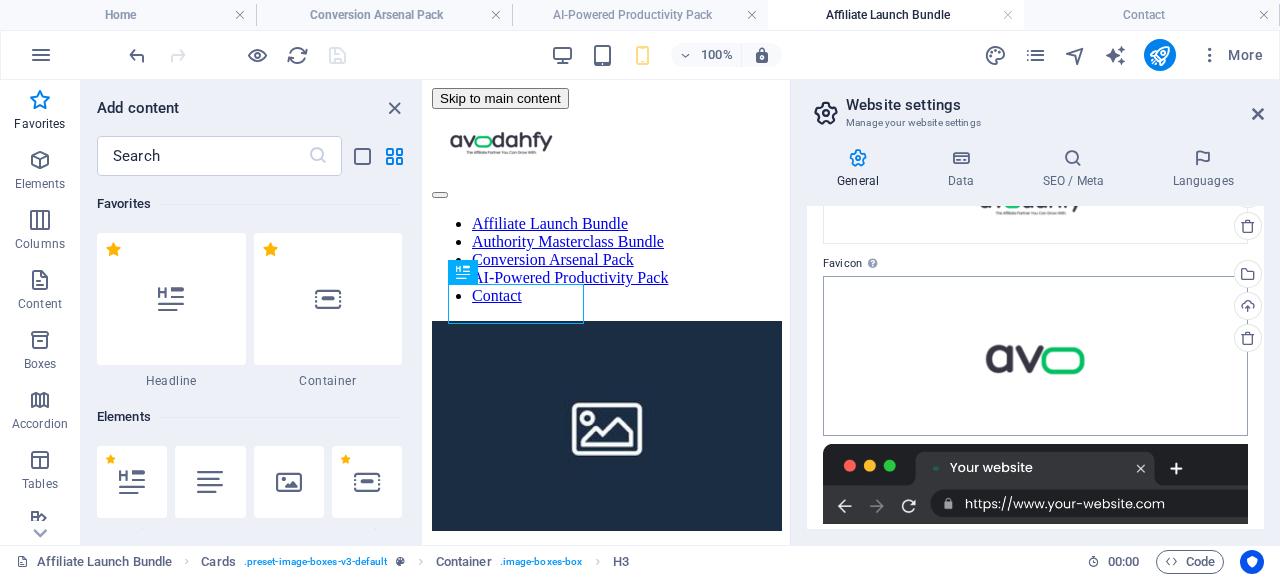 scroll, scrollTop: 0, scrollLeft: 0, axis: both 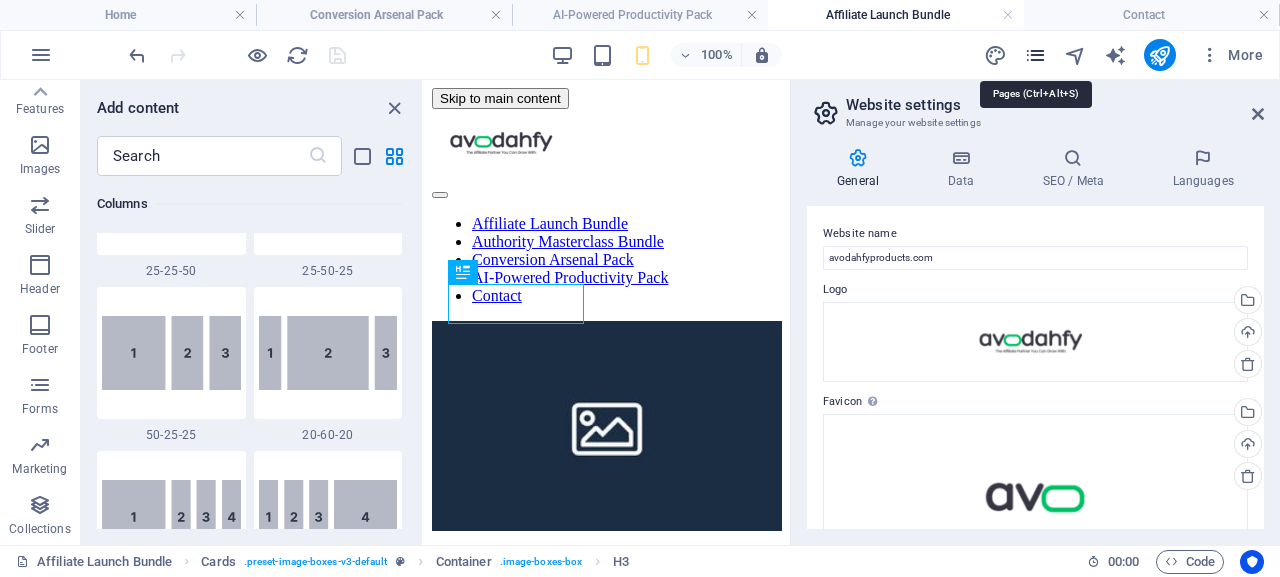 click at bounding box center (1035, 55) 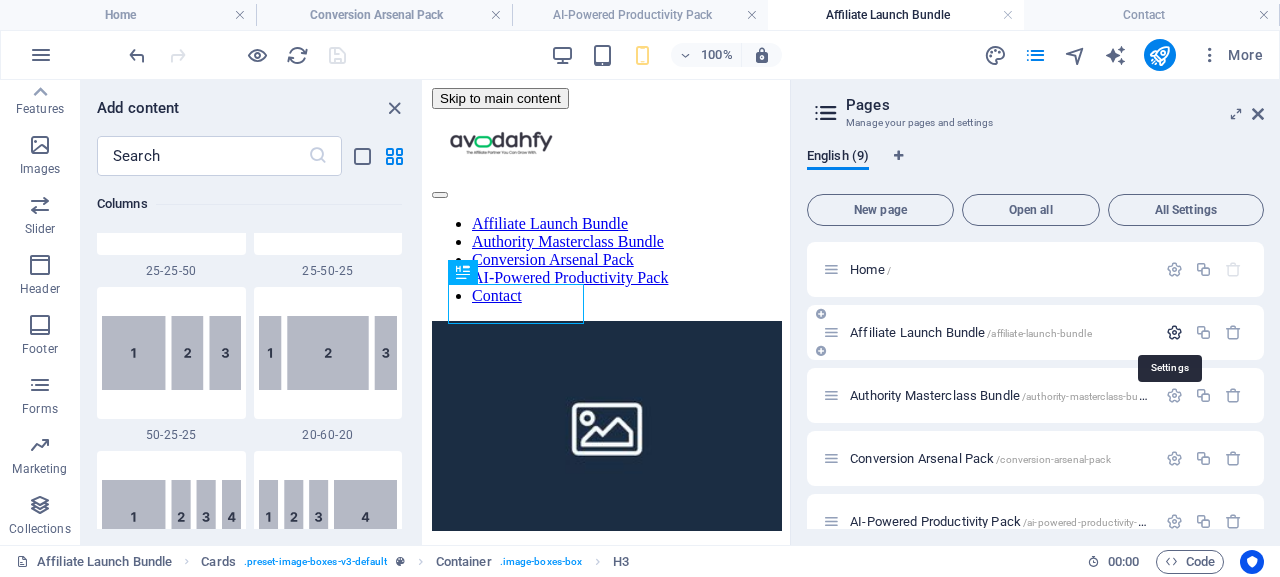 click at bounding box center (1174, 332) 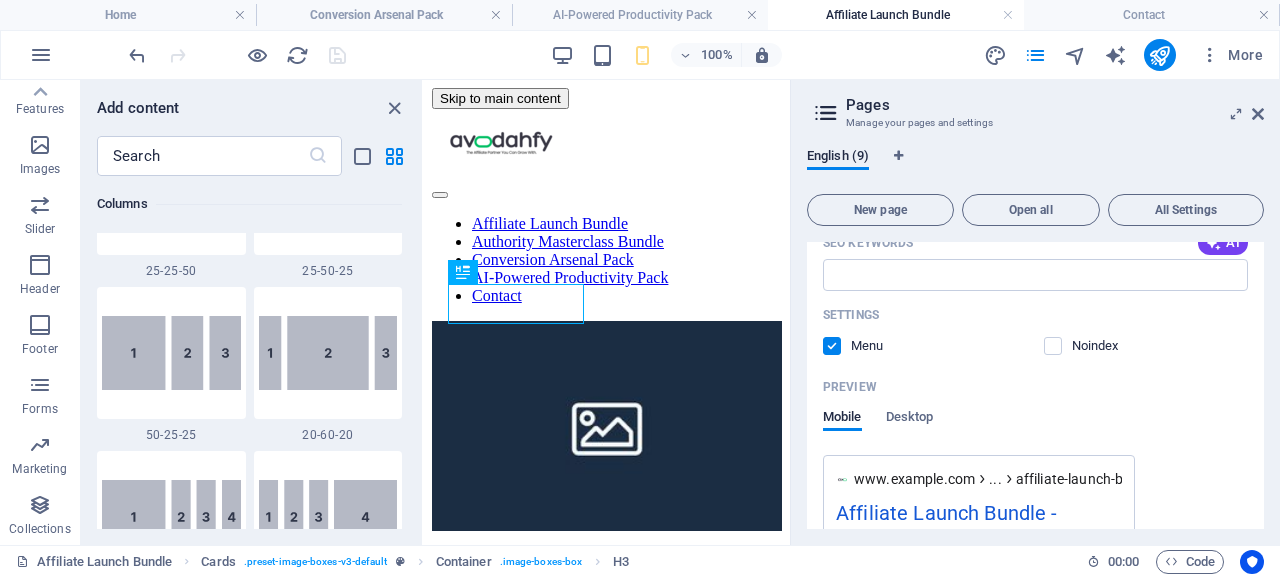 scroll, scrollTop: 449, scrollLeft: 0, axis: vertical 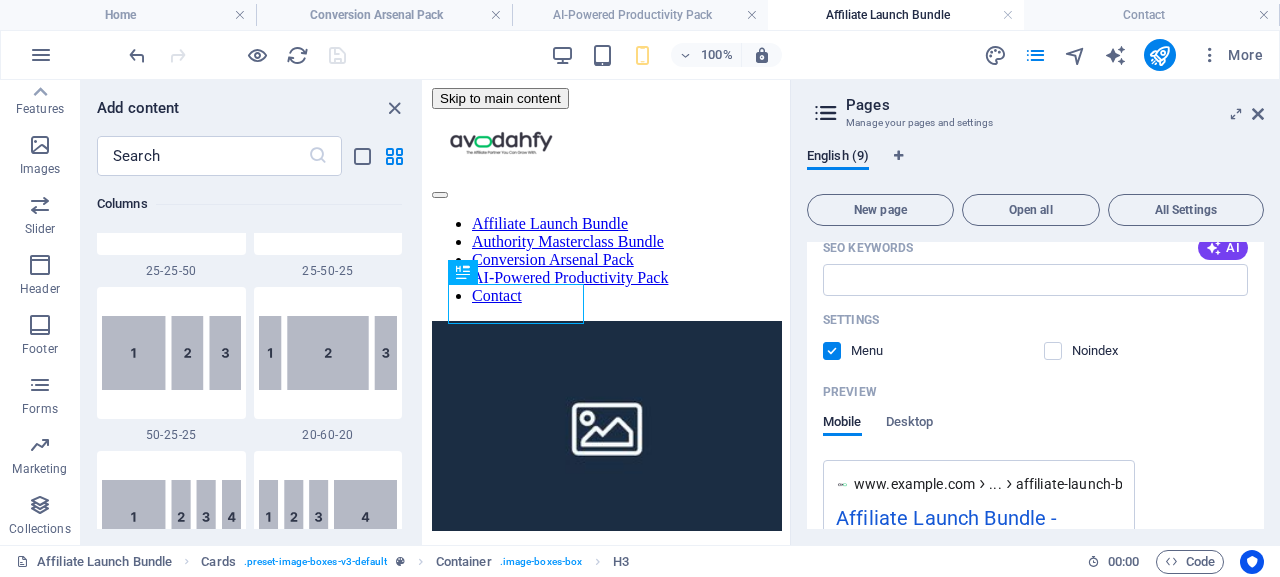 click at bounding box center (832, 351) 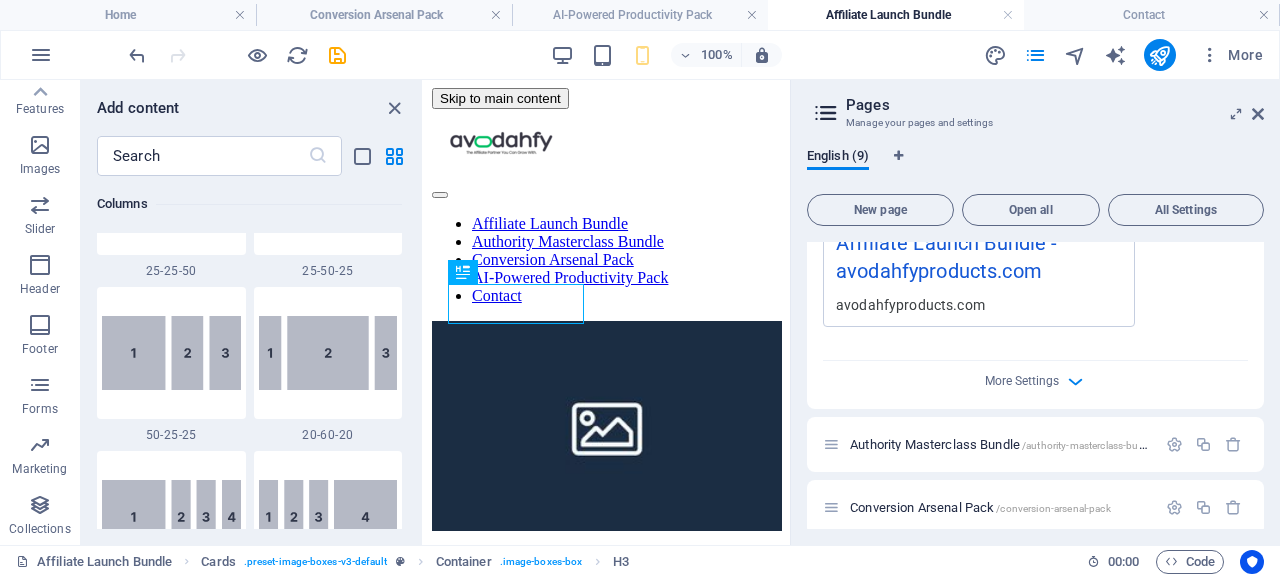 scroll, scrollTop: 731, scrollLeft: 0, axis: vertical 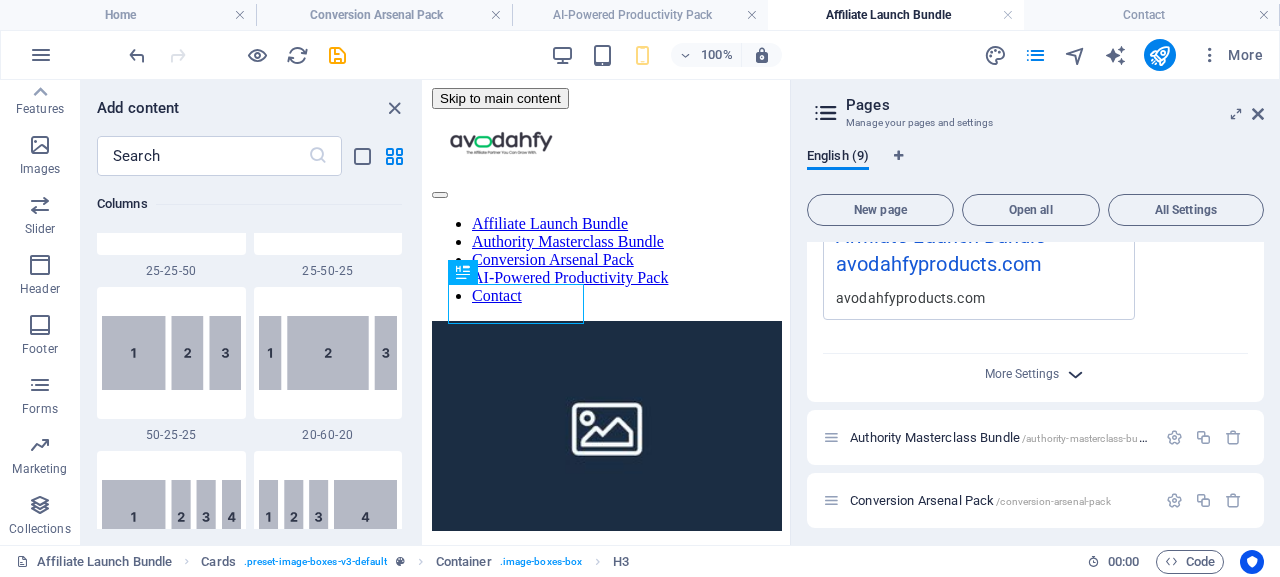 click at bounding box center [1075, 374] 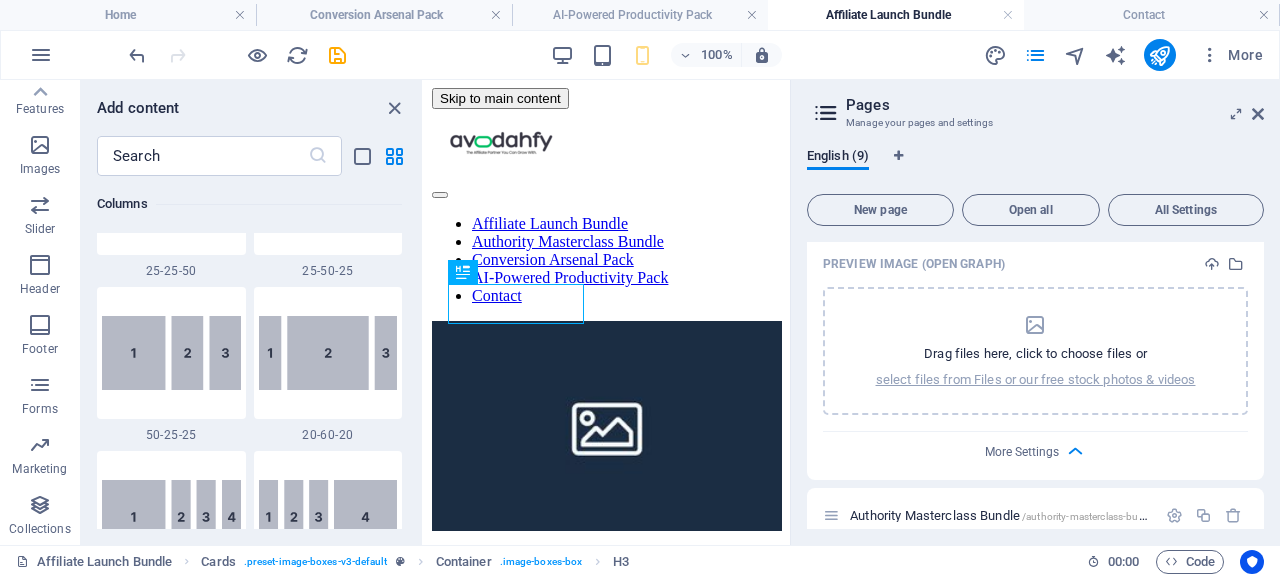 scroll, scrollTop: 943, scrollLeft: 0, axis: vertical 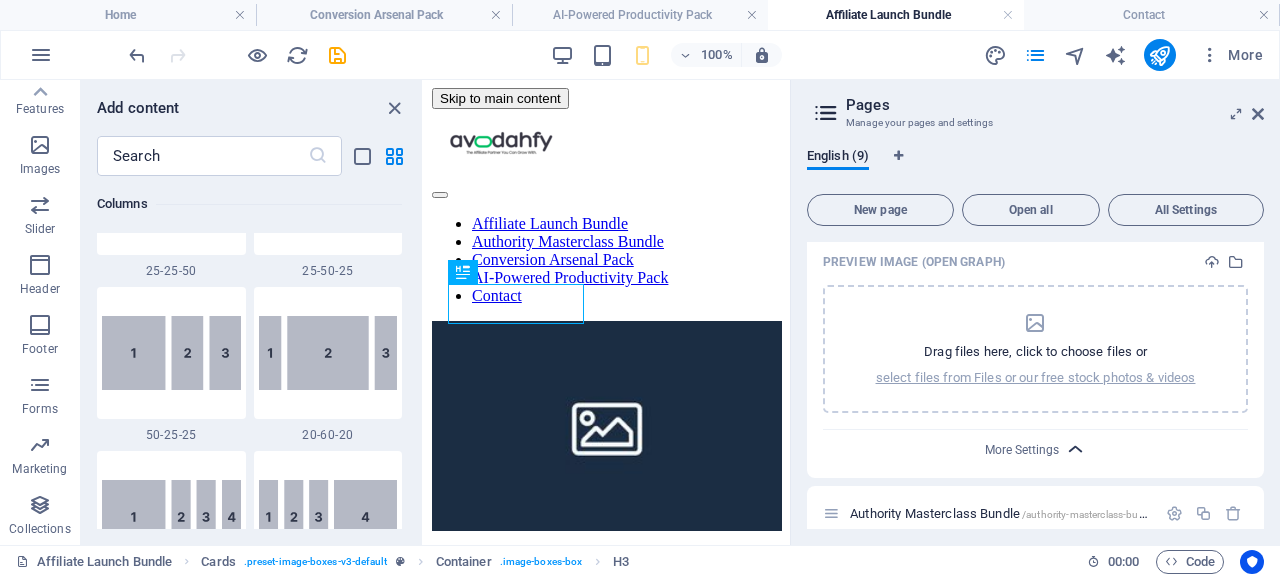 click at bounding box center [1075, 449] 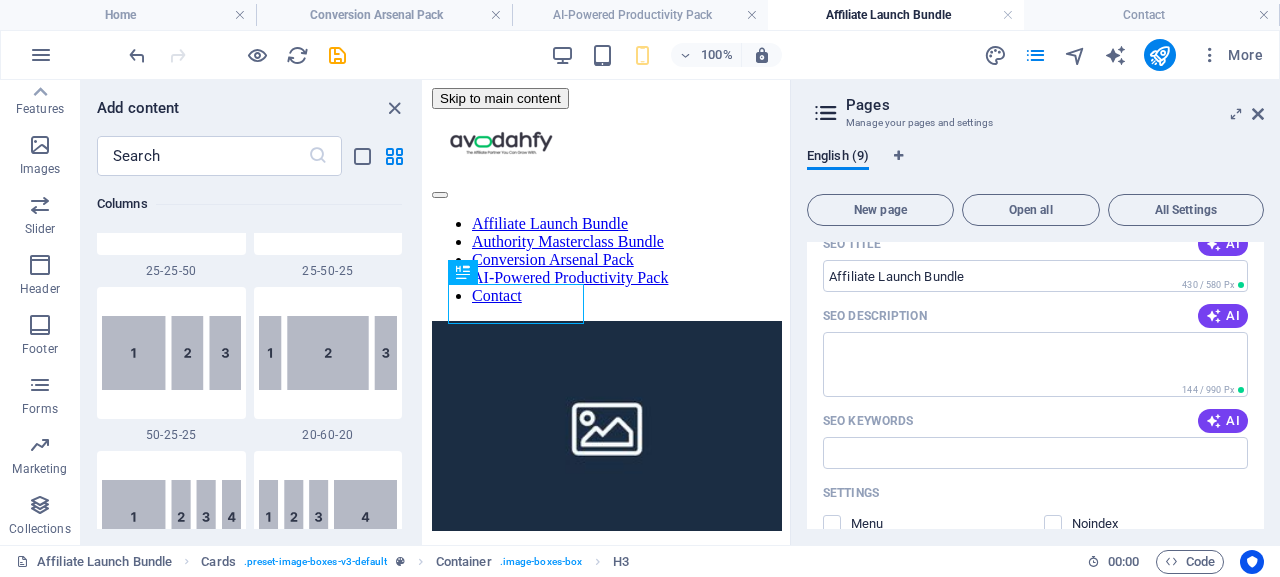 scroll, scrollTop: 0, scrollLeft: 0, axis: both 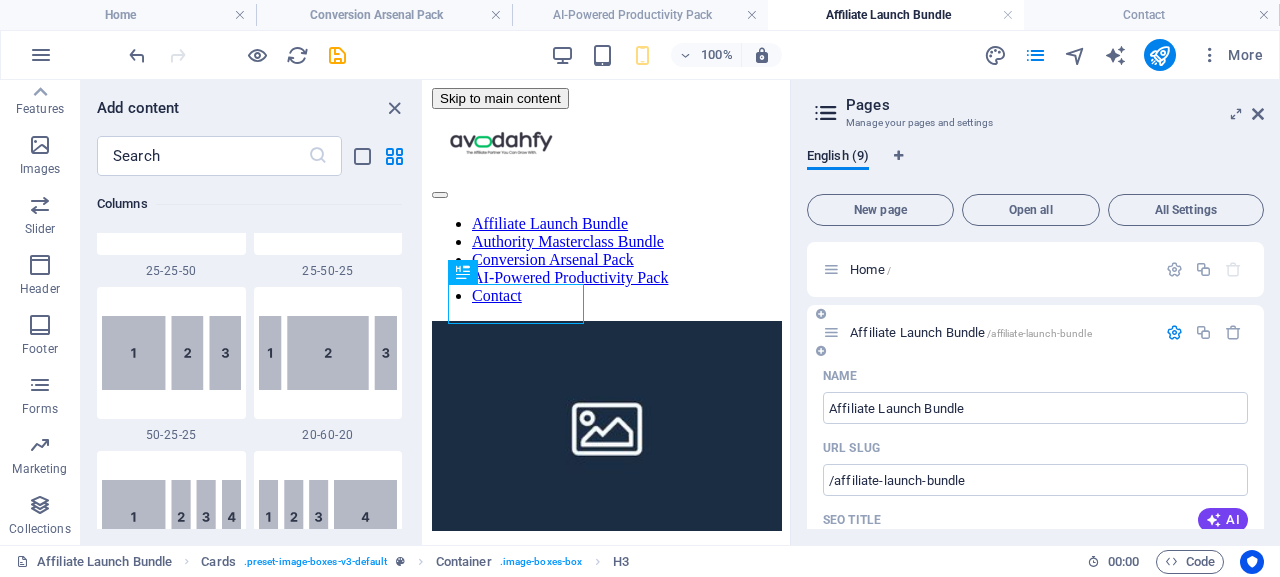 click at bounding box center (1174, 332) 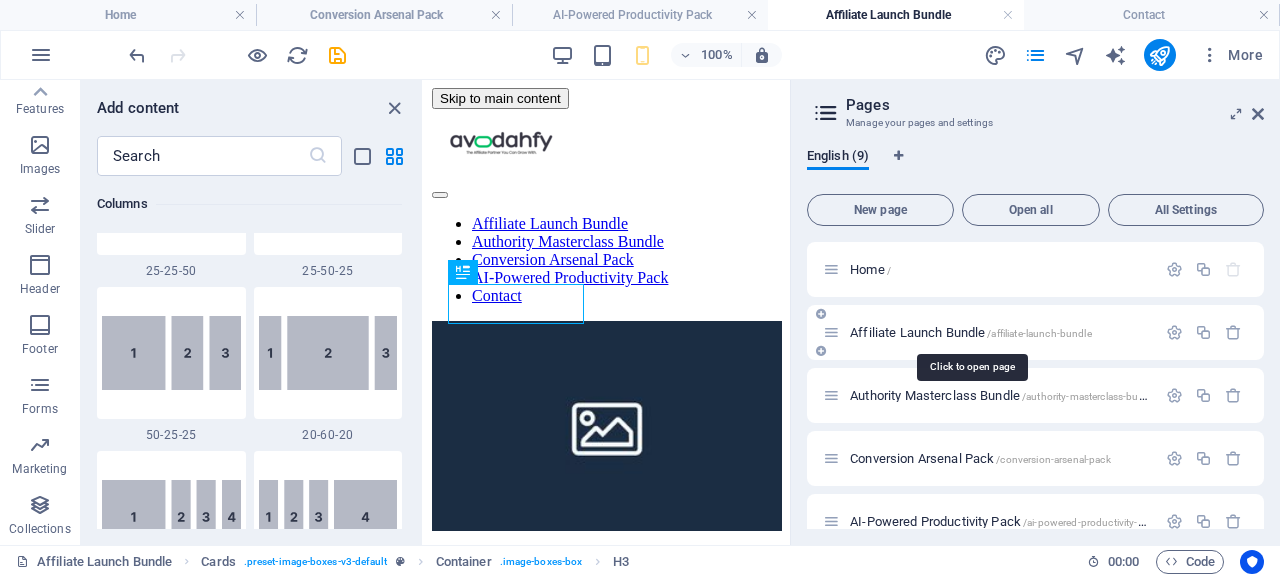 click on "Affiliate Launch Bundle /affiliate-launch-bundle" at bounding box center (971, 332) 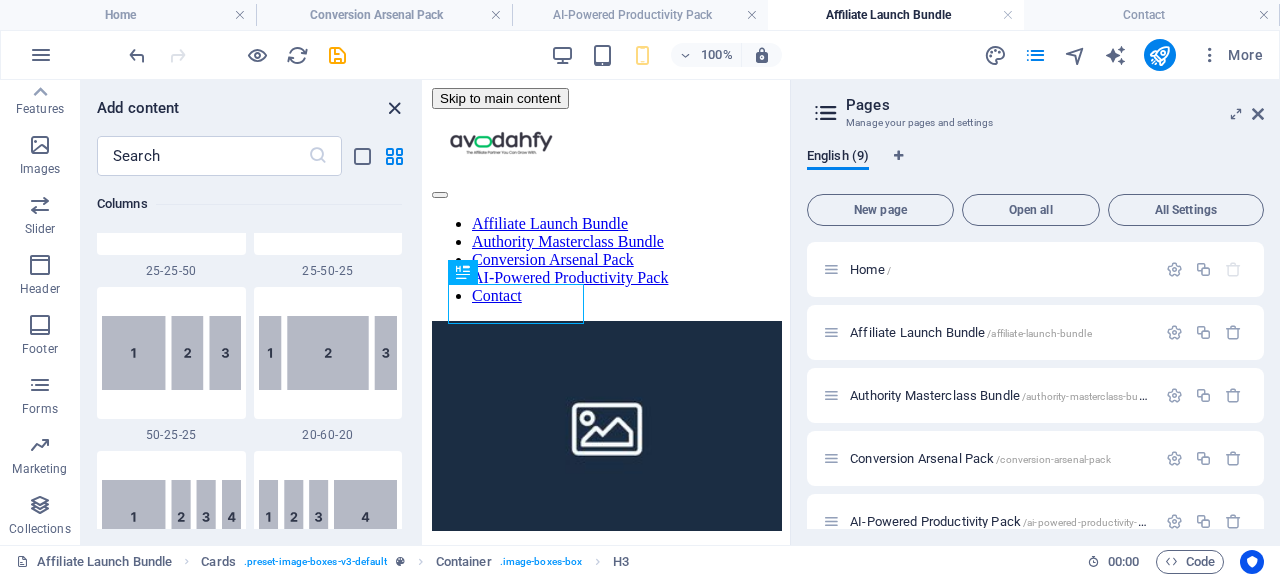 click at bounding box center [394, 108] 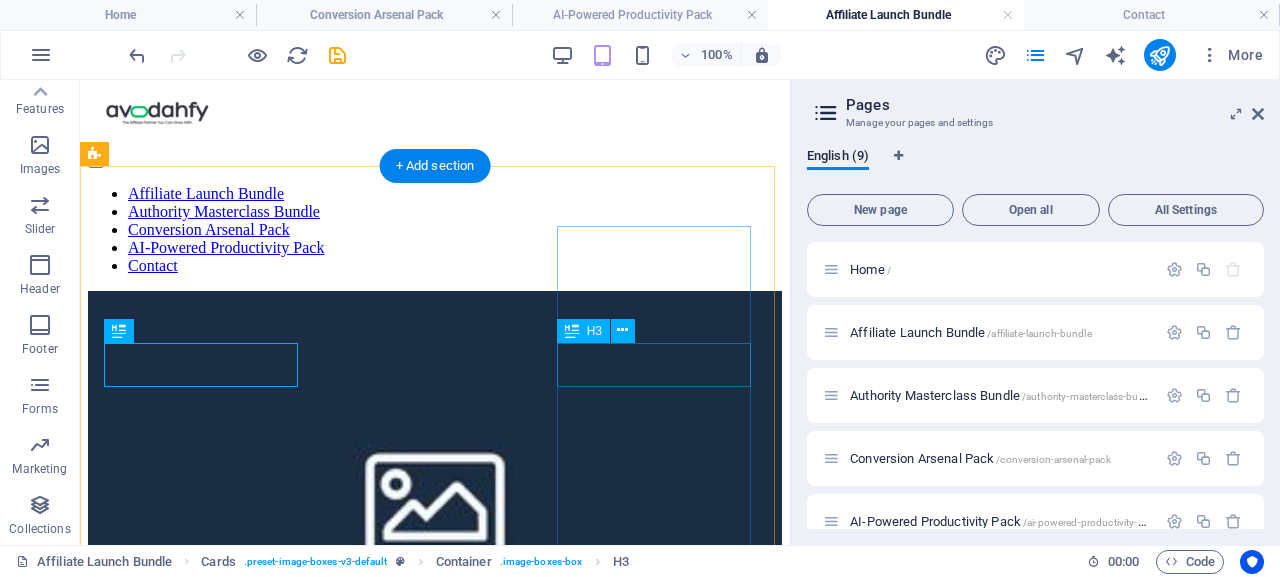 scroll, scrollTop: 0, scrollLeft: 0, axis: both 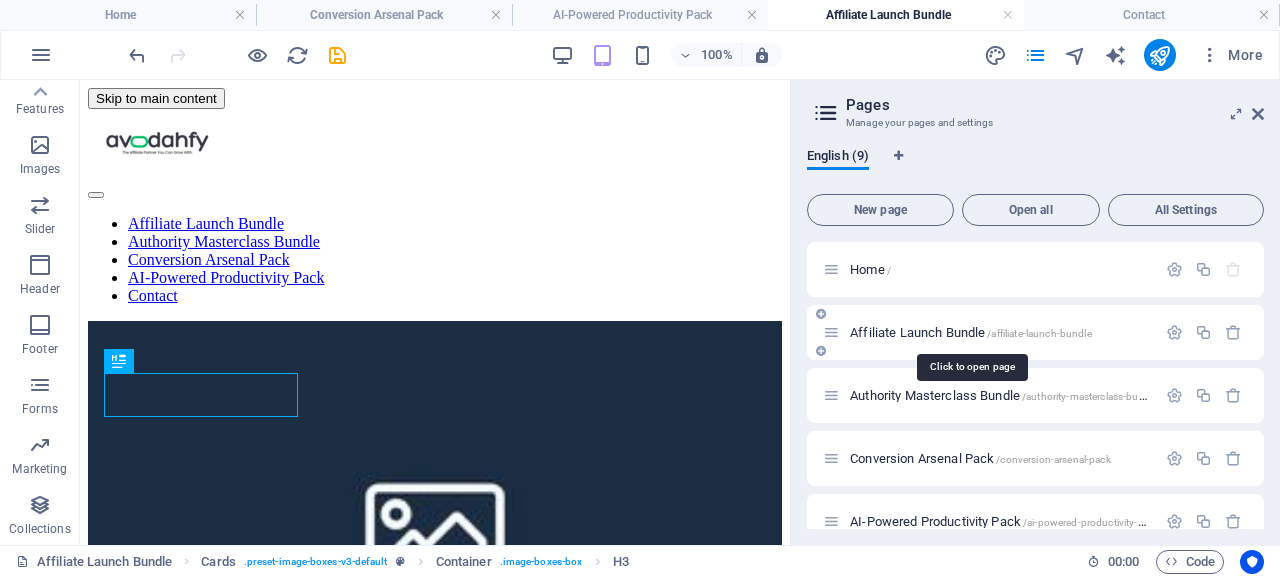 click on "Affiliate Launch Bundle /affiliate-launch-bundle" at bounding box center [971, 332] 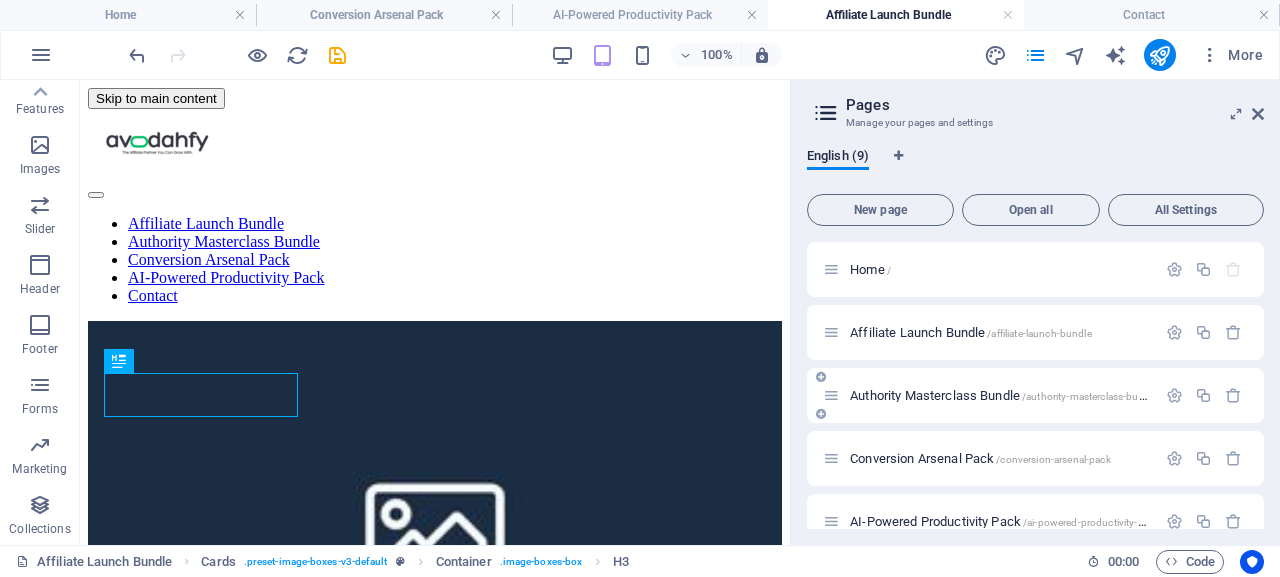 click on "Authority Masterclass Bundle /authority-masterclass-bundle" at bounding box center (1004, 395) 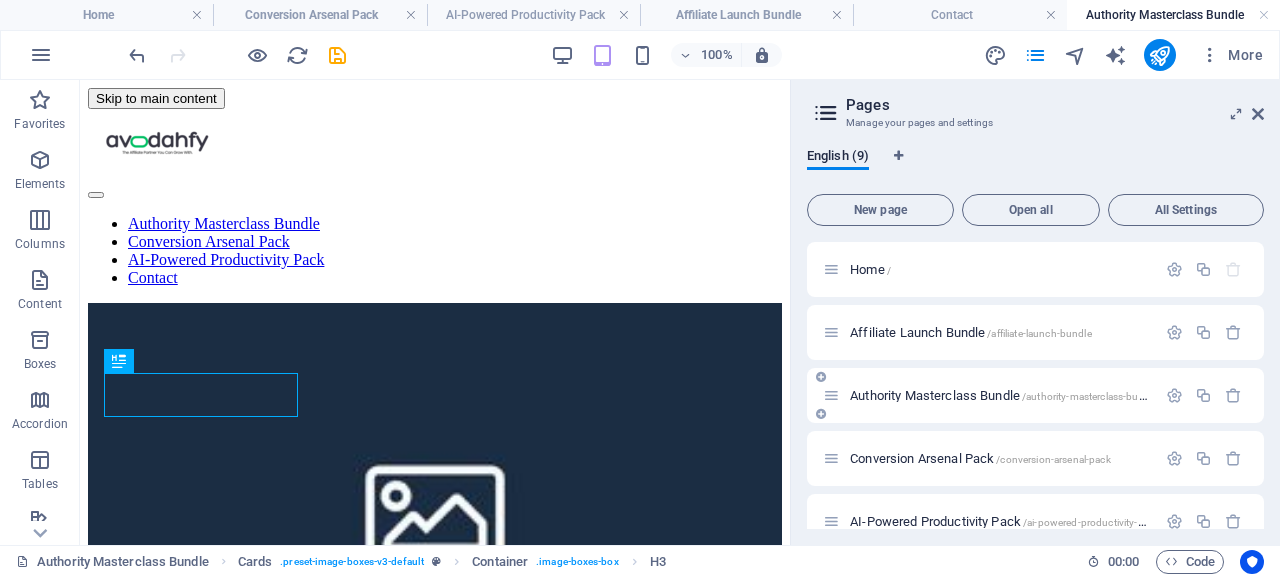 scroll, scrollTop: 0, scrollLeft: 0, axis: both 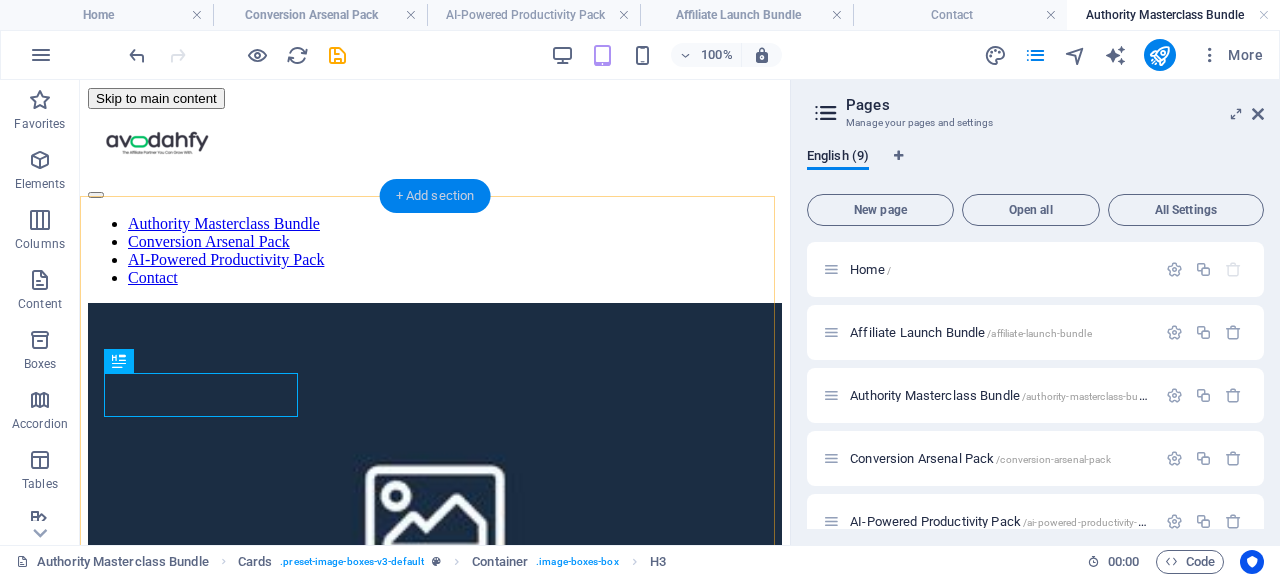click on "+ Add section" at bounding box center (435, 196) 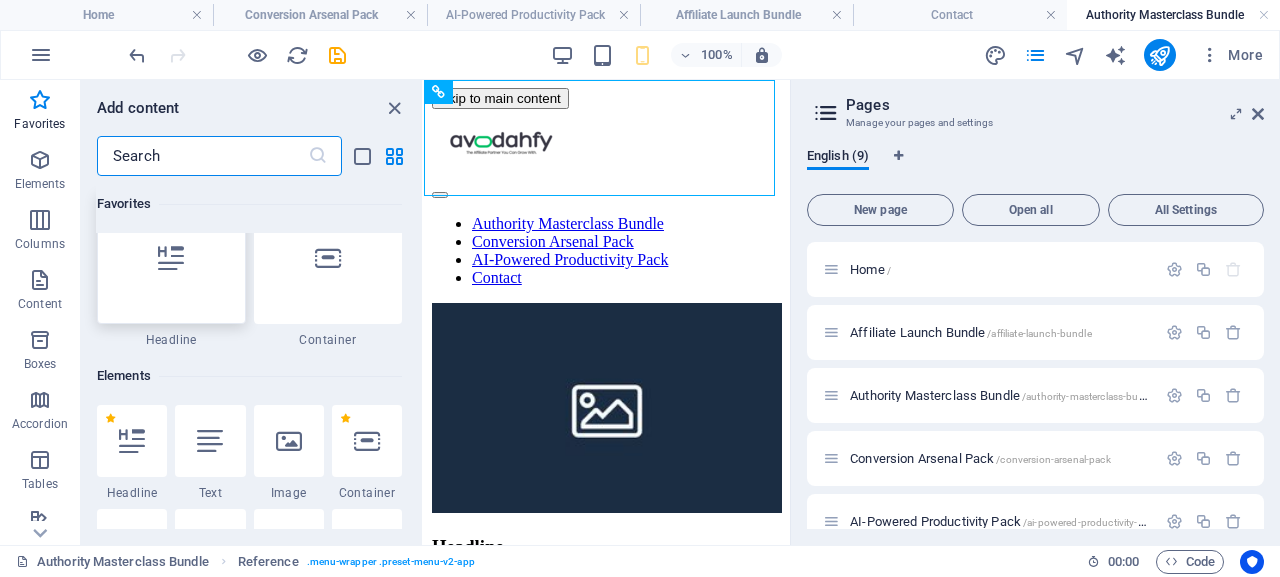 scroll, scrollTop: 0, scrollLeft: 0, axis: both 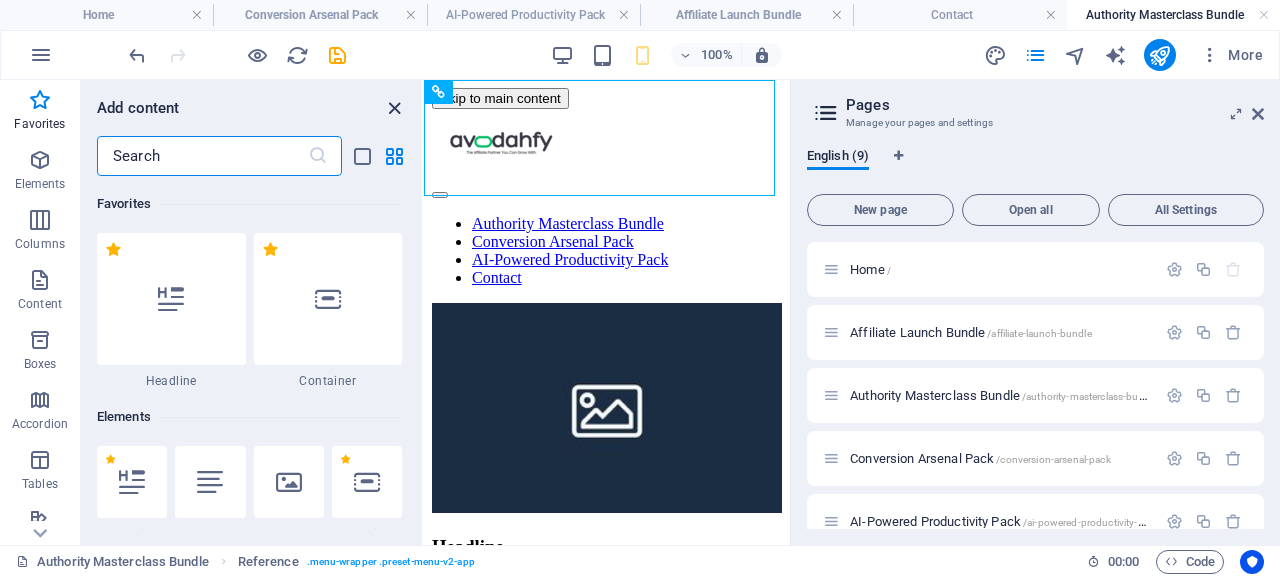 click at bounding box center (394, 108) 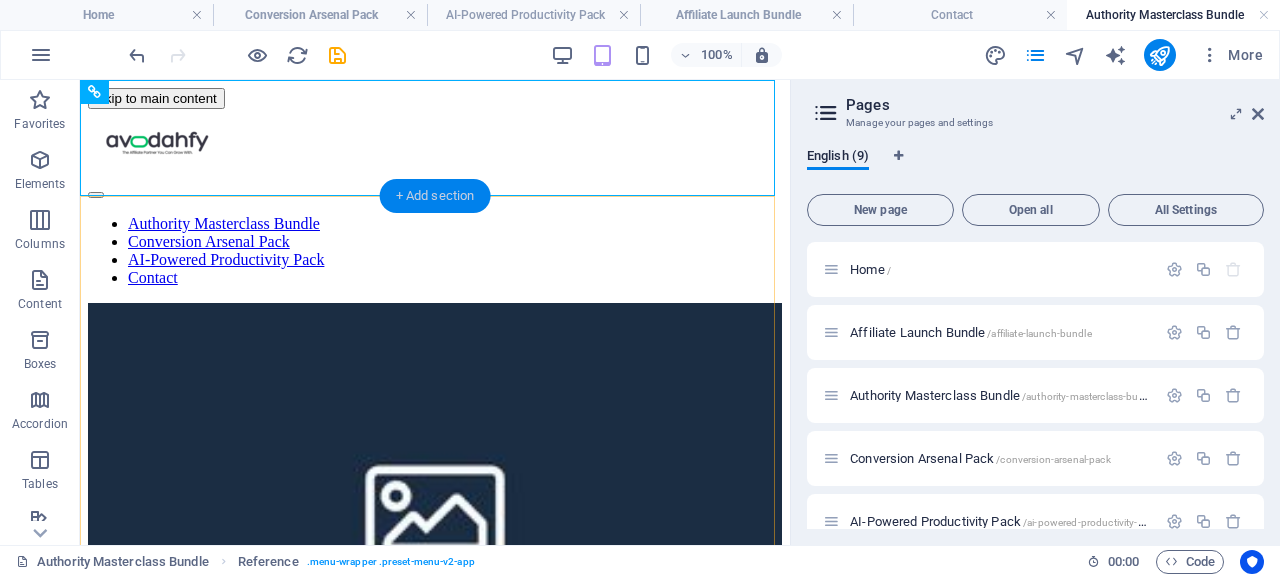 click on "+ Add section" at bounding box center [435, 196] 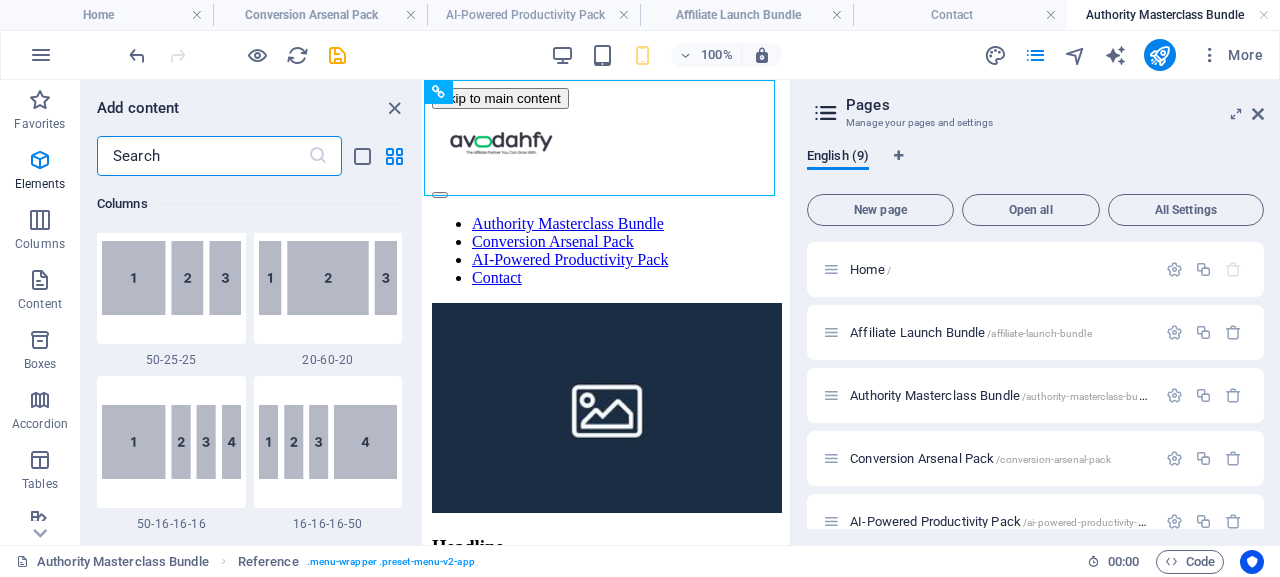 scroll, scrollTop: 3499, scrollLeft: 0, axis: vertical 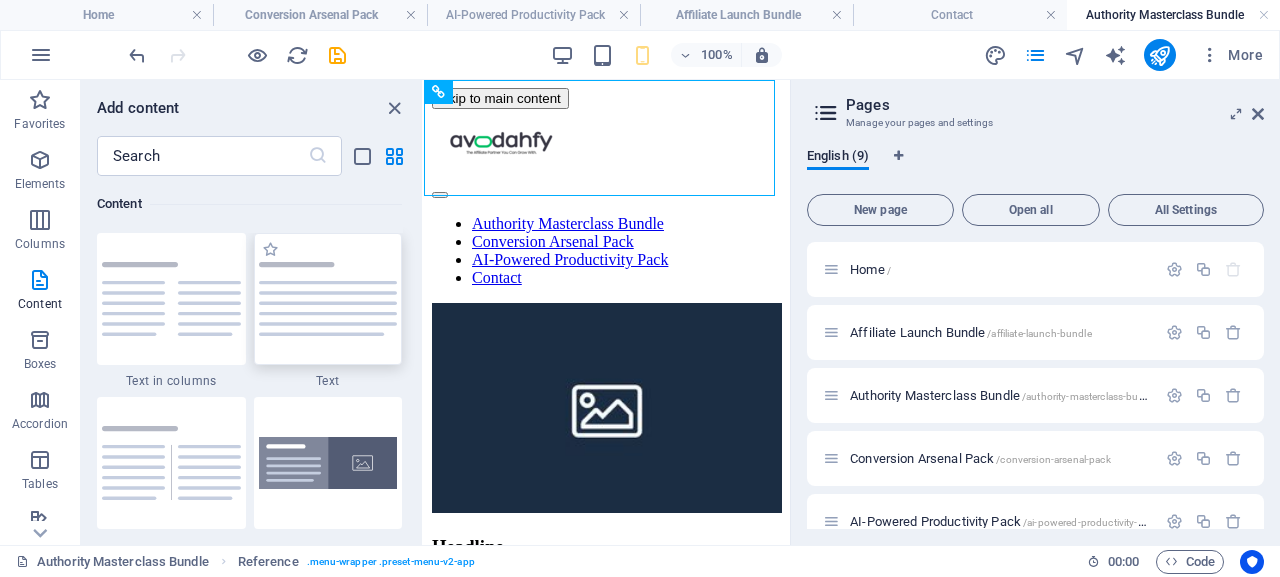 click at bounding box center (328, 299) 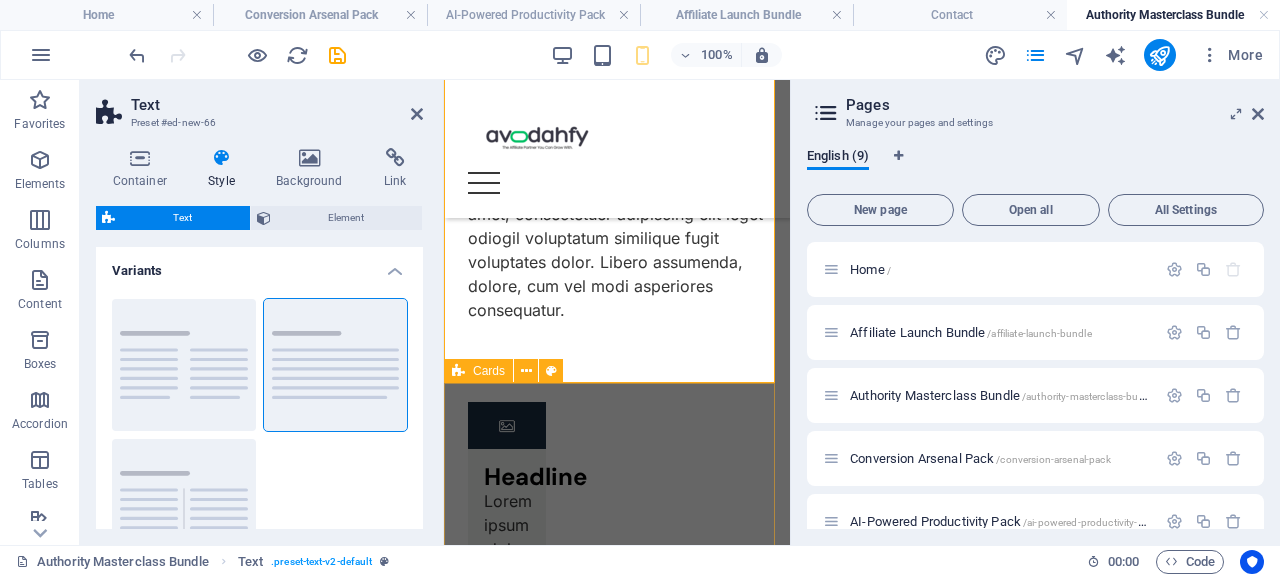 scroll, scrollTop: 395, scrollLeft: 0, axis: vertical 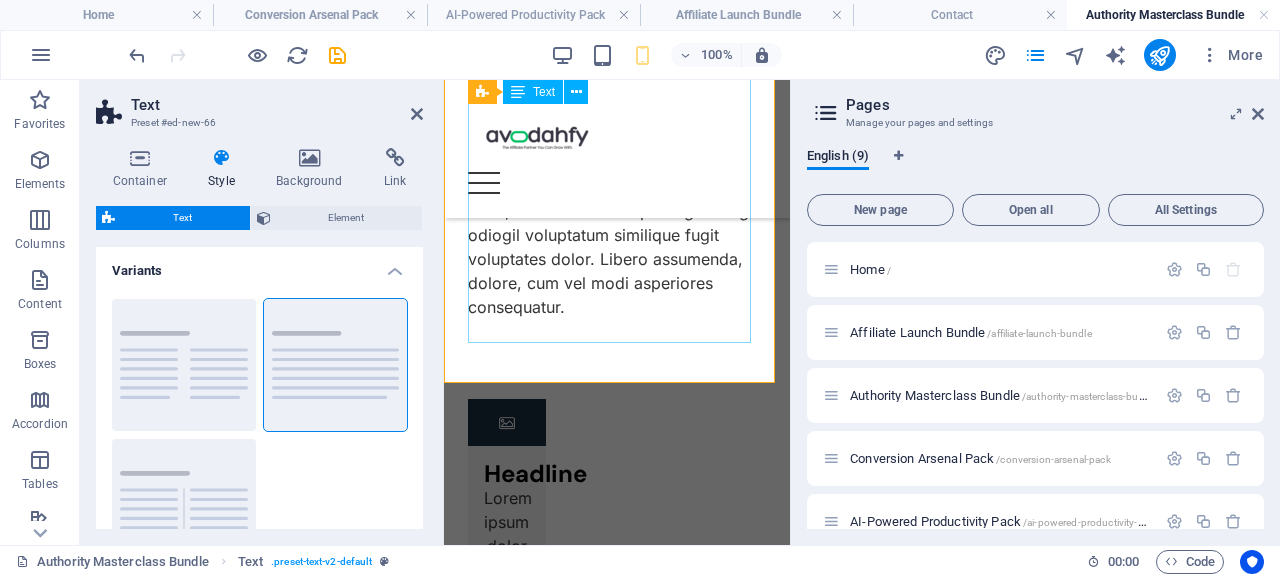 click on "Lorem ipsum dolor sitope amet, consectetur adipisicing elitip. Massumenda, dolore, cum vel modi asperiores consequatur suscipit quidem ducimus eveniet iure expedita consecteture odiogil voluptatum similique fugit voluptates atem accusamus quae quas dolorem tenetur facere tempora maiores adipisci reiciendis accusantium voluptatibus id voluptate tempore dolor harum nisi amet! Nobis, eaque. Aenean commodo ligula eget dolor. Lorem ipsum dolor sit amet, consectetuer adipiscing elit leget odiogil voluptatum similique fugit voluptates dolor. Libero assumenda, dolore, cum vel modi asperiores consequatur." at bounding box center (617, 103) 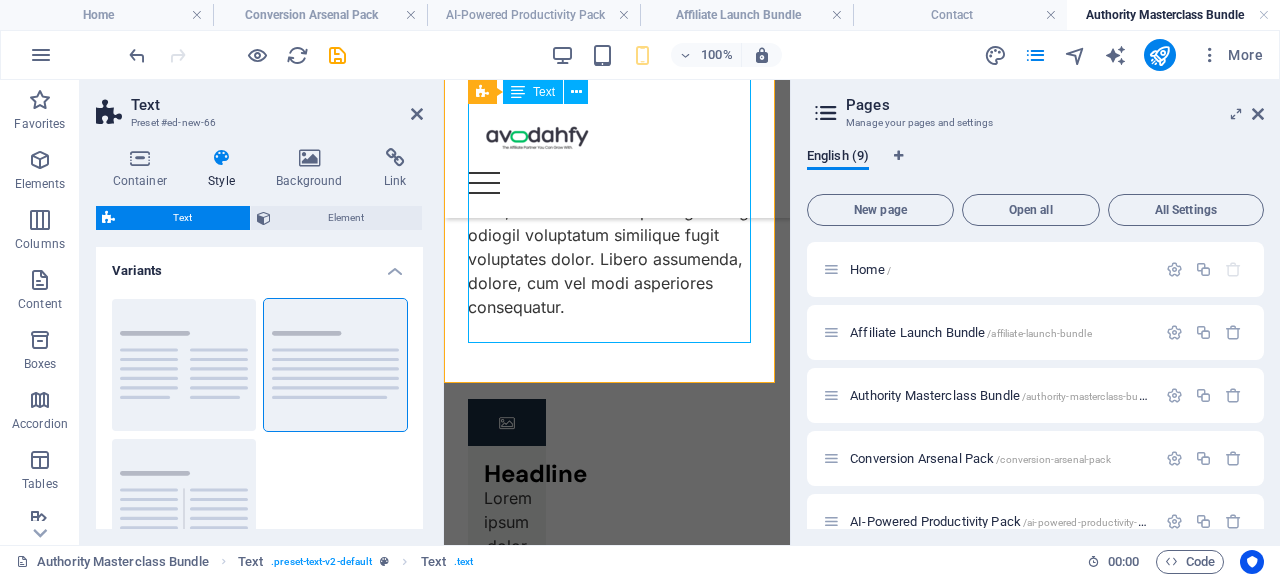 click on "Lorem ipsum dolor sitope amet, consectetur adipisicing elitip. Massumenda, dolore, cum vel modi asperiores consequatur suscipit quidem ducimus eveniet iure expedita consecteture odiogil voluptatum similique fugit voluptates atem accusamus quae quas dolorem tenetur facere tempora maiores adipisci reiciendis accusantium voluptatibus id voluptate tempore dolor harum nisi amet! Nobis, eaque. Aenean commodo ligula eget dolor. Lorem ipsum dolor sit amet, consectetuer adipiscing elit leget odiogil voluptatum similique fugit voluptates dolor. Libero assumenda, dolore, cum vel modi asperiores consequatur." at bounding box center [617, 103] 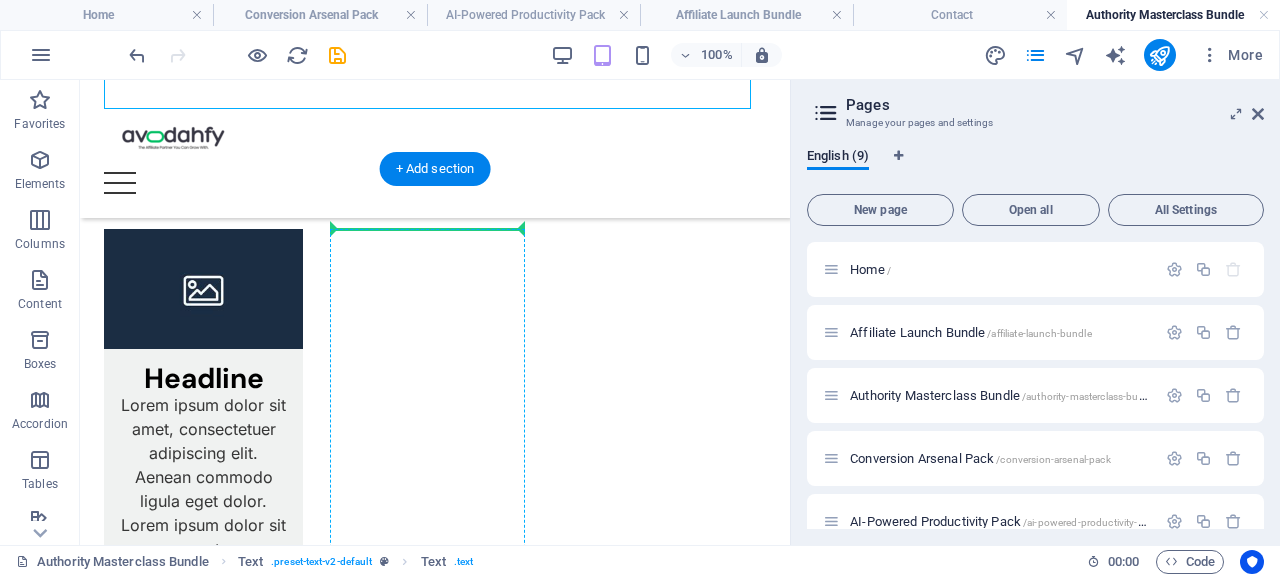 drag, startPoint x: 541, startPoint y: 316, endPoint x: 513, endPoint y: 279, distance: 46.400433 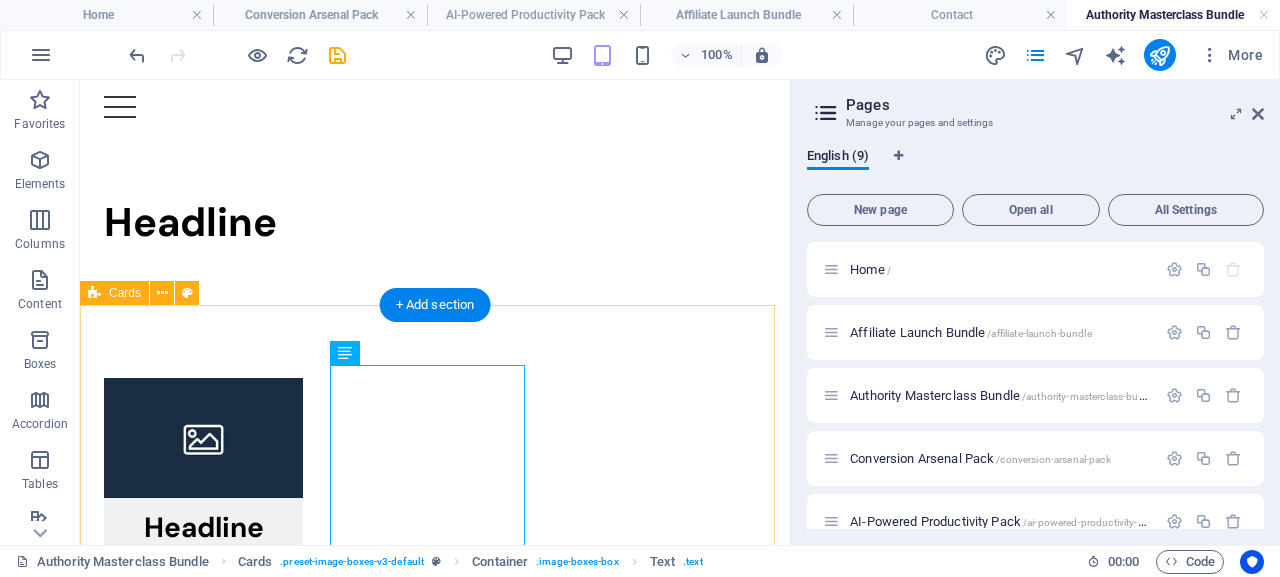 scroll, scrollTop: 77, scrollLeft: 0, axis: vertical 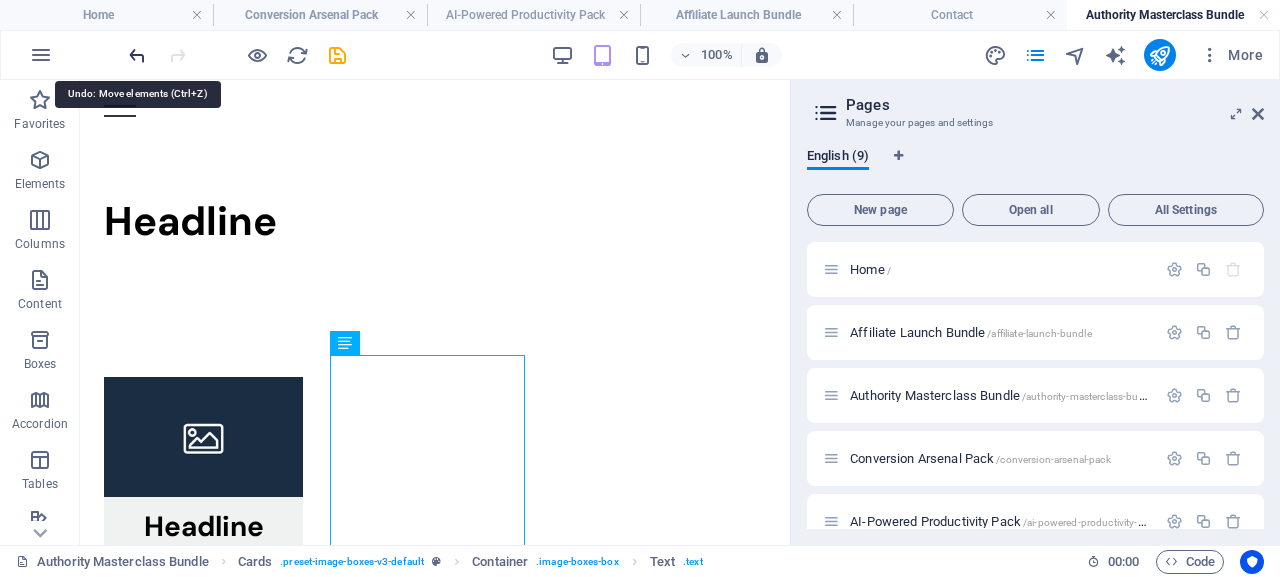 click at bounding box center (137, 55) 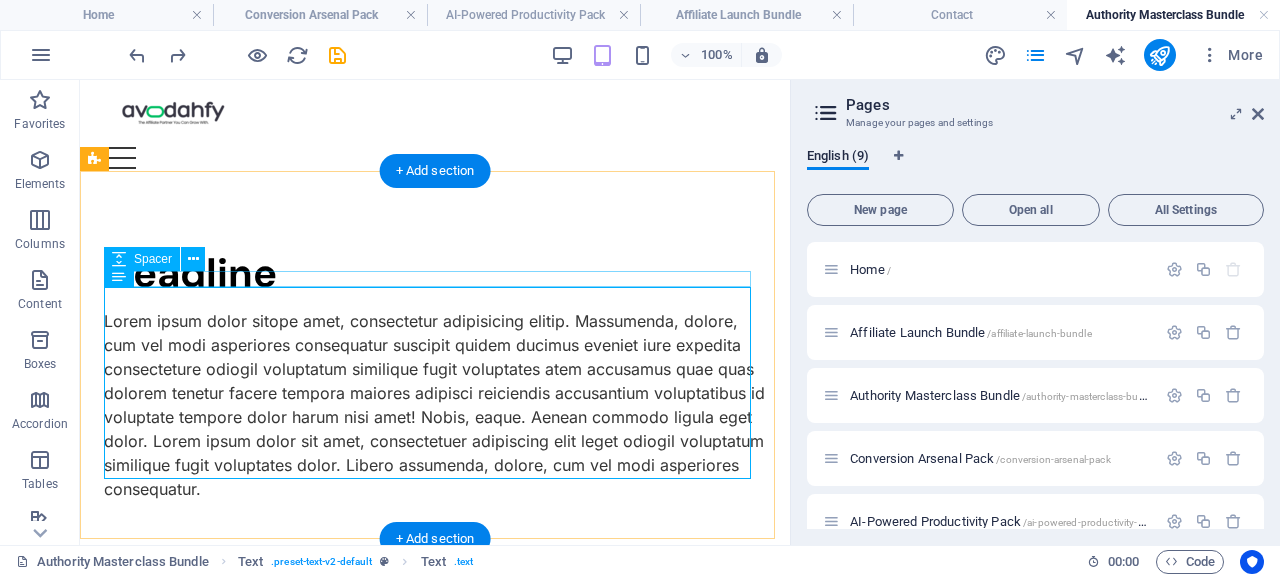 scroll, scrollTop: 0, scrollLeft: 0, axis: both 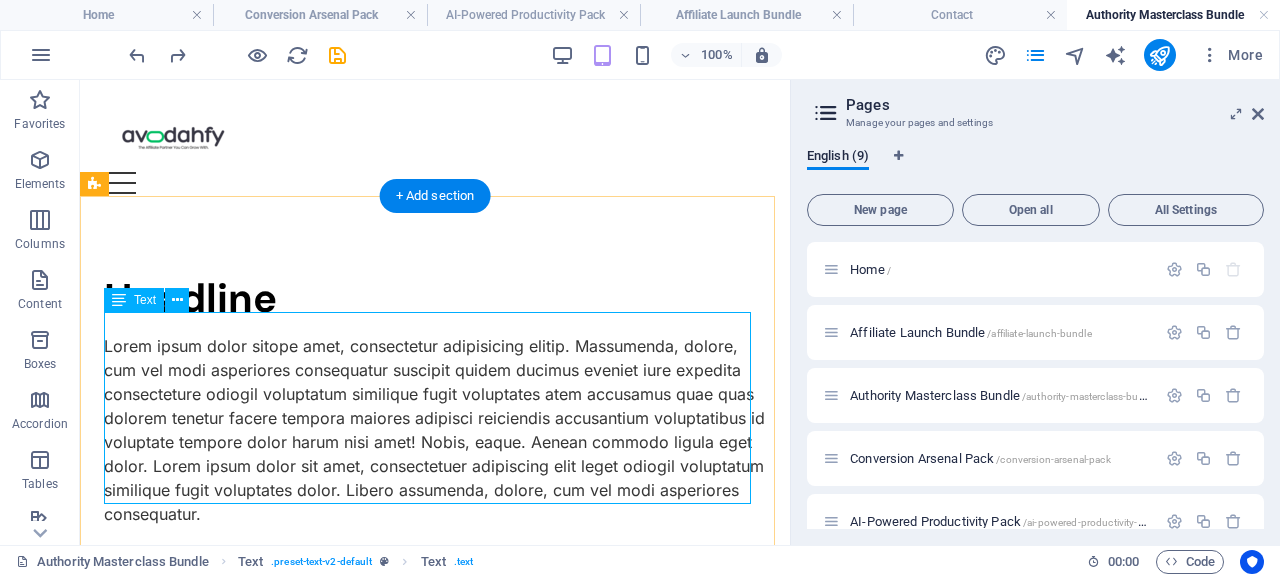 click on "Lorem ipsum dolor sitope amet, consectetur adipisicing elitip. Massumenda, dolore, cum vel modi asperiores consequatur suscipit quidem ducimus eveniet iure expedita consecteture odiogil voluptatum similique fugit voluptates atem accusamus quae quas dolorem tenetur facere tempora maiores adipisci reiciendis accusantium voluptatibus id voluptate tempore dolor harum nisi amet! Nobis, eaque. Aenean commodo ligula eget dolor. Lorem ipsum dolor sit amet, consectetuer adipiscing elit leget odiogil voluptatum similique fugit voluptates dolor. Libero assumenda, dolore, cum vel modi asperiores consequatur." at bounding box center (435, 430) 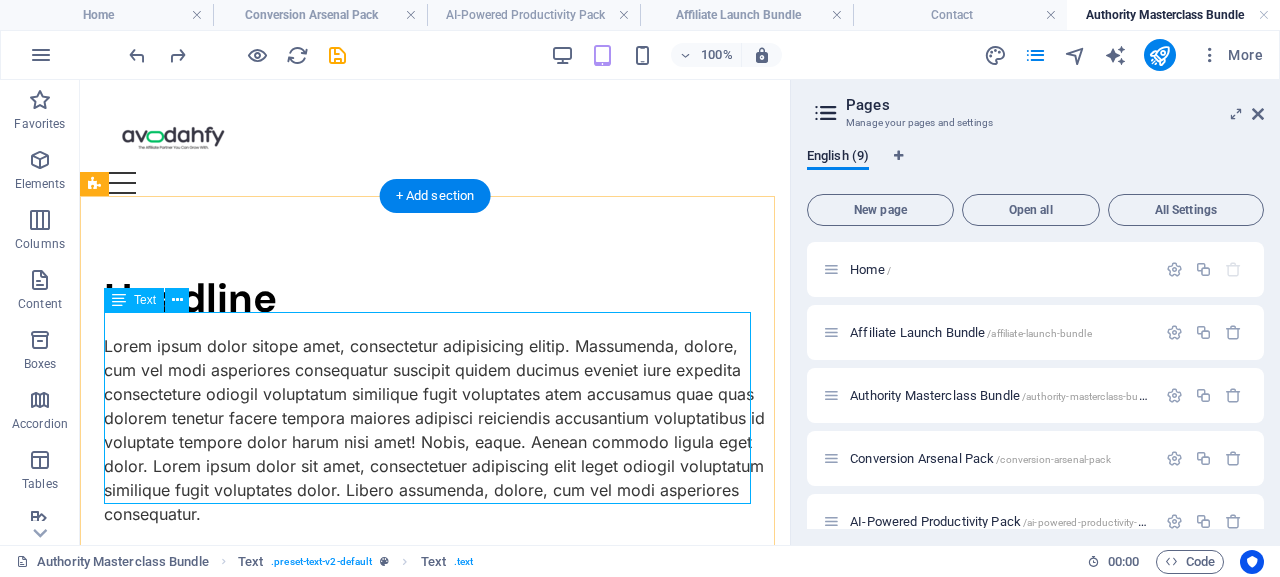 click on "Lorem ipsum dolor sitope amet, consectetur adipisicing elitip. Massumenda, dolore, cum vel modi asperiores consequatur suscipit quidem ducimus eveniet iure expedita consecteture odiogil voluptatum similique fugit voluptates atem accusamus quae quas dolorem tenetur facere tempora maiores adipisci reiciendis accusantium voluptatibus id voluptate tempore dolor harum nisi amet! Nobis, eaque. Aenean commodo ligula eget dolor. Lorem ipsum dolor sit amet, consectetuer adipiscing elit leget odiogil voluptatum similique fugit voluptates dolor. Libero assumenda, dolore, cum vel modi asperiores consequatur." at bounding box center (435, 430) 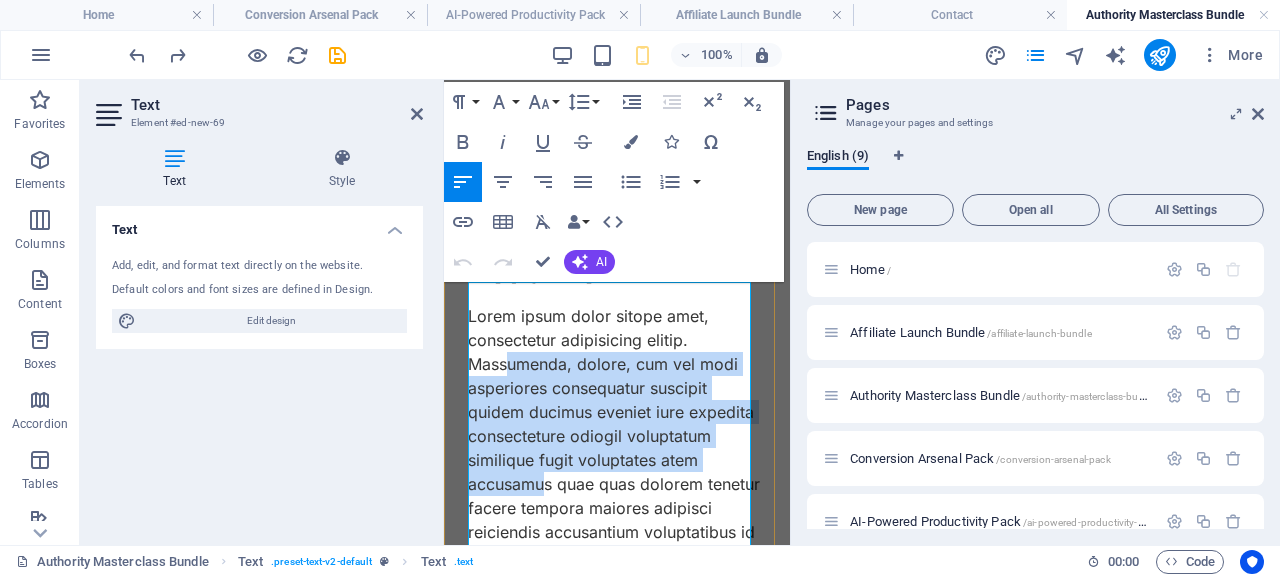 drag, startPoint x: 505, startPoint y: 337, endPoint x: 586, endPoint y: 453, distance: 141.48145 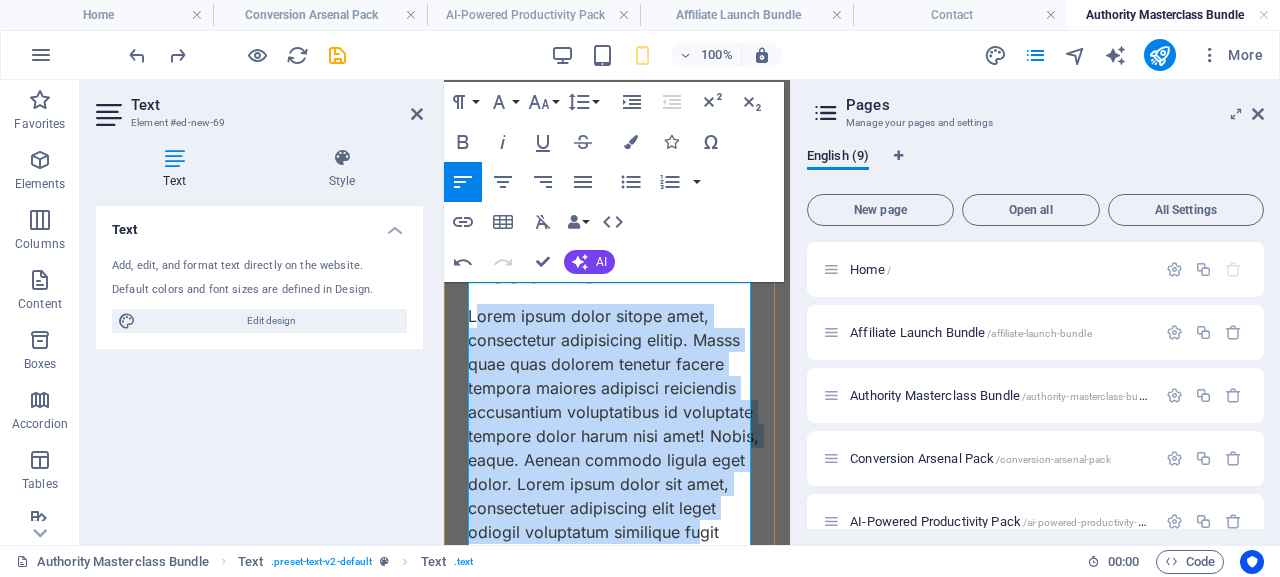 drag, startPoint x: 483, startPoint y: 297, endPoint x: 647, endPoint y: 527, distance: 282.48187 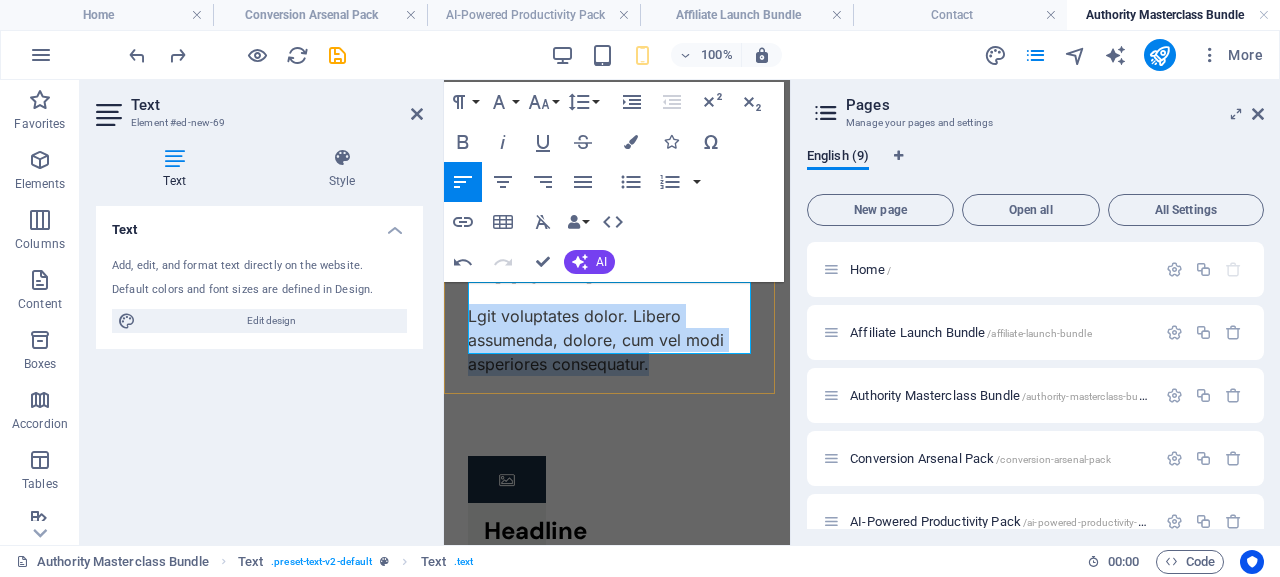 drag, startPoint x: 674, startPoint y: 340, endPoint x: 450, endPoint y: 284, distance: 230.89392 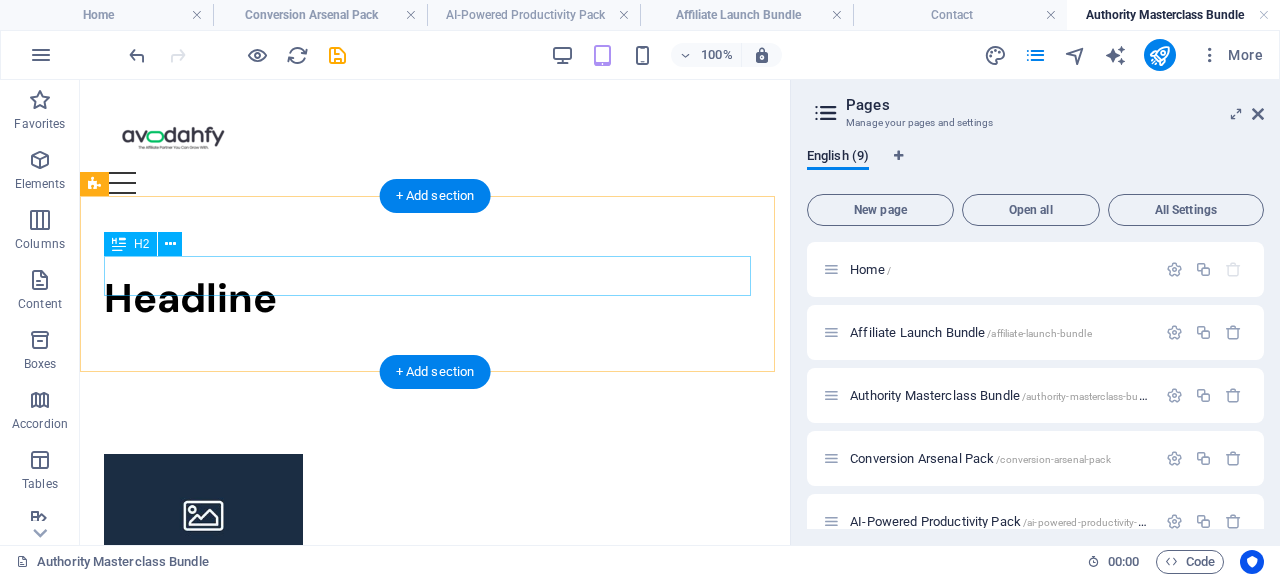 click on "Headline" at bounding box center [435, 298] 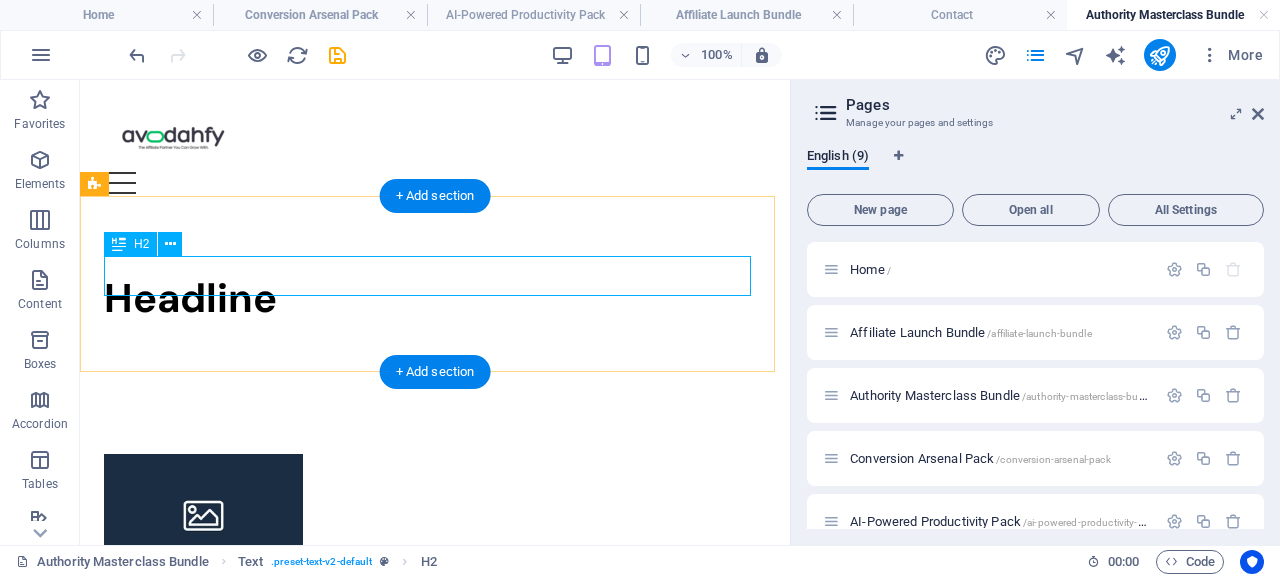 click on "Headline" at bounding box center [435, 298] 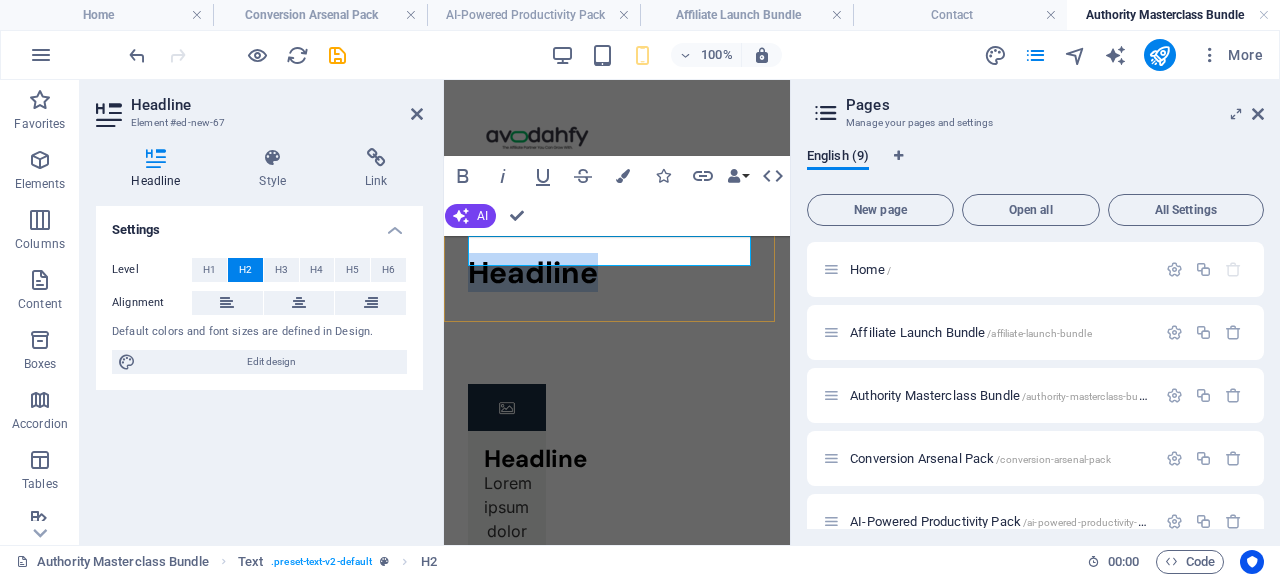 click on "Headline" at bounding box center (617, 273) 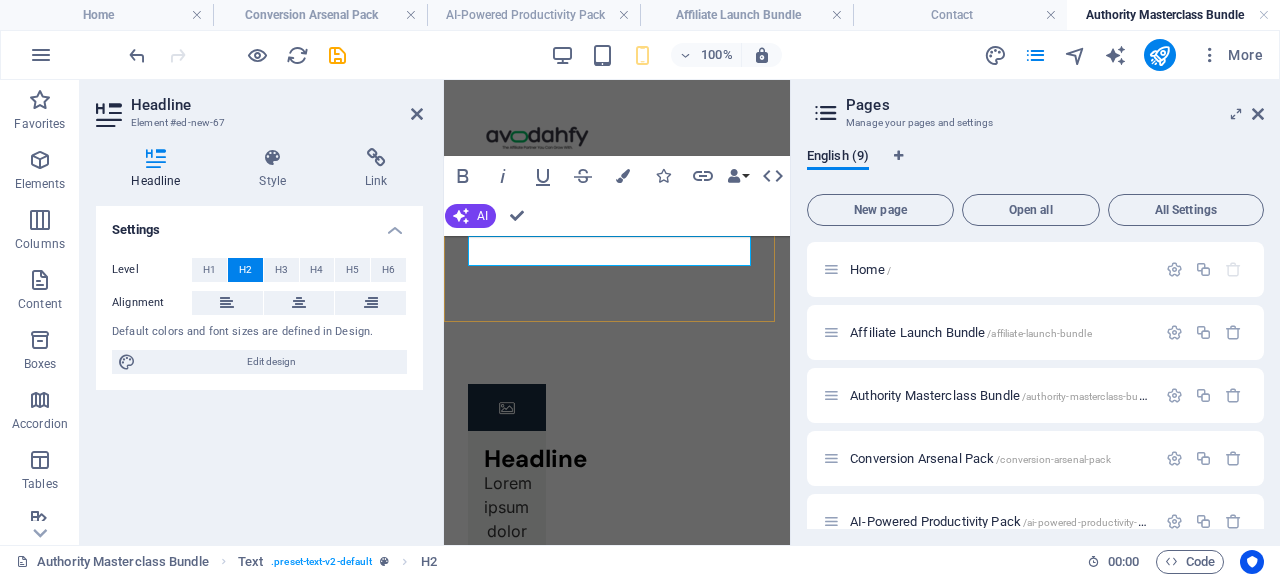 type 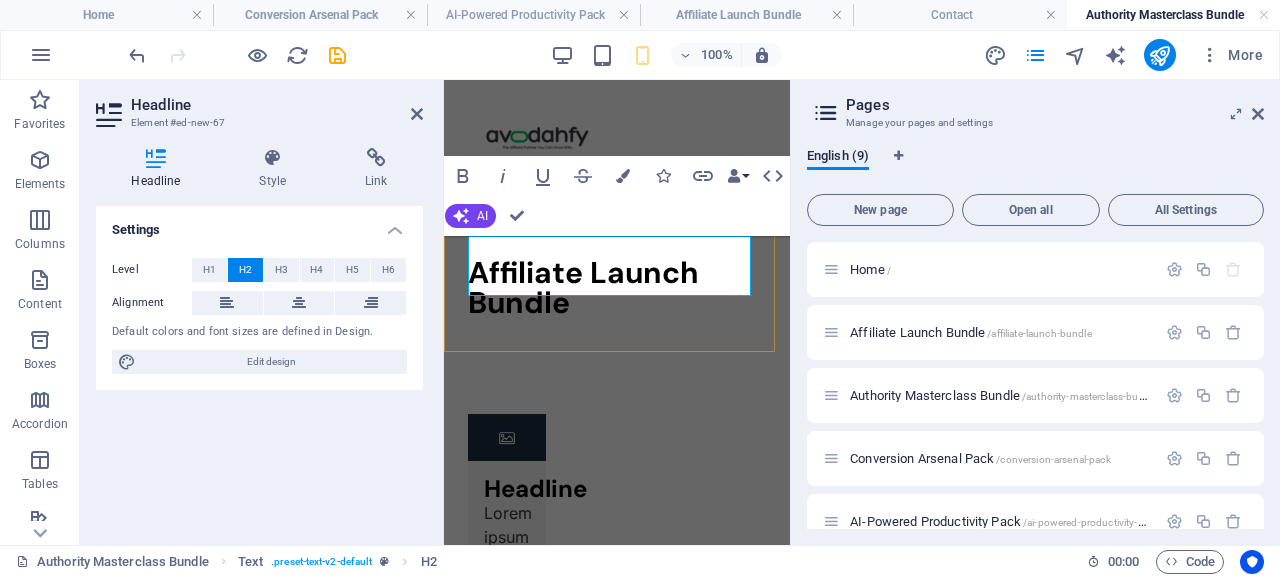 click on "Affiliate Launch Bundle" at bounding box center [617, 288] 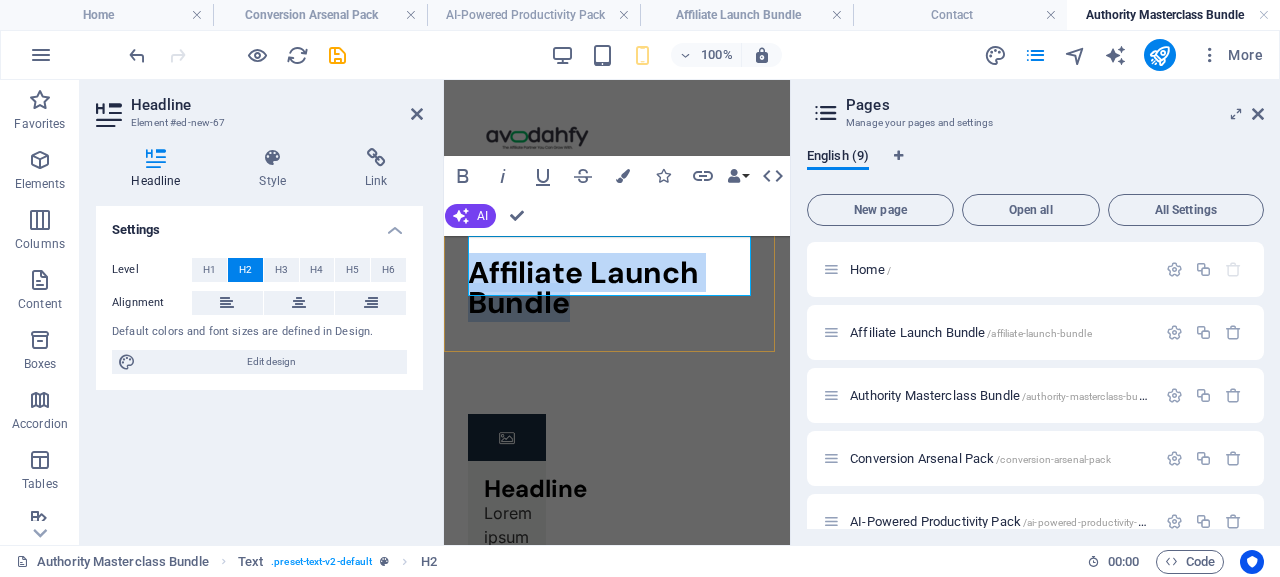 drag, startPoint x: 540, startPoint y: 272, endPoint x: 468, endPoint y: 251, distance: 75 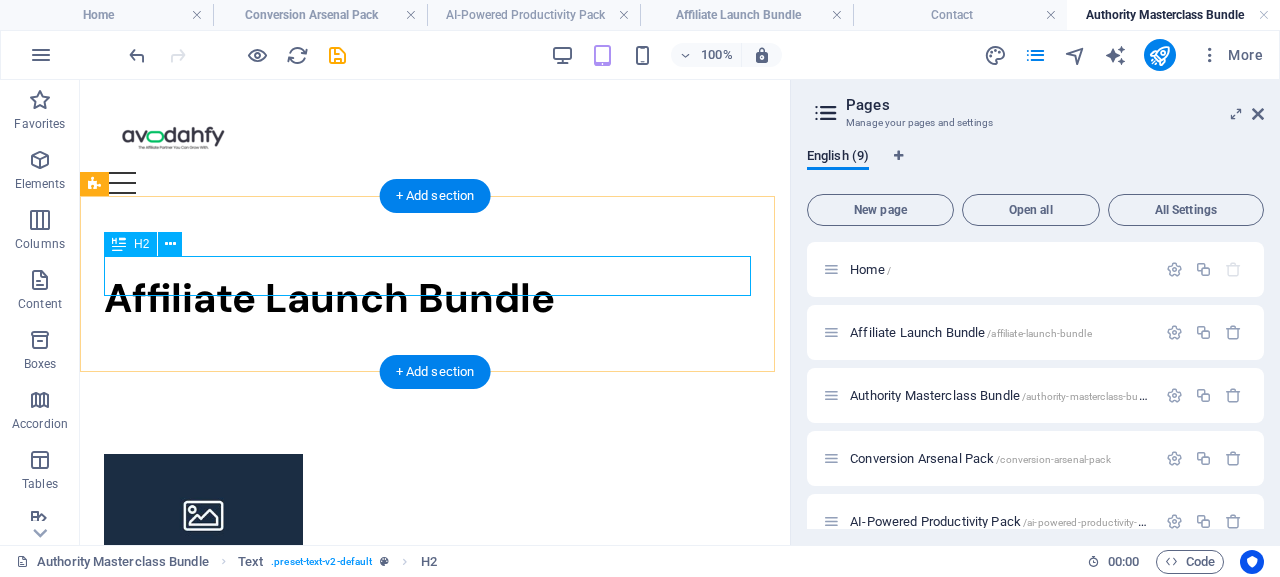 click on "Affiliate Launch Bundle" at bounding box center (435, 298) 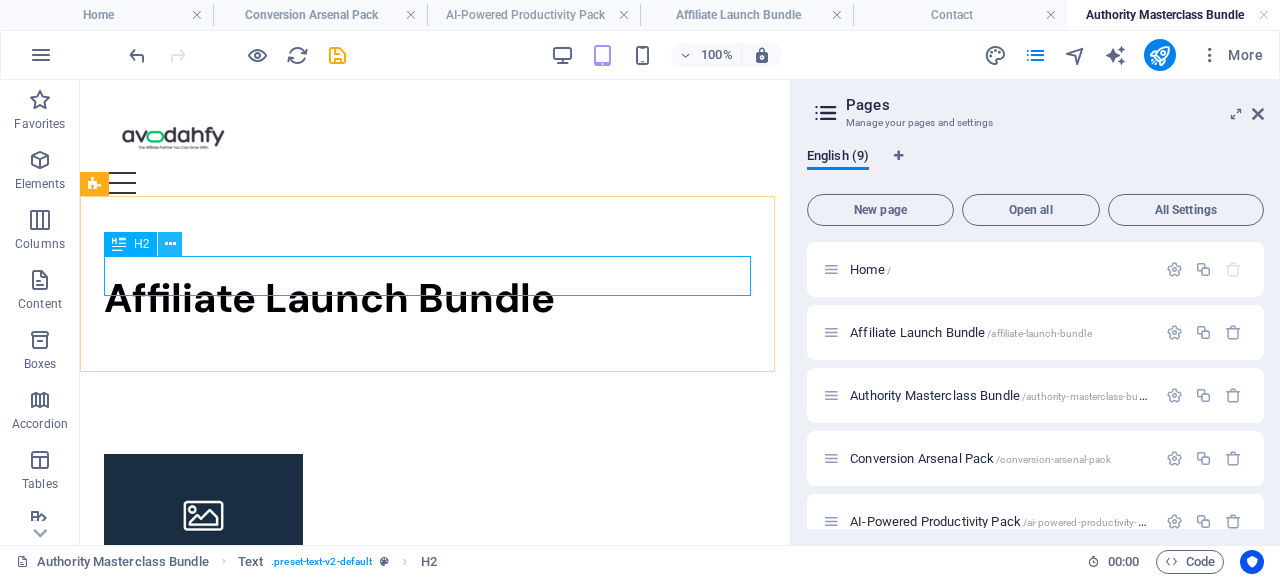 click at bounding box center [170, 244] 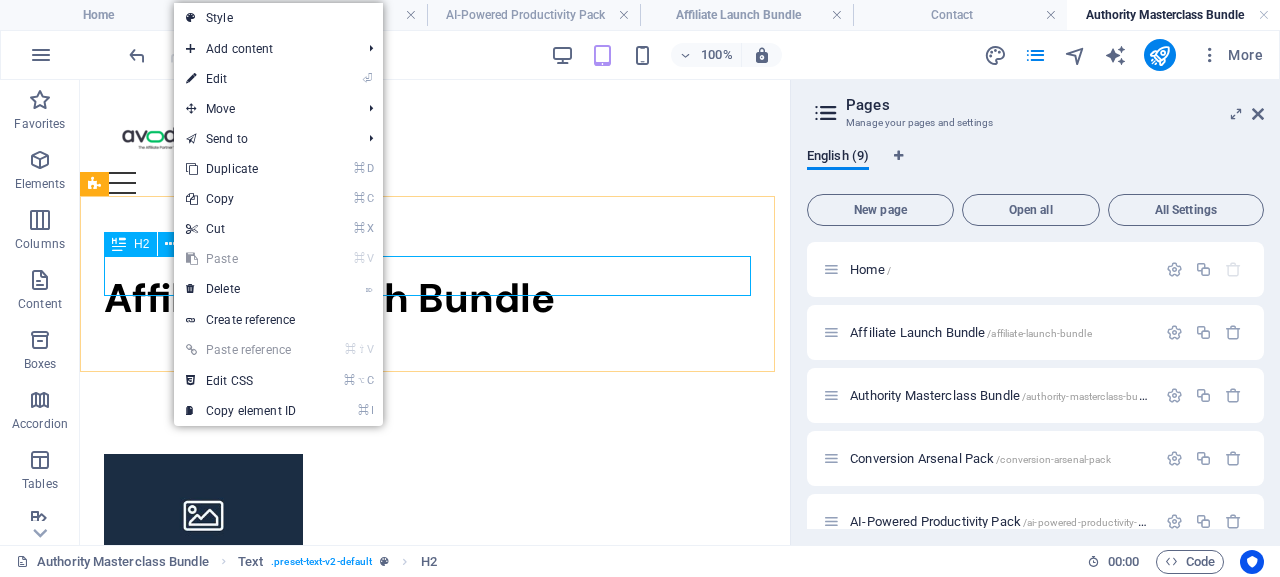 click on "H2" at bounding box center (130, 244) 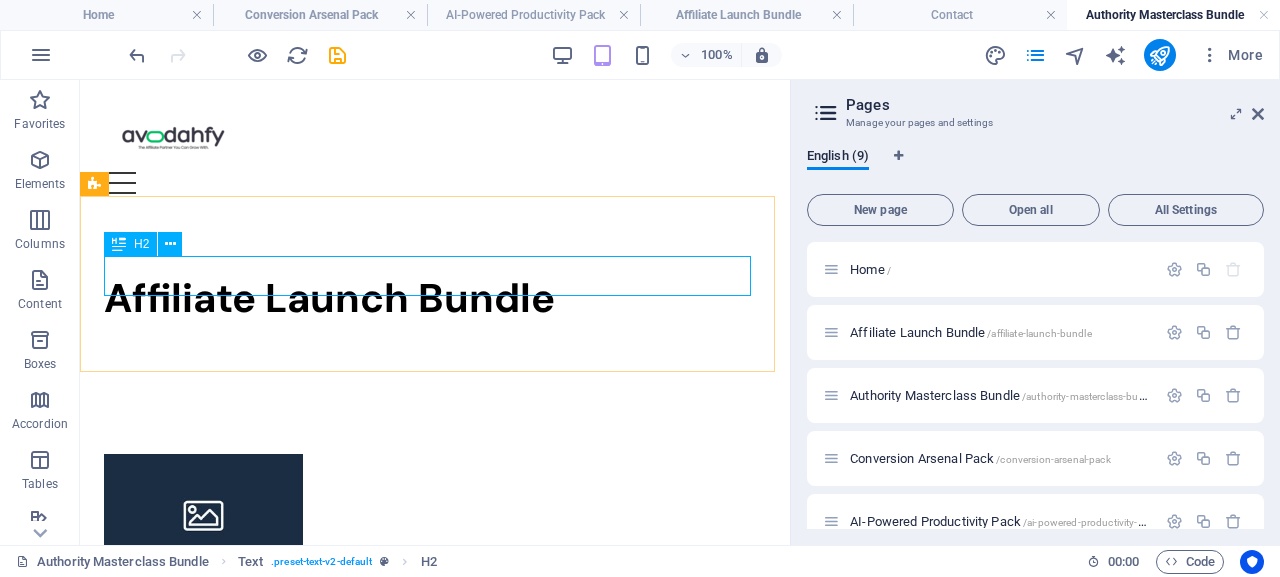 click at bounding box center (119, 244) 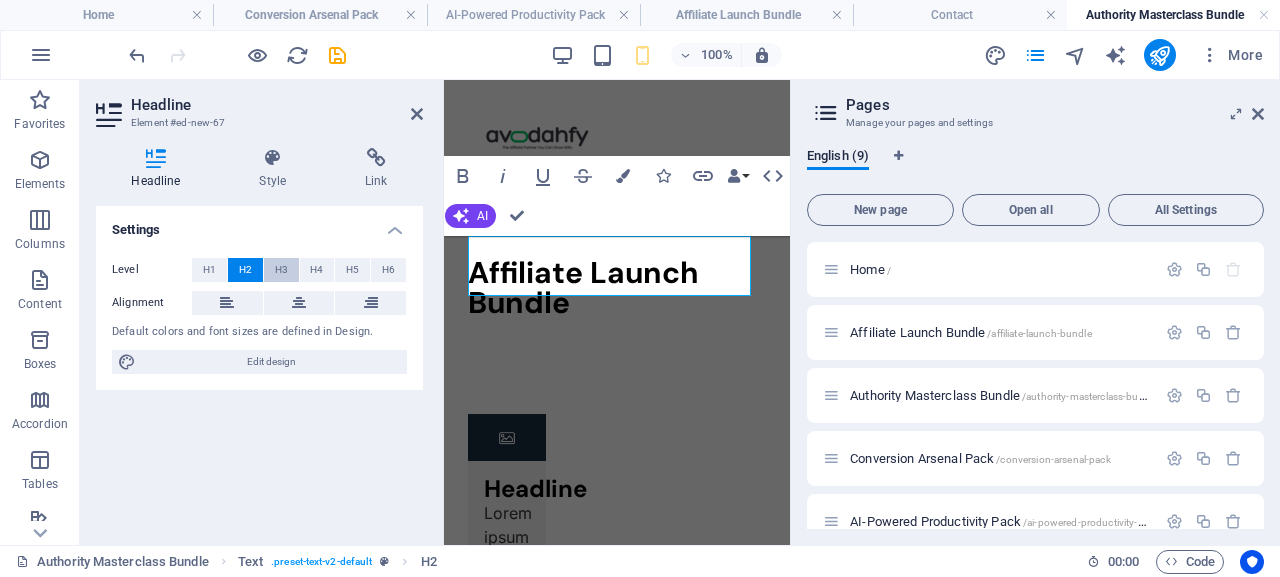click on "H3" at bounding box center (281, 270) 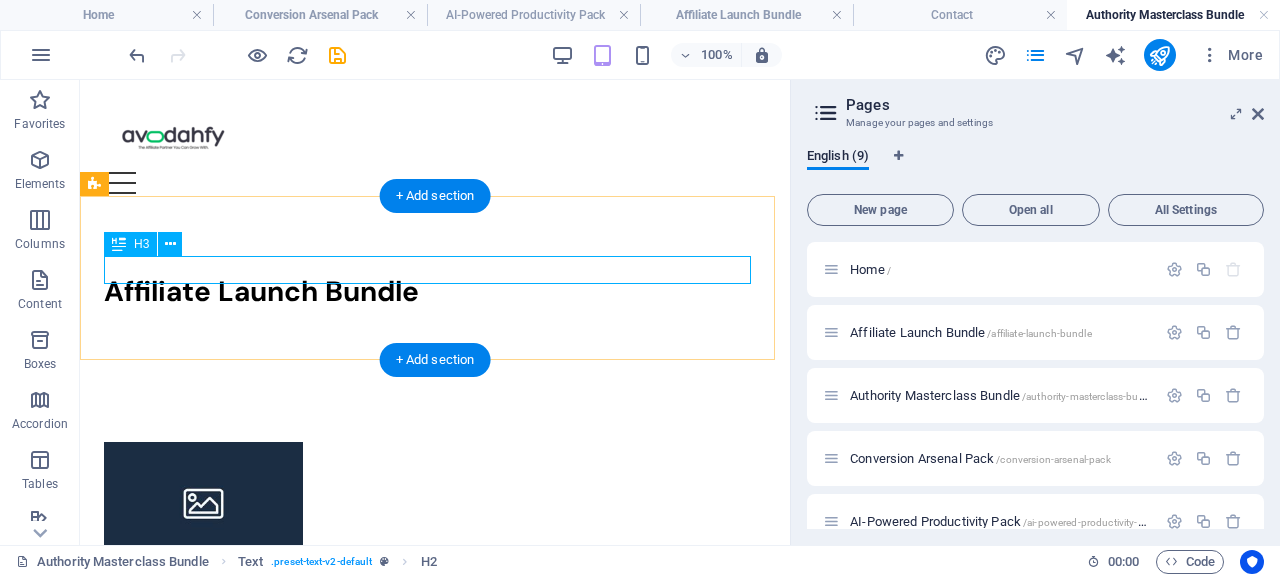 click on "Affiliate Launch Bundle" at bounding box center (435, 292) 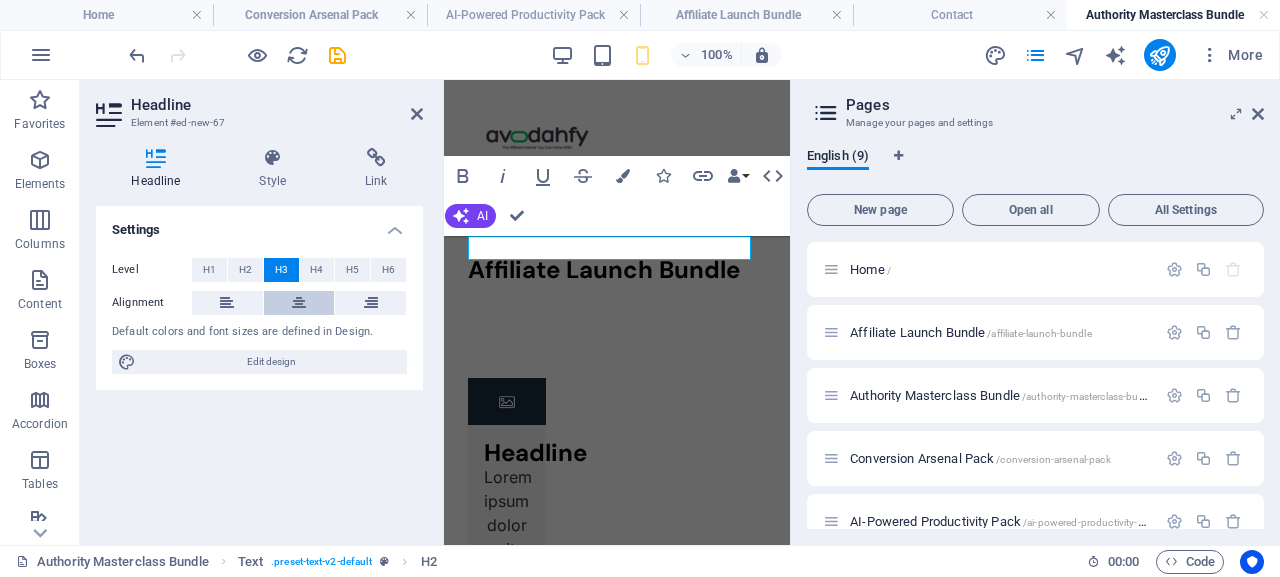 click at bounding box center (299, 303) 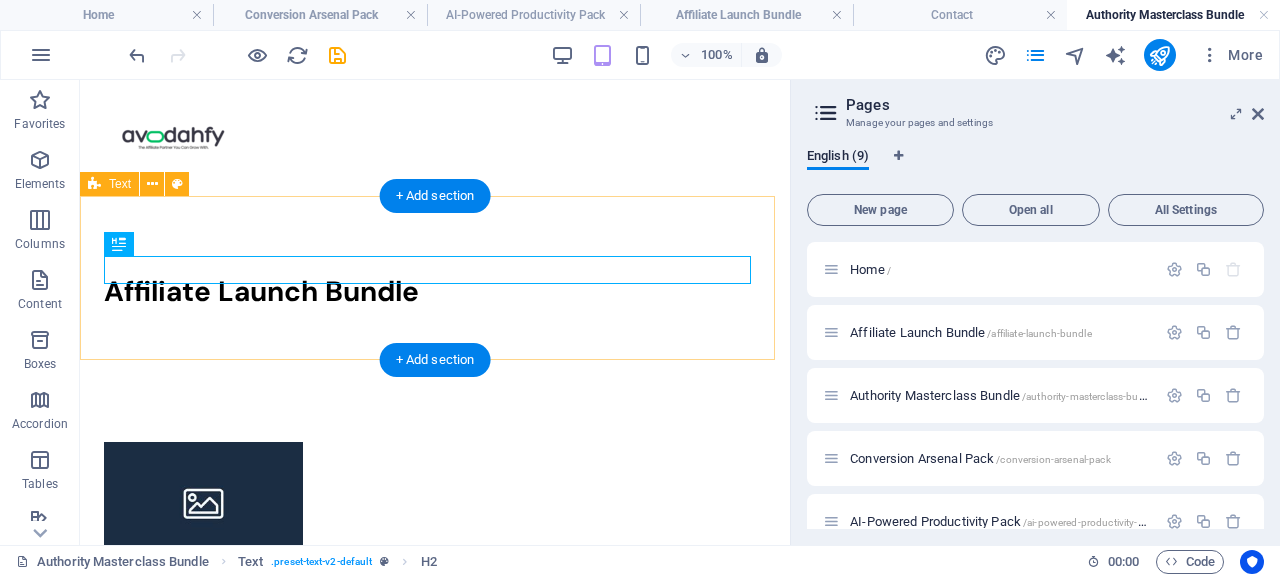 click on "Affiliate Launch Bundle" at bounding box center [435, 300] 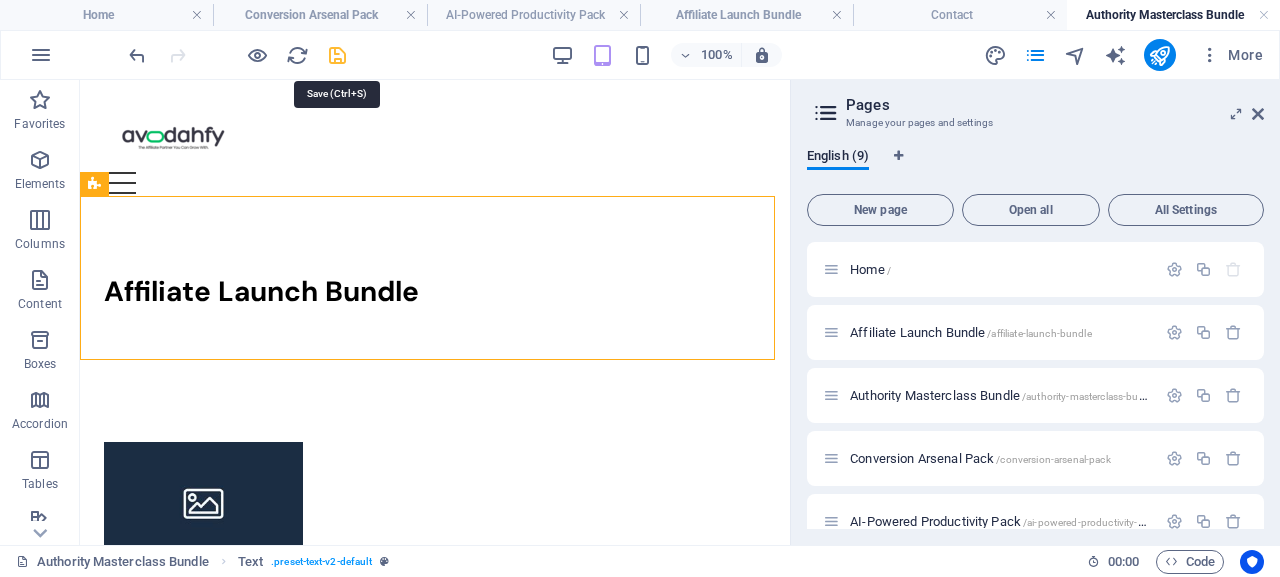 click at bounding box center (337, 55) 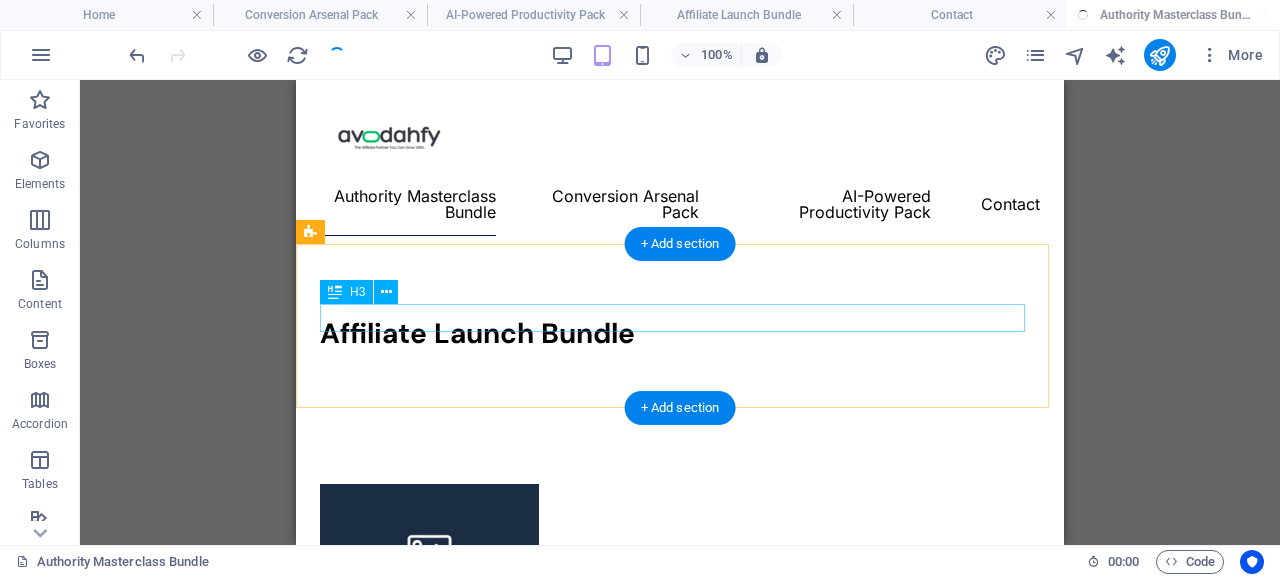 click on "Affiliate Launch Bundle" at bounding box center (680, 334) 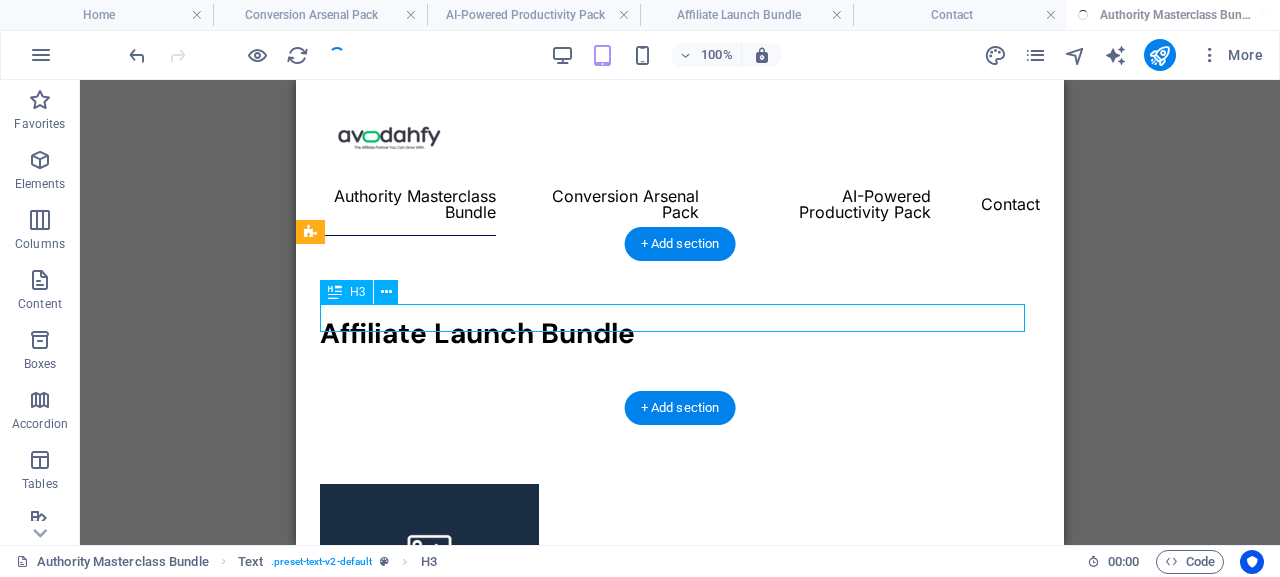 click on "Affiliate Launch Bundle" at bounding box center [680, 334] 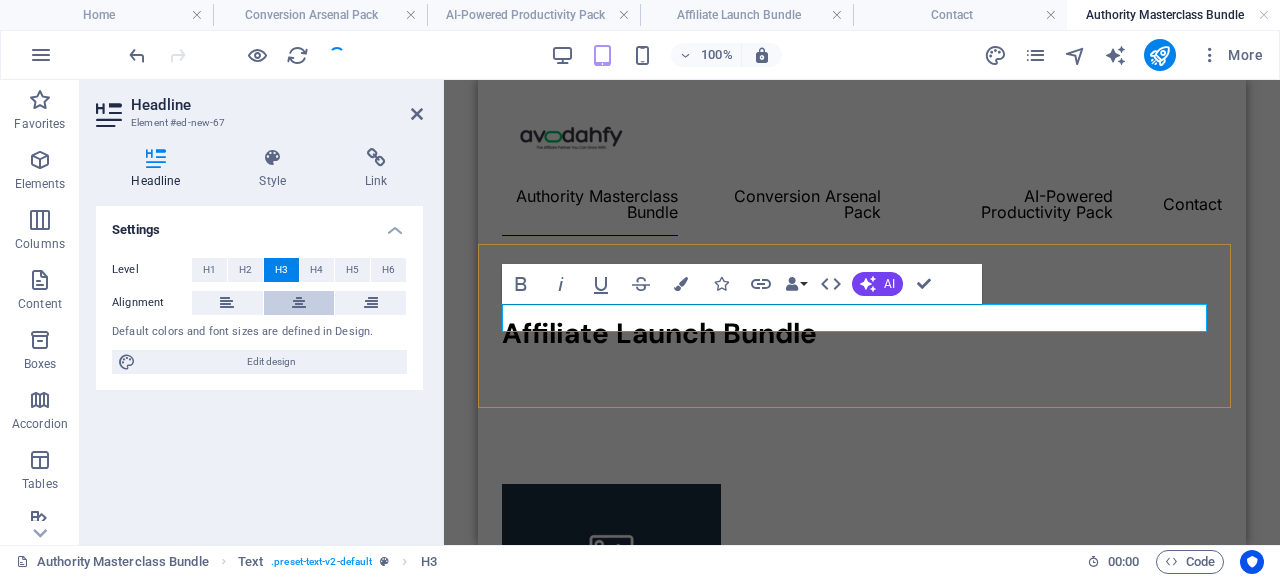click at bounding box center [299, 303] 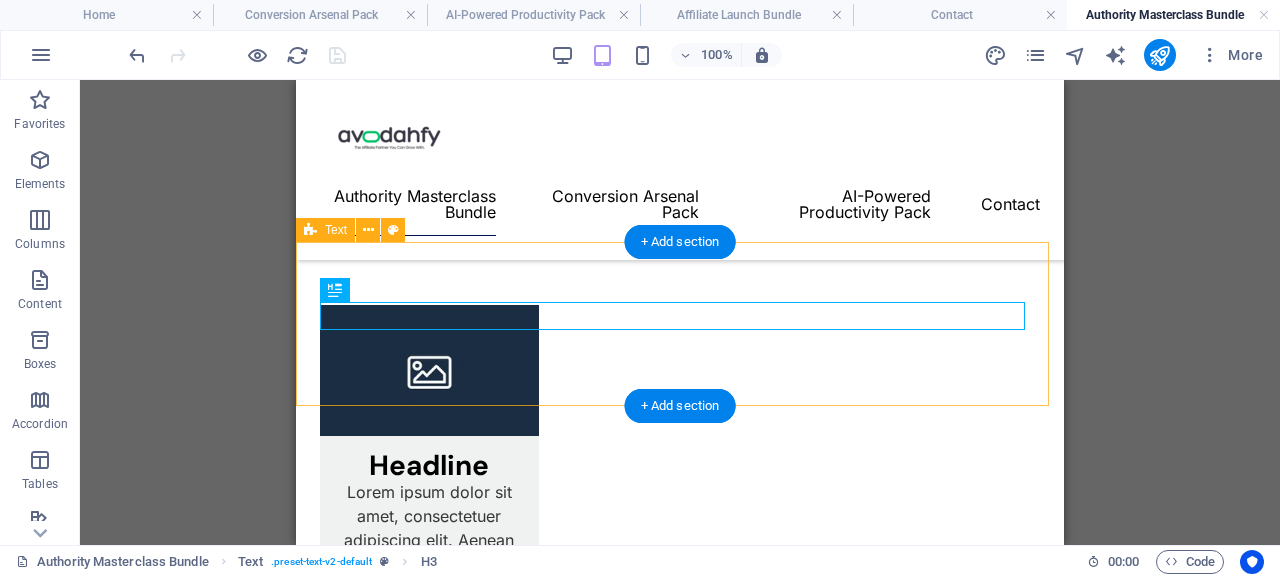 scroll, scrollTop: 0, scrollLeft: 0, axis: both 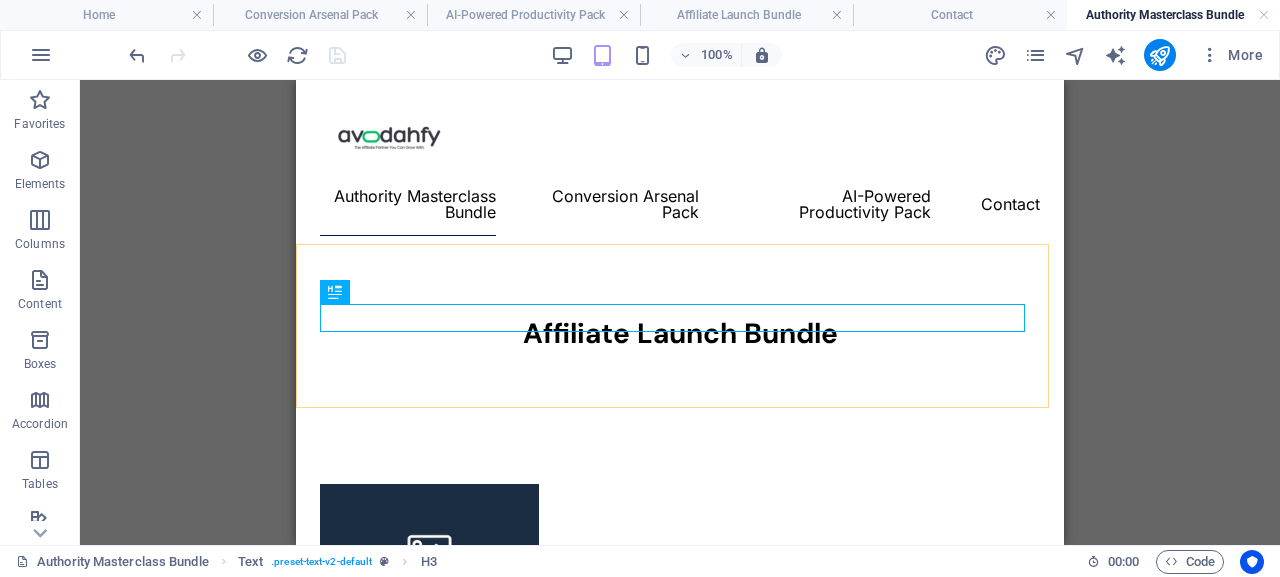 click on "H3   Cards   Container   Container   Image   Container   Container   Image   Container   Reference   Container   Image   Text   Text   Text   H3   Spacer   H3   H3   Text   Spacer   H3" at bounding box center [680, 312] 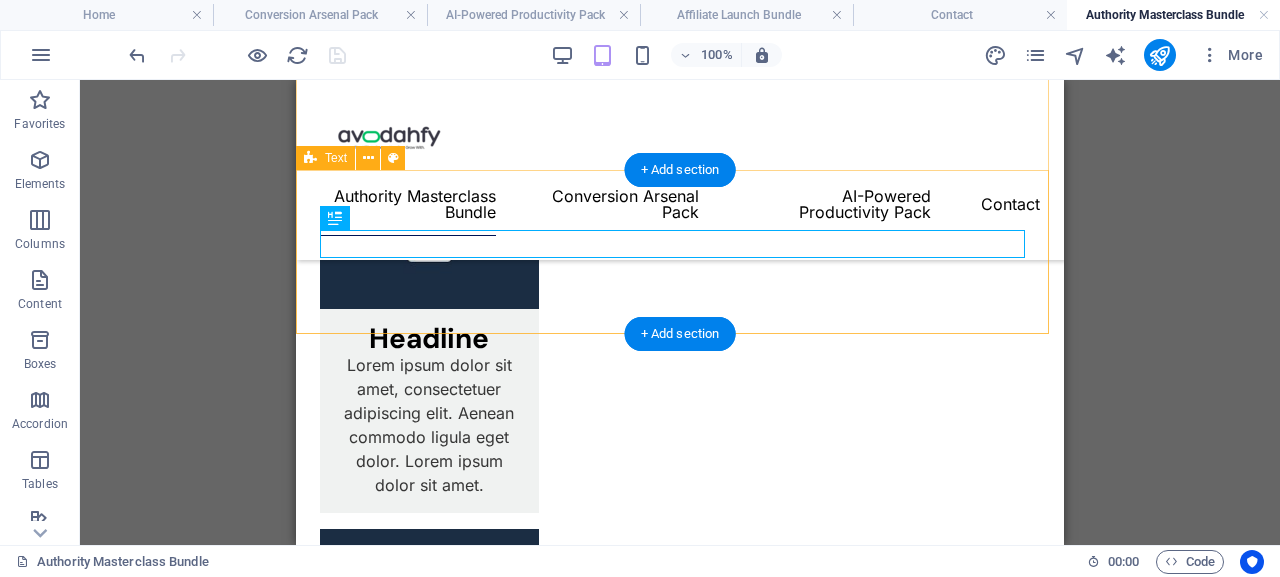 scroll, scrollTop: 0, scrollLeft: 0, axis: both 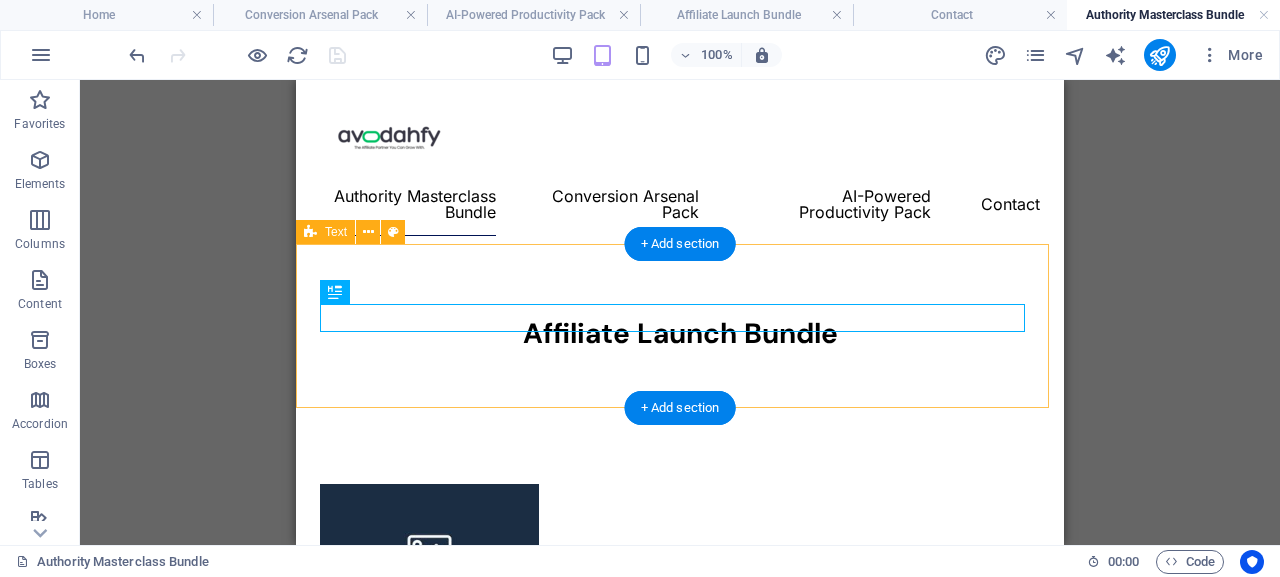 click on "Affiliate Launch Bundle" at bounding box center [680, 342] 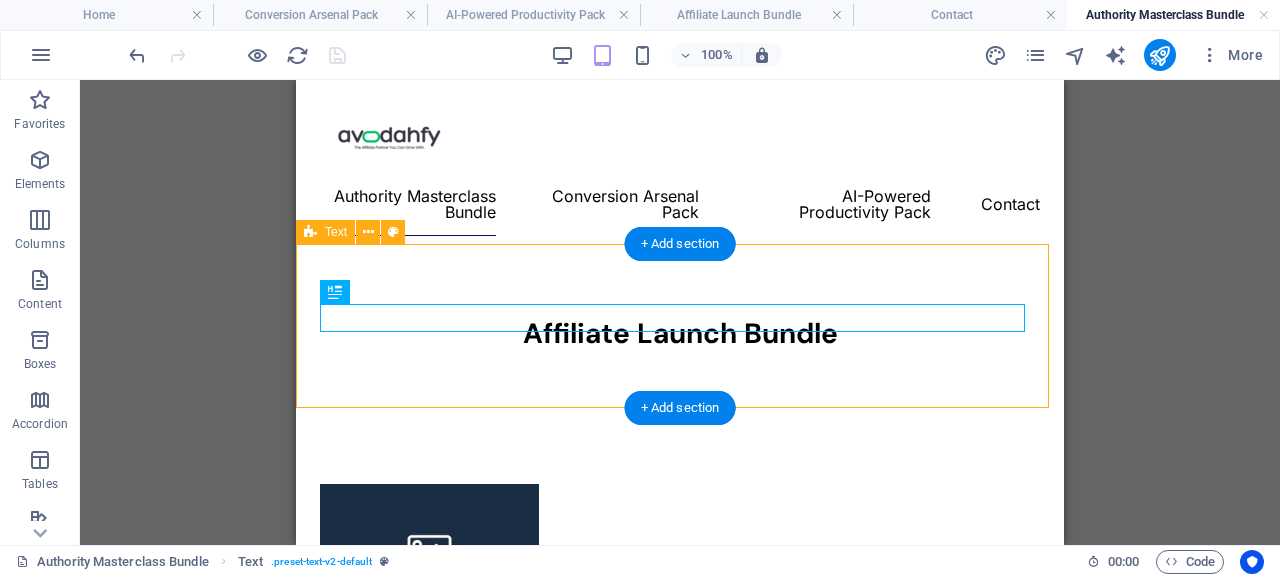 click on "Affiliate Launch Bundle" at bounding box center [680, 342] 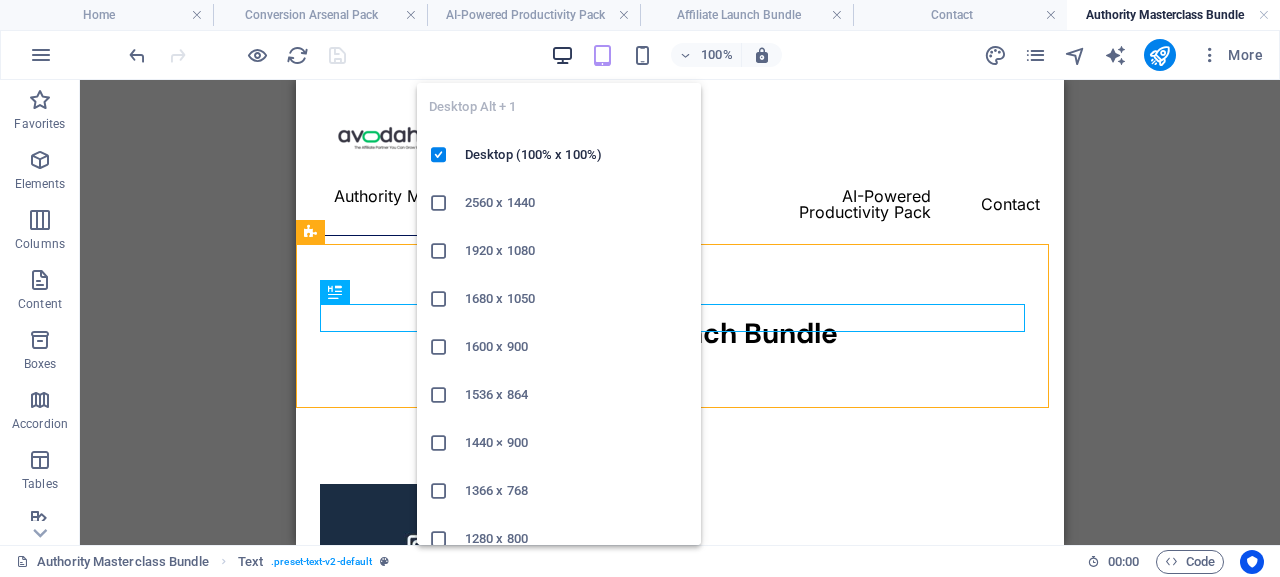 click at bounding box center [562, 55] 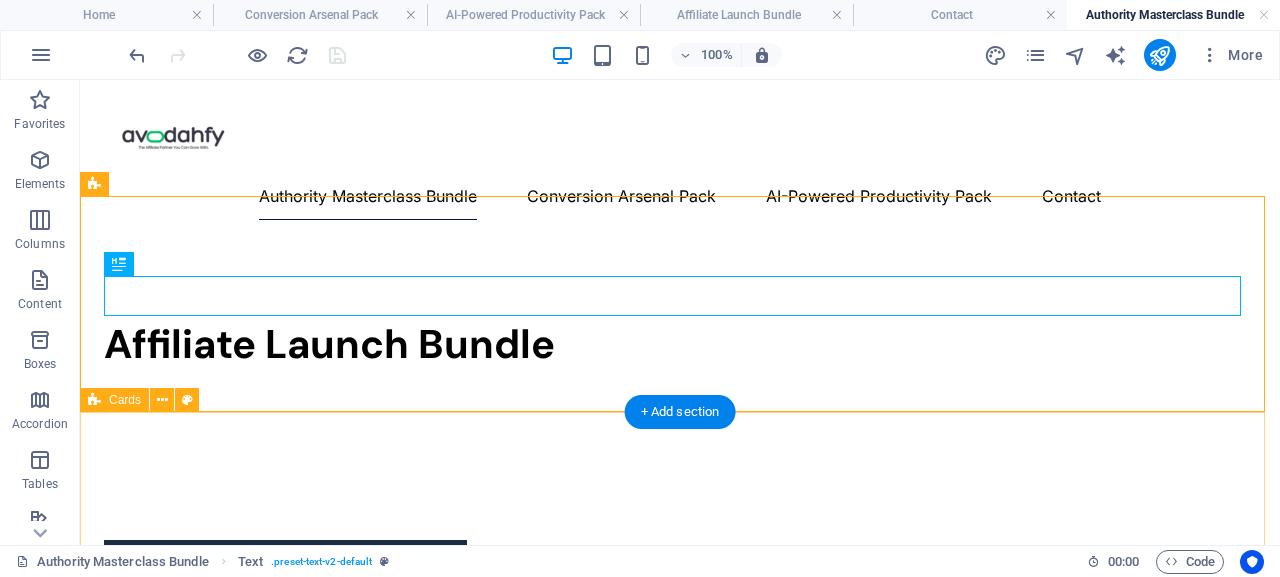 click on "Headline Lorem ipsum dolor sit amet, consectetuer adipiscing elit. Aenean commodo ligula eget dolor. Lorem ipsum dolor sit amet. Headline Lorem ipsum dolor sit amet, consectetuer adipiscing elit. Aenean commodo ligula eget dolor. Lorem ipsum dolor sit amet. Headline Lorem ipsum dolor sit amet, consectetuer adipiscing elit. Aenean commodo ligula eget dolor. Lorem ipsum dolor sit amet." at bounding box center [680, 1098] 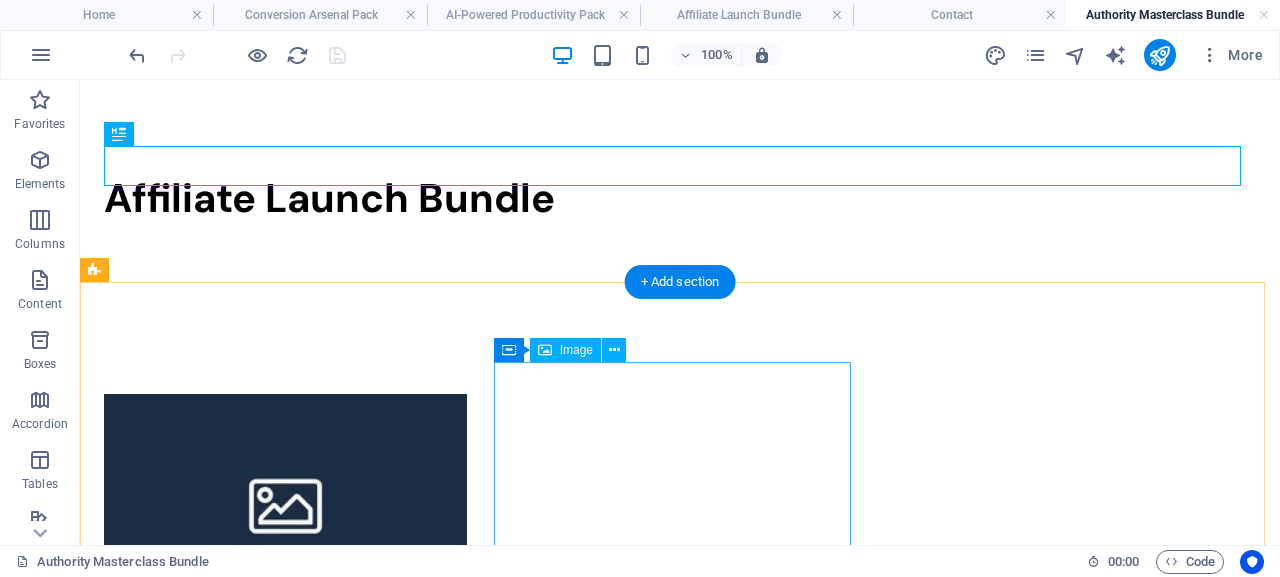 scroll, scrollTop: 0, scrollLeft: 0, axis: both 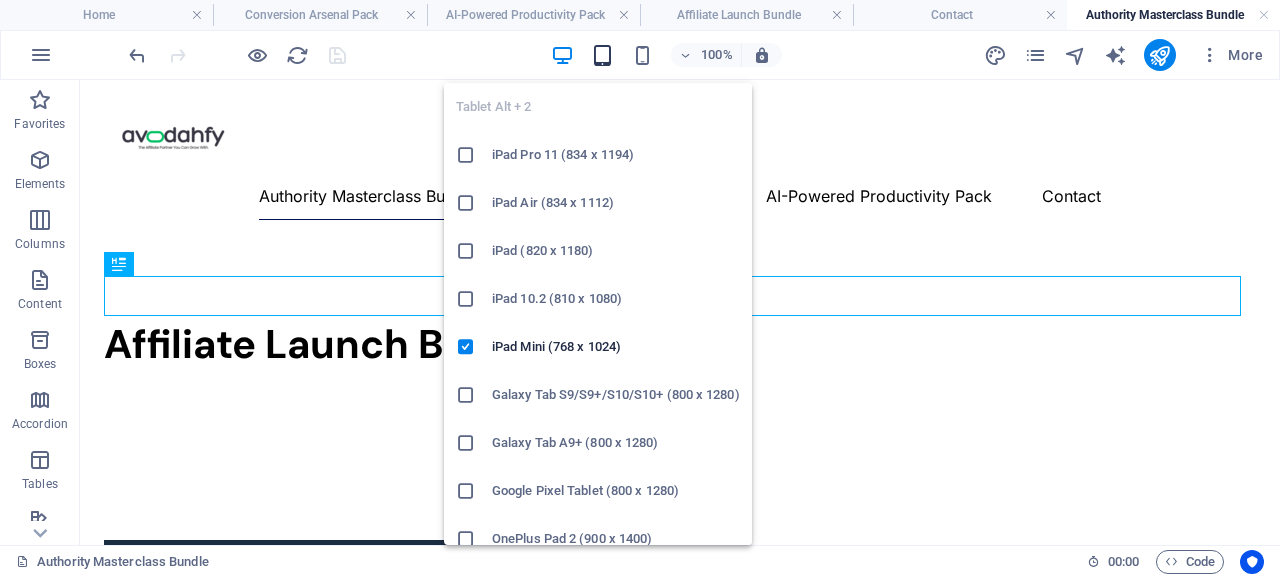 click at bounding box center [602, 55] 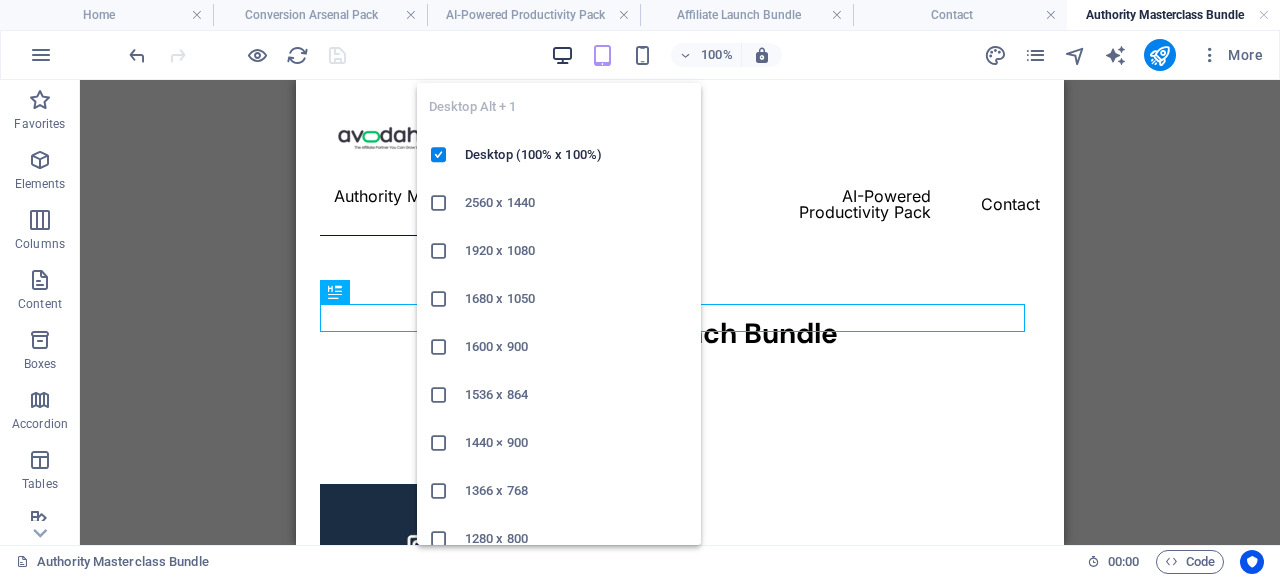 click at bounding box center (562, 55) 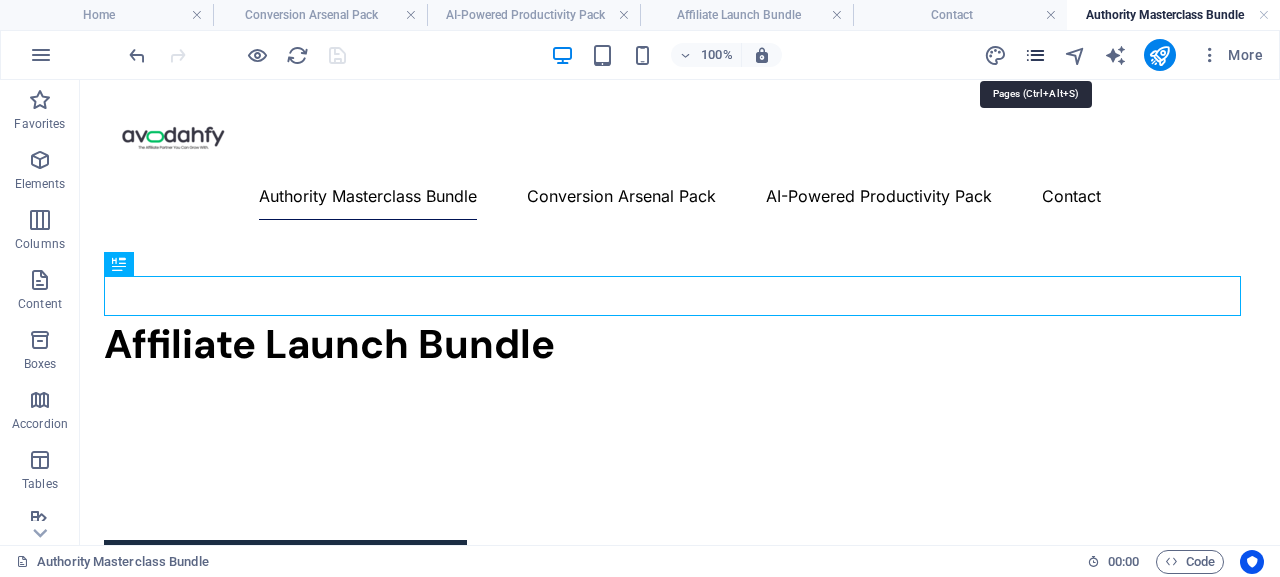 click at bounding box center [1035, 55] 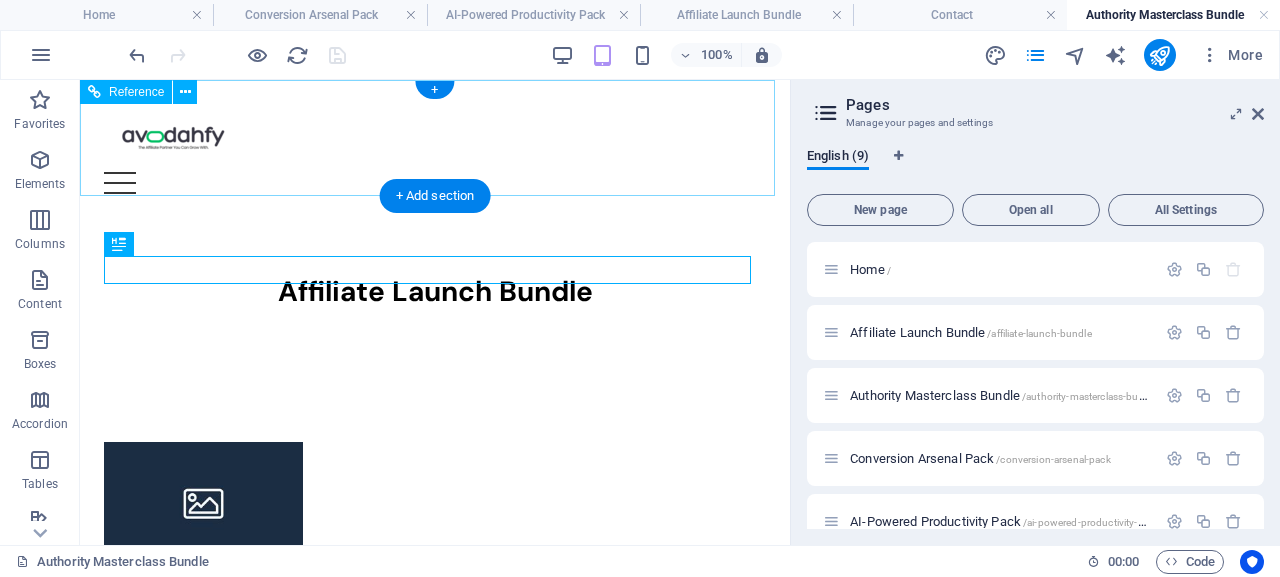 click at bounding box center (435, 183) 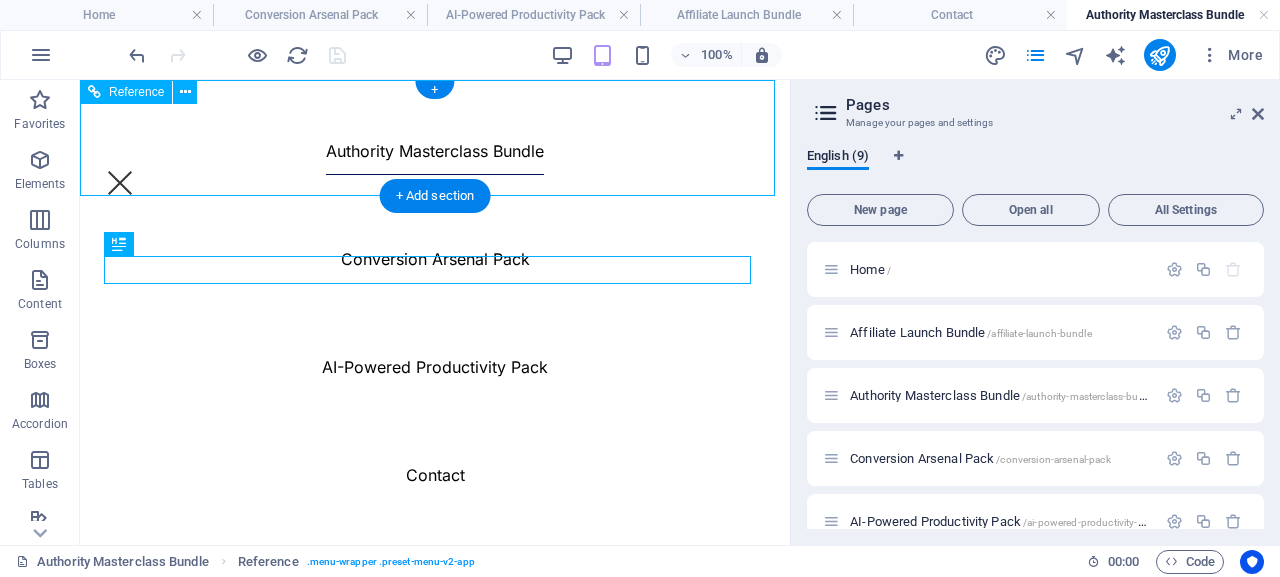 click at bounding box center [120, 183] 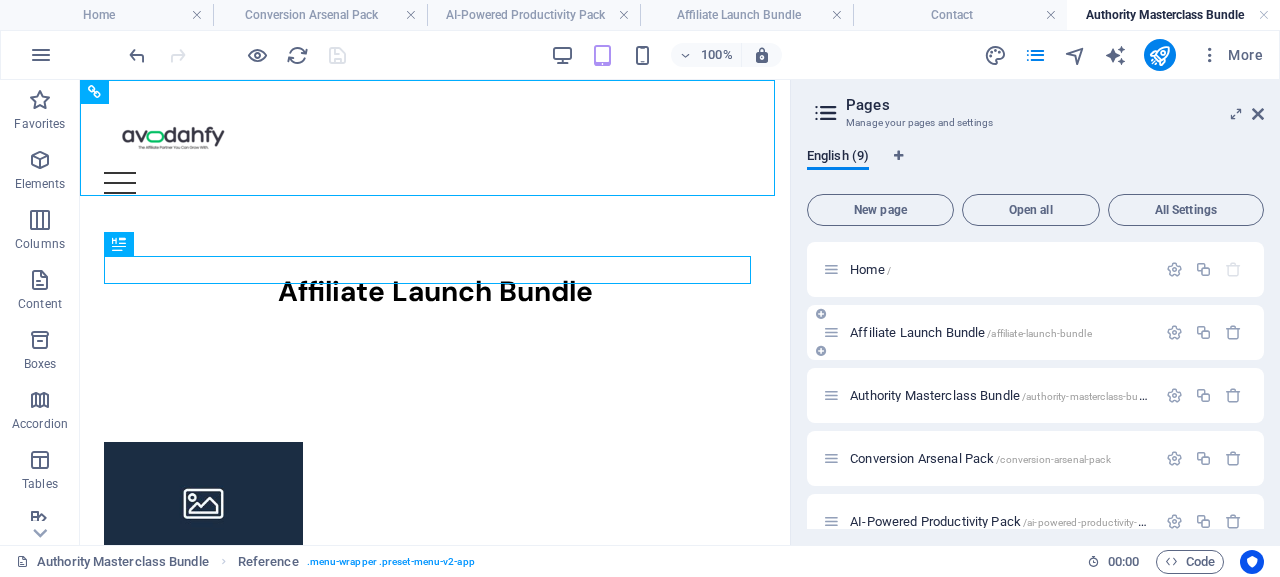 click on "Affiliate Launch Bundle /affiliate-launch-bundle" at bounding box center [1035, 332] 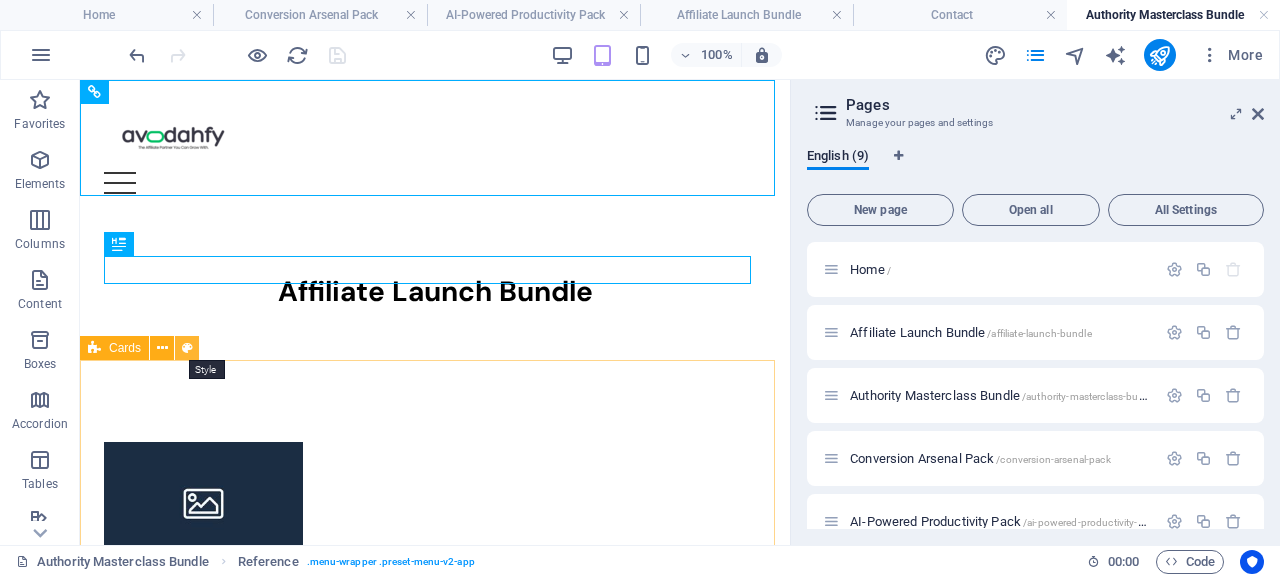 click at bounding box center [187, 348] 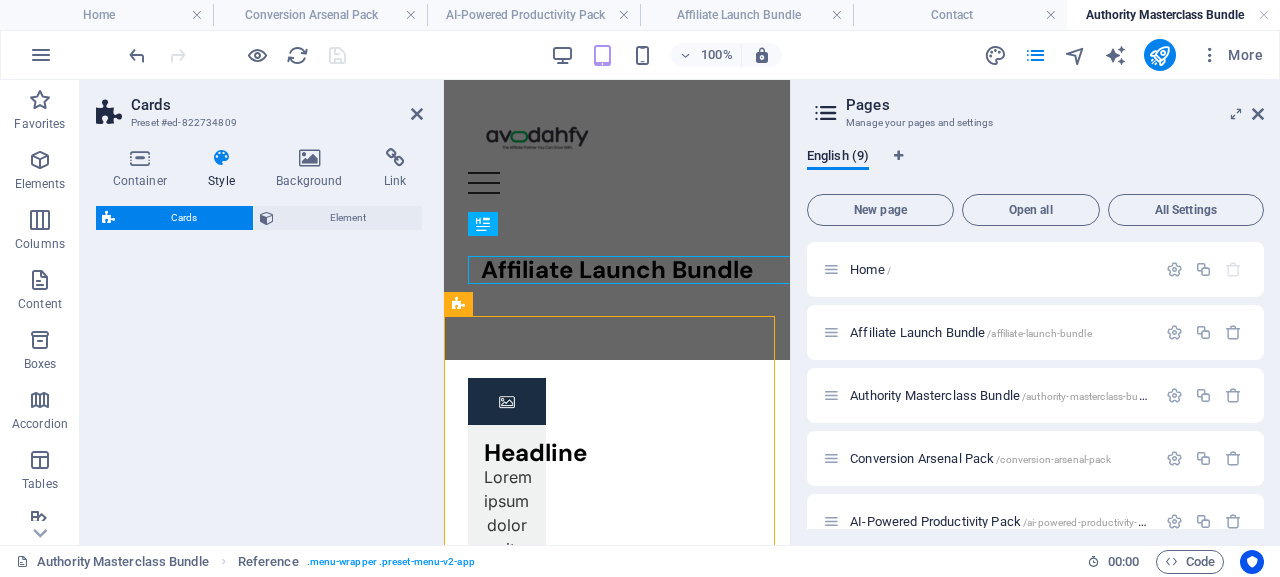 select on "rem" 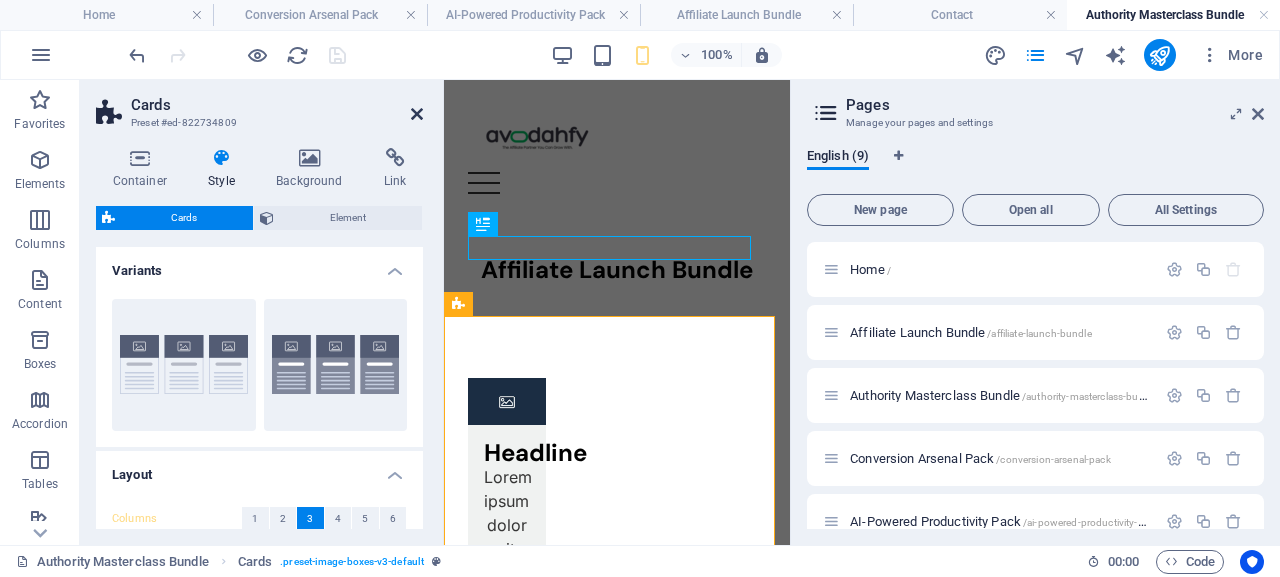 click at bounding box center [417, 114] 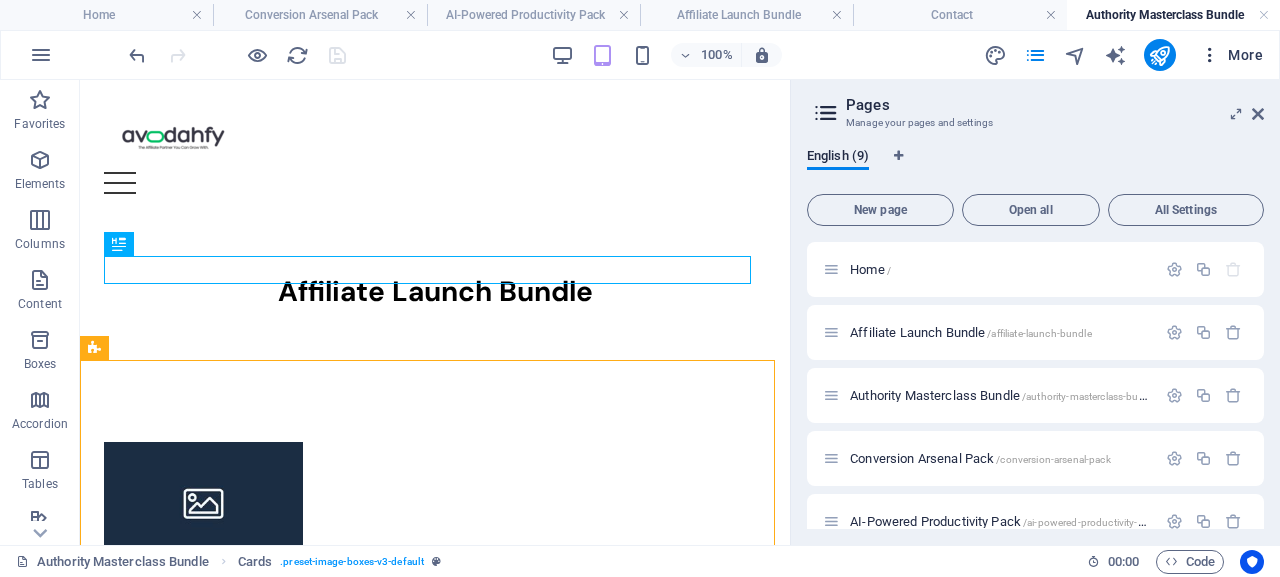 click at bounding box center (1210, 55) 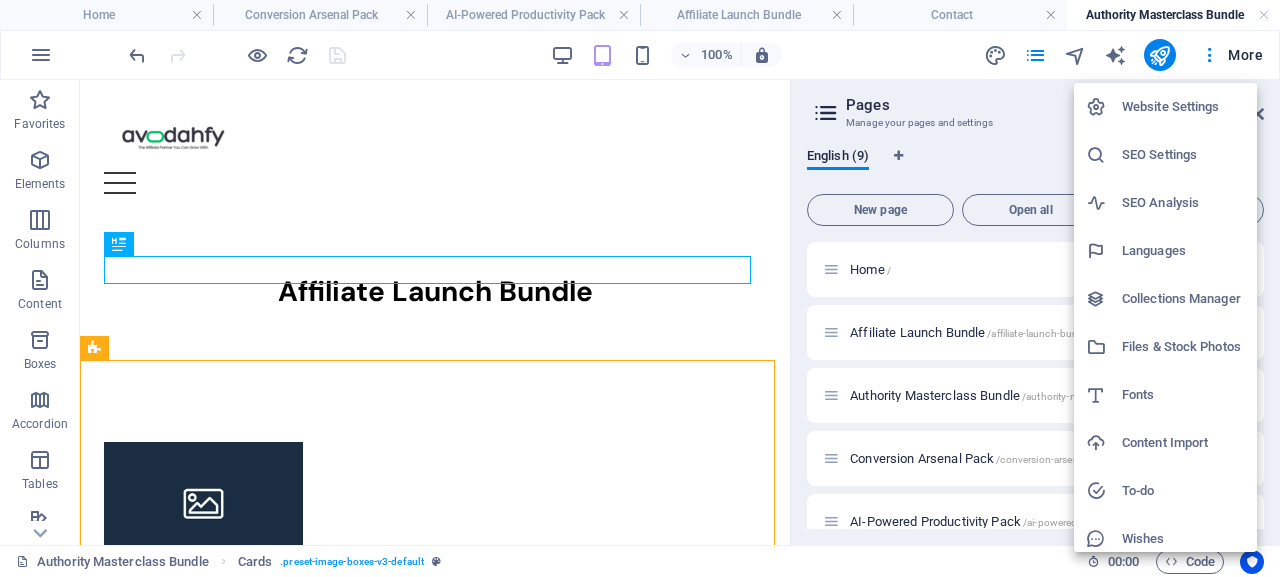 click on "Files & Stock Photos" at bounding box center (1183, 347) 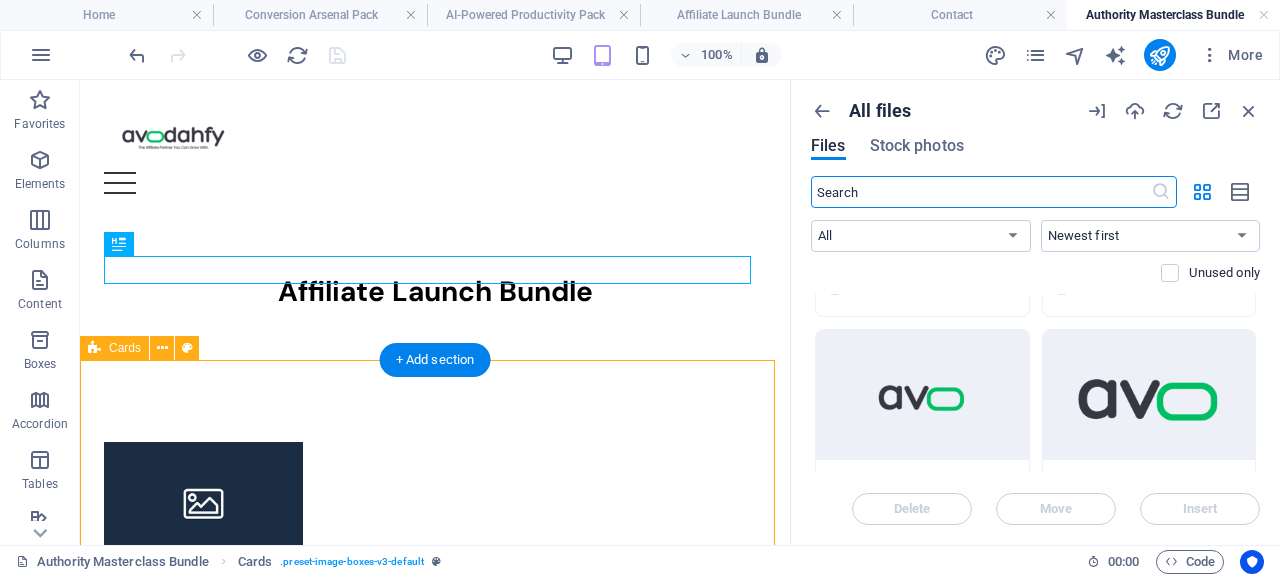 scroll, scrollTop: 672, scrollLeft: 0, axis: vertical 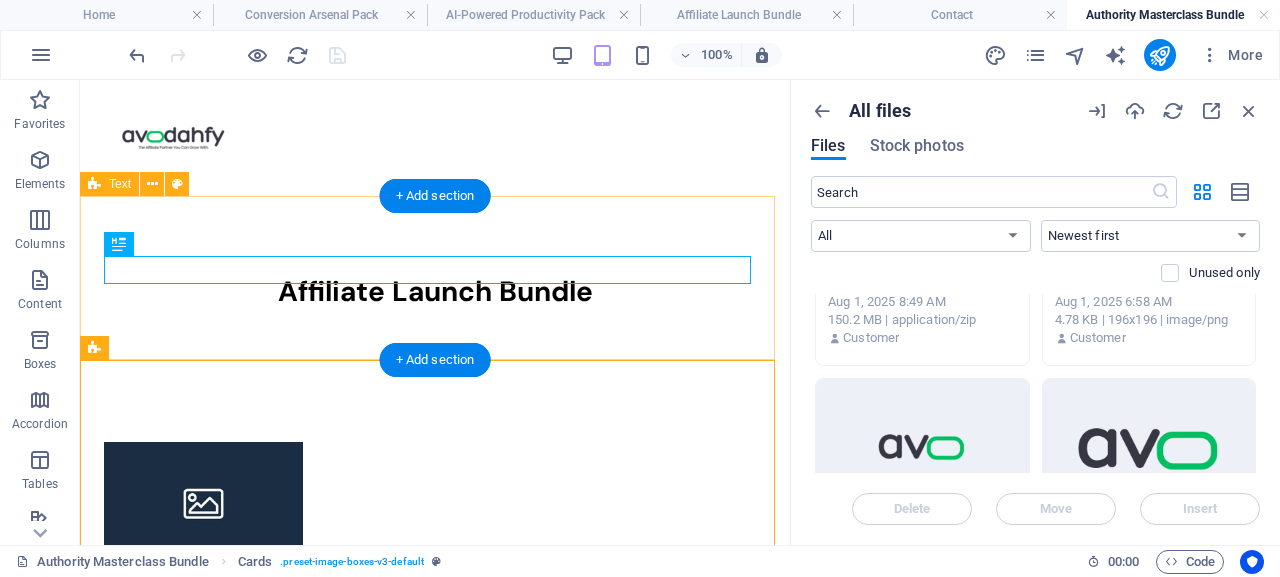 click on "Affiliate Launch Bundle" at bounding box center (435, 300) 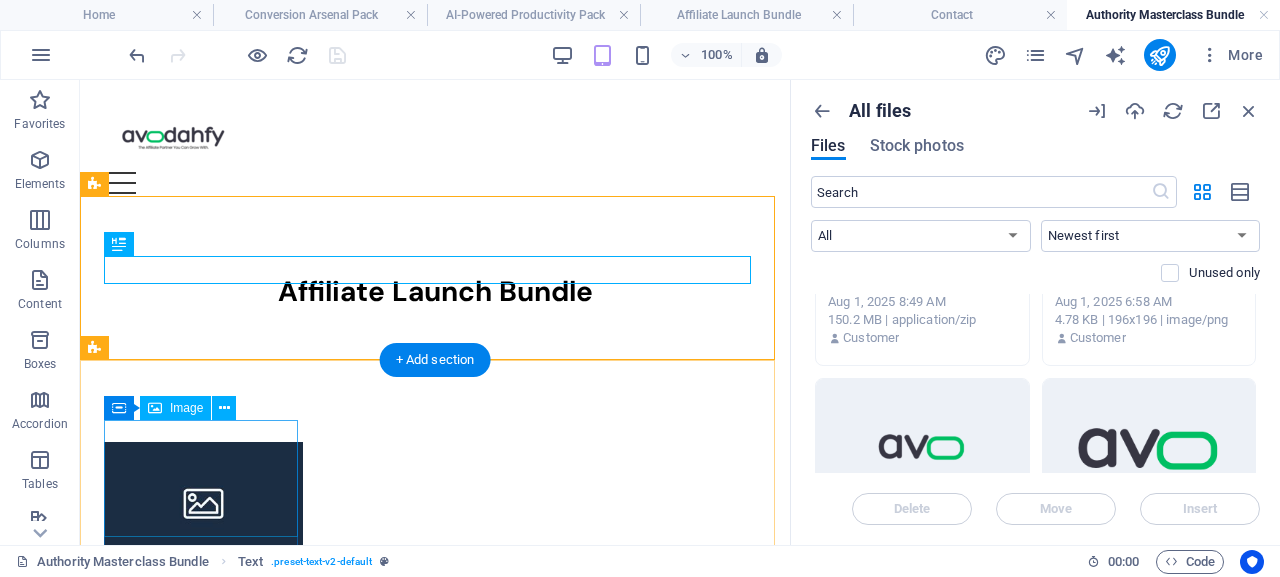 click at bounding box center [203, 502] 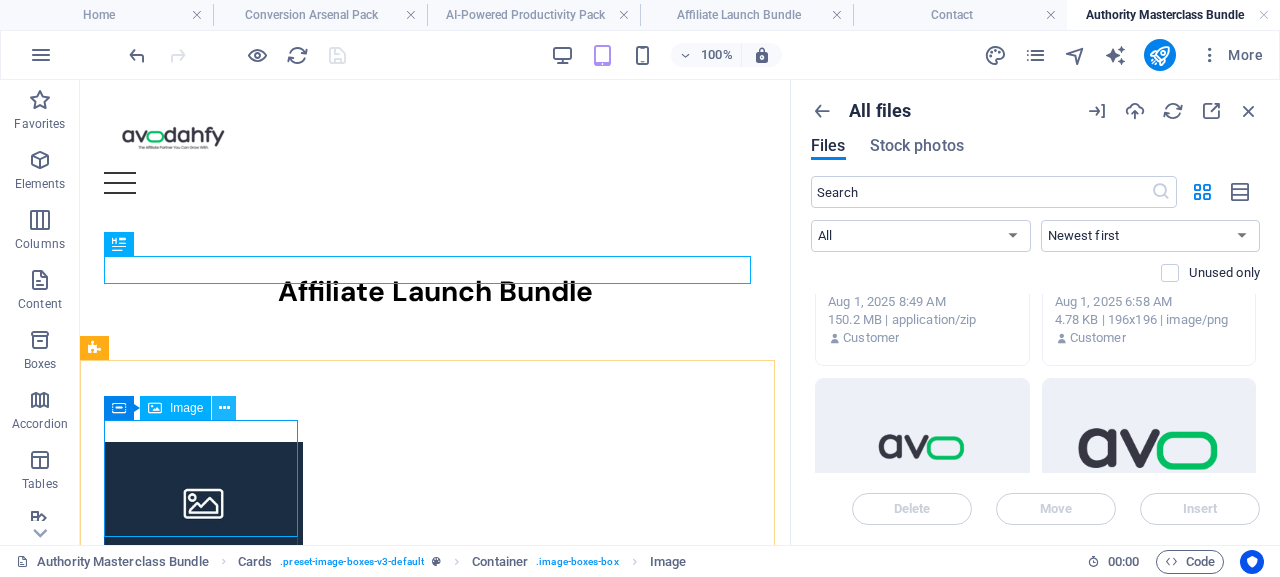 click at bounding box center [224, 408] 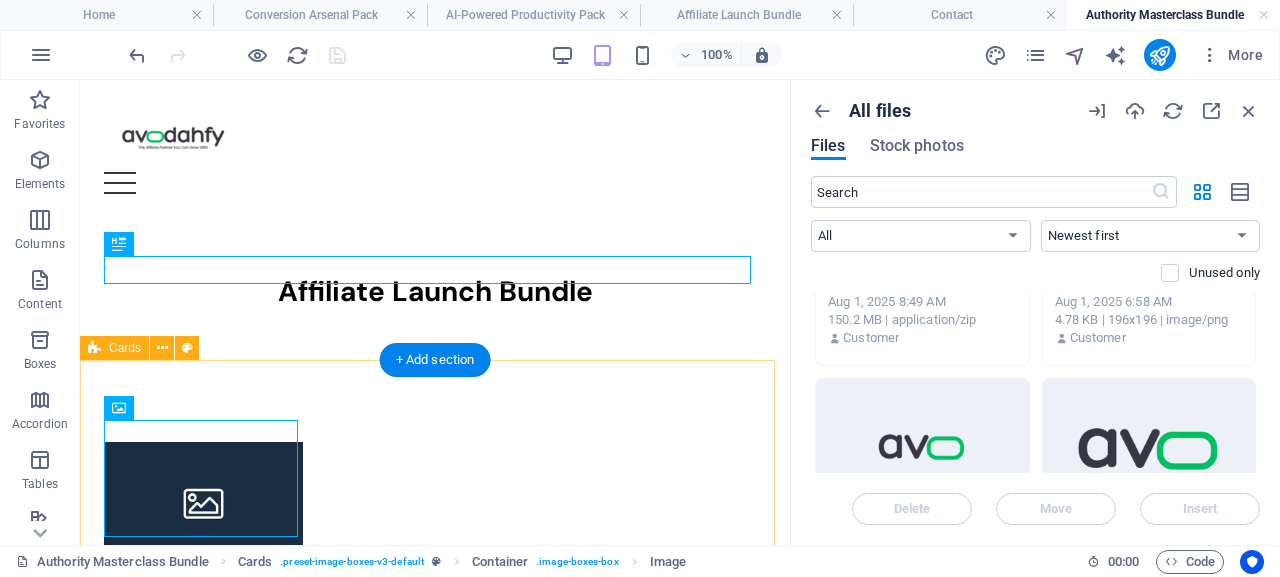 click on "Headline Lorem ipsum dolor sit amet, consectetuer adipiscing elit. Aenean commodo ligula eget dolor. Lorem ipsum dolor sit amet. Headline Lorem ipsum dolor sit amet, consectetuer adipiscing elit. Aenean commodo ligula eget dolor. Lorem ipsum dolor sit amet. Headline Lorem ipsum dolor sit amet, consectetuer adipiscing elit. Aenean commodo ligula eget dolor. Lorem ipsum dolor sit amet." at bounding box center (435, 979) 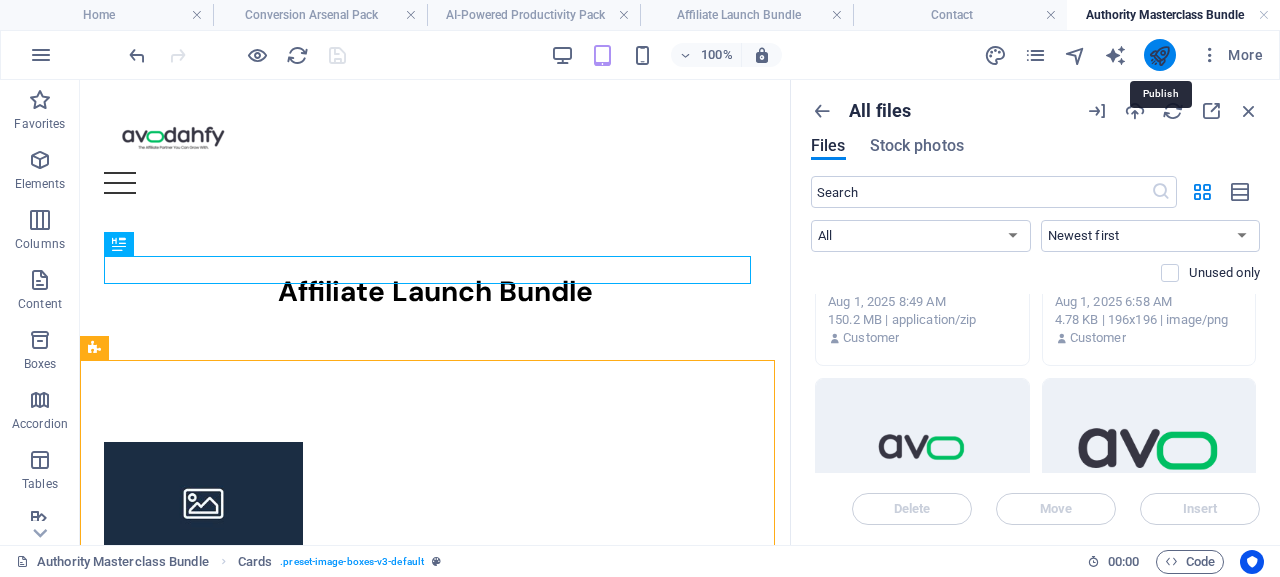 click at bounding box center [1159, 55] 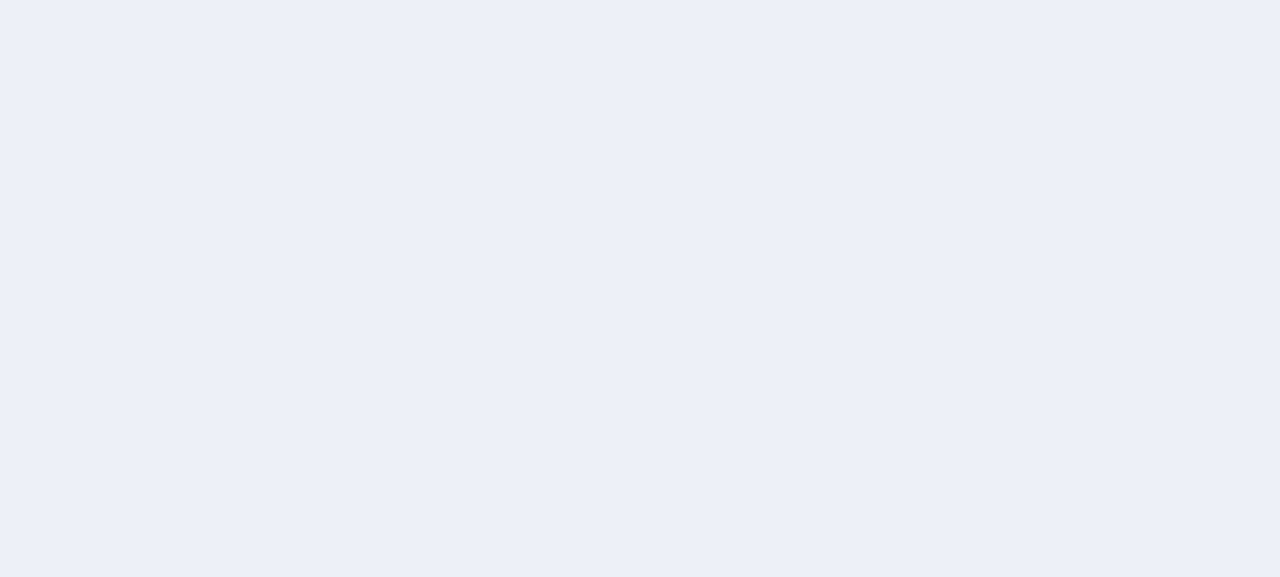 scroll, scrollTop: 0, scrollLeft: 0, axis: both 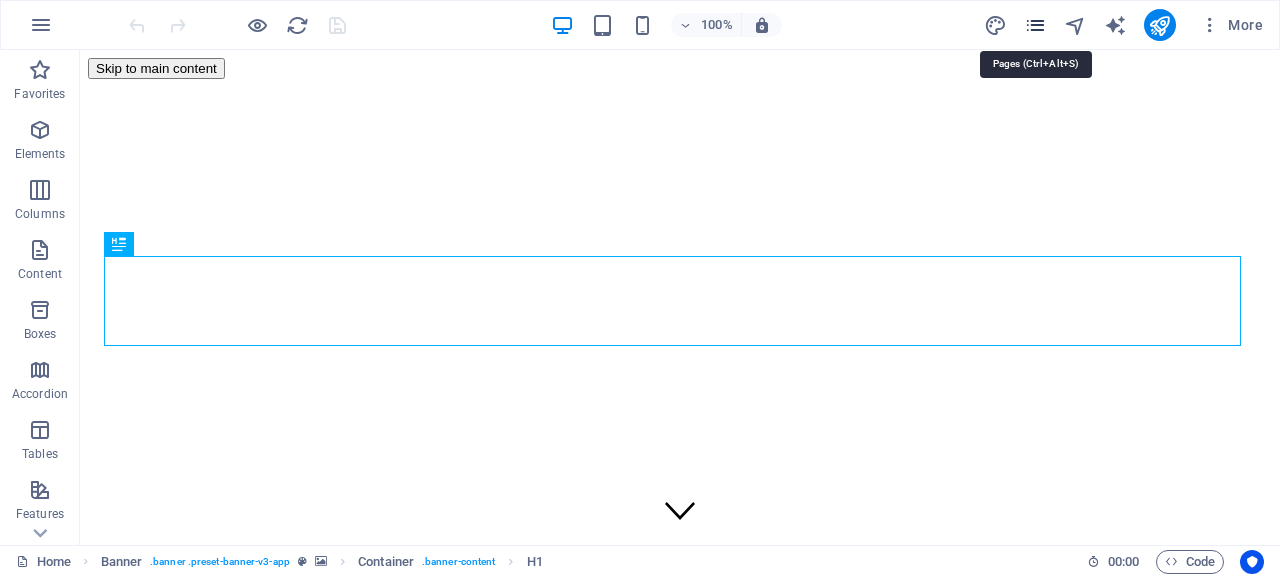 click at bounding box center [1035, 25] 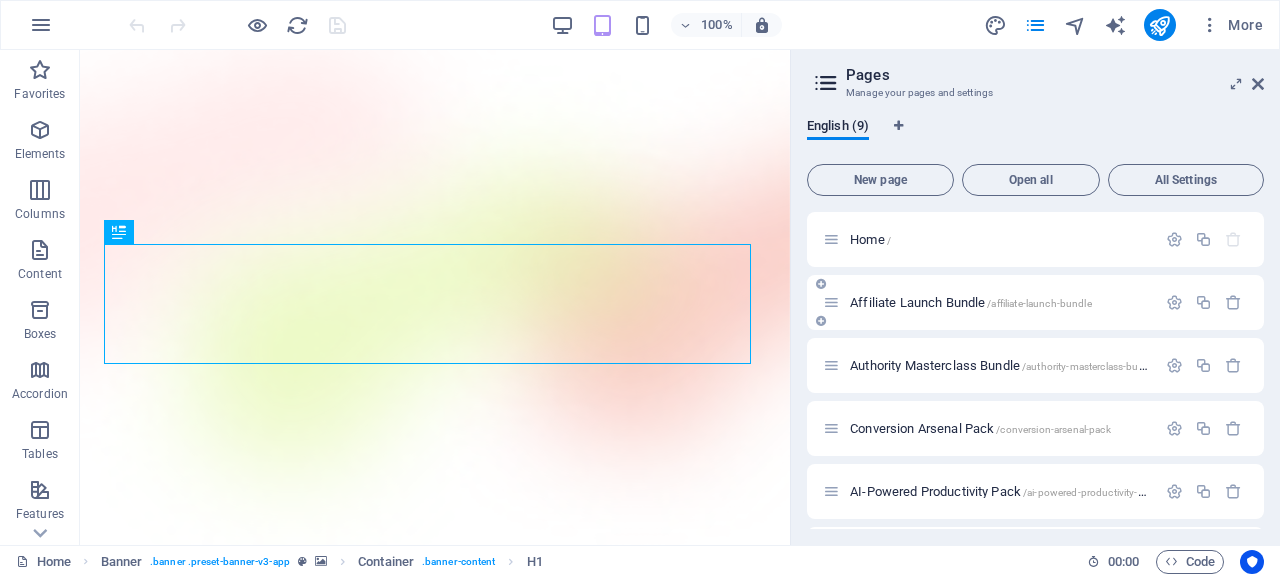 click on "Affiliate Launch Bundle /affiliate-launch-bundle" at bounding box center (971, 302) 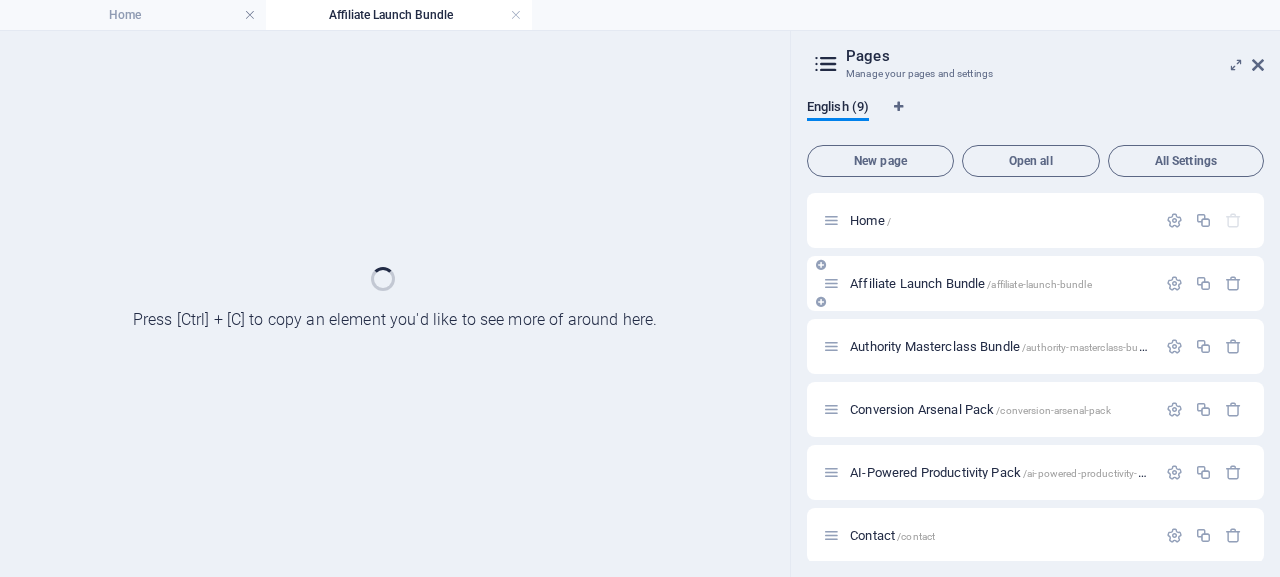 click on "Affiliate Launch Bundle /affiliate-launch-bundle" at bounding box center (1035, 283) 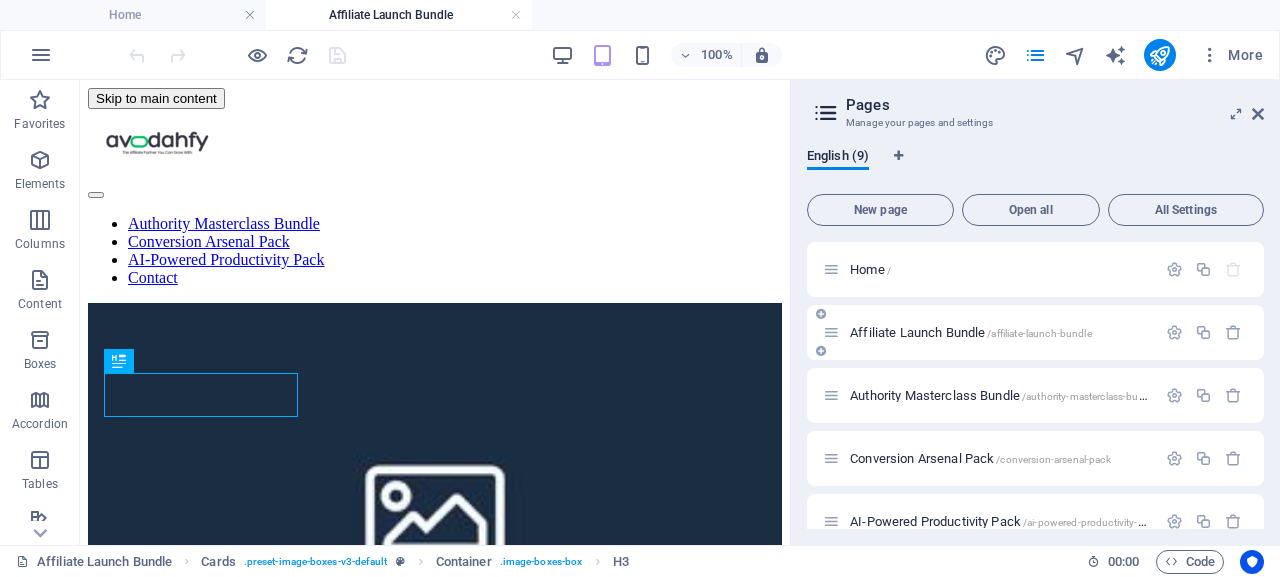 scroll, scrollTop: 0, scrollLeft: 0, axis: both 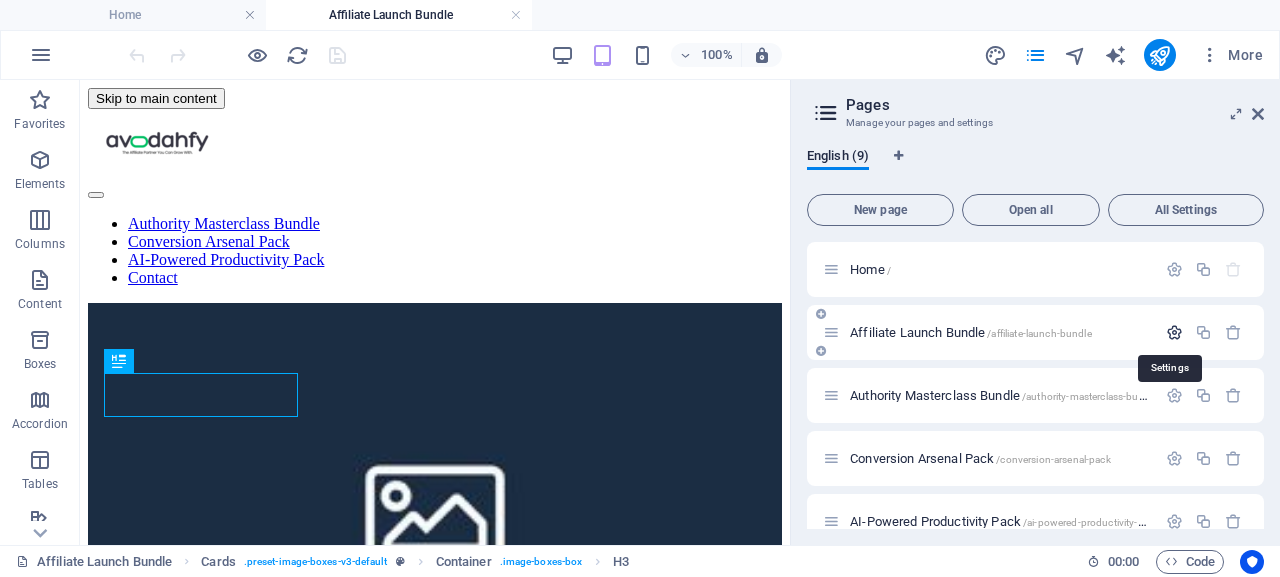 click at bounding box center (1174, 332) 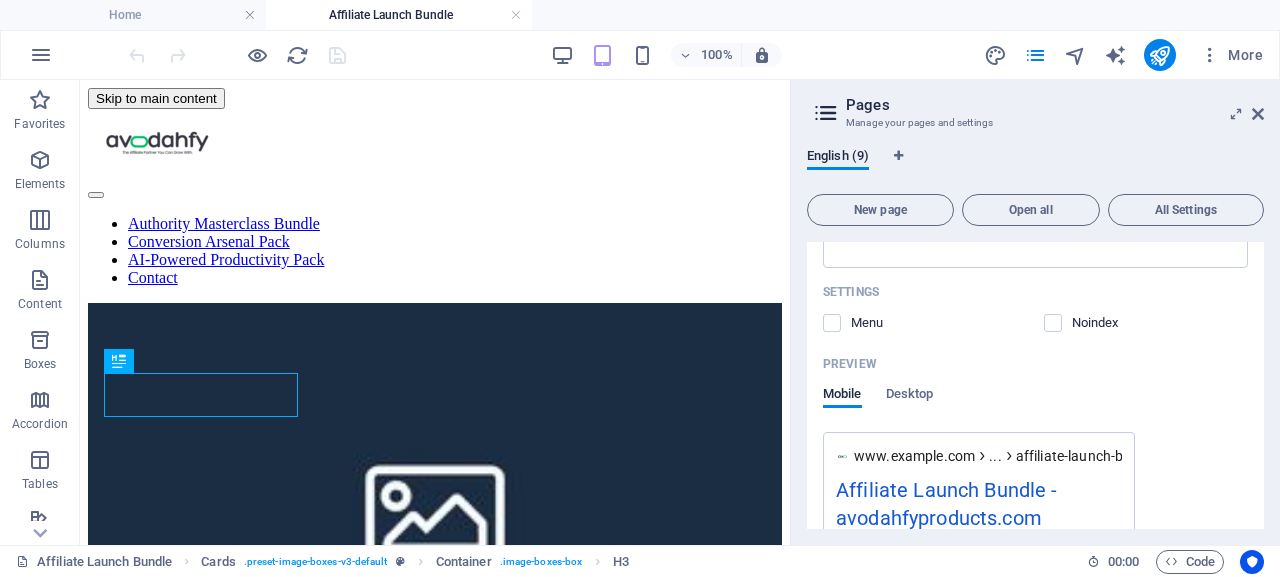 scroll, scrollTop: 474, scrollLeft: 0, axis: vertical 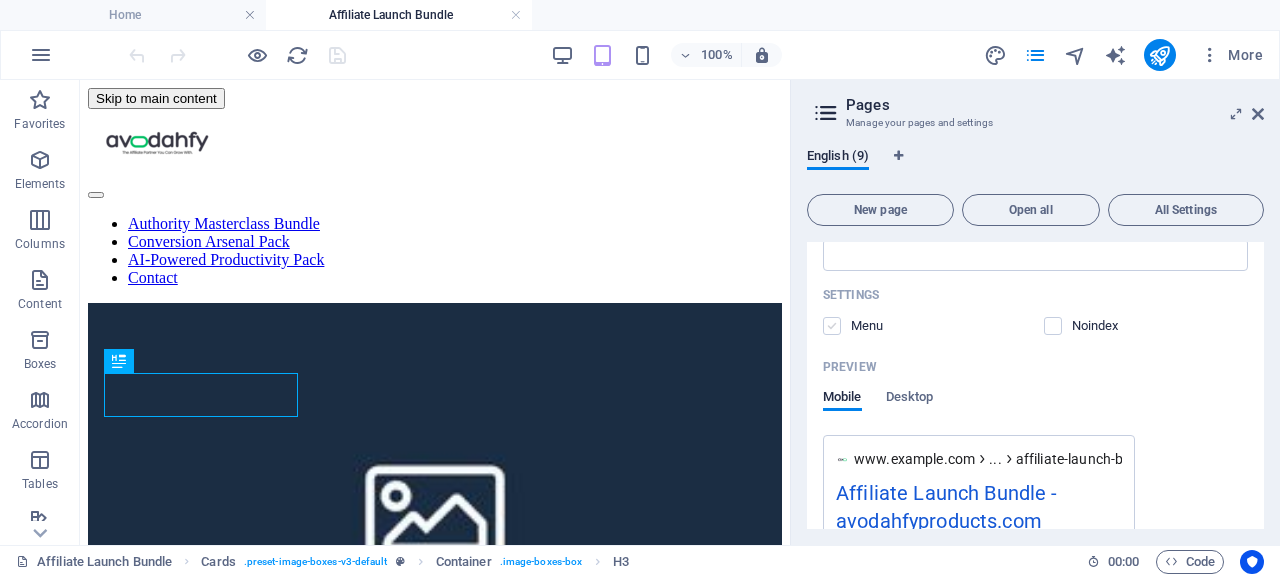 click at bounding box center (832, 326) 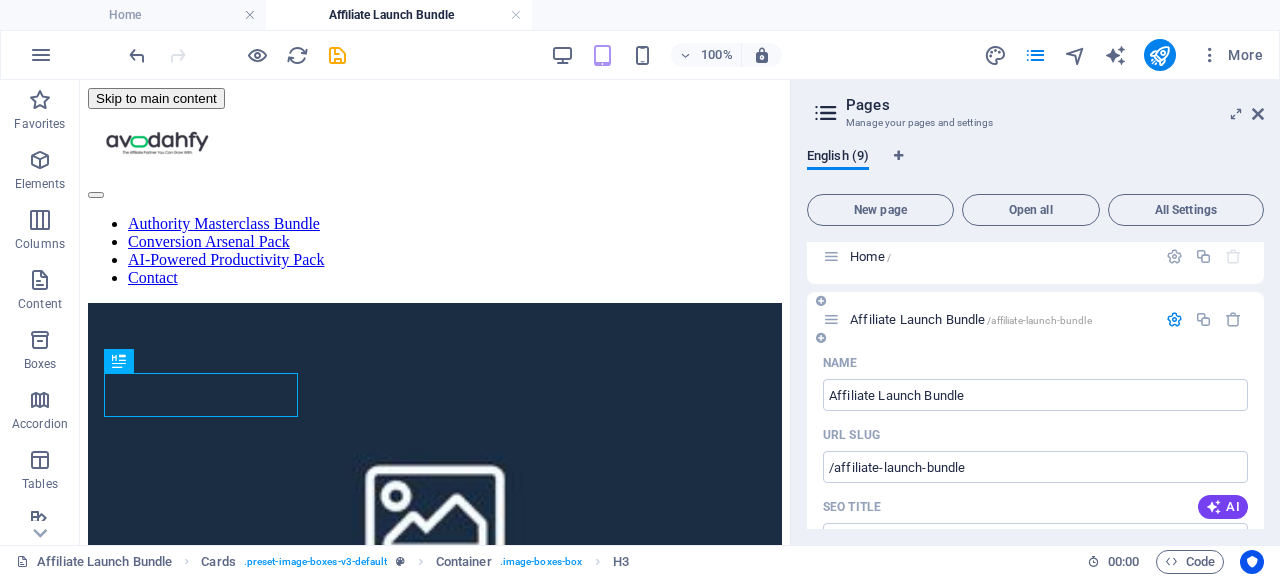 scroll, scrollTop: 0, scrollLeft: 0, axis: both 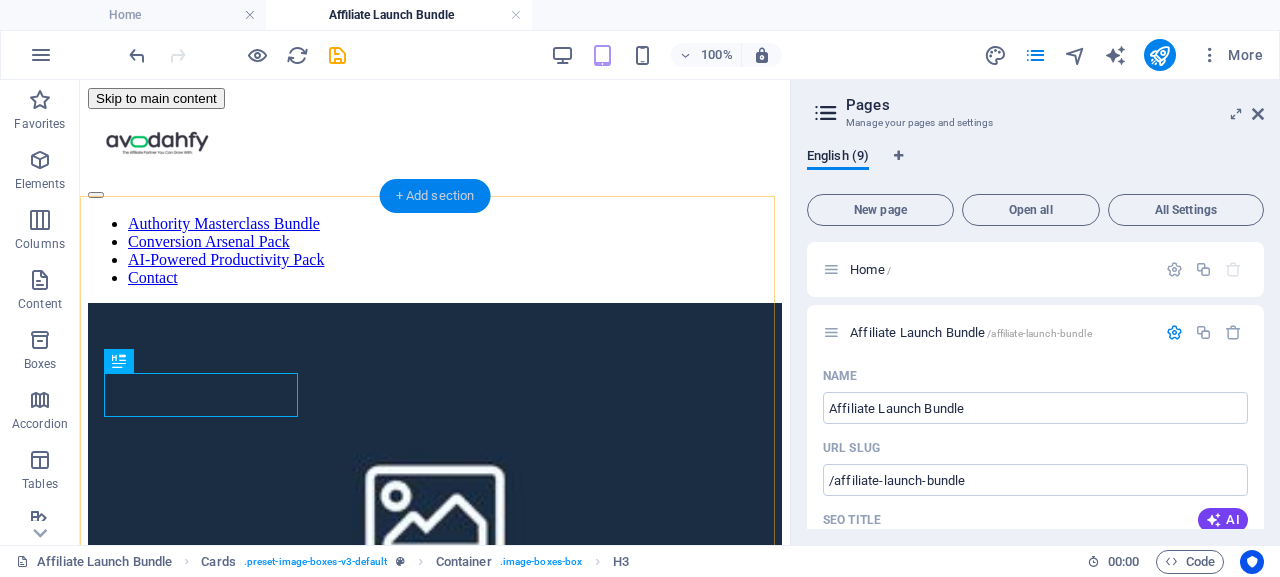 click on "+ Add section" at bounding box center (435, 196) 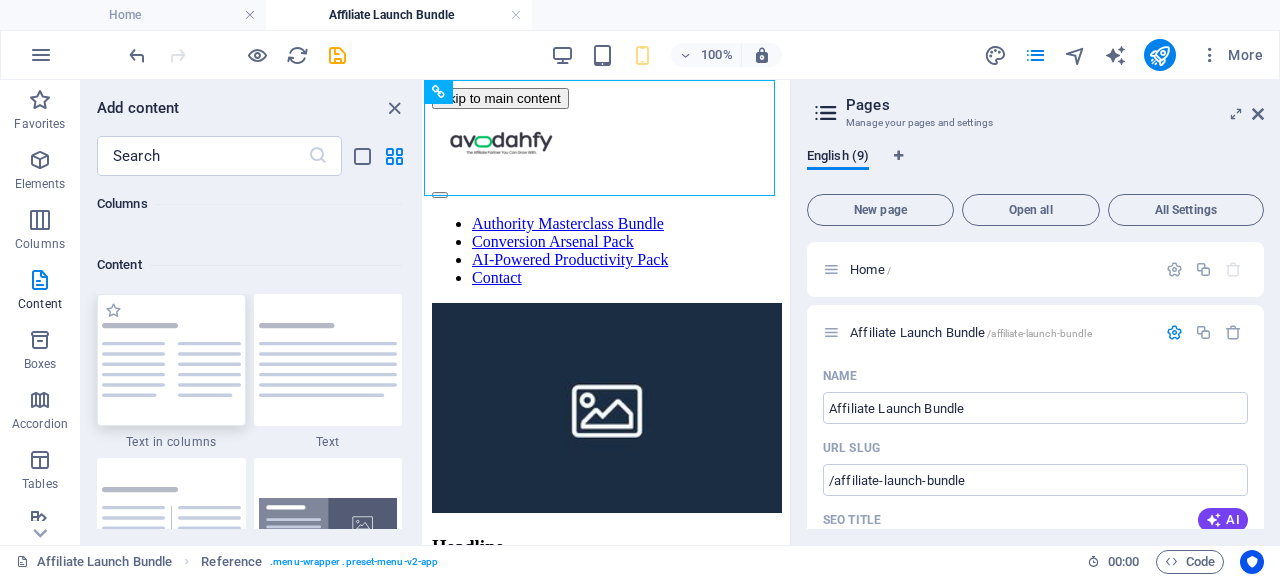 scroll, scrollTop: 3418, scrollLeft: 0, axis: vertical 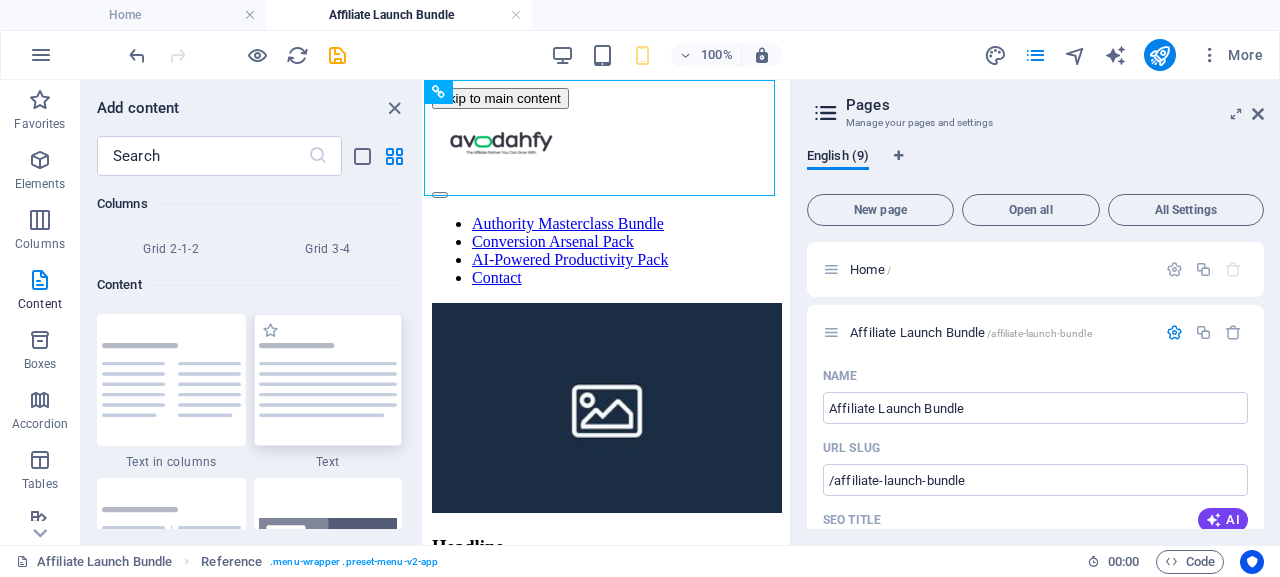 click at bounding box center [328, 380] 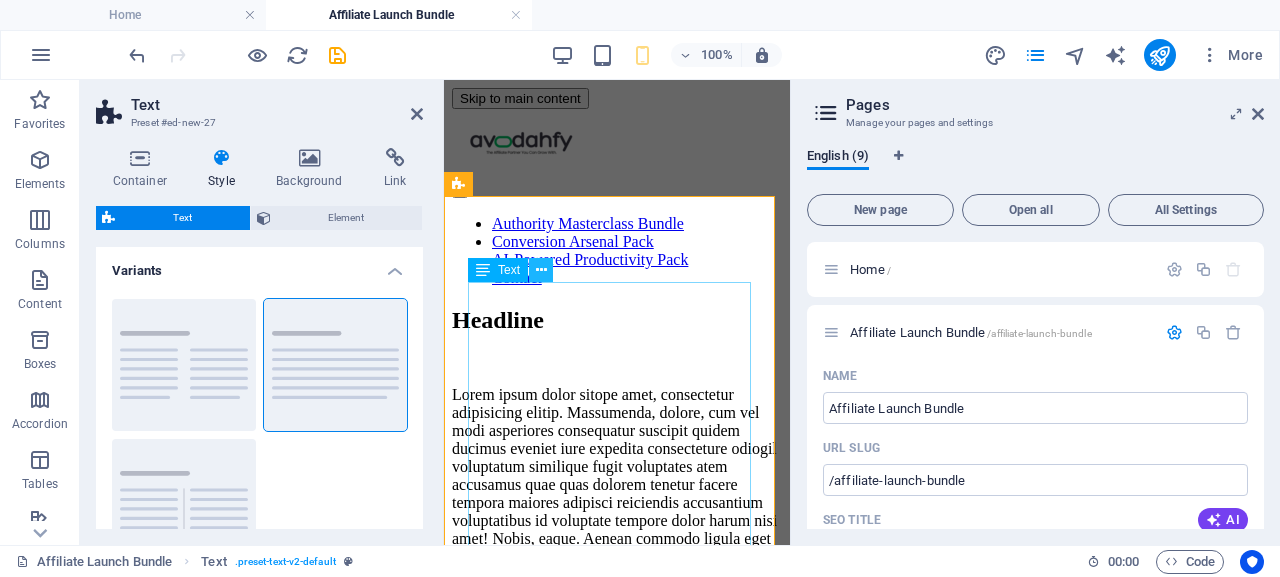 click at bounding box center (541, 270) 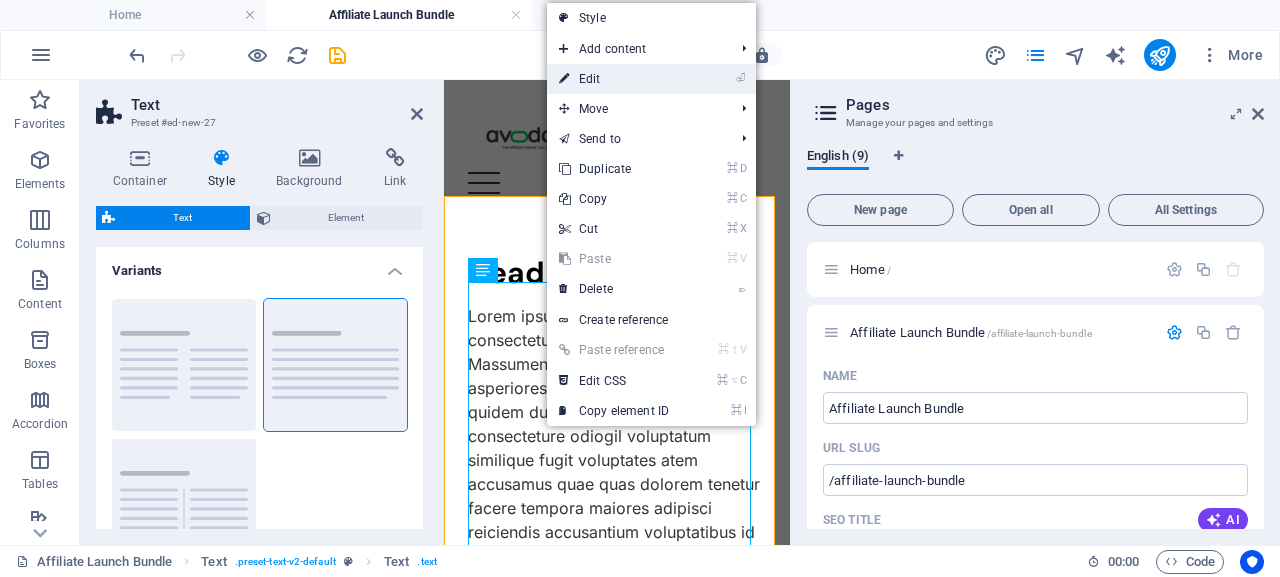 drag, startPoint x: 605, startPoint y: 84, endPoint x: 161, endPoint y: 3, distance: 451.32803 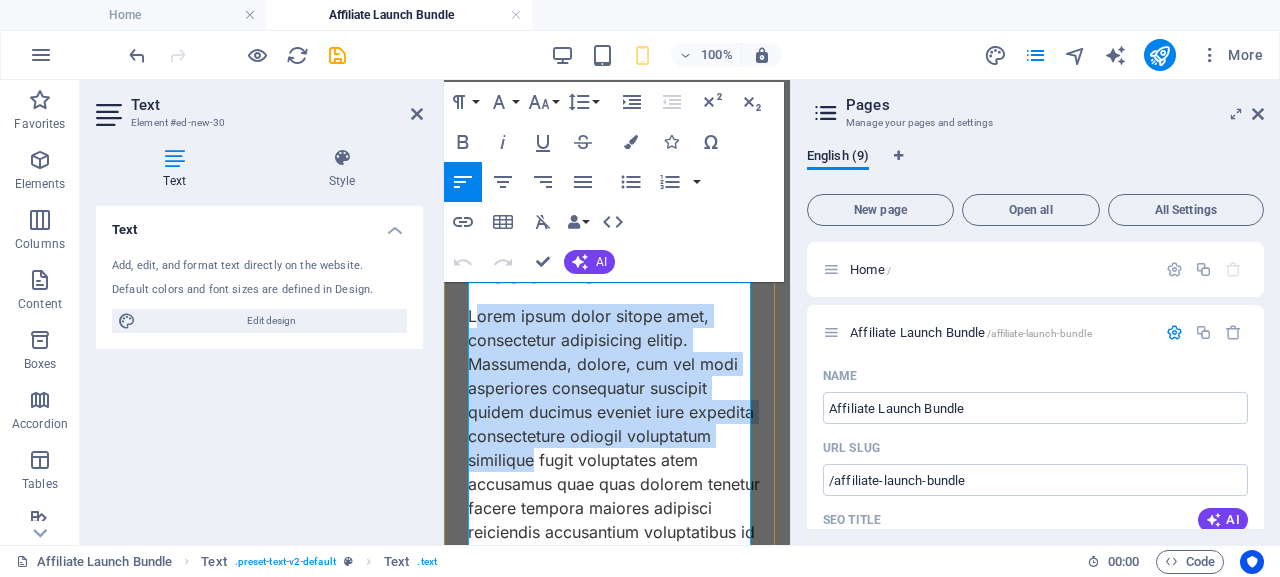 drag, startPoint x: 518, startPoint y: 310, endPoint x: 621, endPoint y: 432, distance: 159.66527 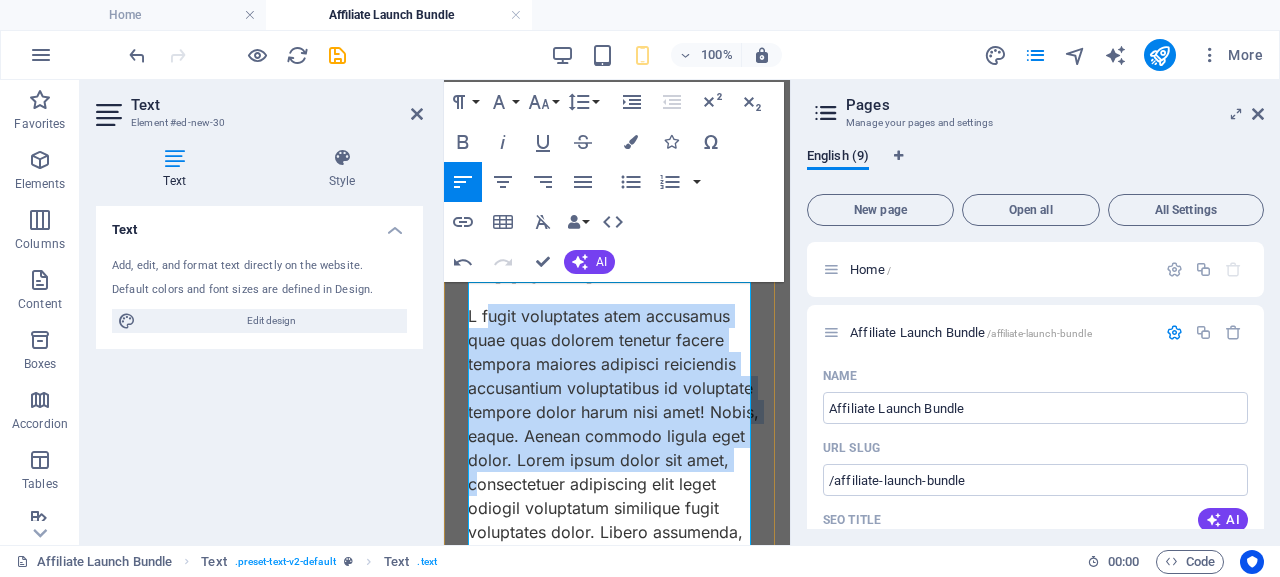 drag, startPoint x: 490, startPoint y: 287, endPoint x: 640, endPoint y: 469, distance: 235.84741 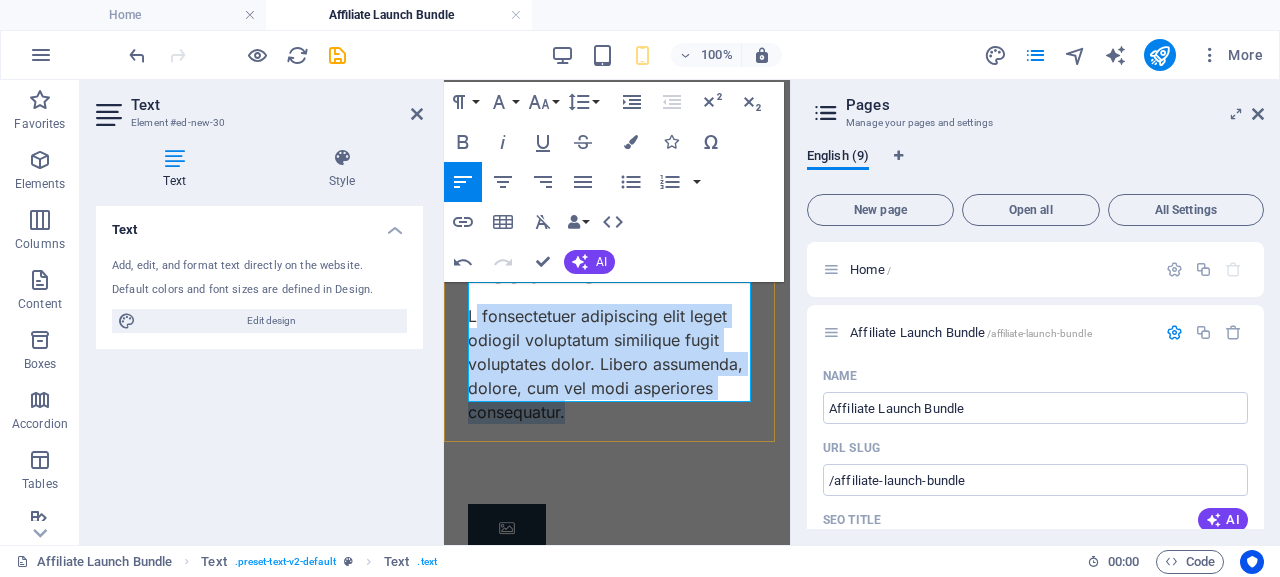 drag, startPoint x: 579, startPoint y: 382, endPoint x: 476, endPoint y: 293, distance: 136.12494 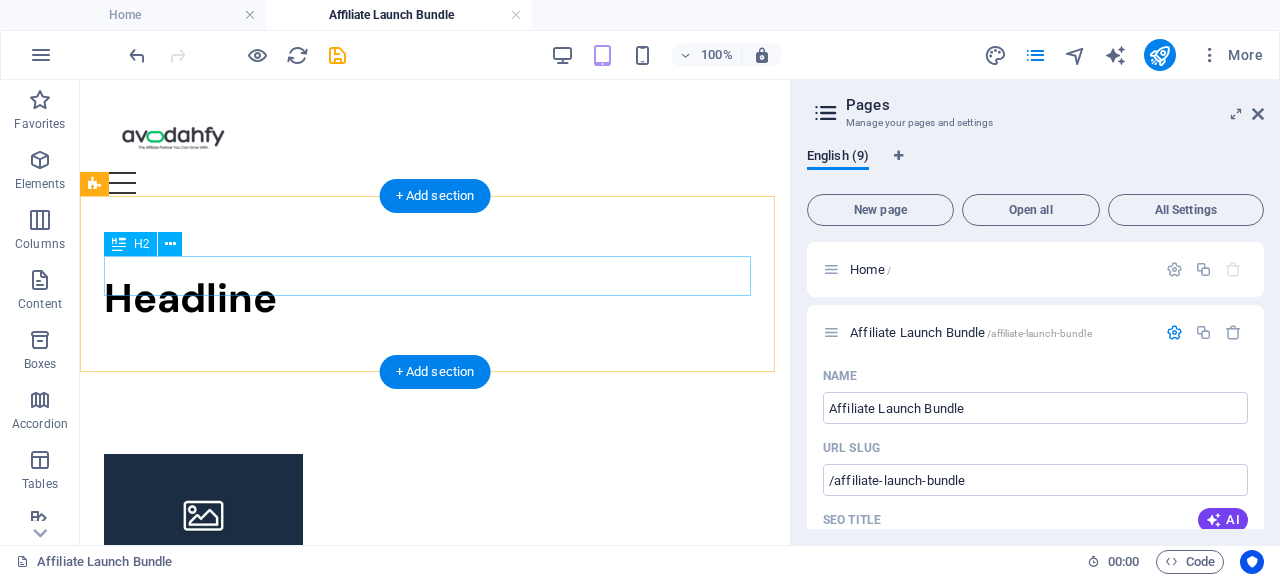 click on "Headline" at bounding box center (435, 298) 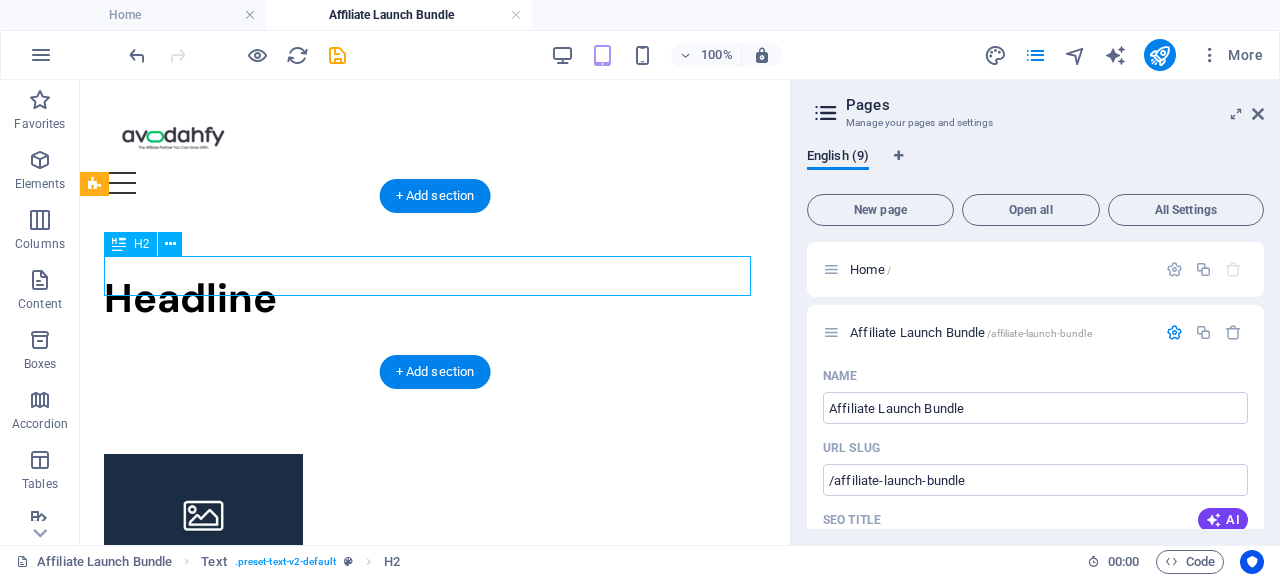 click on "Headline" at bounding box center (435, 298) 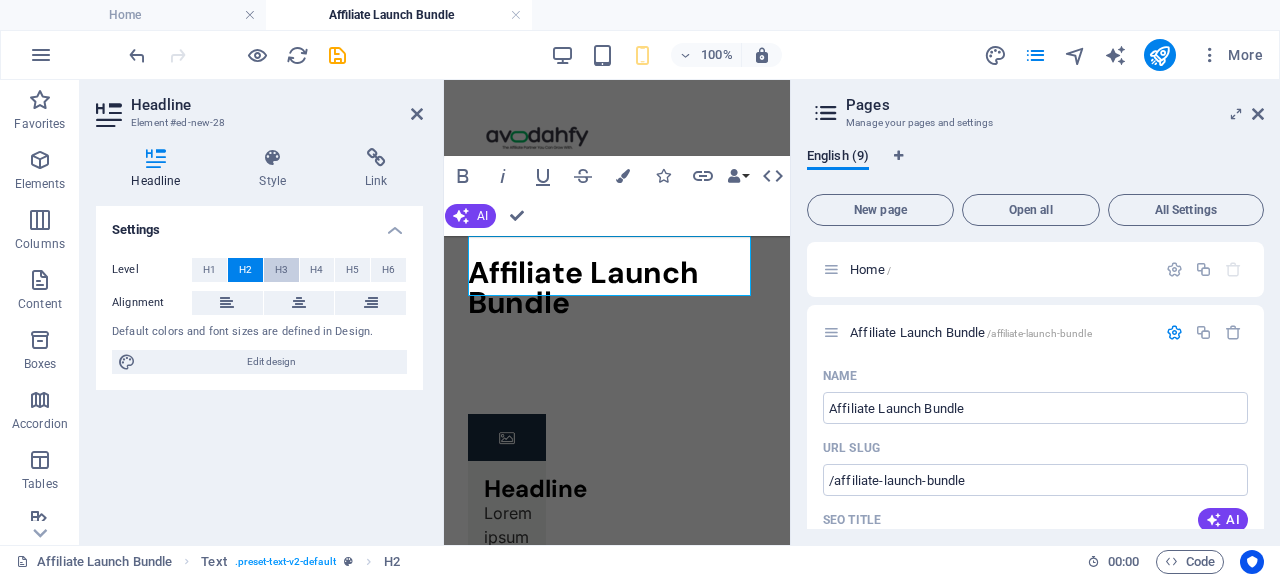 click on "H3" at bounding box center [281, 270] 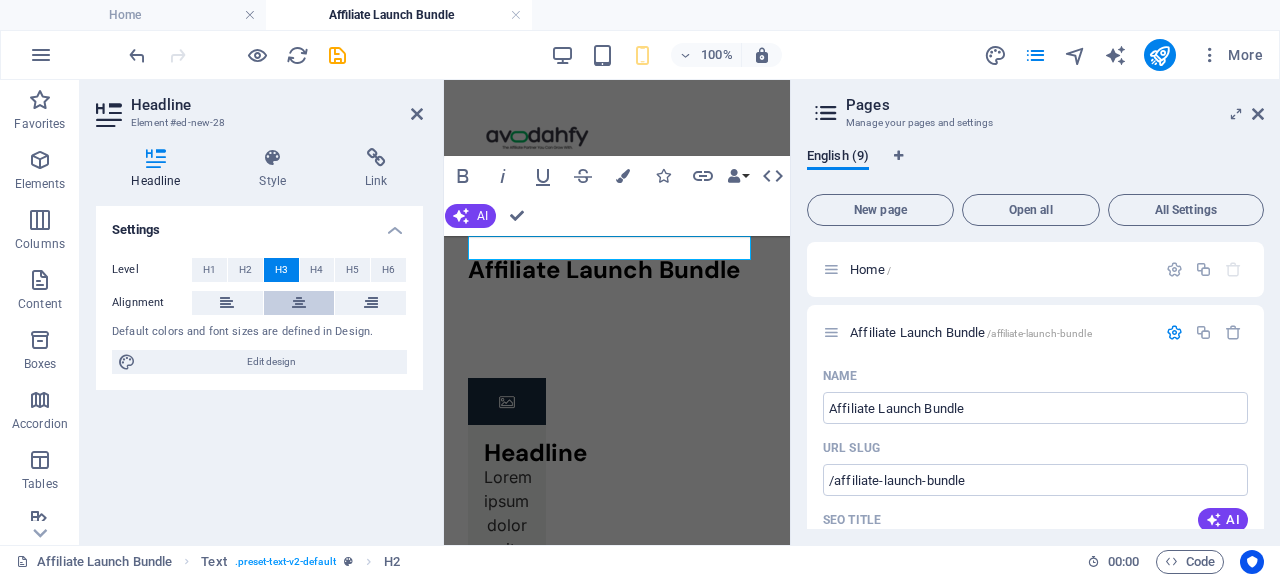 click at bounding box center [299, 303] 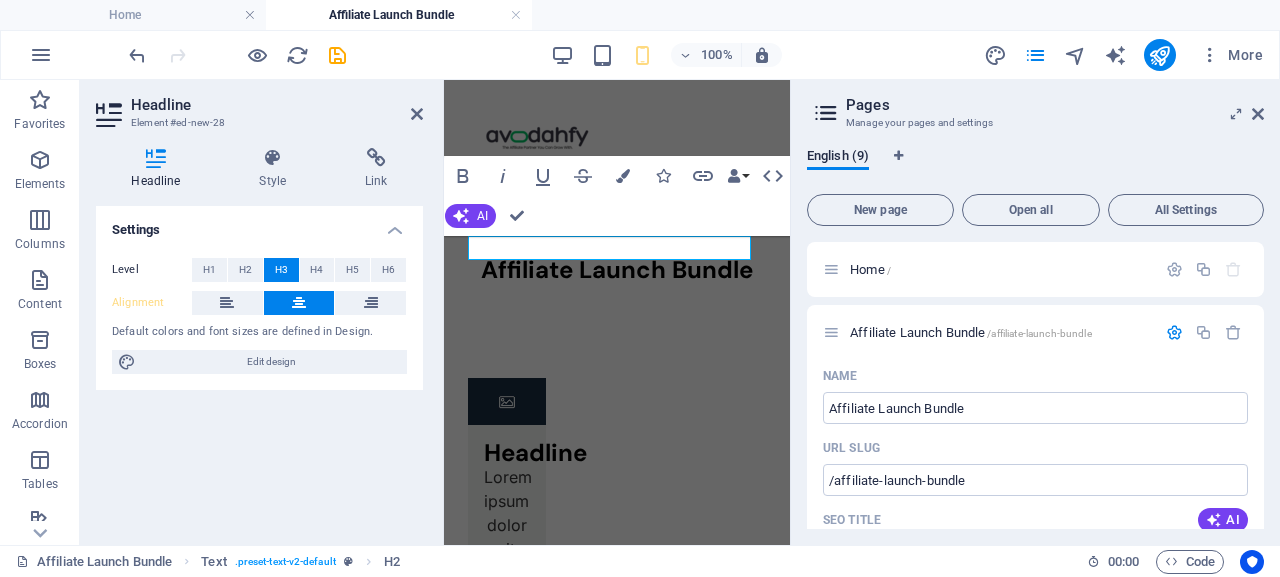 click at bounding box center [299, 303] 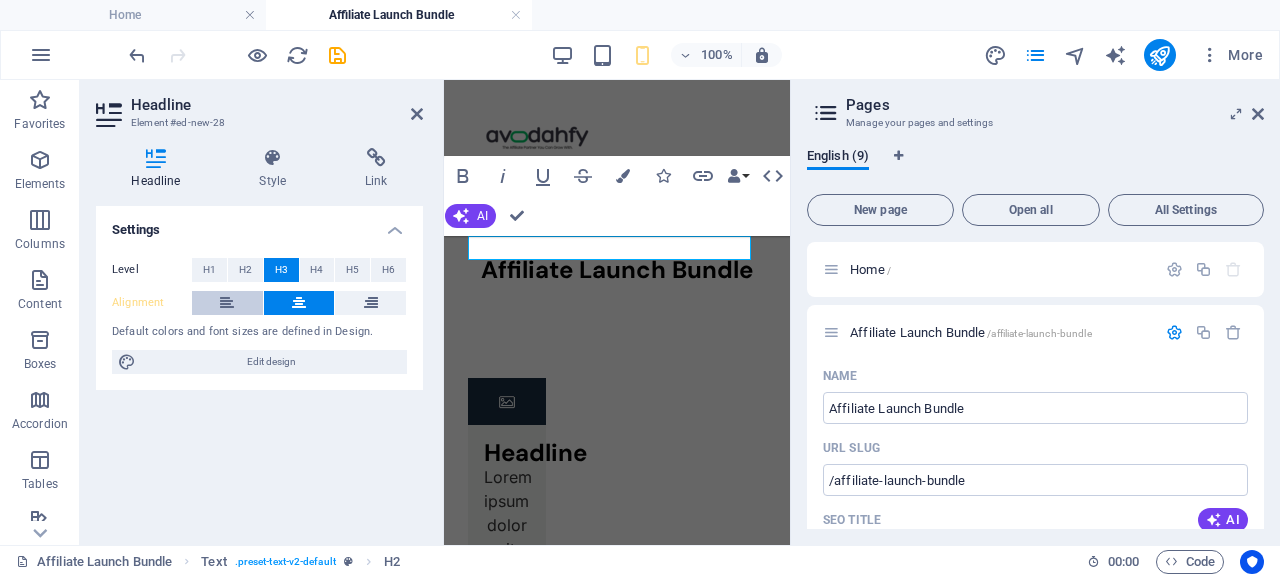 click at bounding box center [227, 303] 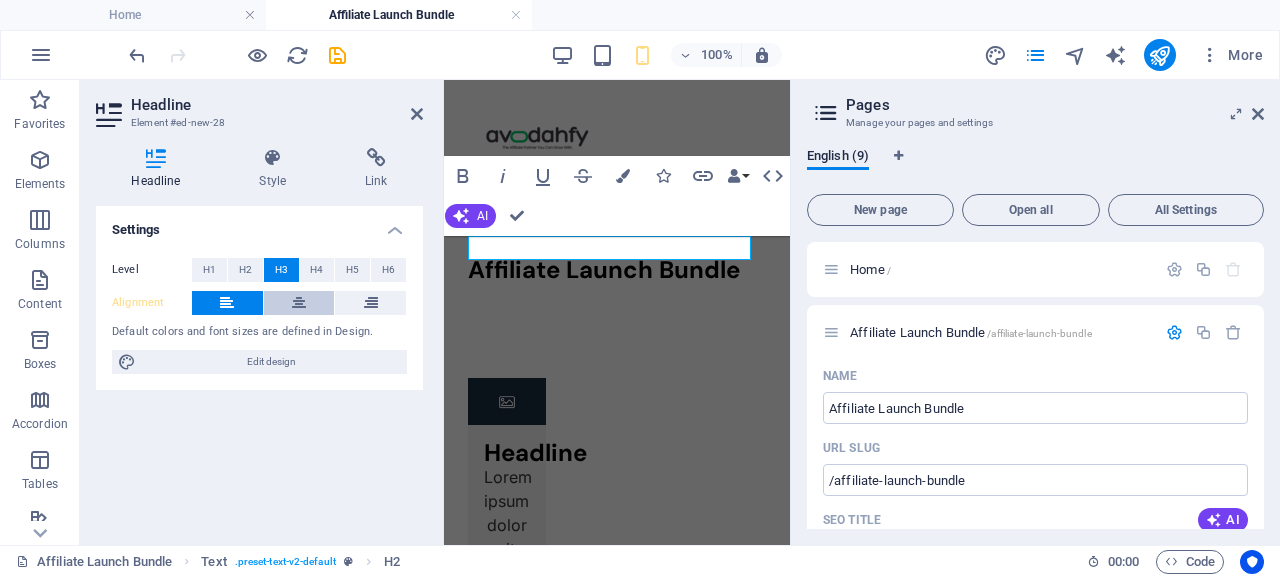 click at bounding box center (299, 303) 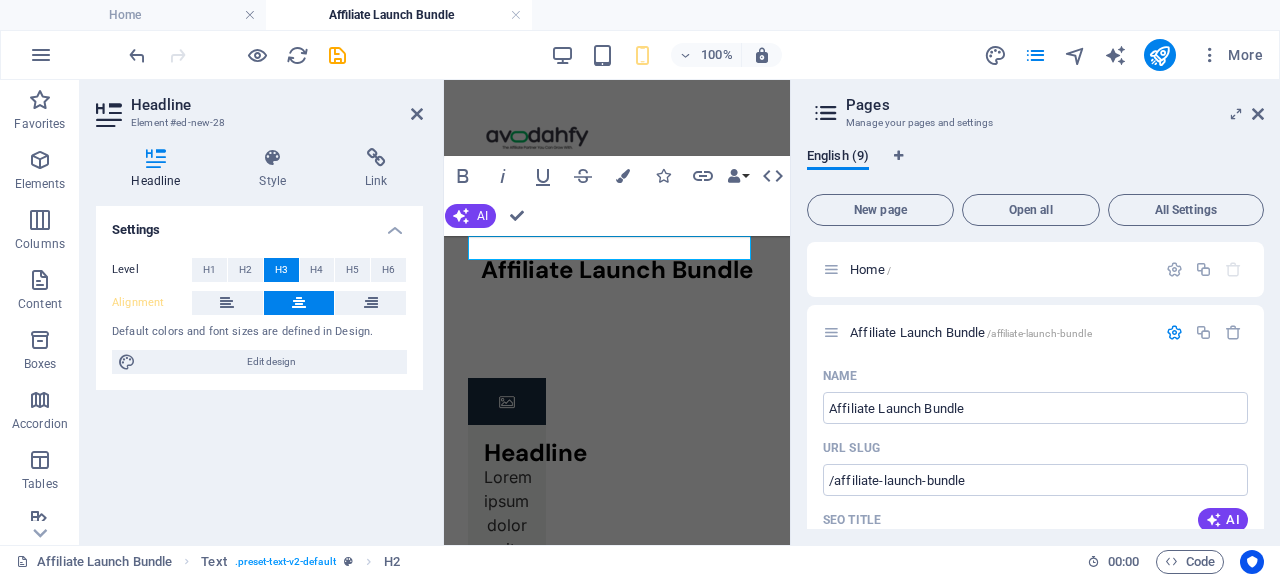 click at bounding box center [299, 303] 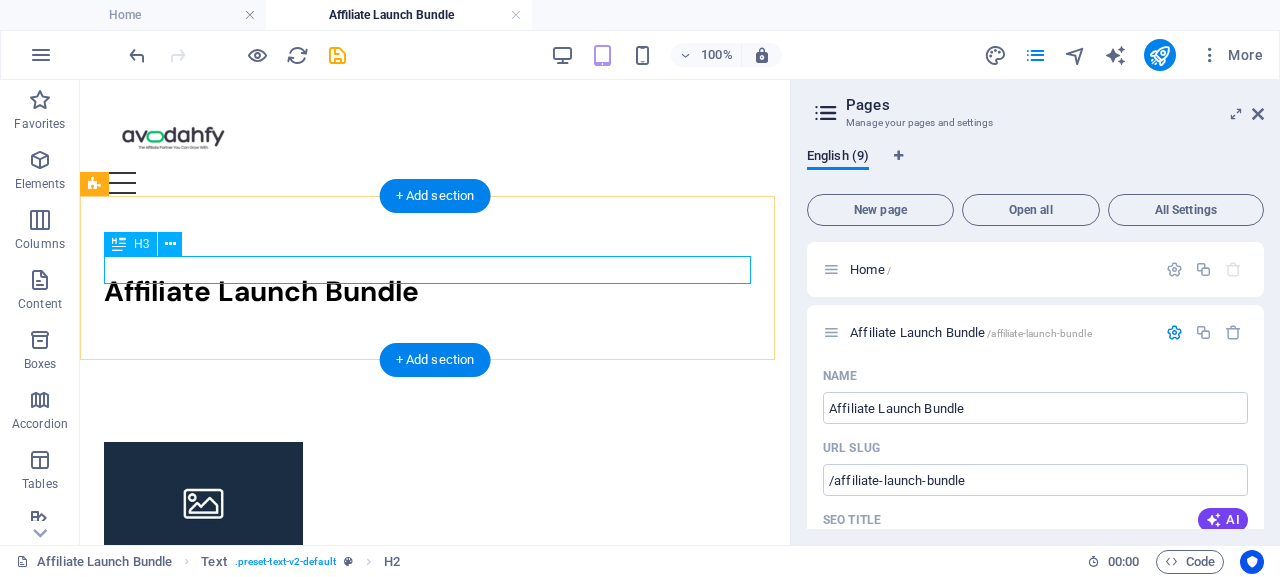 click on "Affiliate Launch Bundle" at bounding box center [435, 292] 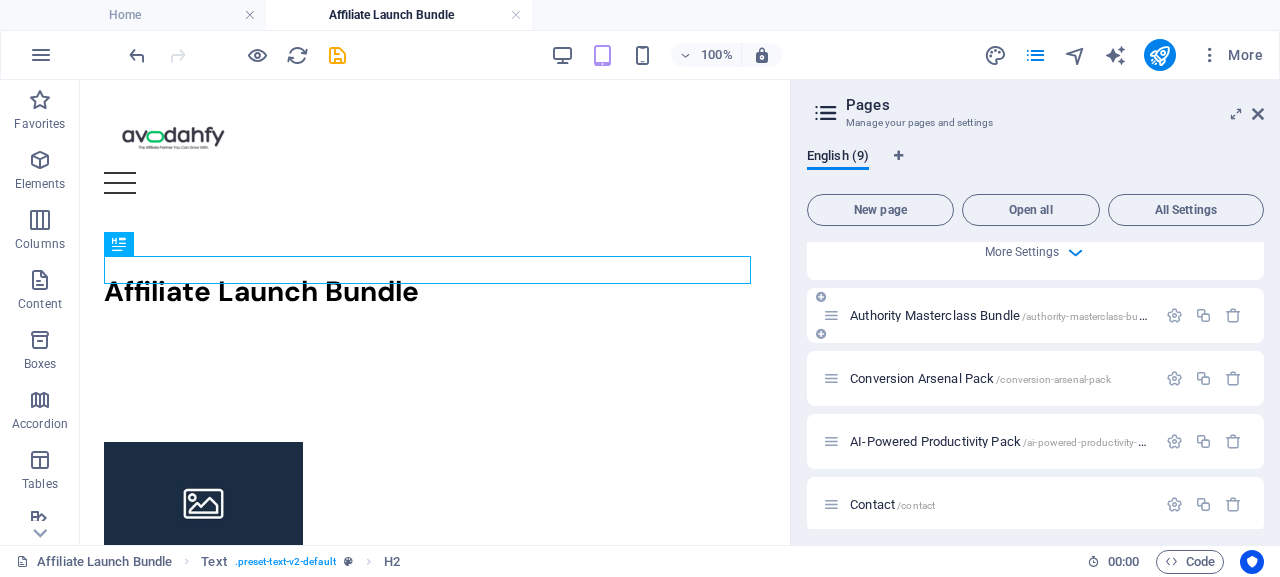 scroll, scrollTop: 850, scrollLeft: 0, axis: vertical 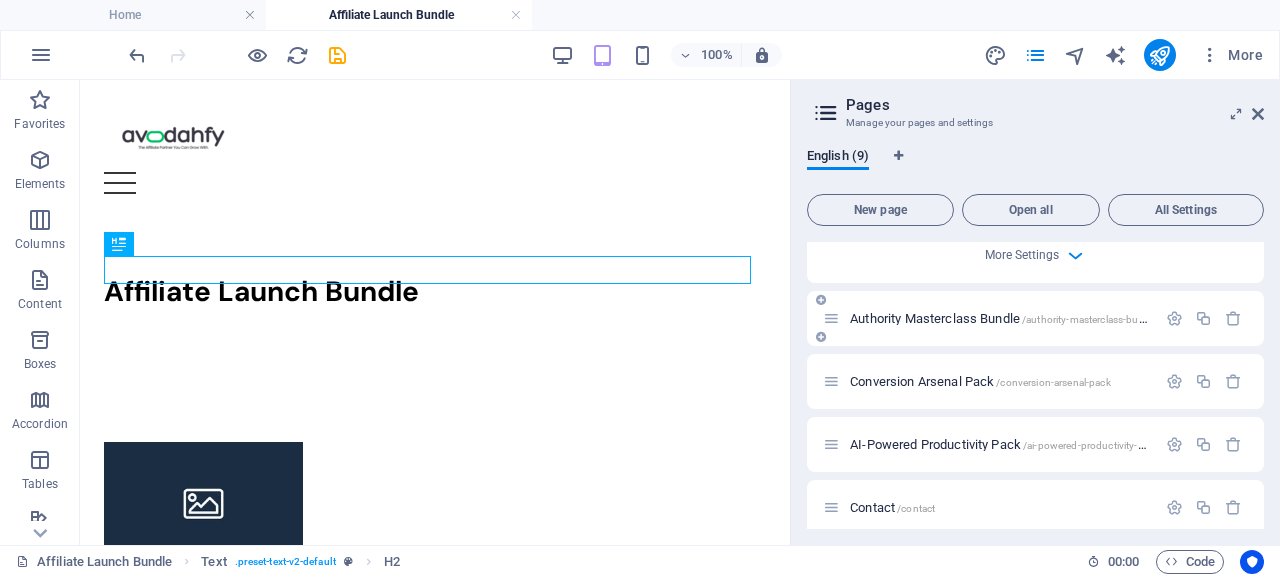 click on "Authority Masterclass Bundle /authority-masterclass-bundle" at bounding box center [1004, 318] 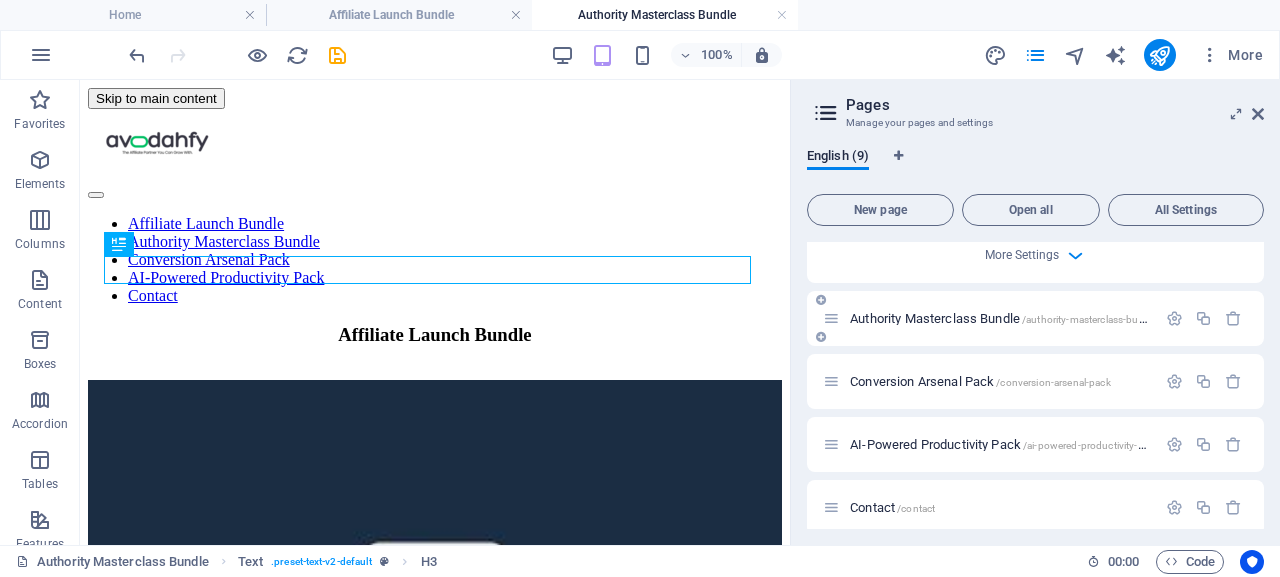 scroll, scrollTop: 0, scrollLeft: 0, axis: both 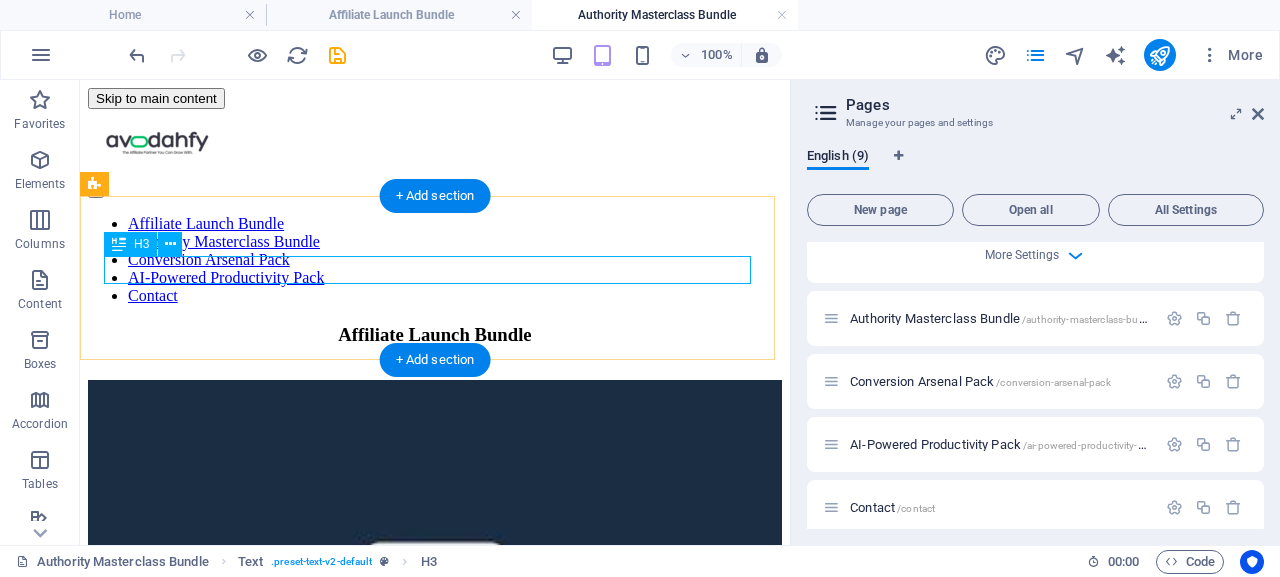 click on "Affiliate Launch Bundle" at bounding box center (435, 335) 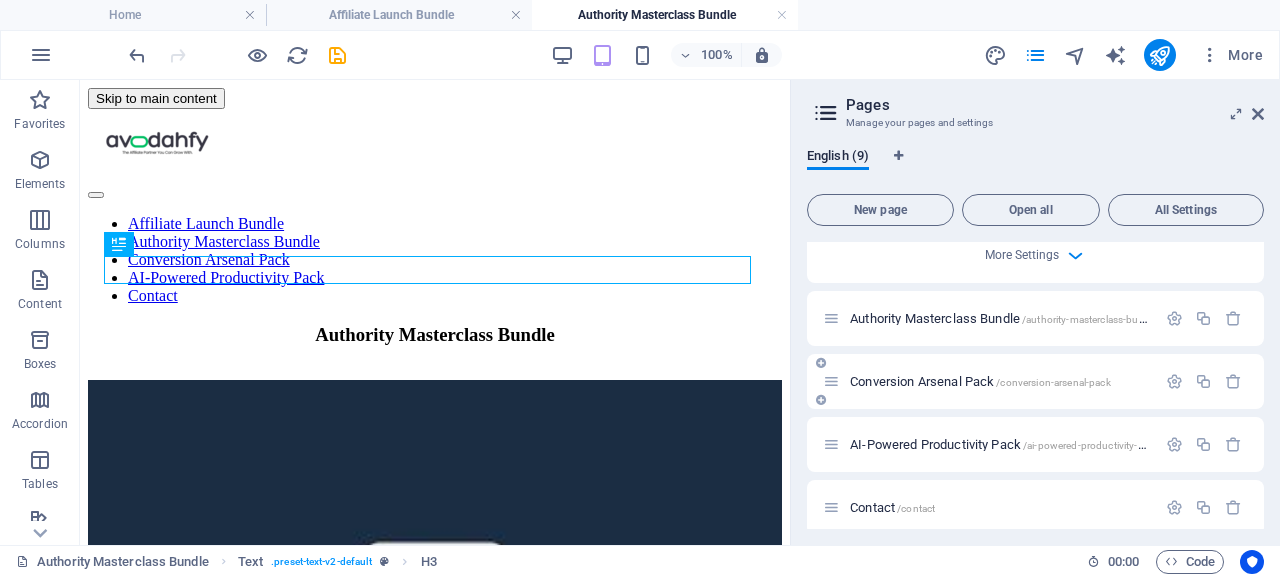 click on "Conversion Arsenal Pack /conversion-arsenal-pack" at bounding box center [980, 381] 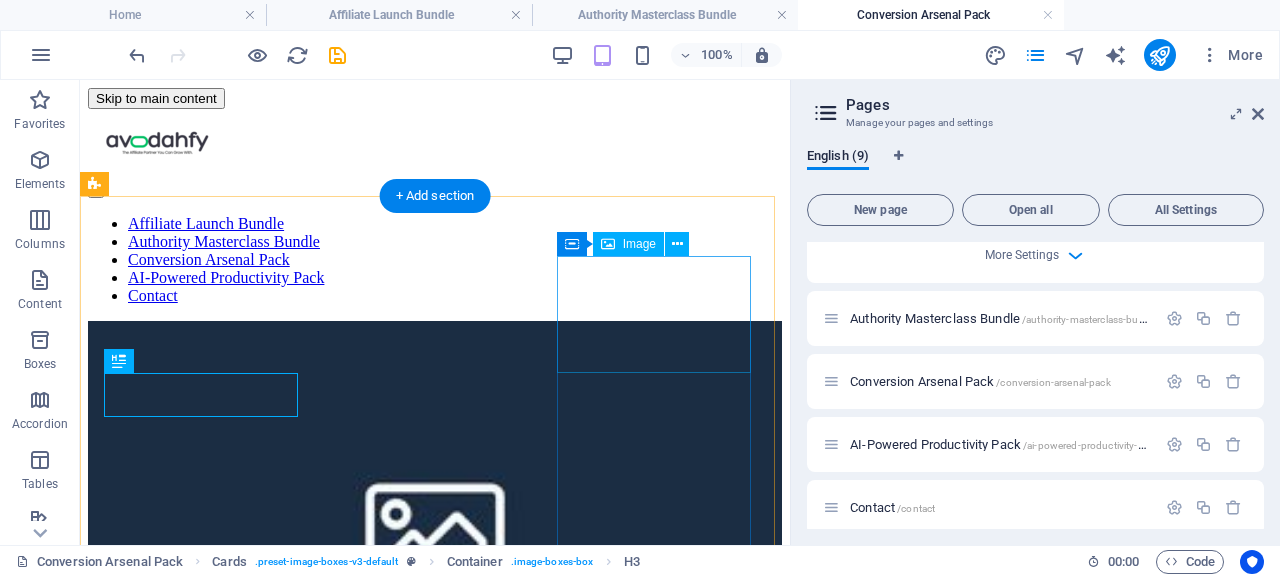 scroll, scrollTop: 0, scrollLeft: 0, axis: both 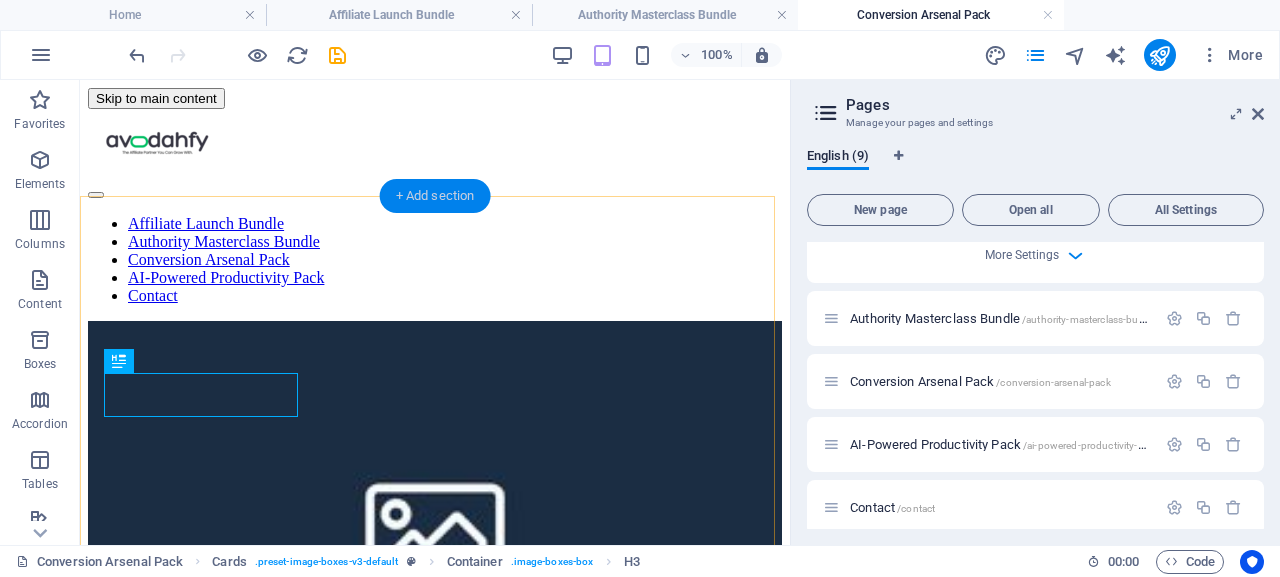 click on "+ Add section" at bounding box center (435, 196) 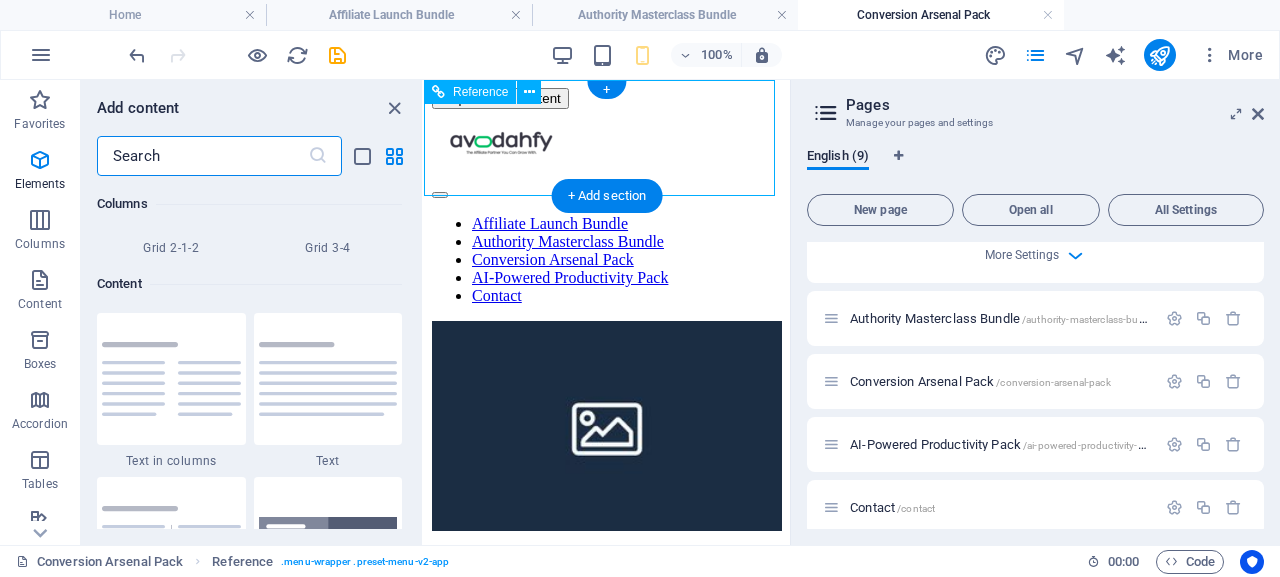 scroll, scrollTop: 3499, scrollLeft: 0, axis: vertical 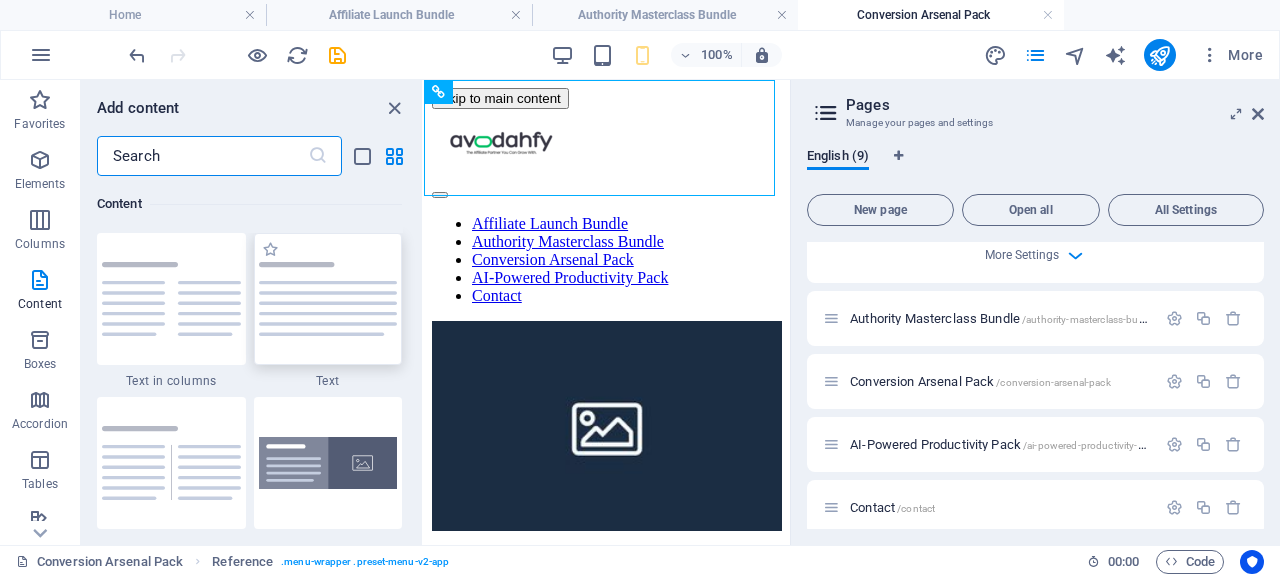 click at bounding box center [328, 299] 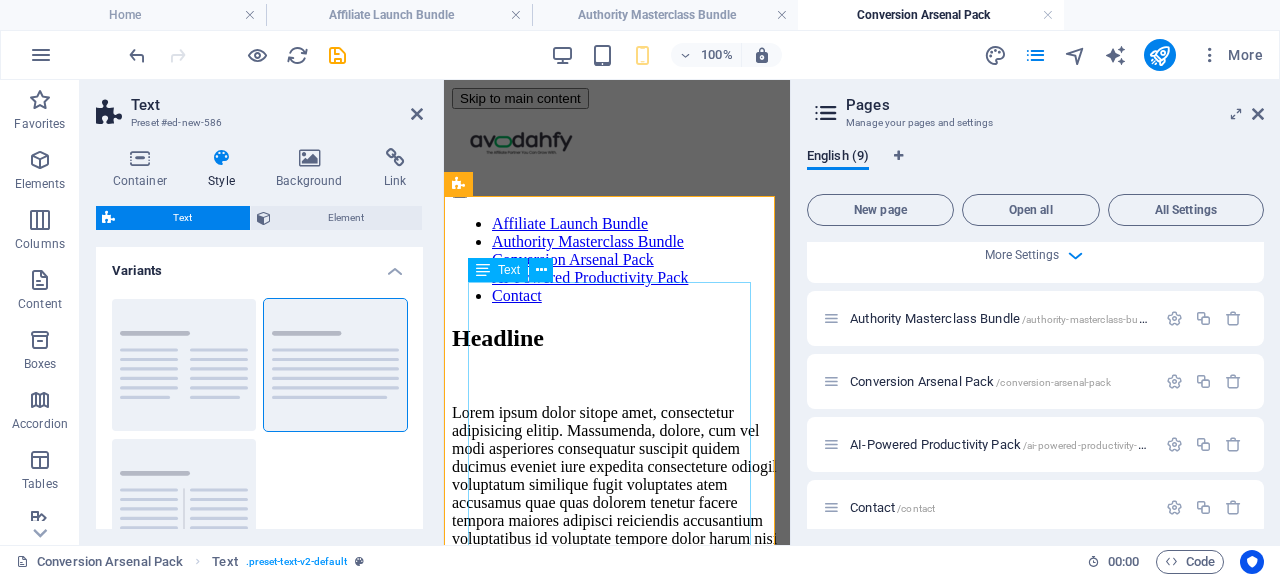 click on "Text" at bounding box center [509, 270] 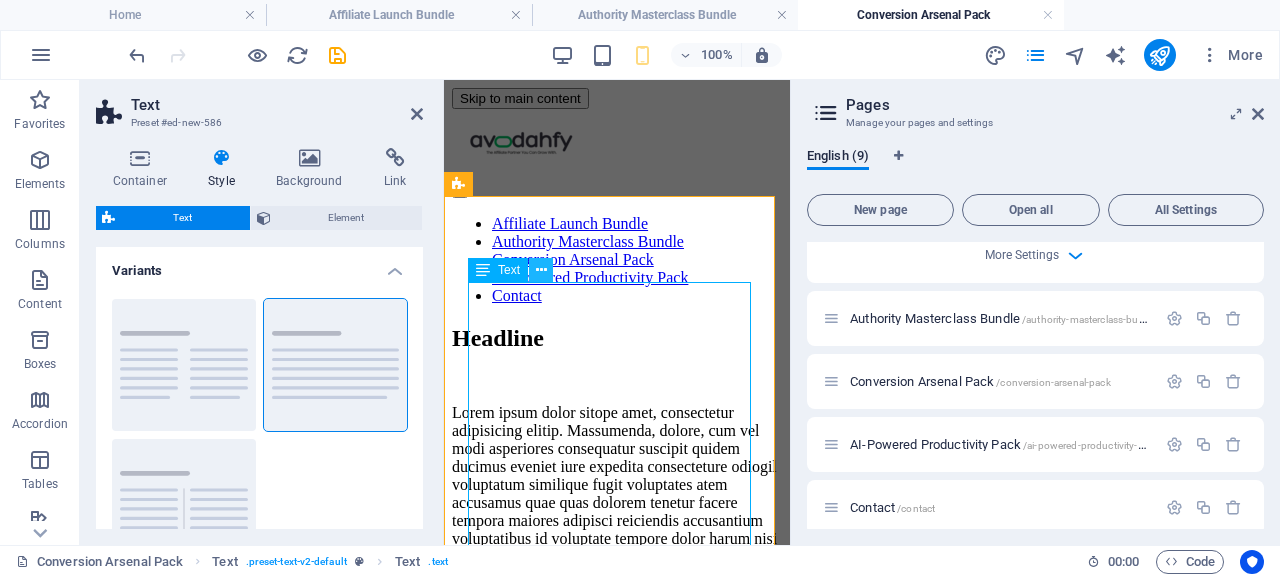 click at bounding box center [541, 270] 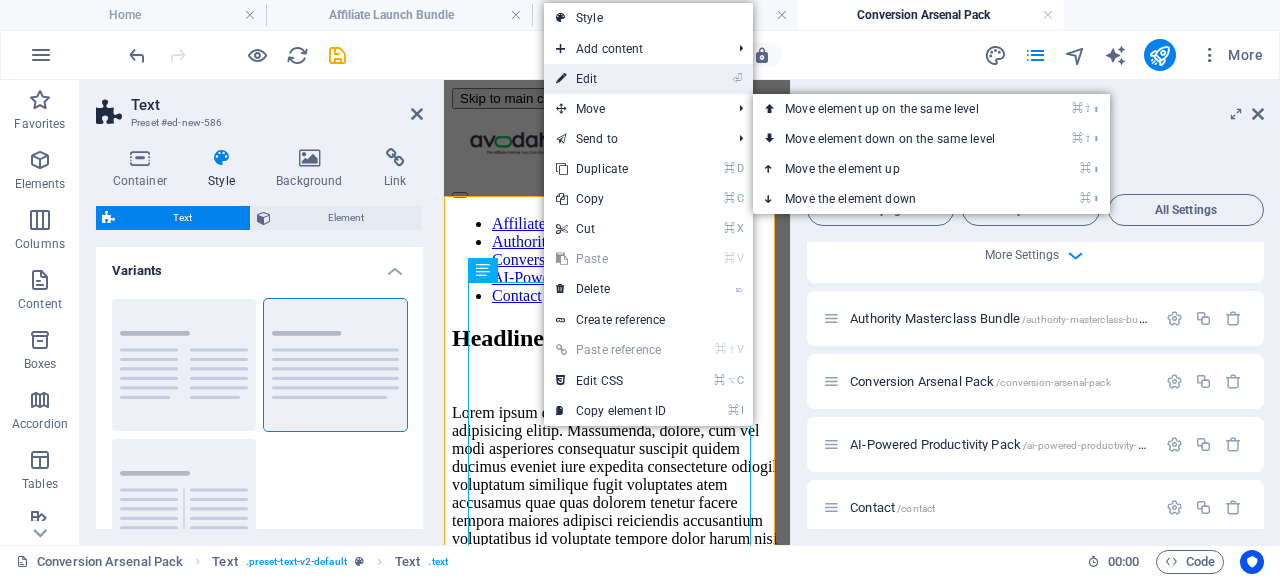 click on "⏎  Edit" at bounding box center (611, 79) 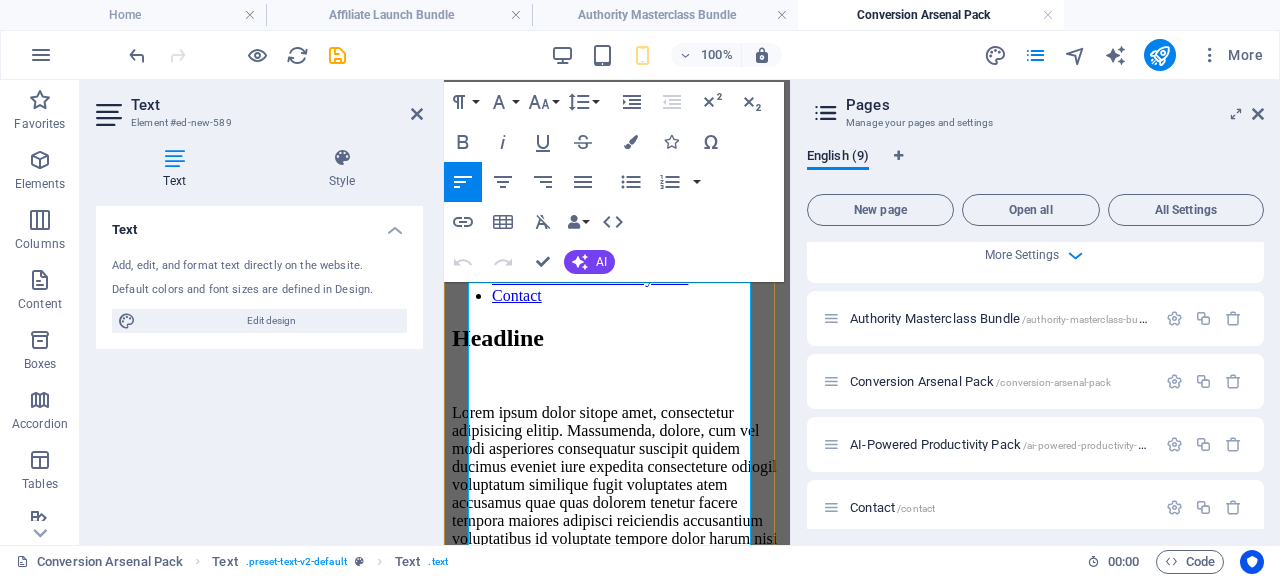click on "Lorem ipsum dolor sitope amet, consectetur adipisicing elitip. Massumenda, dolore, cum vel modi asperiores consequatur suscipit quidem ducimus eveniet iure expedita consecteture odiogil voluptatum similique fugit voluptates atem accusamus quae quas dolorem tenetur facere tempora maiores adipisci reiciendis accusantium voluptatibus id voluptate tempore dolor harum nisi amet! Nobis, eaque. Aenean commodo ligula eget dolor. Lorem ipsum dolor sit amet, consectetuer adipiscing elit leget odiogil voluptatum similique fugit voluptates dolor. Libero assumenda, dolore, cum vel modi asperiores consequatur." at bounding box center (617, 521) 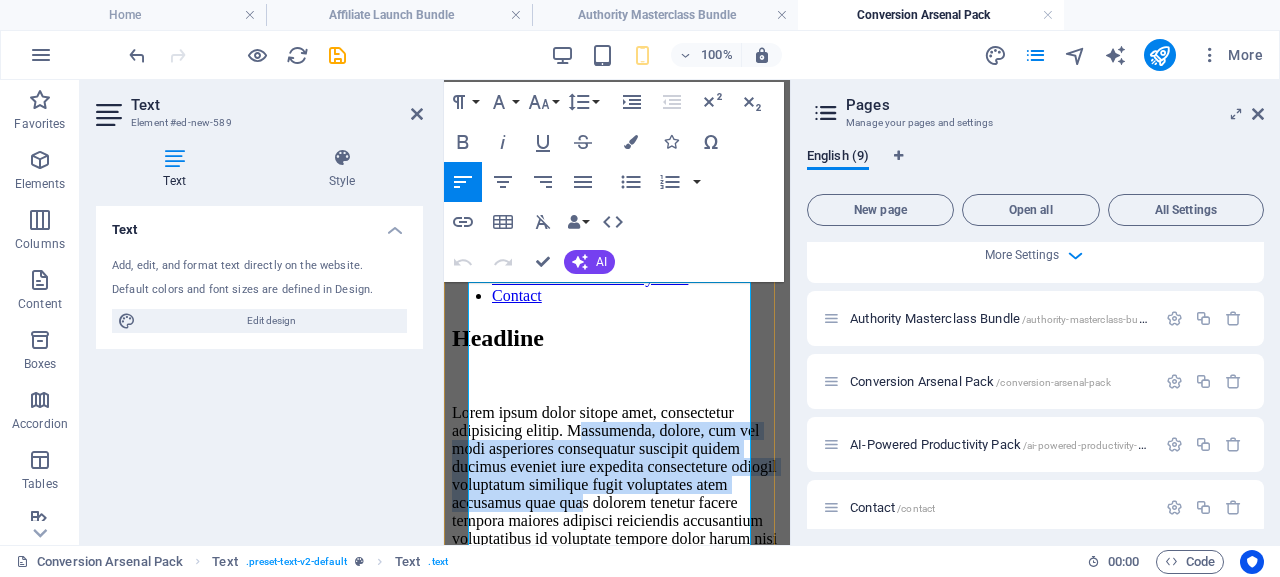 drag, startPoint x: 670, startPoint y: 471, endPoint x: 481, endPoint y: 330, distance: 235.80077 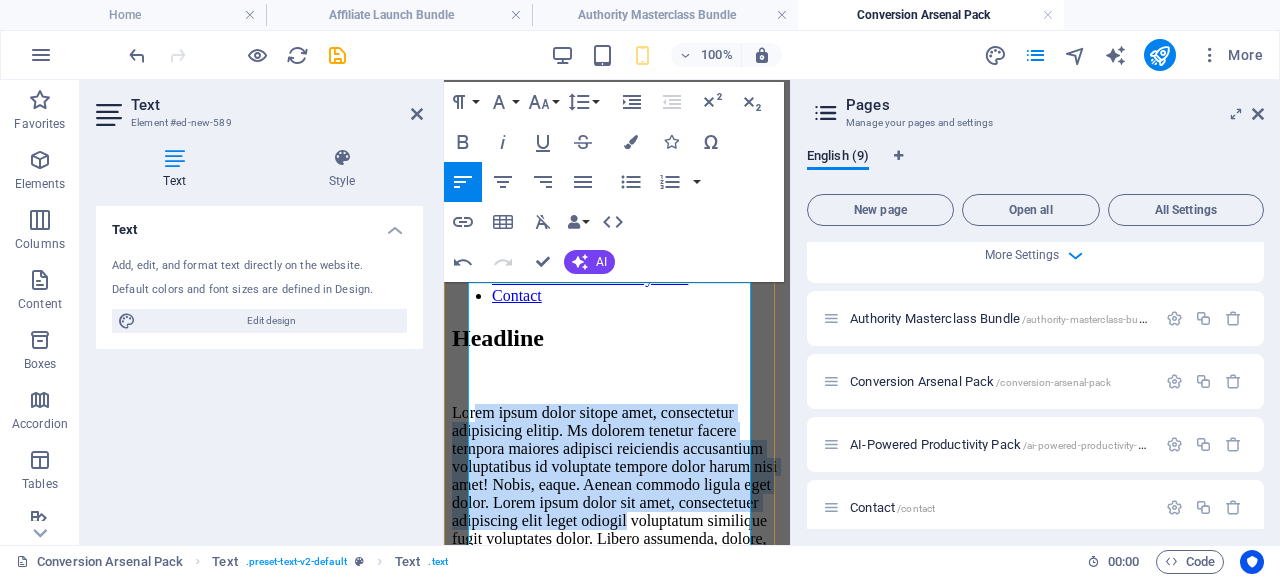 drag, startPoint x: 687, startPoint y: 503, endPoint x: 490, endPoint y: 301, distance: 282.15775 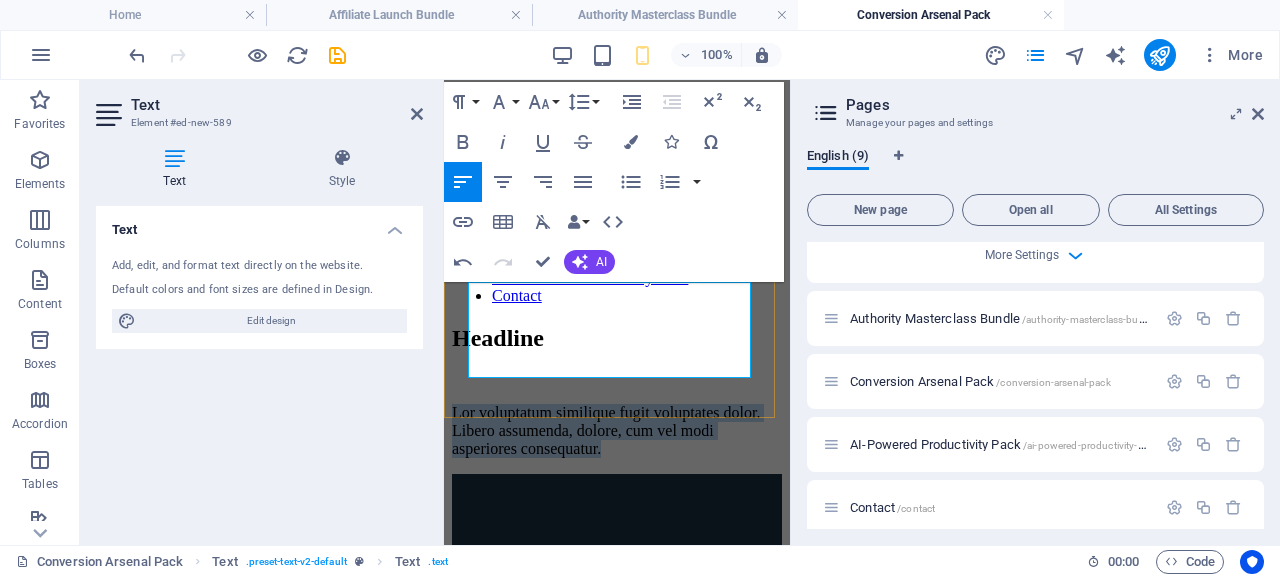 drag, startPoint x: 532, startPoint y: 345, endPoint x: 460, endPoint y: 296, distance: 87.0919 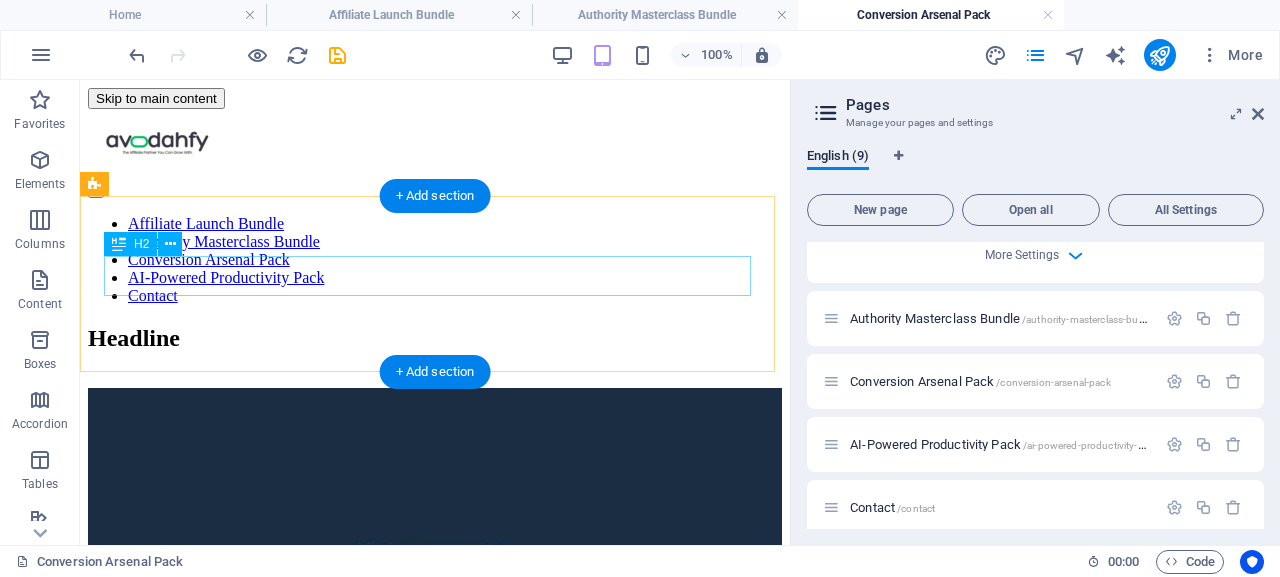 click on "Headline" at bounding box center [435, 338] 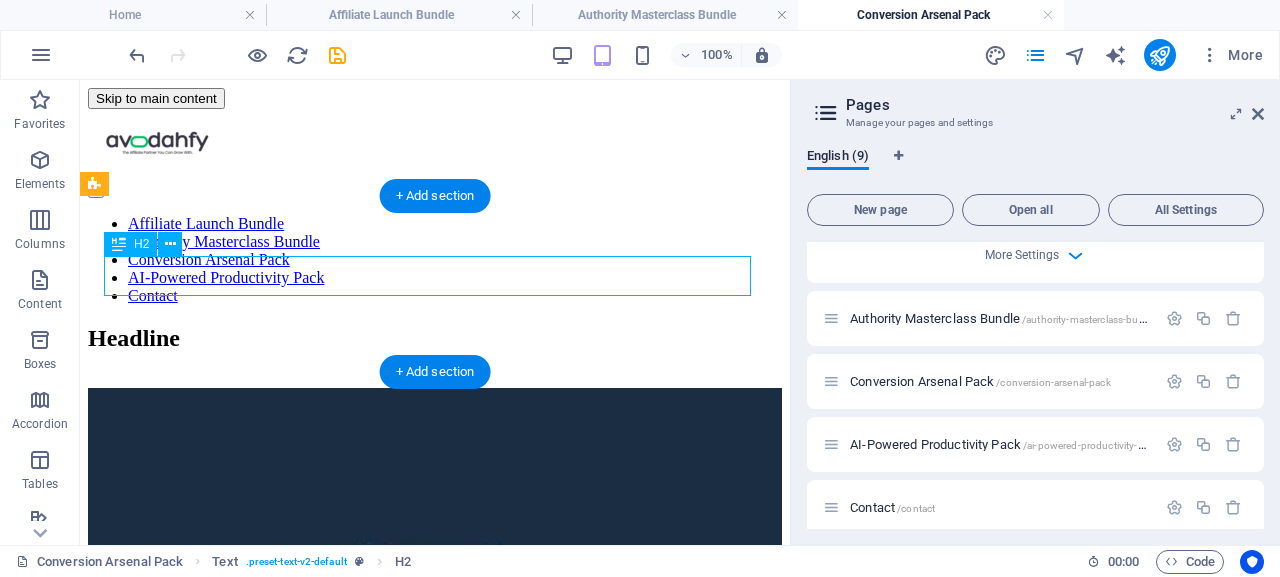 click on "Headline" at bounding box center (435, 338) 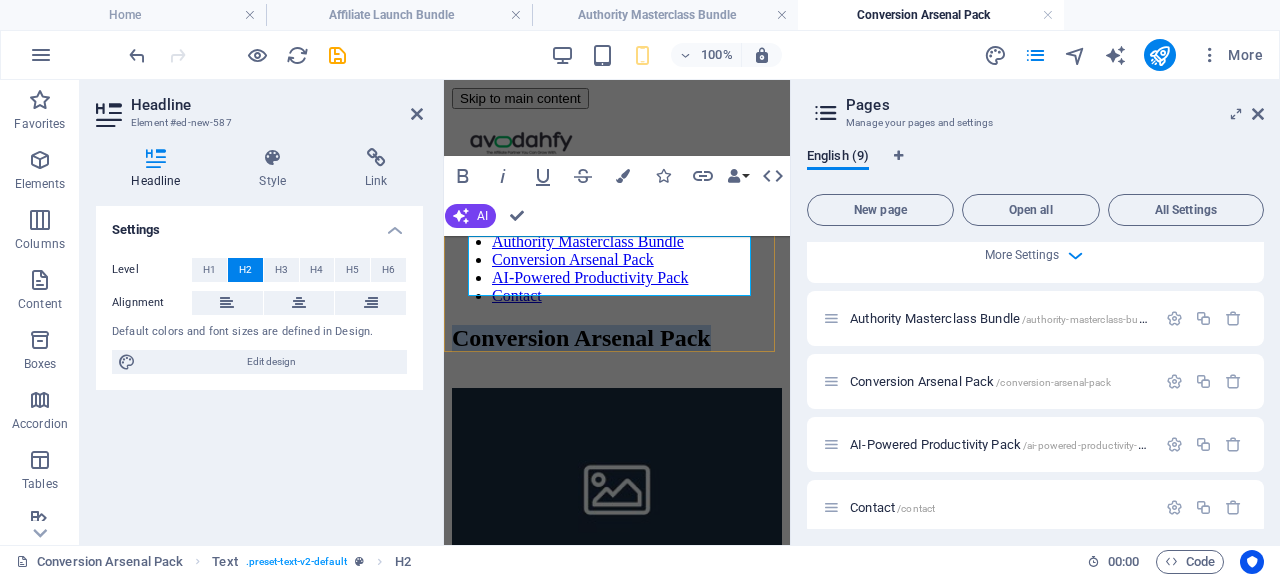 drag, startPoint x: 647, startPoint y: 276, endPoint x: 474, endPoint y: 260, distance: 173.73831 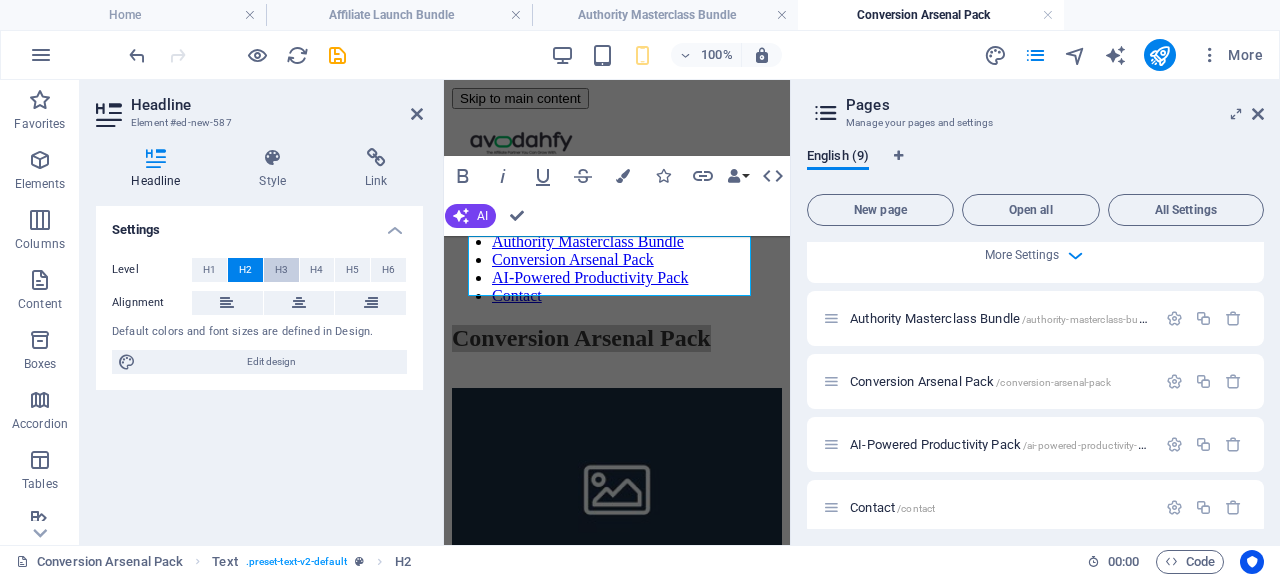click on "H3" at bounding box center (281, 270) 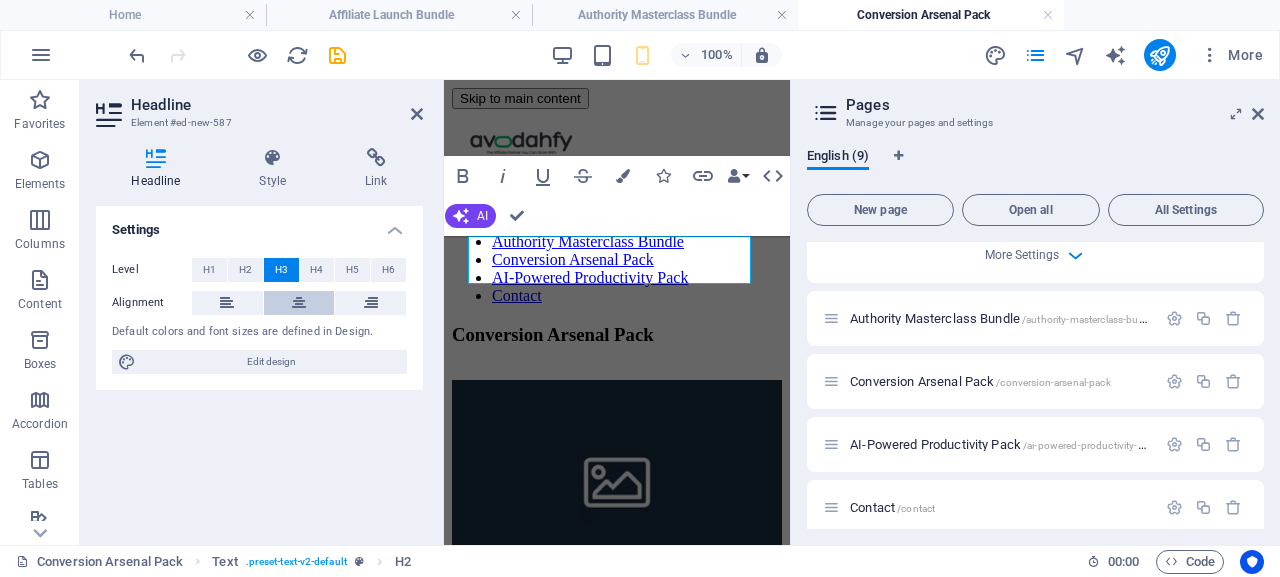 click at bounding box center (299, 303) 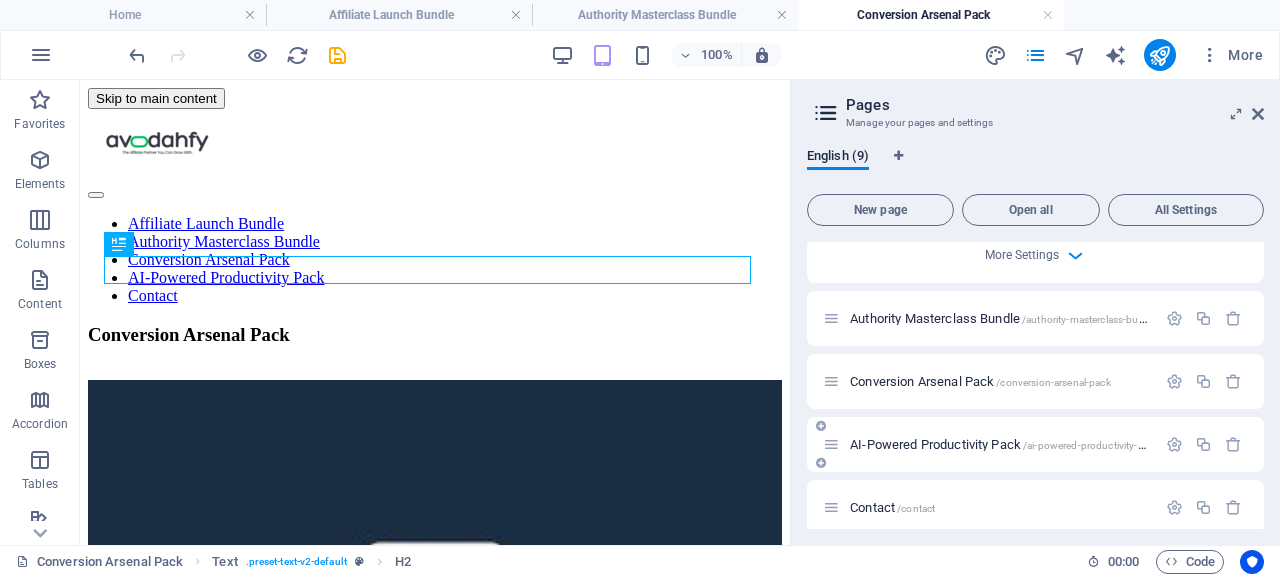 click on "AI-Powered Productivity Pack /ai-powered-productivity-pack" at bounding box center (1004, 444) 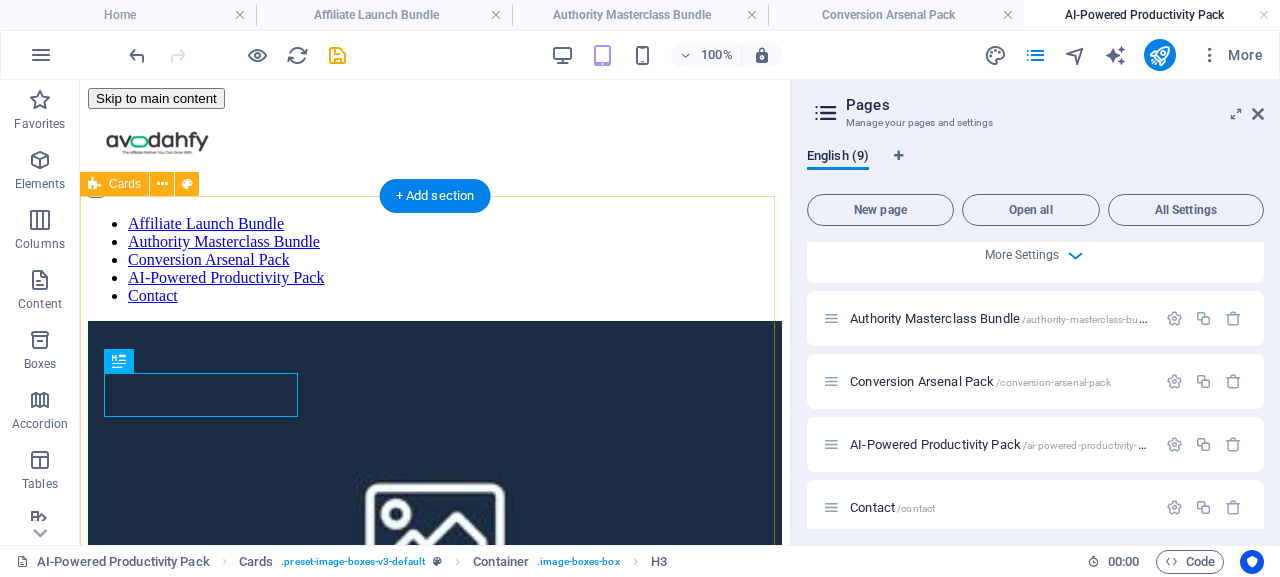 scroll, scrollTop: 0, scrollLeft: 0, axis: both 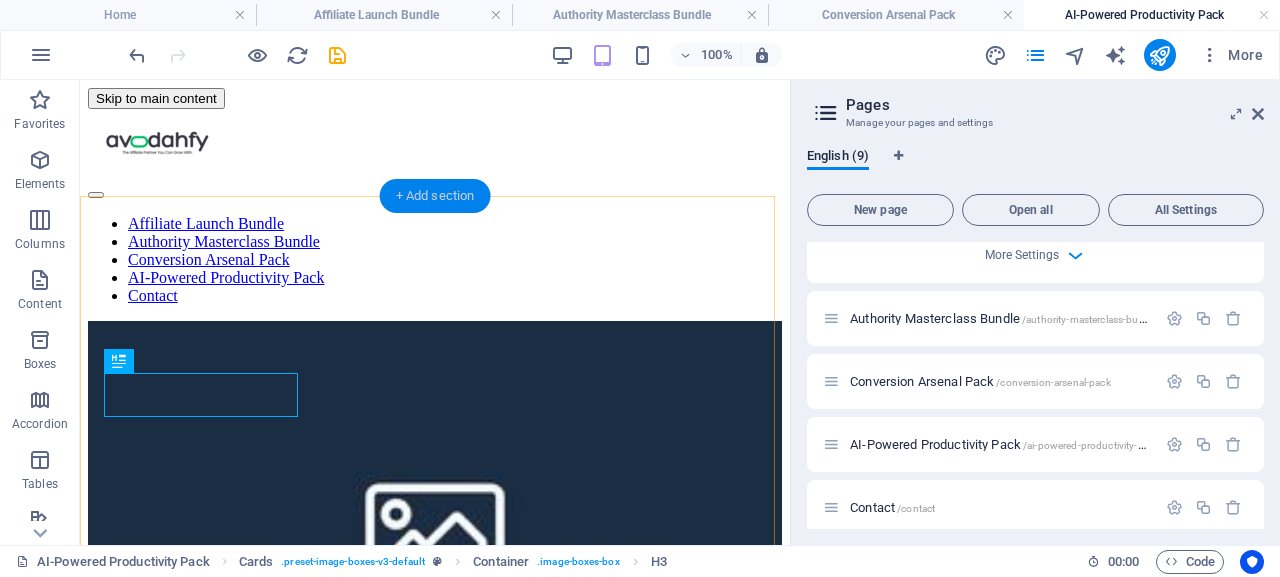 click on "+ Add section" at bounding box center (435, 196) 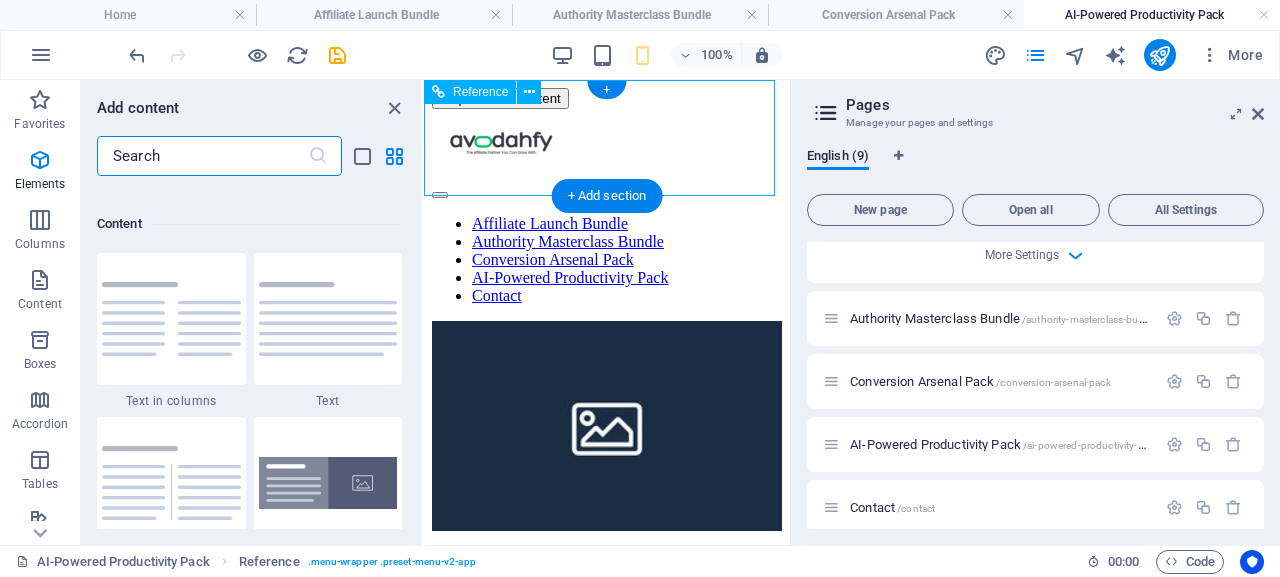 scroll, scrollTop: 3499, scrollLeft: 0, axis: vertical 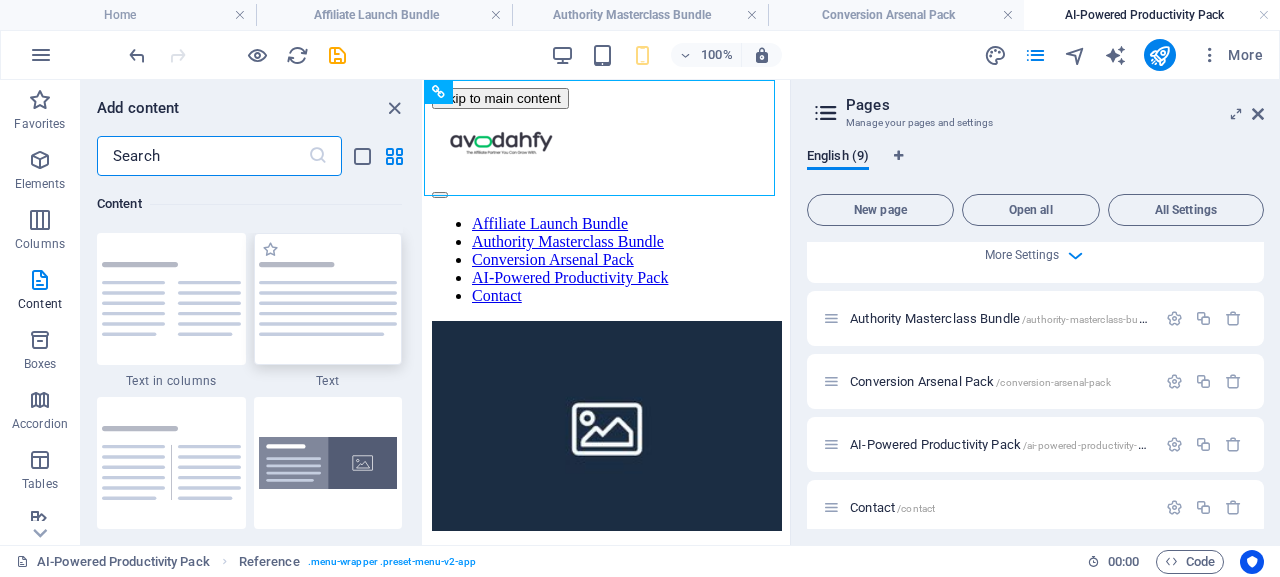 click at bounding box center (328, 299) 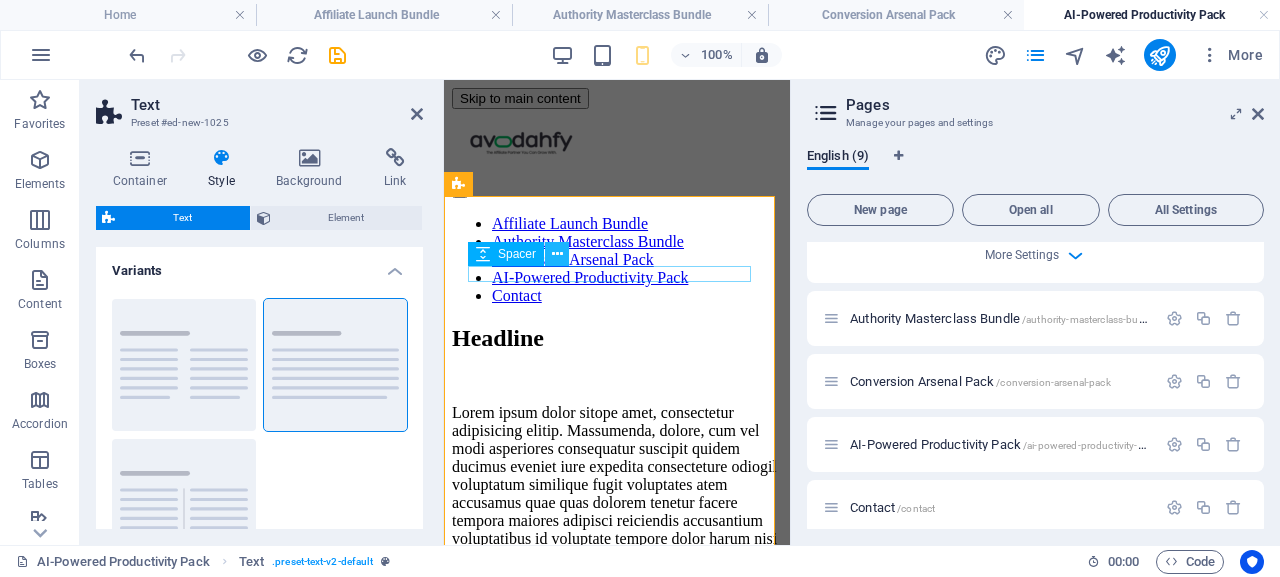 click at bounding box center (557, 254) 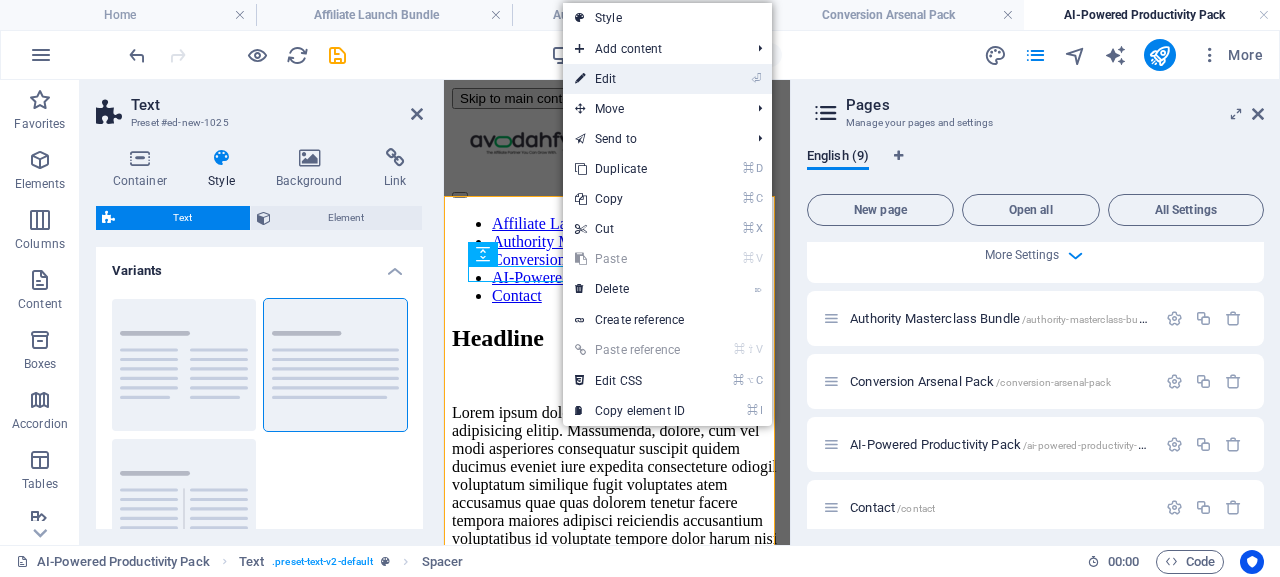 drag, startPoint x: 602, startPoint y: 86, endPoint x: 158, endPoint y: 22, distance: 448.5889 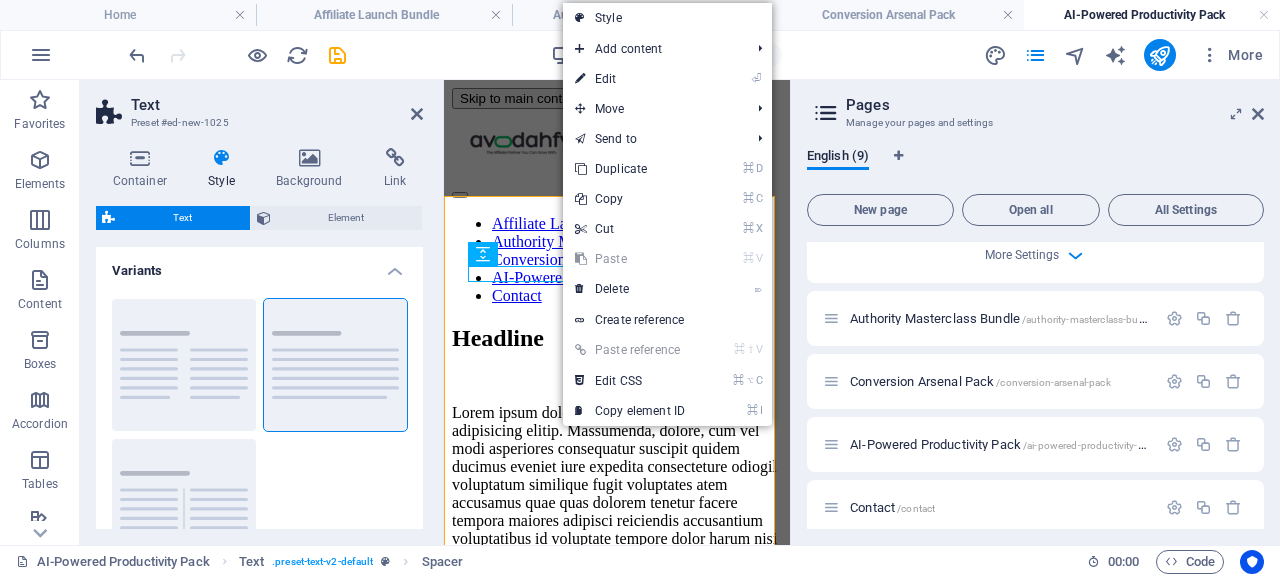 select on "rem" 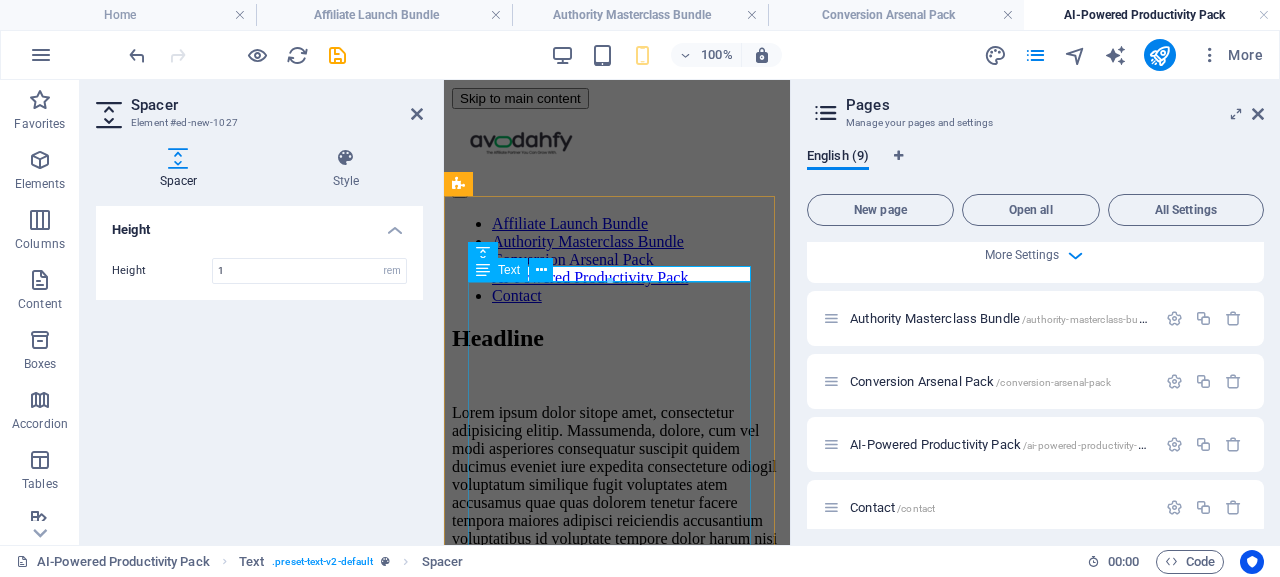 click on "Lorem ipsum dolor sitope amet, consectetur adipisicing elitip. Massumenda, dolore, cum vel modi asperiores consequatur suscipit quidem ducimus eveniet iure expedita consecteture odiogil voluptatum similique fugit voluptates atem accusamus quae quas dolorem tenetur facere tempora maiores adipisci reiciendis accusantium voluptatibus id voluptate tempore dolor harum nisi amet! Nobis, eaque. Aenean commodo ligula eget dolor. Lorem ipsum dolor sit amet, consectetuer adipiscing elit leget odiogil voluptatum similique fugit voluptates dolor. Libero assumenda, dolore, cum vel modi asperiores consequatur." at bounding box center [617, 521] 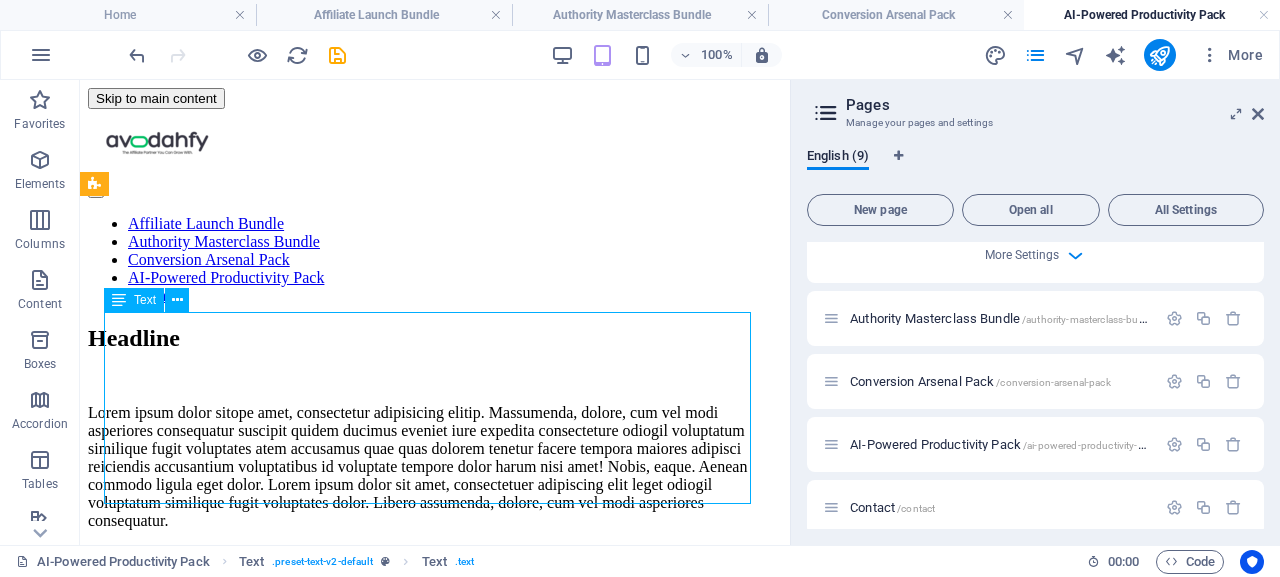 scroll, scrollTop: 7, scrollLeft: 0, axis: vertical 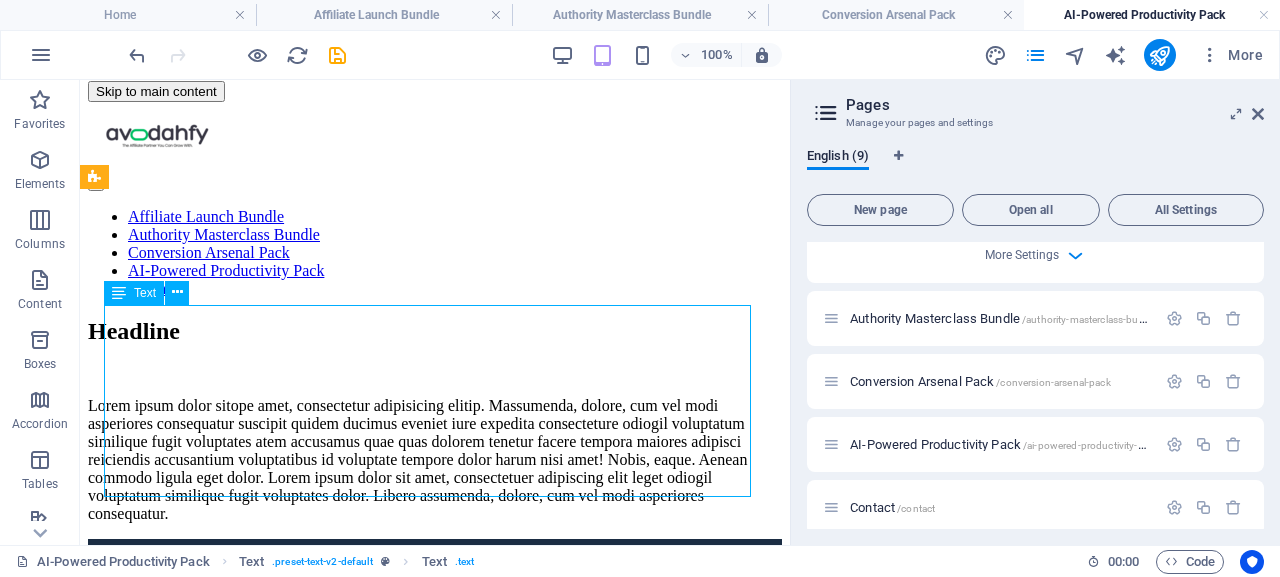 drag, startPoint x: 414, startPoint y: 485, endPoint x: 200, endPoint y: 343, distance: 256.82678 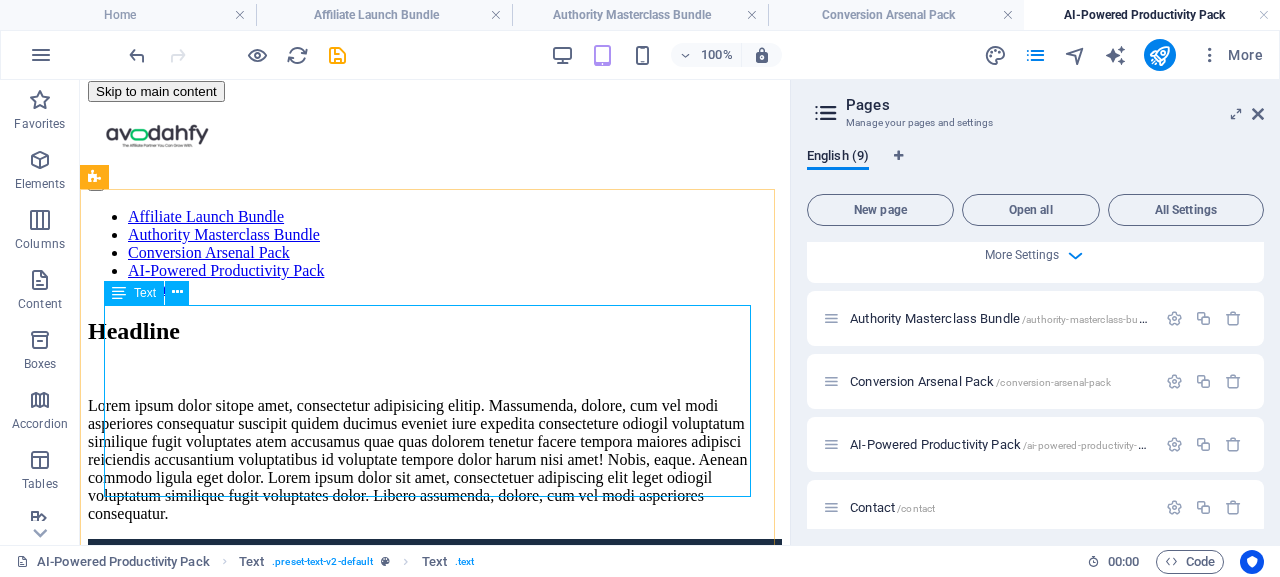 click on "Text" at bounding box center [145, 293] 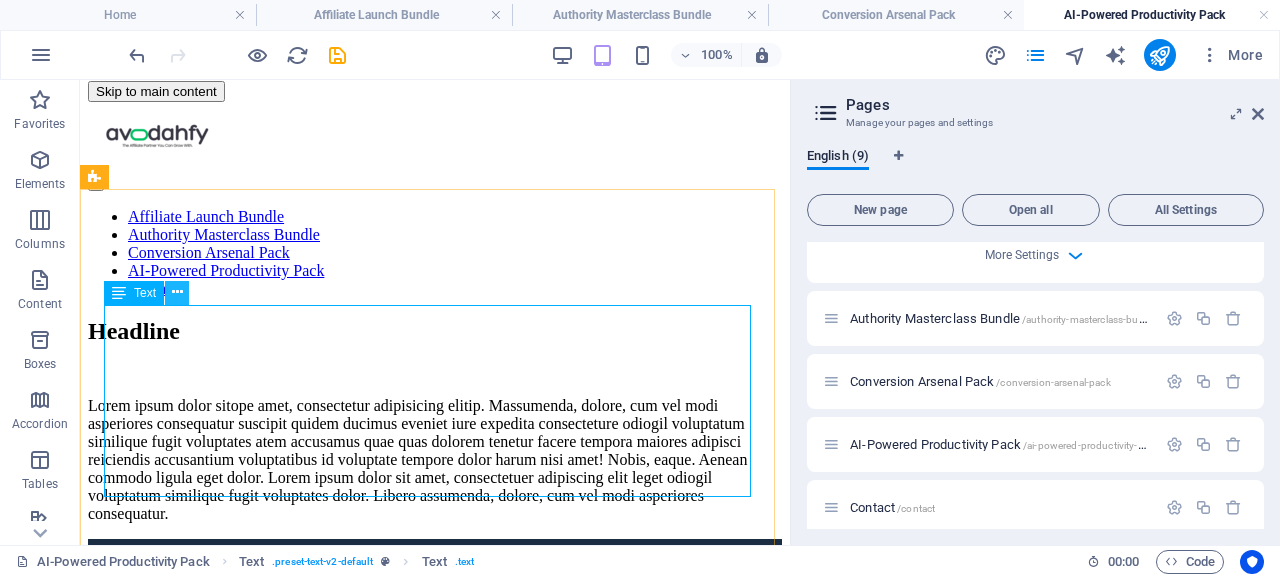 click at bounding box center [177, 292] 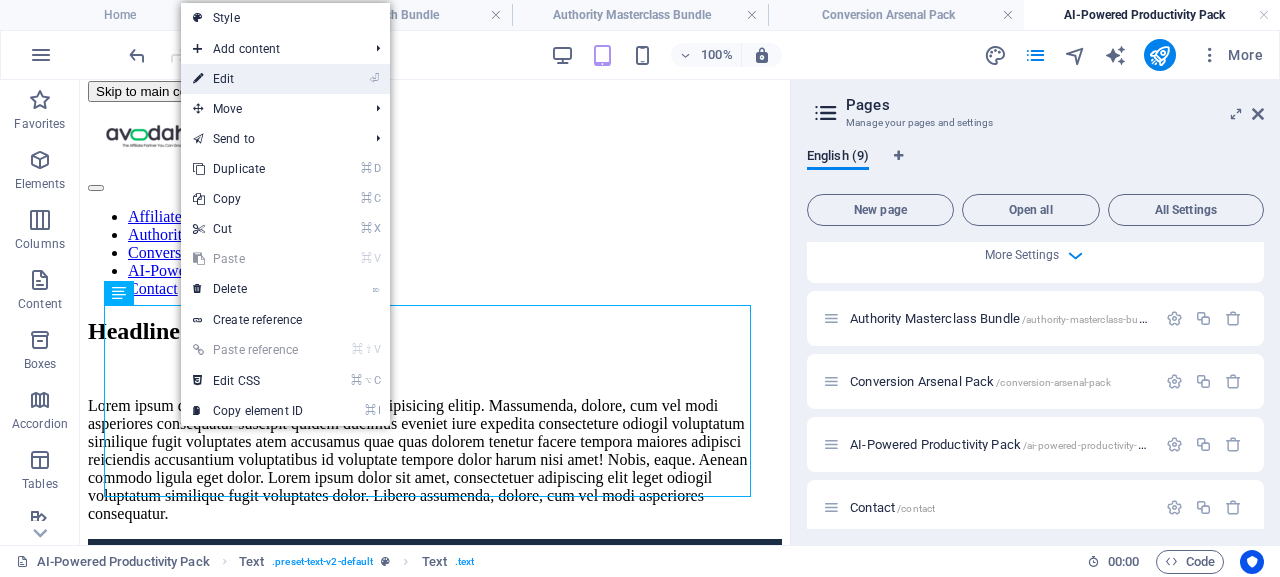 click on "⏎  Edit" at bounding box center [248, 79] 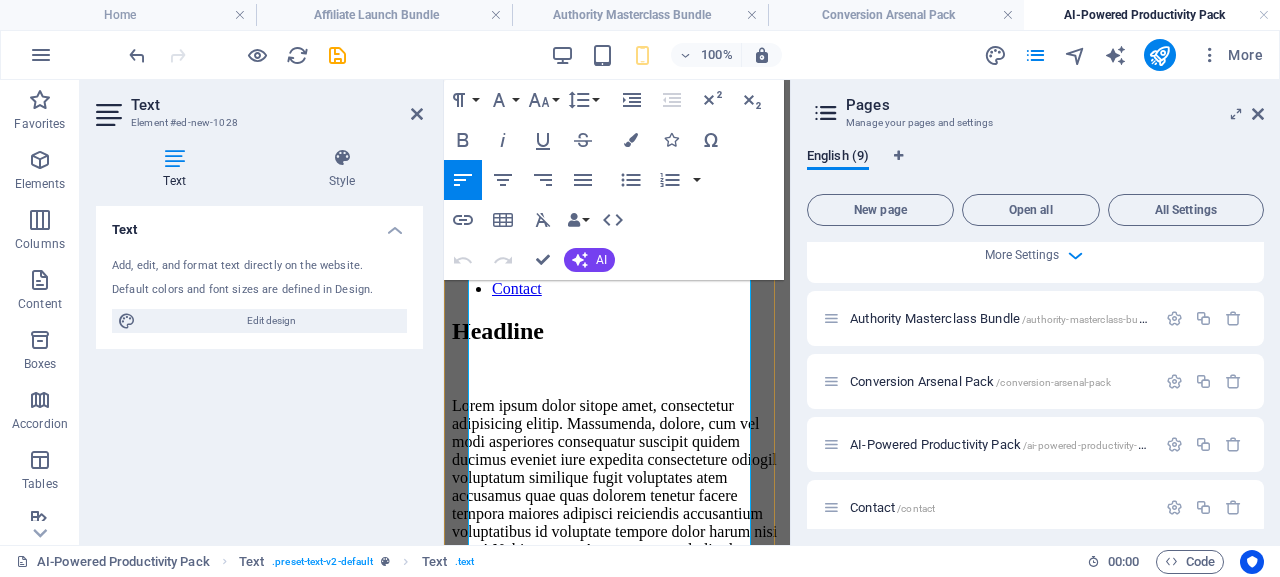 click on "Lorem ipsum dolor sitope amet, consectetur adipisicing elitip. Massumenda, dolore, cum vel modi asperiores consequatur suscipit quidem ducimus eveniet iure expedita consecteture odiogil voluptatum similique fugit voluptates atem accusamus quae quas dolorem tenetur facere tempora maiores adipisci reiciendis accusantium voluptatibus id voluptate tempore dolor harum nisi amet! Nobis, eaque. Aenean commodo ligula eget dolor. Lorem ipsum dolor sit amet, consectetuer adipiscing elit leget odiogil voluptatum similique fugit voluptates dolor. Libero assumenda, dolore, cum vel modi asperiores consequatur." at bounding box center (617, 514) 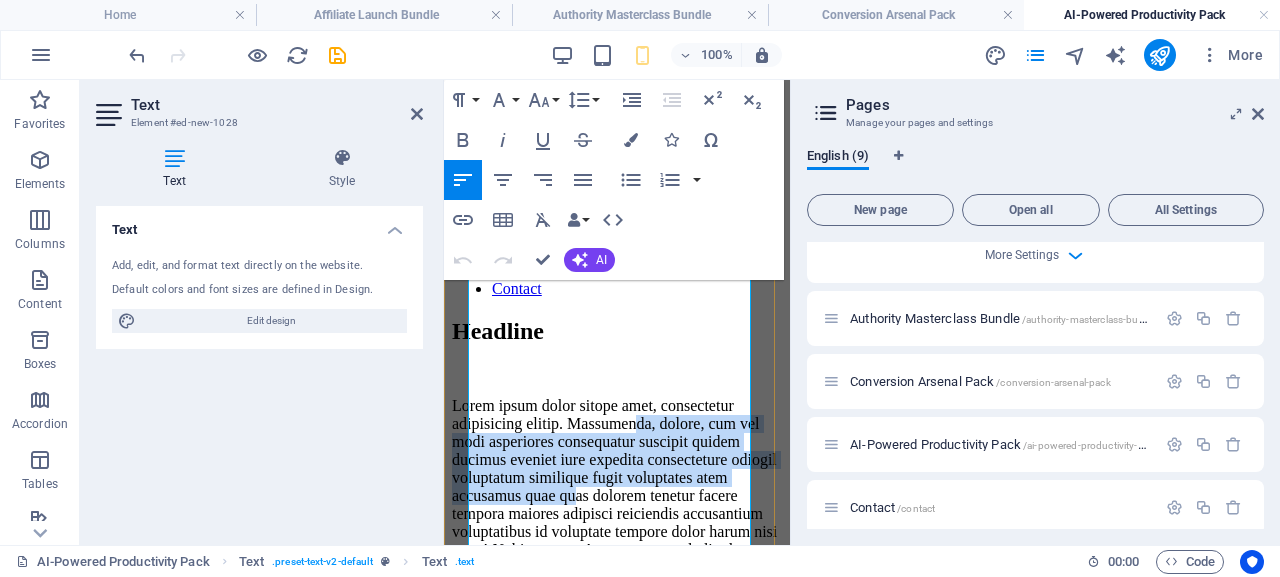 drag, startPoint x: 621, startPoint y: 383, endPoint x: 659, endPoint y: 443, distance: 71.021126 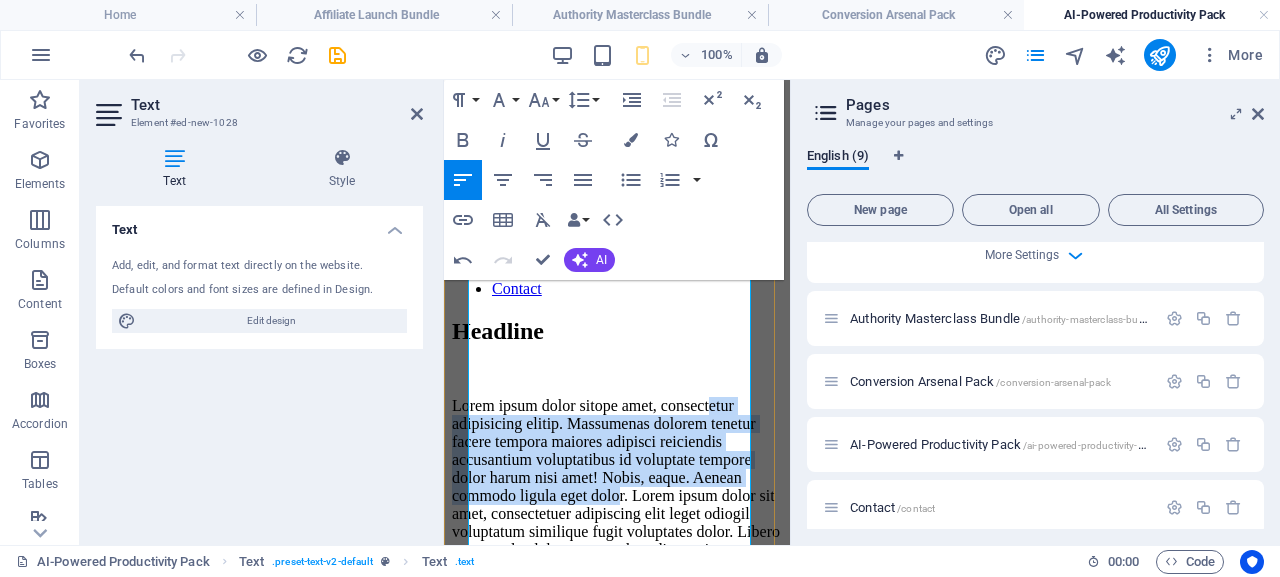 drag, startPoint x: 654, startPoint y: 458, endPoint x: 532, endPoint y: 317, distance: 186.45375 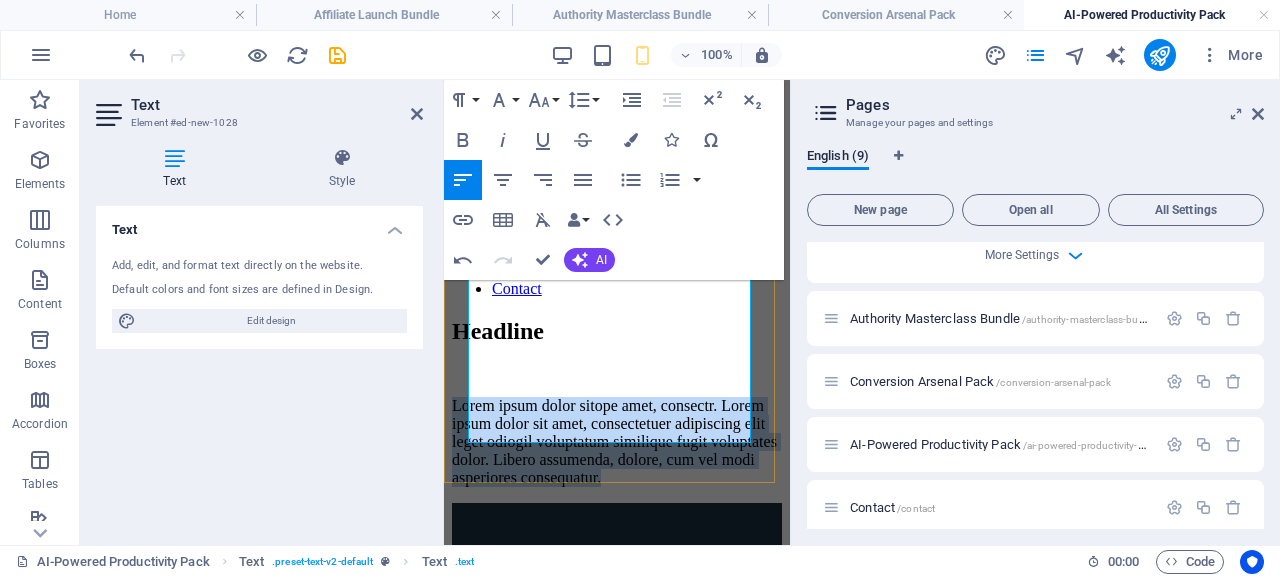 drag, startPoint x: 654, startPoint y: 431, endPoint x: 926, endPoint y: 341, distance: 286.50305 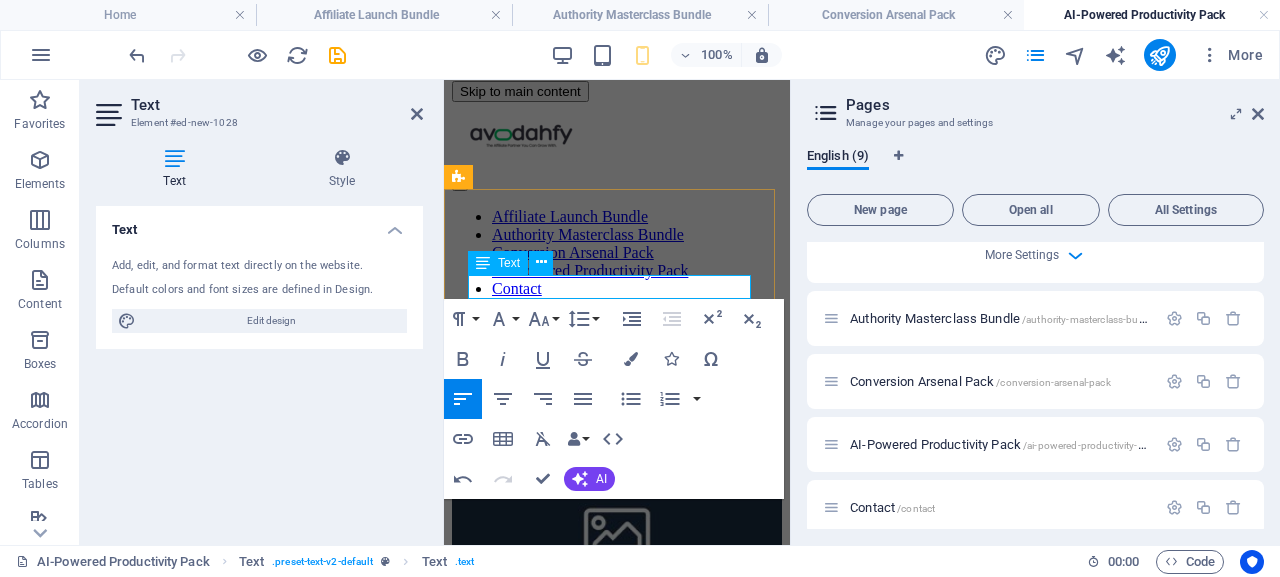click at bounding box center (617, 406) 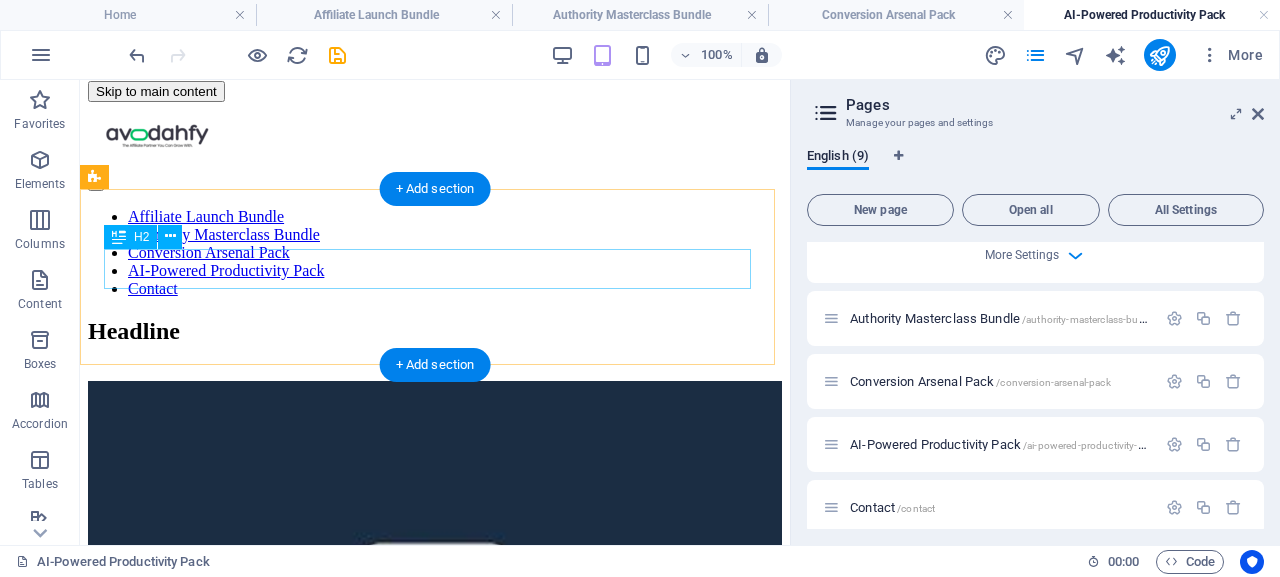click on "Headline" at bounding box center (435, 331) 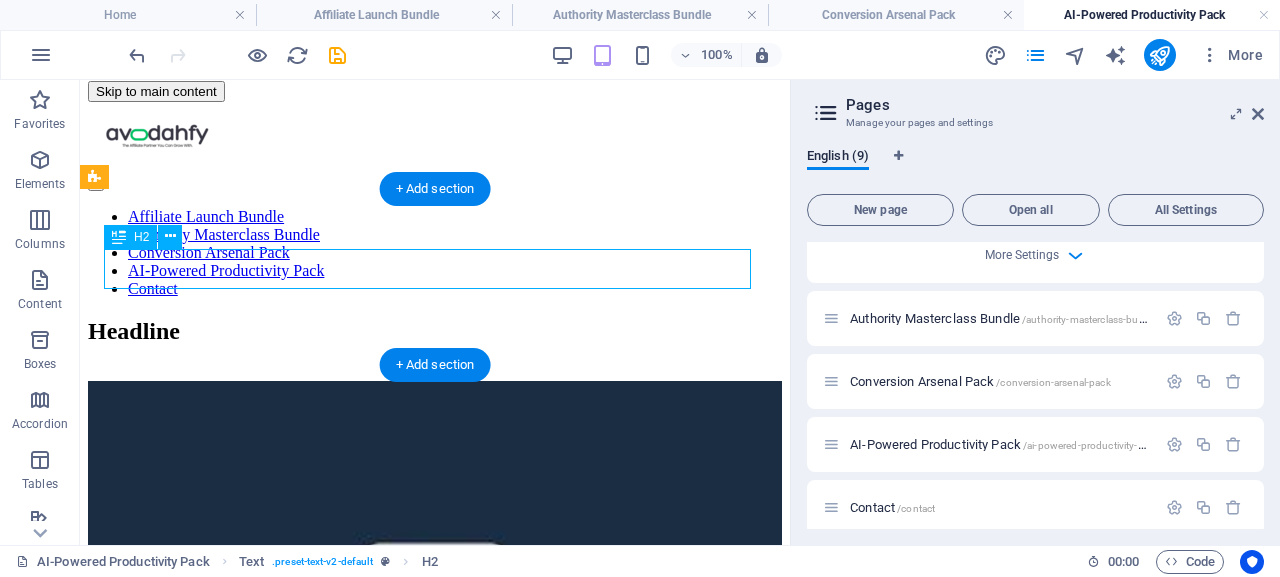 click on "Headline" at bounding box center [435, 331] 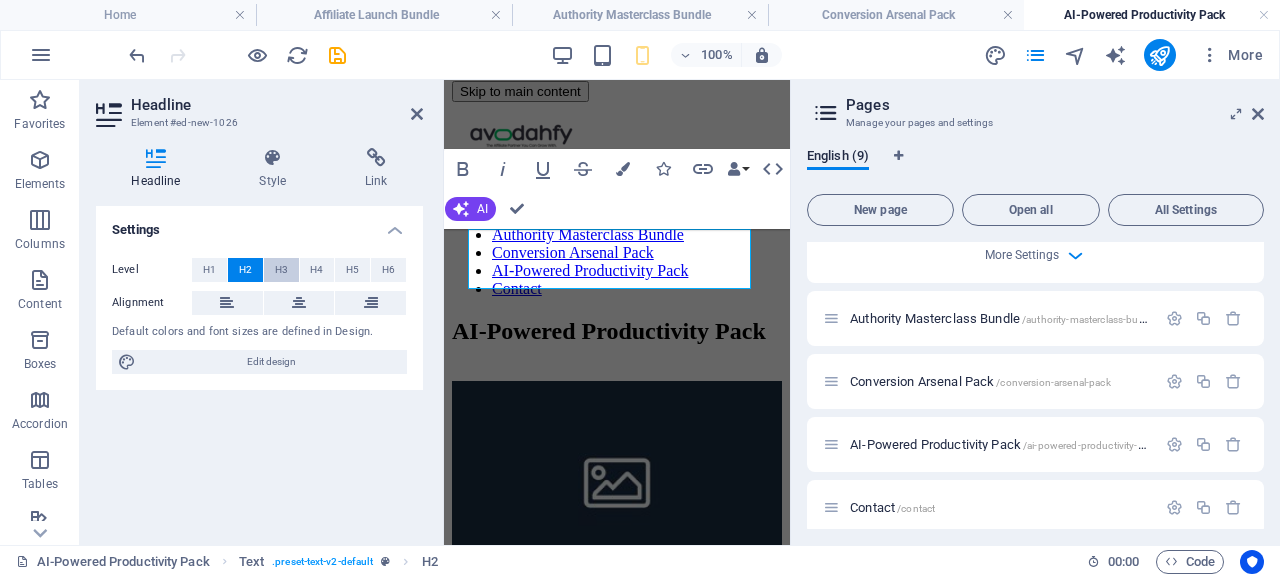 click on "H3" at bounding box center (281, 270) 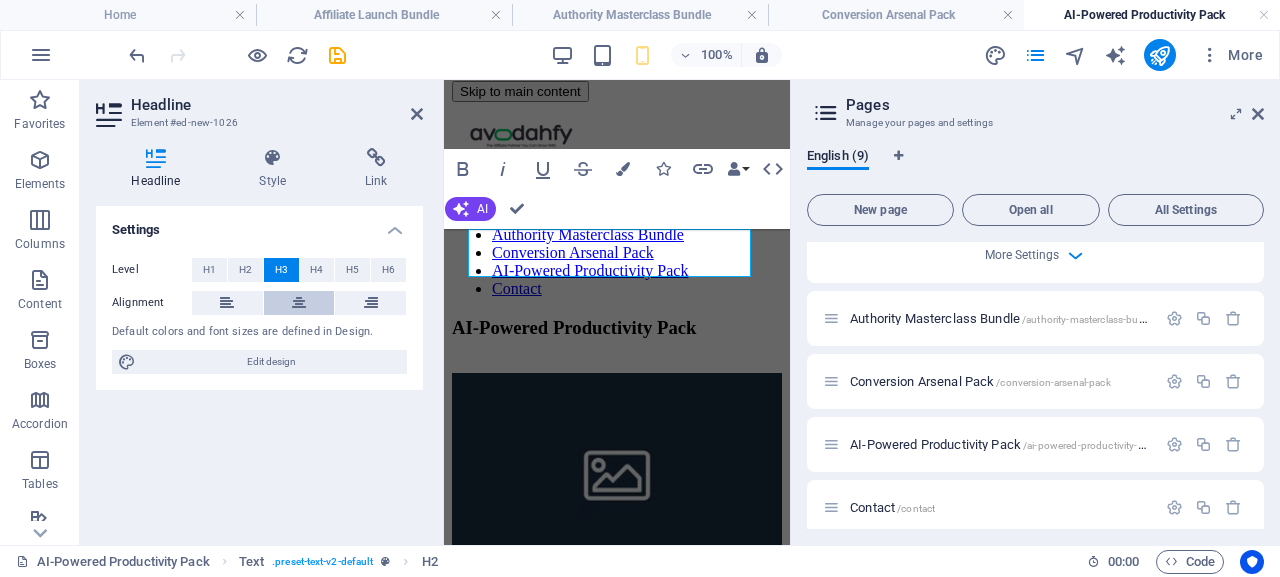 click at bounding box center [299, 303] 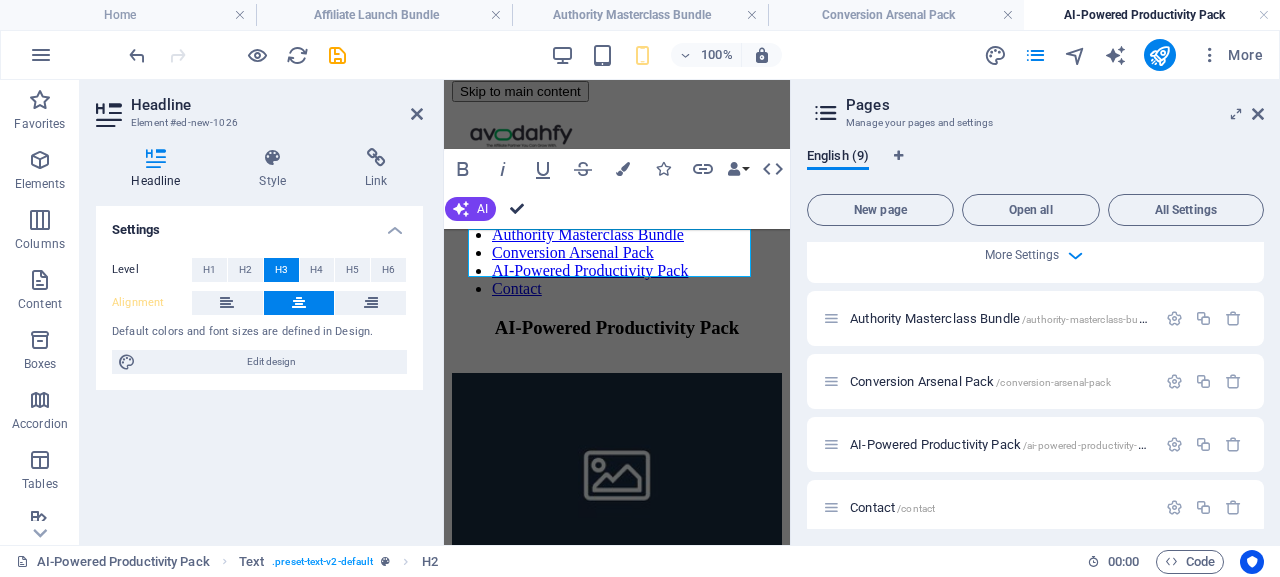 drag, startPoint x: 520, startPoint y: 209, endPoint x: 441, endPoint y: 129, distance: 112.432205 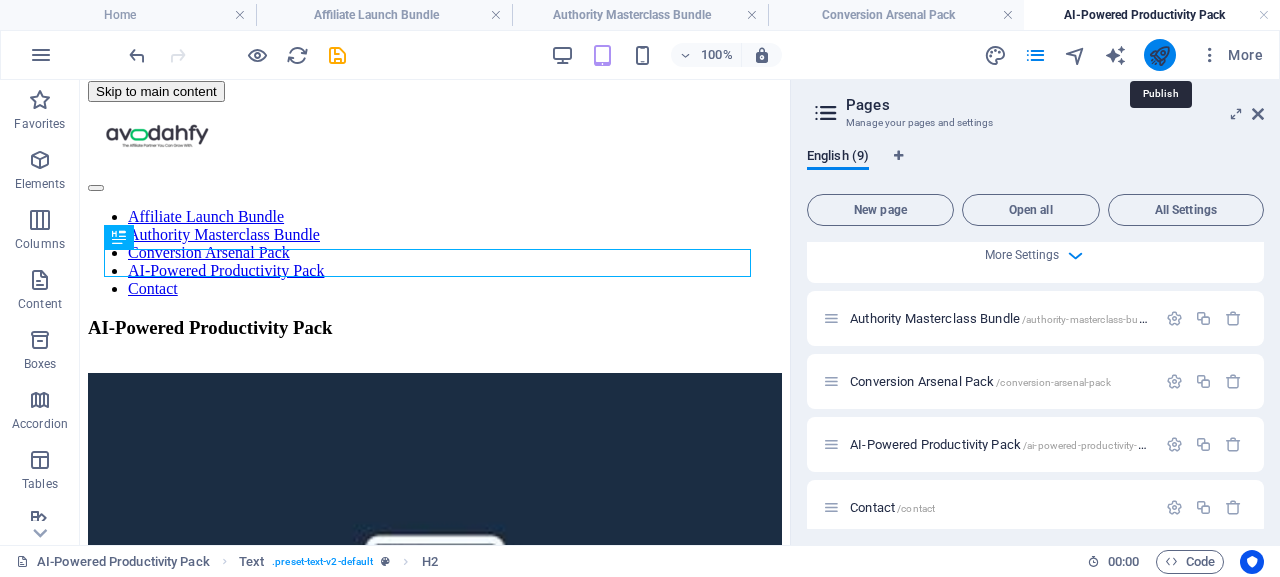 click at bounding box center [1159, 55] 